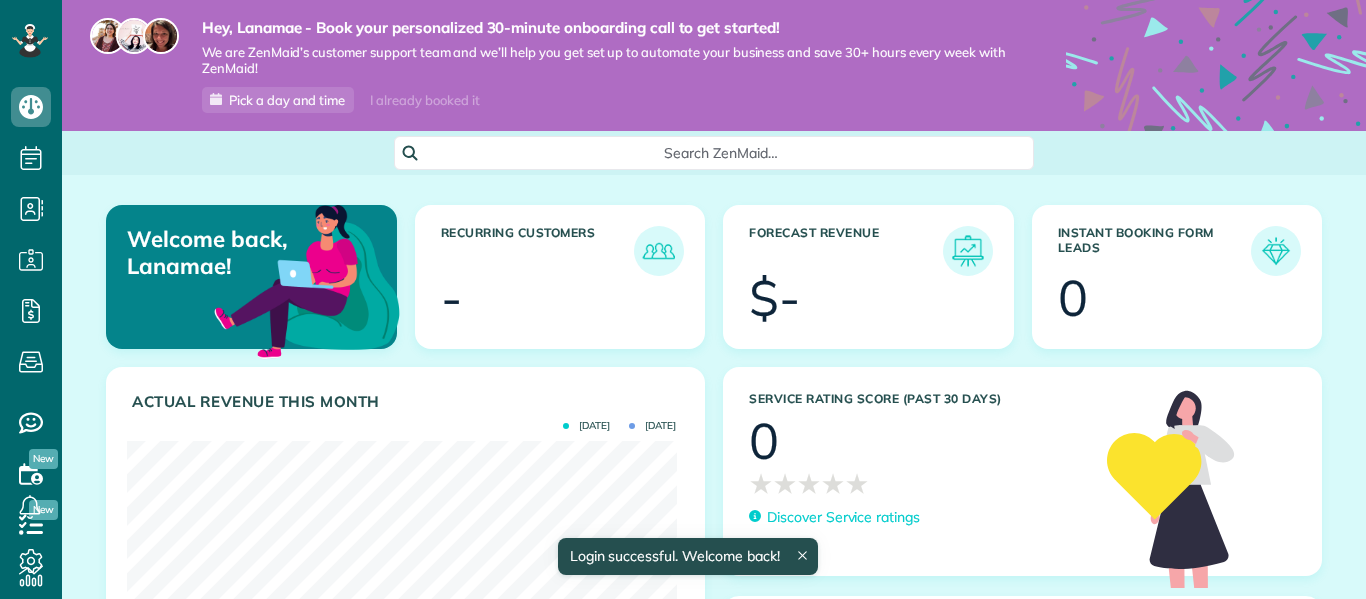 scroll, scrollTop: 0, scrollLeft: 0, axis: both 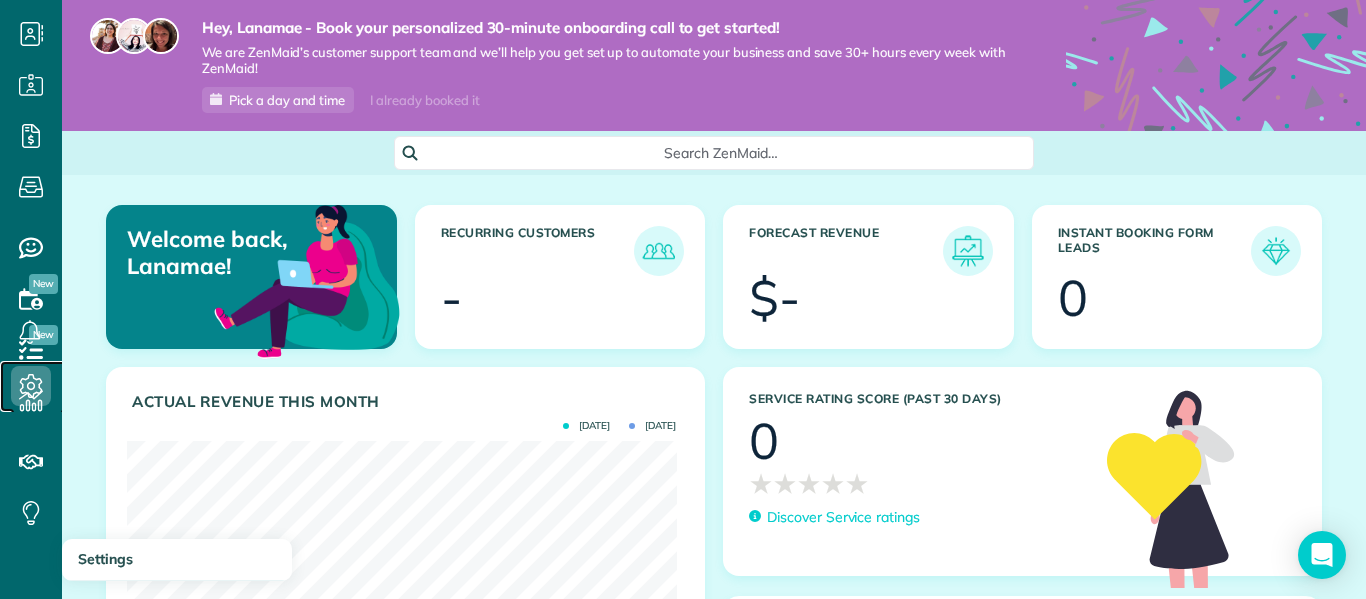click 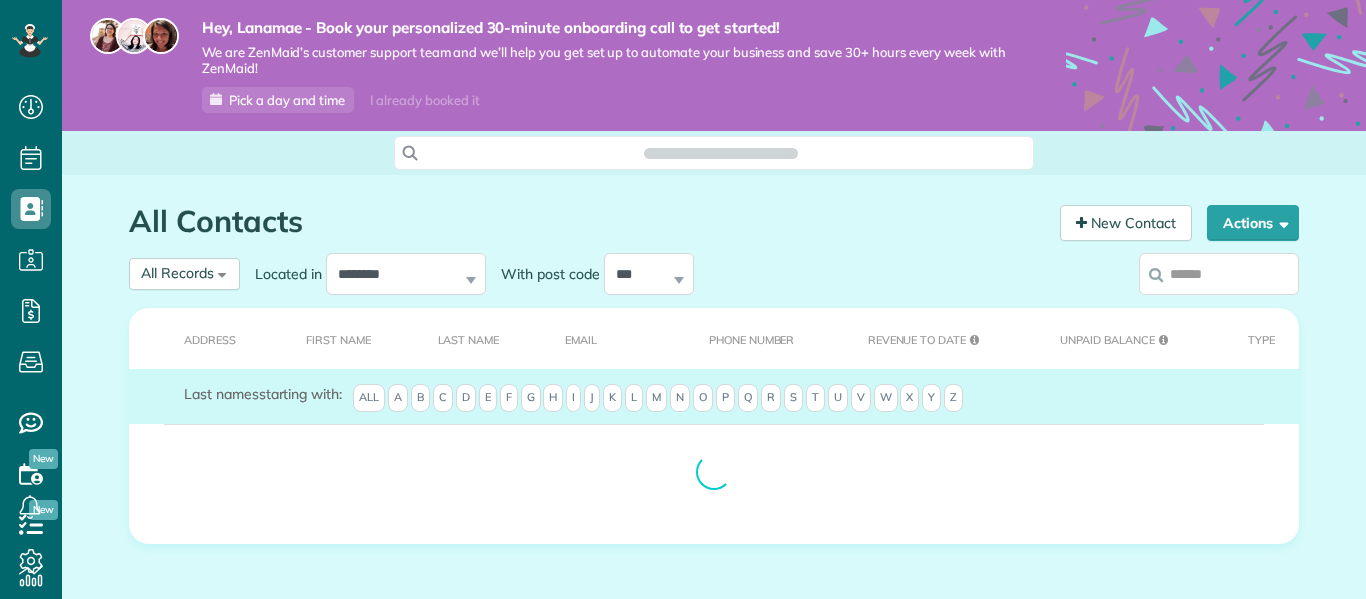 scroll, scrollTop: 0, scrollLeft: 0, axis: both 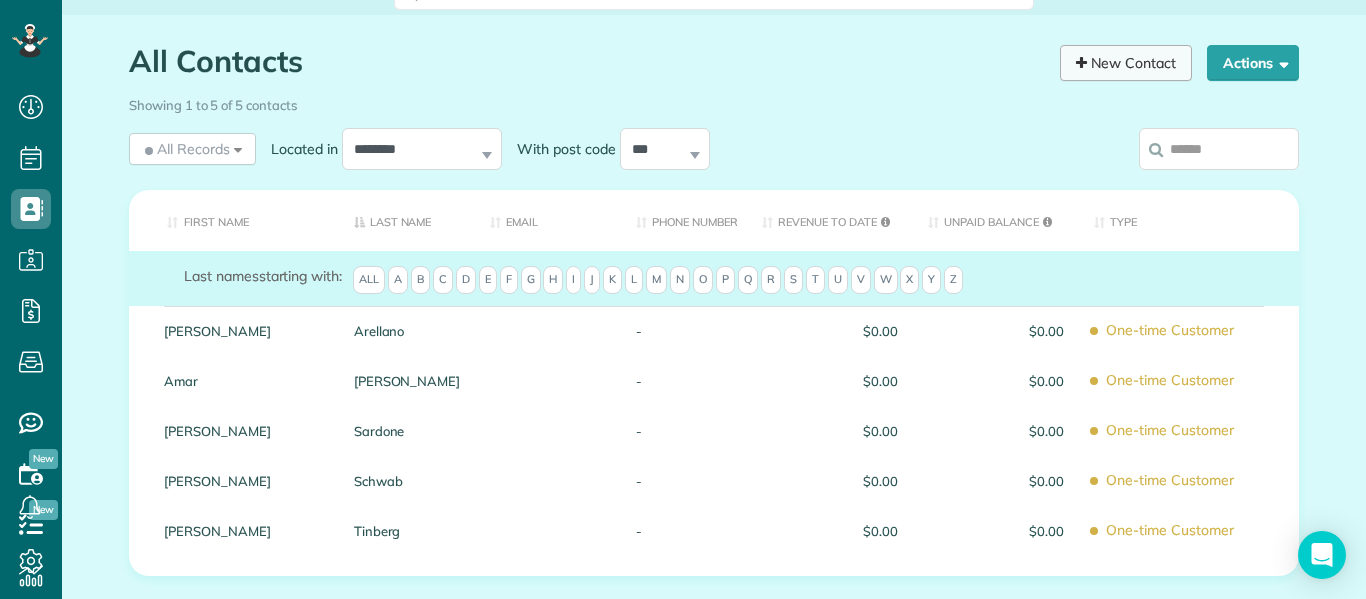 click on "New Contact" at bounding box center (1126, 63) 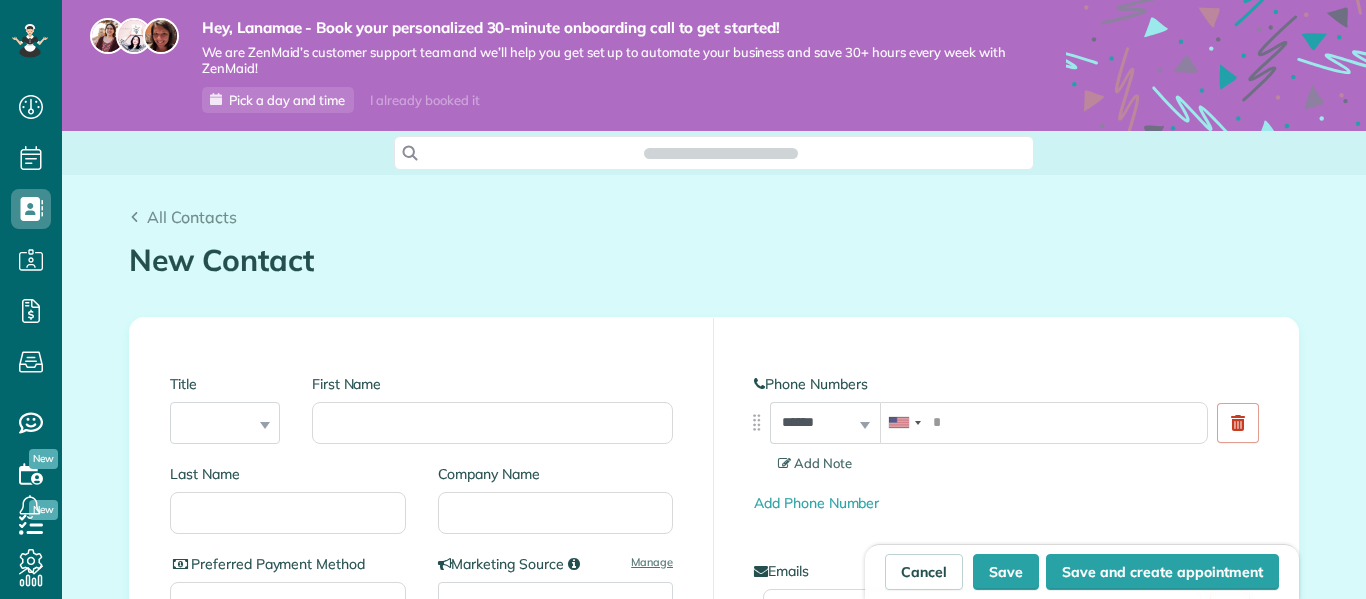 scroll, scrollTop: 0, scrollLeft: 0, axis: both 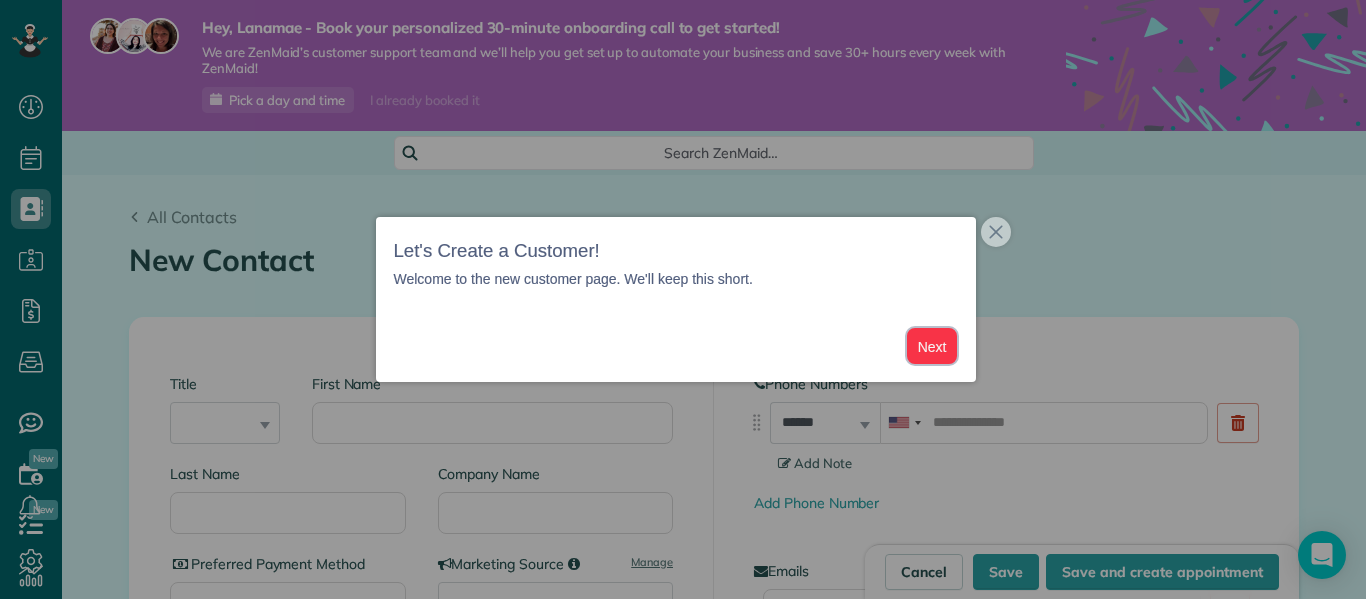 click on "Next" at bounding box center (932, 346) 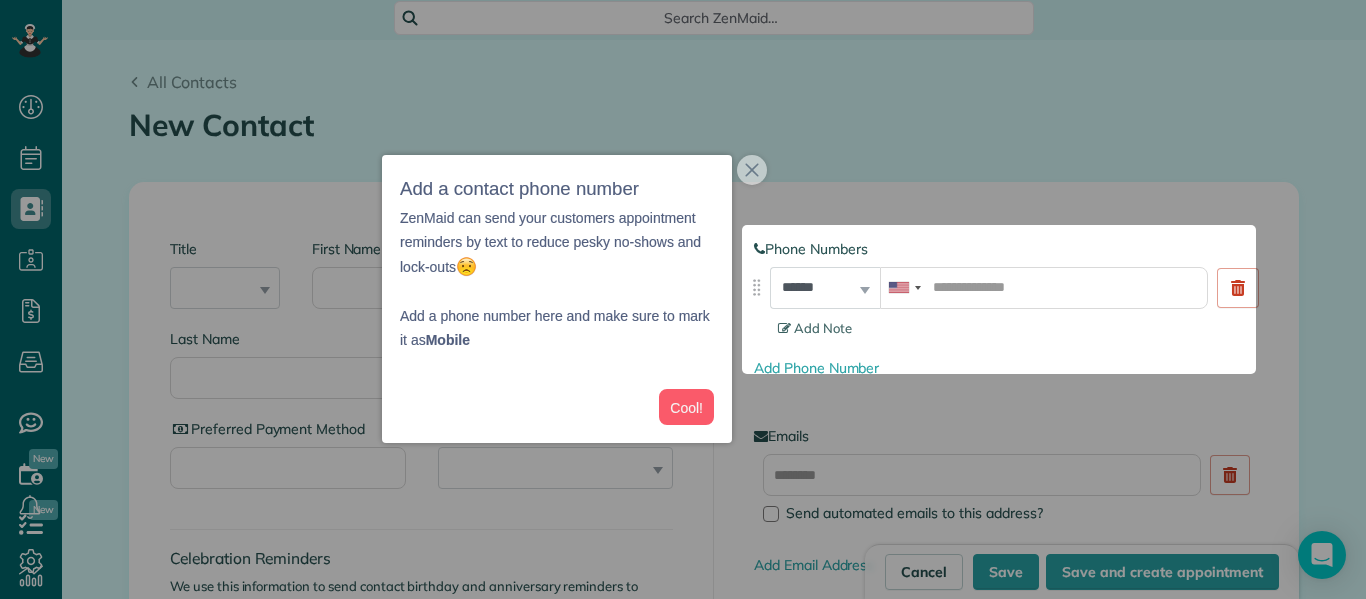 scroll, scrollTop: 144, scrollLeft: 0, axis: vertical 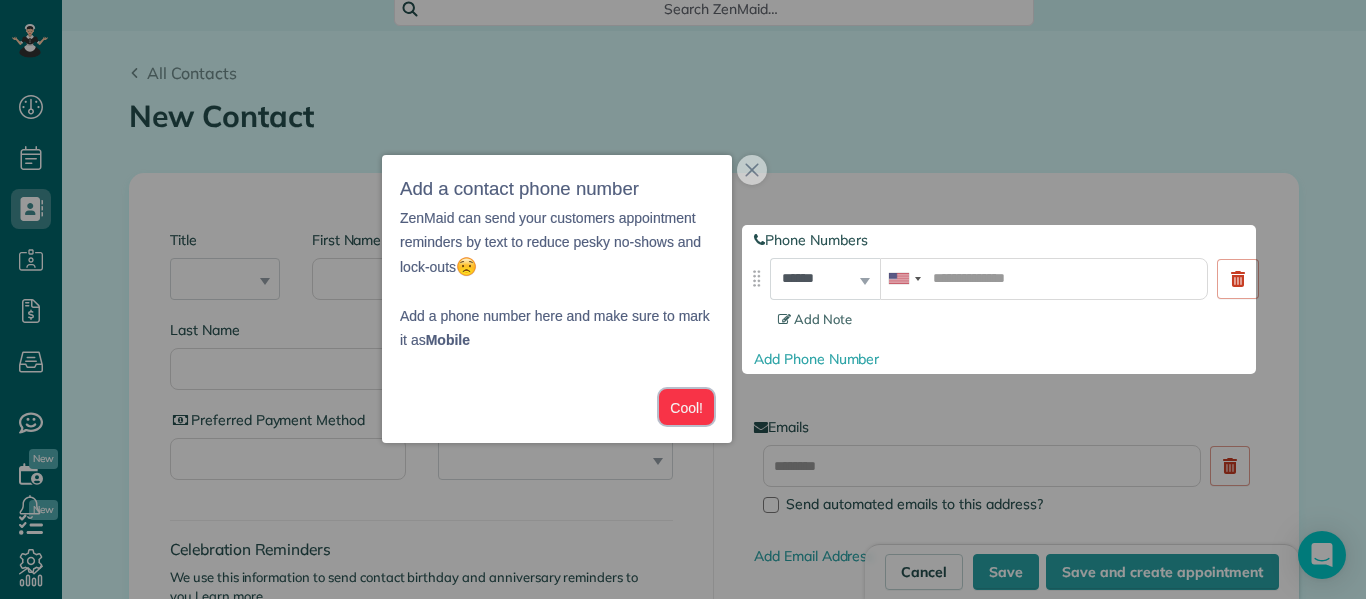 click on "Cool!" at bounding box center (686, 407) 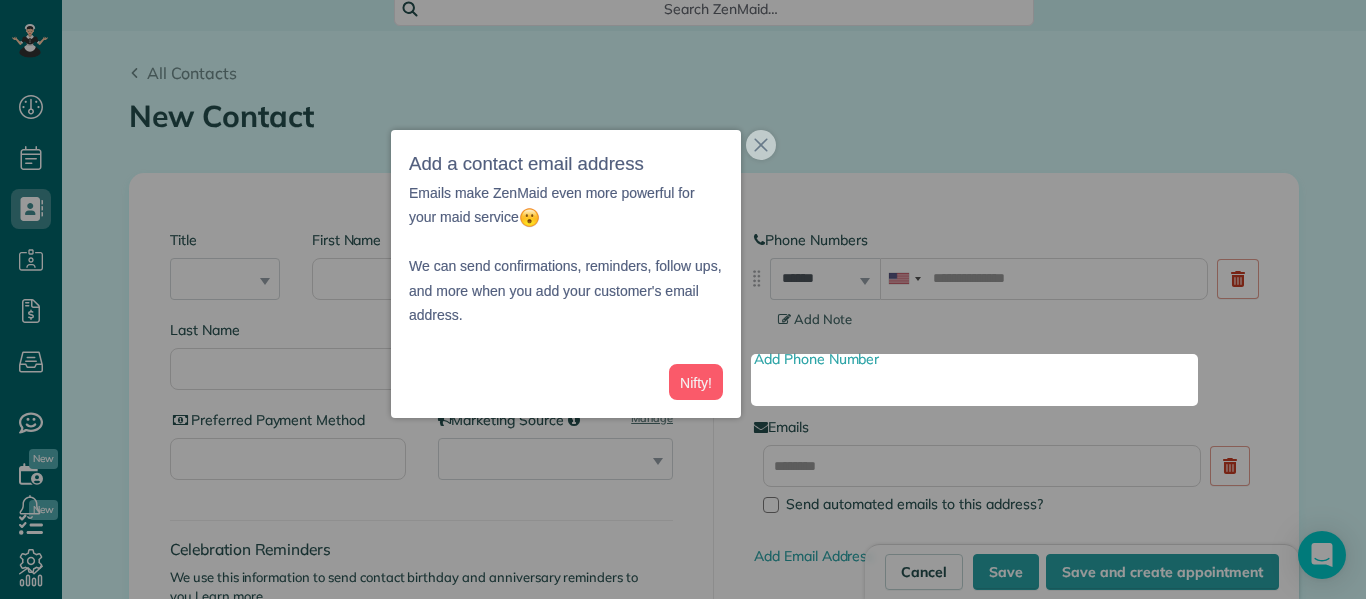 scroll, scrollTop: 311, scrollLeft: 0, axis: vertical 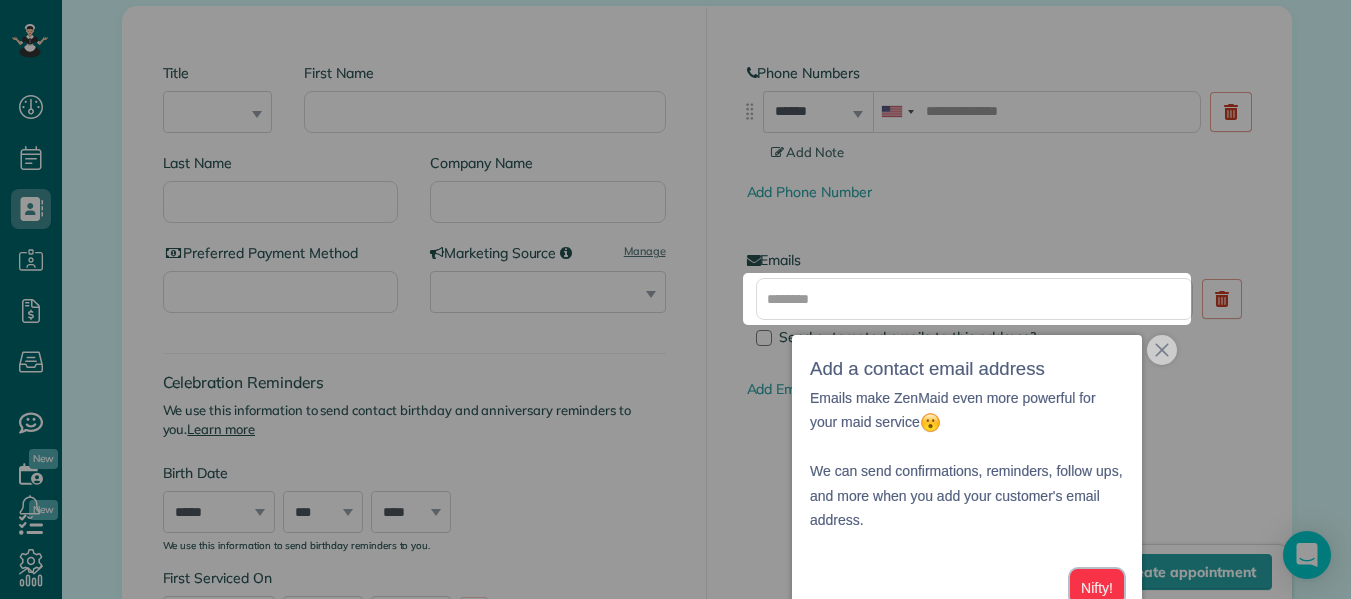 click on "Nifty!" at bounding box center (1097, 587) 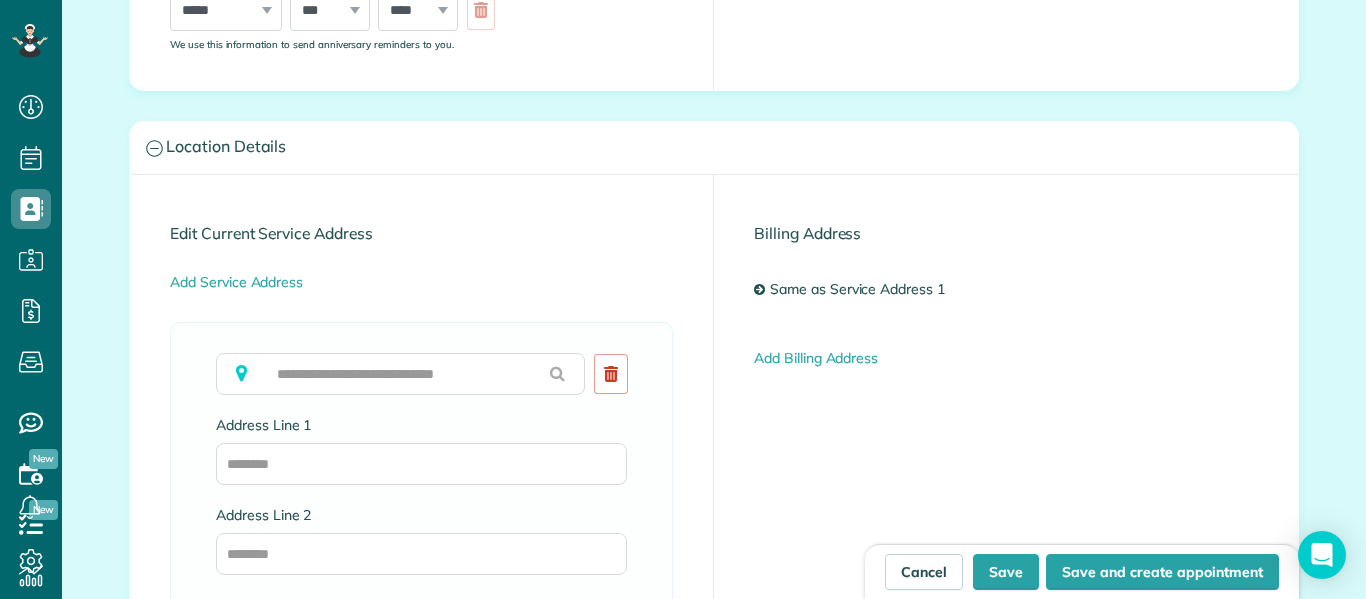 scroll, scrollTop: 1823, scrollLeft: 0, axis: vertical 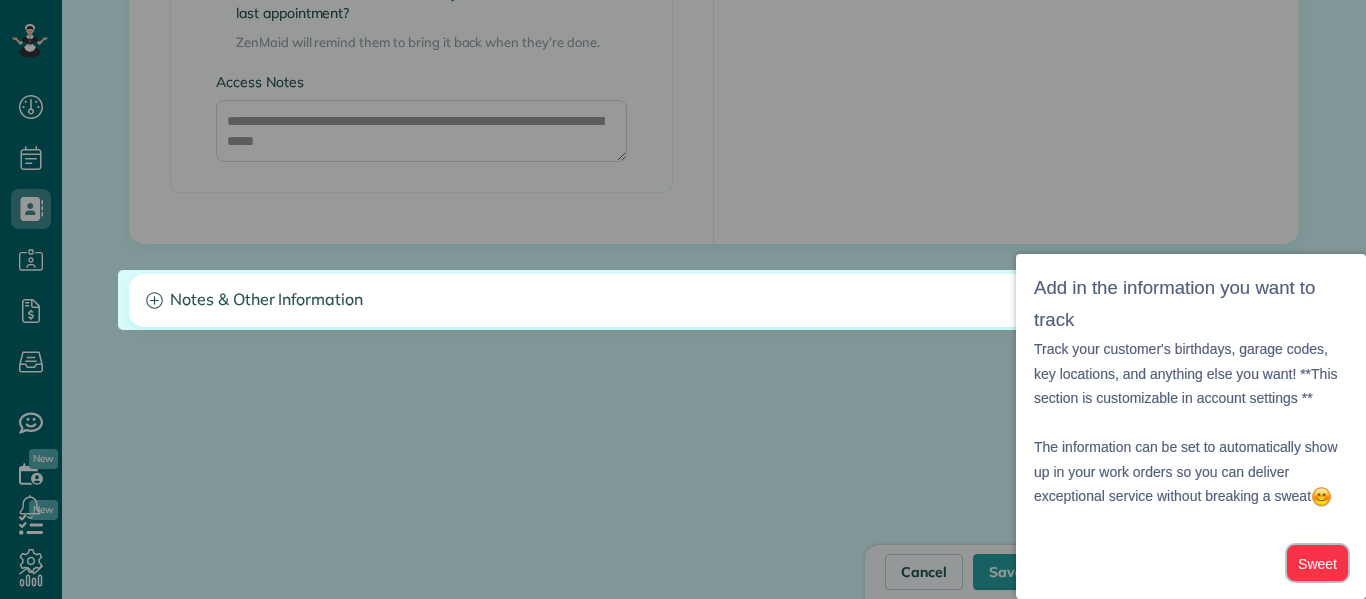 click on "Sweet" at bounding box center [1317, 563] 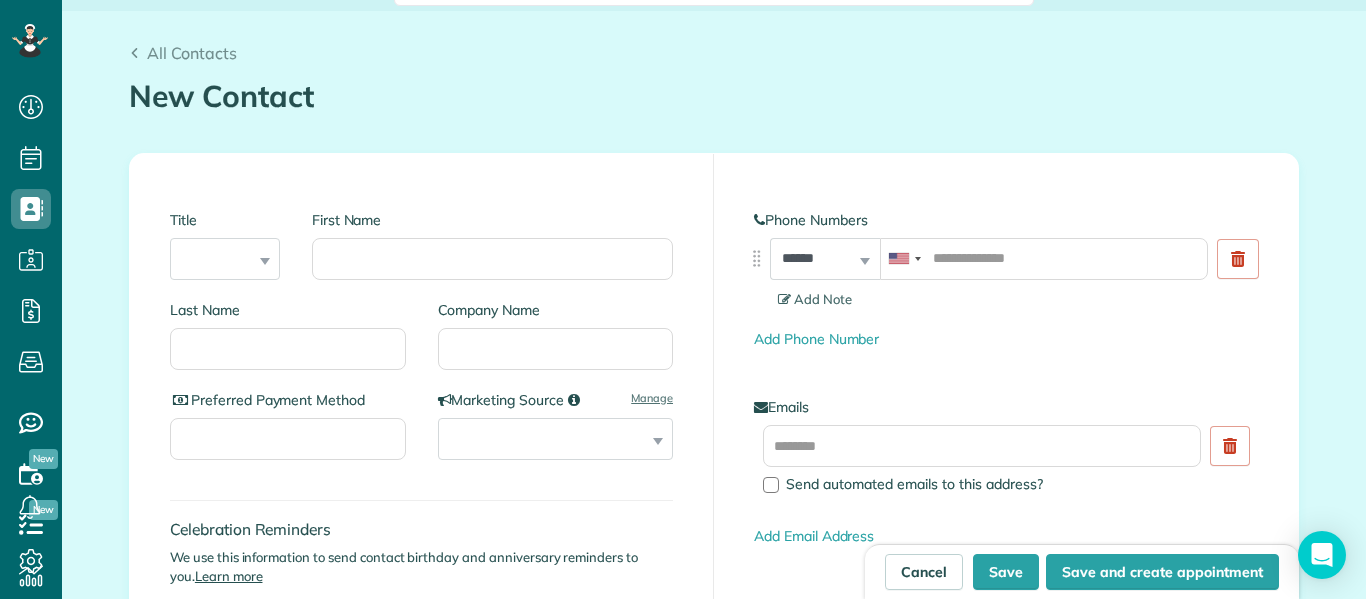 scroll, scrollTop: 166, scrollLeft: 0, axis: vertical 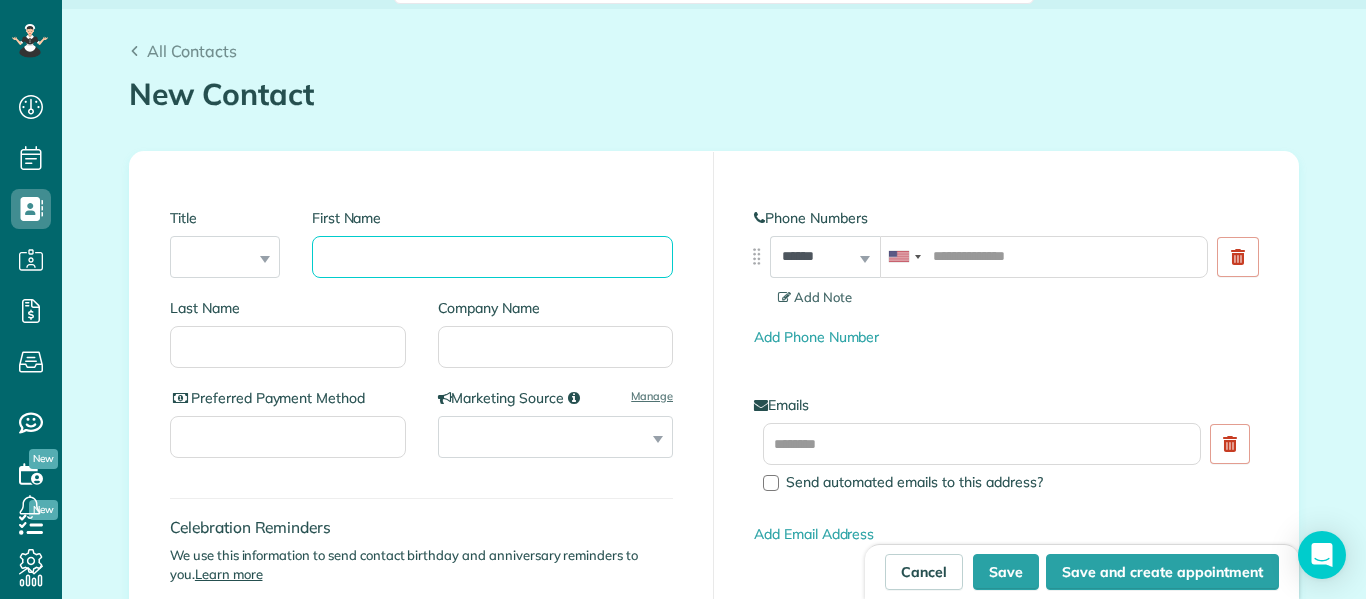 click on "First Name" at bounding box center (492, 257) 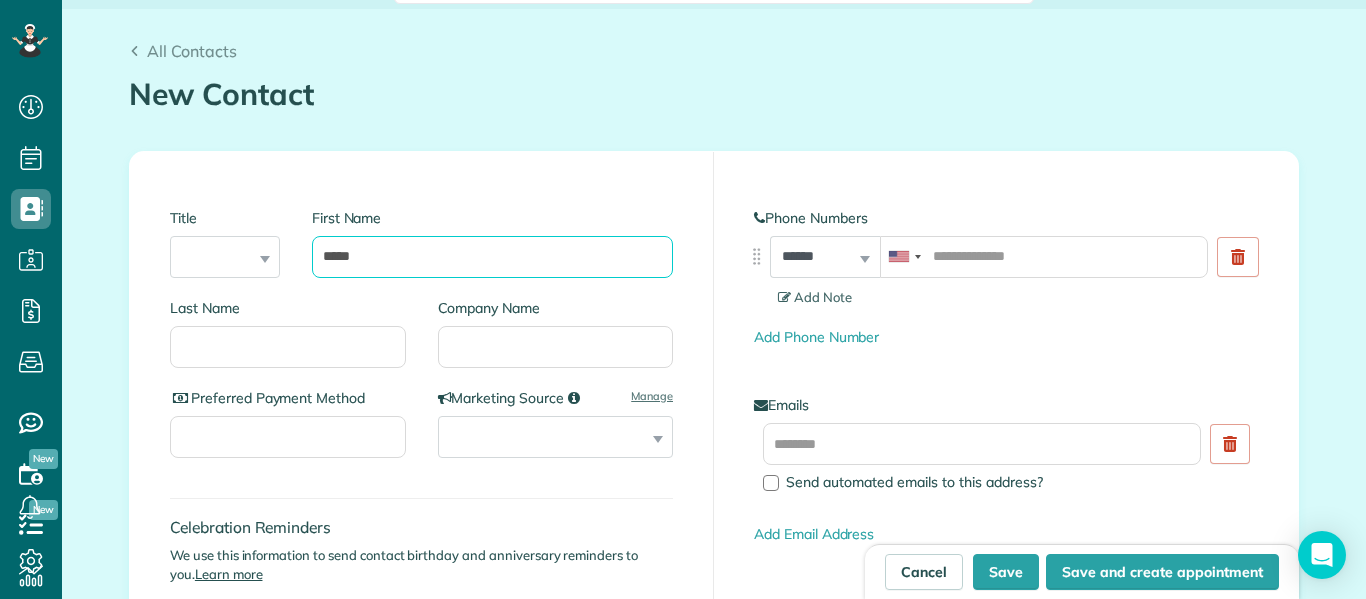type on "*****" 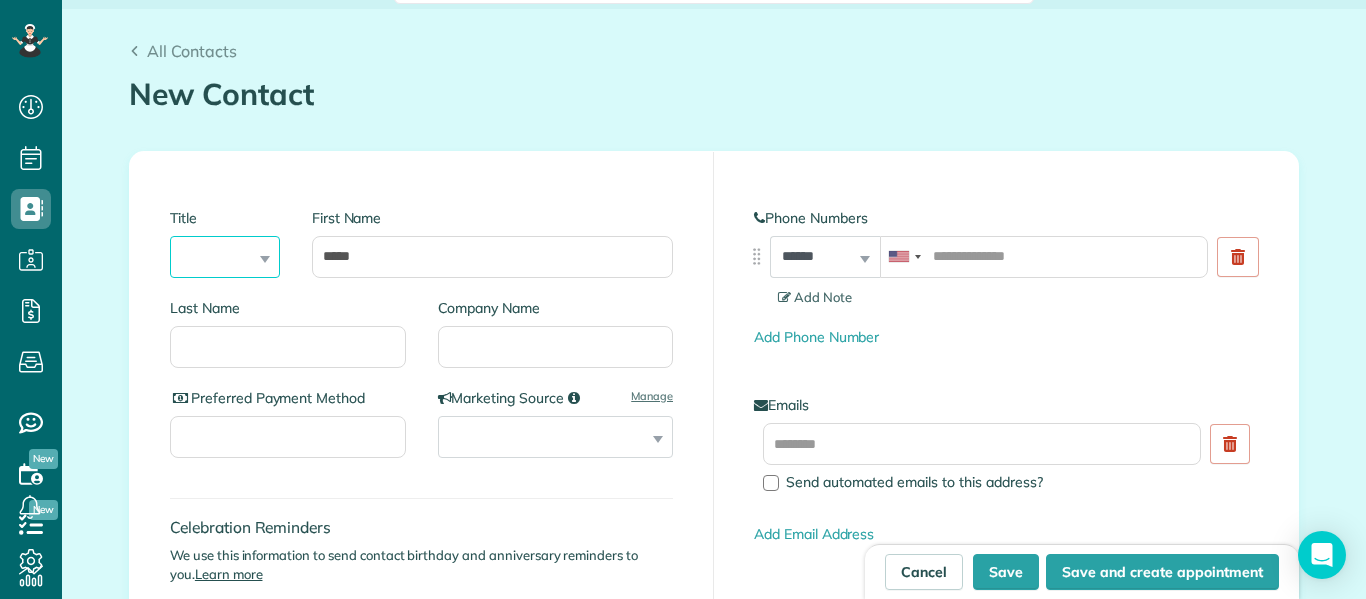 click on "***
****
***
***" at bounding box center [225, 257] 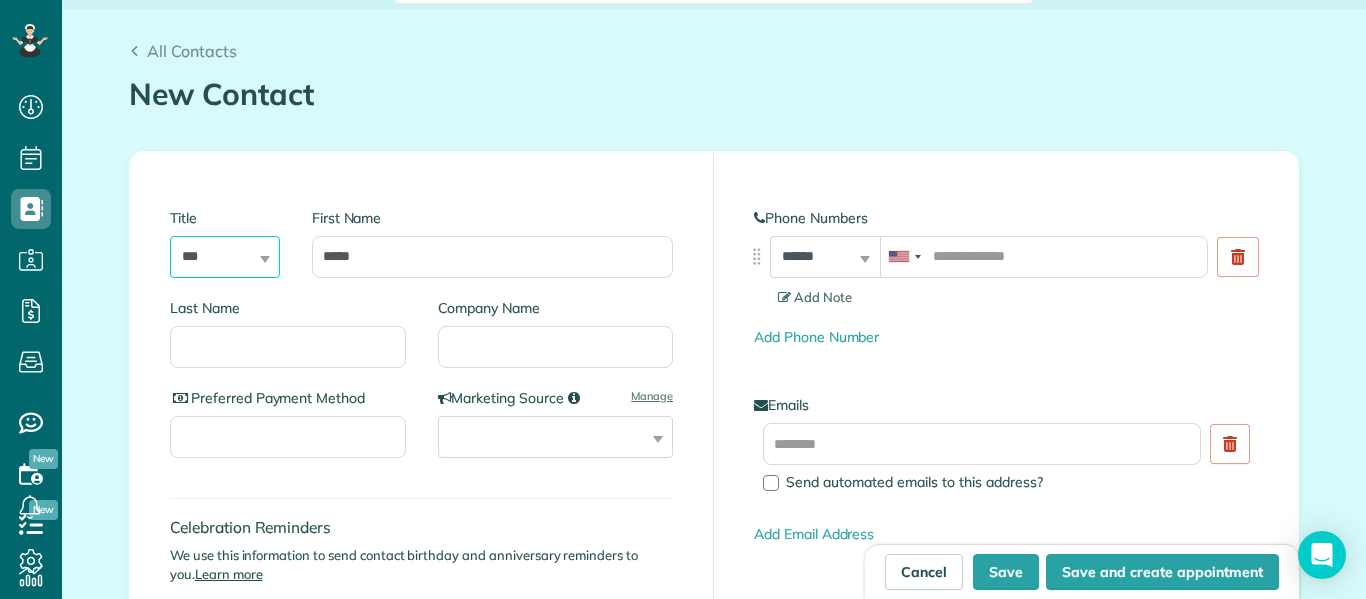 click on "***
****
***
***" at bounding box center [225, 257] 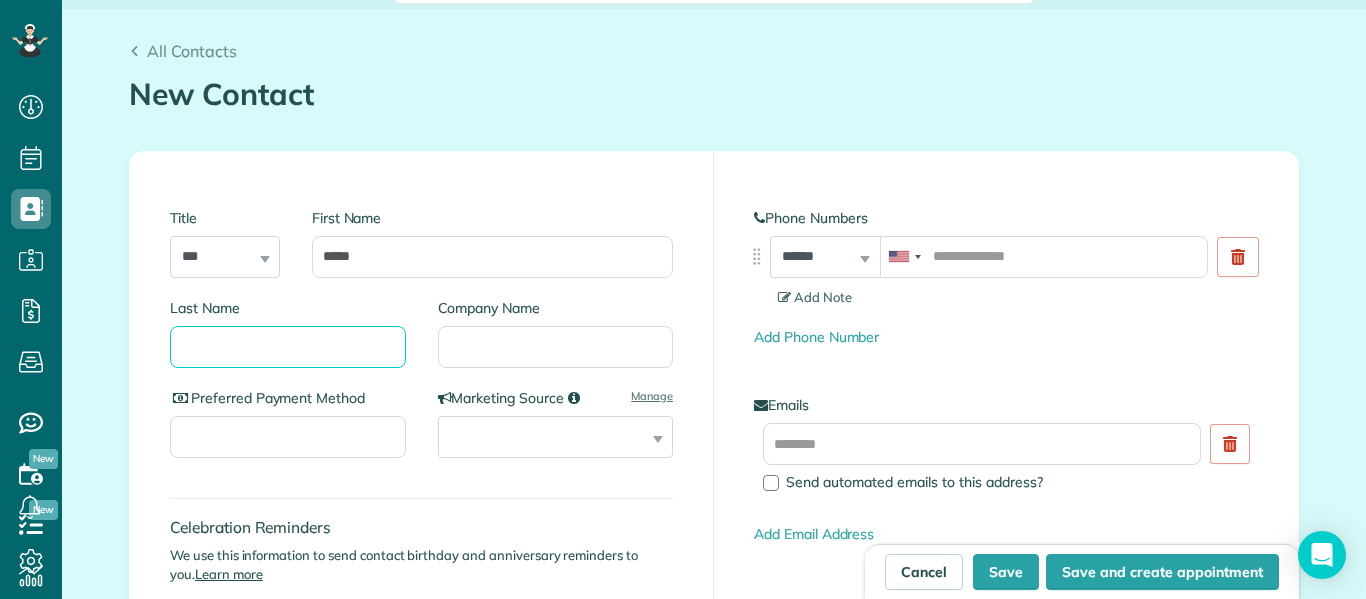 click on "Last Name" at bounding box center (288, 347) 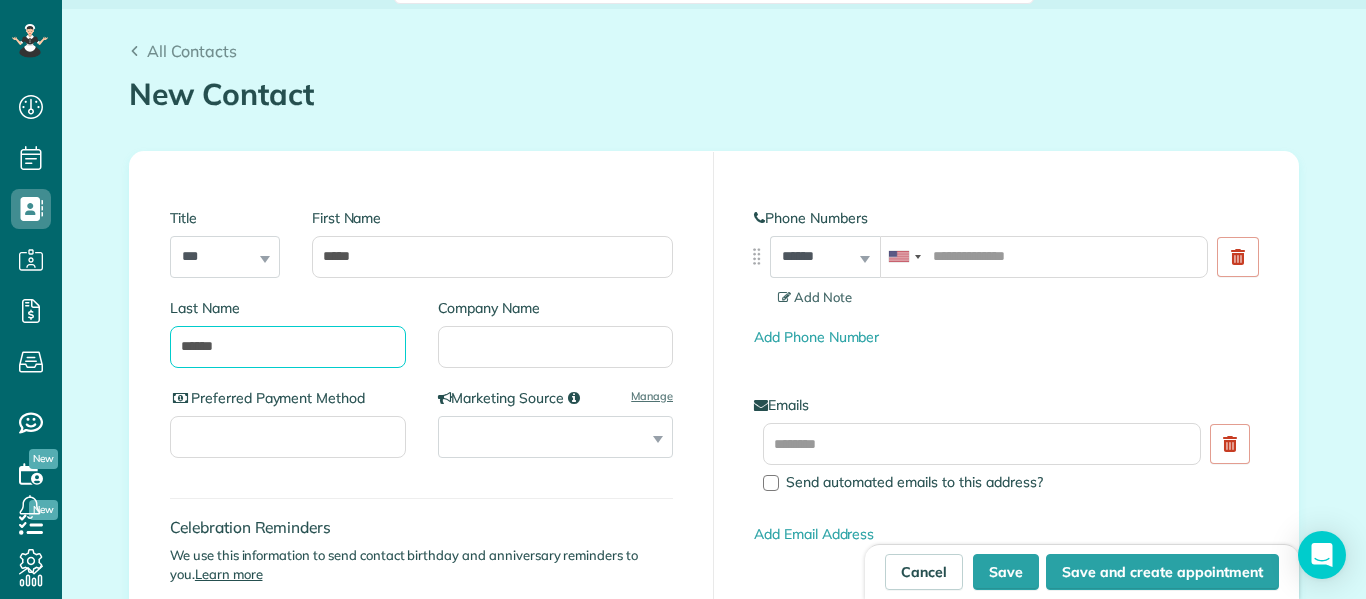 type on "******" 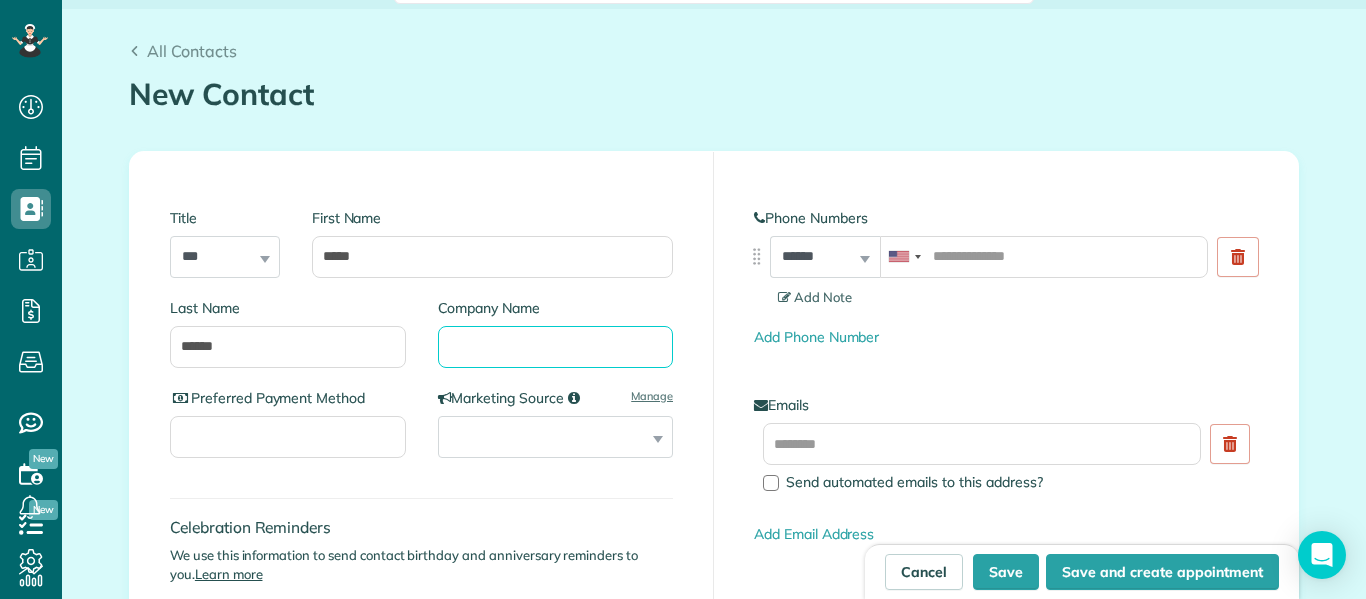 click on "Company Name" at bounding box center (556, 347) 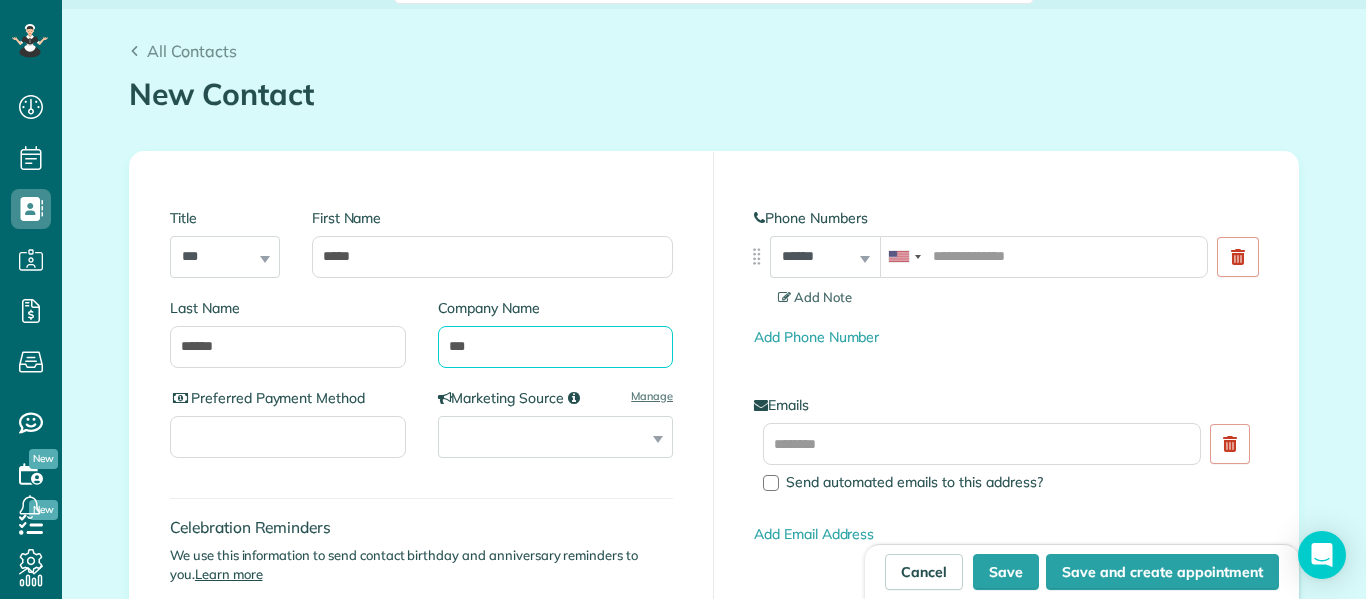 type on "***" 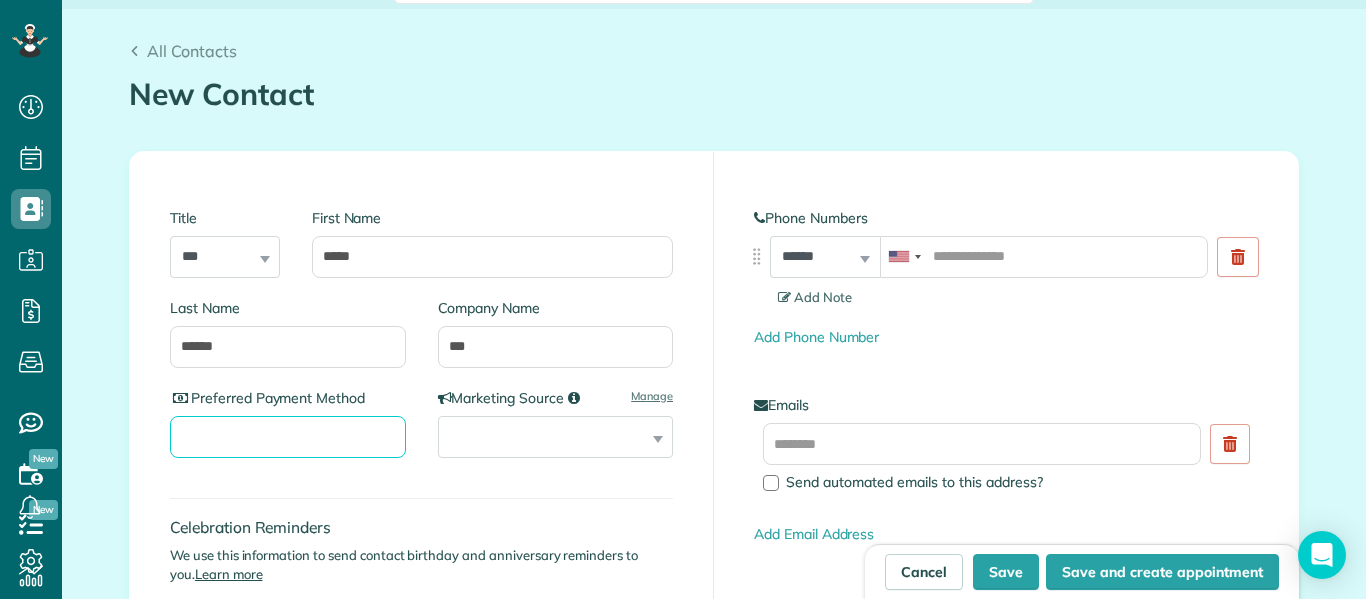click on "Preferred Payment Method" at bounding box center [288, 437] 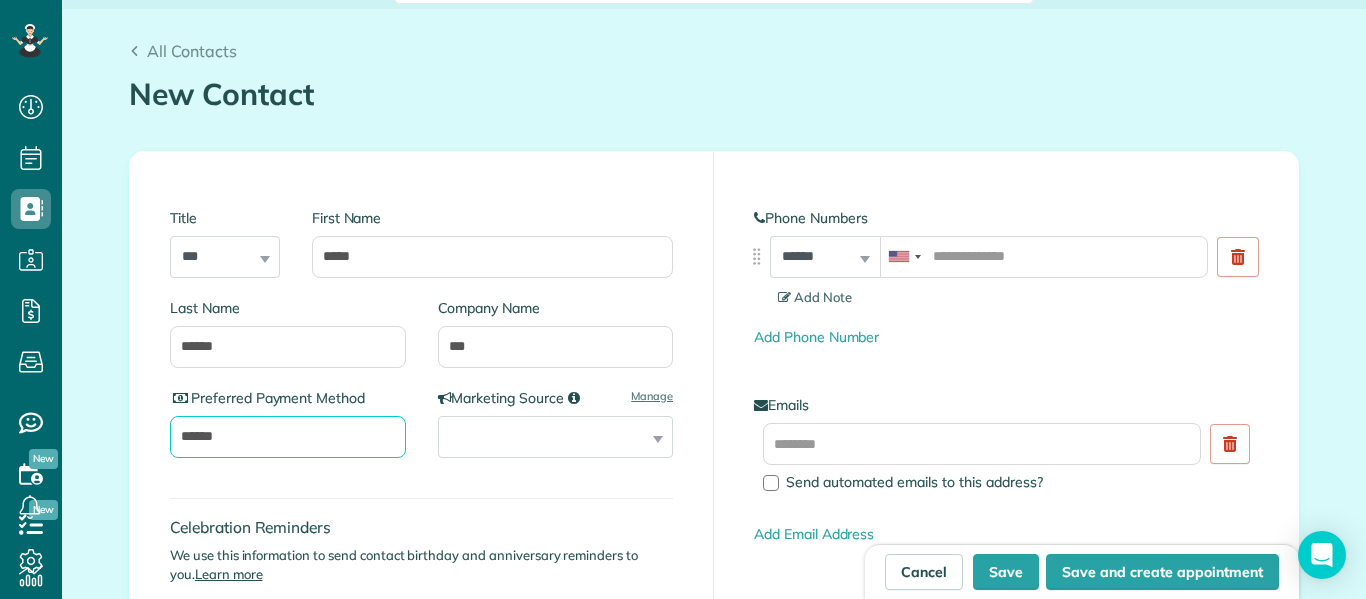 type on "******" 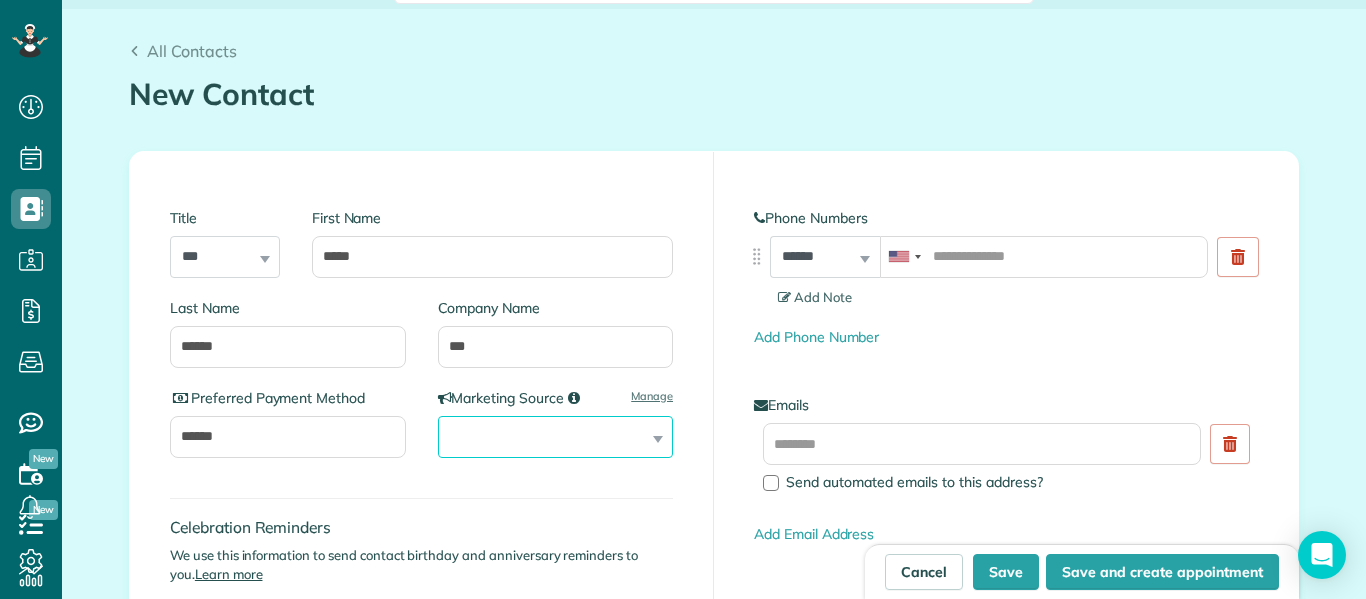 click on "**********" at bounding box center (556, 437) 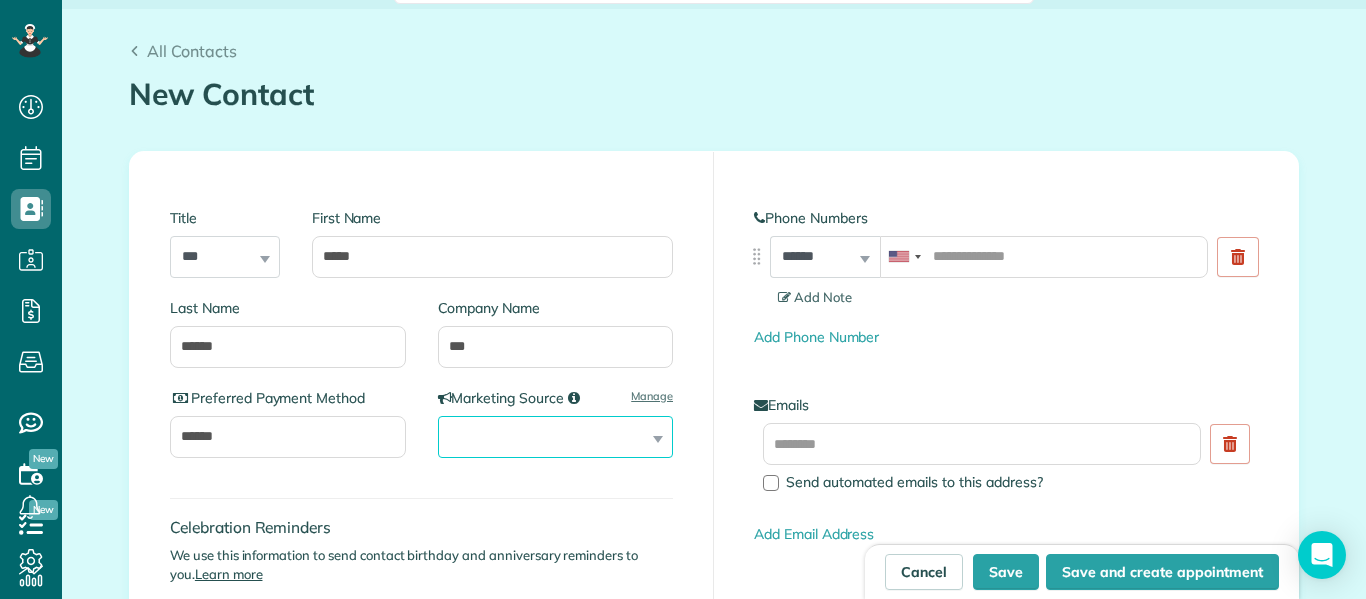 click on "**********" at bounding box center (556, 437) 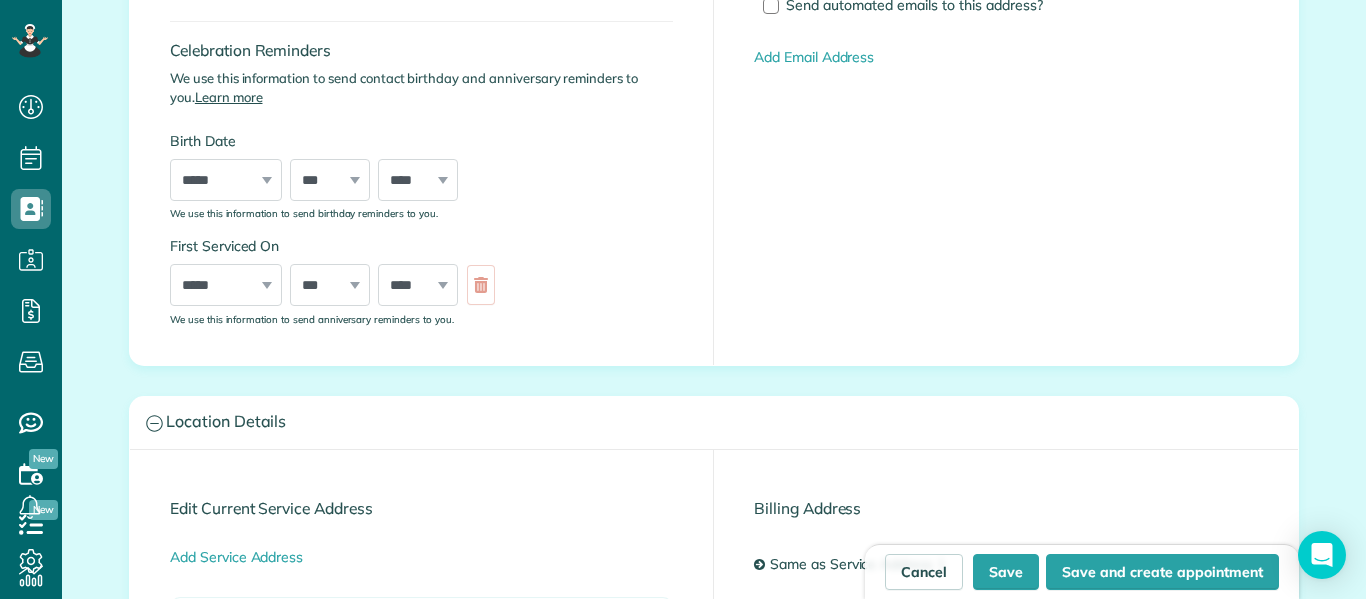 scroll, scrollTop: 643, scrollLeft: 0, axis: vertical 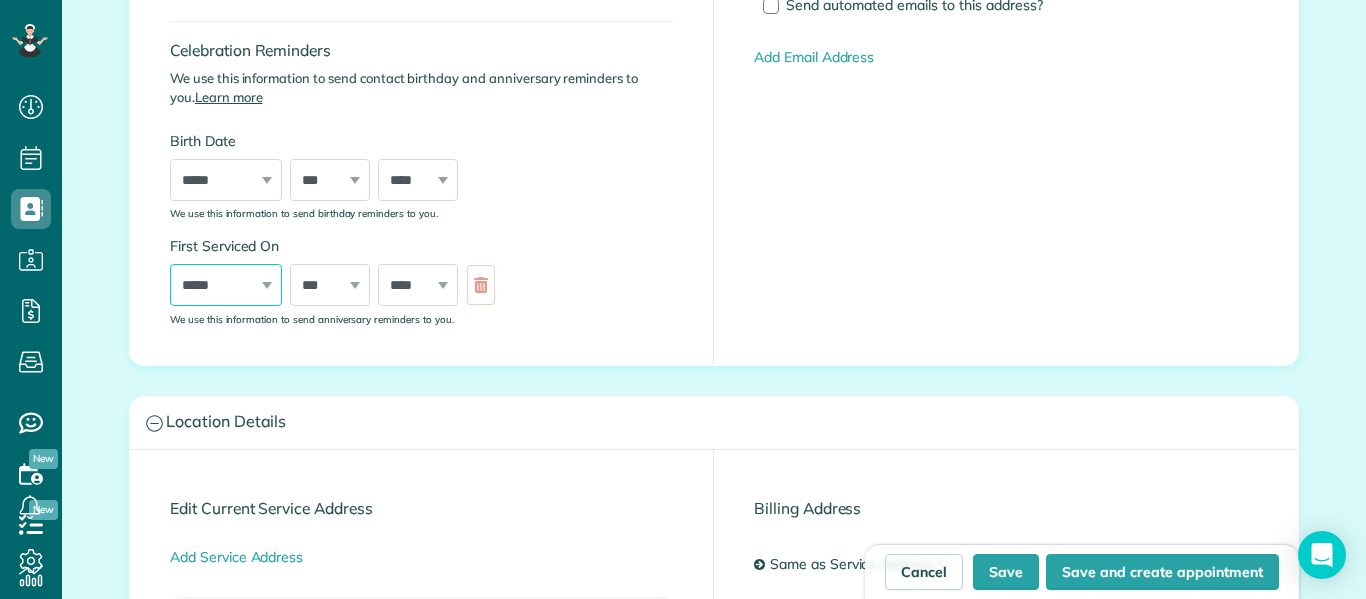 click on "*****
*******
********
*****
*****
***
****
****
******
*********
*******
********
********" at bounding box center [226, 285] 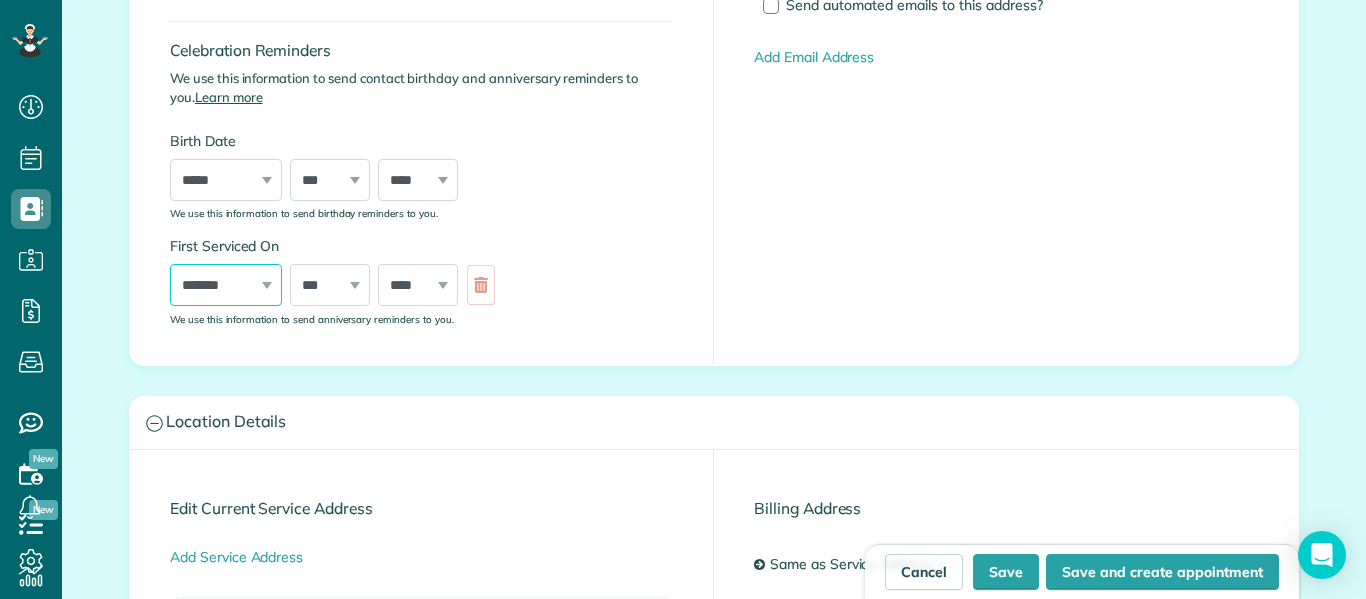 click on "*****
*******
********
*****
*****
***
****
****
******
*********
*******
********
********" at bounding box center (226, 285) 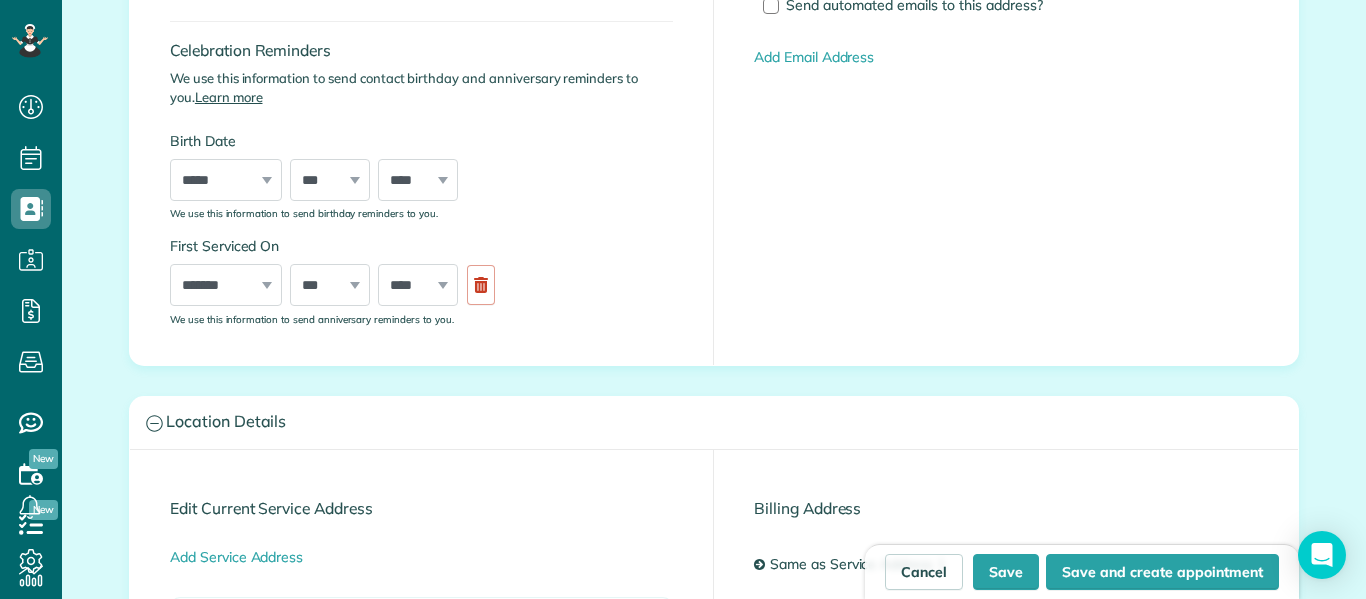 click on "***
*
*
*
*
*
*
*
*
*
**
**
**
**
**
**
**
**
**
**
**
**
**
**
**
**
**
**
**
**
**
**" at bounding box center [330, 285] 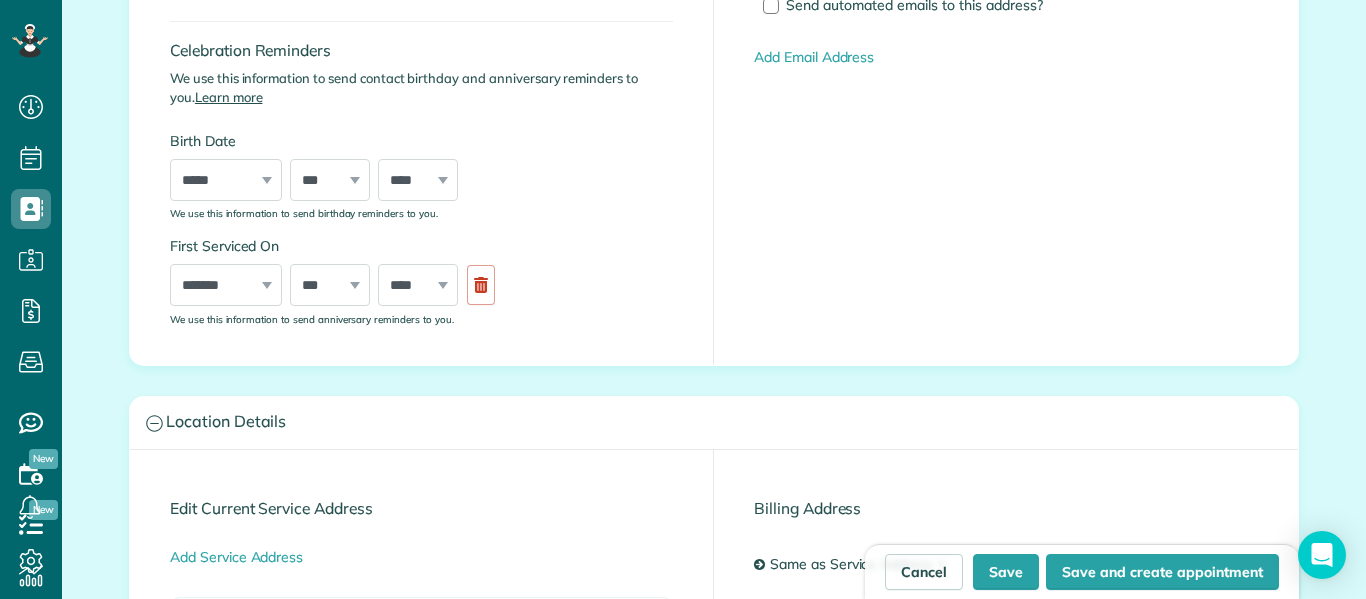 drag, startPoint x: 351, startPoint y: 284, endPoint x: 324, endPoint y: 287, distance: 27.166155 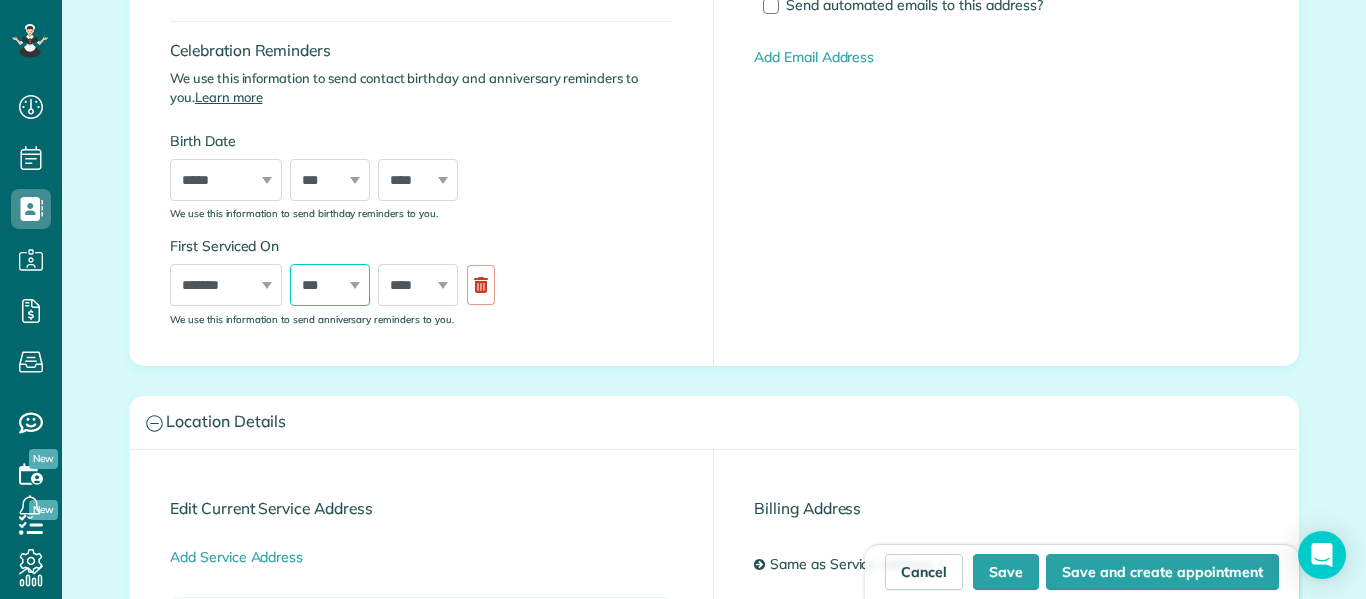 click on "***
*
*
*
*
*
*
*
*
*
**
**
**
**
**
**
**
**
**
**
**
**
**
**
**
**
**
**
**
**
**
**" at bounding box center (330, 285) 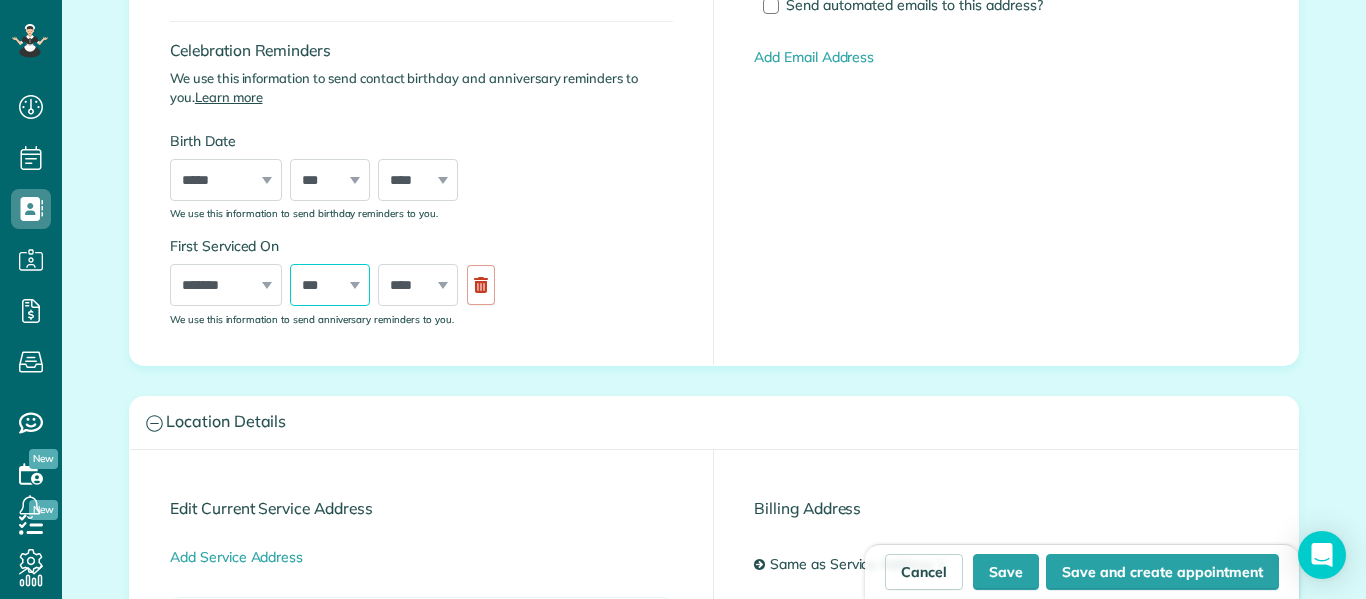 select on "**" 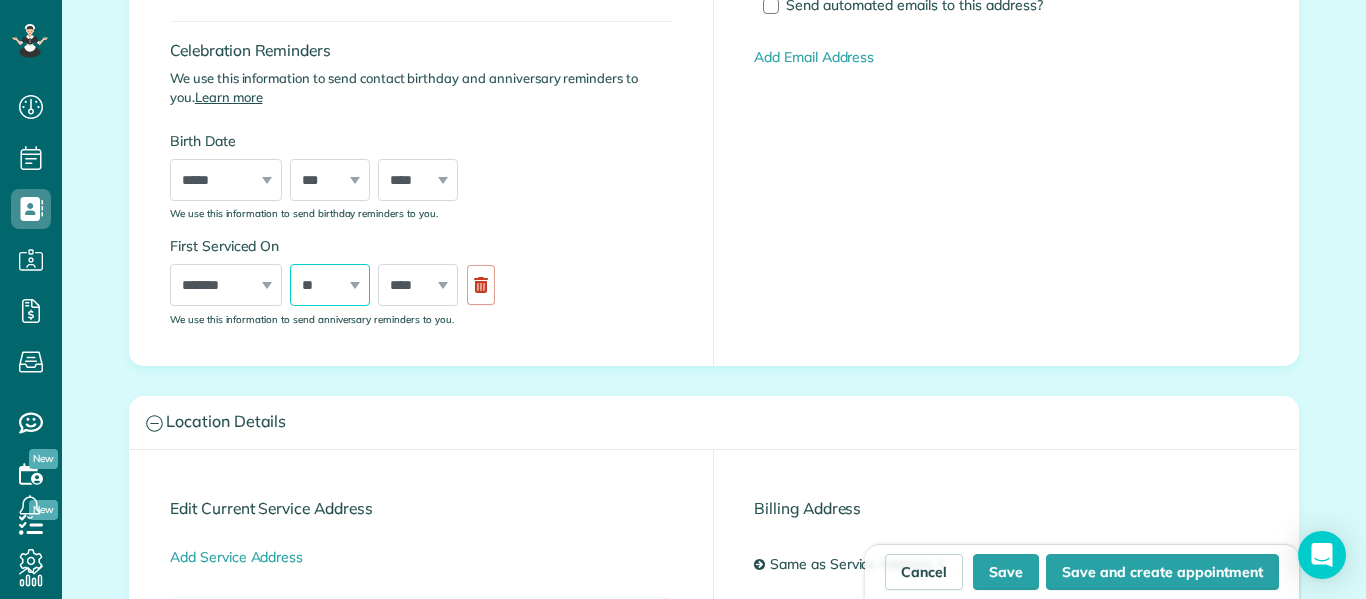 click on "***
*
*
*
*
*
*
*
*
*
**
**
**
**
**
**
**
**
**
**
**
**
**
**
**
**
**
**
**
**
**
**" at bounding box center [330, 285] 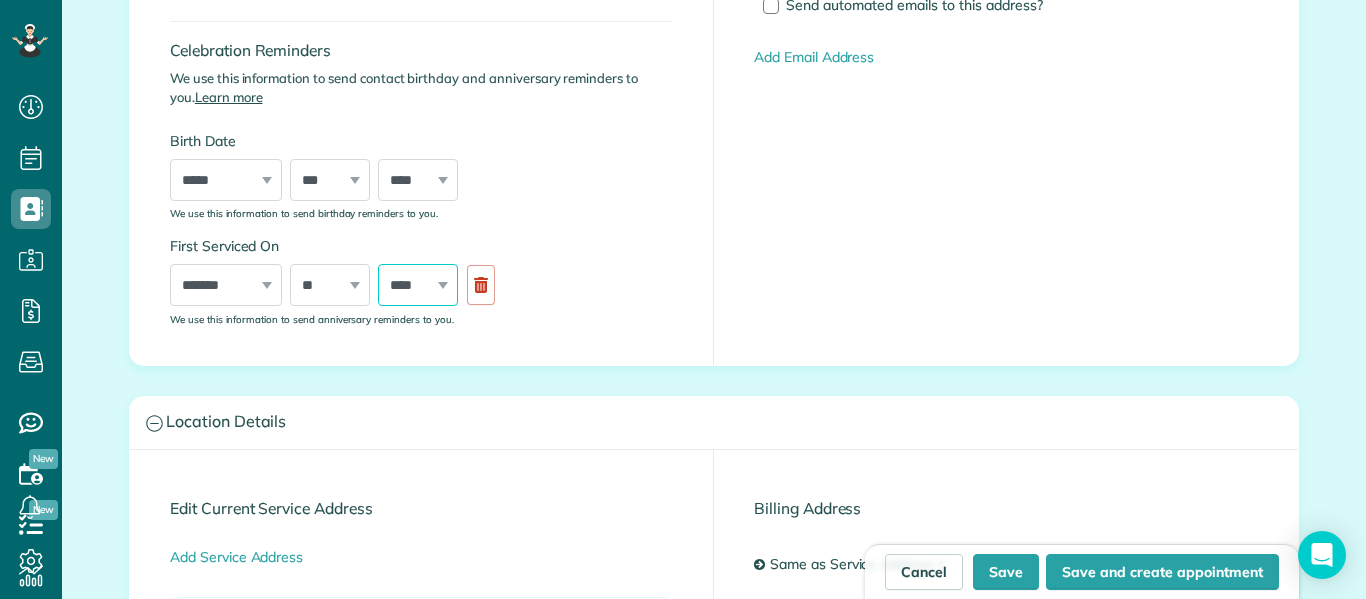 click on "****
****
****
****
****
****
****
****
****
****
****
****
****
****
****
****
****
****
****
****
****
****
****
****
****
****
****
****
****
****
****
****
****
****
****
****
****
****
****
****
****
****
****
****
****
****
****
****
****
****
****
****" at bounding box center [418, 285] 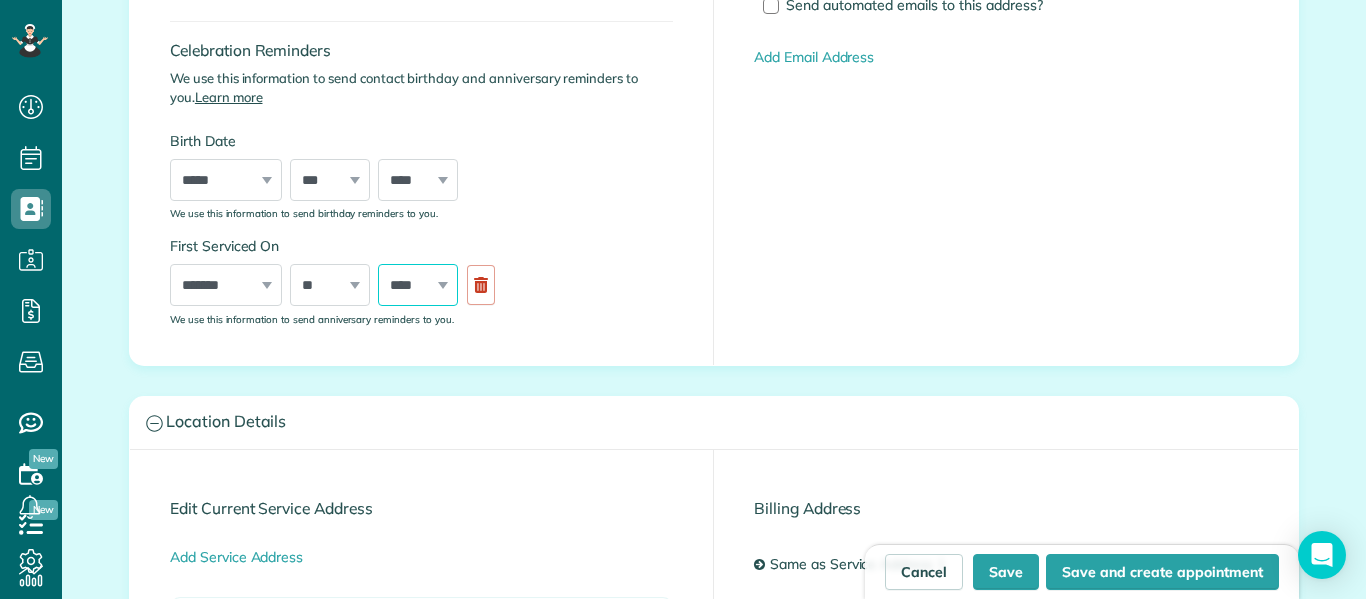select on "****" 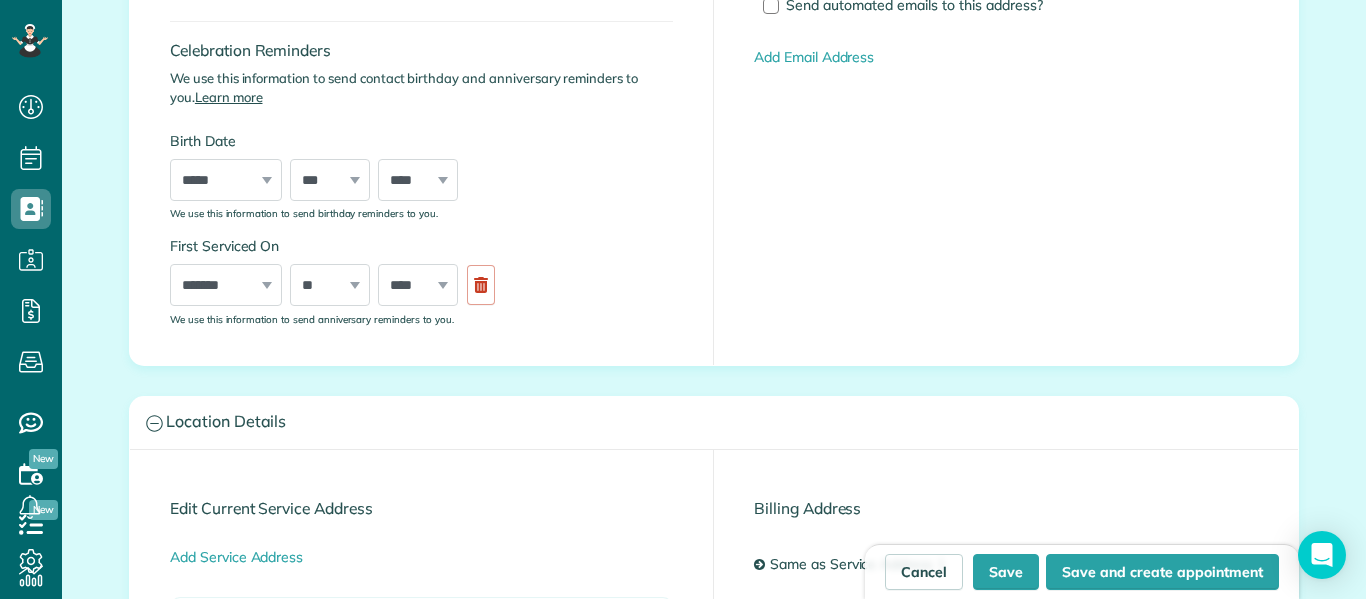 click on "First Serviced On
*****
*******
********
*****
*****
***
****
****
******
*********
*******
********
********
***
*
*
*
*
*
*
*
*
*
**
**
**
**
**
**
**
**
**
**
**
**
**
**
**
**
**
**
**
**
**
**
****
****
****
****
****
****
****
****
****
****
****
****
****
****
****
****
****
****
****
****
****
****
****
****
****
****
****
****
****
****
****
****
****
****
****
****
****
****
****
****
****
****
****
****
****
****
****
****
****
****
****
****
We use this information to send anniversary reminders to you." at bounding box center [421, 280] 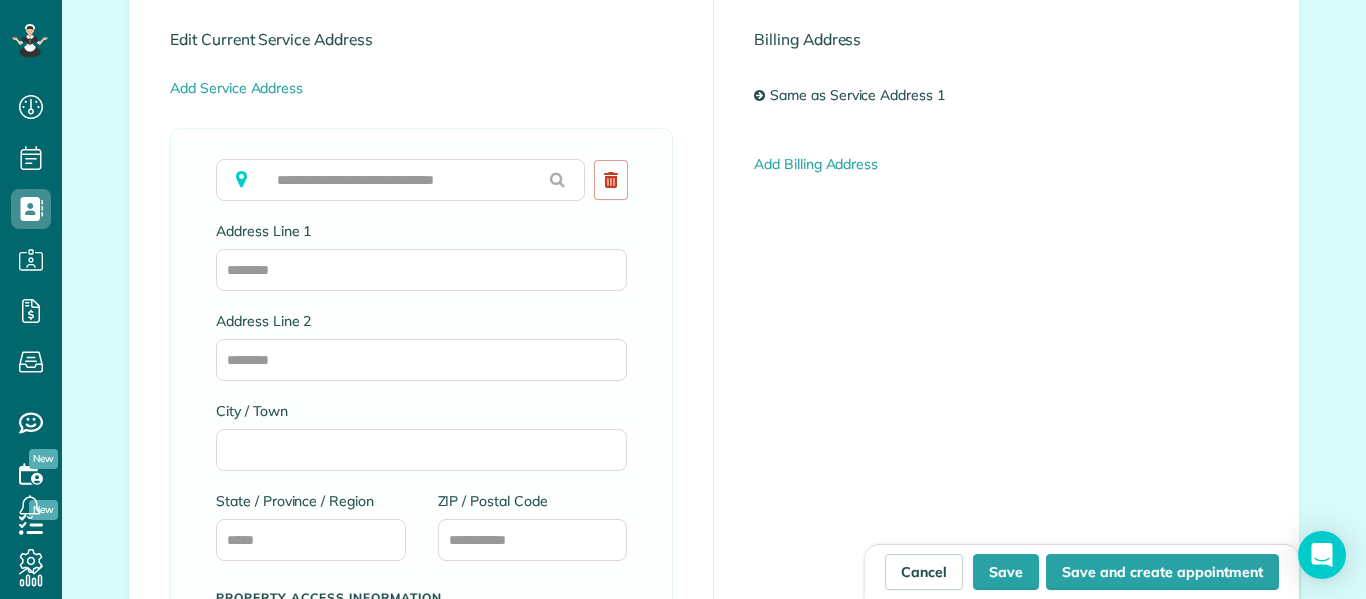 scroll, scrollTop: 1113, scrollLeft: 0, axis: vertical 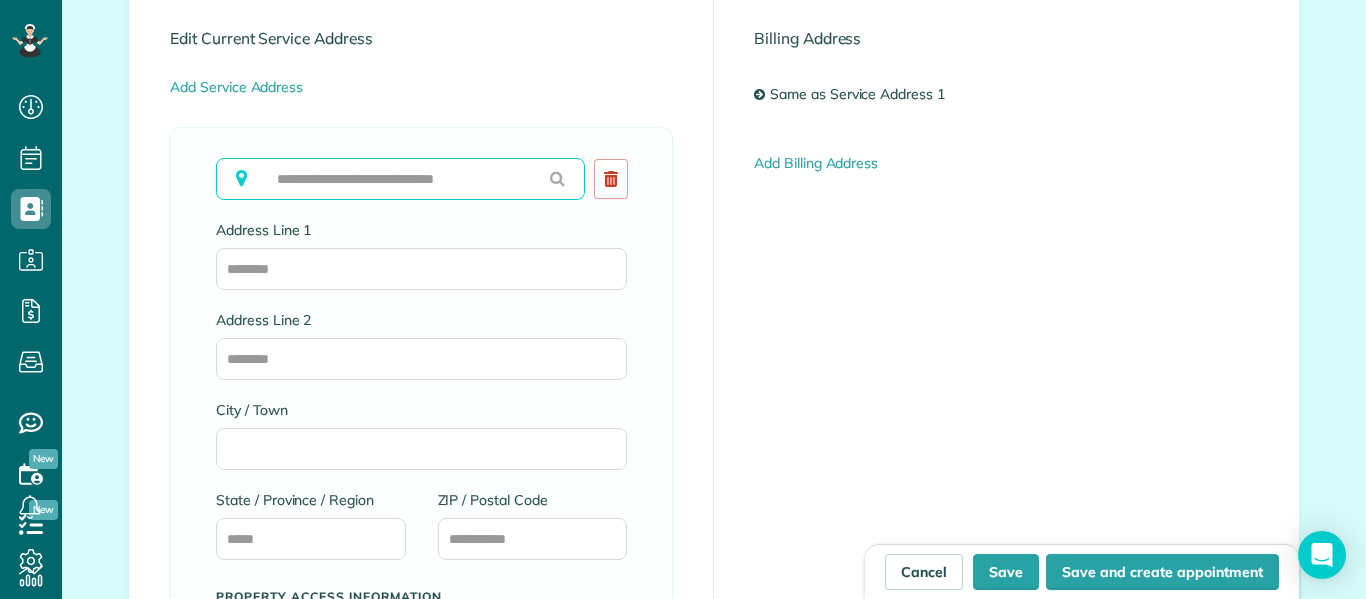 click at bounding box center (400, 179) 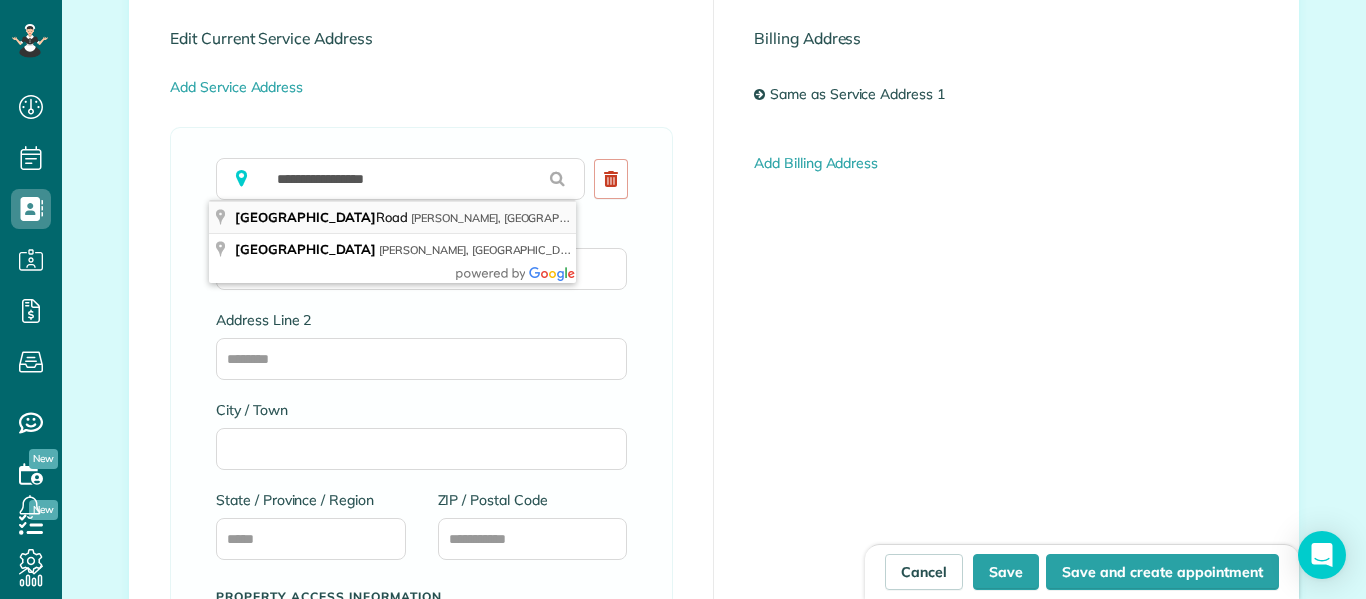 type on "**********" 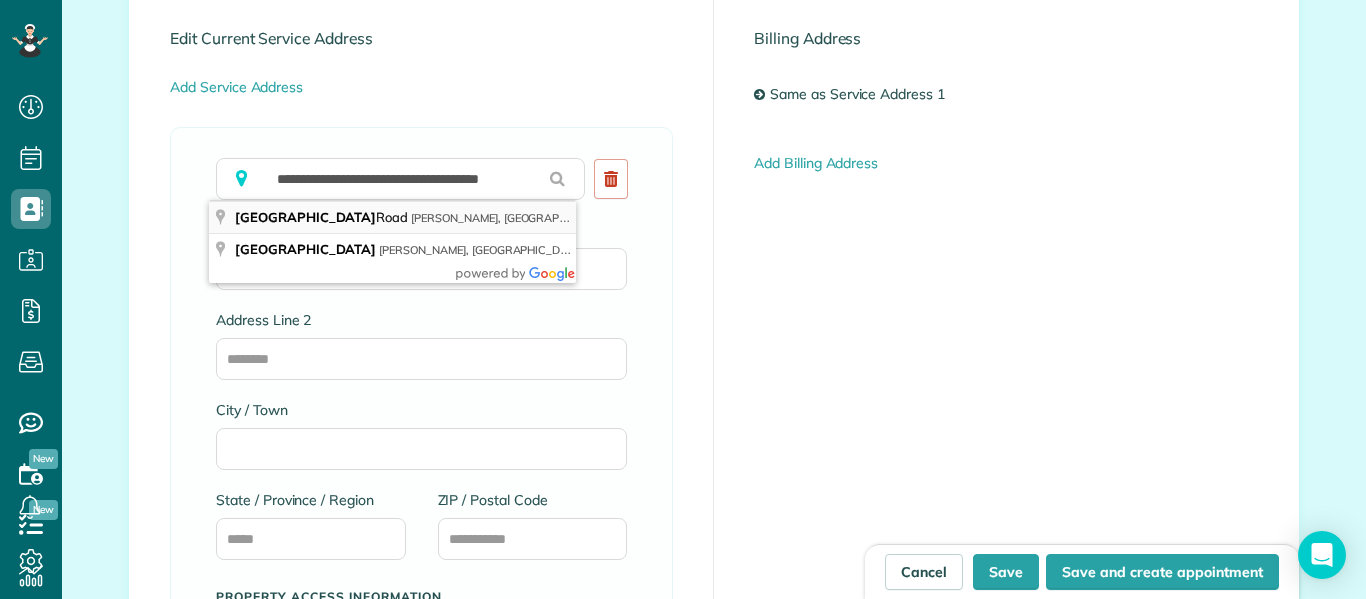 type on "**********" 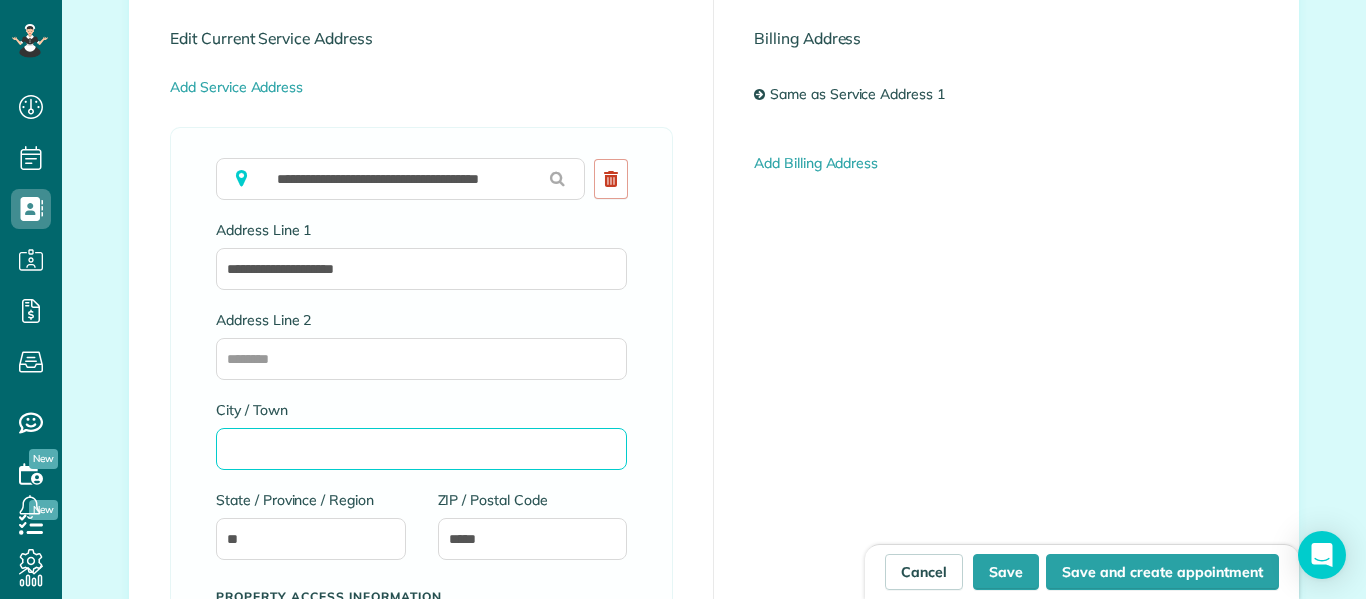 click on "City / Town" at bounding box center [421, 449] 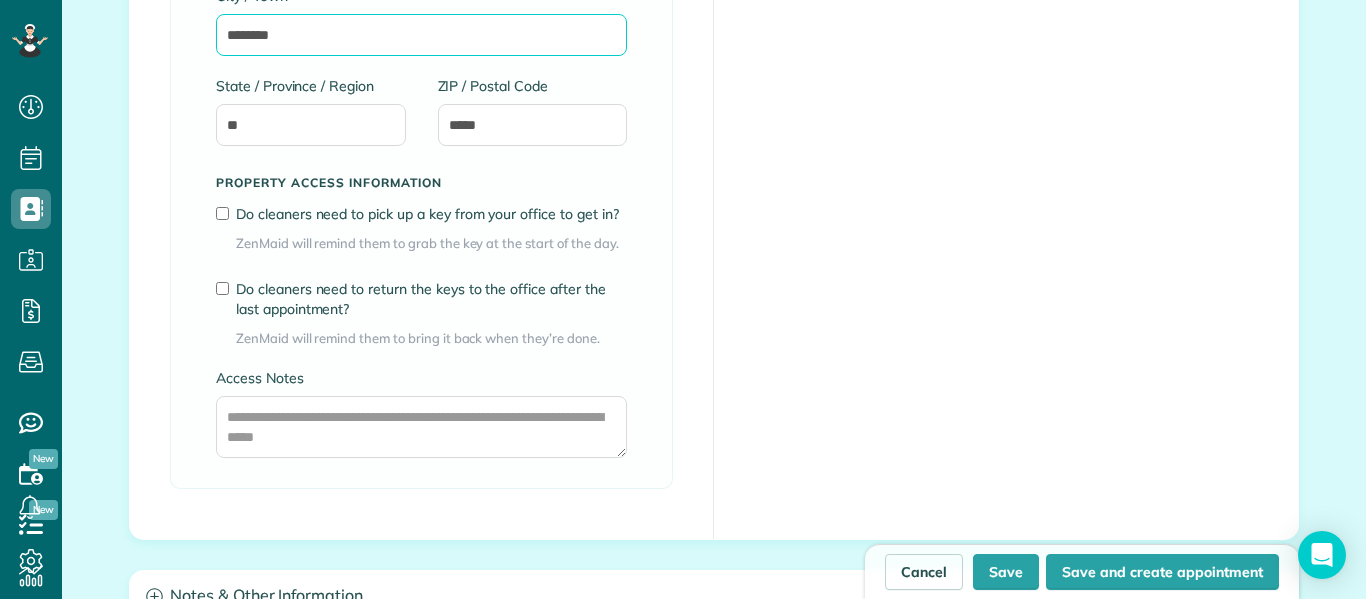 scroll, scrollTop: 1528, scrollLeft: 0, axis: vertical 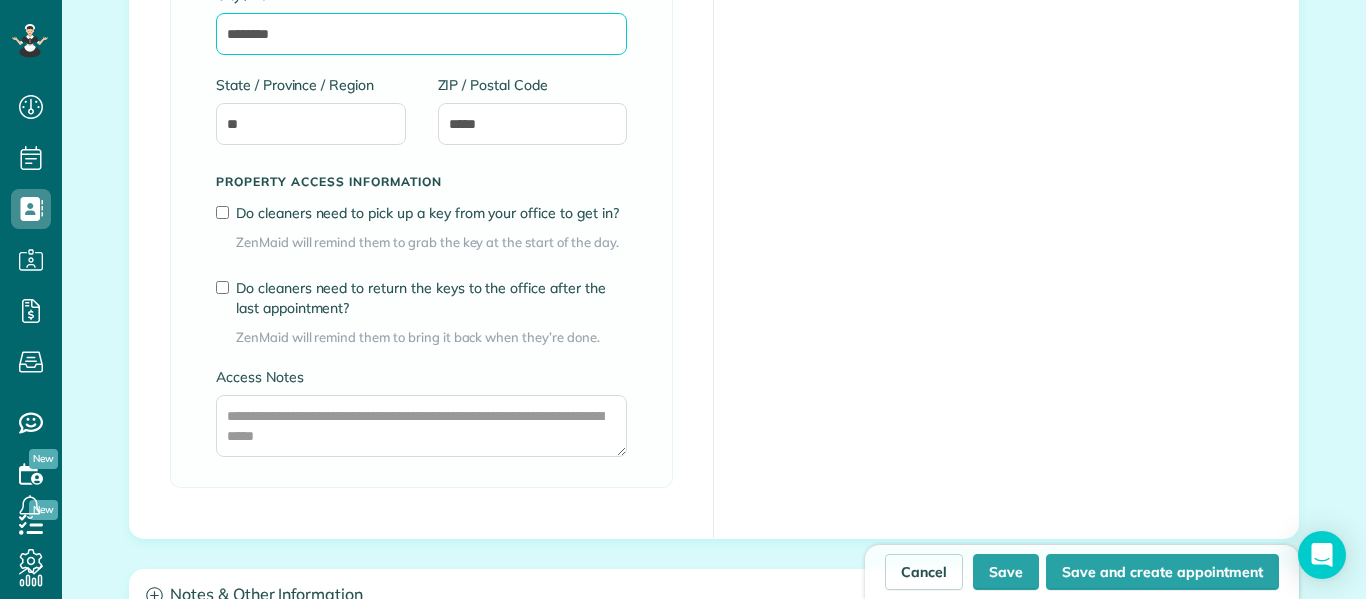 type on "********" 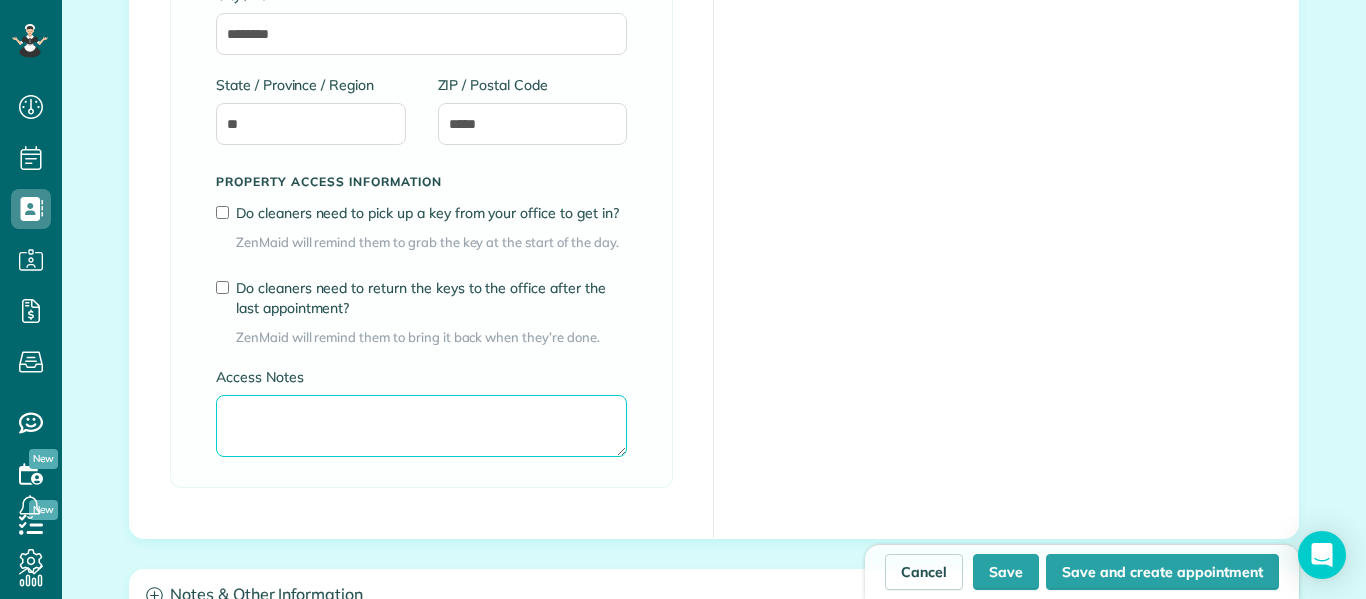 click on "Access Notes" at bounding box center [421, 426] 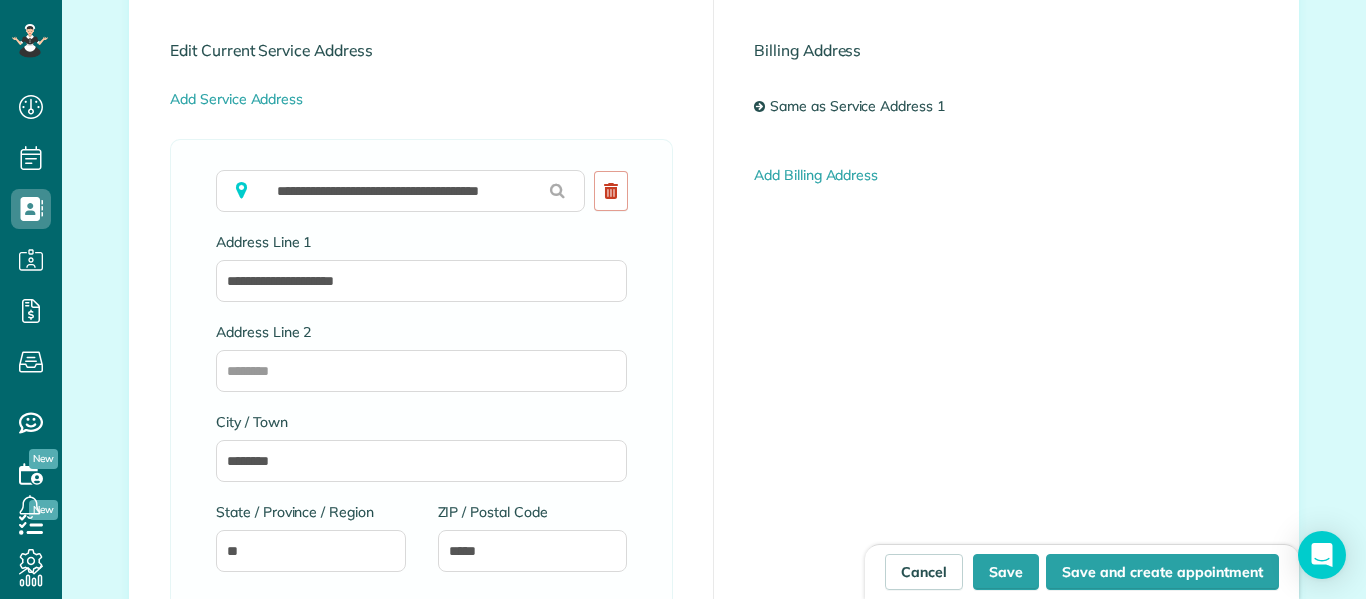 scroll, scrollTop: 1100, scrollLeft: 0, axis: vertical 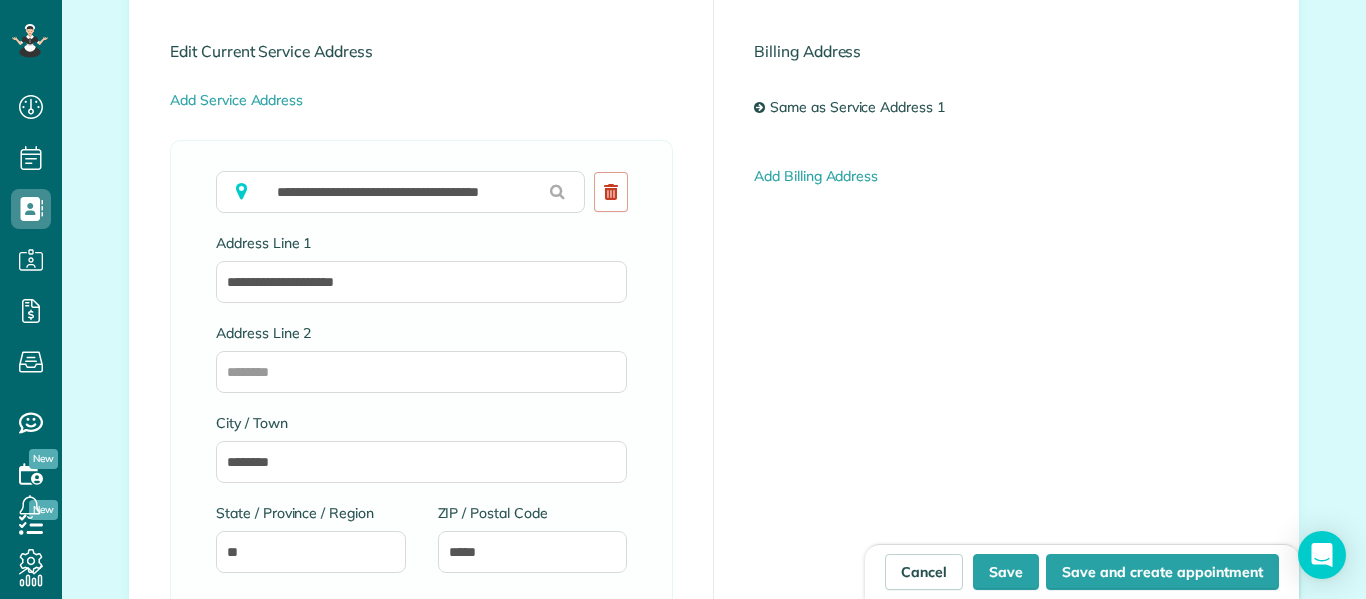 type on "**********" 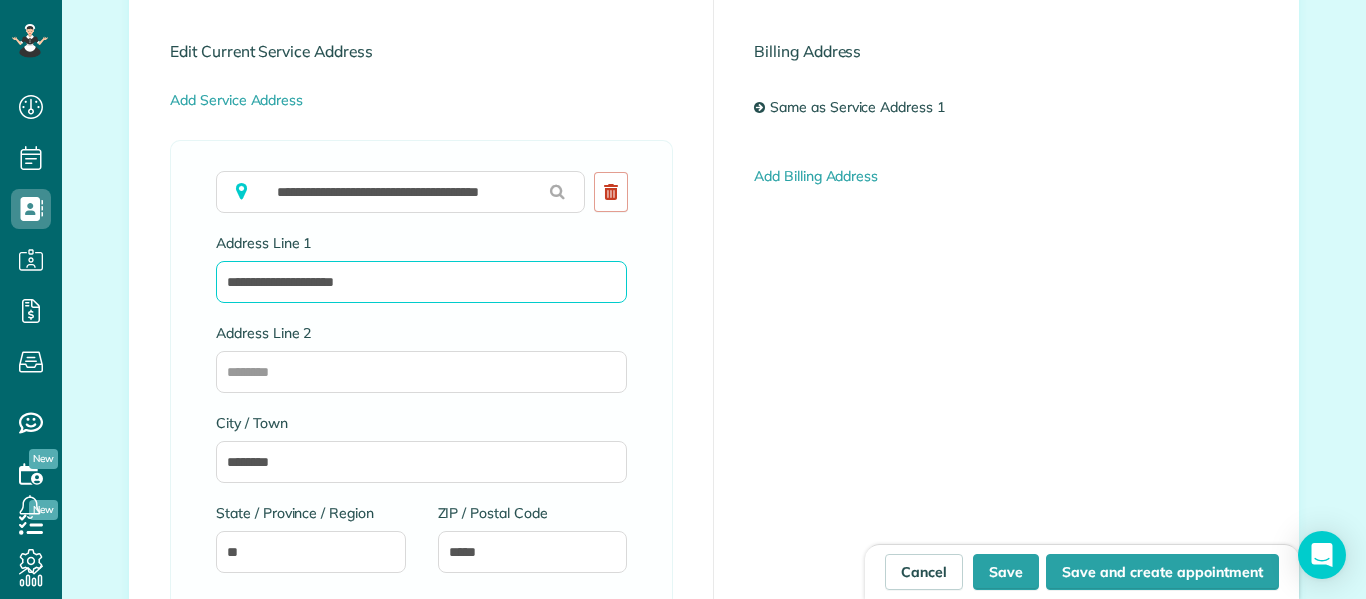 click on "**********" at bounding box center (421, 282) 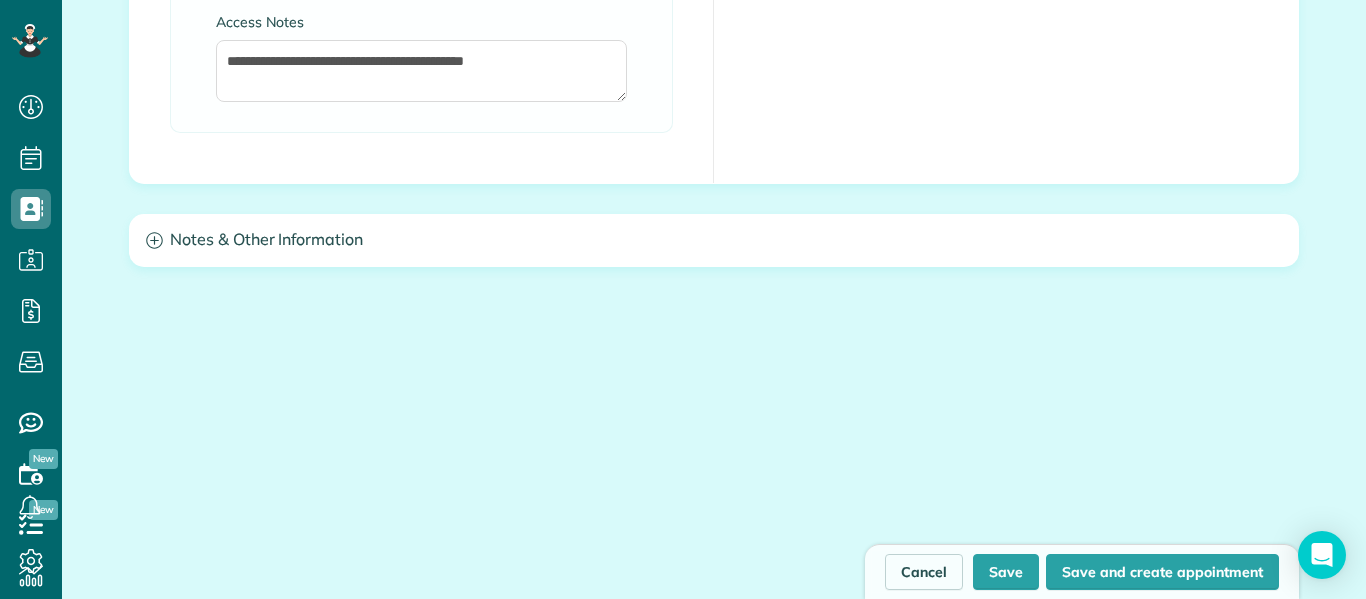 scroll, scrollTop: 1884, scrollLeft: 0, axis: vertical 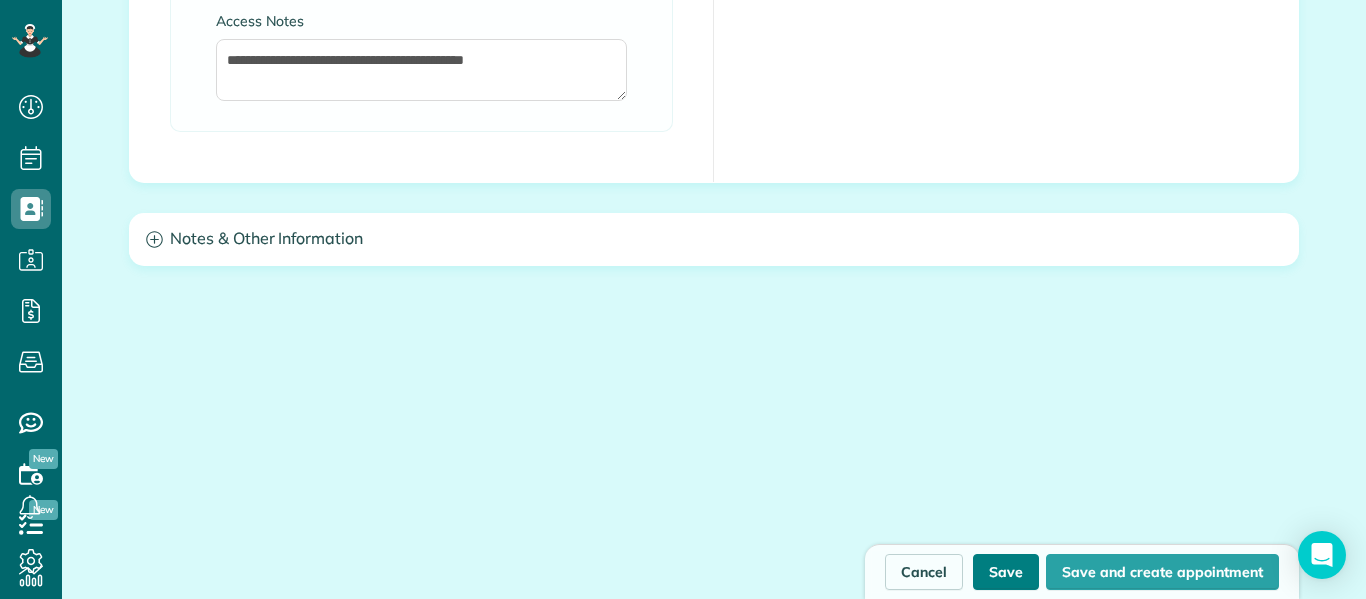 type on "**********" 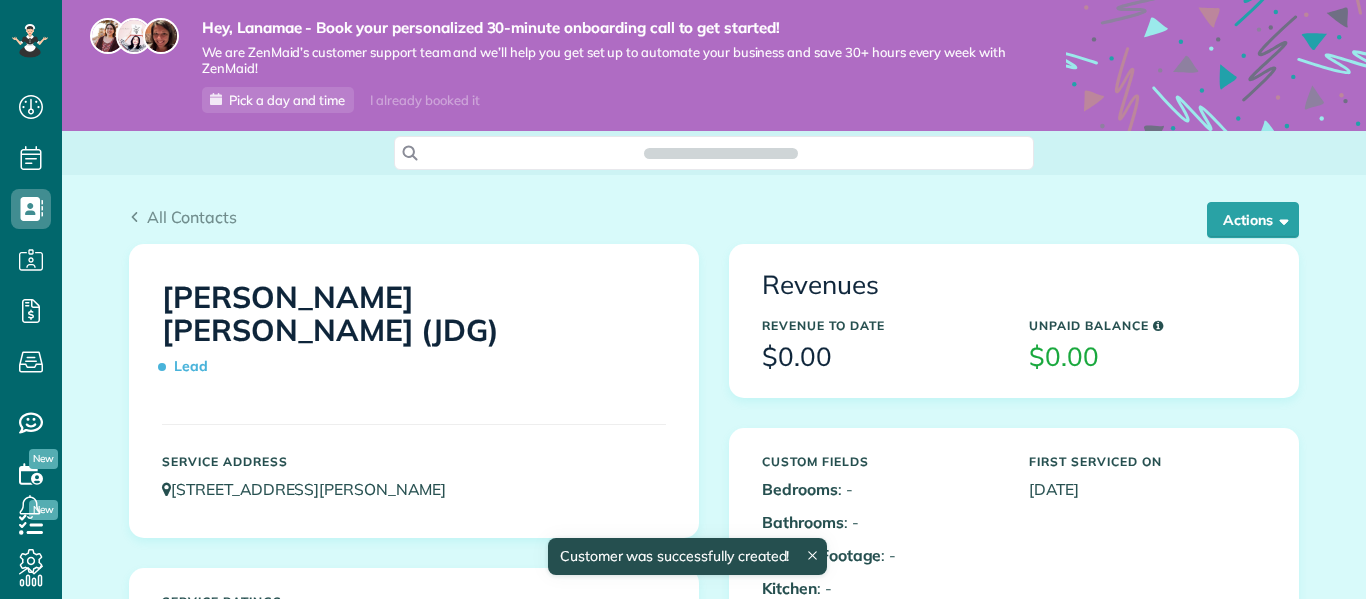 scroll, scrollTop: 0, scrollLeft: 0, axis: both 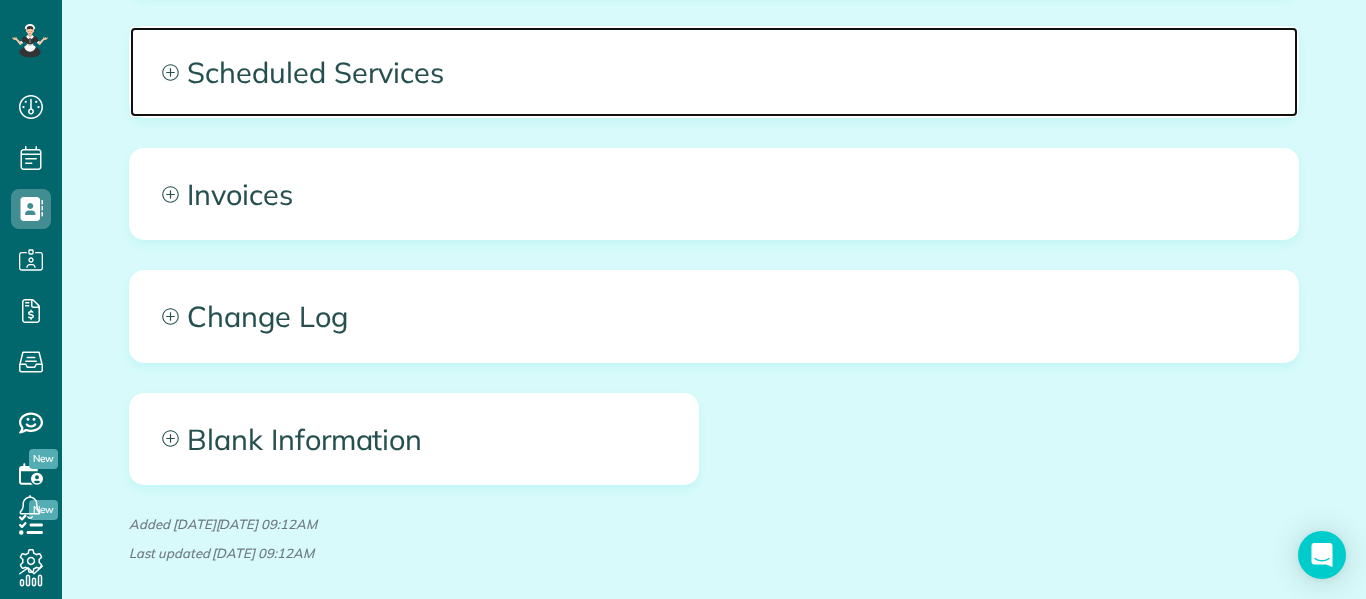 click on "Scheduled Services" at bounding box center [714, 72] 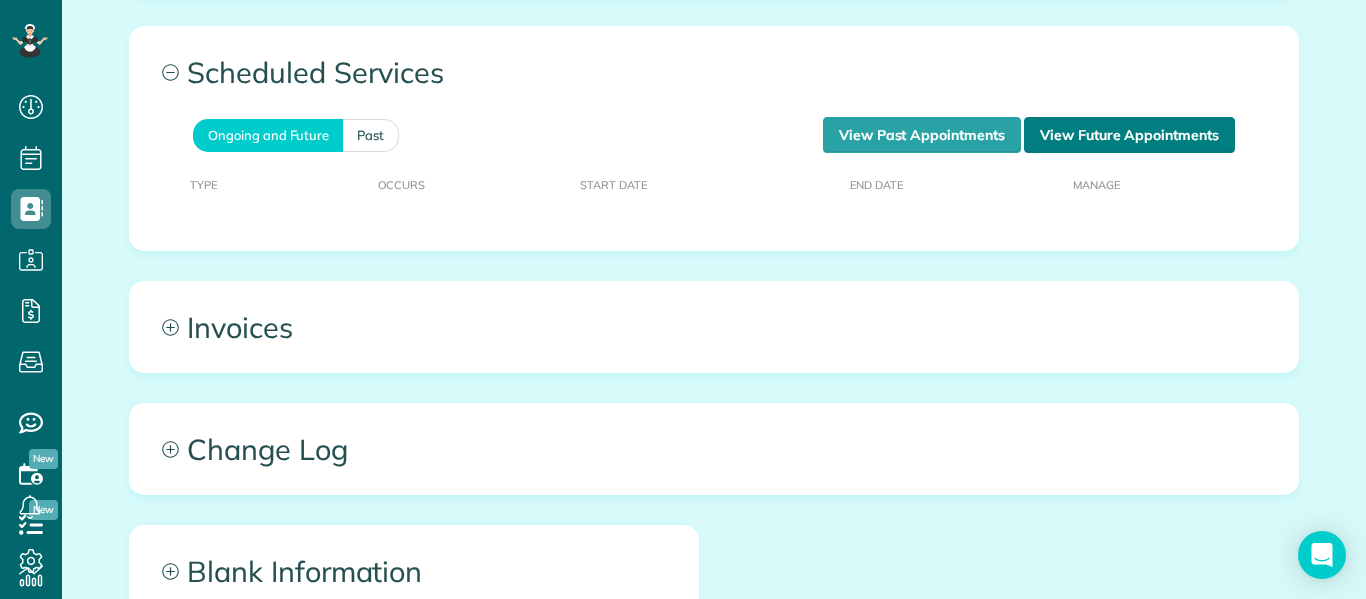 click on "View Future Appointments" at bounding box center (1129, 135) 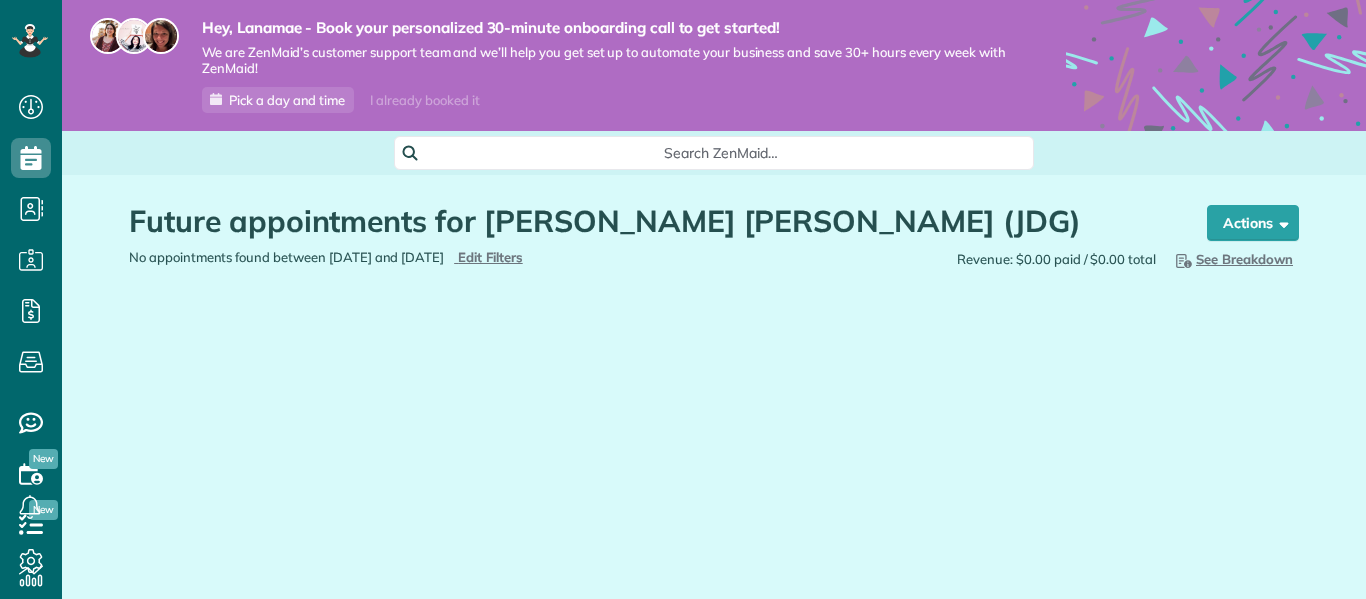 scroll, scrollTop: 0, scrollLeft: 0, axis: both 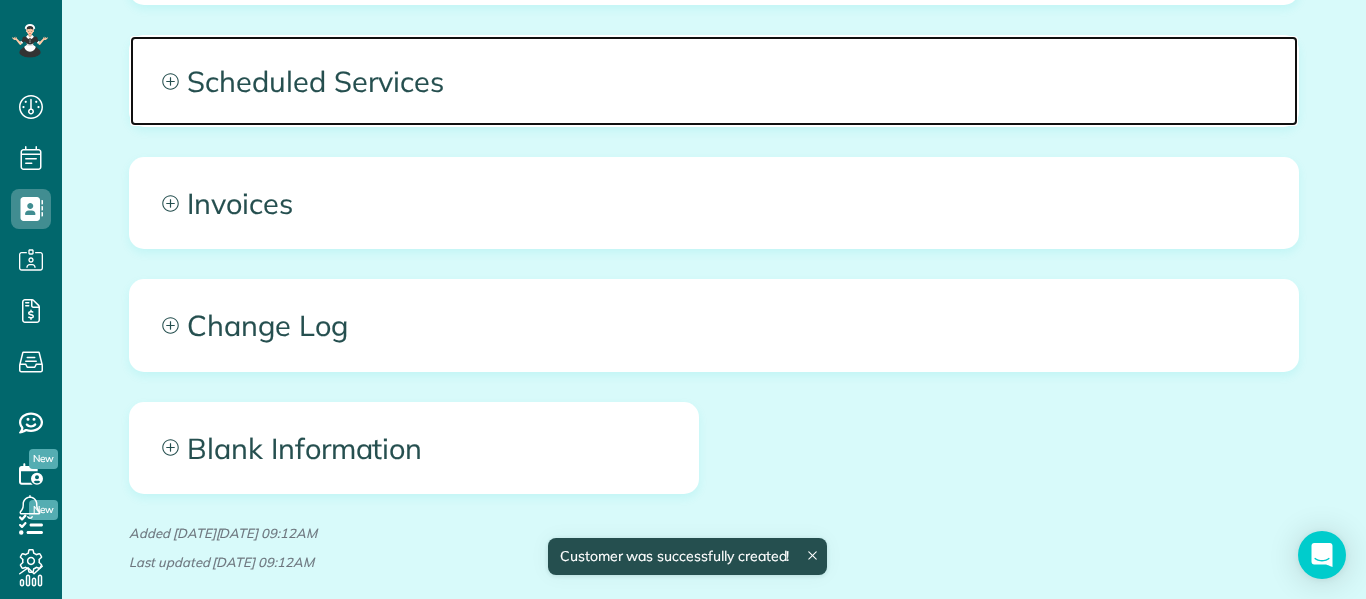 click on "Scheduled Services" at bounding box center [714, 81] 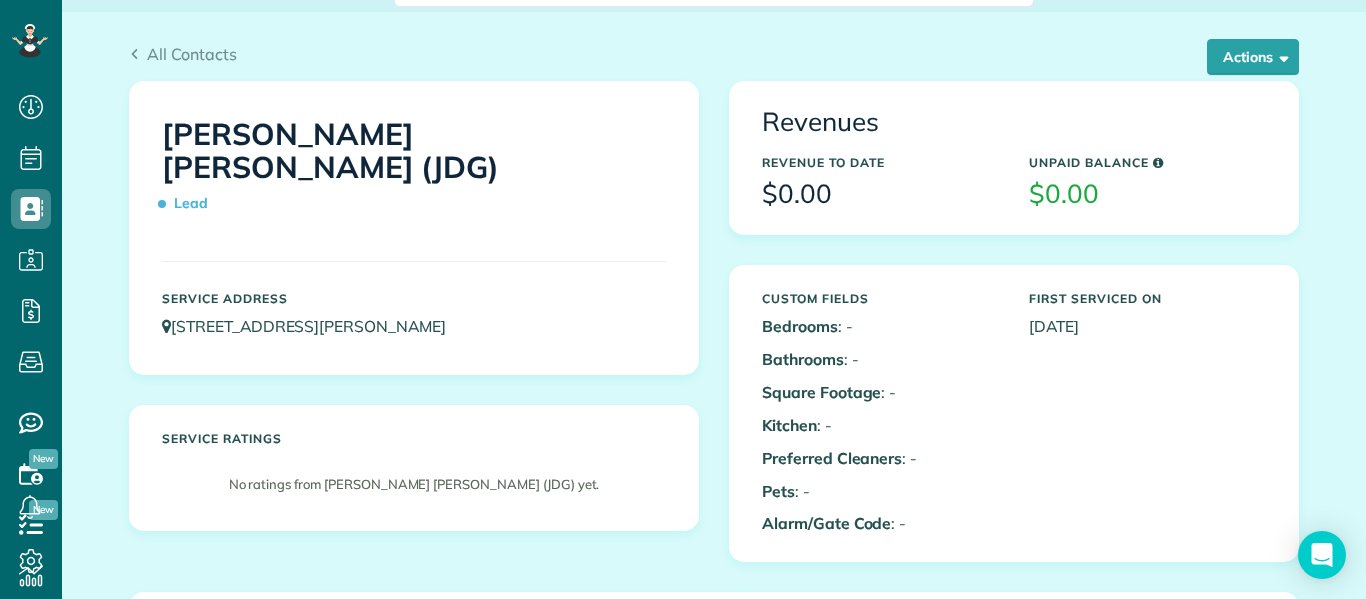 scroll, scrollTop: 163, scrollLeft: 0, axis: vertical 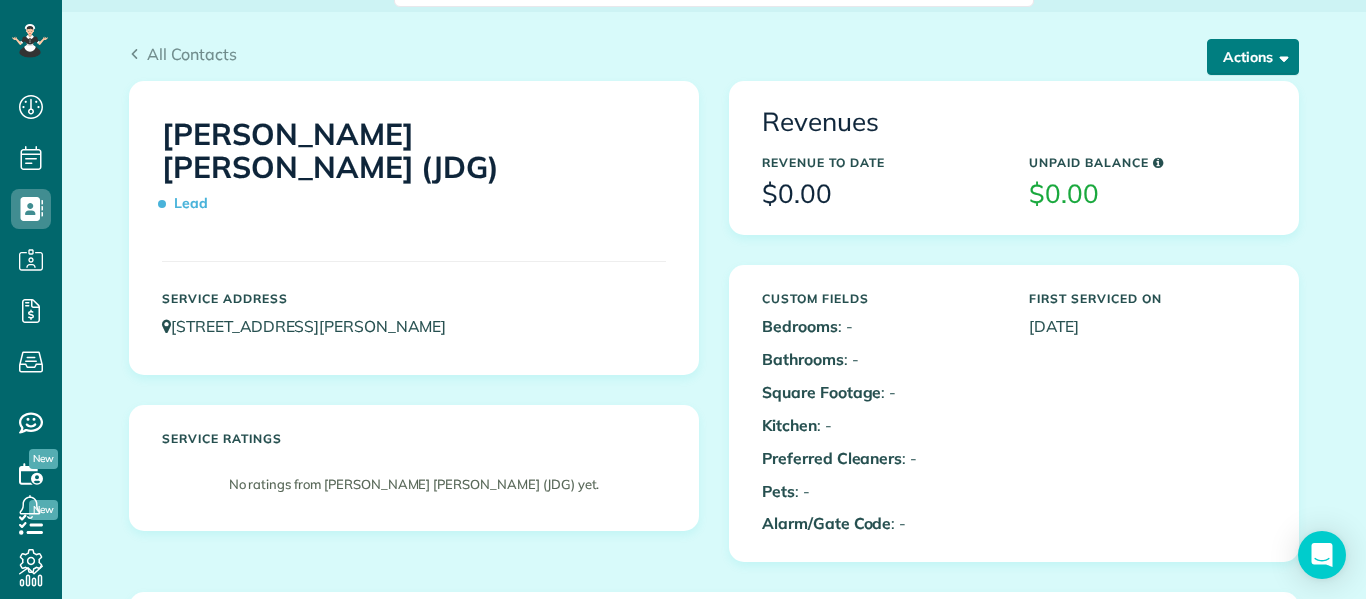 click on "Actions" at bounding box center (1253, 57) 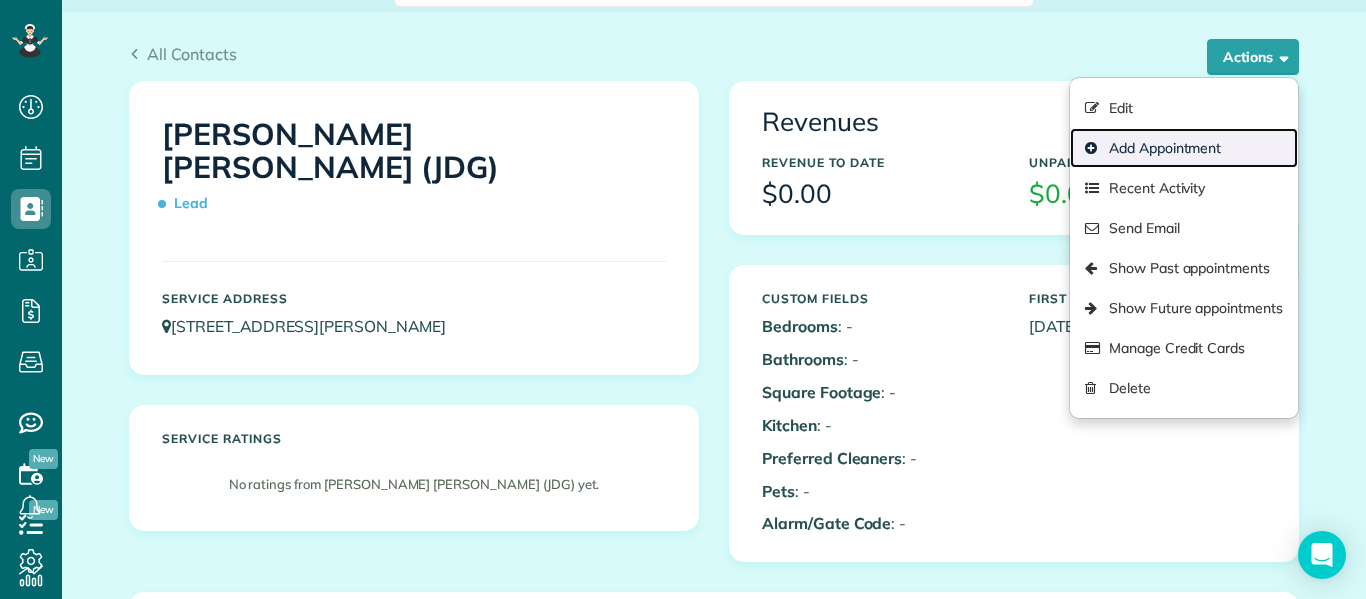 click on "Add Appointment" at bounding box center (1184, 148) 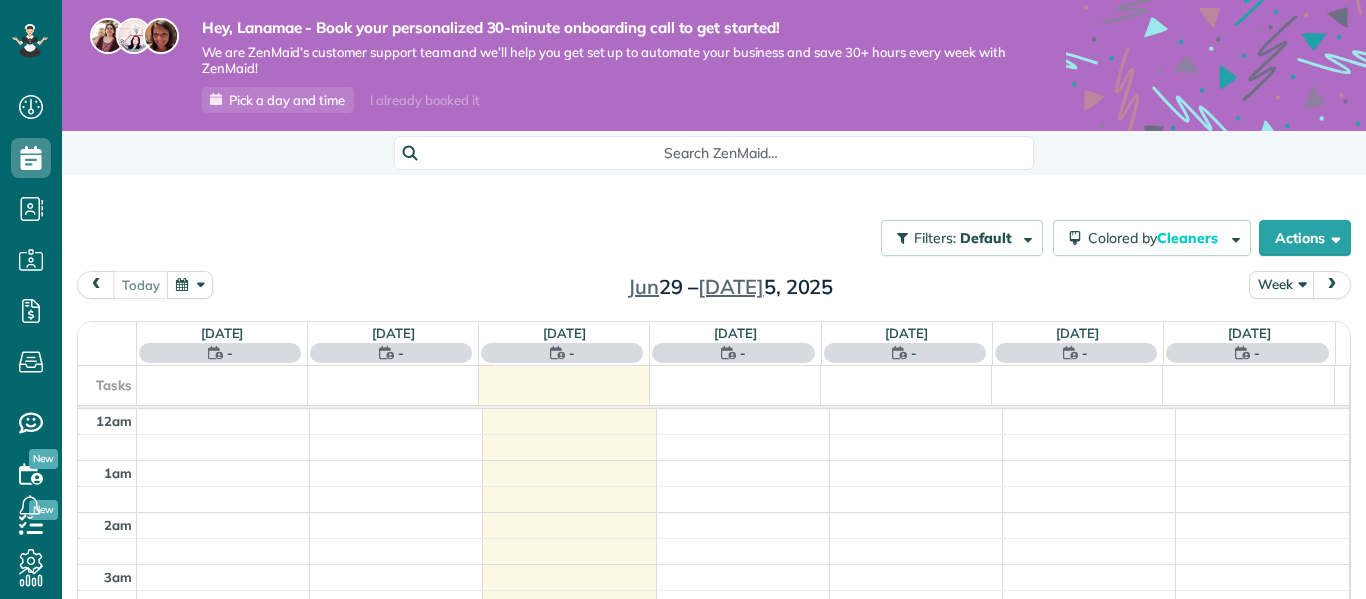 scroll, scrollTop: 0, scrollLeft: 0, axis: both 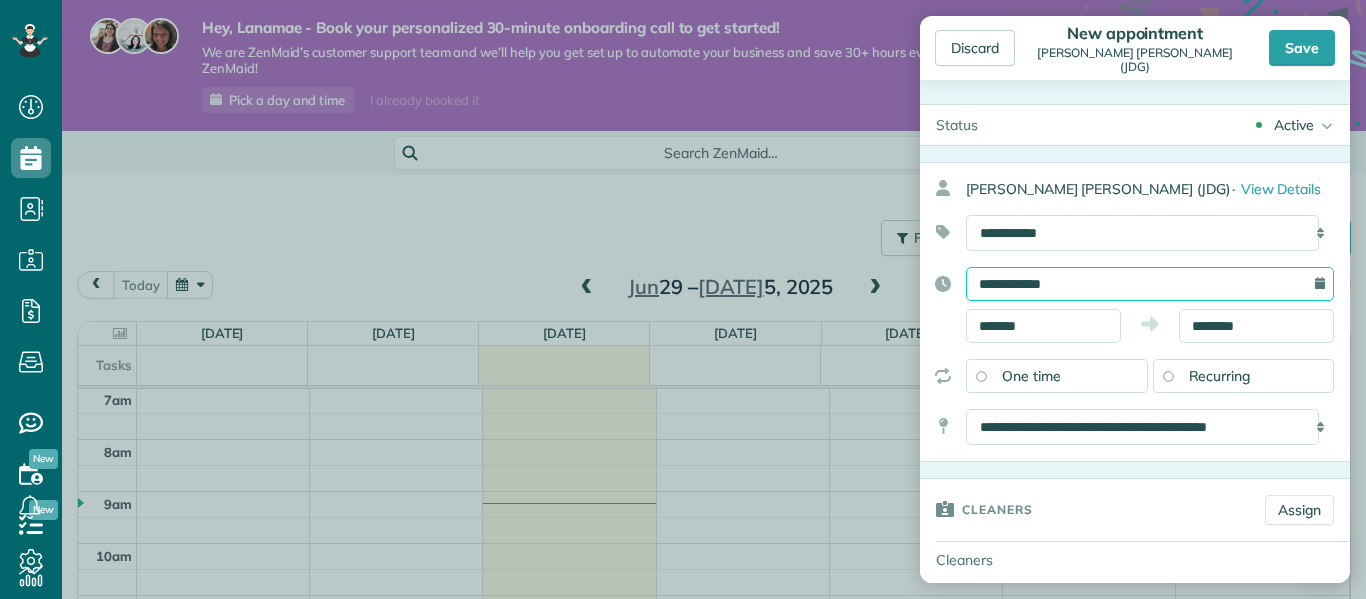 click on "**********" at bounding box center [1150, 284] 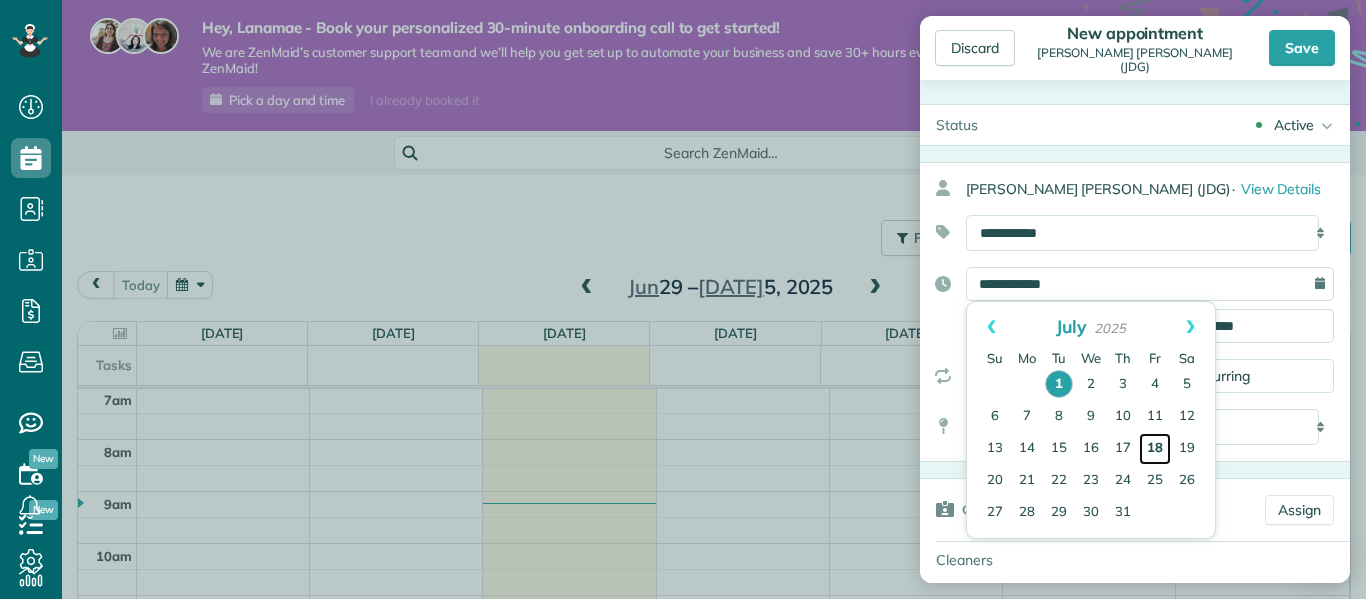click on "18" at bounding box center [1155, 449] 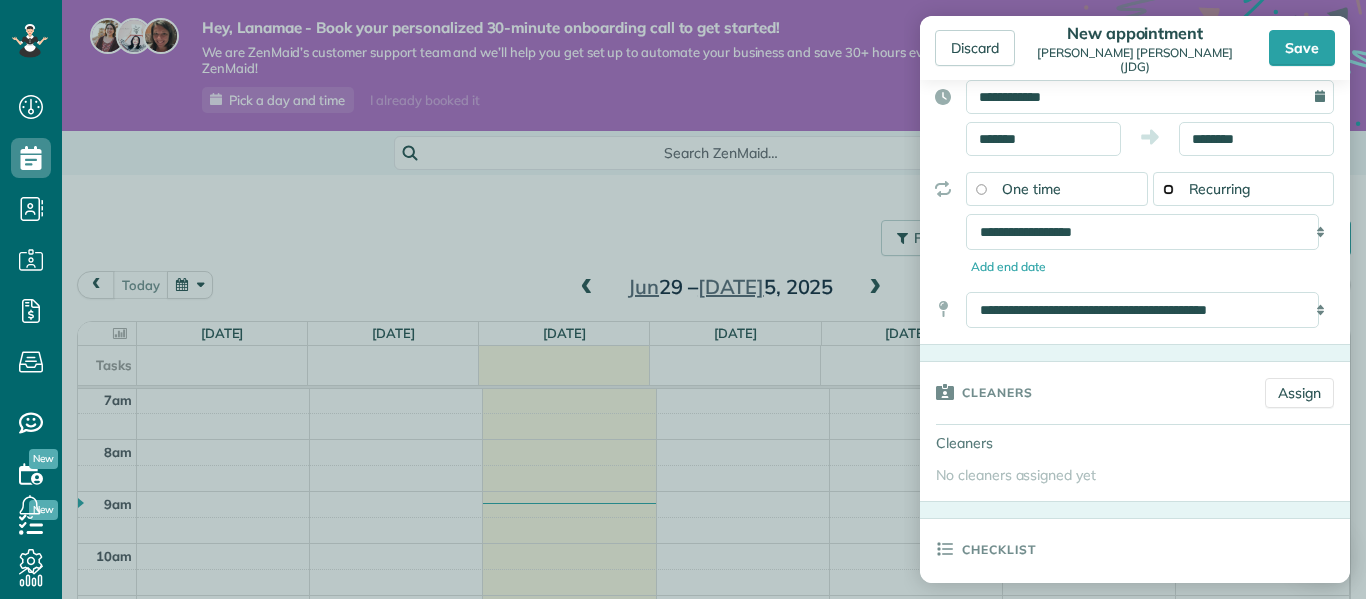 scroll, scrollTop: 190, scrollLeft: 0, axis: vertical 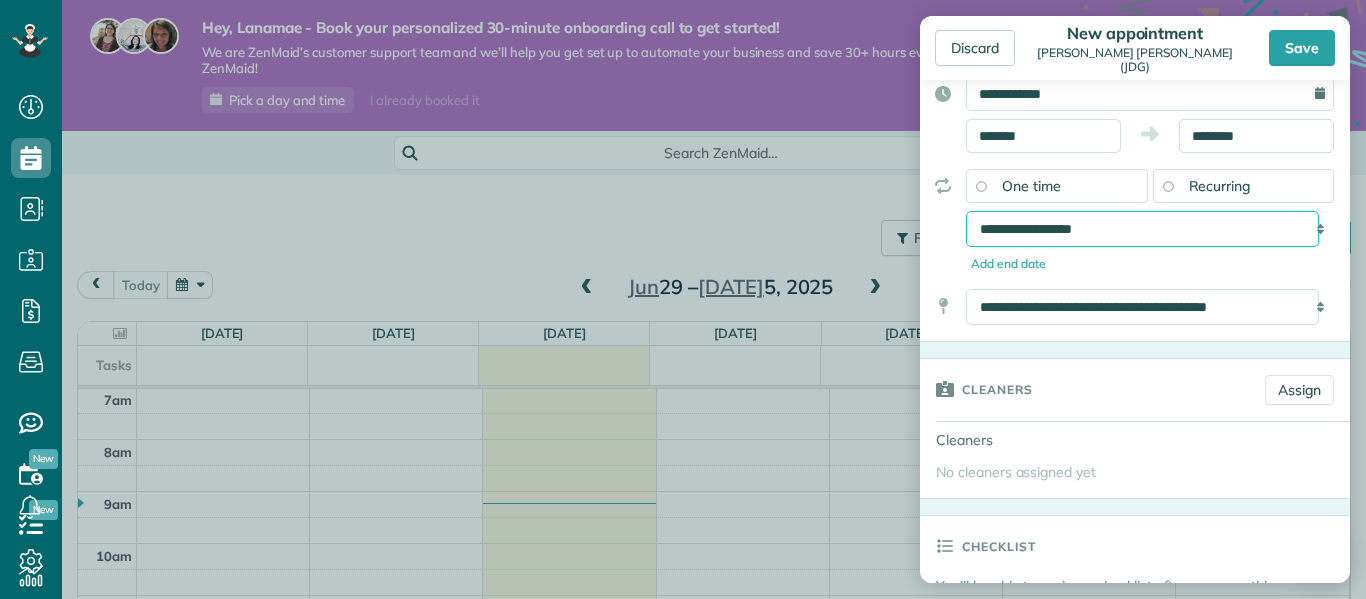 click on "**********" at bounding box center (1142, 229) 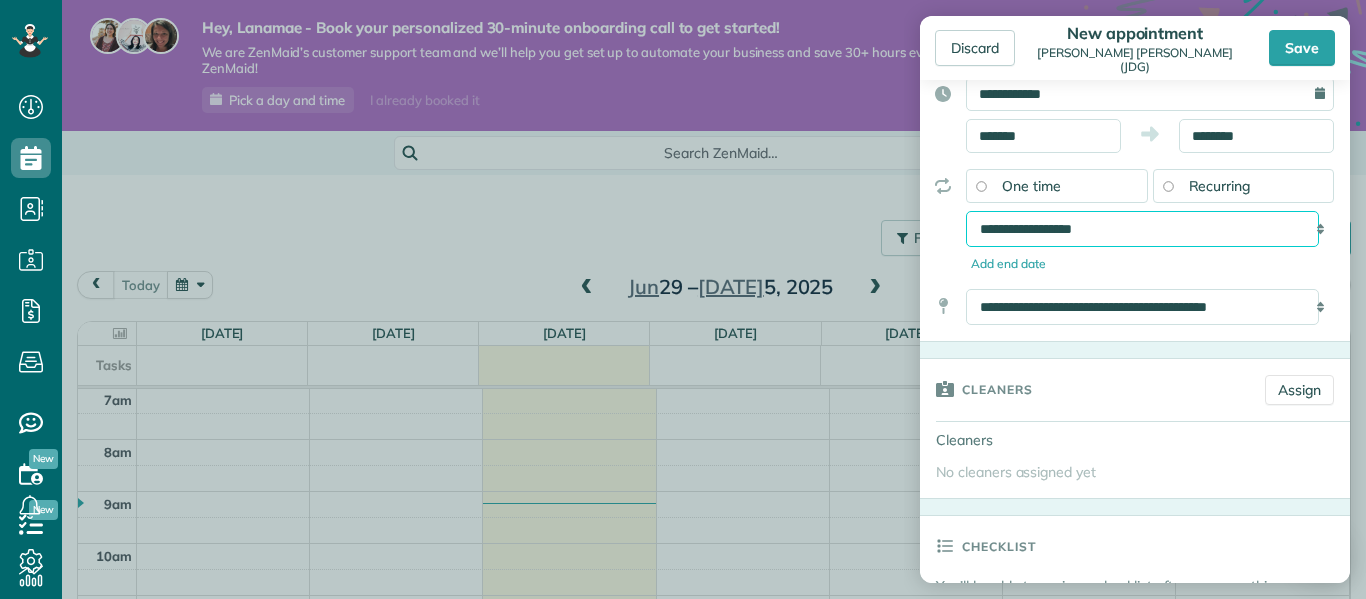 select on "**********" 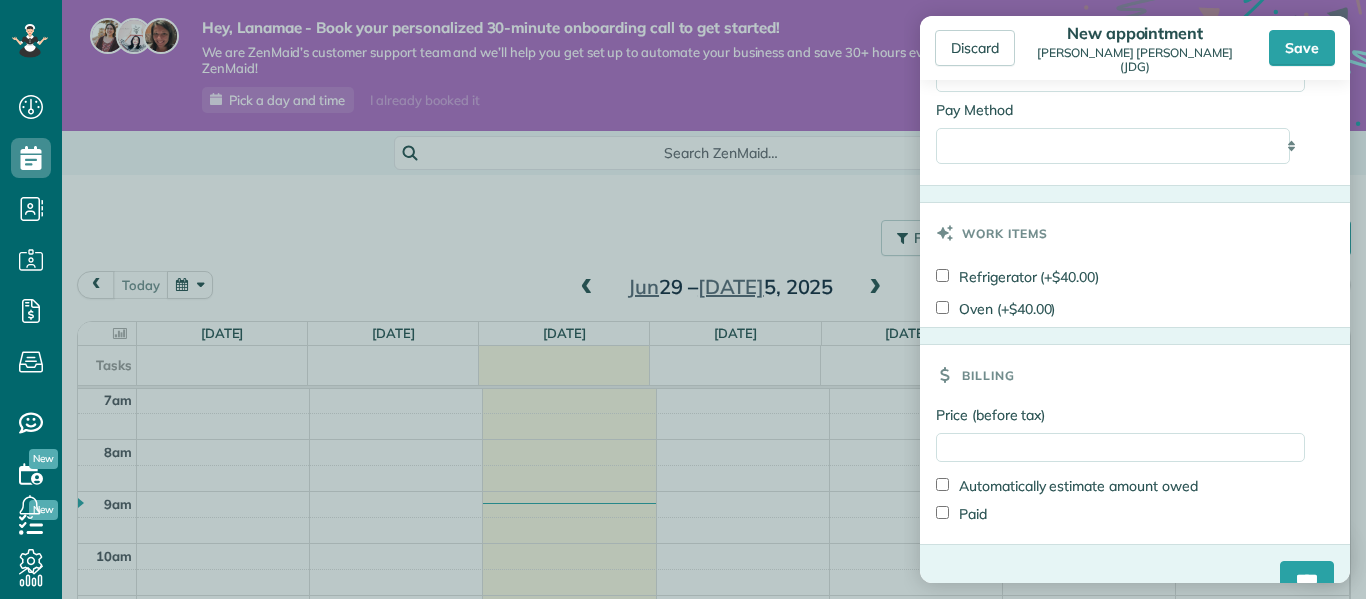 scroll, scrollTop: 1209, scrollLeft: 0, axis: vertical 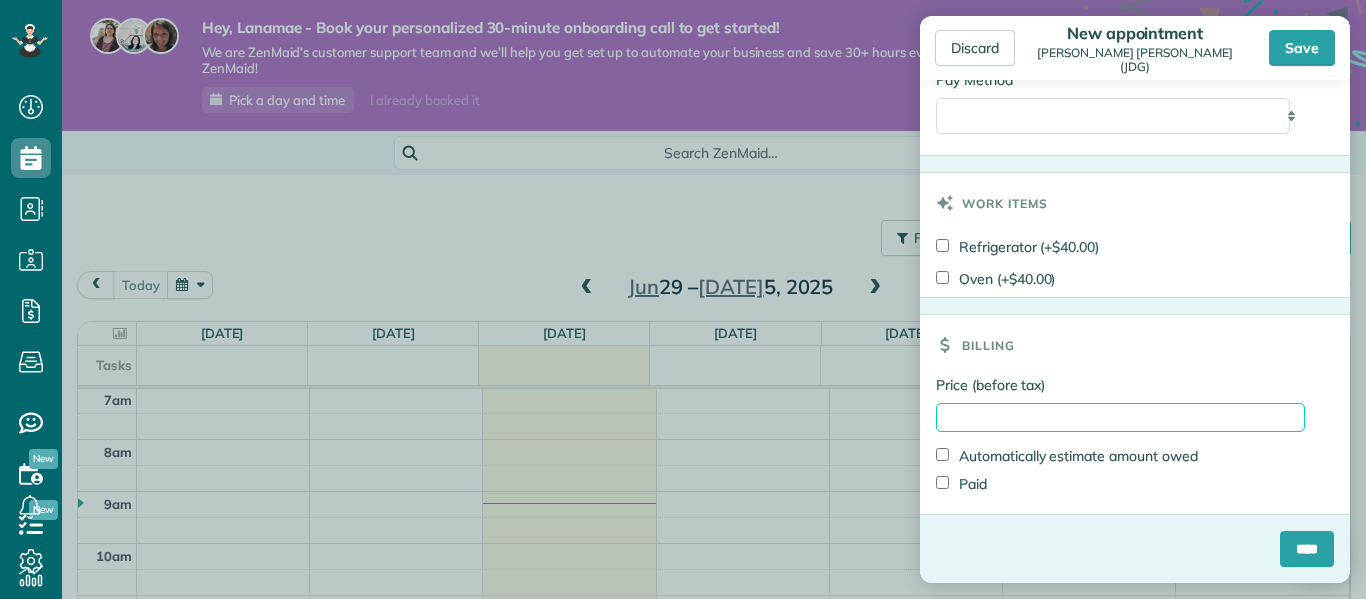 click on "Price (before tax)" at bounding box center [1120, 417] 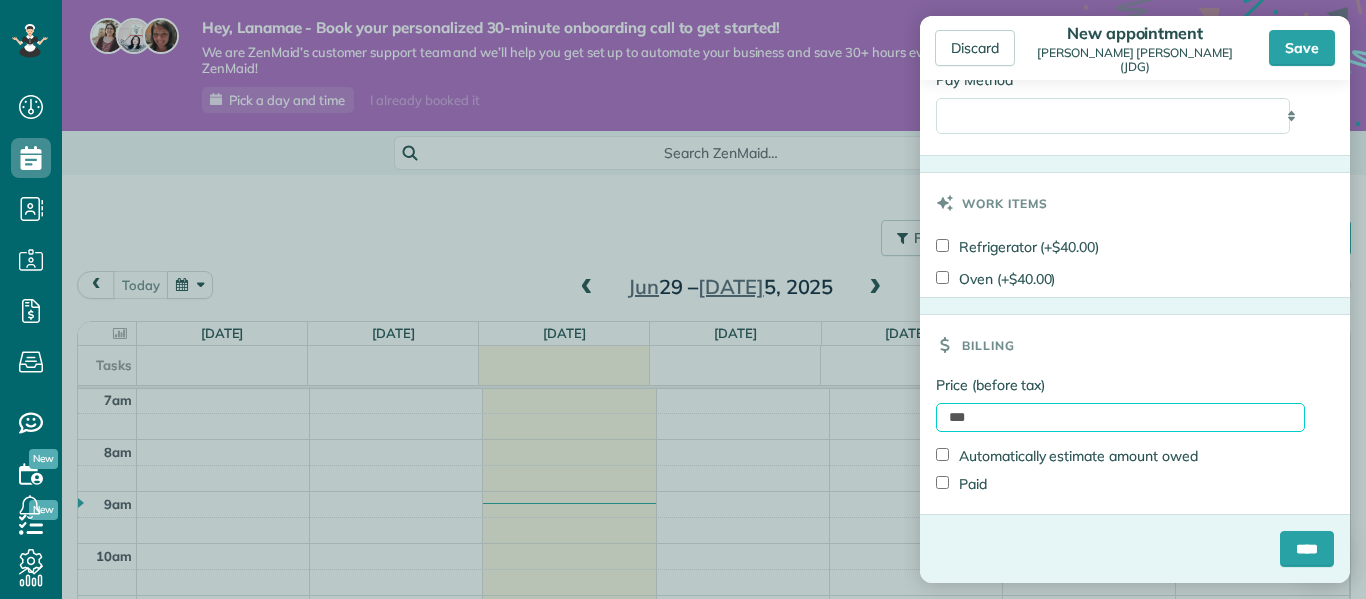 type on "***" 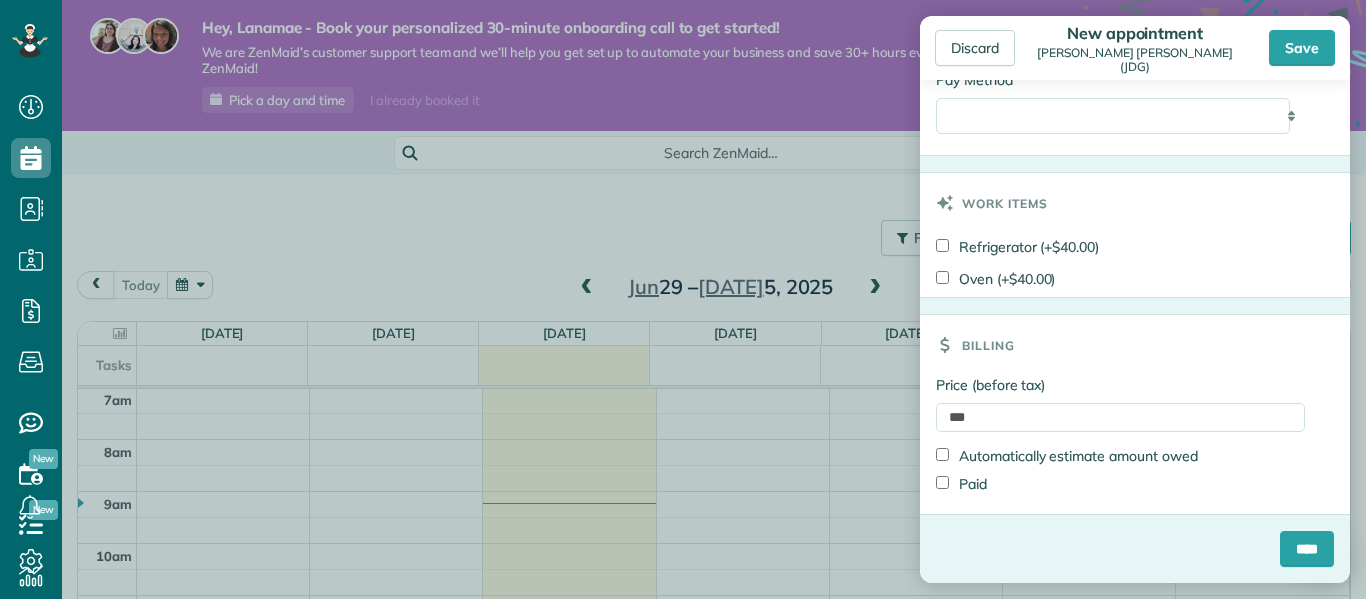 click on "****" at bounding box center (1135, 557) 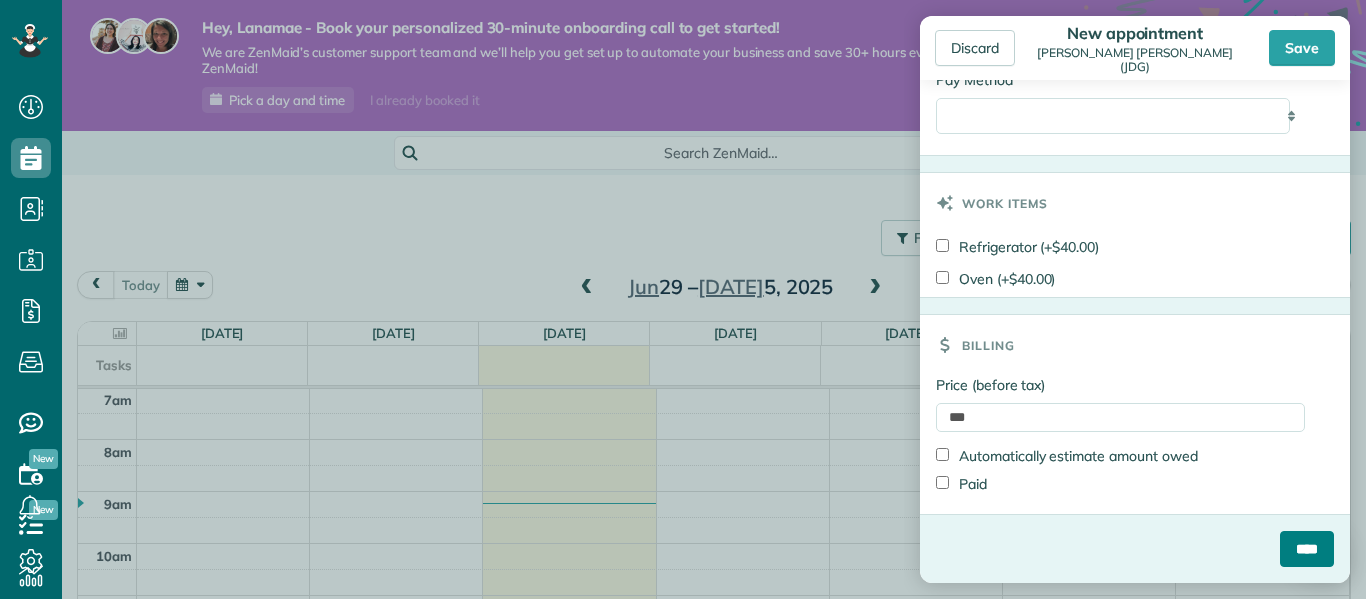 click on "****" at bounding box center (1307, 549) 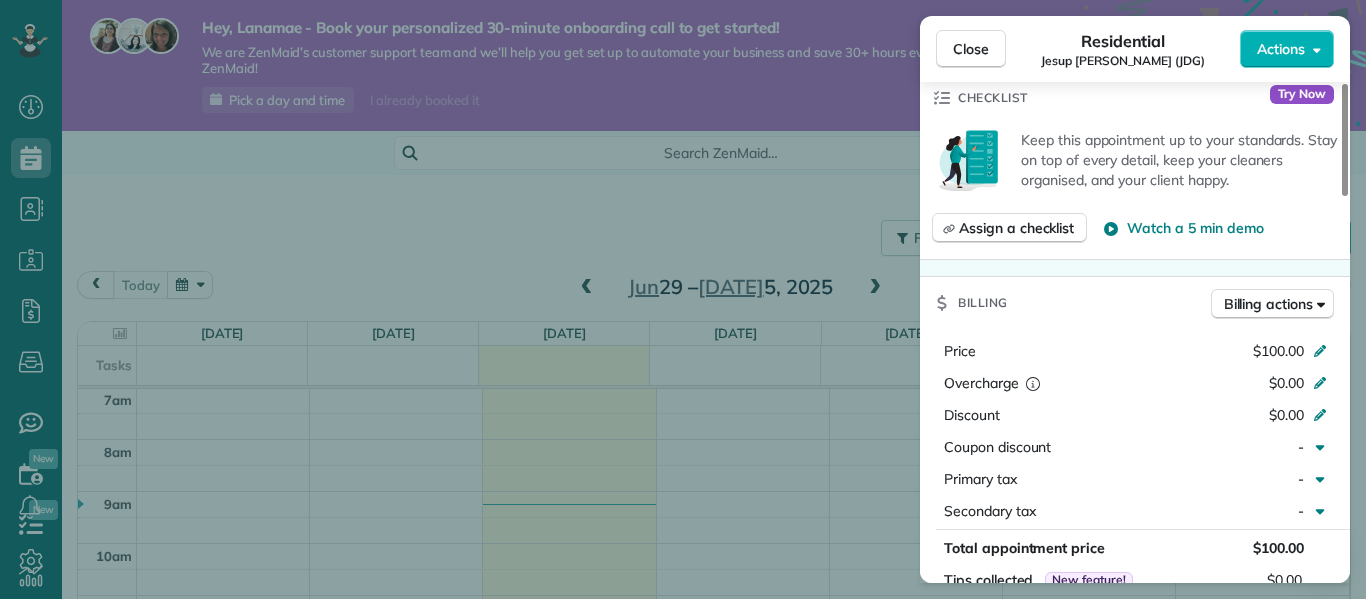 scroll, scrollTop: 690, scrollLeft: 0, axis: vertical 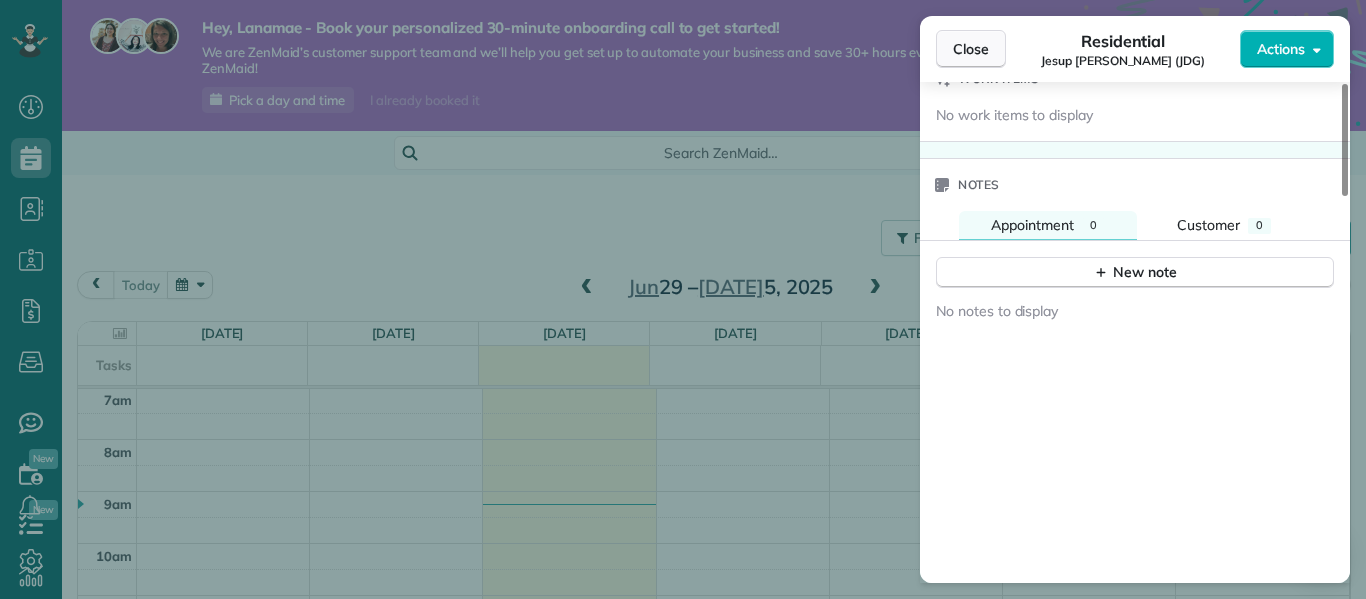 click on "Close" at bounding box center (971, 49) 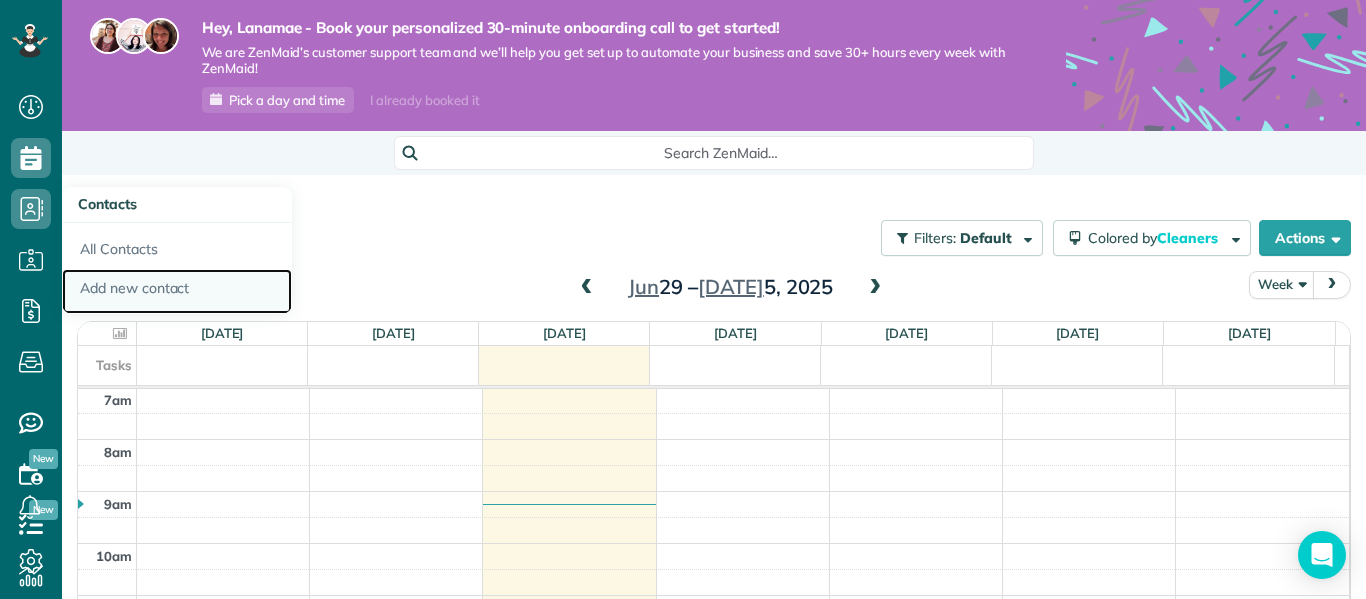 click on "Add new contact" at bounding box center (177, 292) 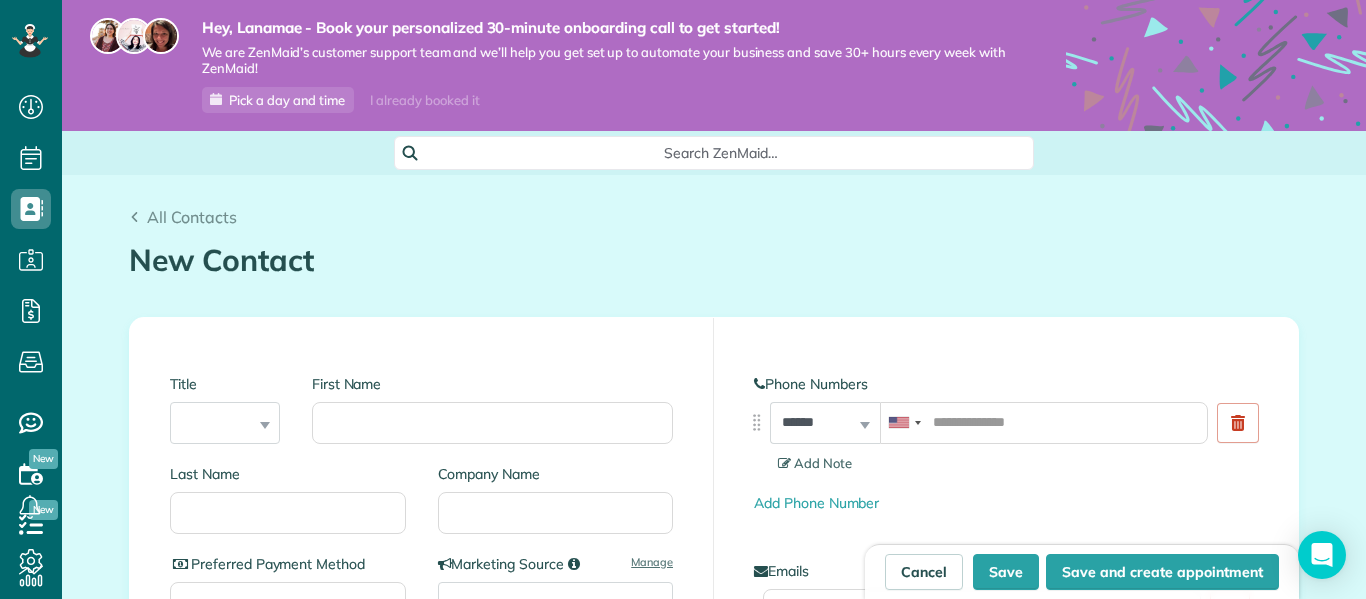 scroll, scrollTop: 0, scrollLeft: 0, axis: both 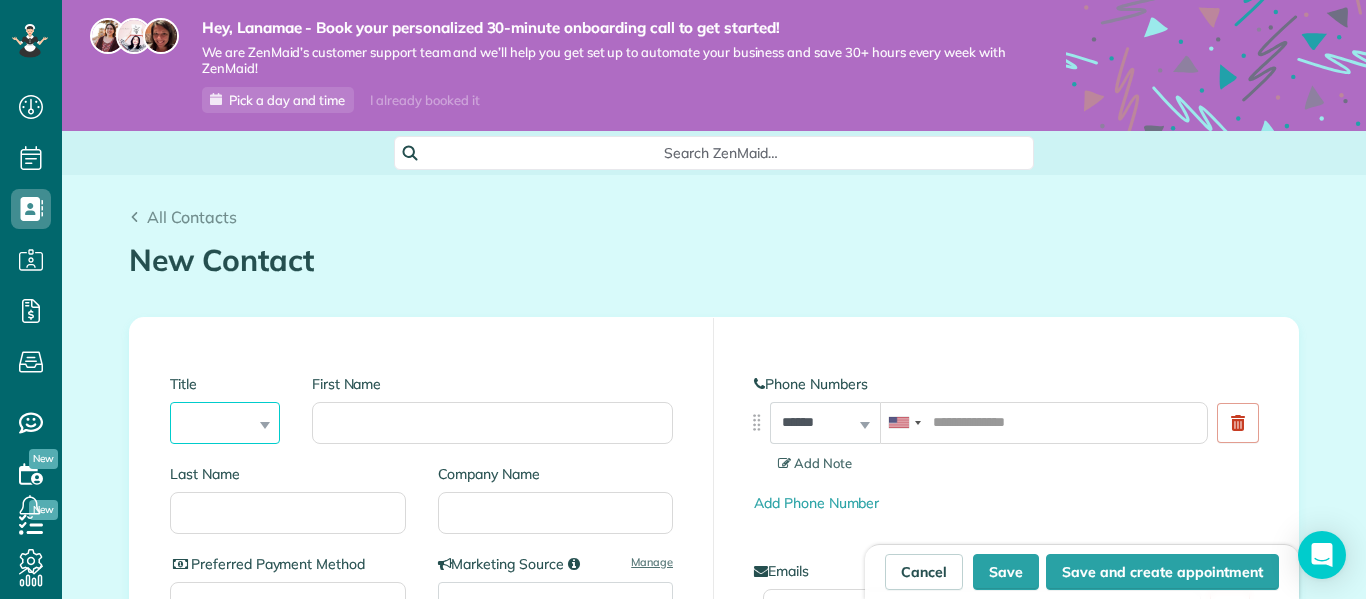 click on "***
****
***
***" at bounding box center [225, 423] 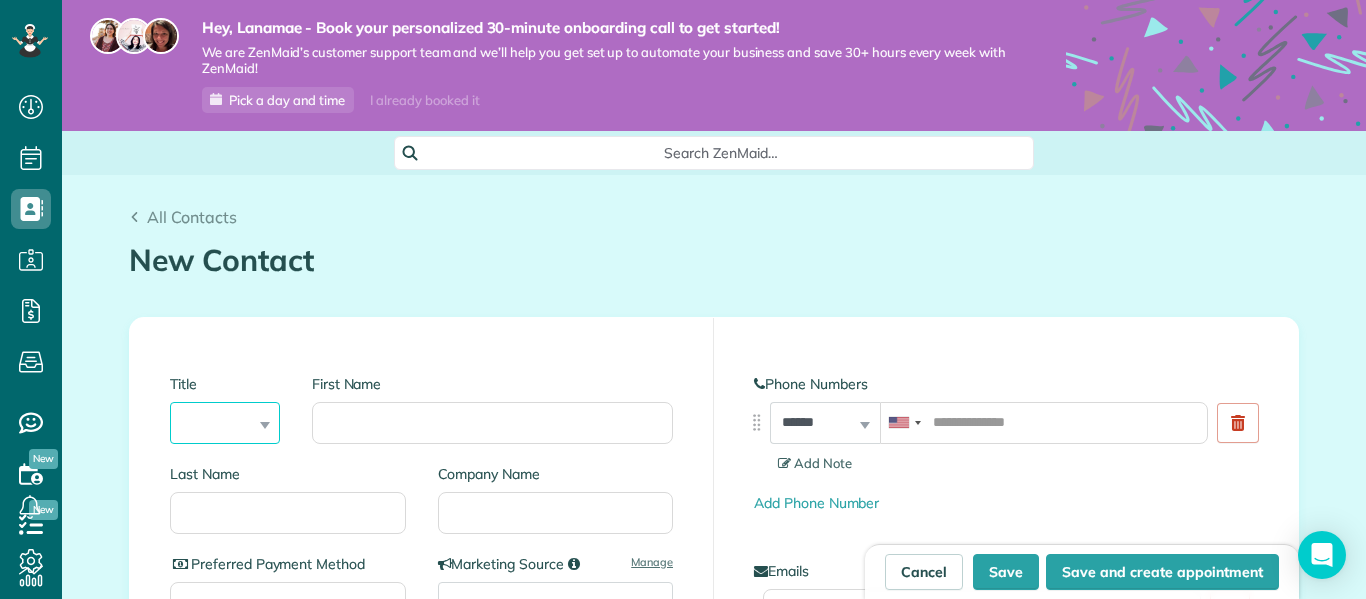 select on "****" 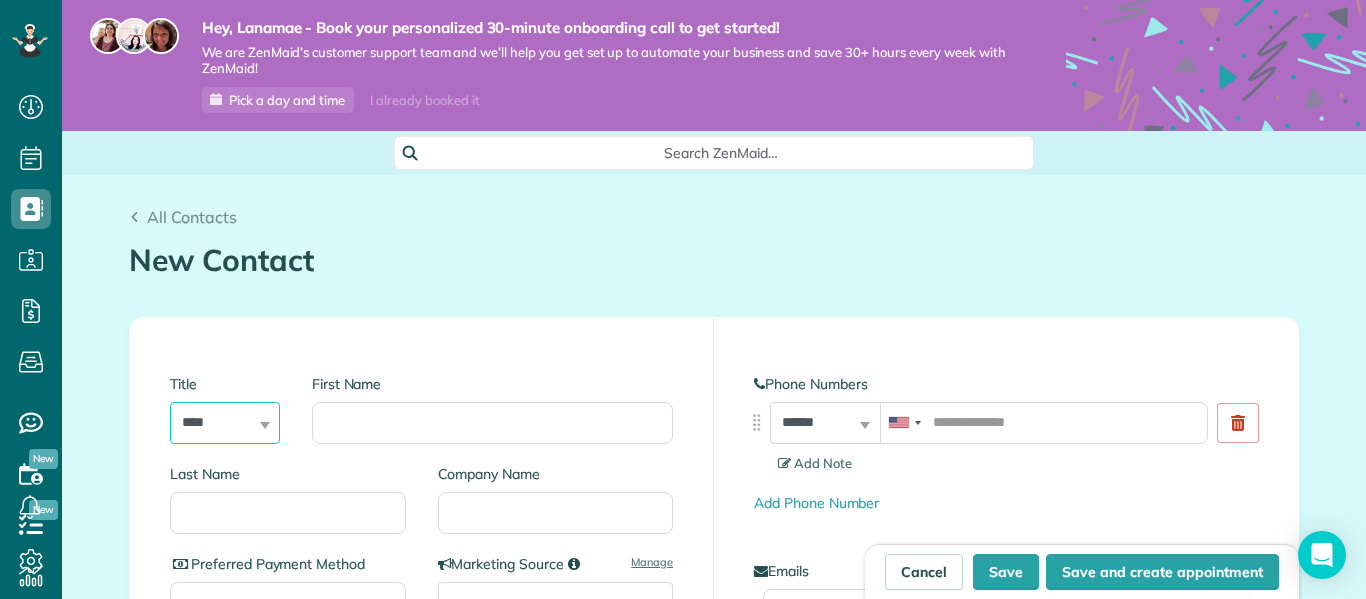click on "***
****
***
***" at bounding box center (225, 423) 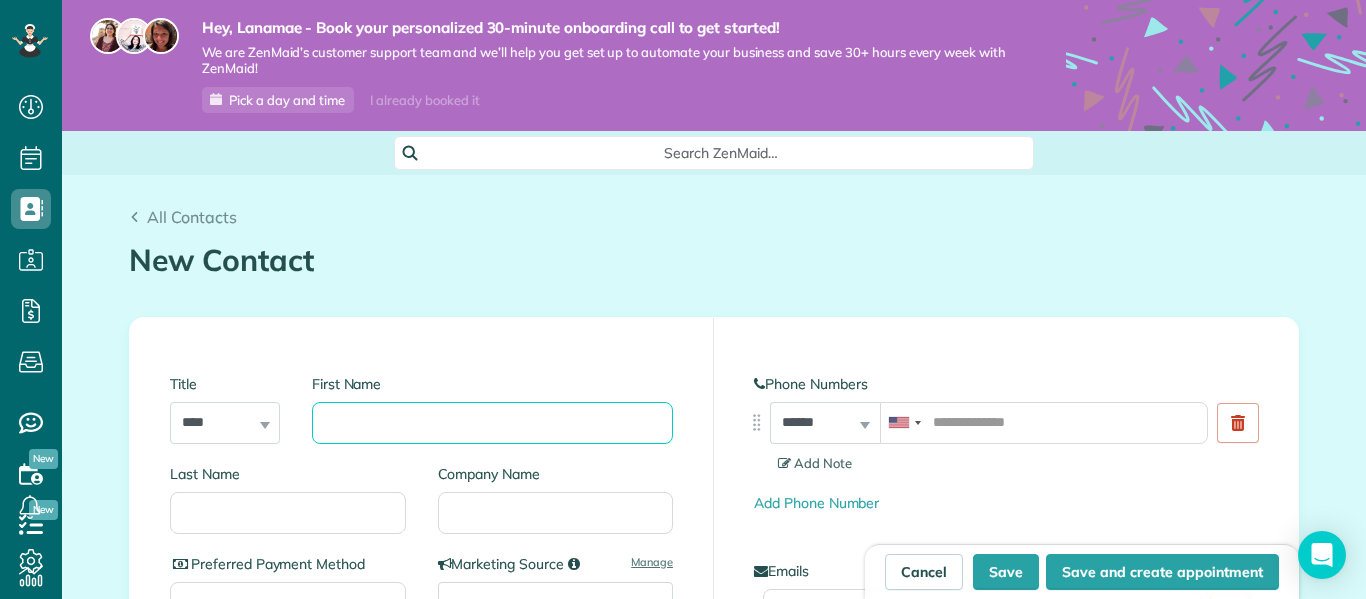 click on "First Name" at bounding box center [492, 423] 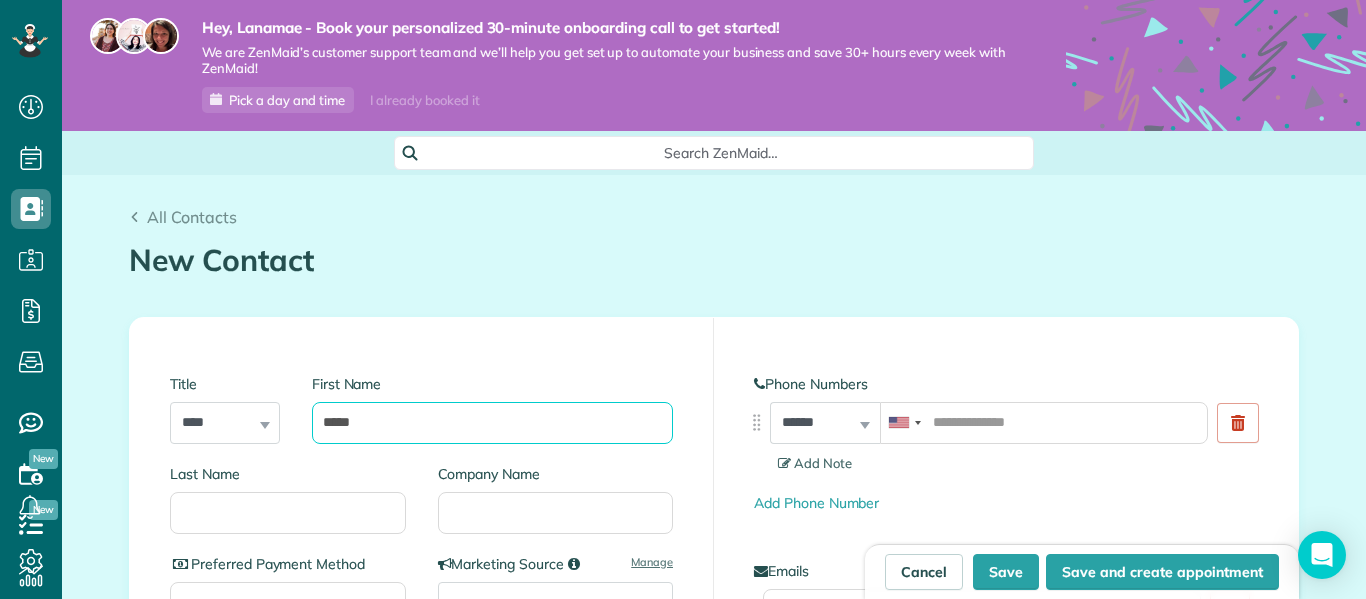 type on "*****" 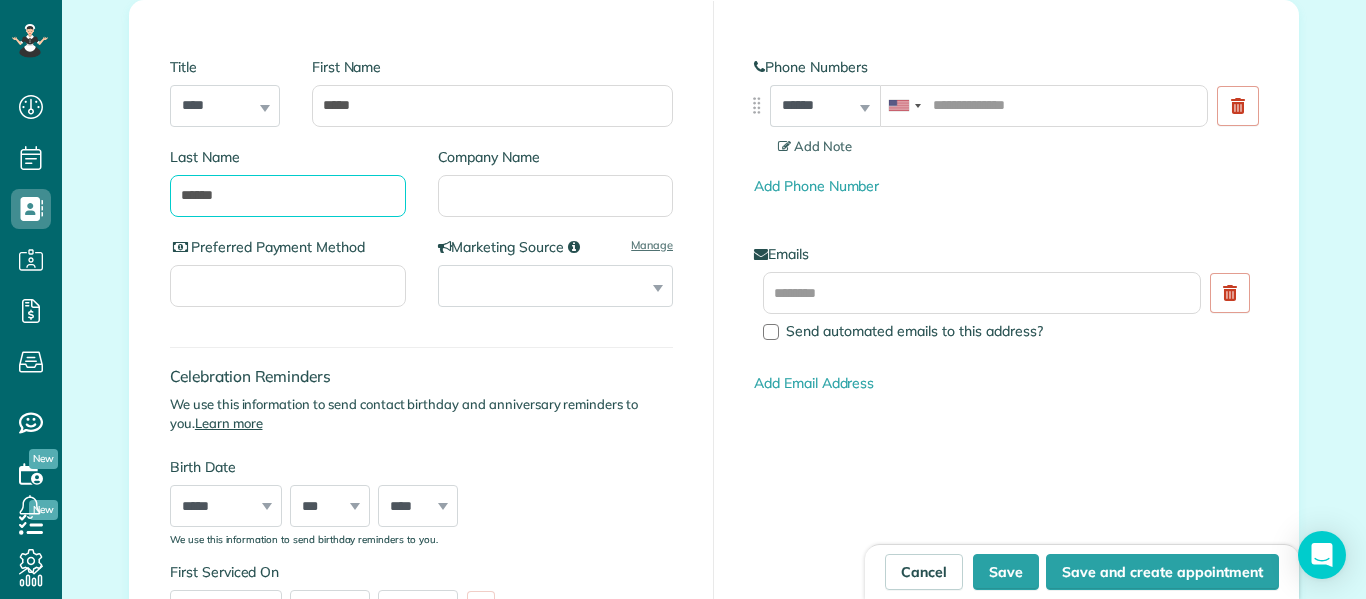 scroll, scrollTop: 318, scrollLeft: 0, axis: vertical 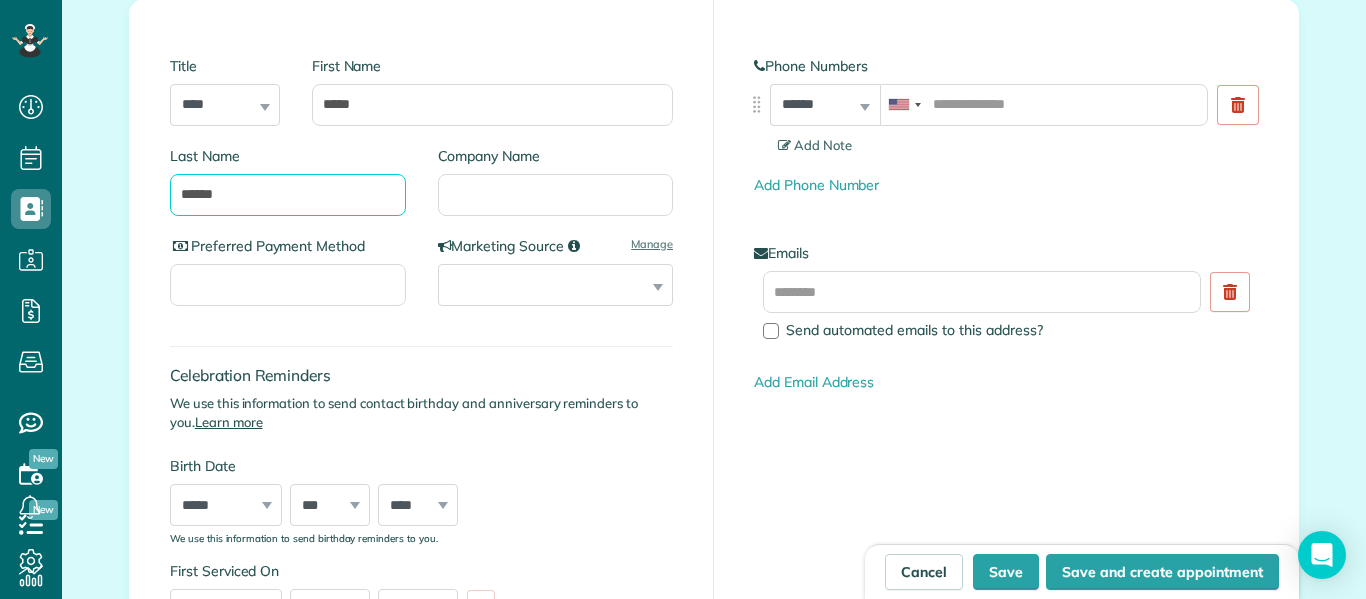 type on "******" 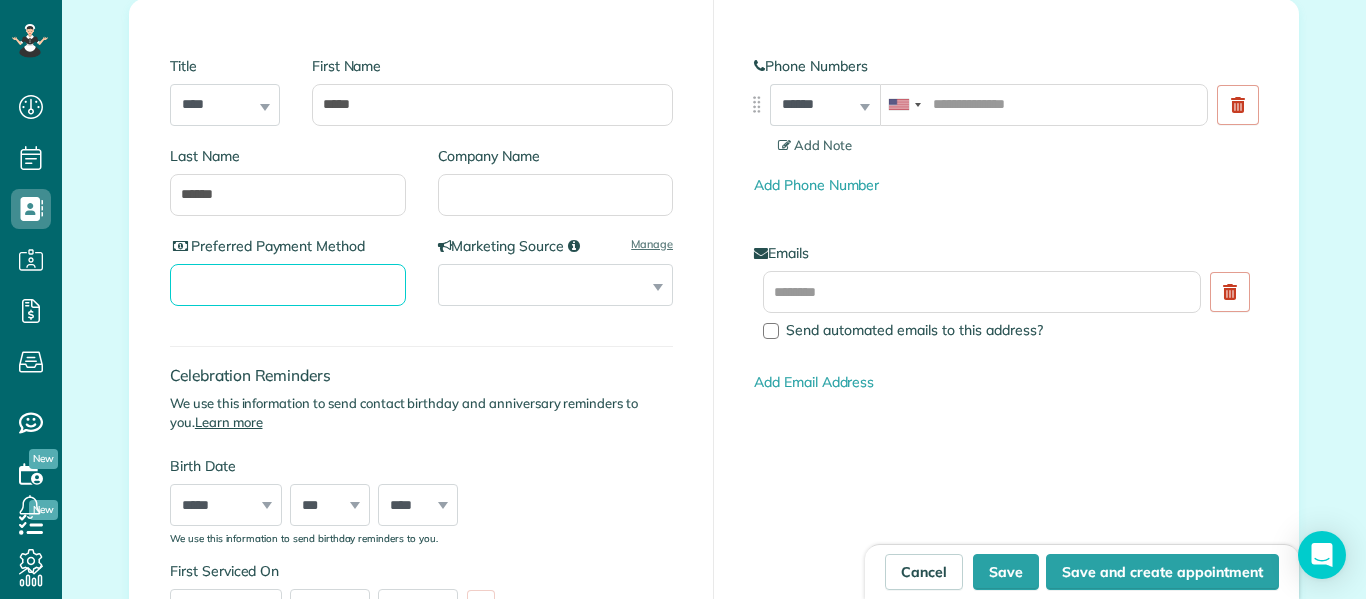 click on "Preferred Payment Method" at bounding box center [288, 285] 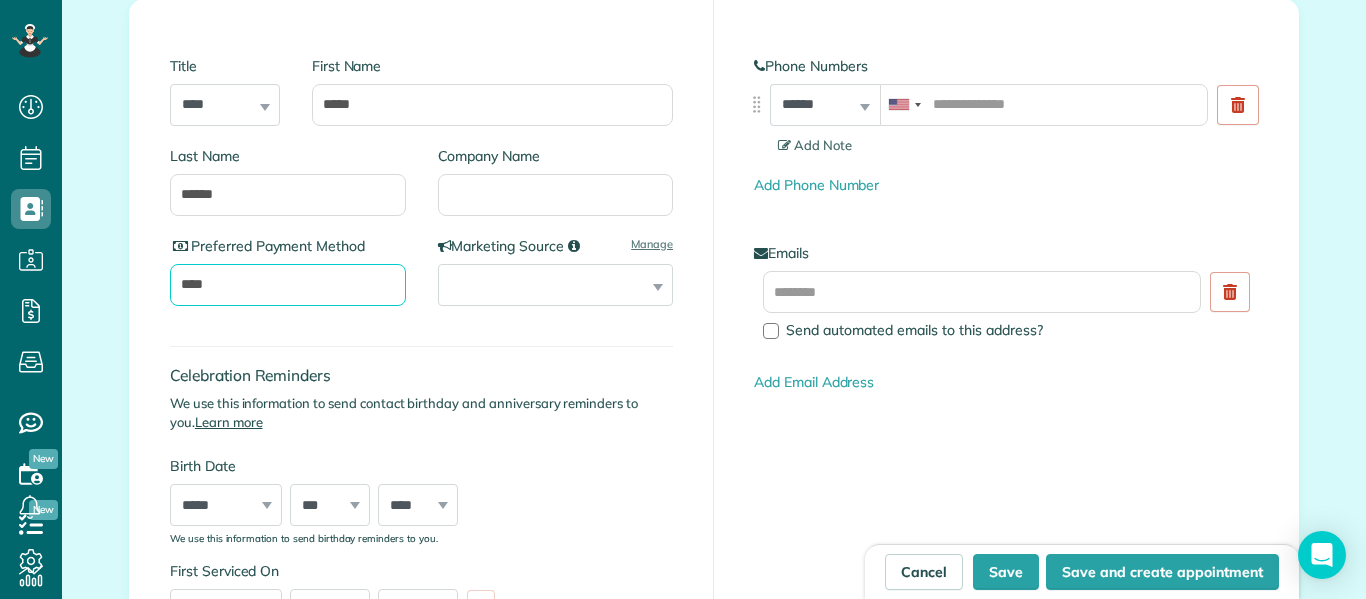 type on "****" 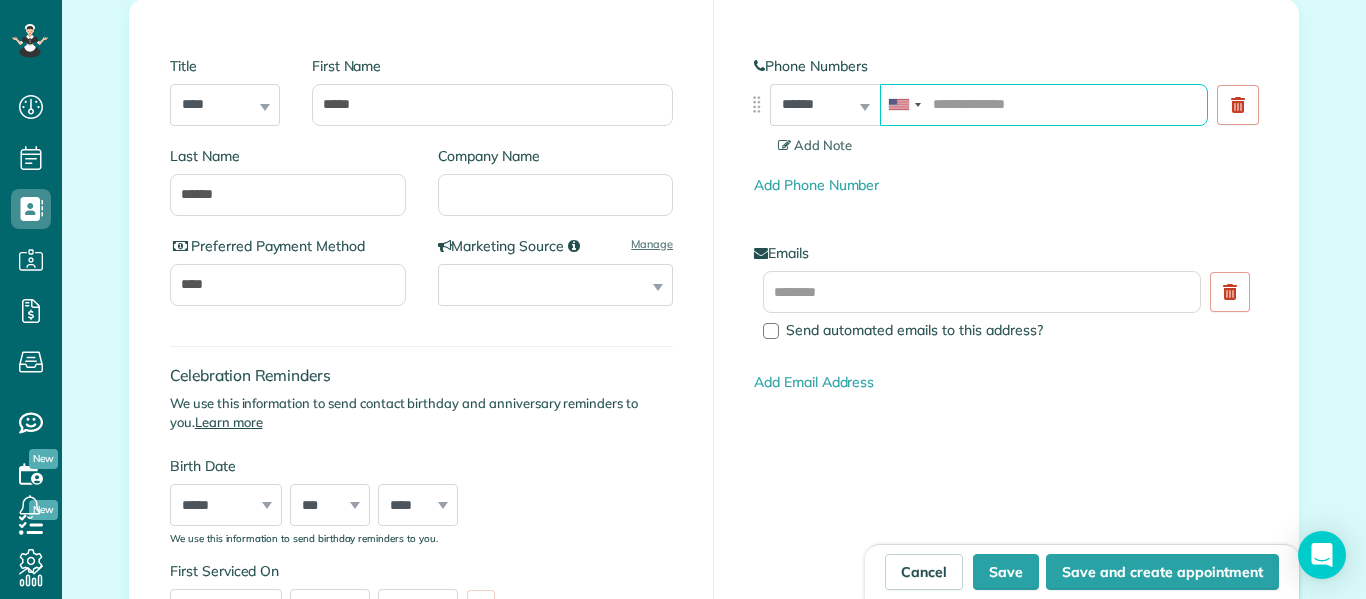 click at bounding box center (1044, 105) 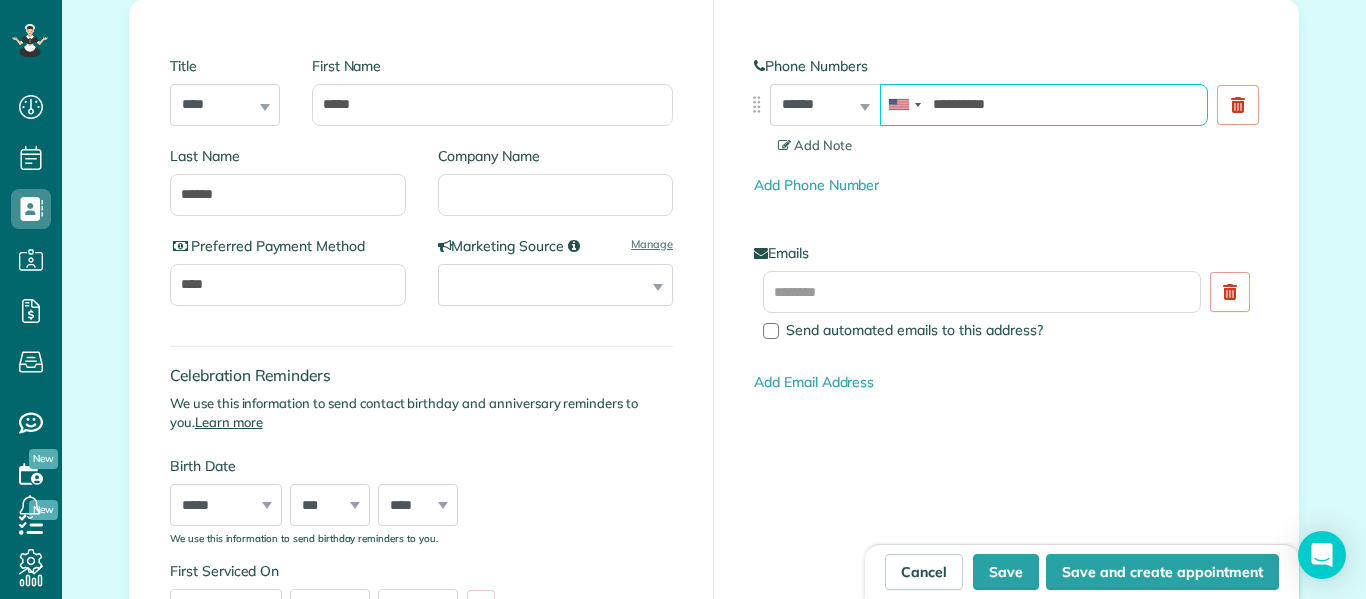 type on "**********" 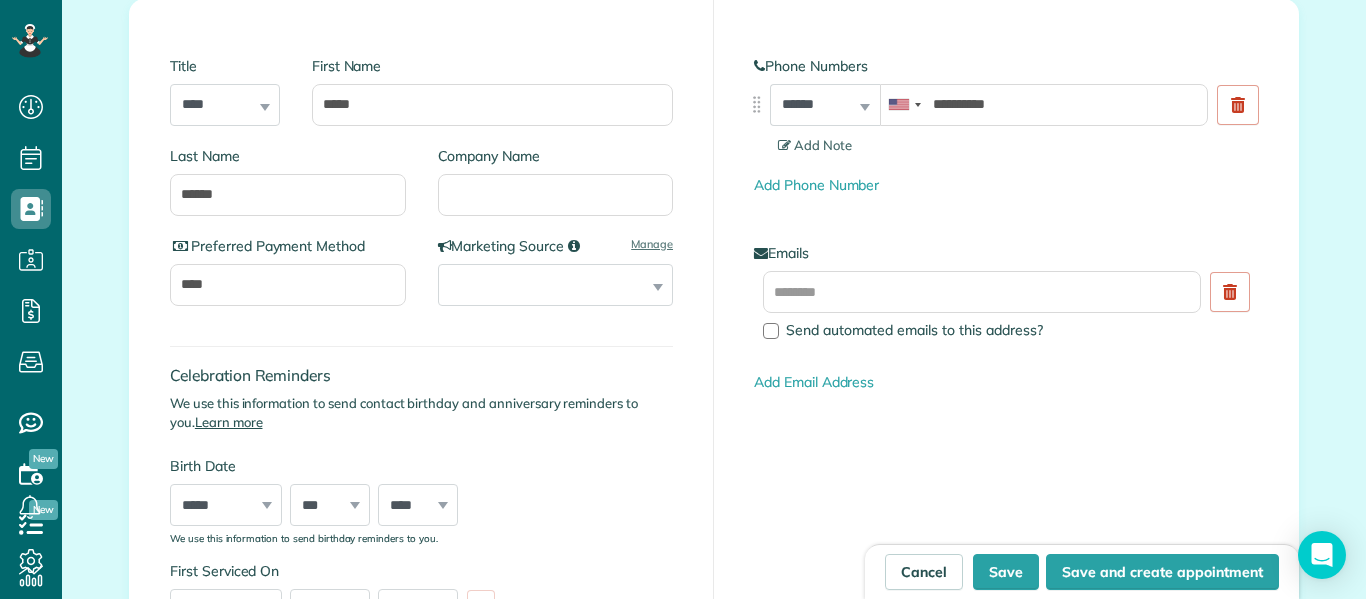 click on "**********" at bounding box center [1006, 345] 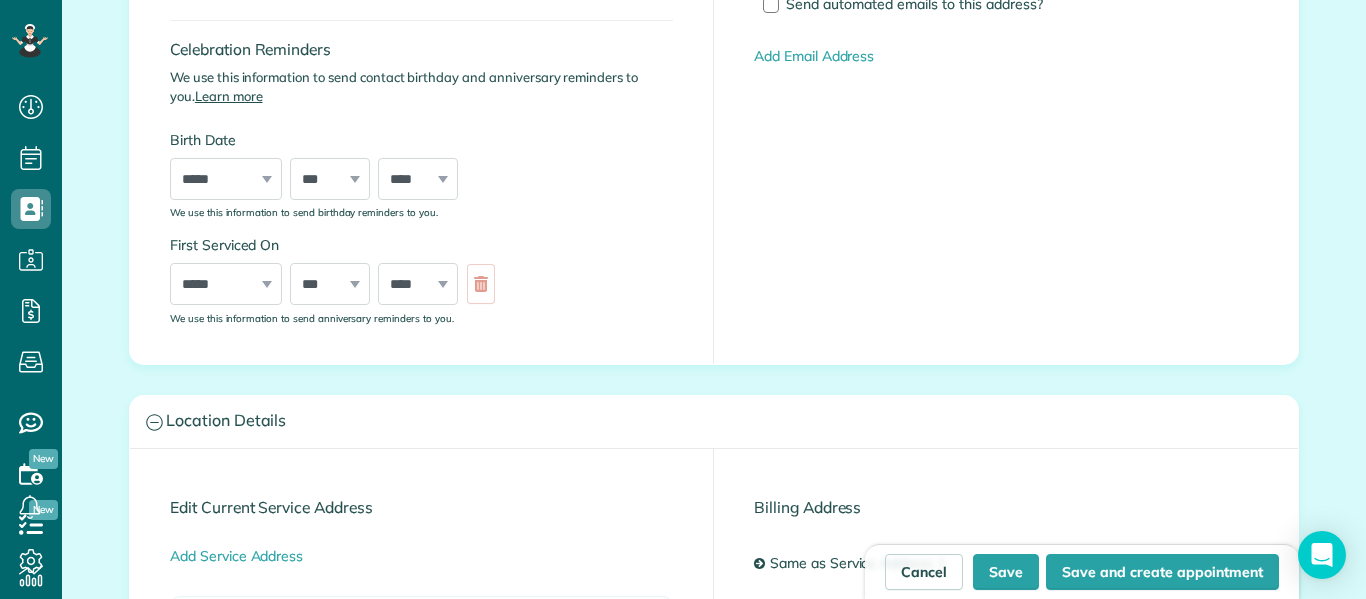 scroll, scrollTop: 644, scrollLeft: 0, axis: vertical 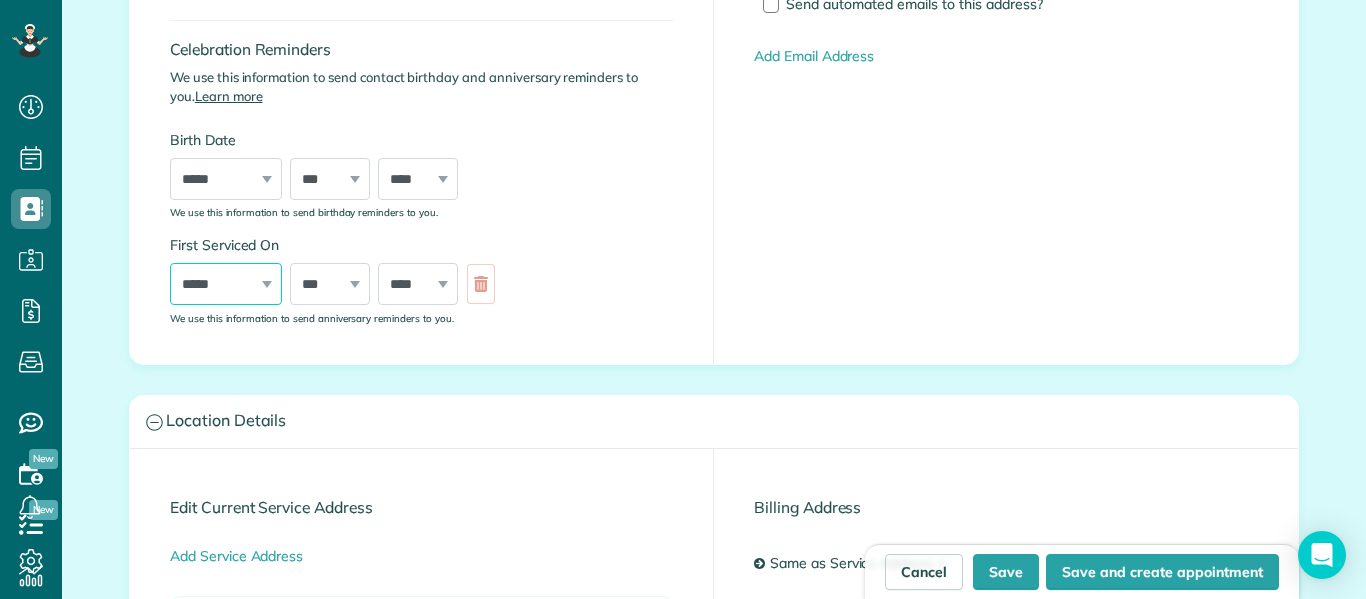 click on "*****
*******
********
*****
*****
***
****
****
******
*********
*******
********
********" at bounding box center [226, 284] 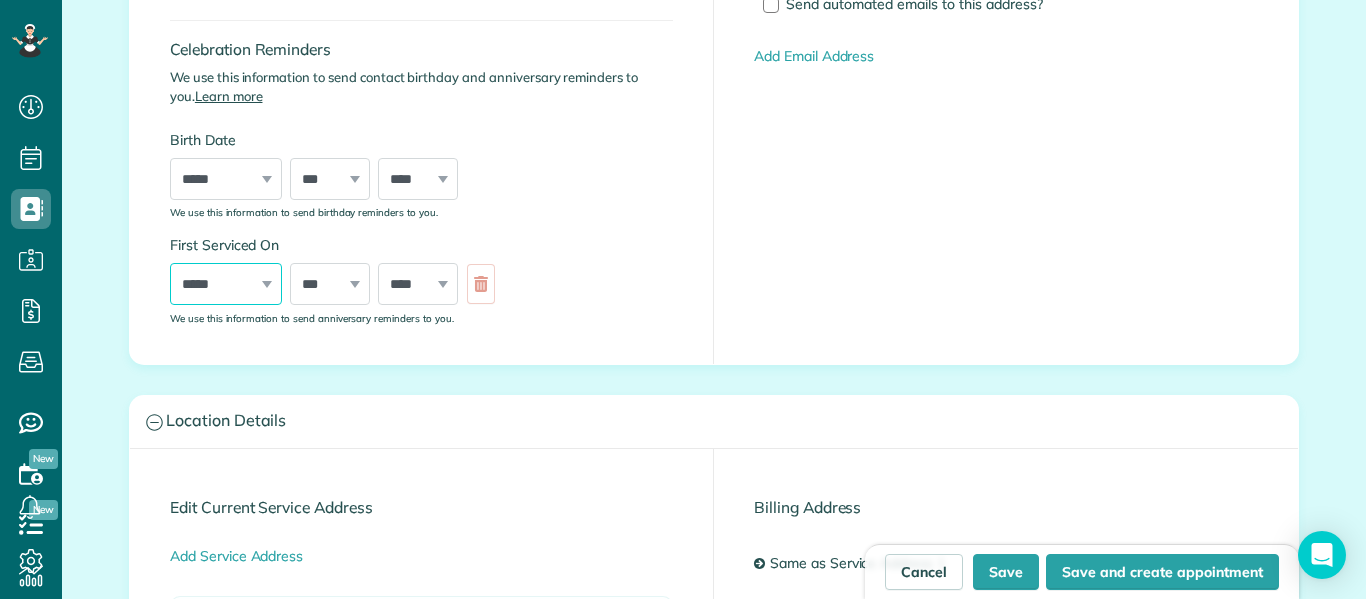 select on "*" 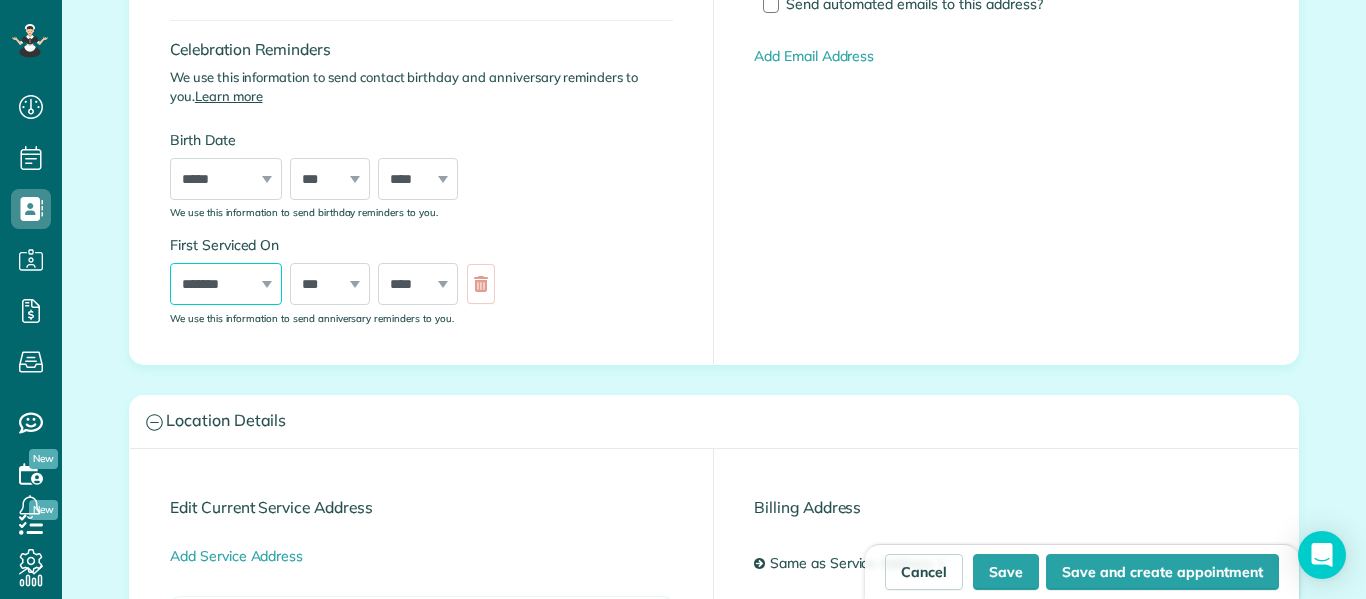 click on "*****
*******
********
*****
*****
***
****
****
******
*********
*******
********
********" at bounding box center [226, 284] 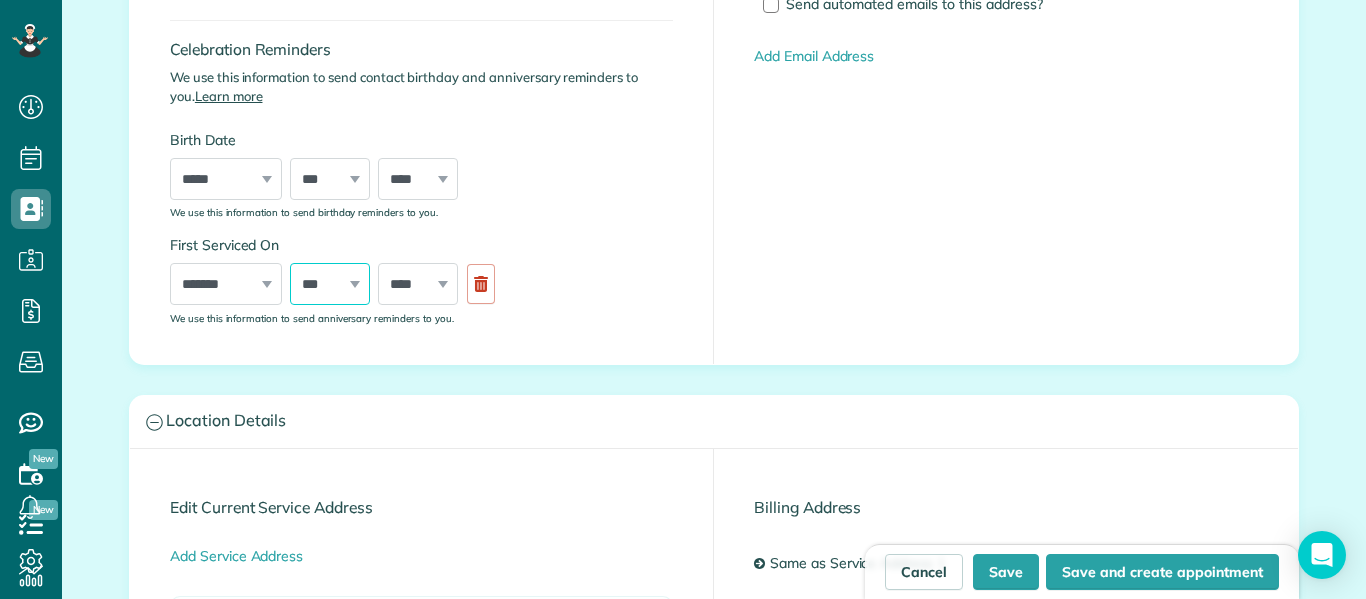 click on "***
*
*
*
*
*
*
*
*
*
**
**
**
**
**
**
**
**
**
**
**
**
**
**
**
**
**
**
**
**
**
**" at bounding box center [330, 284] 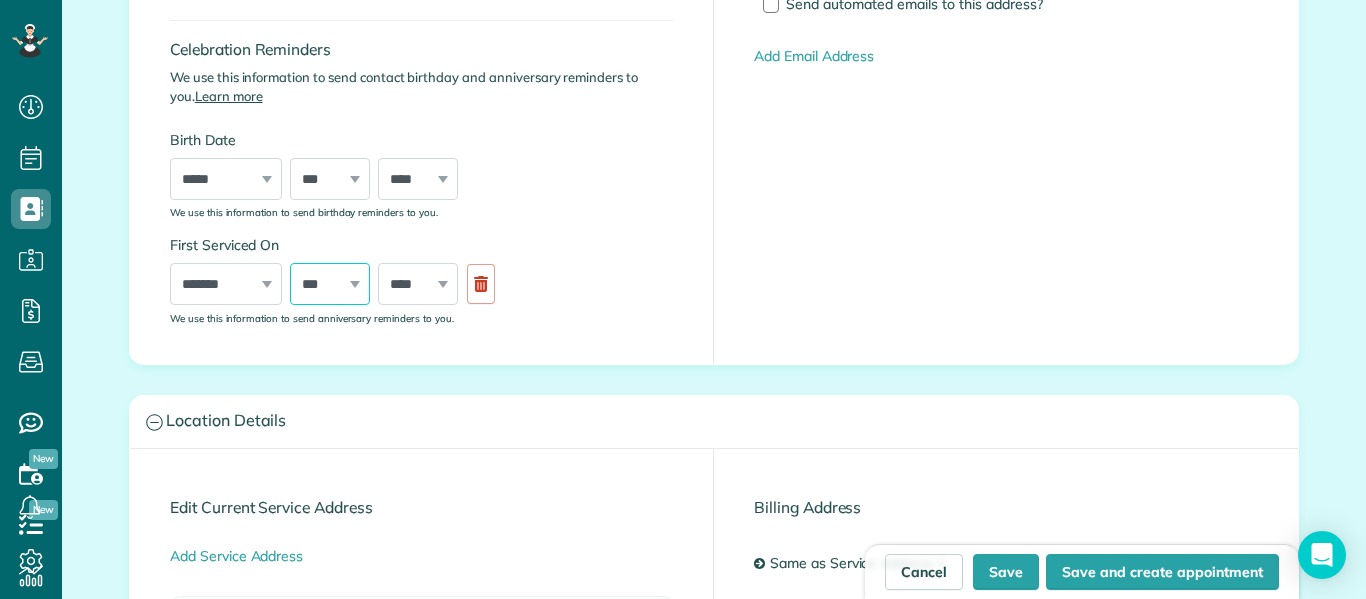 select on "*" 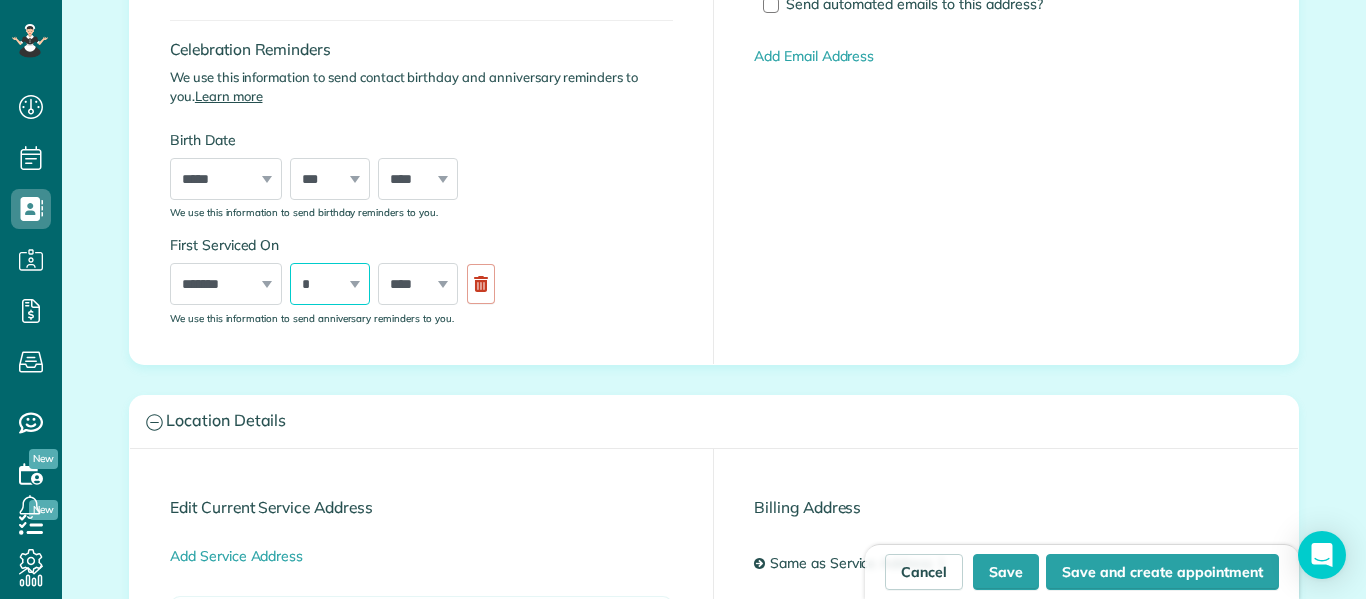 click on "***
*
*
*
*
*
*
*
*
*
**
**
**
**
**
**
**
**
**
**
**
**
**
**
**
**
**
**
**
**
**
**" at bounding box center (330, 284) 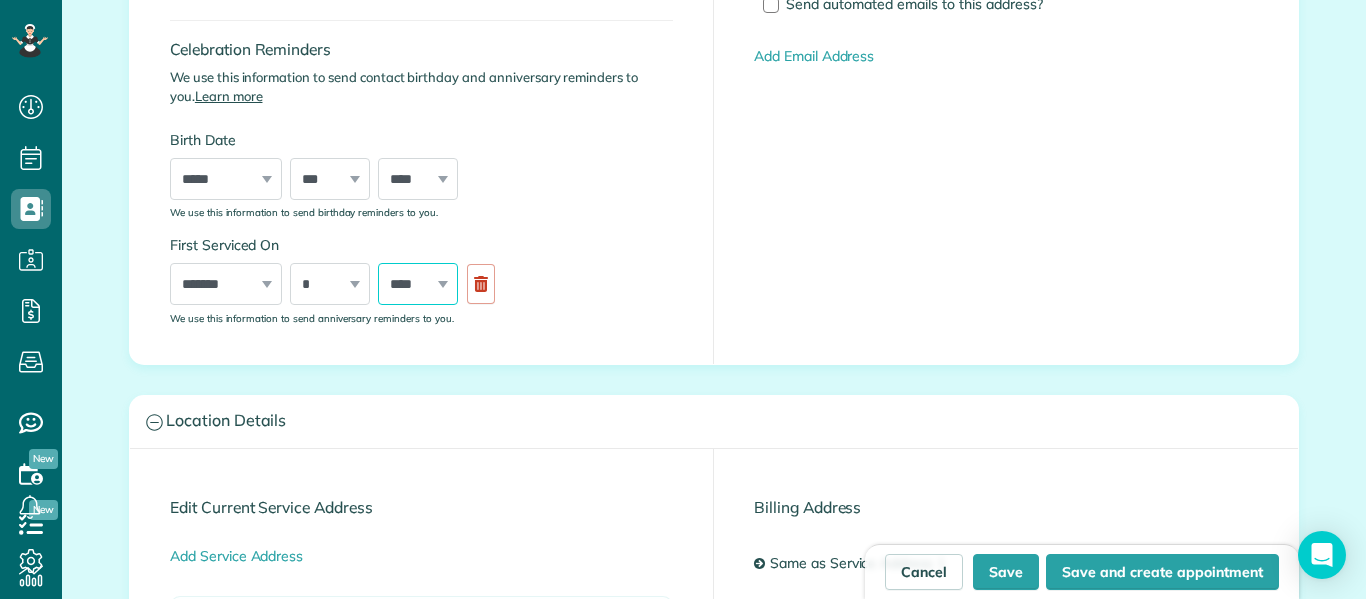 click on "****
****
****
****
****
****
****
****
****
****
****
****
****
****
****
****
****
****
****
****
****
****
****
****
****
****
****
****
****
****
****
****
****
****
****
****
****
****
****
****
****
****
****
****
****
****
****
****
****
****
****
****" at bounding box center (418, 284) 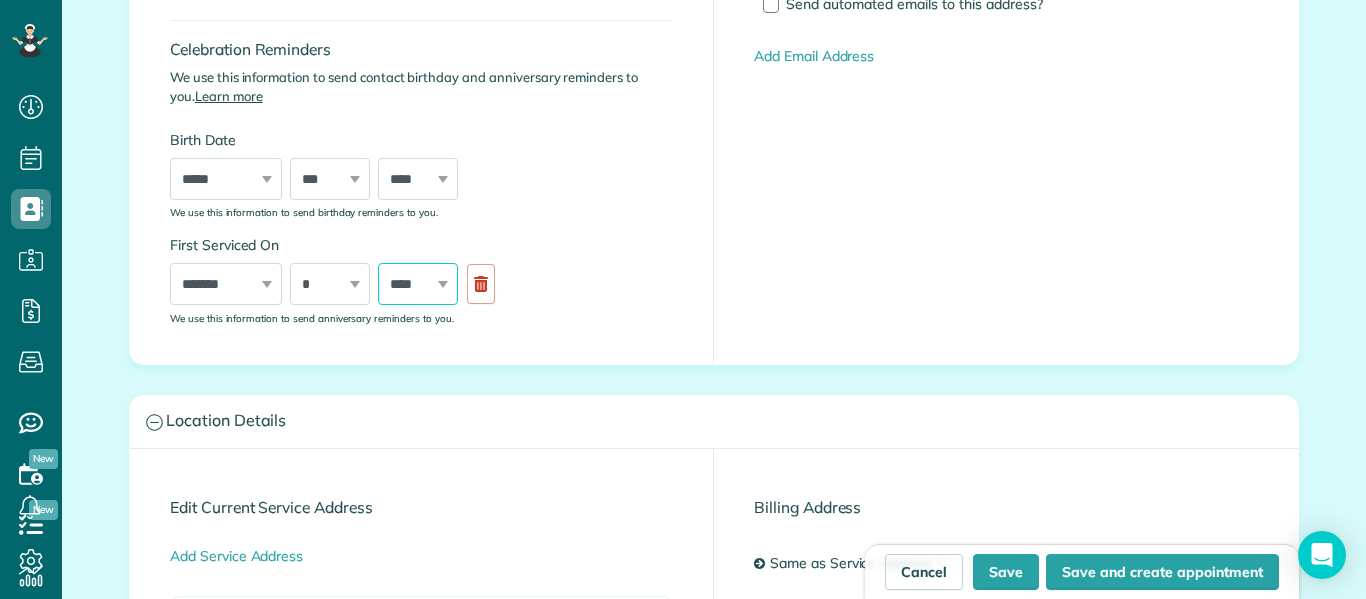 select on "****" 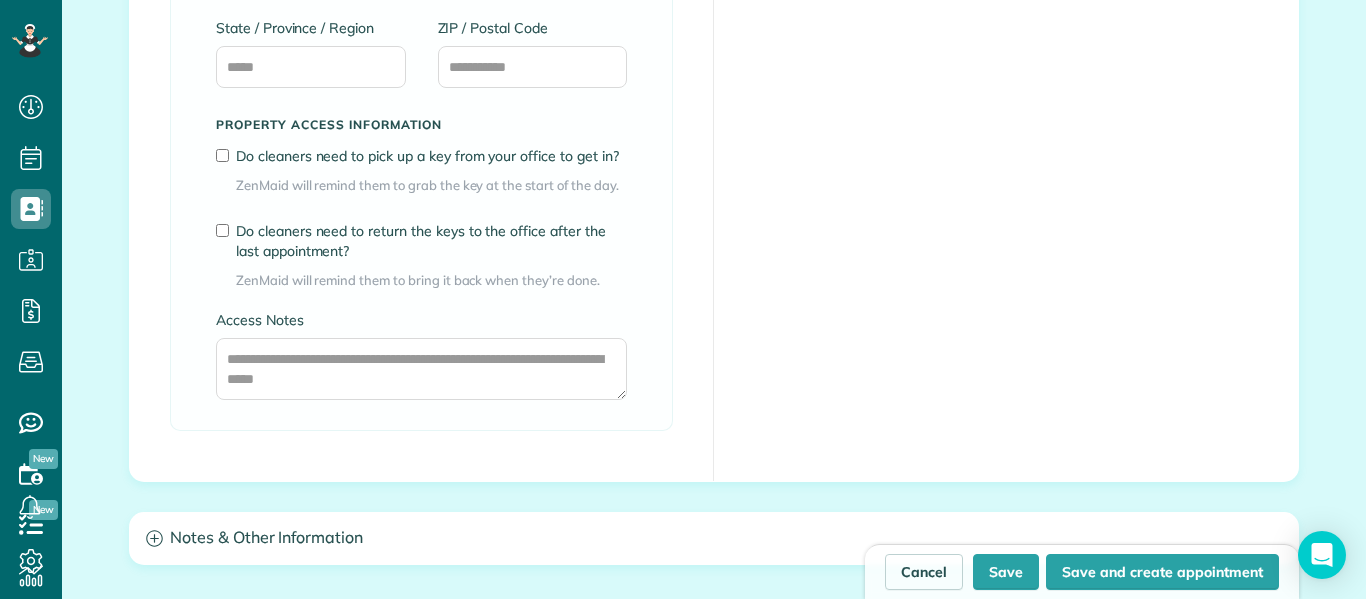 scroll, scrollTop: 1589, scrollLeft: 0, axis: vertical 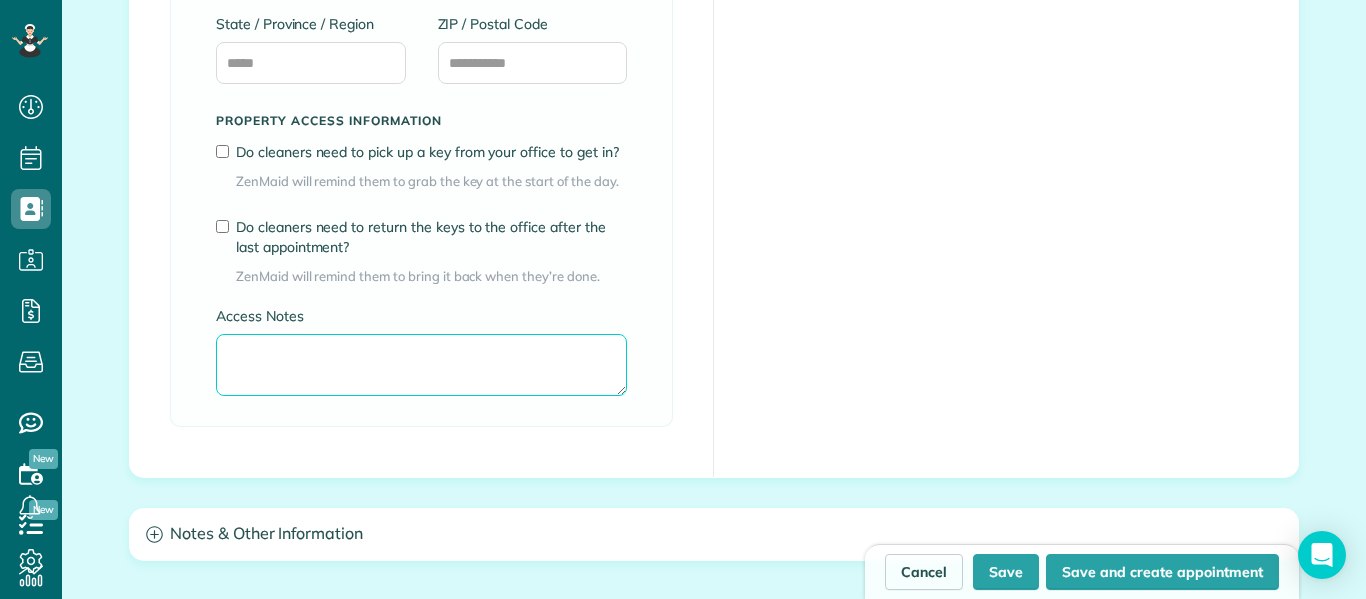 click on "Access Notes" at bounding box center (421, 365) 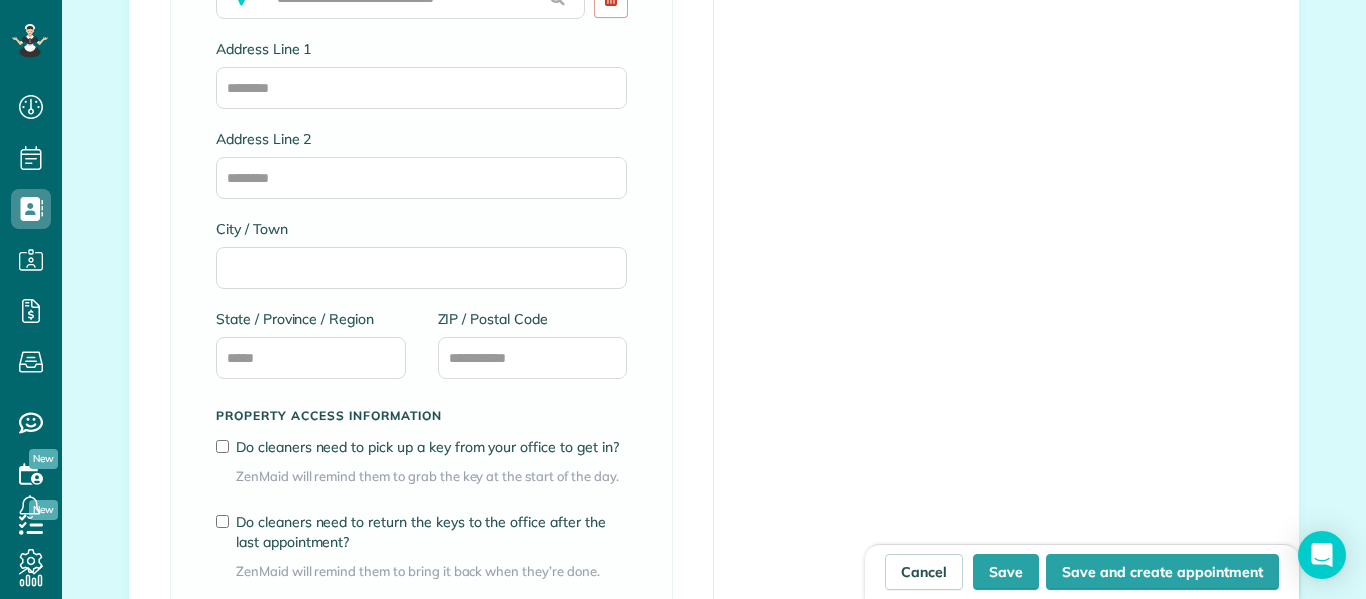 scroll, scrollTop: 1298, scrollLeft: 0, axis: vertical 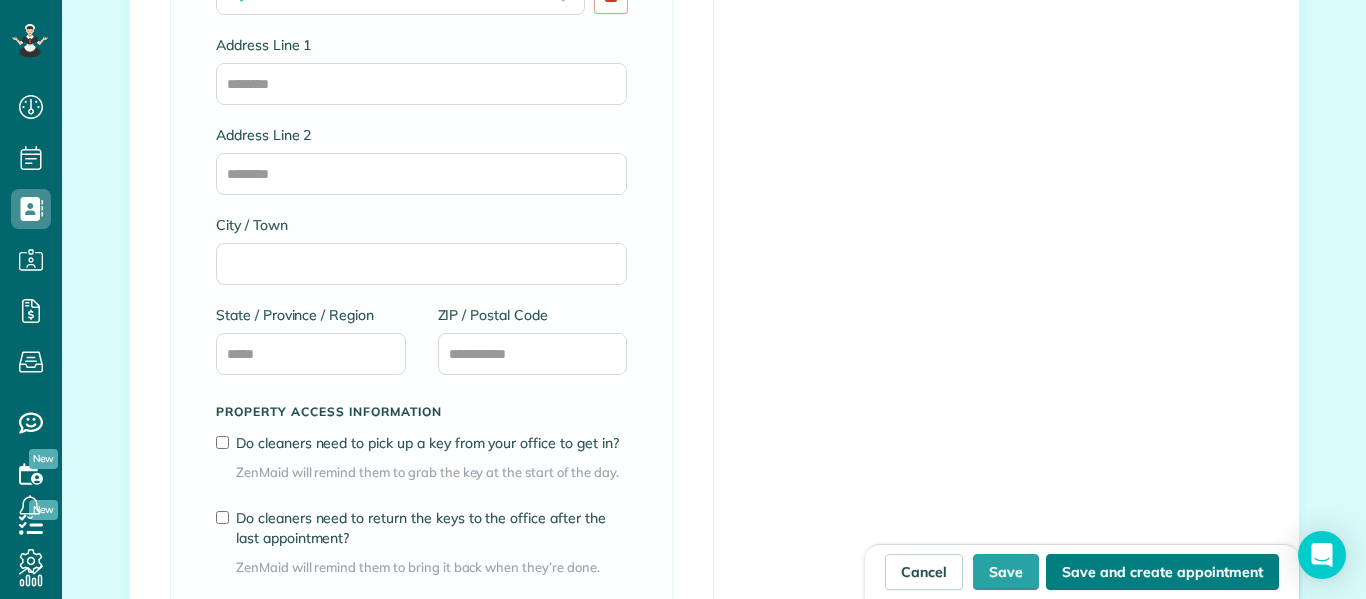 type on "**********" 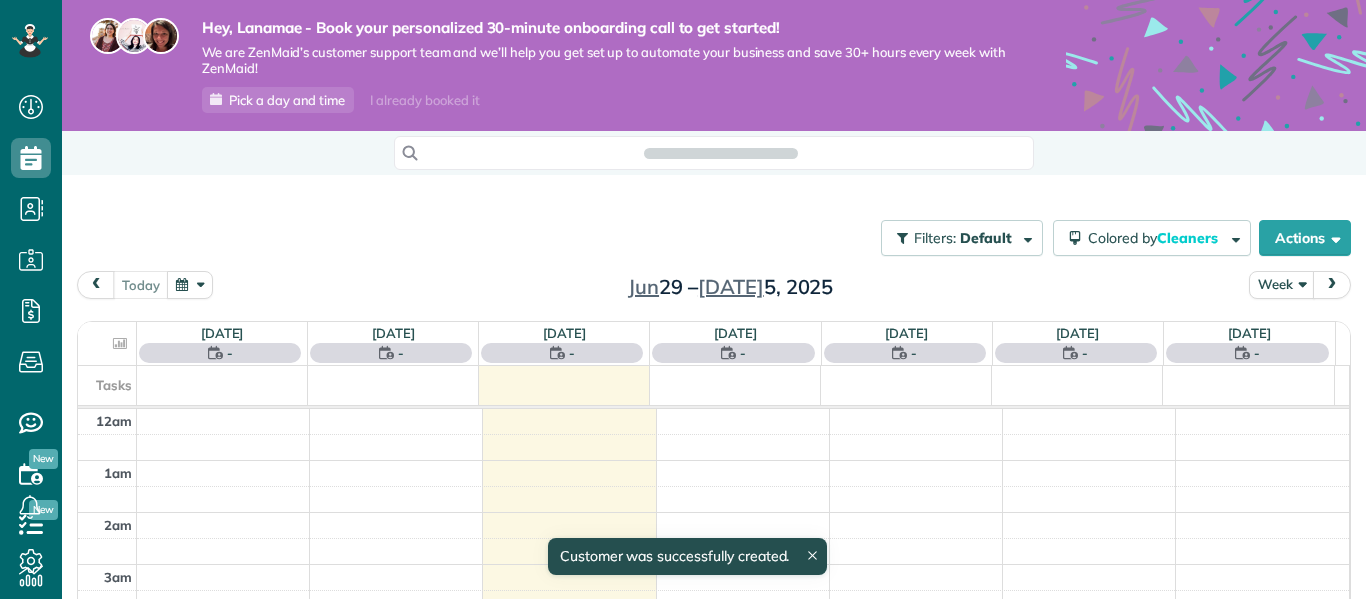 scroll, scrollTop: 0, scrollLeft: 0, axis: both 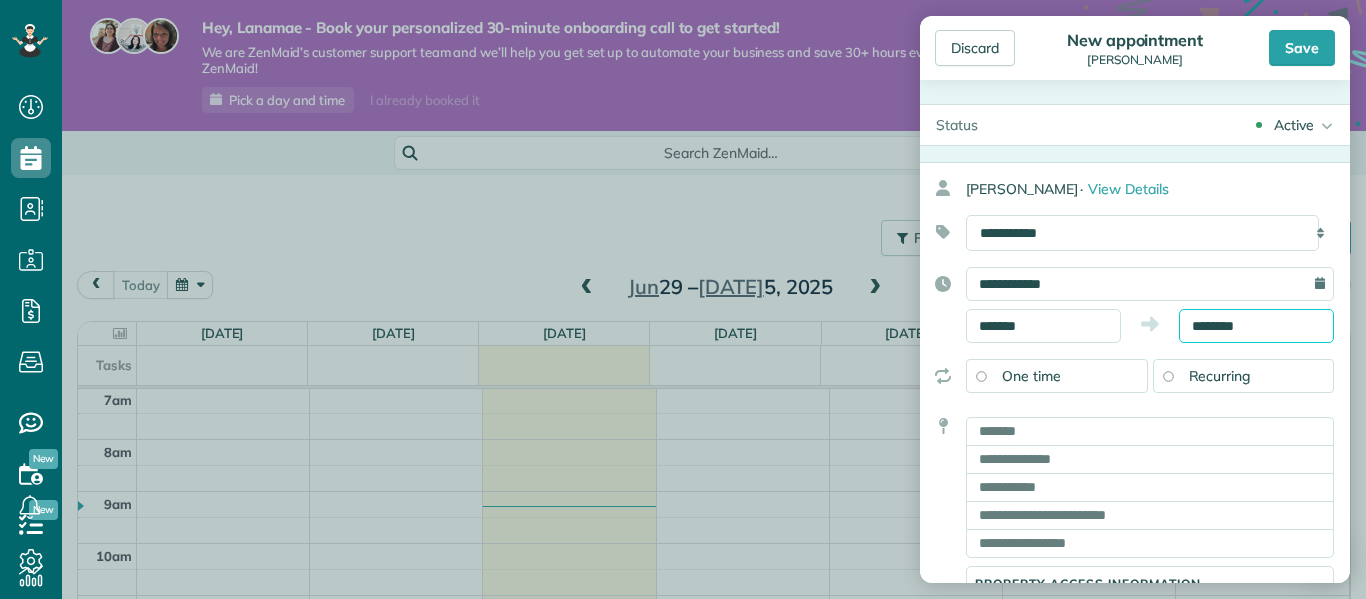 click on "********" at bounding box center (1256, 326) 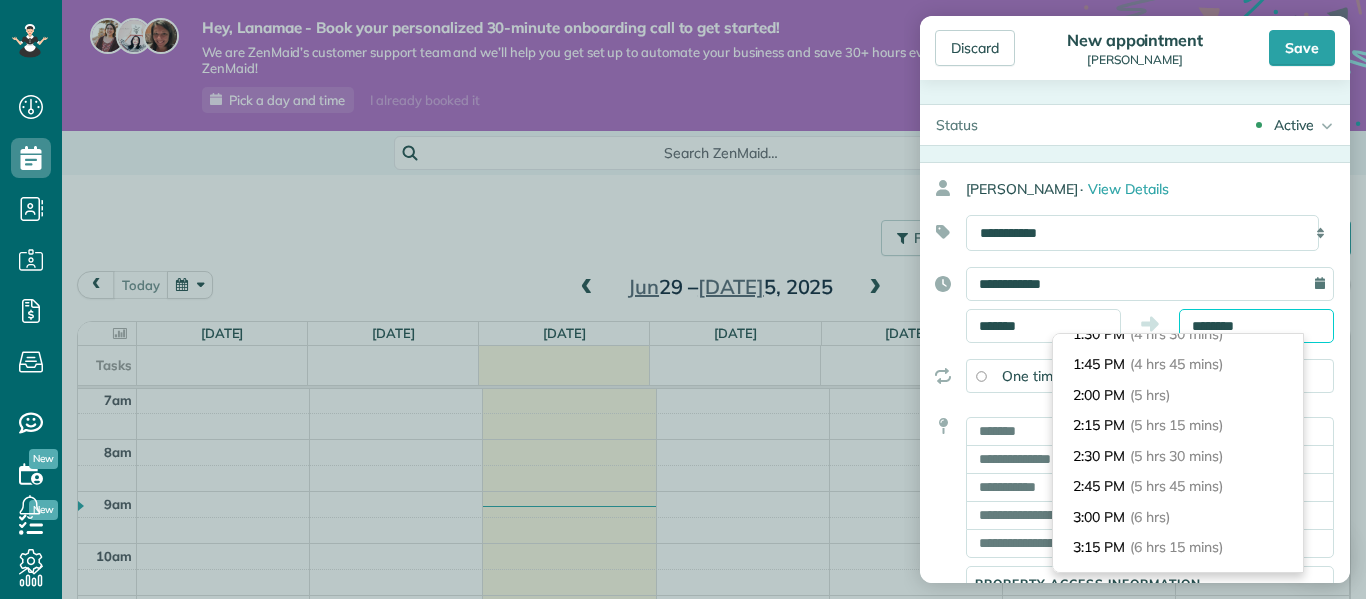 scroll, scrollTop: 648, scrollLeft: 0, axis: vertical 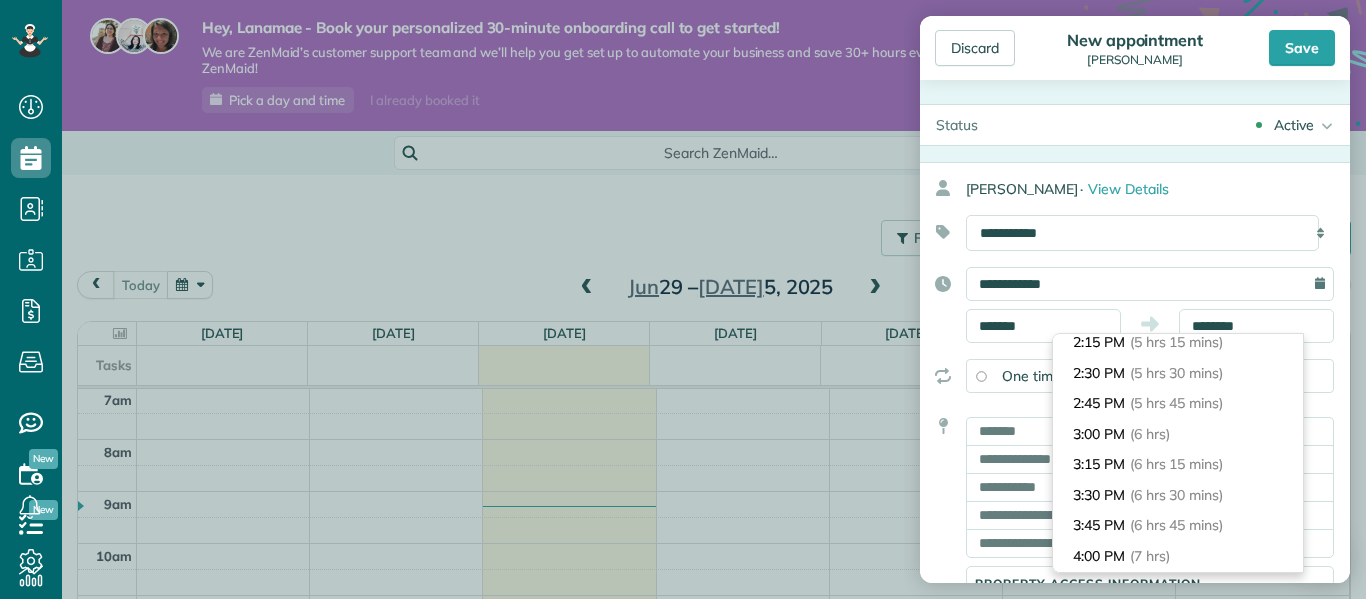 type on "*******" 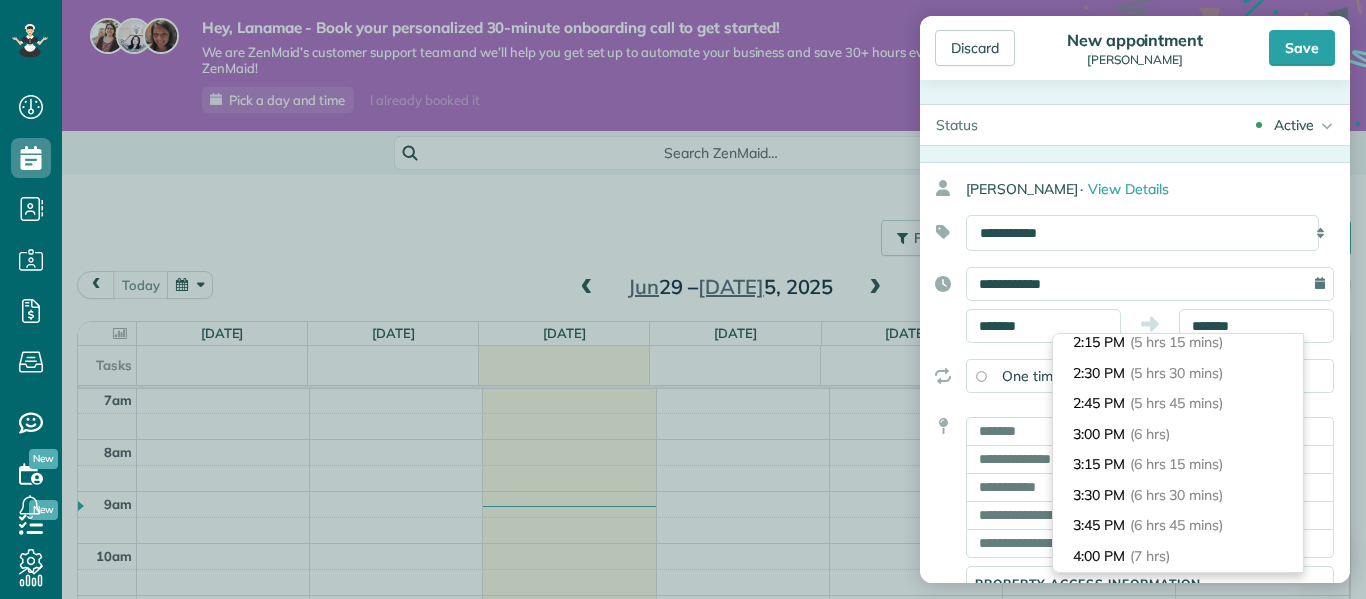 click on "(6 hrs 30 mins)" at bounding box center [1176, 495] 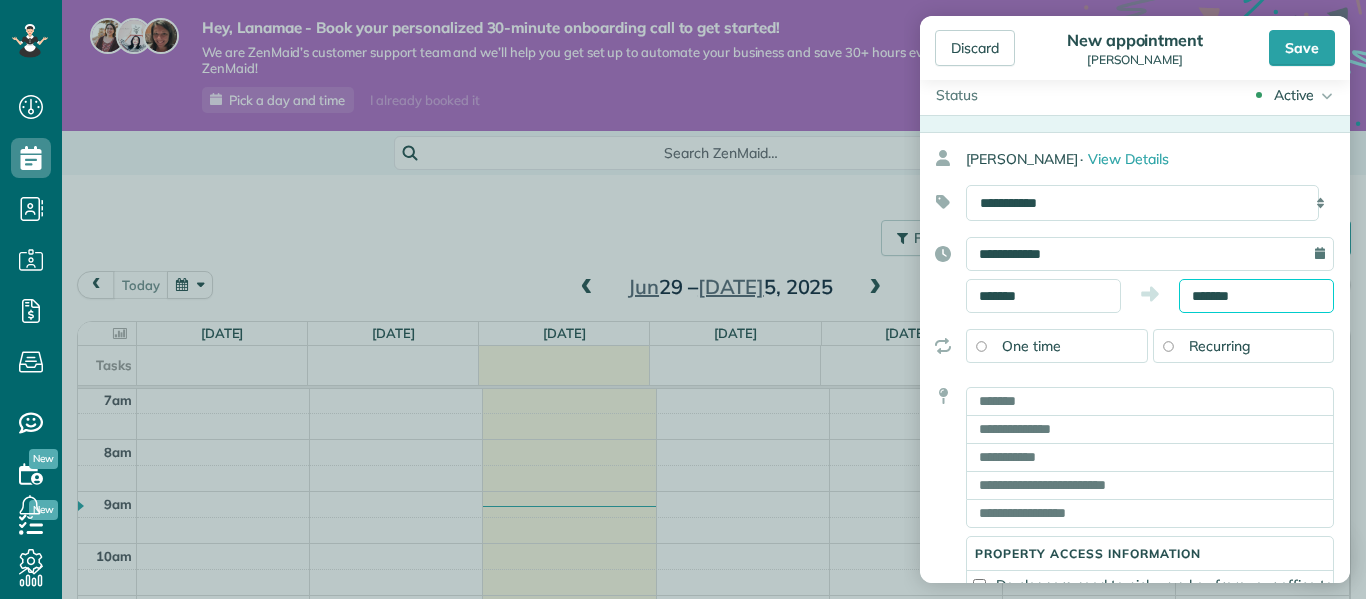 scroll, scrollTop: 0, scrollLeft: 0, axis: both 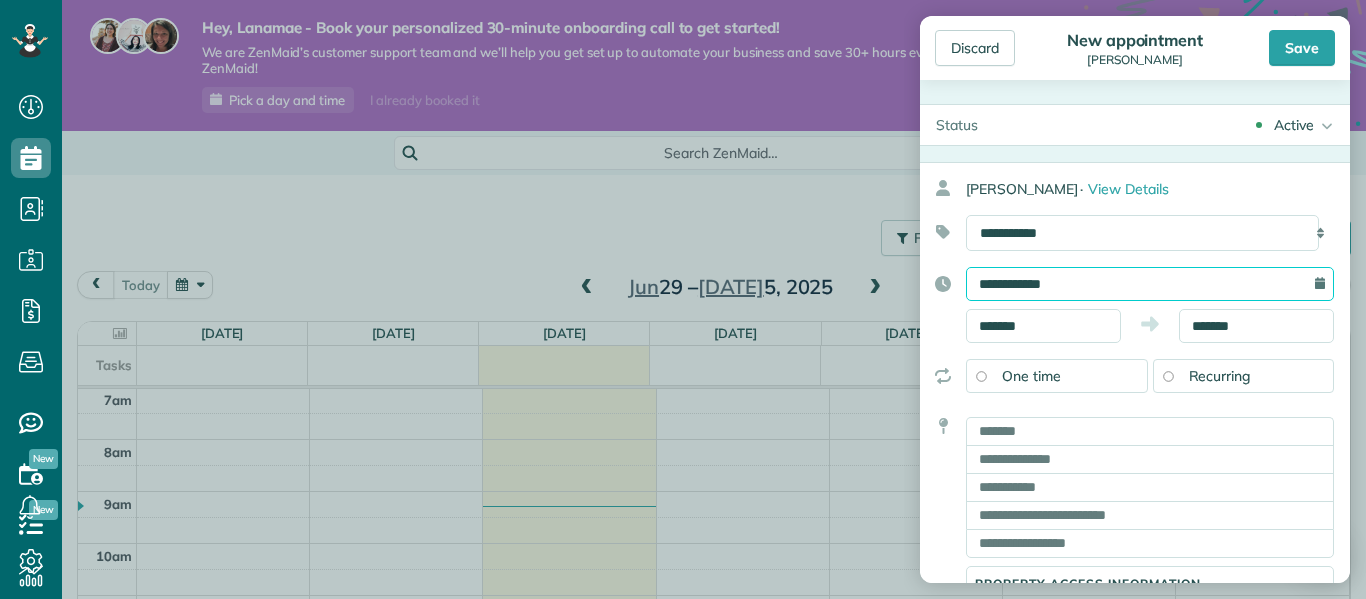 click on "**********" at bounding box center [1150, 284] 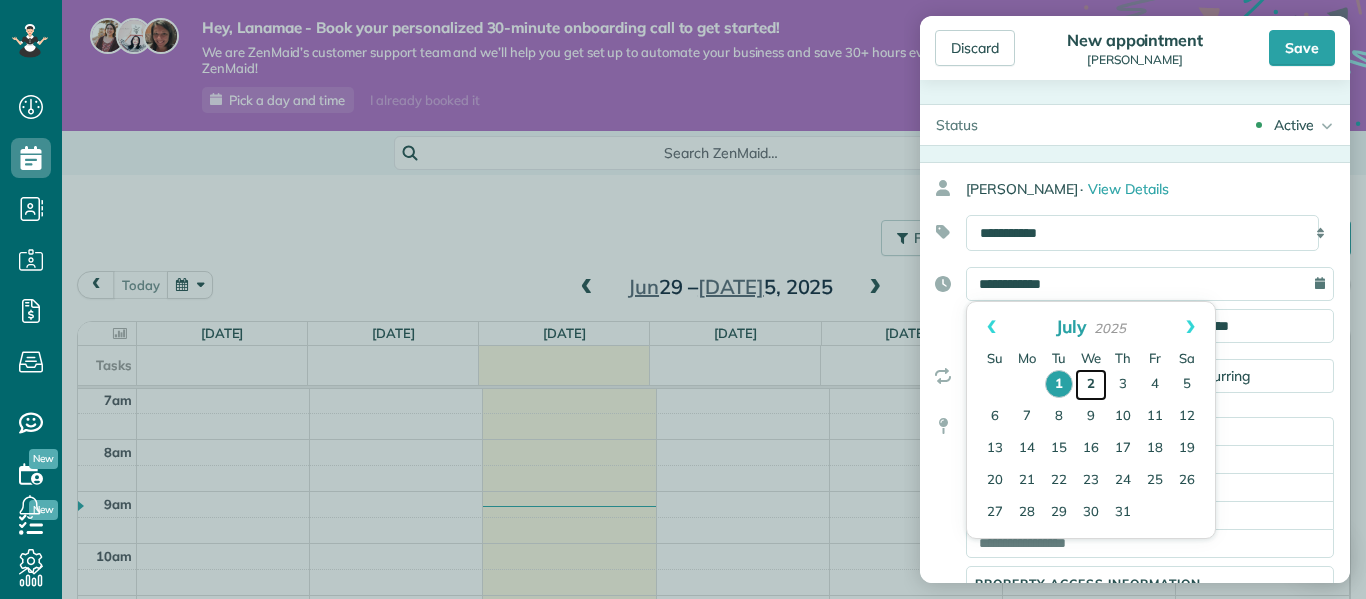 click on "2" at bounding box center [1091, 385] 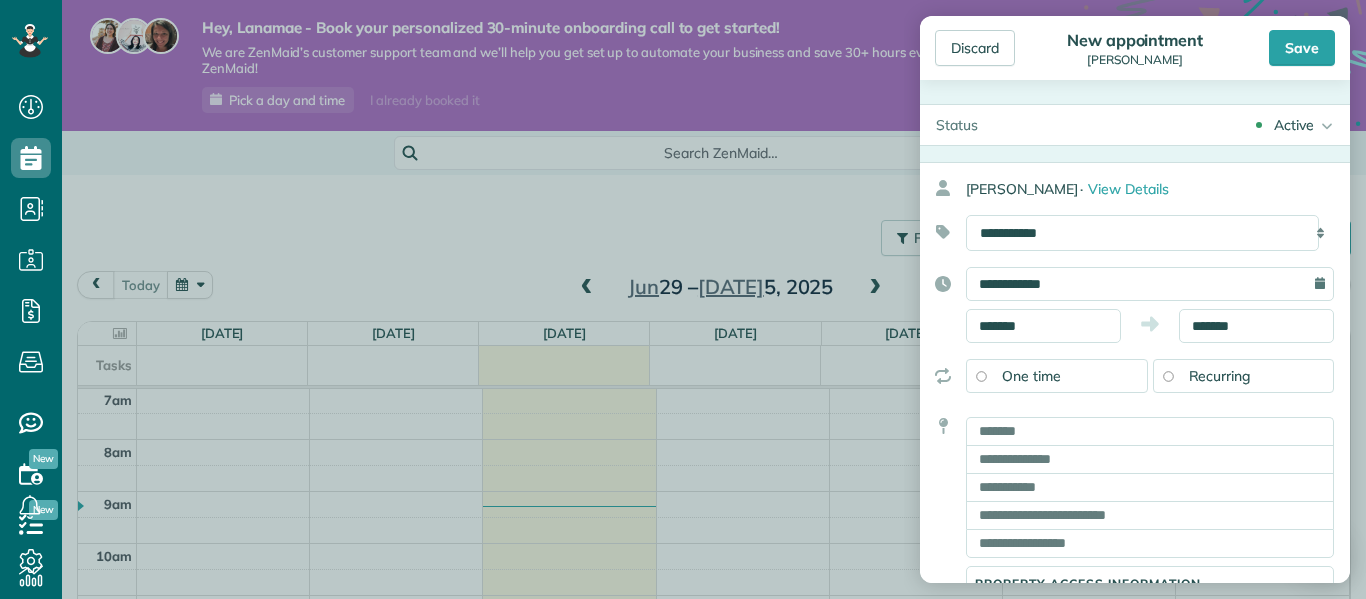 click on "Recurring" at bounding box center [1244, 376] 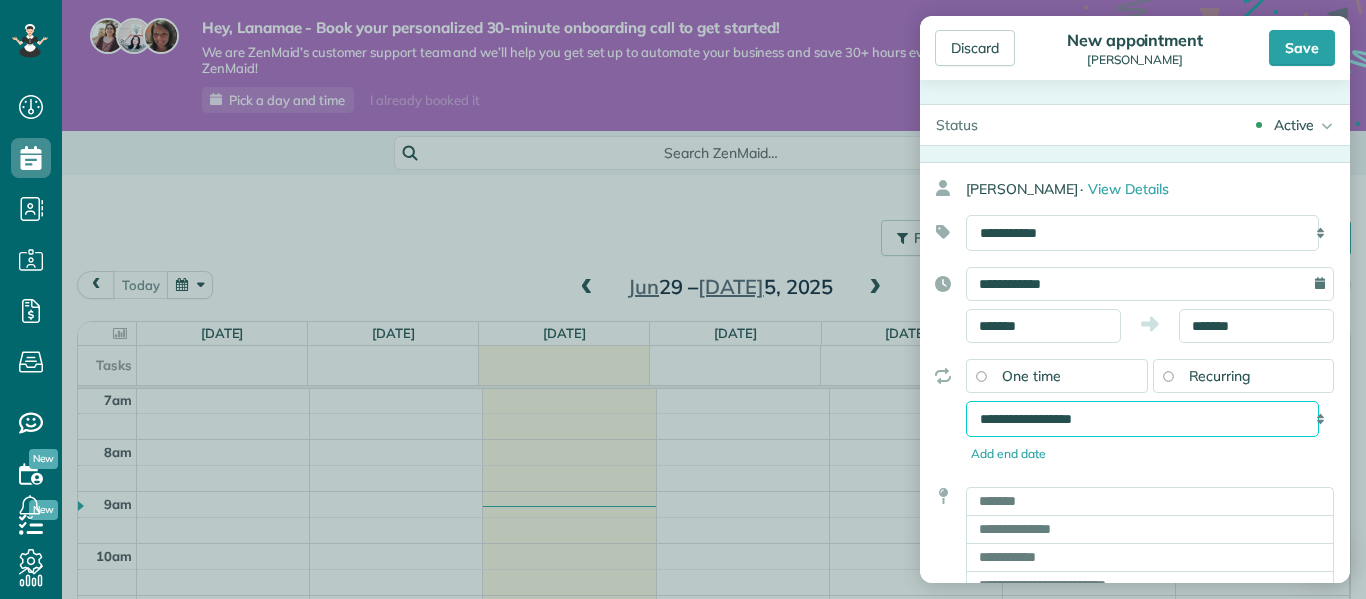 click on "**********" at bounding box center [1142, 419] 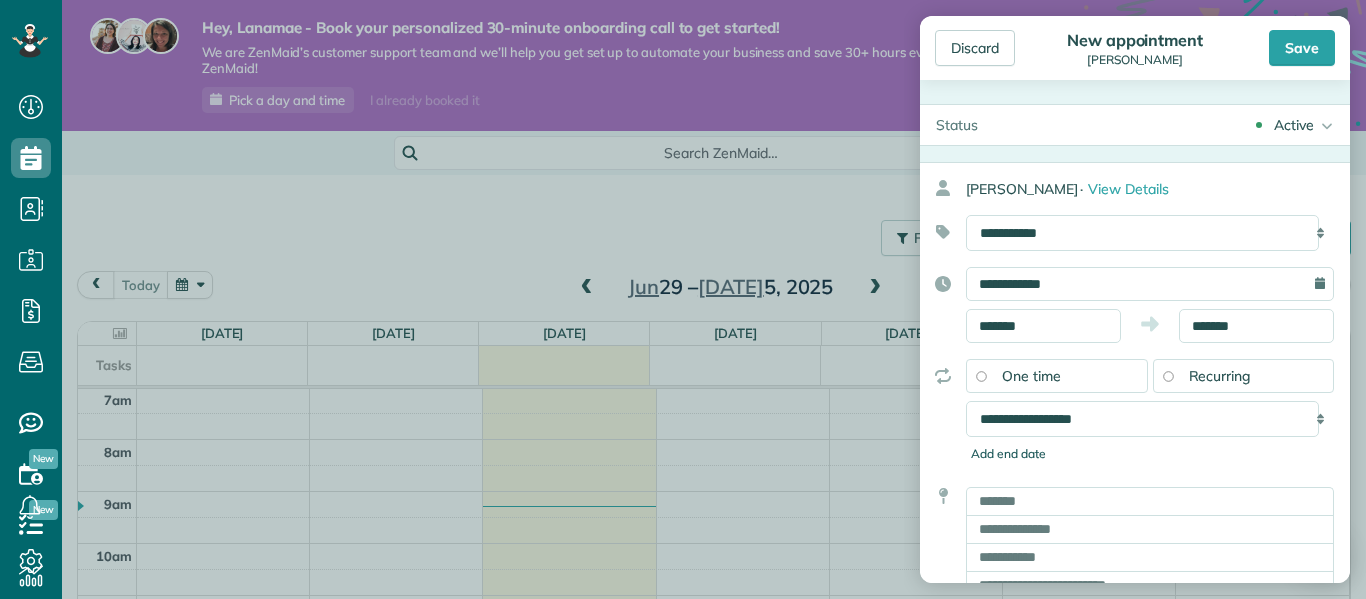 click on "Add end date" at bounding box center (1150, 454) 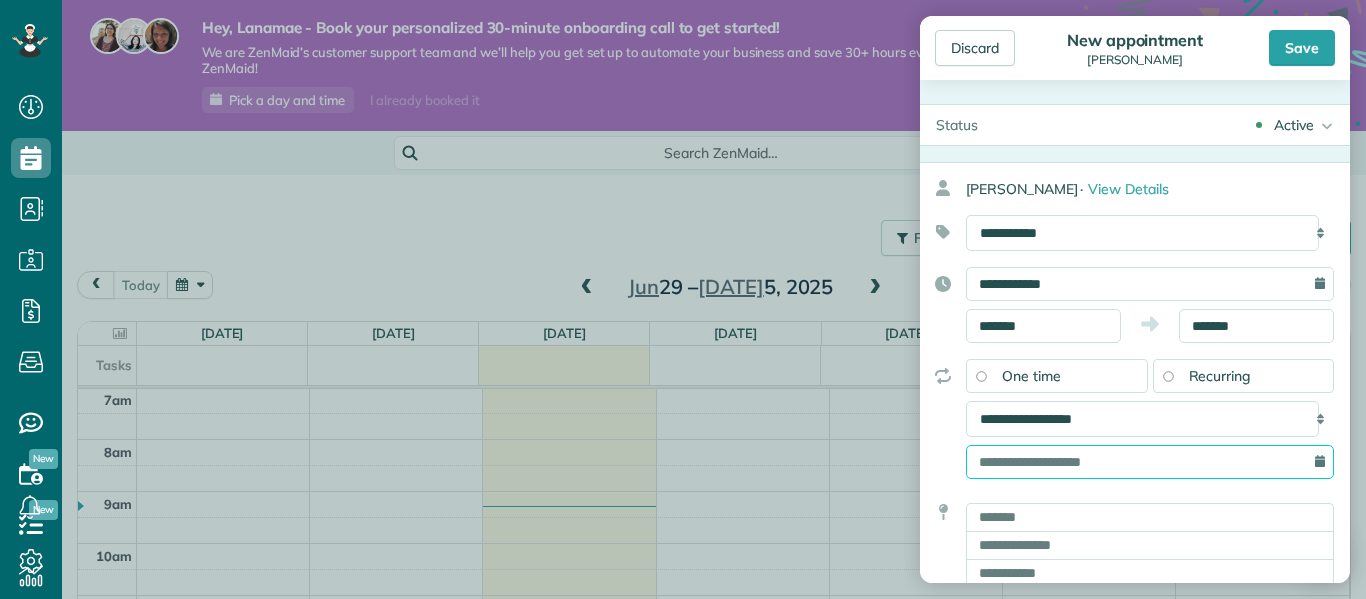 click at bounding box center [1150, 462] 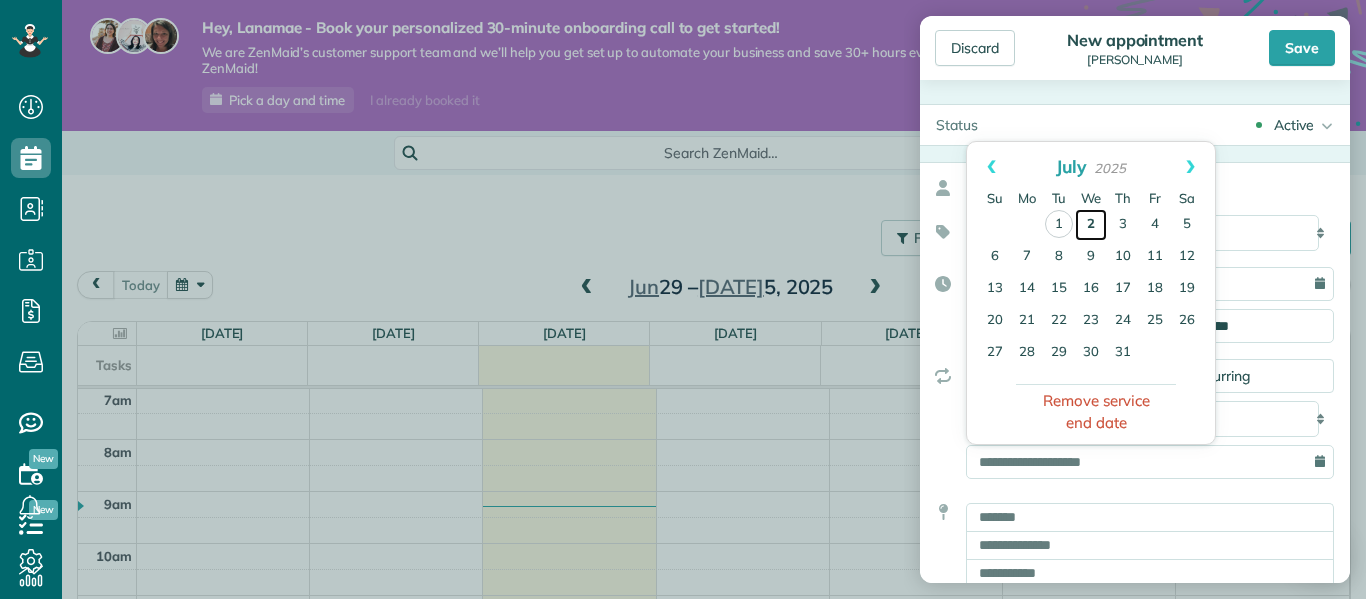 click on "2" at bounding box center (1091, 225) 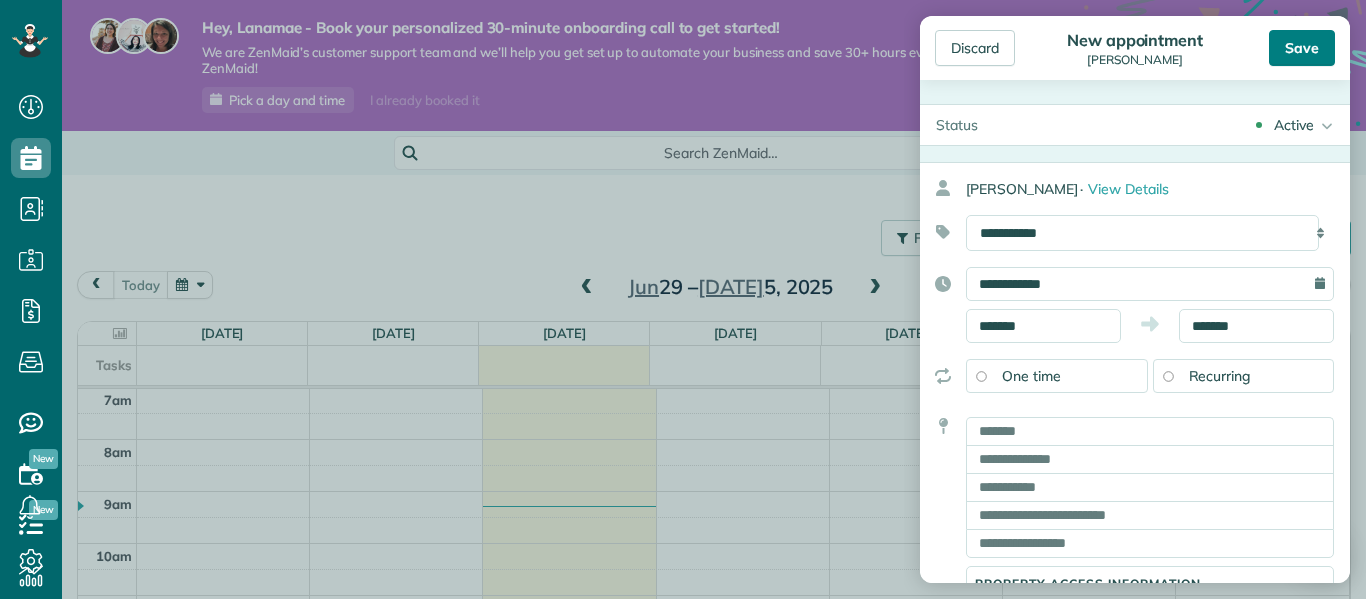click on "Save" at bounding box center [1302, 48] 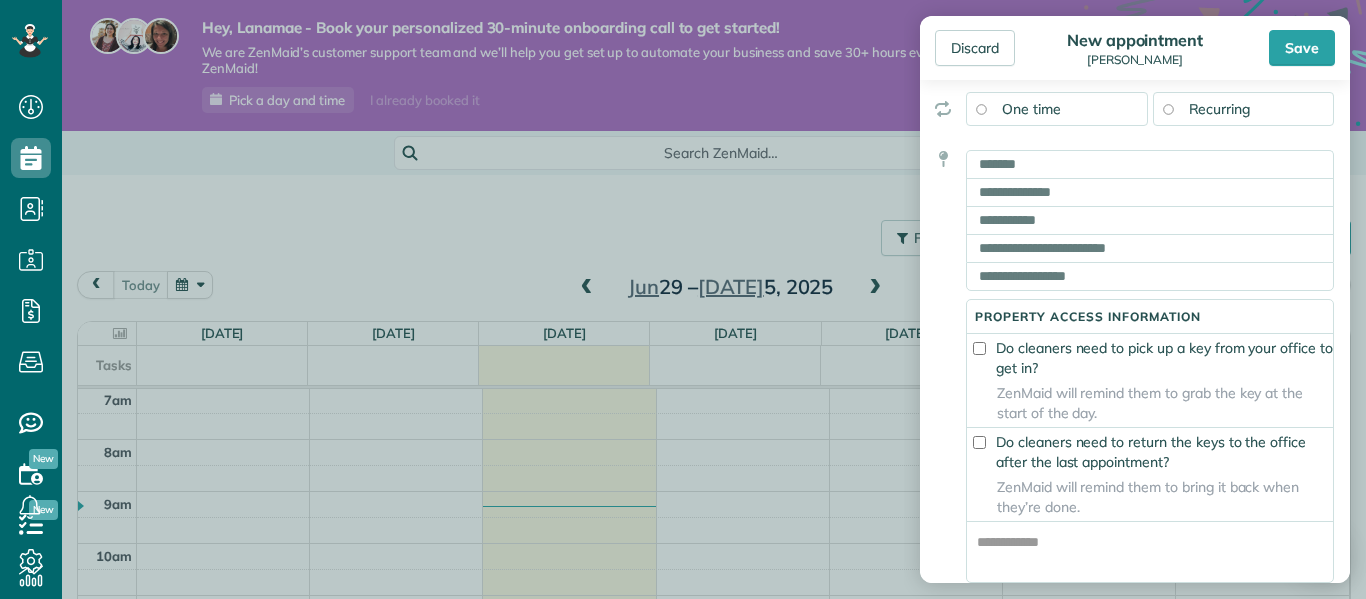 scroll, scrollTop: 448, scrollLeft: 0, axis: vertical 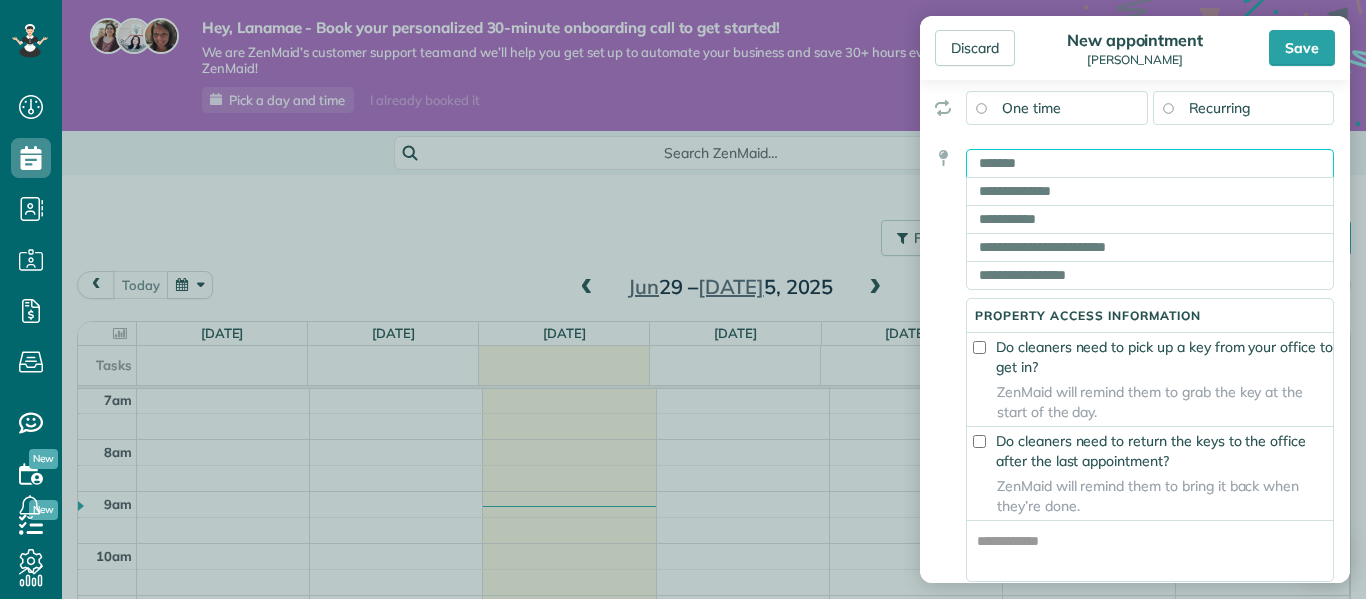 click at bounding box center [1150, 163] 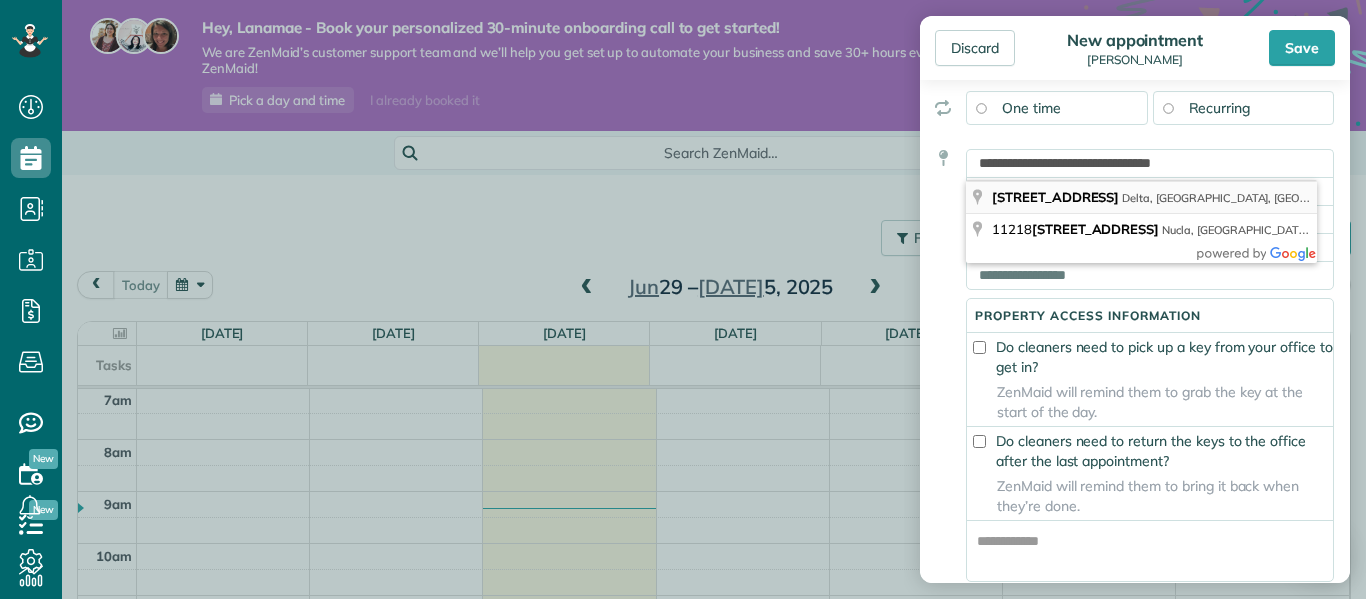 type on "**********" 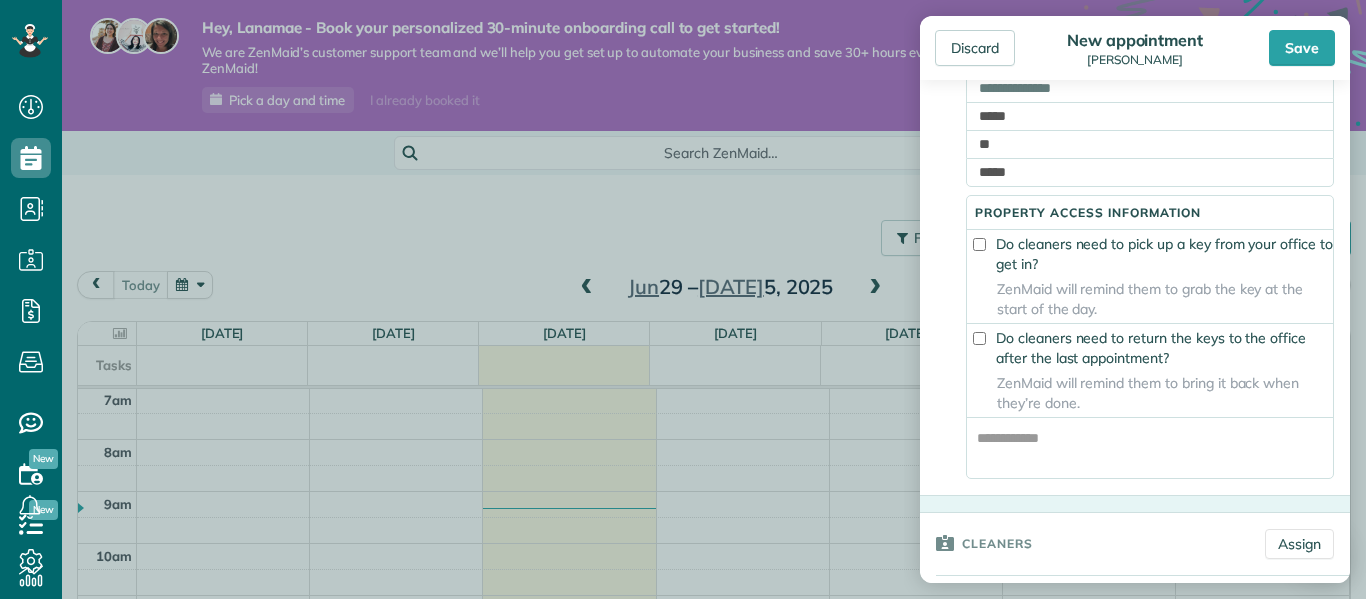 scroll, scrollTop: 552, scrollLeft: 0, axis: vertical 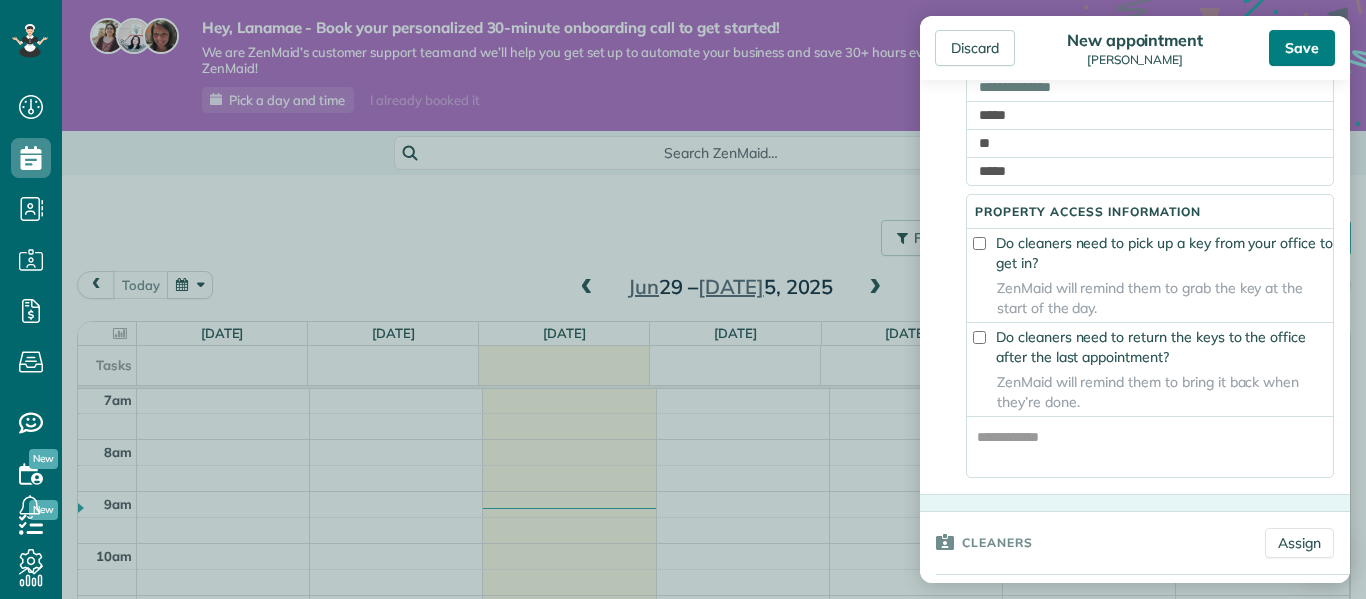 click on "Save" at bounding box center (1302, 48) 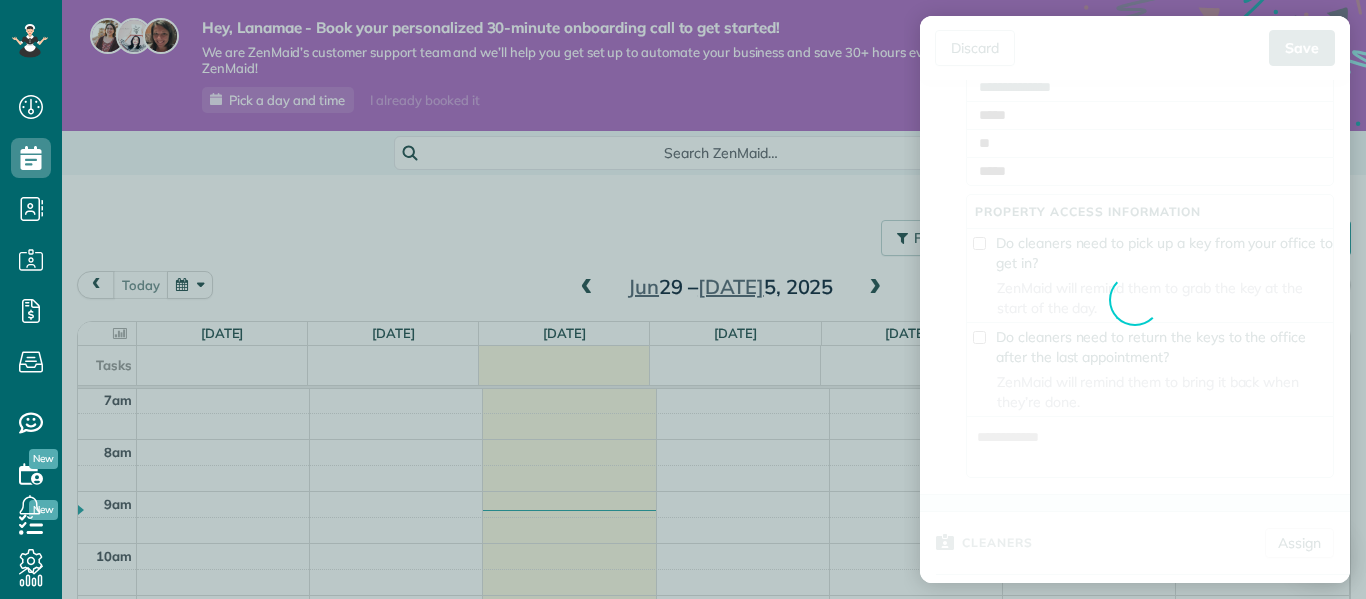 click on "Discard
New appointment
Mrs. Kalen Dillon
Save
Appointment couldn’t be saved
["You must choose an address"]
["must be present"]
["must be present"]
["must be present"]
["must be present"]
Status
Active
Active
·" at bounding box center [683, 299] 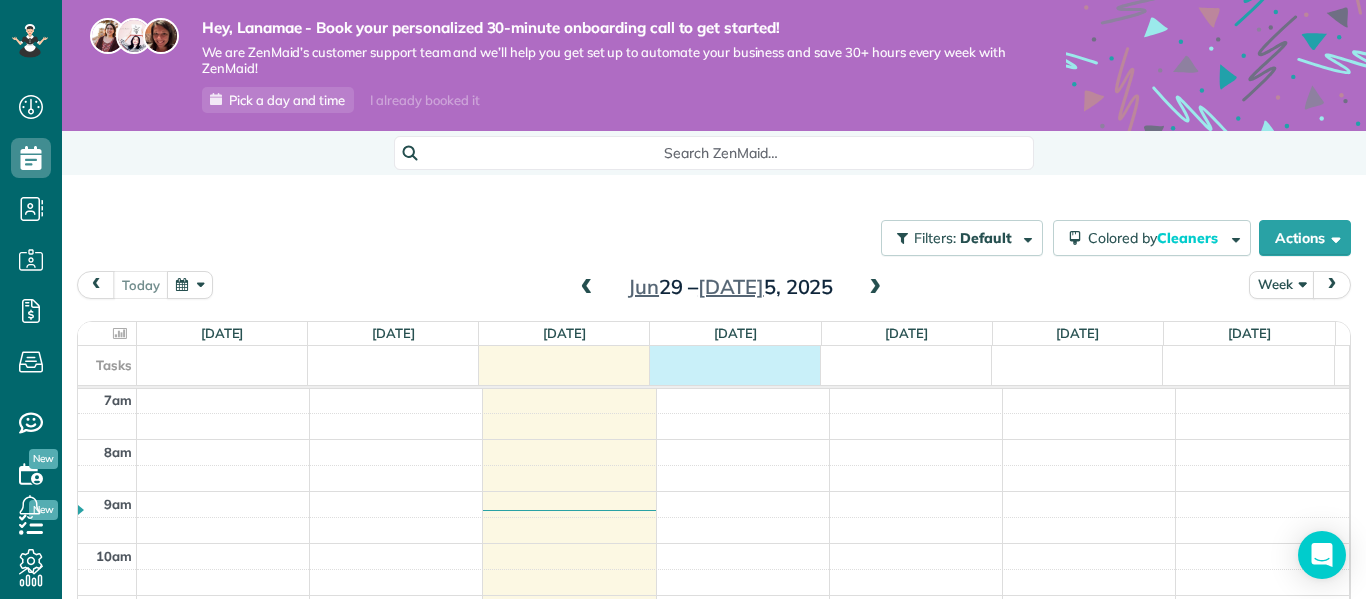 click on "Tasks" at bounding box center (706, 365) 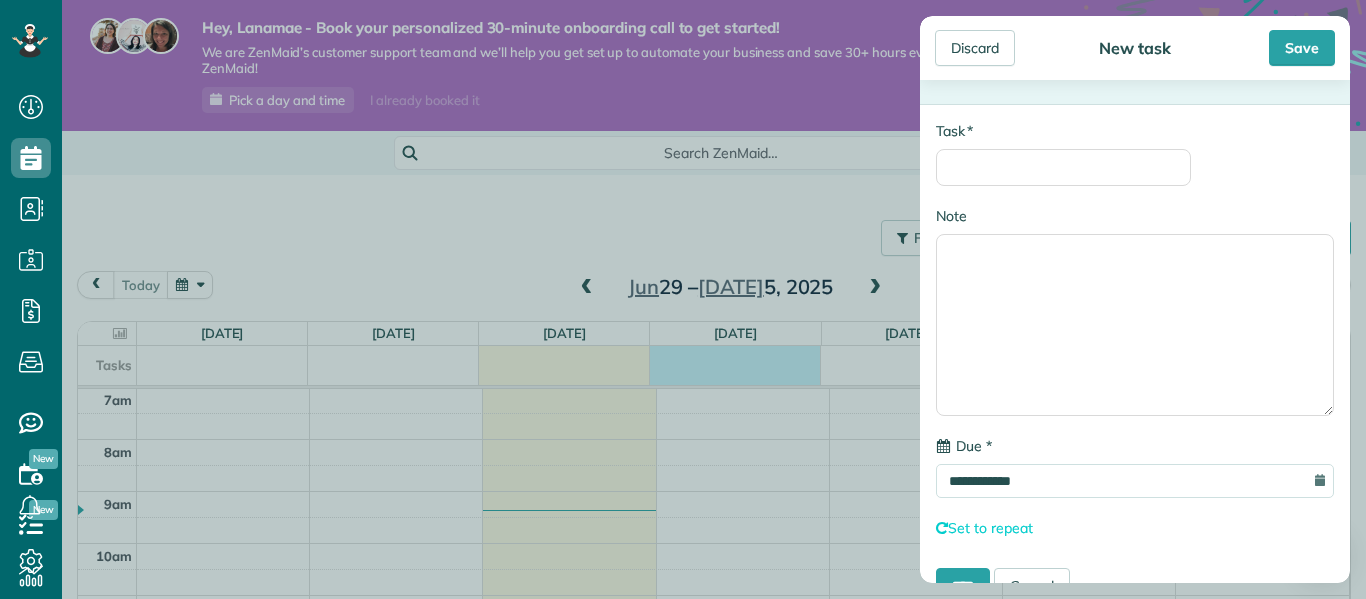 click on "**********" at bounding box center [683, 299] 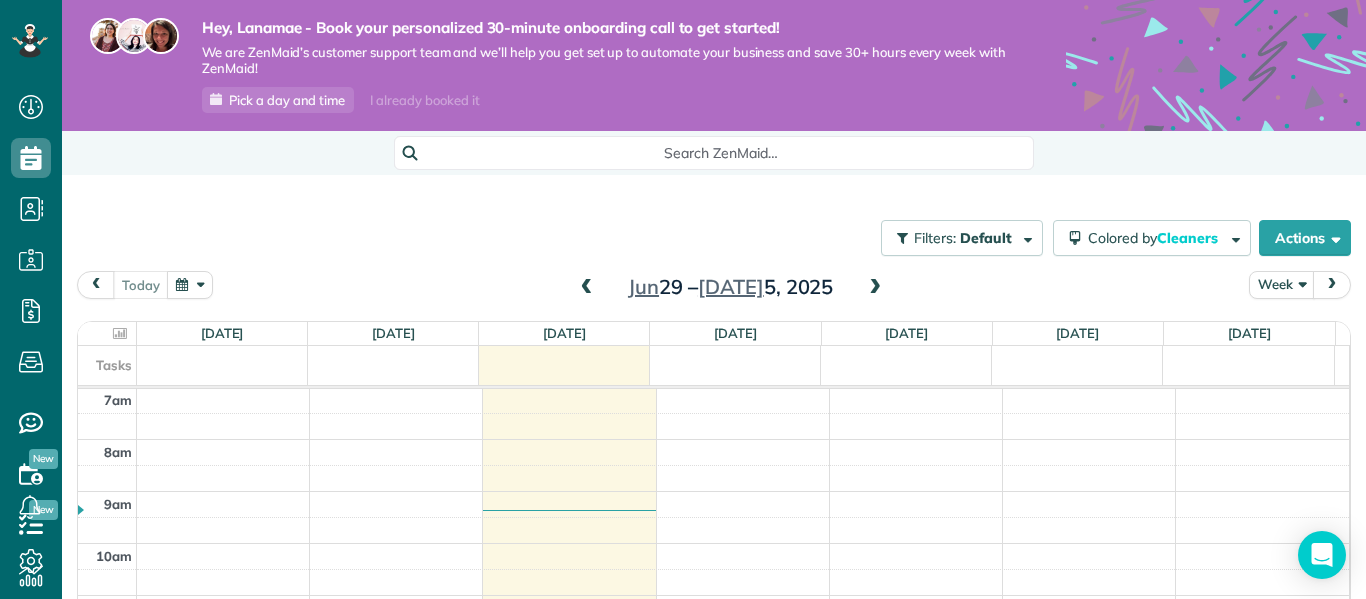 scroll, scrollTop: 187, scrollLeft: 0, axis: vertical 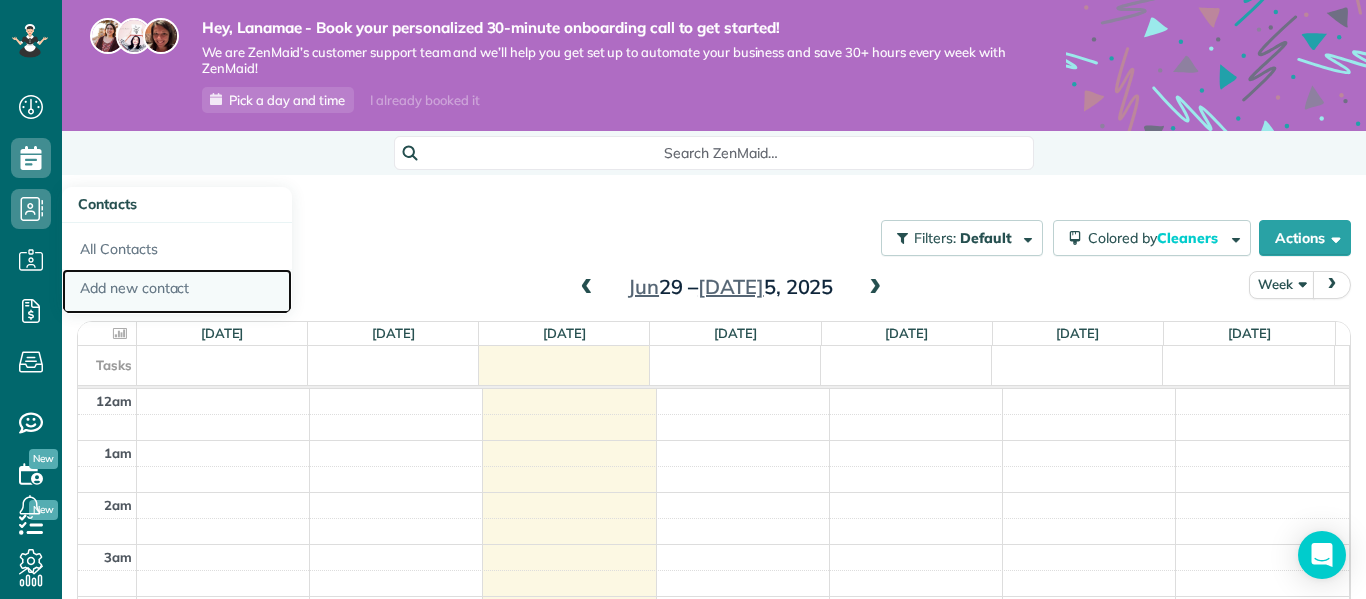 click on "Add new contact" at bounding box center [177, 292] 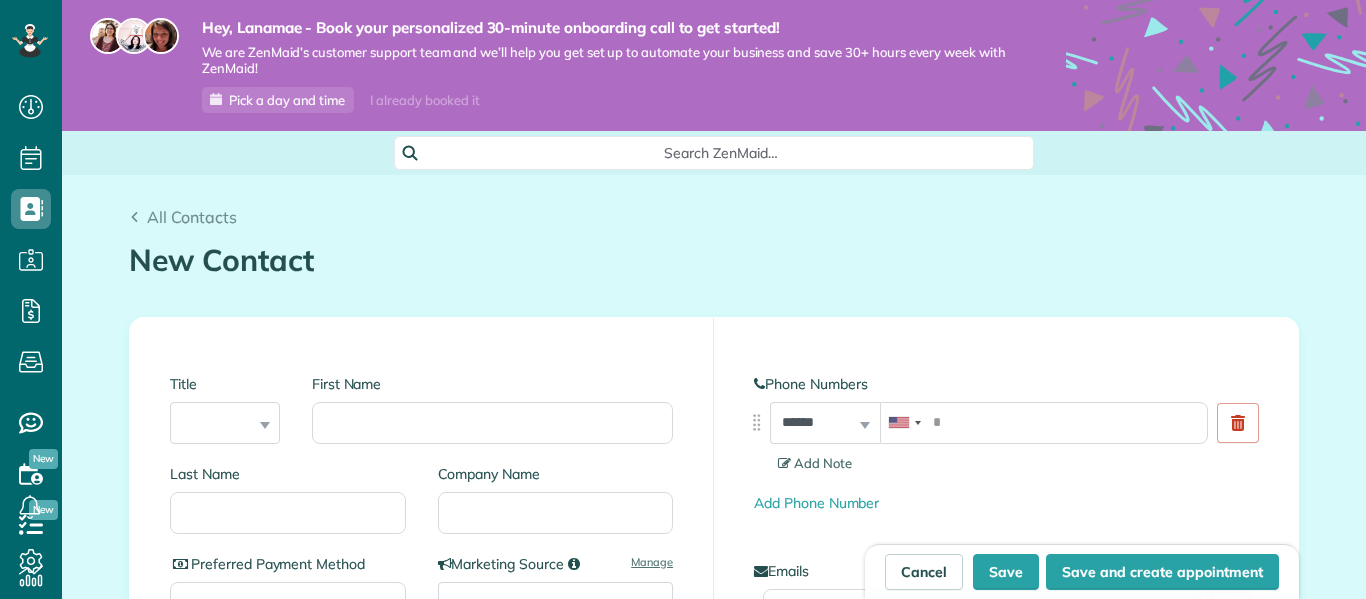 scroll, scrollTop: 0, scrollLeft: 0, axis: both 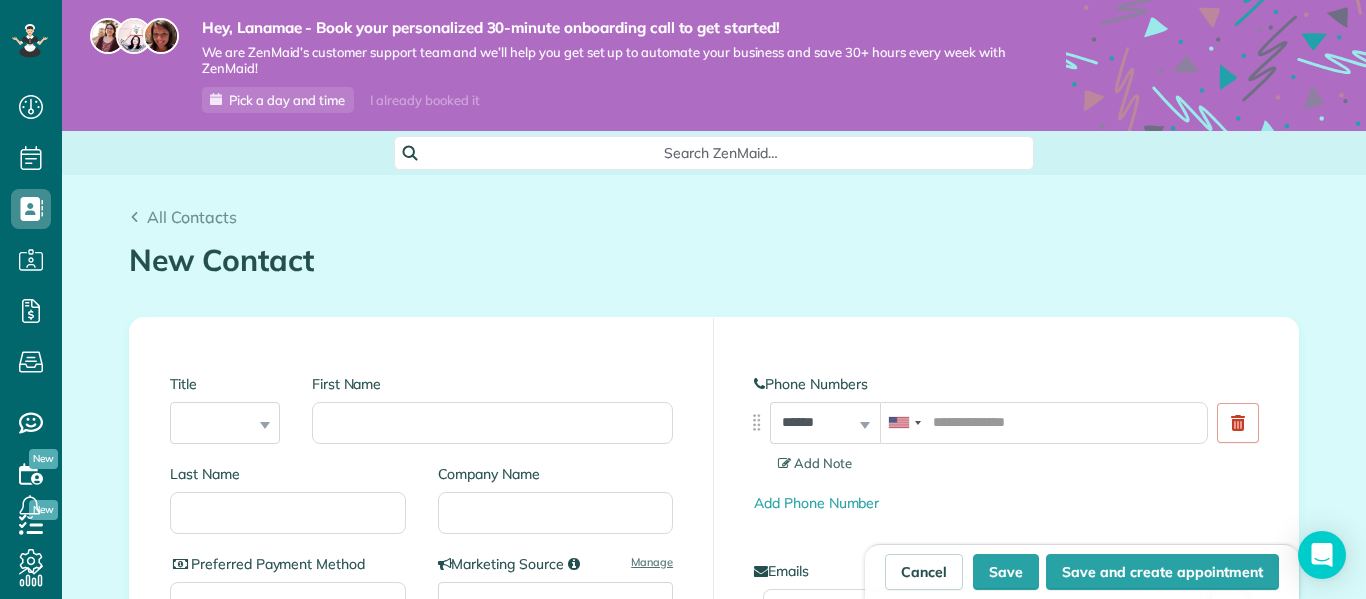 click on "Title
***
****
***
***" at bounding box center [225, 409] 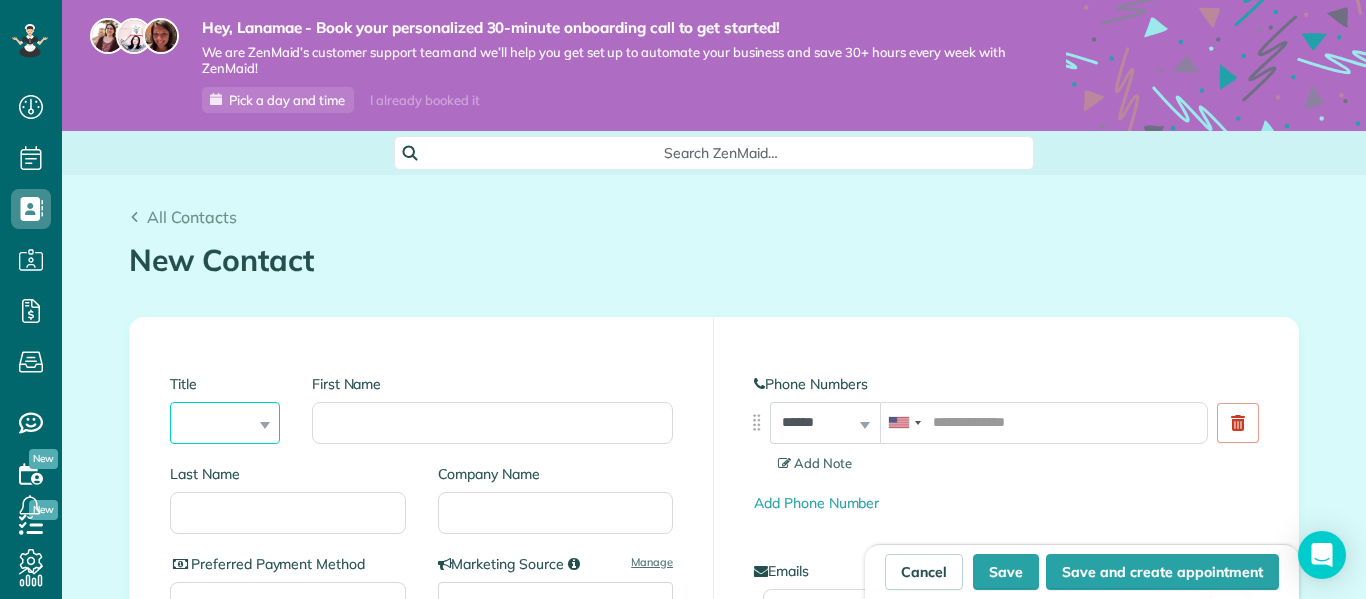 click on "***
****
***
***" at bounding box center [225, 423] 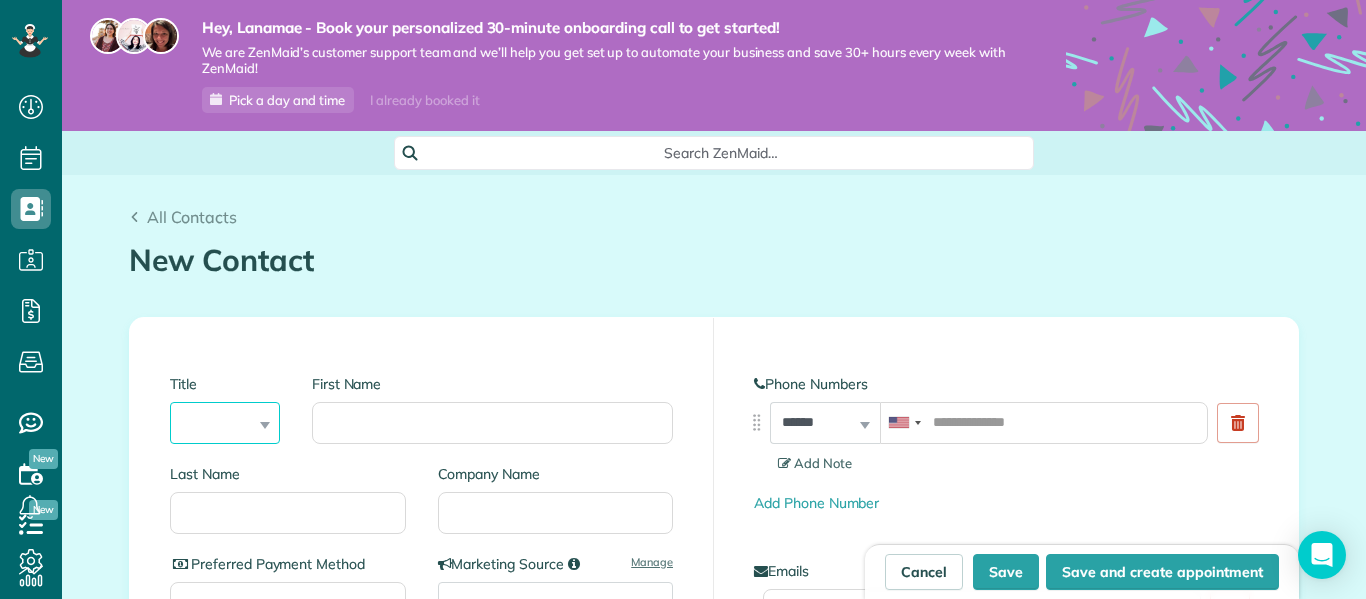 select on "****" 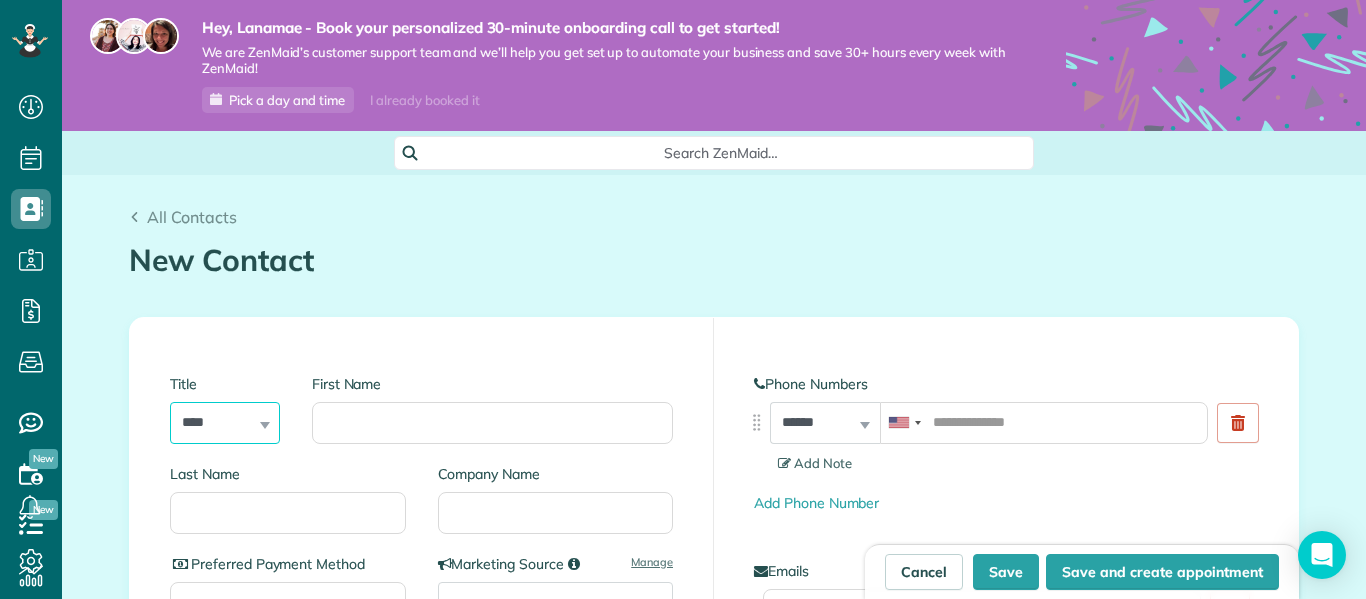 click on "***
****
***
***" at bounding box center (225, 423) 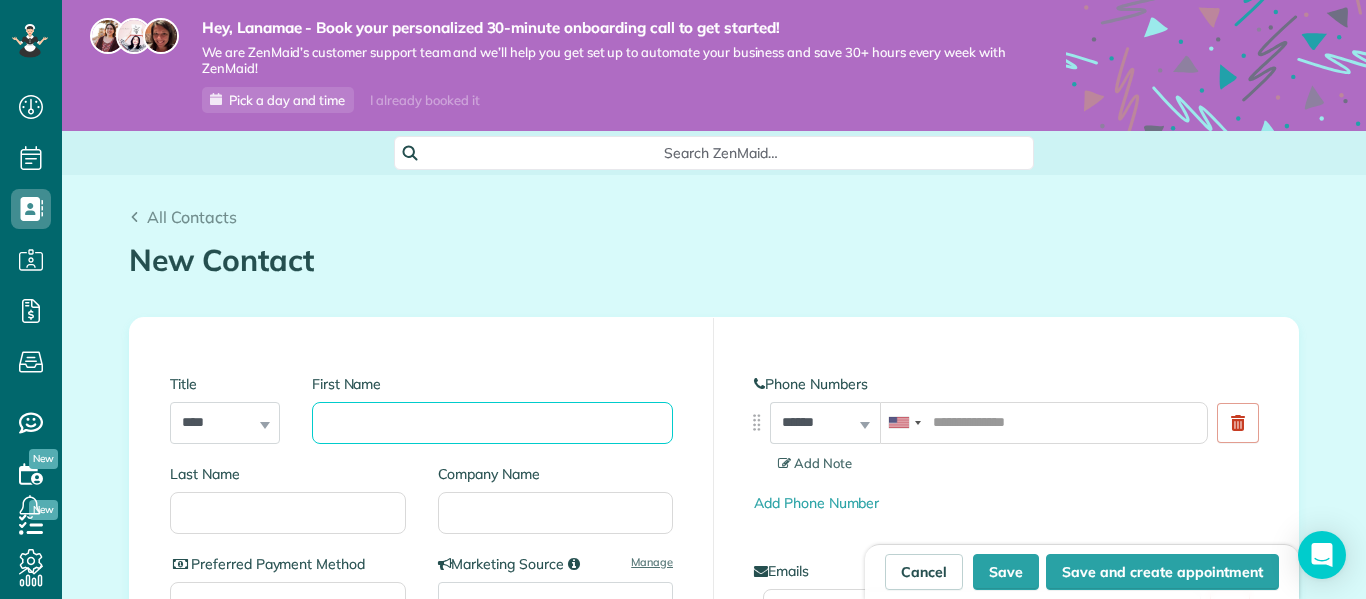 click on "First Name" at bounding box center (492, 423) 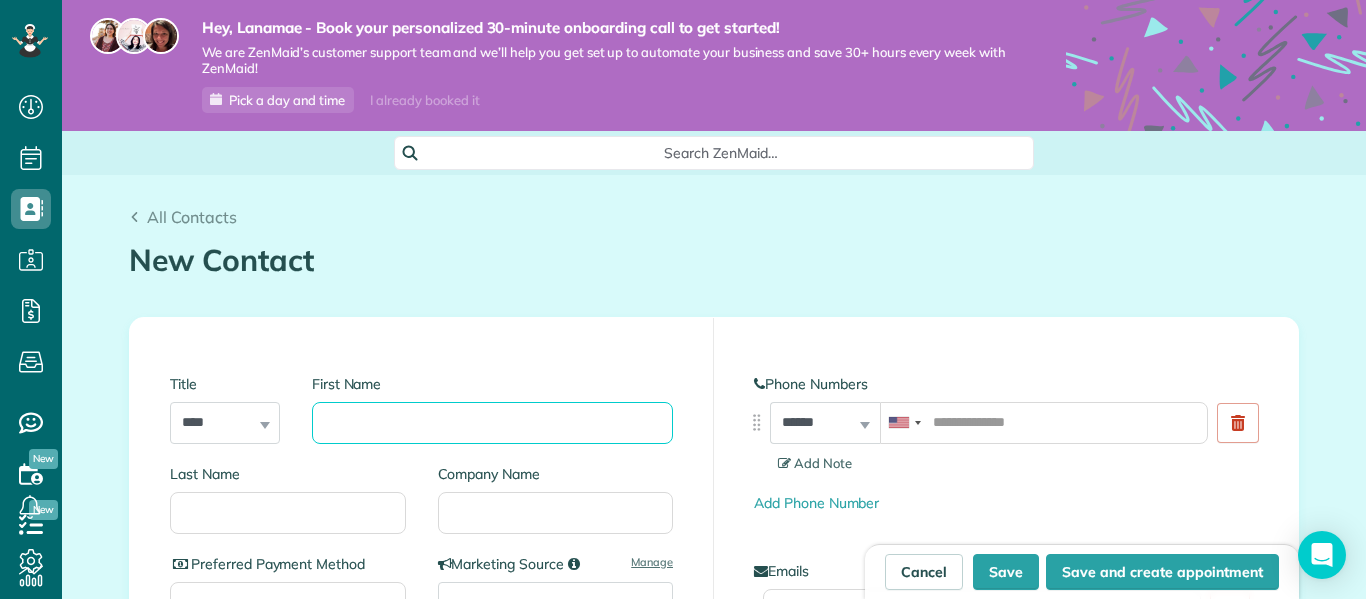 type on "*" 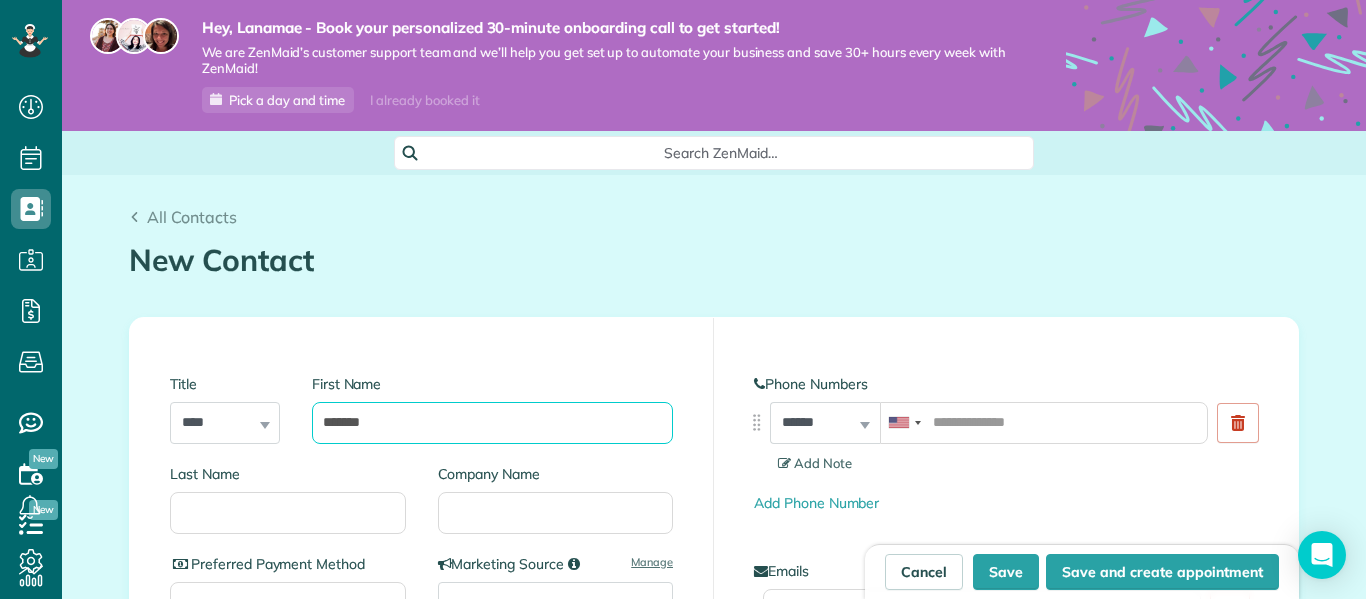 type on "*******" 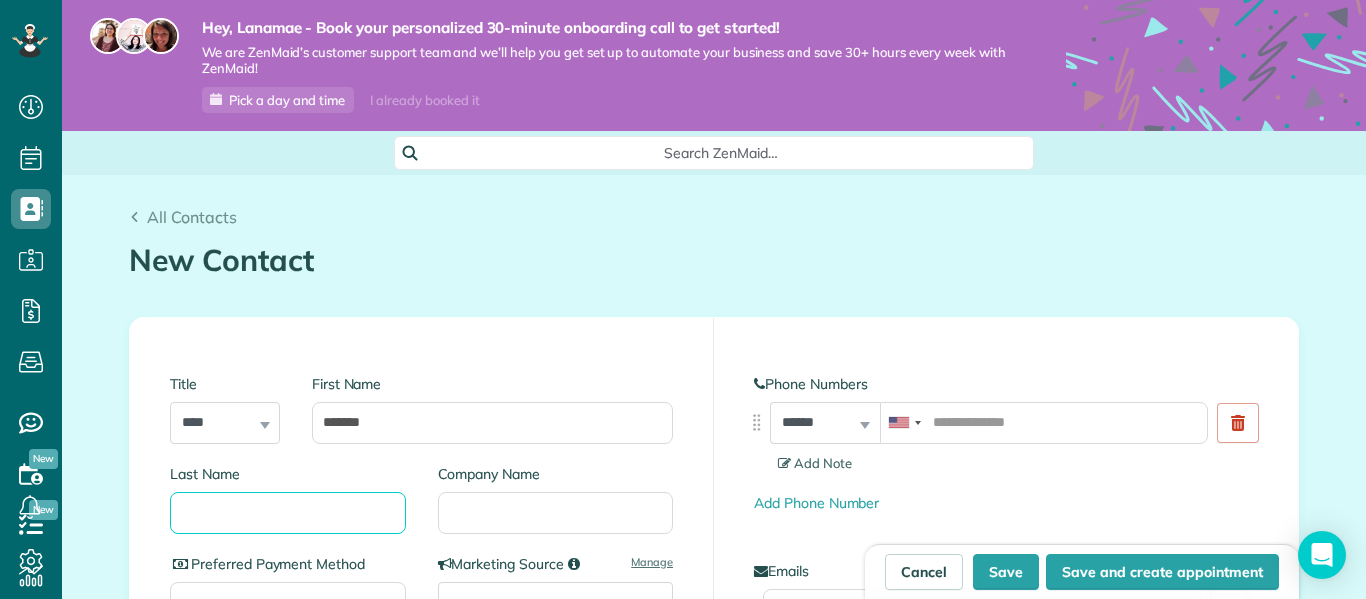 click on "Last Name" at bounding box center [288, 513] 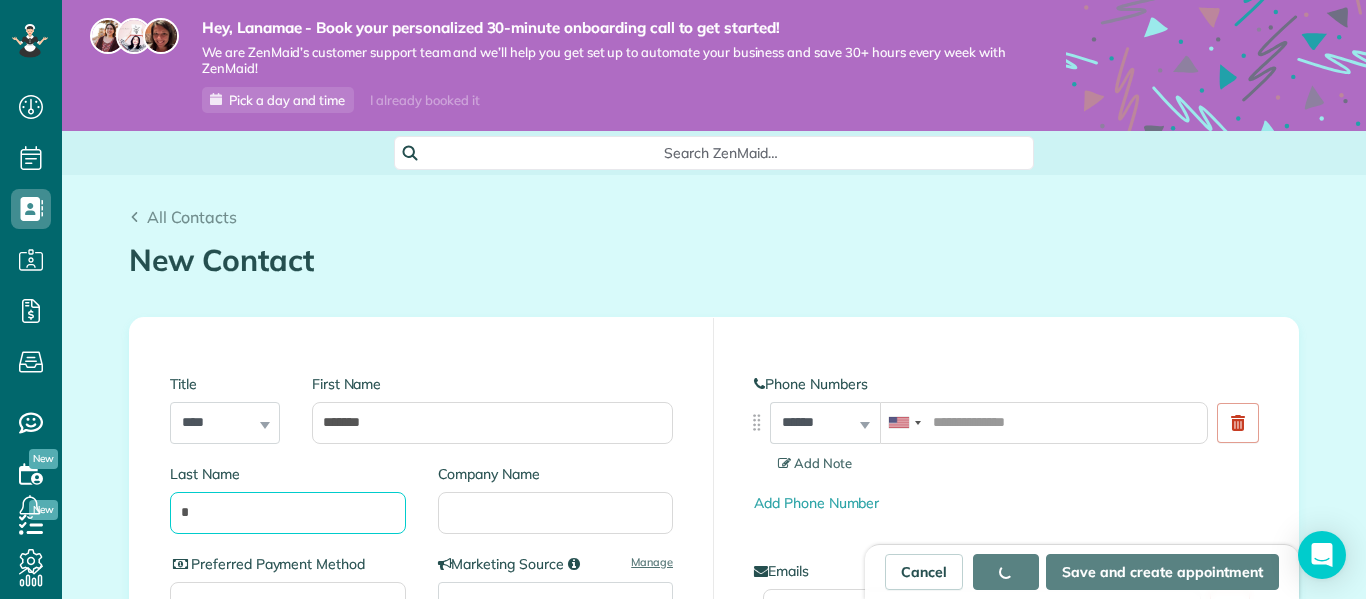 type on "*" 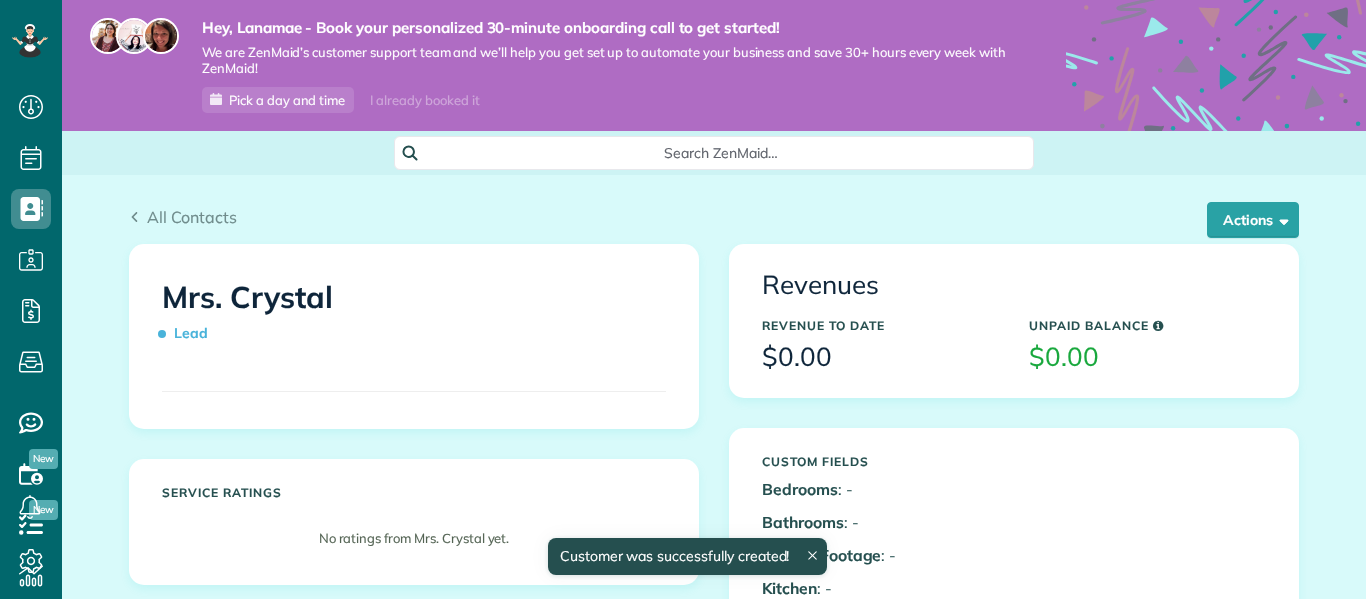 scroll, scrollTop: 0, scrollLeft: 0, axis: both 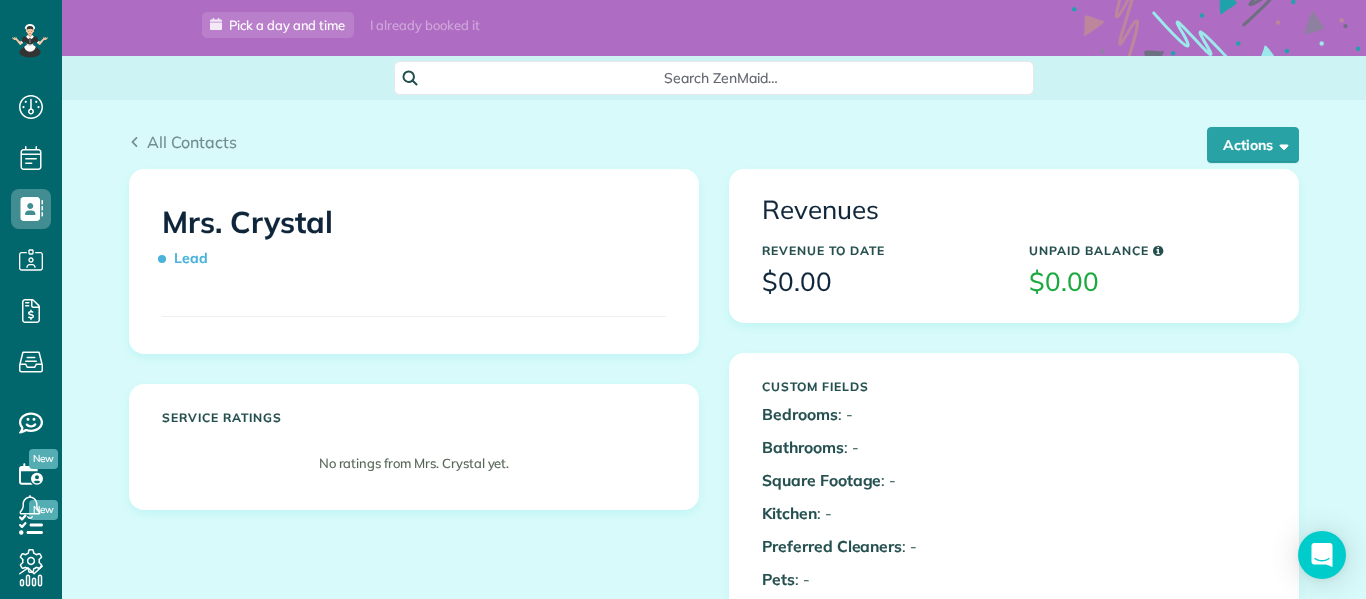 click on "Mrs. Crystal
Lead" at bounding box center (414, 241) 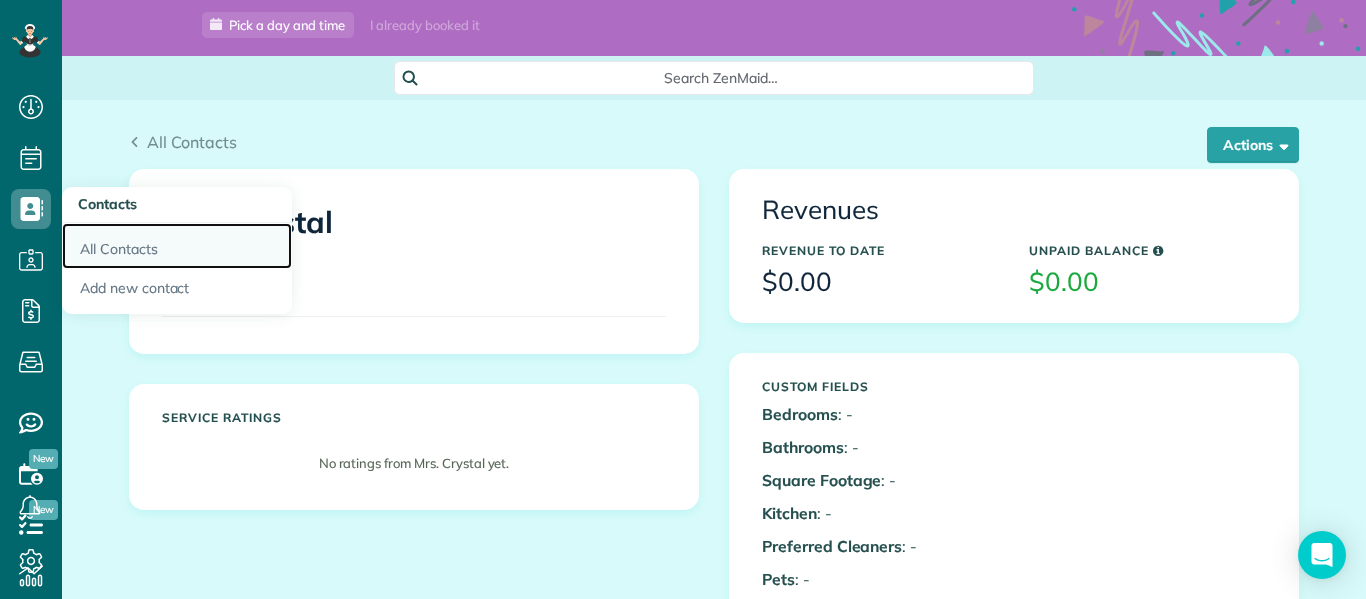 click on "All Contacts" at bounding box center [177, 246] 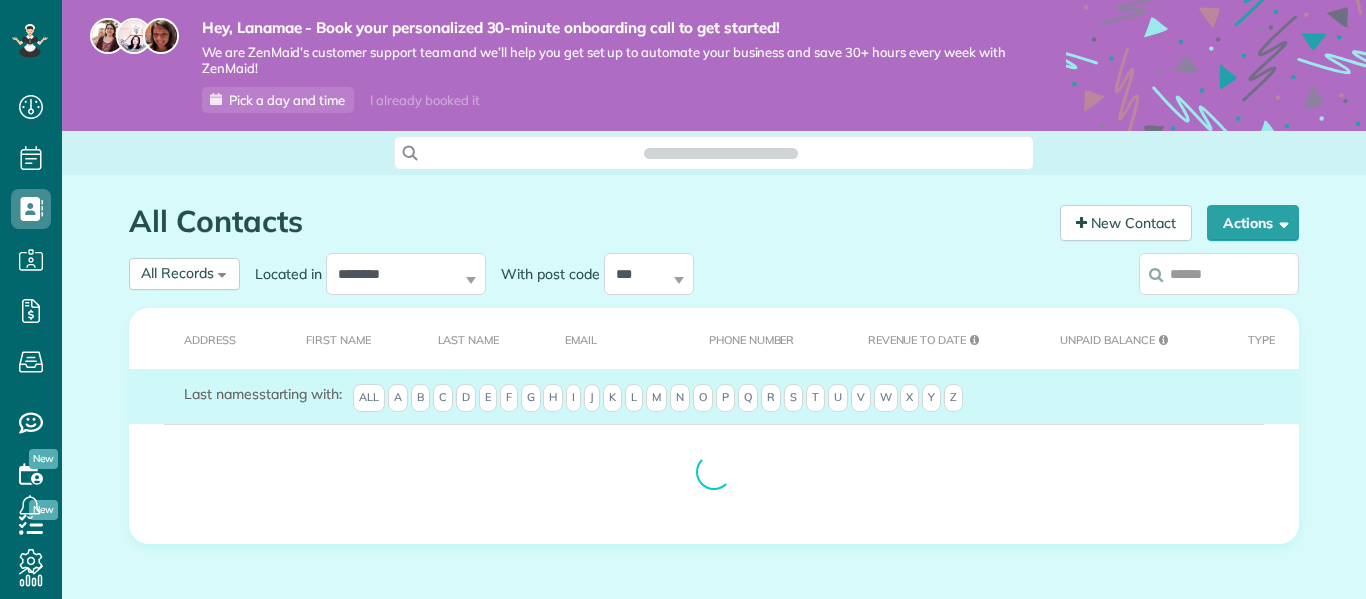 scroll, scrollTop: 0, scrollLeft: 0, axis: both 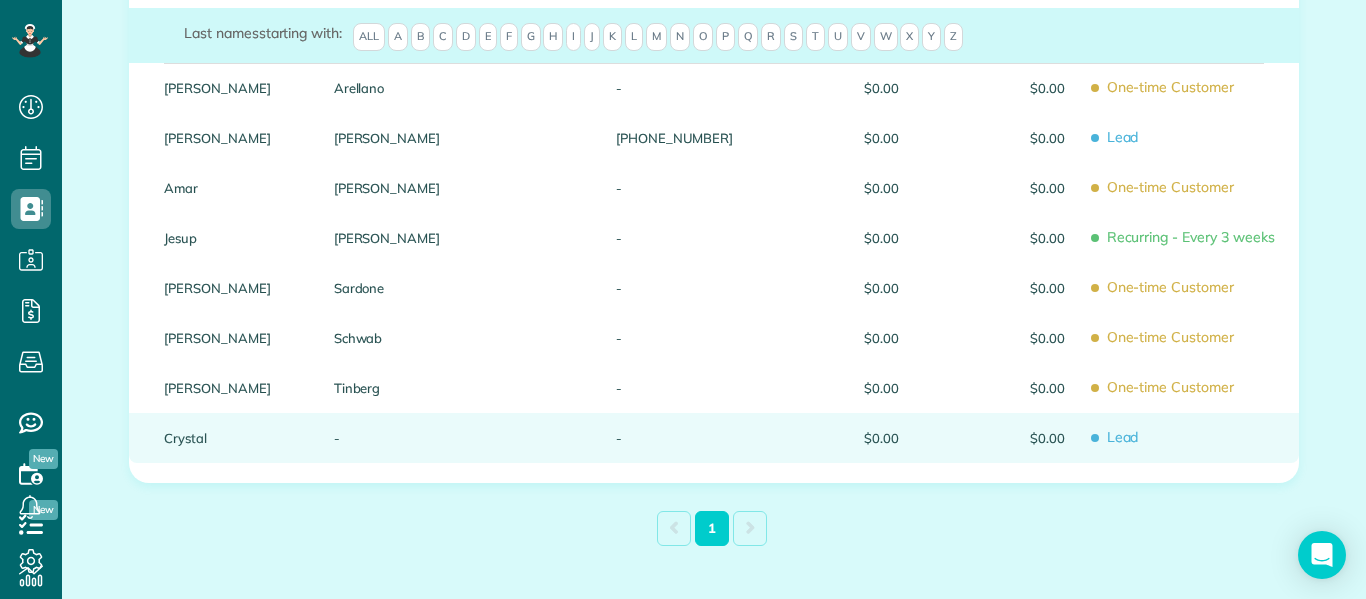 click at bounding box center (528, 438) 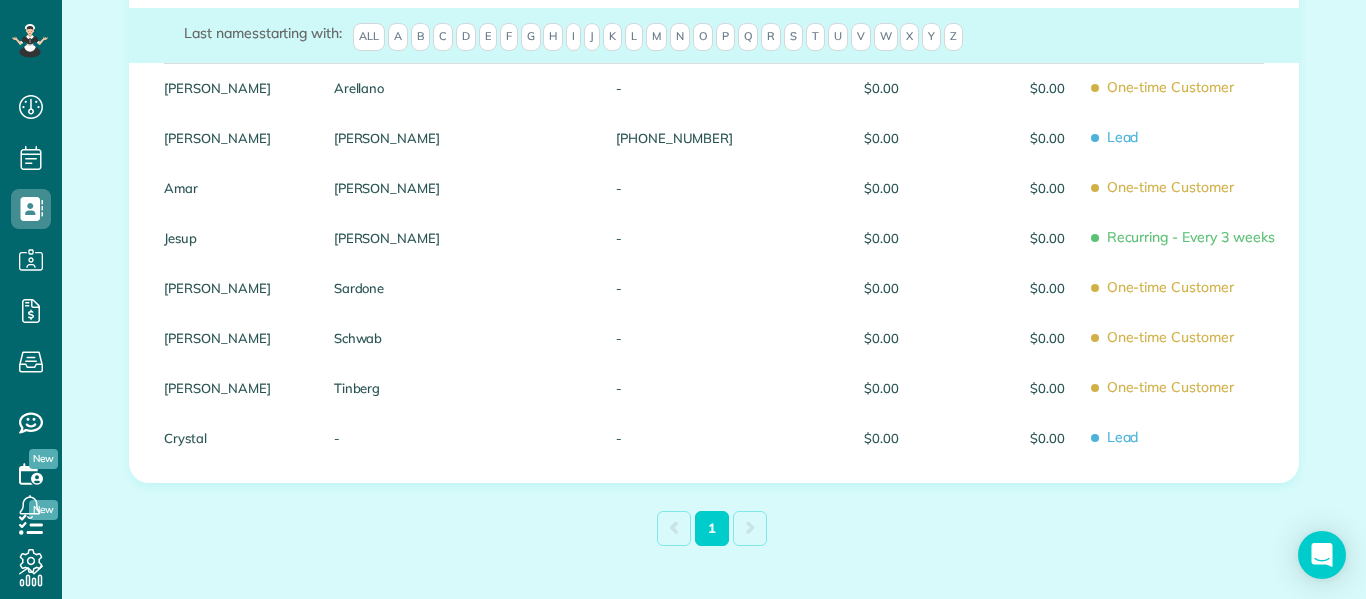 click at bounding box center (528, 438) 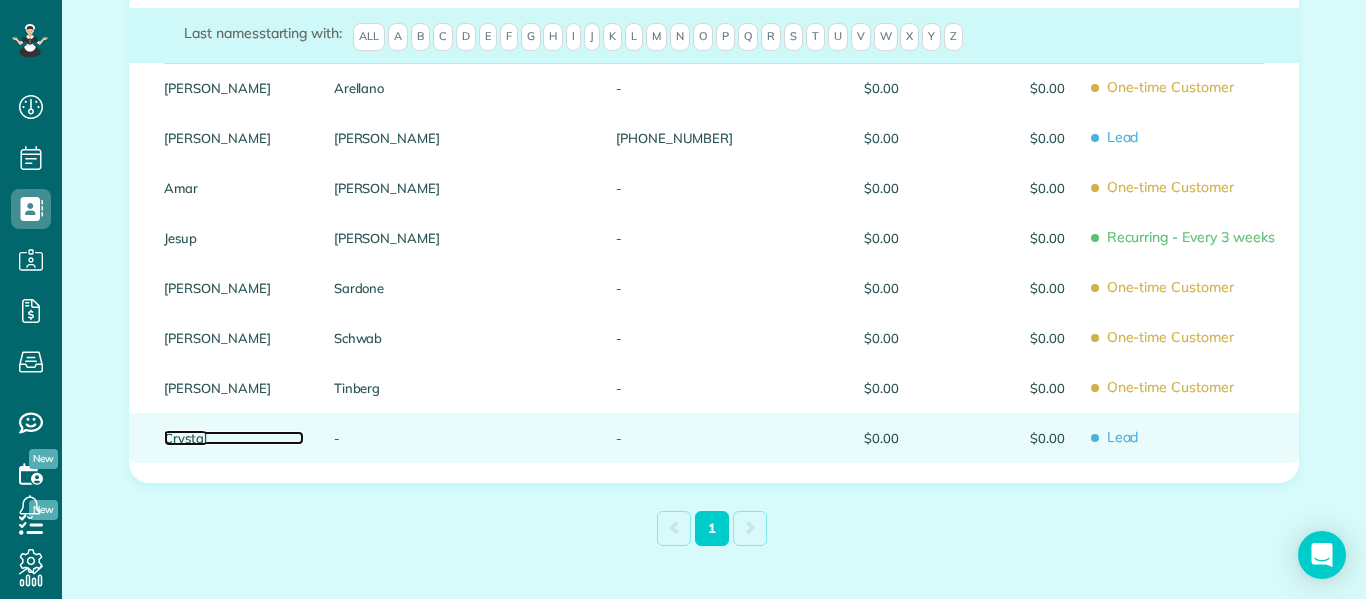 click on "Crystal" at bounding box center (234, 438) 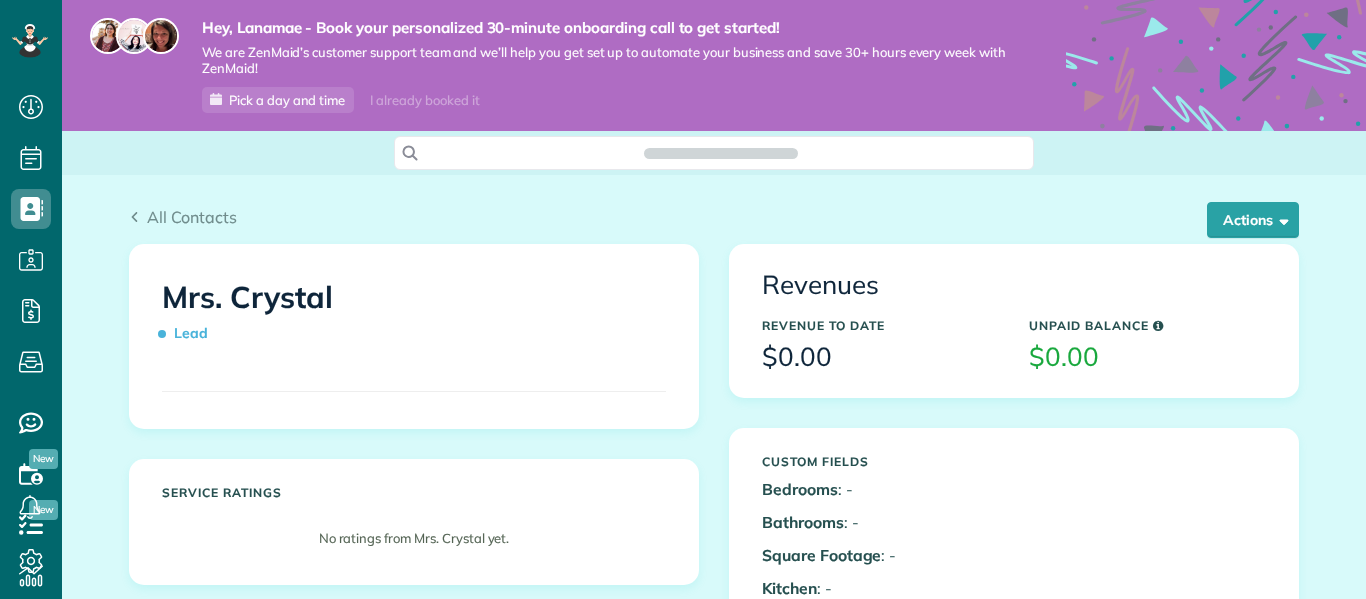 scroll, scrollTop: 0, scrollLeft: 0, axis: both 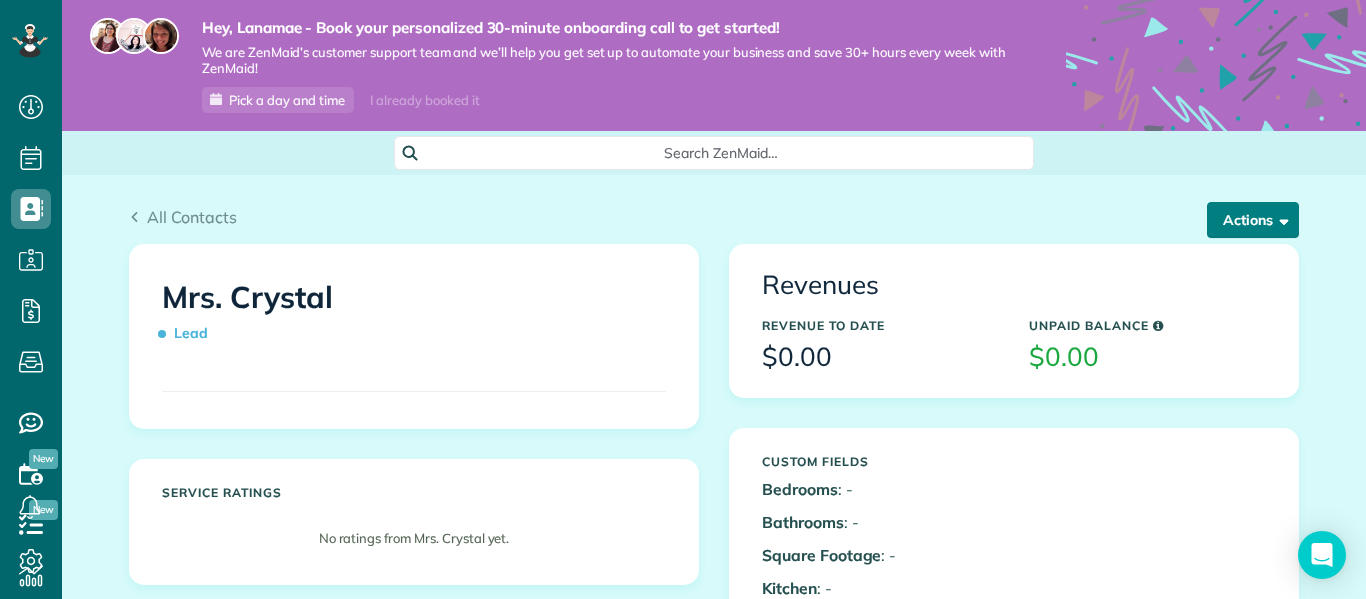 click on "Actions" at bounding box center [1253, 220] 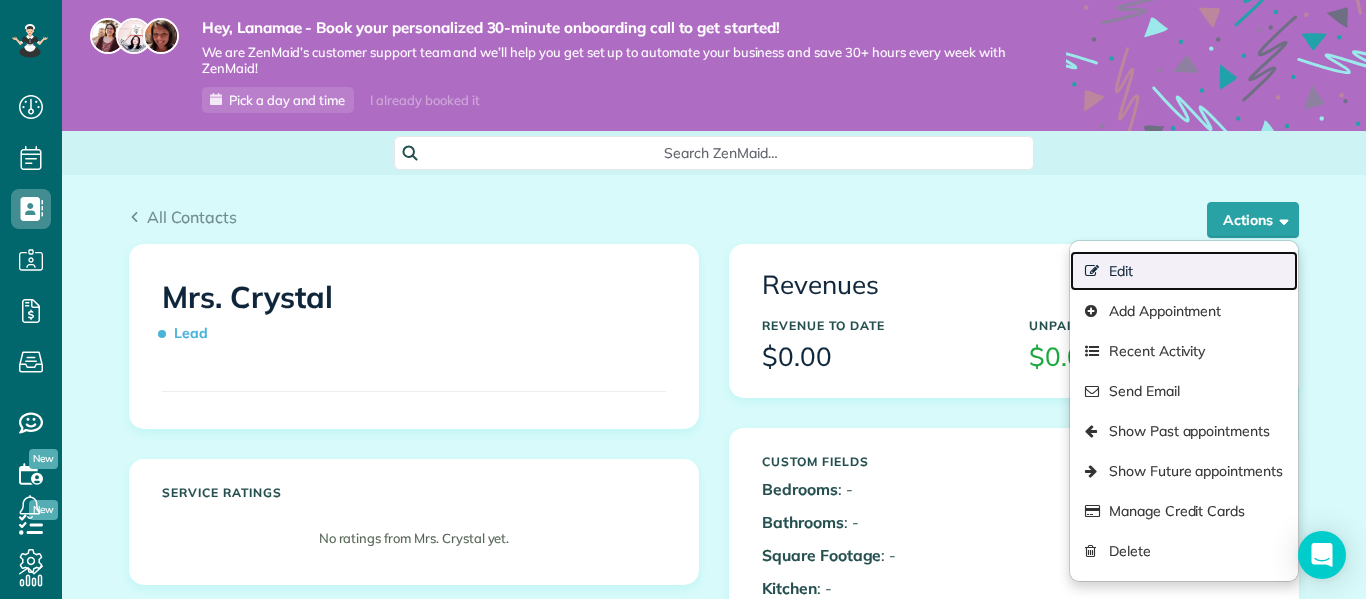click on "Edit" at bounding box center [1184, 271] 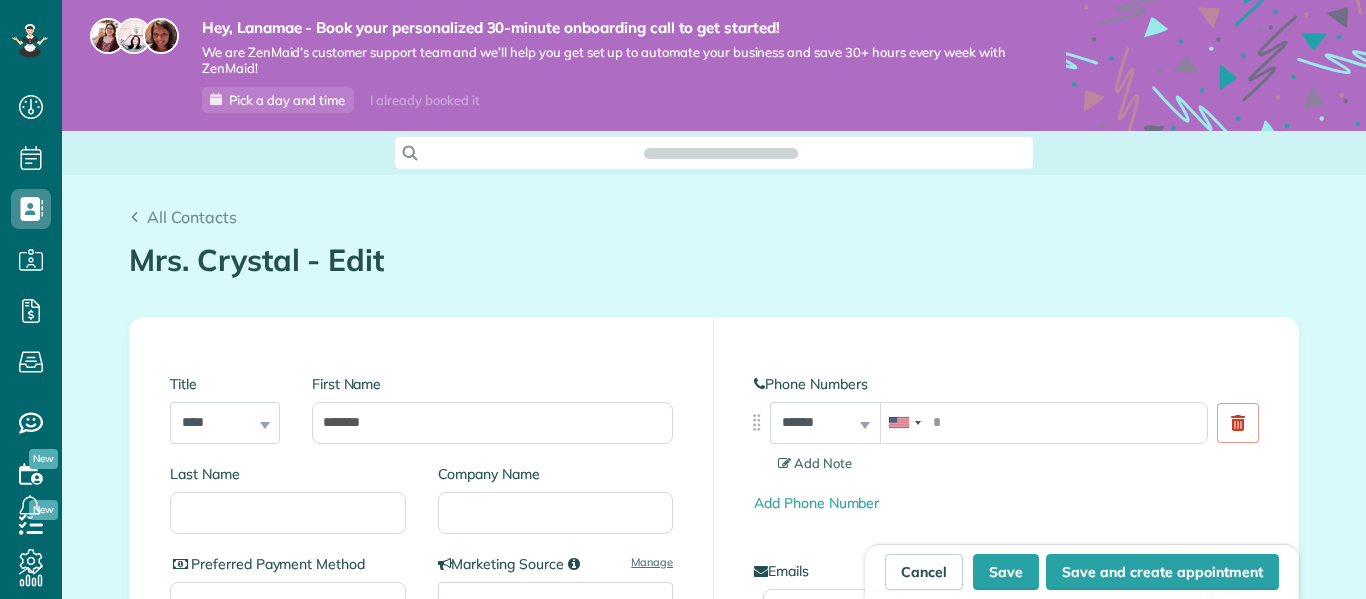 scroll, scrollTop: 0, scrollLeft: 0, axis: both 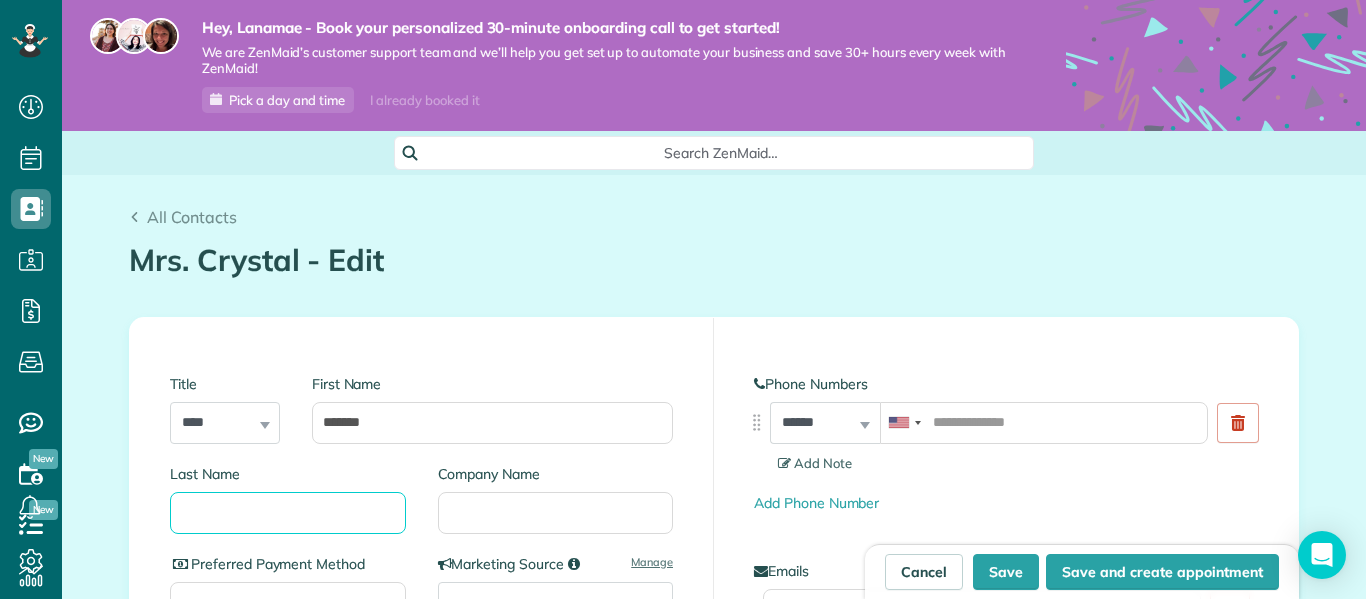 click on "Last Name" at bounding box center [288, 513] 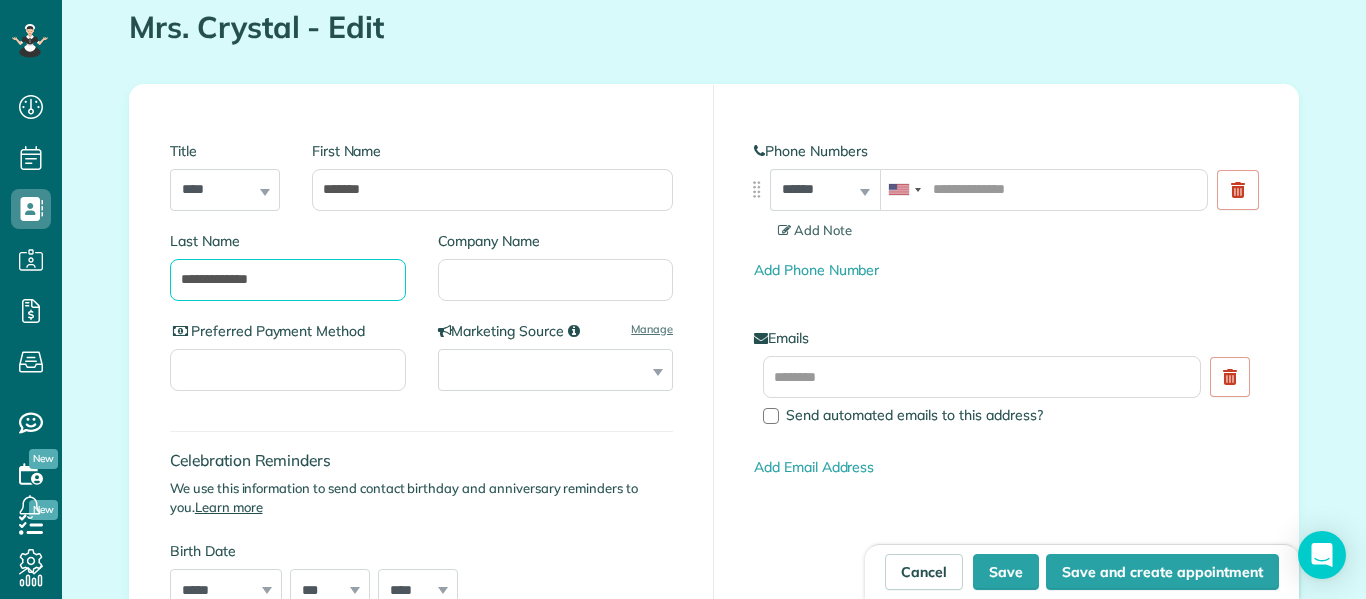 scroll, scrollTop: 234, scrollLeft: 0, axis: vertical 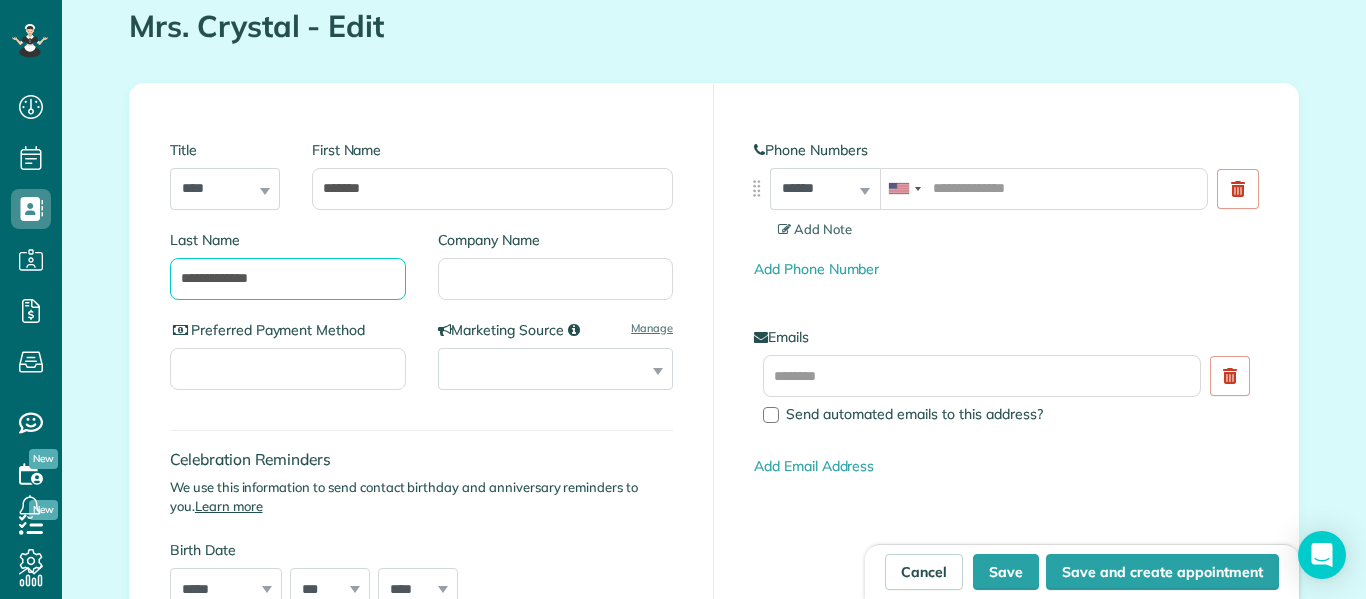 type on "**********" 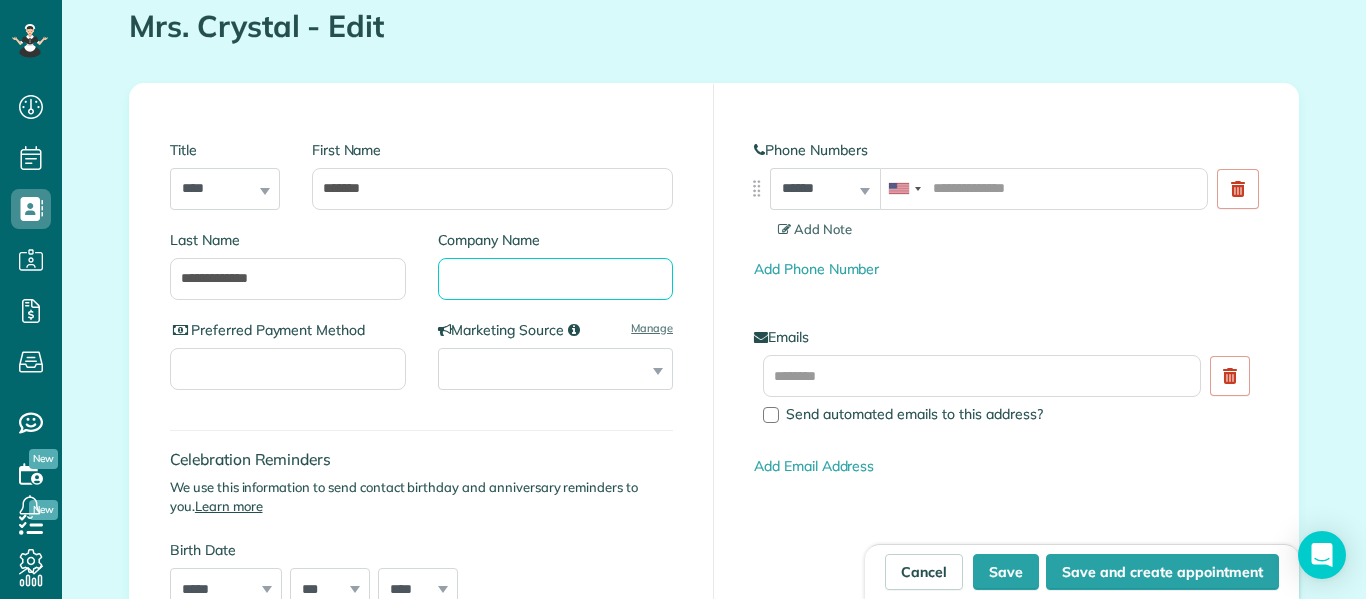 click on "Company Name" at bounding box center [556, 279] 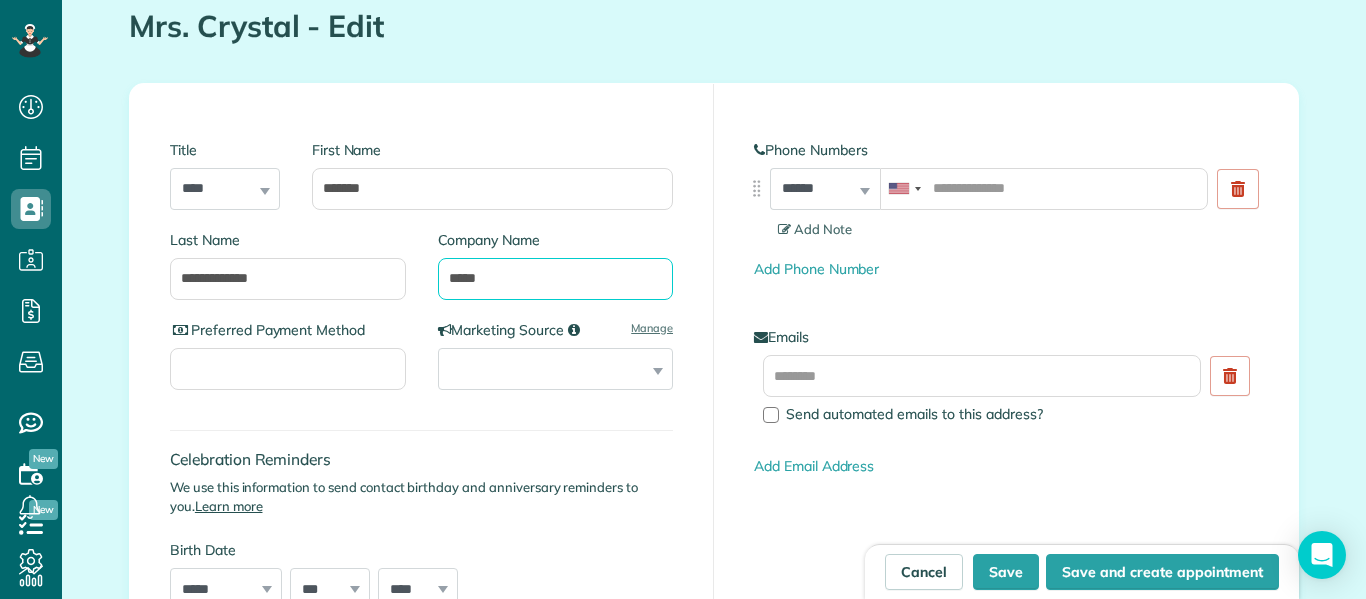 type on "****" 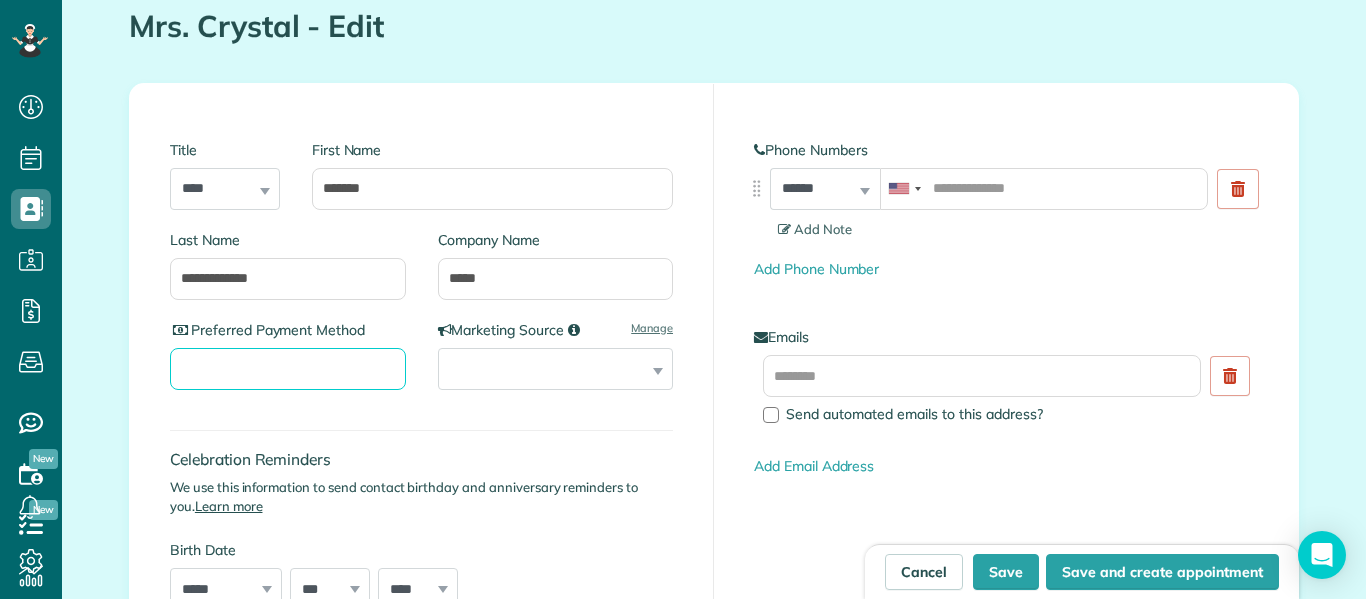click on "Preferred Payment Method" at bounding box center [288, 369] 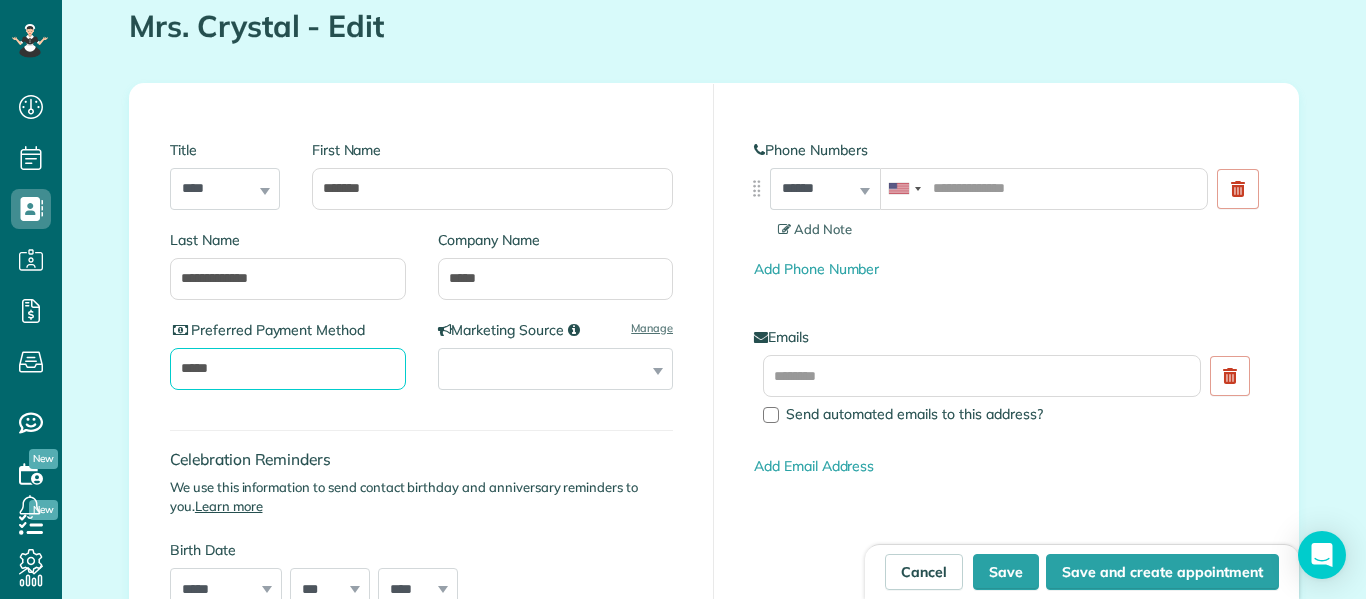 type on "*****" 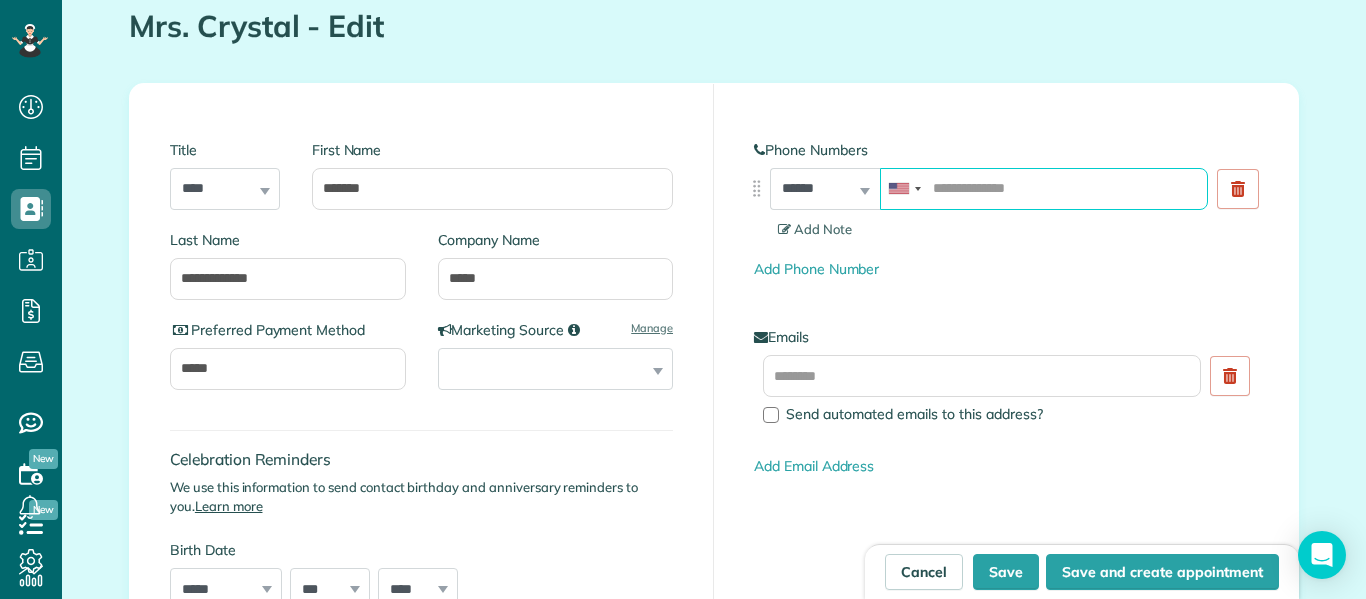 click at bounding box center [1044, 189] 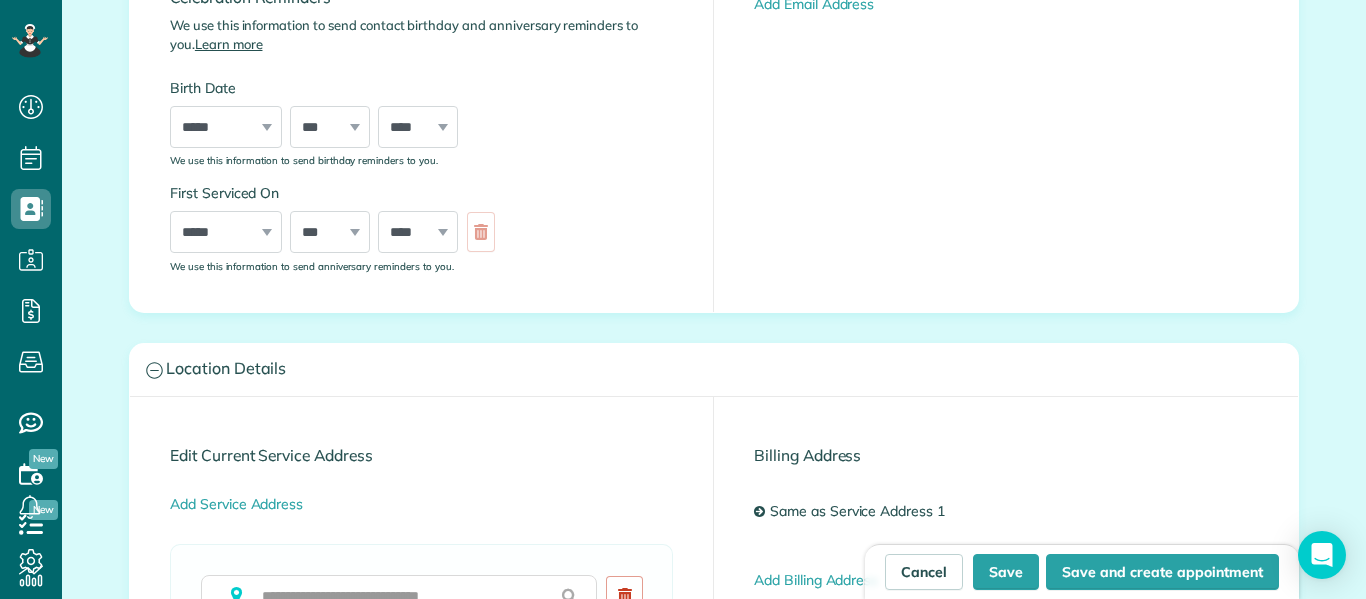 scroll, scrollTop: 697, scrollLeft: 0, axis: vertical 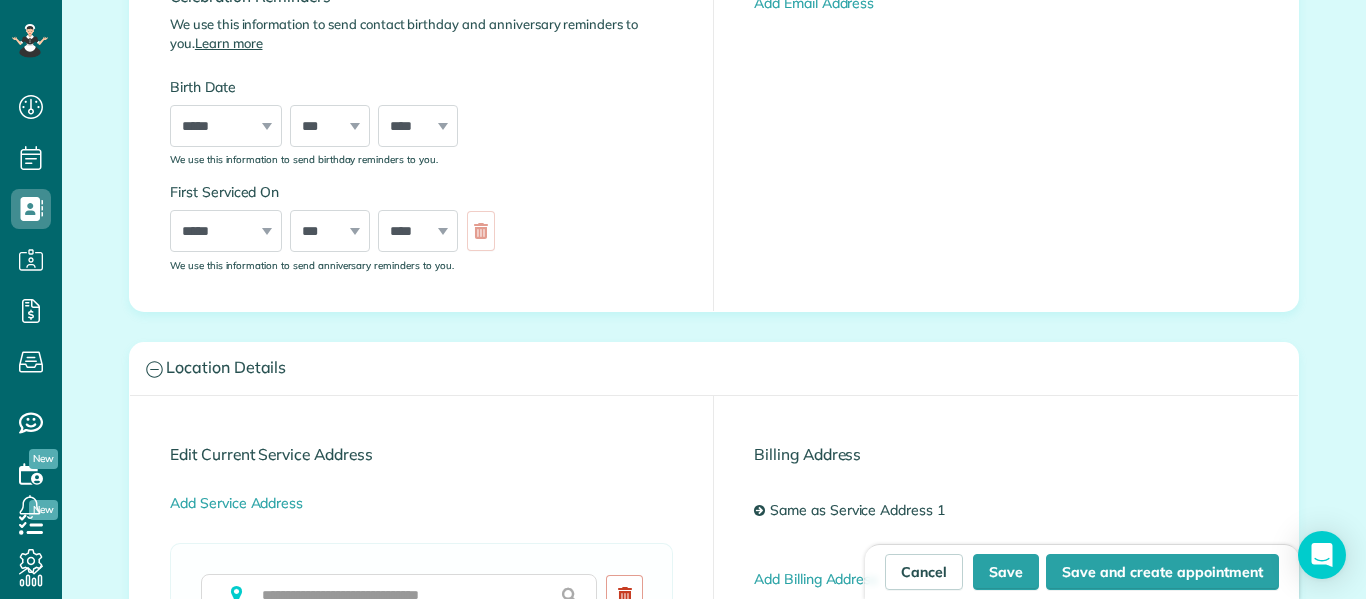 type on "**********" 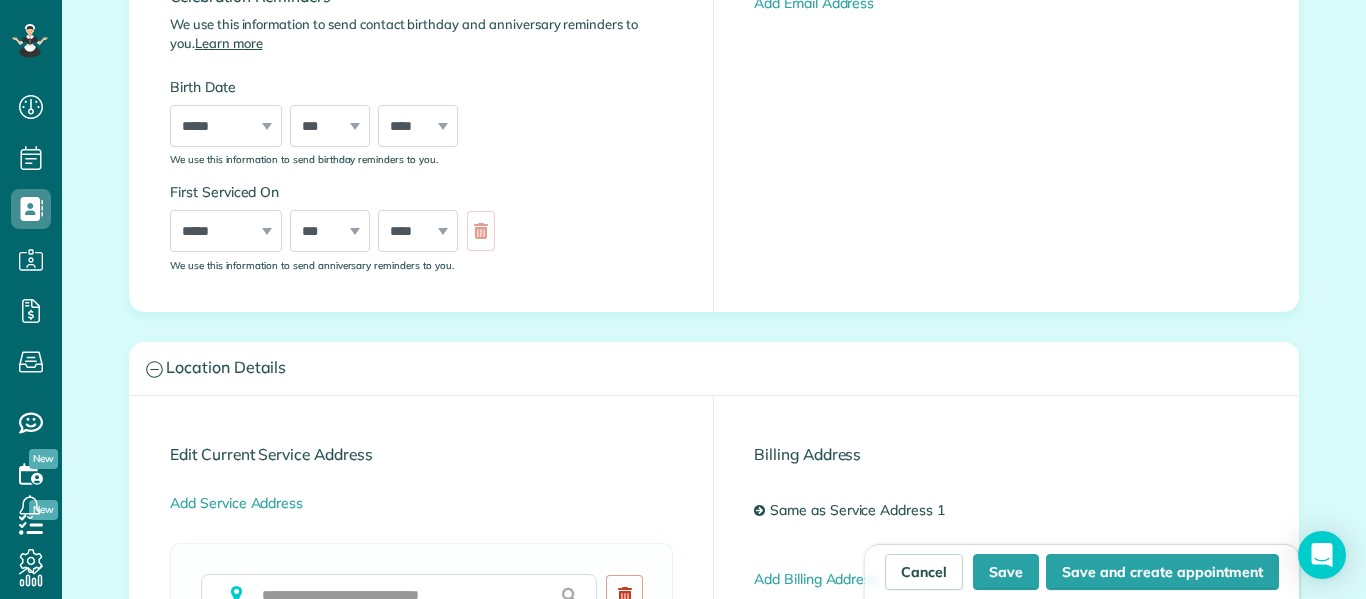 click on "*****
*******
********
*****
*****
***
****
****
******
*********
*******
********
********" at bounding box center (226, 231) 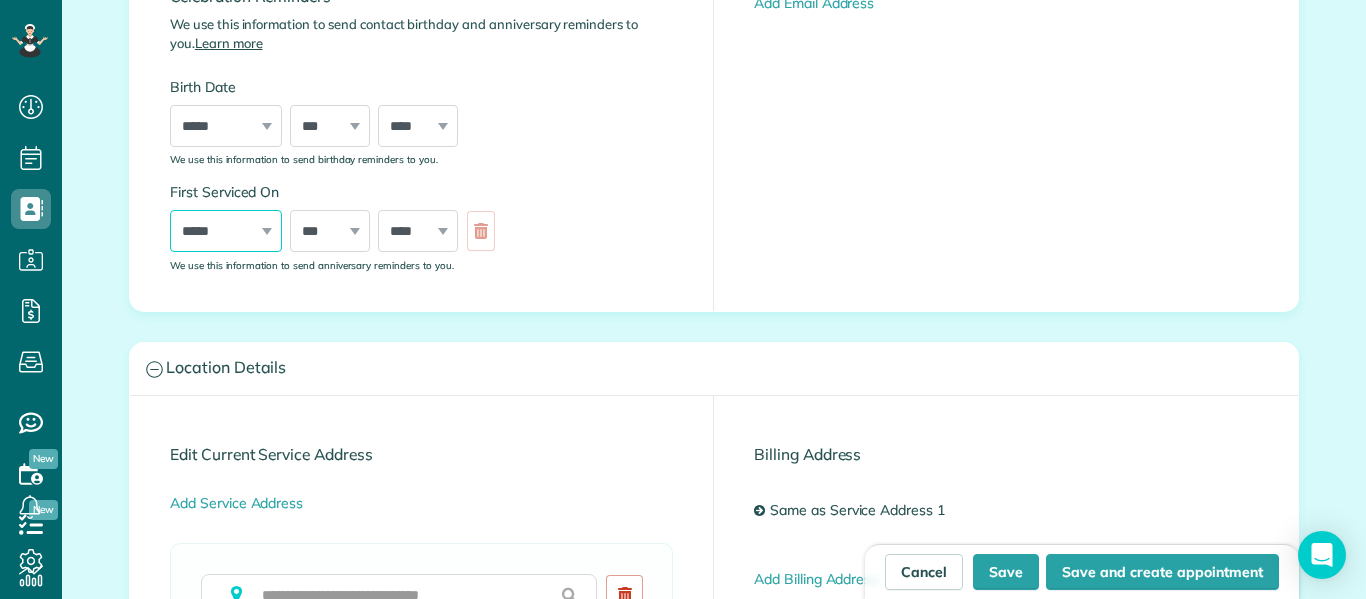 click on "*****
*******
********
*****
*****
***
****
****
******
*********
*******
********
********" at bounding box center (226, 231) 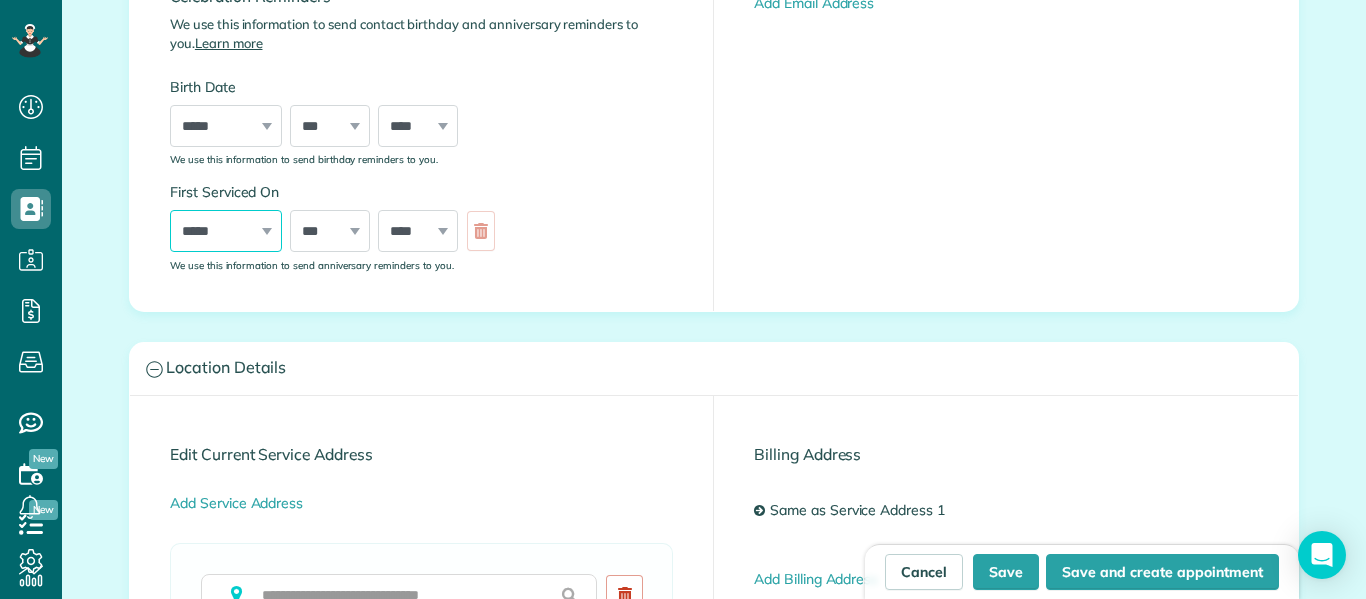 select on "*" 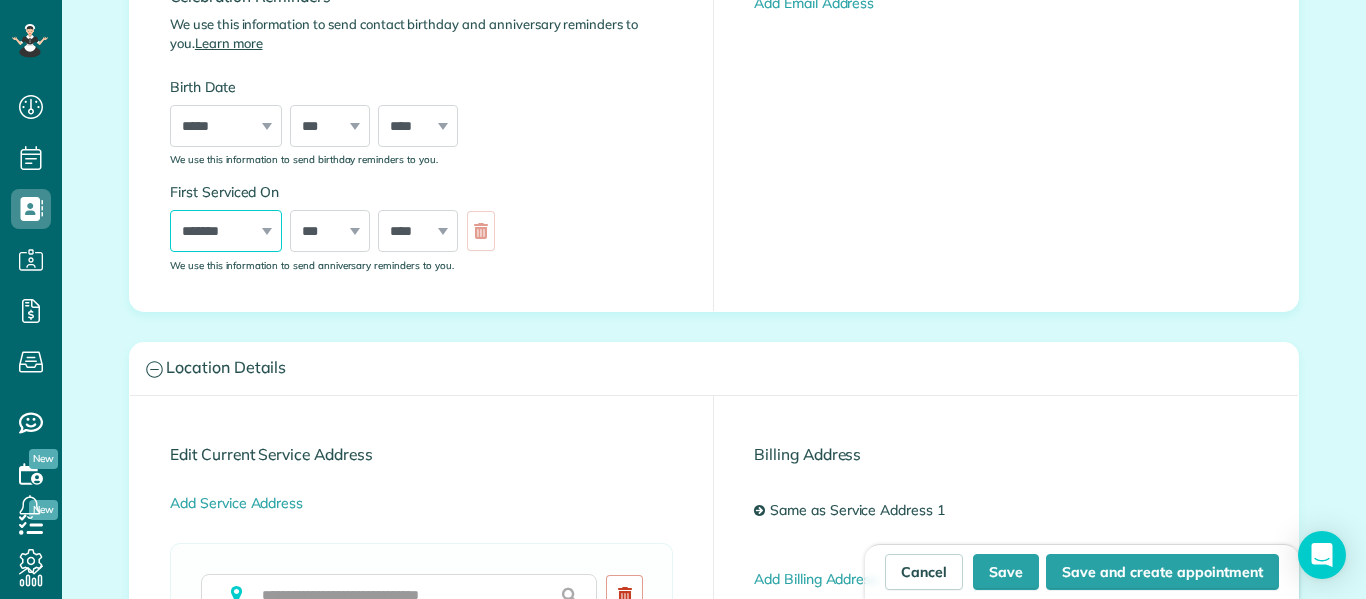 click on "*****
*******
********
*****
*****
***
****
****
******
*********
*******
********
********" at bounding box center (226, 231) 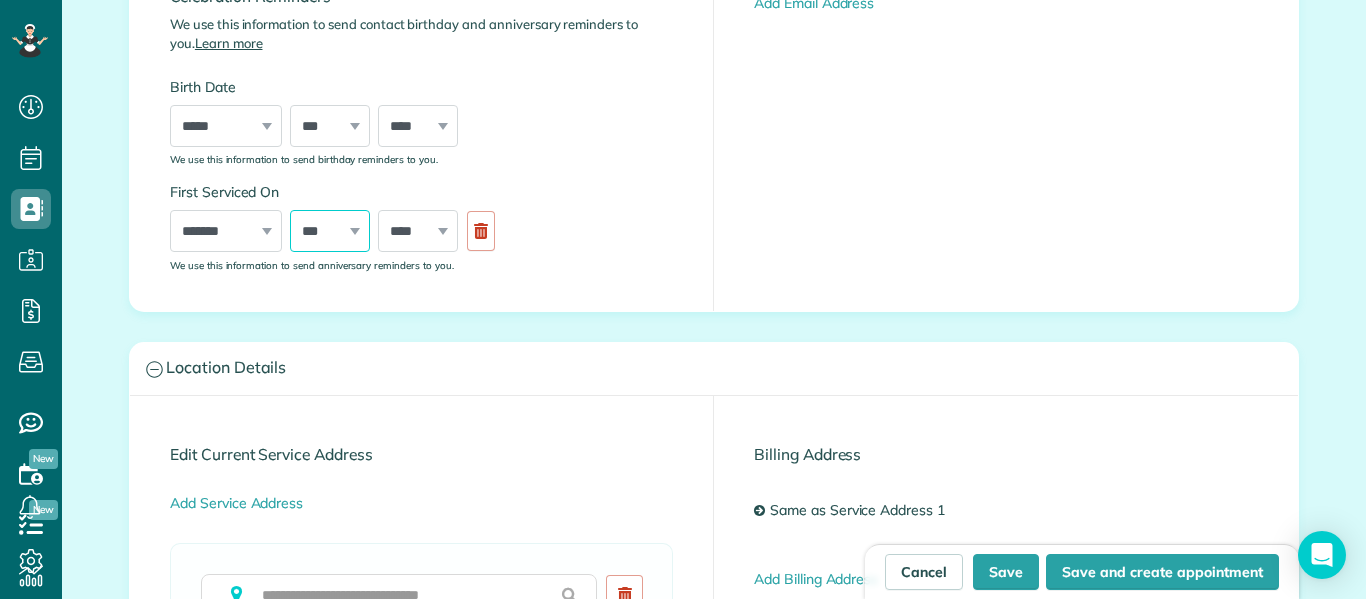 click on "***
*
*
*
*
*
*
*
*
*
**
**
**
**
**
**
**
**
**
**
**
**
**
**
**
**
**
**
**
**
**
**" at bounding box center [330, 231] 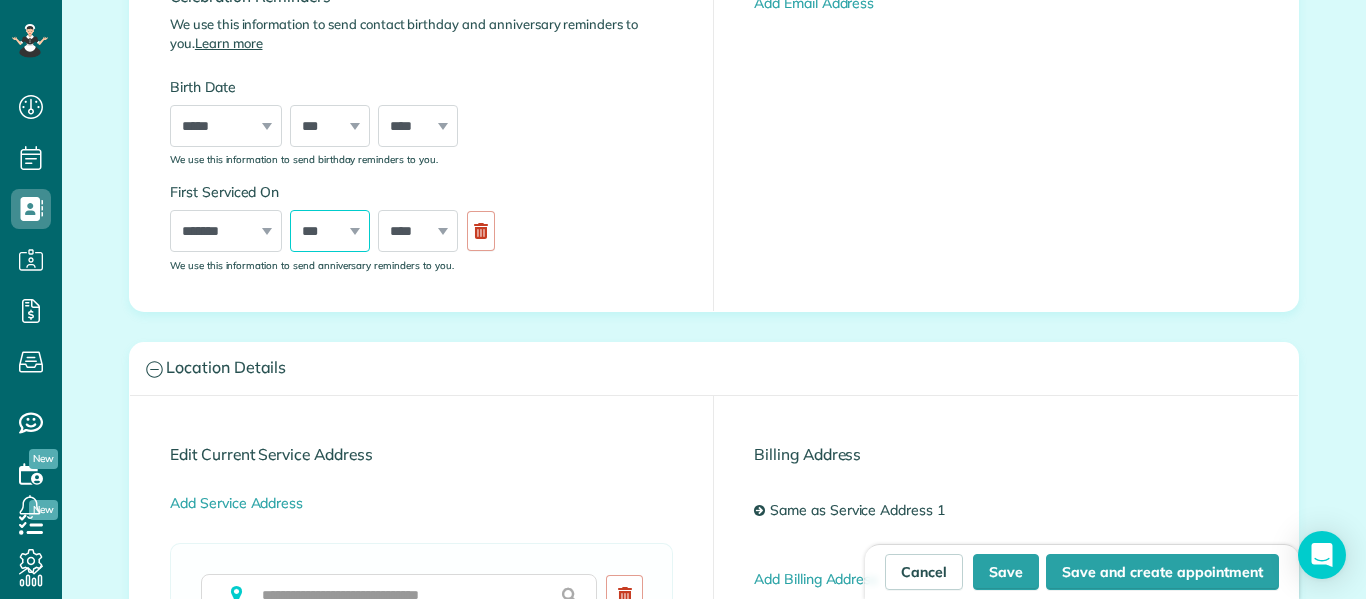 select on "*" 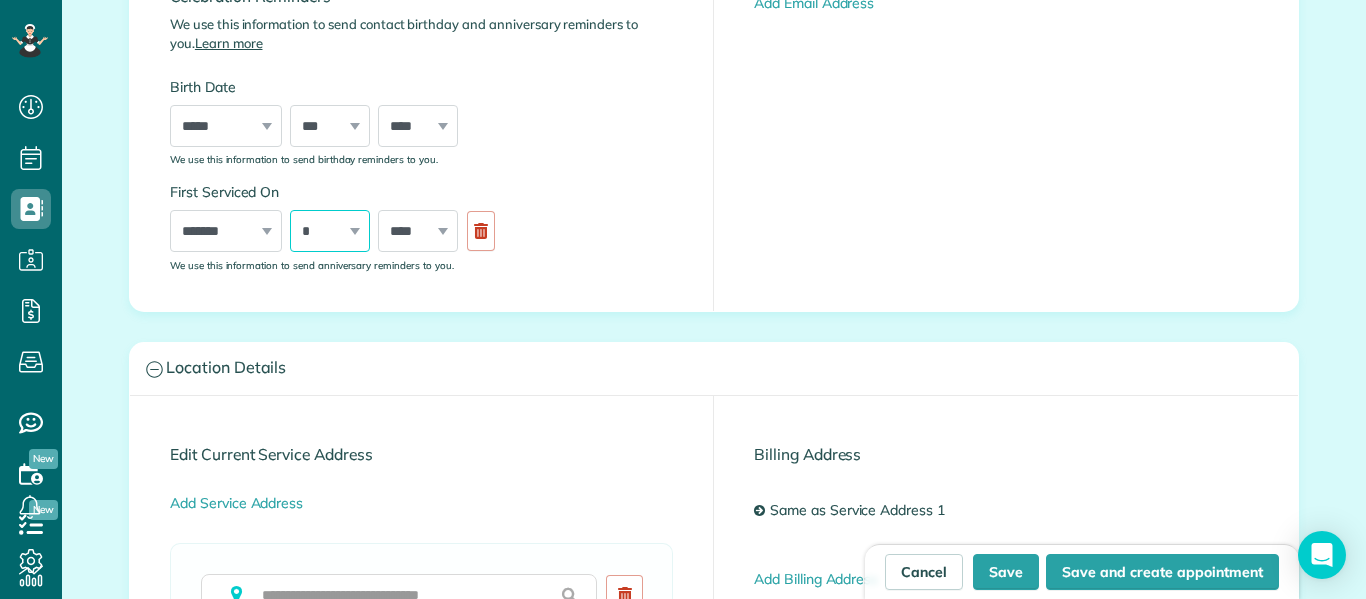 click on "***
*
*
*
*
*
*
*
*
*
**
**
**
**
**
**
**
**
**
**
**
**
**
**
**
**
**
**
**
**
**
**" at bounding box center (330, 231) 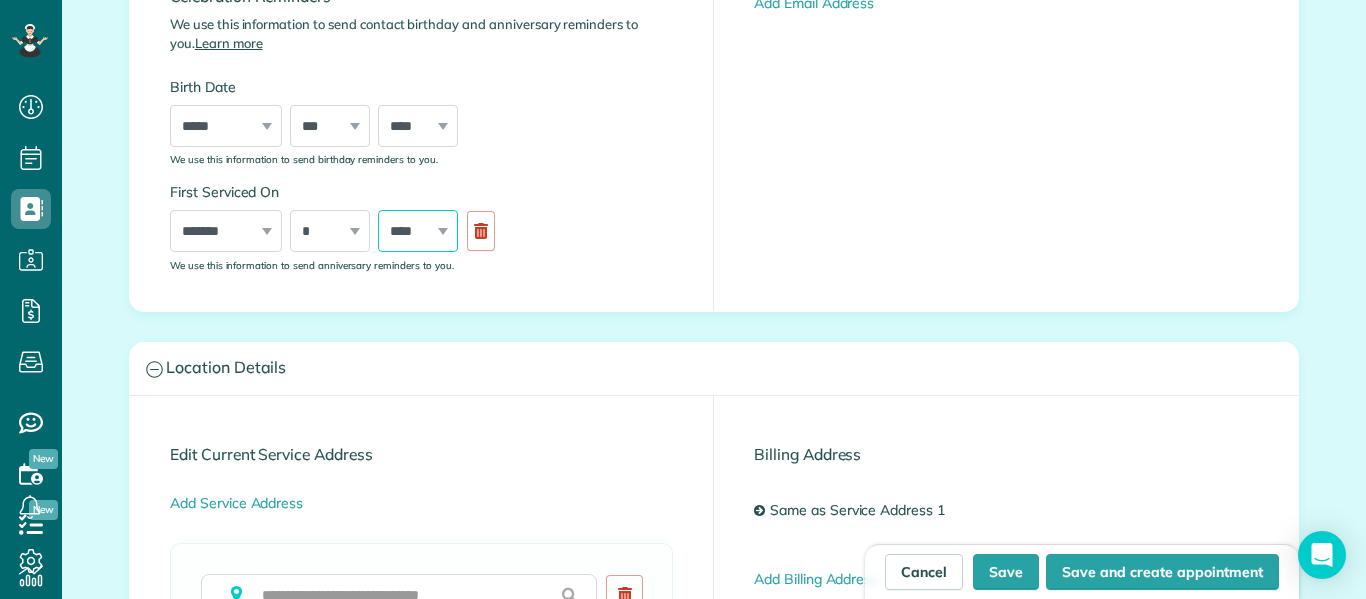 click on "****
****
****
****
****
****
****
****
****
****
****
****
****
****
****
****
****
****
****
****
****
****
****
****
****
****
****
****
****
****
****
****
****
****
****
****
****
****
****
****
****
****
****
****
****
****
****
****
****
****
****
****" at bounding box center [418, 231] 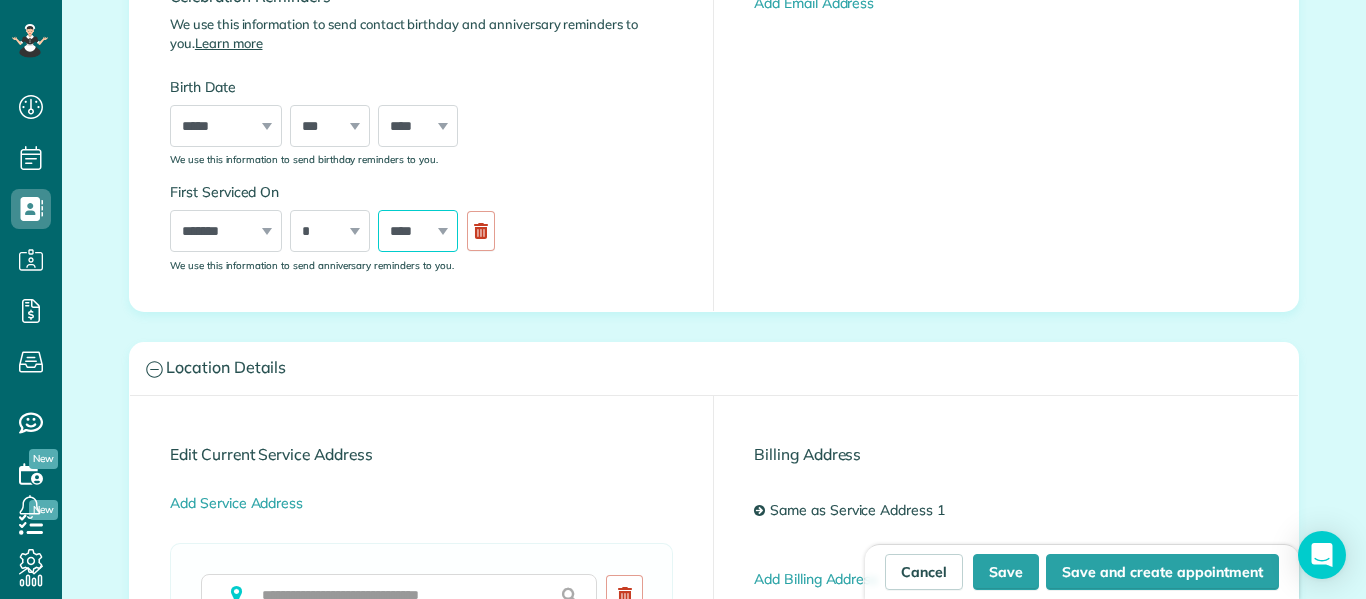 select on "****" 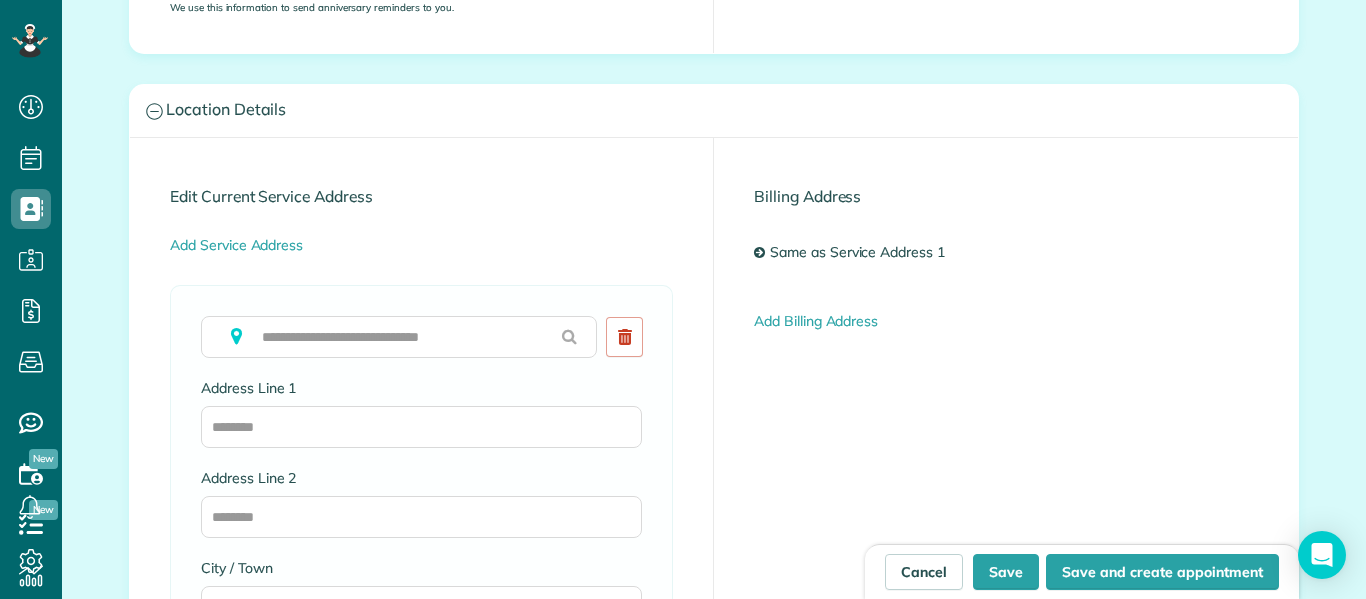 scroll, scrollTop: 959, scrollLeft: 0, axis: vertical 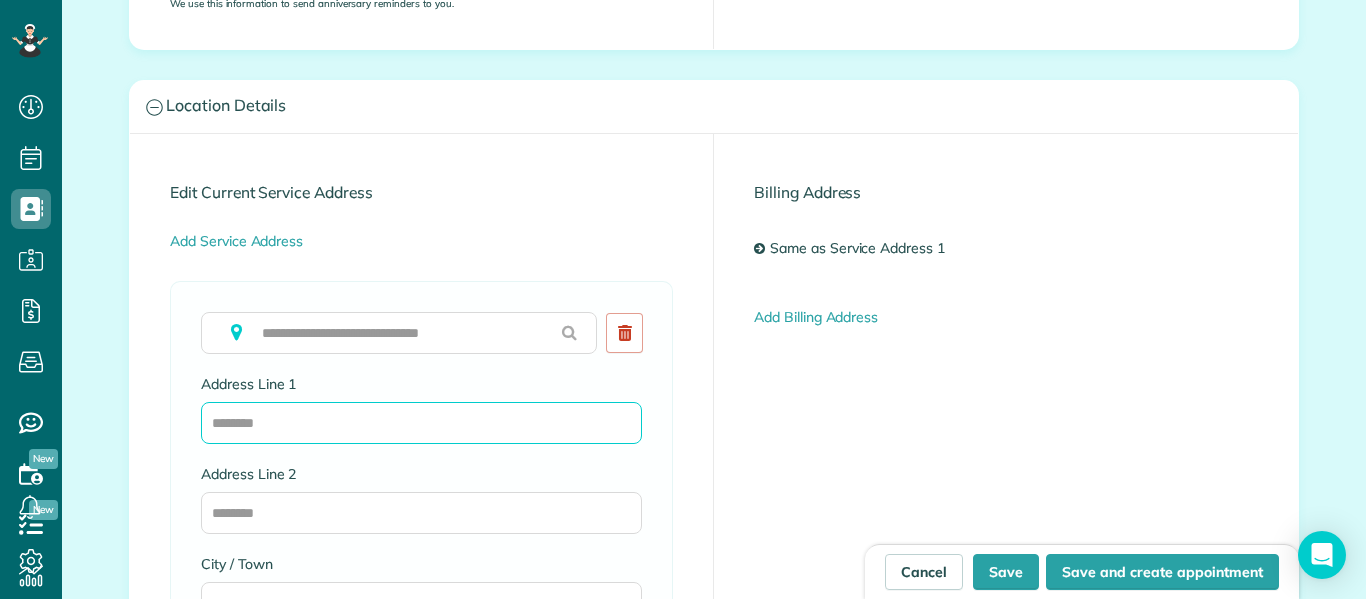 click on "Address Line 1" at bounding box center (421, 423) 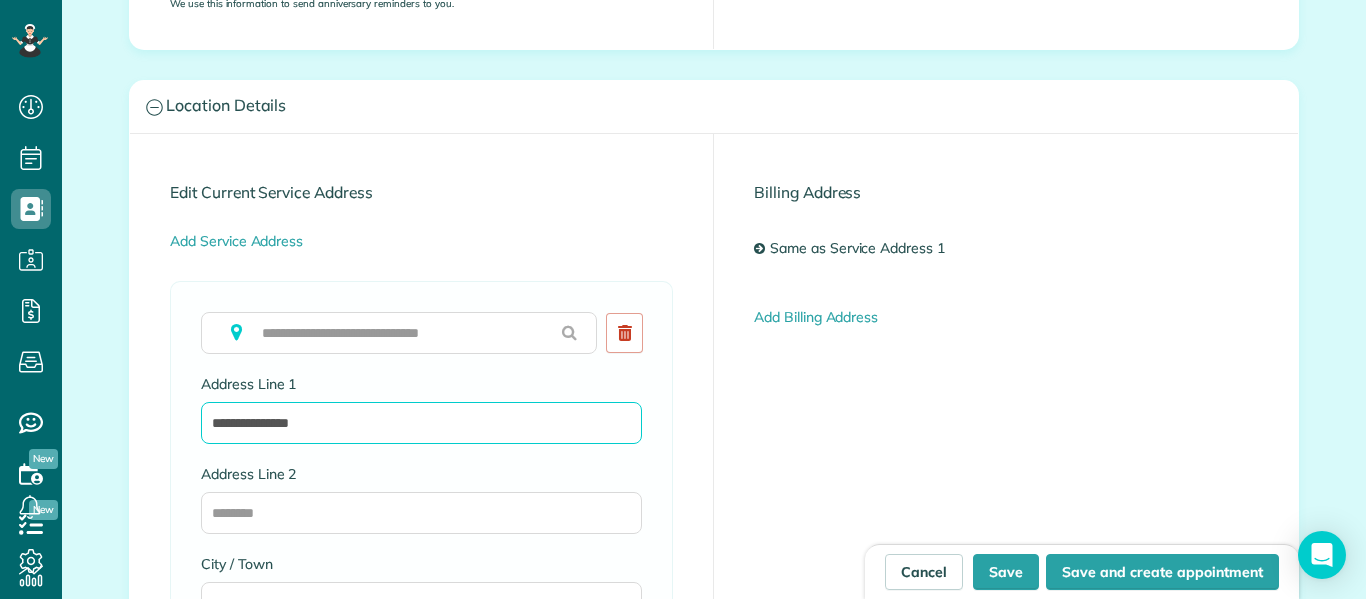 type on "**********" 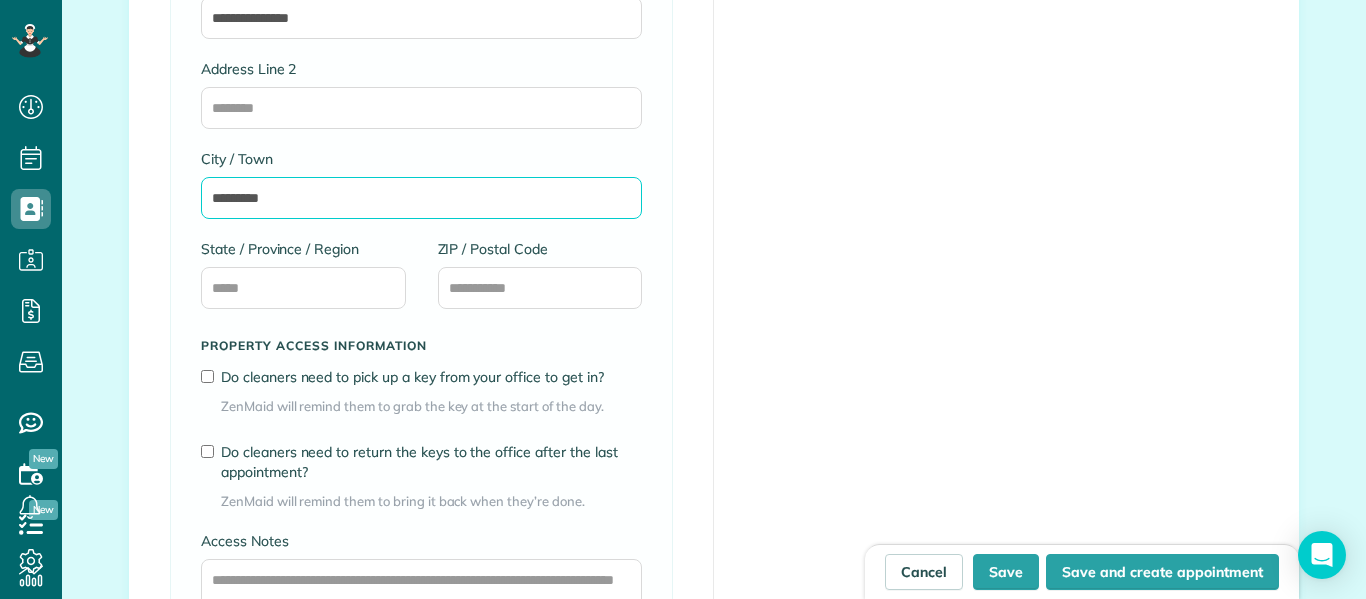 scroll, scrollTop: 1403, scrollLeft: 0, axis: vertical 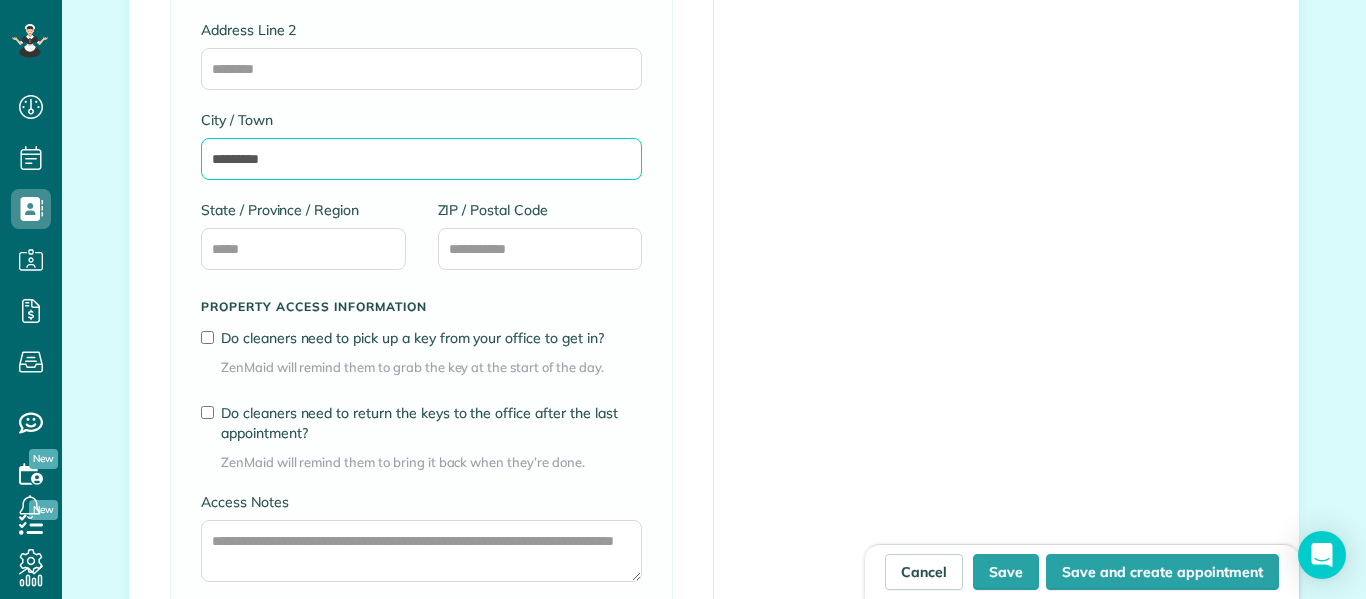 type on "*********" 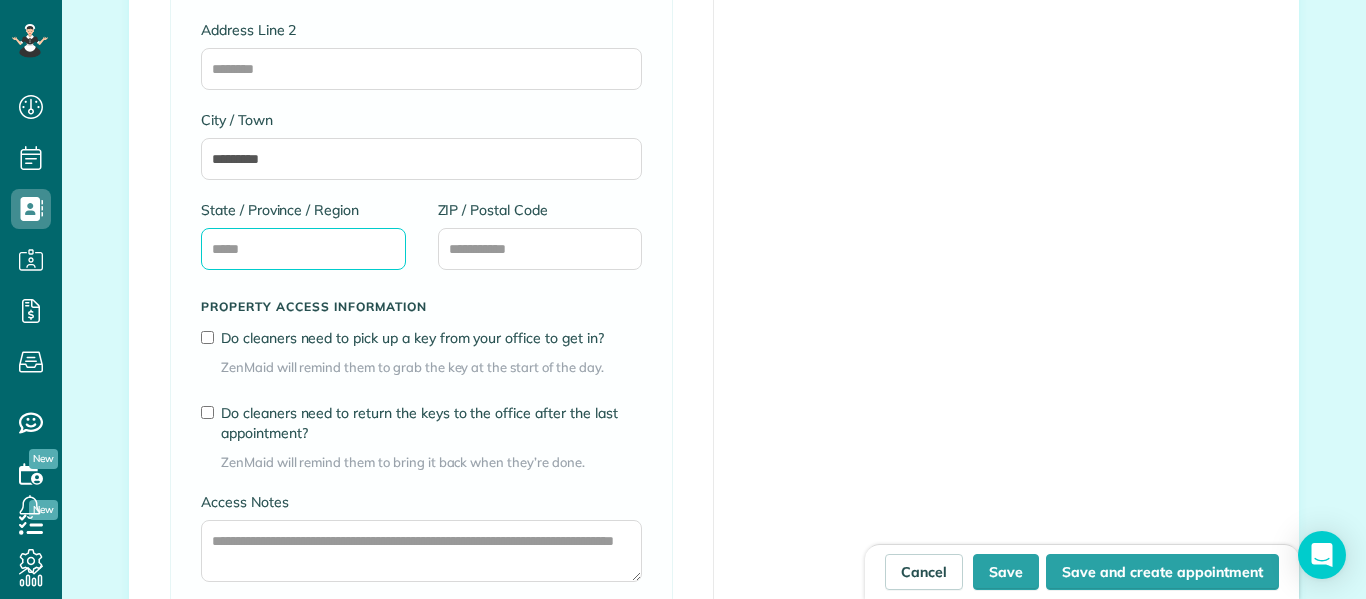 click on "State / Province / Region" at bounding box center (303, 249) 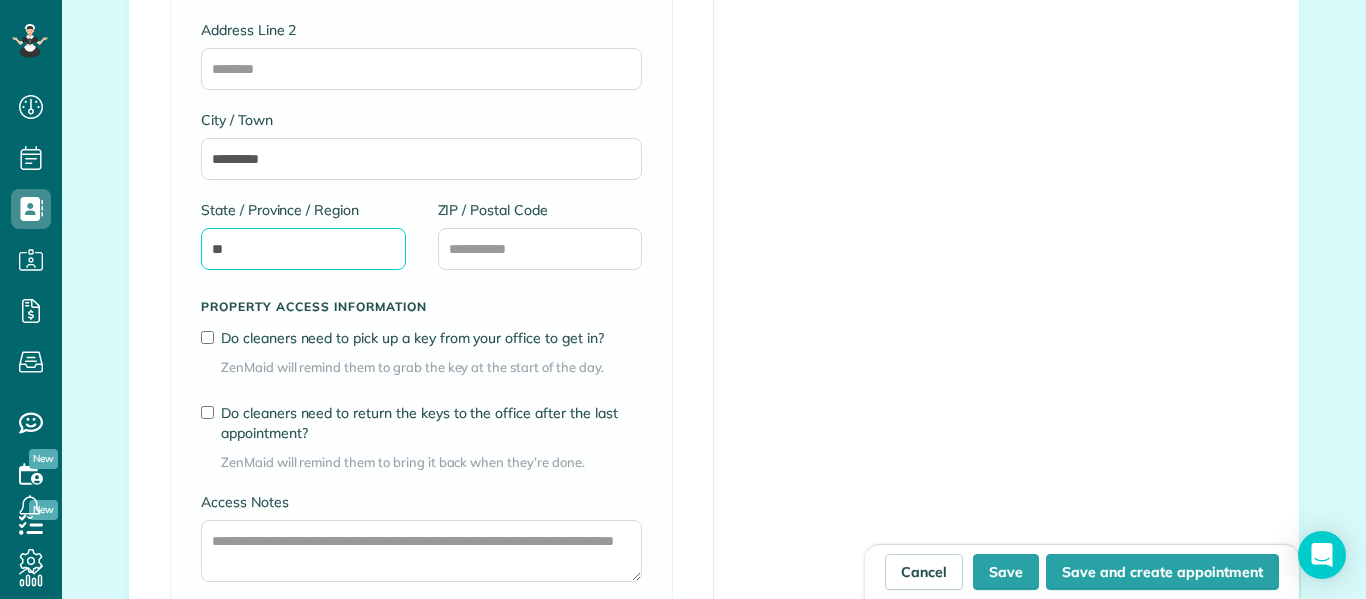 type on "**" 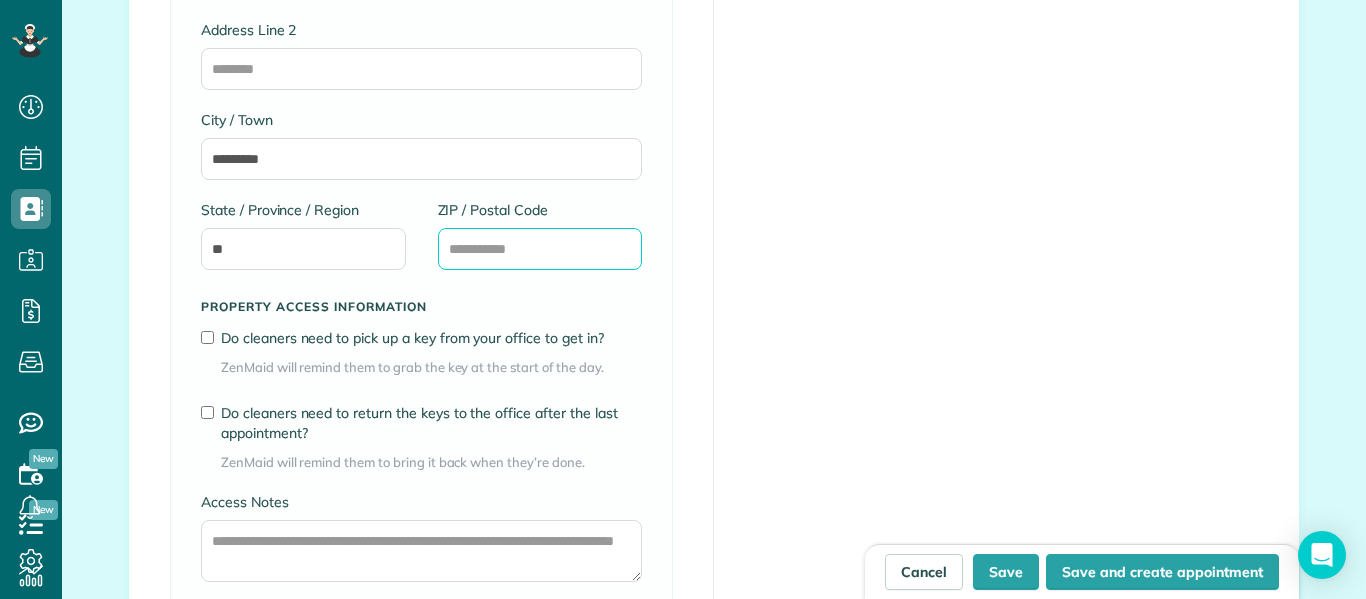 click on "ZIP / Postal Code" at bounding box center [540, 249] 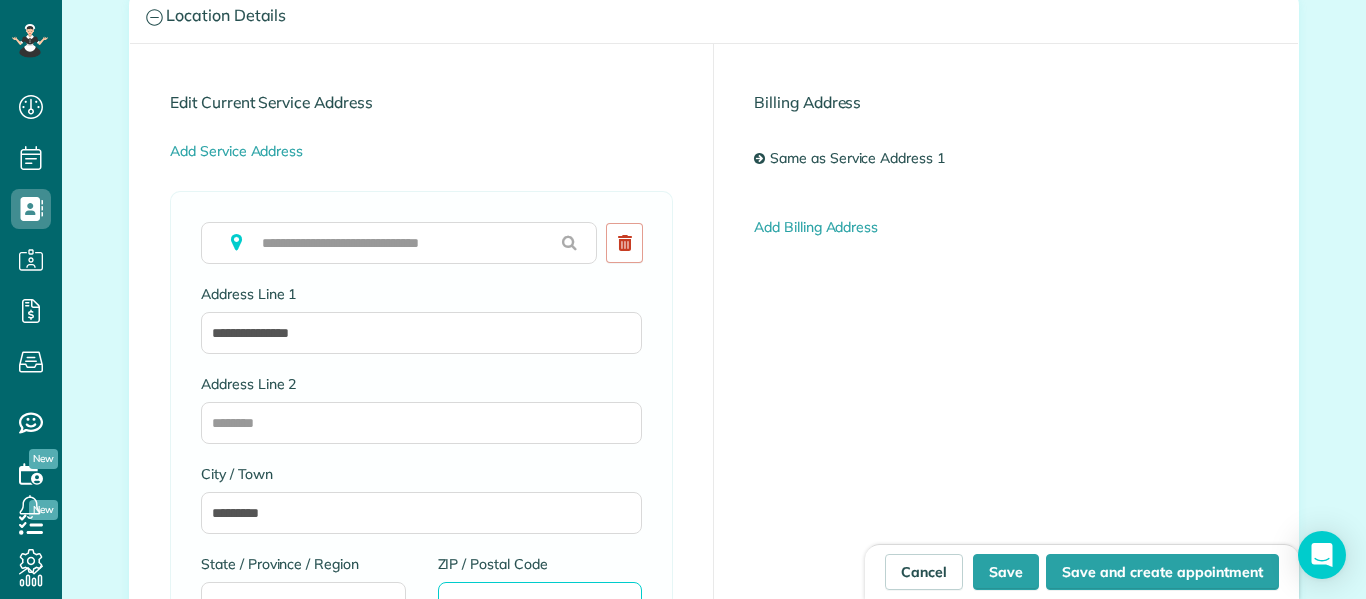 scroll, scrollTop: 1048, scrollLeft: 0, axis: vertical 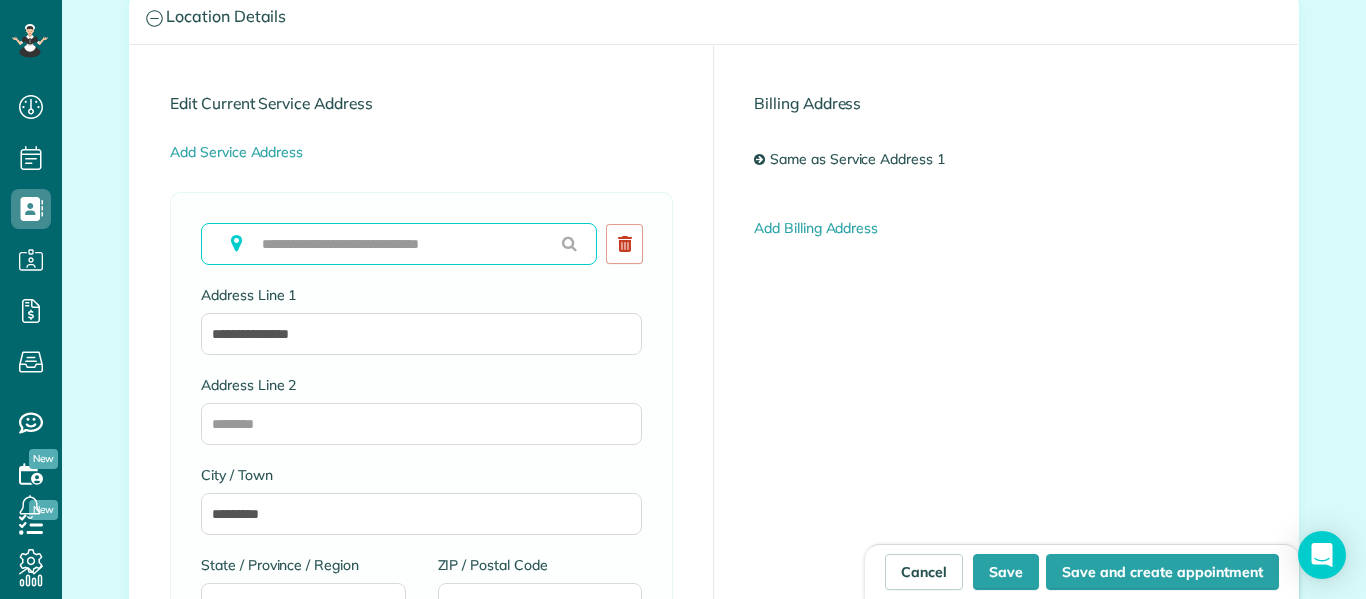 click at bounding box center [399, 244] 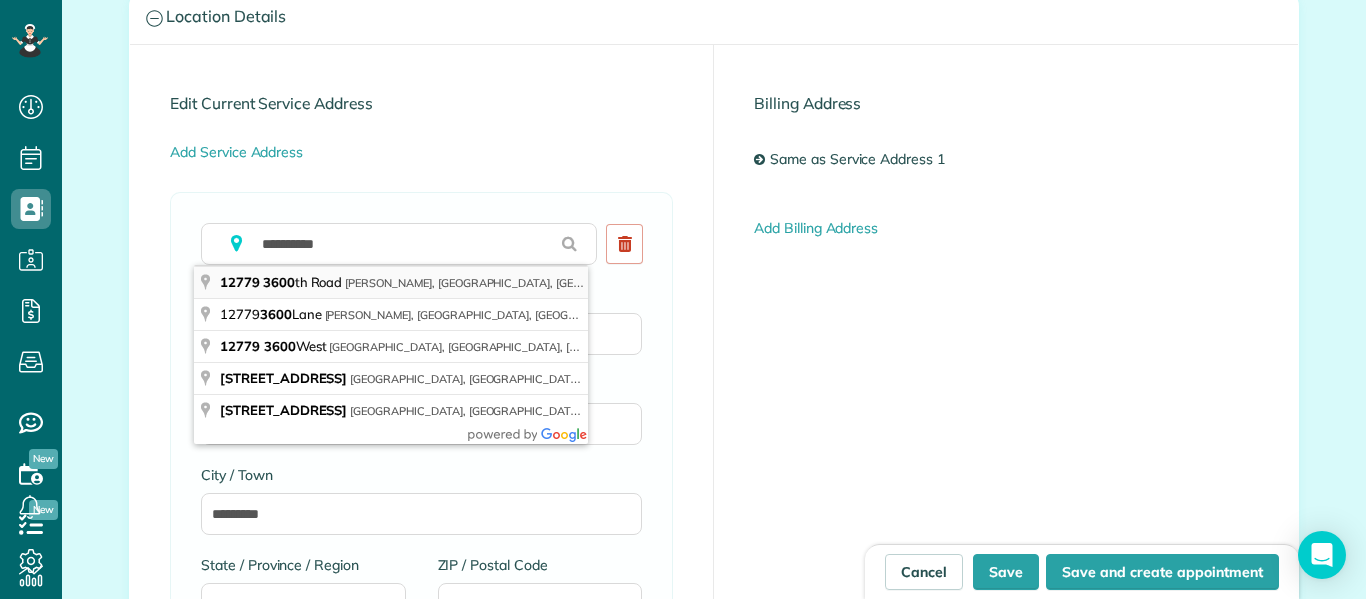 type on "**********" 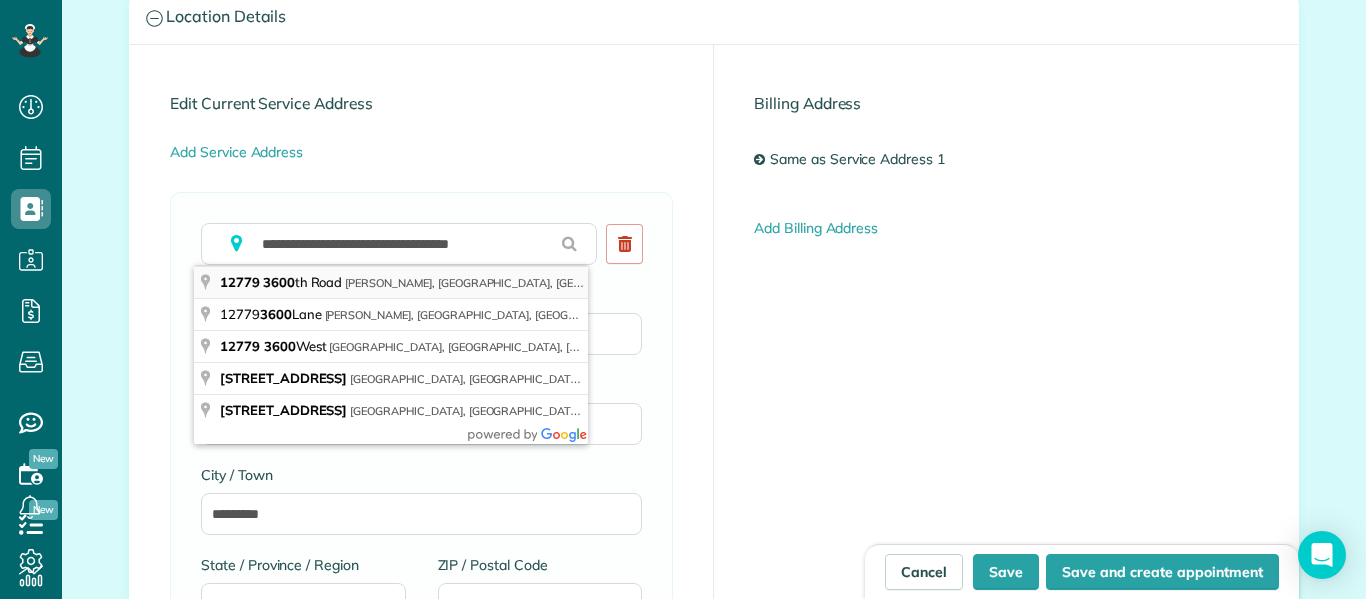 type on "**********" 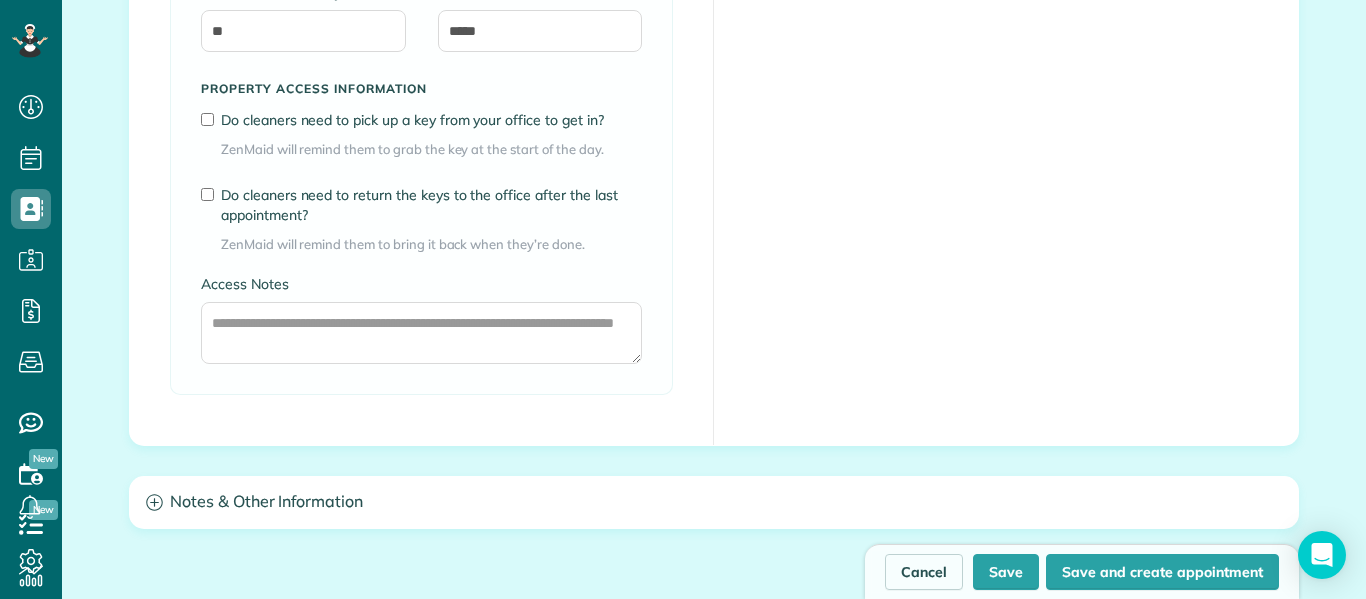 scroll, scrollTop: 1622, scrollLeft: 0, axis: vertical 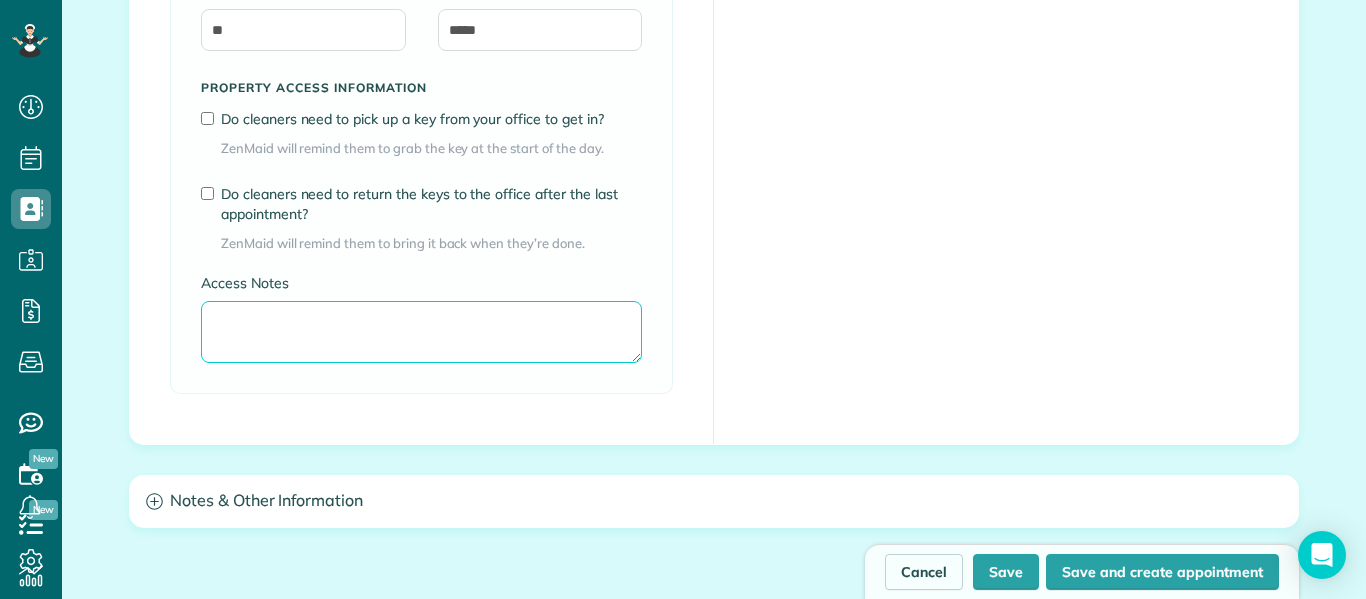 click on "Access Notes" at bounding box center [421, 332] 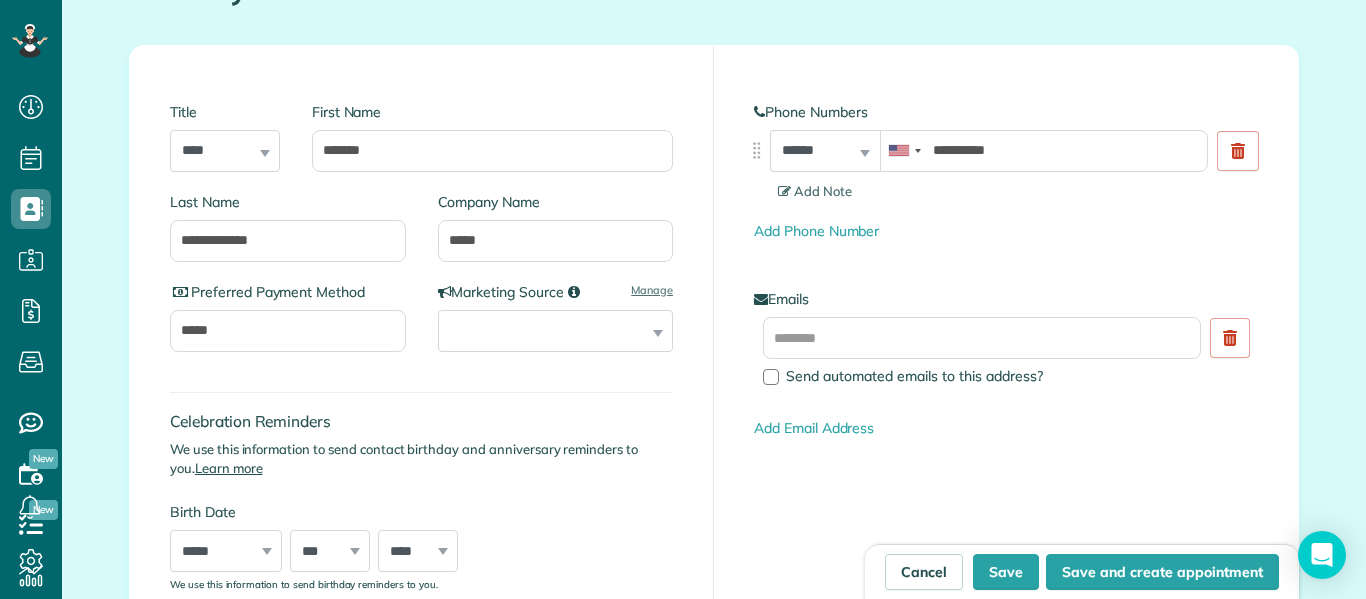 scroll, scrollTop: 269, scrollLeft: 0, axis: vertical 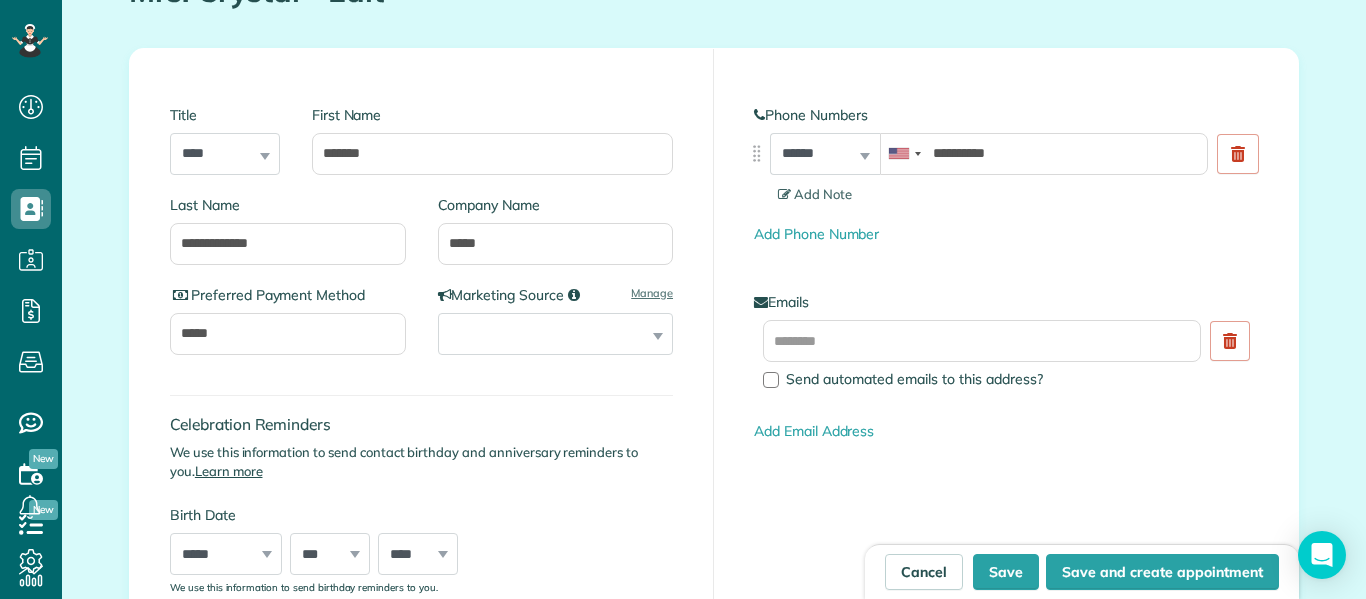 type on "**********" 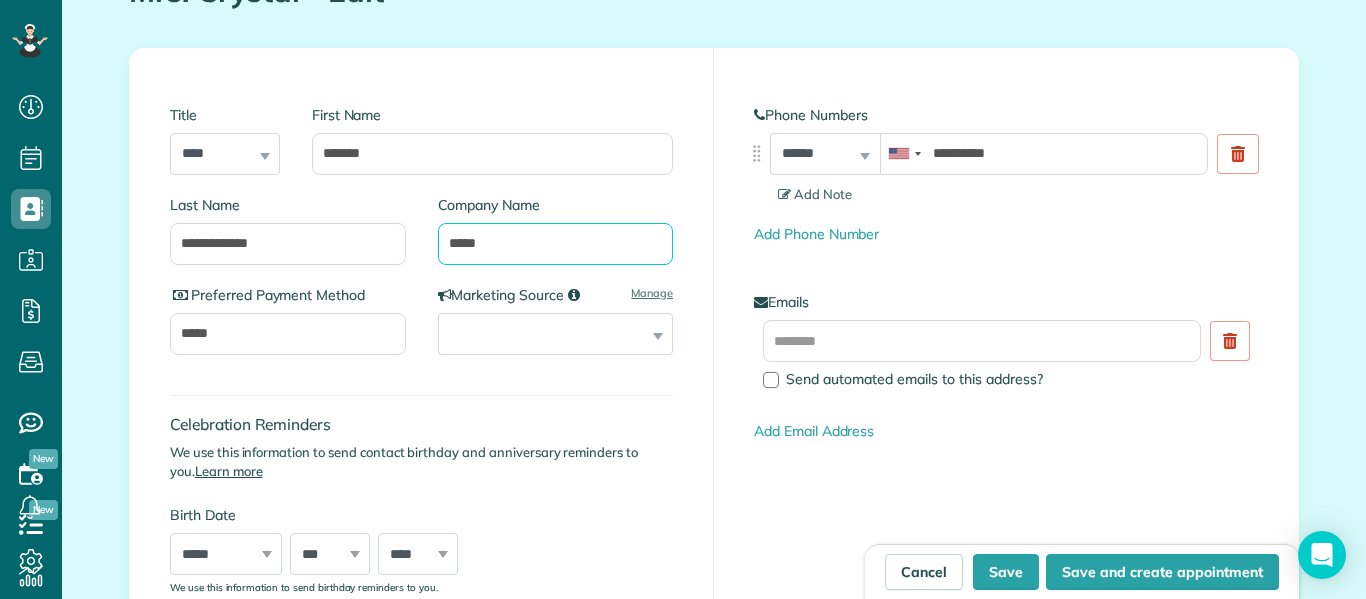 click on "****" at bounding box center [556, 244] 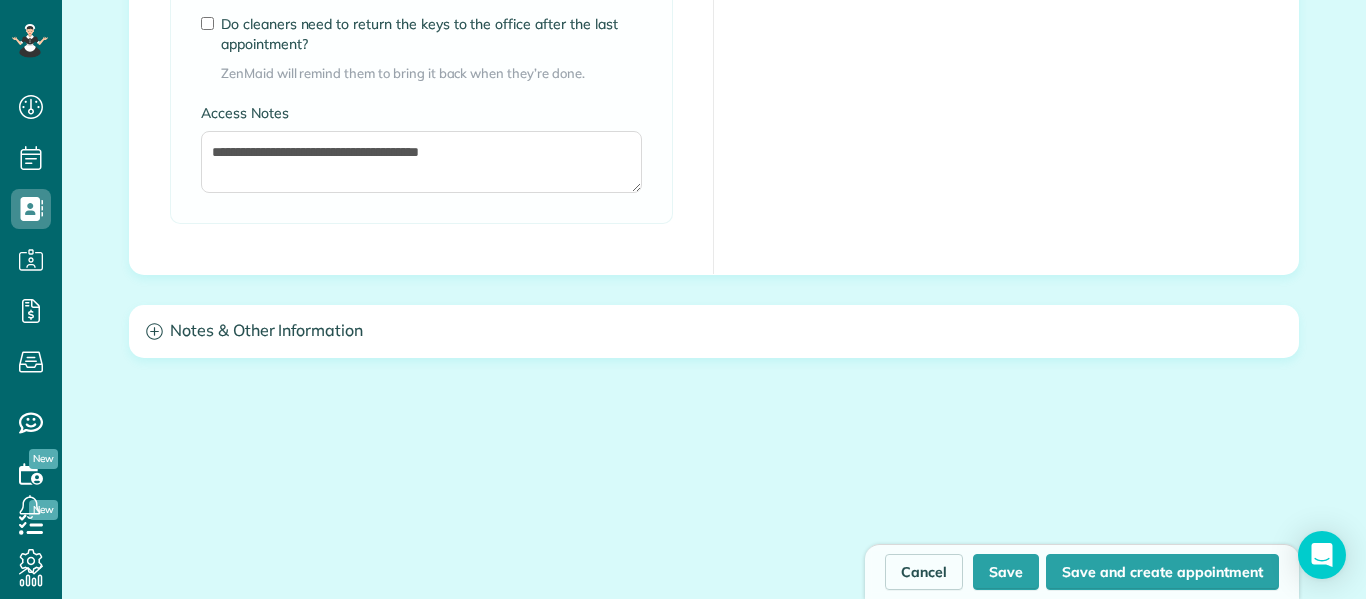 scroll, scrollTop: 1793, scrollLeft: 0, axis: vertical 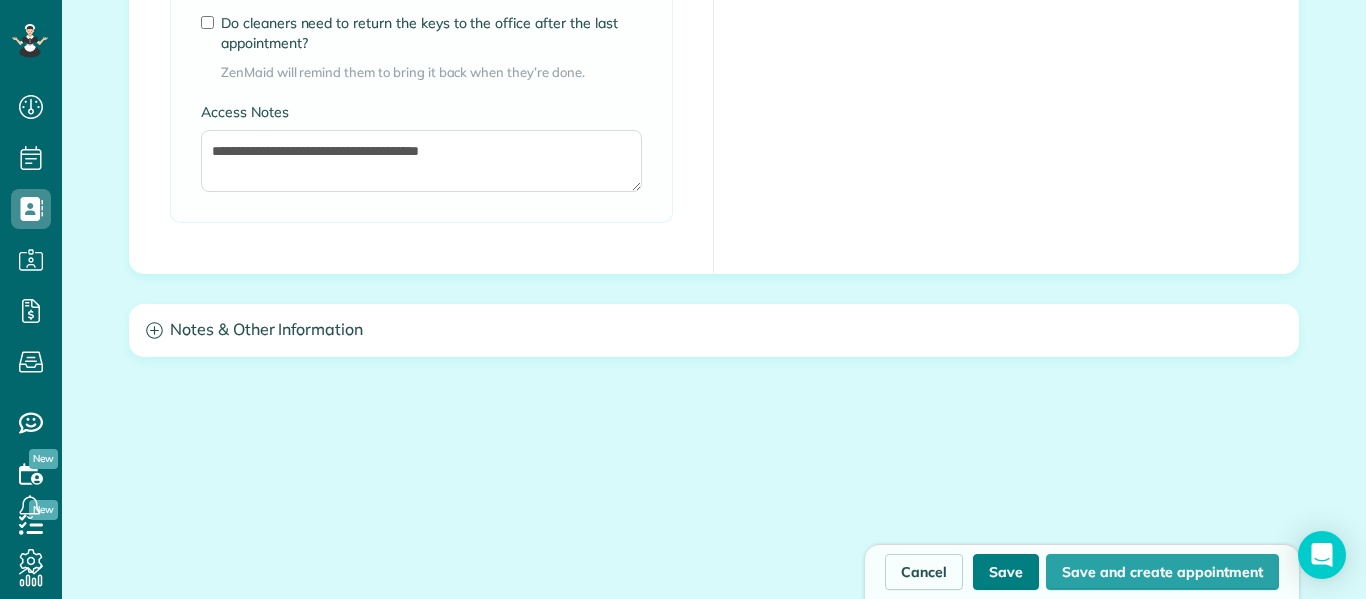 type on "**********" 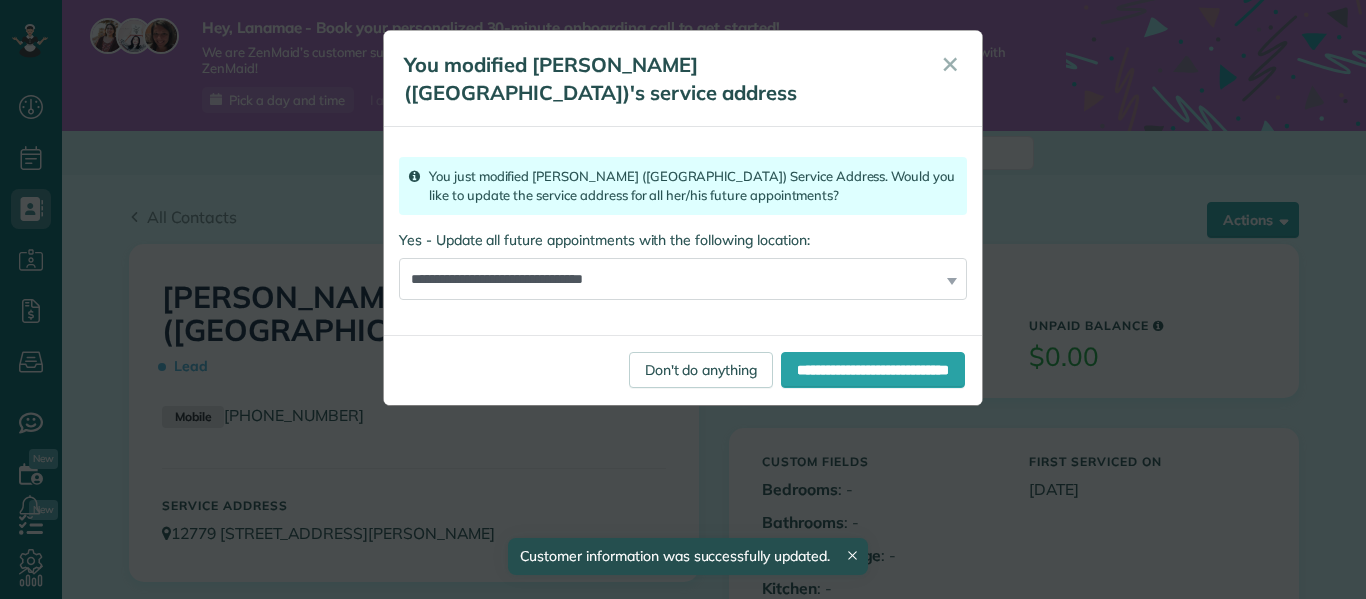 scroll, scrollTop: 0, scrollLeft: 0, axis: both 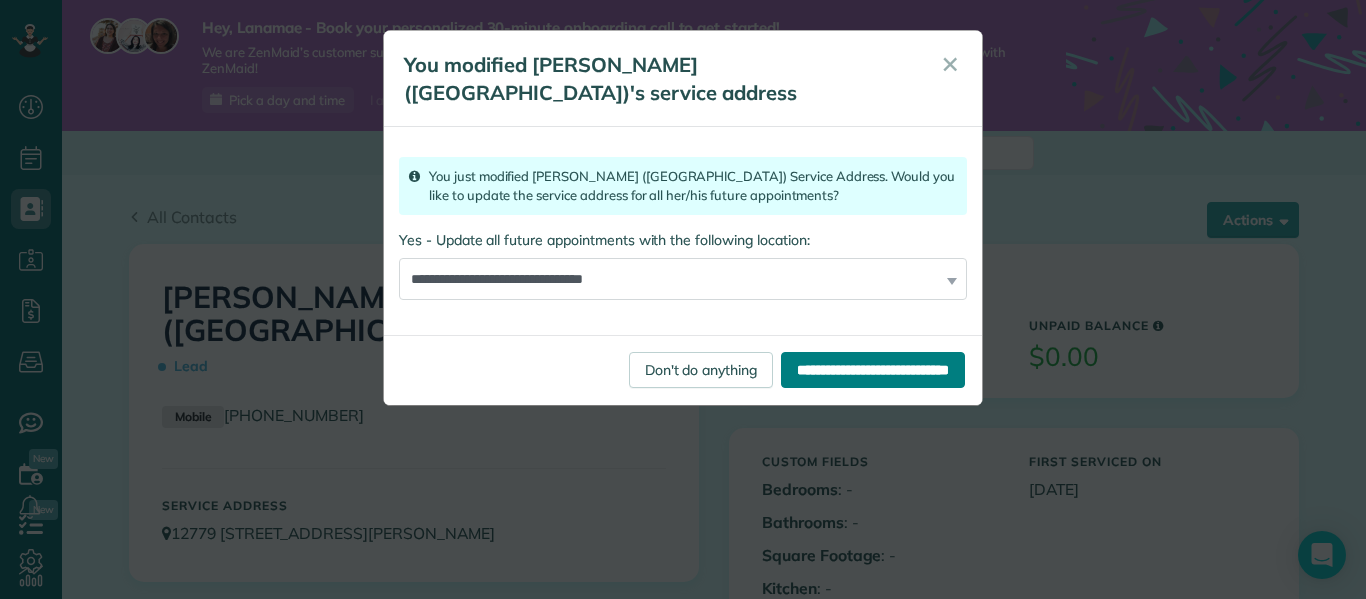 click on "**********" at bounding box center [873, 370] 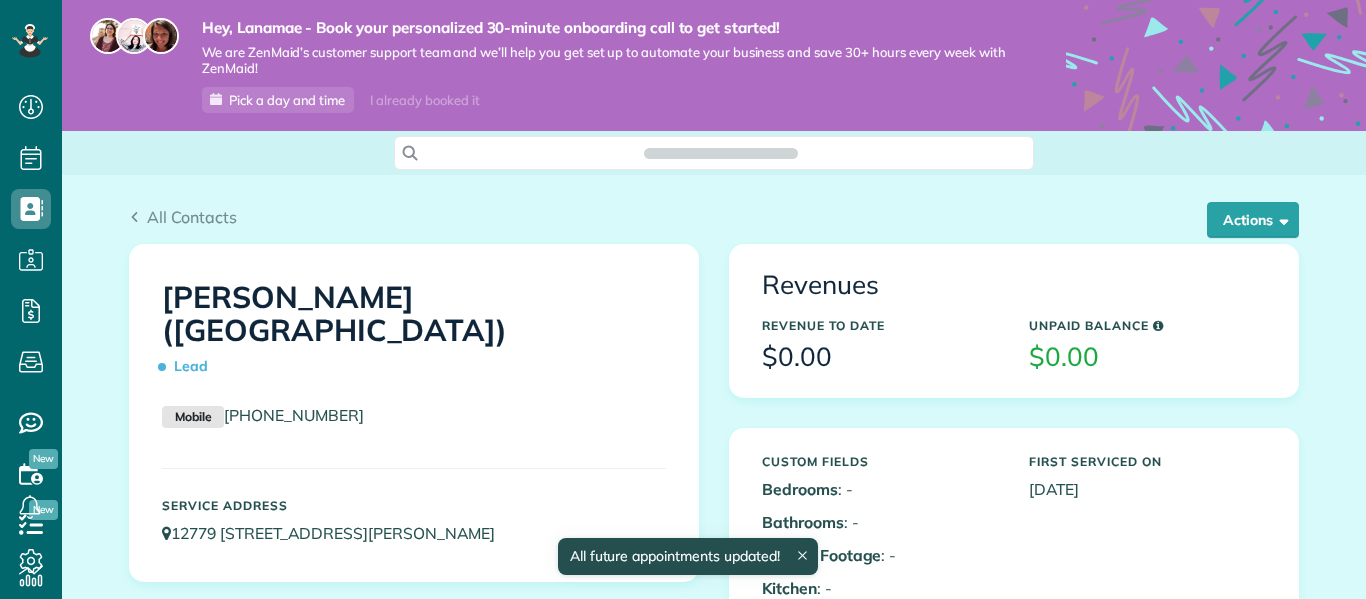 scroll, scrollTop: 0, scrollLeft: 0, axis: both 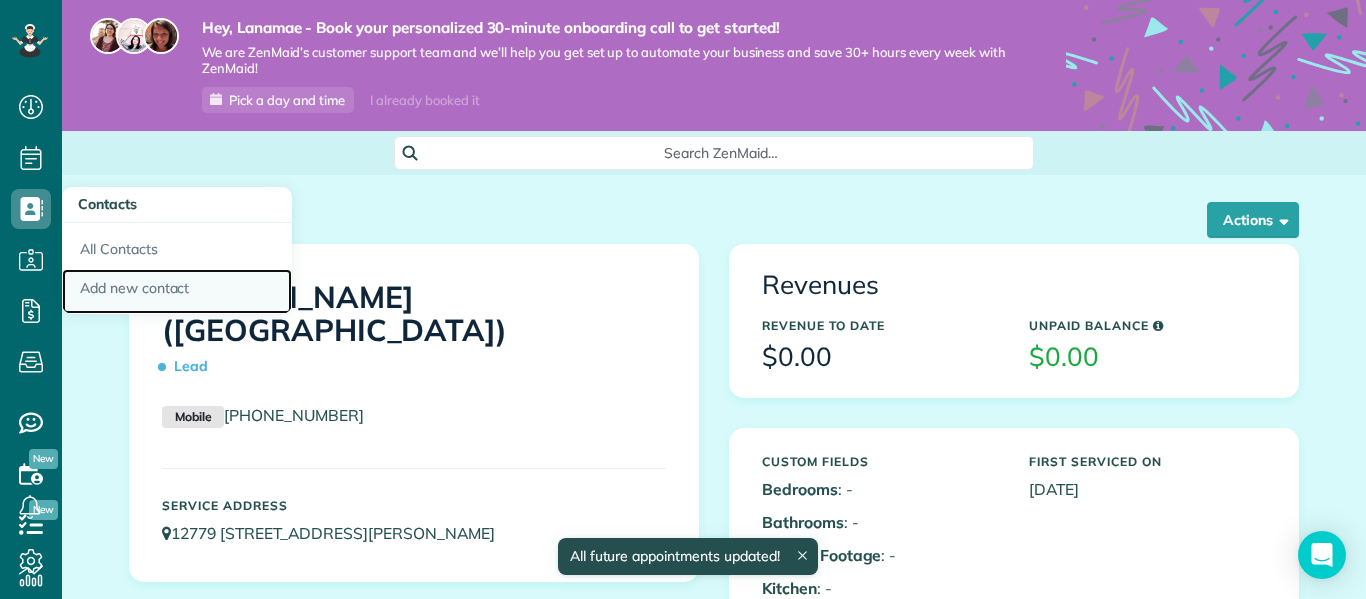 click on "Add new contact" at bounding box center (177, 292) 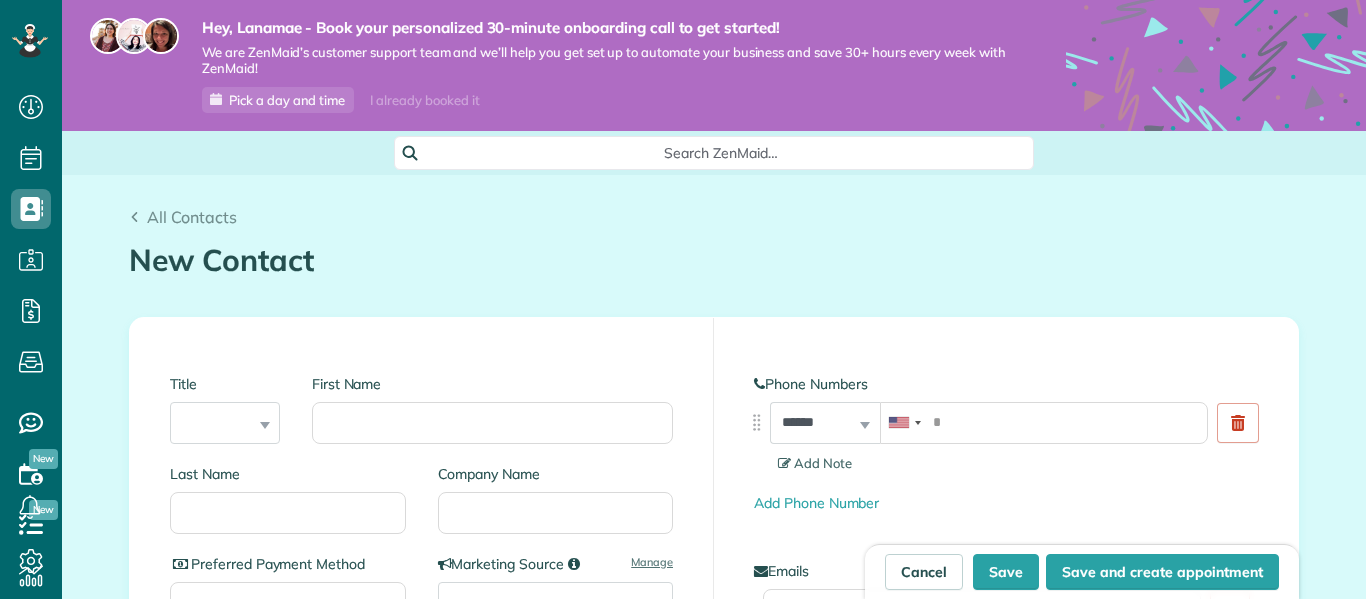 scroll, scrollTop: 0, scrollLeft: 0, axis: both 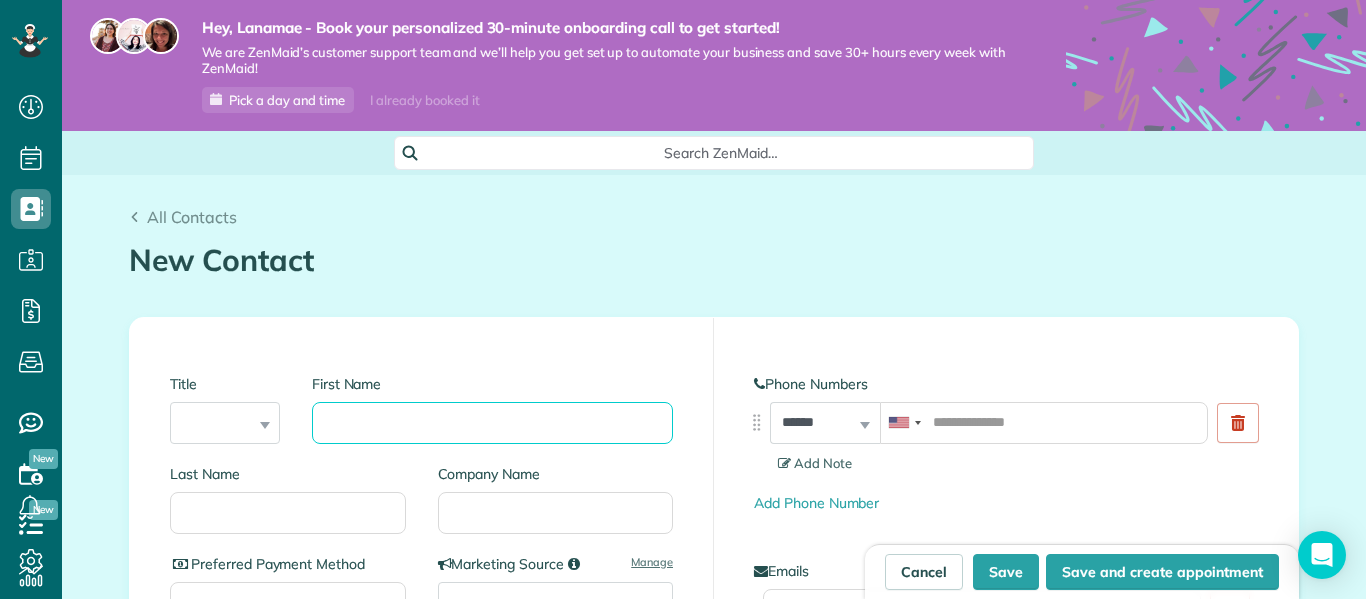 click on "First Name" at bounding box center (492, 423) 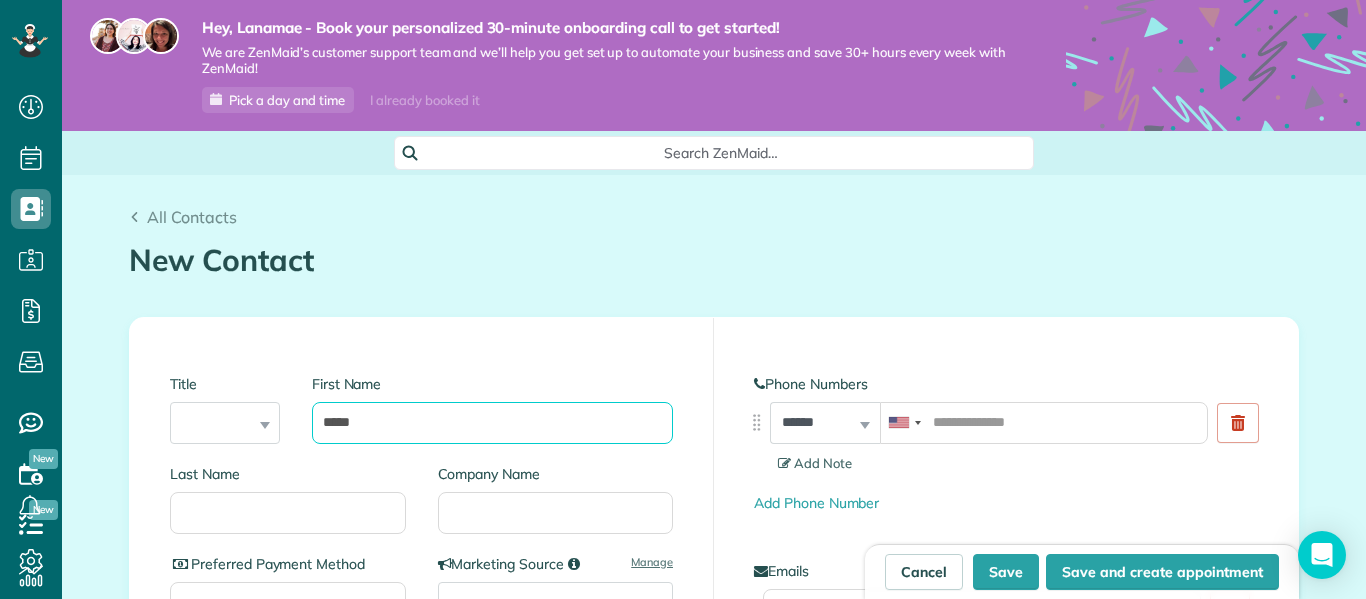 type on "*****" 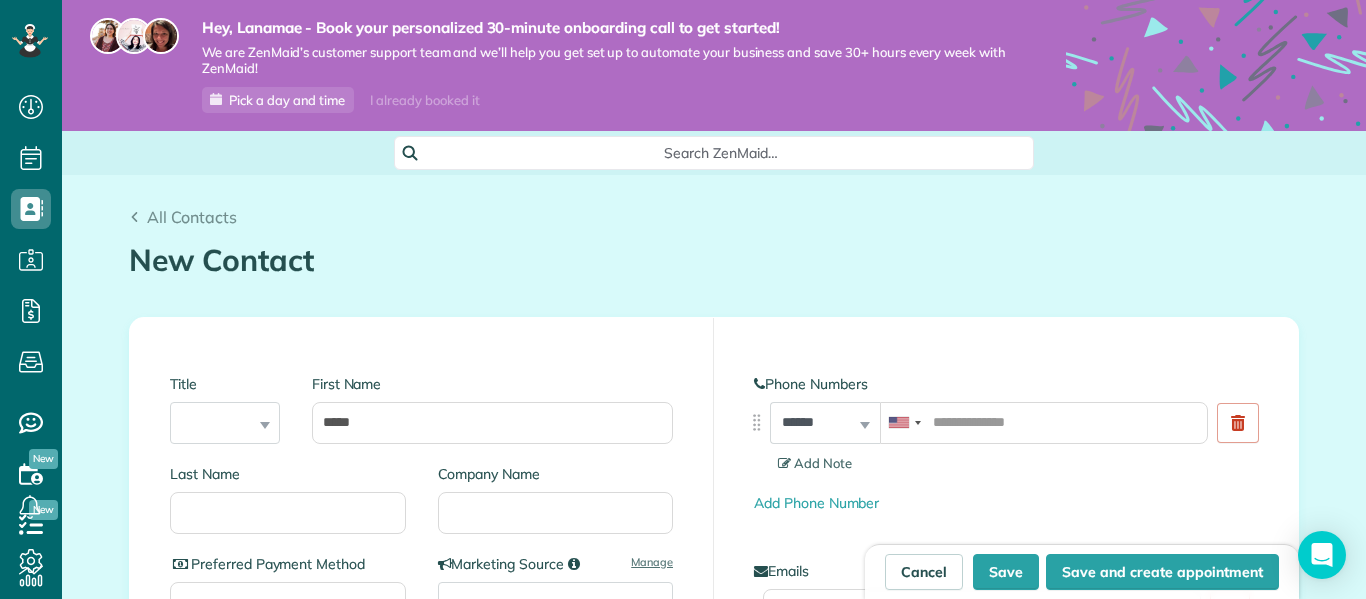 click on "Title
***
****
***
***" at bounding box center [225, 409] 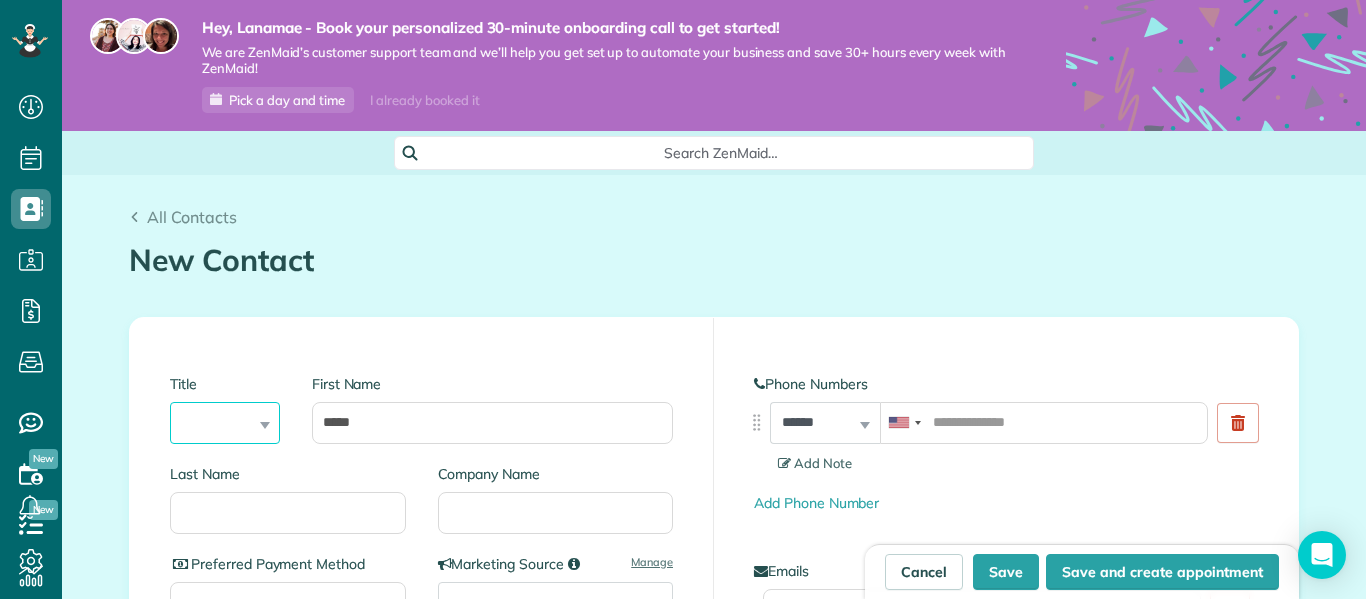 click on "***
****
***
***" at bounding box center [225, 423] 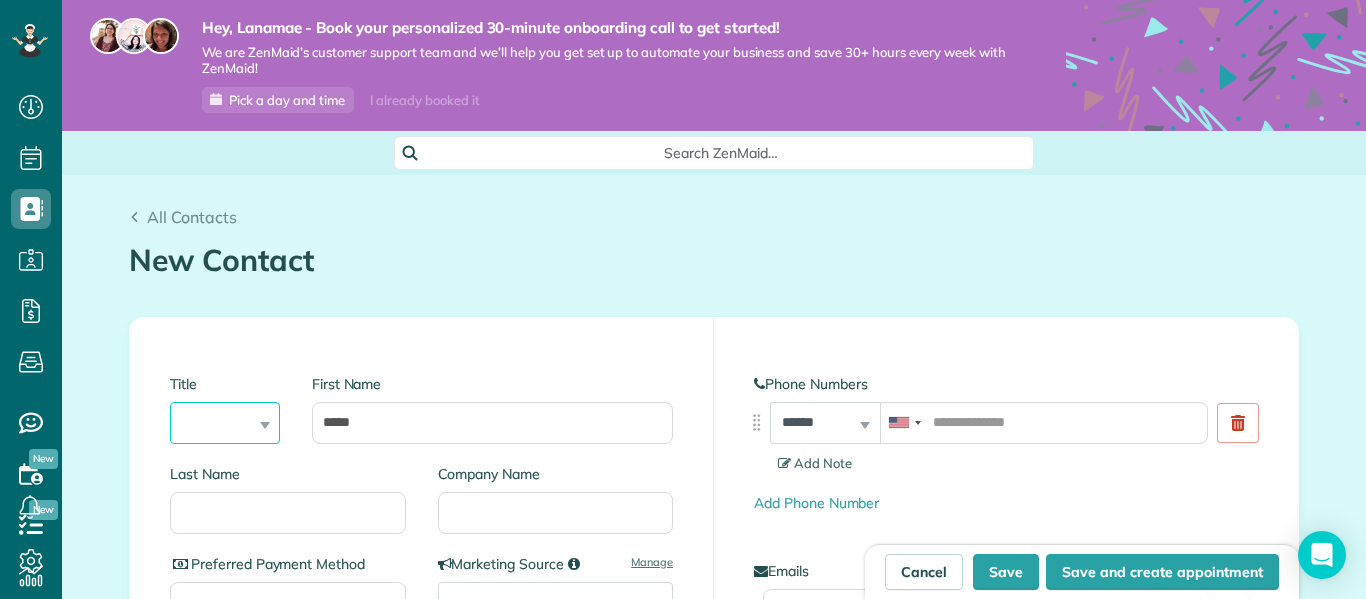 select on "****" 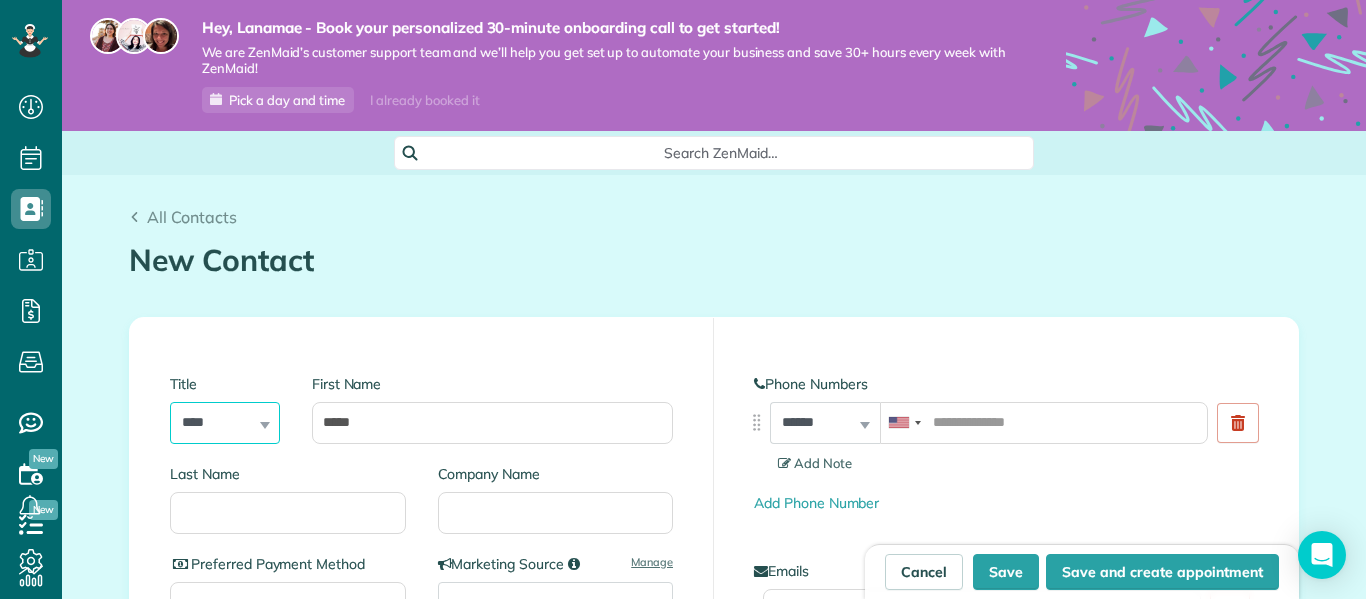 click on "***
****
***
***" at bounding box center (225, 423) 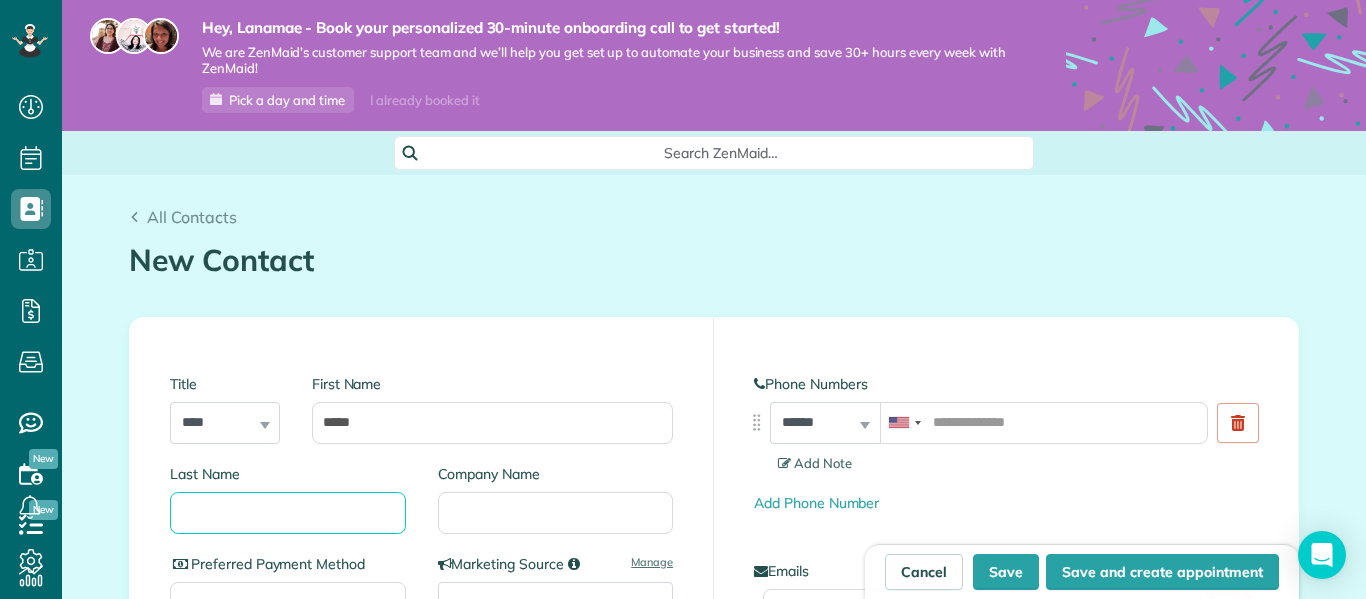 click on "Last Name" at bounding box center [288, 513] 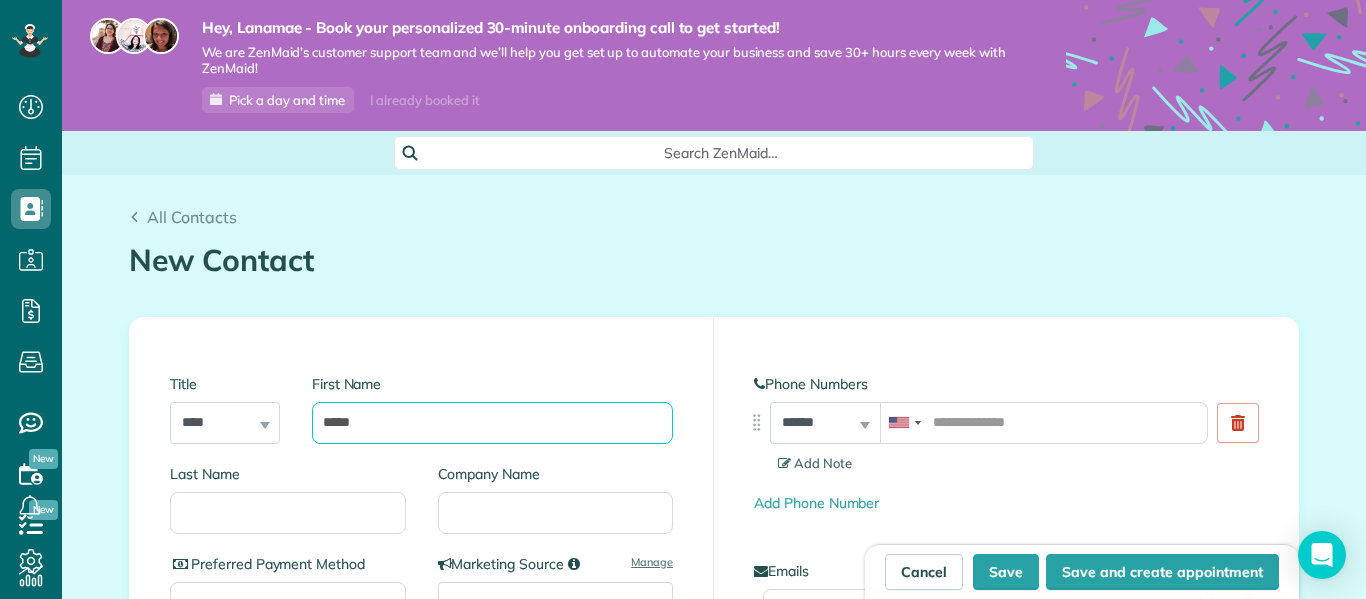 click on "*****" at bounding box center (492, 423) 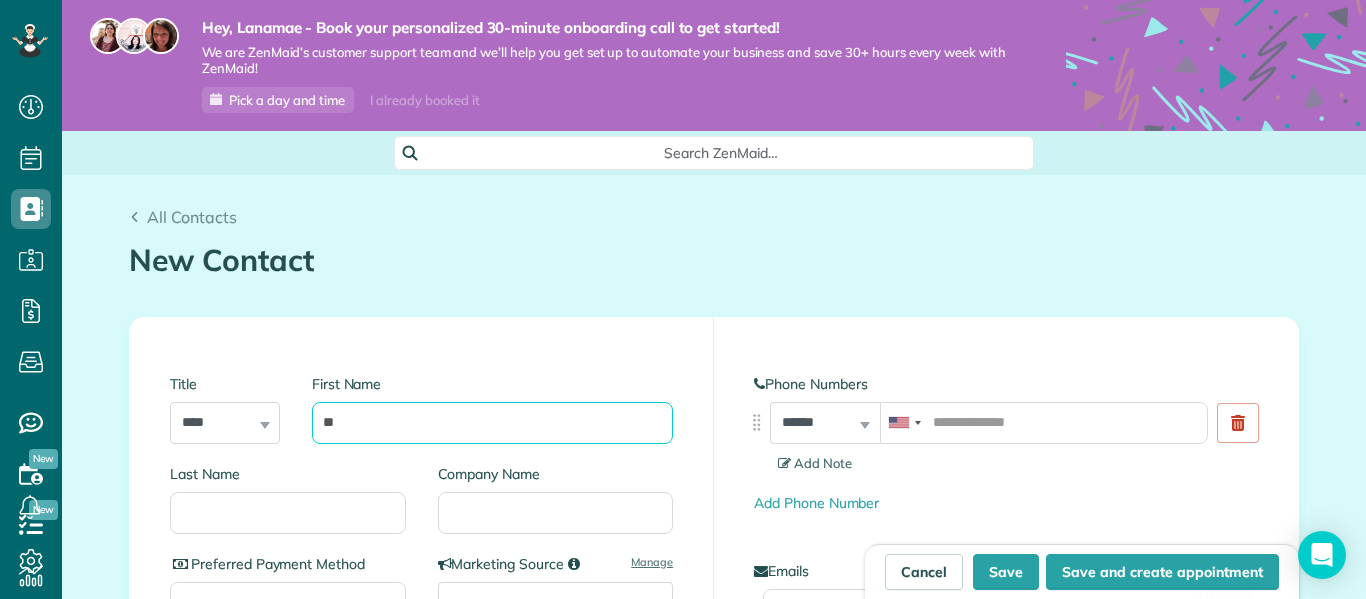 type on "*" 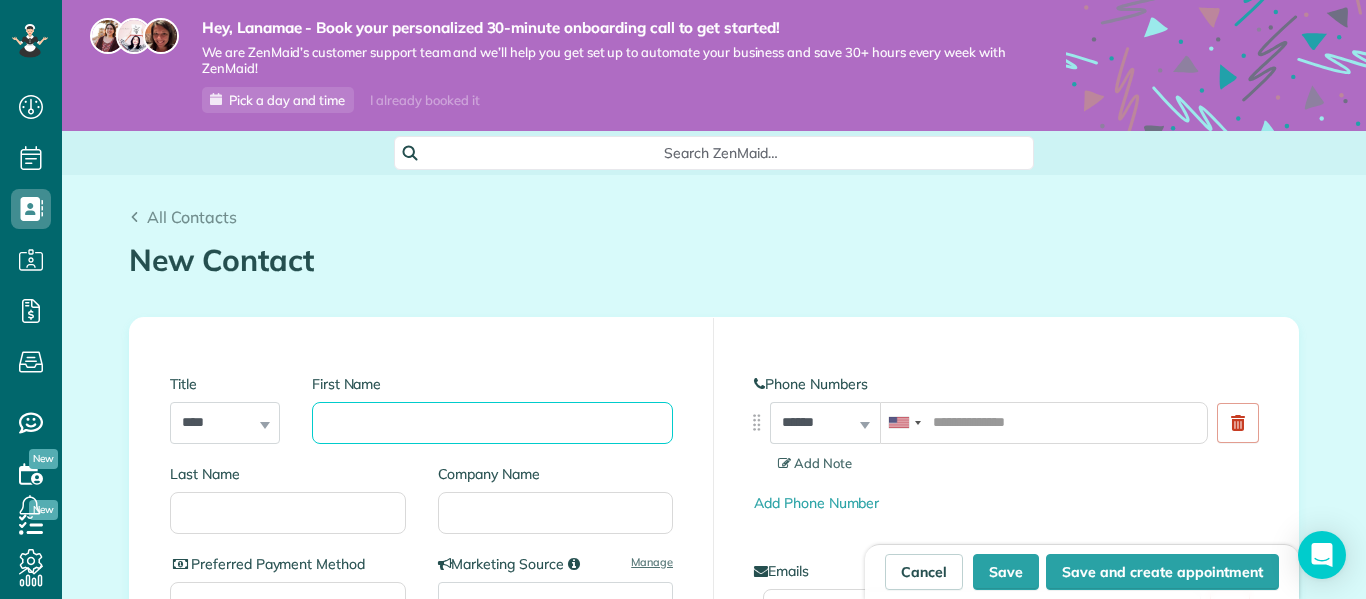 type 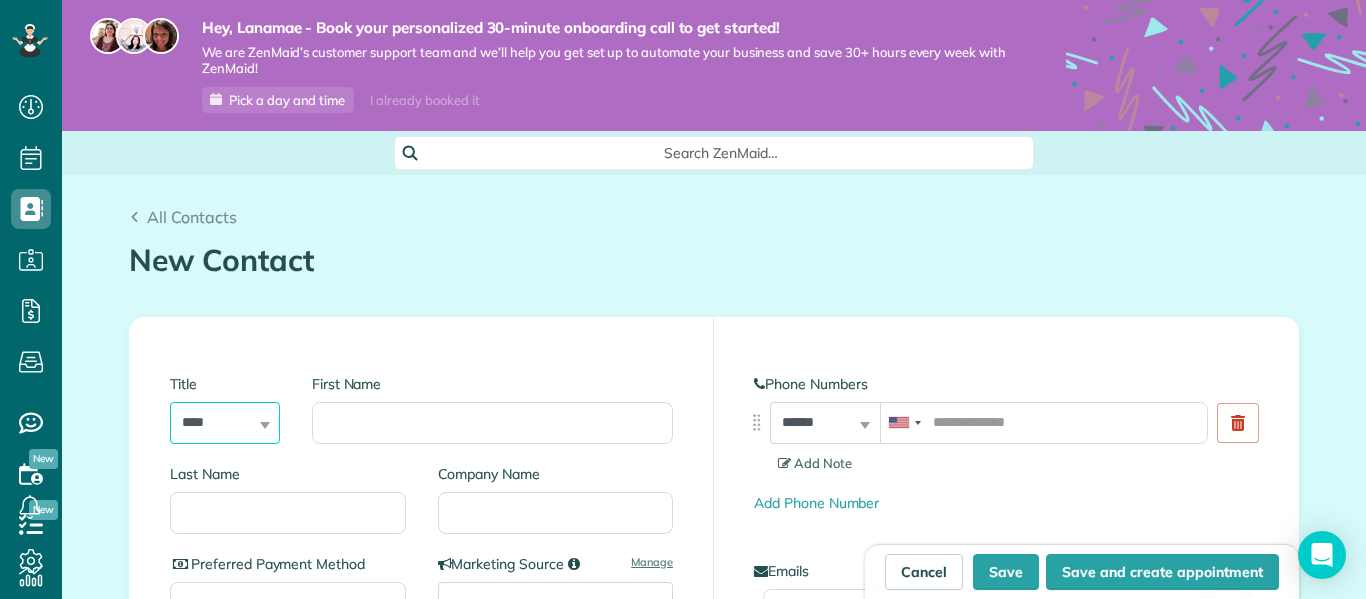click on "***
****
***
***" at bounding box center [225, 423] 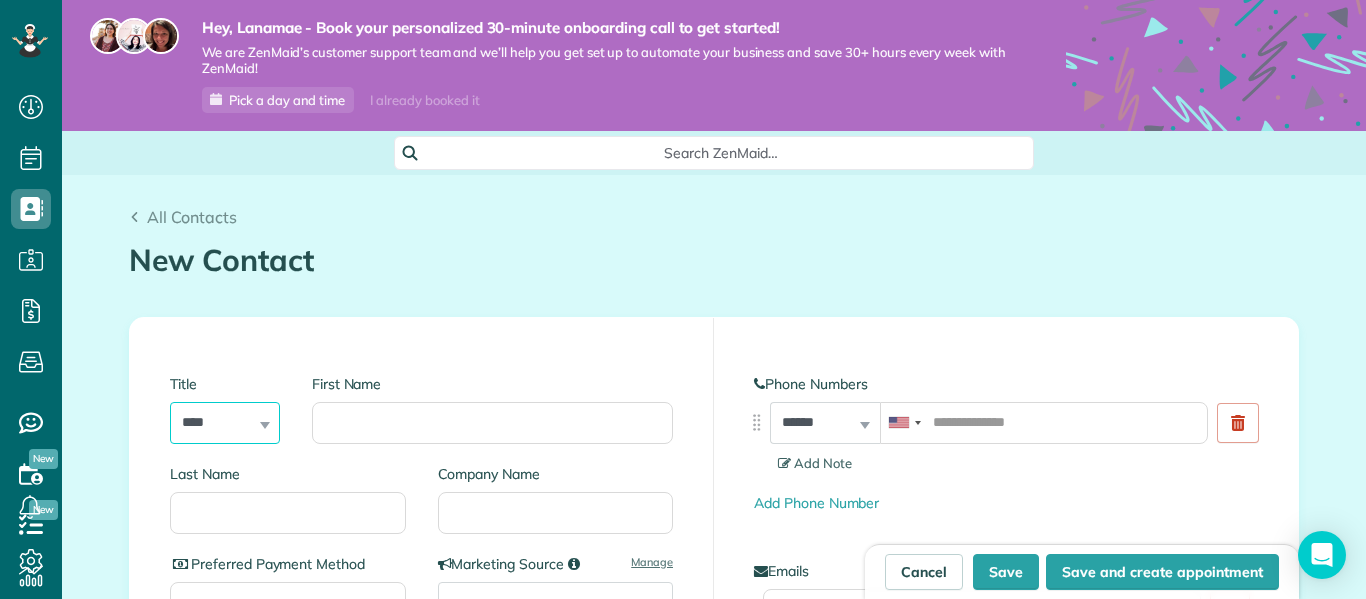 select 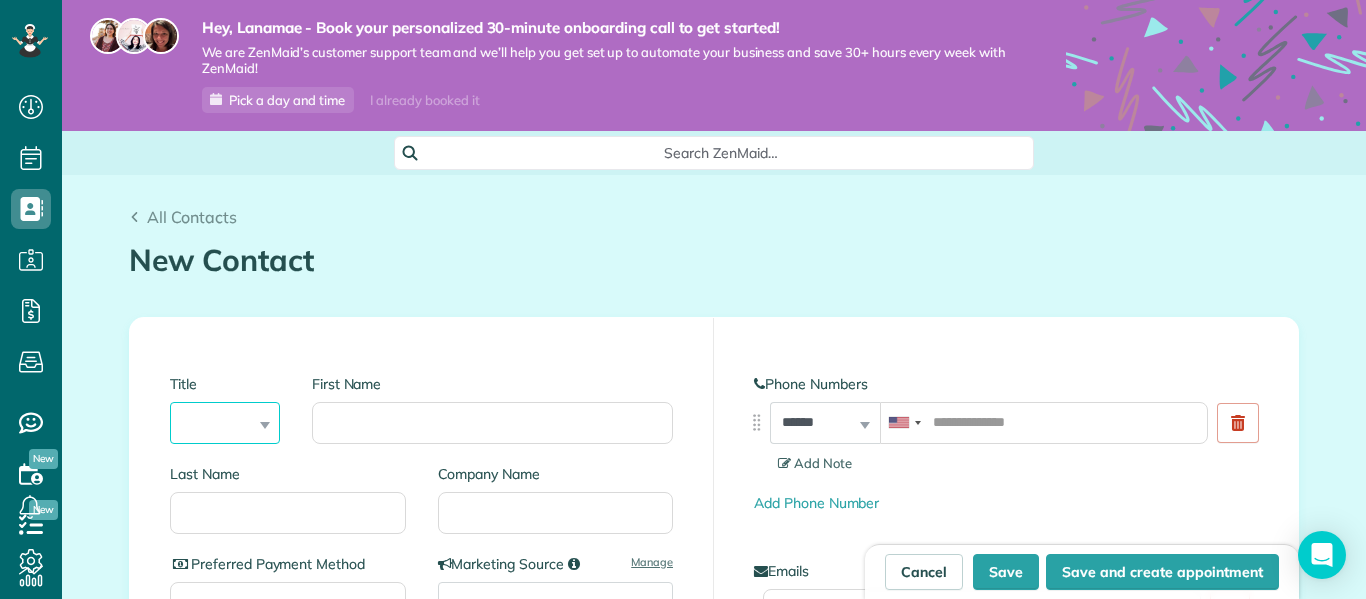 click on "***
****
***
***" at bounding box center (225, 423) 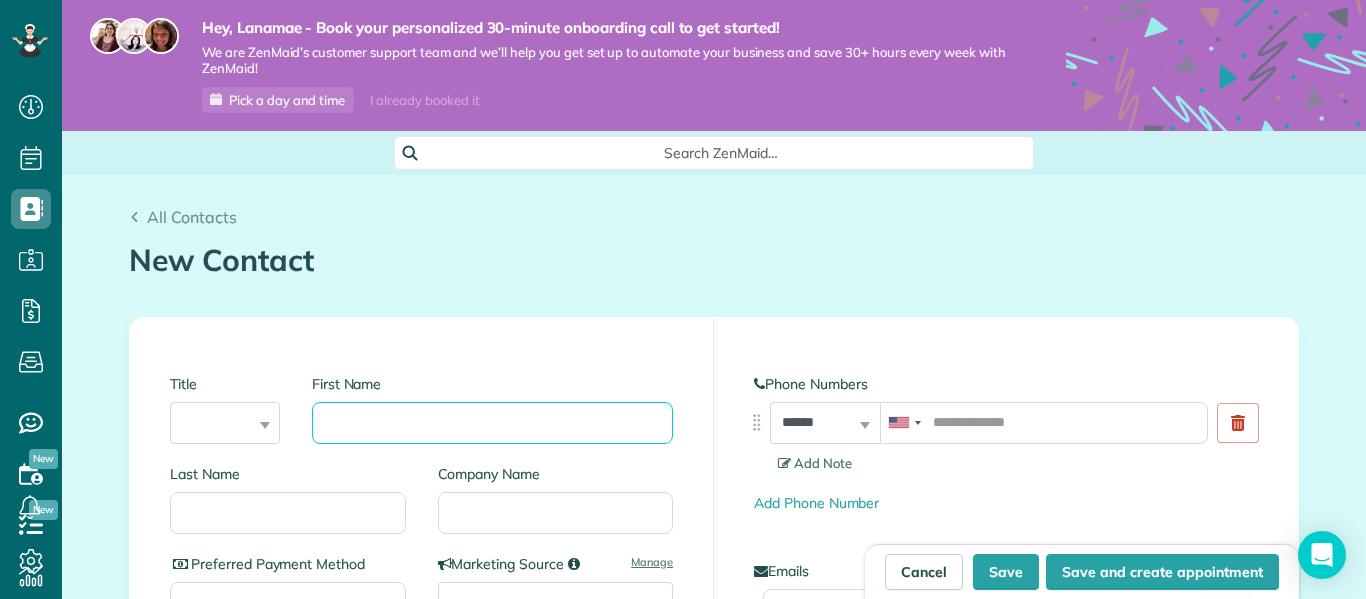 click on "First Name" at bounding box center [492, 423] 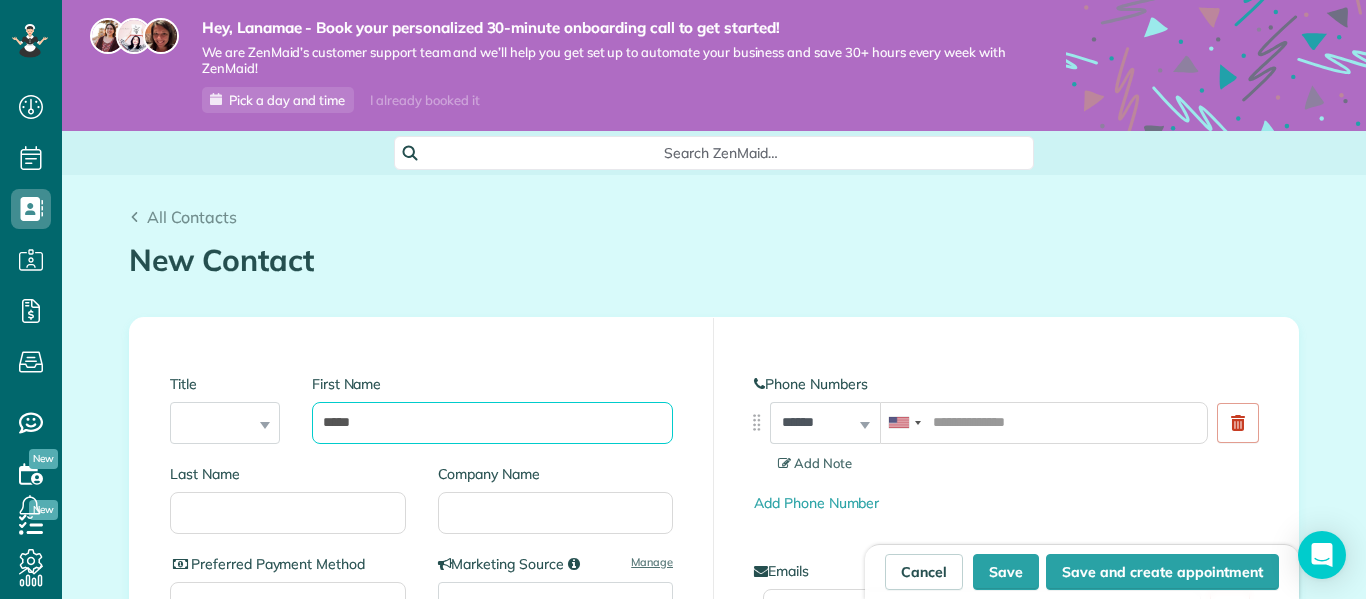 type on "*****" 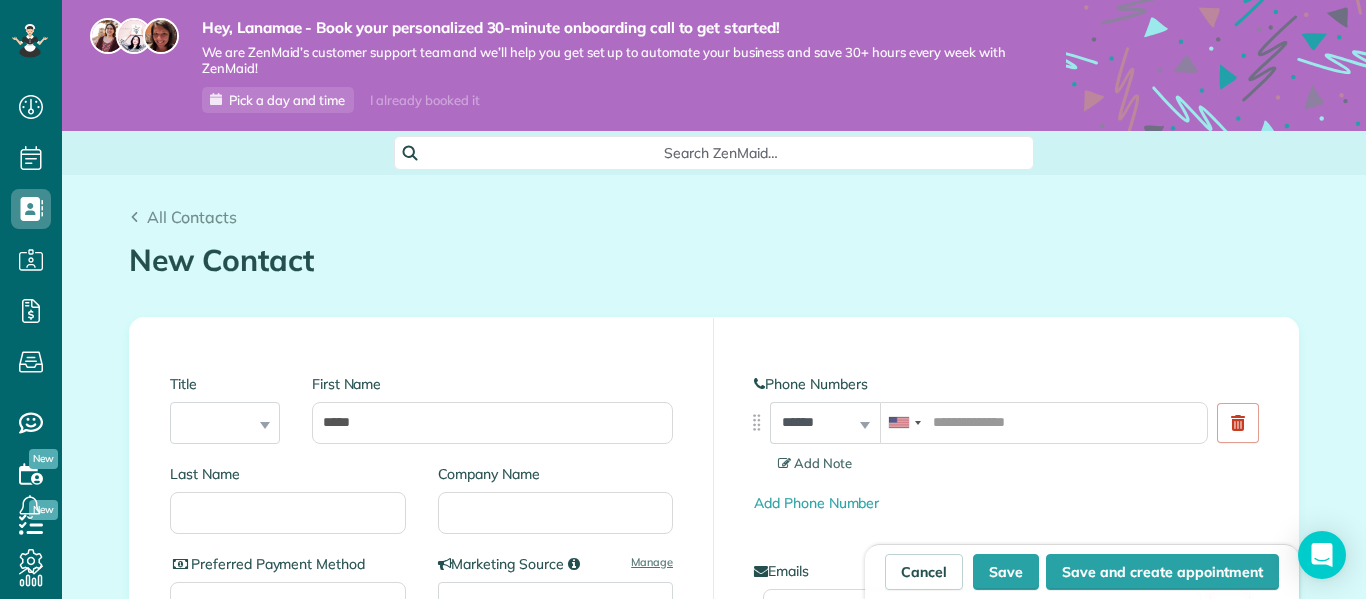 click on "Last Name" at bounding box center [296, 509] 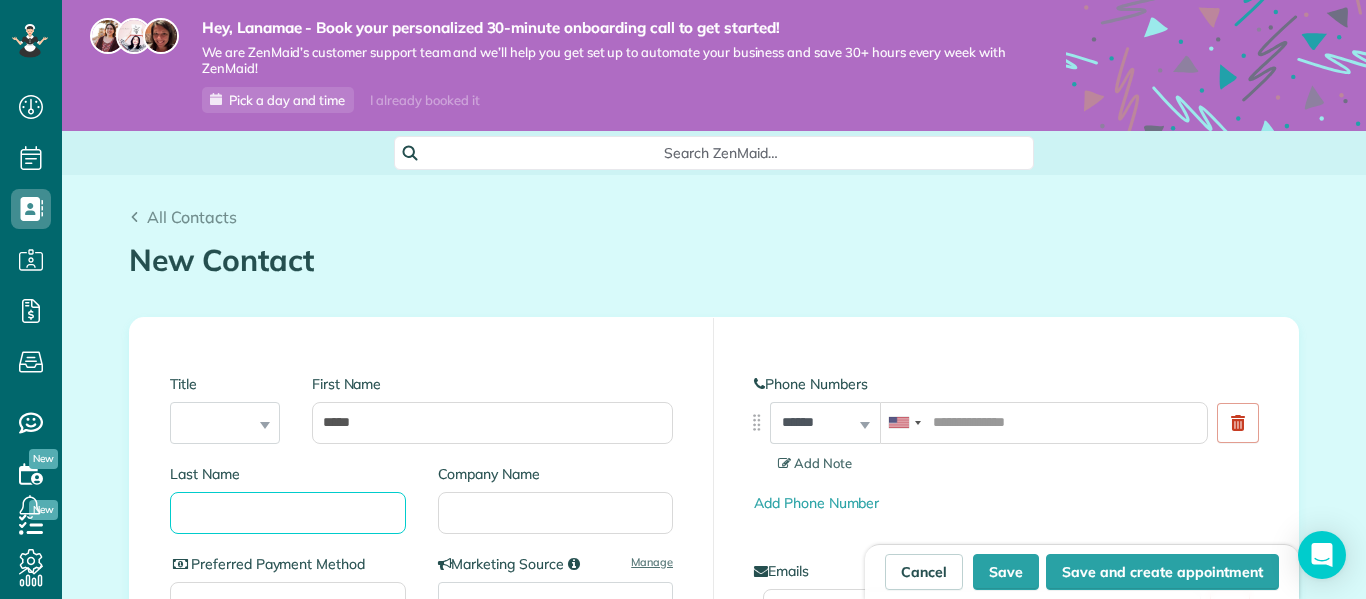 click on "Last Name" at bounding box center (288, 513) 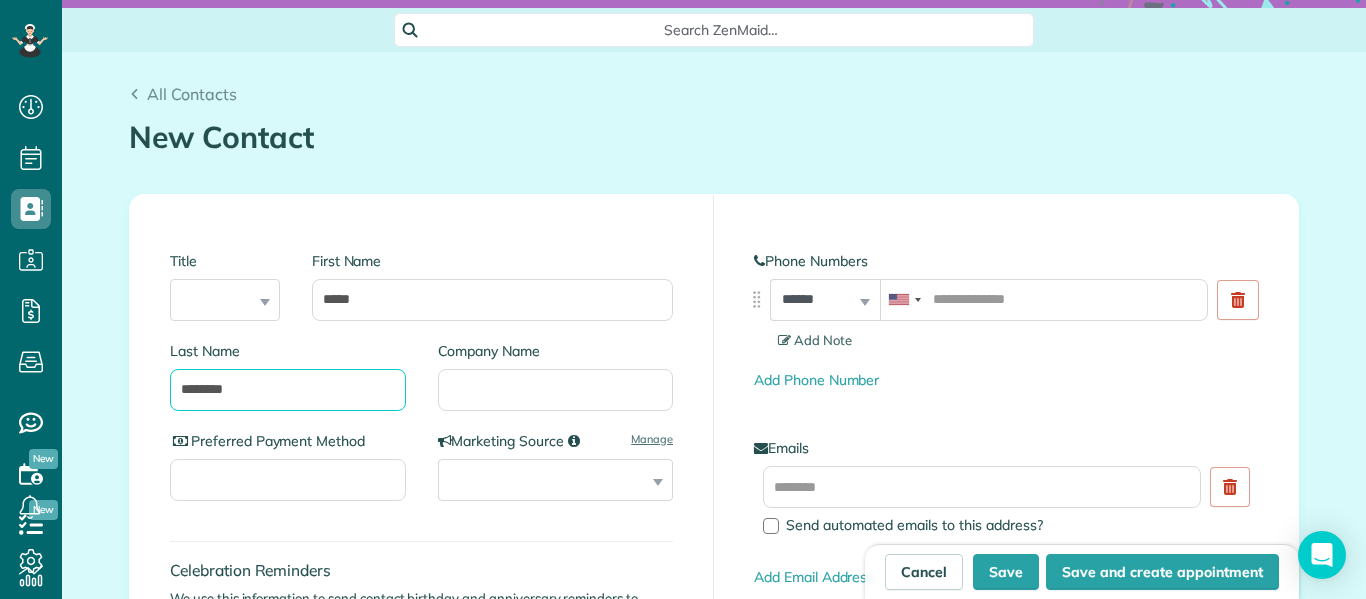 scroll, scrollTop: 161, scrollLeft: 0, axis: vertical 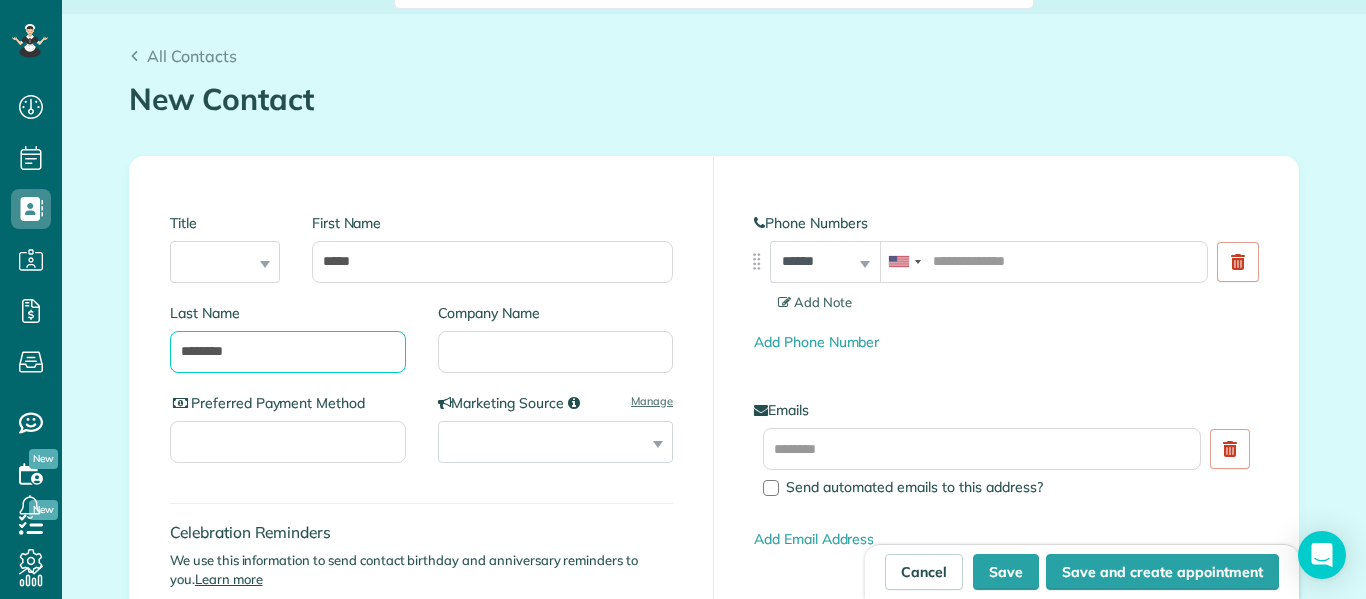 type on "********" 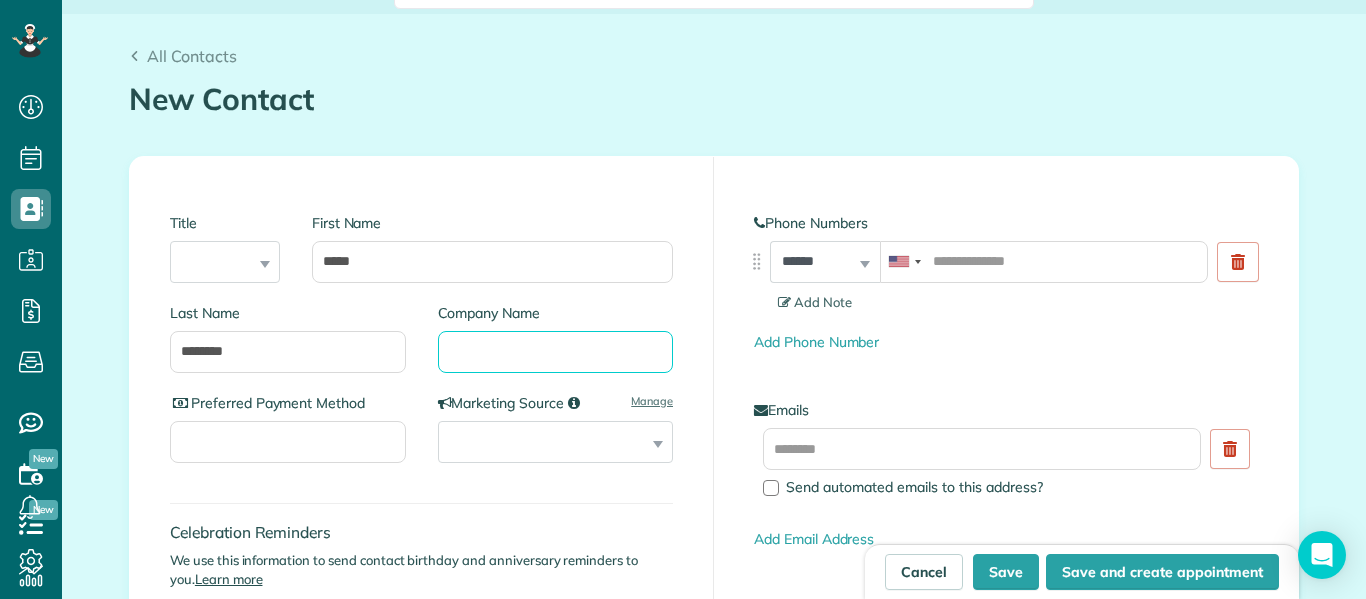 click on "Company Name" at bounding box center (556, 352) 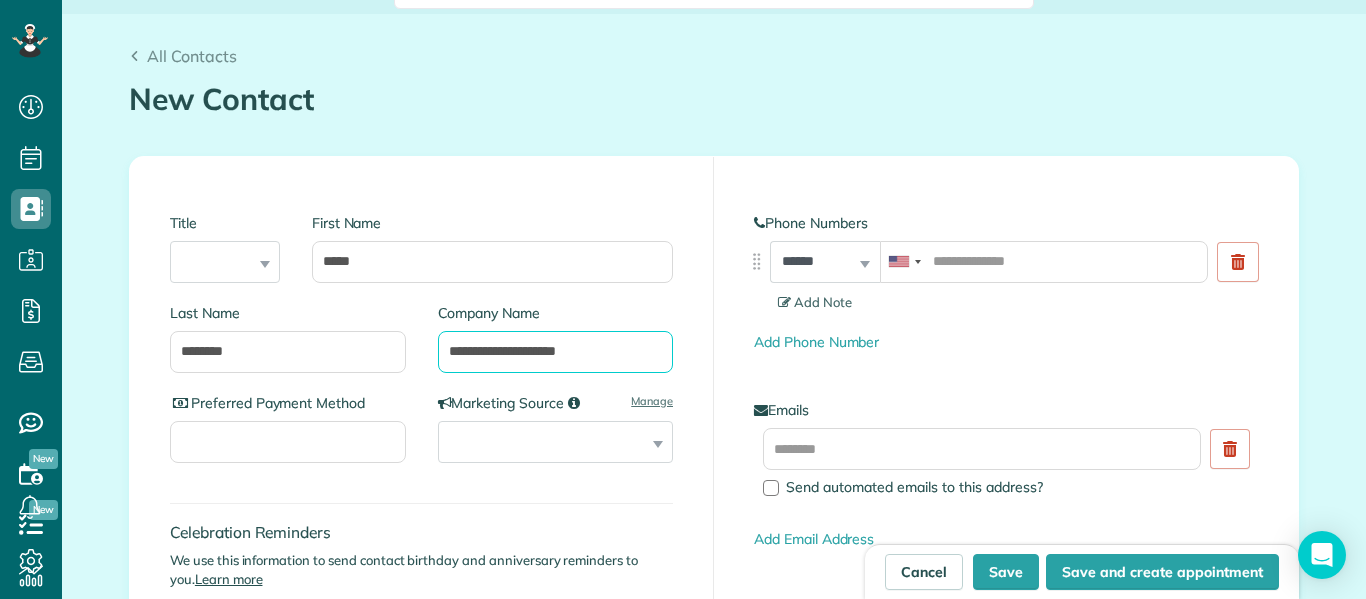 click on "**********" at bounding box center (556, 352) 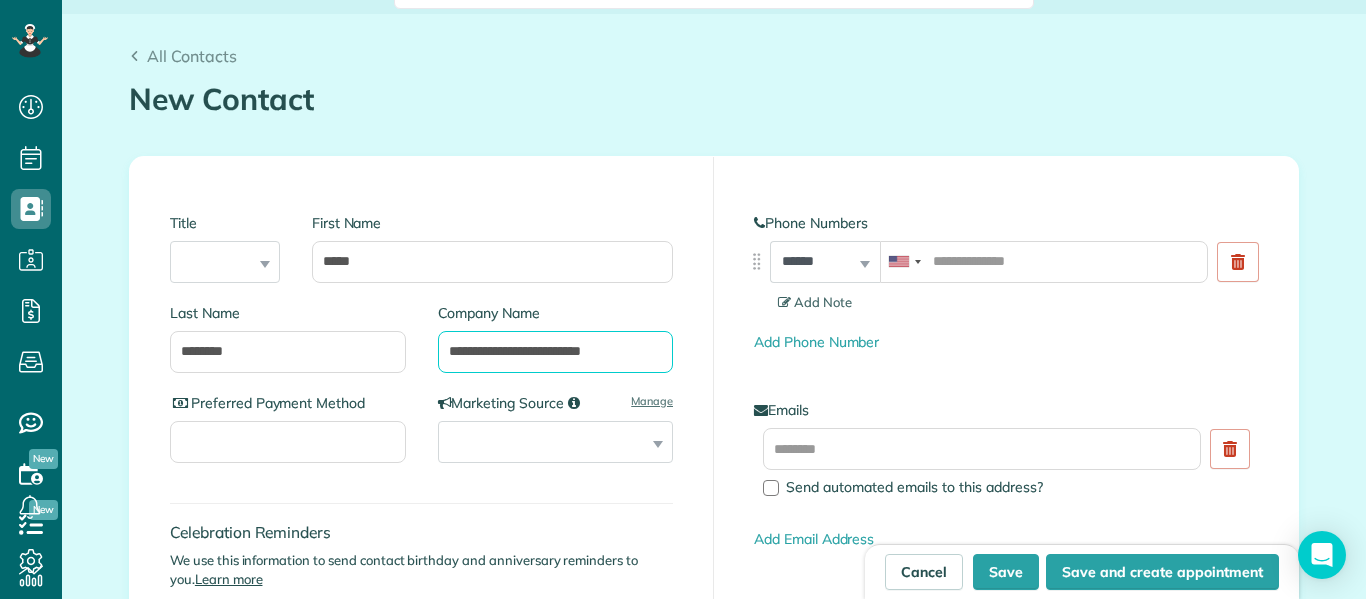 type on "**********" 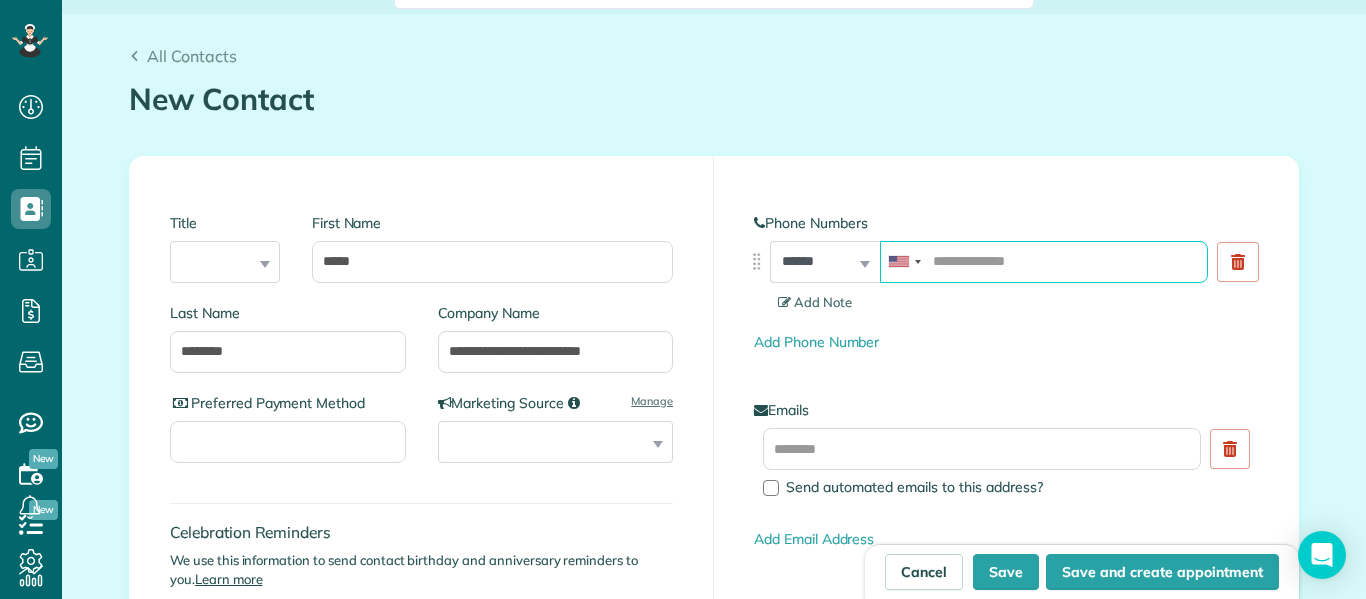 click at bounding box center [1044, 262] 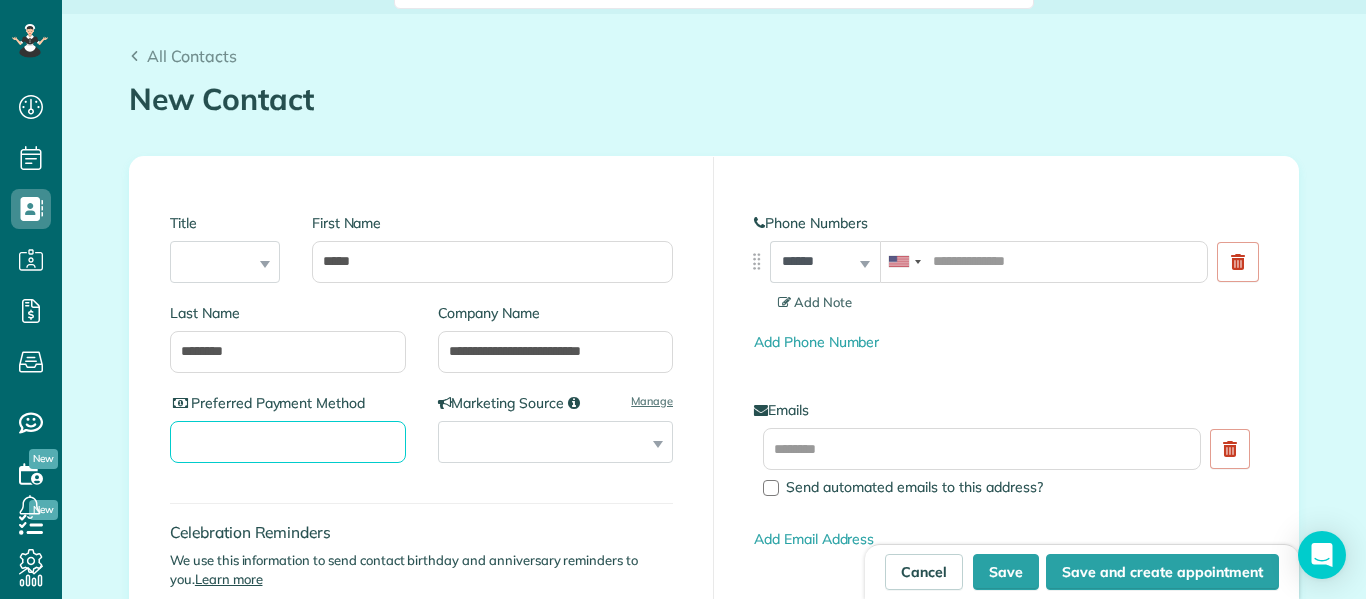 click on "Preferred Payment Method" at bounding box center [288, 442] 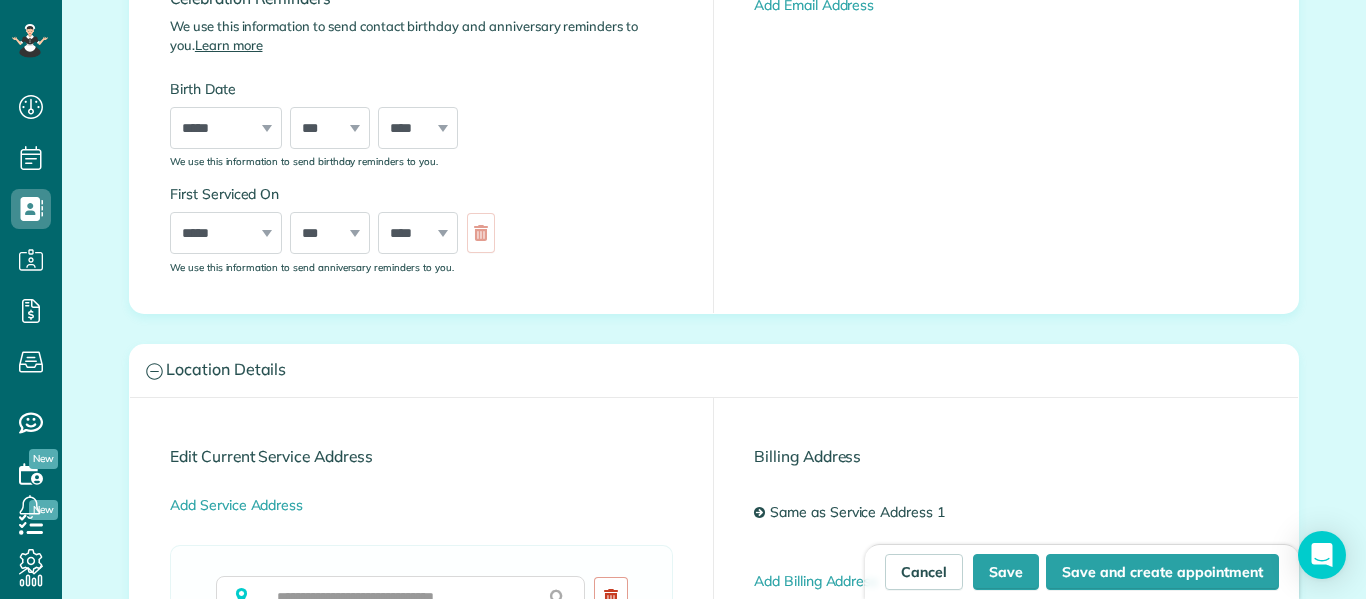 scroll, scrollTop: 697, scrollLeft: 0, axis: vertical 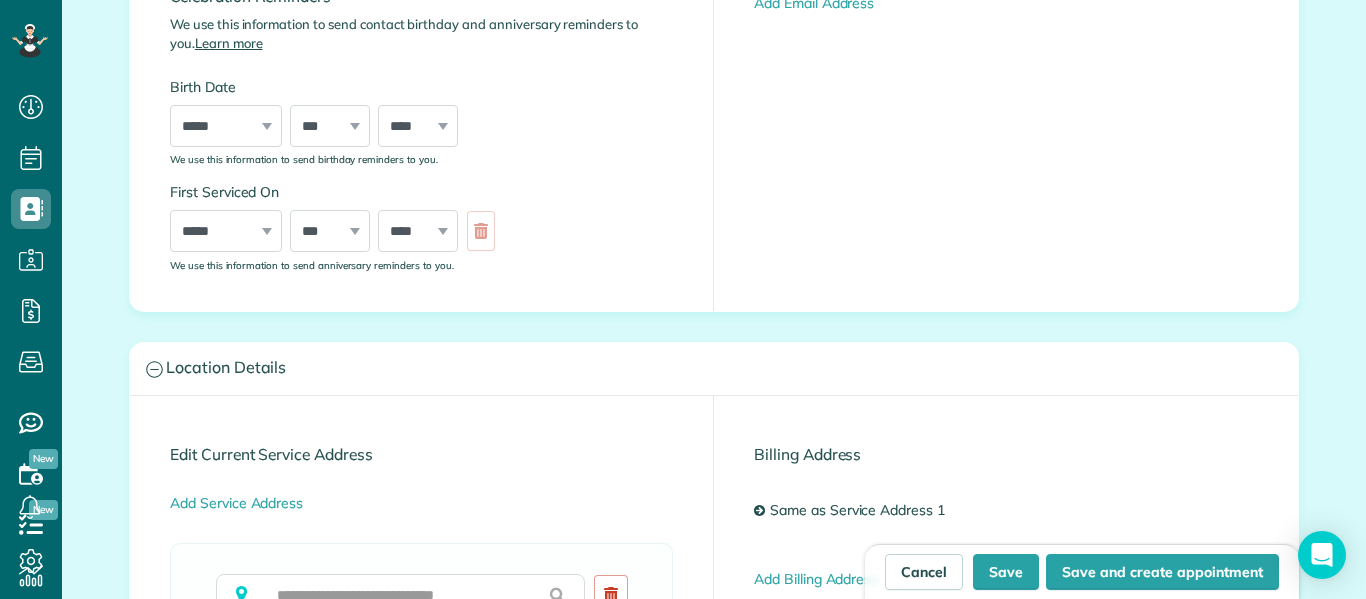 type on "*****" 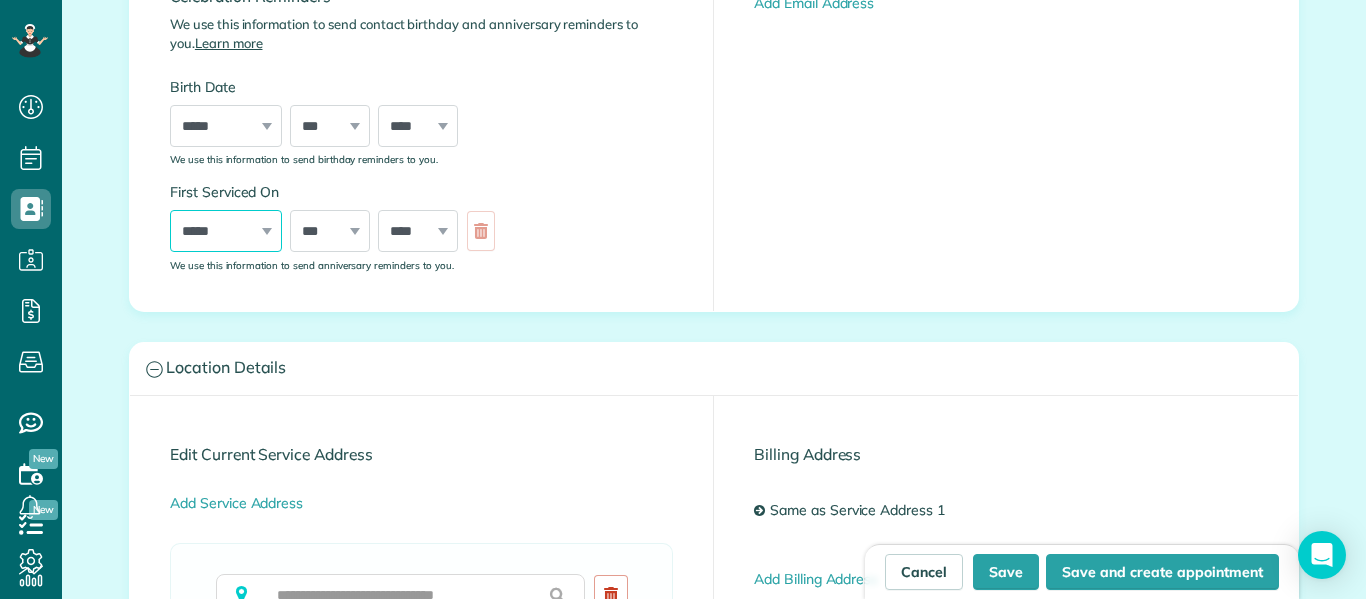 click on "*****
*******
********
*****
*****
***
****
****
******
*********
*******
********
********" at bounding box center (226, 231) 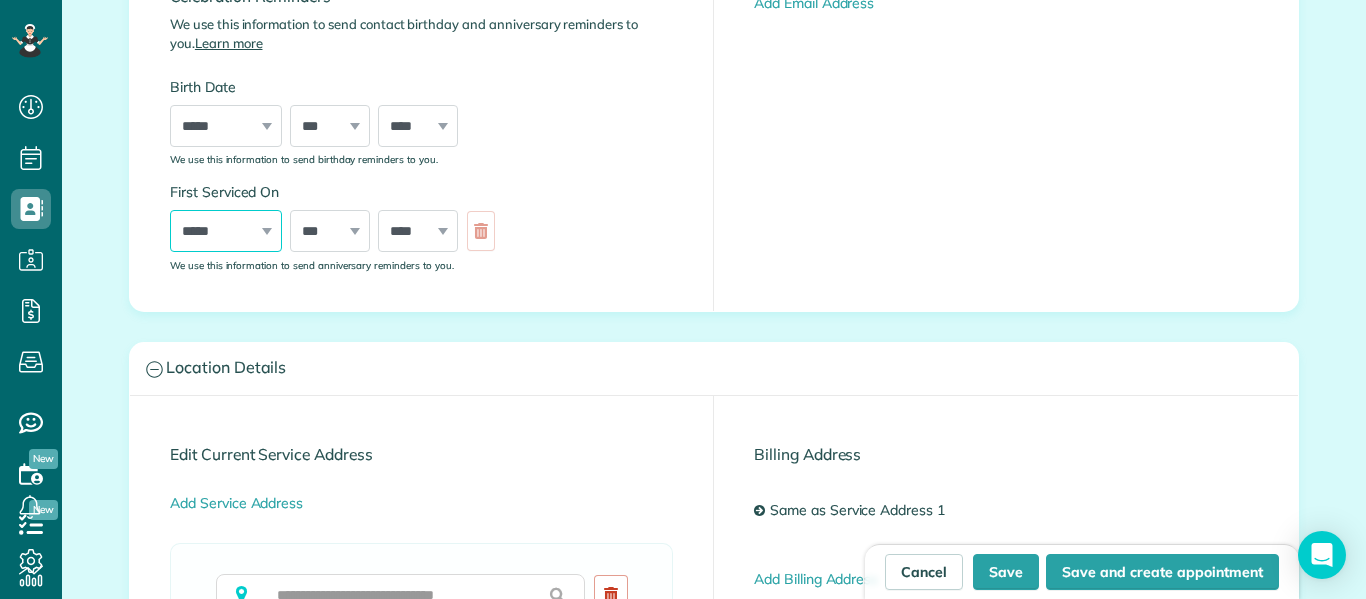 select on "*" 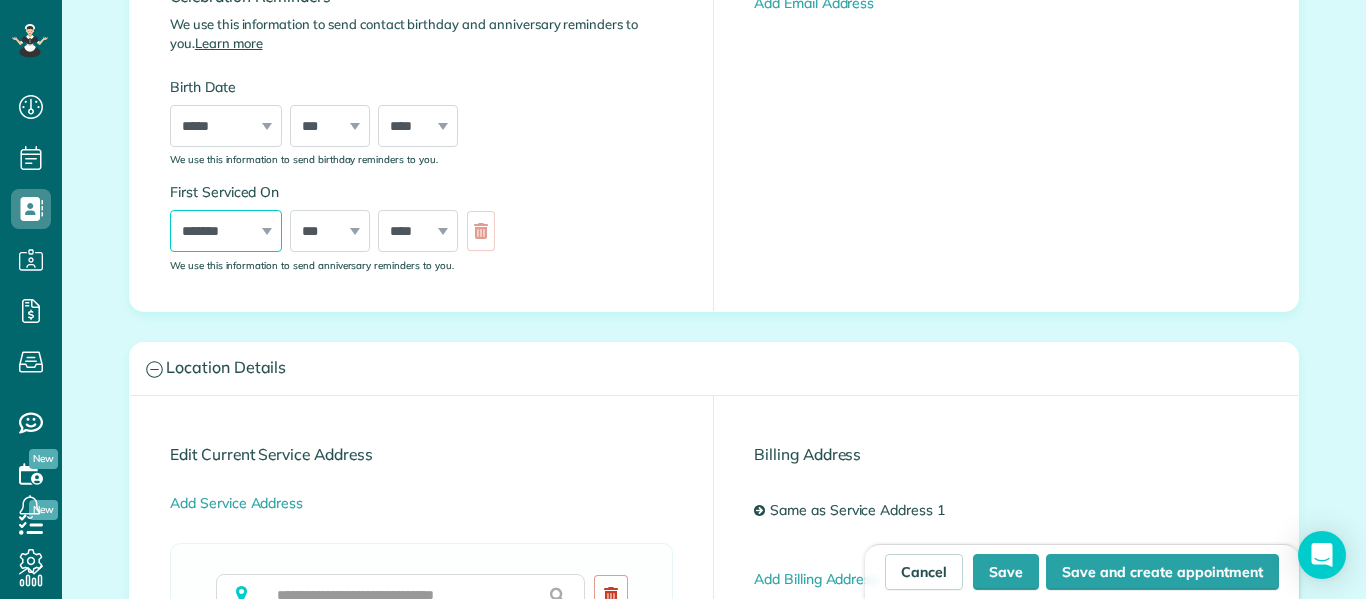 click on "*****
*******
********
*****
*****
***
****
****
******
*********
*******
********
********" at bounding box center [226, 231] 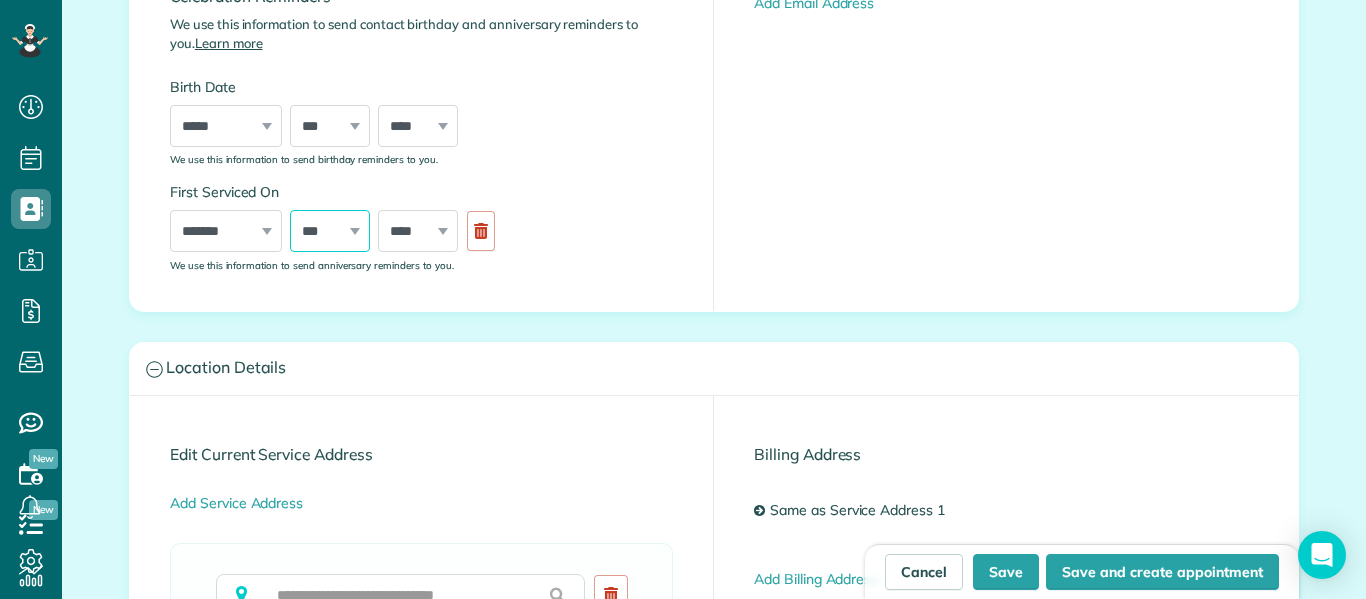 click on "***
*
*
*
*
*
*
*
*
*
**
**
**
**
**
**
**
**
**
**
**
**
**
**
**
**
**
**
**
**
**
**" at bounding box center (330, 231) 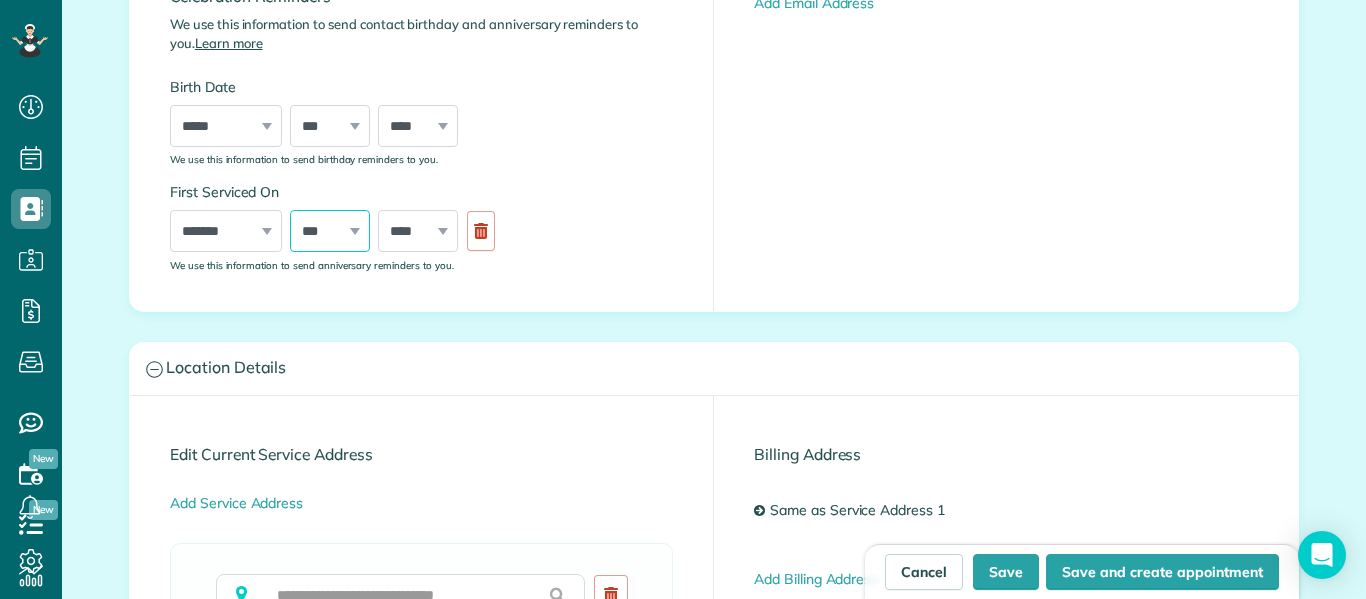select on "**" 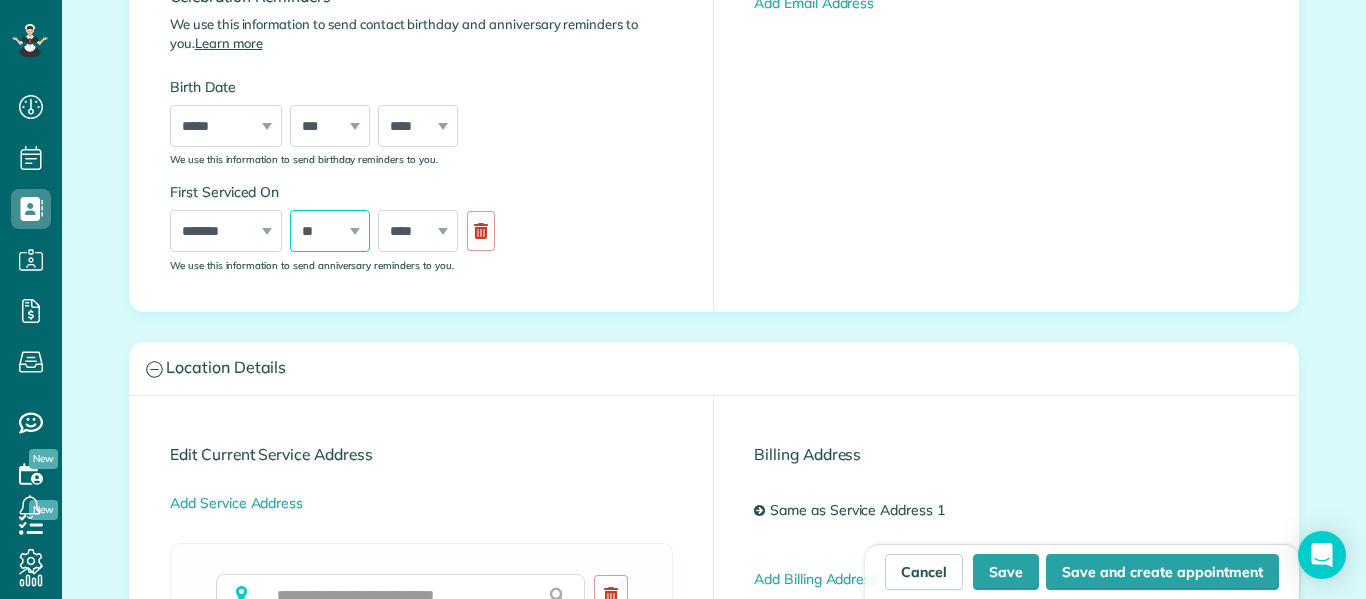 click on "***
*
*
*
*
*
*
*
*
*
**
**
**
**
**
**
**
**
**
**
**
**
**
**
**
**
**
**
**
**
**
**" at bounding box center (330, 231) 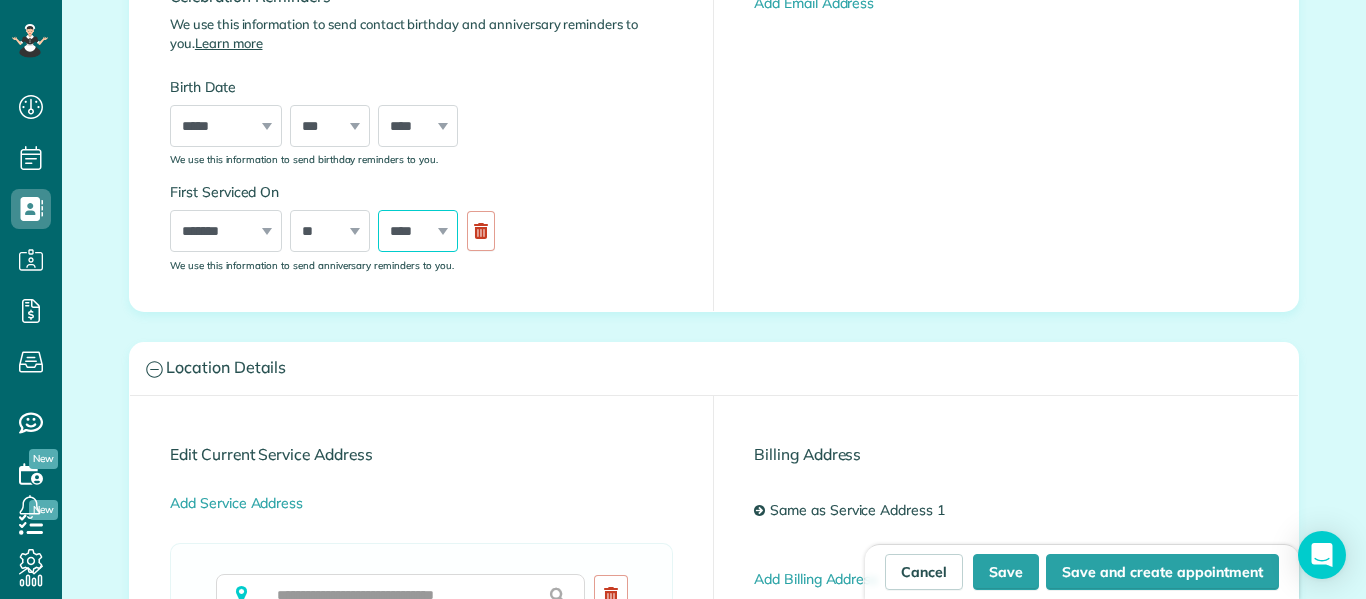 click on "****
****
****
****
****
****
****
****
****
****
****
****
****
****
****
****
****
****
****
****
****
****
****
****
****
****
****
****
****
****
****
****
****
****
****
****
****
****
****
****
****
****
****
****
****
****
****
****
****
****
****
****" at bounding box center (418, 231) 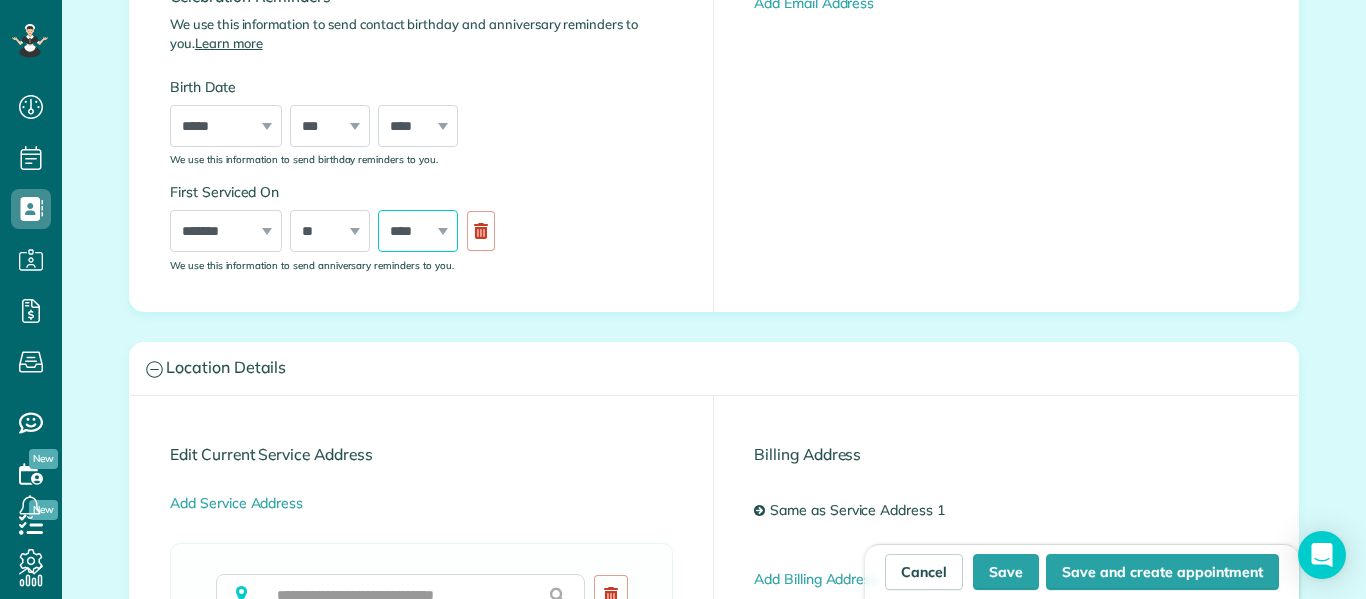 select on "****" 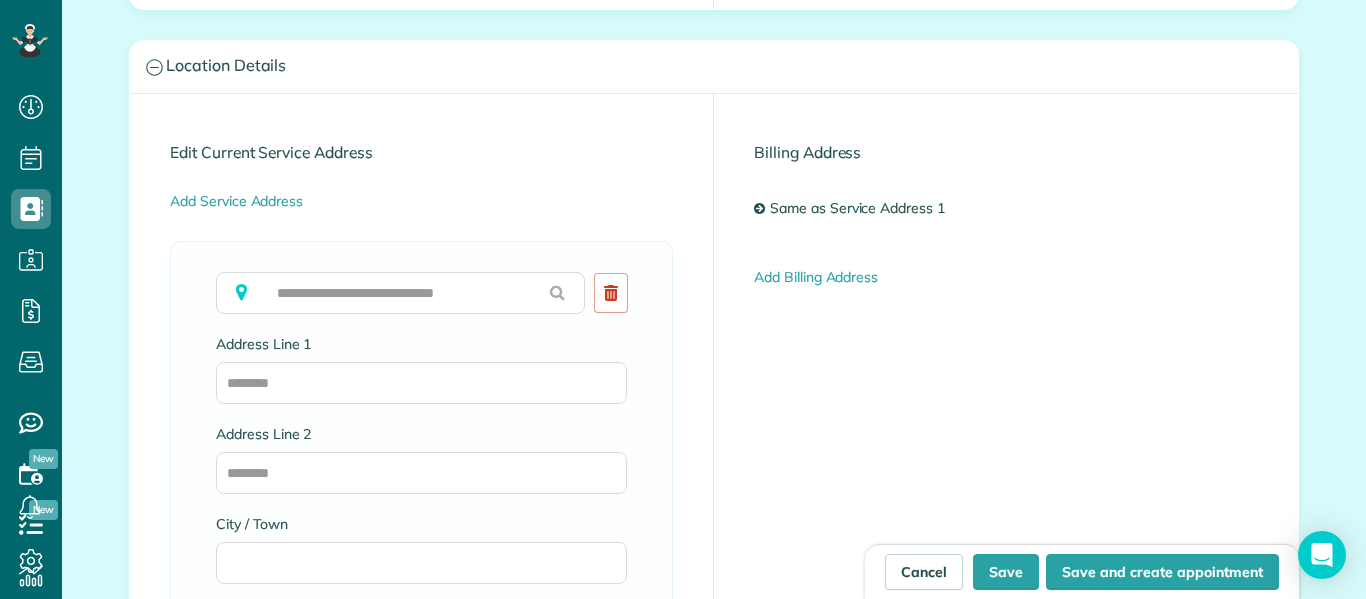 scroll, scrollTop: 1000, scrollLeft: 0, axis: vertical 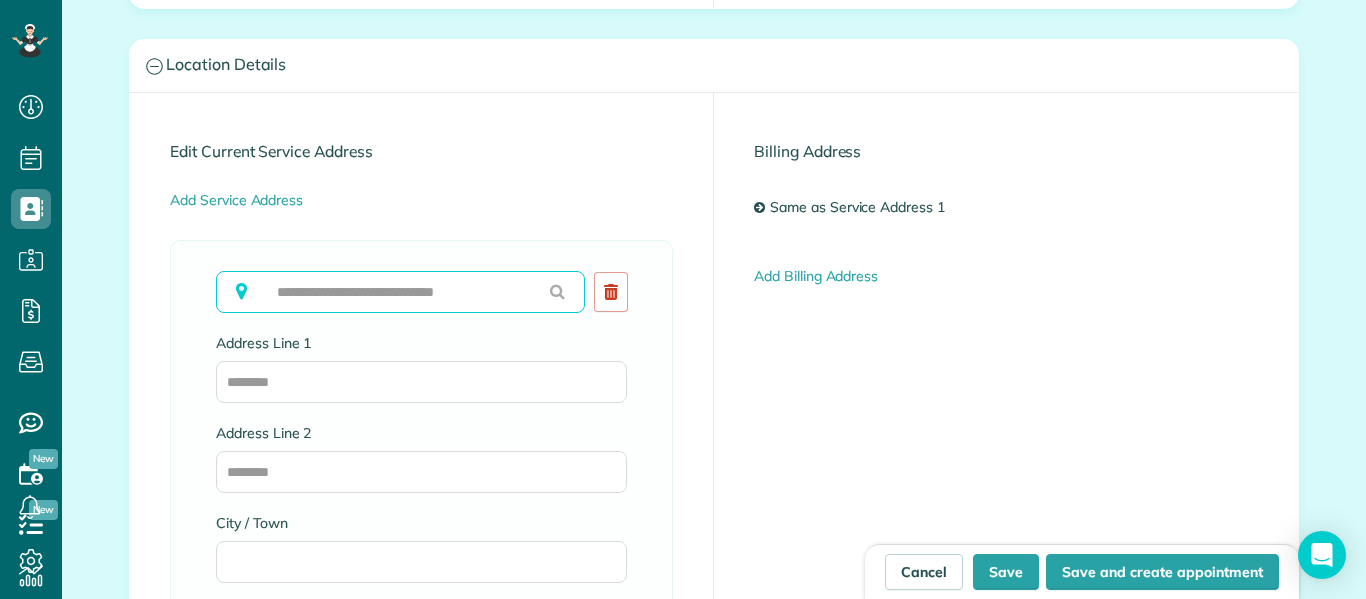 click at bounding box center [400, 292] 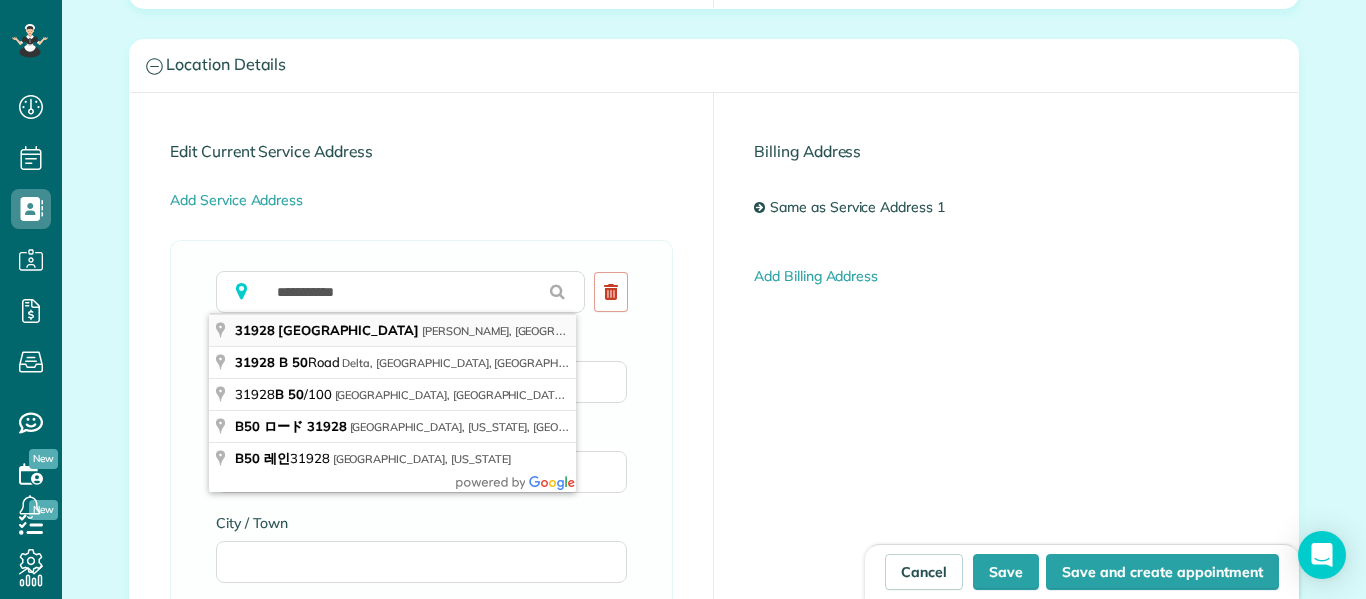 type on "**********" 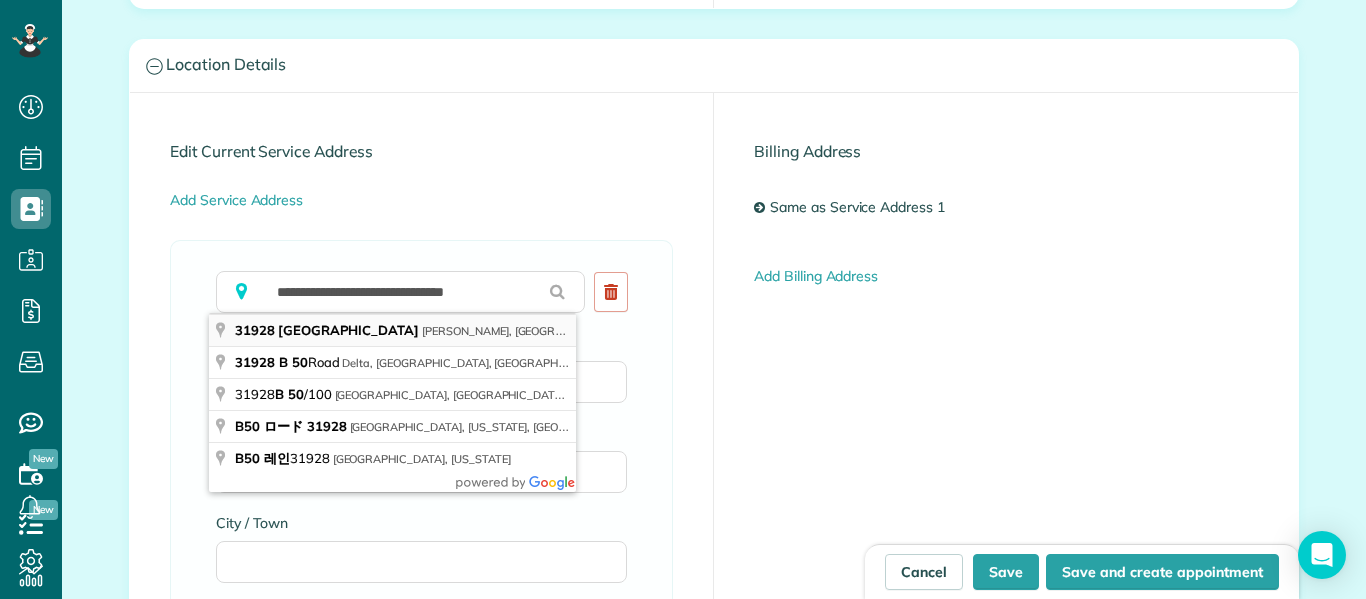 type on "**********" 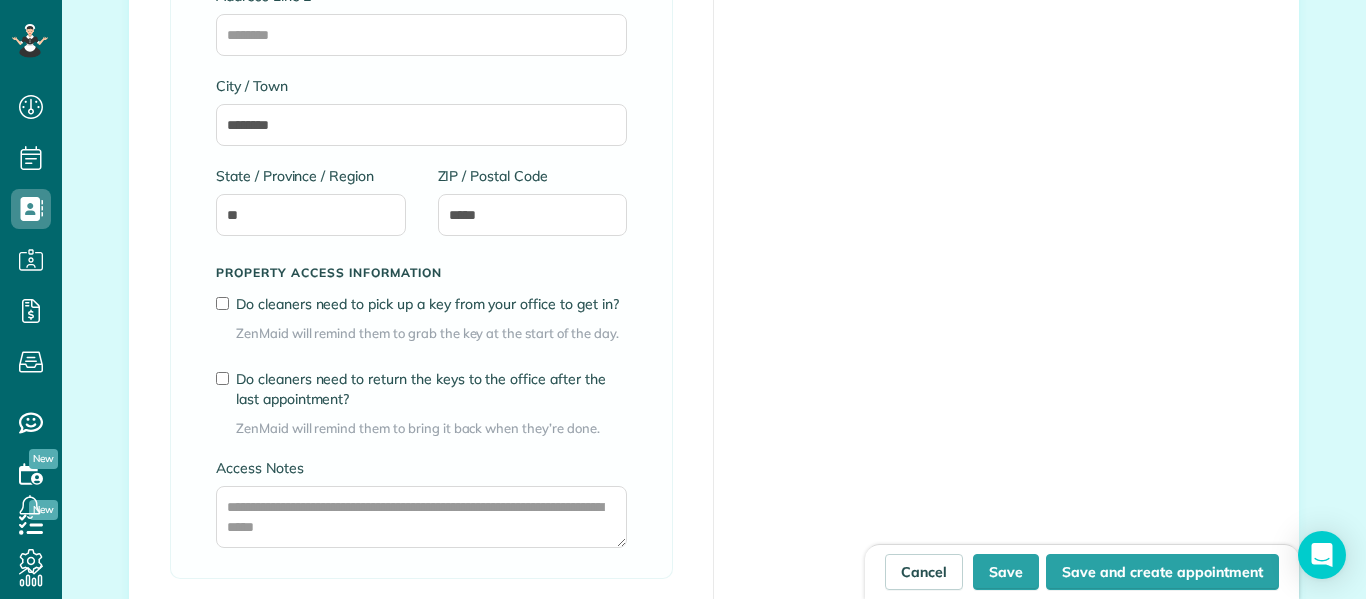 scroll, scrollTop: 1763, scrollLeft: 0, axis: vertical 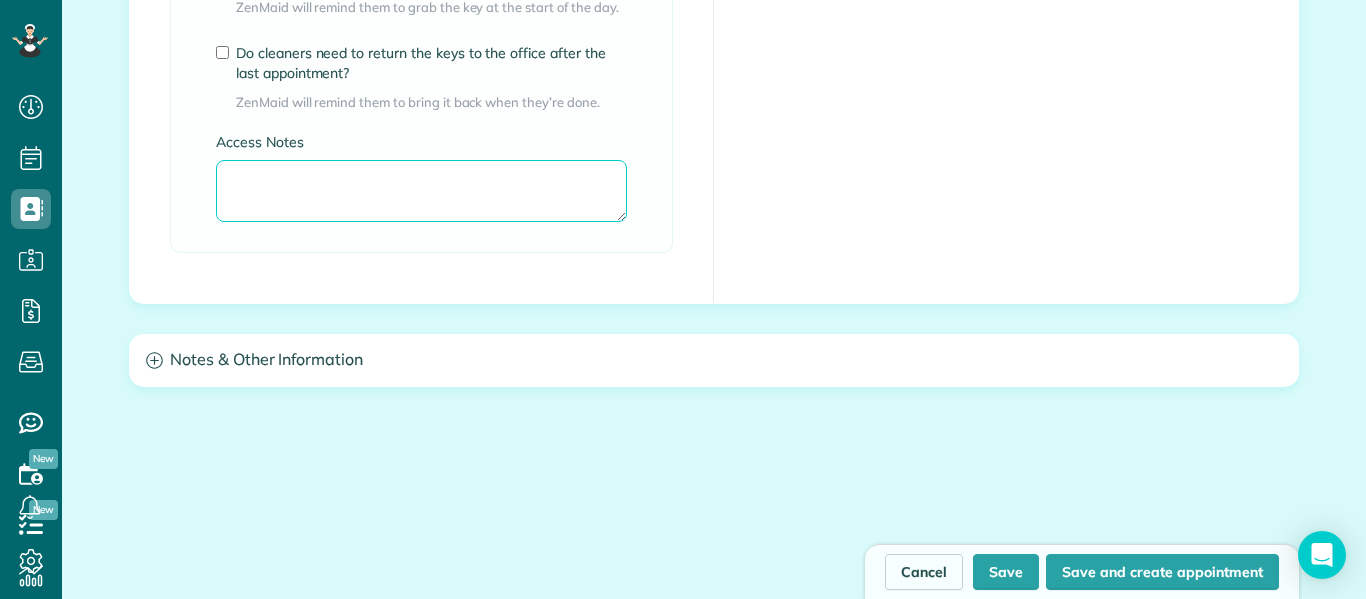 click on "Access Notes" at bounding box center (421, 191) 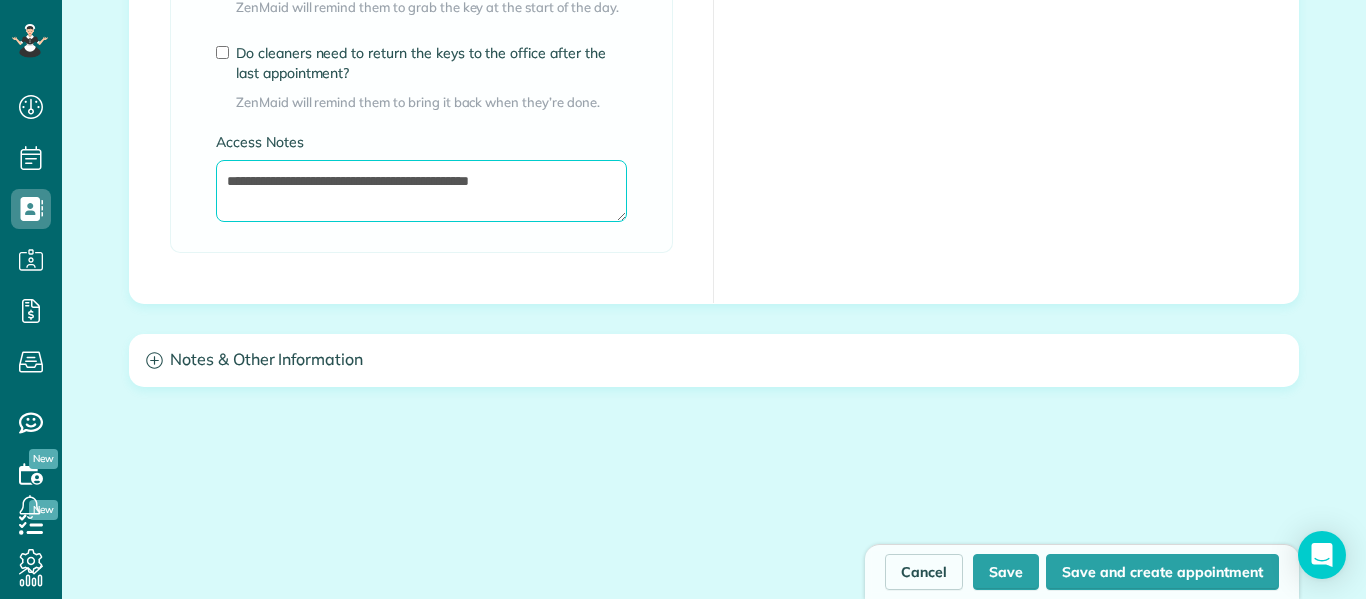 click on "**********" at bounding box center (421, 191) 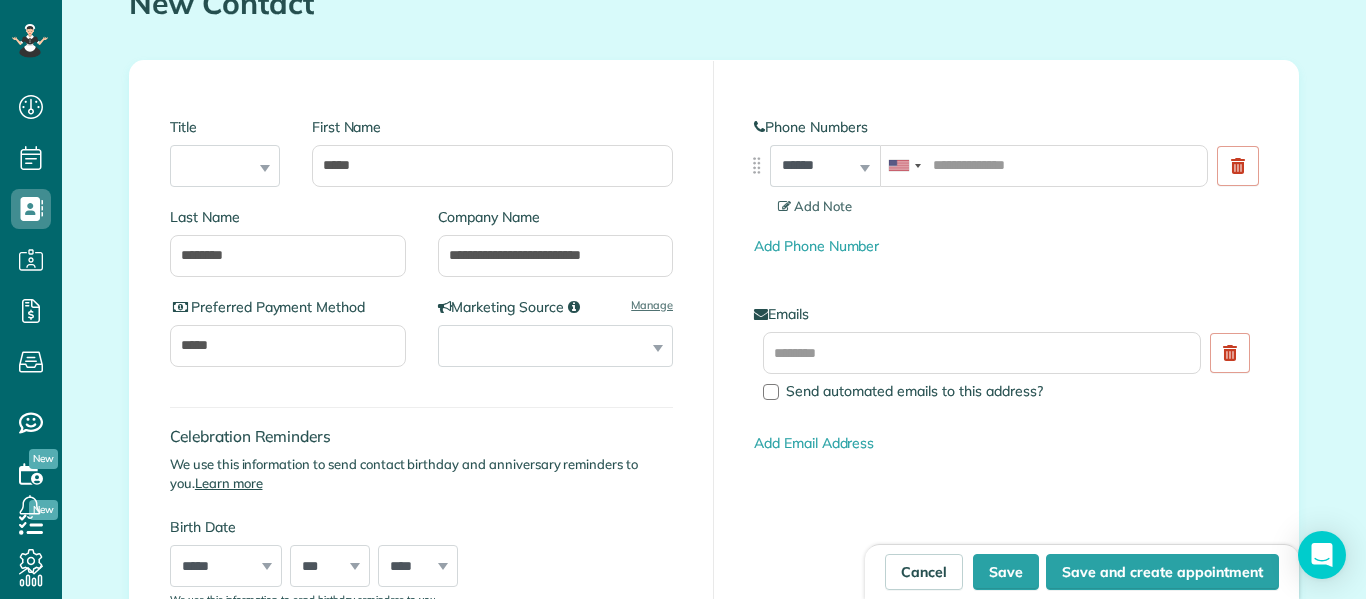 scroll, scrollTop: 250, scrollLeft: 0, axis: vertical 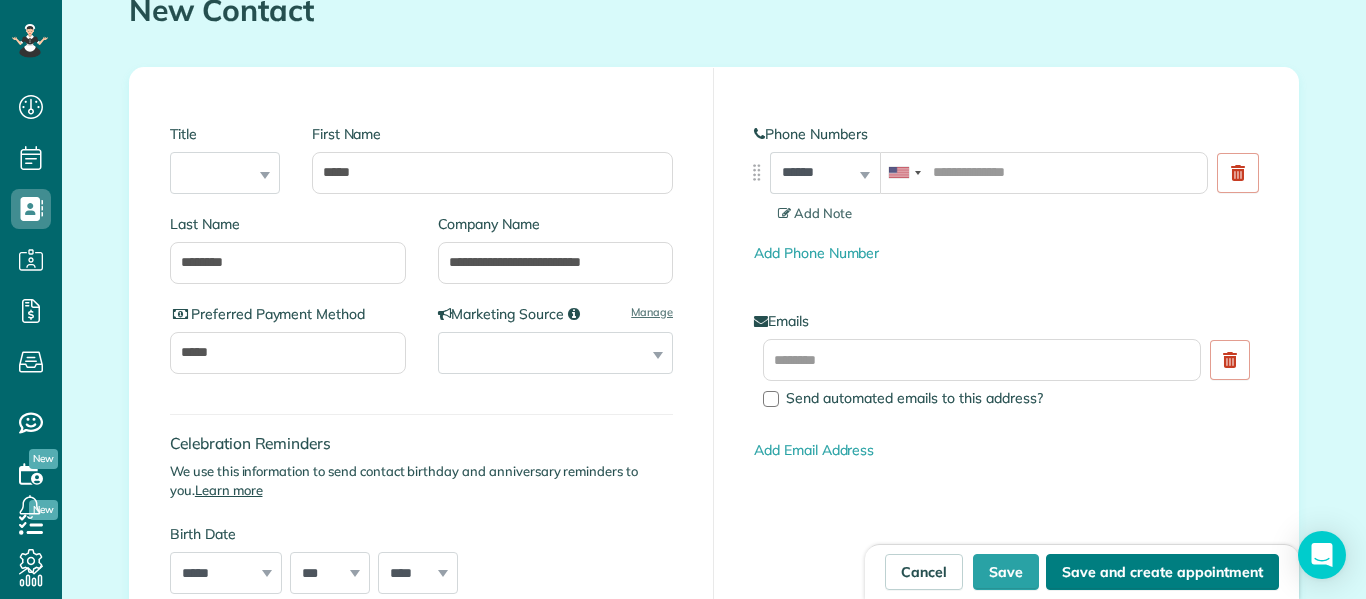 type on "**********" 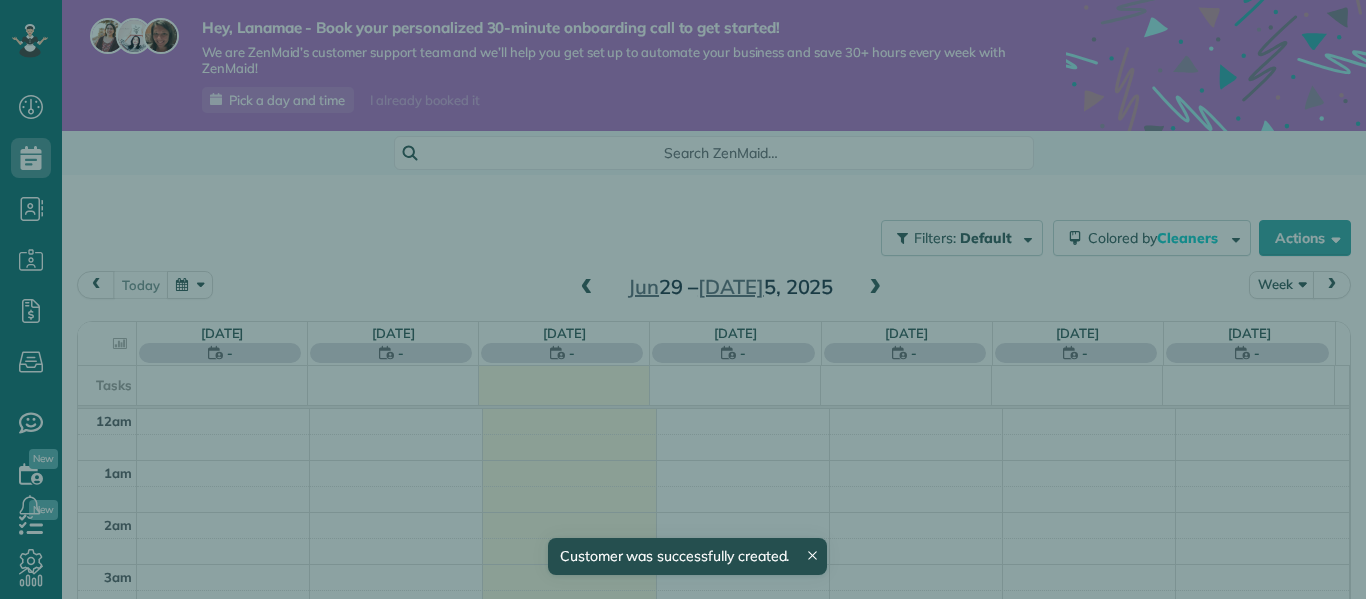 scroll, scrollTop: 0, scrollLeft: 0, axis: both 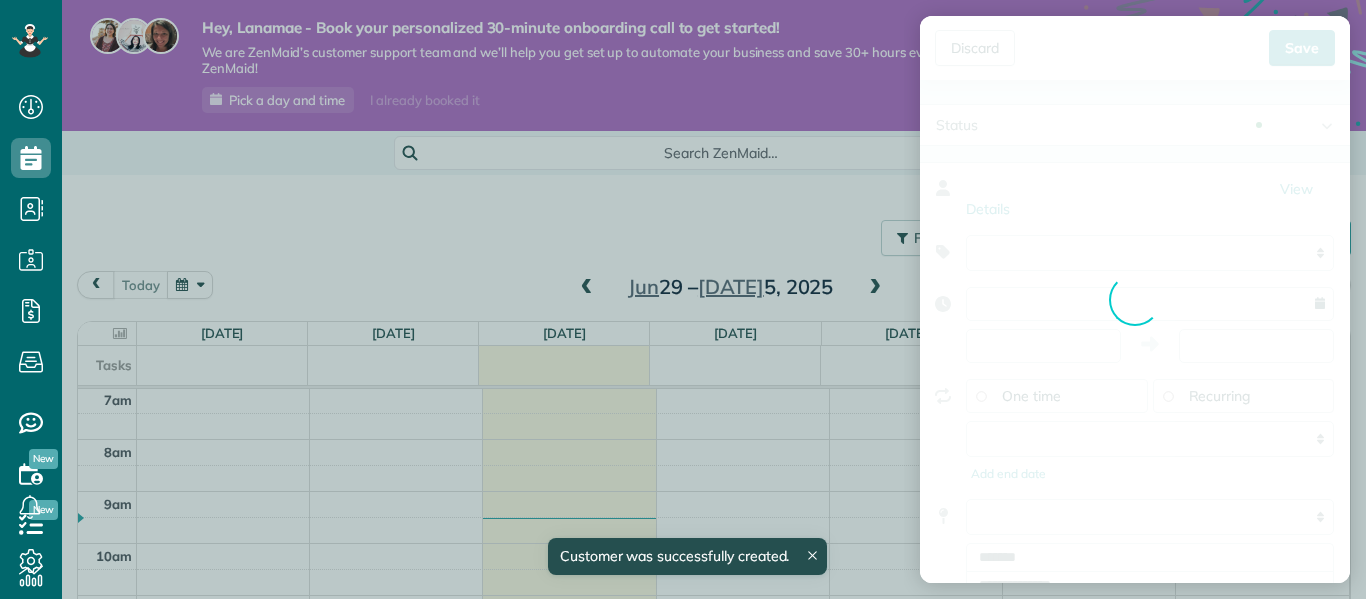 type on "**********" 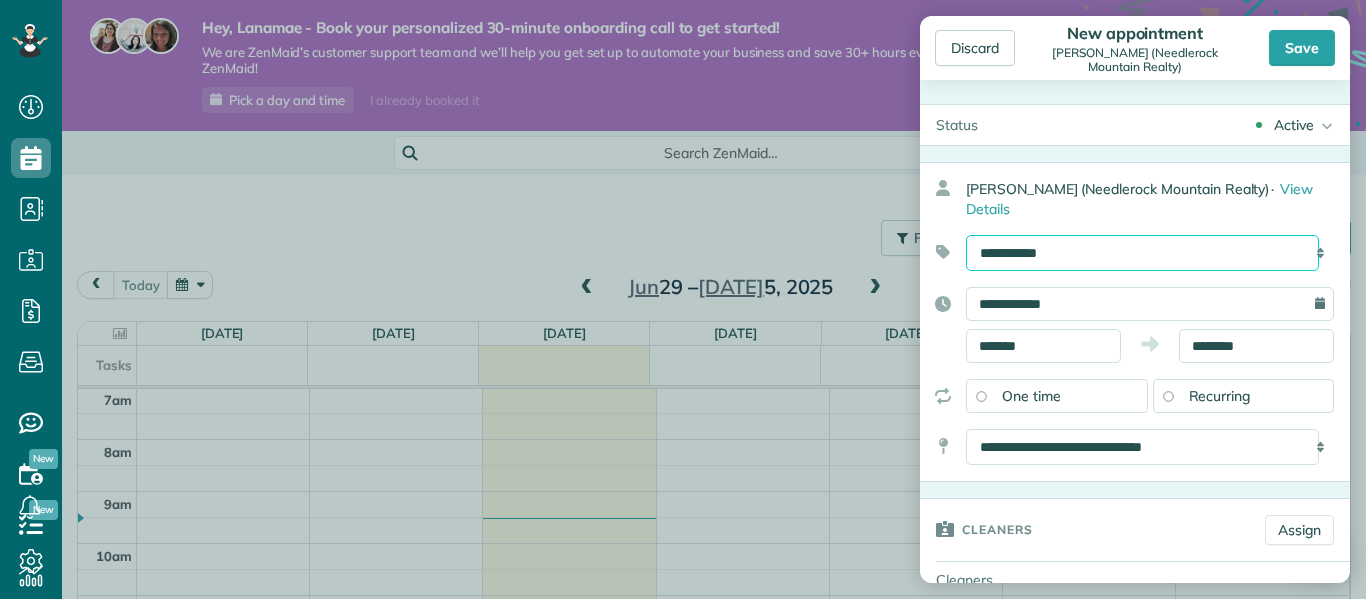 click on "**********" at bounding box center (1142, 253) 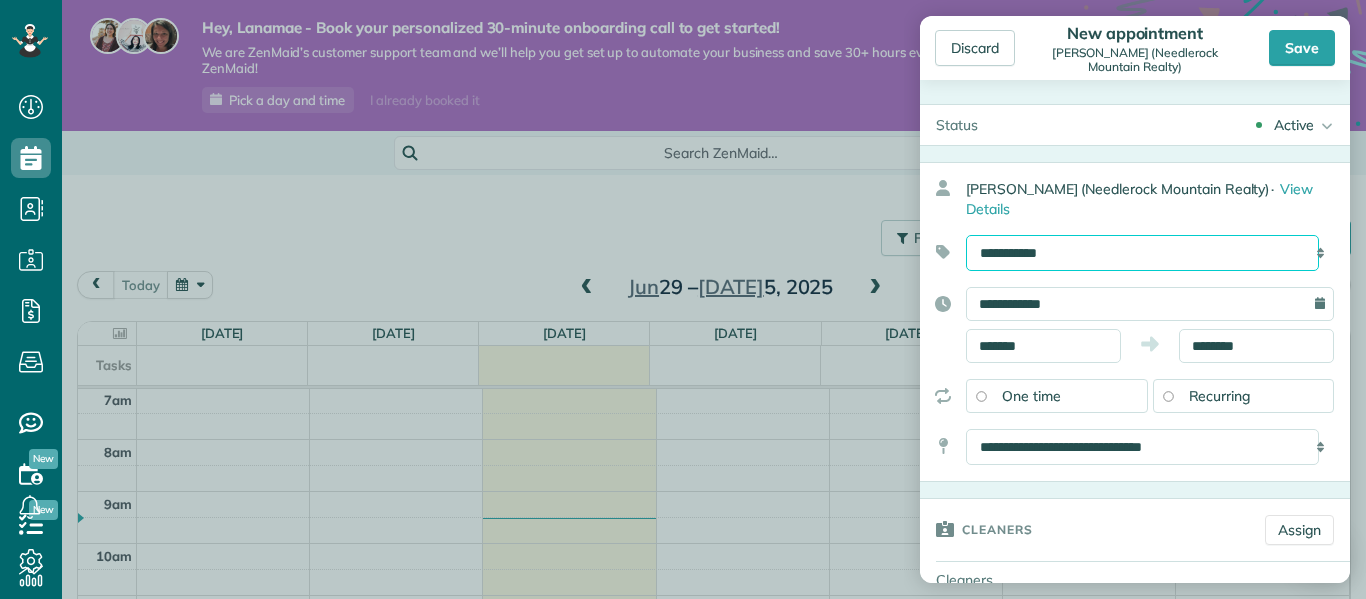 select on "******" 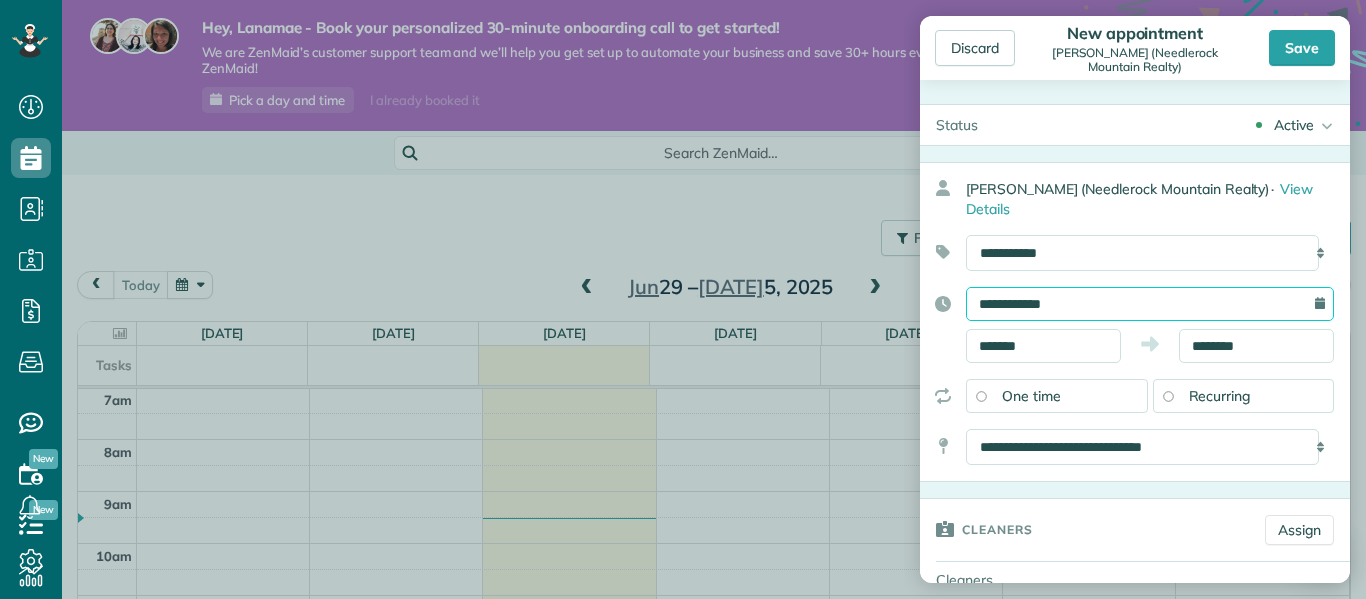 click on "**********" at bounding box center [1150, 304] 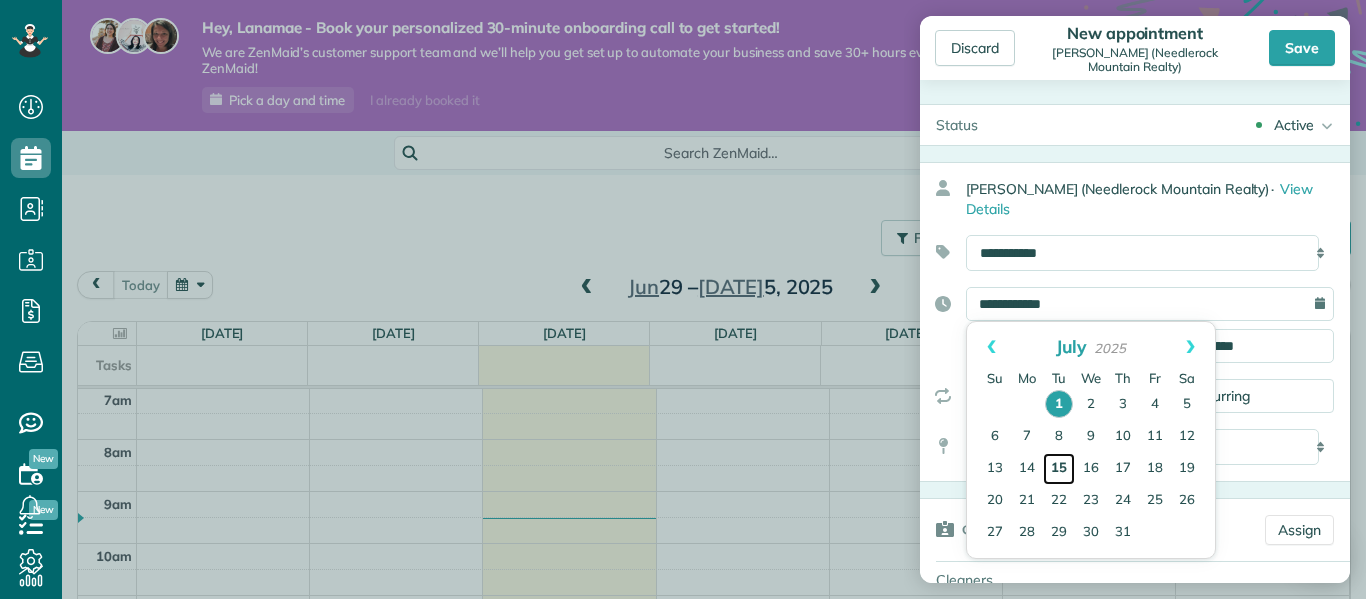 click on "15" at bounding box center [1059, 469] 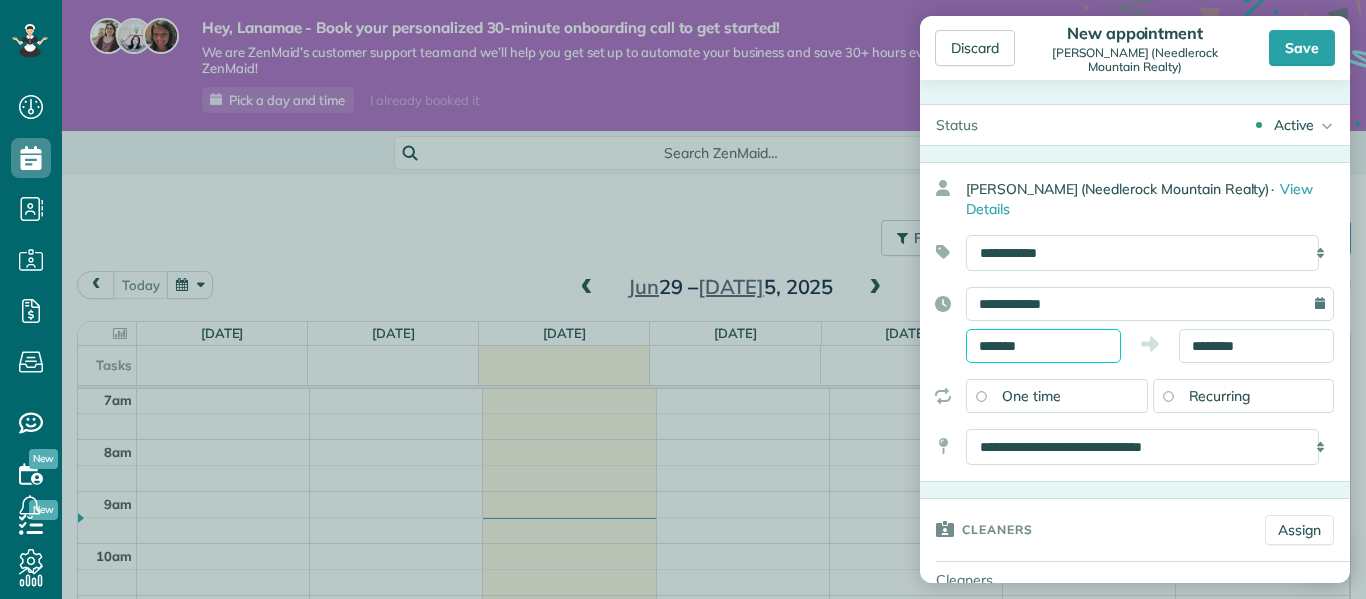 click on "*******" at bounding box center [1043, 346] 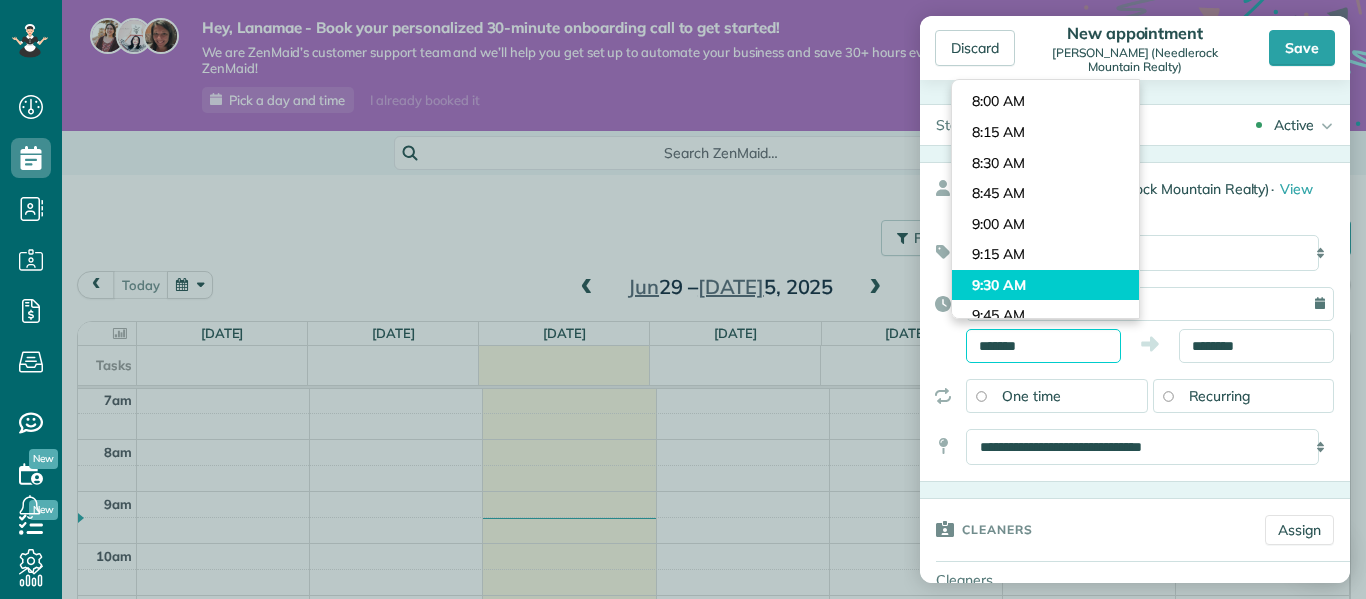 scroll, scrollTop: 939, scrollLeft: 0, axis: vertical 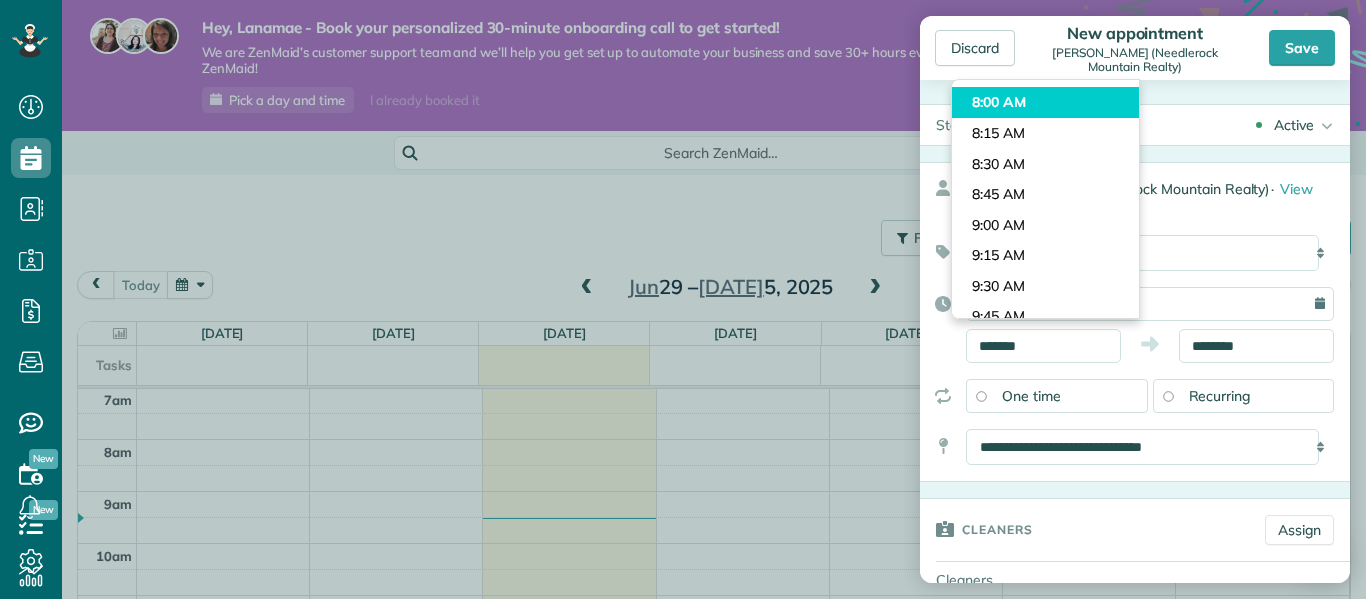 type on "*******" 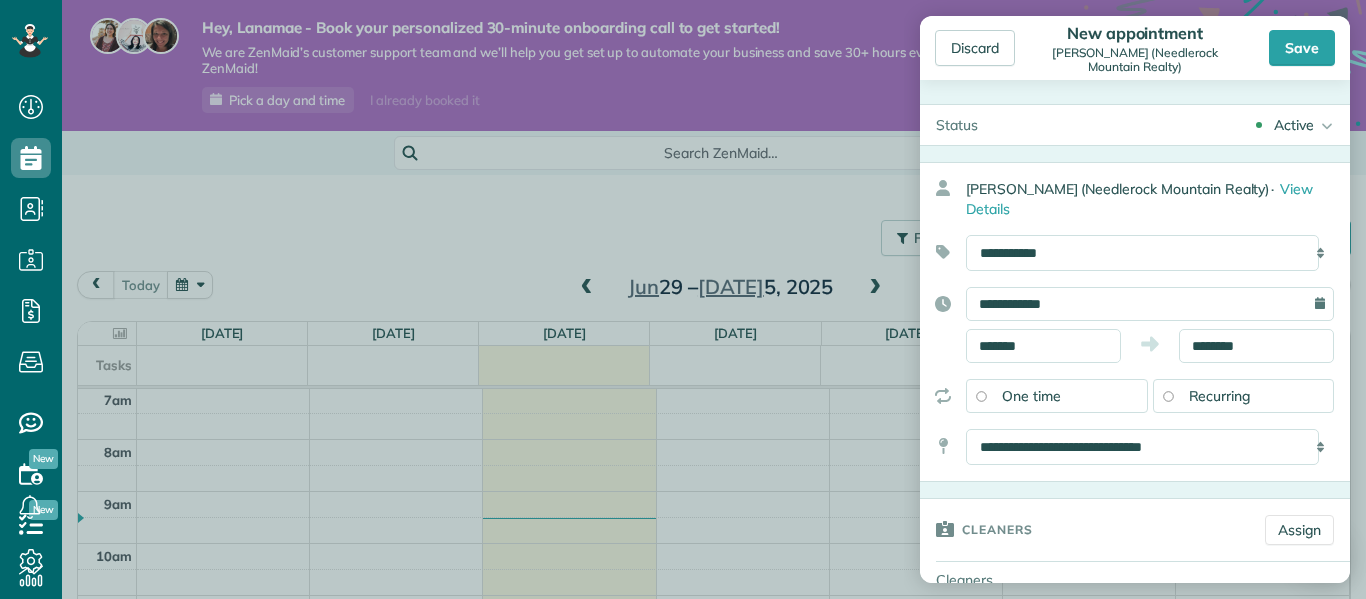 click on "Dashboard
Scheduling
Calendar View
List View
Dispatch View - Weekly scheduling (Beta)" at bounding box center [683, 299] 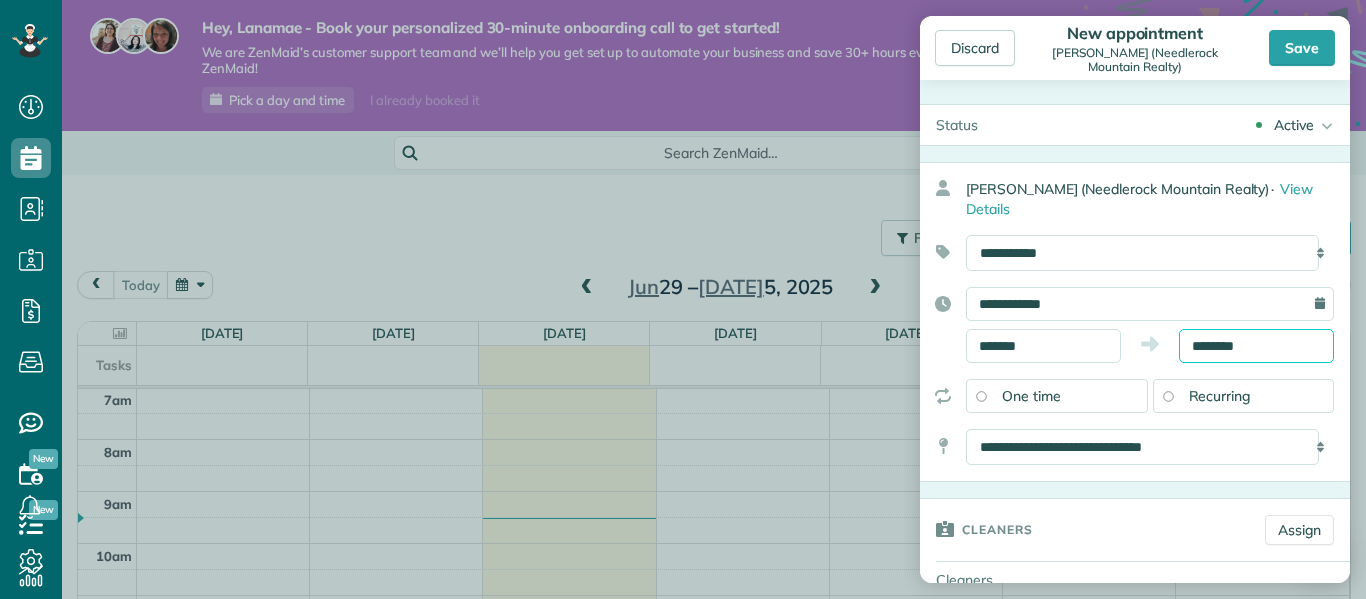 click on "********" at bounding box center (1256, 346) 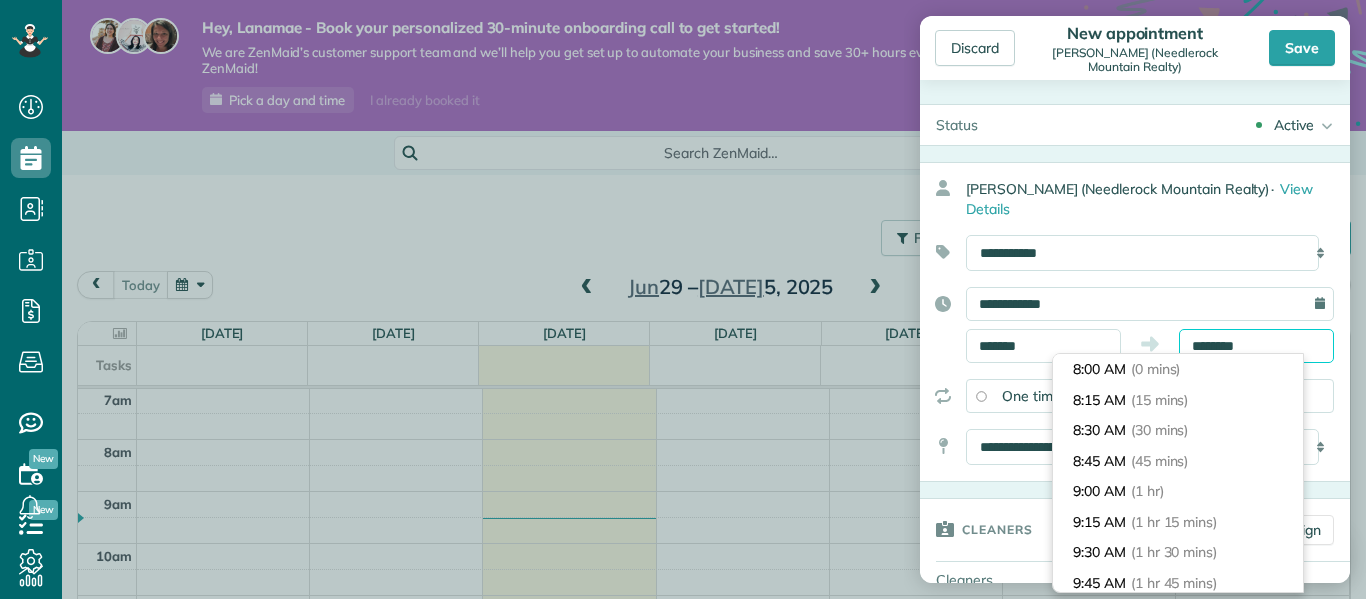 scroll, scrollTop: 336, scrollLeft: 0, axis: vertical 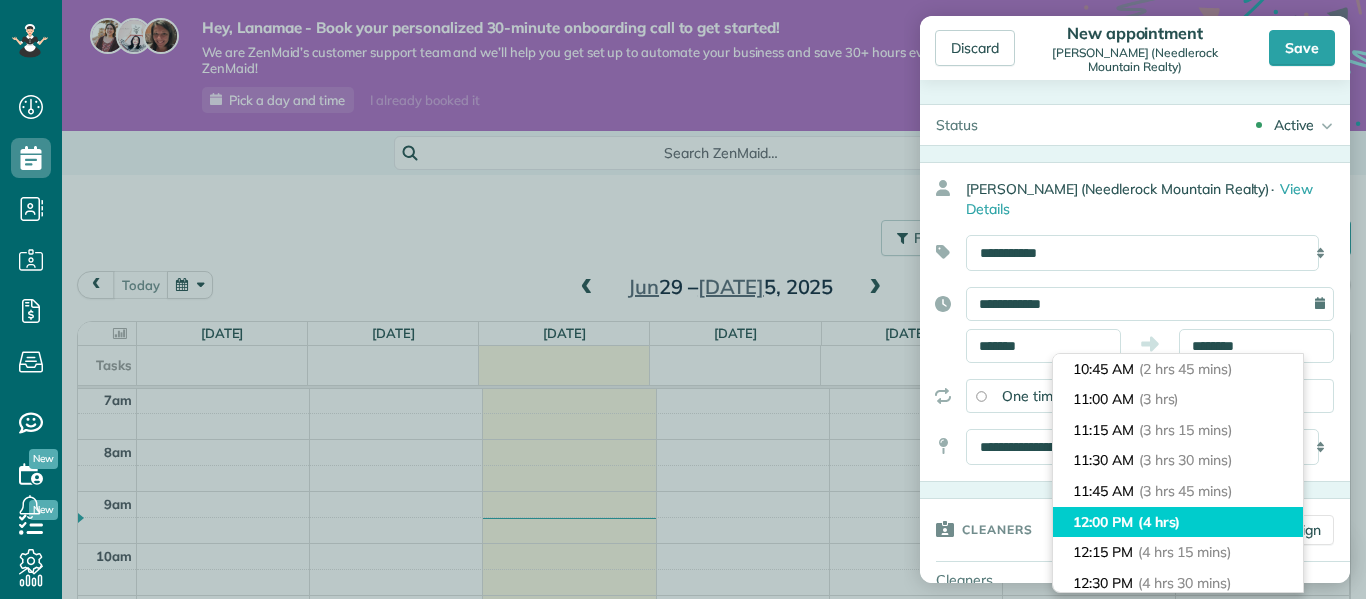 type on "********" 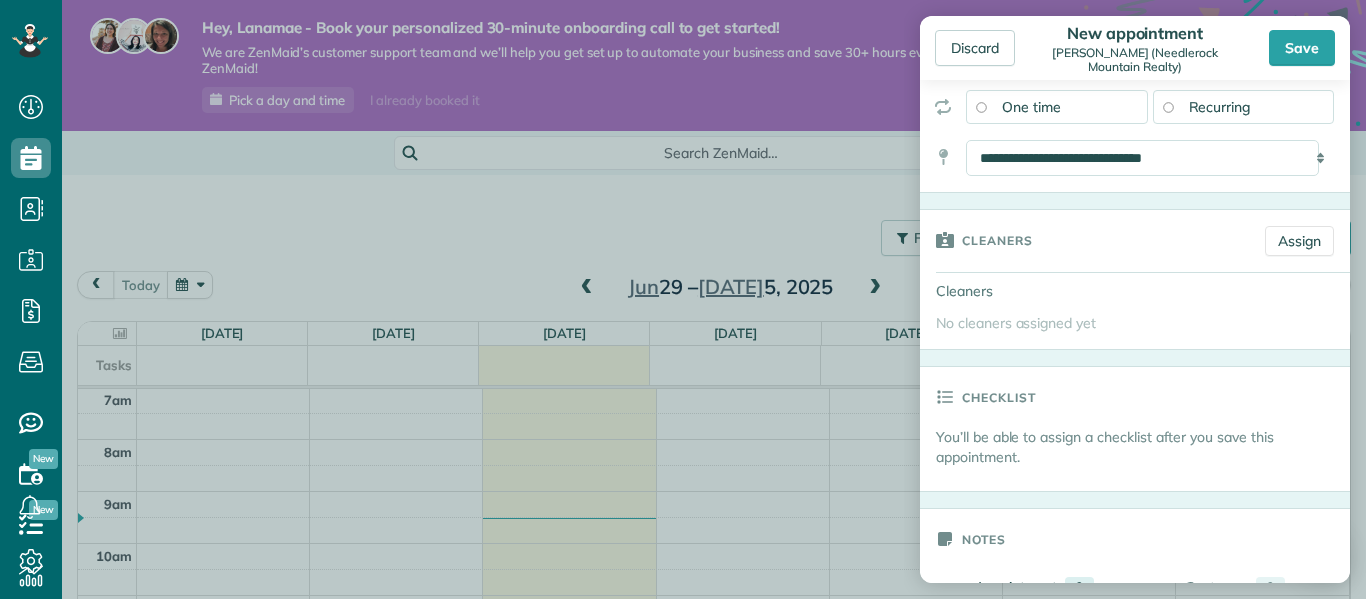 scroll, scrollTop: 290, scrollLeft: 0, axis: vertical 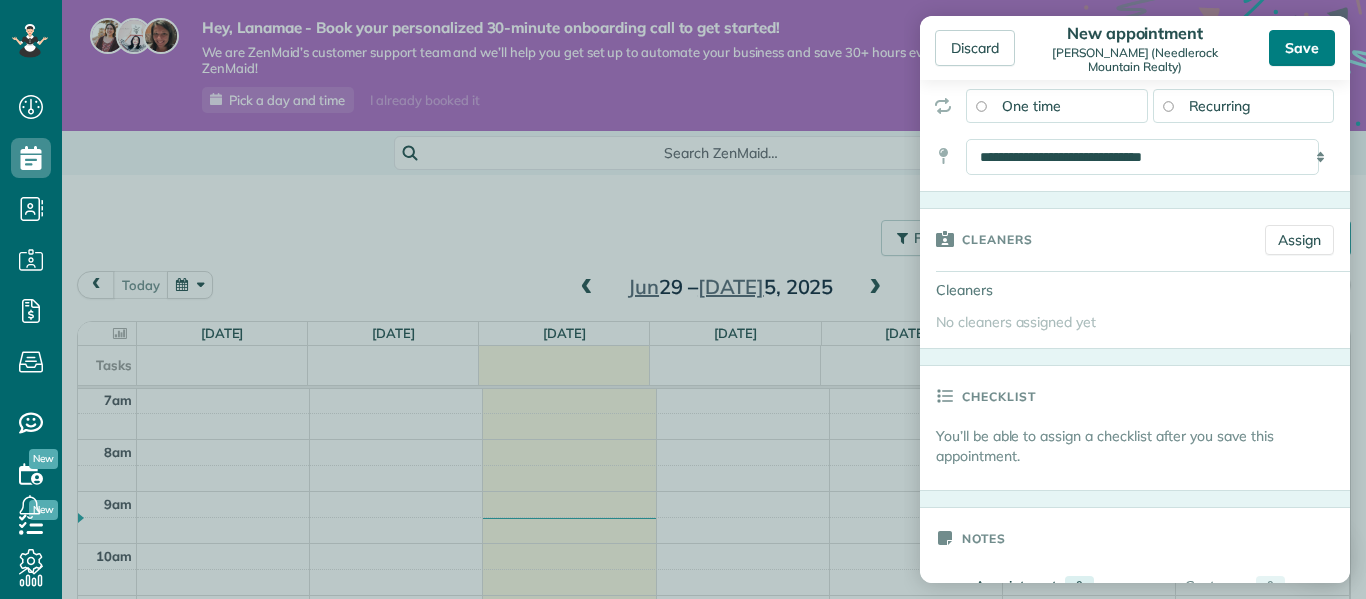click on "Save" at bounding box center (1302, 48) 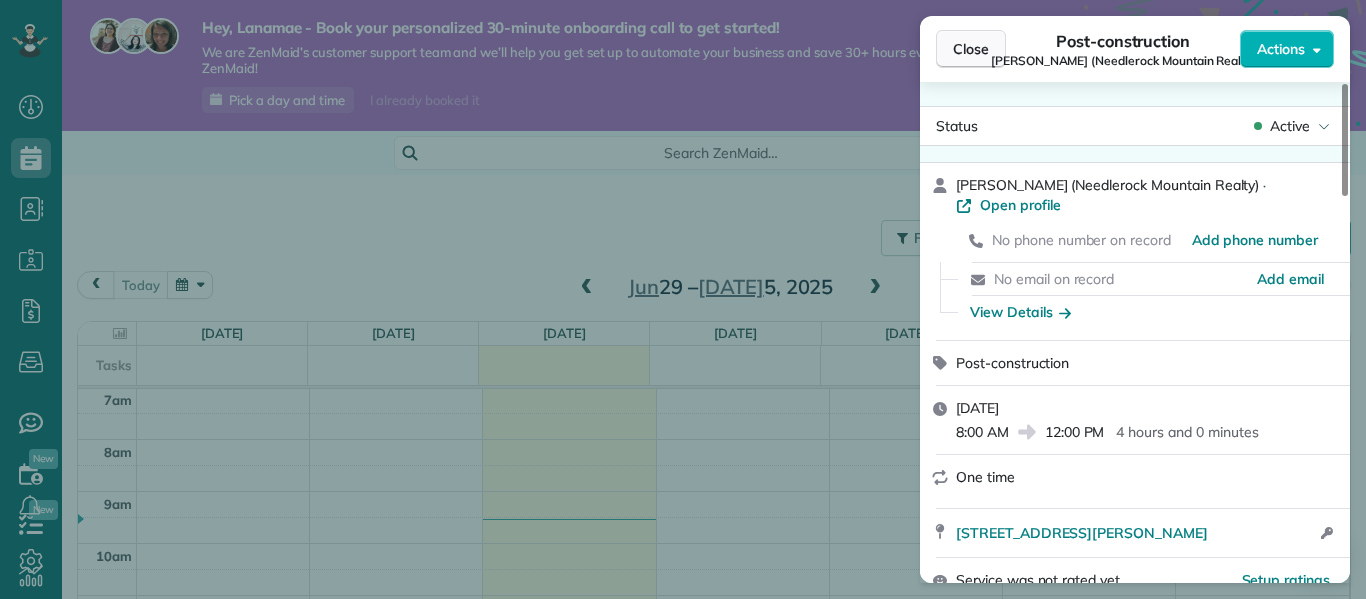 click on "Close" at bounding box center [971, 49] 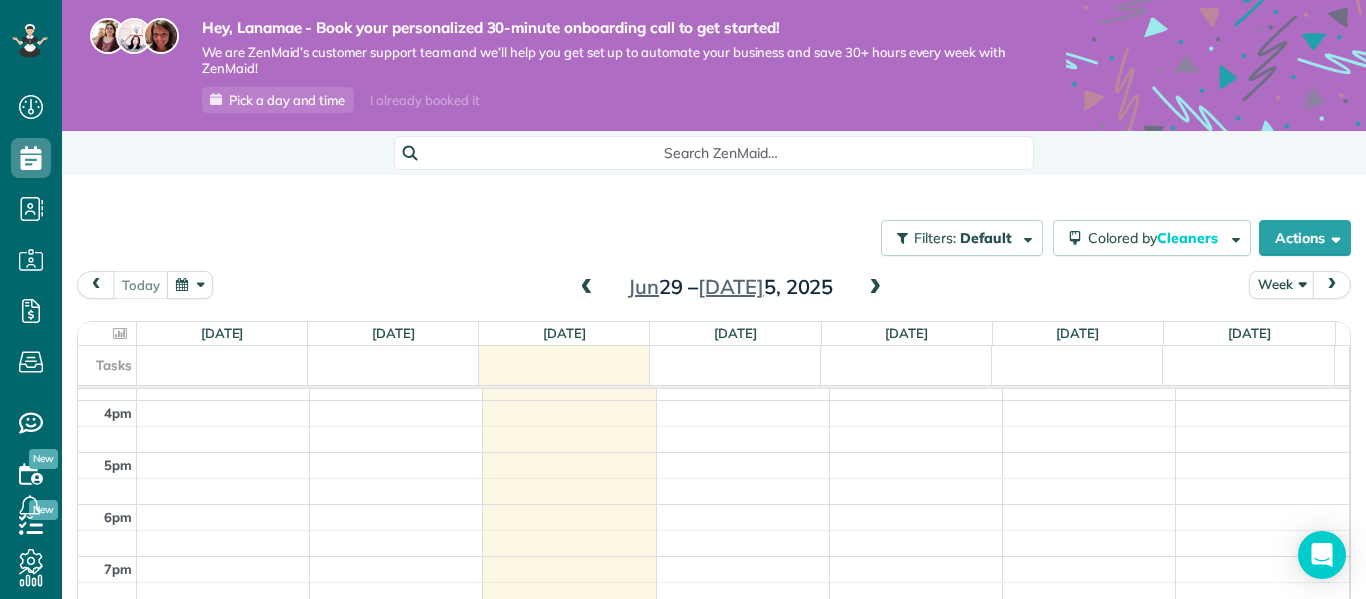 scroll, scrollTop: 820, scrollLeft: 0, axis: vertical 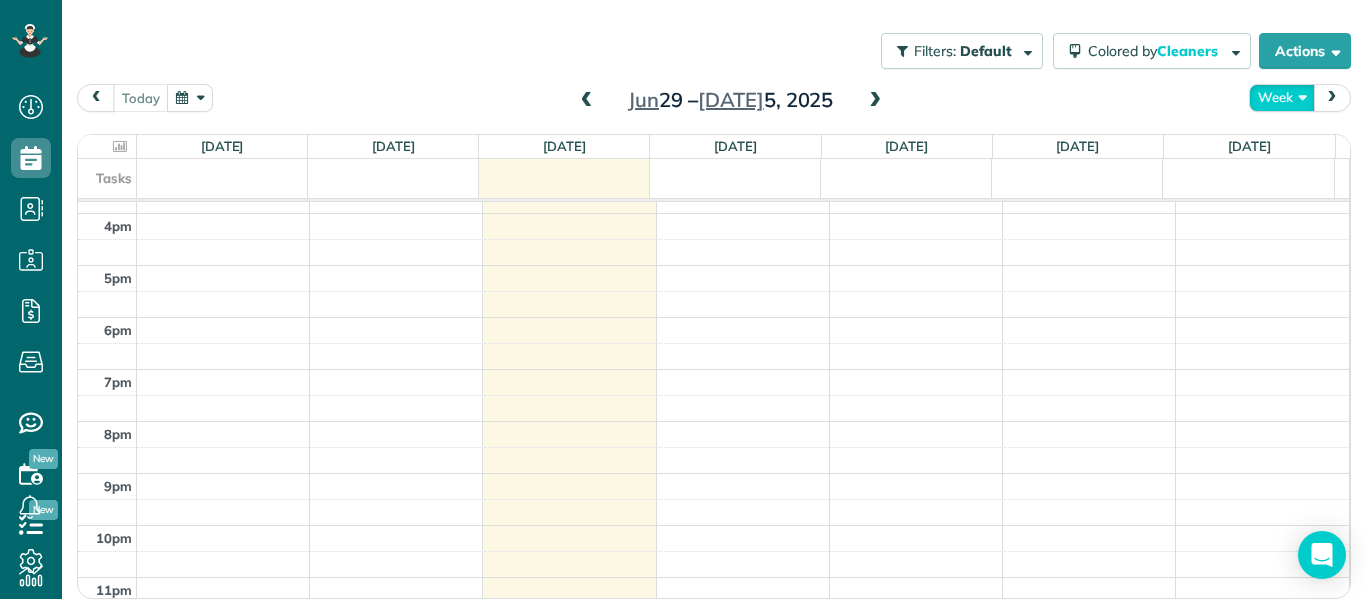 click on "Week" at bounding box center (1282, 97) 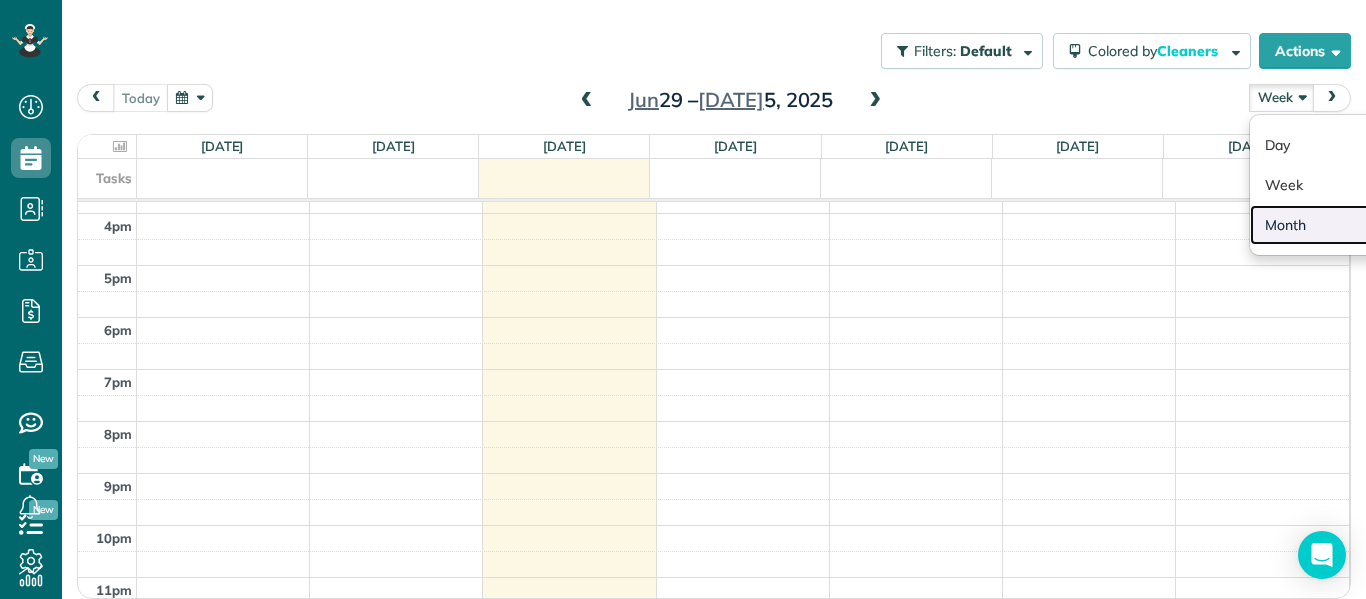 click on "Month" at bounding box center (1329, 225) 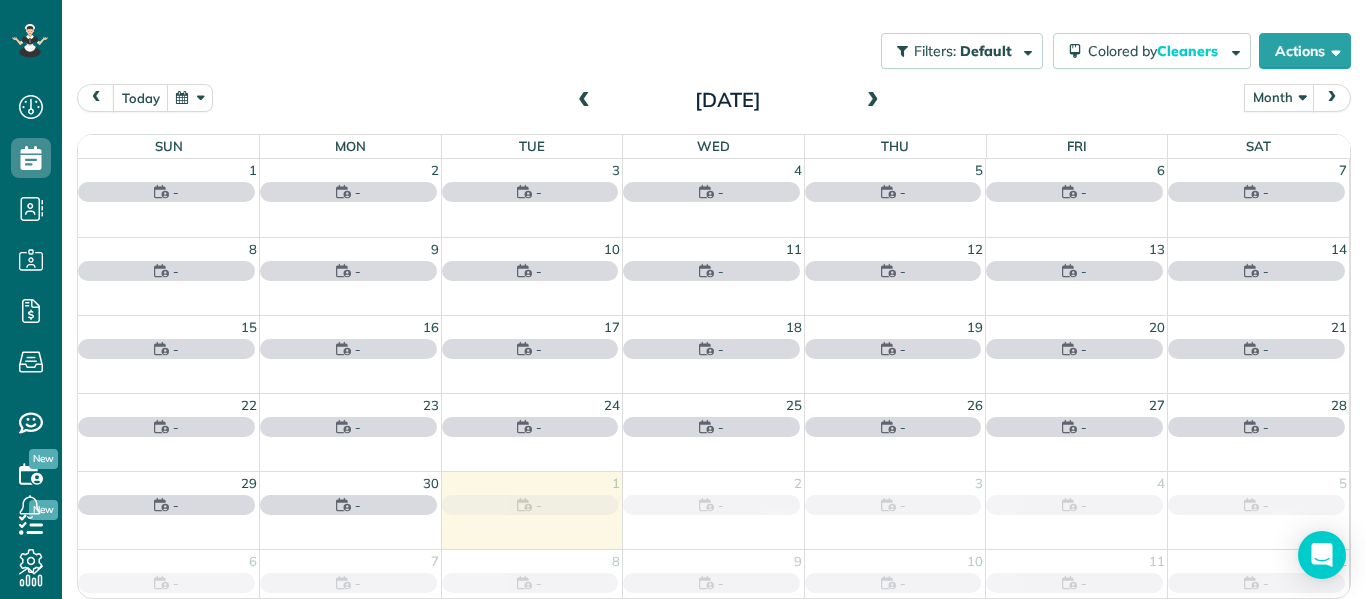 scroll, scrollTop: 185, scrollLeft: 0, axis: vertical 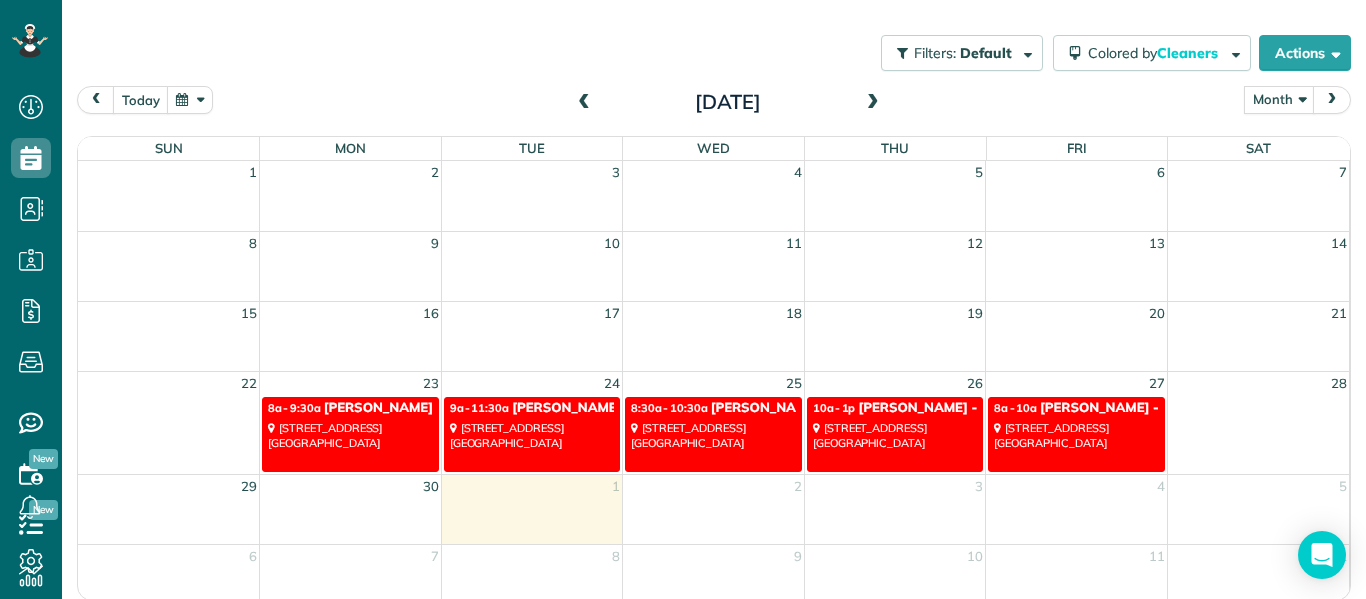 click on "8920 Wilshire Boulevard Beverly Hills, CA 90211" at bounding box center (1076, 435) 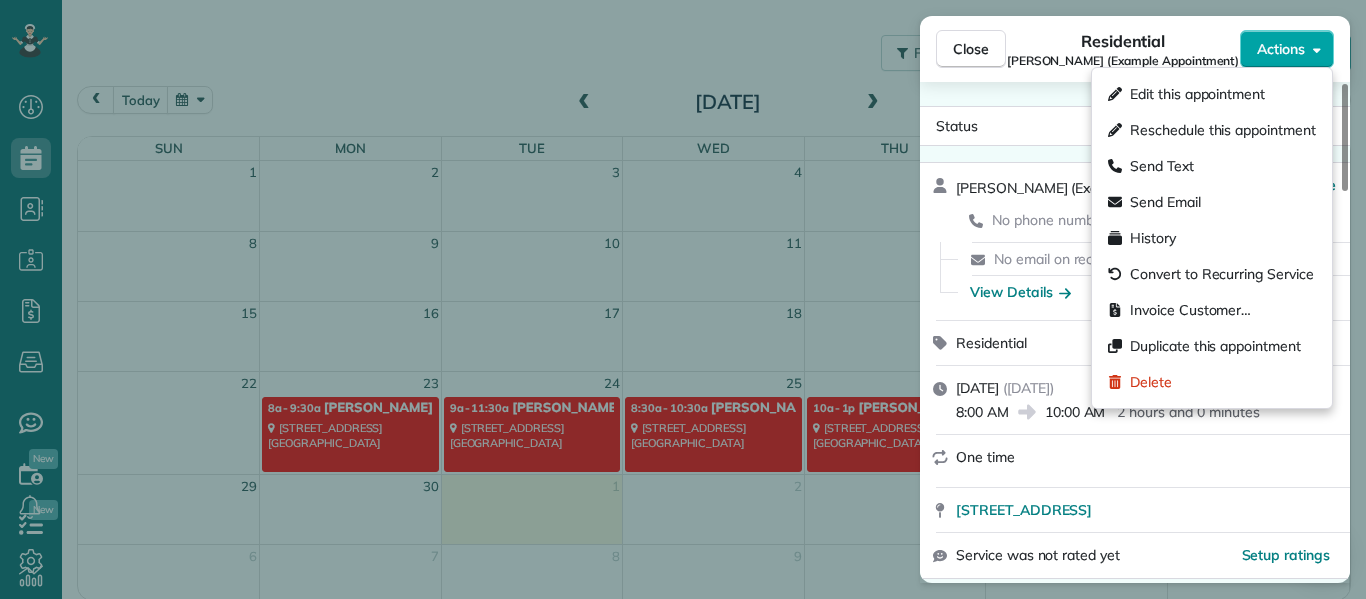 click on "Actions" at bounding box center [1281, 49] 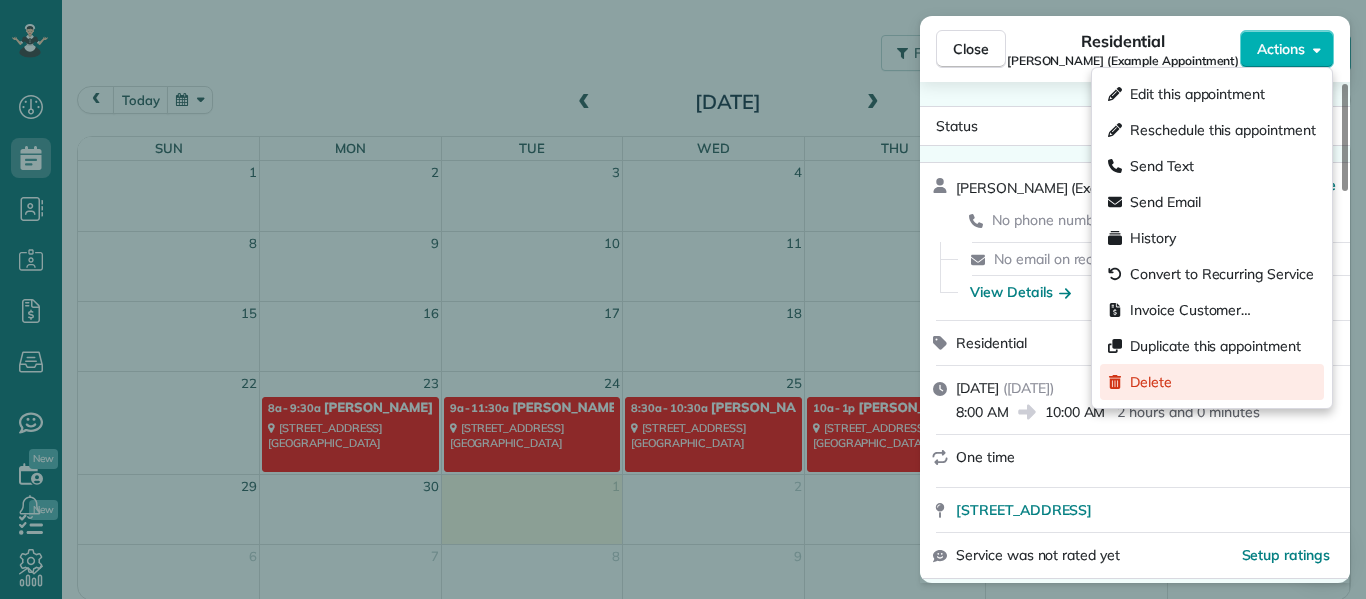click on "Delete" at bounding box center (1212, 382) 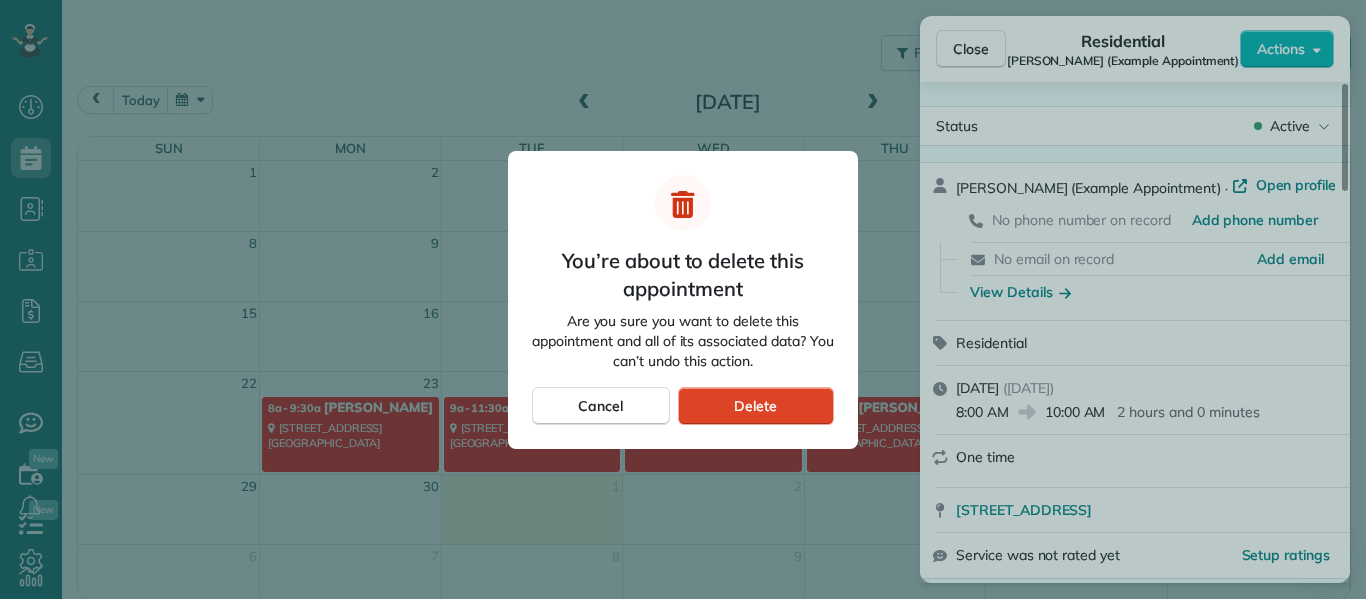 click on "Delete" at bounding box center (756, 406) 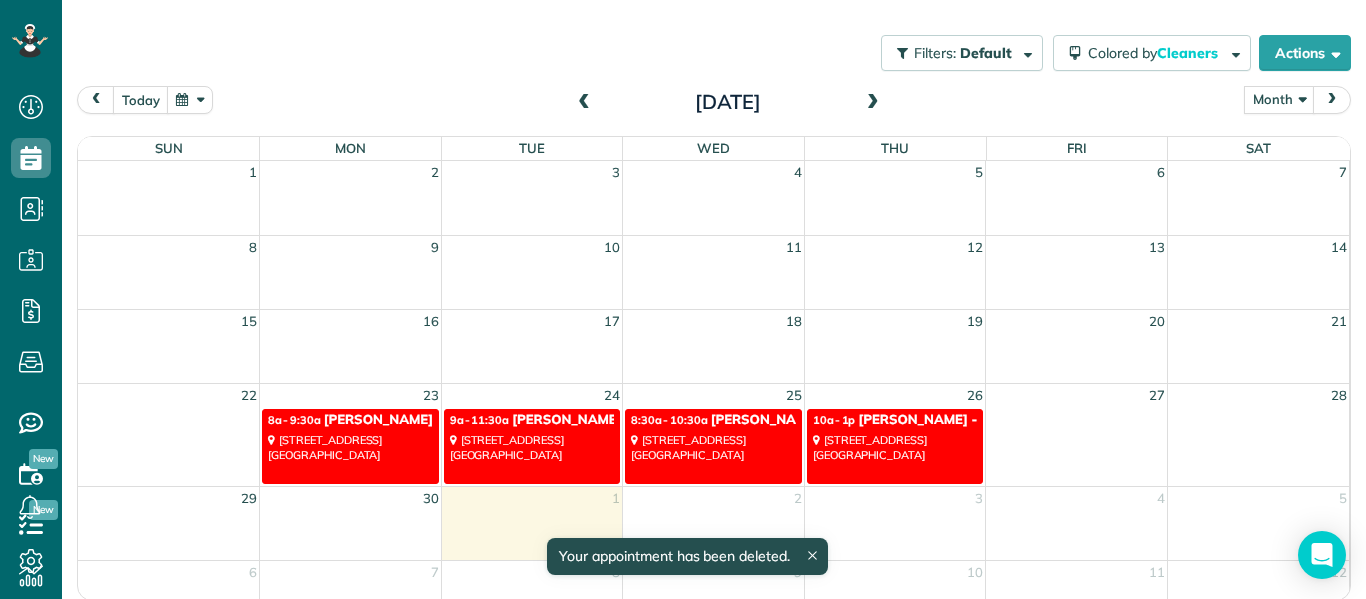 click on "673 Park Boulevard Palo Alto, CA 94306" at bounding box center (895, 447) 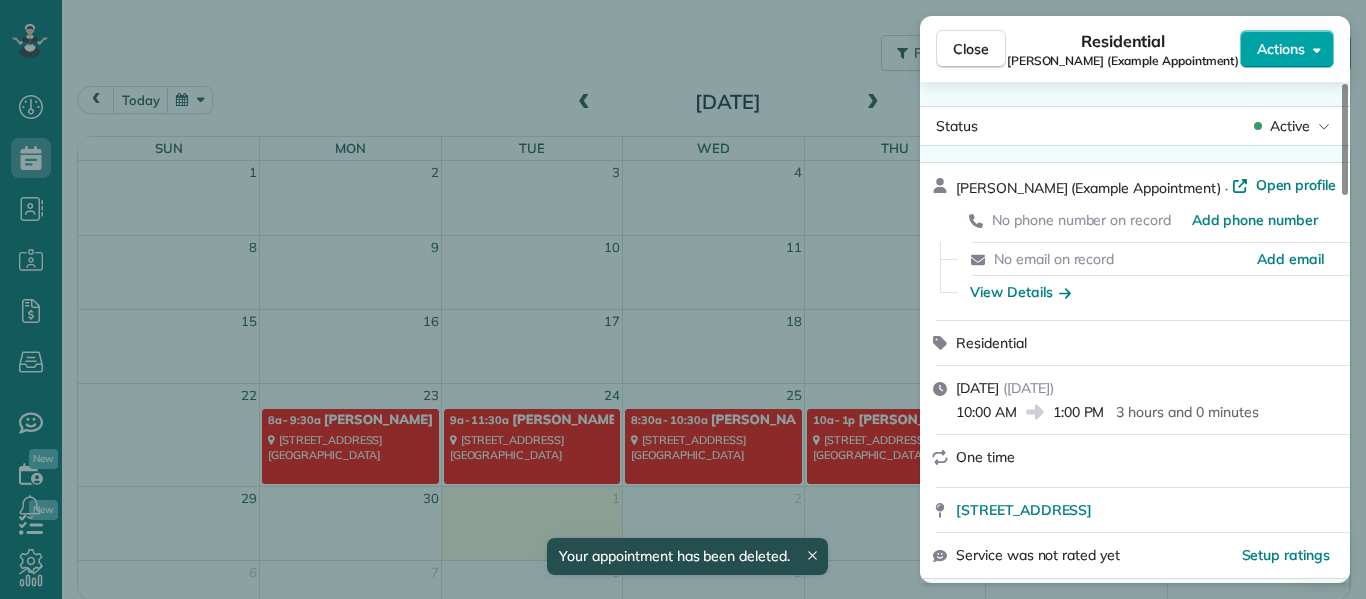 click 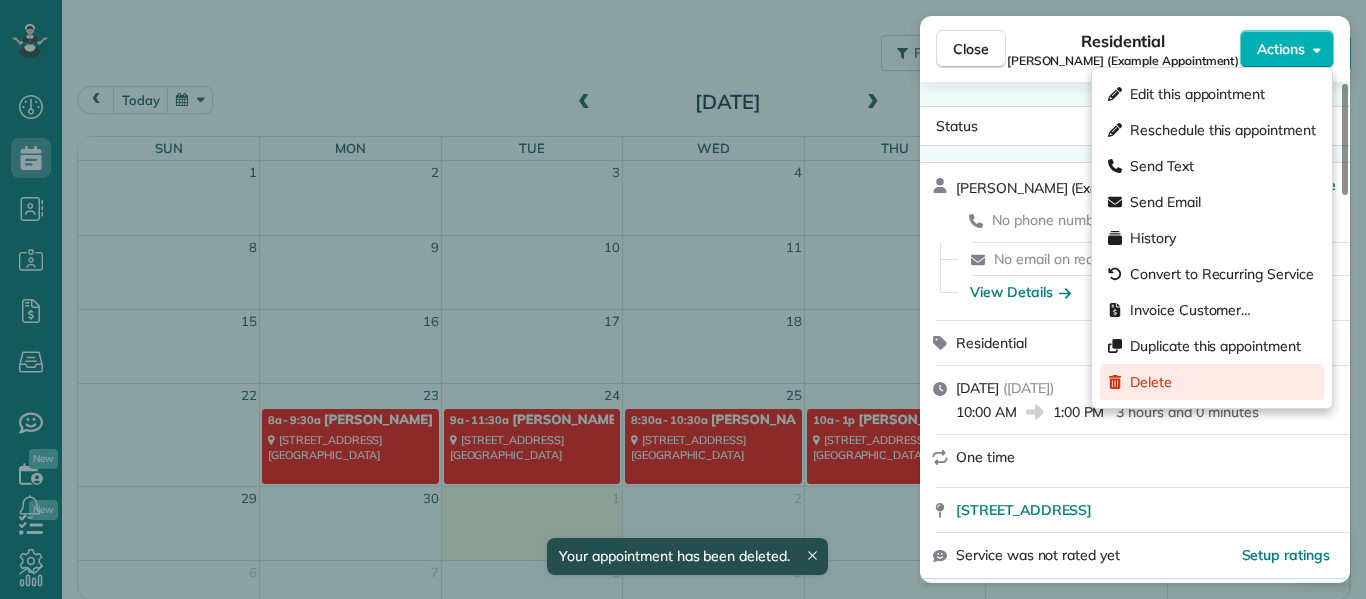 click on "Delete" at bounding box center [1151, 382] 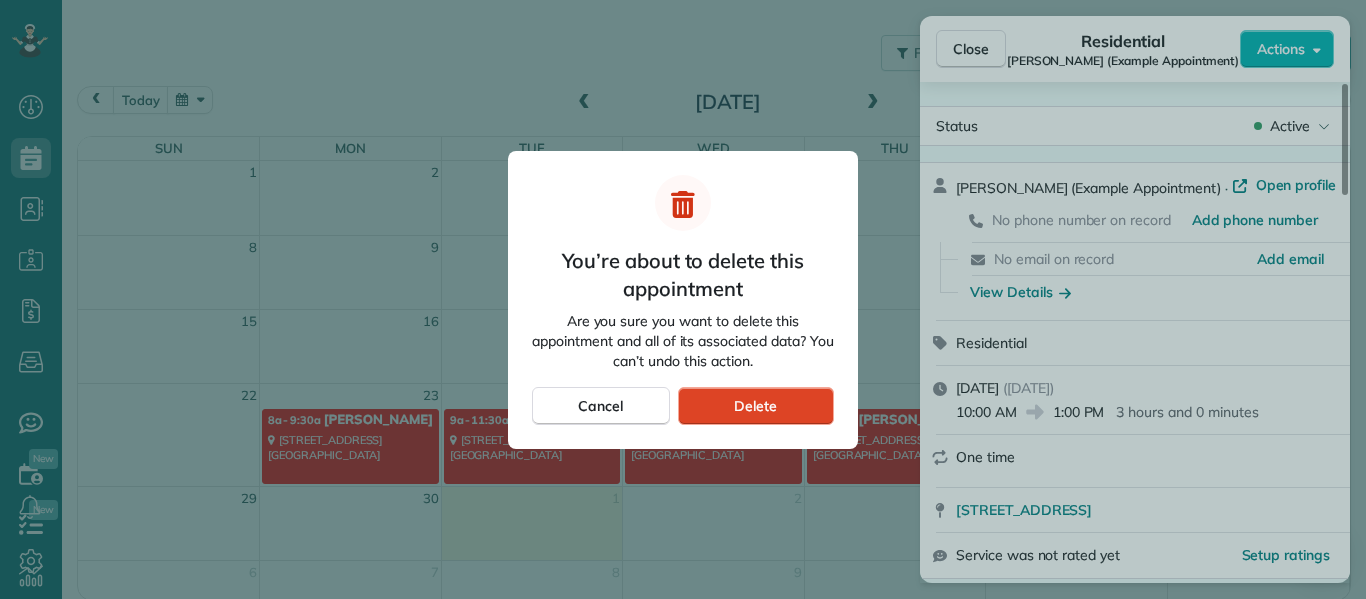click on "Delete" at bounding box center (756, 406) 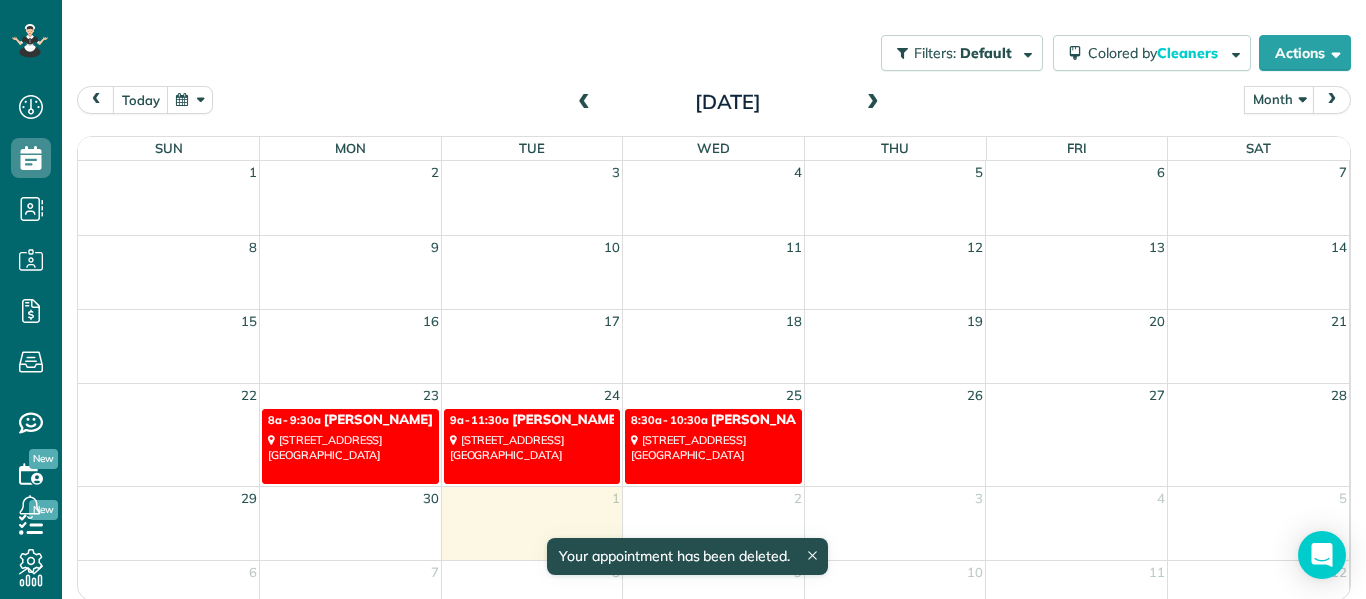 click on "6375 West Charleston Boulevard Las Vegas, NV 89146" at bounding box center [713, 447] 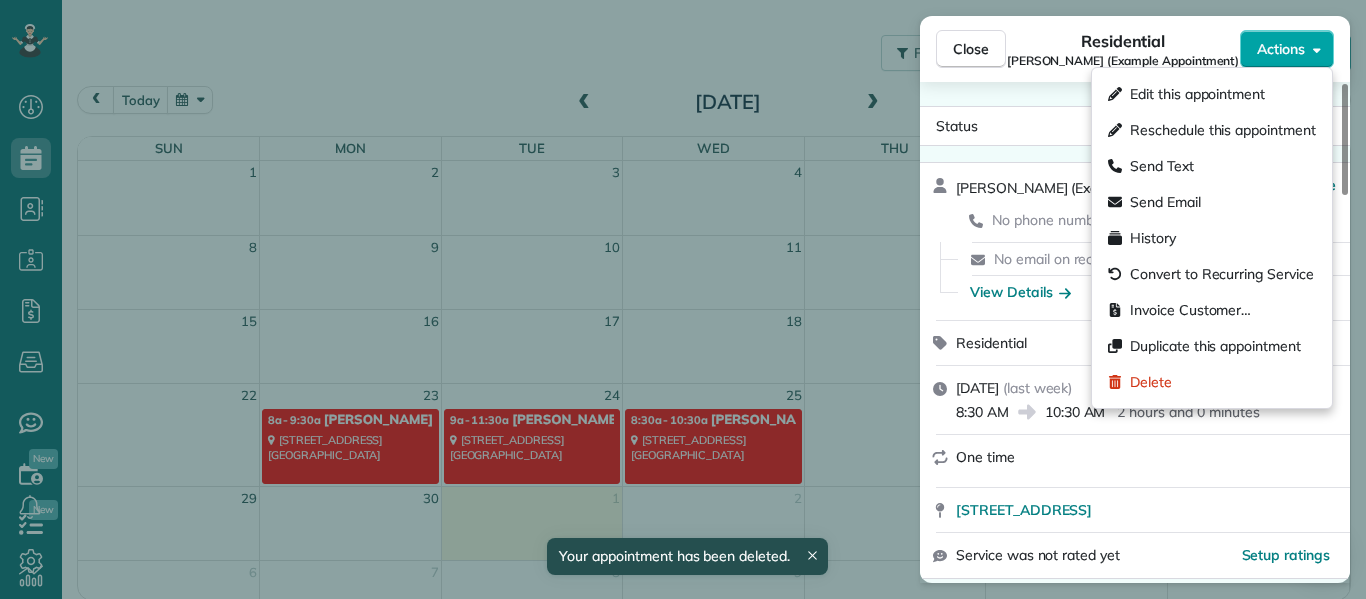 click on "Actions" at bounding box center (1287, 49) 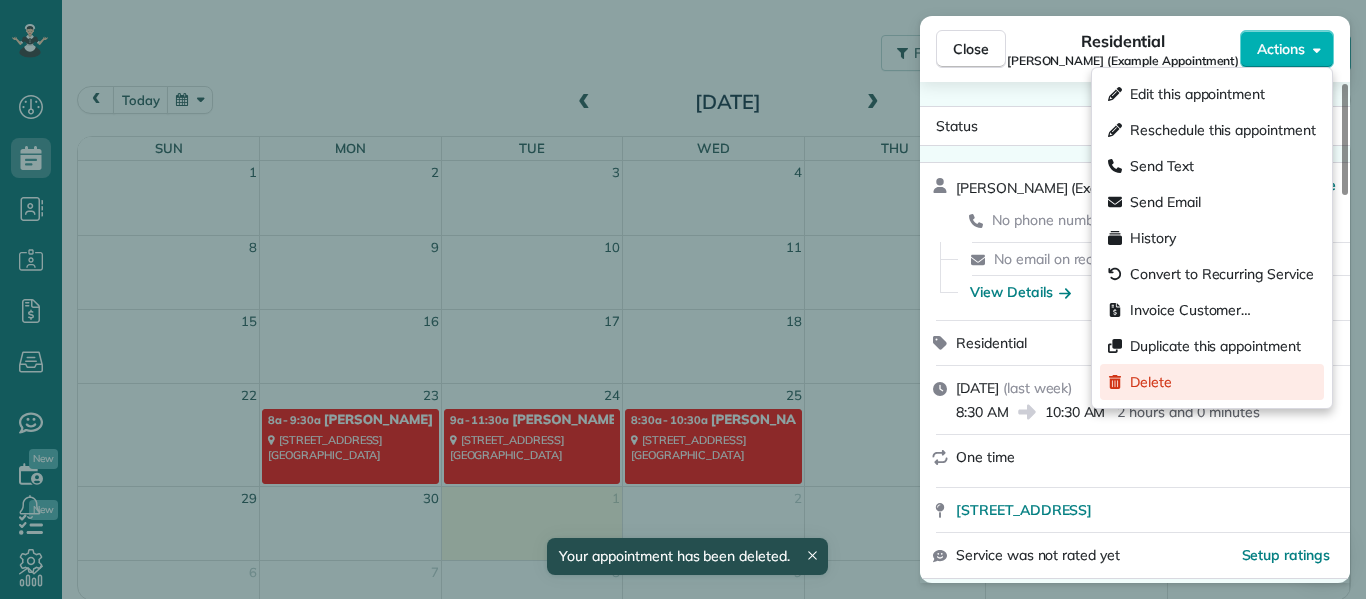 click on "Delete" at bounding box center [1212, 382] 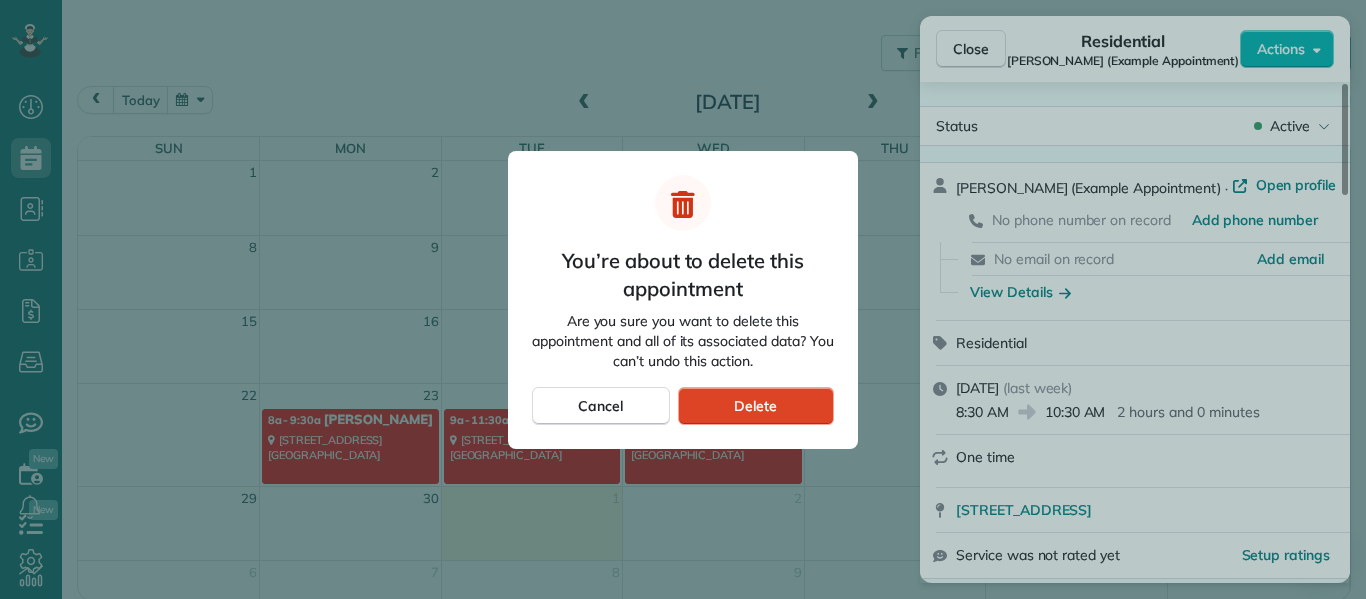 click on "Delete" at bounding box center (756, 406) 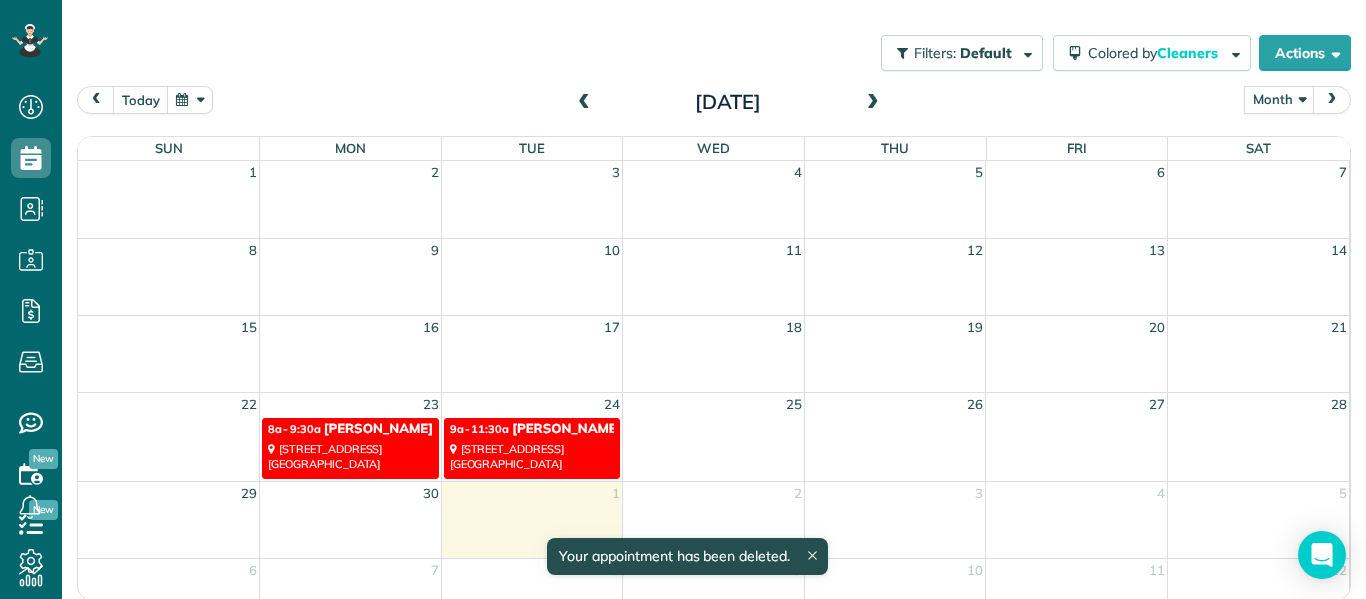 click on "8970 Bolsa Avenue Westminster, CA 92683" at bounding box center [532, 456] 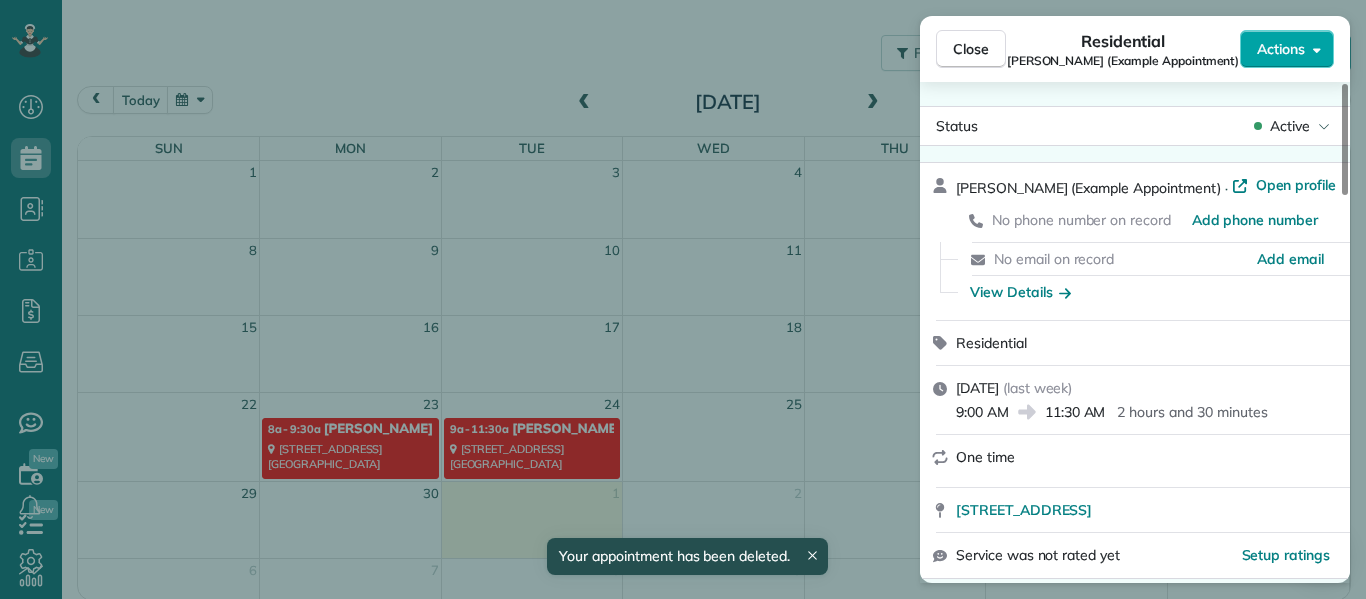 click 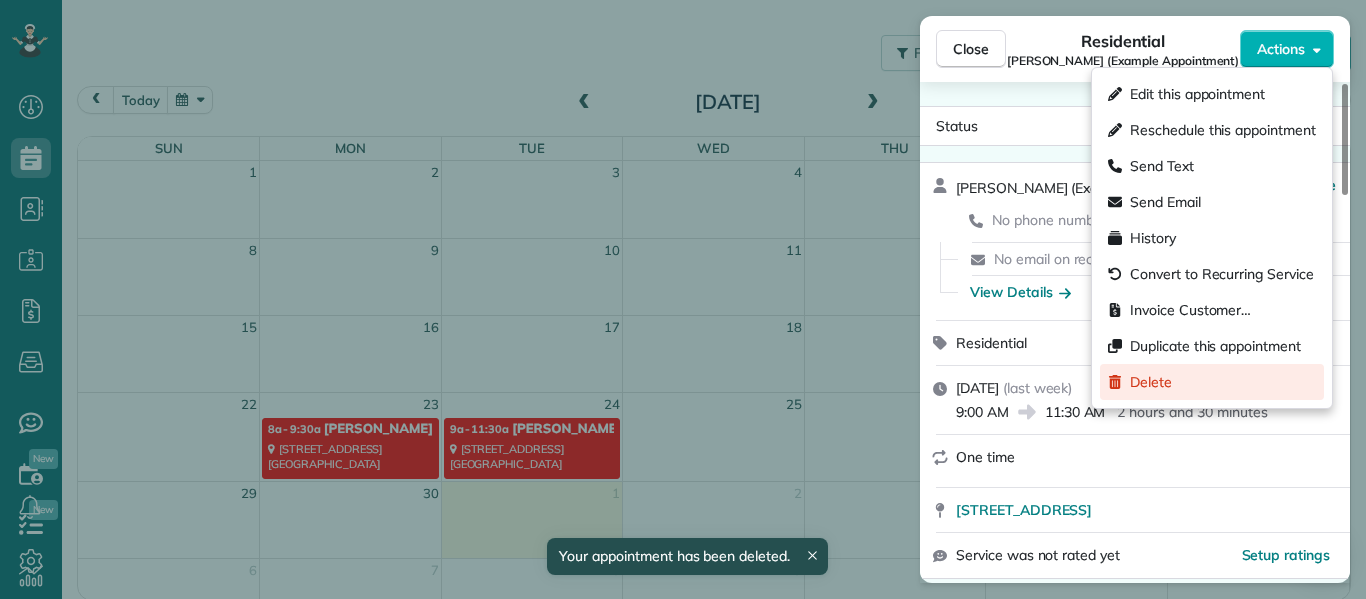 click on "Delete" at bounding box center (1151, 382) 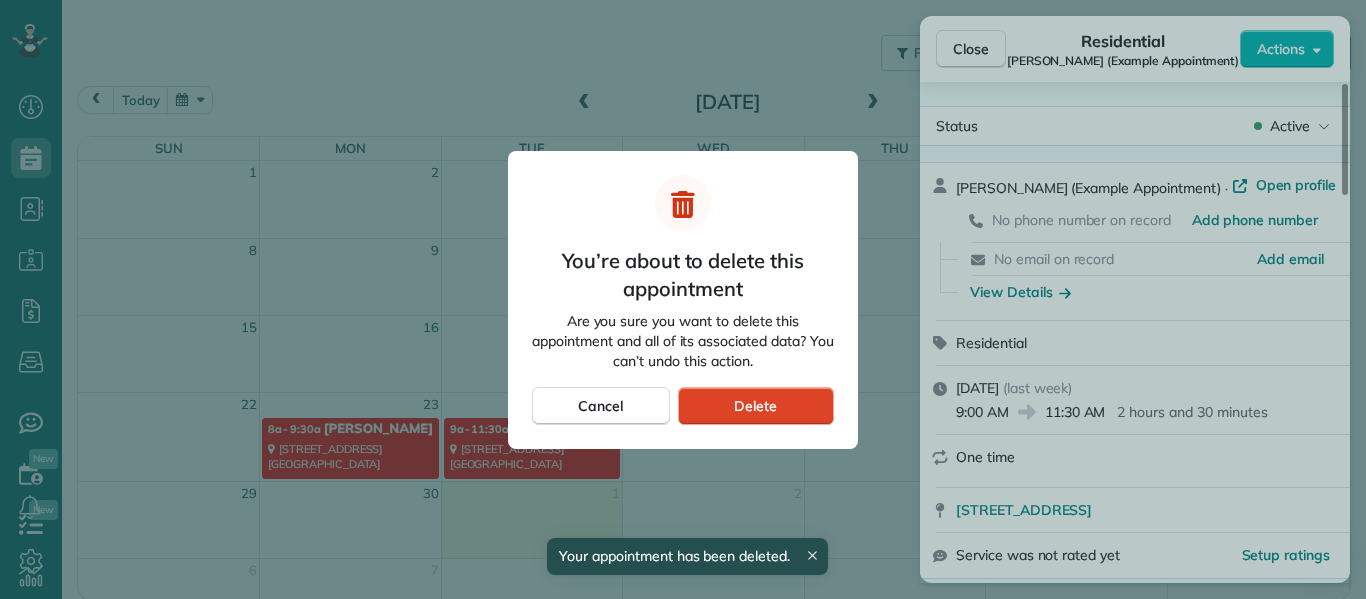 click on "Delete" at bounding box center (756, 406) 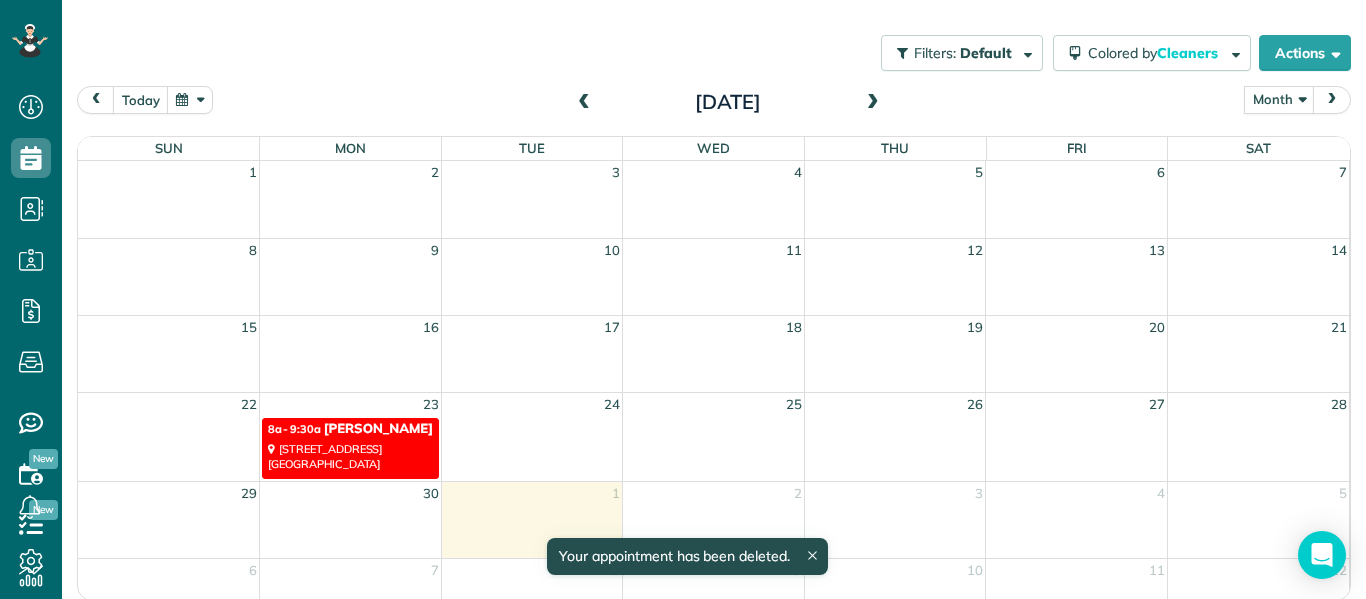 click on "8a - 9:30a   Debbie Sardone - Example Appointment 1234 Wilshire Boulevard Los Angeles, CA 90017" at bounding box center (350, 448) 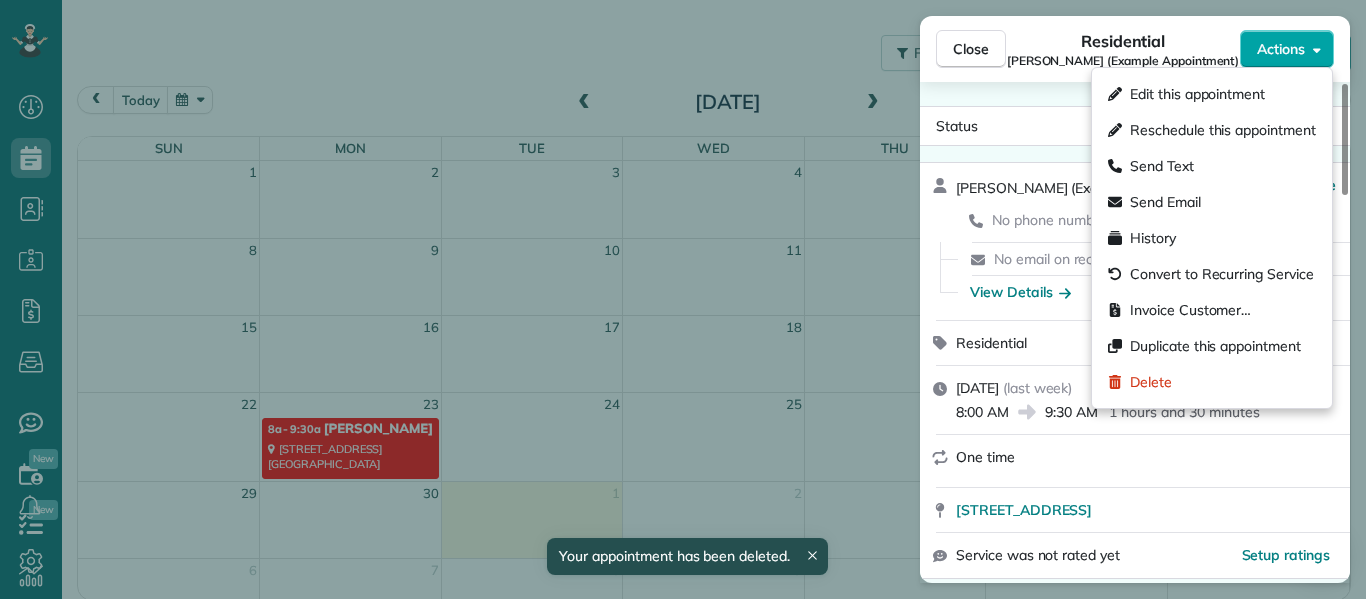 click on "Actions" at bounding box center [1287, 49] 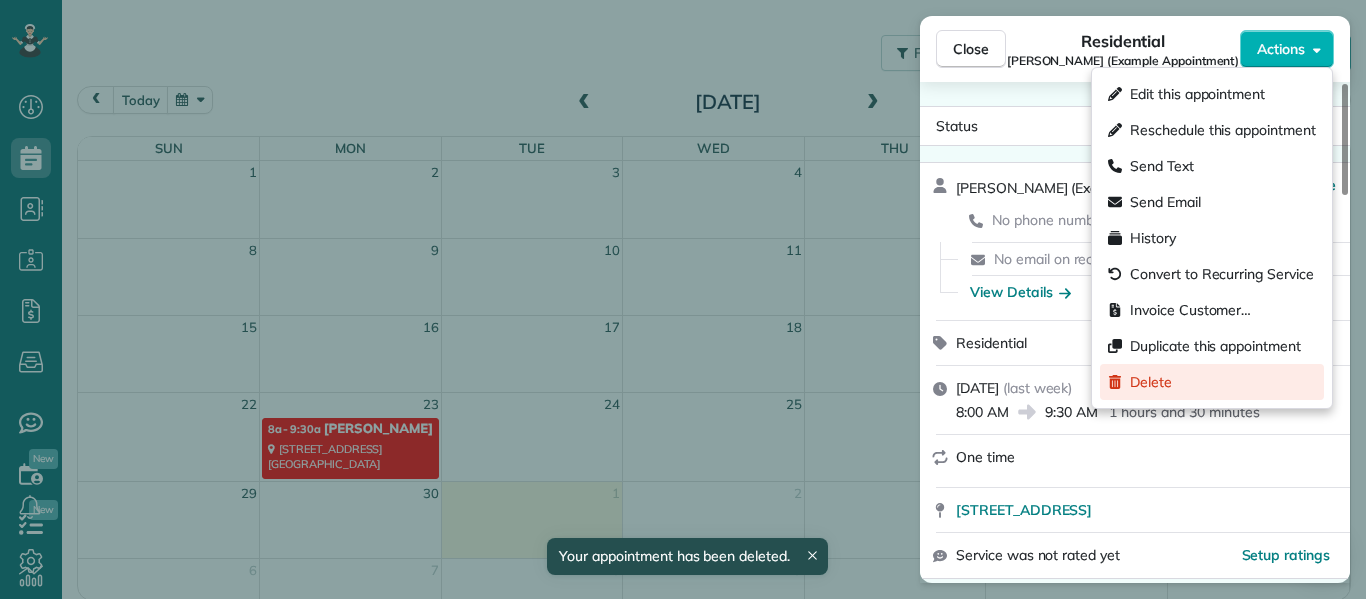 click on "Delete" at bounding box center [1212, 382] 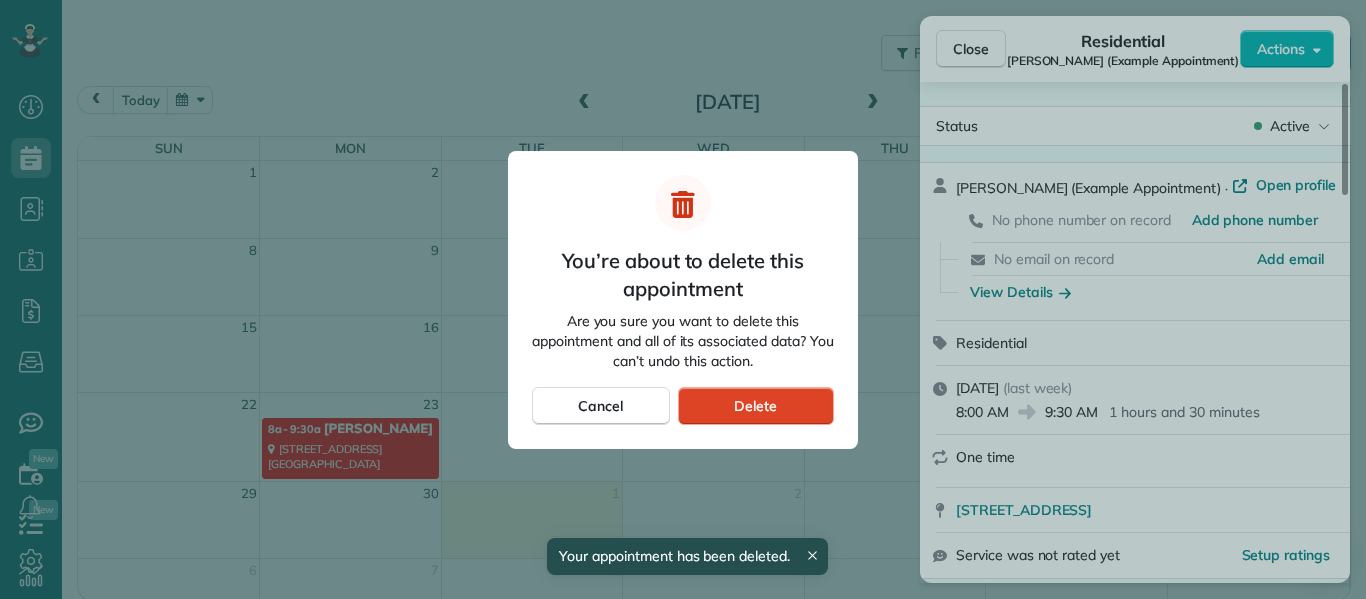 click on "Delete" at bounding box center (756, 406) 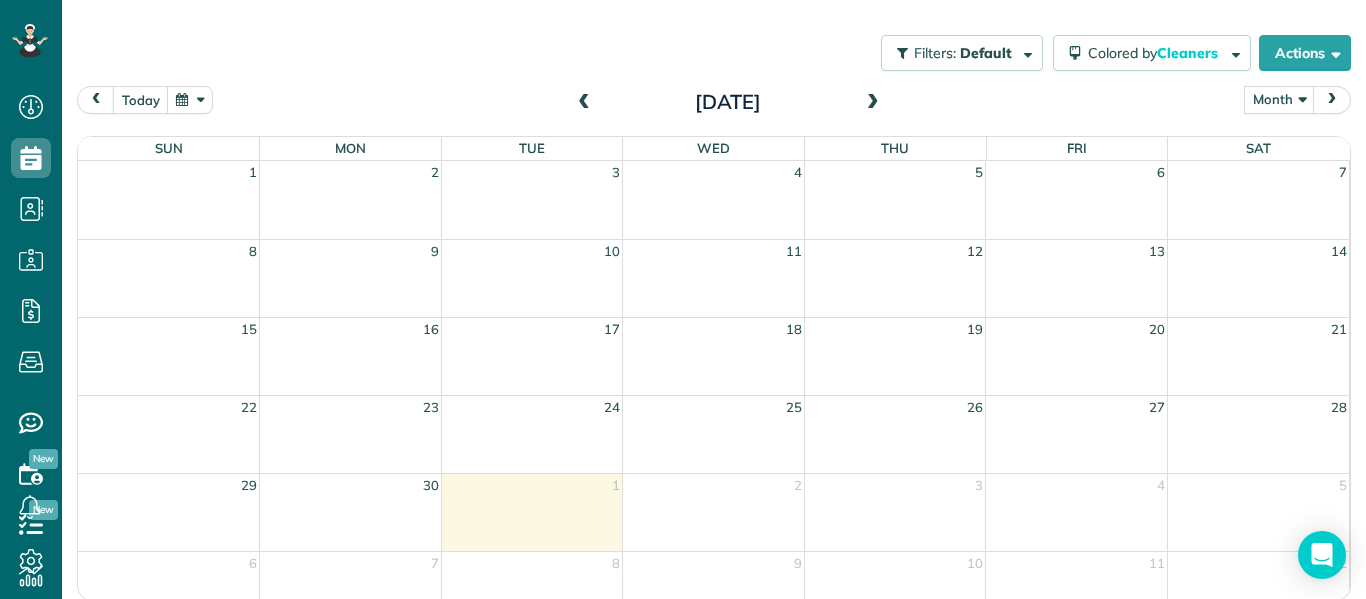 click at bounding box center [873, 103] 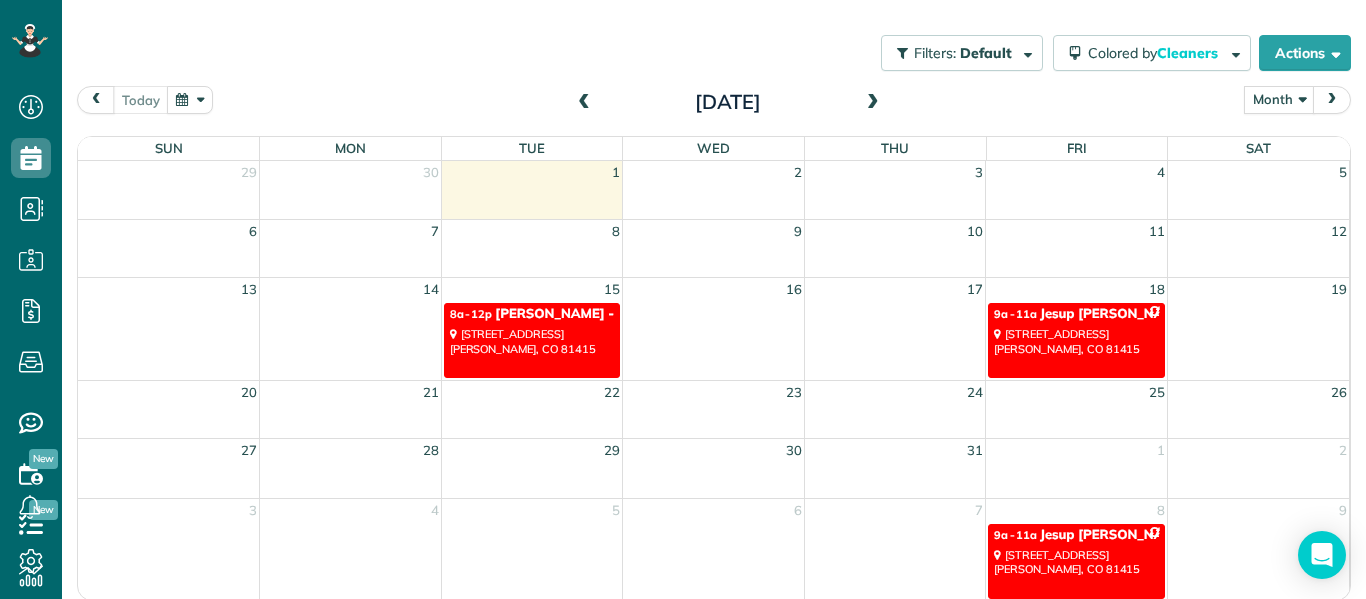scroll, scrollTop: 187, scrollLeft: 0, axis: vertical 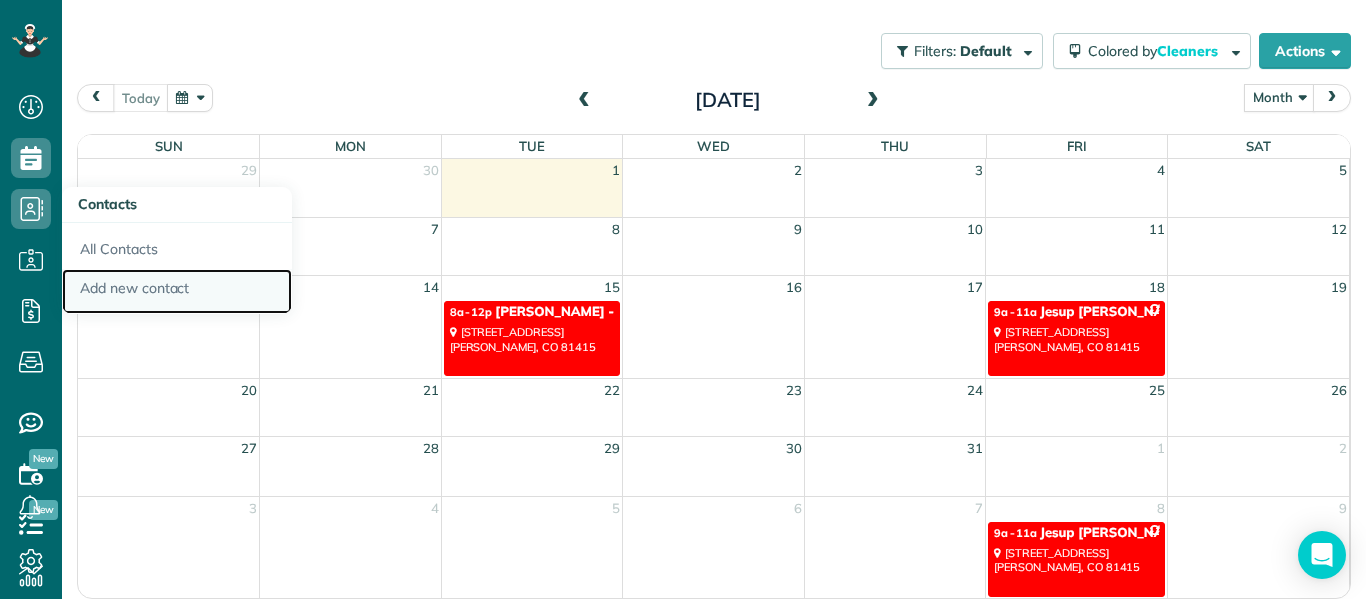 click on "Add new contact" at bounding box center (177, 292) 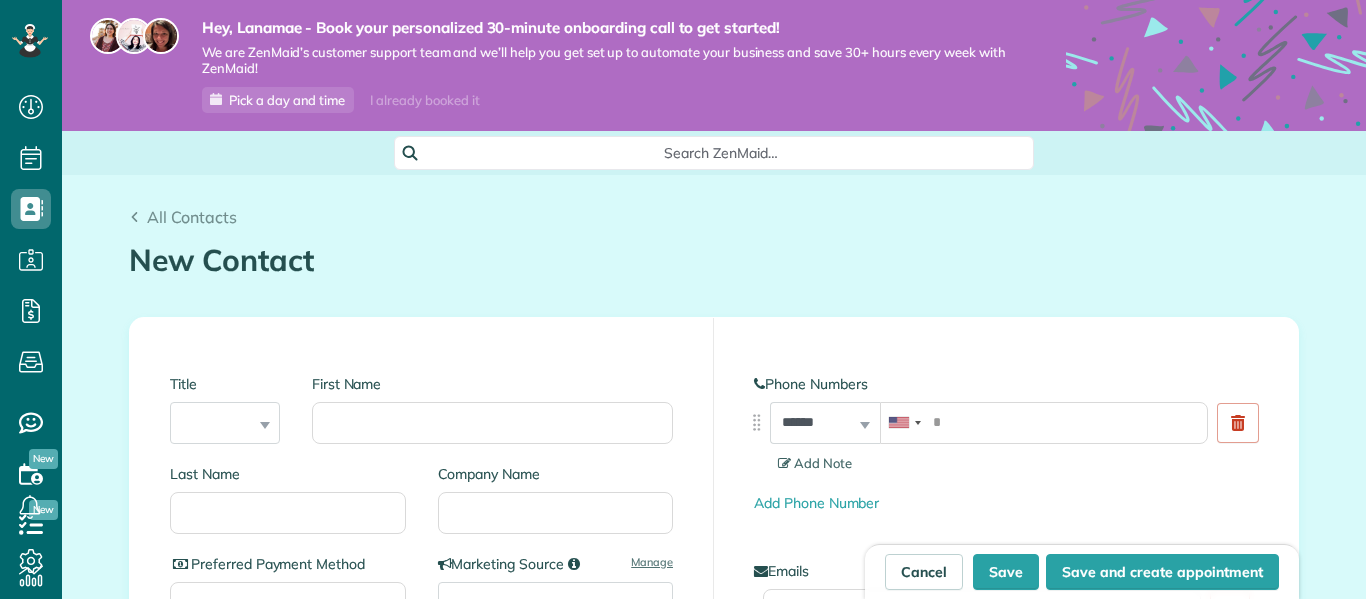 scroll, scrollTop: 0, scrollLeft: 0, axis: both 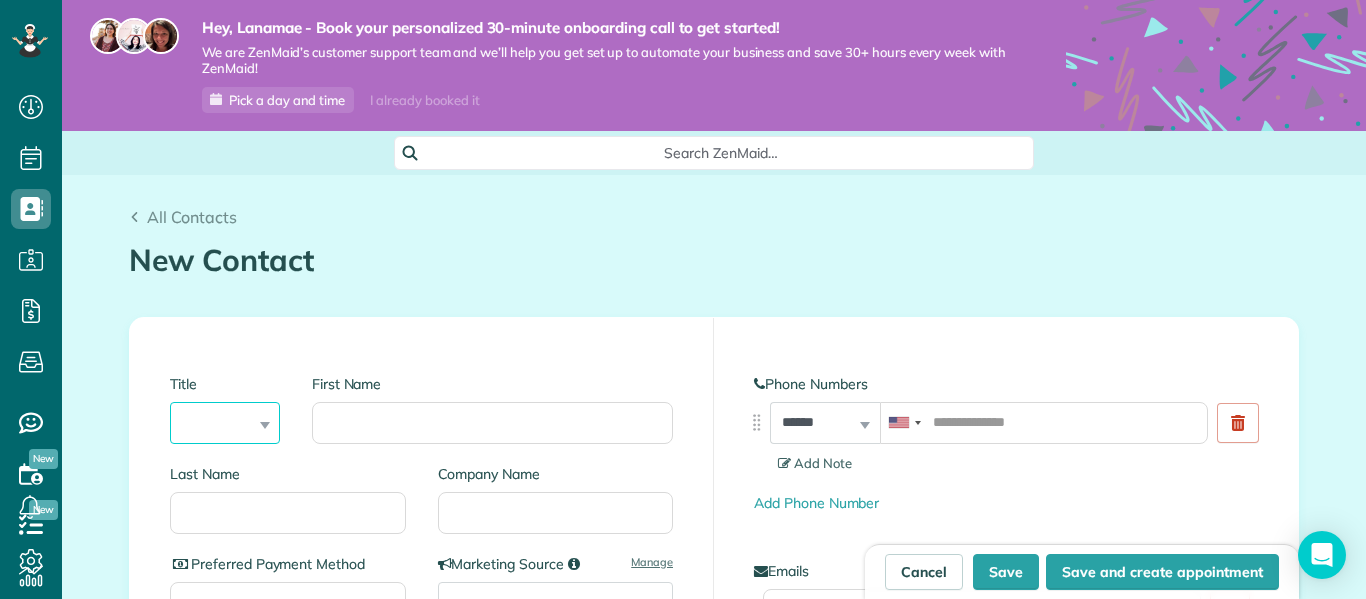 click on "***
****
***
***" at bounding box center (225, 423) 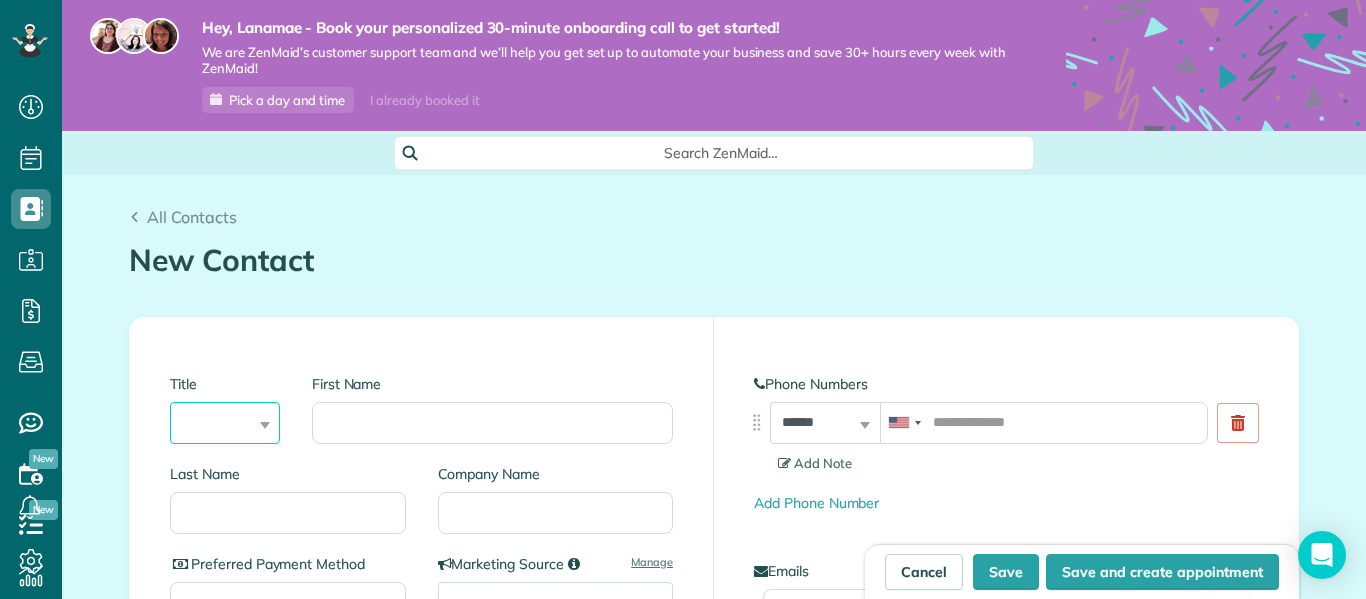 select on "****" 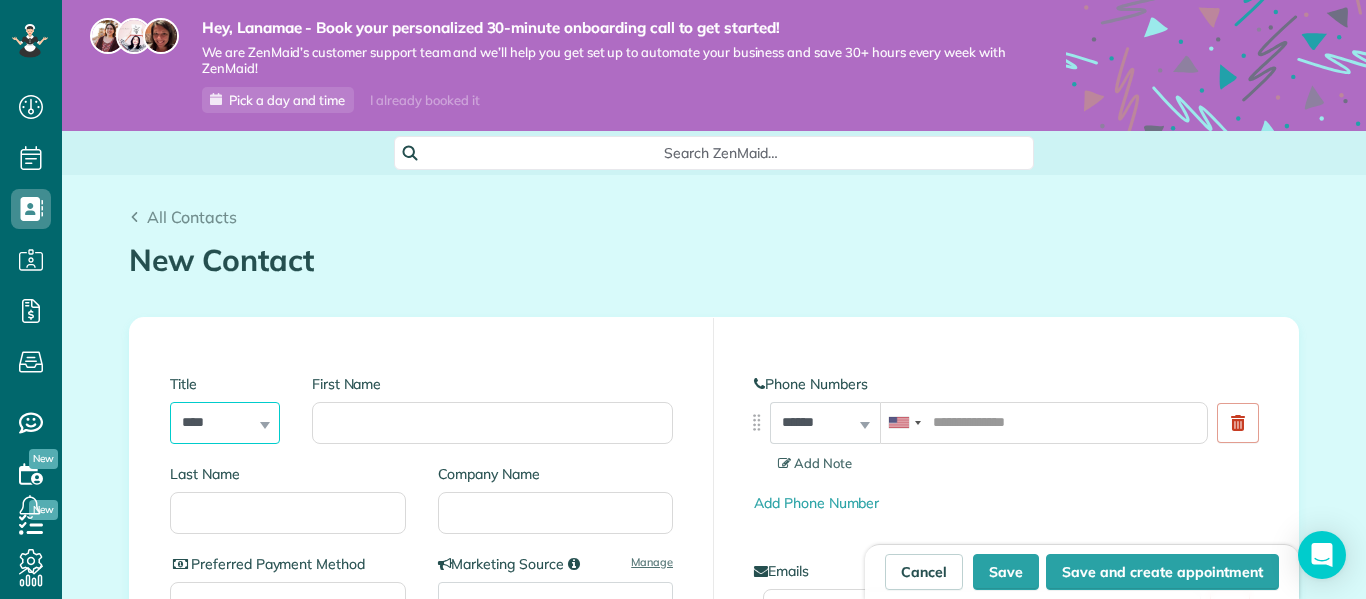 click on "***
****
***
***" at bounding box center [225, 423] 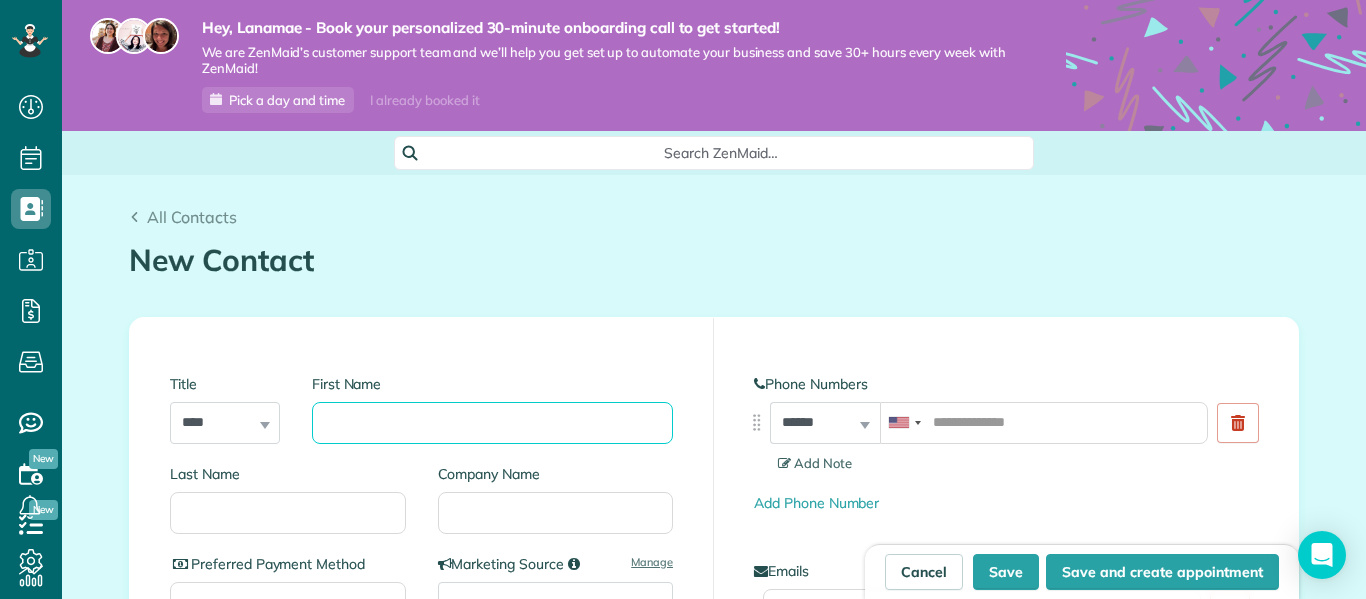 click on "First Name" at bounding box center (492, 423) 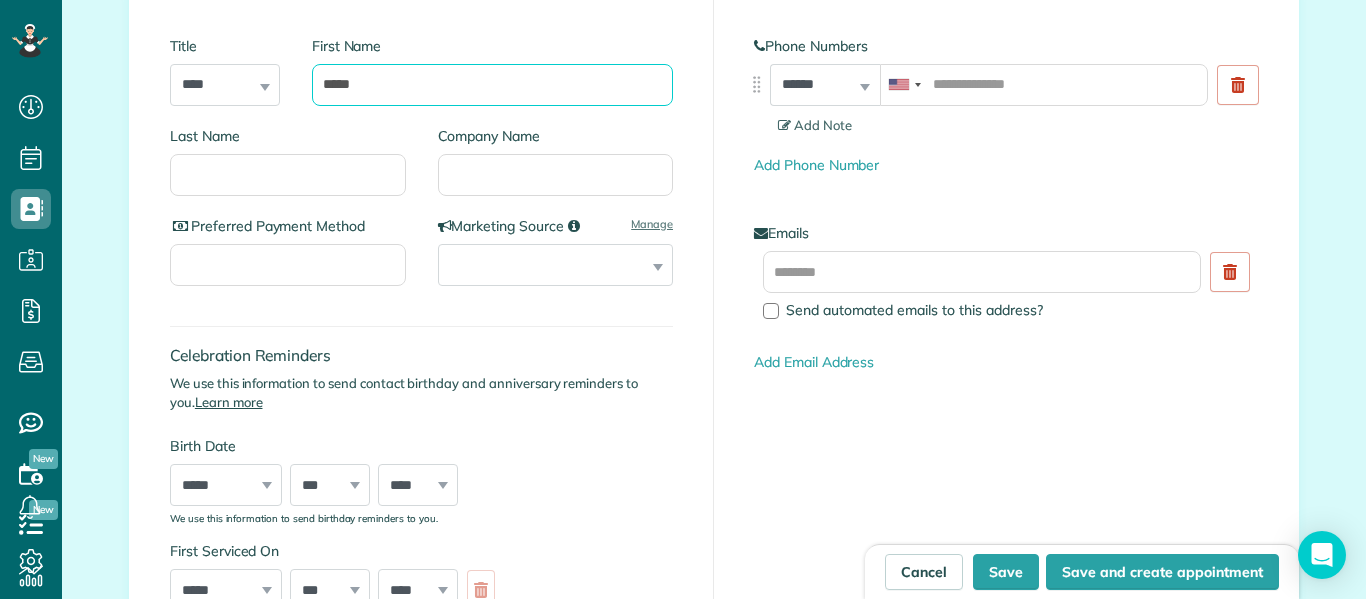 scroll, scrollTop: 339, scrollLeft: 0, axis: vertical 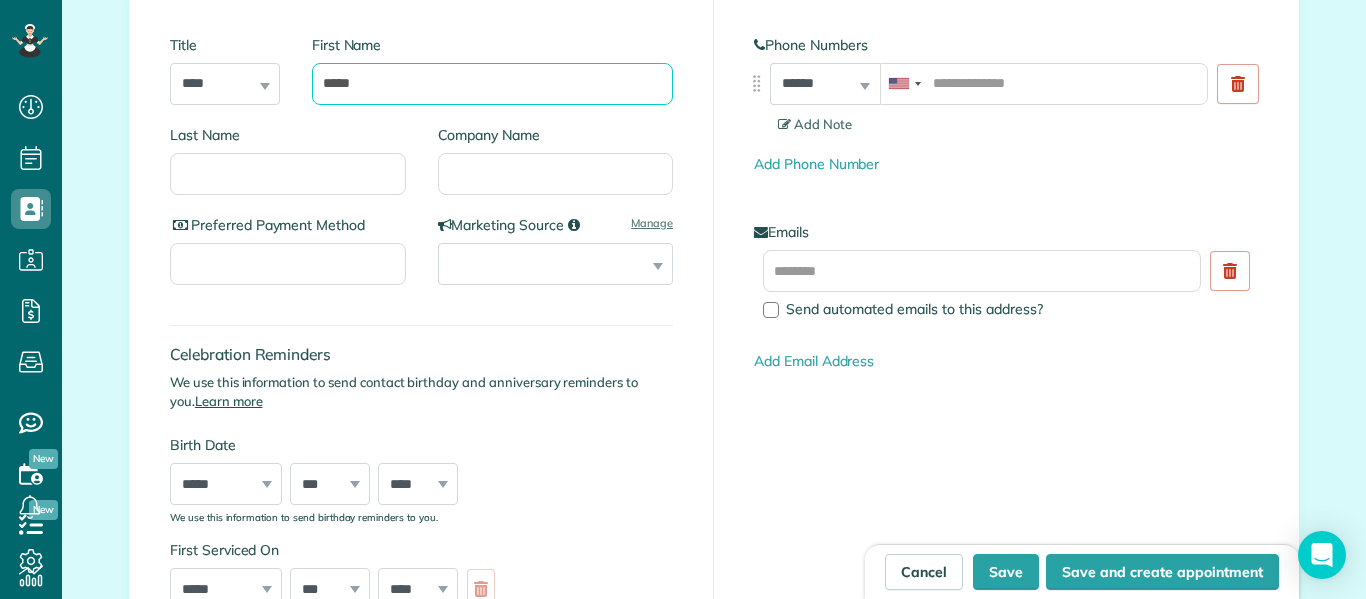 type on "*****" 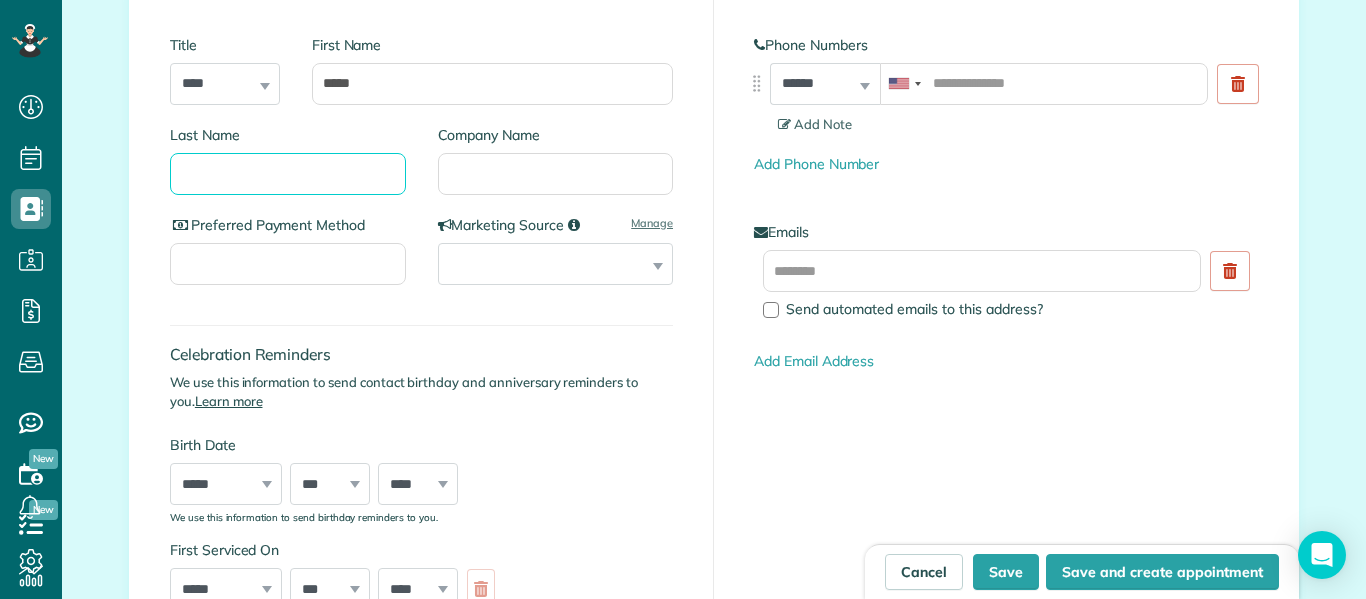 click on "Last Name" at bounding box center [288, 174] 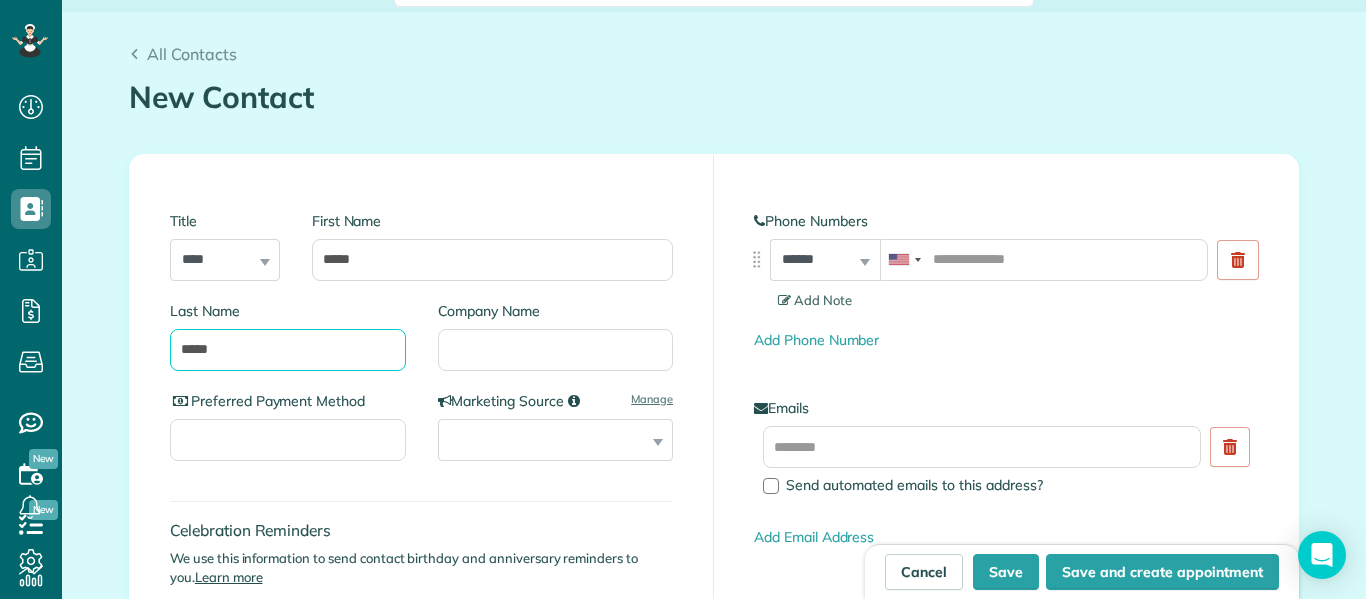 scroll, scrollTop: 153, scrollLeft: 0, axis: vertical 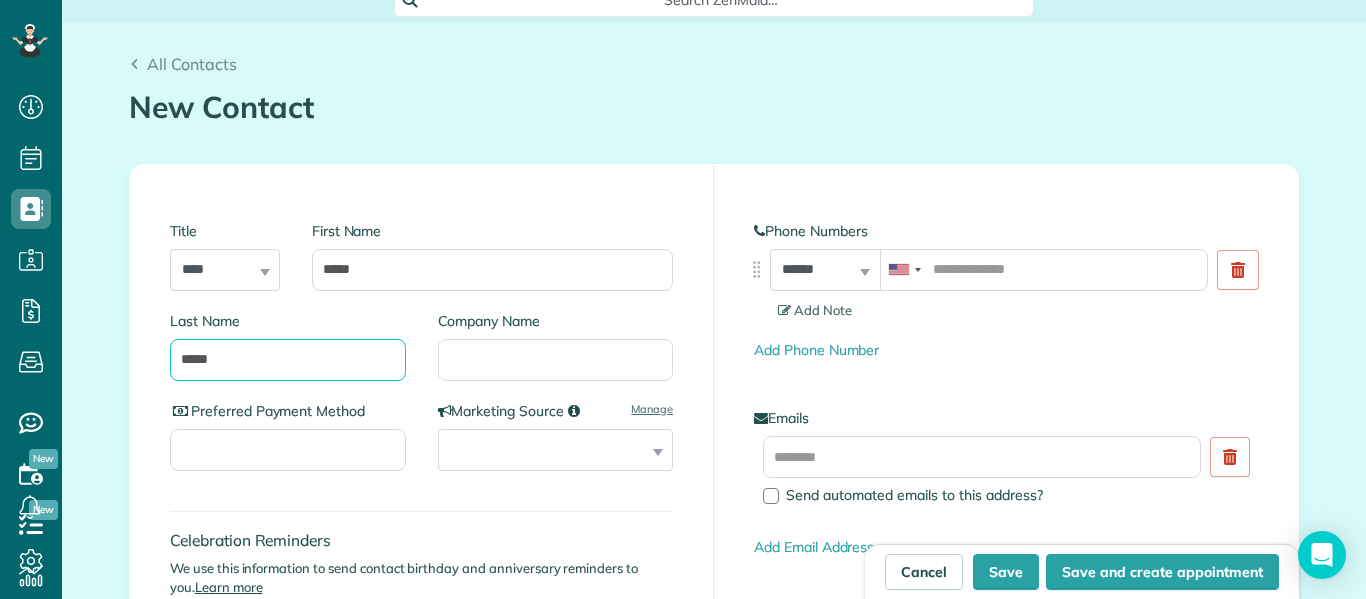 type on "*****" 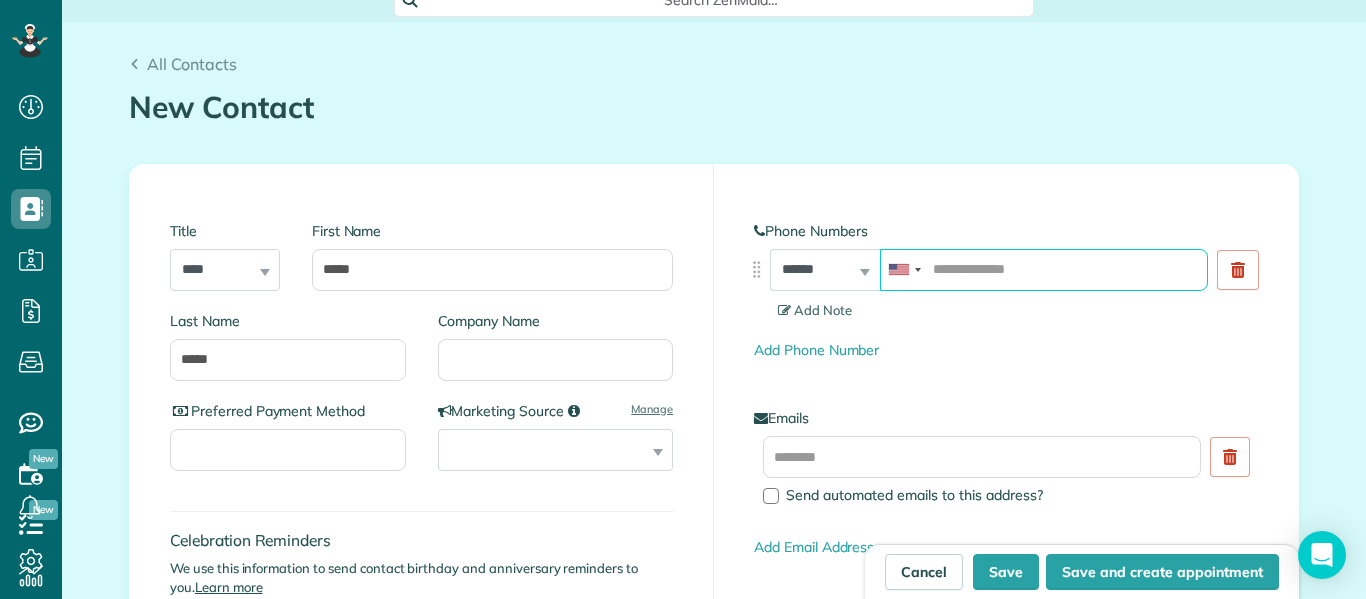 click at bounding box center (1044, 270) 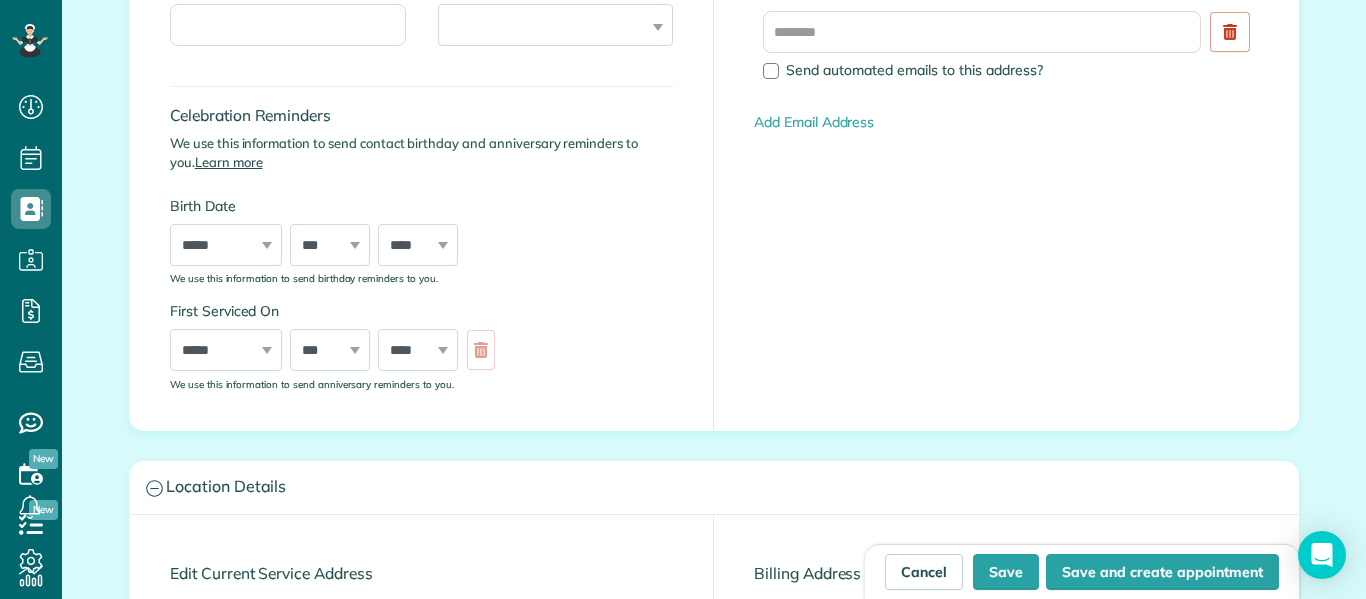 scroll, scrollTop: 579, scrollLeft: 0, axis: vertical 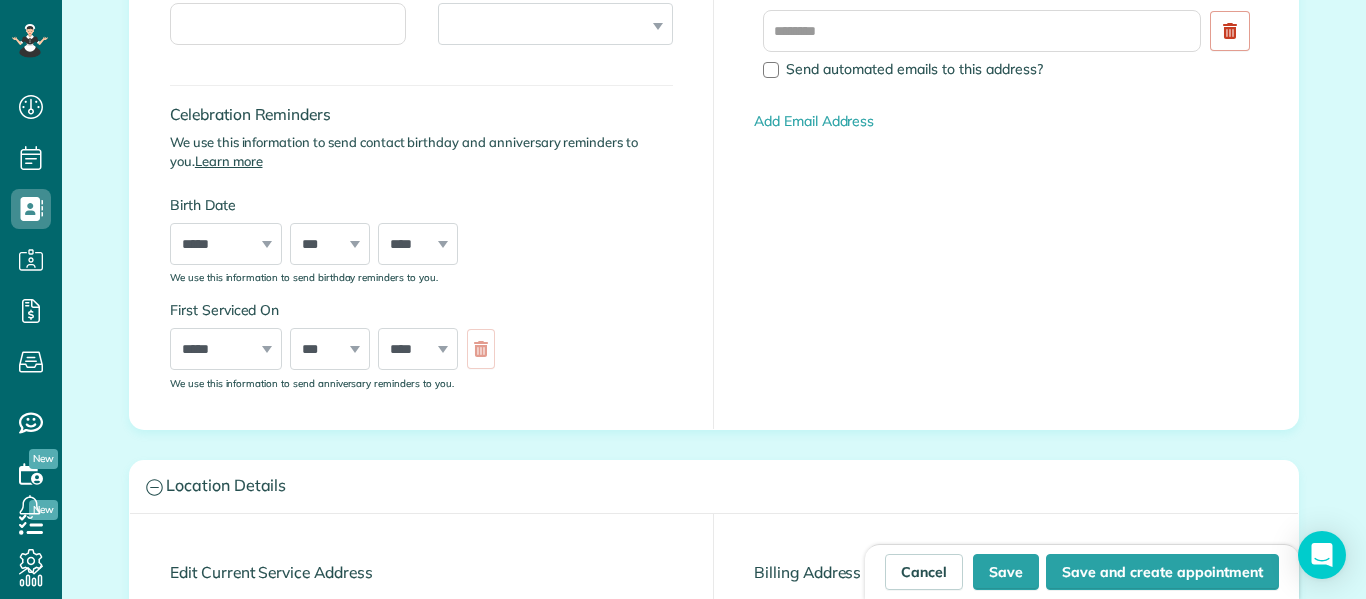 type on "**********" 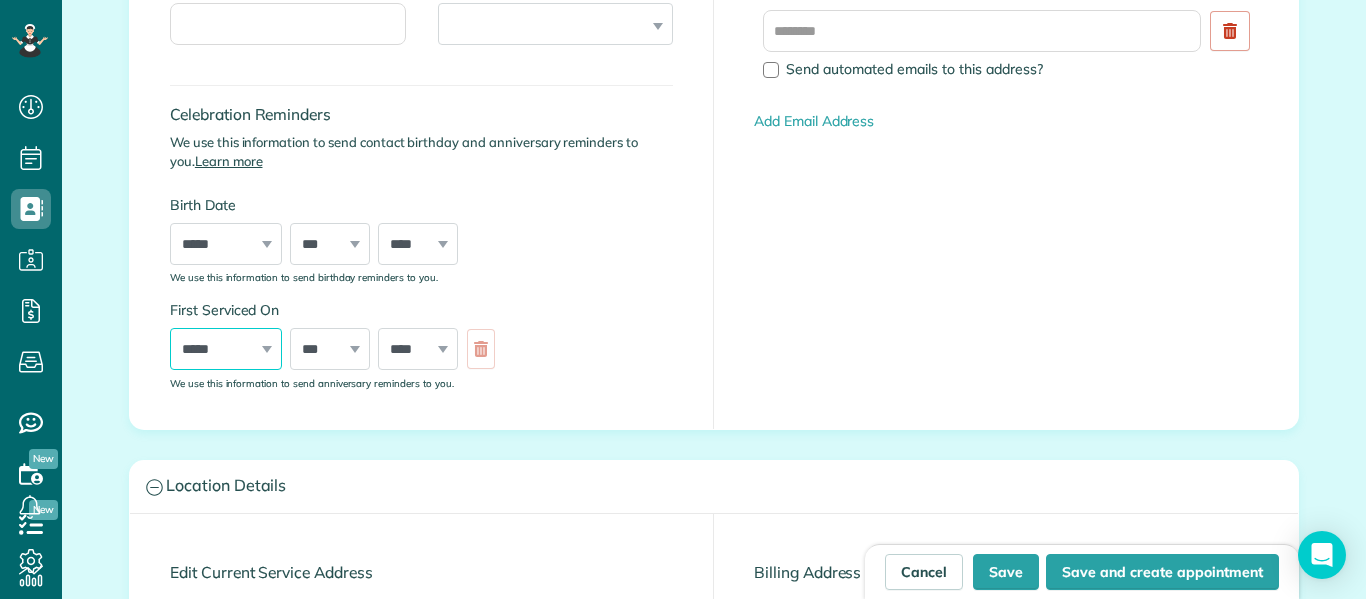 click on "*****
*******
********
*****
*****
***
****
****
******
*********
*******
********
********" at bounding box center (226, 349) 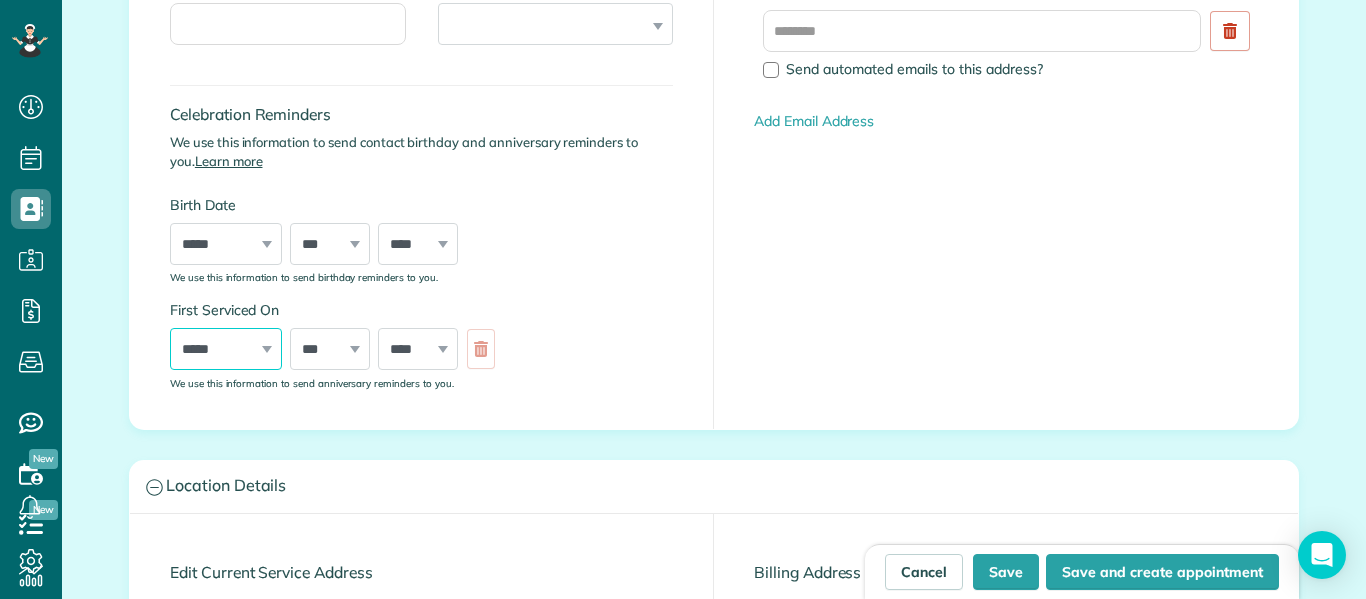 select on "*" 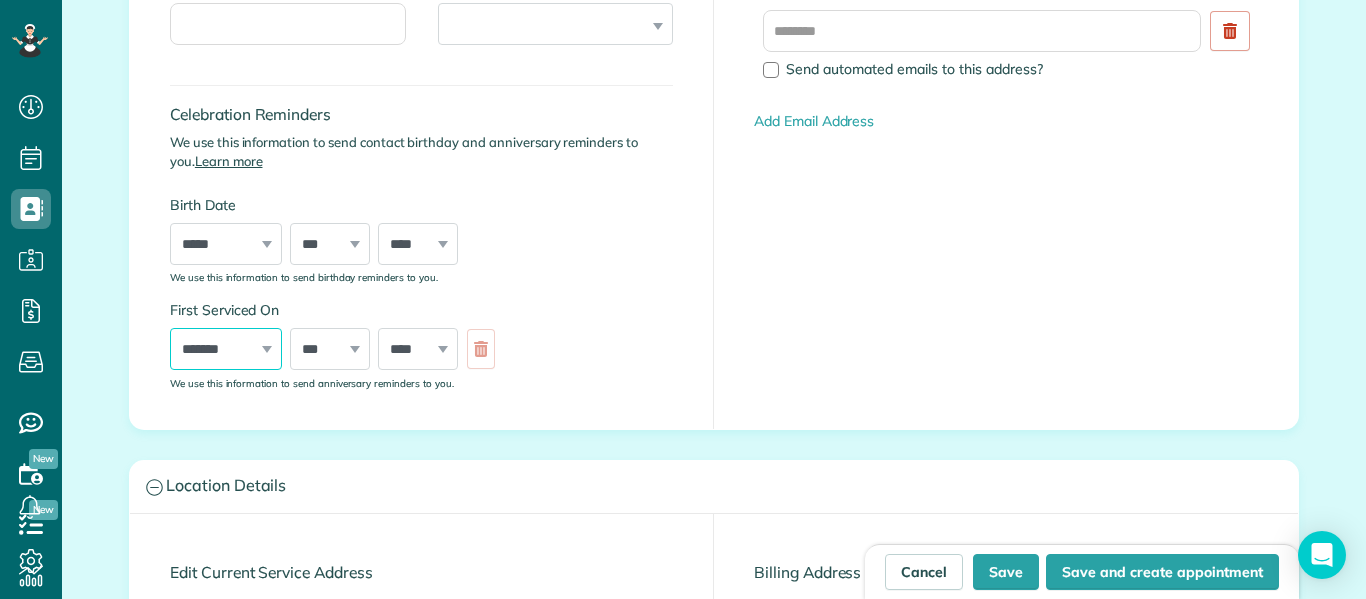 click on "*****
*******
********
*****
*****
***
****
****
******
*********
*******
********
********" at bounding box center (226, 349) 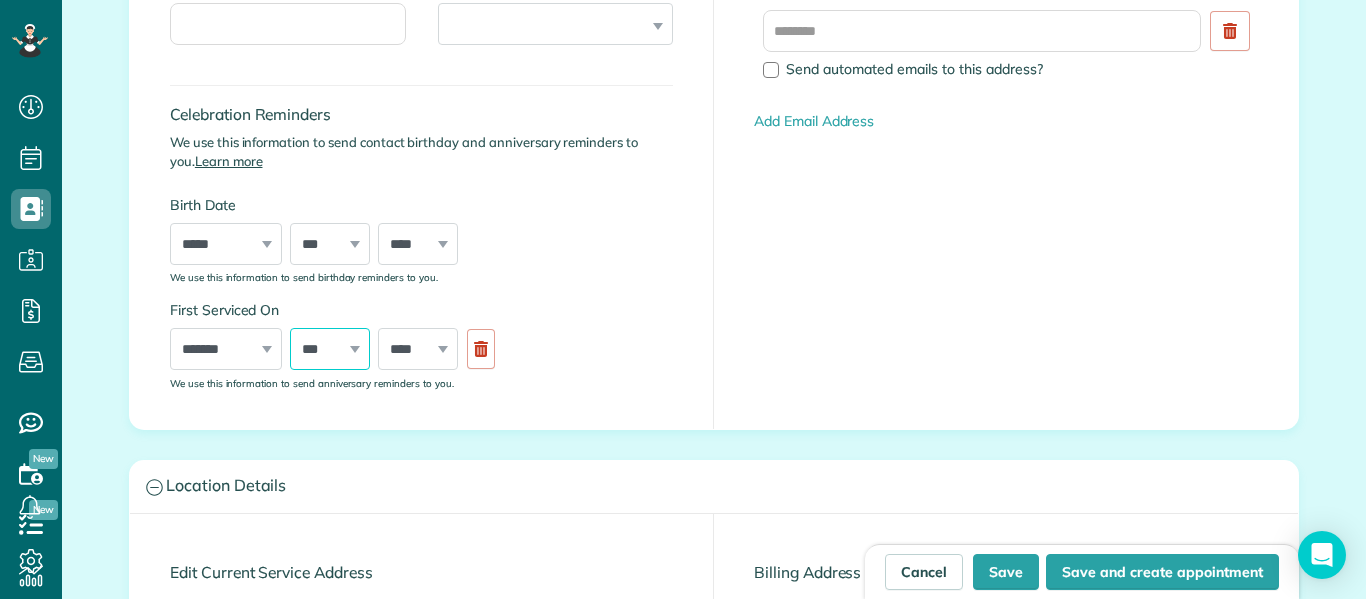 click on "***
*
*
*
*
*
*
*
*
*
**
**
**
**
**
**
**
**
**
**
**
**
**
**
**
**
**
**
**
**
**
**" at bounding box center [330, 349] 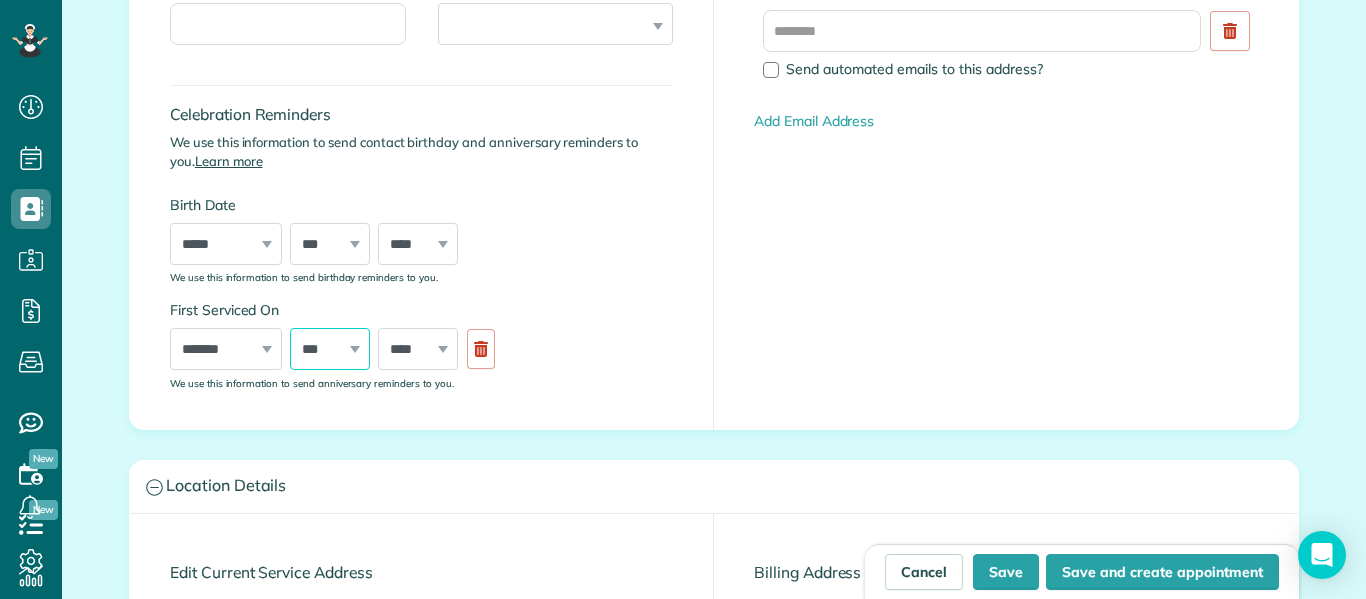 select on "*" 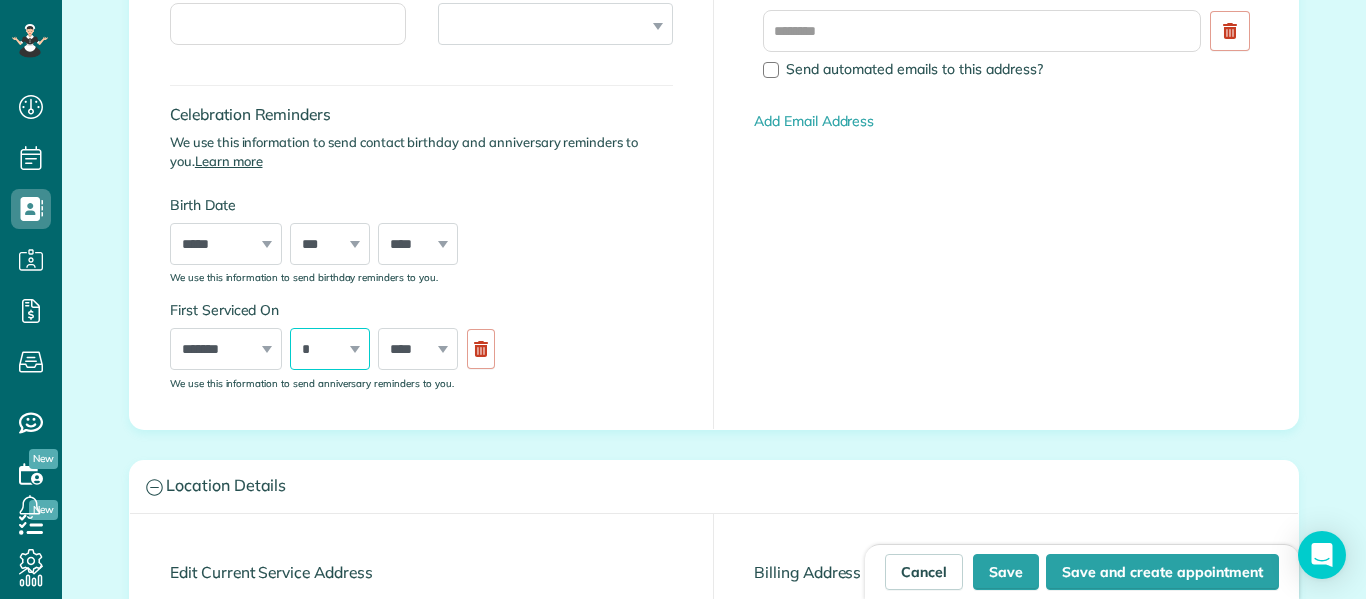 click on "***
*
*
*
*
*
*
*
*
*
**
**
**
**
**
**
**
**
**
**
**
**
**
**
**
**
**
**
**
**
**
**" at bounding box center (330, 349) 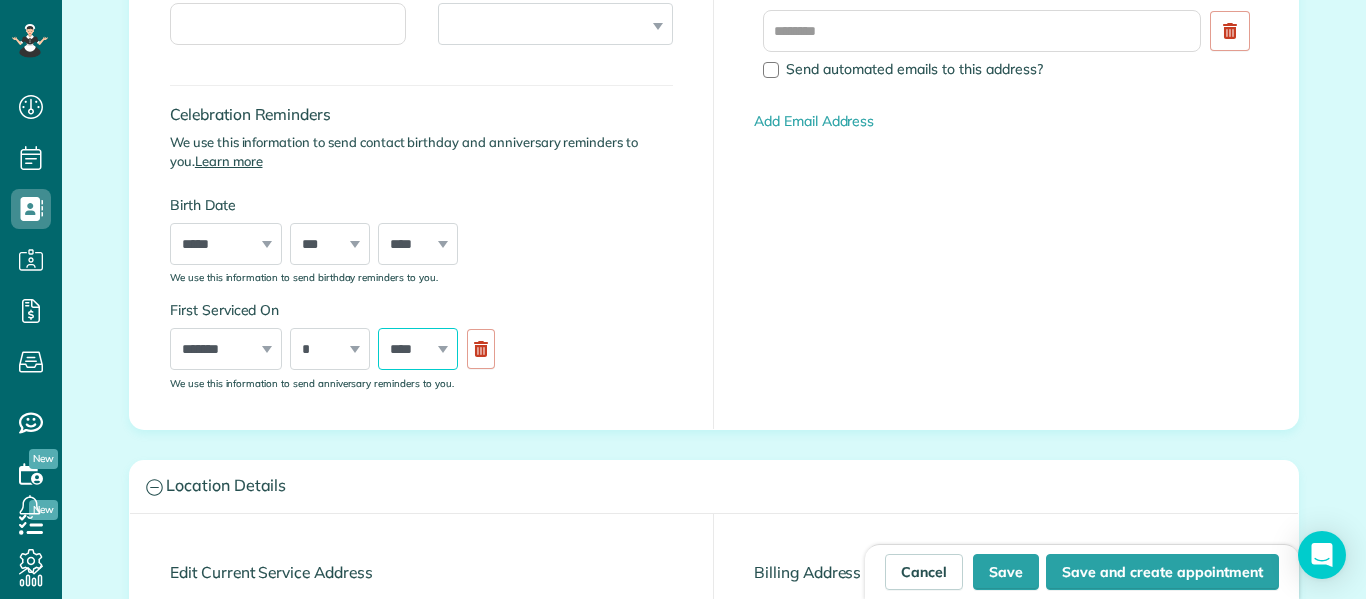 click on "****
****
****
****
****
****
****
****
****
****
****
****
****
****
****
****
****
****
****
****
****
****
****
****
****
****
****
****
****
****
****
****
****
****
****
****
****
****
****
****
****
****
****
****
****
****
****
****
****
****
****
****" at bounding box center [418, 349] 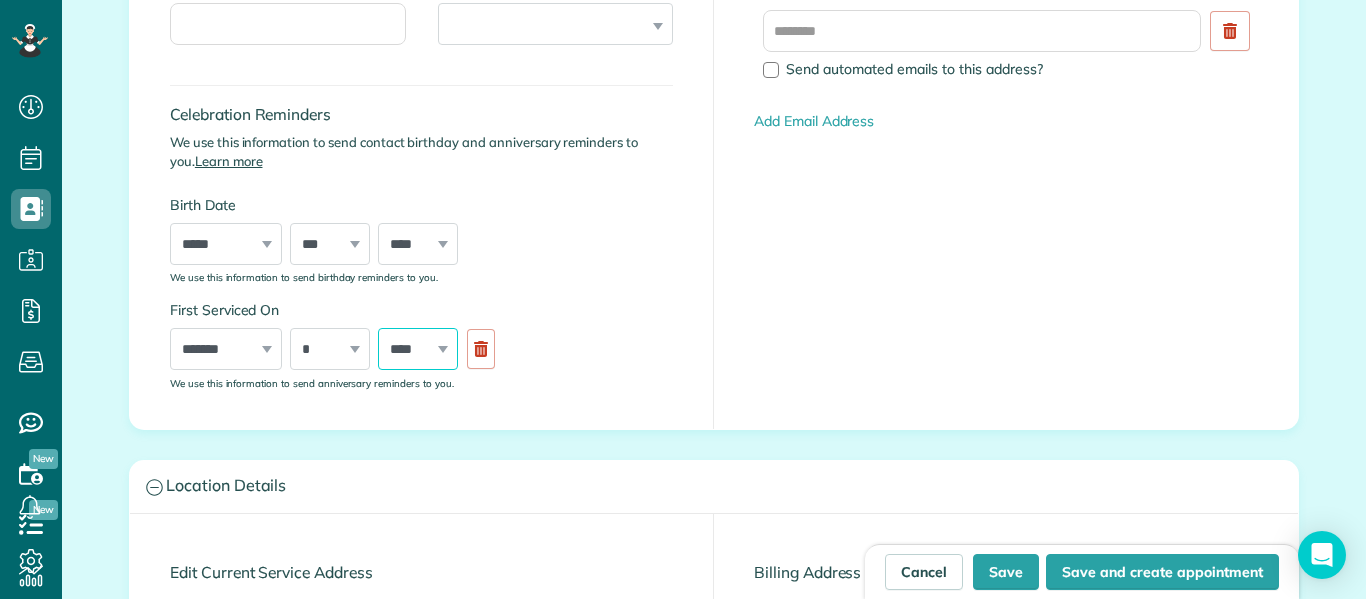 select on "****" 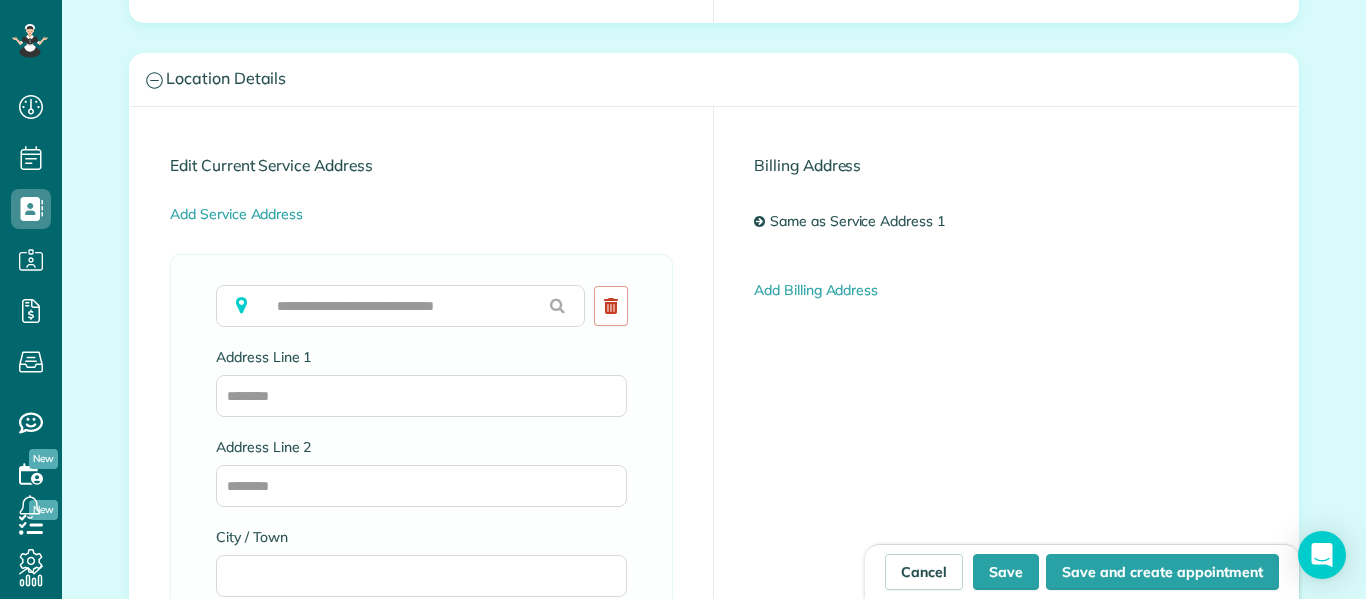 scroll, scrollTop: 988, scrollLeft: 0, axis: vertical 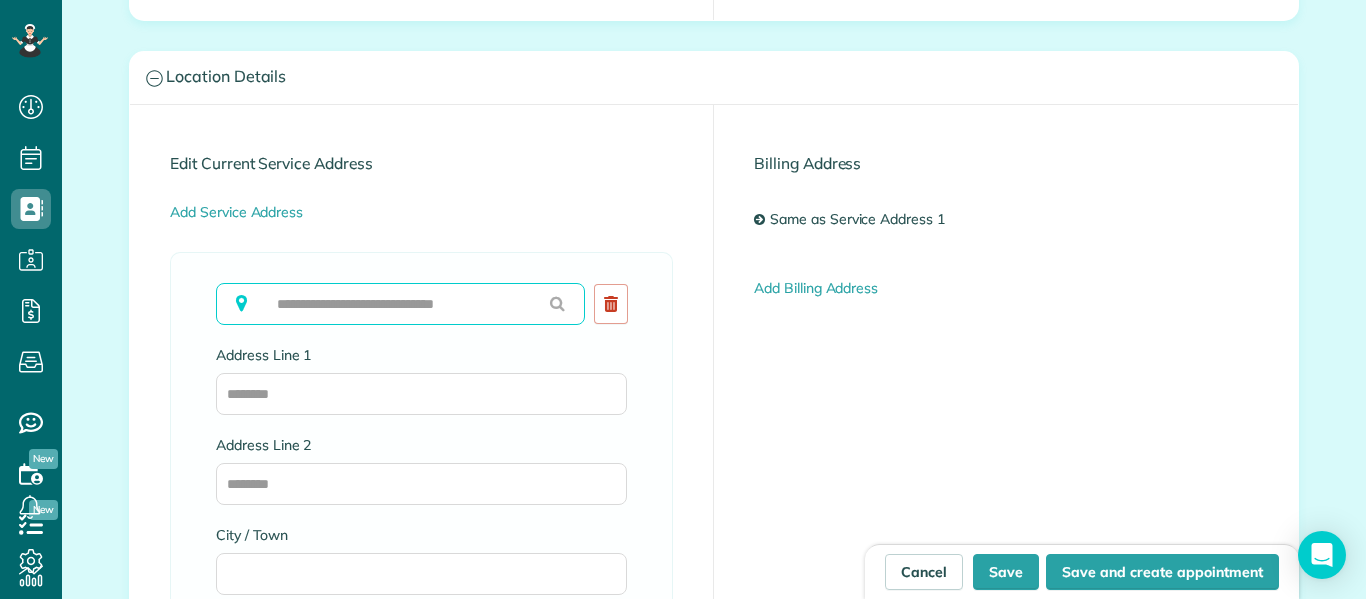 click at bounding box center (400, 304) 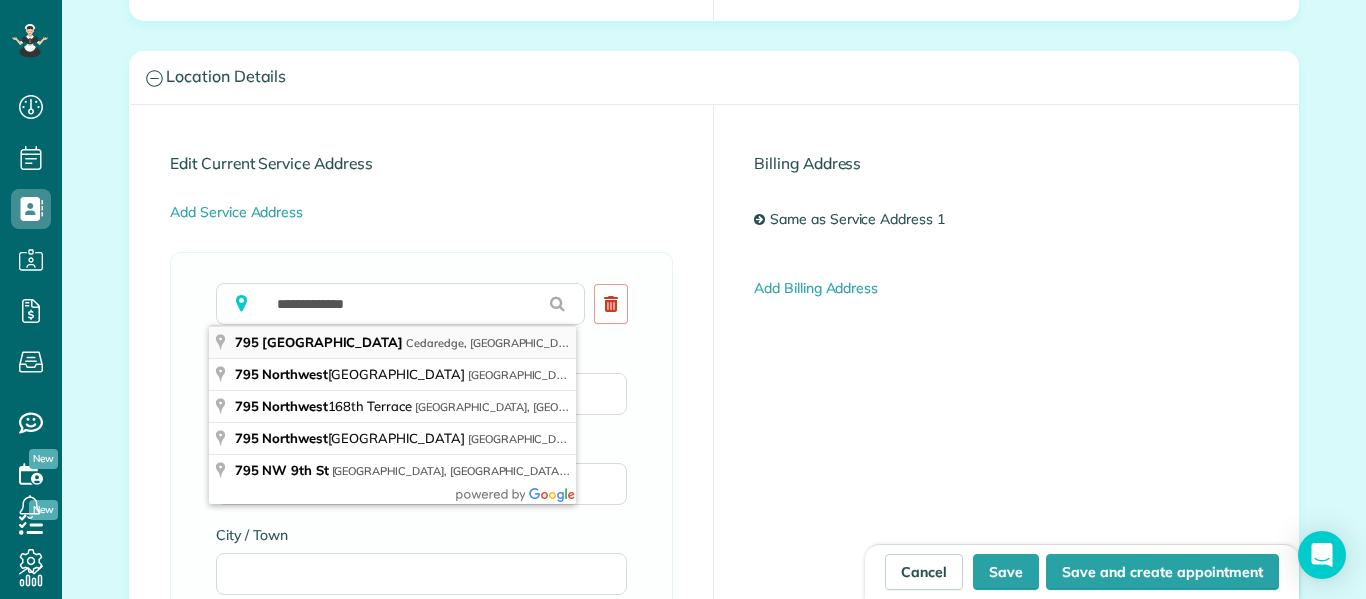 type on "**********" 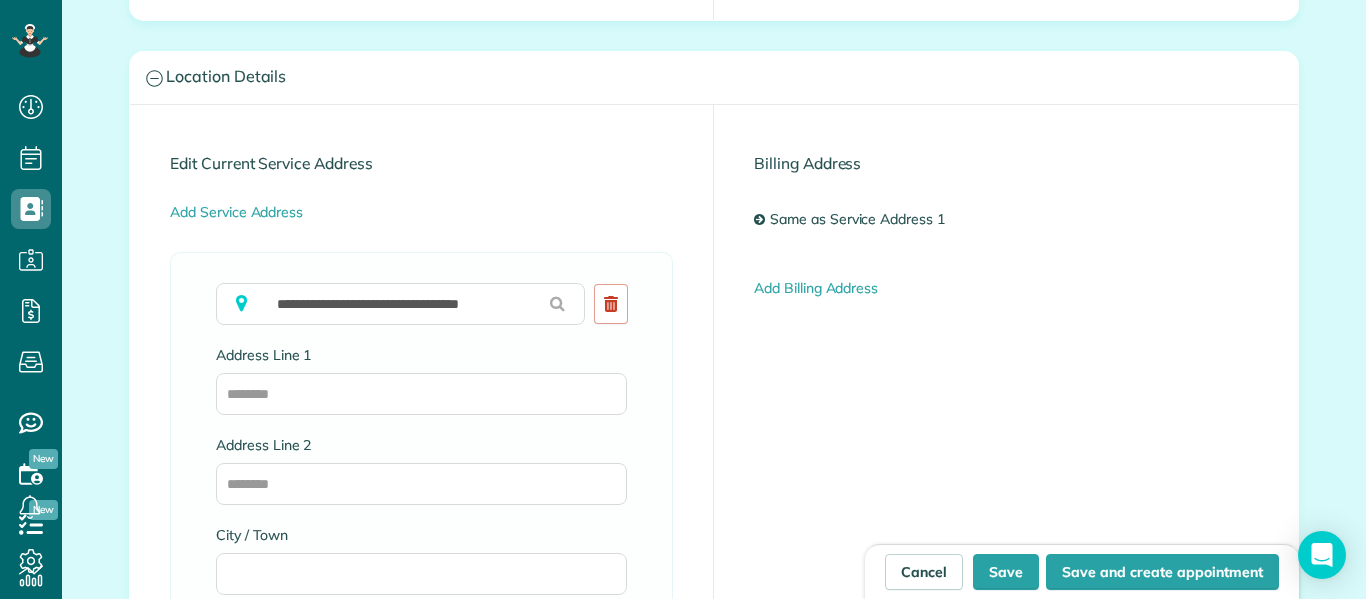 type on "**********" 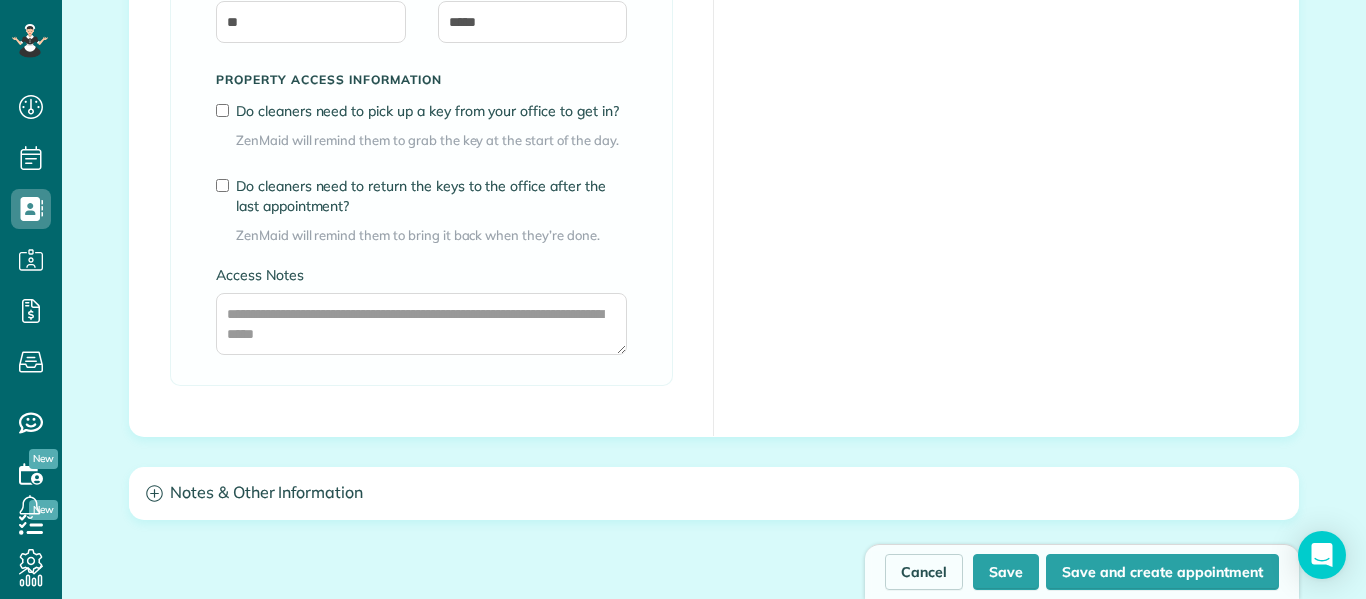 scroll, scrollTop: 1633, scrollLeft: 0, axis: vertical 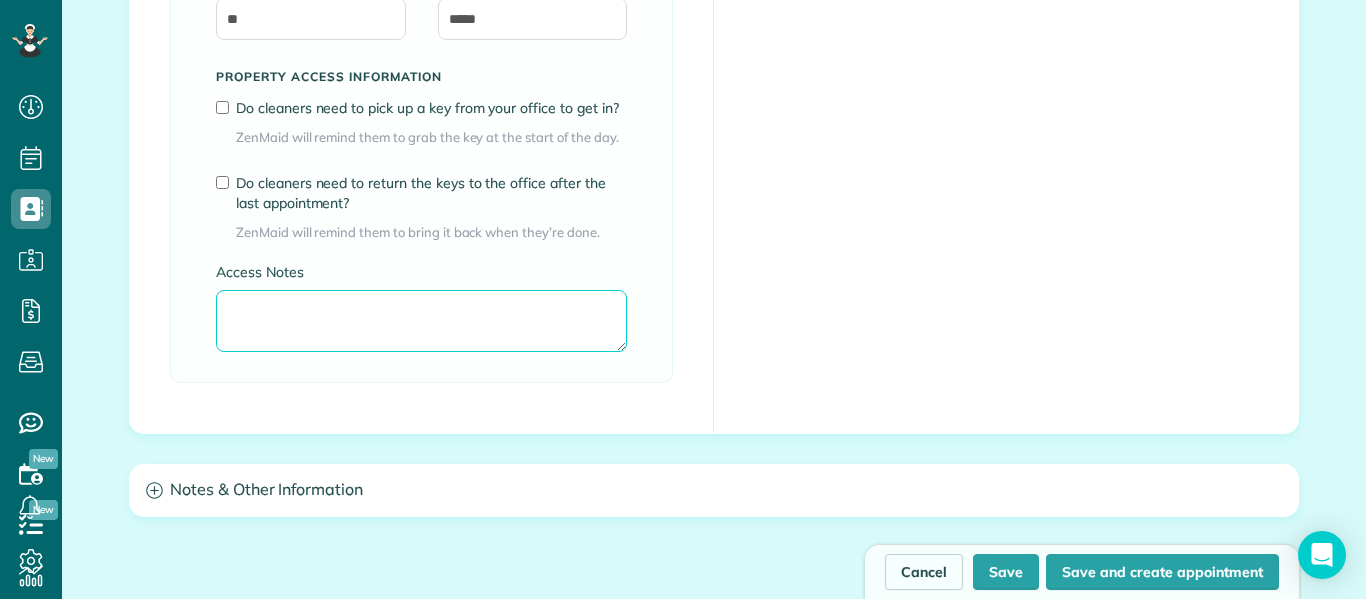 click on "Access Notes" at bounding box center [421, 321] 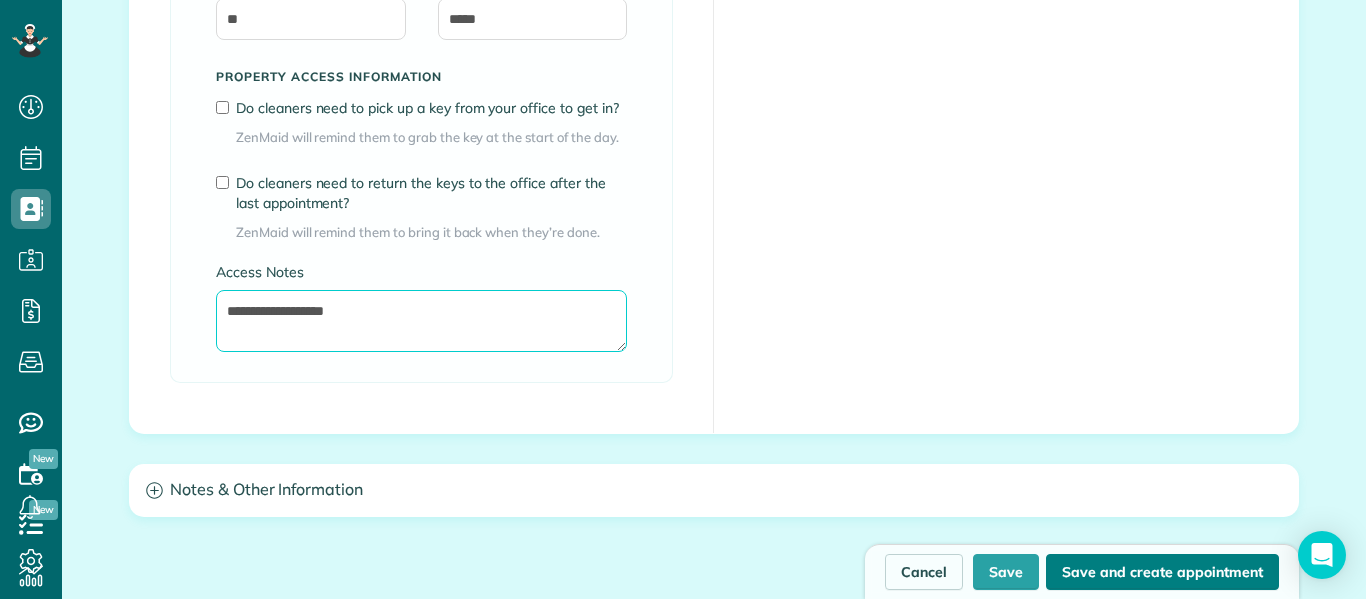 type on "**********" 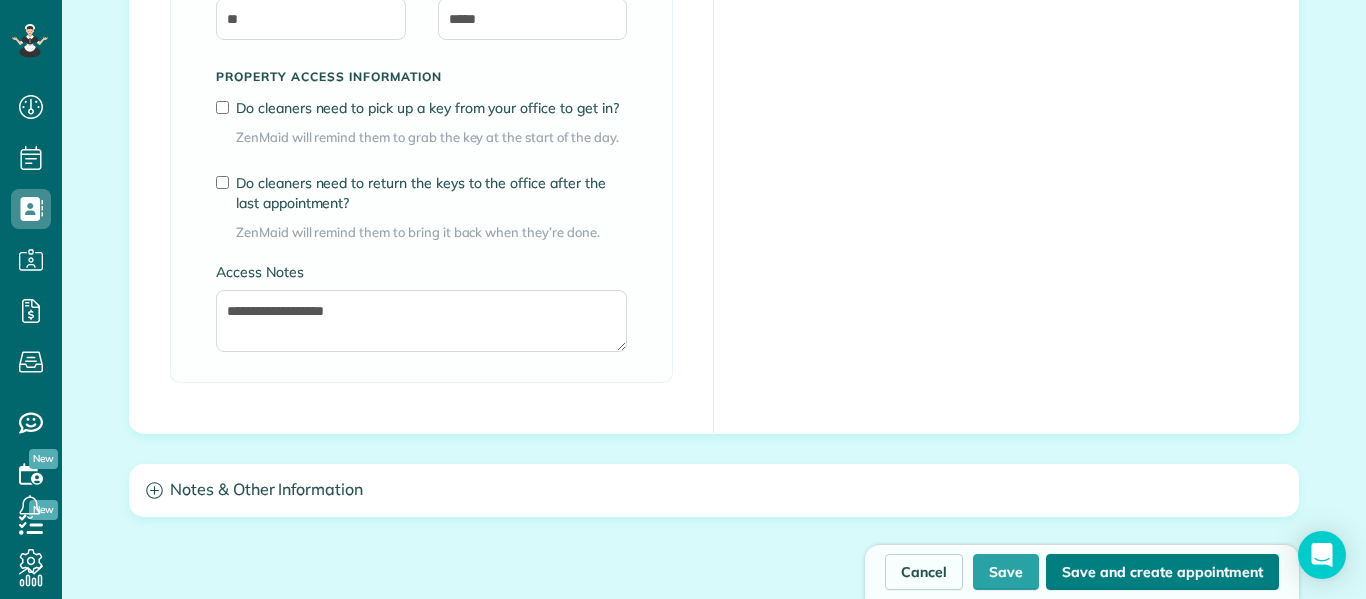 click on "Save and create appointment" at bounding box center [1162, 572] 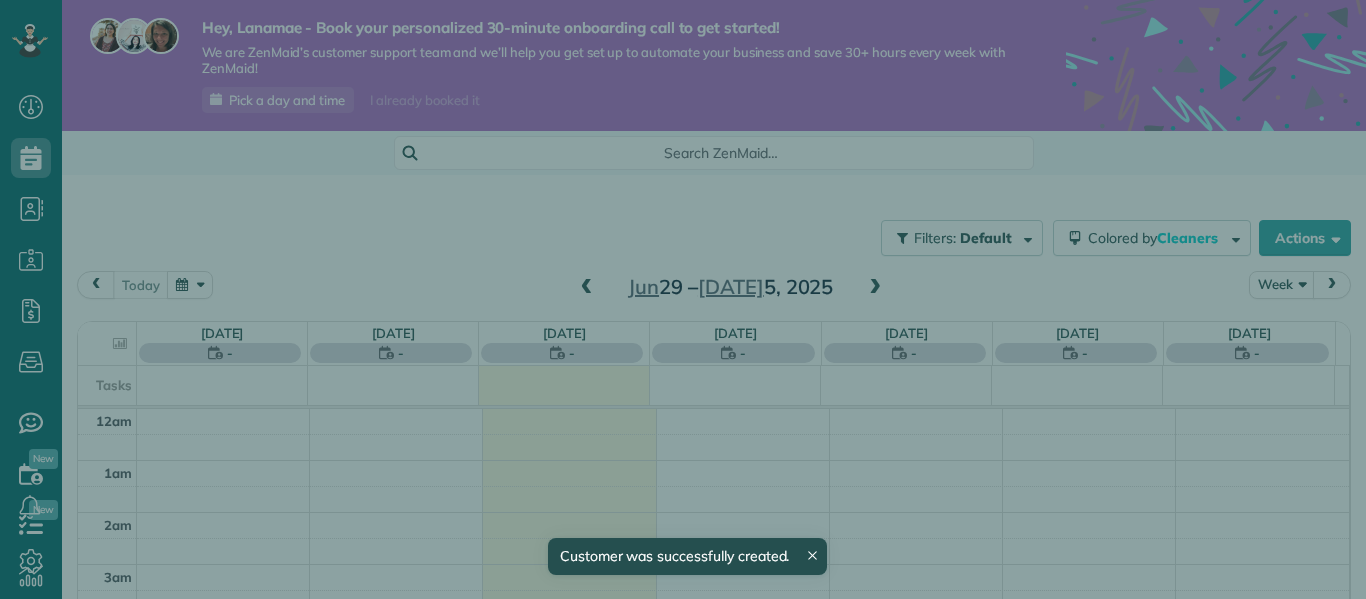 scroll, scrollTop: 0, scrollLeft: 0, axis: both 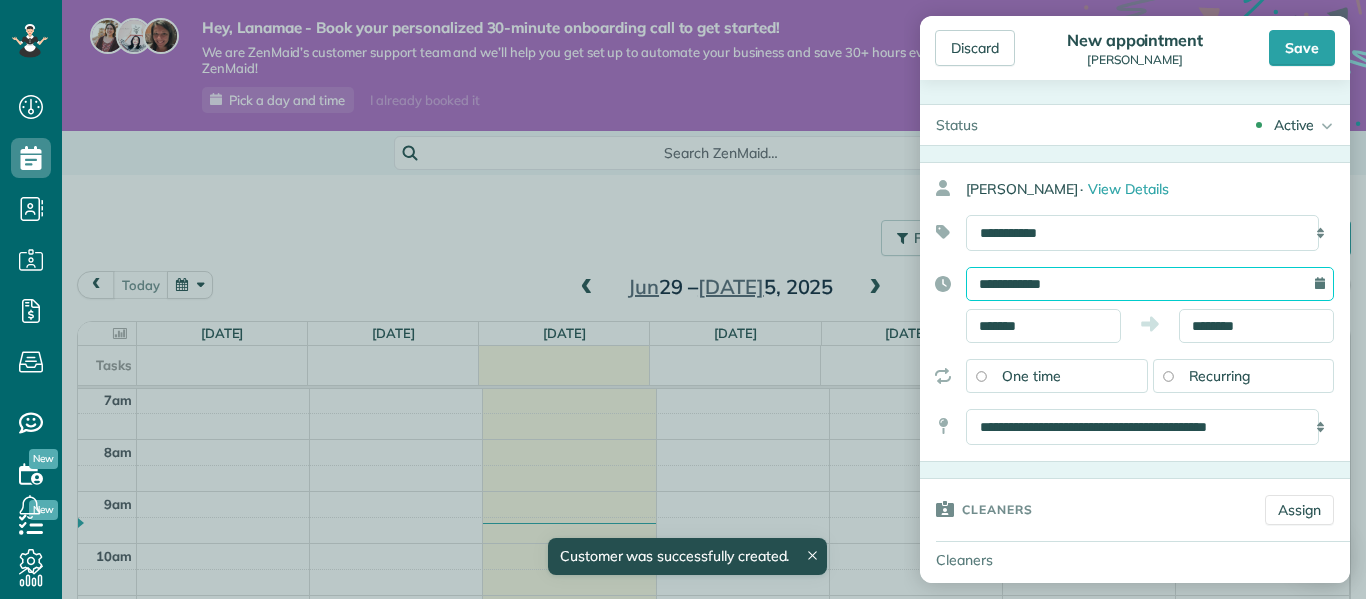click on "**********" at bounding box center (1150, 284) 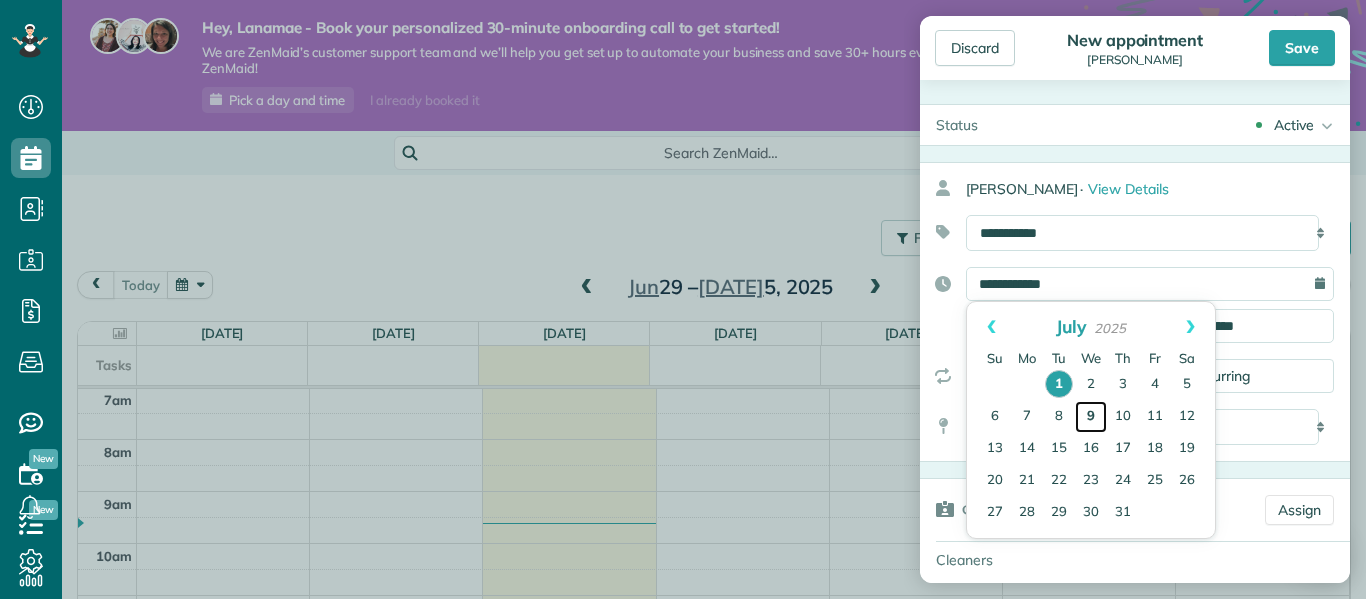 click on "9" at bounding box center (1091, 417) 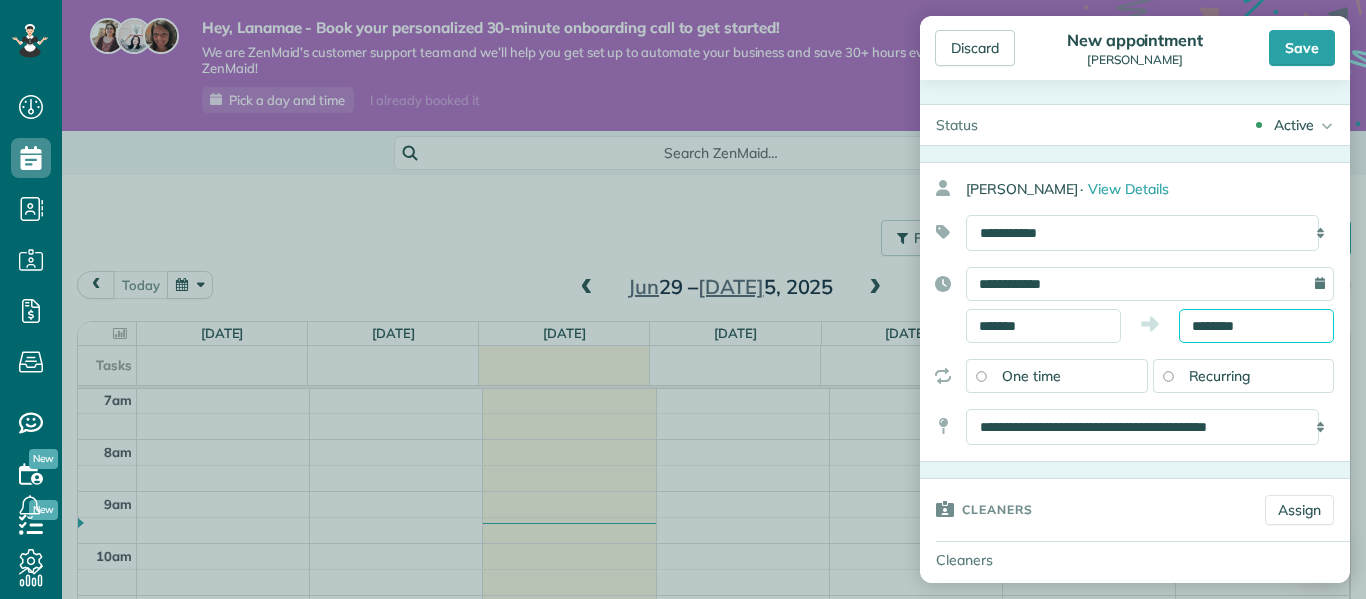 click on "********" at bounding box center [1256, 326] 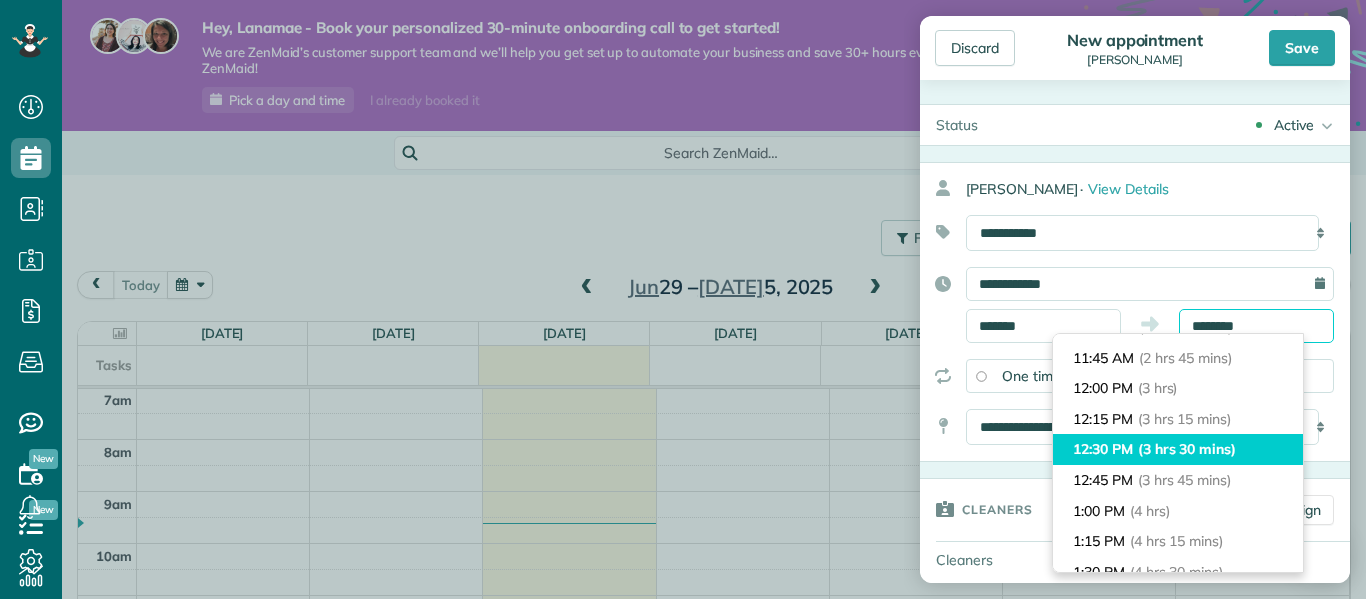 scroll, scrollTop: 328, scrollLeft: 0, axis: vertical 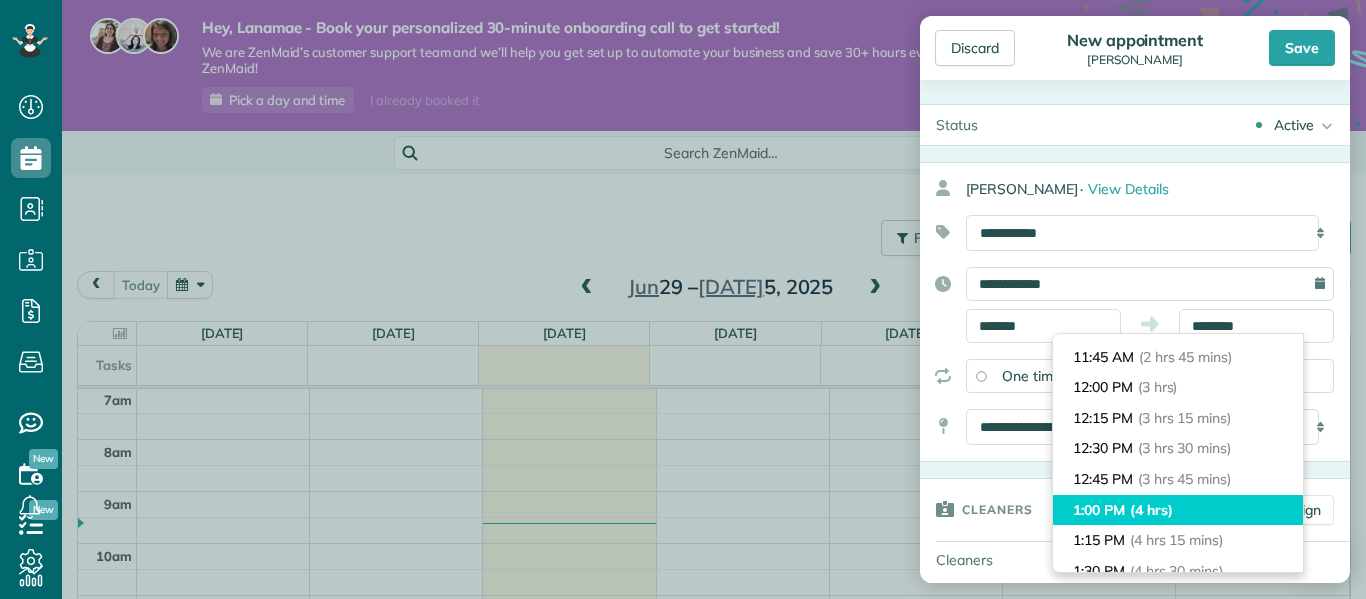 type on "*******" 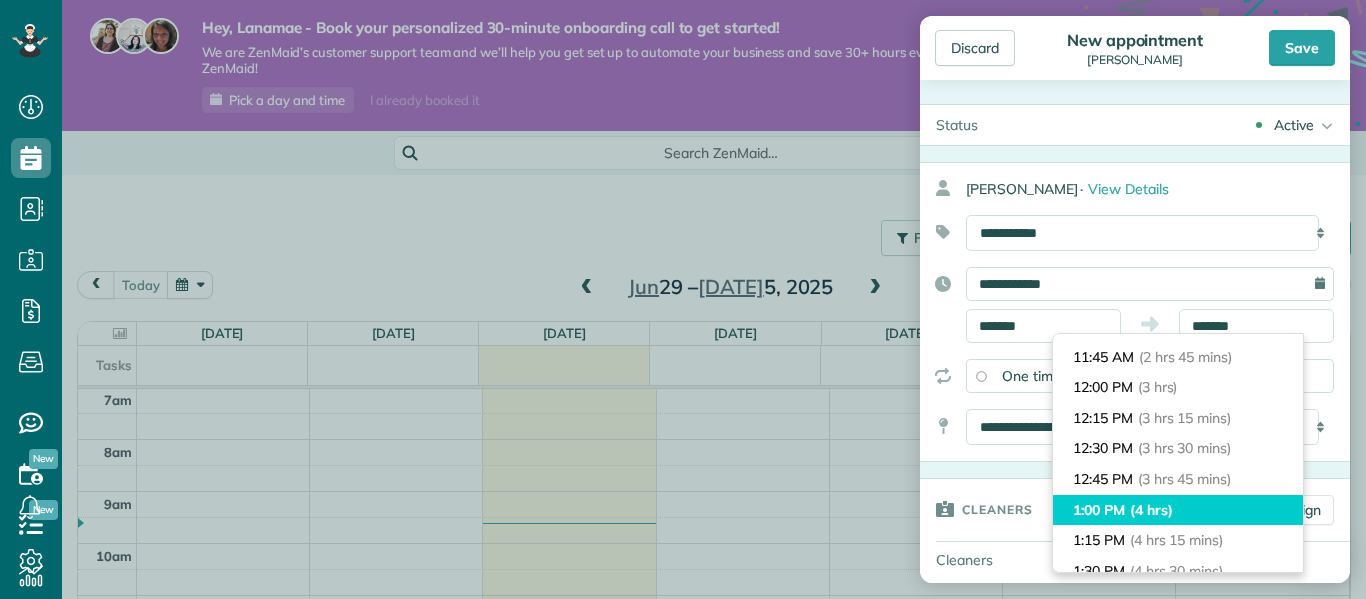 click on "1:00 PM  (4 hrs)" at bounding box center [1178, 510] 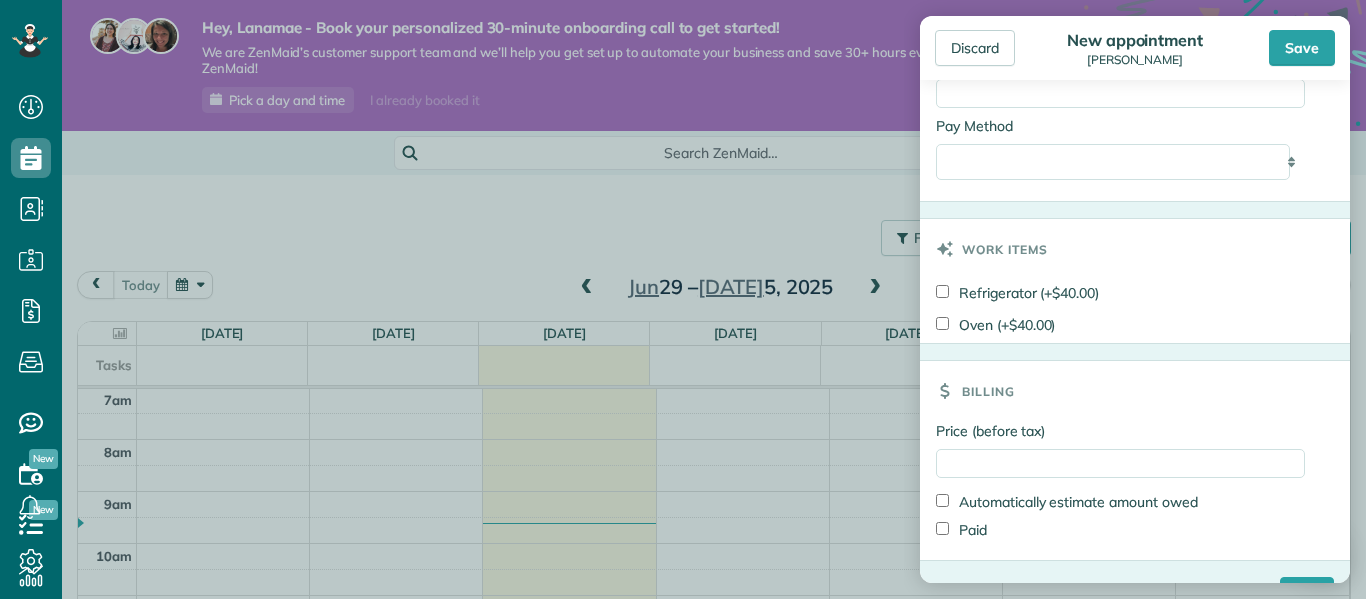 scroll, scrollTop: 1139, scrollLeft: 0, axis: vertical 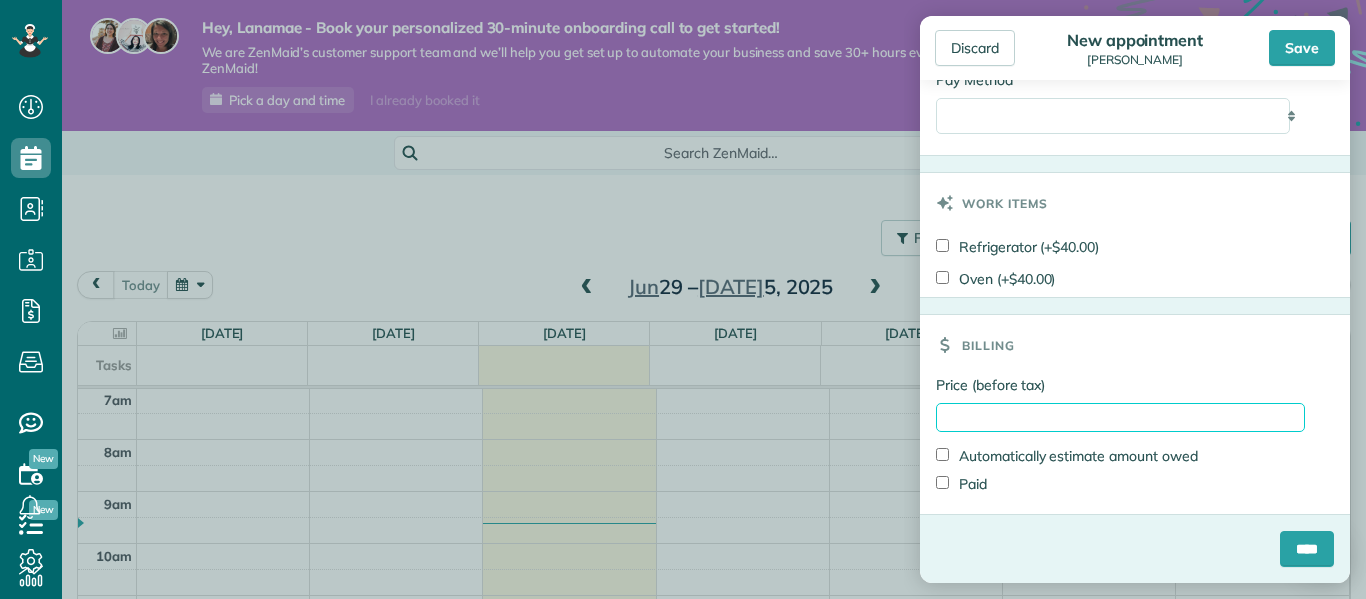 click on "Price (before tax)" at bounding box center [1120, 417] 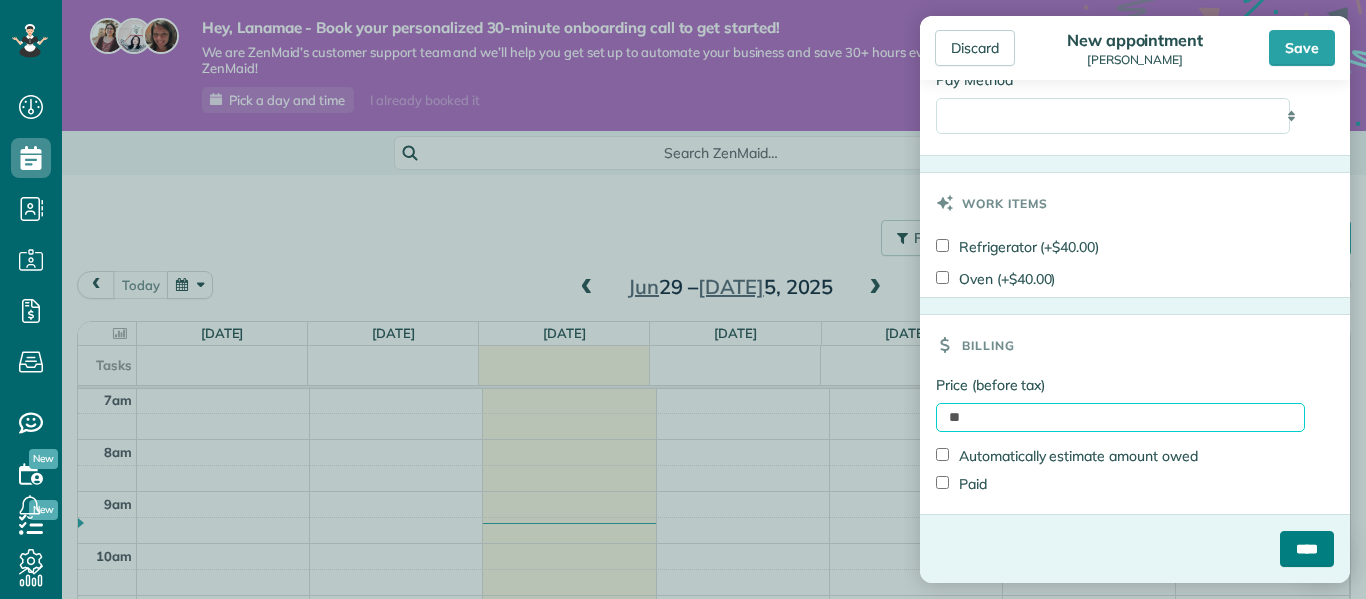 type on "**" 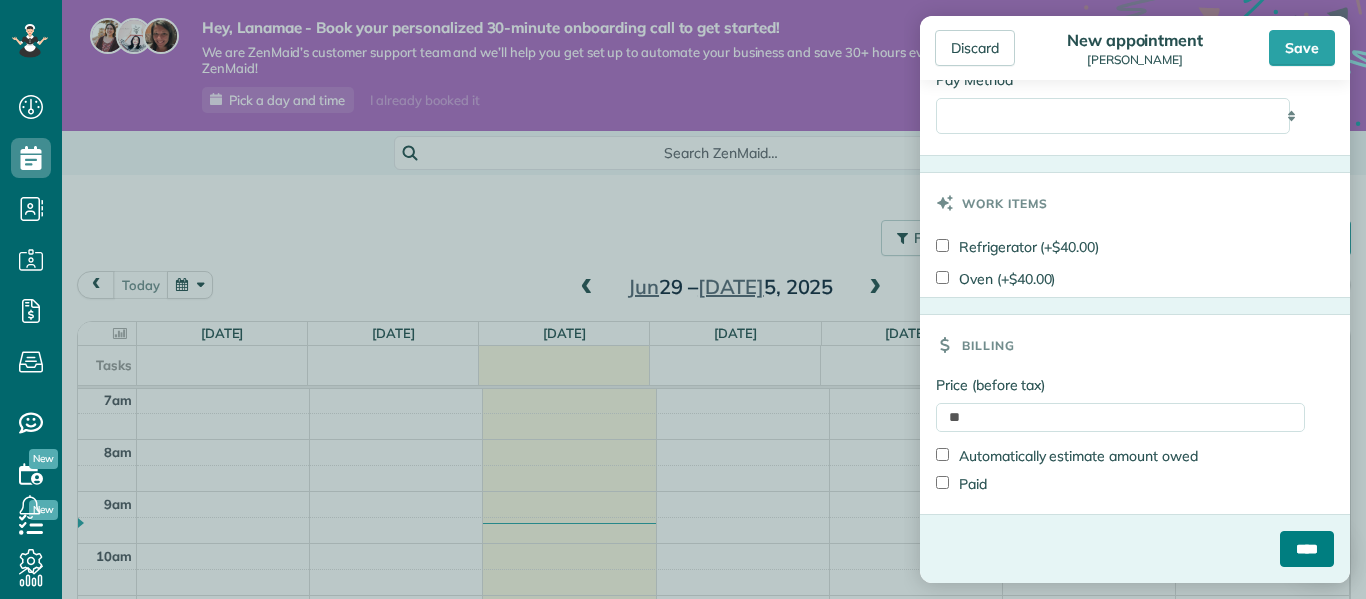 click on "****" at bounding box center (1307, 549) 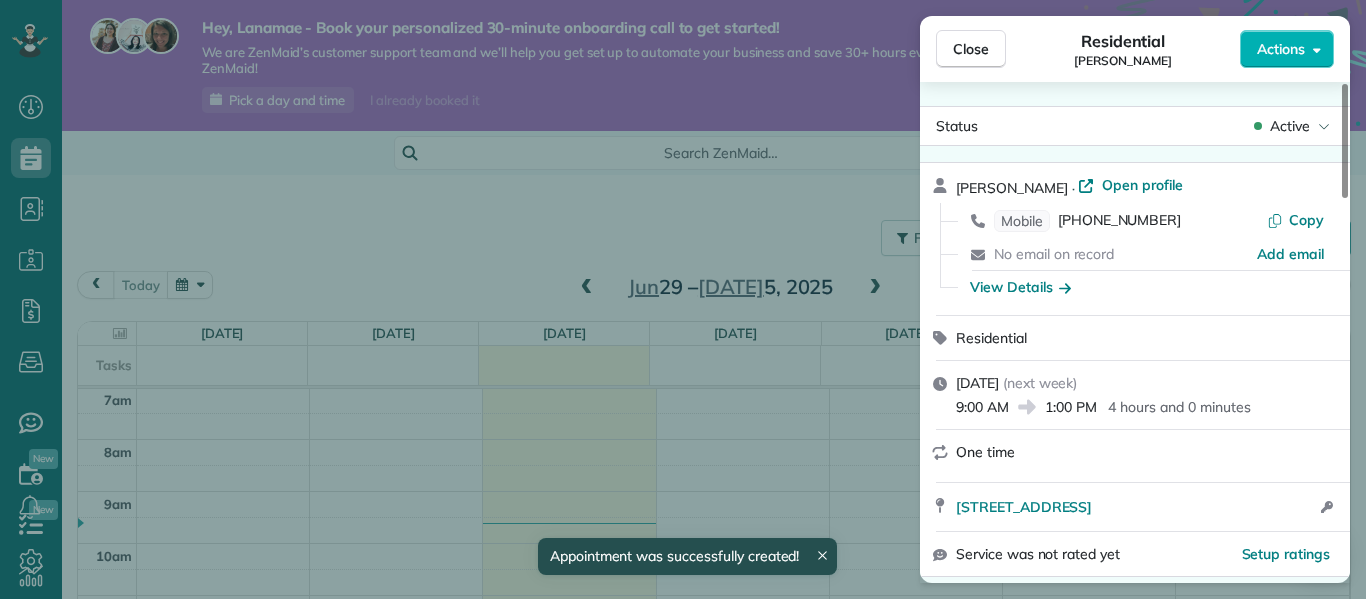 click on "Close Residential Sandy White Actions Status Active Sandy White · Open profile Mobile (970) 549-7636 Copy No email on record Add email View Details Residential Wednesday, July 09, 2025 ( next week ) 9:00 AM 1:00 PM 4 hours and 0 minutes One time 795 Northwest Cedar Avenue Cedaredge CO 81413 Open access information Service was not rated yet Setup ratings Cleaners Time in and out Assign Invite Cleaners No cleaners assigned yet Checklist Try Now Keep this appointment up to your standards. Stay on top of every detail, keep your cleaners organised, and your client happy. Assign a checklist Watch a 5 min demo Billing Billing actions Price $75.00 Overcharge $0.00 Discount $0.00 Coupon discount - Primary tax - Secondary tax - Total appointment price $75.00 Tips collected New feature! $0.00 Unpaid Mark as paid Total including tip $75.00 Get paid online in no-time! Send an invoice and reward your cleaners with tips Charge customer credit card Appointment custom fields Reason for Skip - Hidden from cleaners Pay Method" at bounding box center (683, 299) 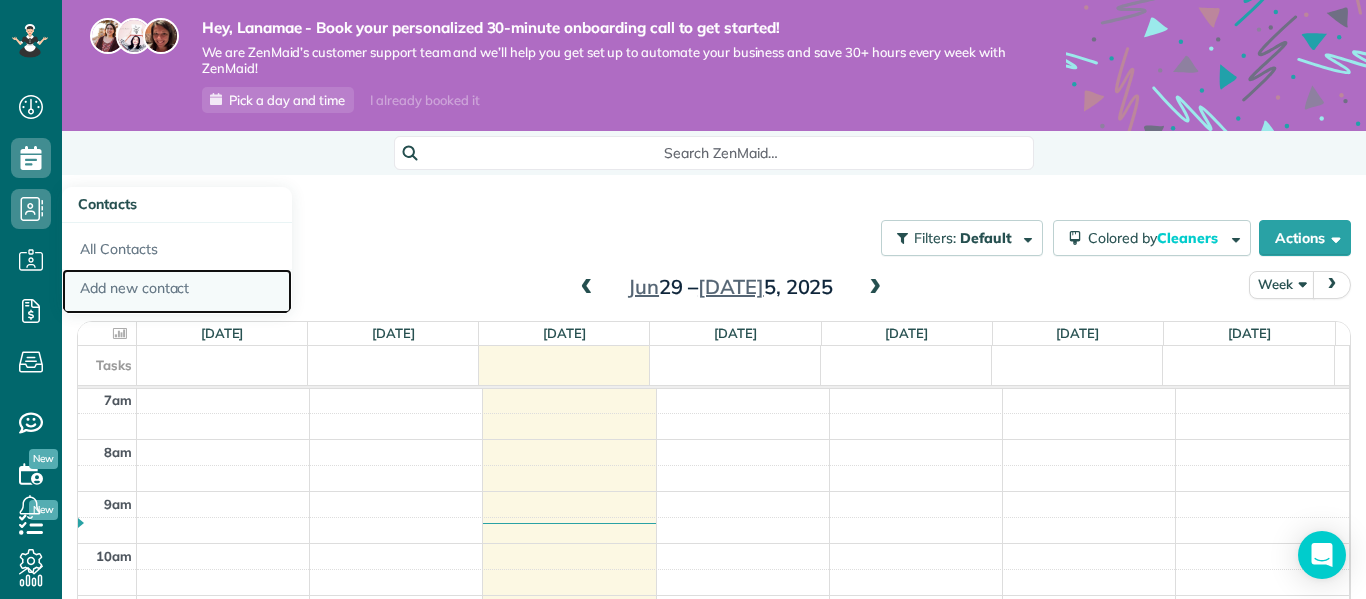 click on "Add new contact" at bounding box center (177, 292) 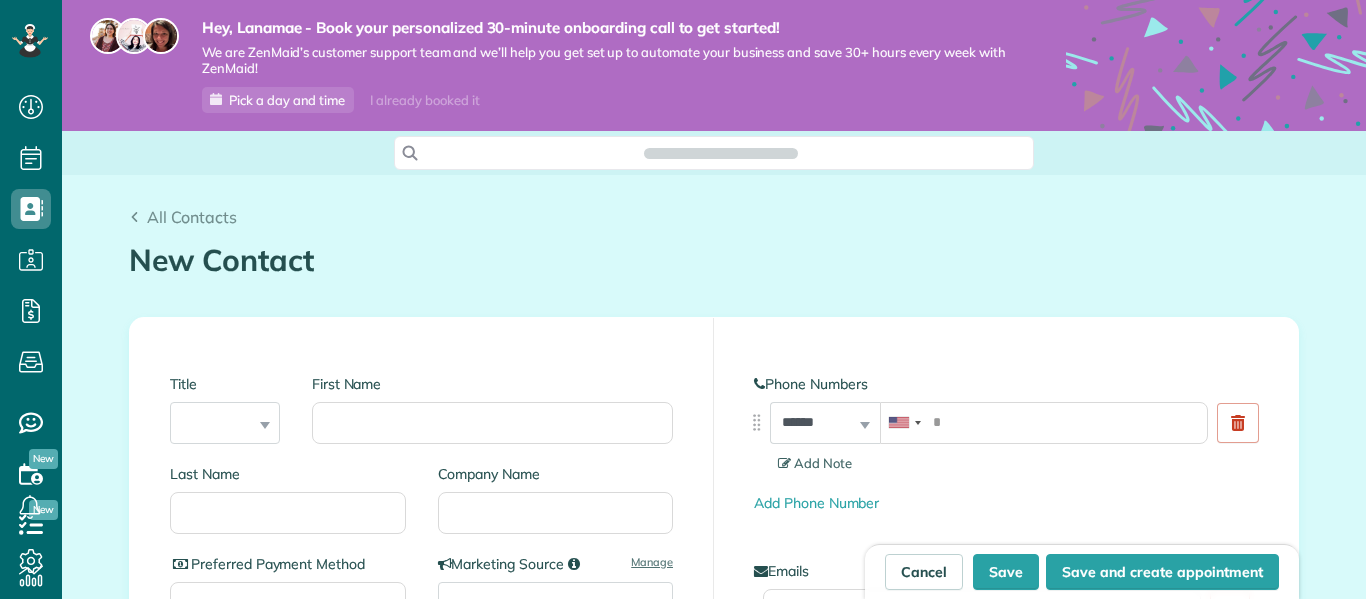 scroll, scrollTop: 0, scrollLeft: 0, axis: both 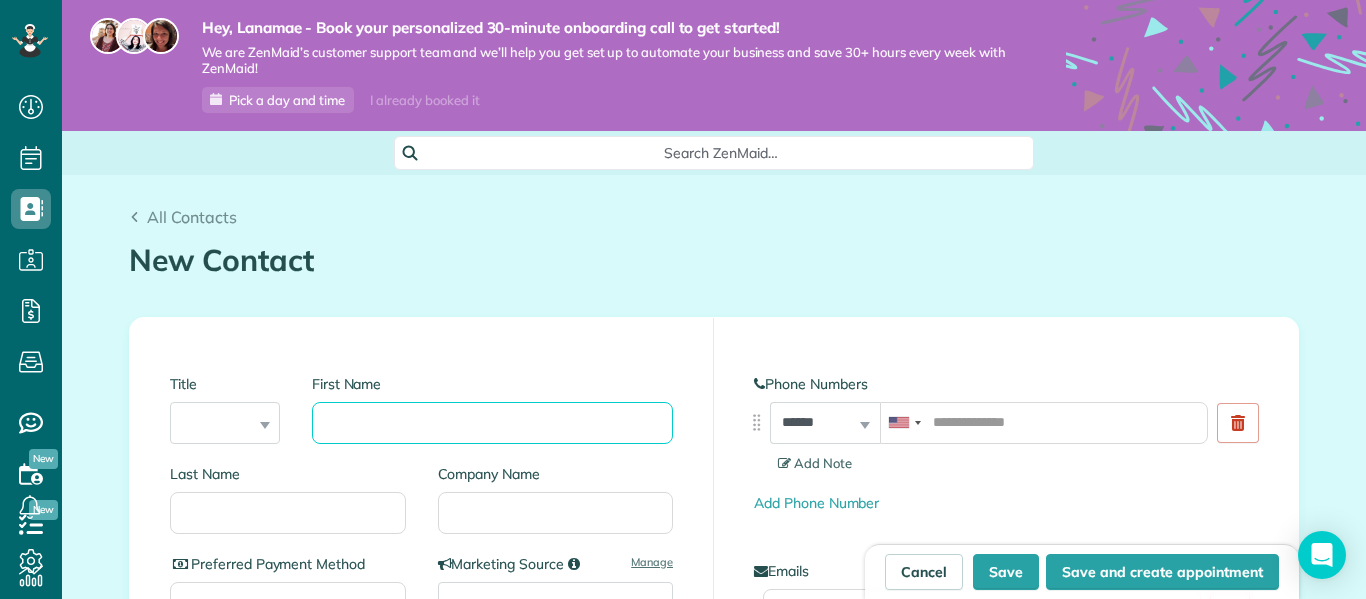 click on "First Name" at bounding box center (492, 423) 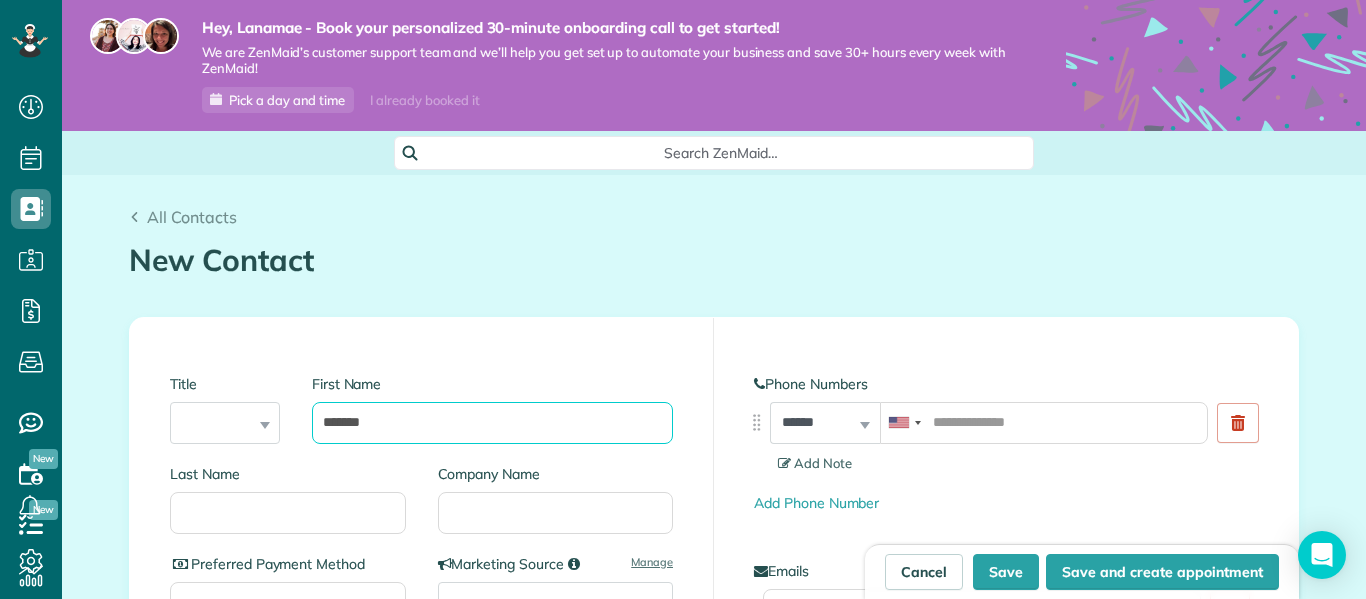 type on "*******" 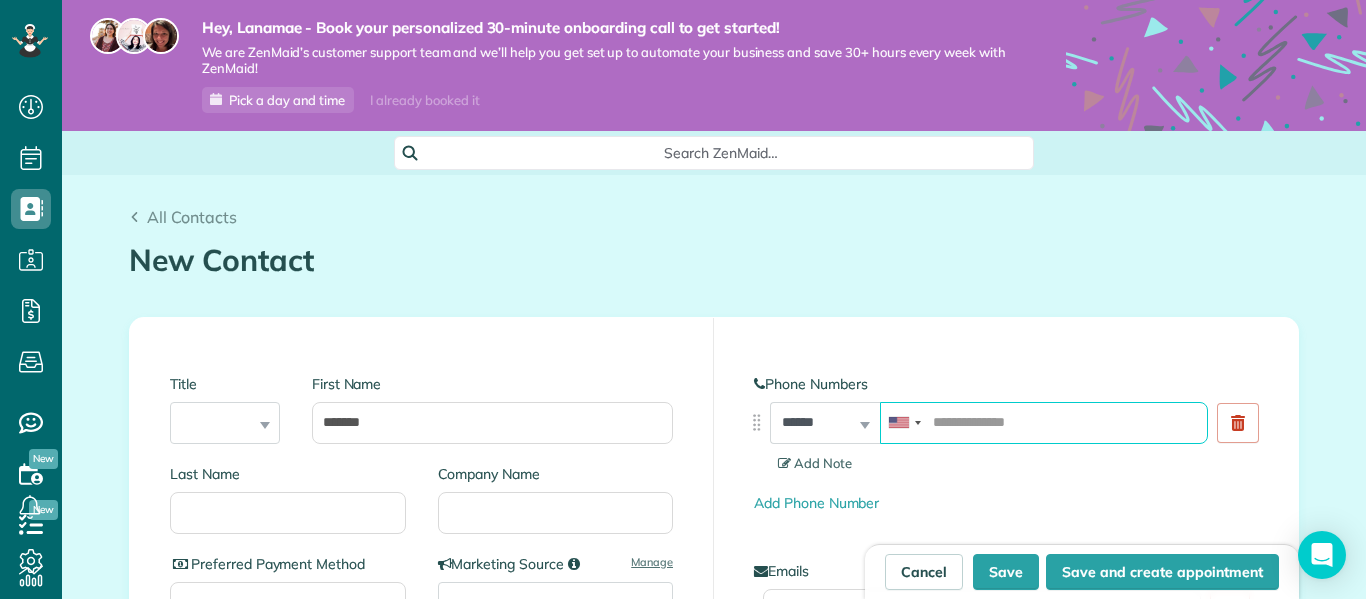 click at bounding box center [1044, 423] 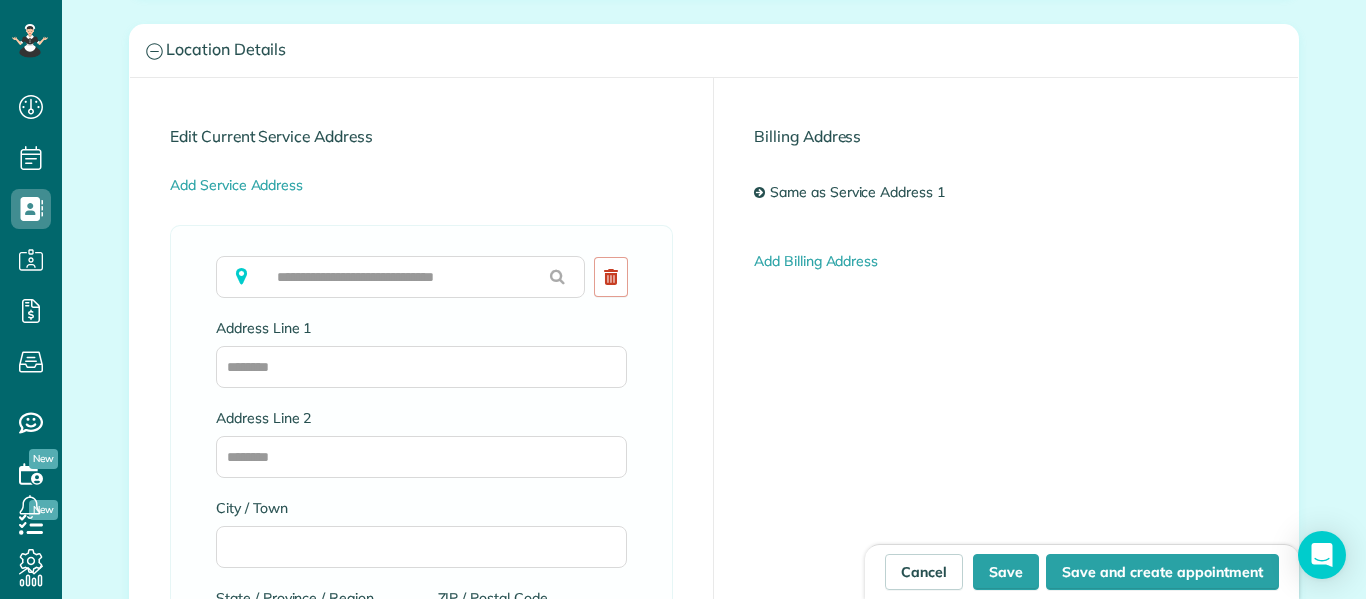 scroll, scrollTop: 1019, scrollLeft: 0, axis: vertical 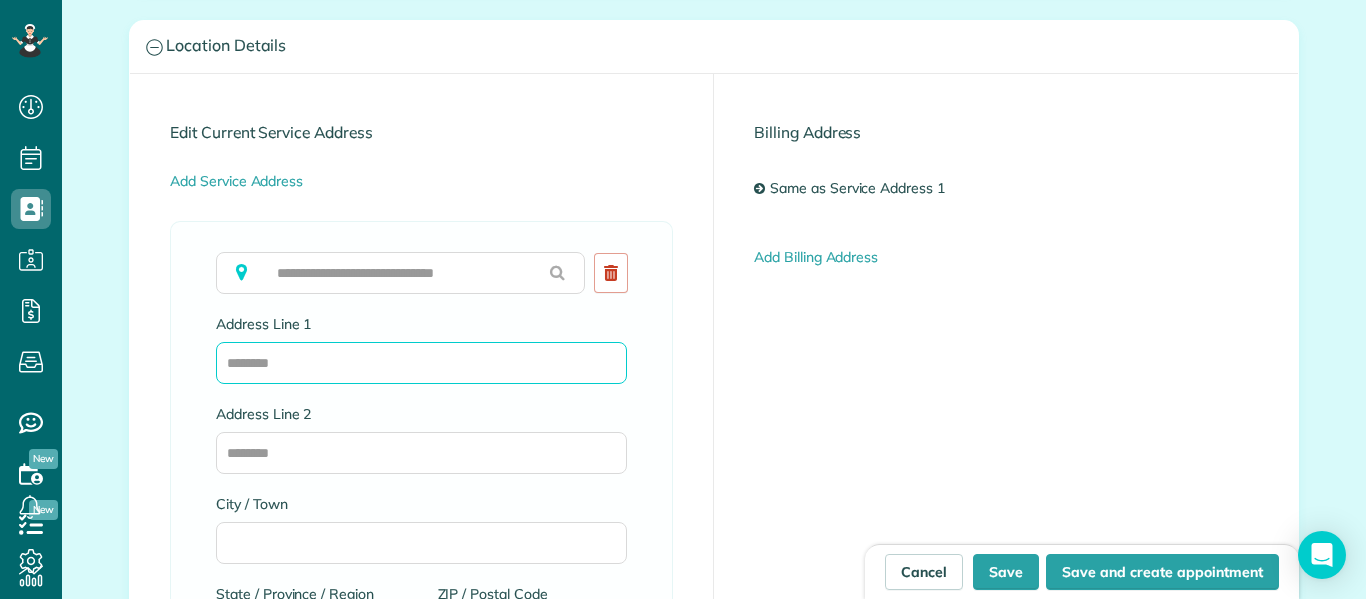 click on "Address Line 1" at bounding box center (421, 363) 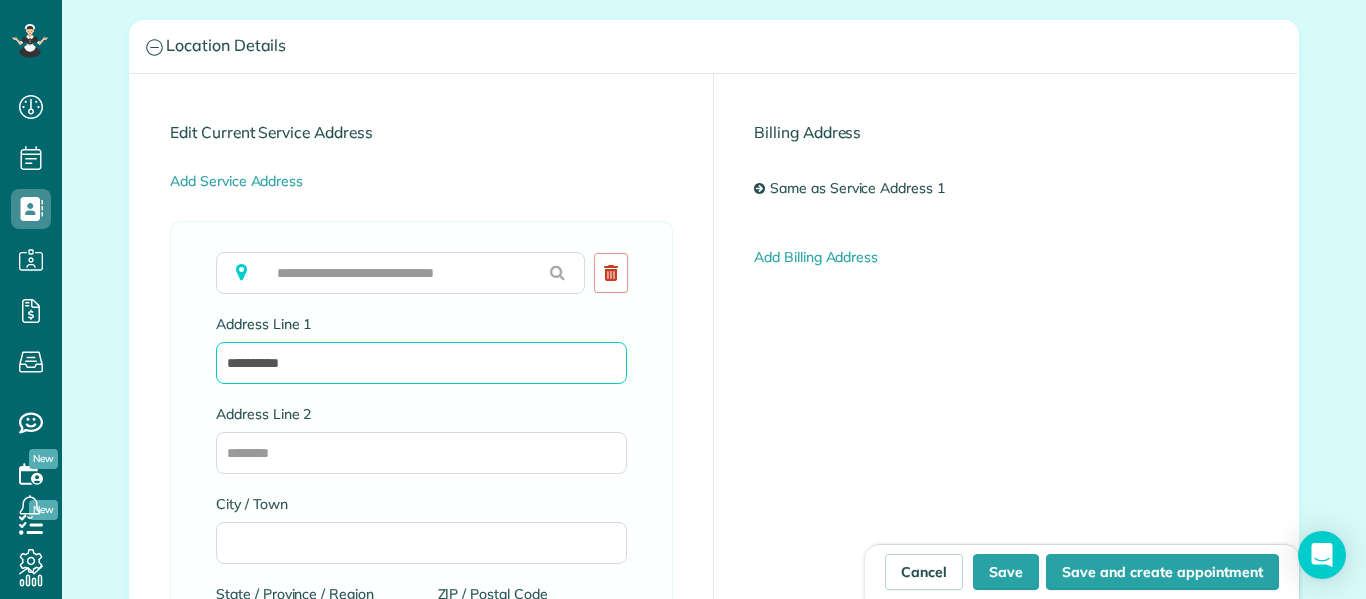 type on "**********" 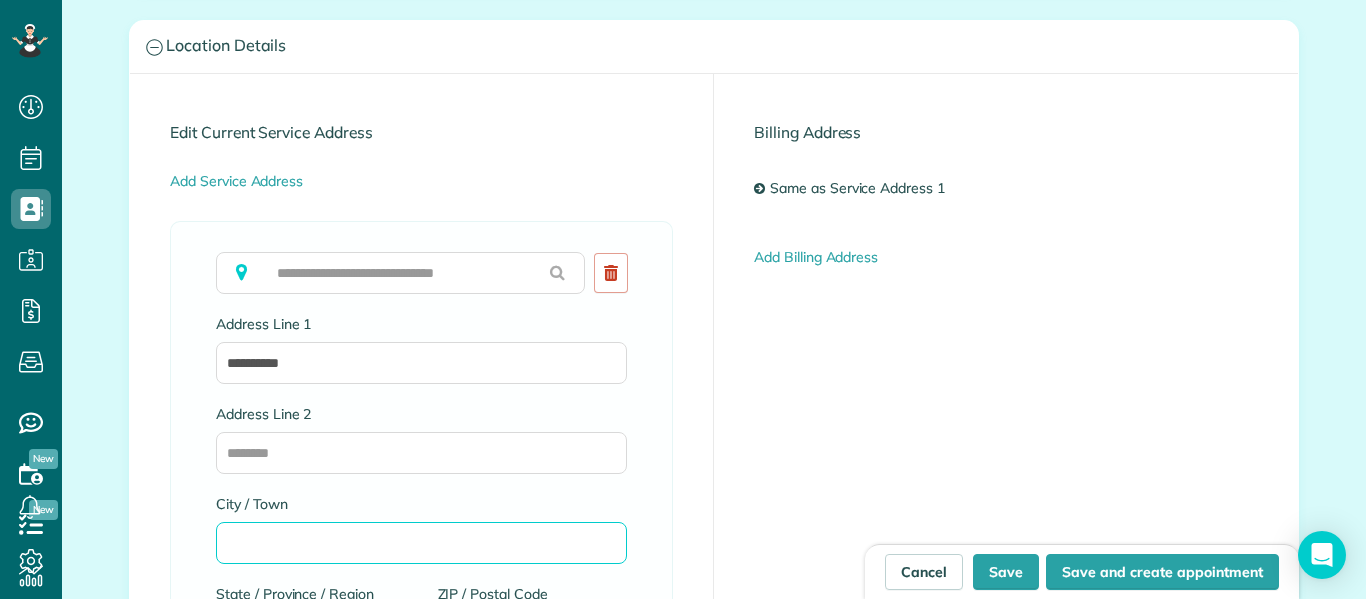 click on "City / Town" at bounding box center [421, 543] 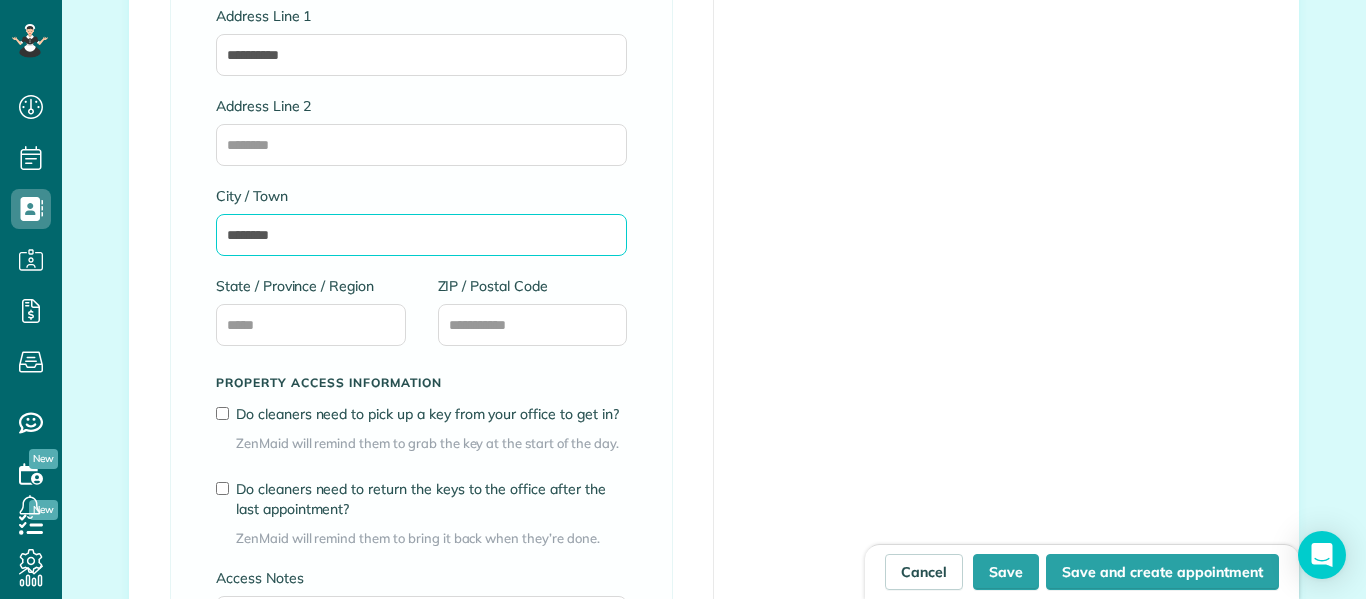 scroll, scrollTop: 1332, scrollLeft: 0, axis: vertical 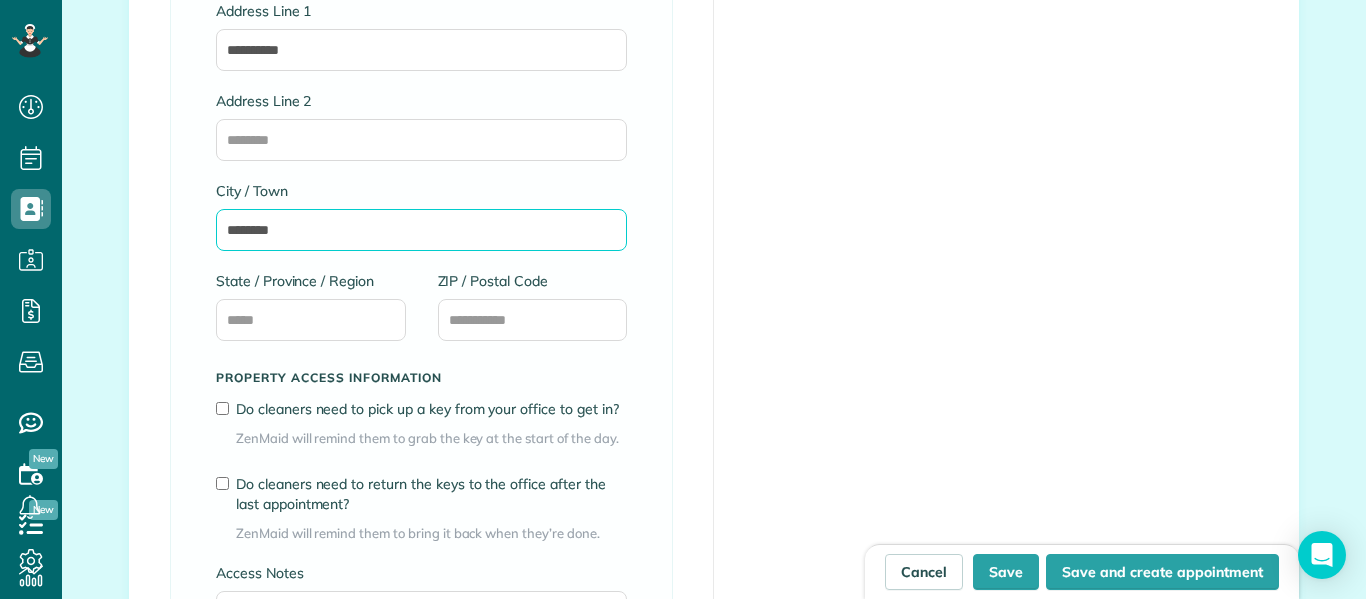 type on "********" 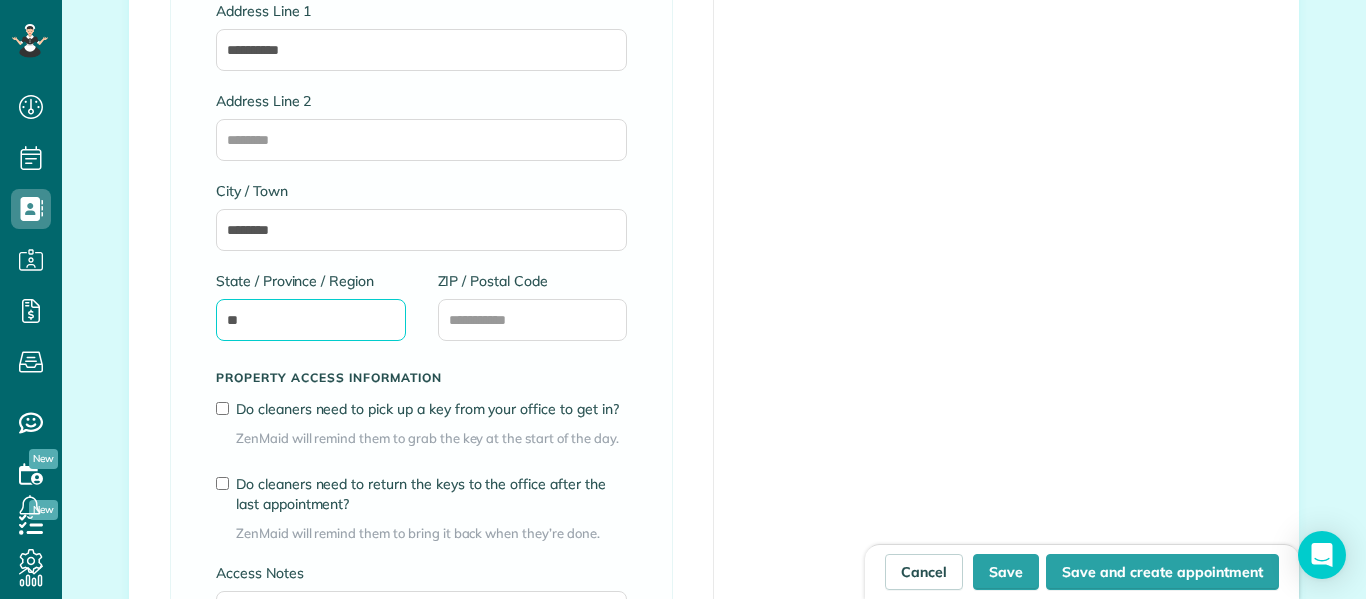 type on "**" 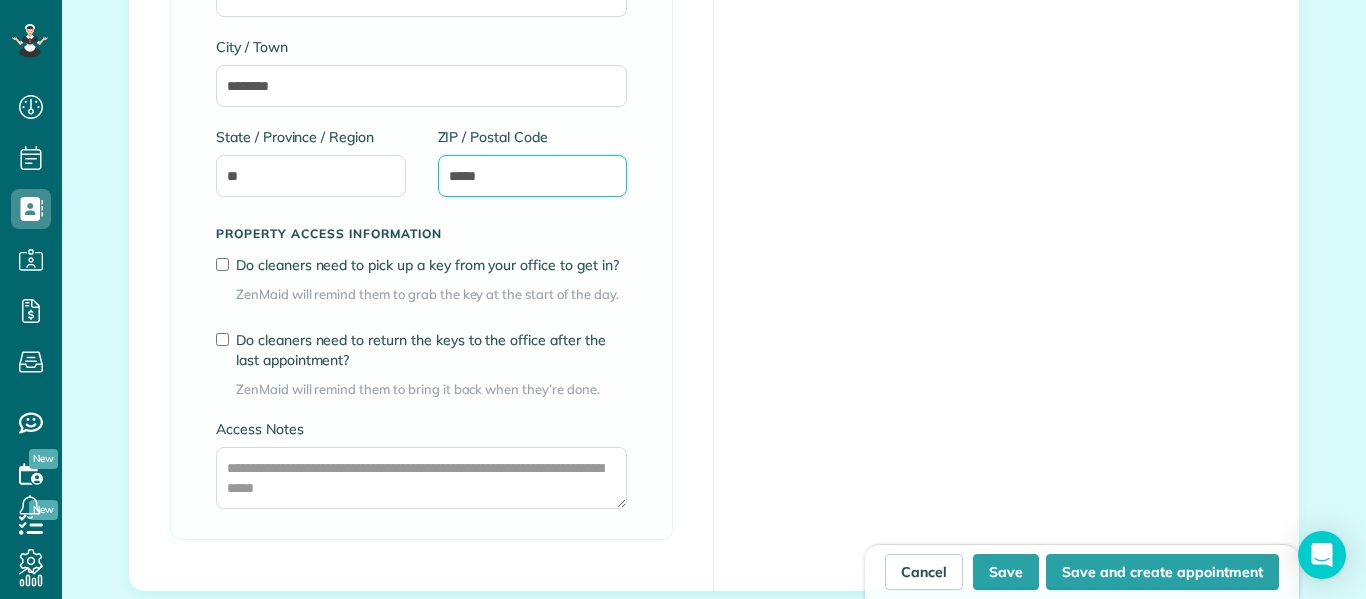 scroll, scrollTop: 1486, scrollLeft: 0, axis: vertical 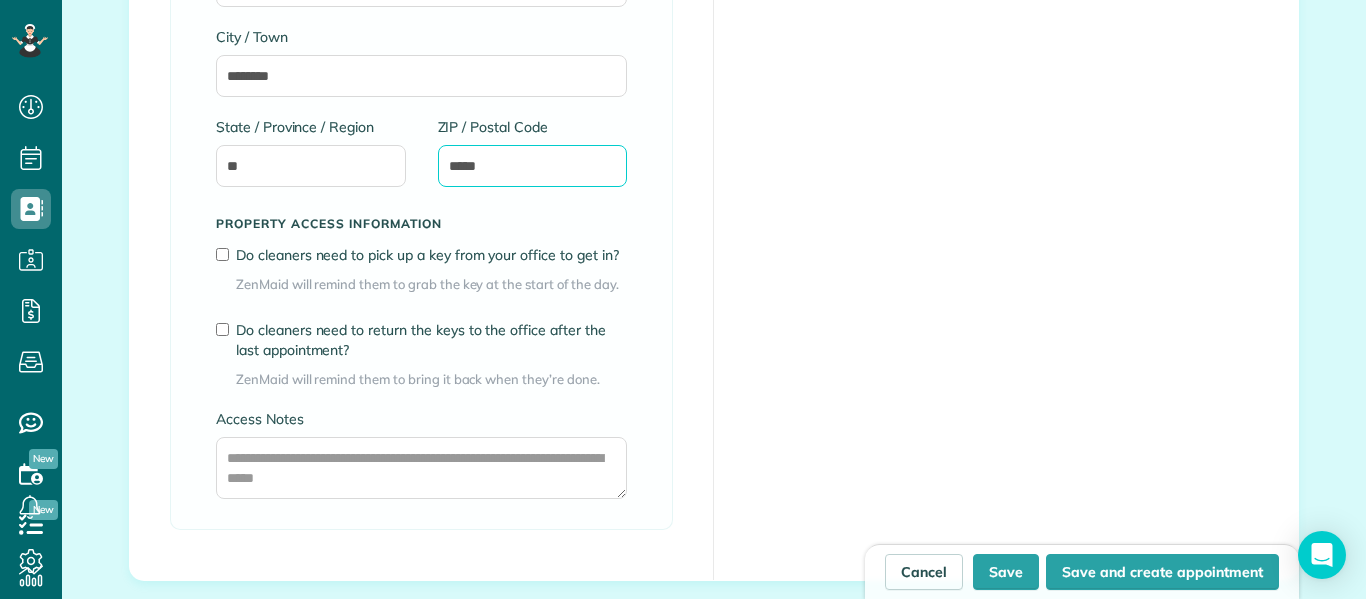 type on "*****" 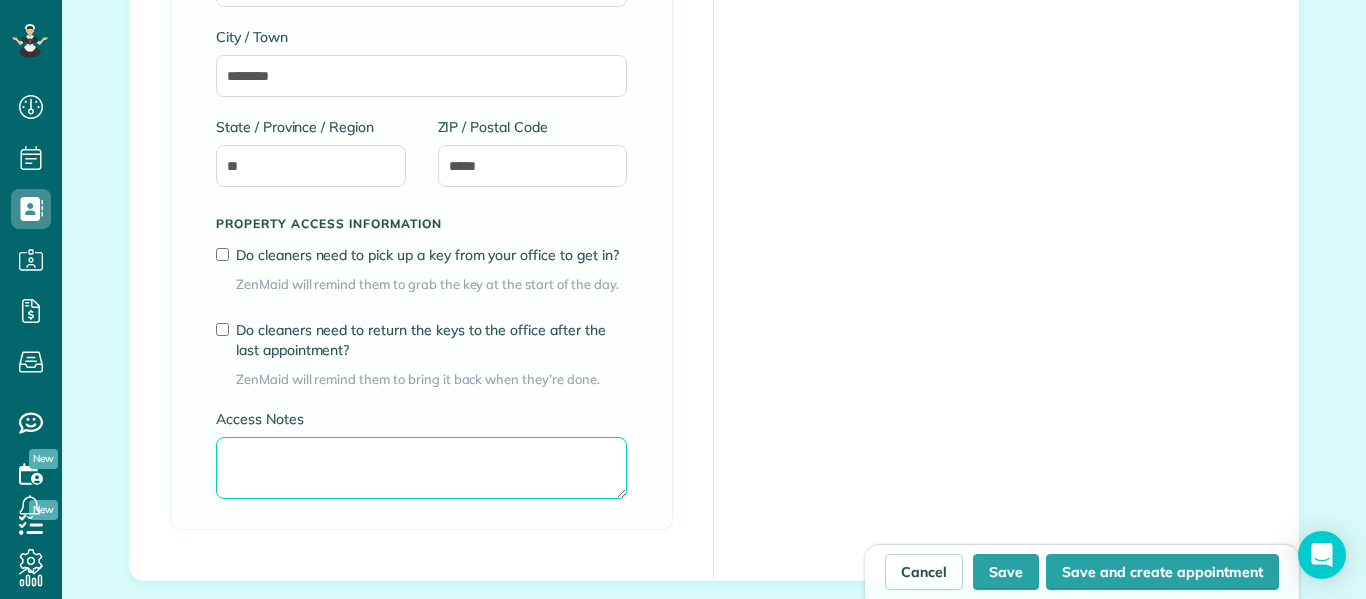 click on "Access Notes" at bounding box center [421, 468] 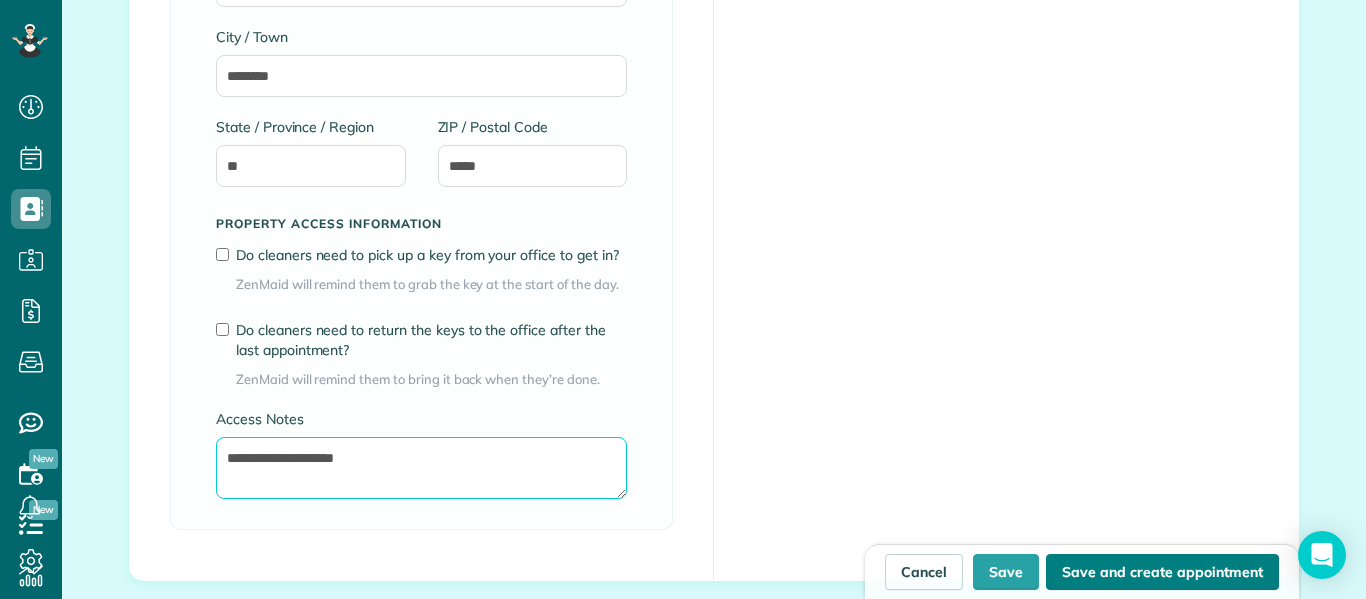 type on "**********" 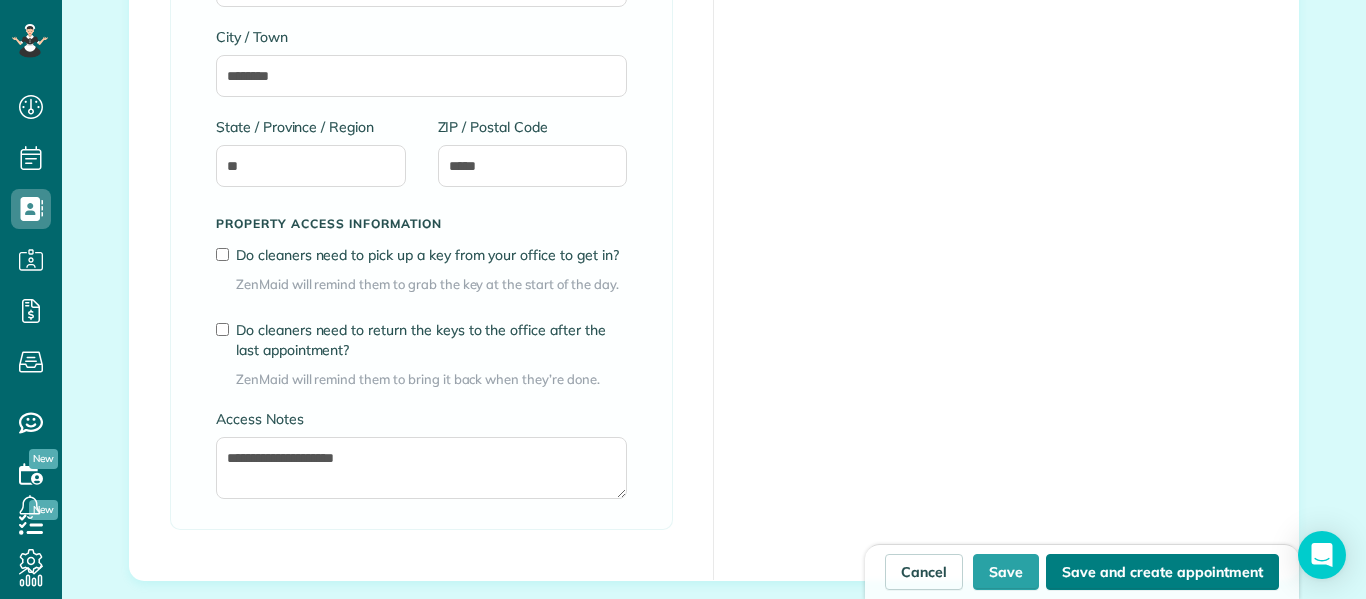 click on "Save and create appointment" at bounding box center (1162, 572) 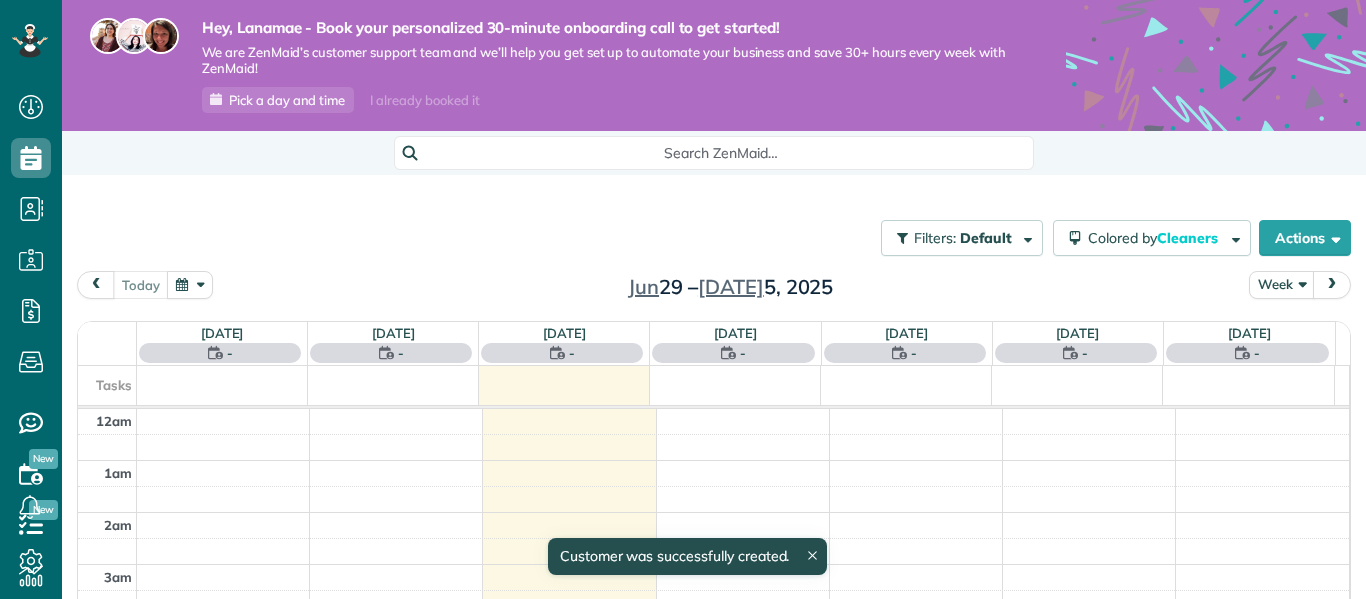 scroll, scrollTop: 0, scrollLeft: 0, axis: both 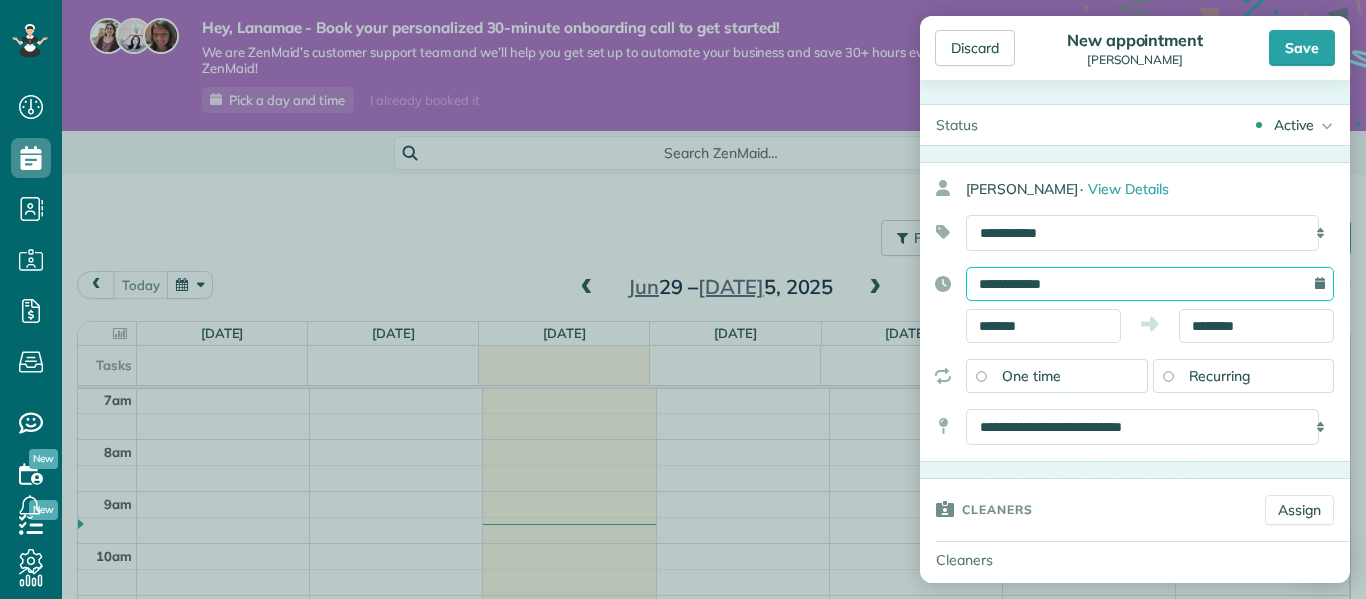 click on "**********" at bounding box center [1150, 284] 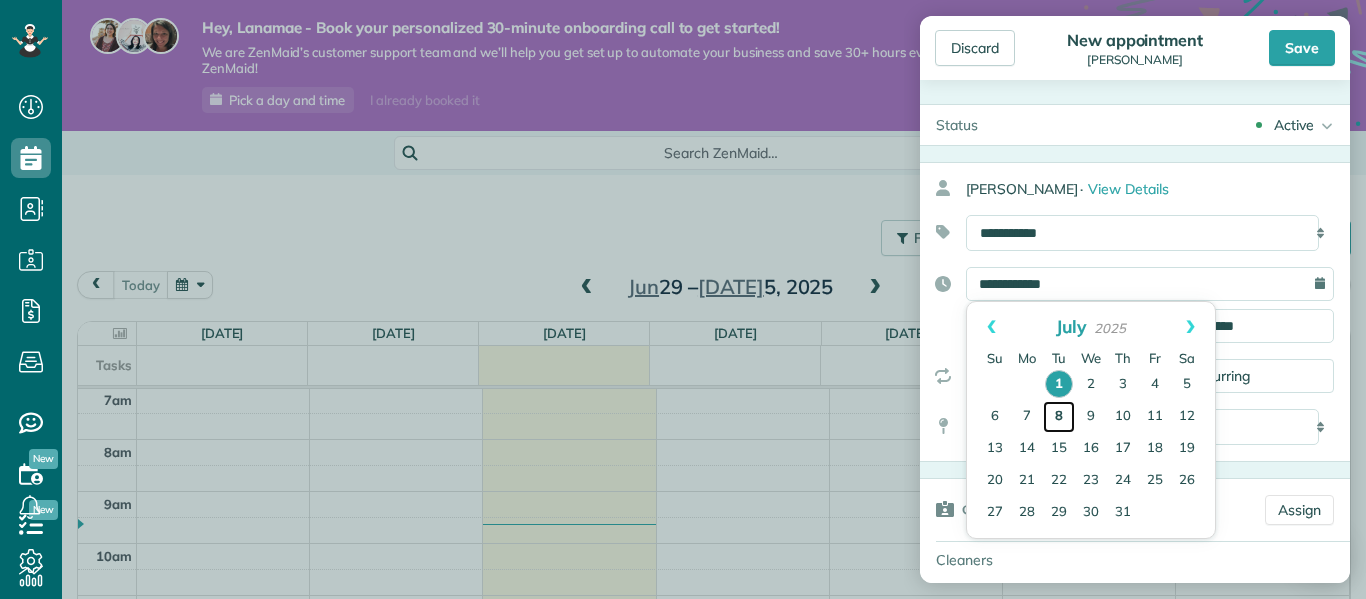 click on "8" at bounding box center [1059, 417] 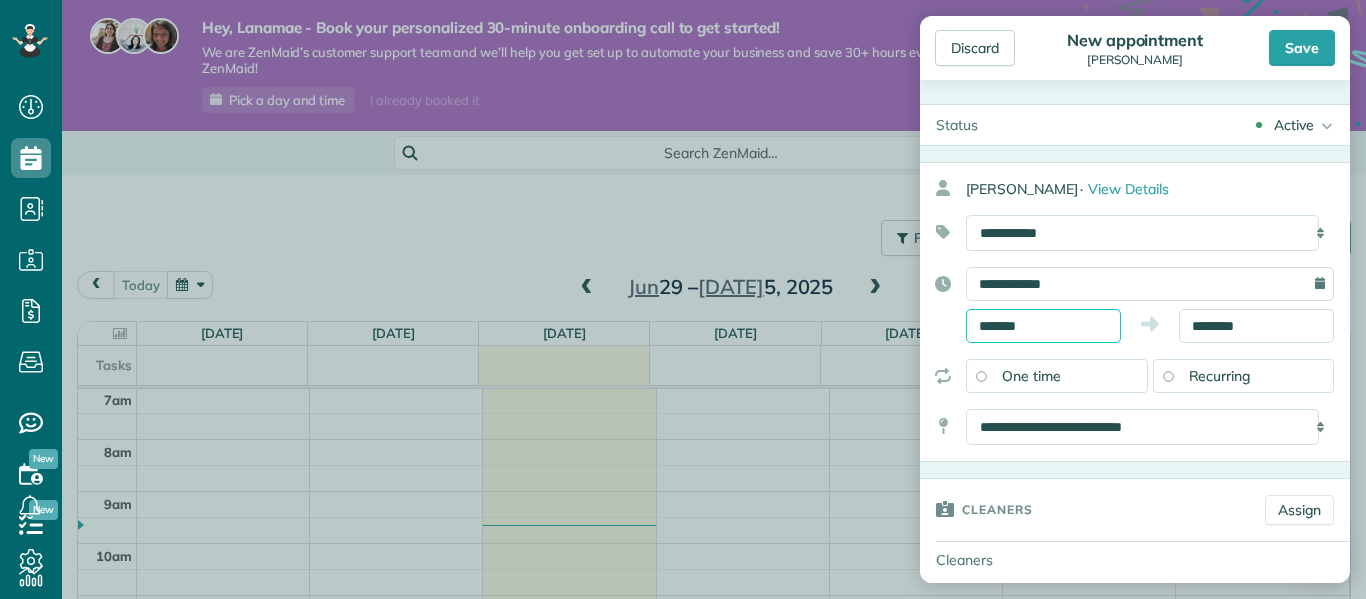 click on "*******" at bounding box center (1043, 326) 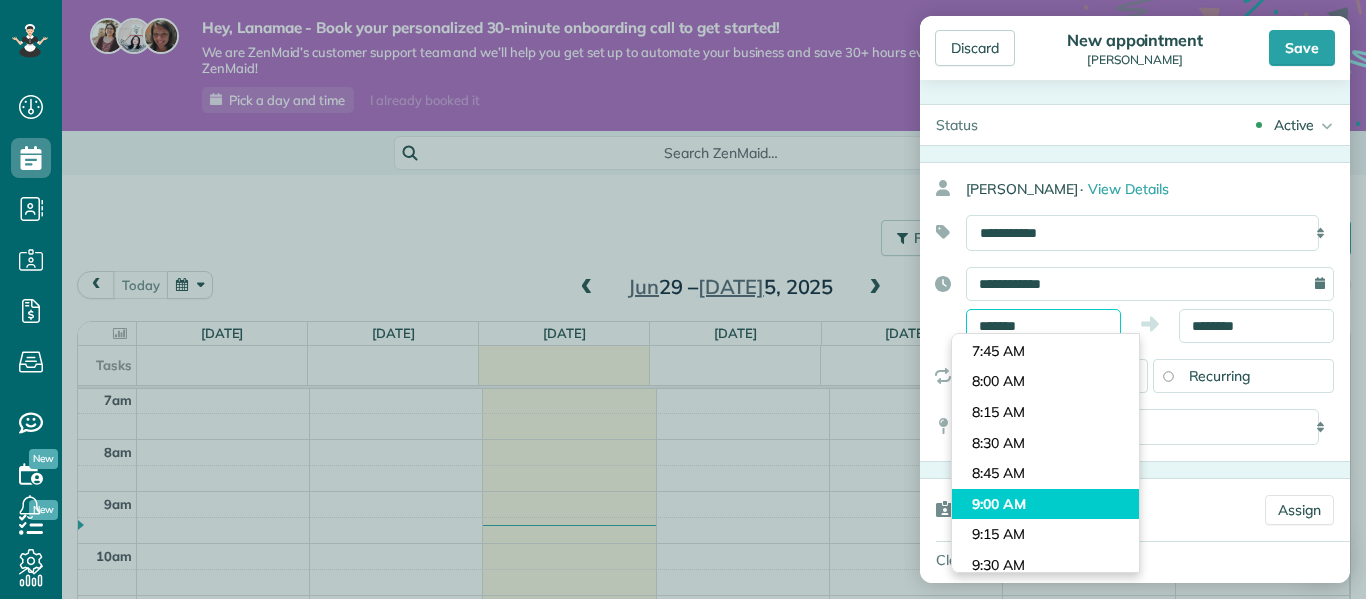 scroll, scrollTop: 912, scrollLeft: 0, axis: vertical 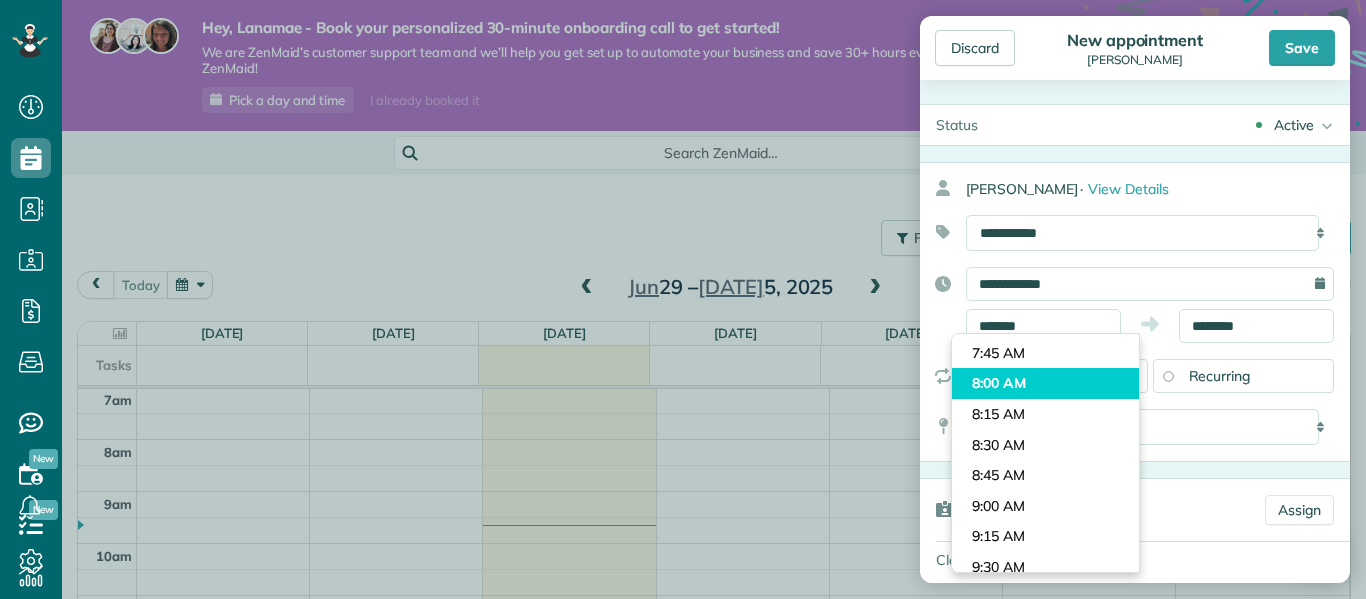 type on "*******" 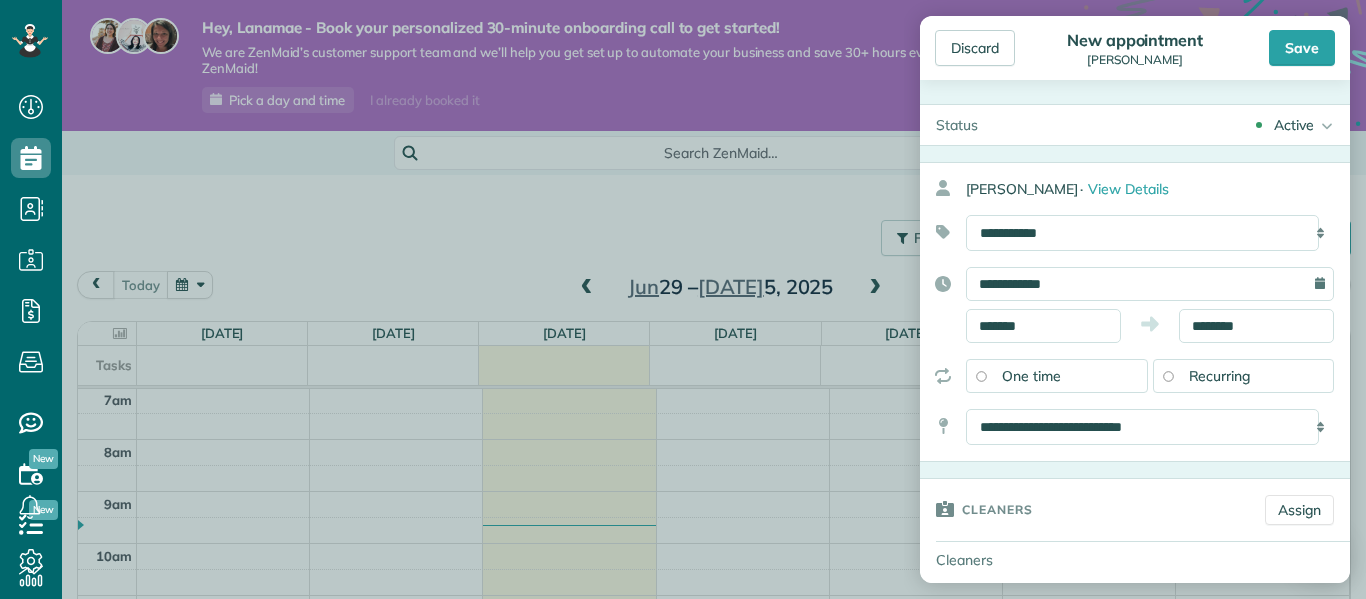 click on "Dashboard
Scheduling
Calendar View
List View
Dispatch View - Weekly scheduling (Beta)" at bounding box center (683, 299) 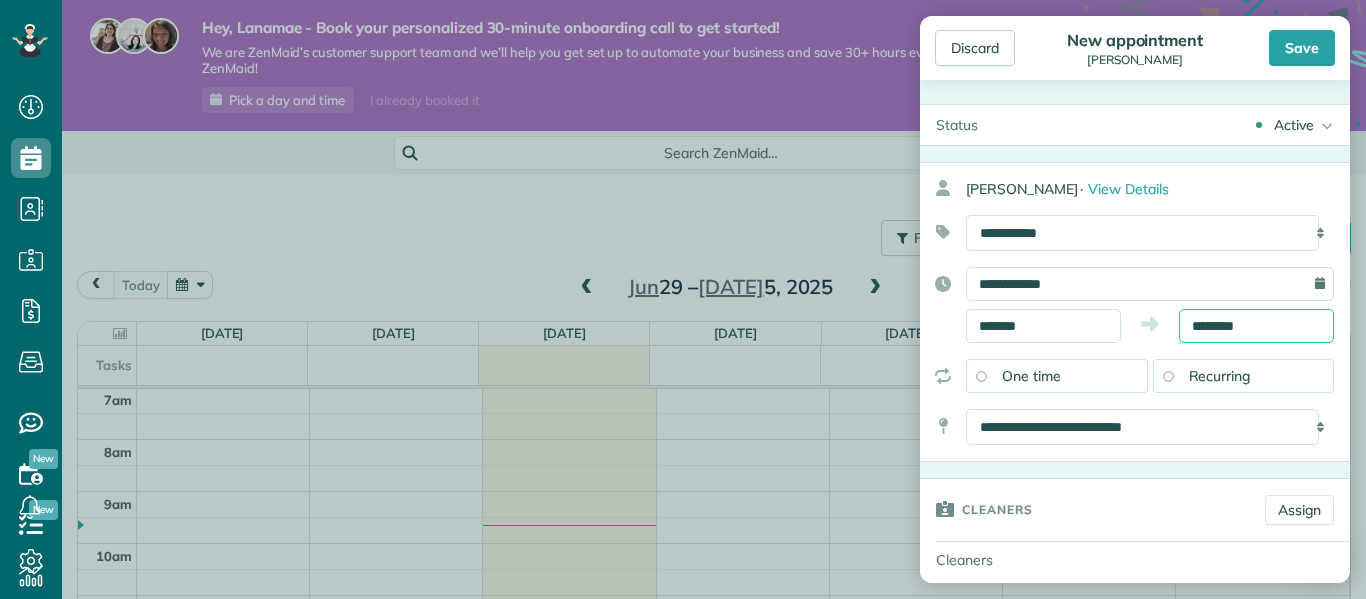 click on "********" at bounding box center (1256, 326) 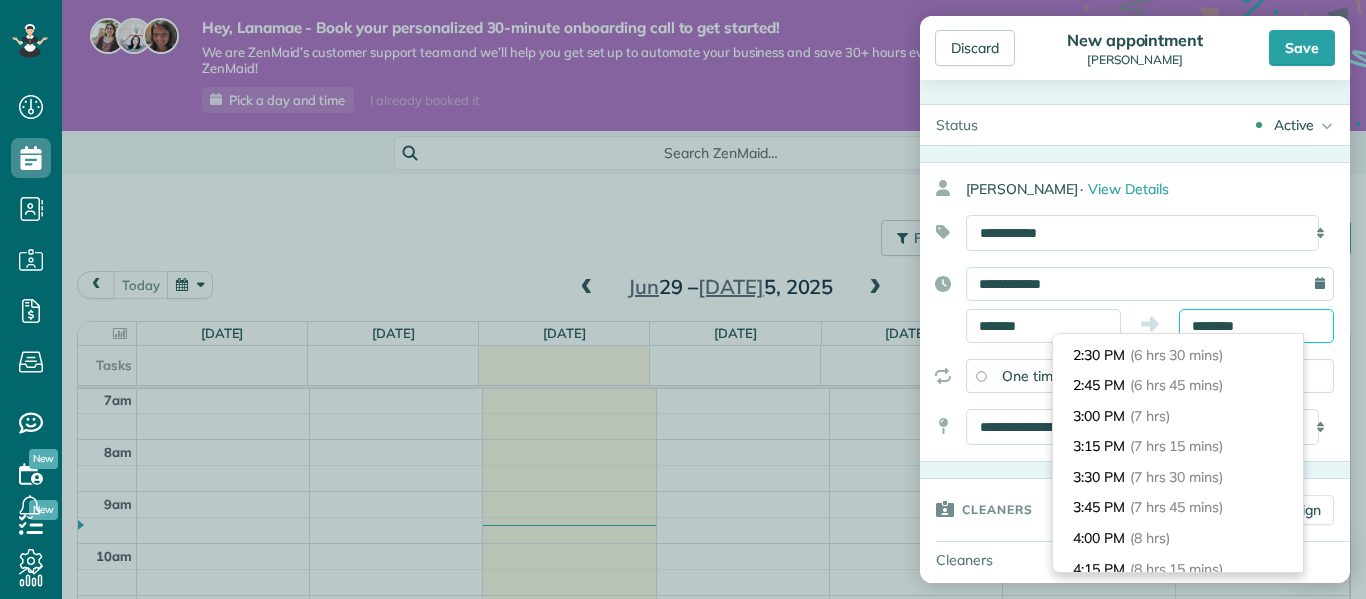 scroll, scrollTop: 798, scrollLeft: 0, axis: vertical 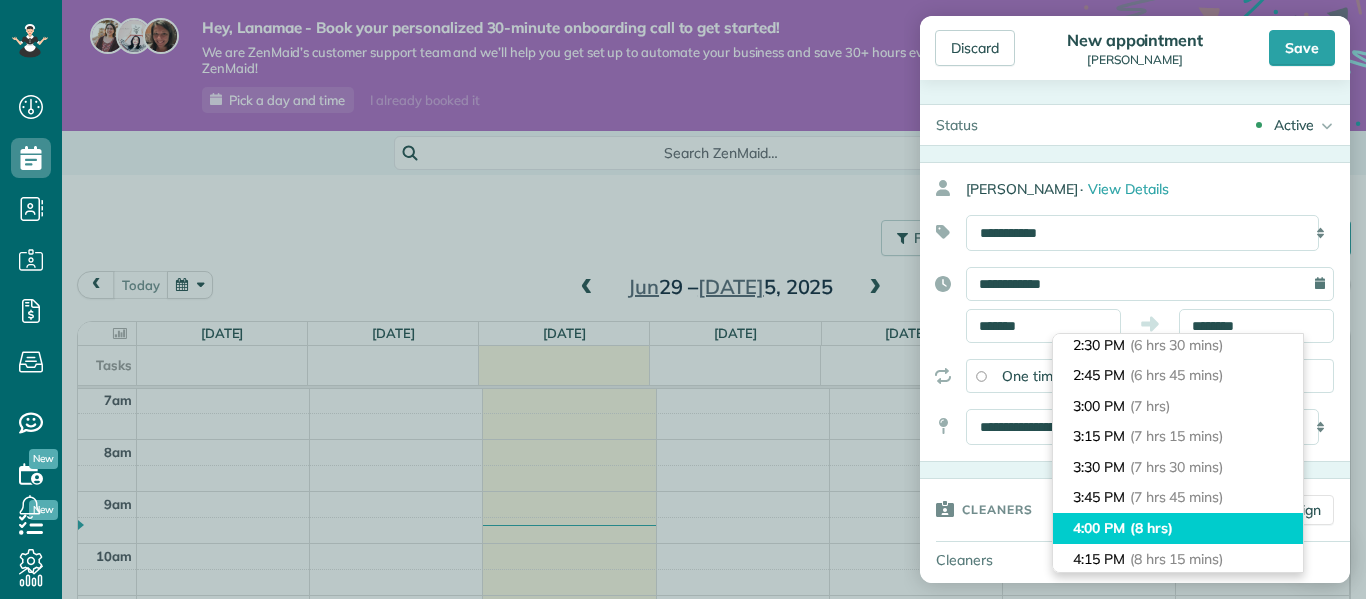 type on "*******" 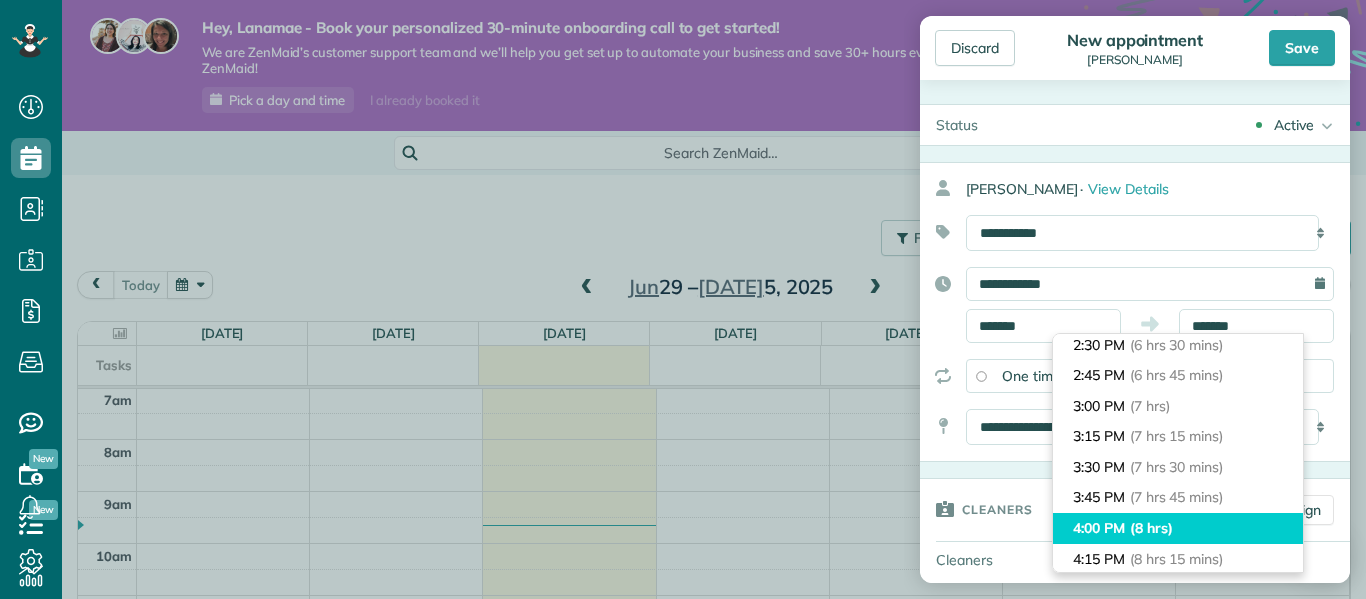 click on "(8 hrs)" at bounding box center [1151, 528] 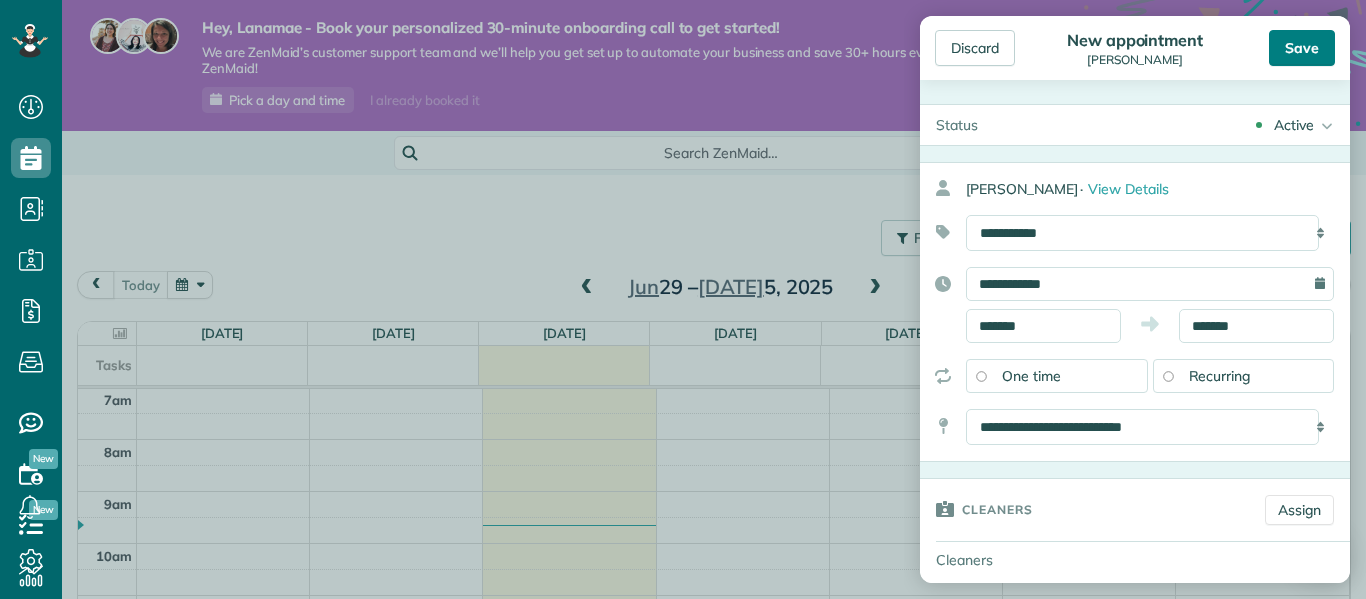 click on "Save" at bounding box center [1302, 48] 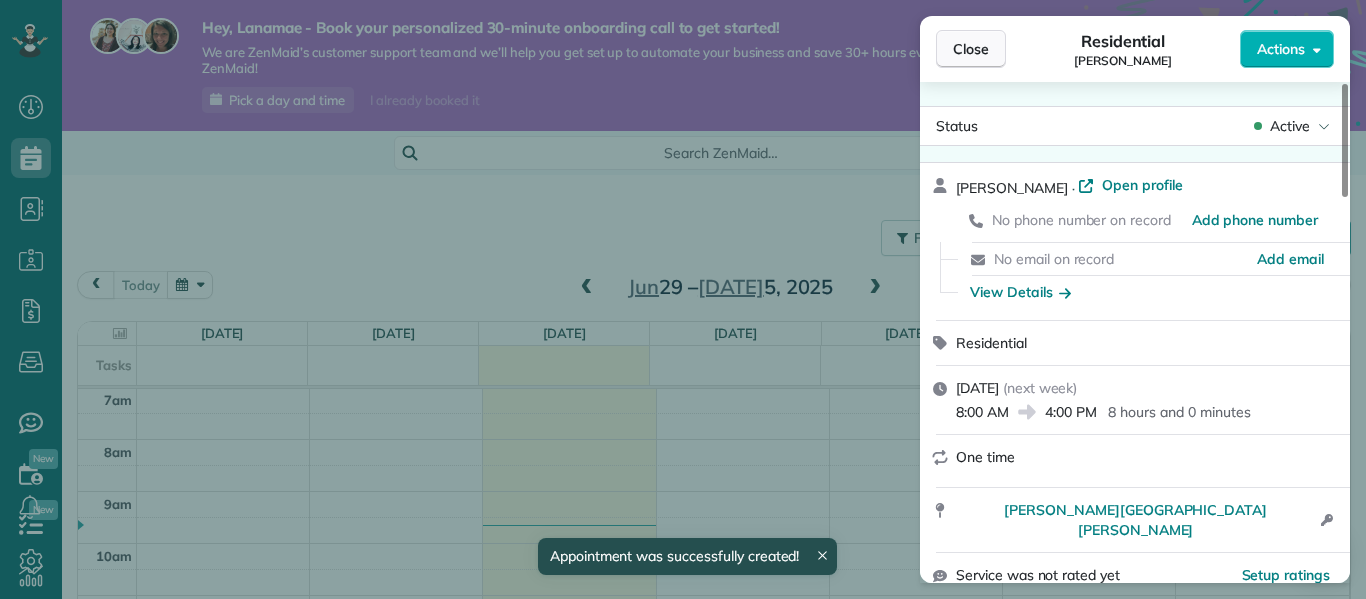 click on "Close" at bounding box center (971, 49) 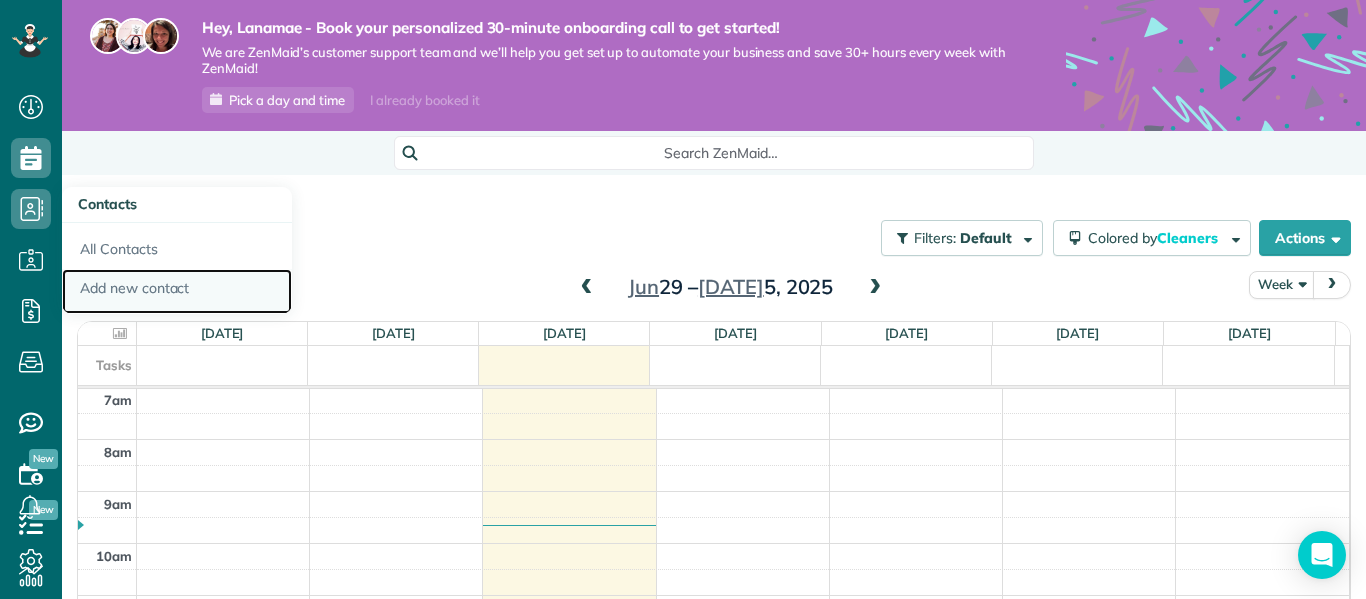 click on "Add new contact" at bounding box center [177, 292] 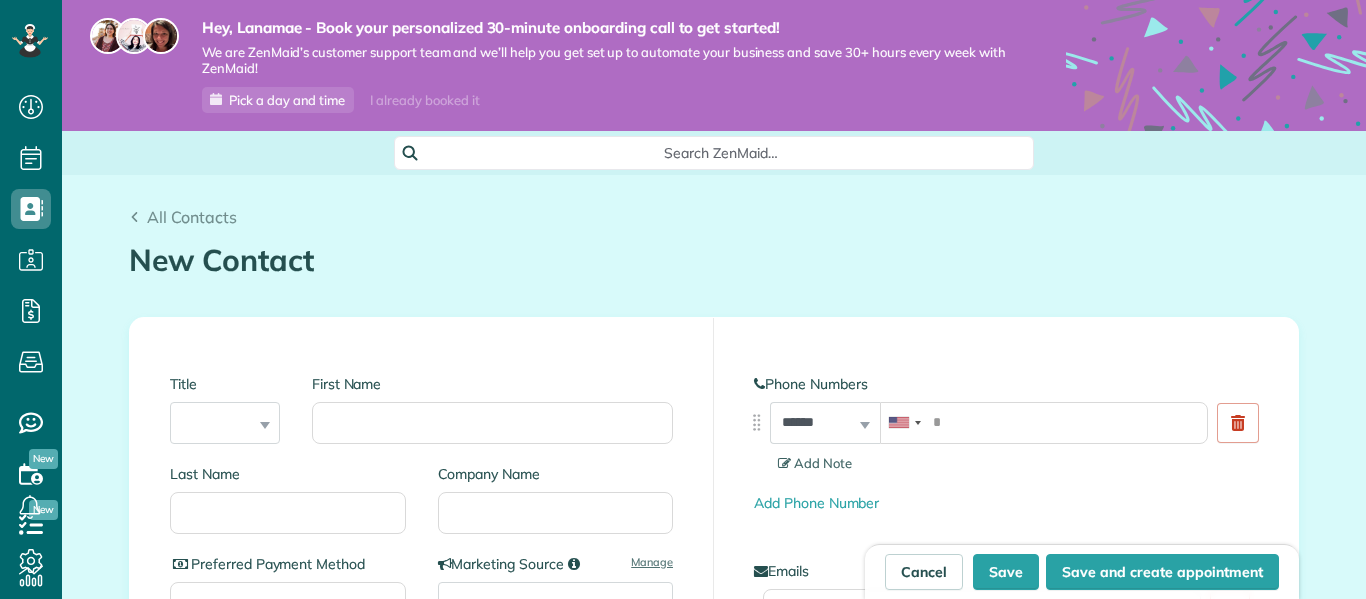 scroll, scrollTop: 0, scrollLeft: 0, axis: both 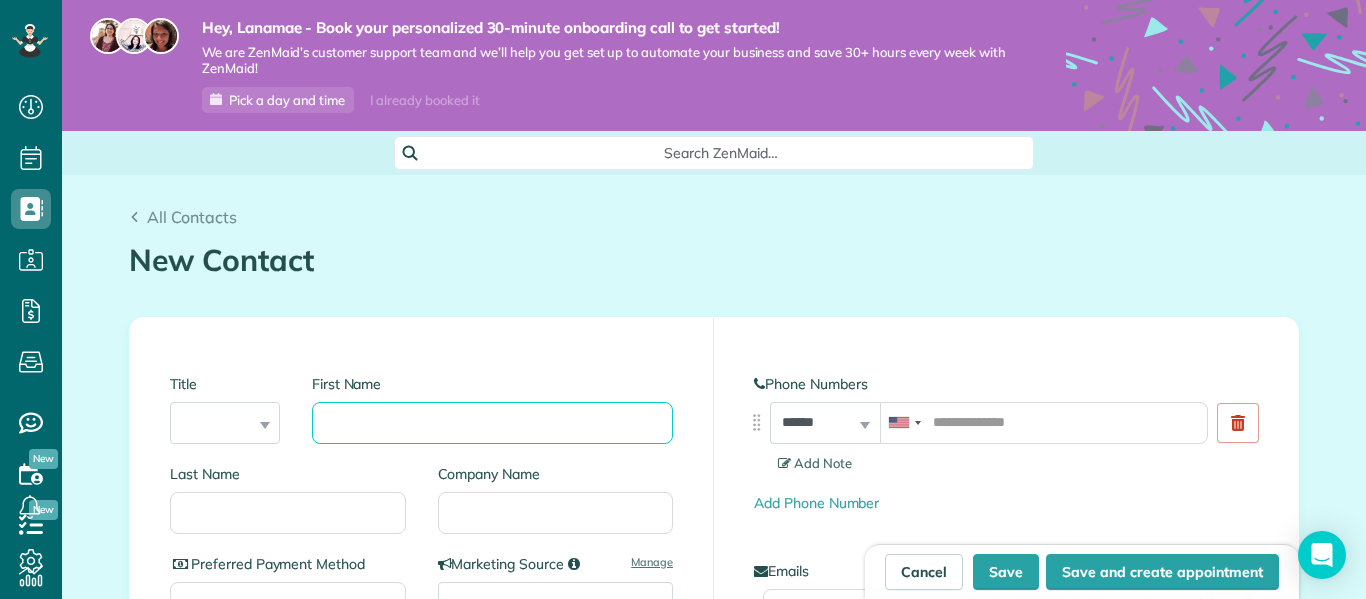 click on "First Name" at bounding box center [492, 423] 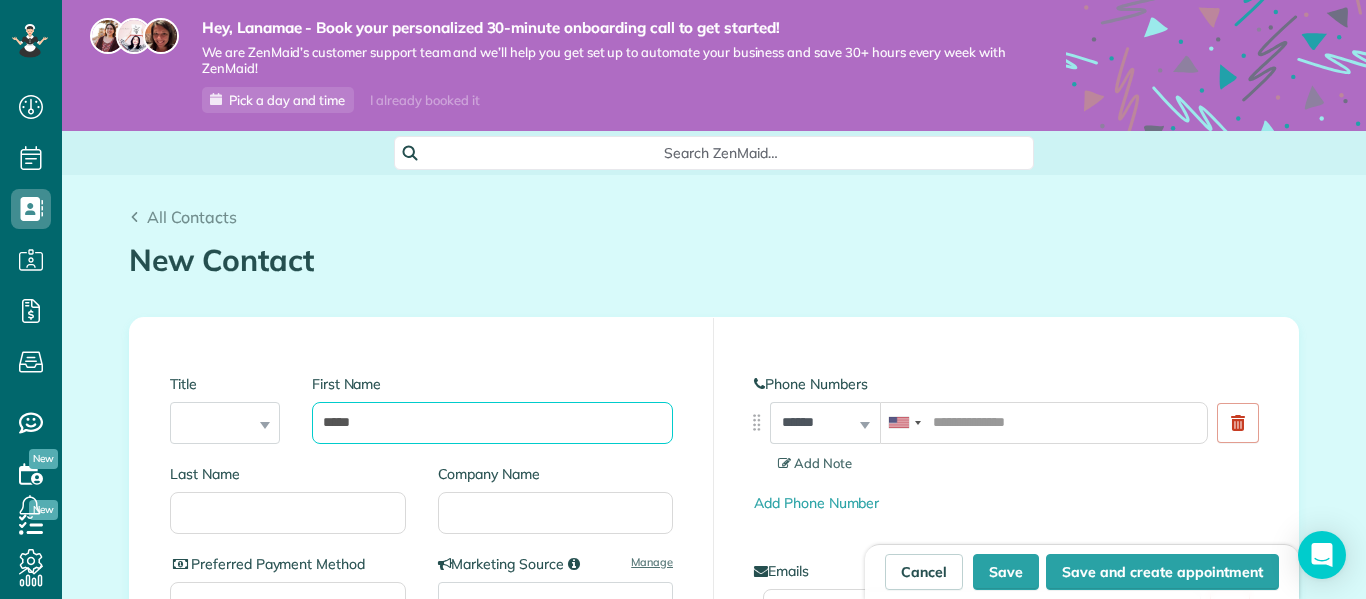 type on "*****" 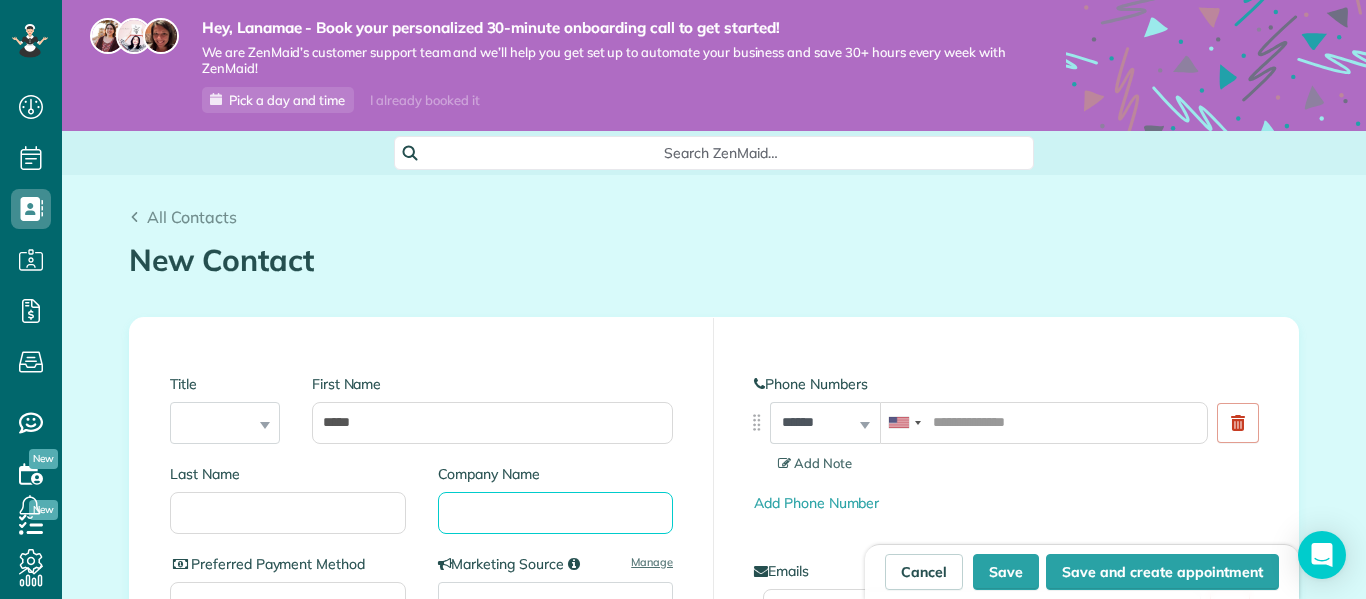 click on "Company Name" at bounding box center (556, 513) 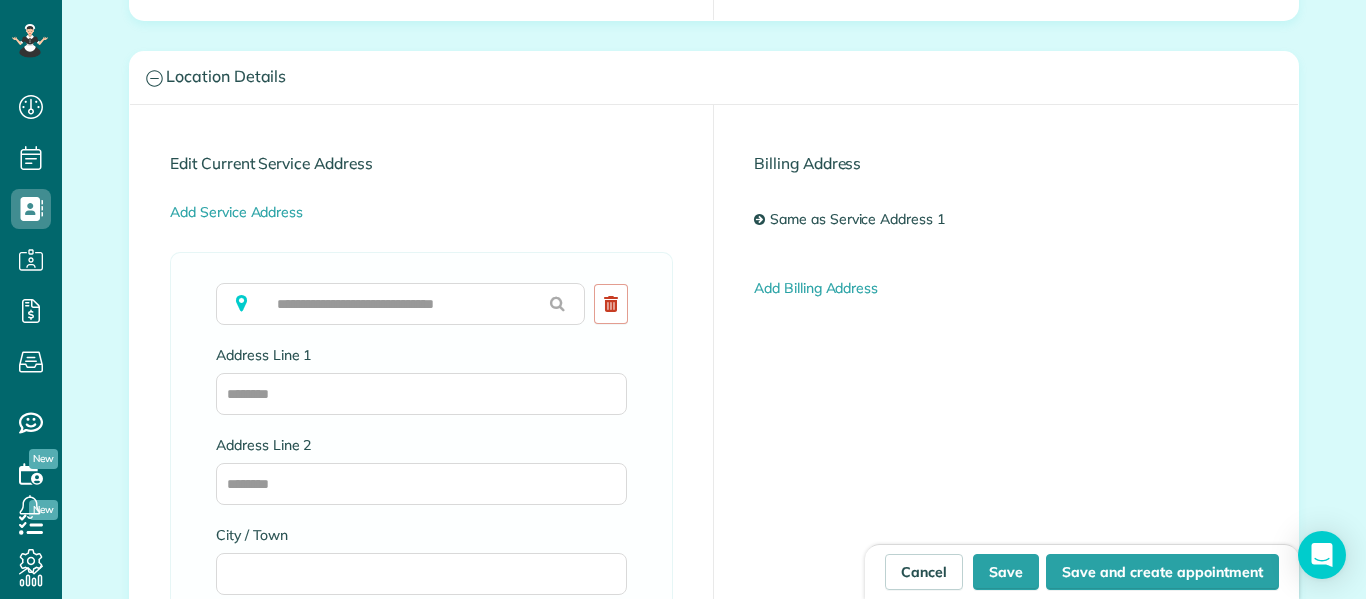scroll, scrollTop: 989, scrollLeft: 0, axis: vertical 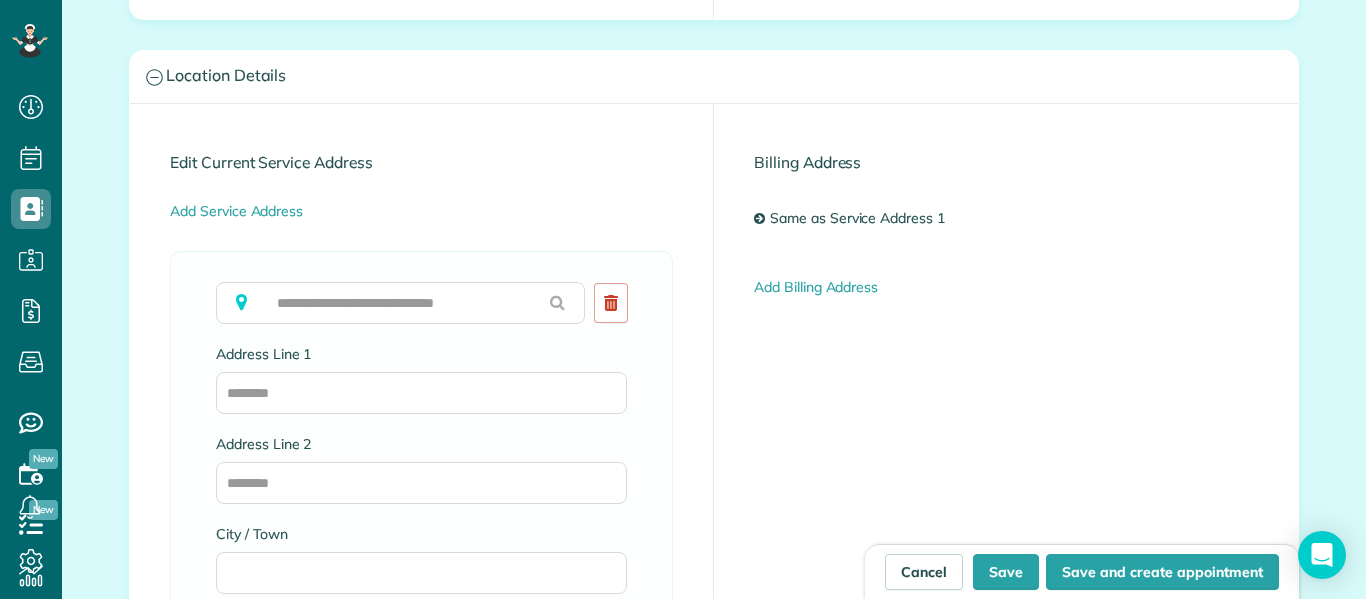 type on "**********" 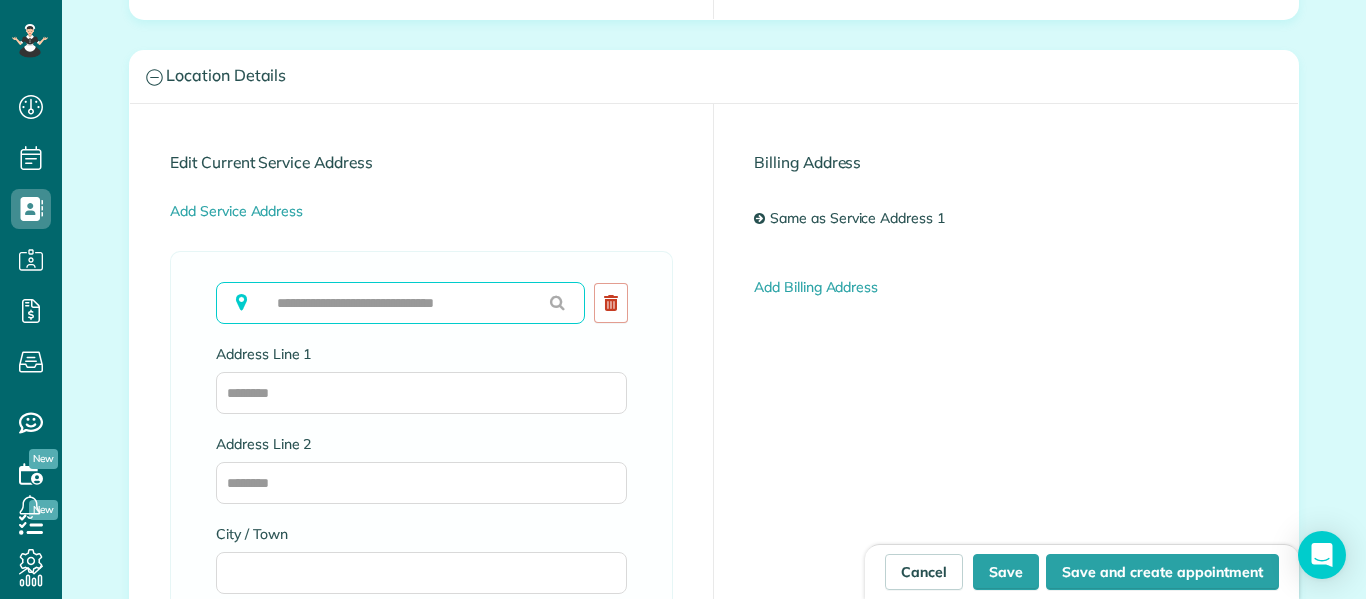click at bounding box center (400, 303) 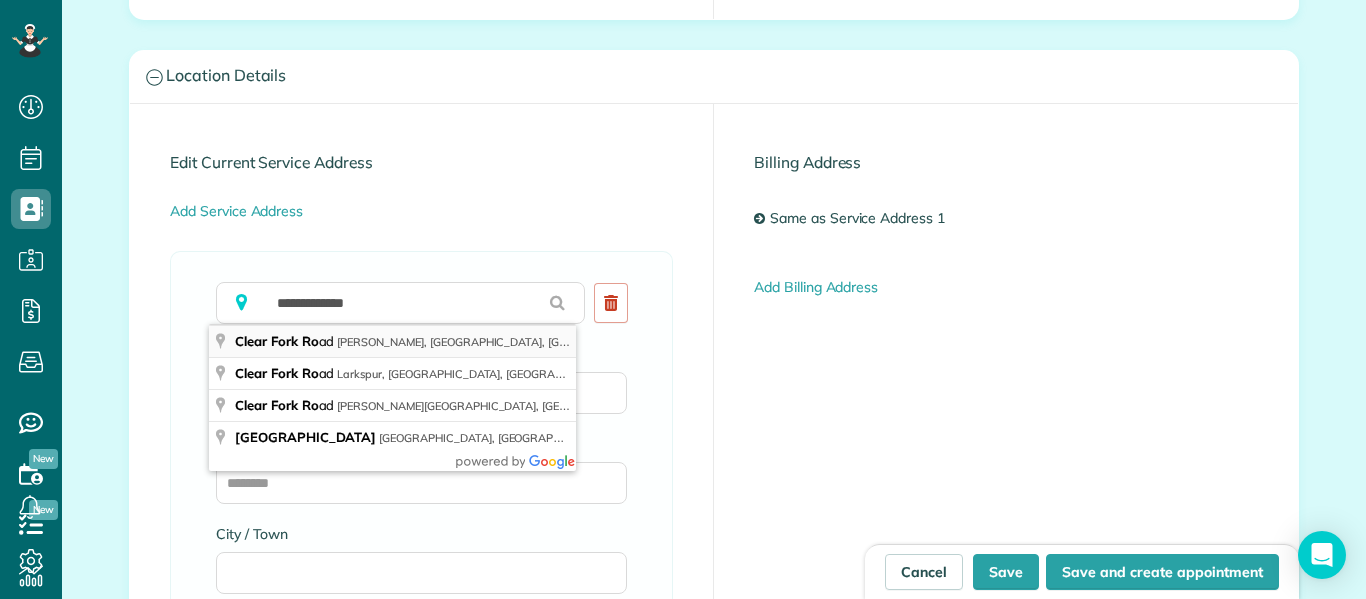 type on "**********" 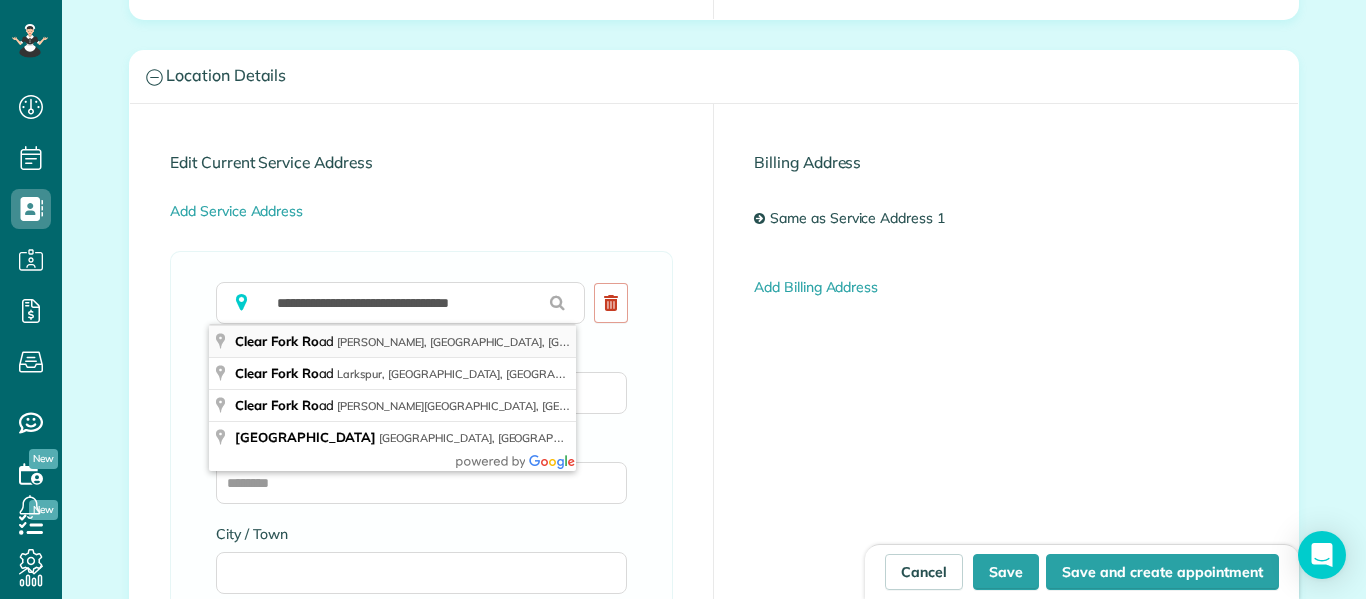 type on "**********" 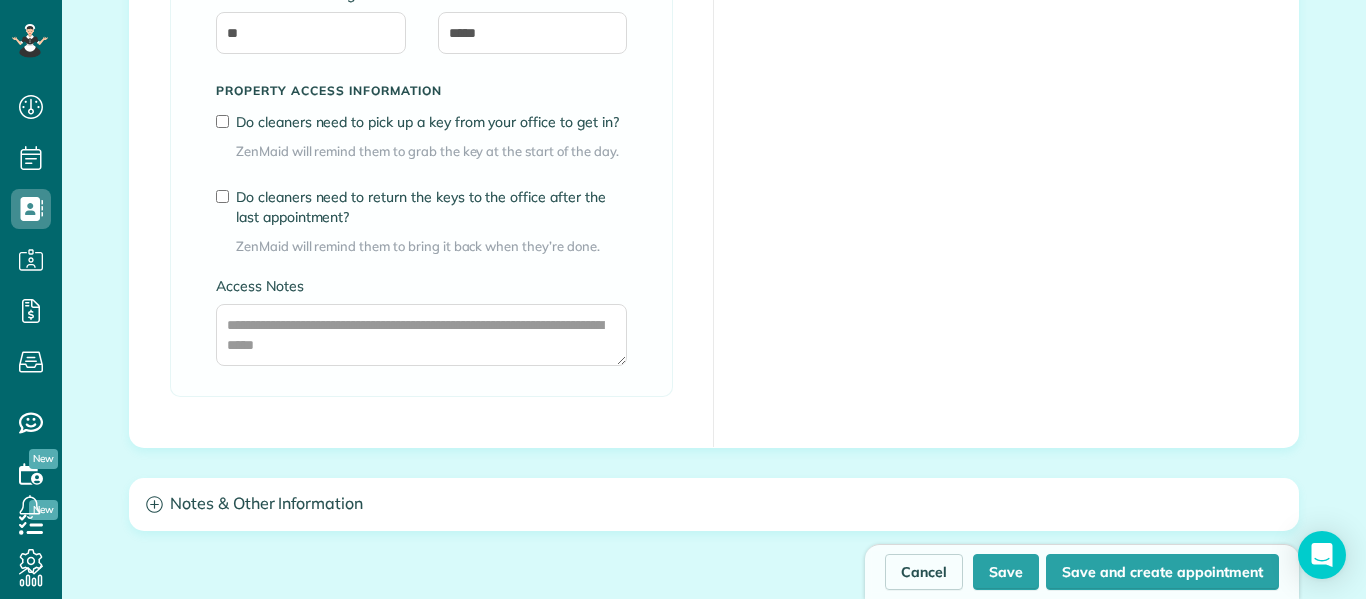 scroll, scrollTop: 1620, scrollLeft: 0, axis: vertical 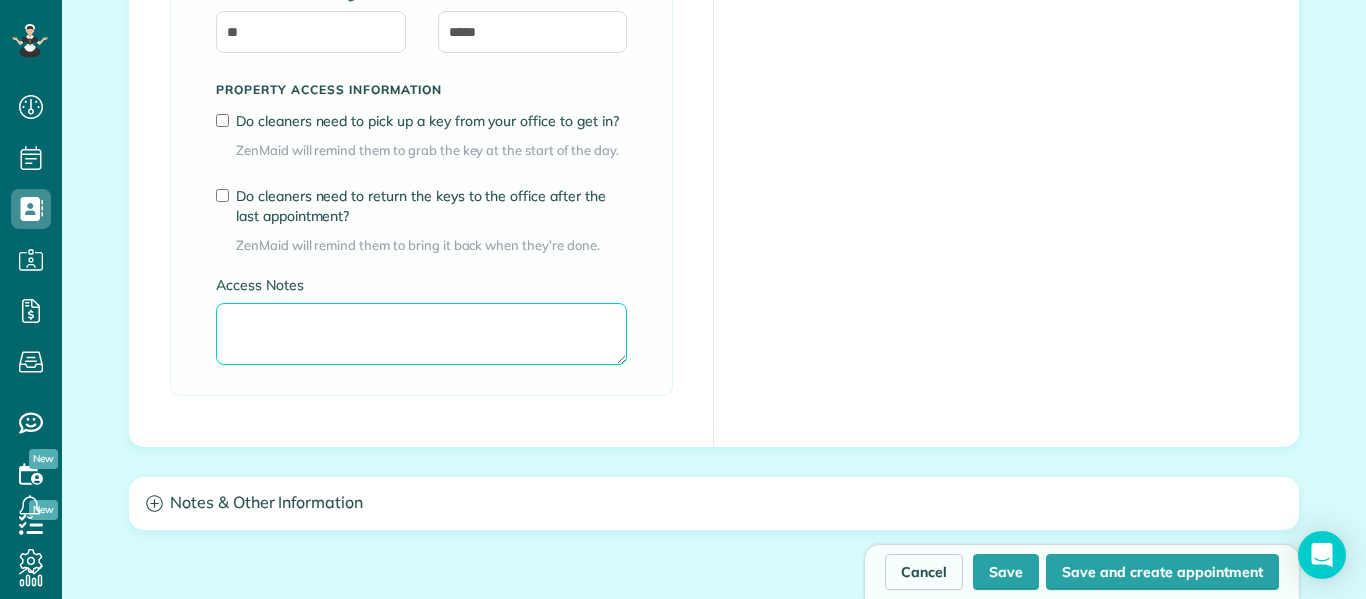 click on "Access Notes" at bounding box center (421, 334) 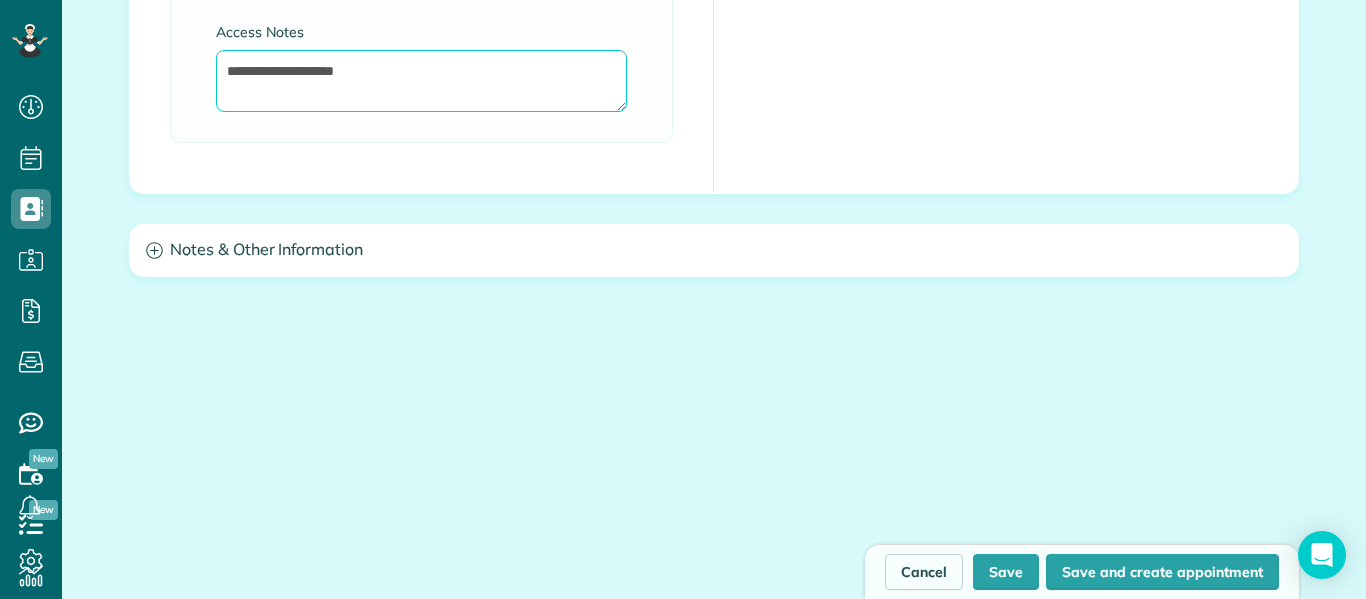 scroll, scrollTop: 1879, scrollLeft: 0, axis: vertical 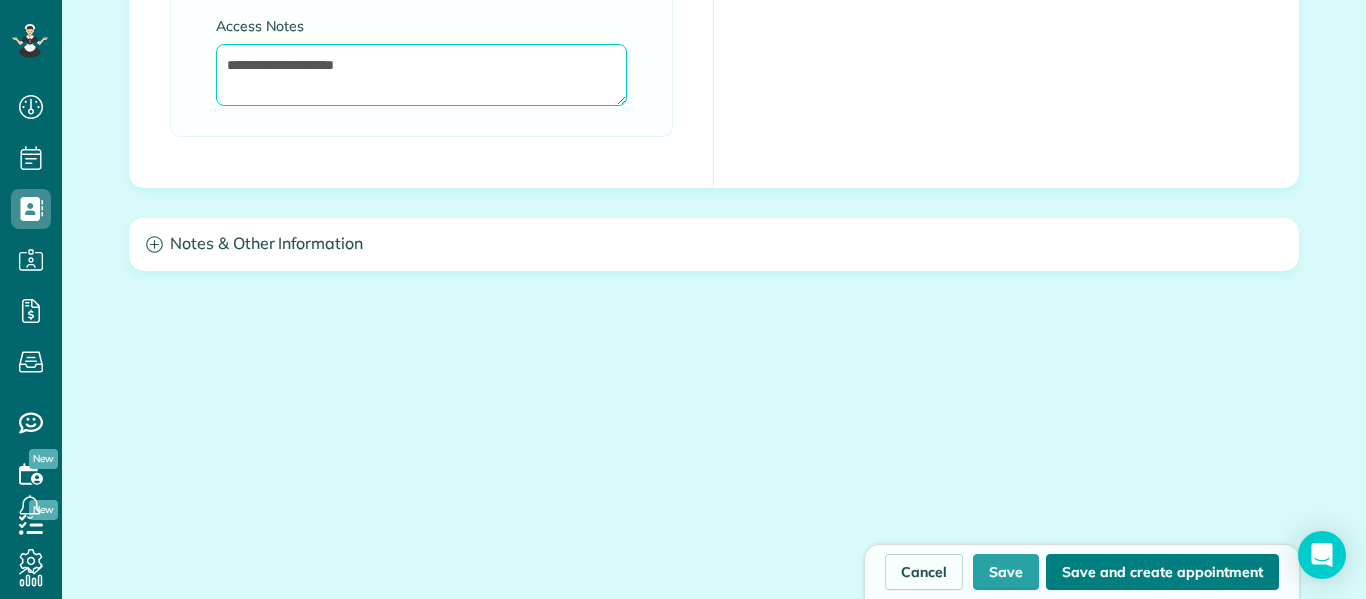 type on "**********" 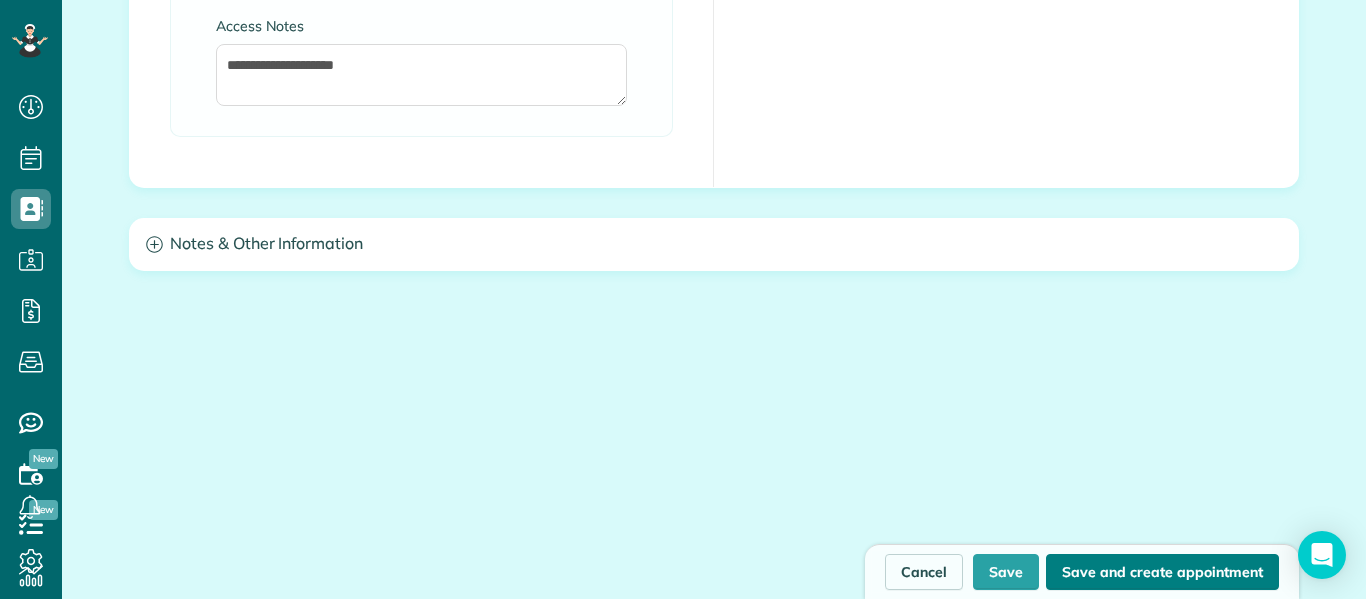 click on "Save and create appointment" at bounding box center [1162, 572] 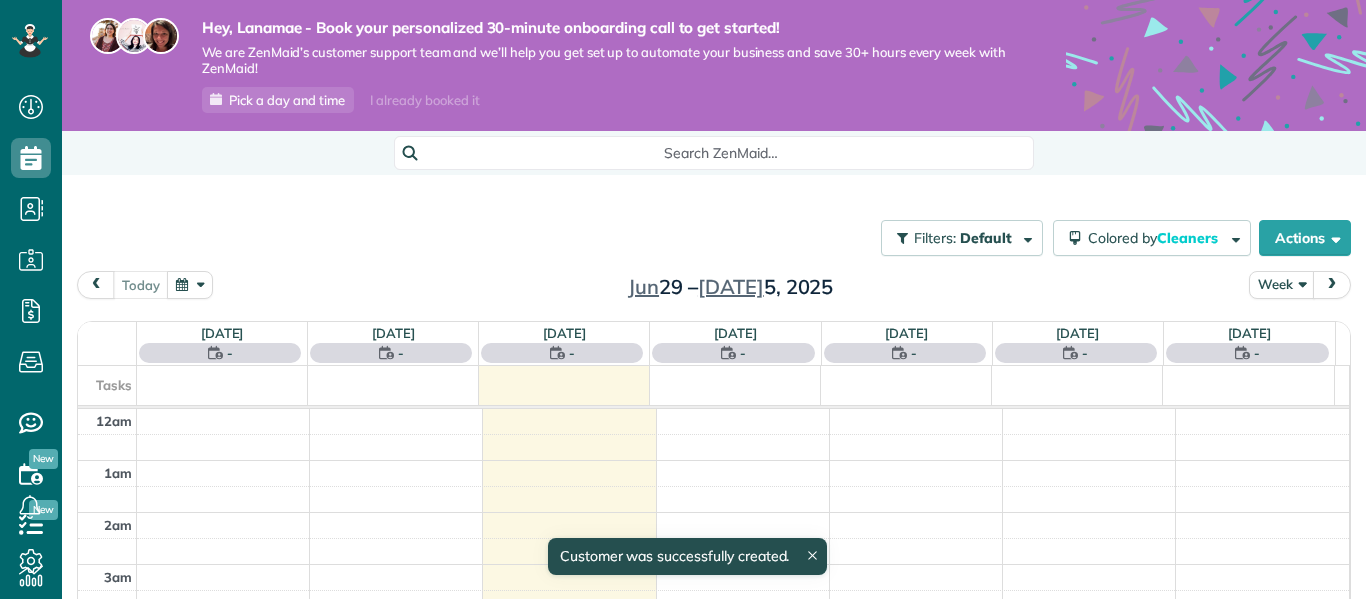 scroll, scrollTop: 0, scrollLeft: 0, axis: both 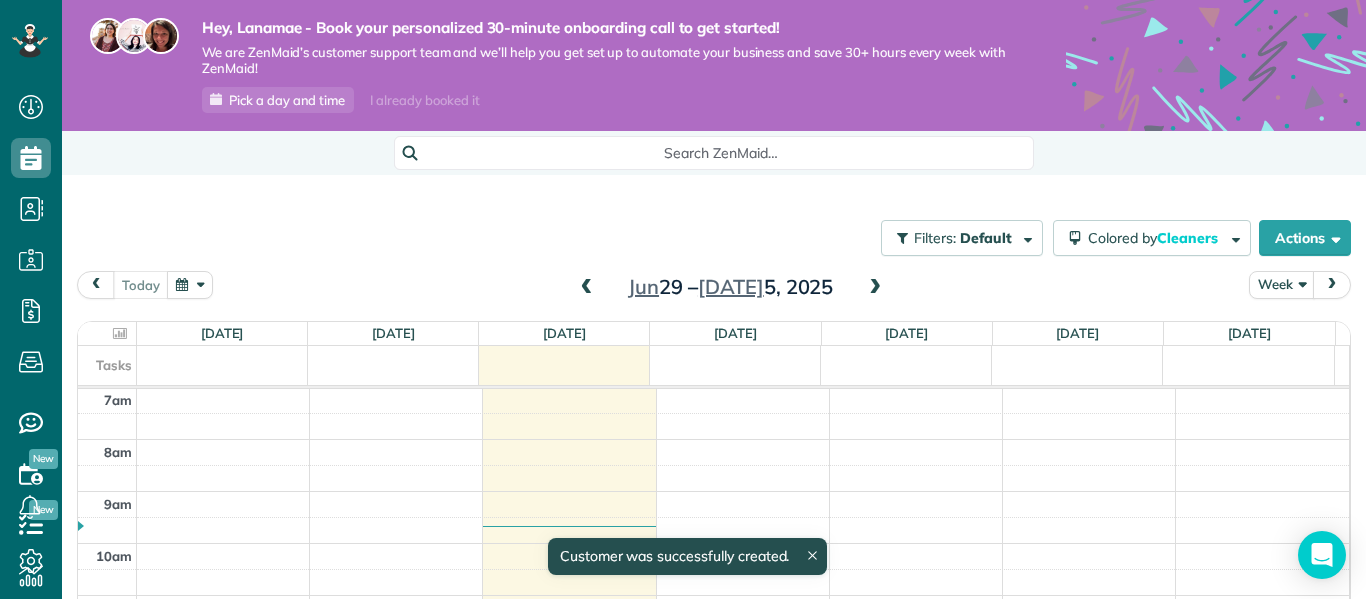 click on "Discard
New appointment
[PERSON_NAME] (Senior Dog Rescue)
Save
Status
Active
Active
Estimate
Stand-By" at bounding box center [683, 299] 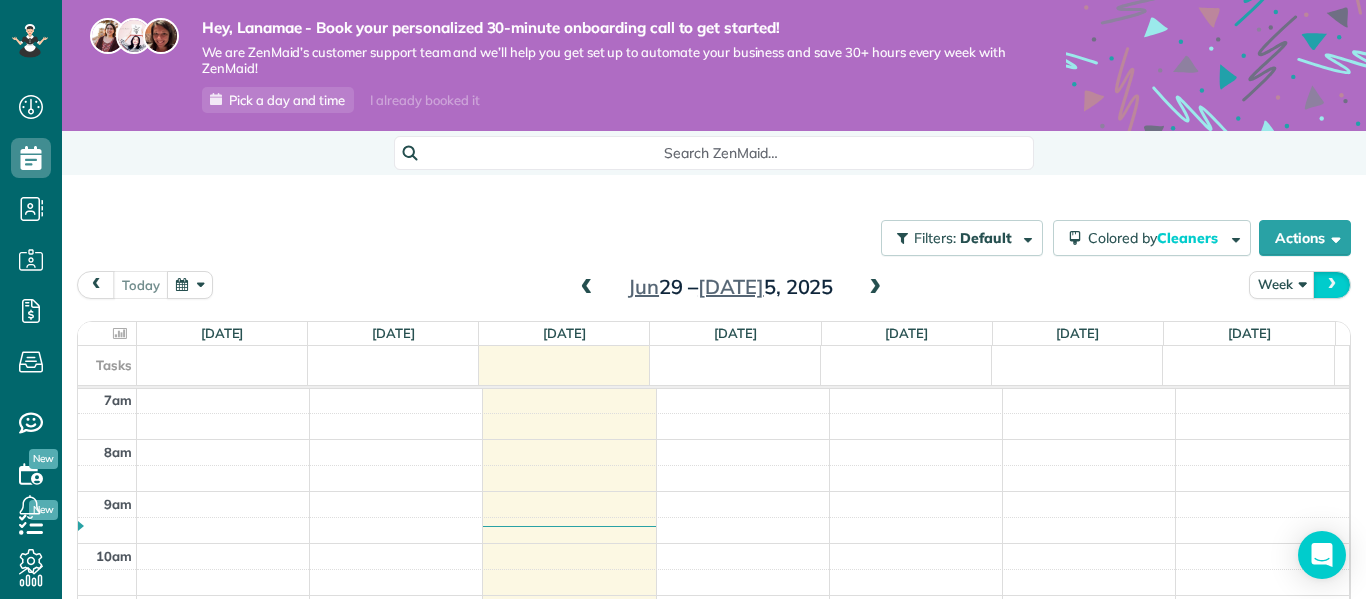 click at bounding box center (1332, 284) 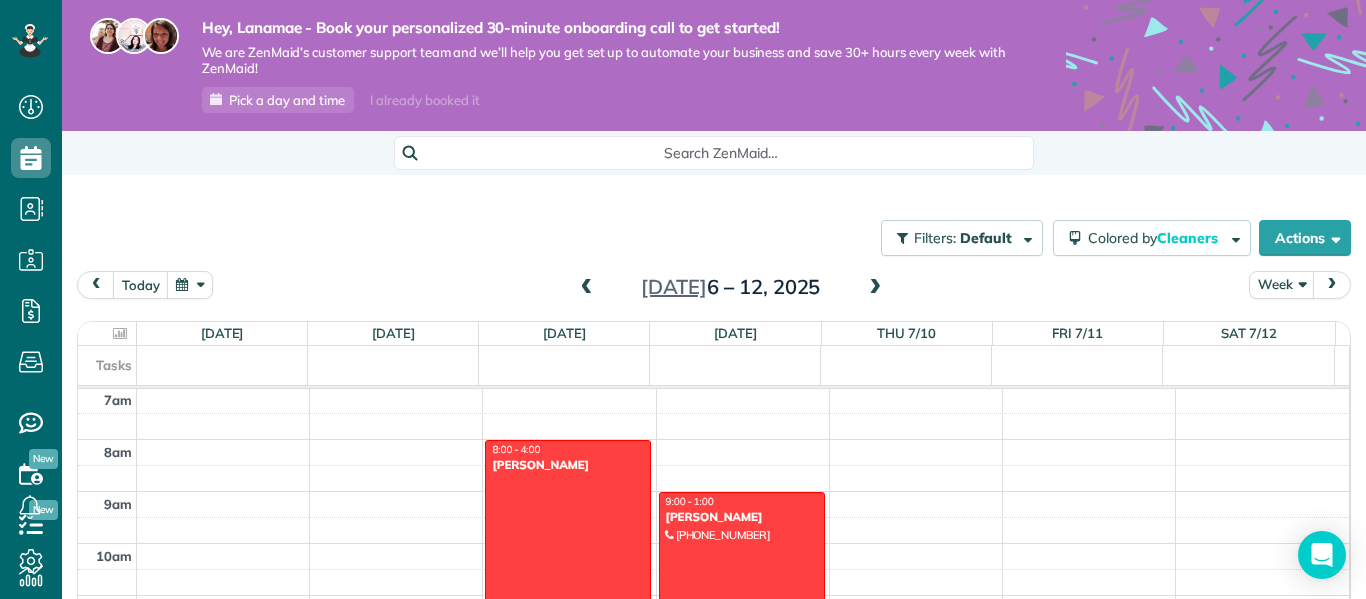 click on "12am 1am 2am 3am 4am 5am 6am 7am 8am 9am 10am 11am 12pm 1pm 2pm 3pm 4pm 5pm 6pm 7pm 8pm 9pm 10pm 11pm 8:00 - 4:00 Jessica Clark Road Crawford, CO 81415 9:00 - 1:00 Sandy White (970) 549-7636 795 Northwest Cedar Avenue Cedaredge, CO 81413" at bounding box center [713, 647] 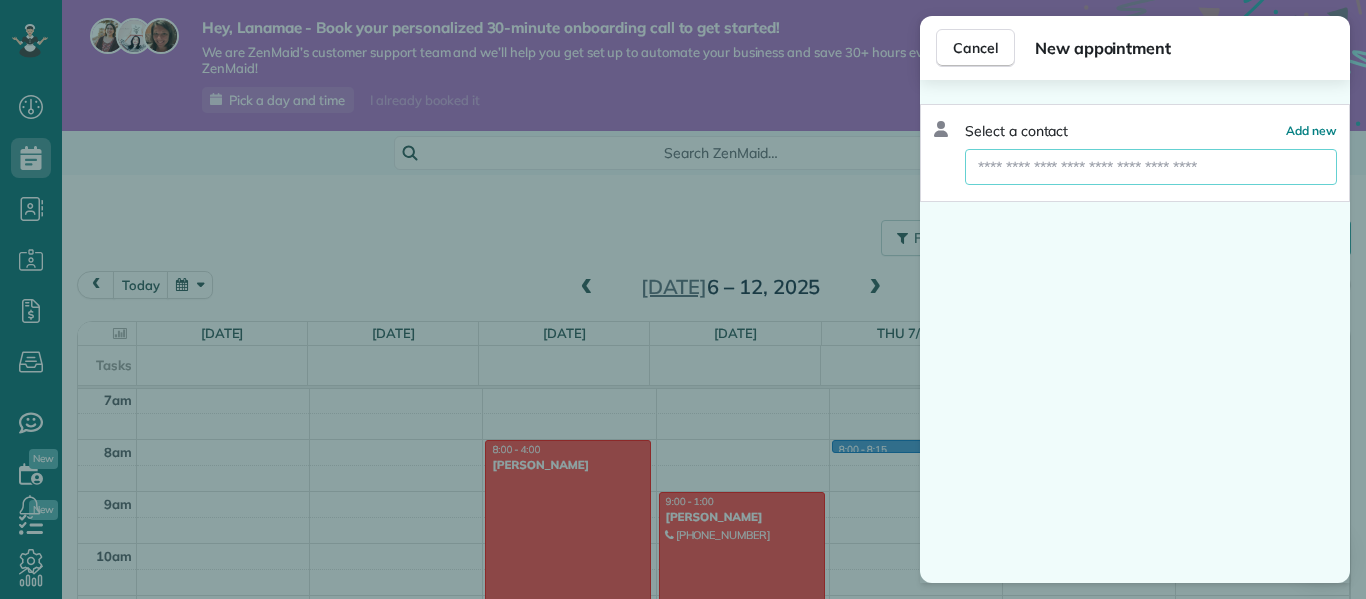 click at bounding box center (1151, 167) 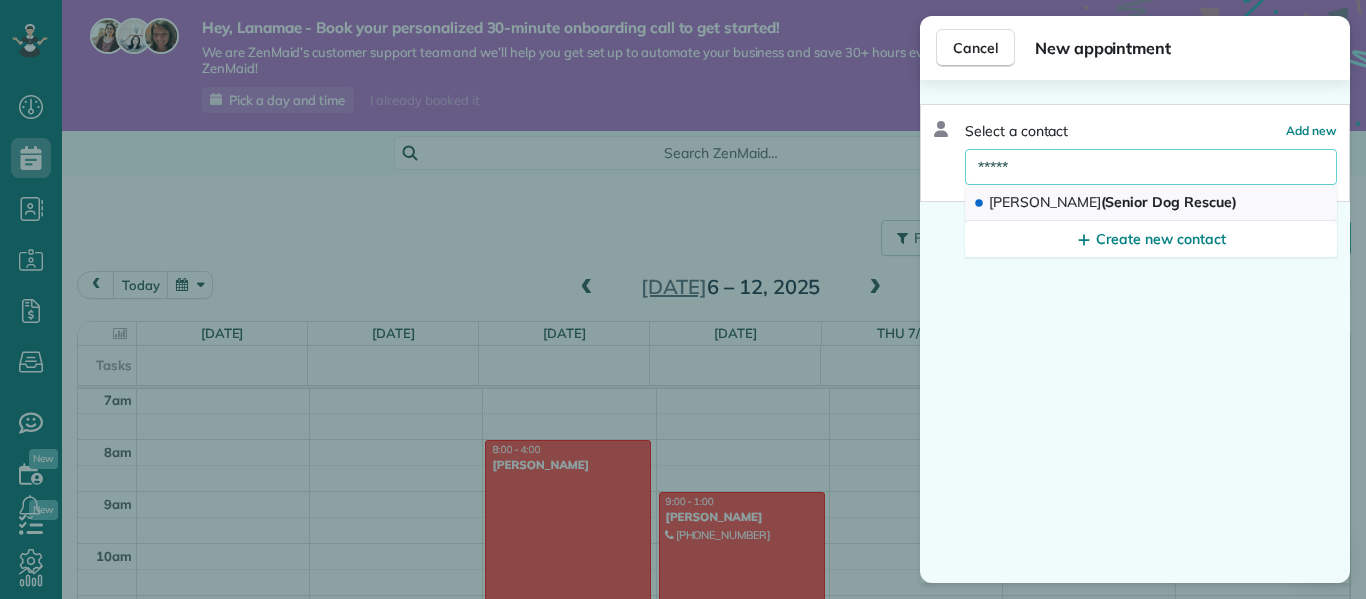 type on "*****" 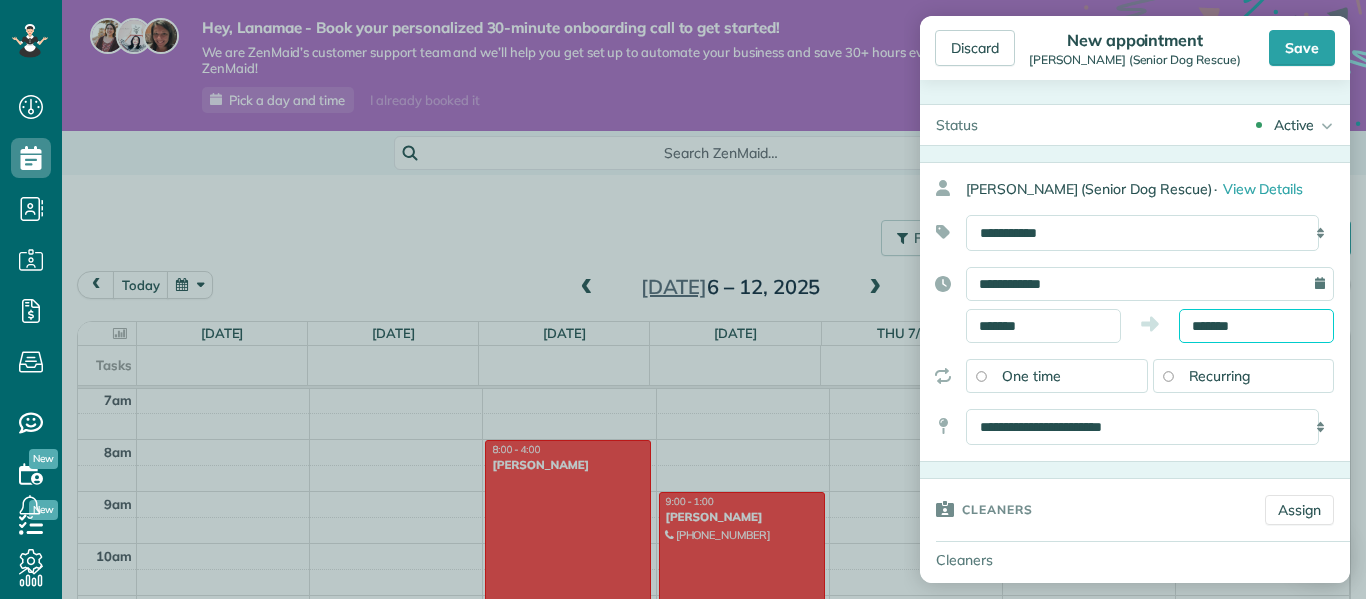 click on "*******" at bounding box center (1256, 326) 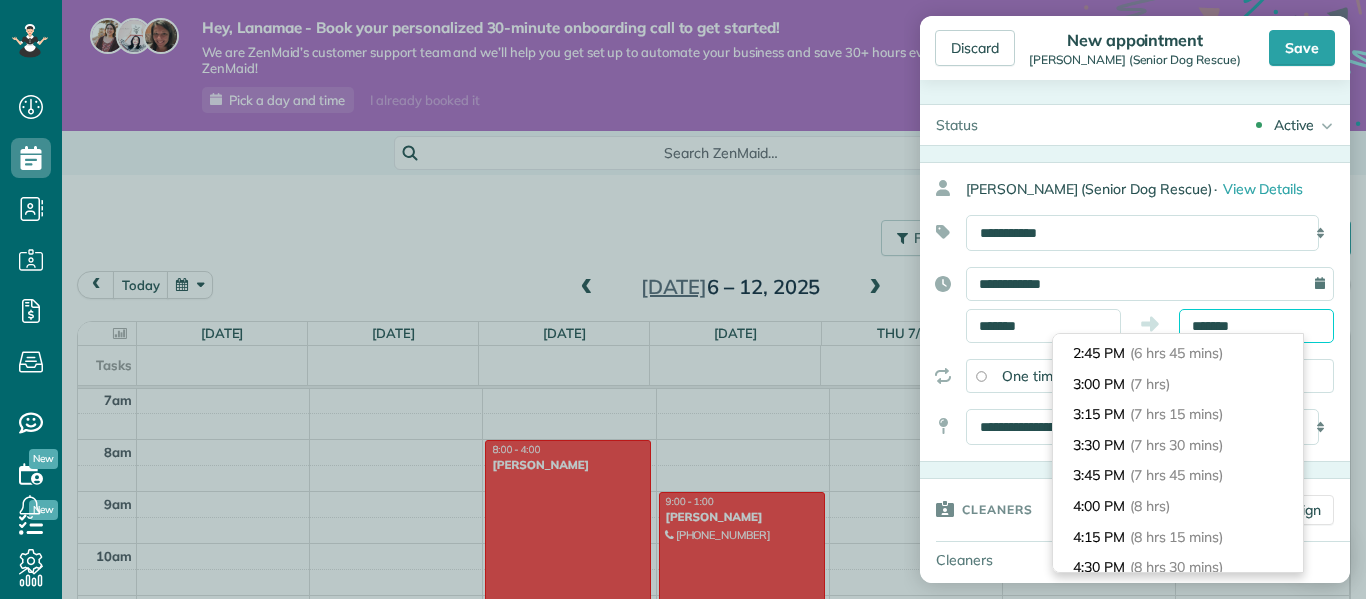scroll, scrollTop: 824, scrollLeft: 0, axis: vertical 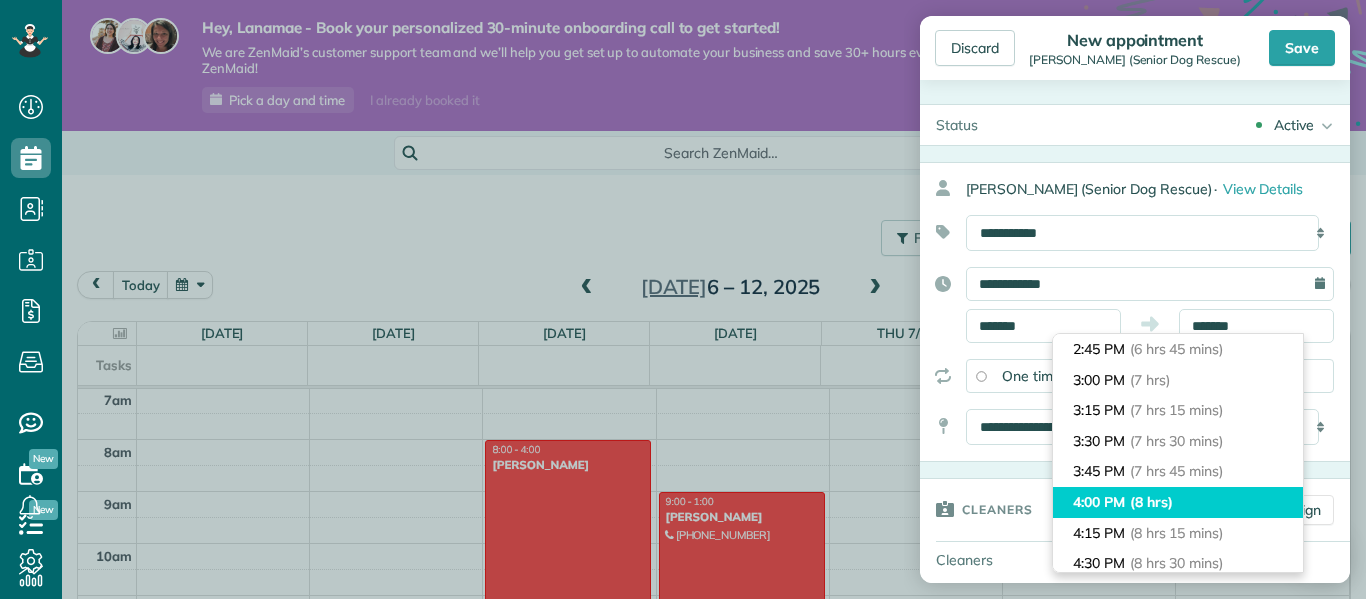 type on "*******" 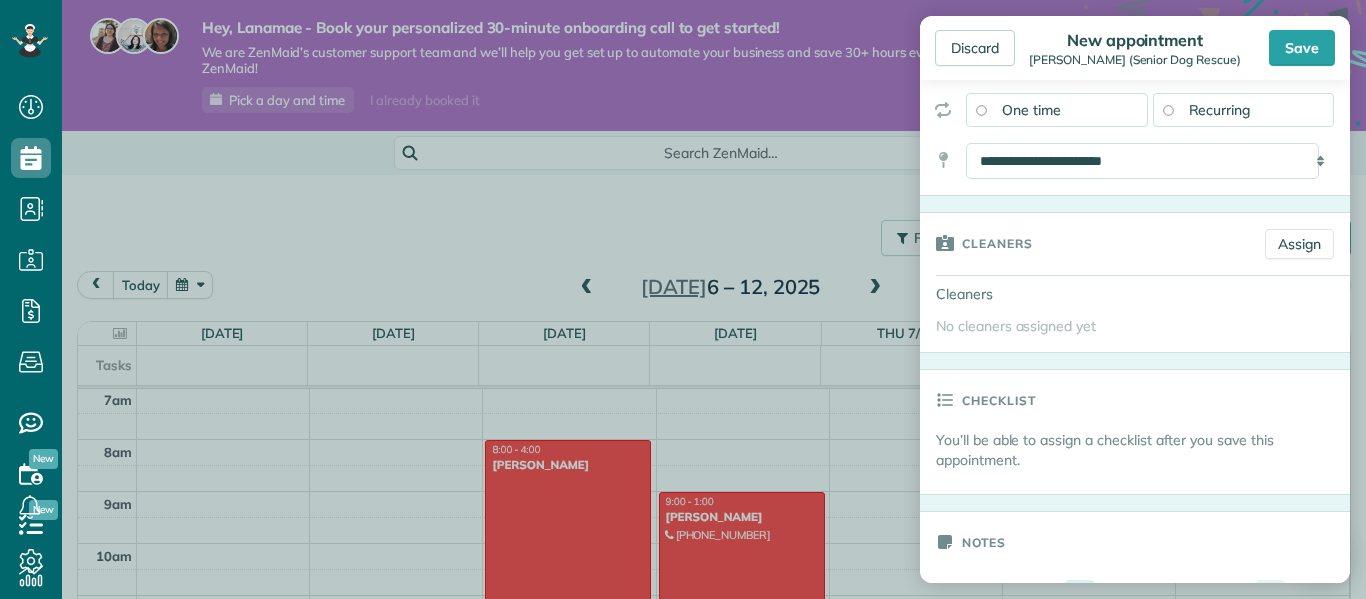 scroll, scrollTop: 601, scrollLeft: 0, axis: vertical 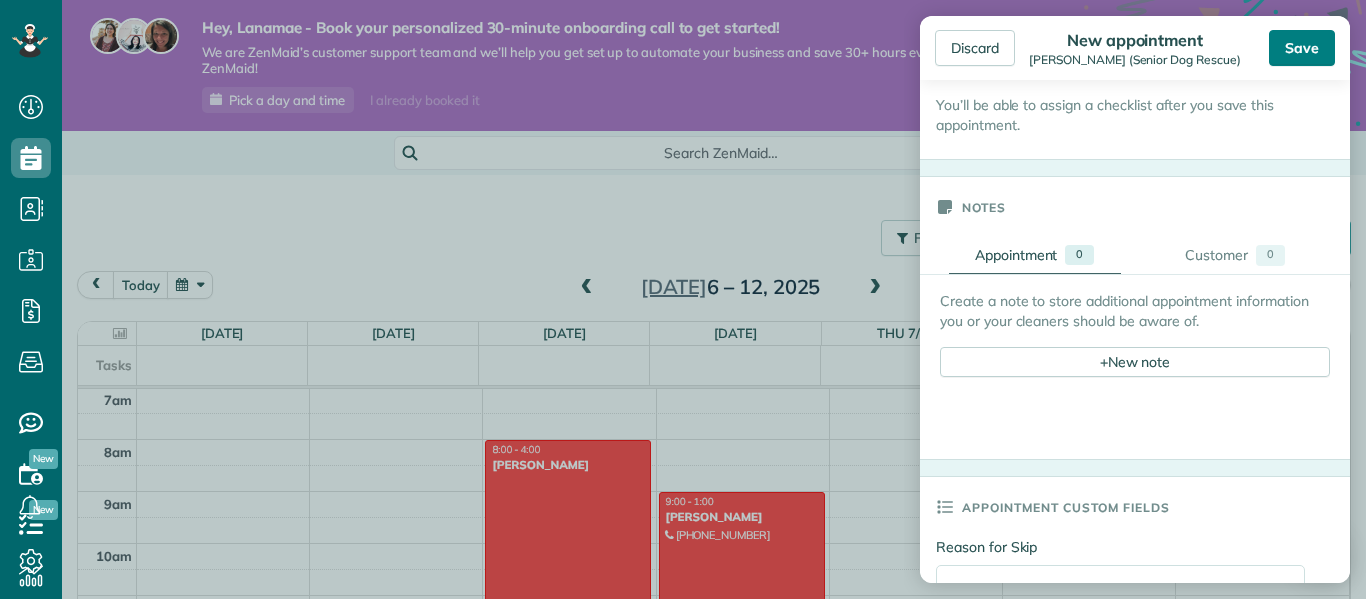 click on "Save" at bounding box center (1302, 48) 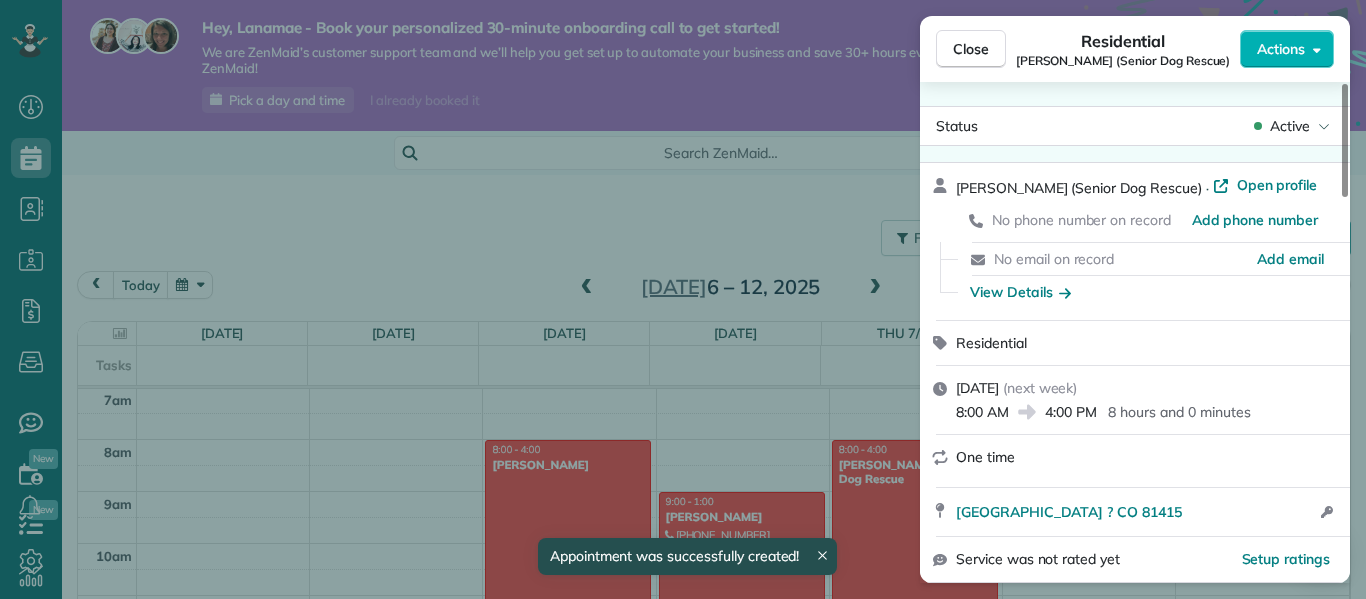 click on "Close Residential Julie (Senior Dog Rescue) Actions Status Active Julie (Senior Dog Rescue) · Open profile No phone number on record Add phone number No email on record Add email View Details Residential Thursday, July 10, 2025 ( next week ) 8:00 AM 4:00 PM 8 hours and 0 minutes One time Clear Fork Road ? CO 81415 Open access information Service was not rated yet Setup ratings Cleaners Time in and out Assign Invite Cleaners No cleaners assigned yet Checklist Try Now Keep this appointment up to your standards. Stay on top of every detail, keep your cleaners organised, and your client happy. Assign a checklist Watch a 5 min demo Billing Billing actions Price $0.00 Overcharge $0.00 Discount $0.00 Coupon discount - Primary tax - Secondary tax - Total appointment price $0.00 Tips collected New feature! $0.00 Mark as paid Total including tip $0.00 Get paid online in no-time! Send an invoice and reward your cleaners with tips Charge customer credit card Appointment custom fields Reason for Skip - Pay Method - Notes" at bounding box center (683, 299) 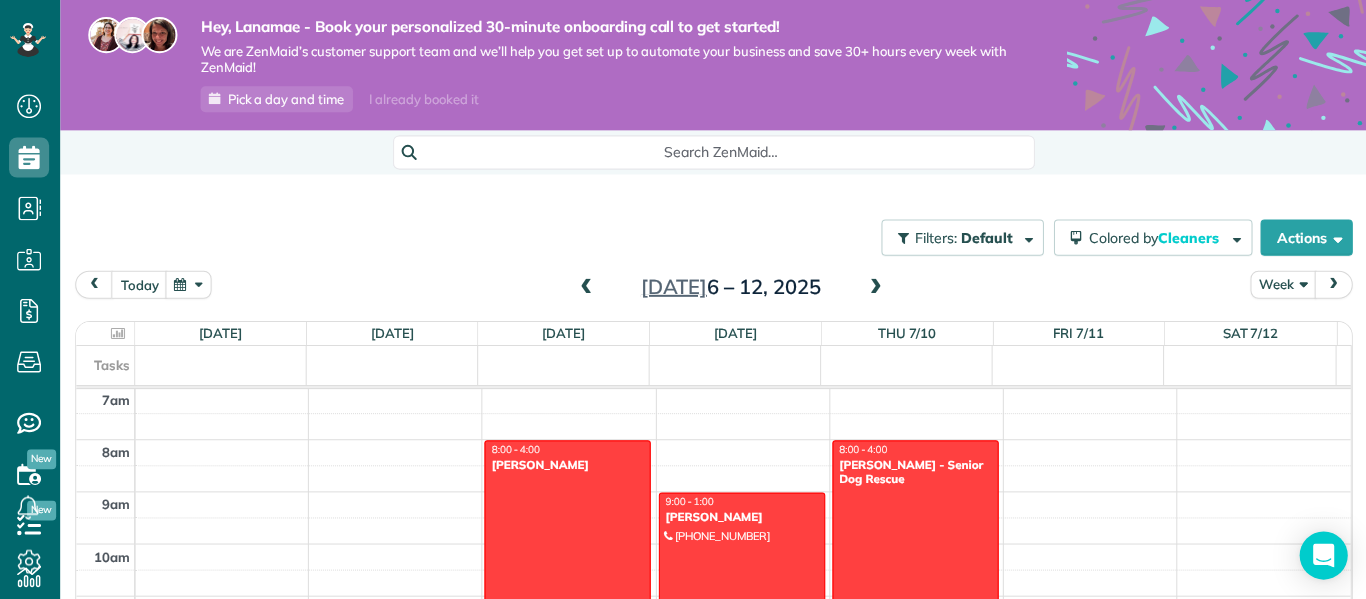 scroll, scrollTop: 0, scrollLeft: 0, axis: both 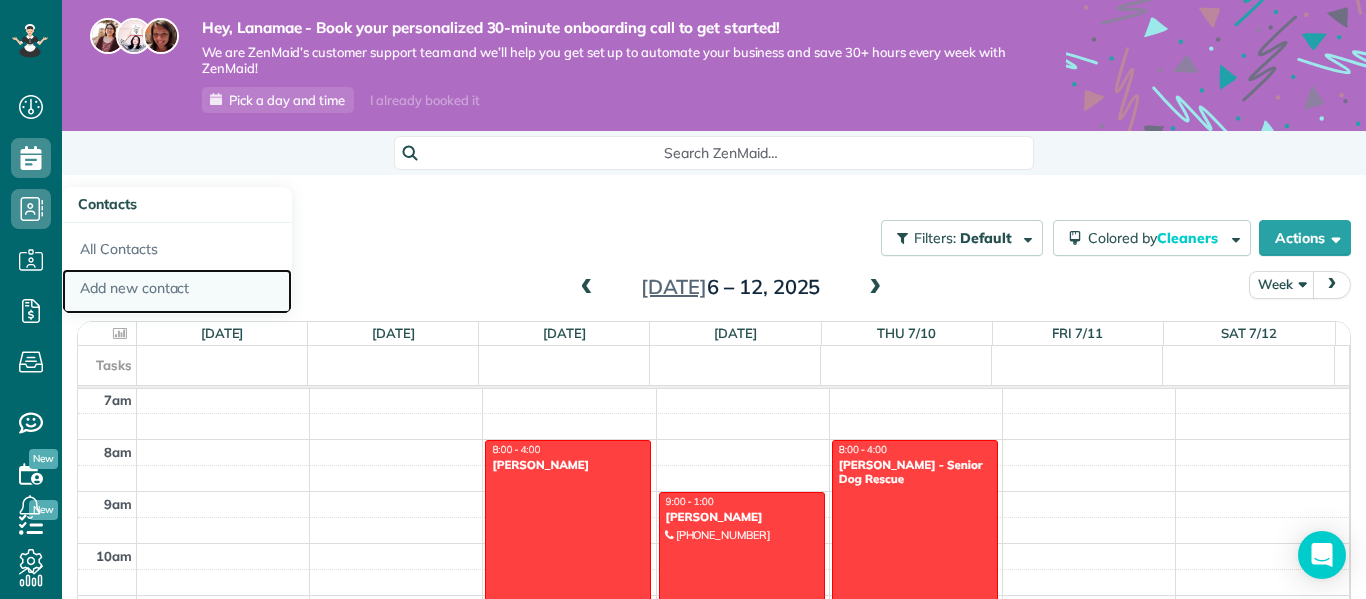 click on "Add new contact" at bounding box center [177, 292] 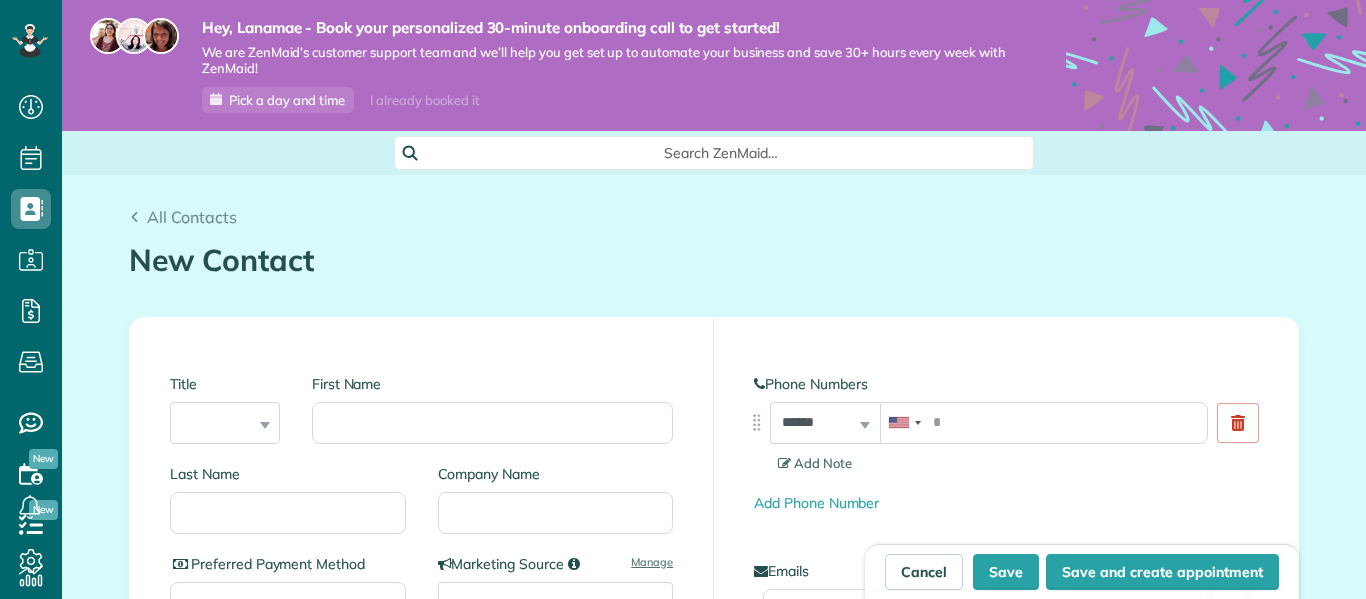 scroll, scrollTop: 0, scrollLeft: 0, axis: both 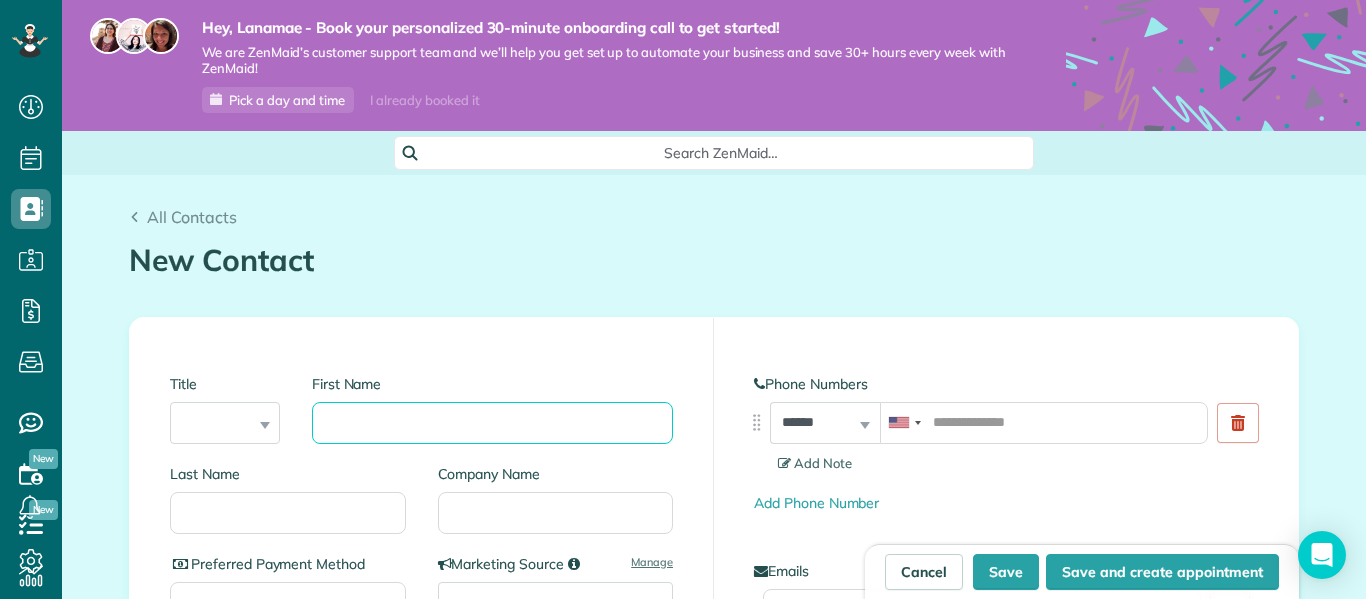 click on "First Name" at bounding box center (492, 423) 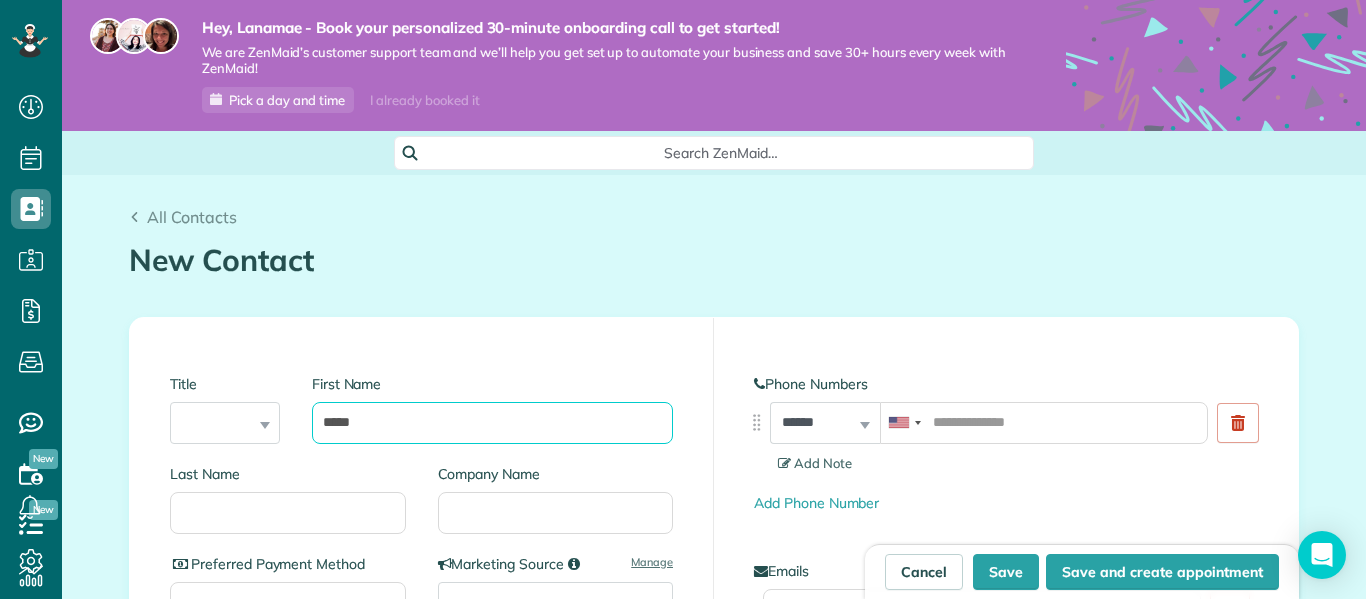 type on "*****" 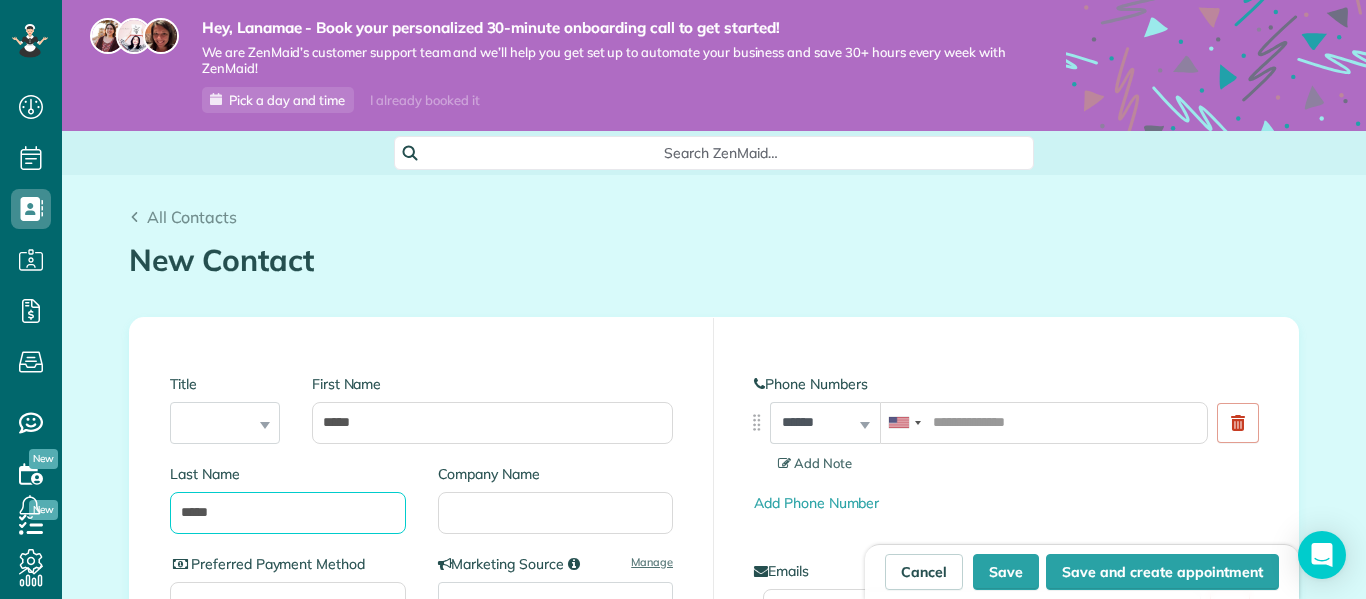 type on "*****" 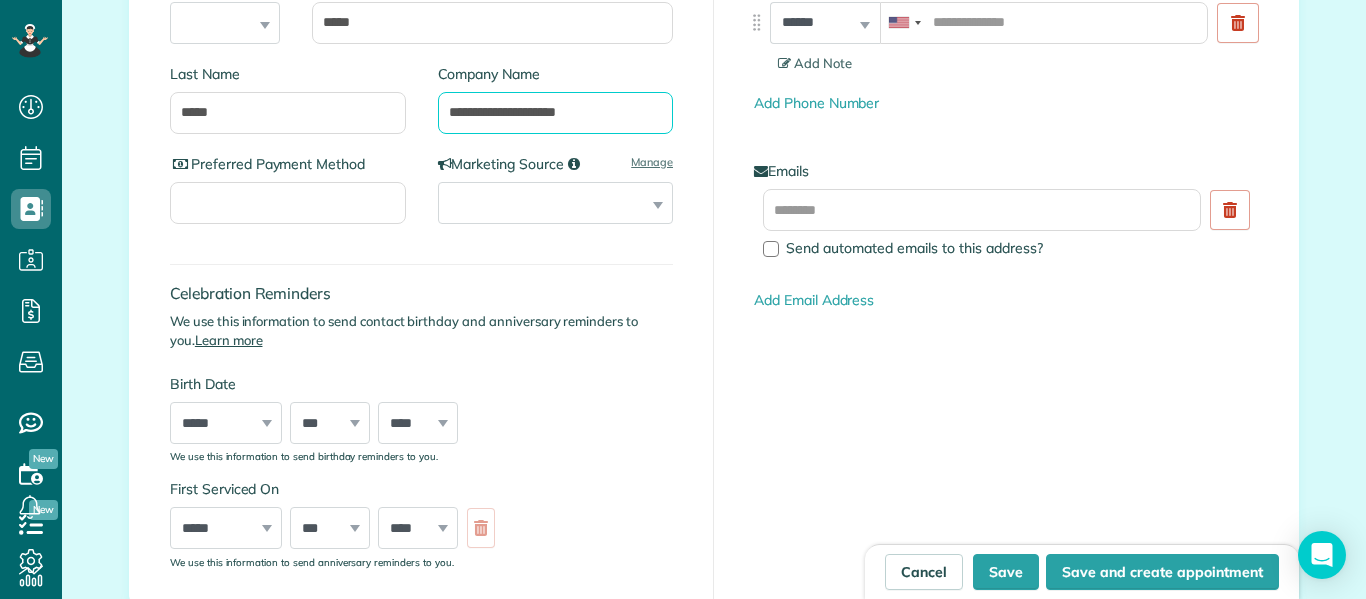 scroll, scrollTop: 399, scrollLeft: 0, axis: vertical 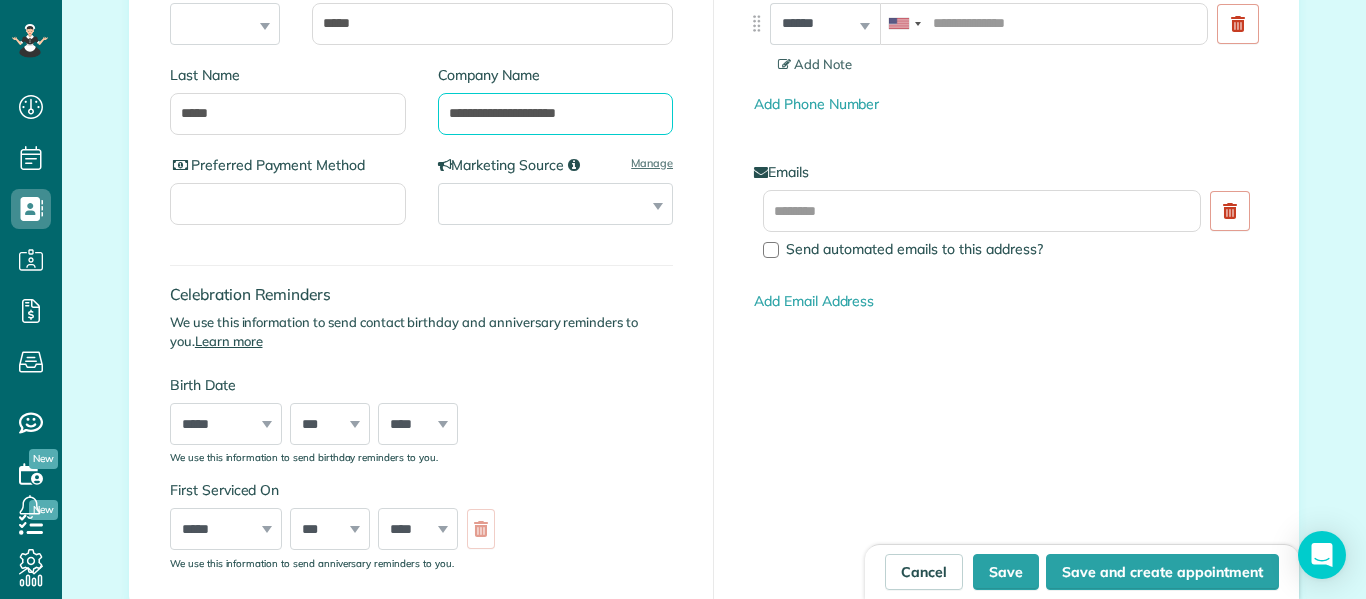type on "**********" 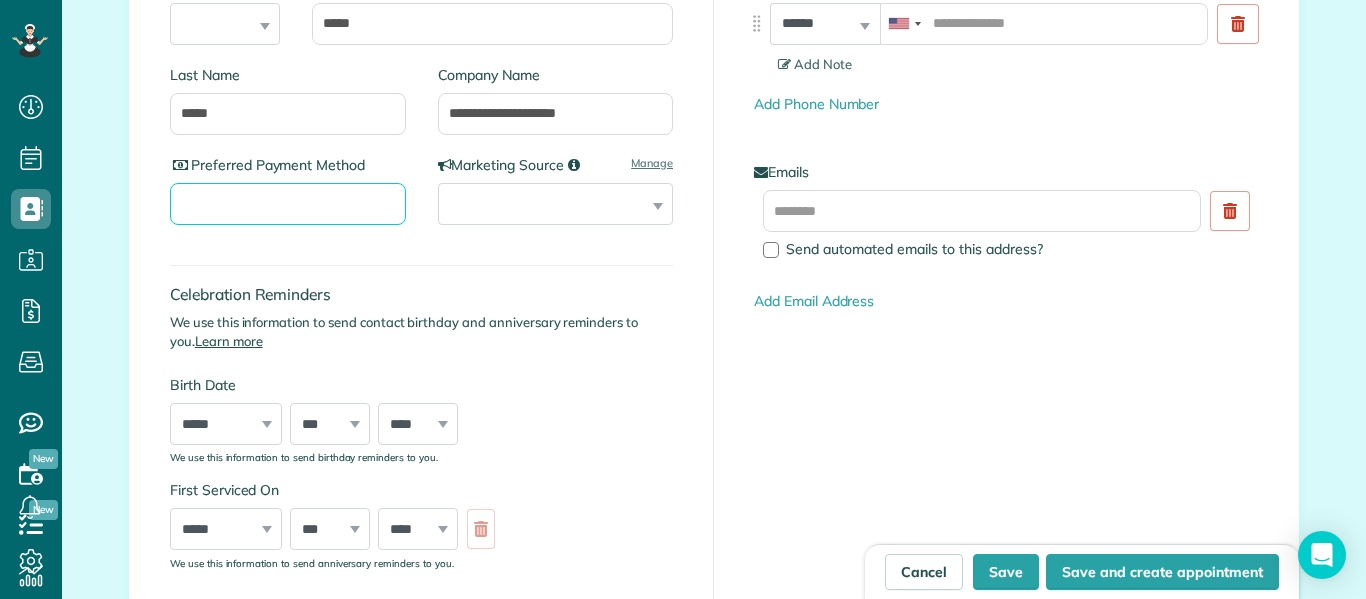 click on "Preferred Payment Method" at bounding box center [288, 204] 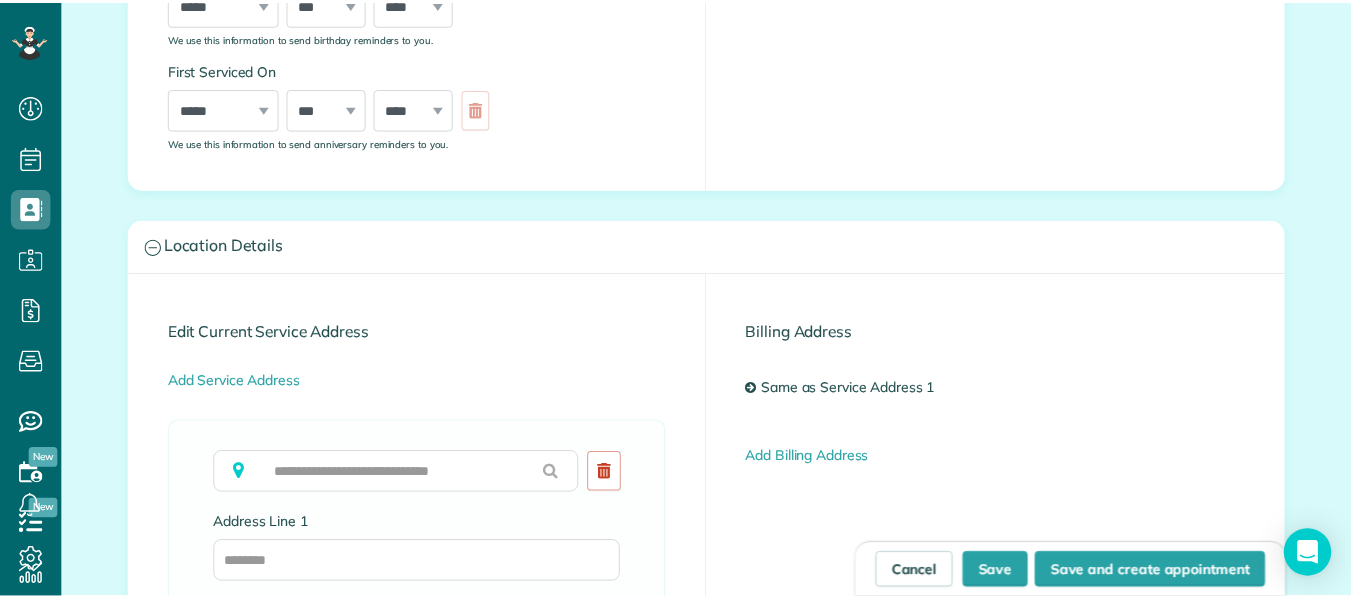scroll, scrollTop: 826, scrollLeft: 0, axis: vertical 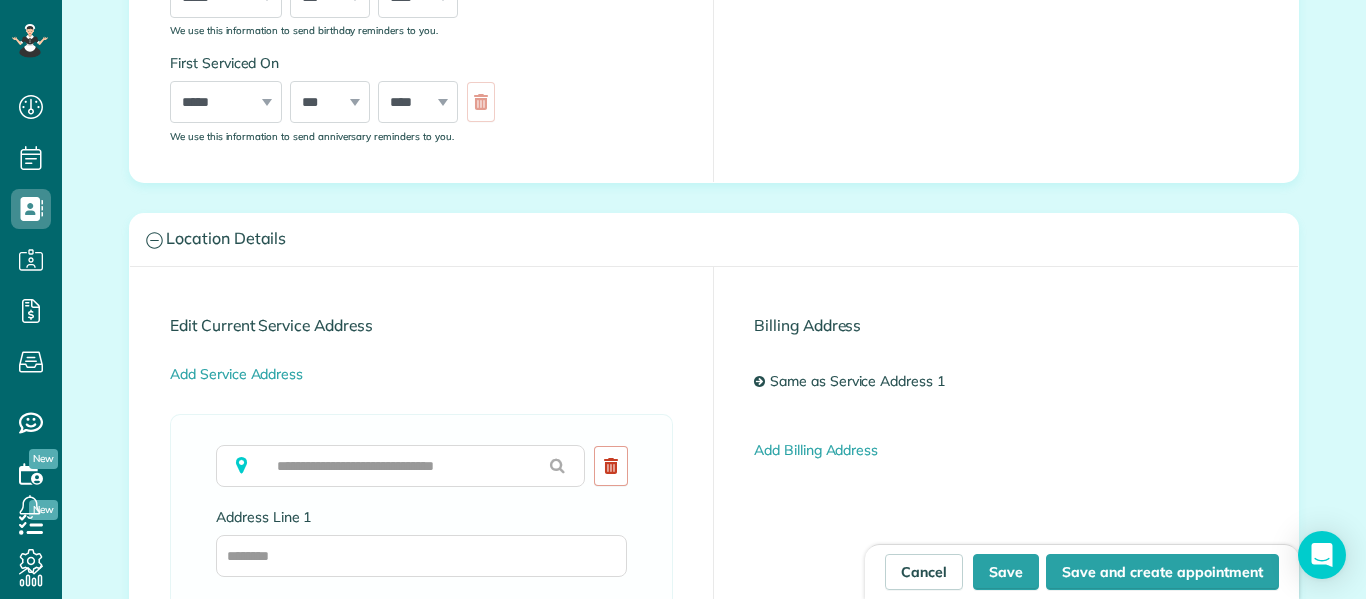 type on "**********" 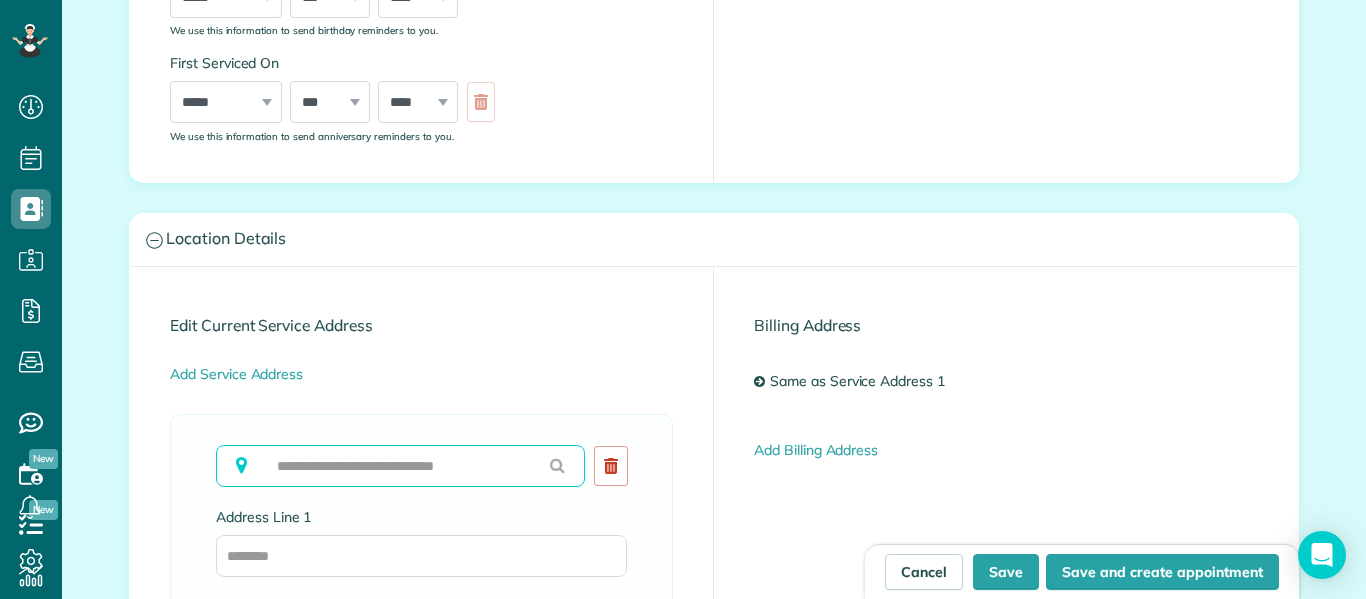 click at bounding box center (400, 466) 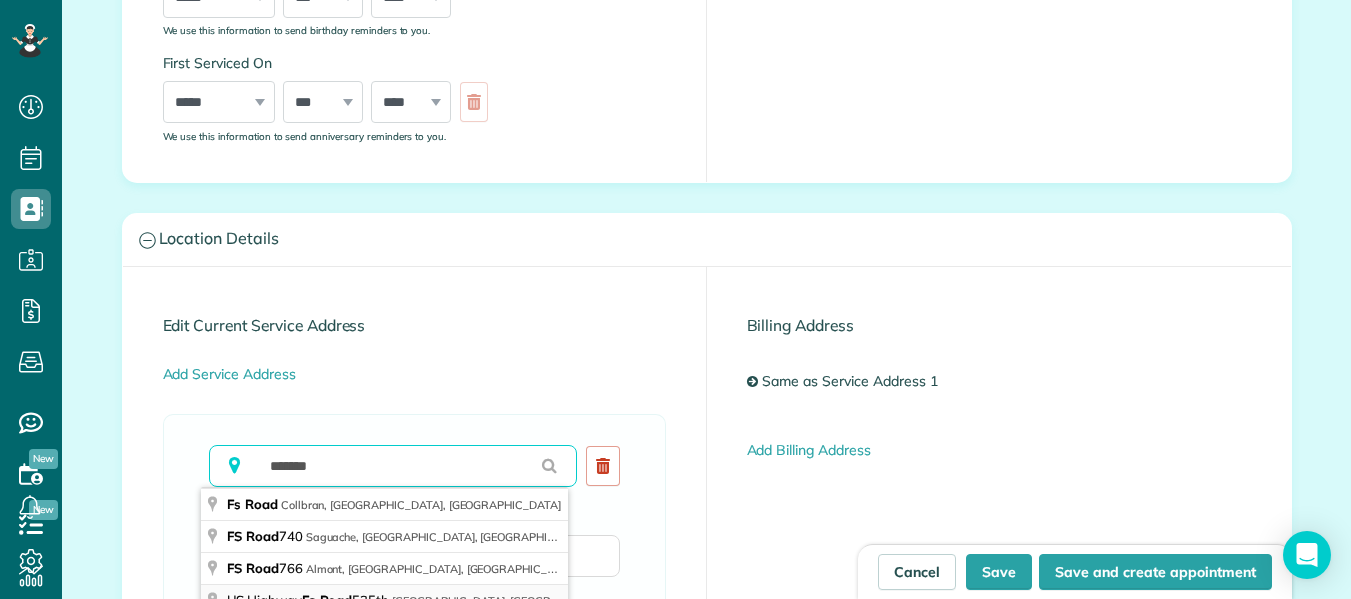 scroll, scrollTop: 67, scrollLeft: 0, axis: vertical 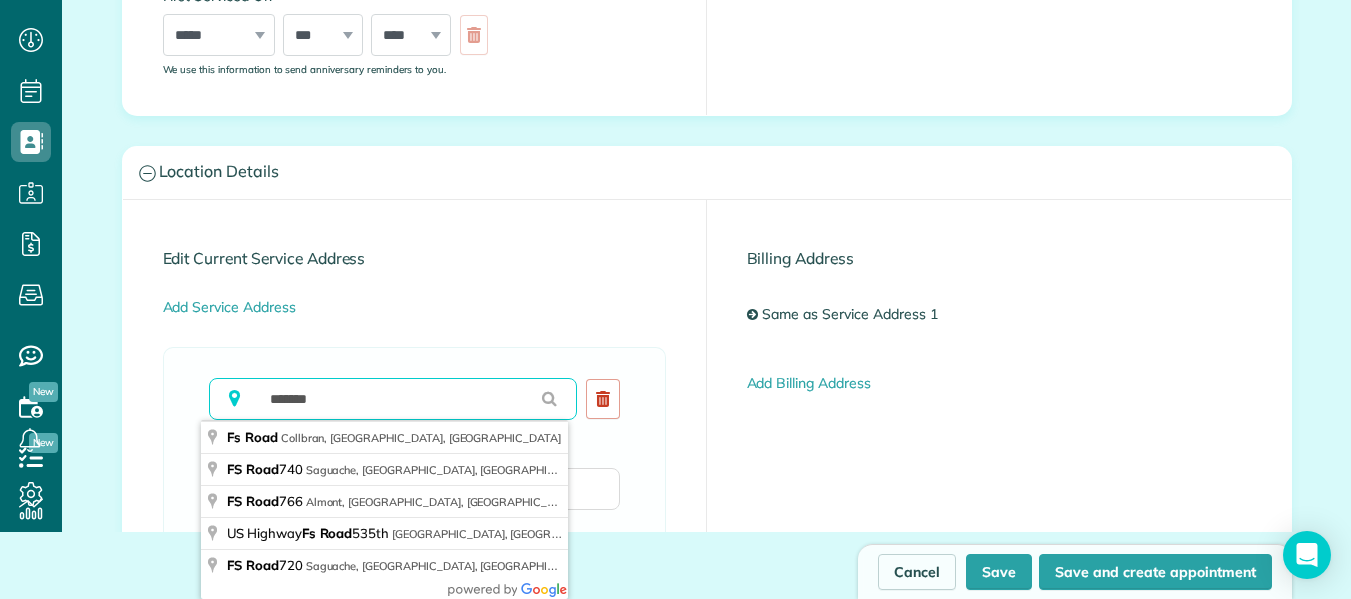 click on "*******" at bounding box center [393, 399] 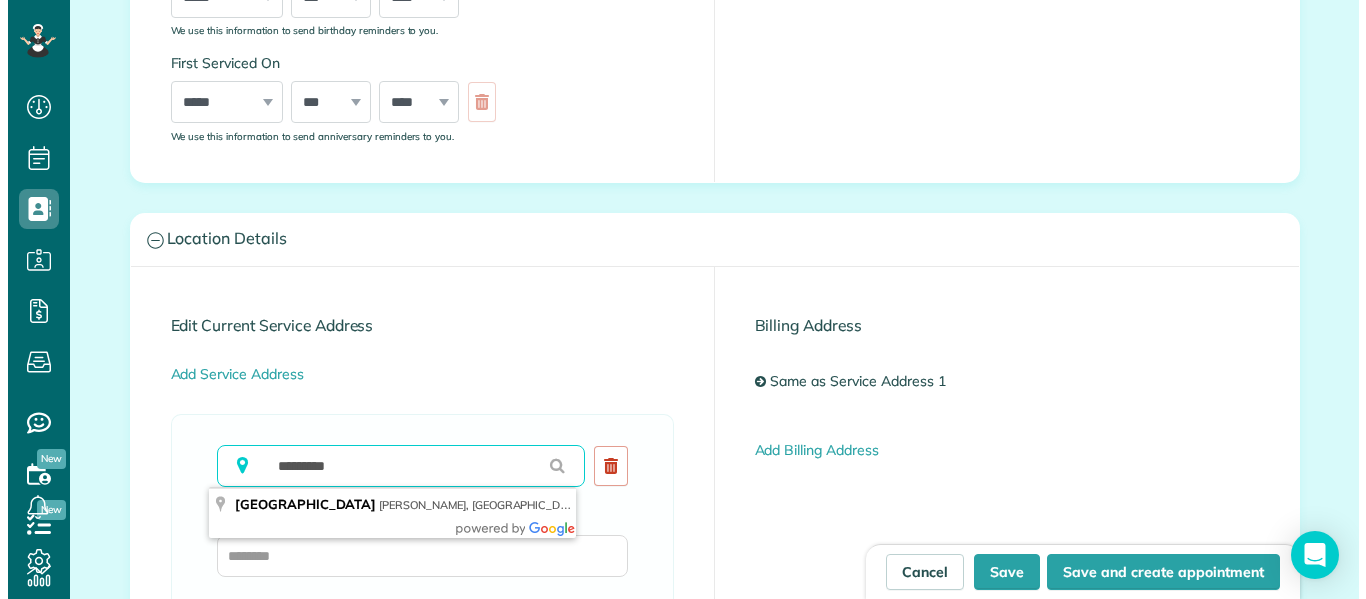 scroll, scrollTop: 0, scrollLeft: 0, axis: both 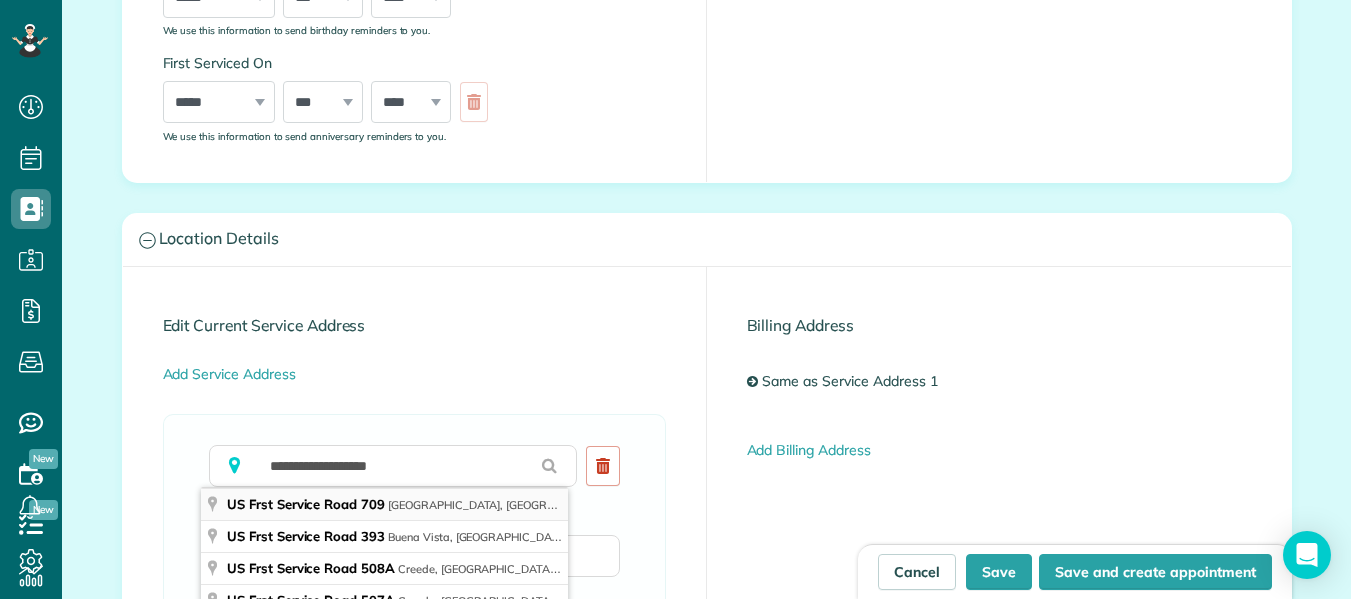 type on "**********" 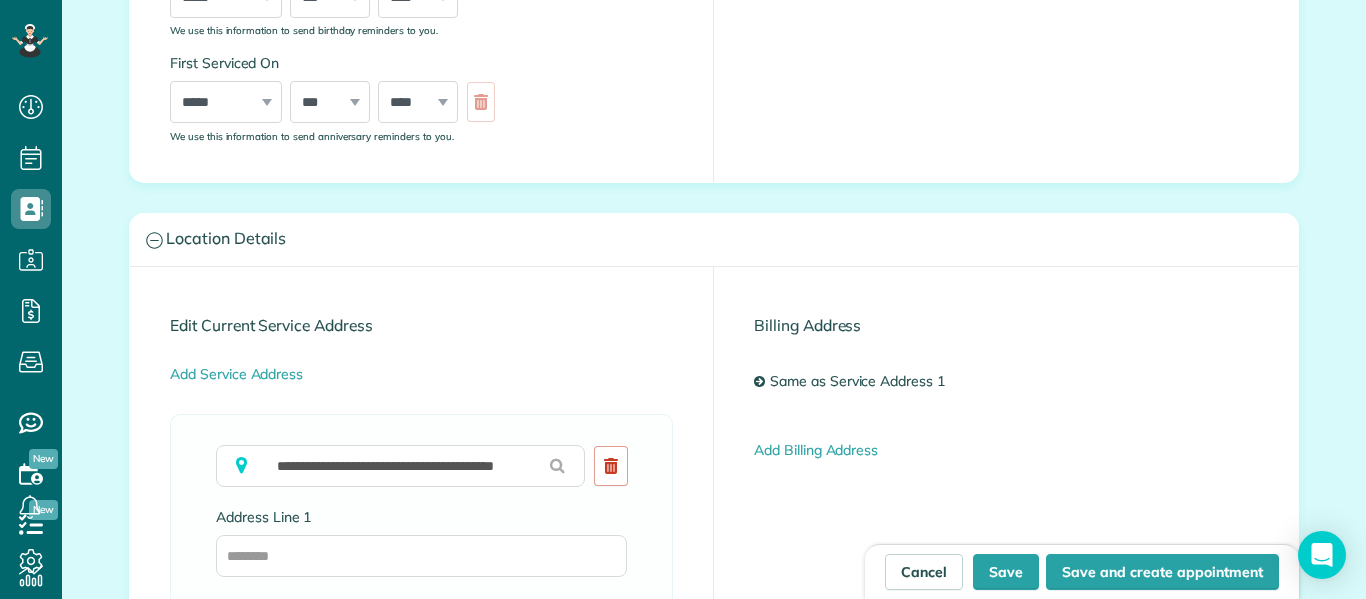 type on "**********" 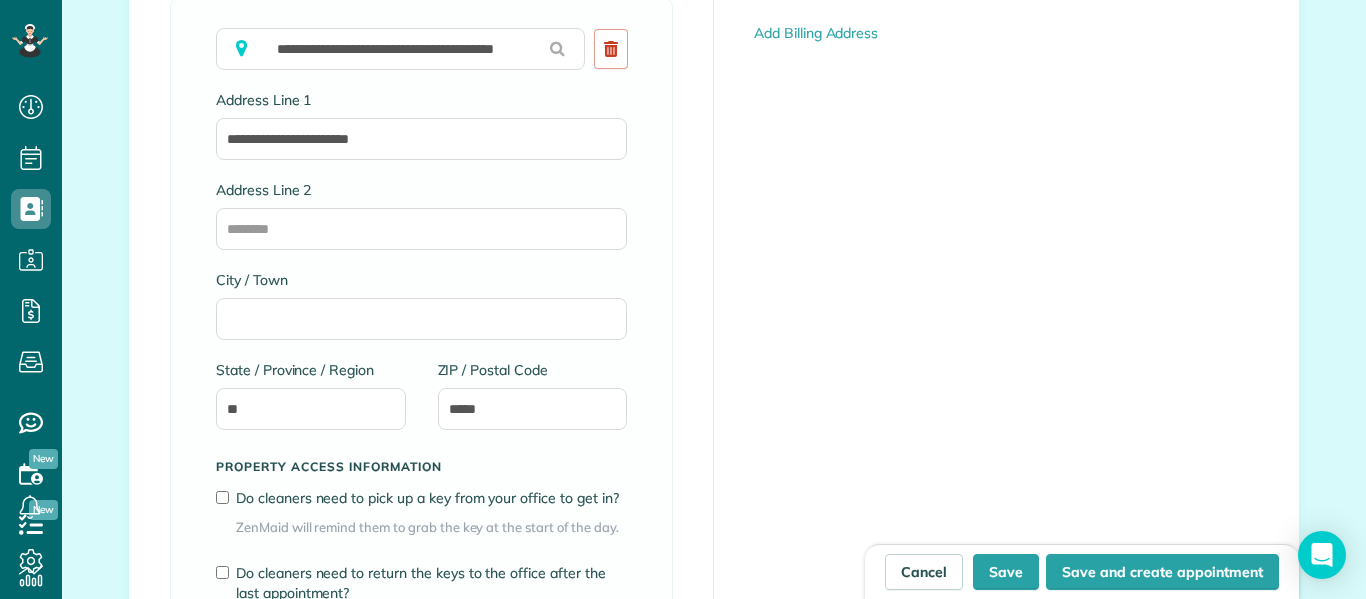 scroll, scrollTop: 1244, scrollLeft: 0, axis: vertical 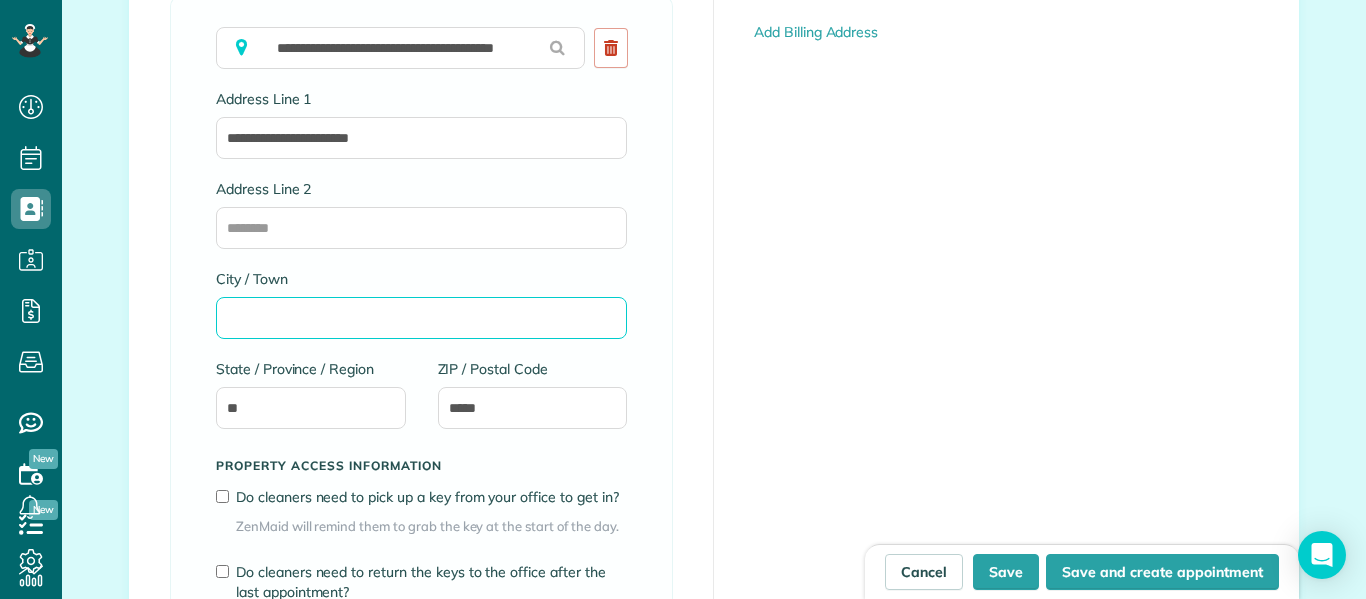 click on "City / Town" at bounding box center [421, 318] 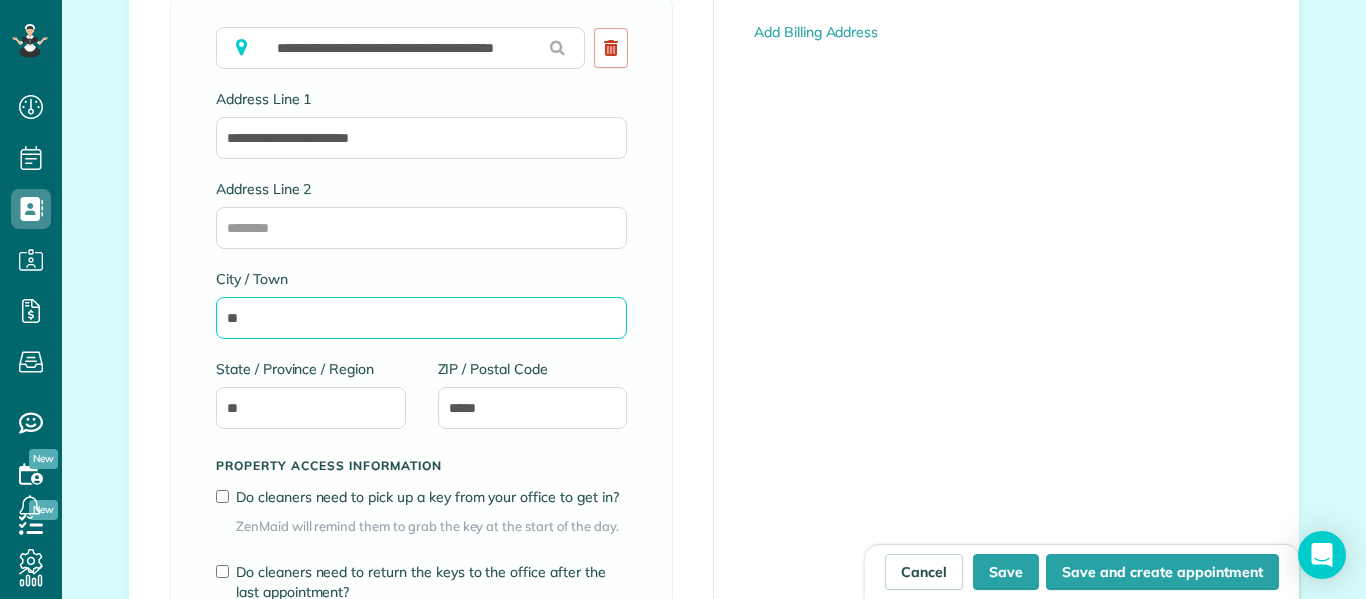 type on "*" 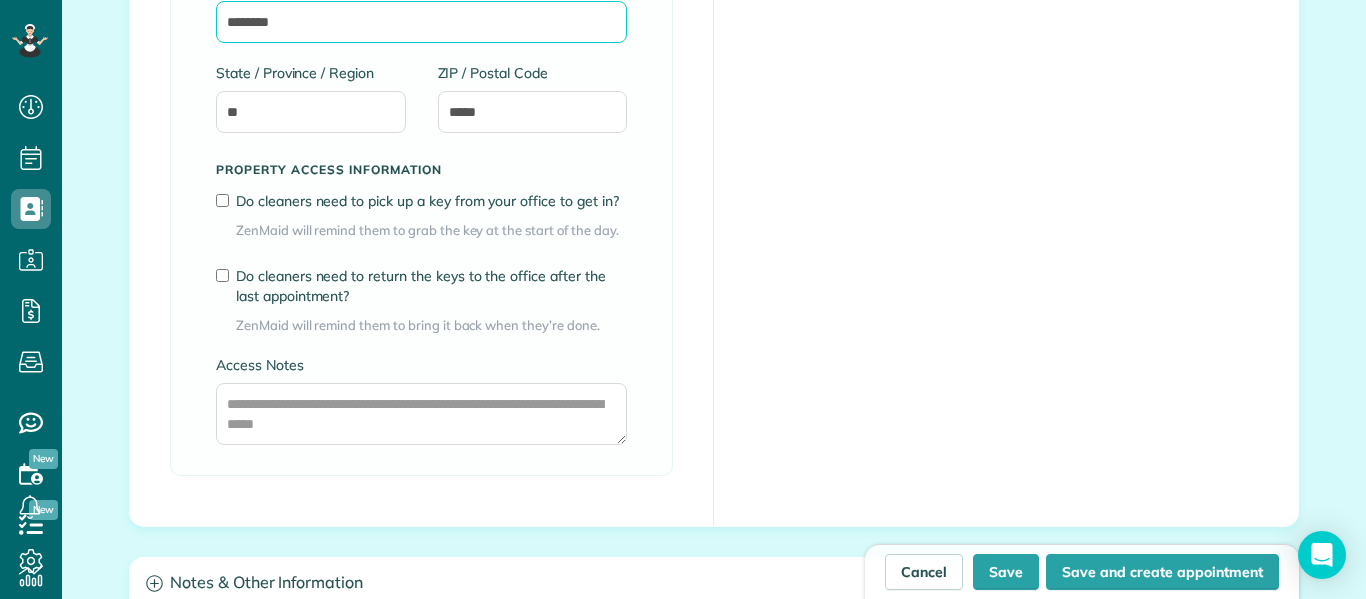scroll, scrollTop: 1541, scrollLeft: 0, axis: vertical 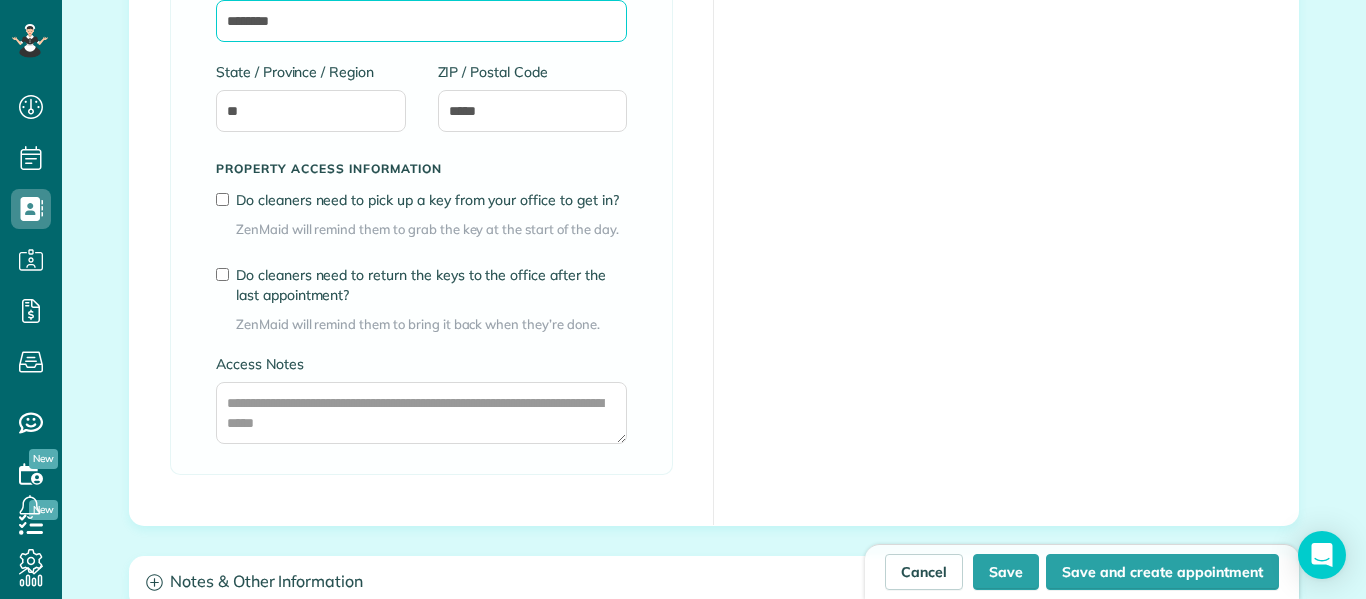 type on "********" 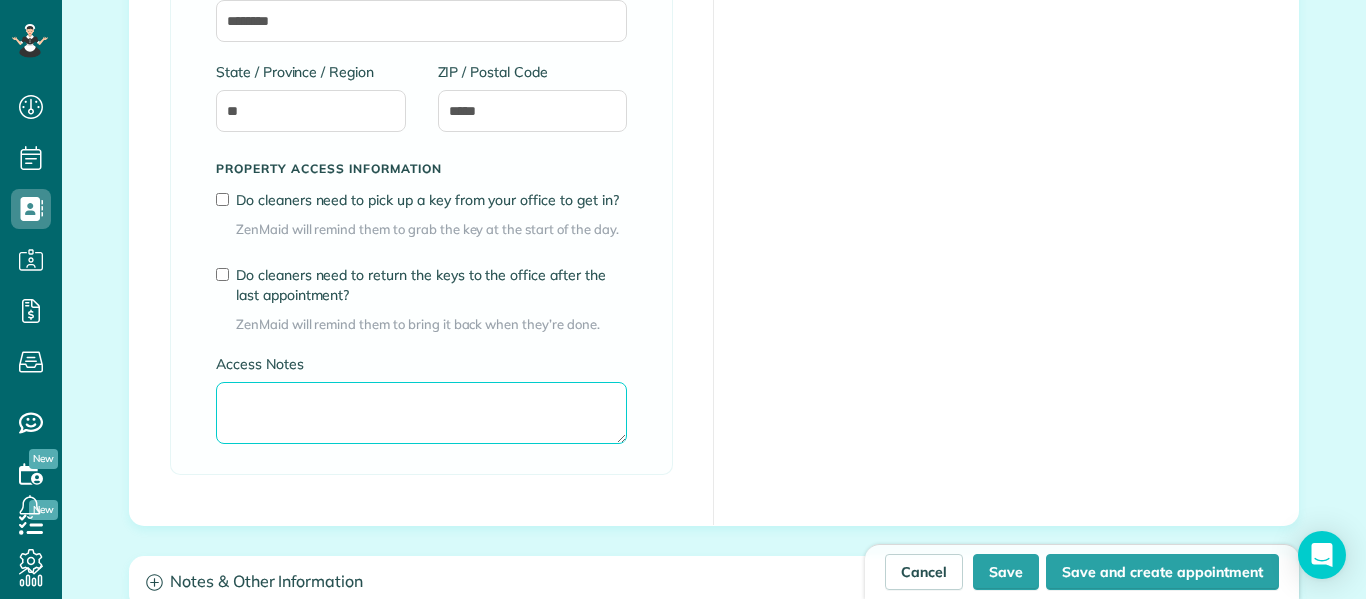 click on "Access Notes" at bounding box center [421, 413] 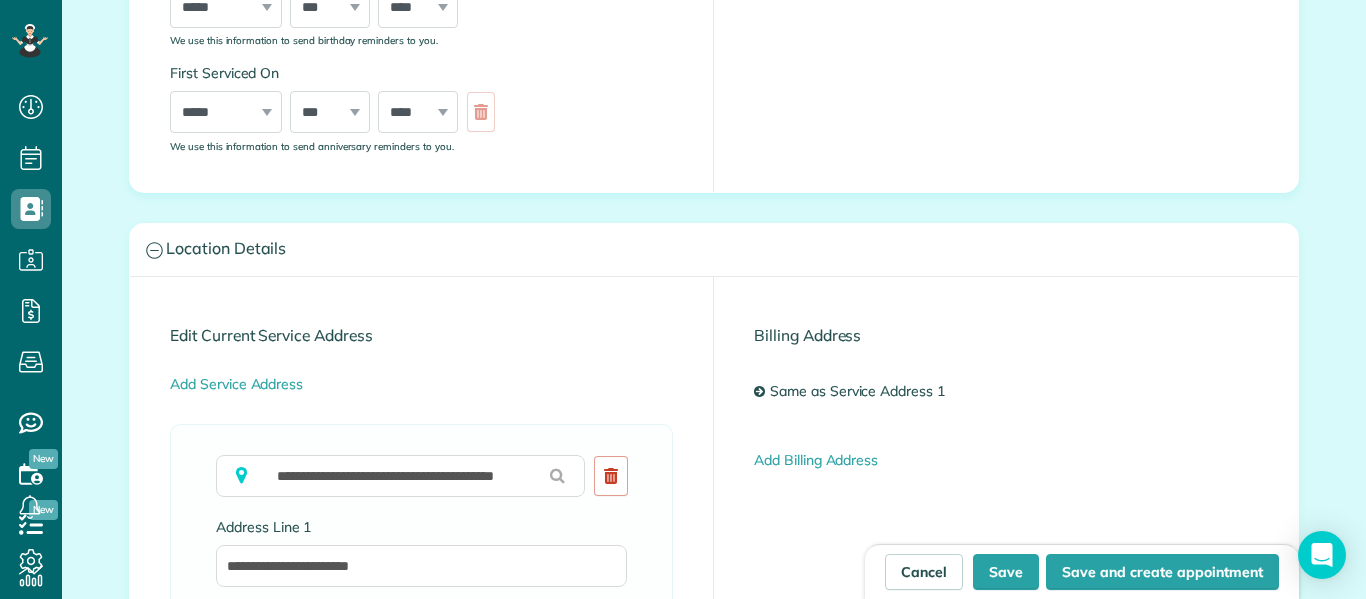 scroll, scrollTop: 815, scrollLeft: 0, axis: vertical 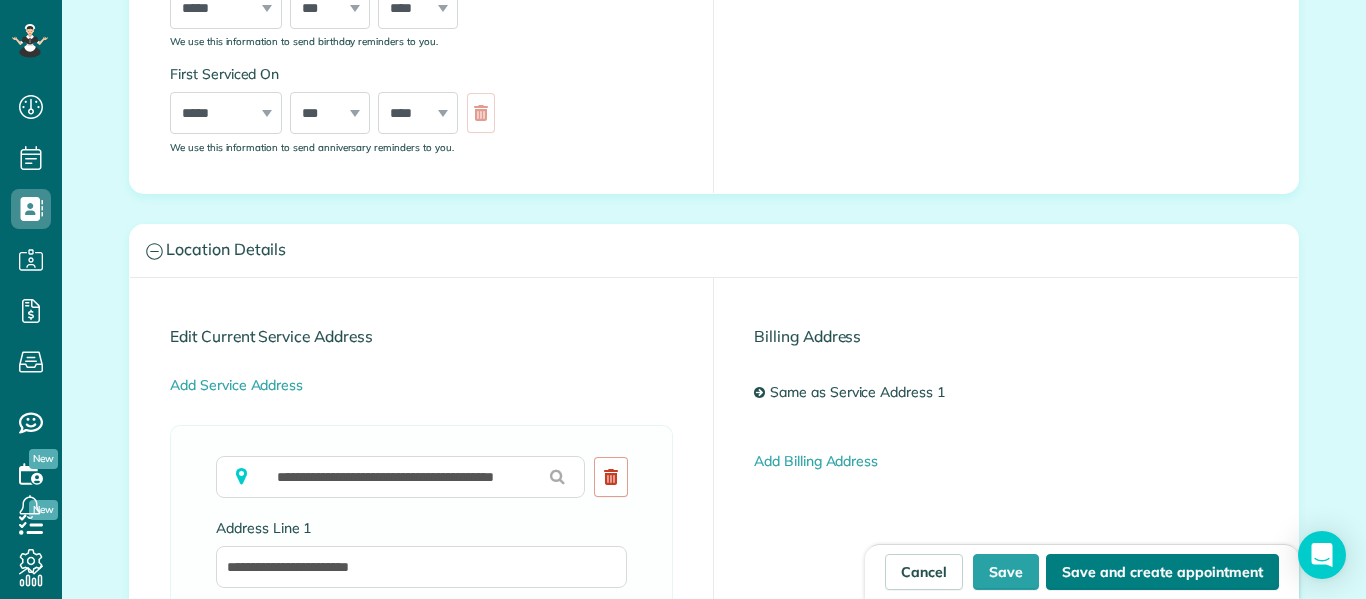 type on "**********" 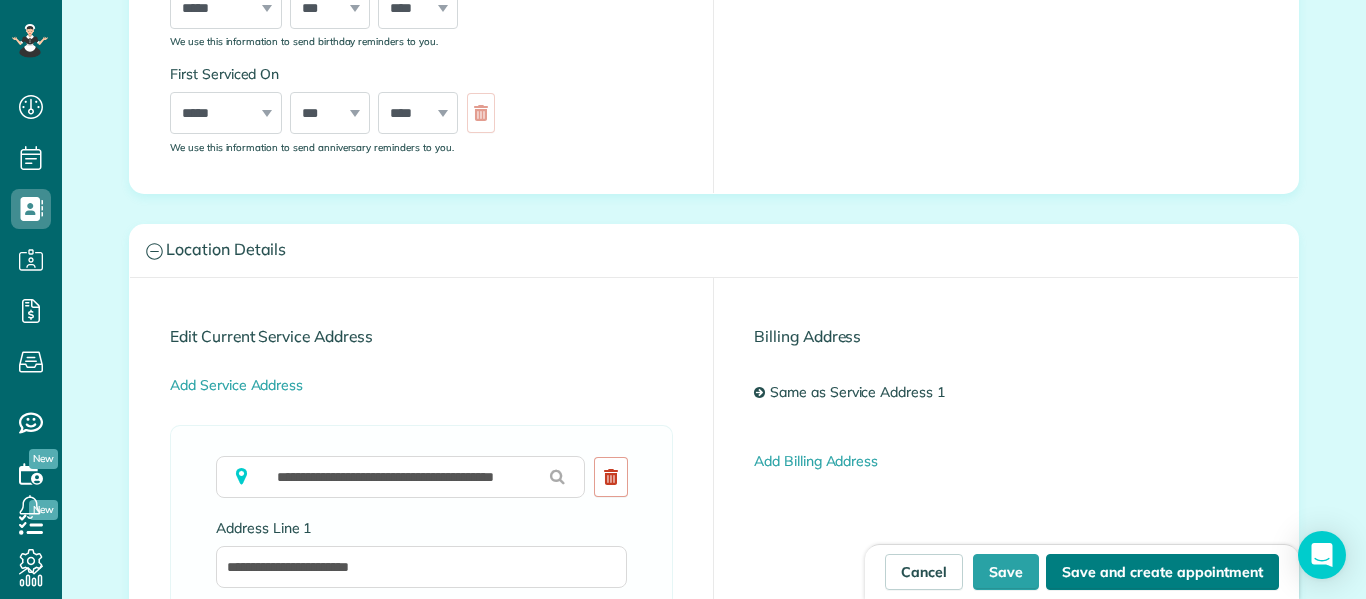click on "Save and create appointment" at bounding box center (1162, 572) 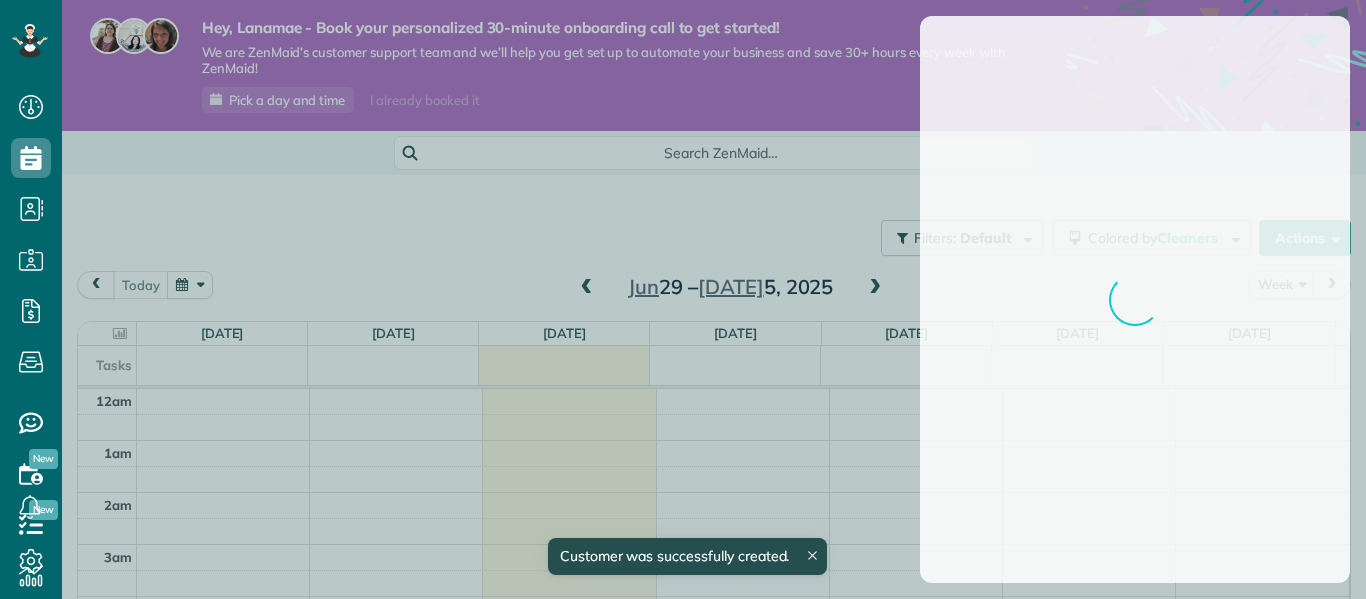 scroll, scrollTop: 0, scrollLeft: 0, axis: both 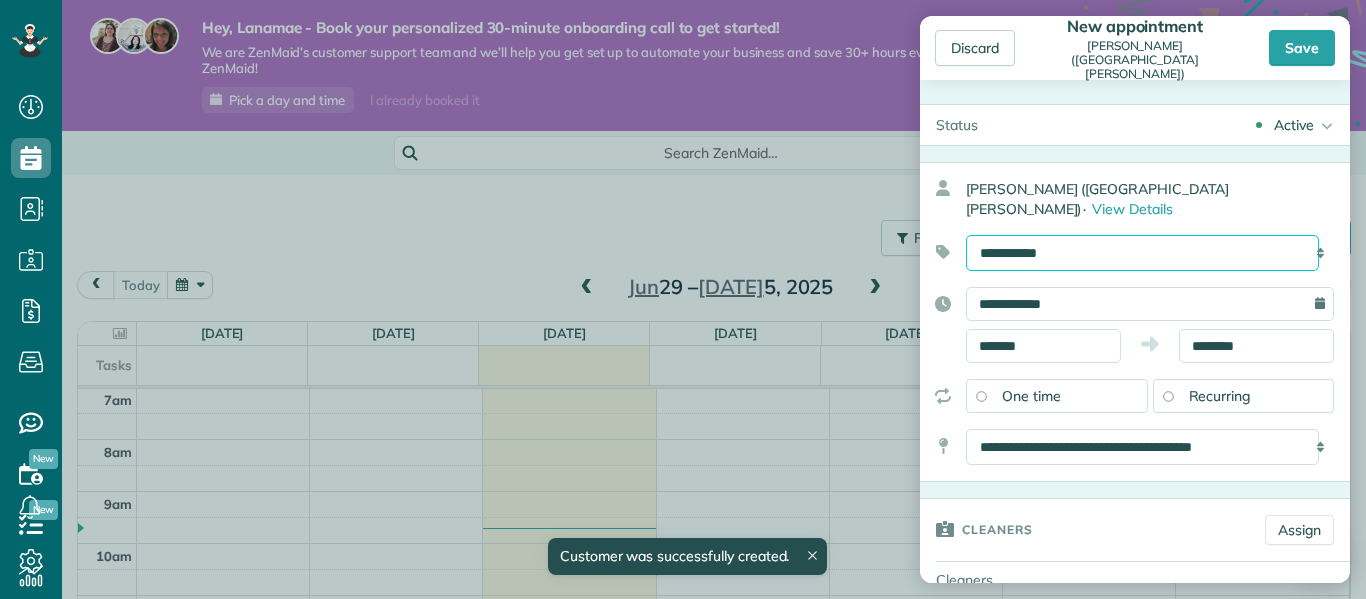 click on "**********" at bounding box center (1142, 253) 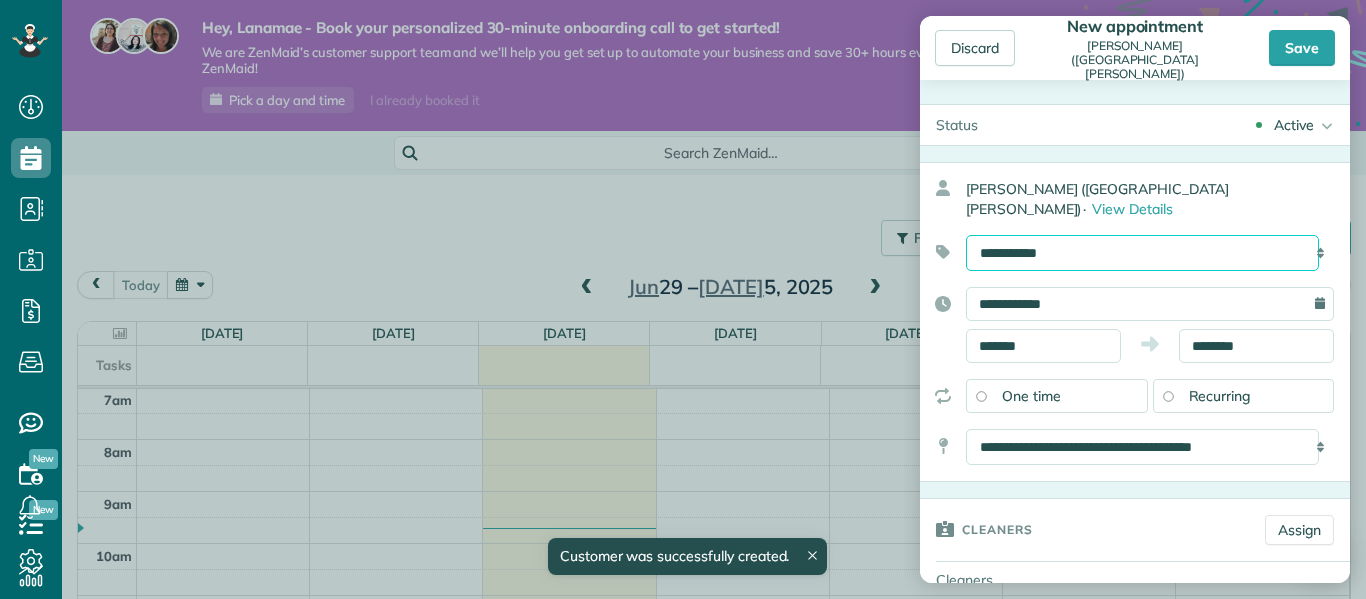 select on "******" 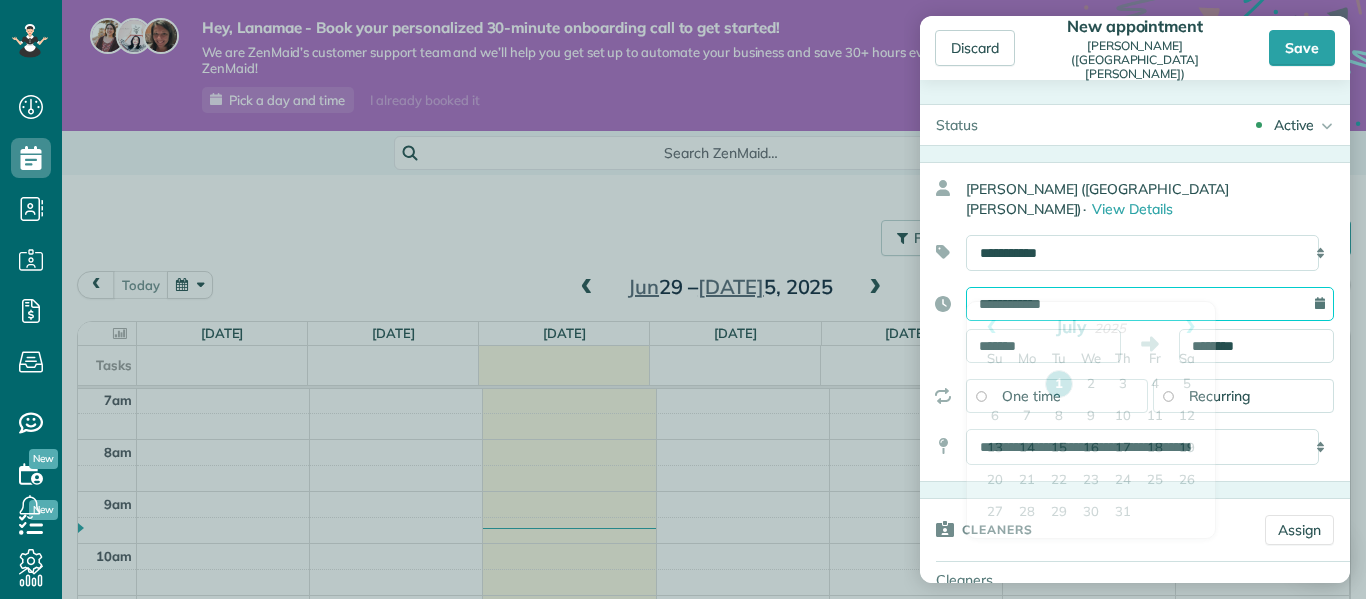 click on "**********" at bounding box center (1150, 304) 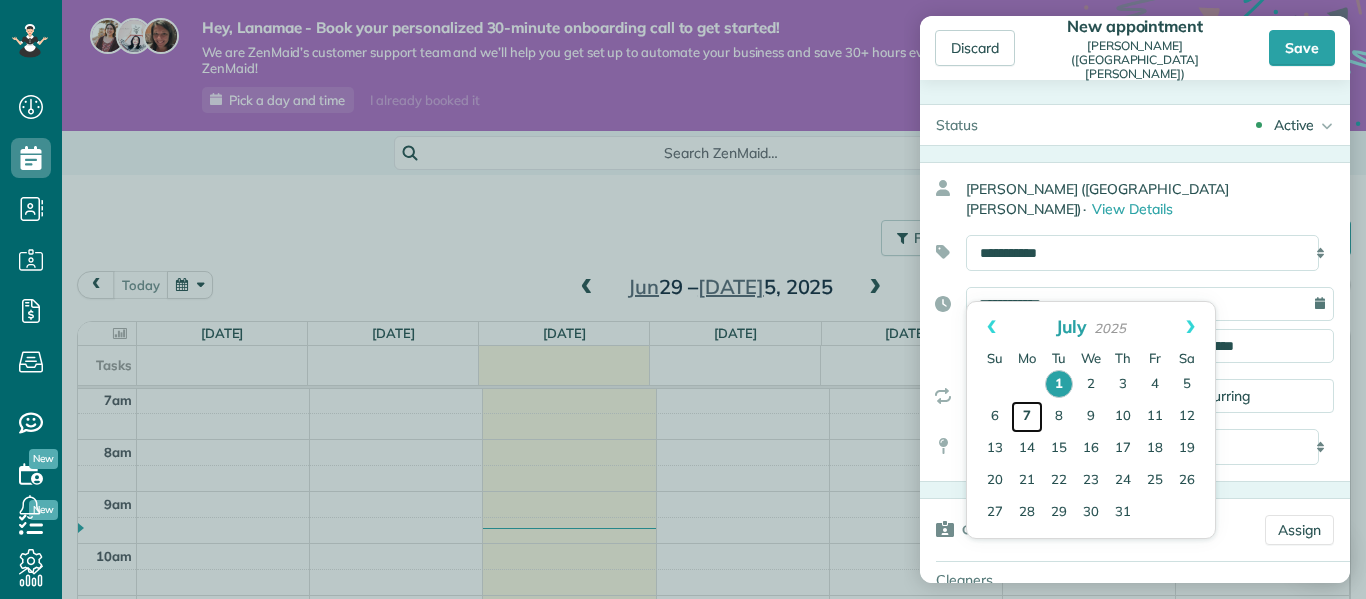 click on "7" at bounding box center (1027, 417) 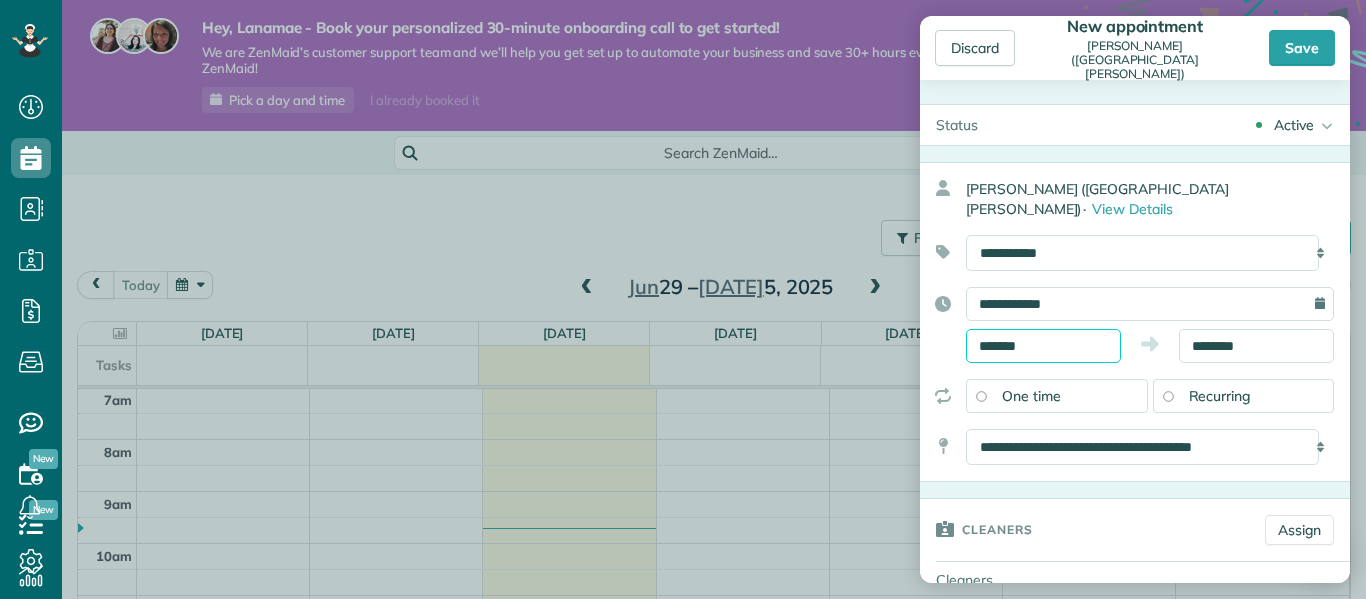 click on "*******" at bounding box center (1043, 346) 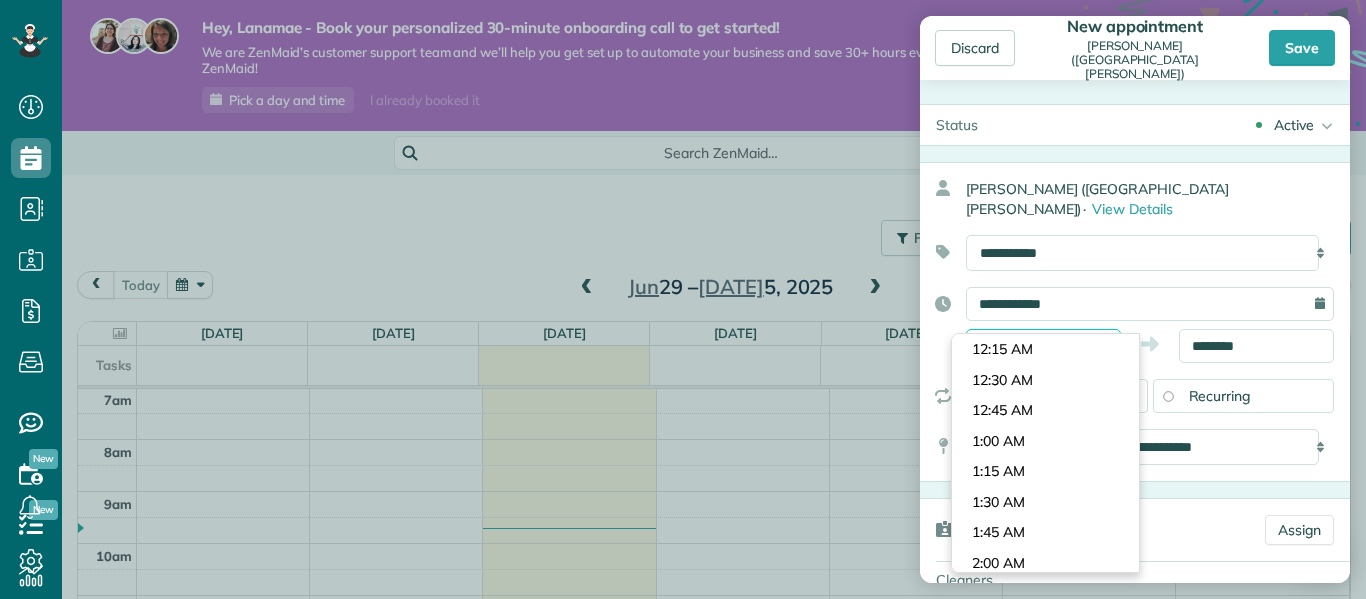 scroll, scrollTop: 1038, scrollLeft: 0, axis: vertical 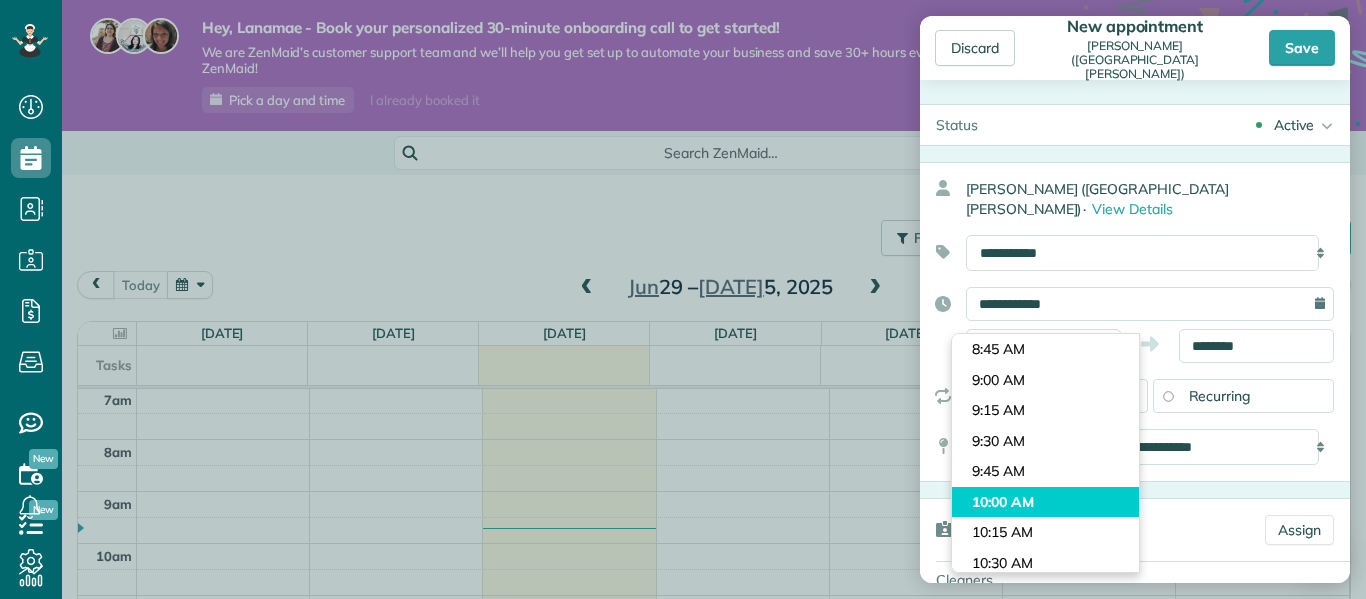 type on "********" 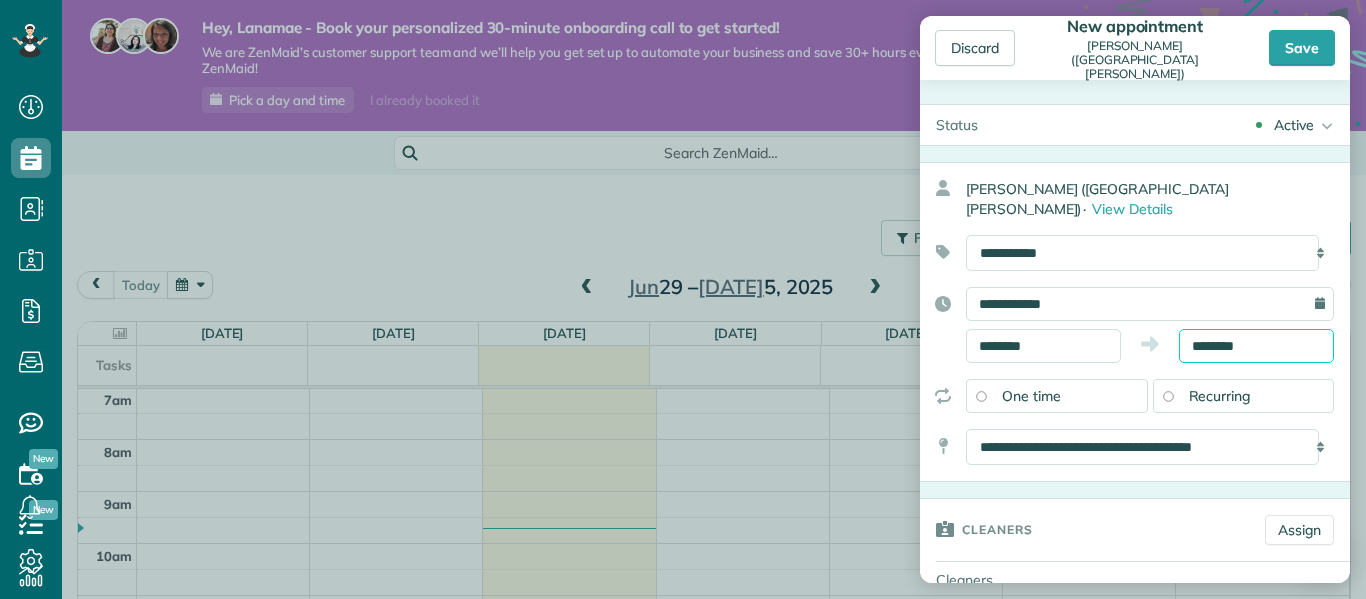 click on "********" at bounding box center (1256, 346) 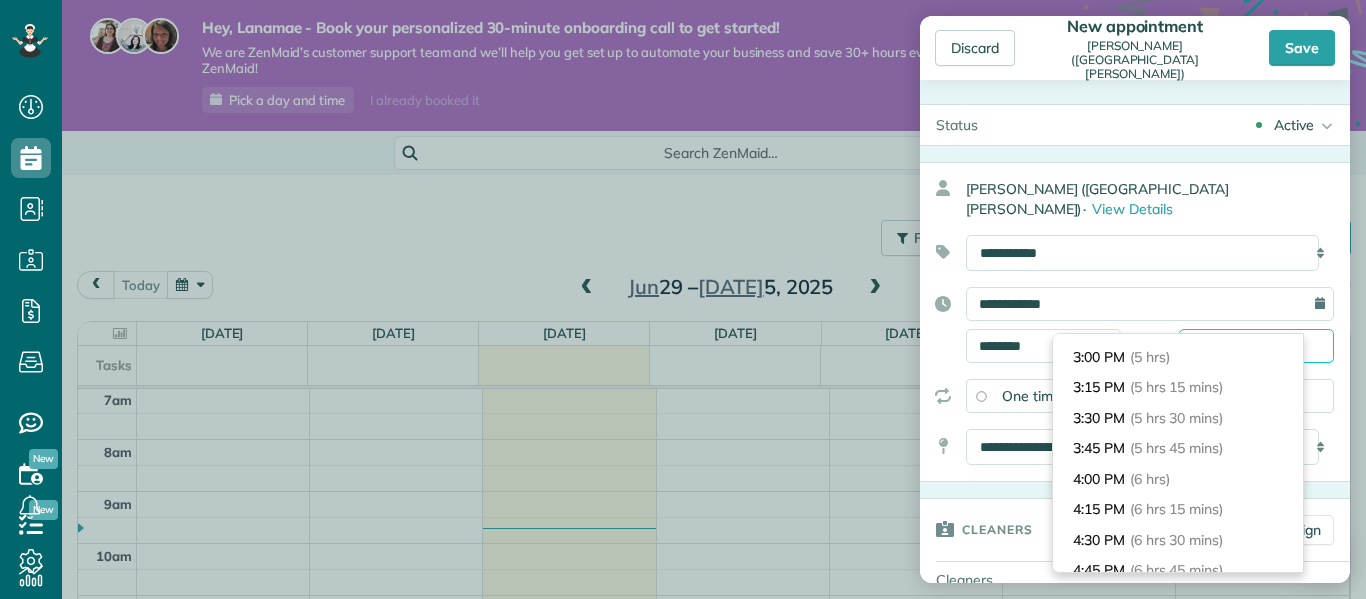 scroll, scrollTop: 605, scrollLeft: 0, axis: vertical 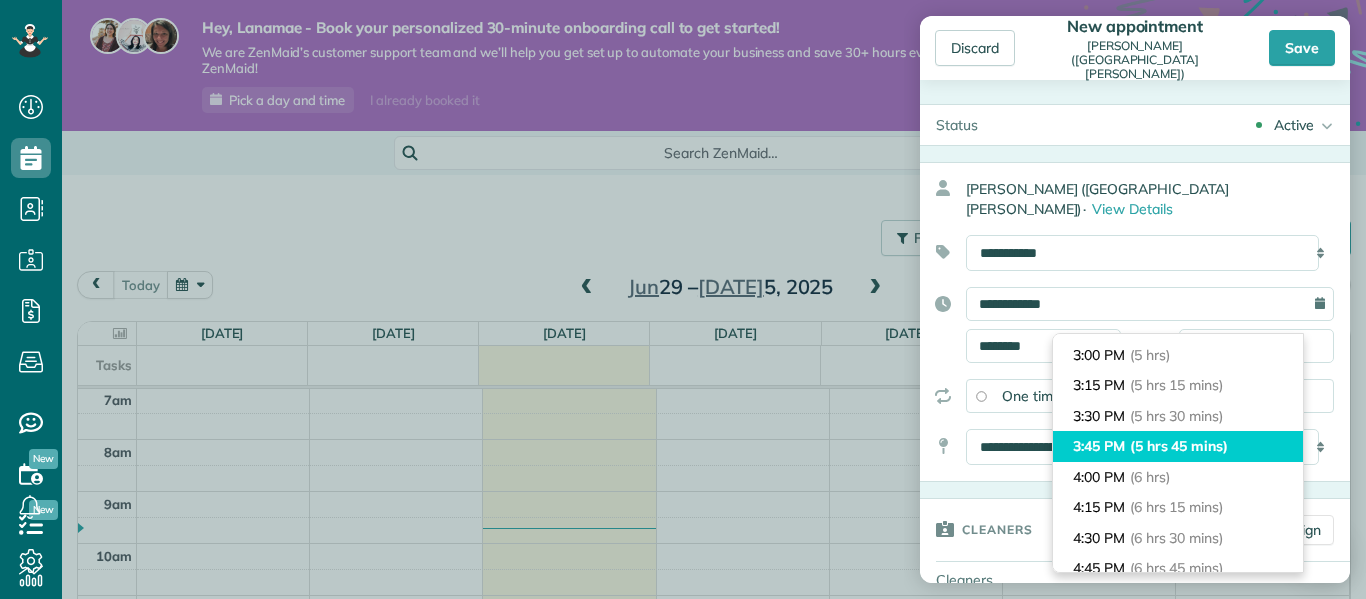 type on "*******" 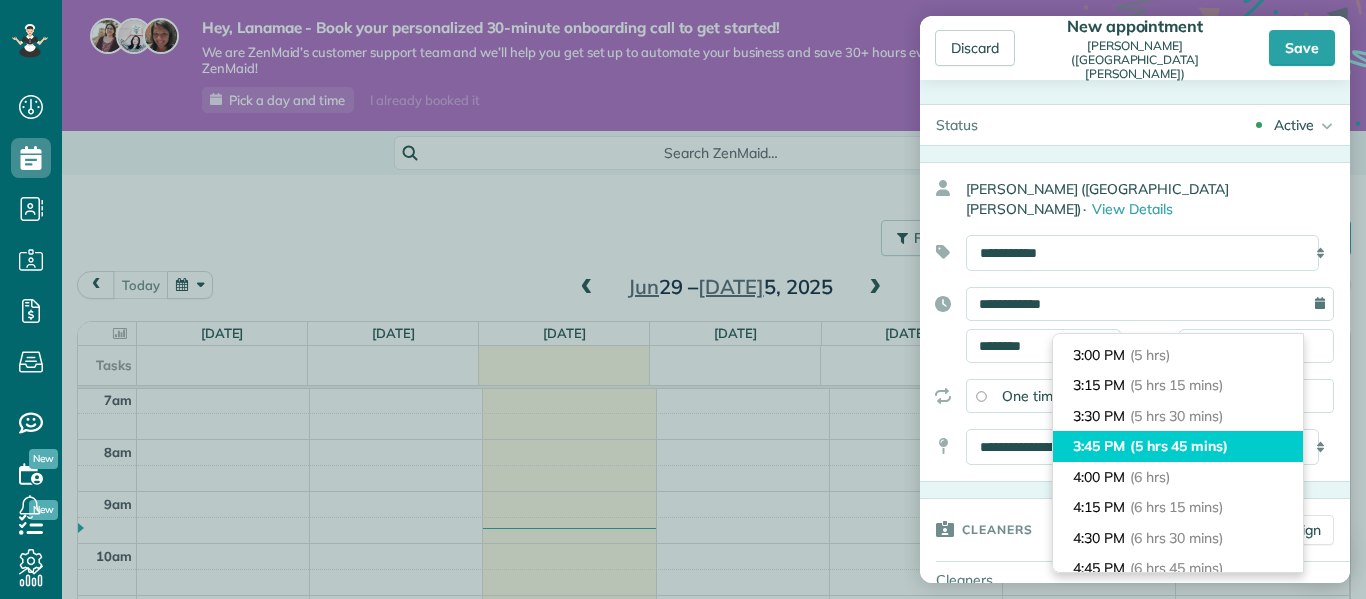 click on "3:45 PM  (5 hrs 45 mins)" at bounding box center [1178, 446] 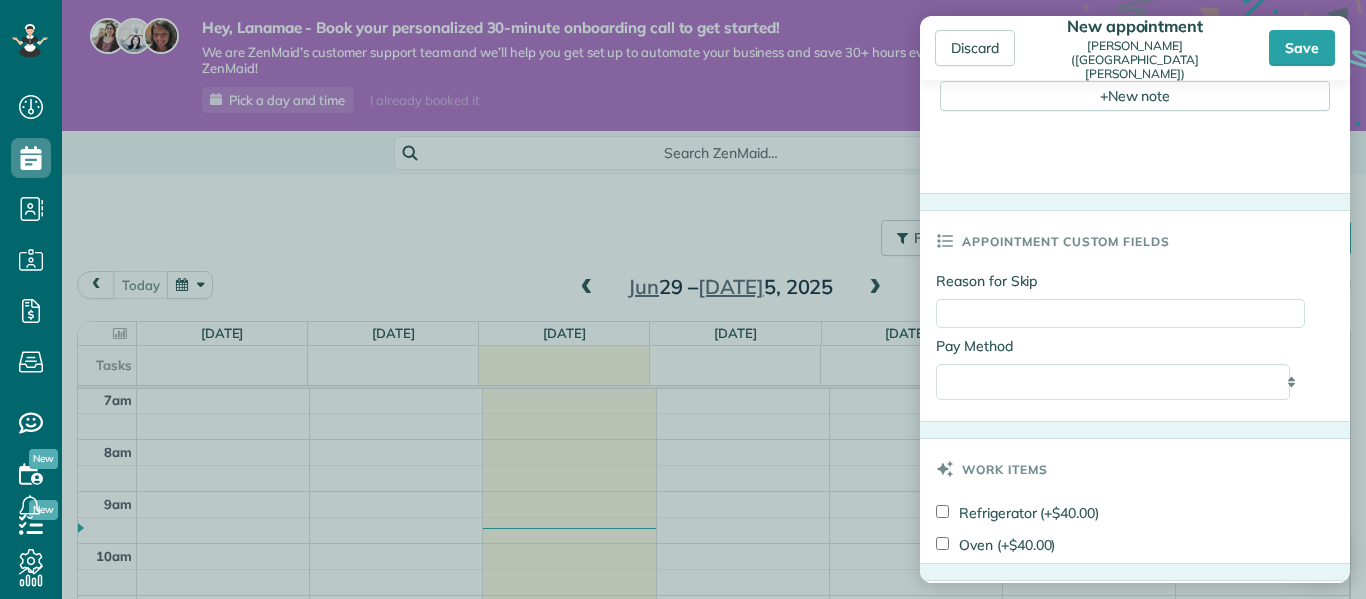 scroll, scrollTop: 1139, scrollLeft: 0, axis: vertical 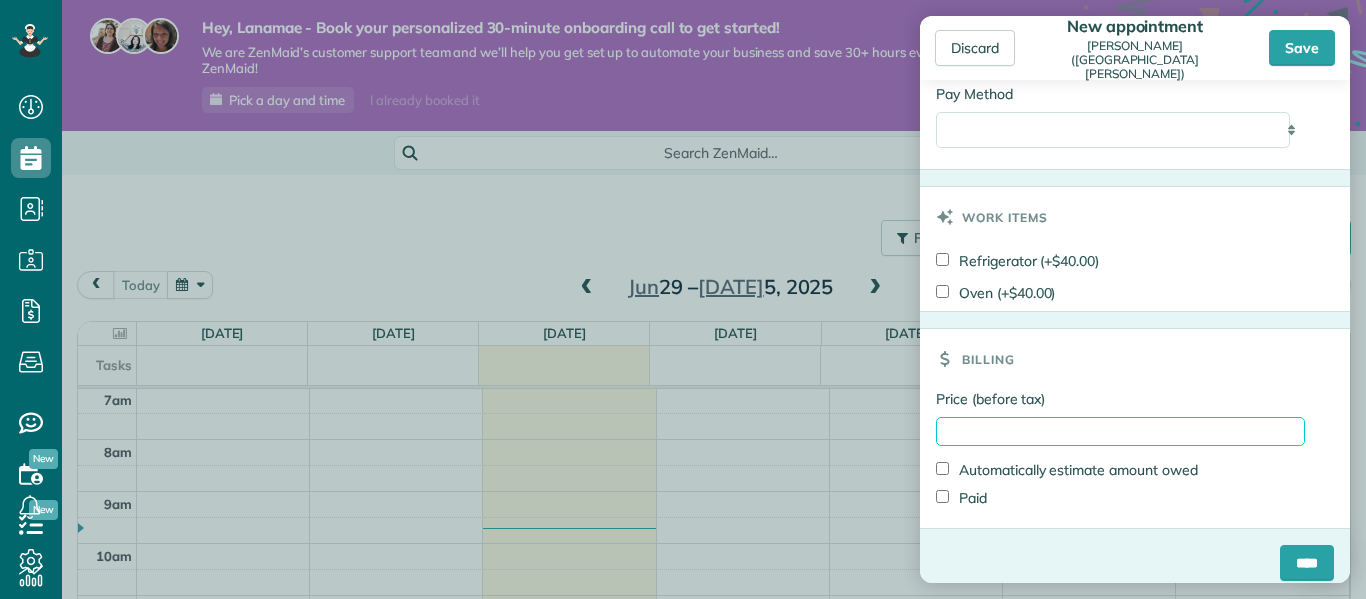 click on "Price (before tax)" at bounding box center (1120, 431) 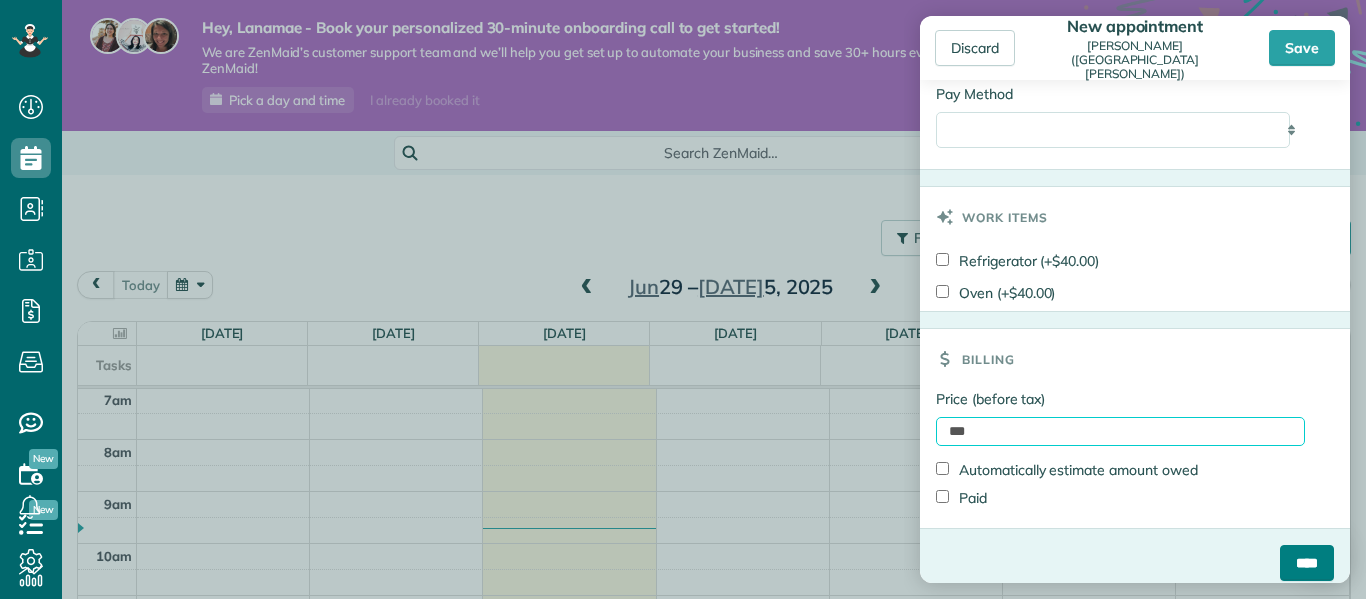 type on "***" 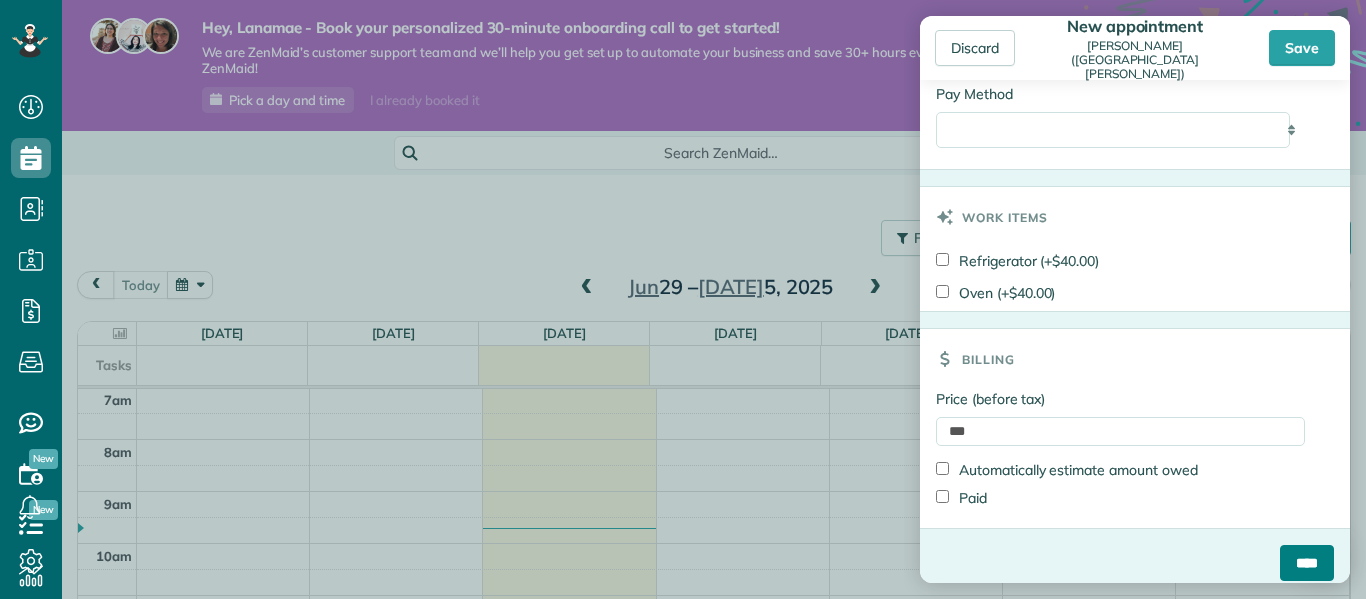 click on "****" at bounding box center [1307, 563] 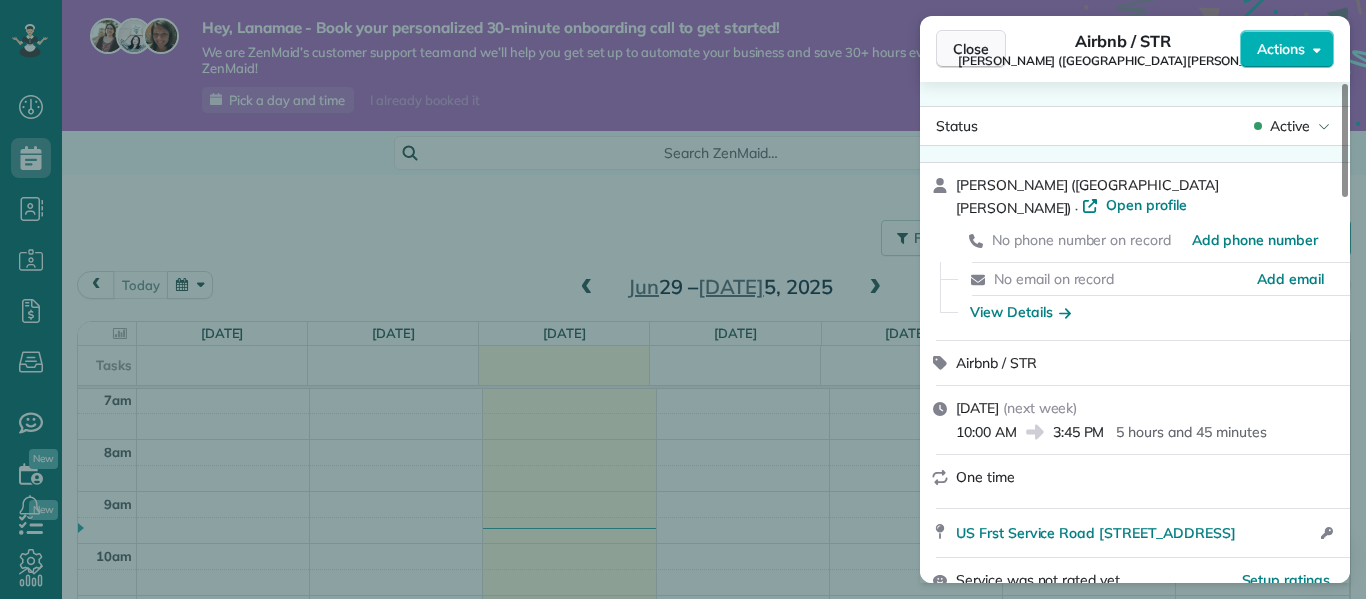 click on "Close" at bounding box center (971, 49) 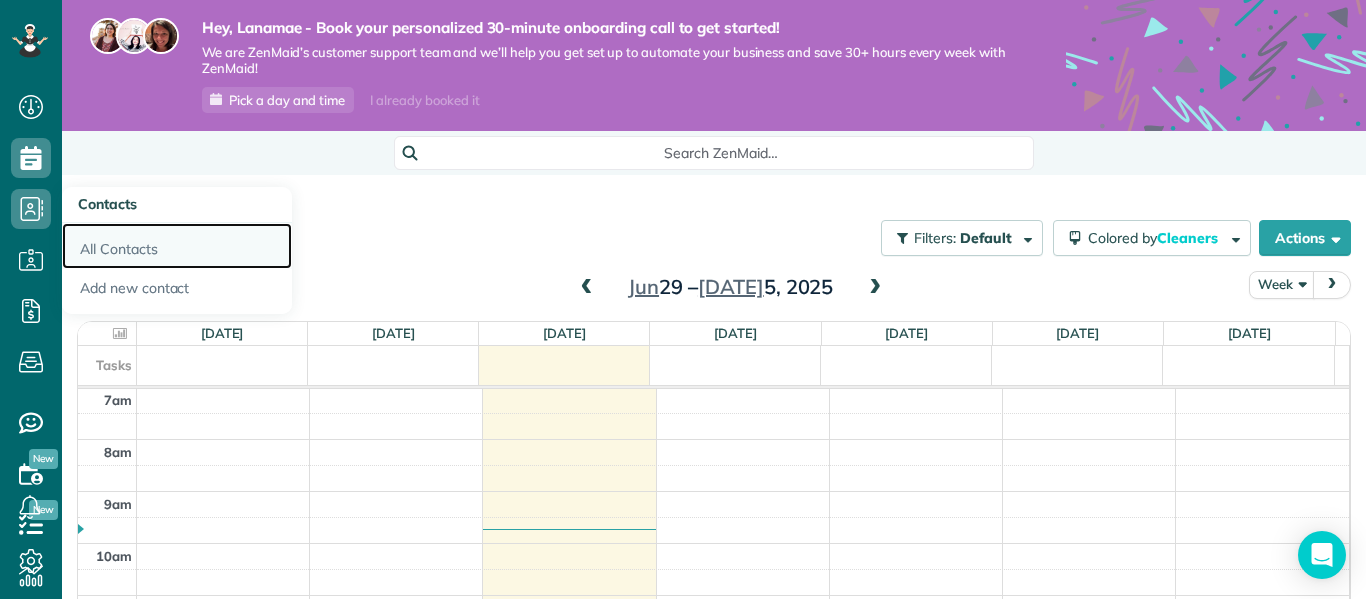 click on "All Contacts" at bounding box center (177, 246) 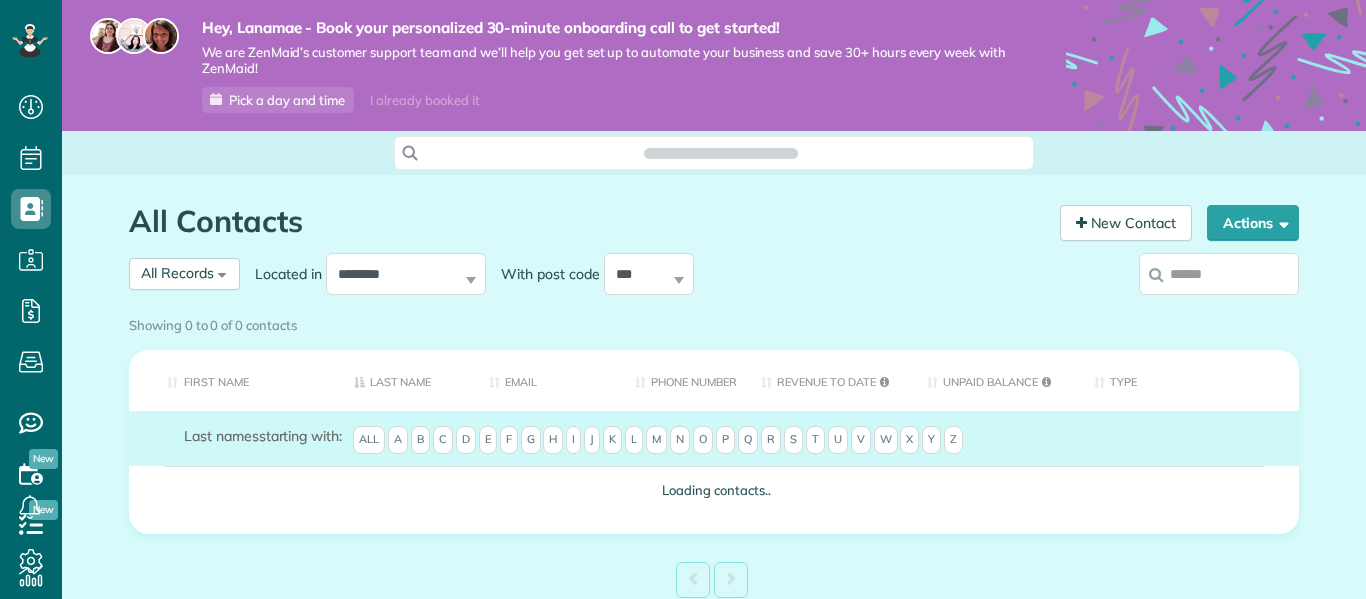scroll, scrollTop: 0, scrollLeft: 0, axis: both 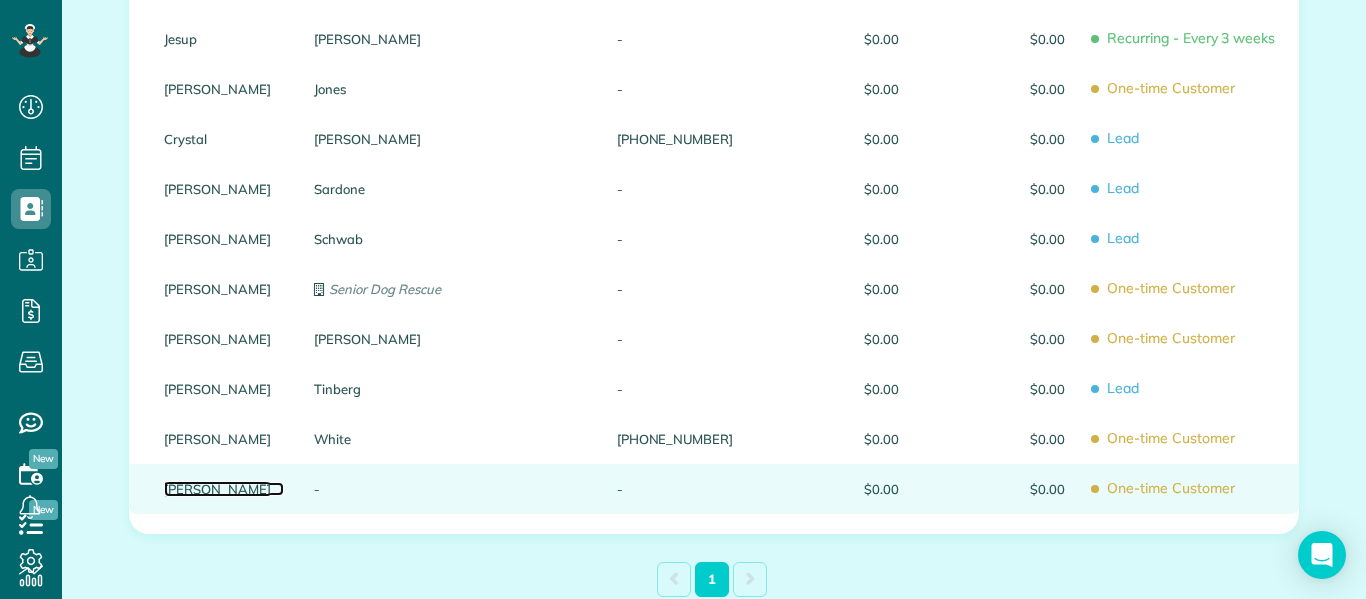 click on "[PERSON_NAME]" at bounding box center (224, 489) 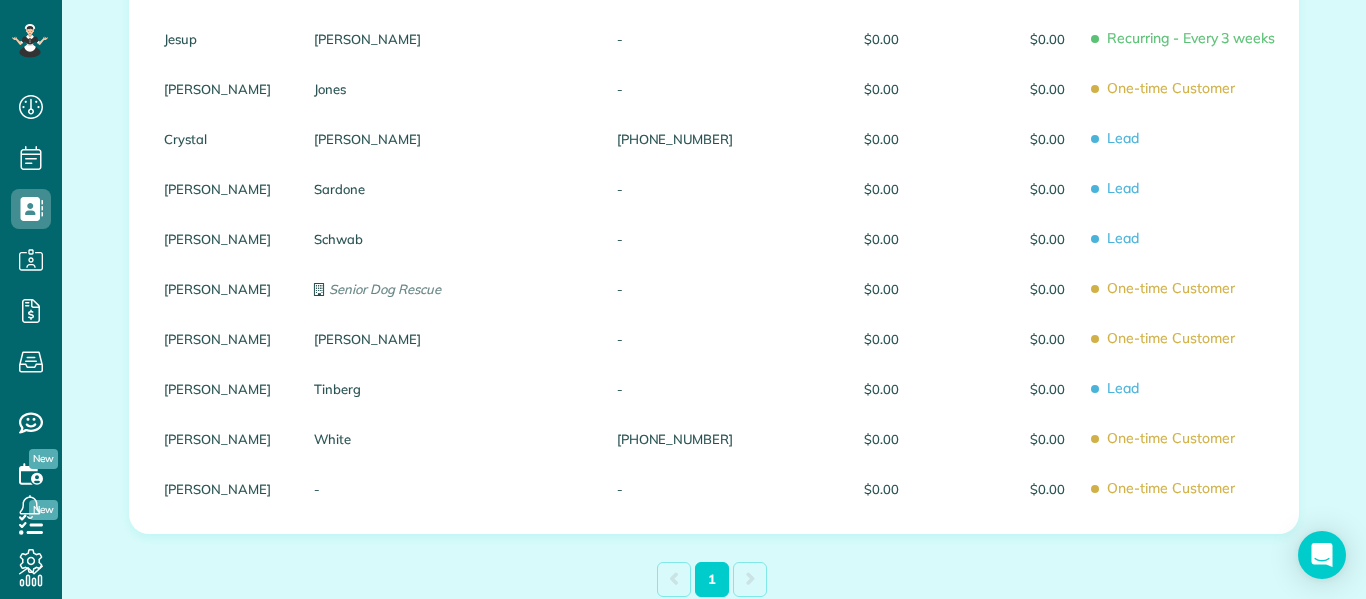 scroll, scrollTop: 2, scrollLeft: 0, axis: vertical 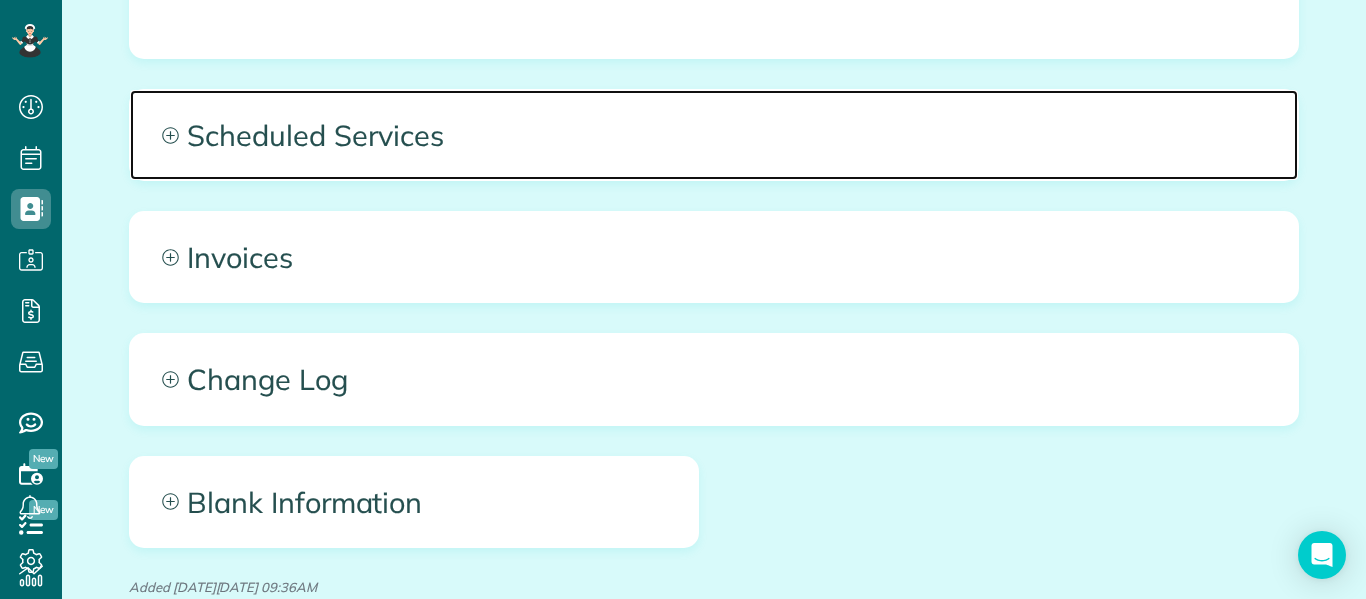 click 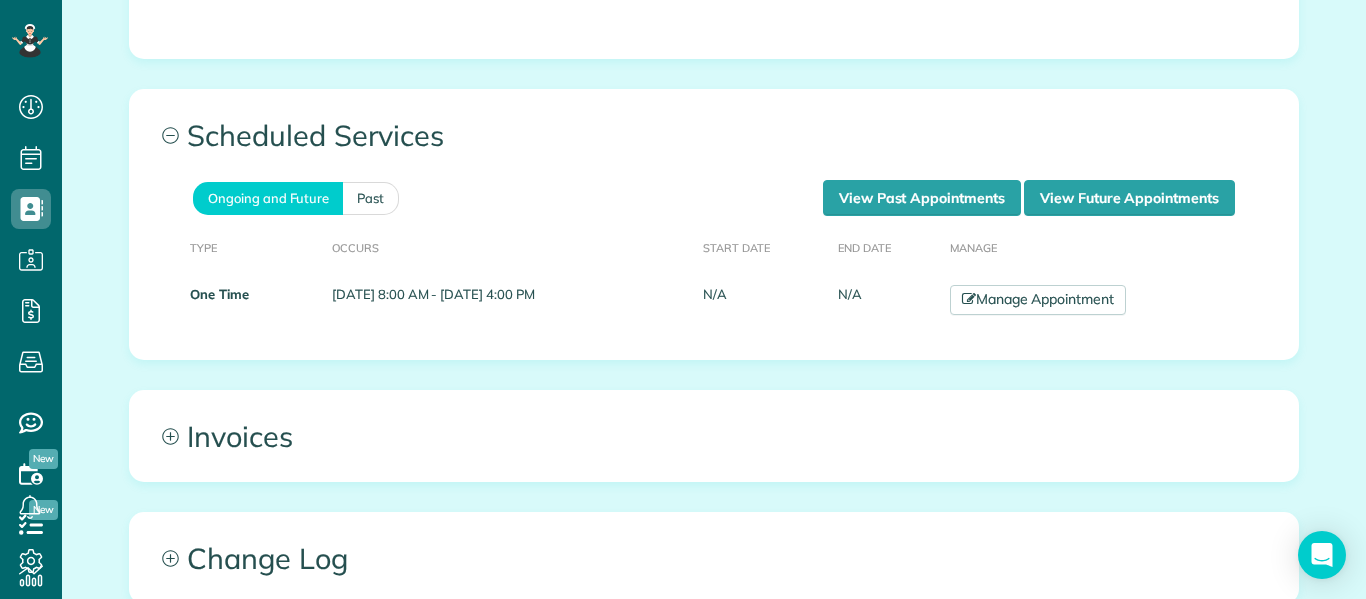 click on "All Contacts
Actions
Edit
Add Appointment
Recent Activity
Send Email
Show Past appointments
Show Future appointments
Manage Credit Cards
[GEOGRAPHIC_DATA]" at bounding box center (714, 88) 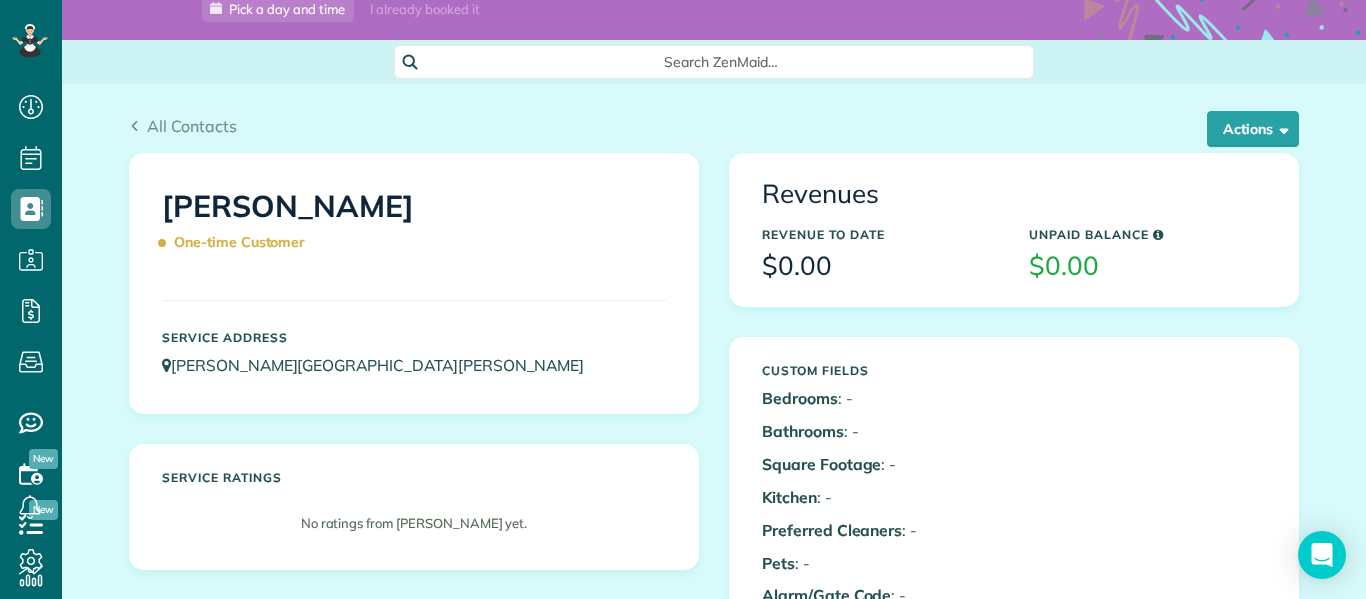 scroll, scrollTop: 0, scrollLeft: 0, axis: both 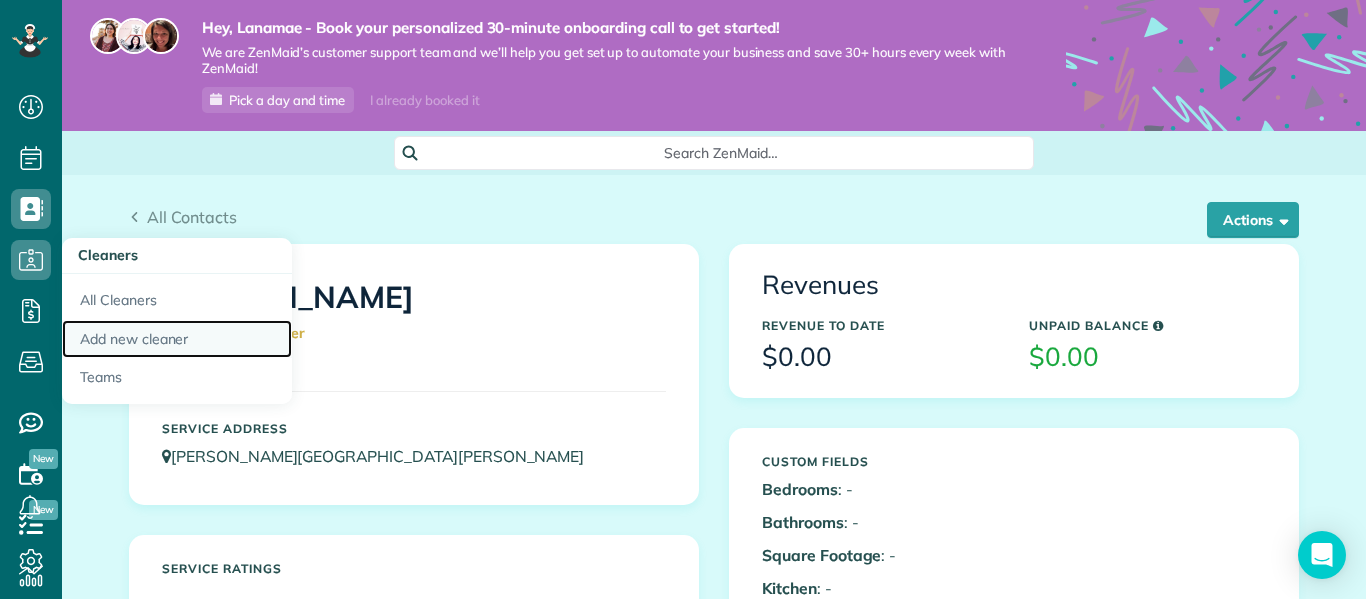 click on "Add new cleaner" at bounding box center (177, 339) 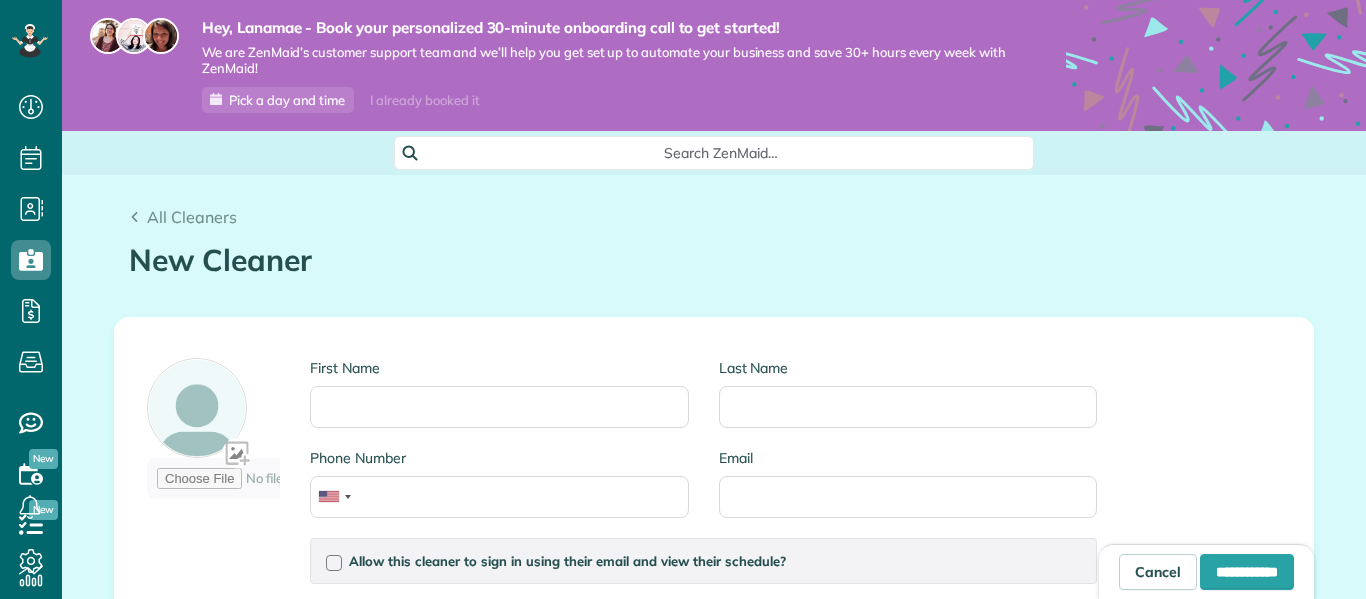 scroll, scrollTop: 0, scrollLeft: 0, axis: both 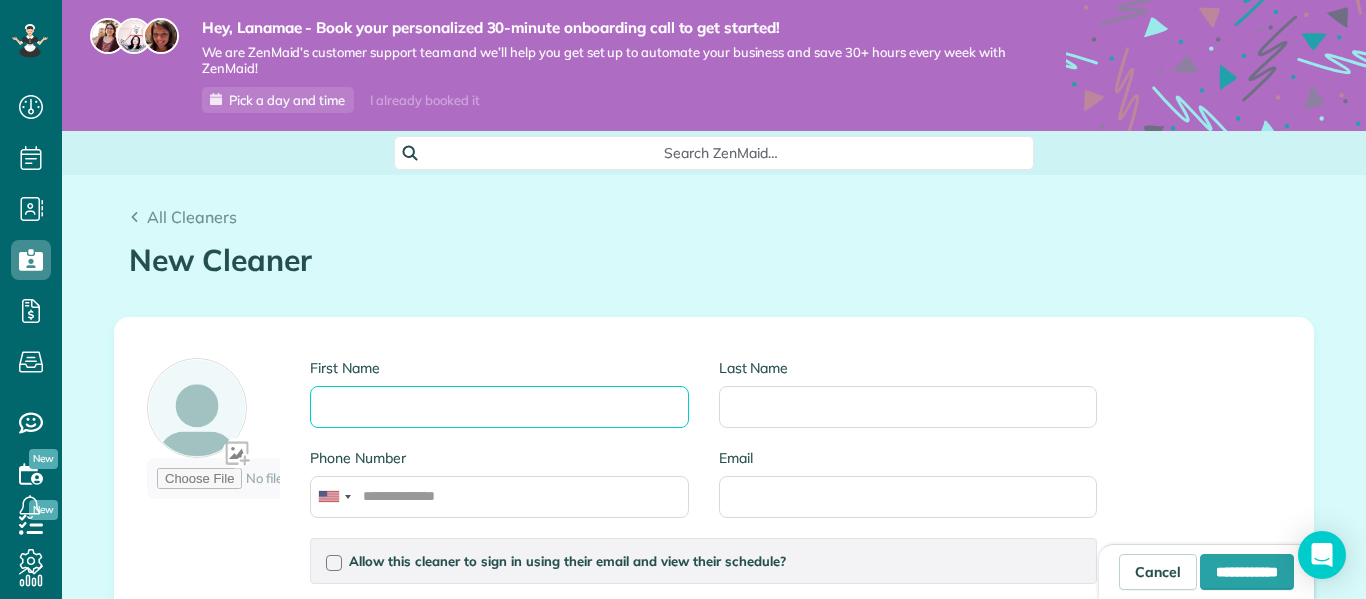 click on "First Name" at bounding box center (499, 407) 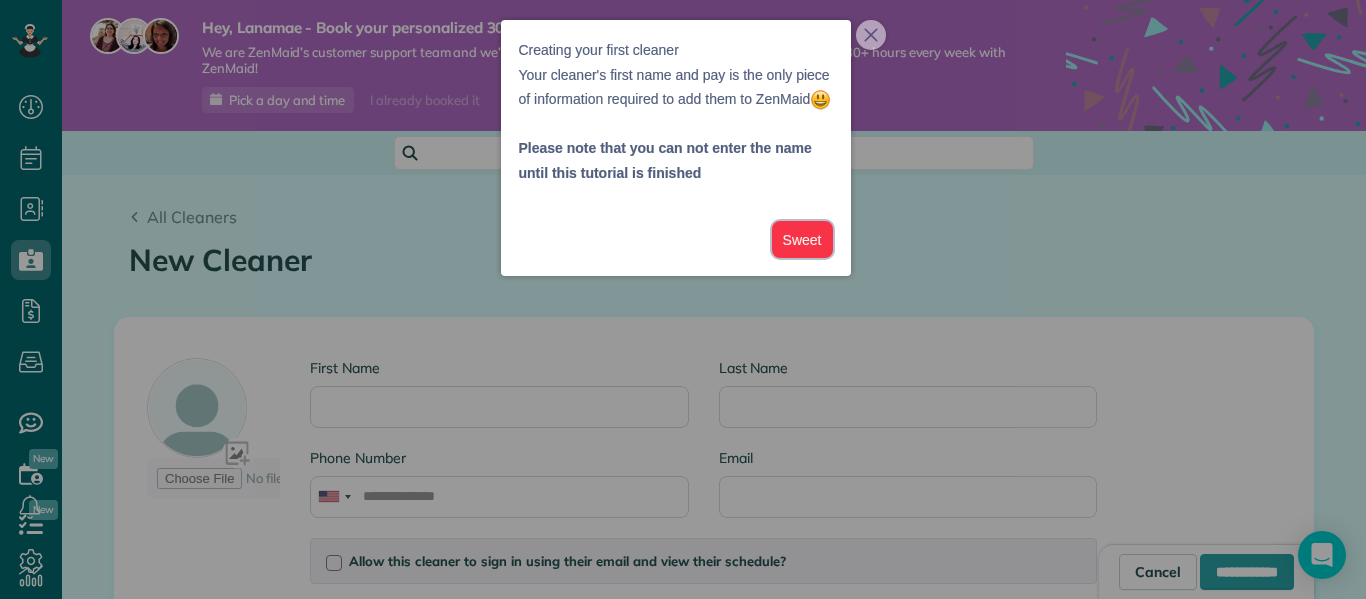 click on "Sweet" at bounding box center [802, 239] 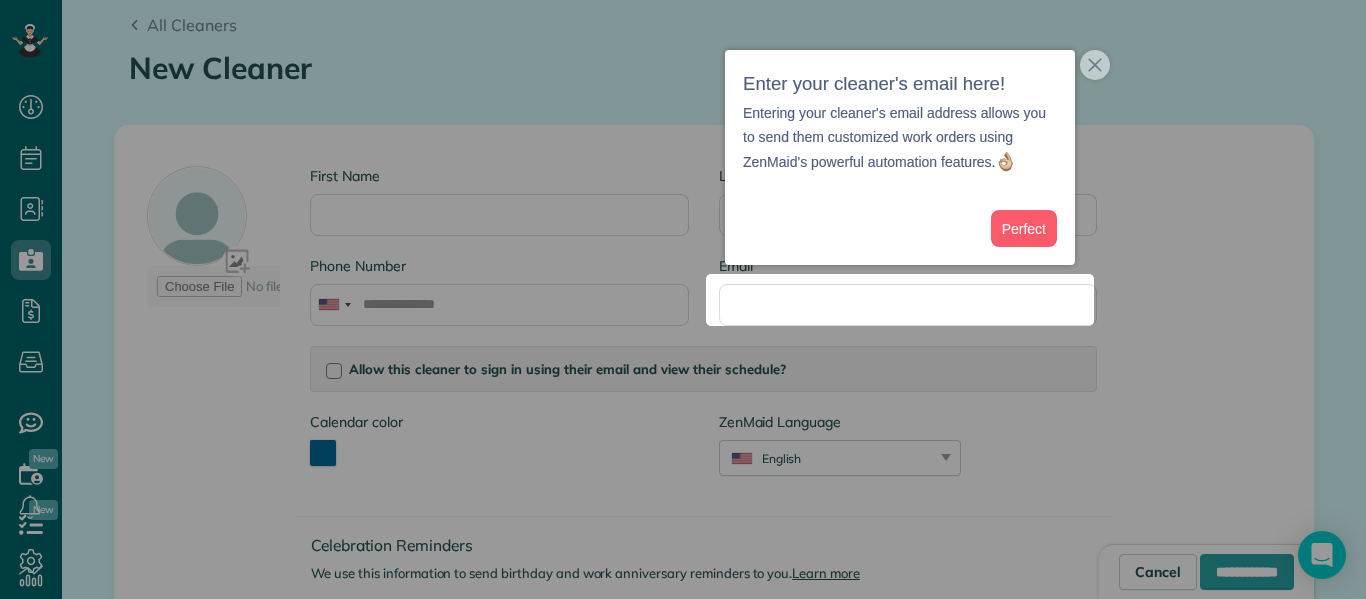 scroll, scrollTop: 197, scrollLeft: 0, axis: vertical 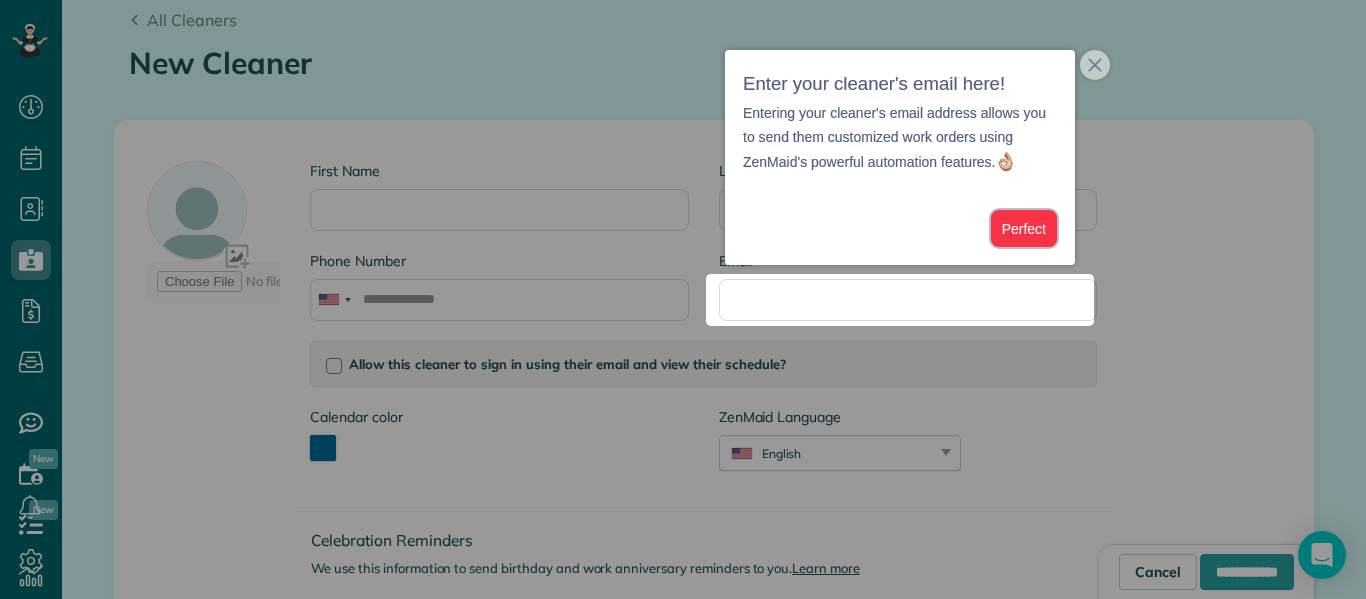 click on "Perfect" at bounding box center [1024, 228] 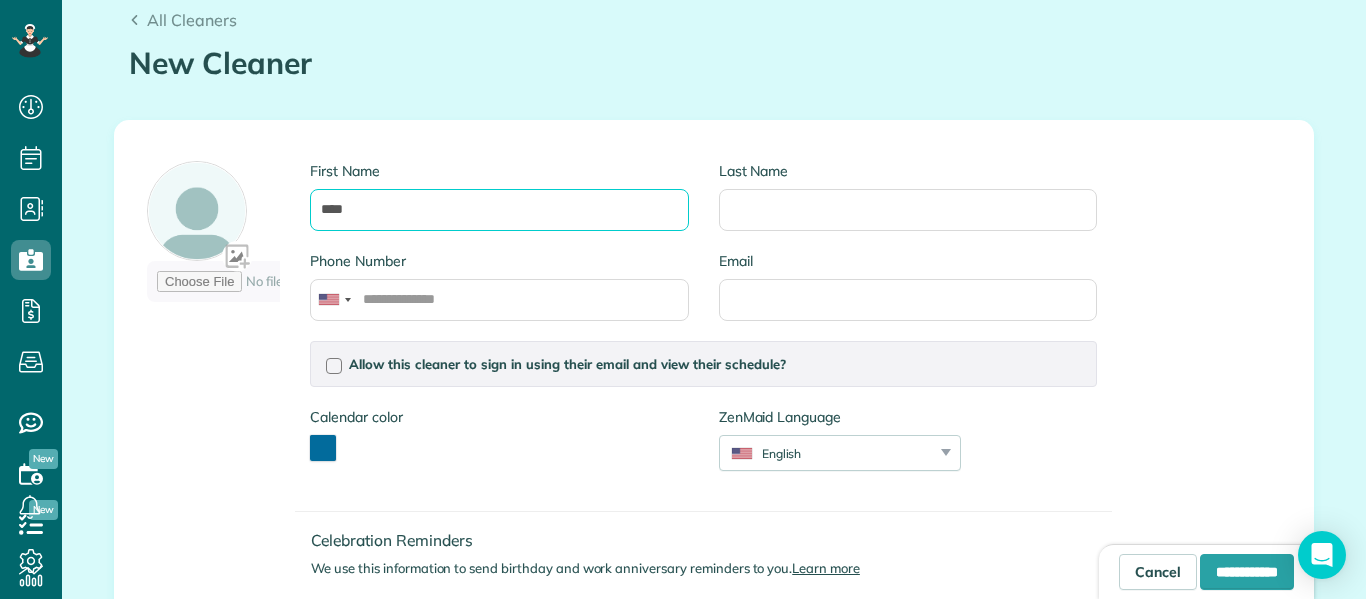 type on "****" 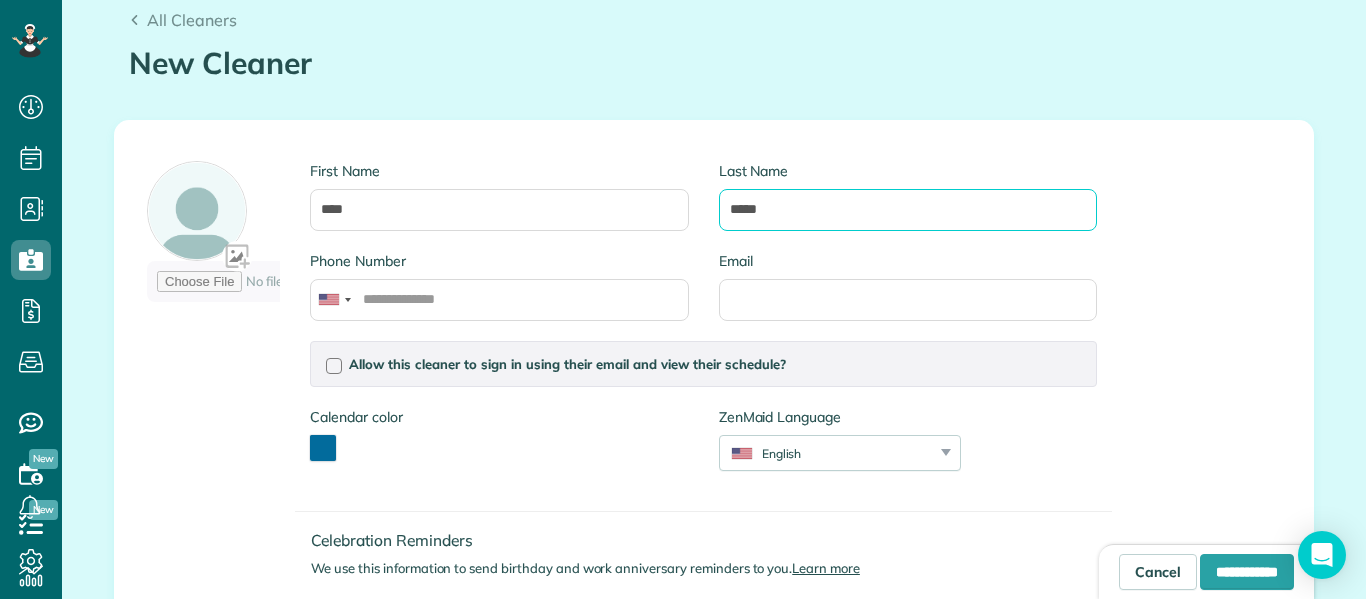 type on "*****" 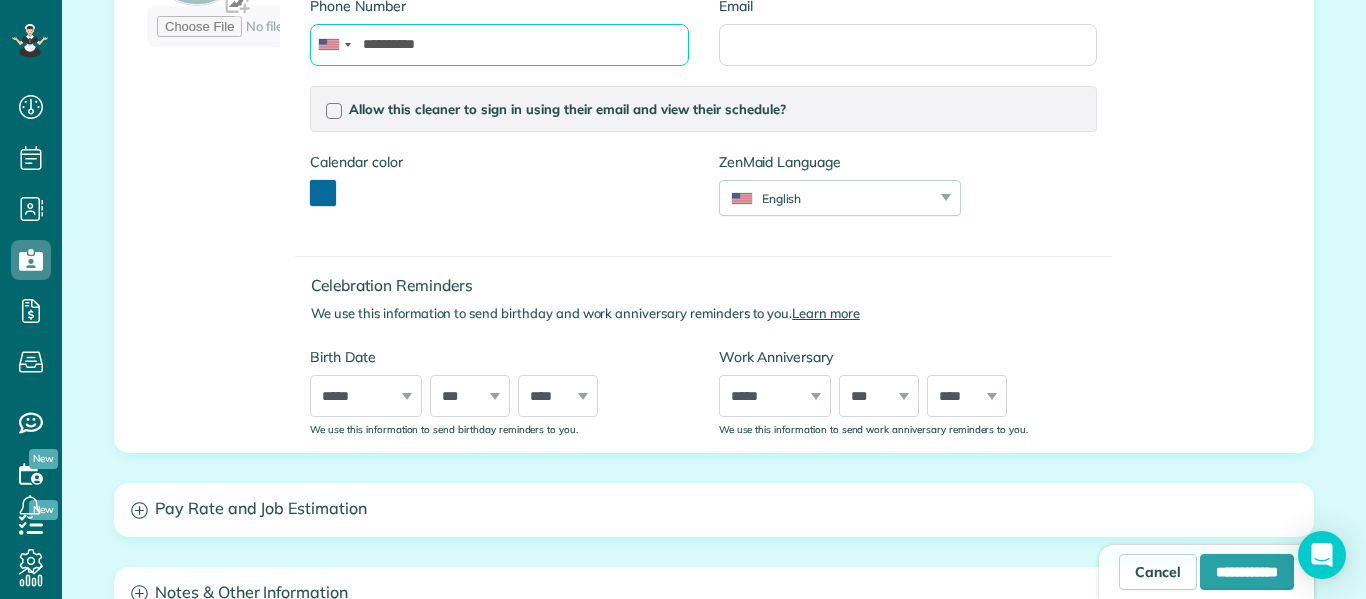 scroll, scrollTop: 453, scrollLeft: 0, axis: vertical 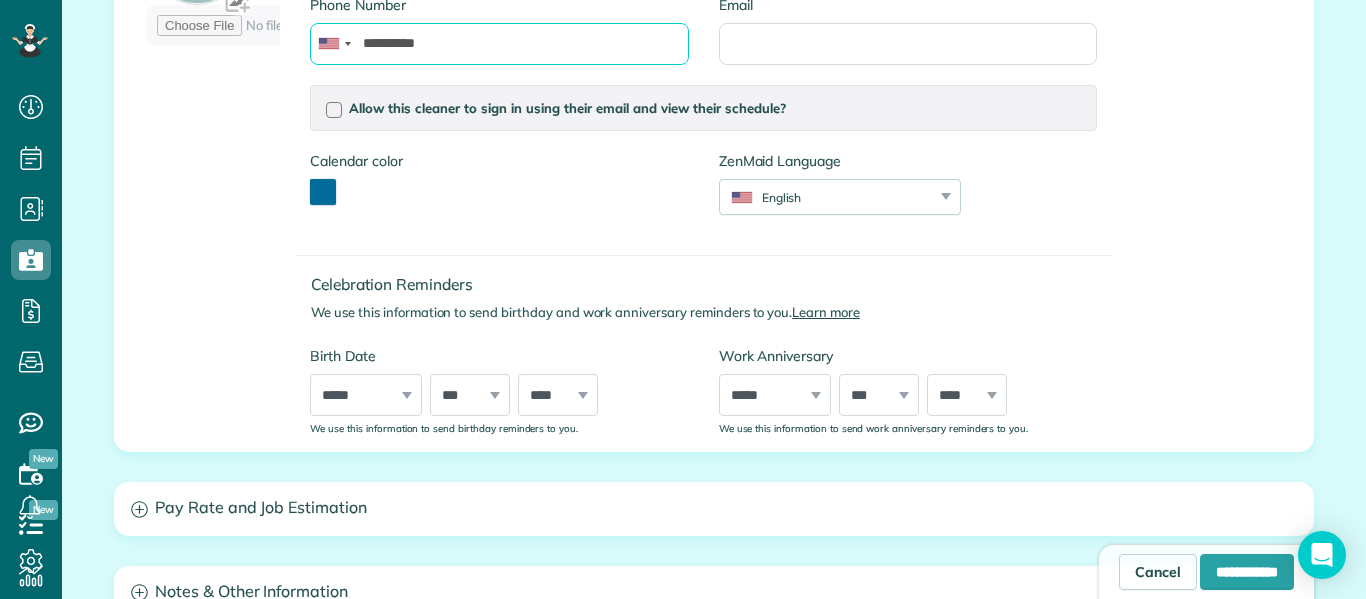 type on "**********" 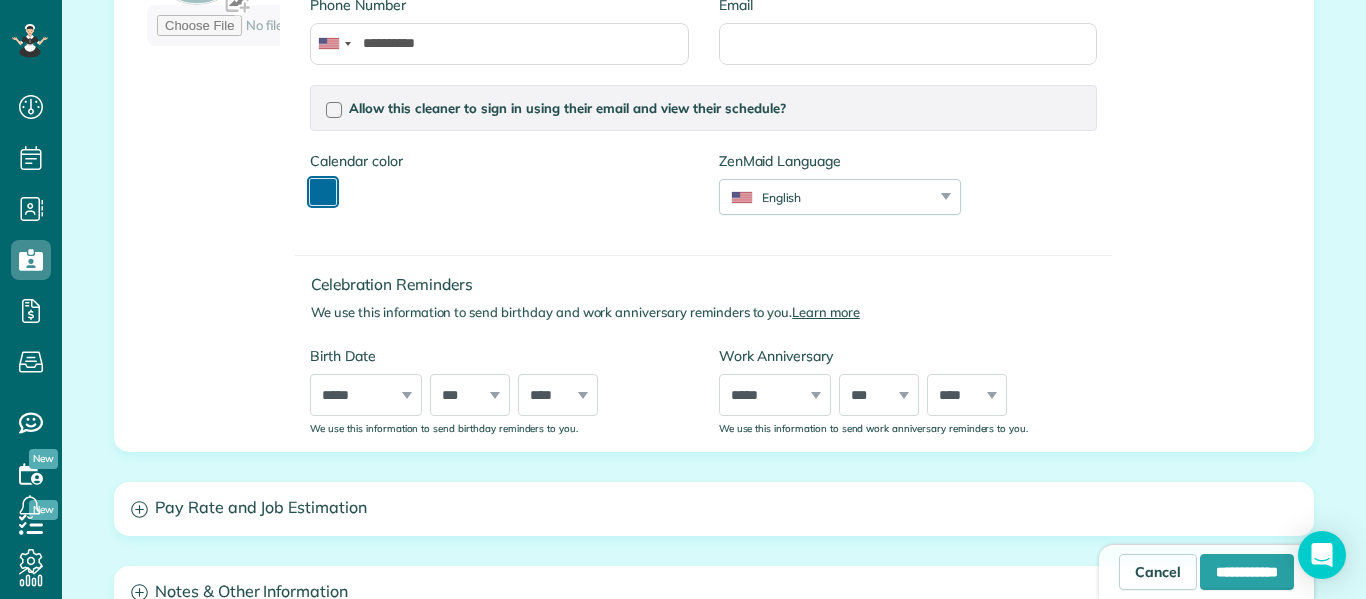 click at bounding box center (323, 192) 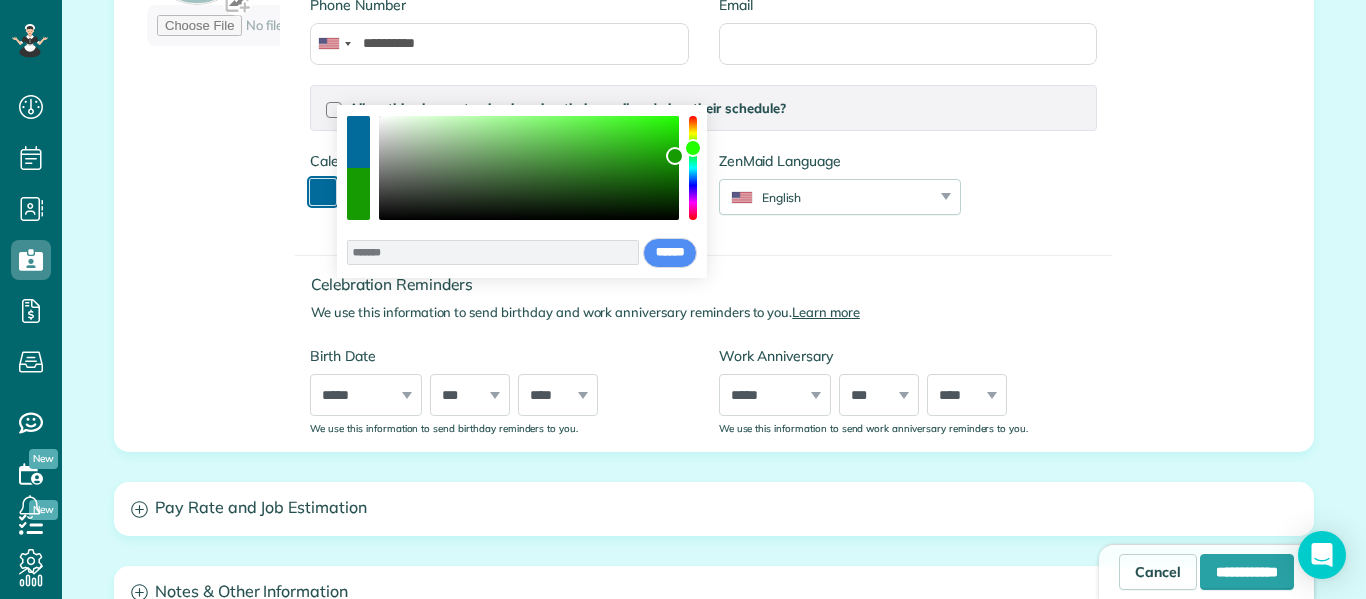 drag, startPoint x: 694, startPoint y: 182, endPoint x: 698, endPoint y: 148, distance: 34.234486 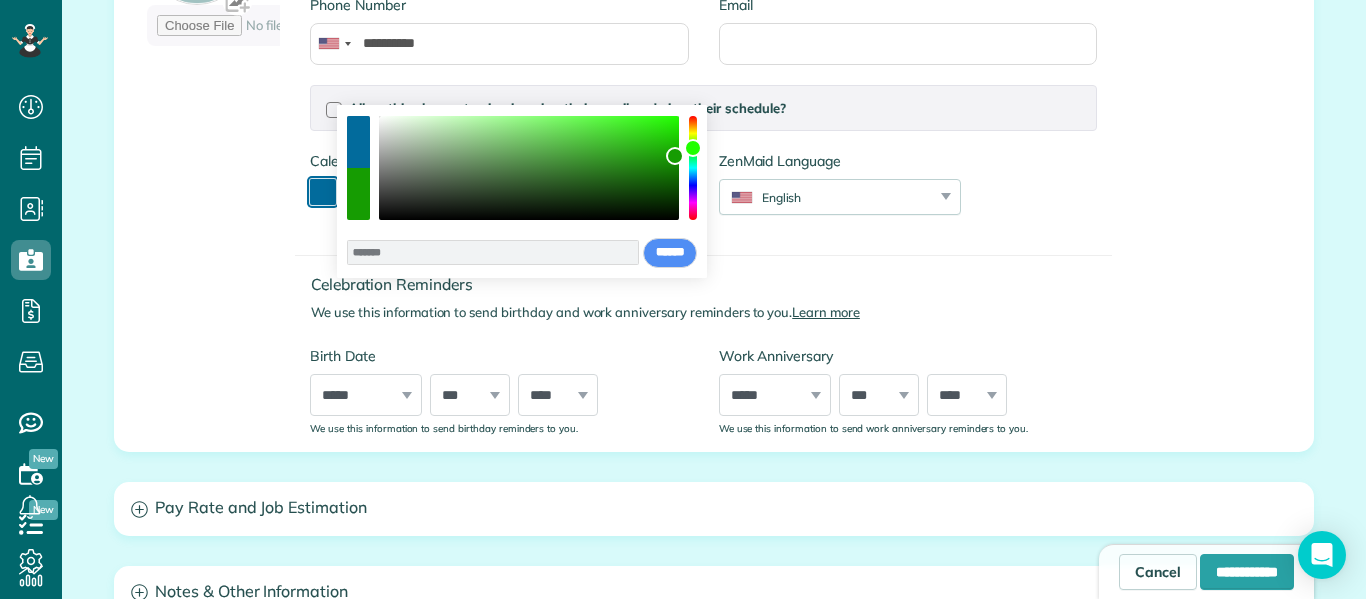 click at bounding box center (693, 168) 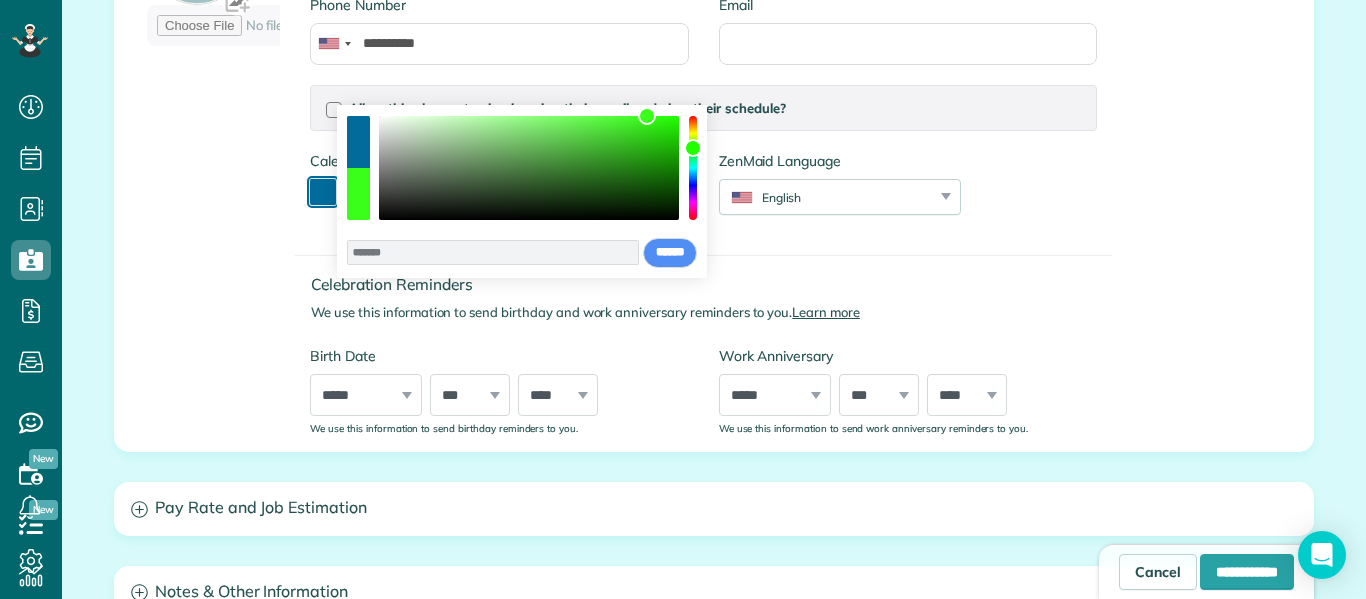 type on "*******" 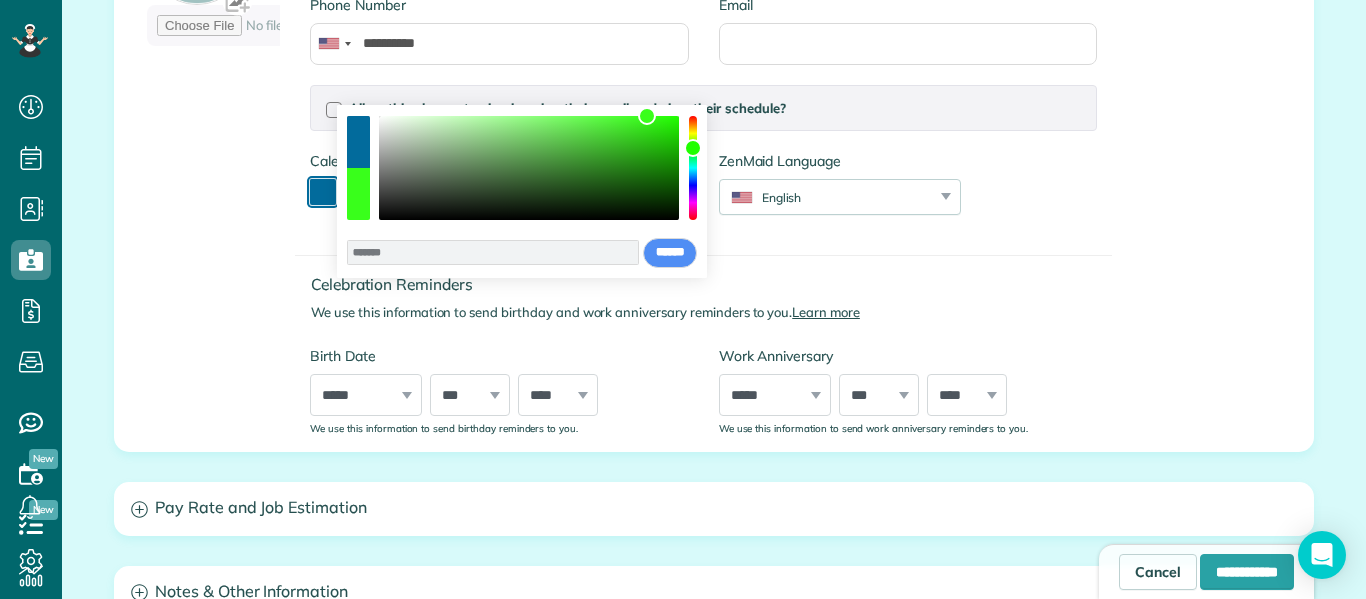 drag, startPoint x: 674, startPoint y: 159, endPoint x: 645, endPoint y: 107, distance: 59.5399 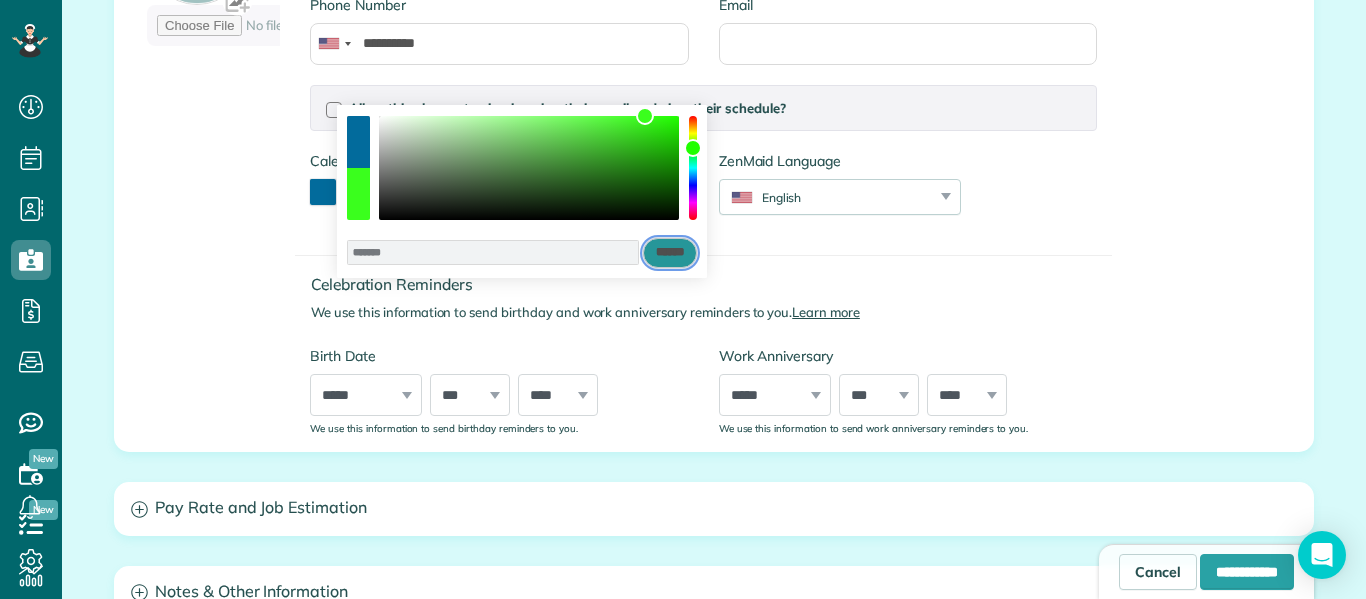 click on "******" at bounding box center [670, 253] 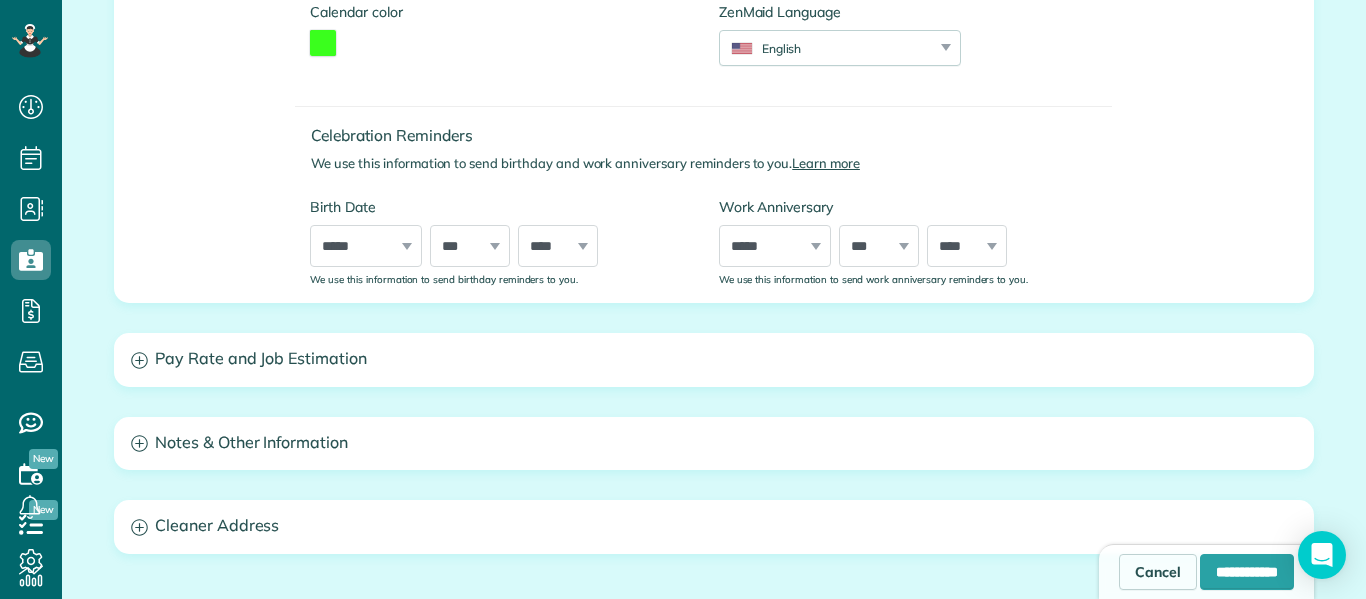 scroll, scrollTop: 827, scrollLeft: 0, axis: vertical 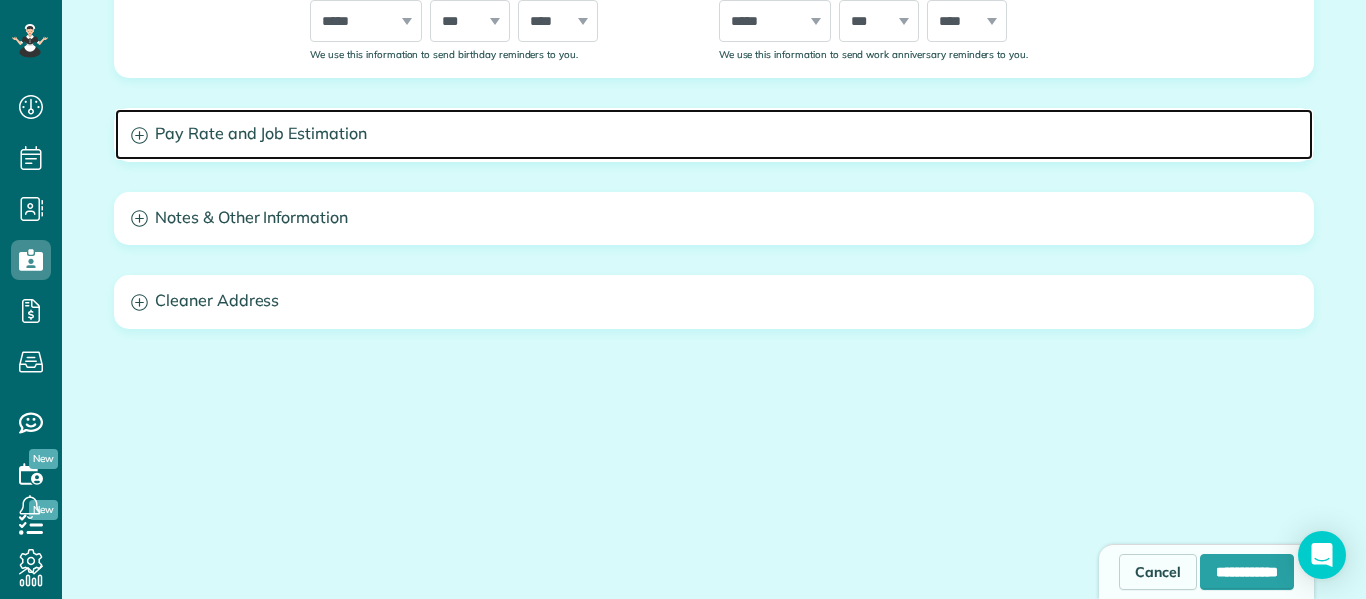 click on "Pay Rate and Job Estimation" at bounding box center [714, 134] 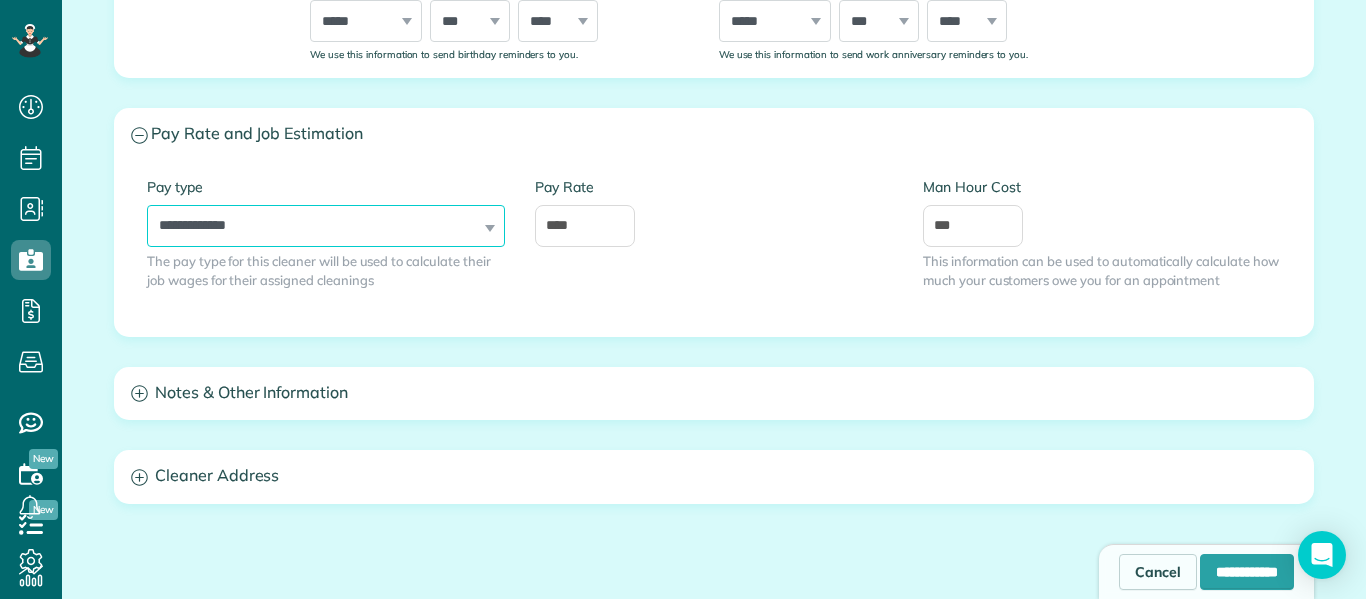 click on "**********" at bounding box center (326, 226) 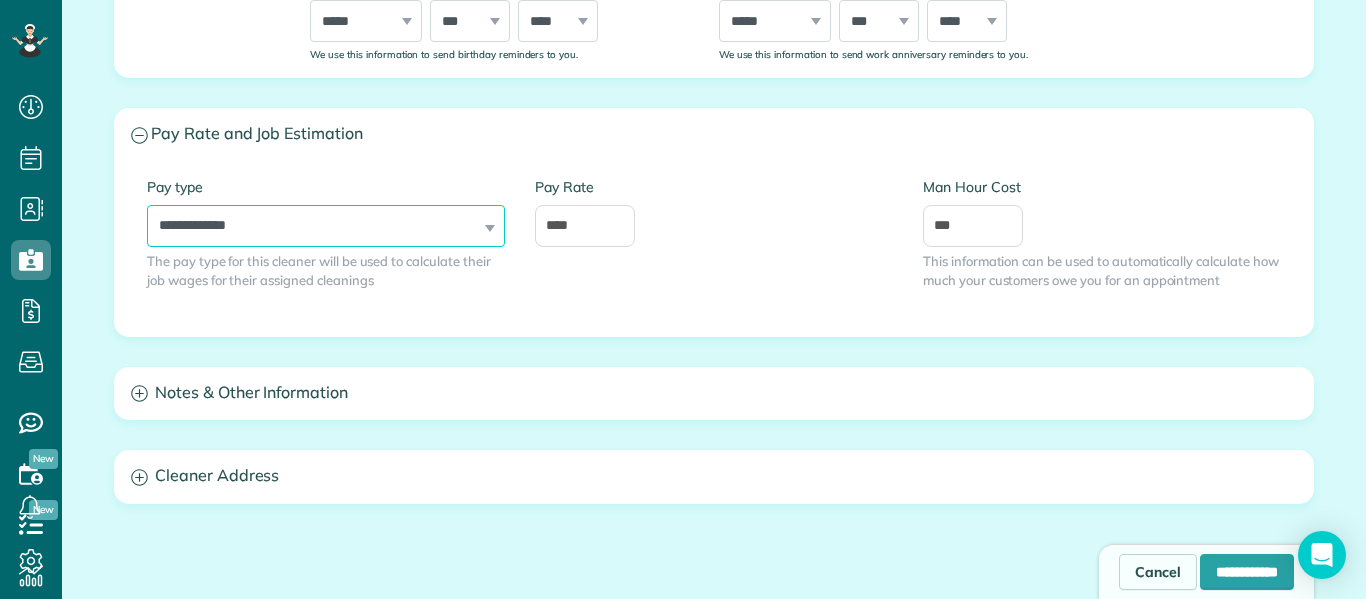 select on "******" 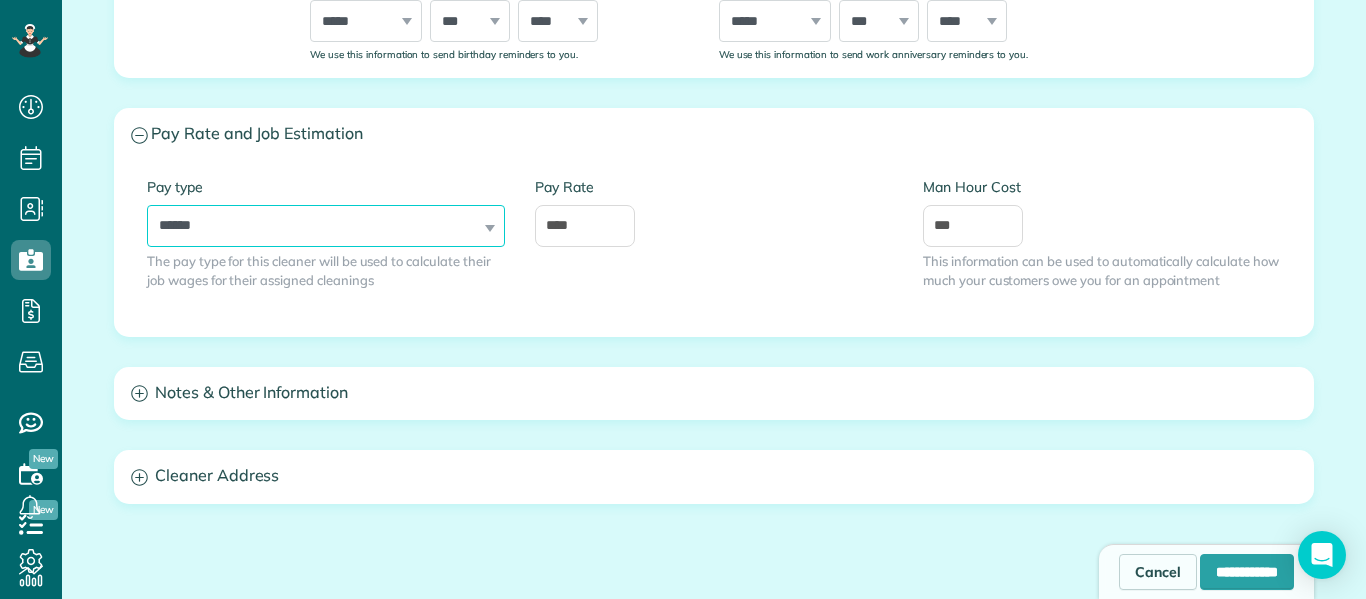 click on "**********" at bounding box center [326, 226] 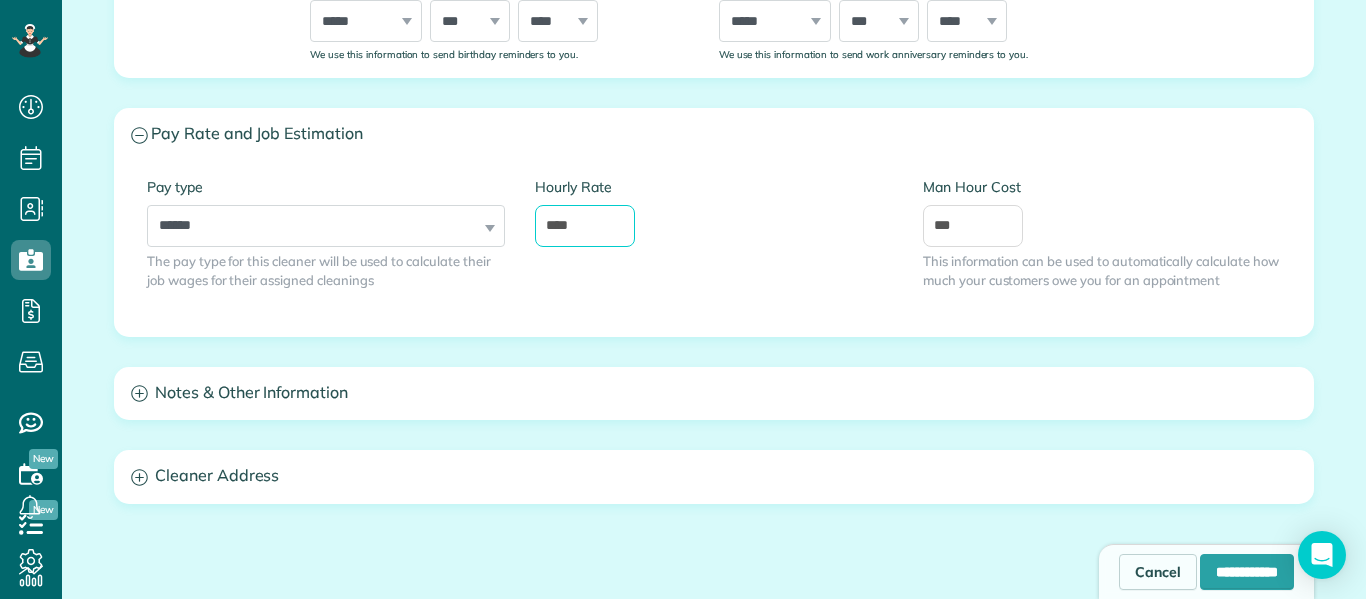 click on "****" at bounding box center (585, 226) 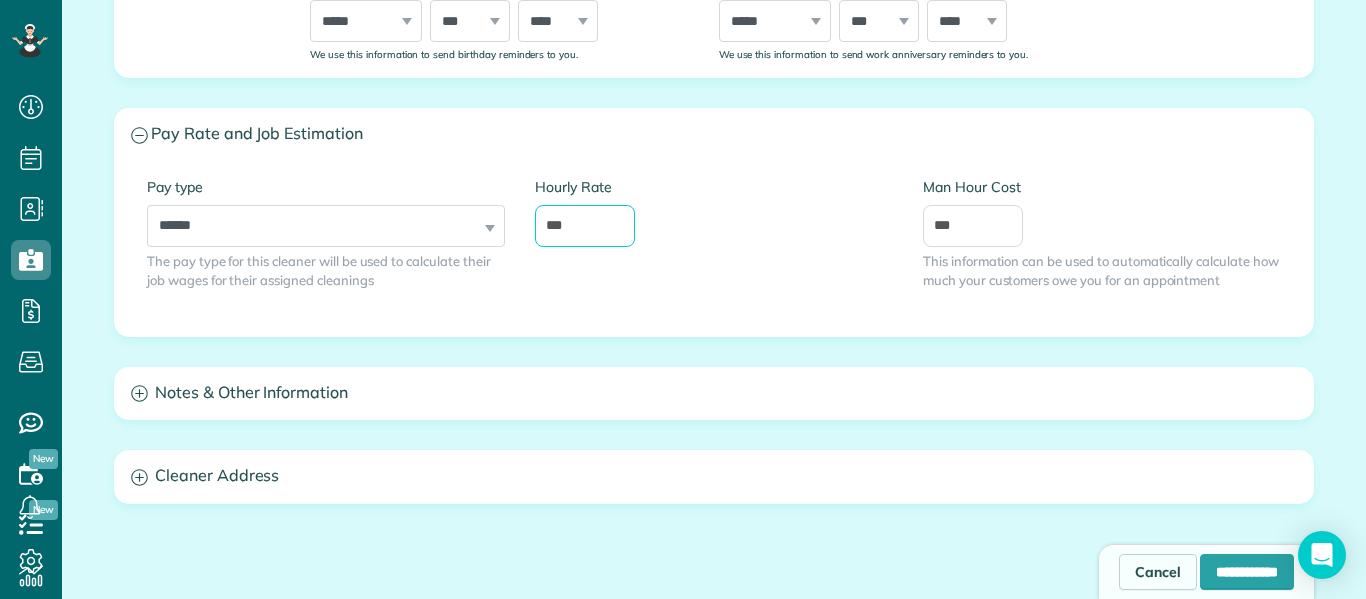 type on "***" 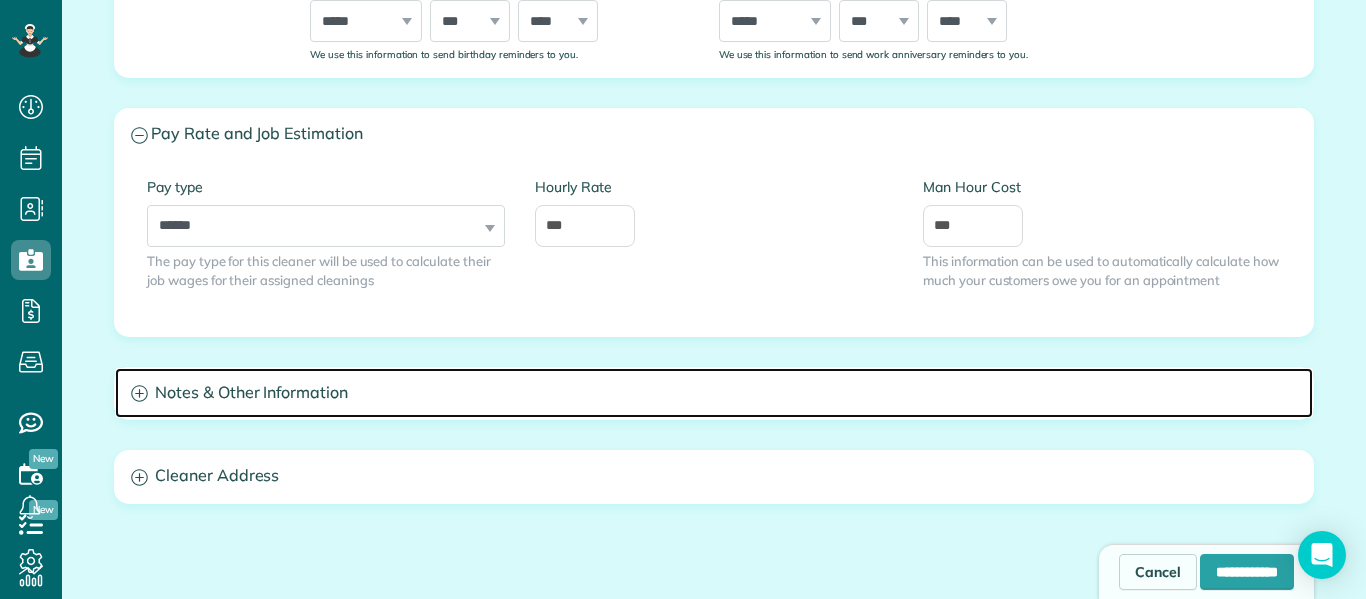 click on "Notes & Other Information" at bounding box center (714, 393) 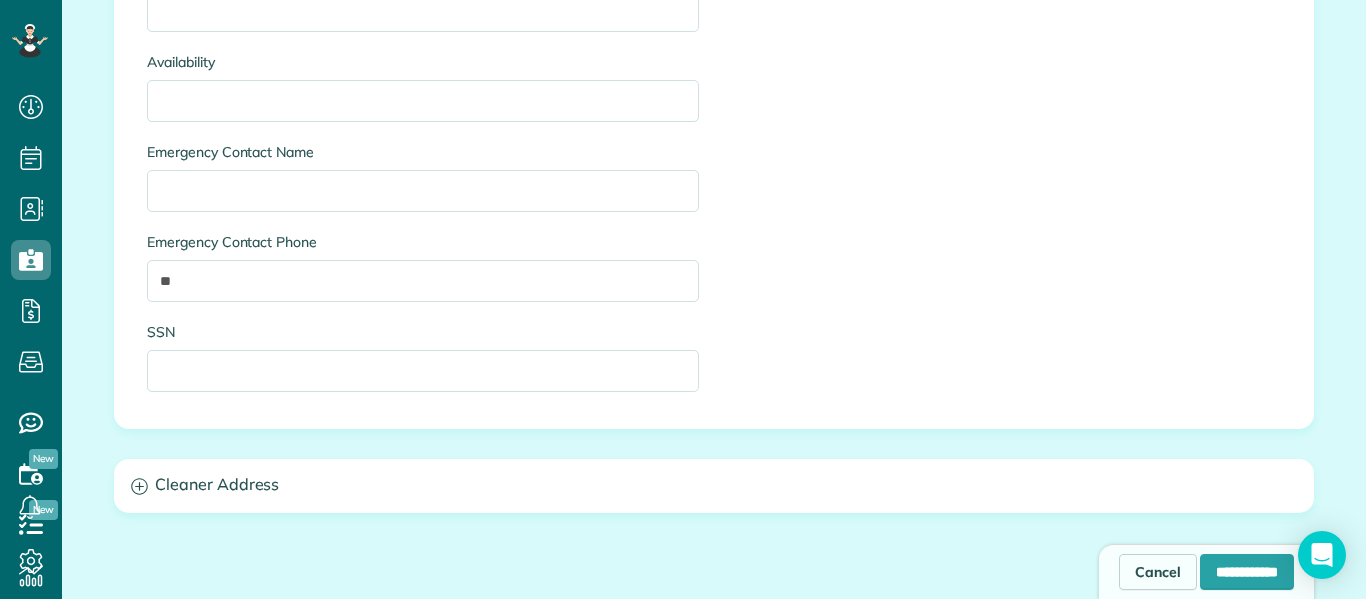 scroll, scrollTop: 1518, scrollLeft: 0, axis: vertical 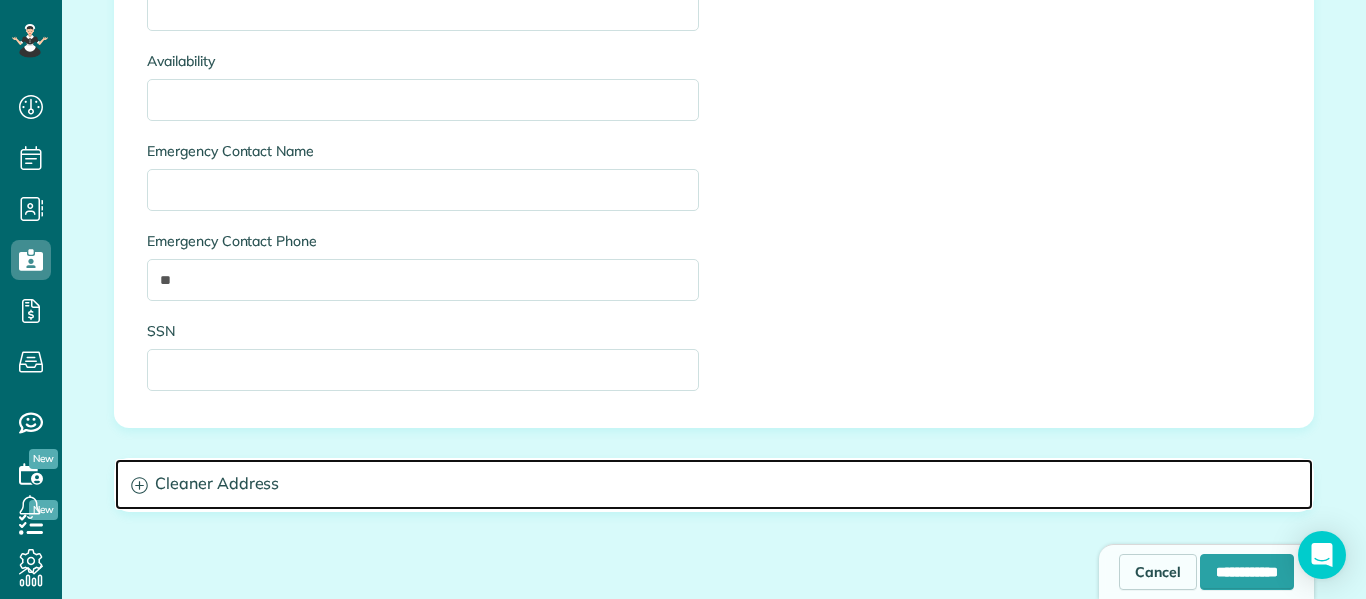 click on "Cleaner Address" at bounding box center (714, 484) 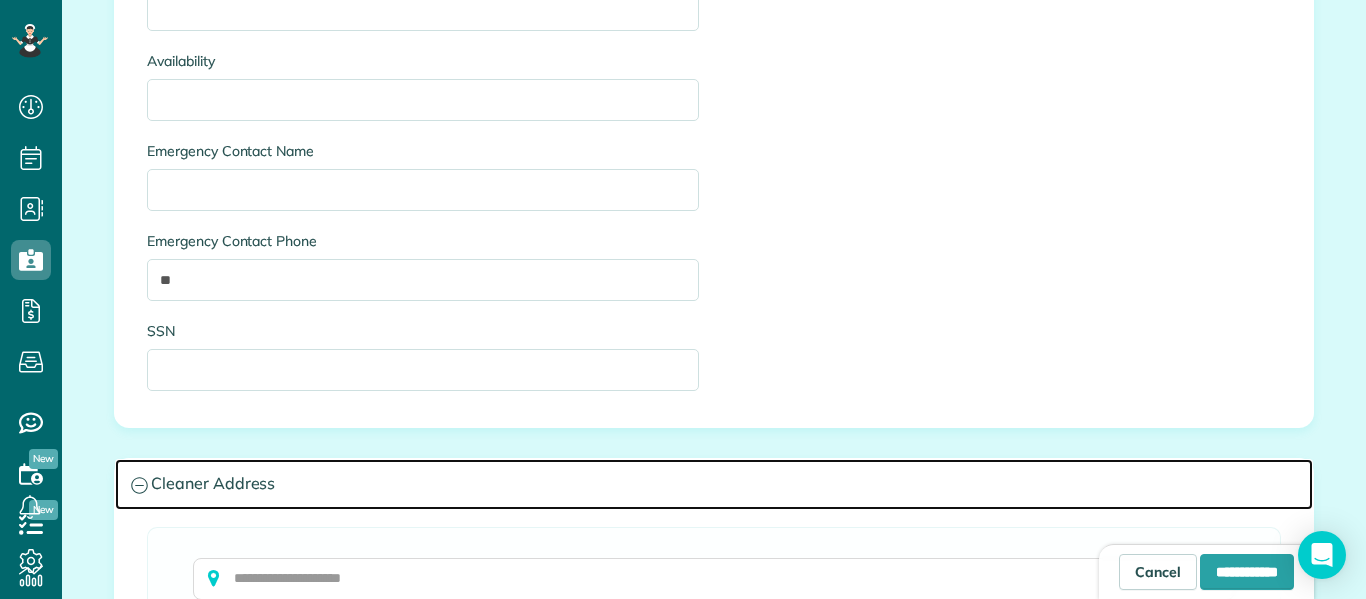 scroll, scrollTop: 2022, scrollLeft: 0, axis: vertical 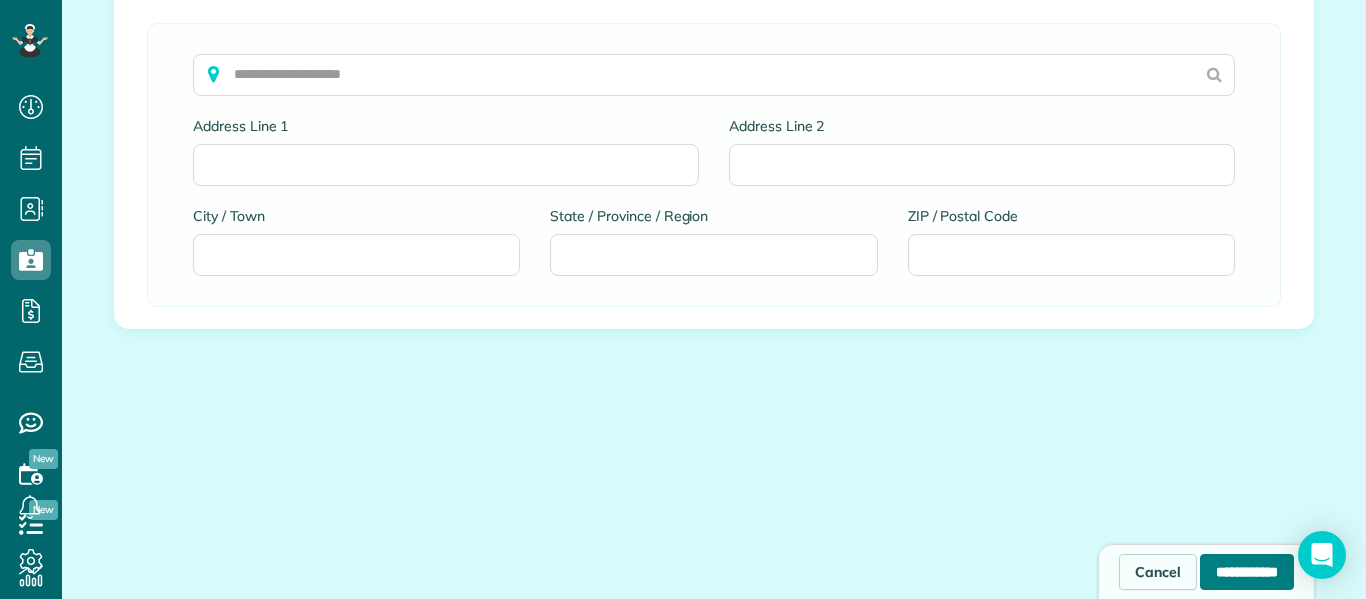 click on "**********" at bounding box center (1247, 572) 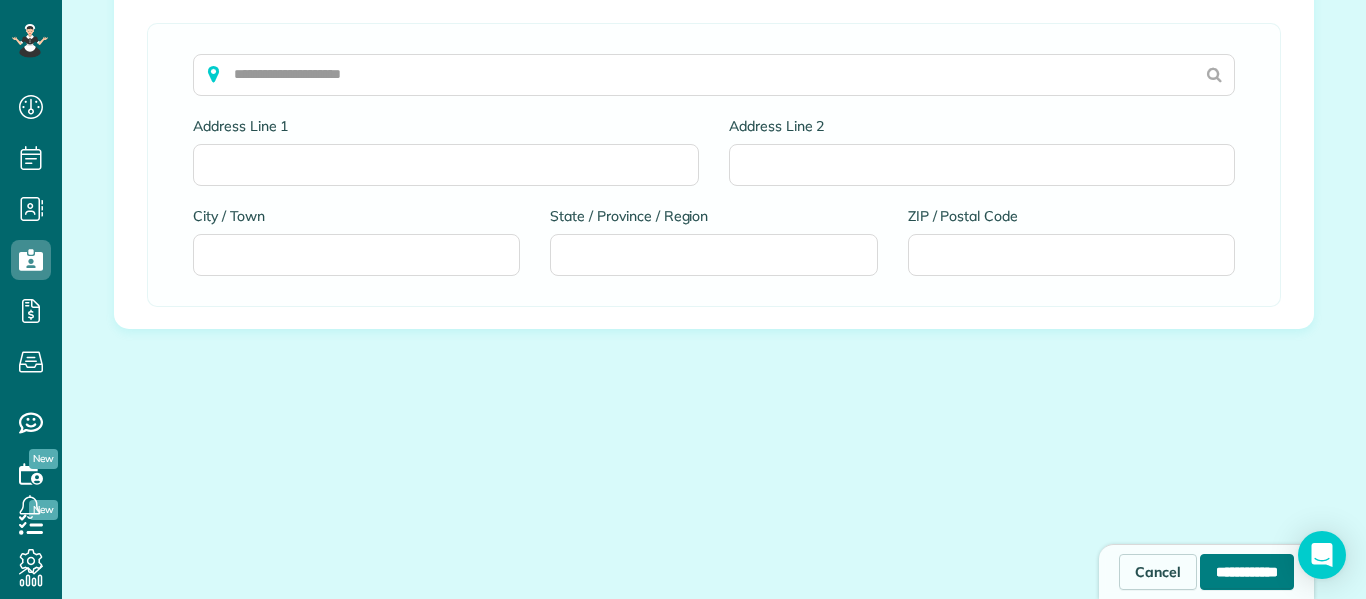 type on "**********" 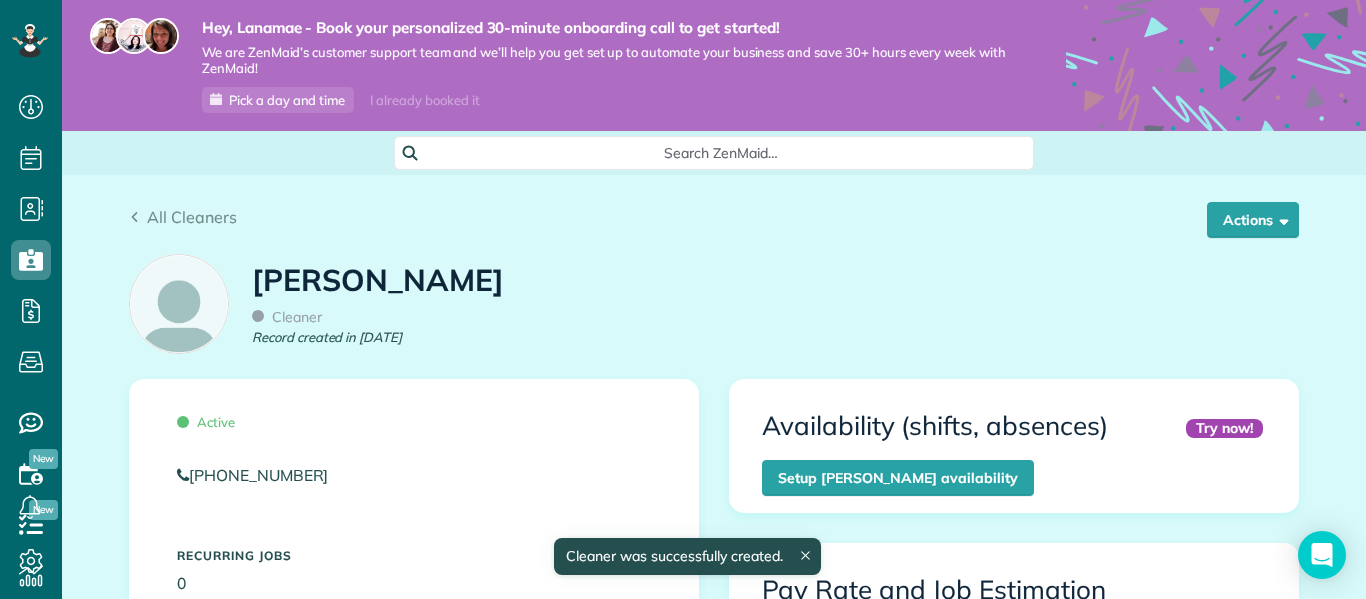 scroll, scrollTop: 0, scrollLeft: 0, axis: both 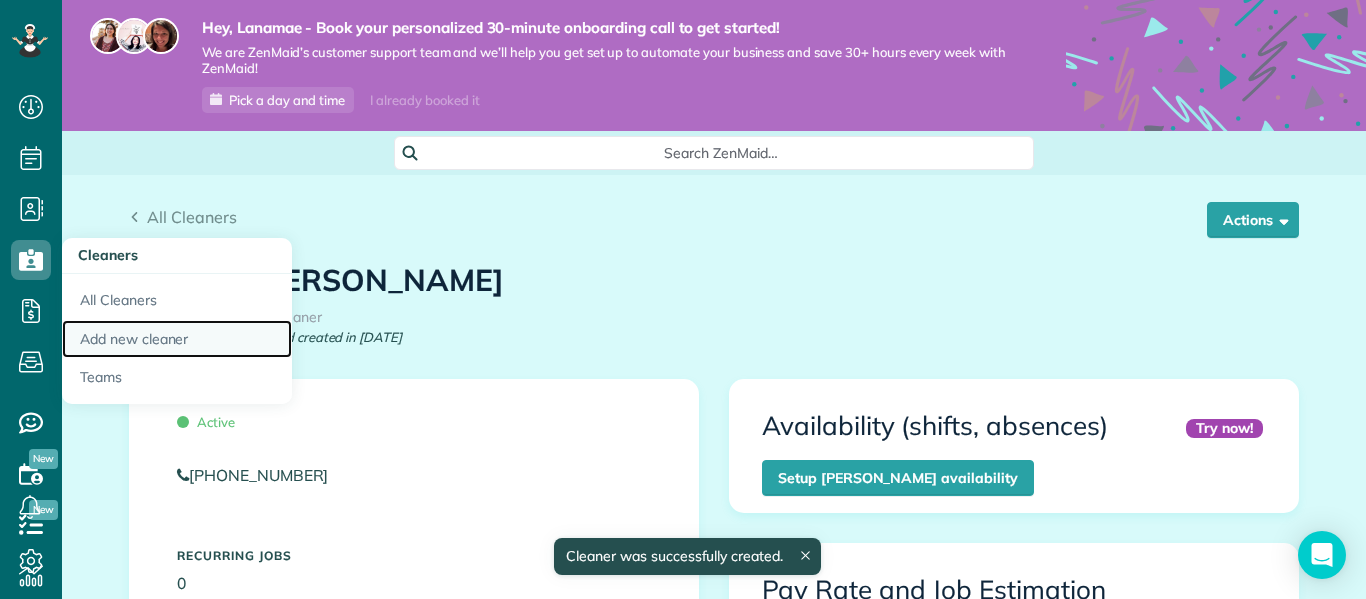 click on "Add new cleaner" at bounding box center [177, 339] 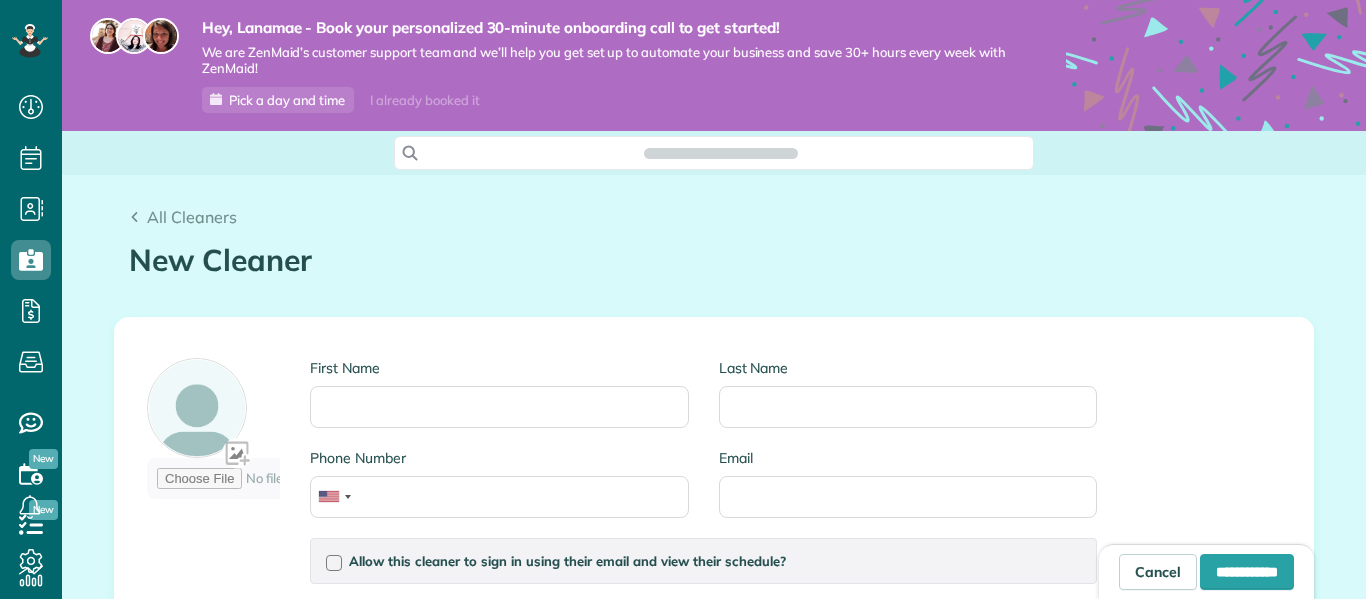 scroll, scrollTop: 0, scrollLeft: 0, axis: both 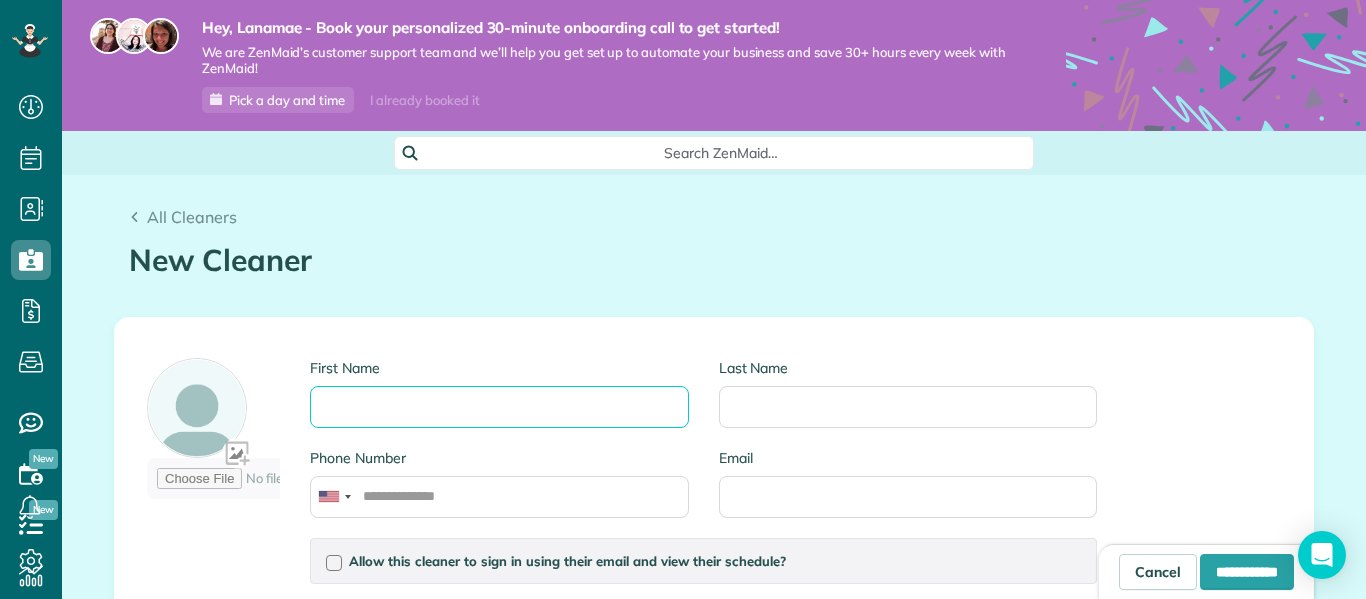 click on "First Name" at bounding box center (499, 407) 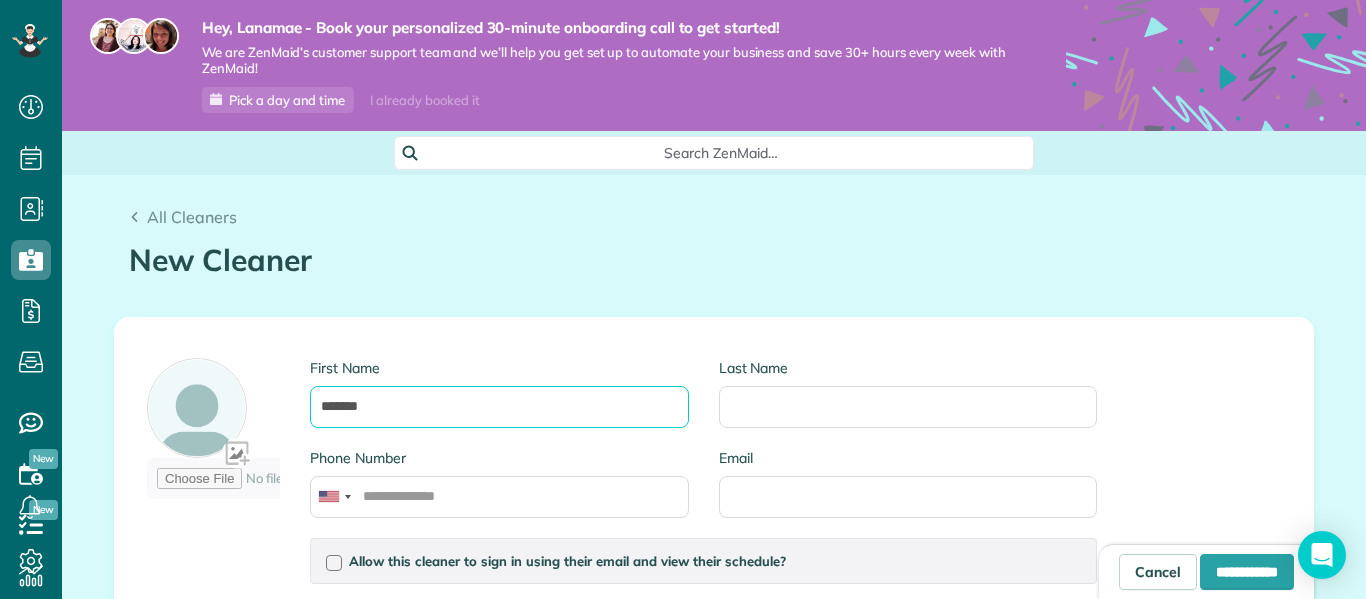 type on "*******" 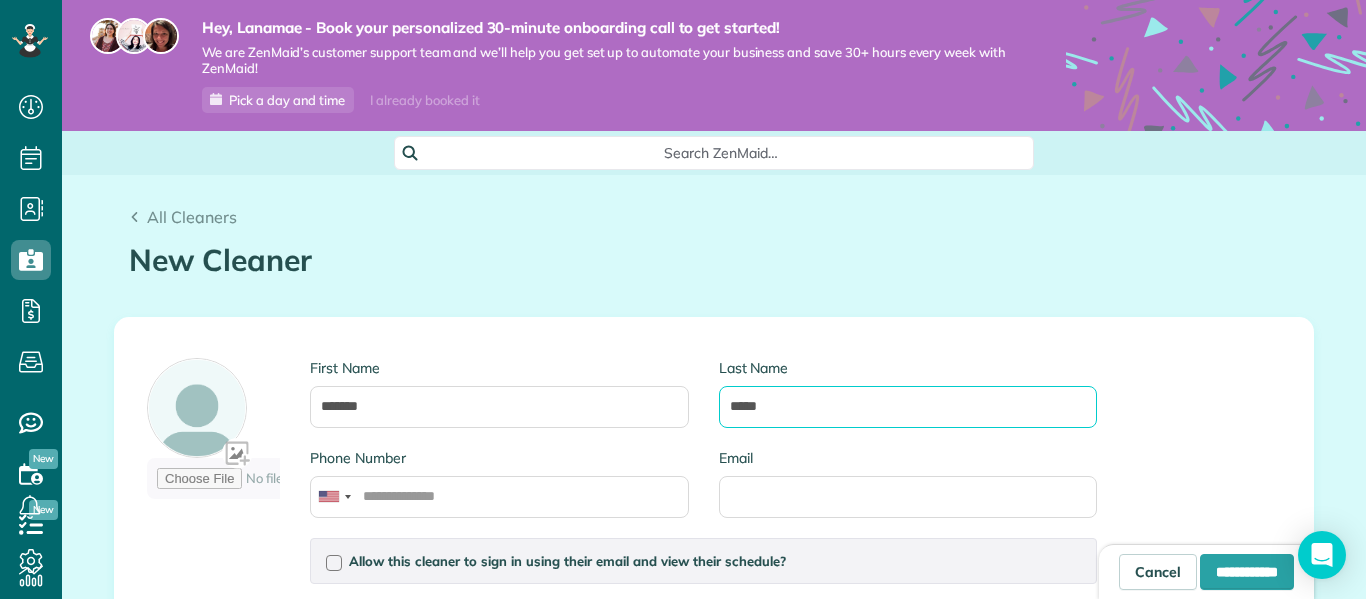 type on "*****" 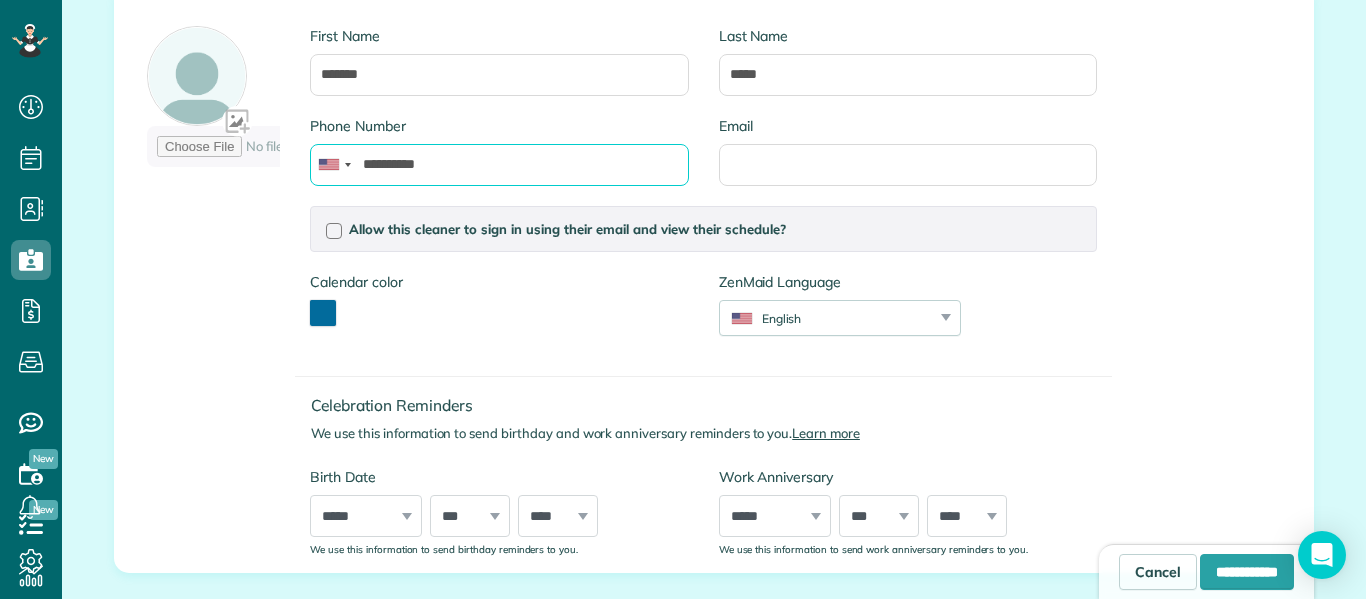 scroll, scrollTop: 507, scrollLeft: 0, axis: vertical 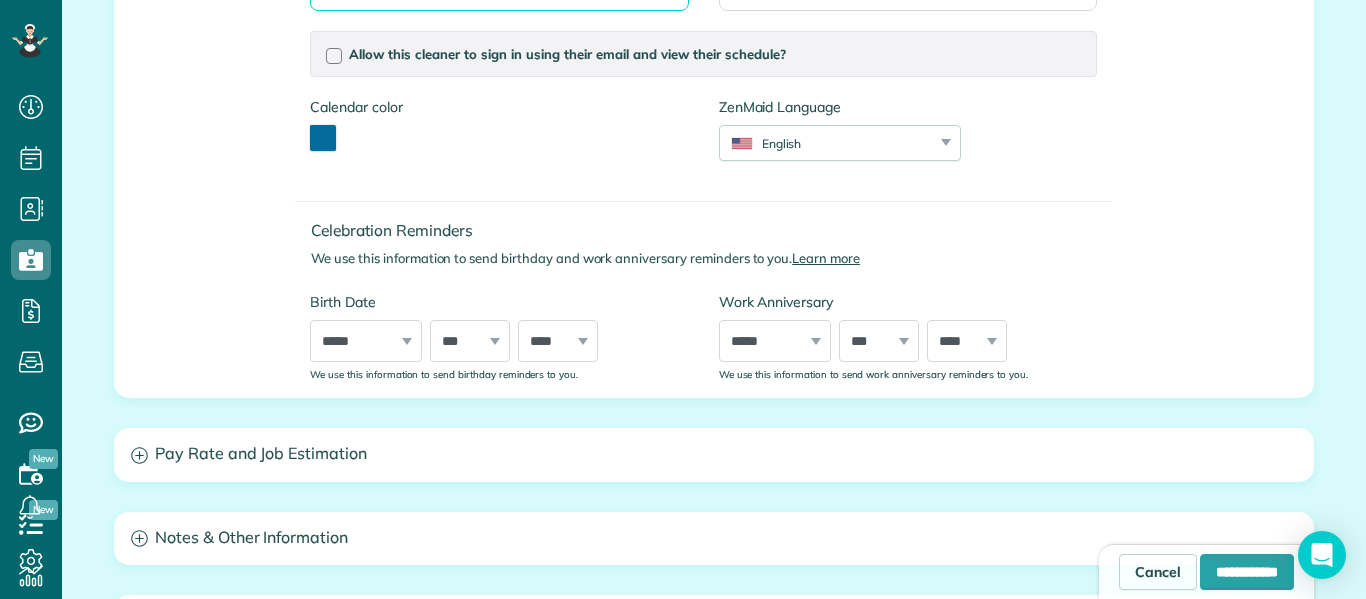 type on "**********" 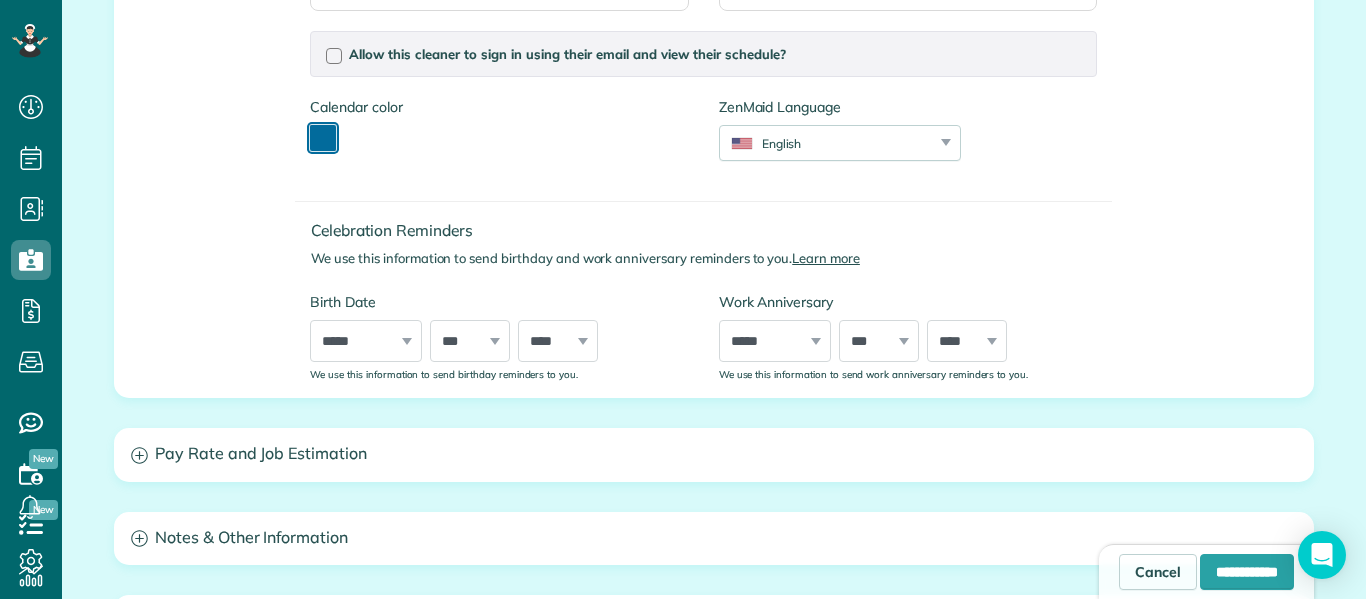 click at bounding box center (323, 138) 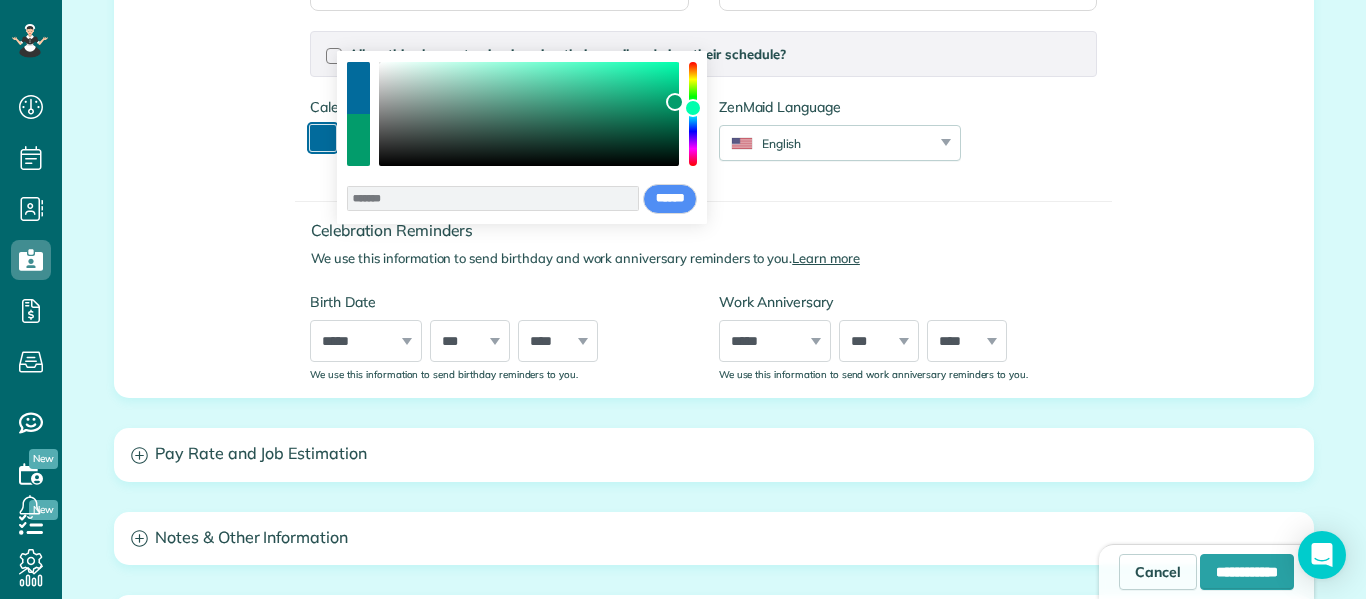 drag, startPoint x: 695, startPoint y: 124, endPoint x: 695, endPoint y: 110, distance: 14 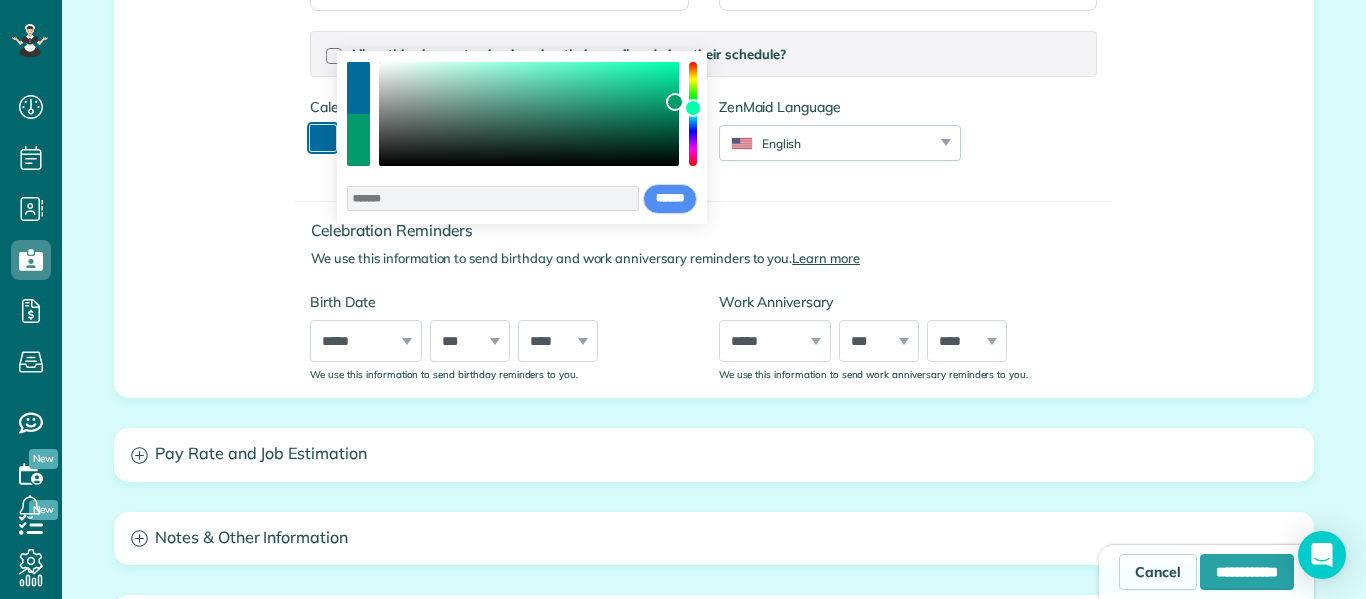 click at bounding box center (693, 108) 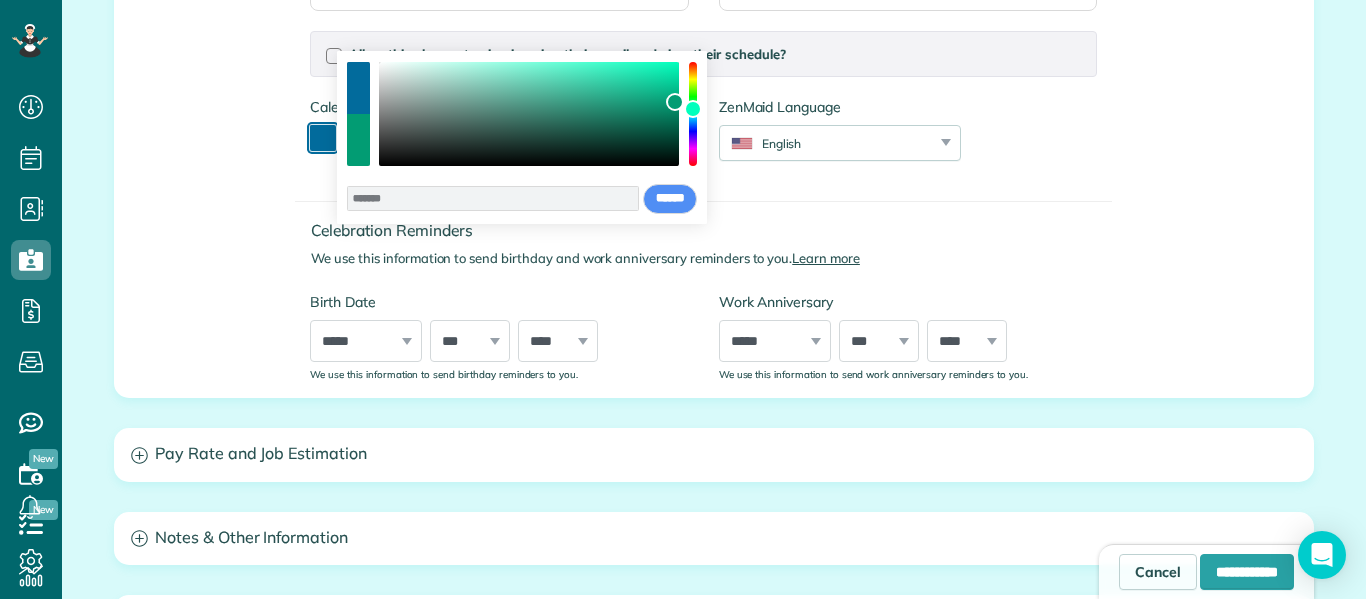 click at bounding box center (693, 109) 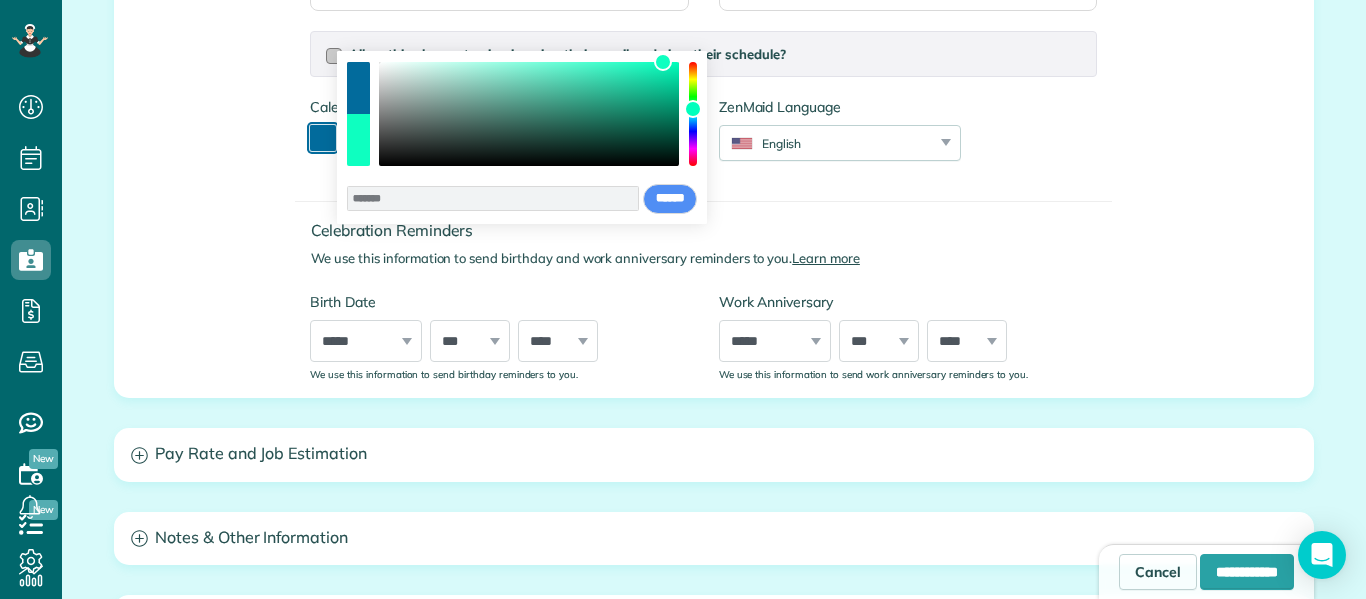 type on "*******" 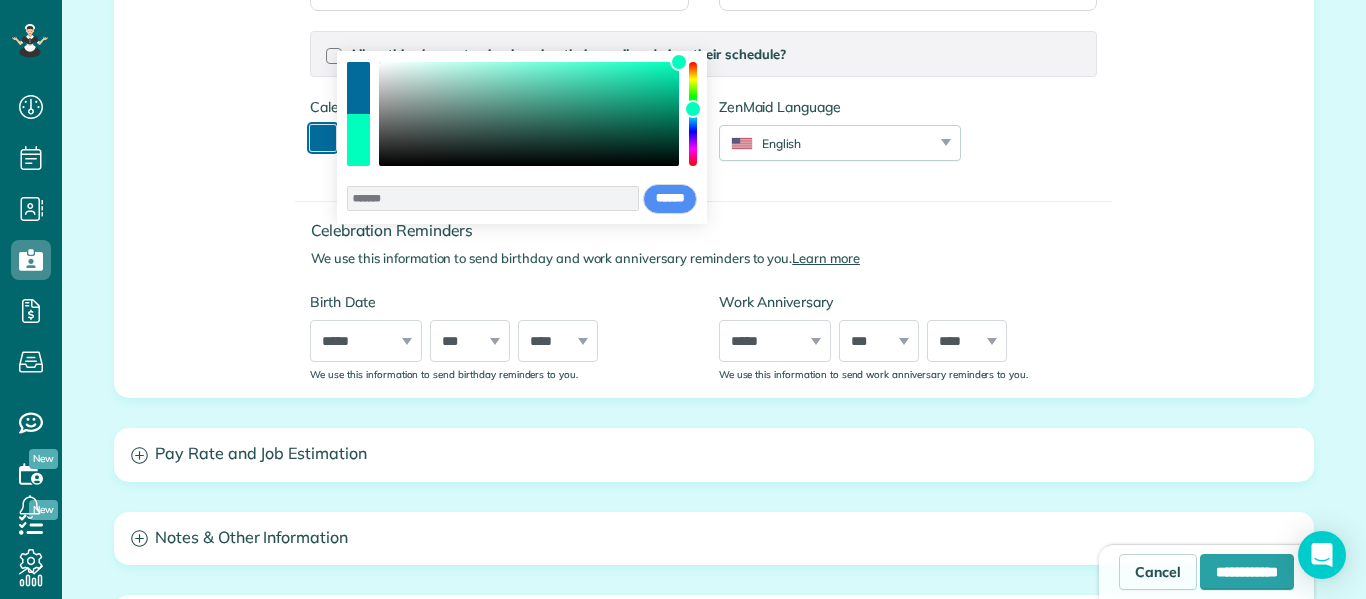 drag, startPoint x: 674, startPoint y: 105, endPoint x: 696, endPoint y: 42, distance: 66.730804 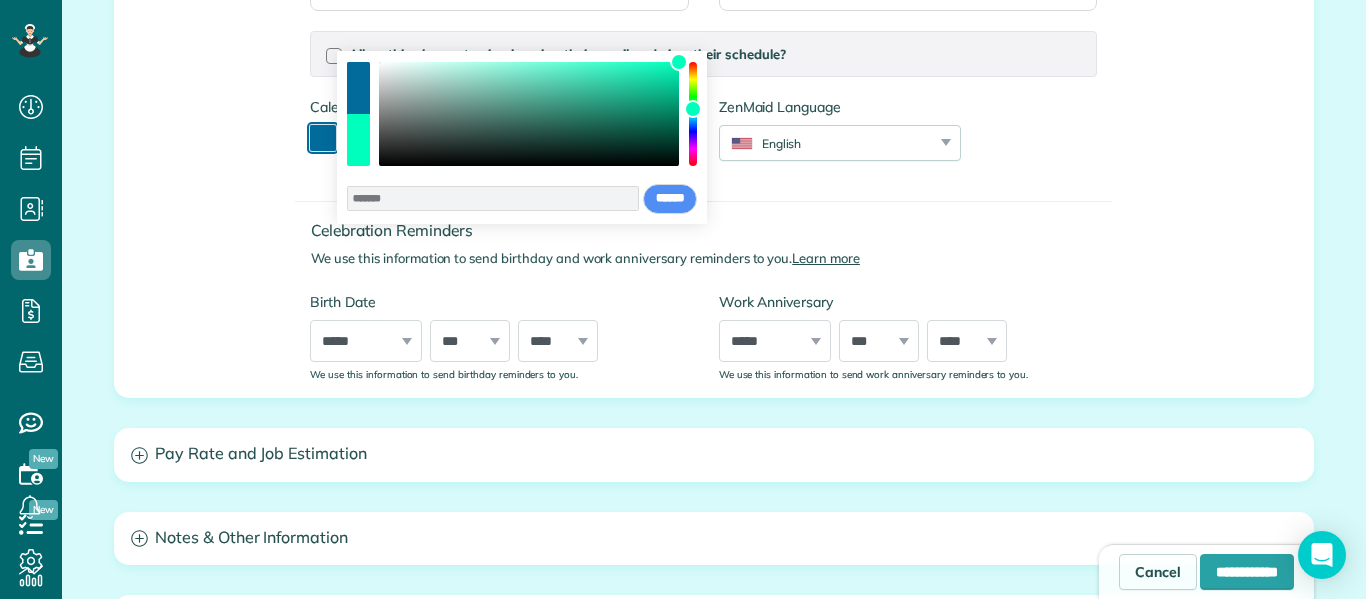click on "Dashboard
Scheduling
Calendar View
List View
Dispatch View - Weekly scheduling (Beta)" at bounding box center (683, 299) 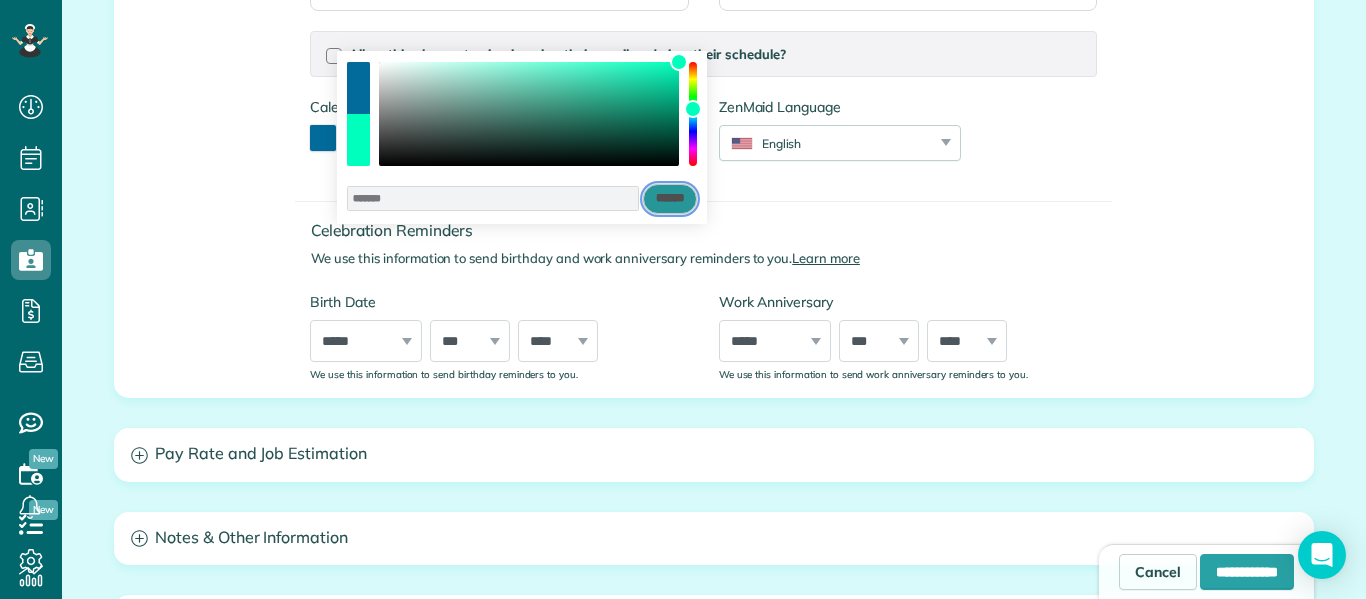 click on "******" at bounding box center [670, 199] 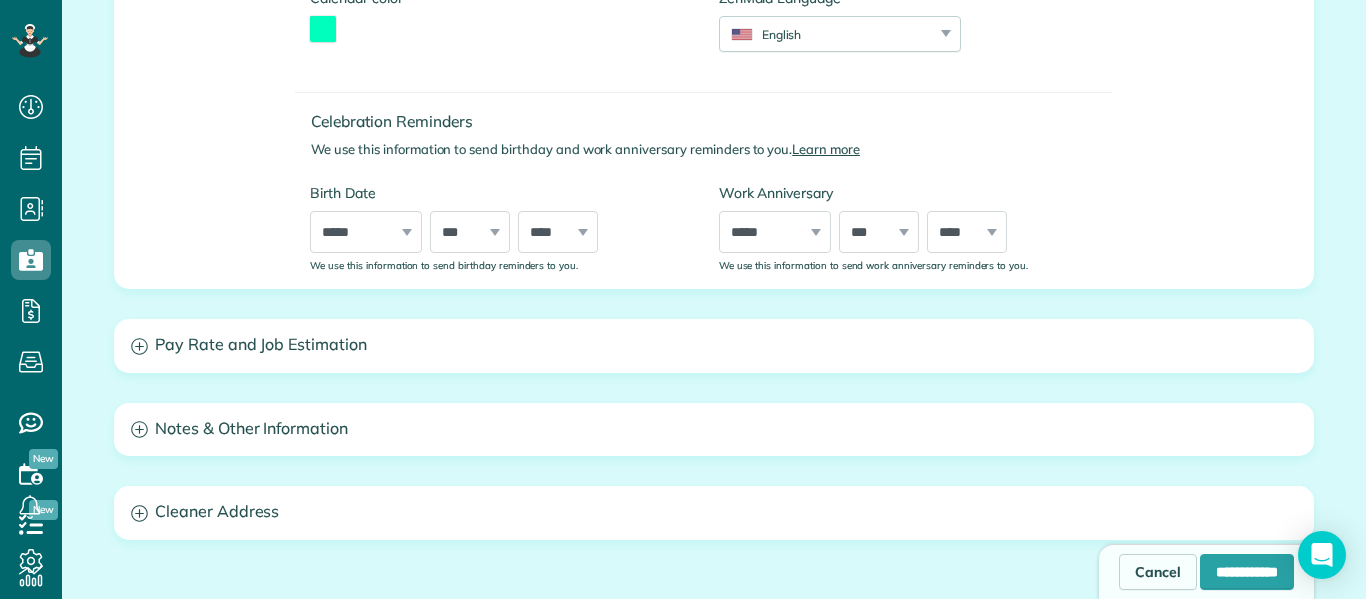 scroll, scrollTop: 617, scrollLeft: 0, axis: vertical 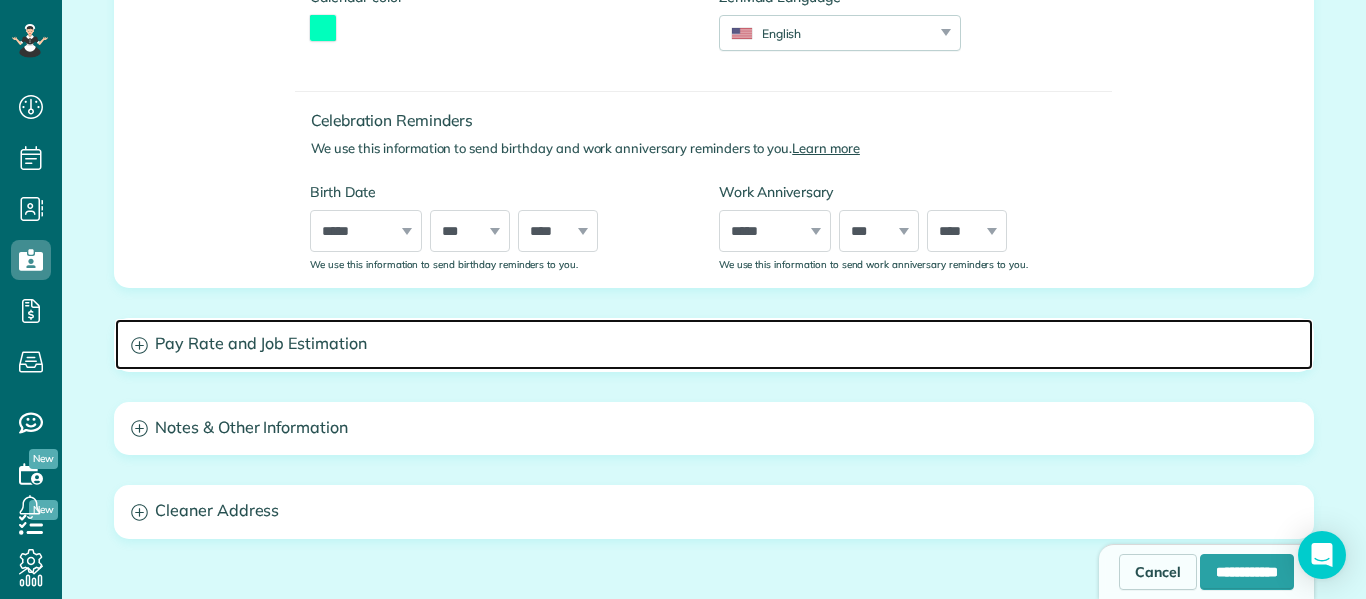 click on "Pay Rate and Job Estimation" at bounding box center [714, 344] 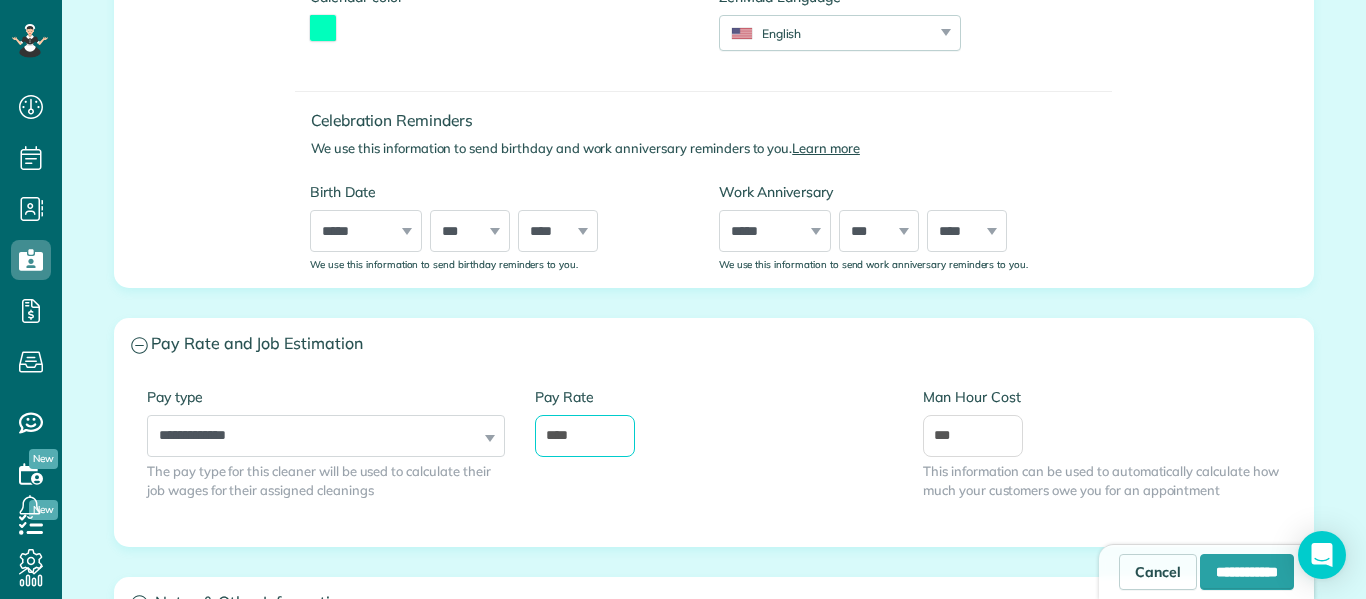 click on "****" at bounding box center [585, 436] 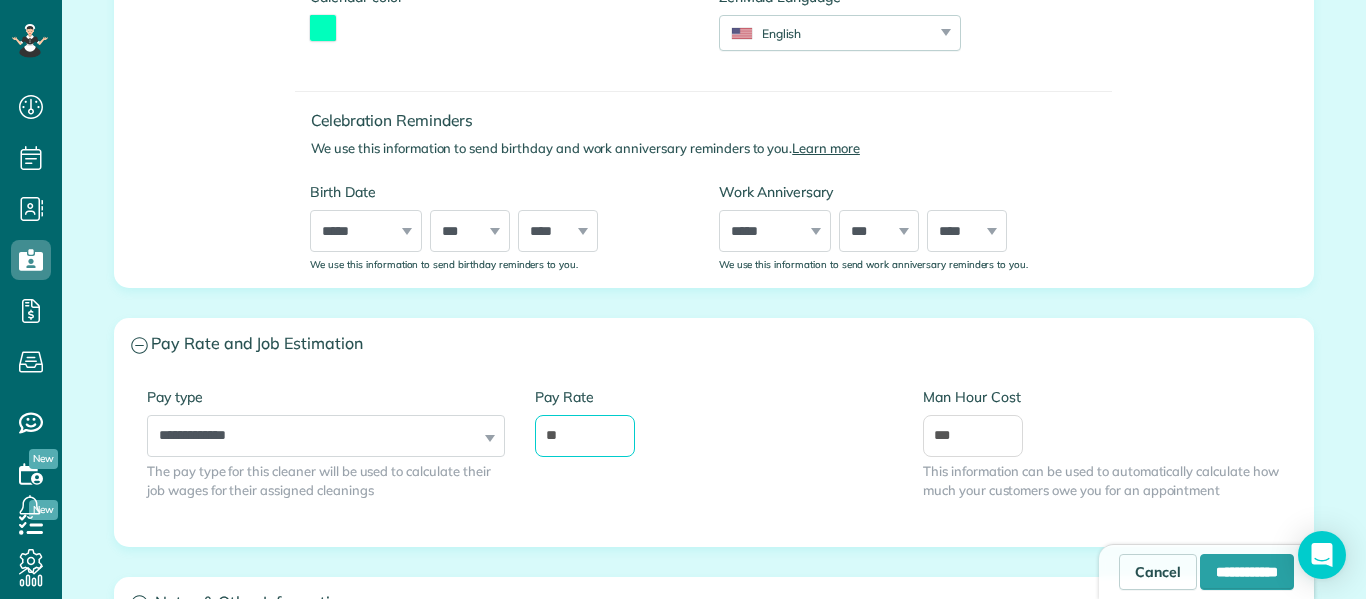 type on "*" 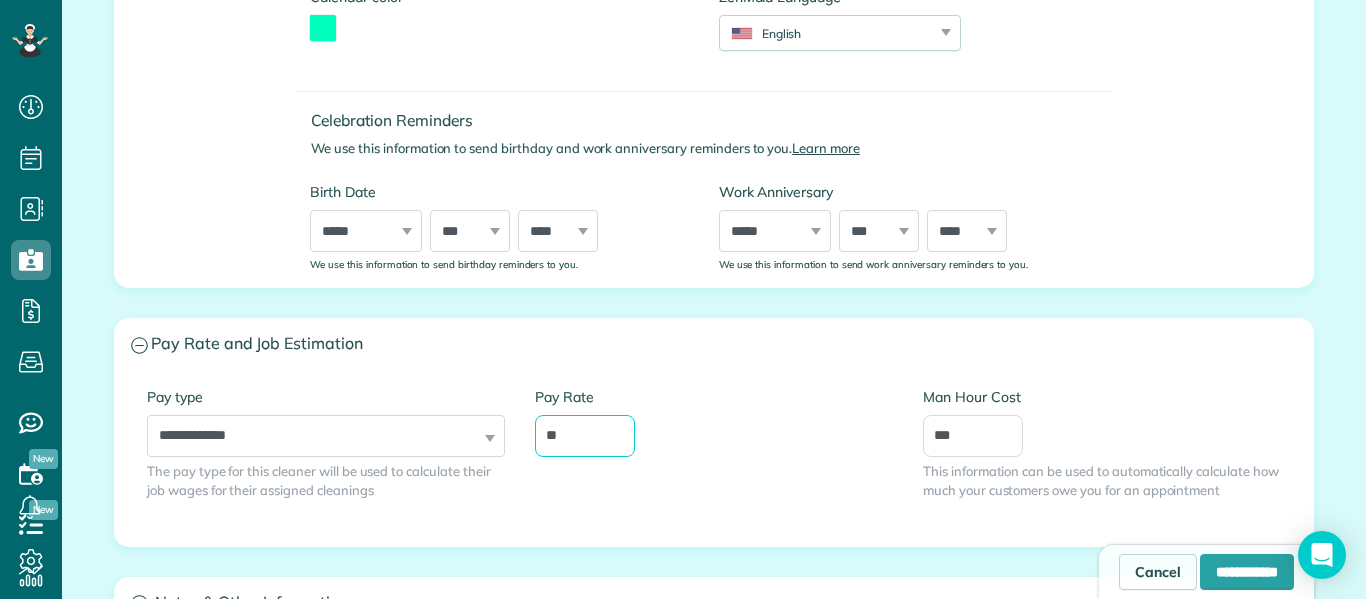 type on "**" 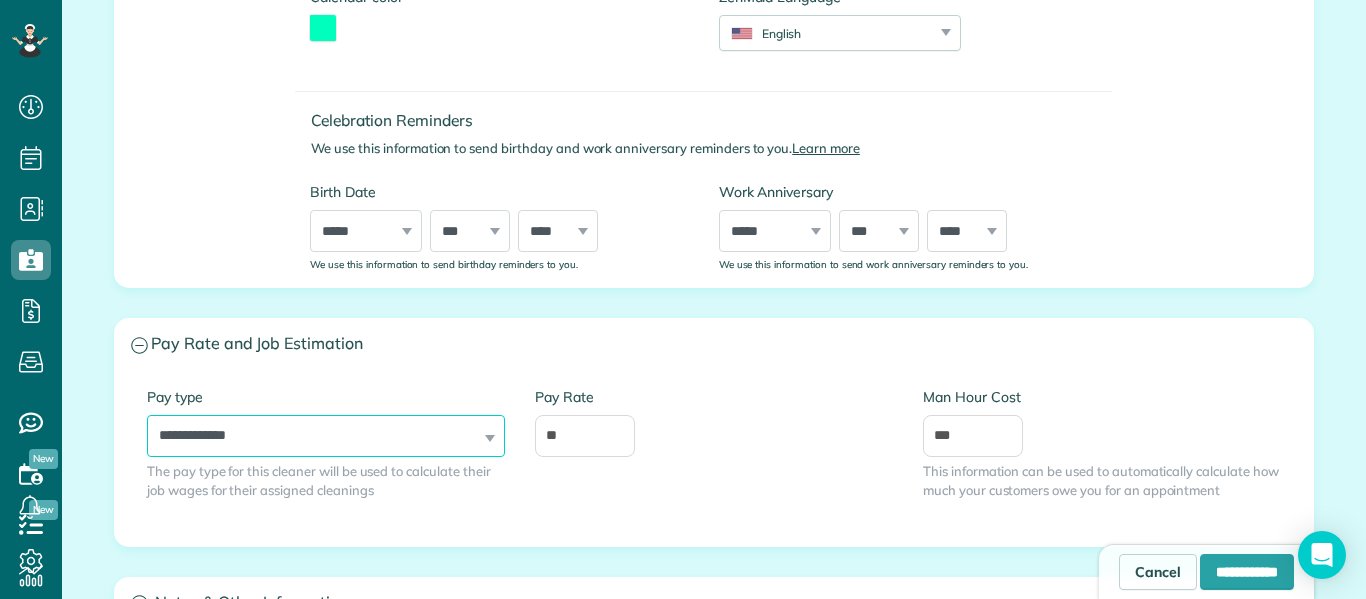 click on "**********" at bounding box center [326, 436] 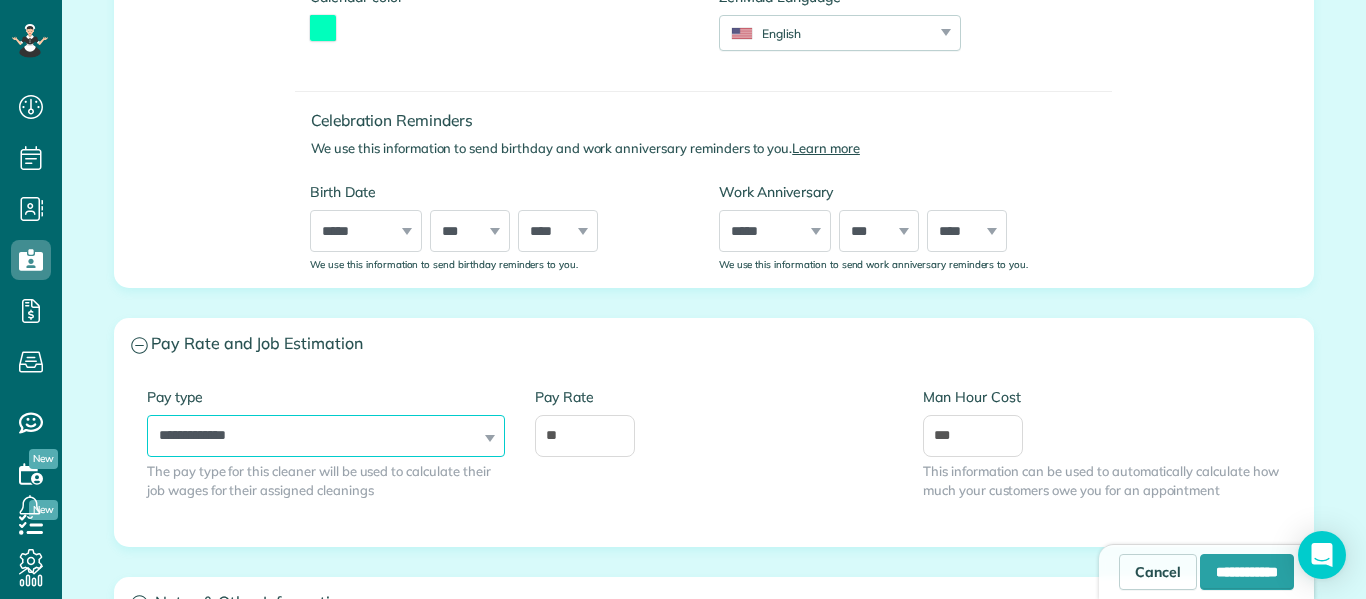 select on "******" 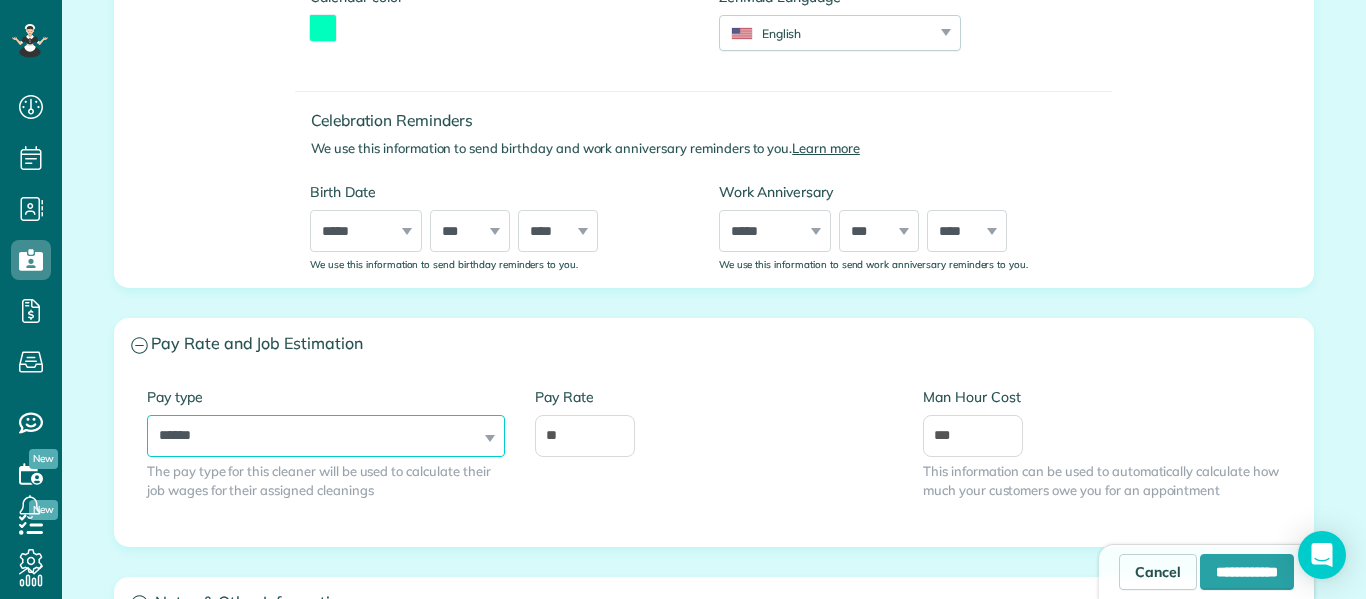 click on "**********" at bounding box center (326, 436) 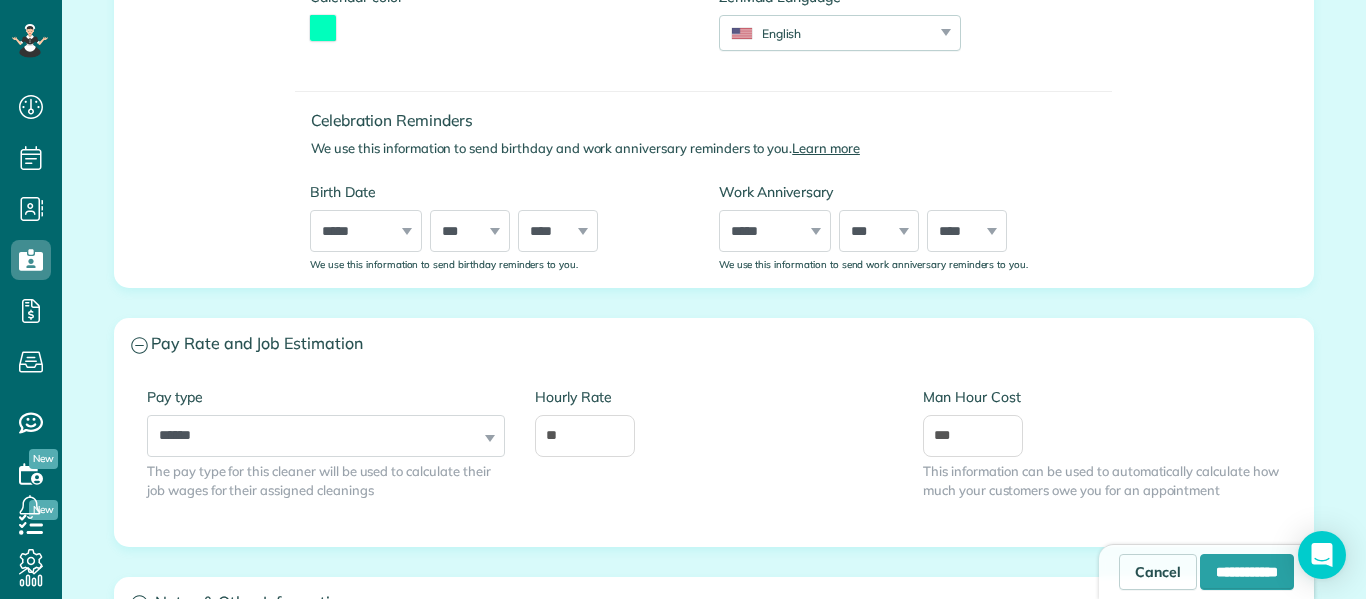 click on "**********" at bounding box center (714, 458) 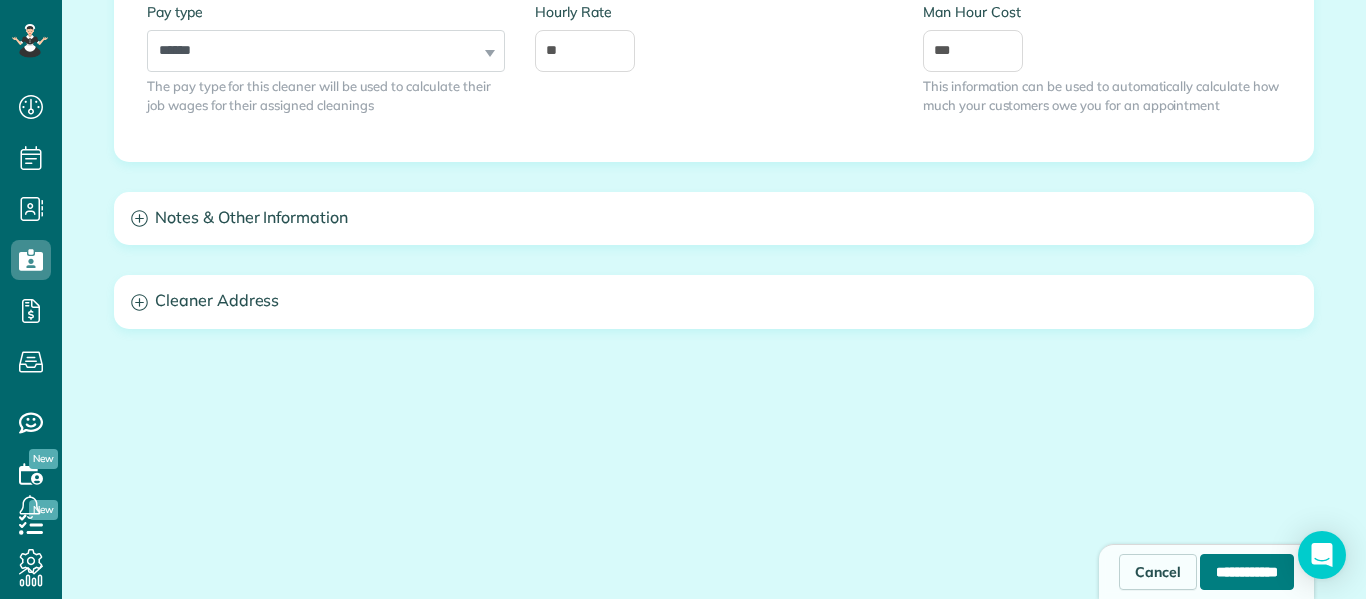 click on "**********" at bounding box center (1247, 572) 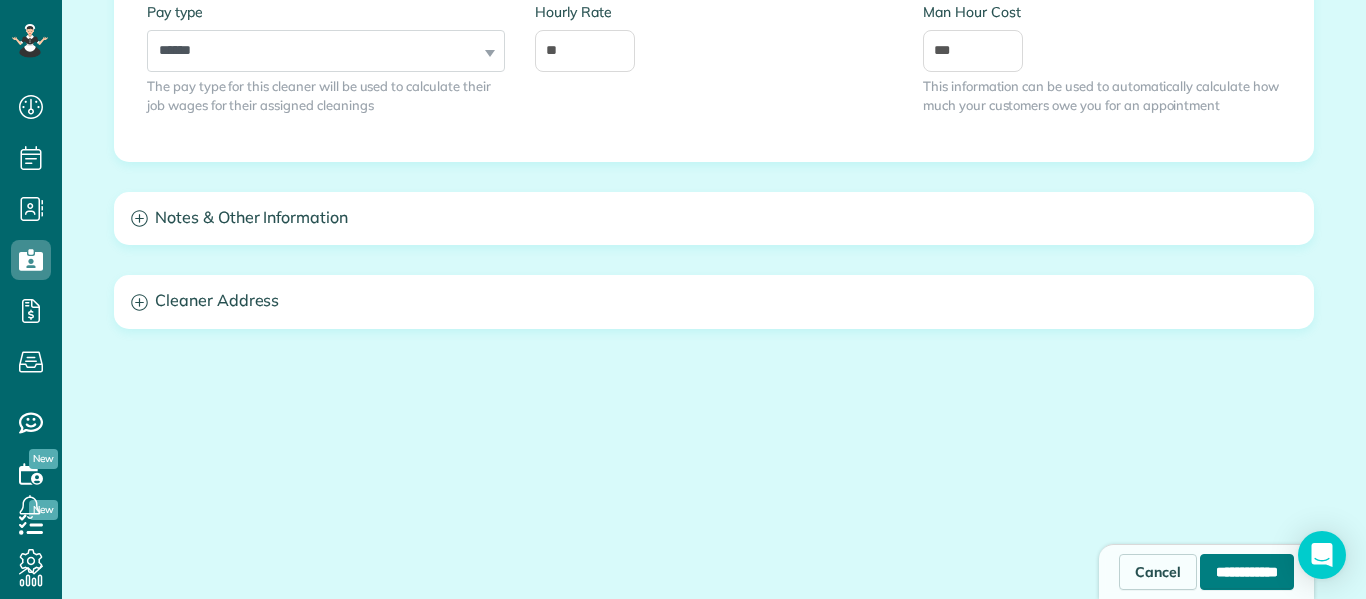 type on "**********" 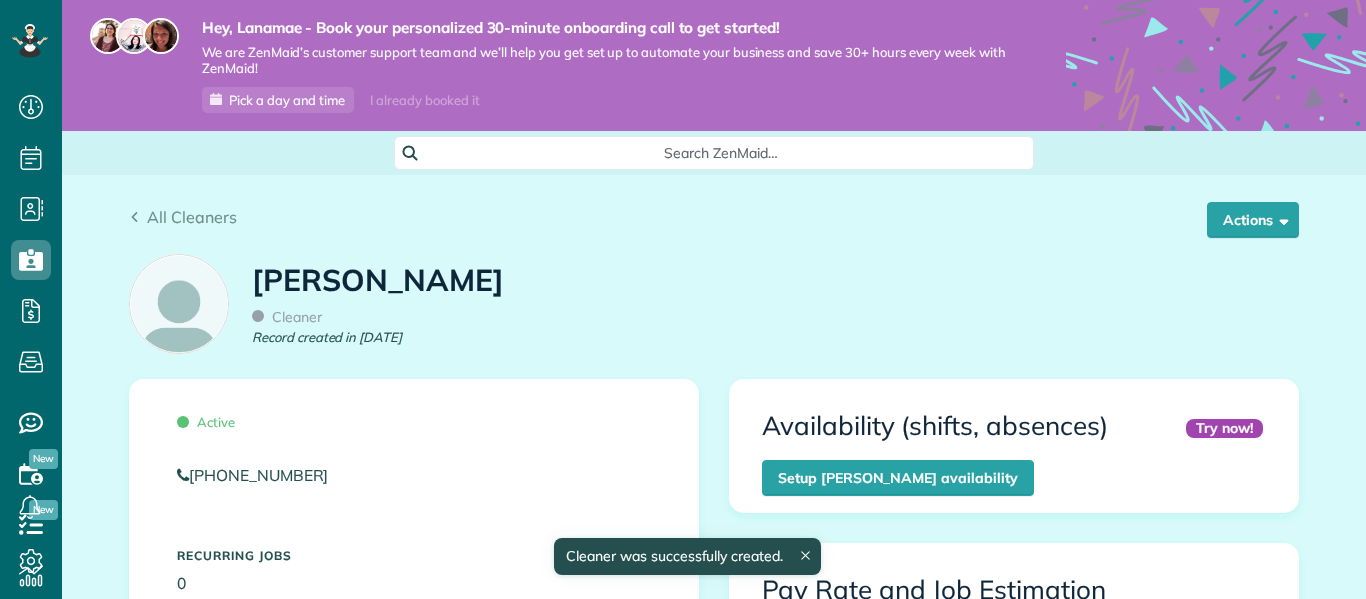 scroll, scrollTop: 0, scrollLeft: 0, axis: both 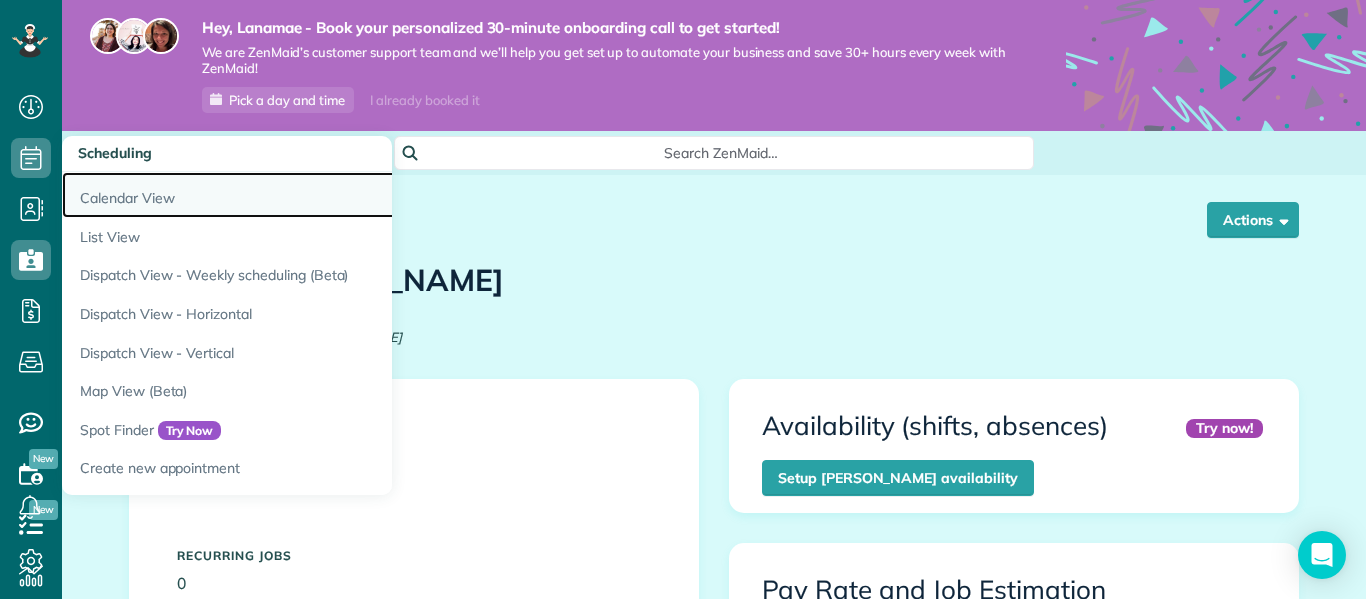 click on "Calendar View" at bounding box center (312, 195) 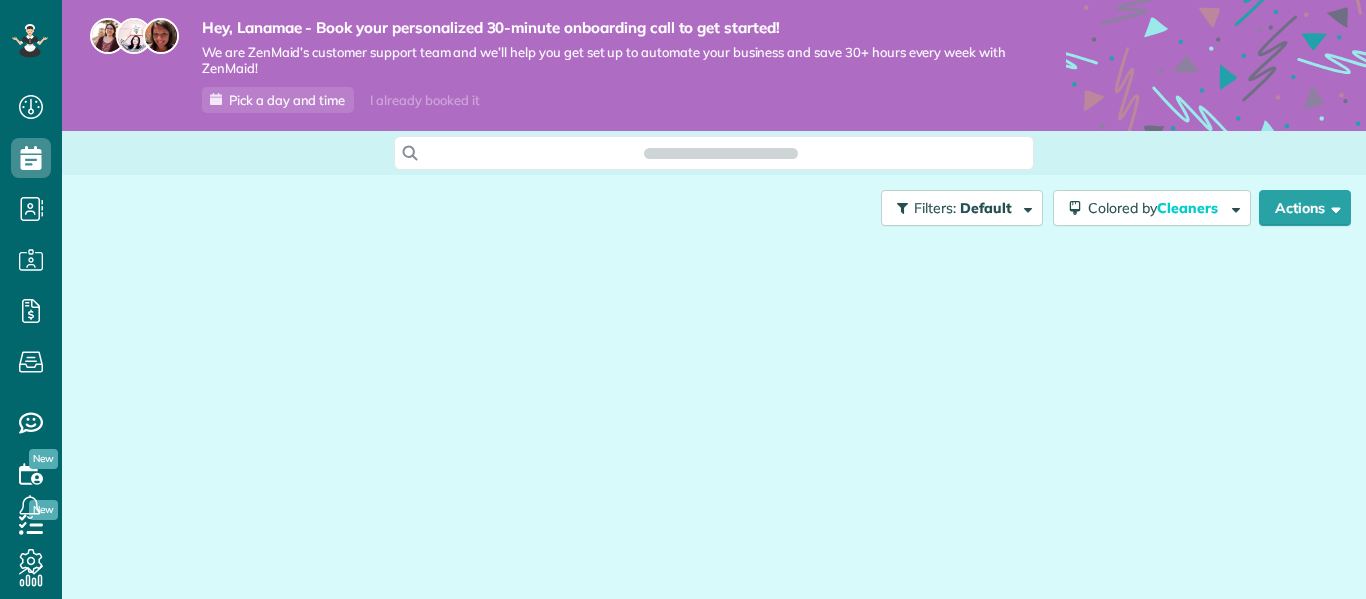 scroll, scrollTop: 0, scrollLeft: 0, axis: both 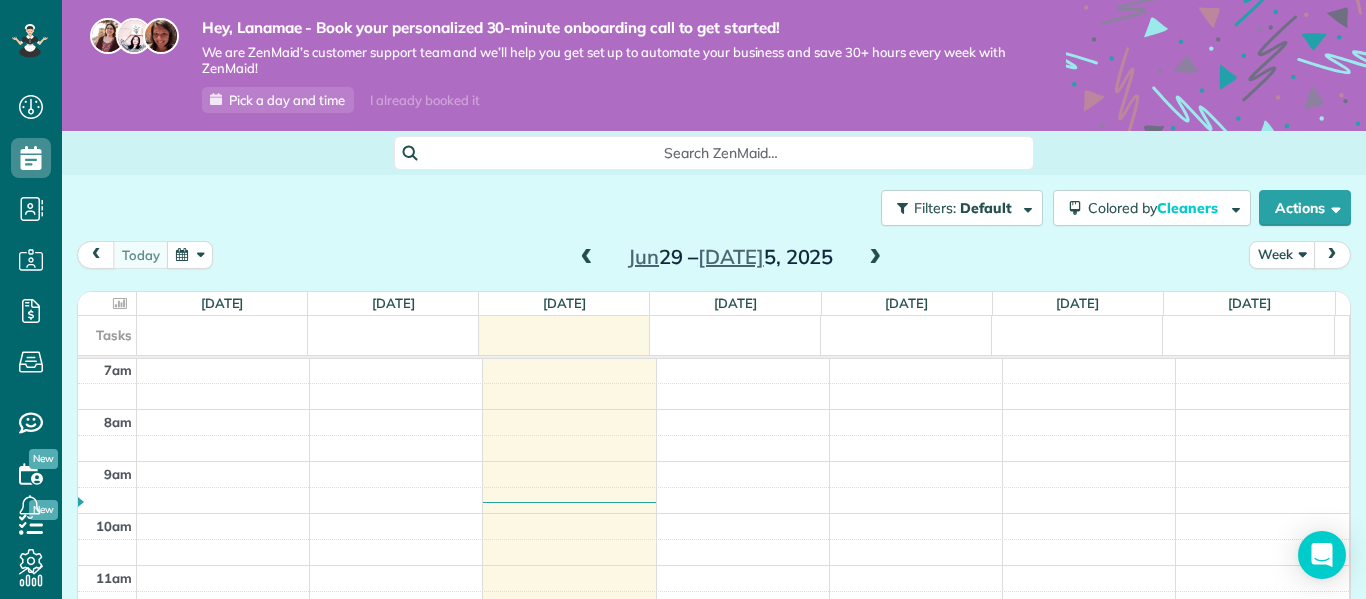 click on "Week" at bounding box center (1282, 254) 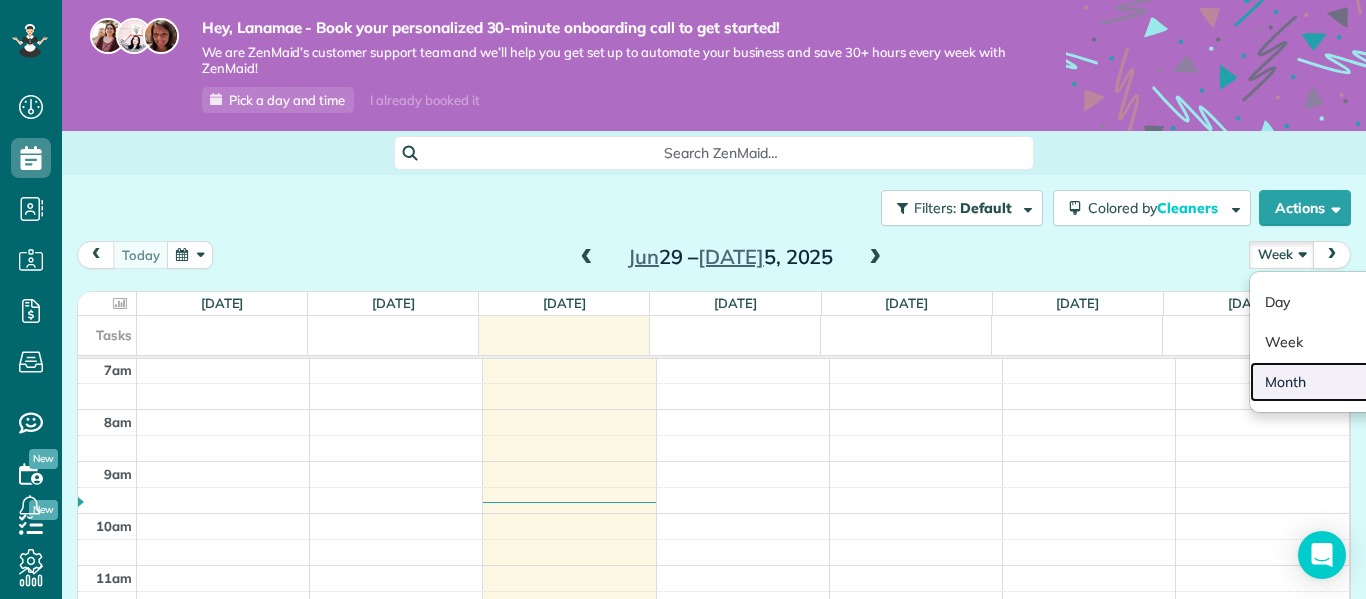click on "Month" at bounding box center (1329, 382) 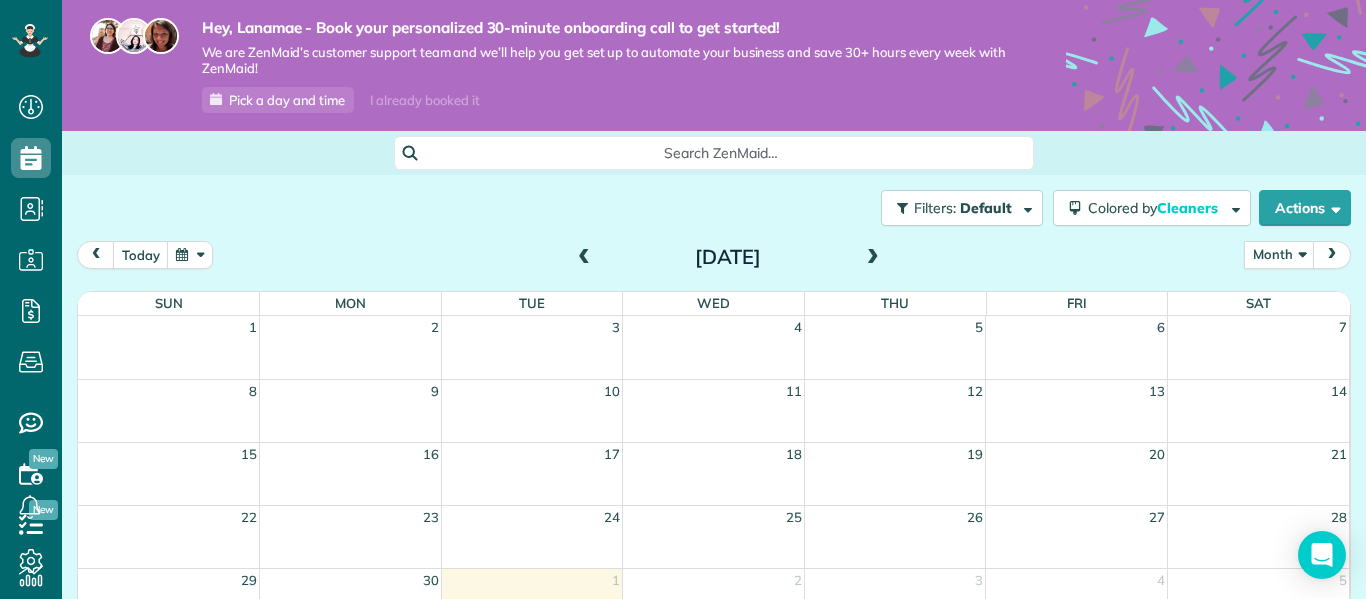 scroll, scrollTop: 157, scrollLeft: 0, axis: vertical 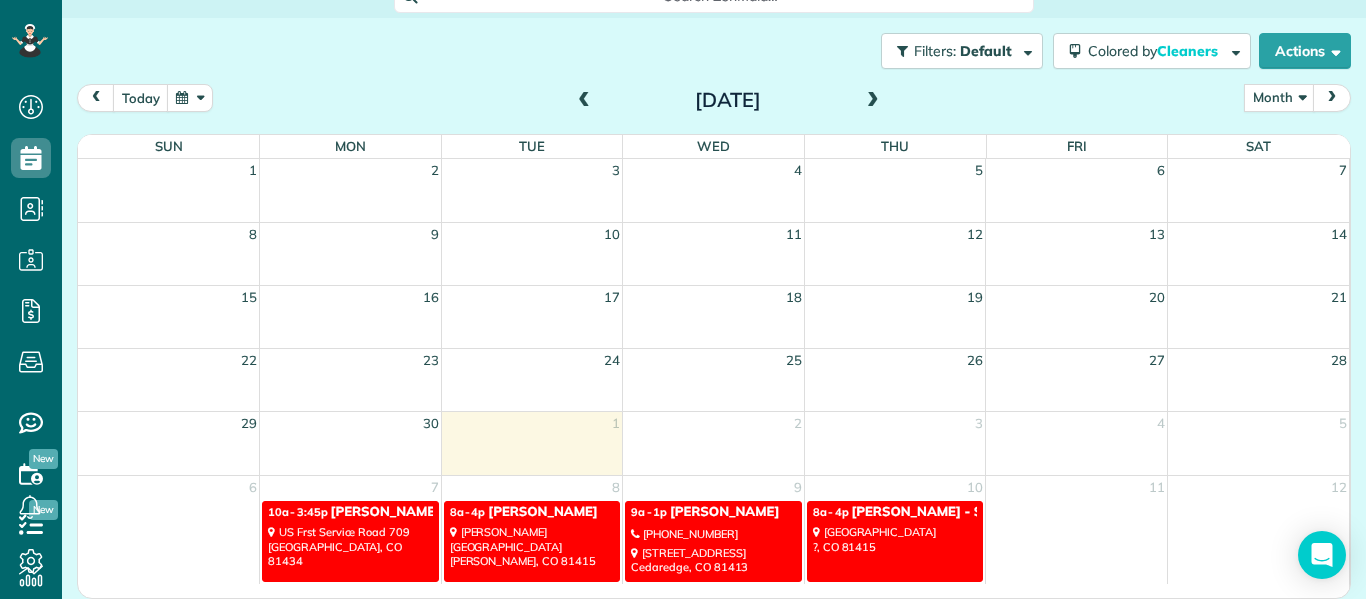 click on "US Frst Service Road 709 Somerset, CO 81434" at bounding box center [350, 546] 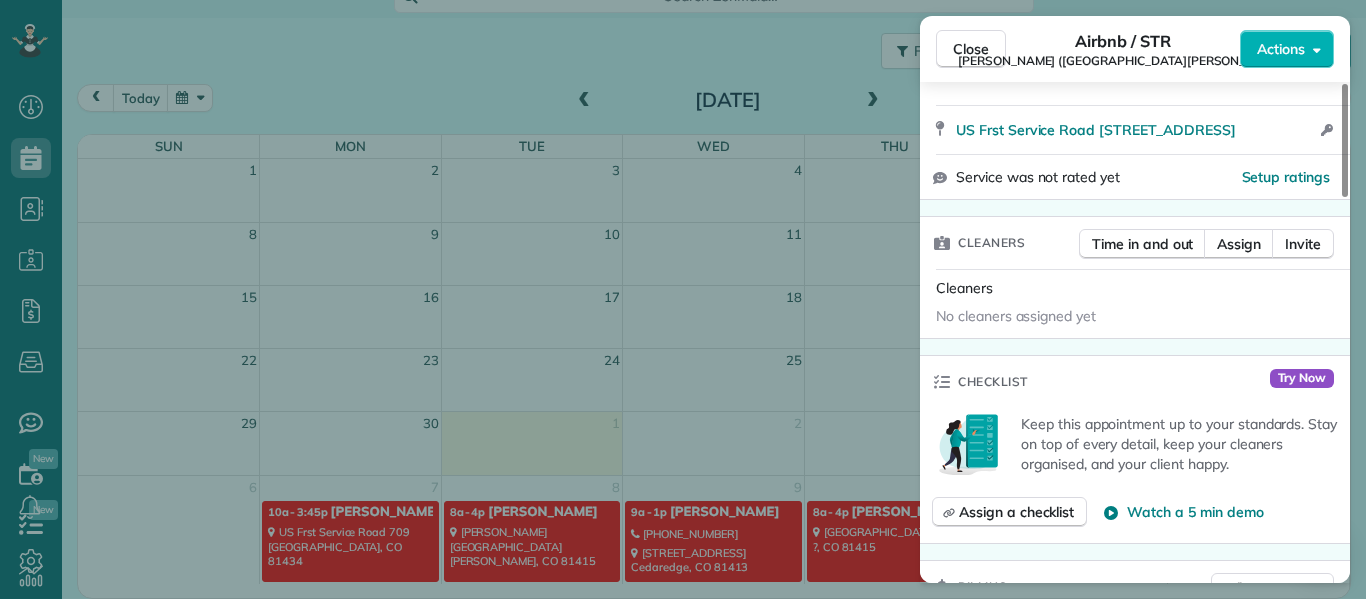 scroll, scrollTop: 404, scrollLeft: 0, axis: vertical 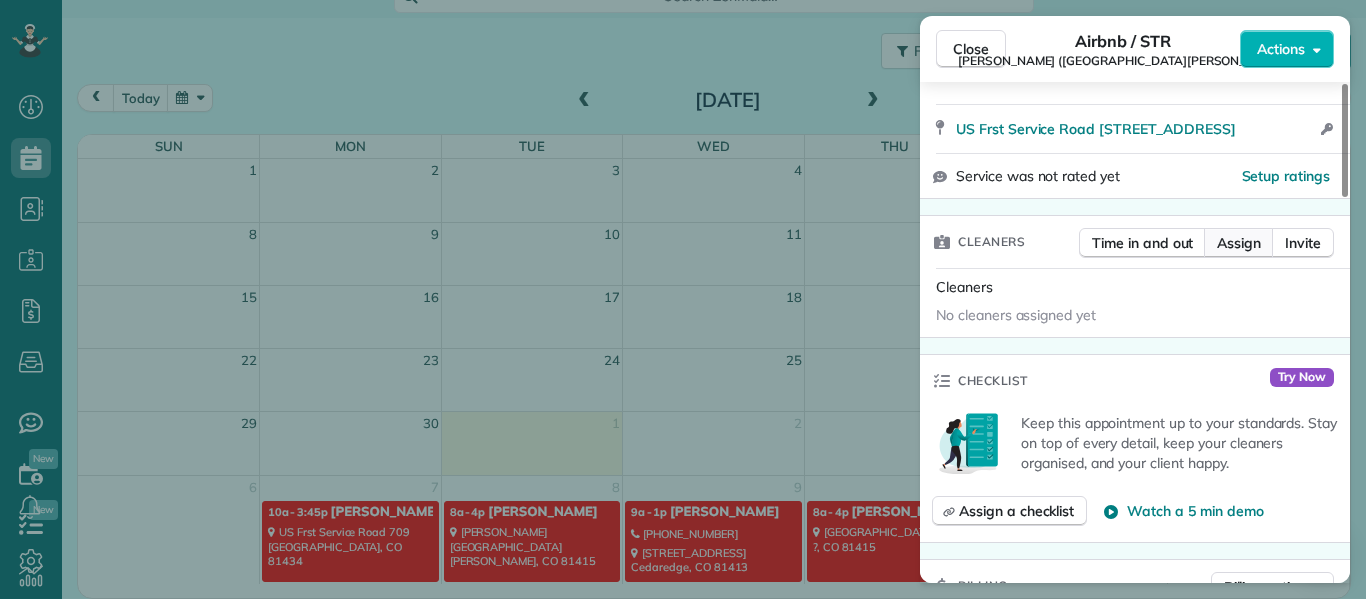 click on "Assign" at bounding box center (1239, 243) 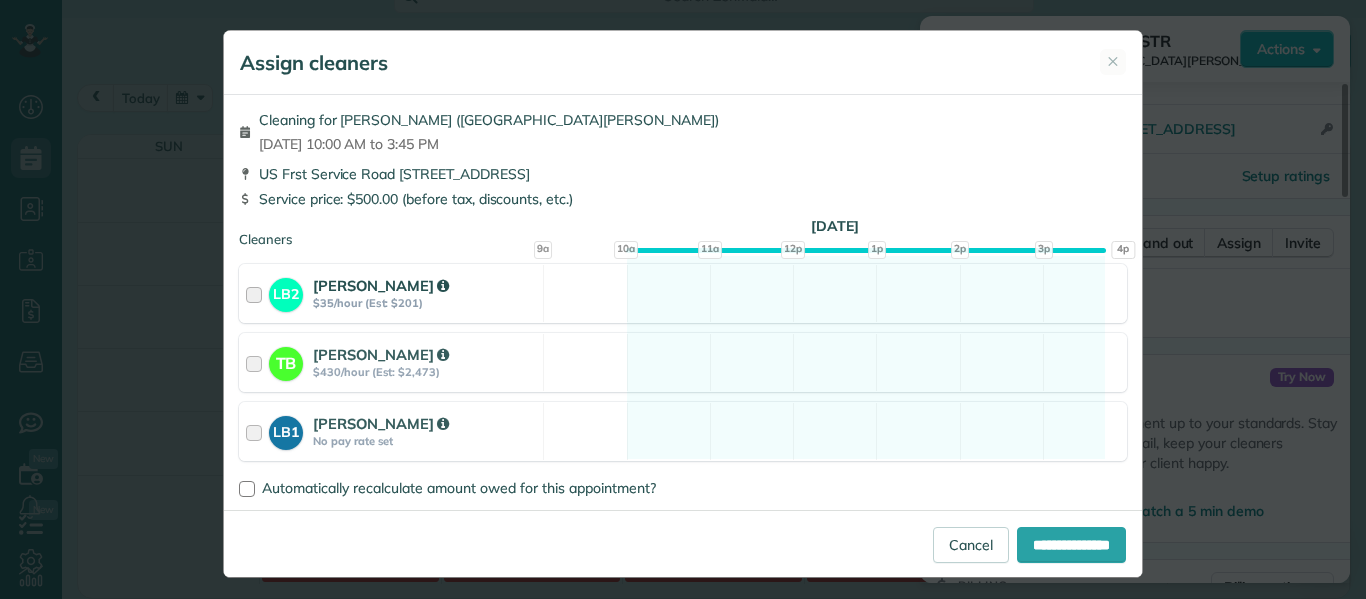 click at bounding box center [257, 293] 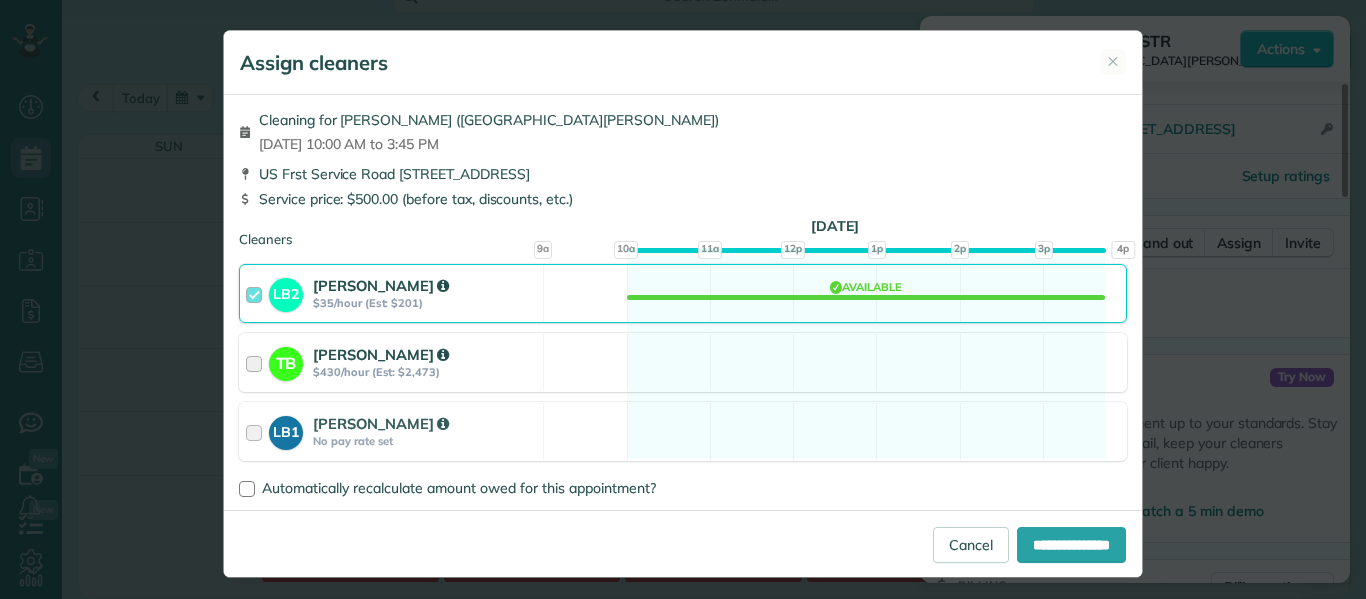 click at bounding box center (257, 362) 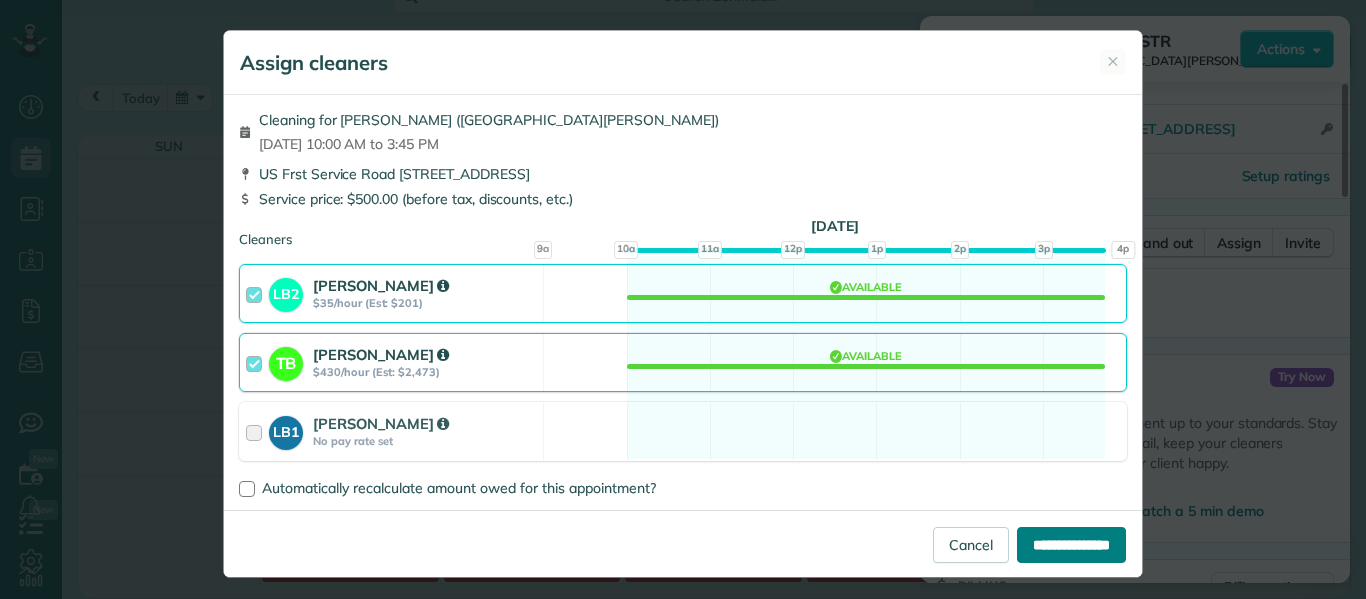 click on "**********" at bounding box center (1071, 545) 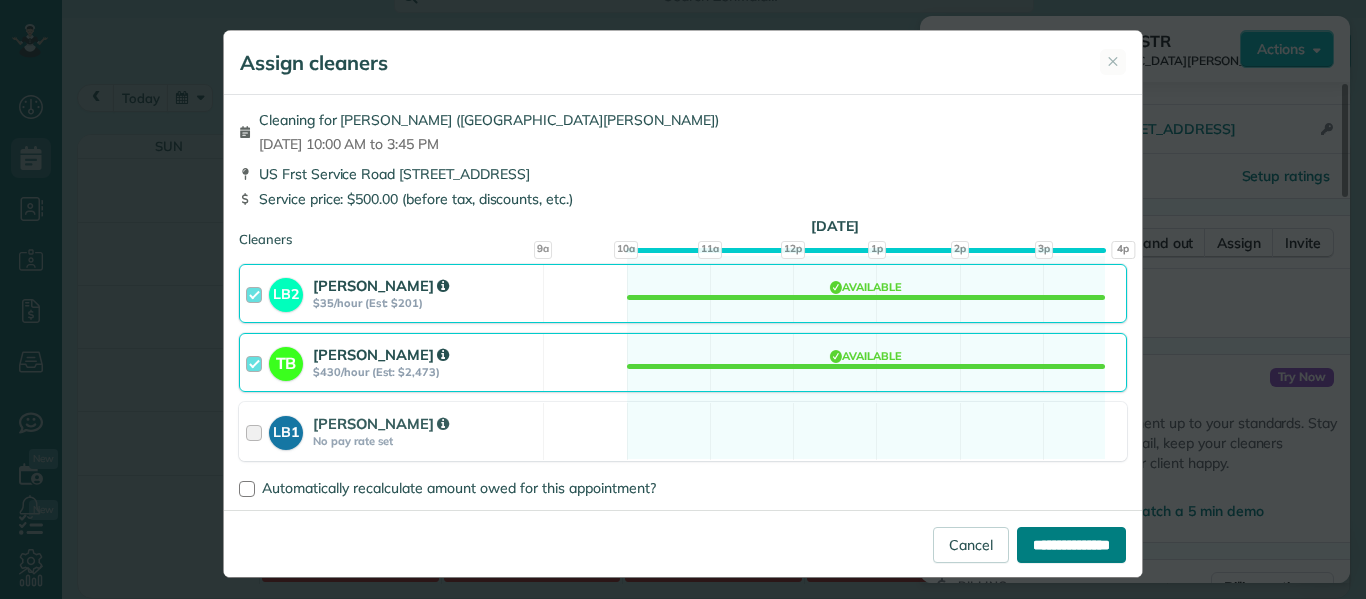 type on "**********" 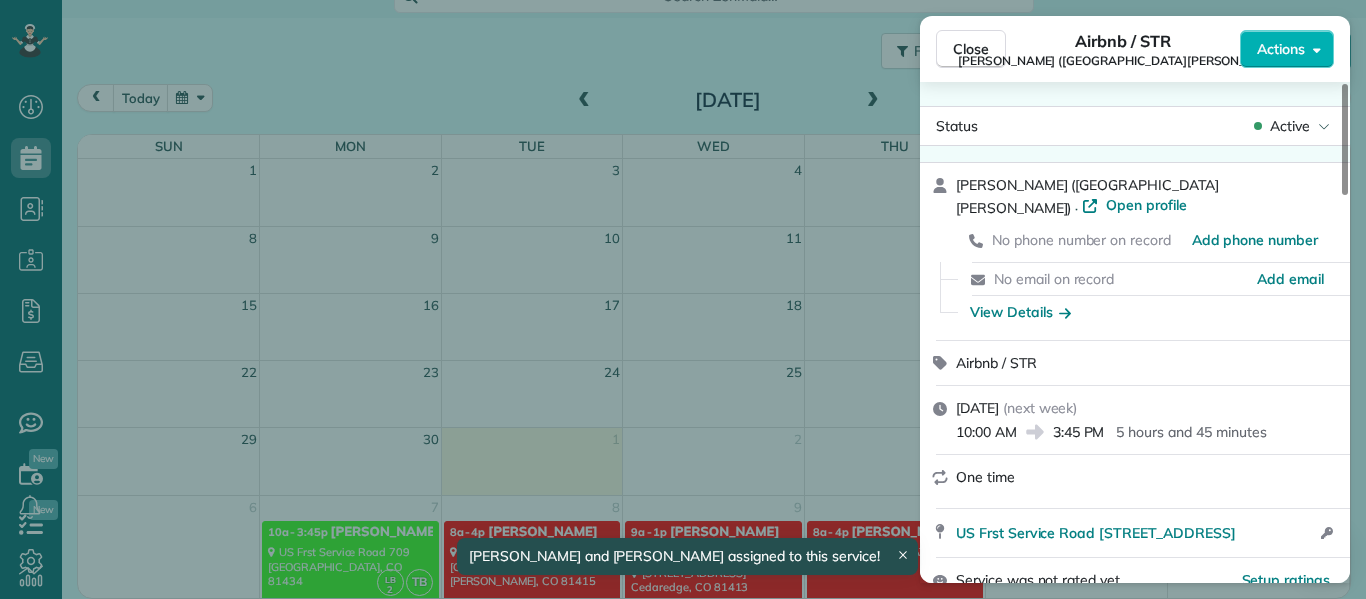 click on "Close Airbnb / STR Kelly Jones (Little Robinson Lodge) Actions Status Active Kelly Jones (Little Robinson Lodge) · Open profile No phone number on record Add phone number No email on record Add email View Details Airbnb / STR Monday, July 07, 2025 ( next week ) 10:00 AM 3:45 PM 5 hours and 45 minutes One time US Frst Service Road 709 Somerset CO 81434 Open access information Service was not rated yet Setup ratings Cleaners Time in and out Assign Invite Cleaners Lanamae   Byler 10:00 AM 3:45 PM Tami   Byler 10:00 AM 3:45 PM Checklist Try Now Keep this appointment up to your standards. Stay on top of every detail, keep your cleaners organised, and your client happy. Assign a checklist Watch a 5 min demo Billing Billing actions Price $500.00 Overcharge $0.00 Discount $0.00 Coupon discount - Primary tax - Secondary tax - Total appointment price $500.00 Tips collected New feature! $0.00 Unpaid Mark as paid Total including tip $500.00 Get paid online in no-time! Send an invoice and reward your cleaners with tips -" at bounding box center (683, 299) 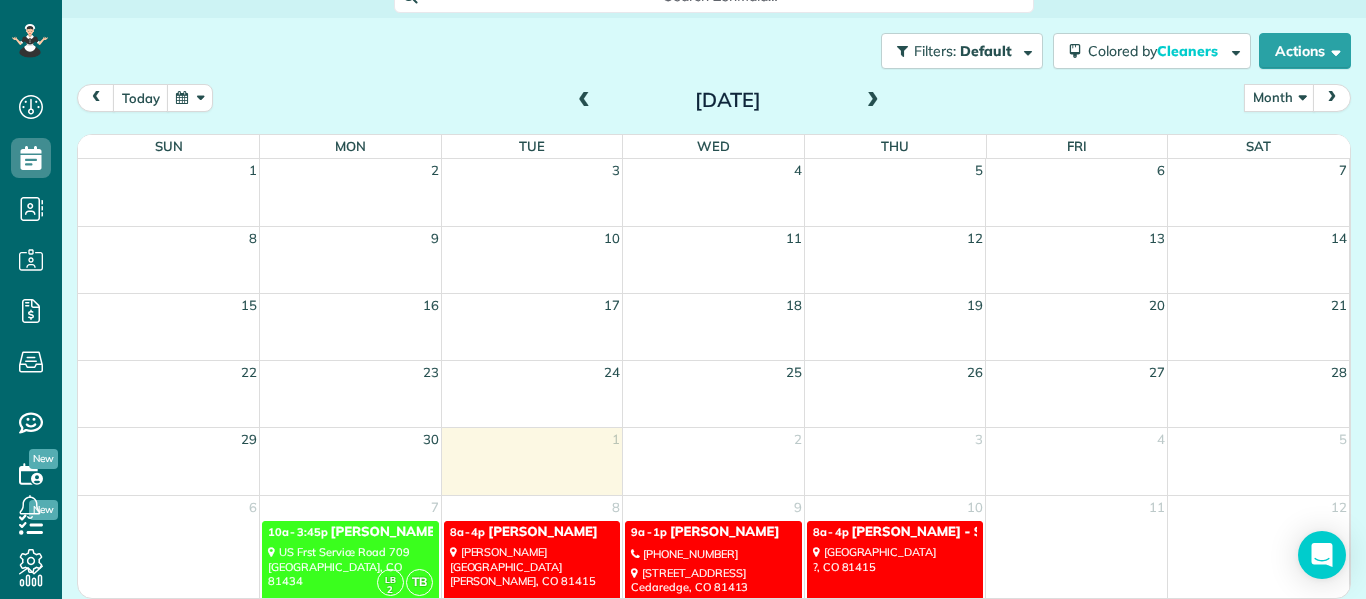 click on "8a - 4p   Jessica Clark Road Crawford, CO 81415" at bounding box center [532, 561] 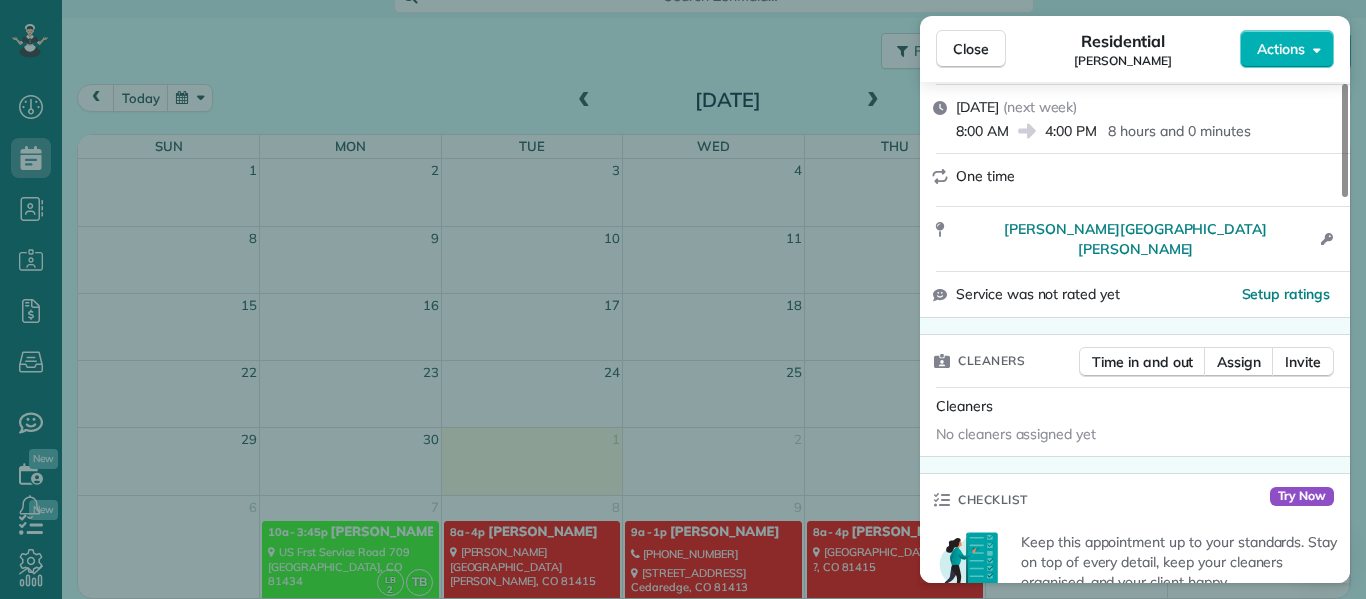 scroll, scrollTop: 282, scrollLeft: 0, axis: vertical 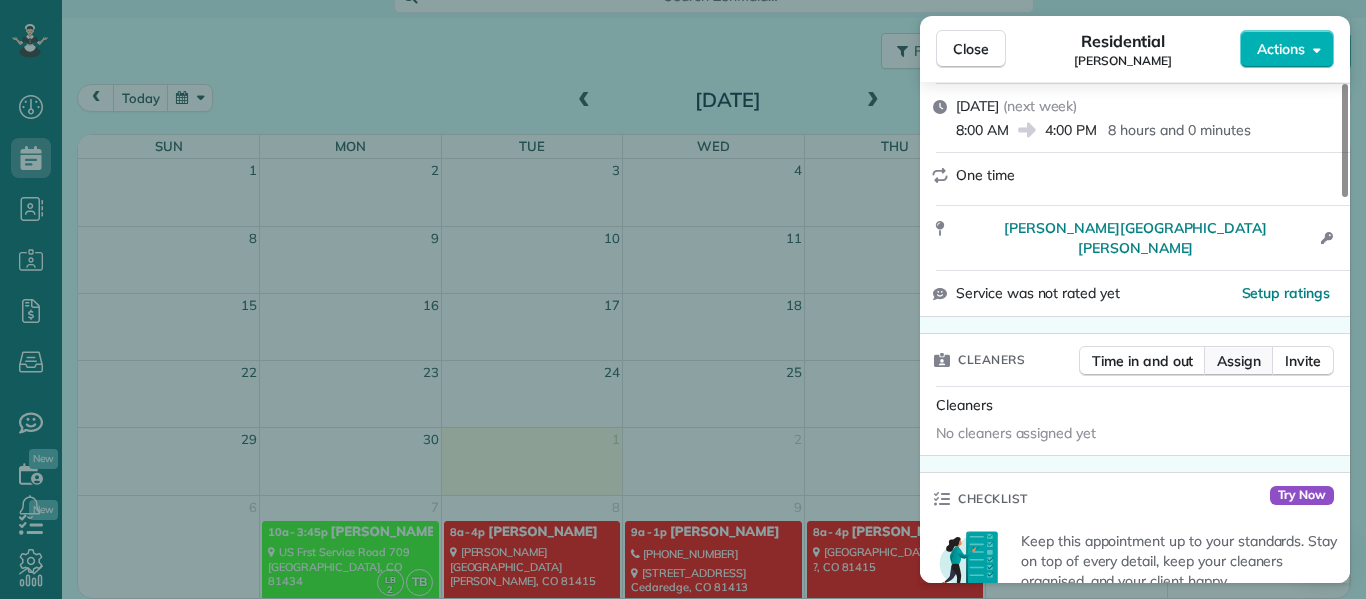 click on "Assign" at bounding box center [1239, 361] 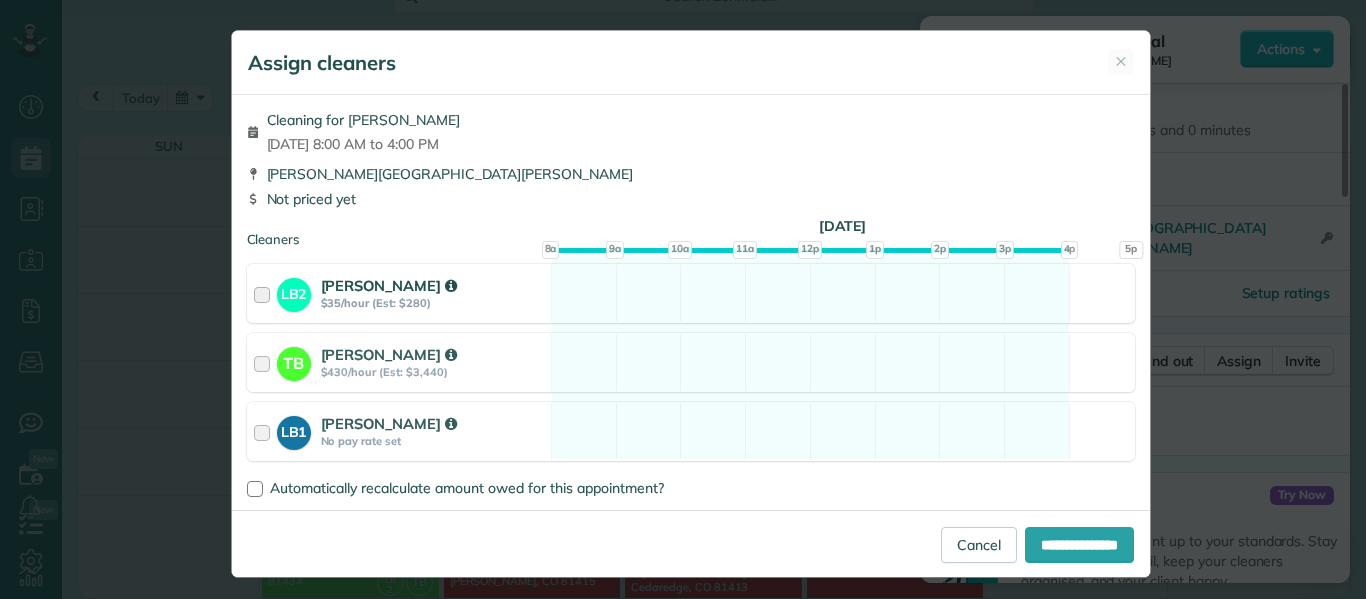 click at bounding box center [265, 293] 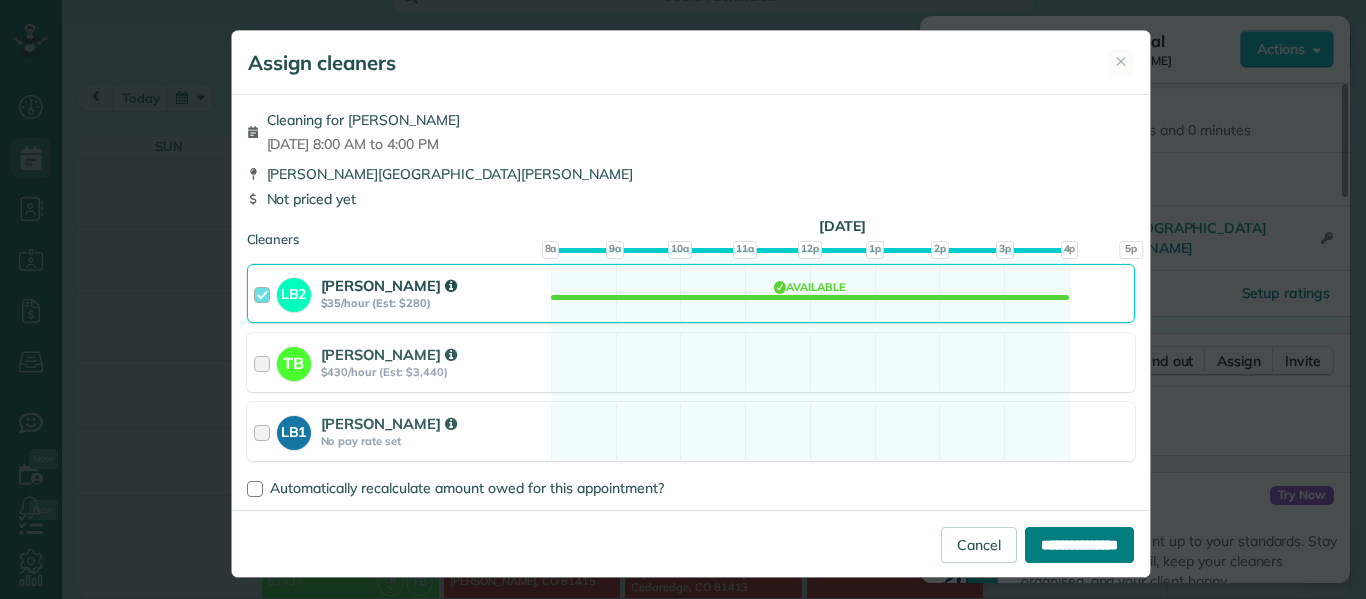 click on "**********" at bounding box center [1079, 545] 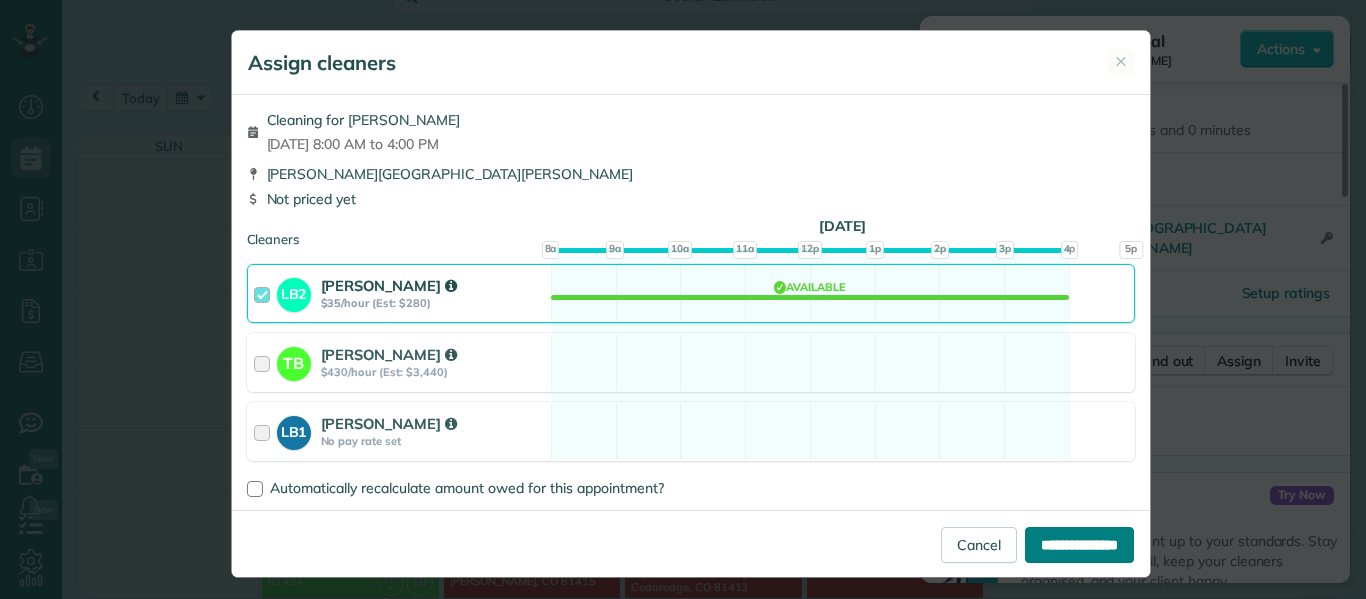 type on "**********" 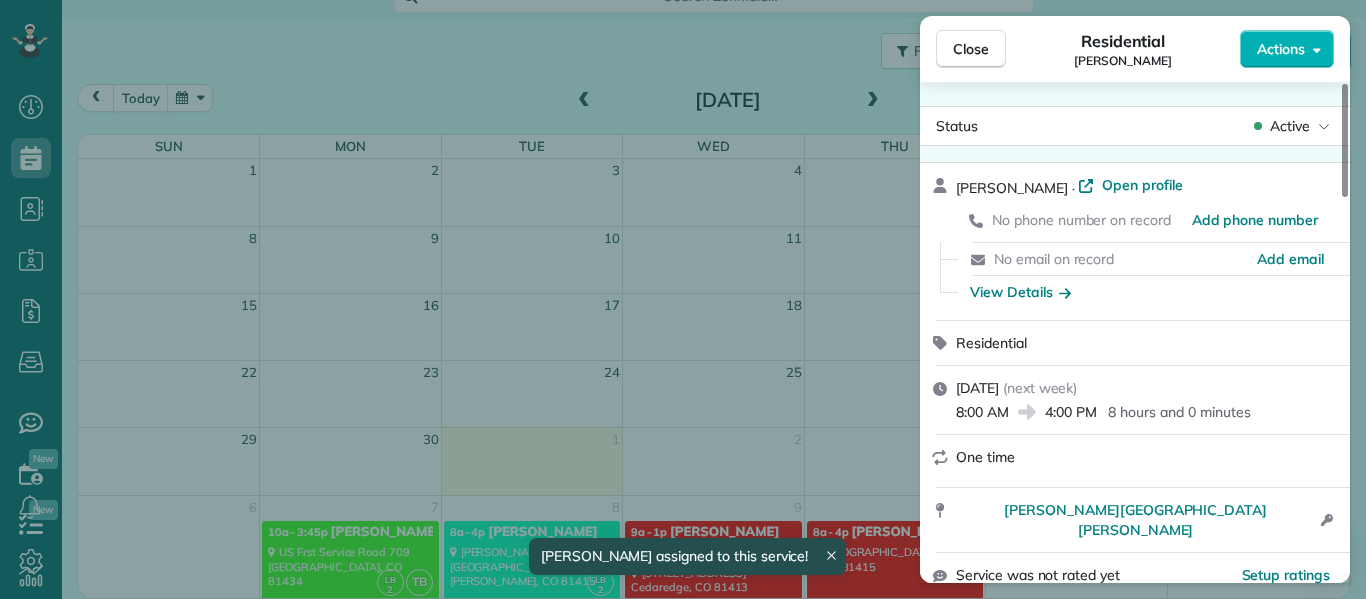 click on "Close Residential Jessica Actions Status Active Jessica · Open profile No phone number on record Add phone number No email on record Add email View Details Residential Tuesday, July 08, 2025 ( next week ) 8:00 AM 4:00 PM 8 hours and 0 minutes One time Clark Road Crawford CO 81415 Open access information Service was not rated yet Setup ratings Cleaners Time in and out Assign Invite Cleaners Lanamae   Byler 8:00 AM 4:00 PM Checklist Try Now Keep this appointment up to your standards. Stay on top of every detail, keep your cleaners organised, and your client happy. Assign a checklist Watch a 5 min demo Billing Billing actions Price $0.00 Overcharge $0.00 Discount $0.00 Coupon discount - Primary tax - Secondary tax - Total appointment price $0.00 Tips collected New feature! $0.00 Mark as paid Total including tip $0.00 Get paid online in no-time! Send an invoice and reward your cleaners with tips Charge customer credit card Appointment custom fields Reason for Skip - Hidden from cleaners Pay Method - Work items 0" at bounding box center [683, 299] 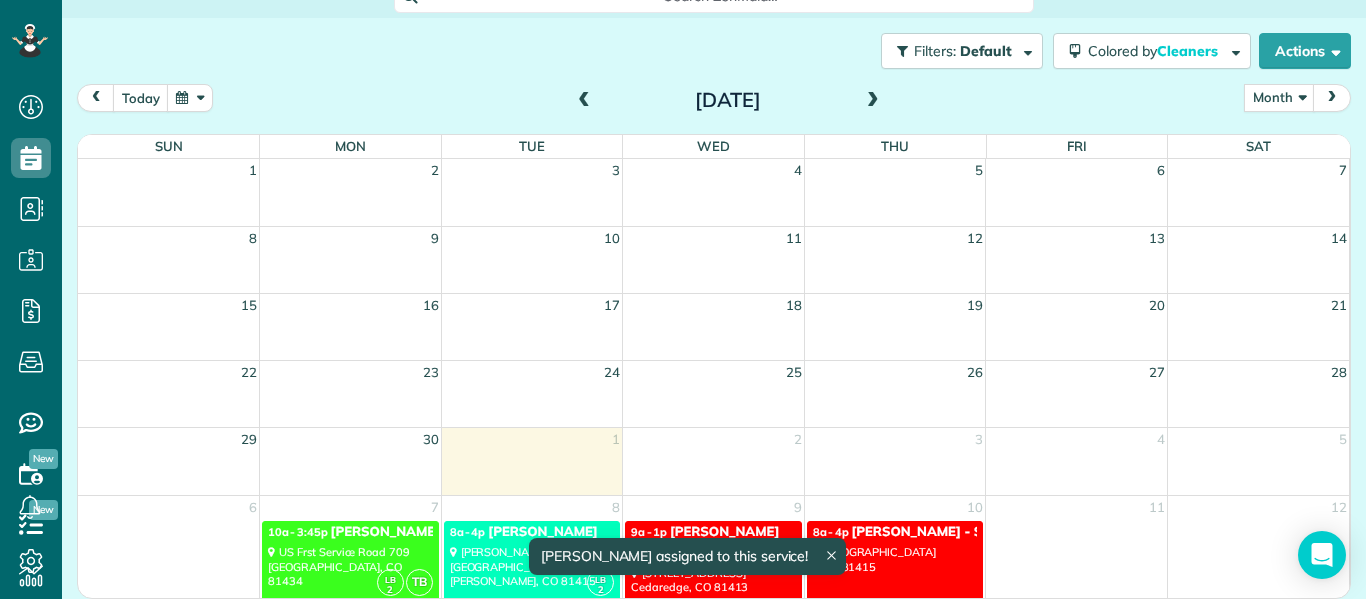 click on "795 Northwest Cedar Avenue Cedaredge, CO 81413" at bounding box center (713, 580) 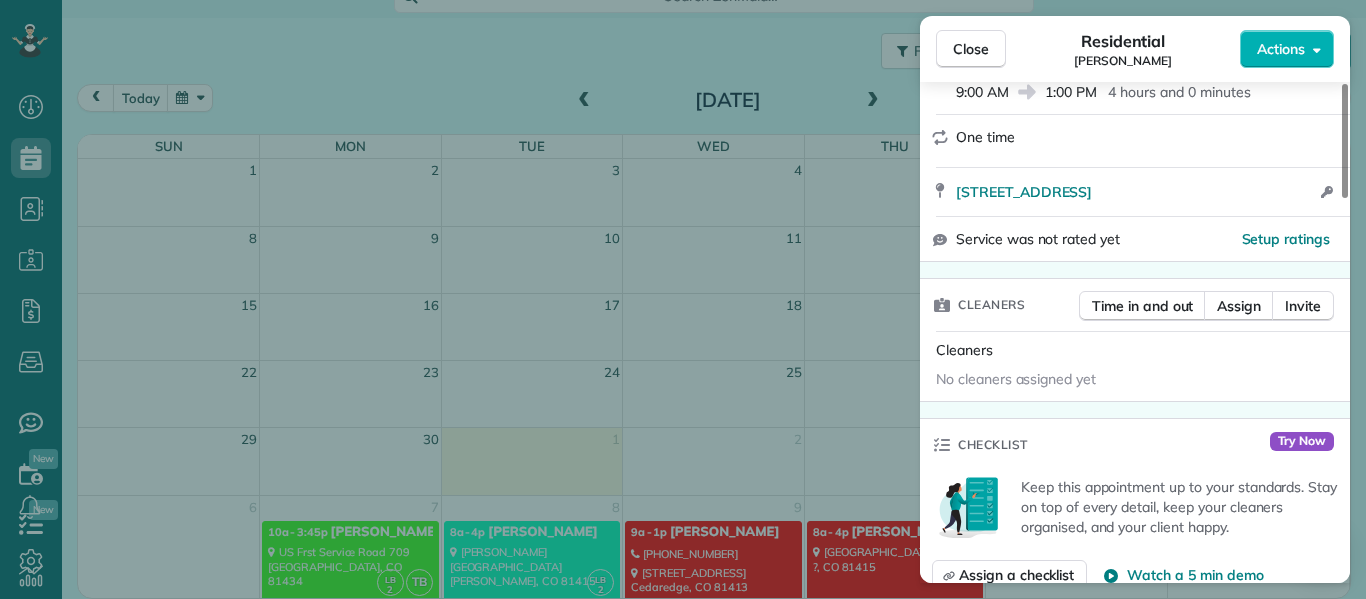 scroll, scrollTop: 316, scrollLeft: 0, axis: vertical 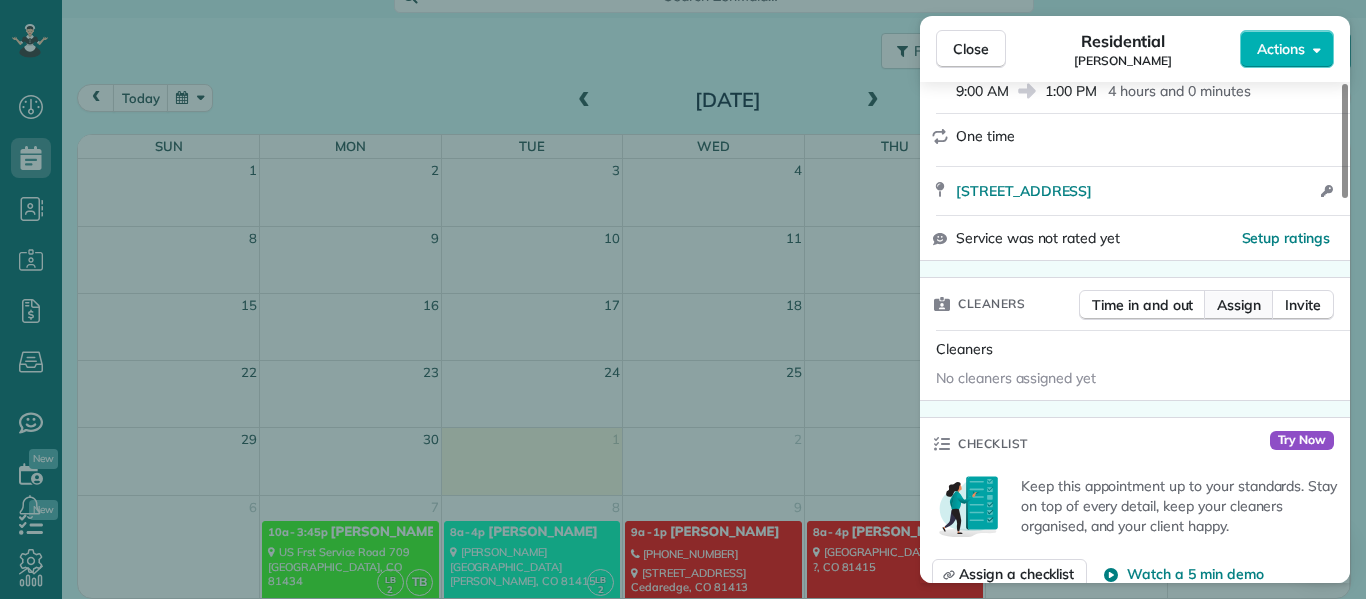 click on "Assign" at bounding box center [1239, 305] 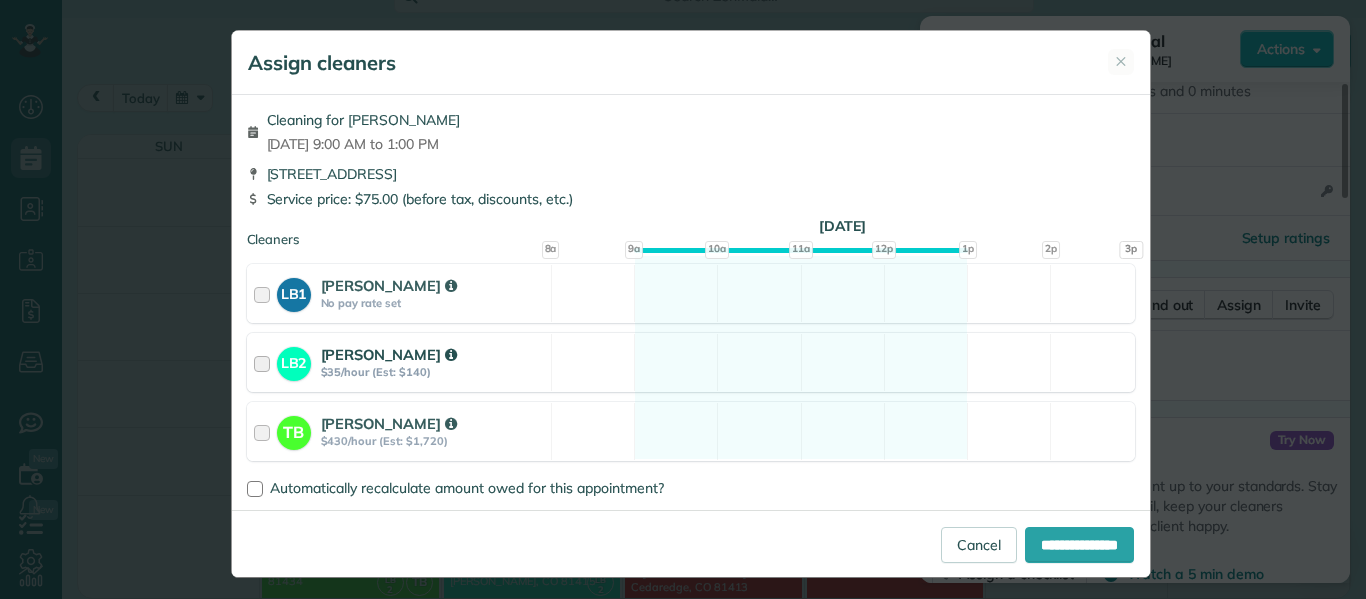 click at bounding box center (265, 362) 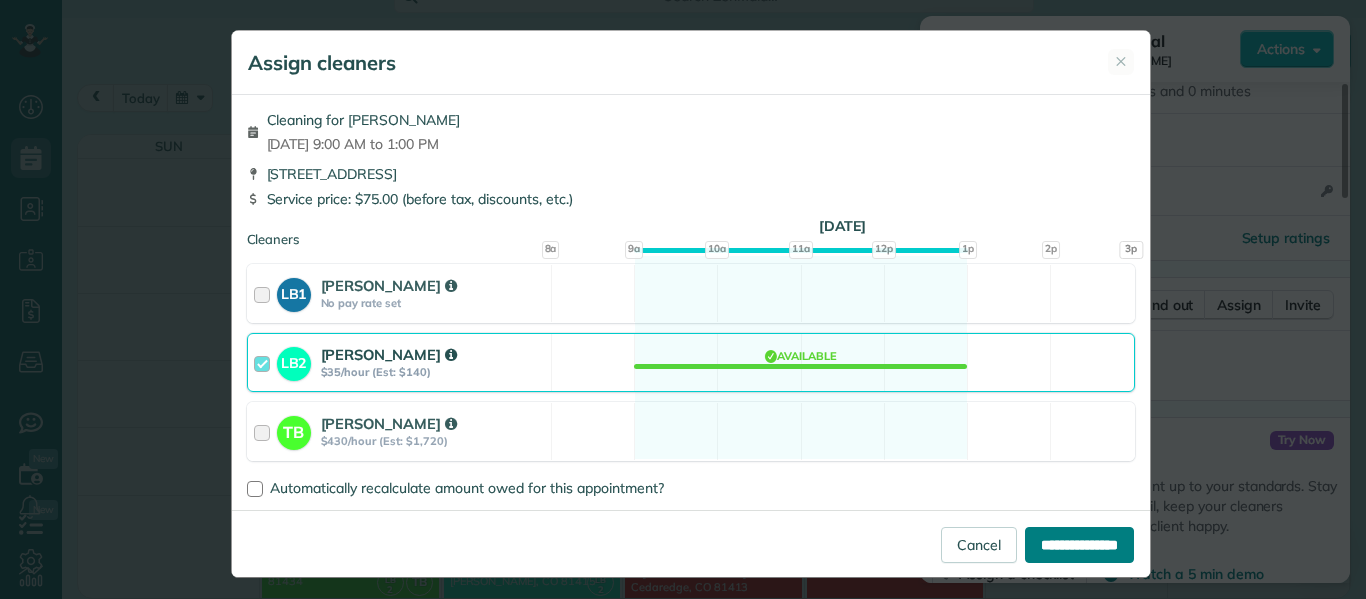 click on "**********" at bounding box center [1079, 545] 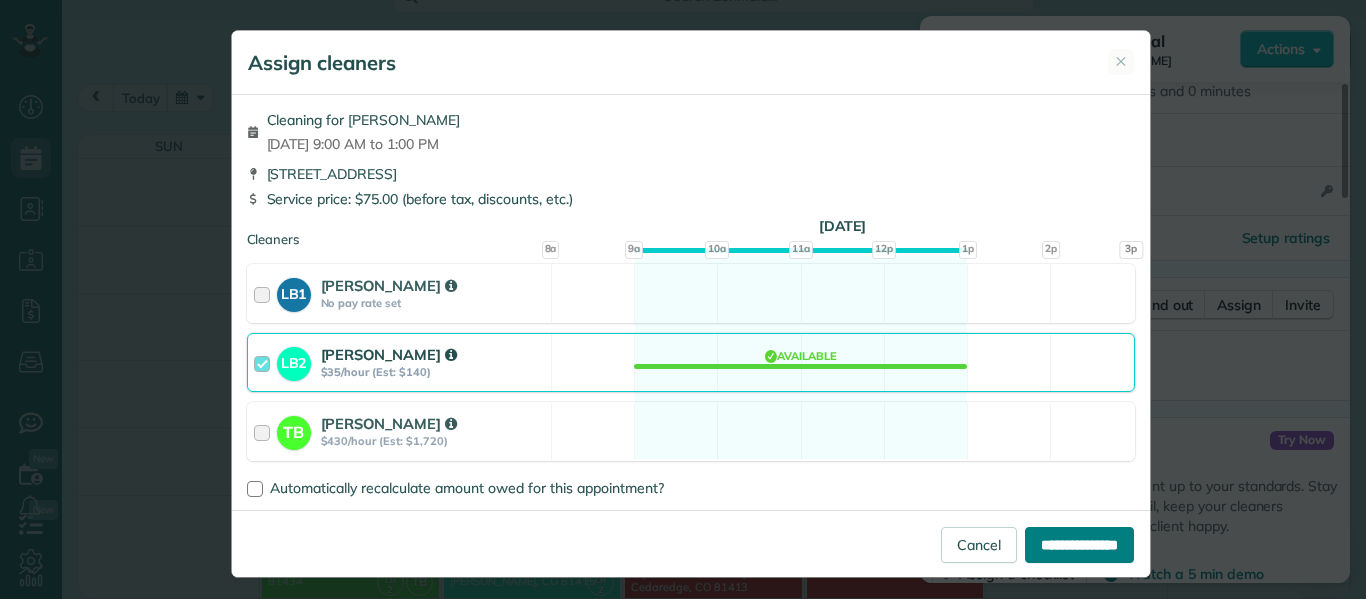 type on "**********" 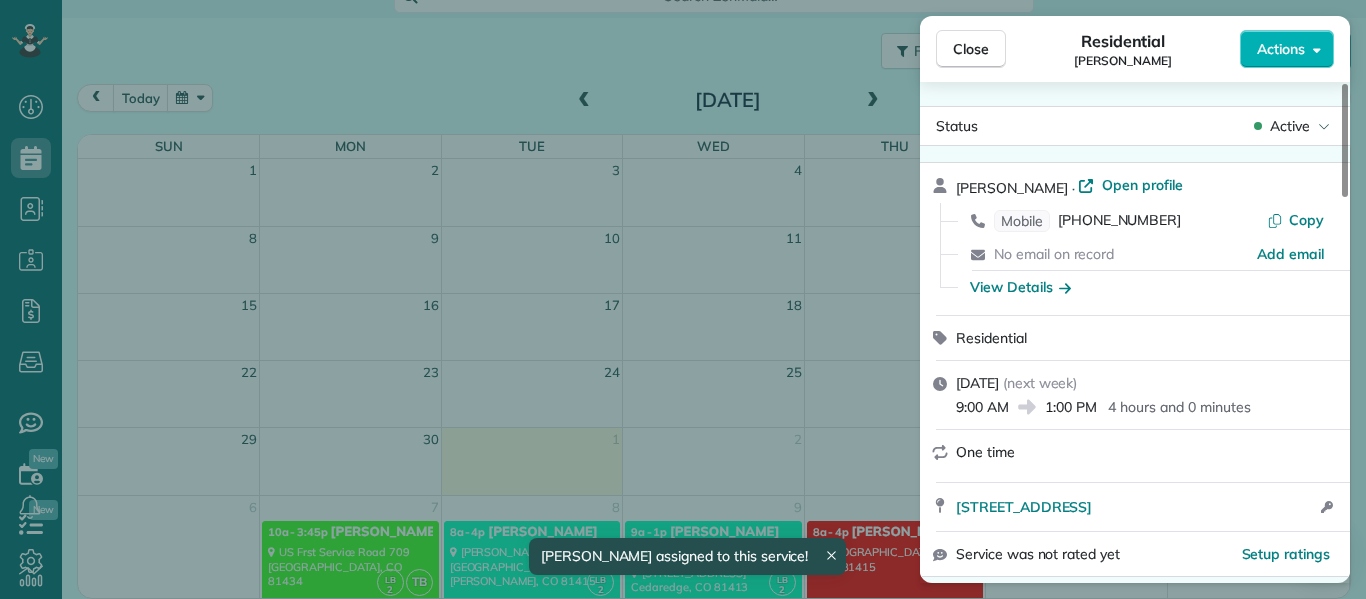 click on "Close Residential Sandy White Actions Status Active Sandy White · Open profile Mobile (970) 549-7636 Copy No email on record Add email View Details Residential Wednesday, July 09, 2025 ( next week ) 9:00 AM 1:00 PM 4 hours and 0 minutes One time 795 Northwest Cedar Avenue Cedaredge CO 81413 Open access information Service was not rated yet Setup ratings Cleaners Time in and out Assign Invite Cleaners Lanamae   Byler 9:00 AM 1:00 PM Checklist Try Now Keep this appointment up to your standards. Stay on top of every detail, keep your cleaners organised, and your client happy. Assign a checklist Watch a 5 min demo Billing Billing actions Price $75.00 Overcharge $0.00 Discount $0.00 Coupon discount - Primary tax - Secondary tax - Total appointment price $75.00 Tips collected New feature! $0.00 Unpaid Mark as paid Total including tip $75.00 Get paid online in no-time! Send an invoice and reward your cleaners with tips Charge customer credit card Appointment custom fields Reason for Skip - Hidden from cleaners - 0" at bounding box center [683, 299] 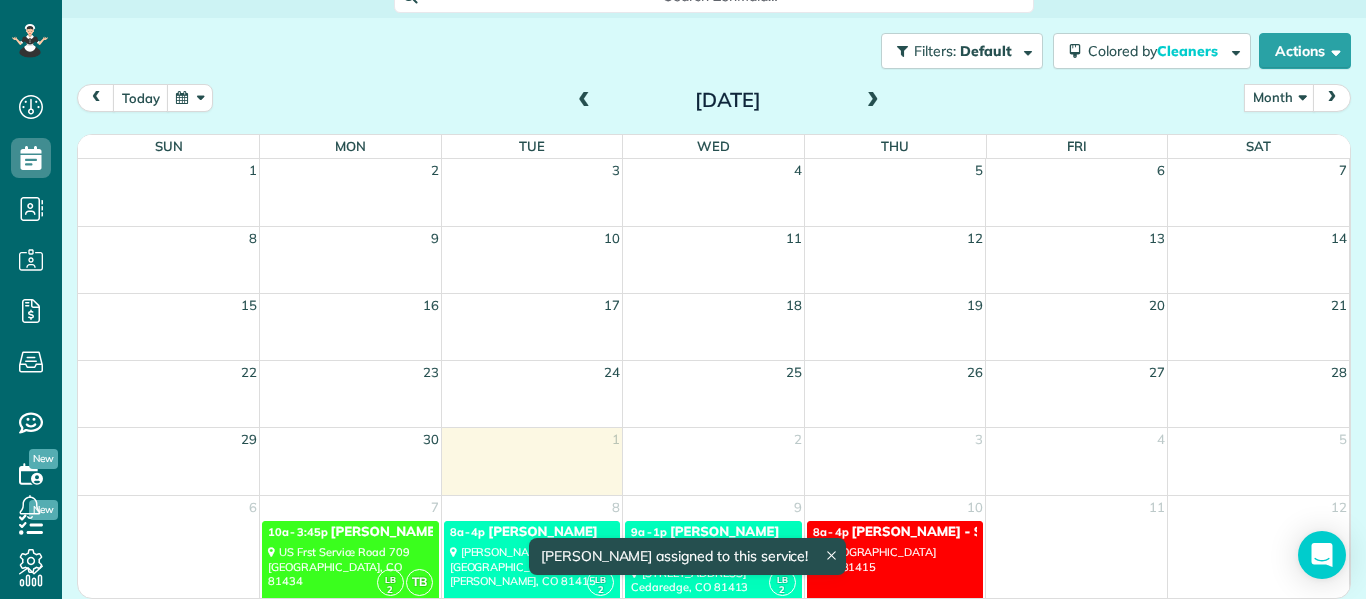 click on "Clear Fork Road ?, CO 81415" at bounding box center [895, 559] 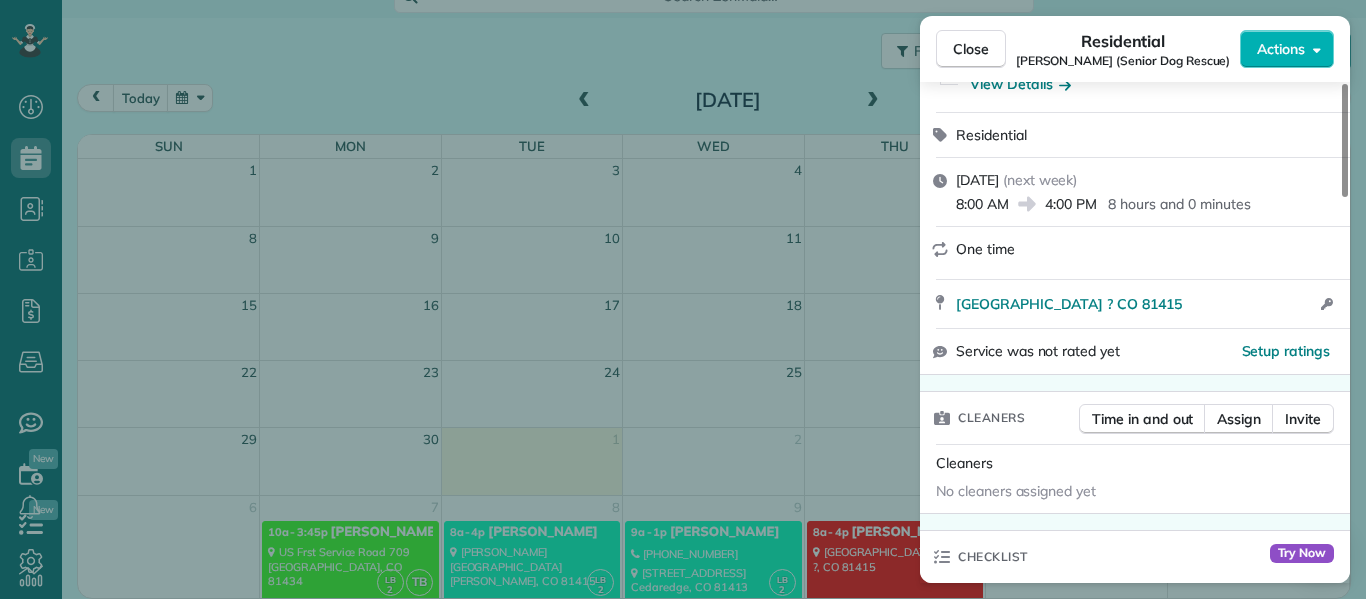 scroll, scrollTop: 254, scrollLeft: 0, axis: vertical 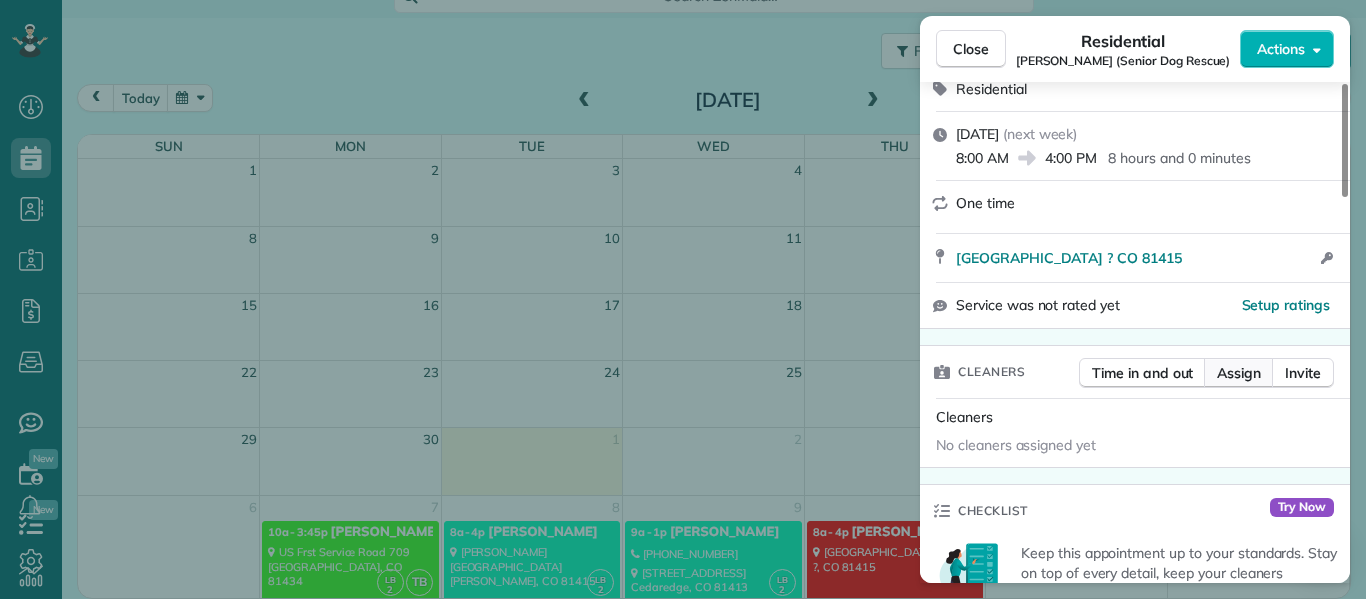 click on "Assign" at bounding box center (1239, 373) 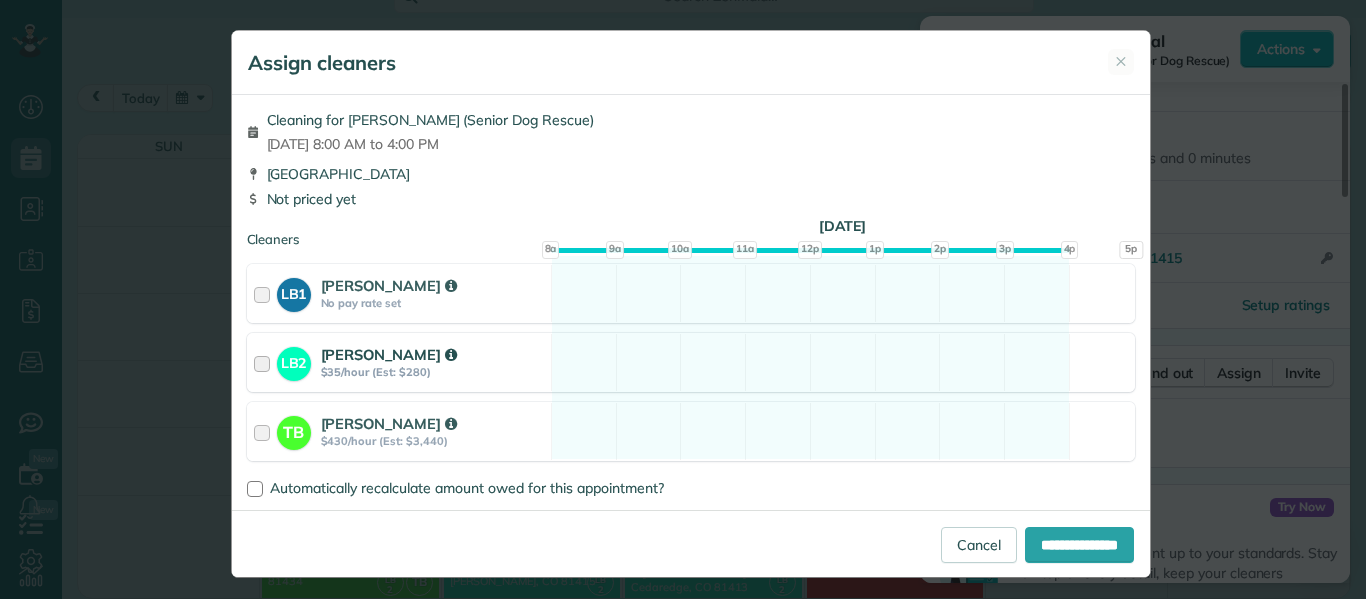 click at bounding box center (265, 362) 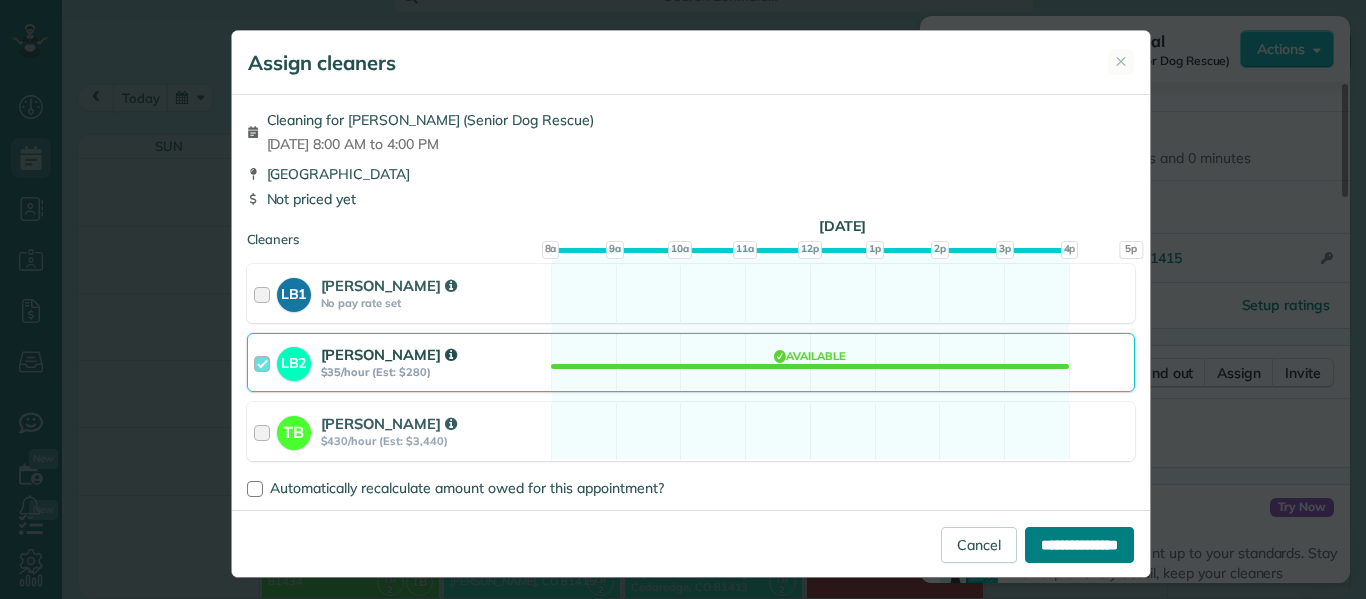 click on "**********" at bounding box center [1079, 545] 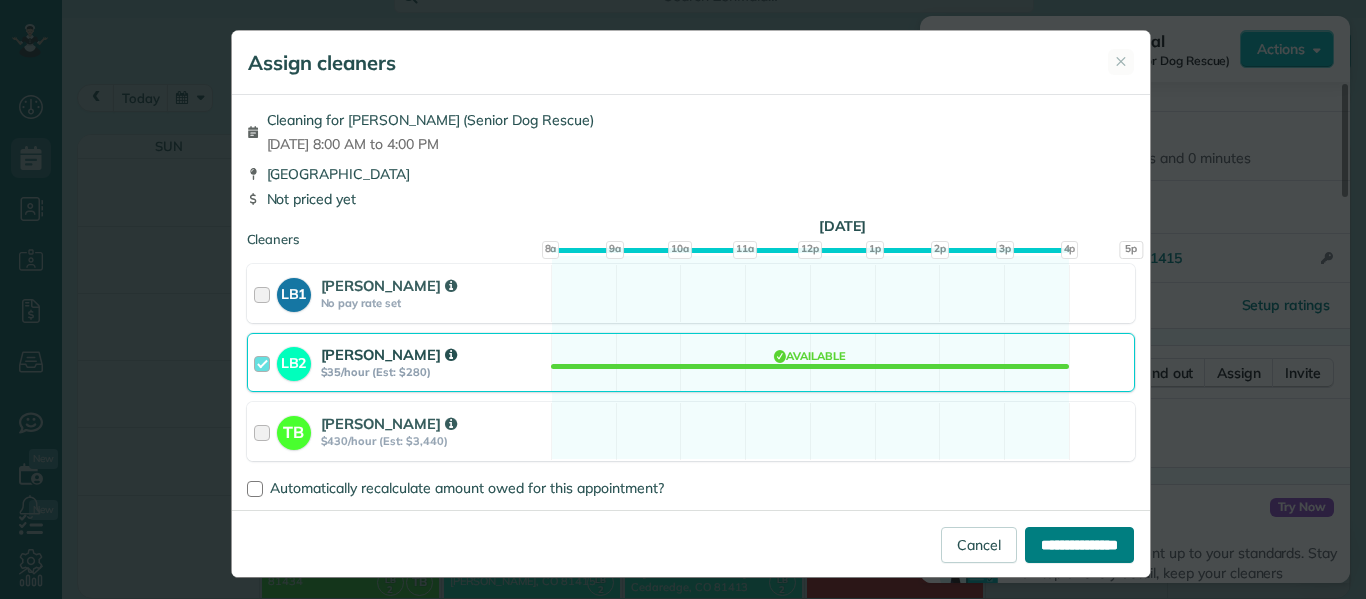 type on "**********" 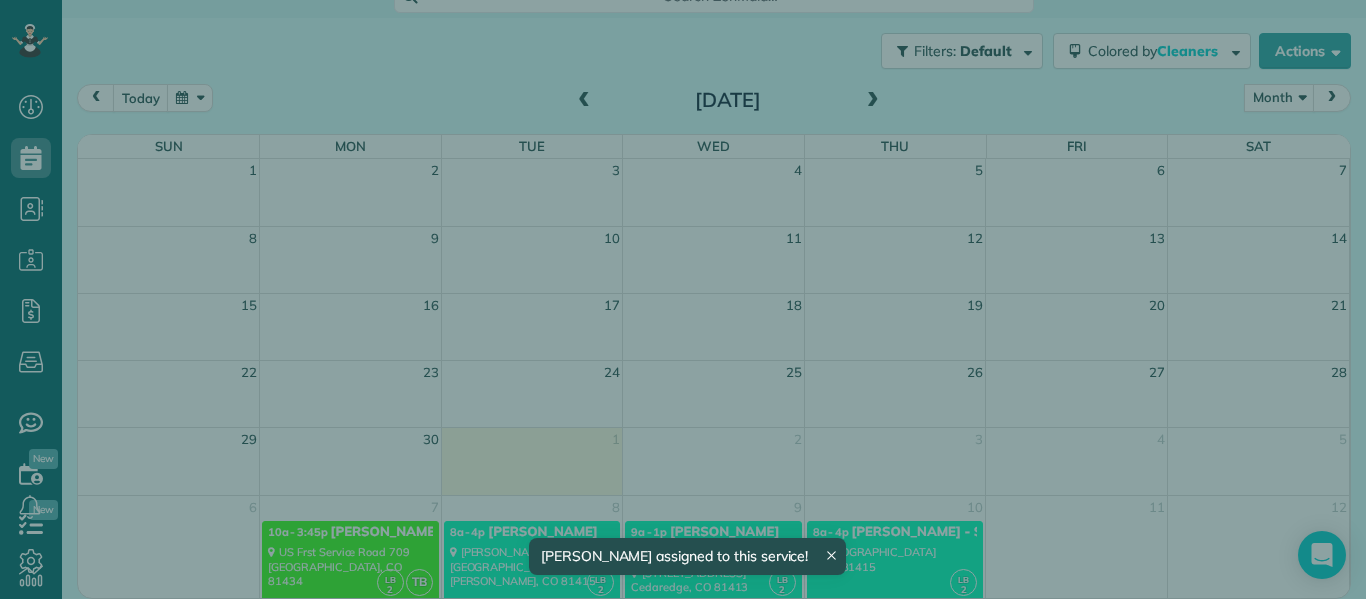 scroll, scrollTop: 0, scrollLeft: 0, axis: both 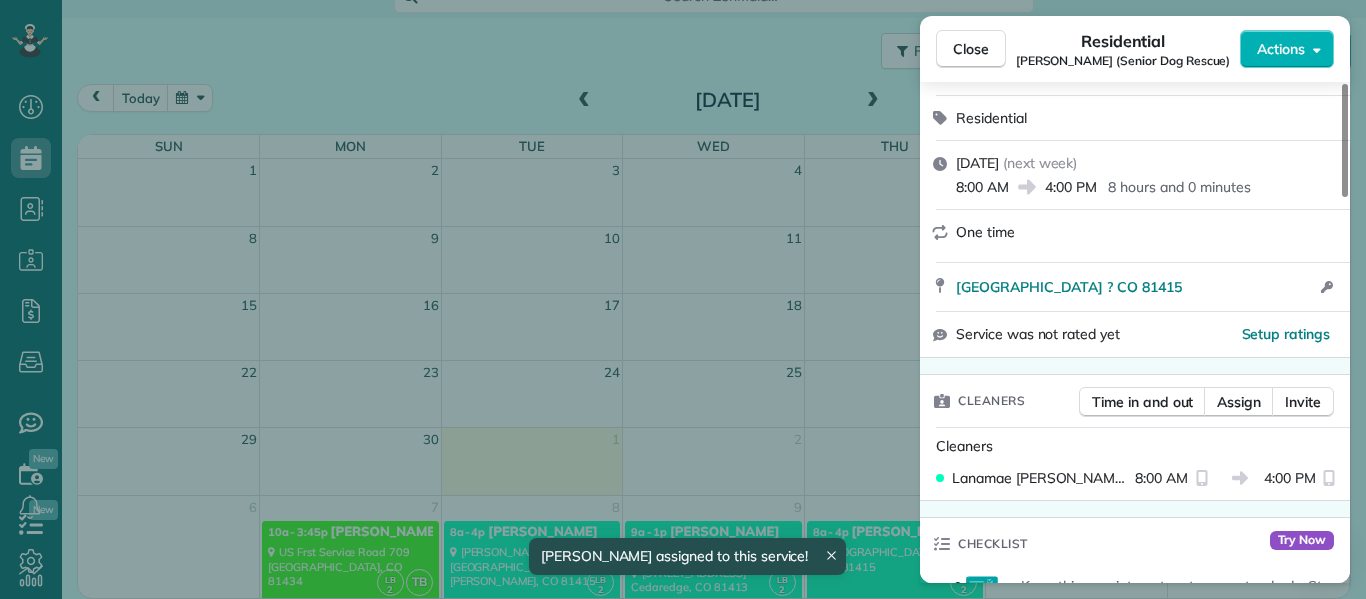 click on "Close Residential Julie (Senior Dog Rescue) Actions Status Active Julie (Senior Dog Rescue) · Open profile No phone number on record Add phone number No email on record Add email View Details Residential Thursday, July 10, 2025 ( next week ) 8:00 AM 4:00 PM 8 hours and 0 minutes One time Clear Fork Road ? CO 81415 Open access information Service was not rated yet Setup ratings Cleaners Time in and out Assign Invite Cleaners Lanamae   Byler 8:00 AM 4:00 PM Checklist Try Now Keep this appointment up to your standards. Stay on top of every detail, keep your cleaners organised, and your client happy. Assign a checklist Watch a 5 min demo Billing Billing actions Price $0.00 Overcharge $0.00 Discount $0.00 Coupon discount - Primary tax - Secondary tax - Total appointment price $0.00 Tips collected New feature! $0.00 Mark as paid Total including tip $0.00 Get paid online in no-time! Send an invoice and reward your cleaners with tips Charge customer credit card Appointment custom fields Reason for Skip - Pay Method" at bounding box center [683, 299] 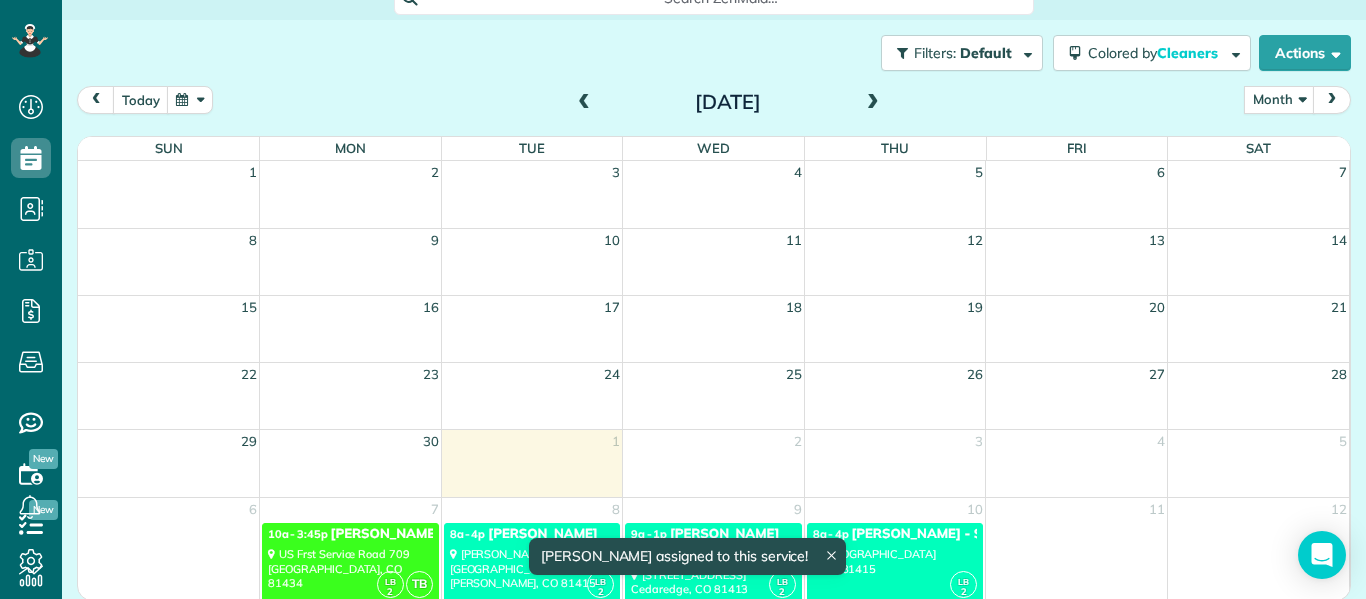 scroll, scrollTop: 156, scrollLeft: 0, axis: vertical 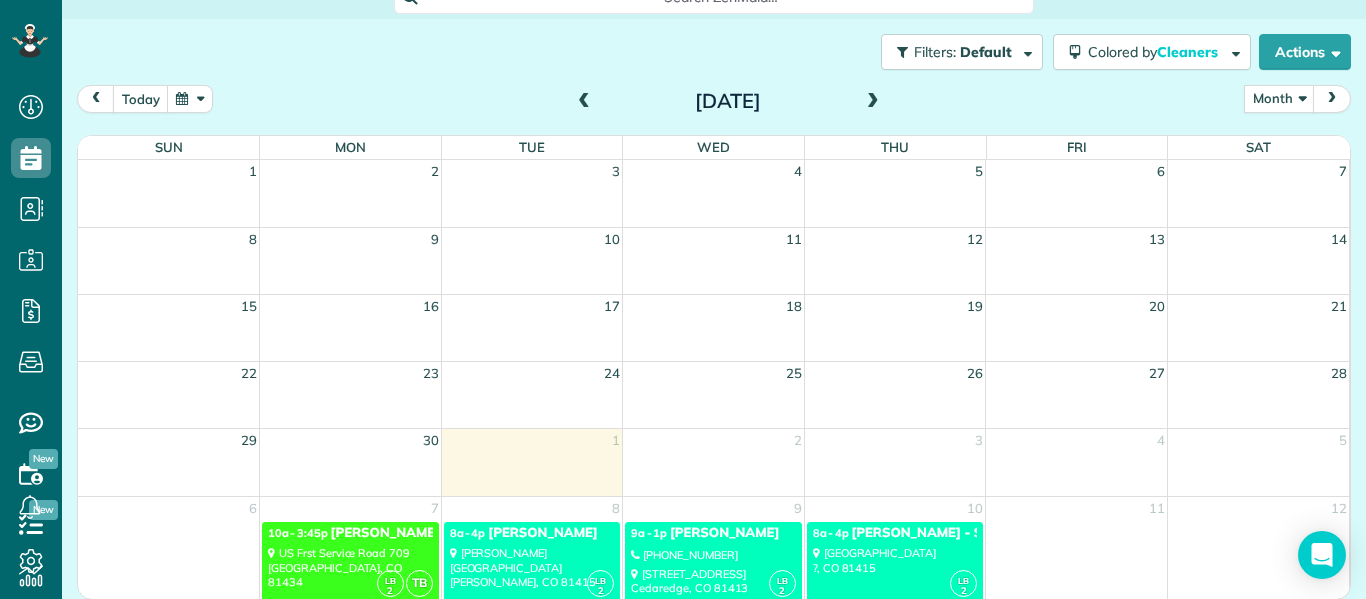 click at bounding box center (873, 102) 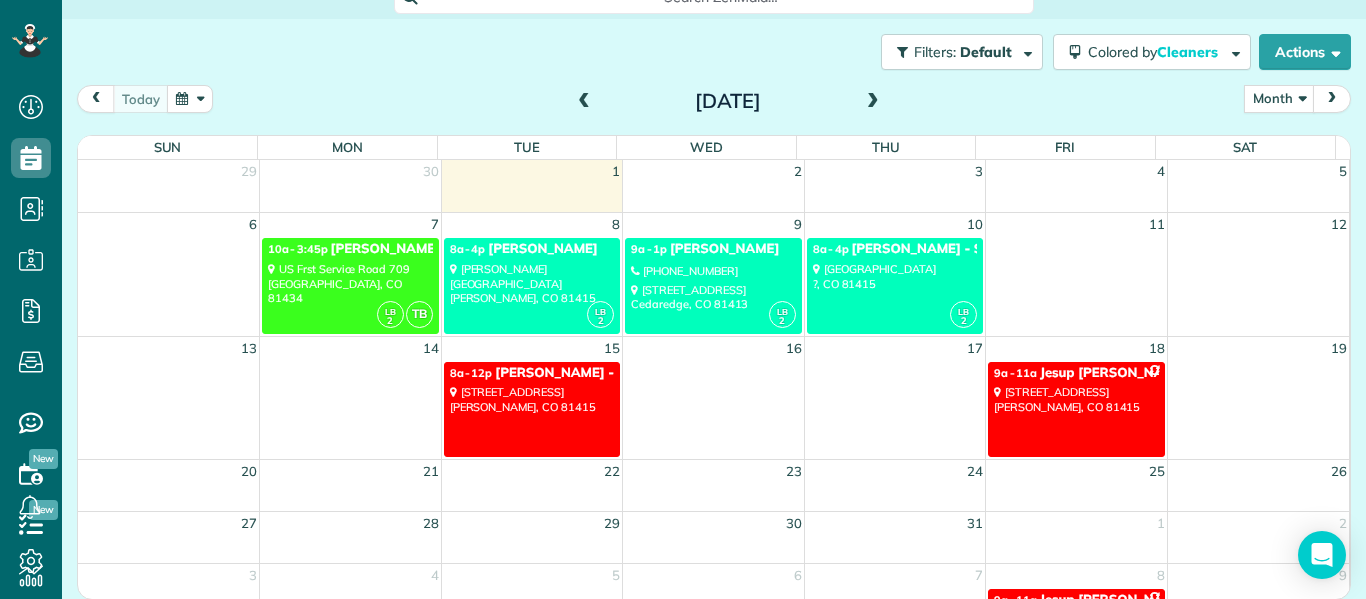click on "31928 B50 Road Crawford, CO 81415" at bounding box center [532, 399] 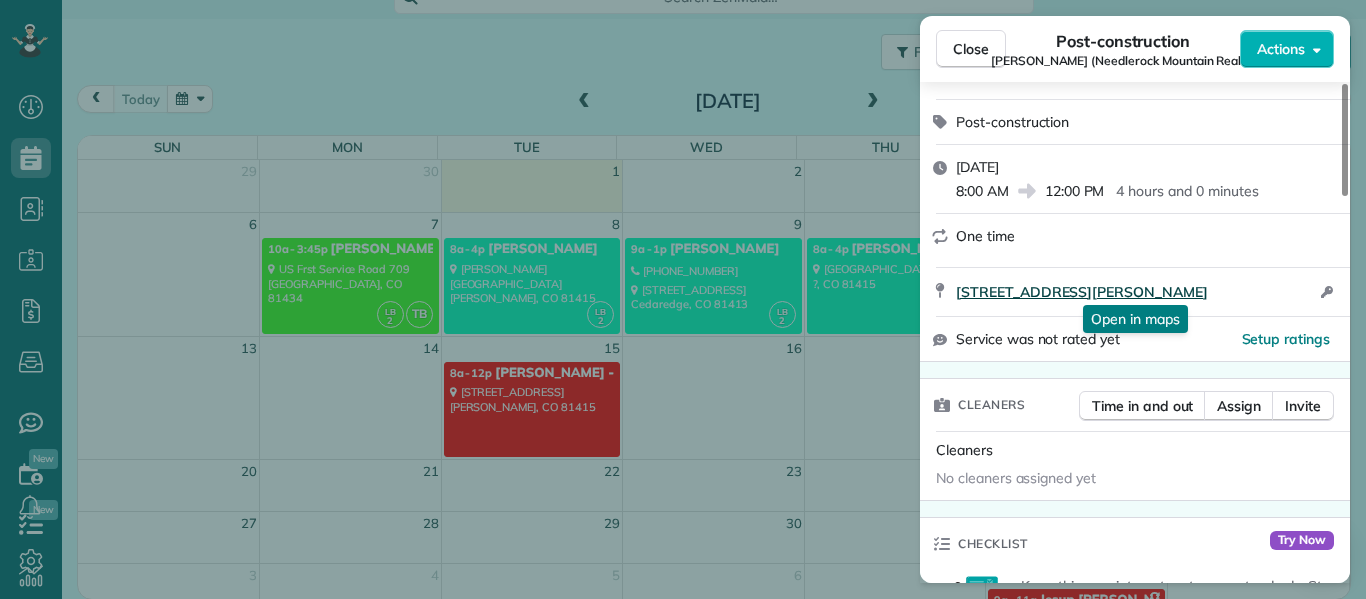 scroll, scrollTop: 247, scrollLeft: 0, axis: vertical 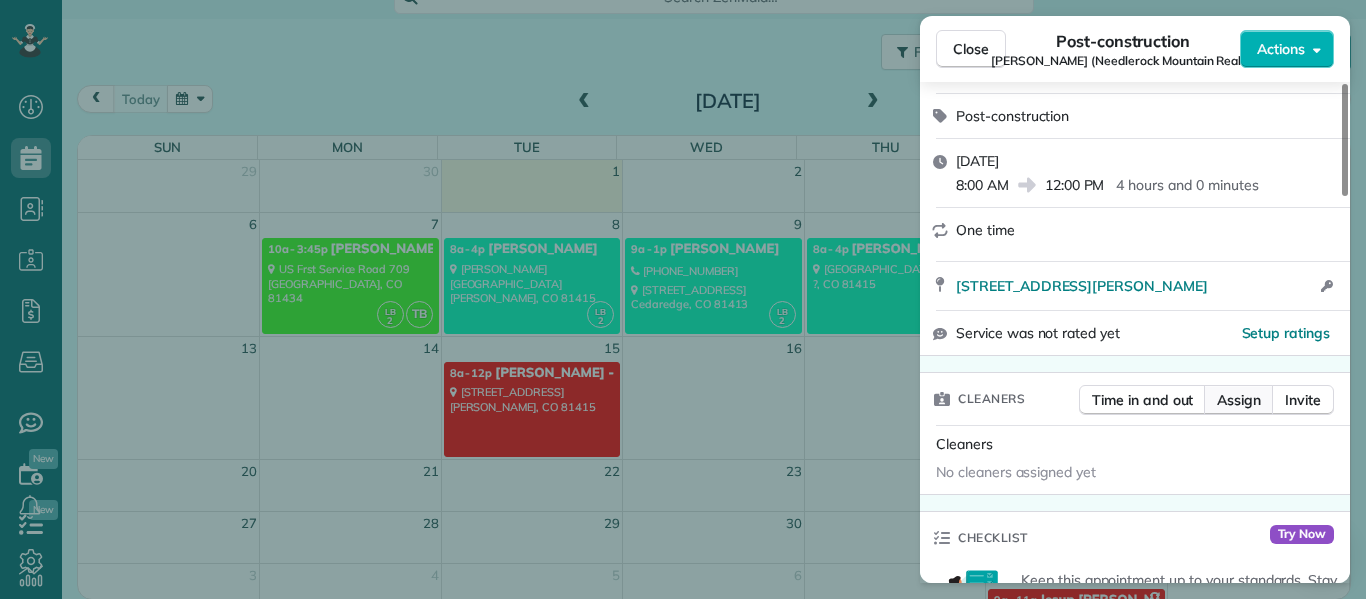 click on "Assign" at bounding box center (1239, 400) 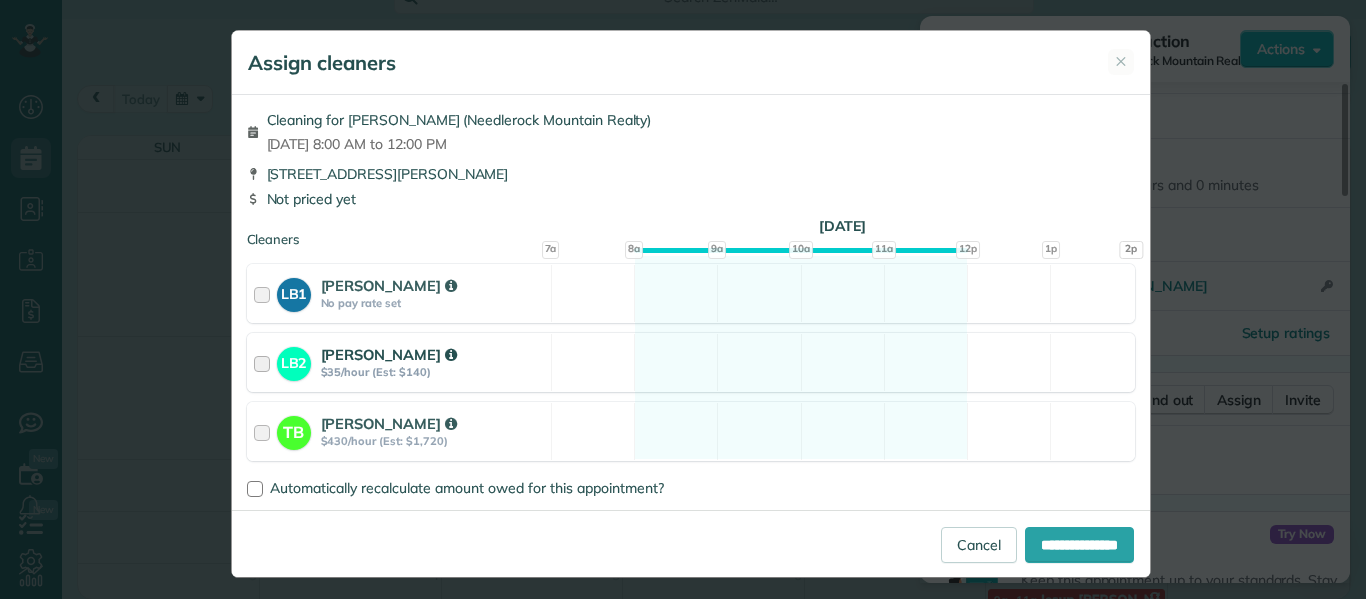 click at bounding box center [265, 362] 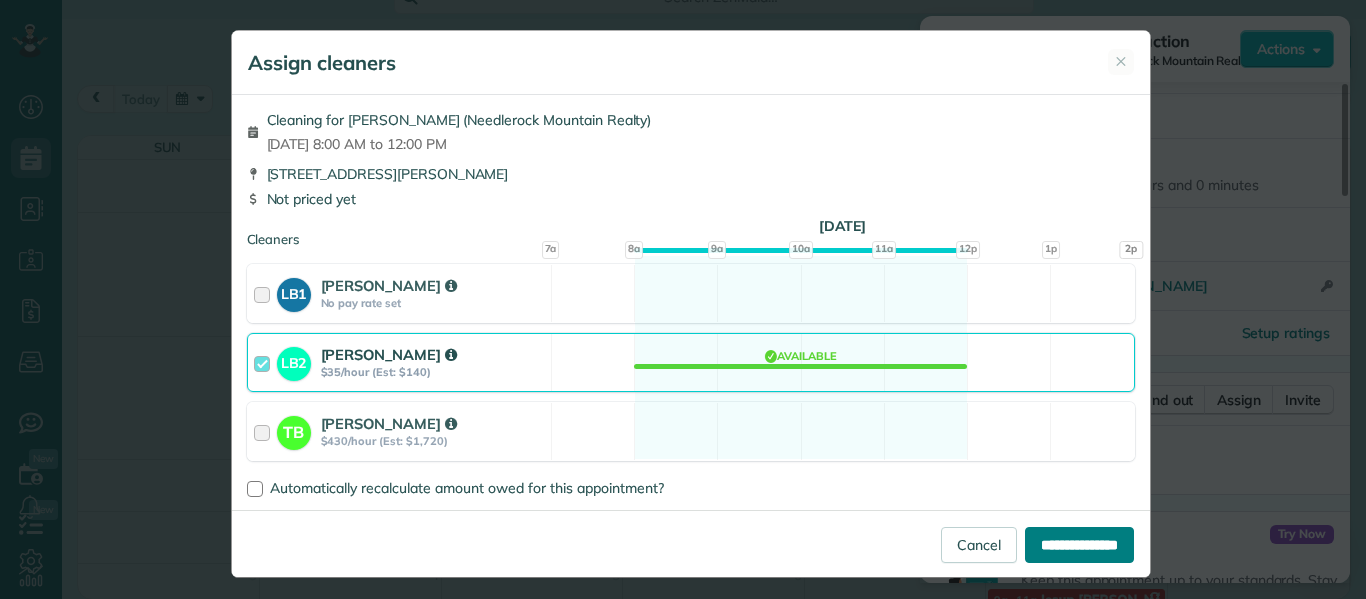 click on "**********" at bounding box center (1079, 545) 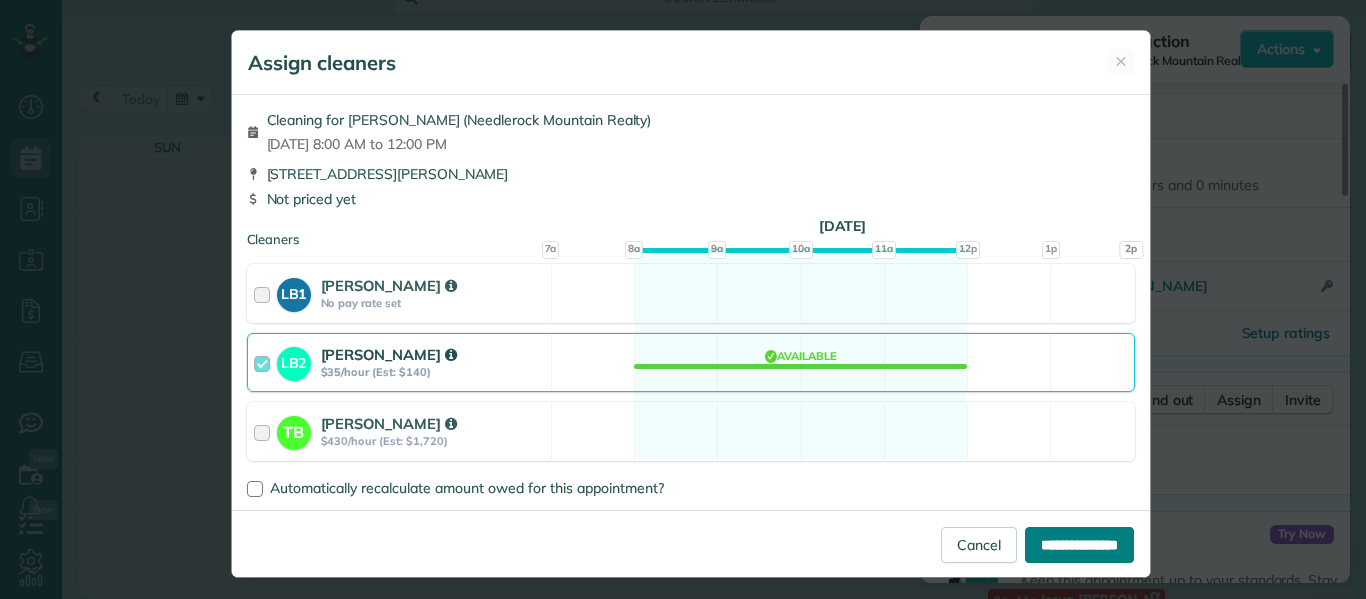 type on "**********" 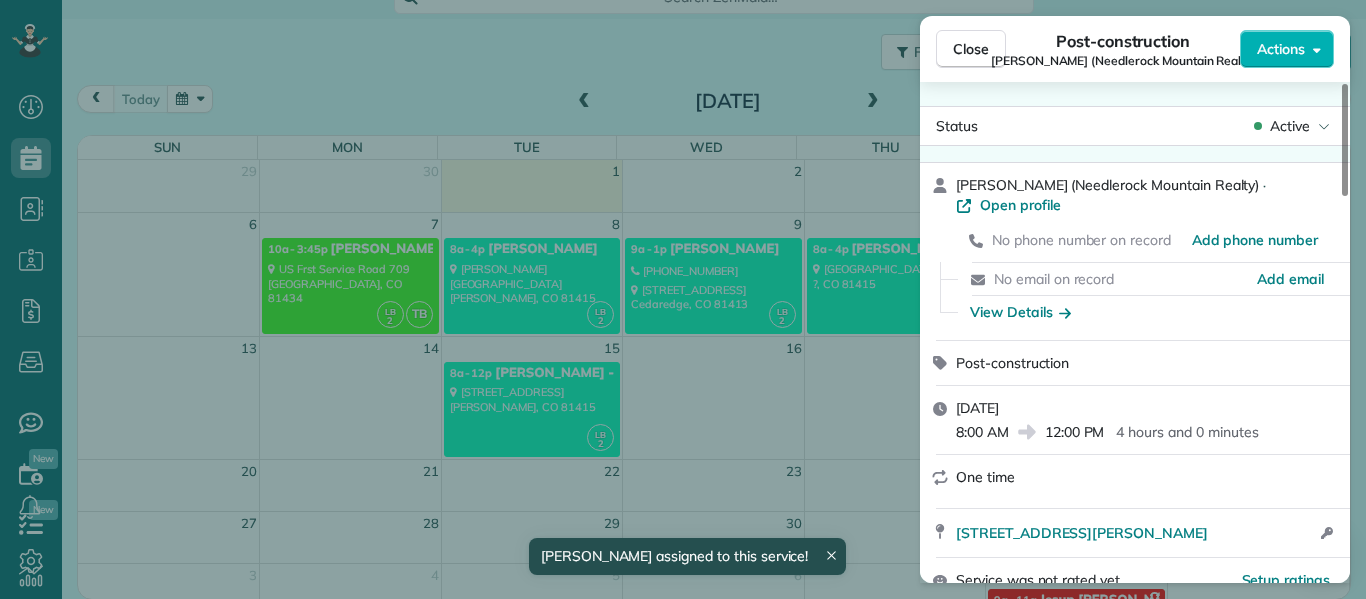 click on "Close Post-construction Emily Sinclair (Needlerock Mountain Realty) Actions Status Active Emily Sinclair (Needlerock Mountain Realty) · Open profile No phone number on record Add phone number No email on record Add email View Details Post-construction Tuesday, July 15, 2025 8:00 AM 12:00 PM 4 hours and 0 minutes One time 31928 B50 Road Crawford CO 81415 Open access information Service was not rated yet Setup ratings Cleaners Time in and out Assign Invite Cleaners Lanamae   Byler 8:00 AM 12:00 PM Checklist Try Now Keep this appointment up to your standards. Stay on top of every detail, keep your cleaners organised, and your client happy. Assign a checklist Watch a 5 min demo Billing Billing actions Price $0.00 Overcharge $0.00 Discount $0.00 Coupon discount - Primary tax - Secondary tax - Total appointment price $0.00 Tips collected New feature! $0.00 Mark as paid Total including tip $0.00 Get paid online in no-time! Send an invoice and reward your cleaners with tips Charge customer credit card - Pay Method -" at bounding box center [683, 299] 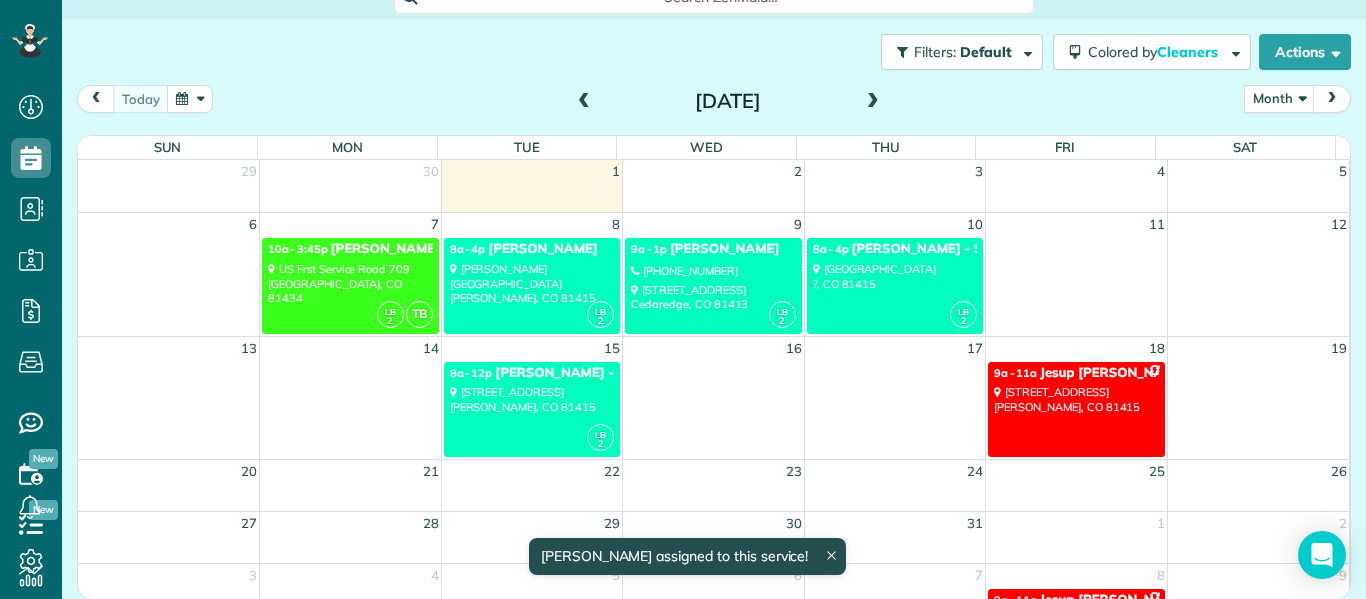 click on "40159 Cottonwood Creek Road Crawford, CO 81415" at bounding box center (1076, 399) 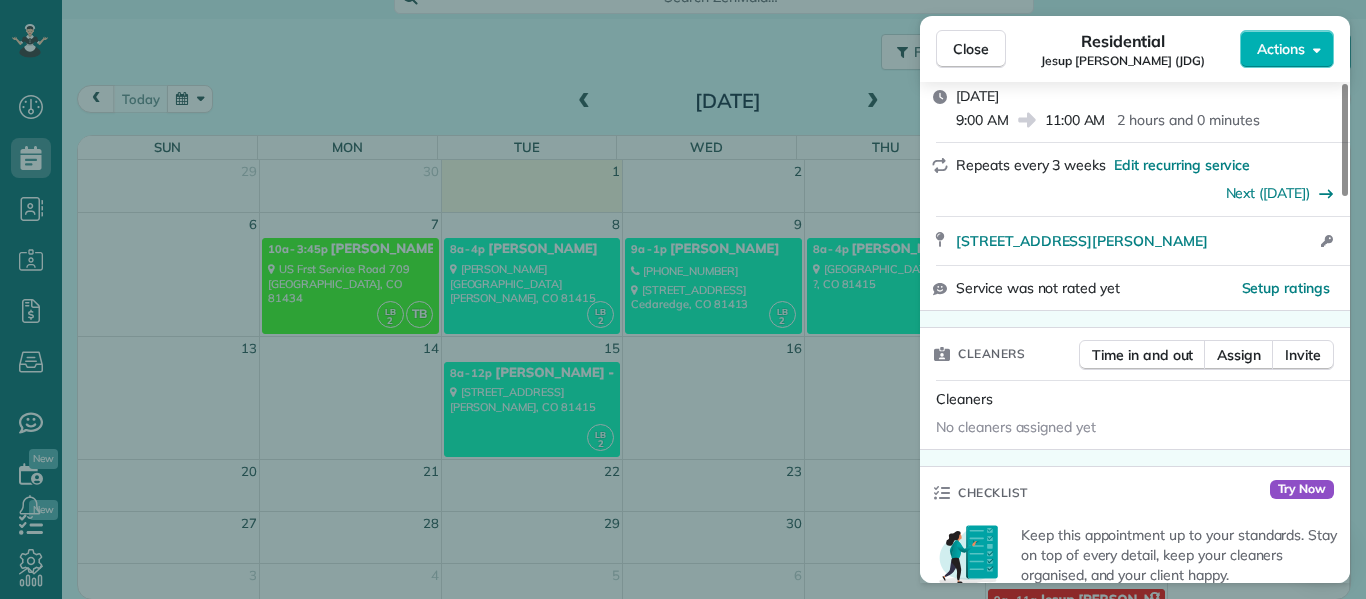 scroll, scrollTop: 293, scrollLeft: 0, axis: vertical 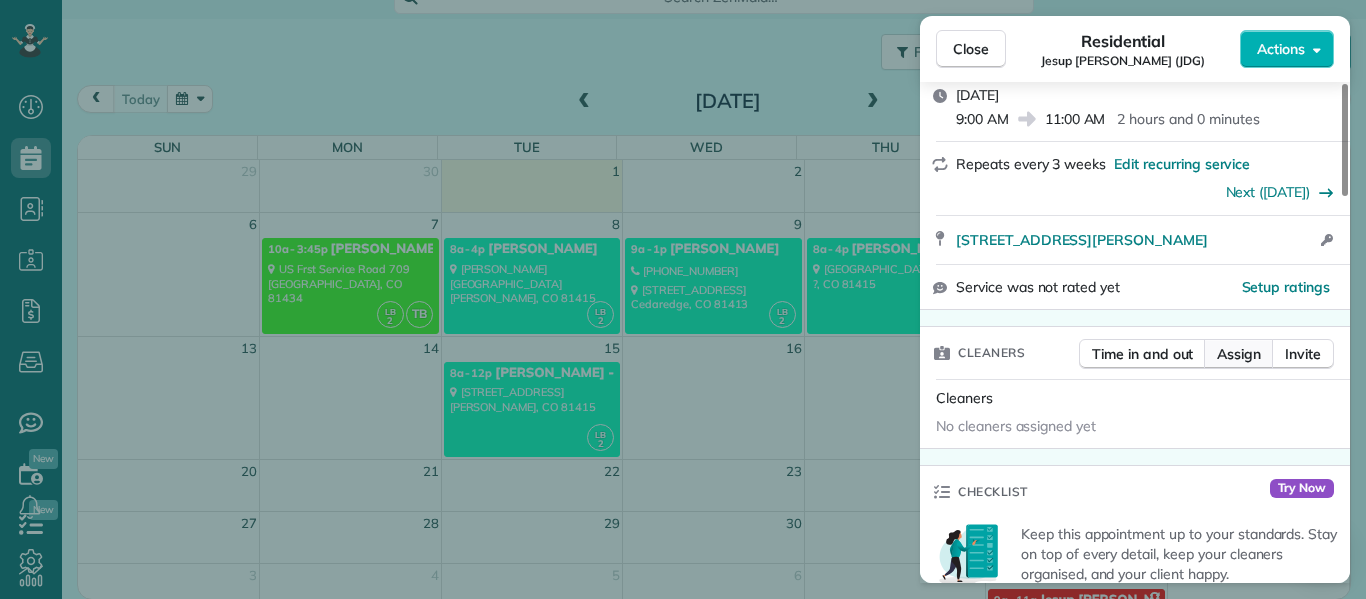 click on "Assign" at bounding box center (1239, 354) 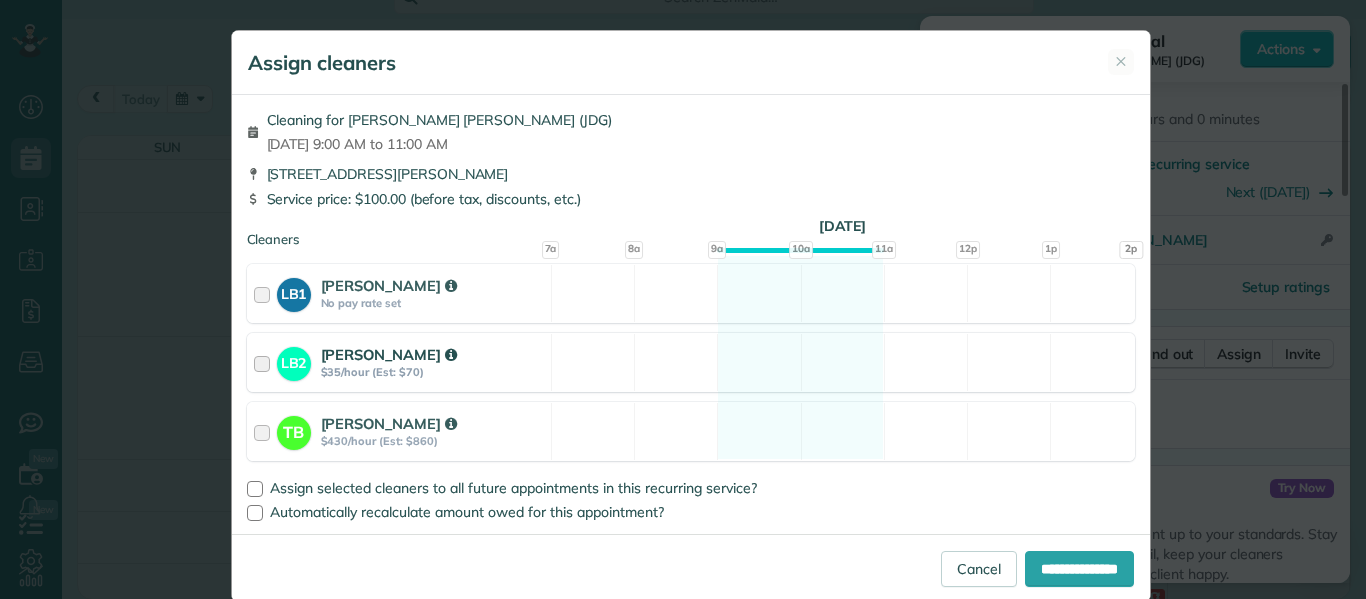 click at bounding box center [265, 362] 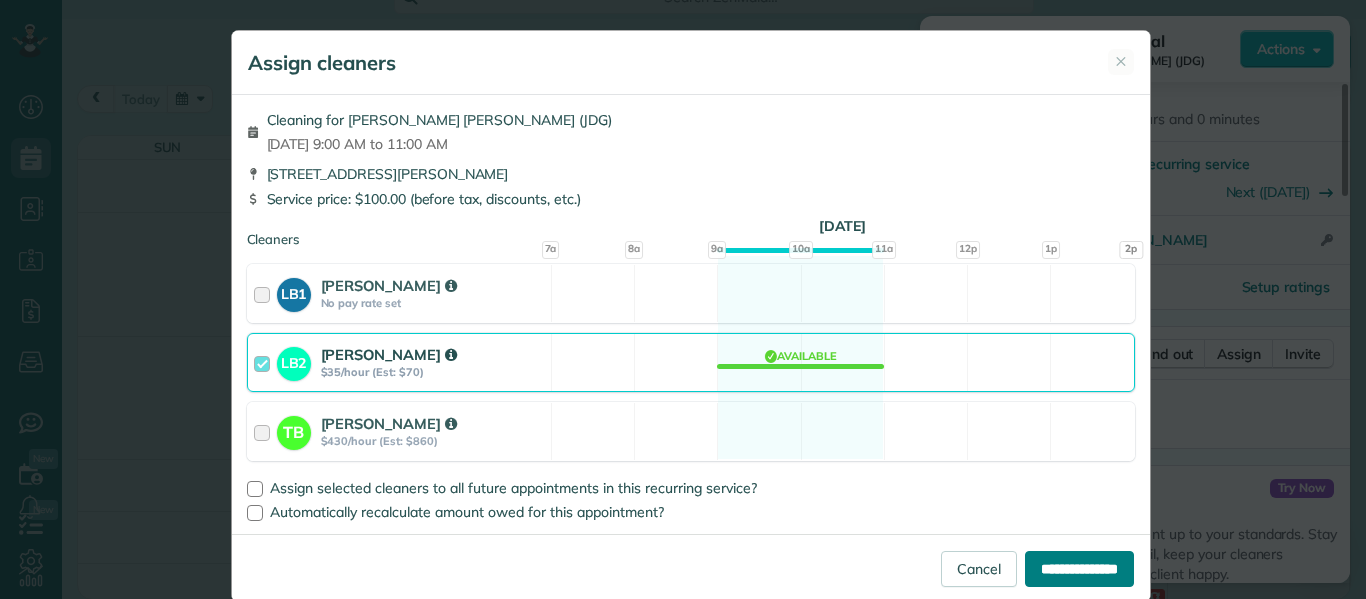 click on "**********" at bounding box center [1079, 569] 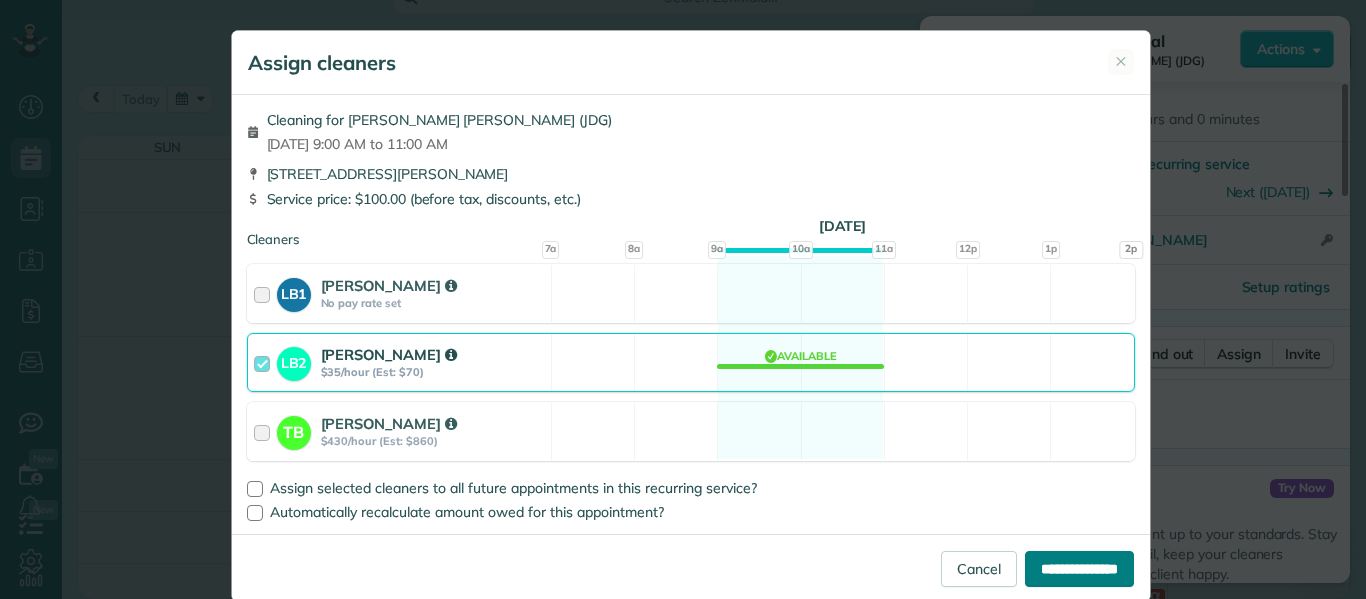 type on "**********" 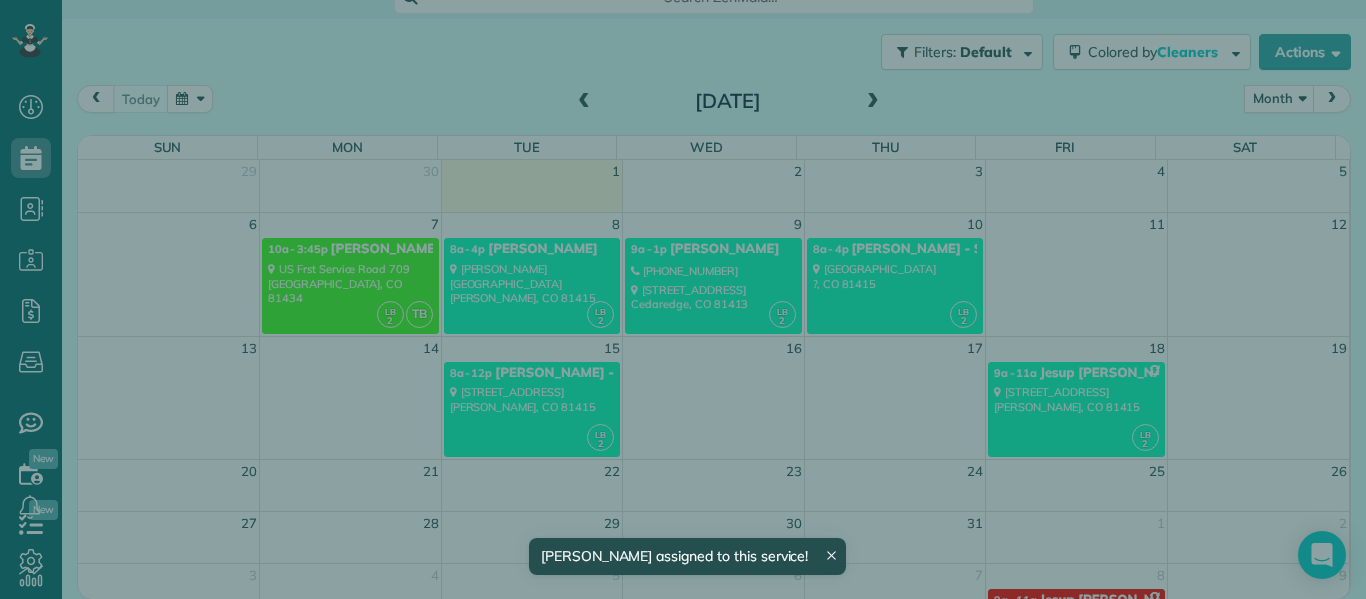 click on "40159 Cottonwood Creek Road Crawford CO 81415" at bounding box center [1082, 533] 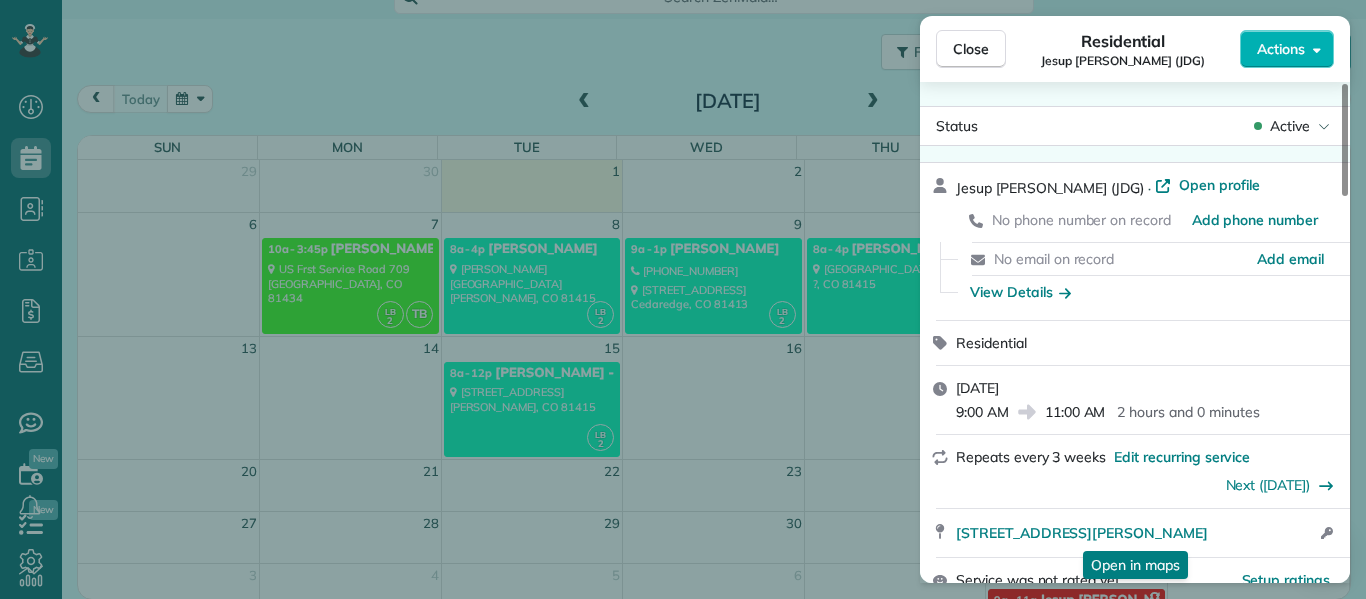 click on "Close Residential Jesup Graham (JDG) Actions Status Active Jesup Graham (JDG) · Open profile No phone number on record Add phone number No email on record Add email View Details Residential Friday, July 18, 2025 9:00 AM 11:00 AM 2 hours and 0 minutes Repeats every 3 weeks Edit recurring service Next (Aug 08) 40159 Cottonwood Creek Road Crawford CO 81415 Open in maps Open in maps Open access information Service was not rated yet Setup ratings Cleaners Time in and out Assign Invite Cleaners Lanamae   Byler 9:00 AM 11:00 AM Checklist Try Now Keep this appointment up to your standards. Stay on top of every detail, keep your cleaners organised, and your client happy. Assign a checklist Watch a 5 min demo Billing Billing actions Price $100.00 Overcharge $0.00 Discount $0.00 Coupon discount - Primary tax - Secondary tax - Total appointment price $100.00 Tips collected New feature! $0.00 Unpaid Mark as paid Total including tip $100.00 Get paid online in no-time! Send an invoice and reward your cleaners with tips - -" at bounding box center (683, 299) 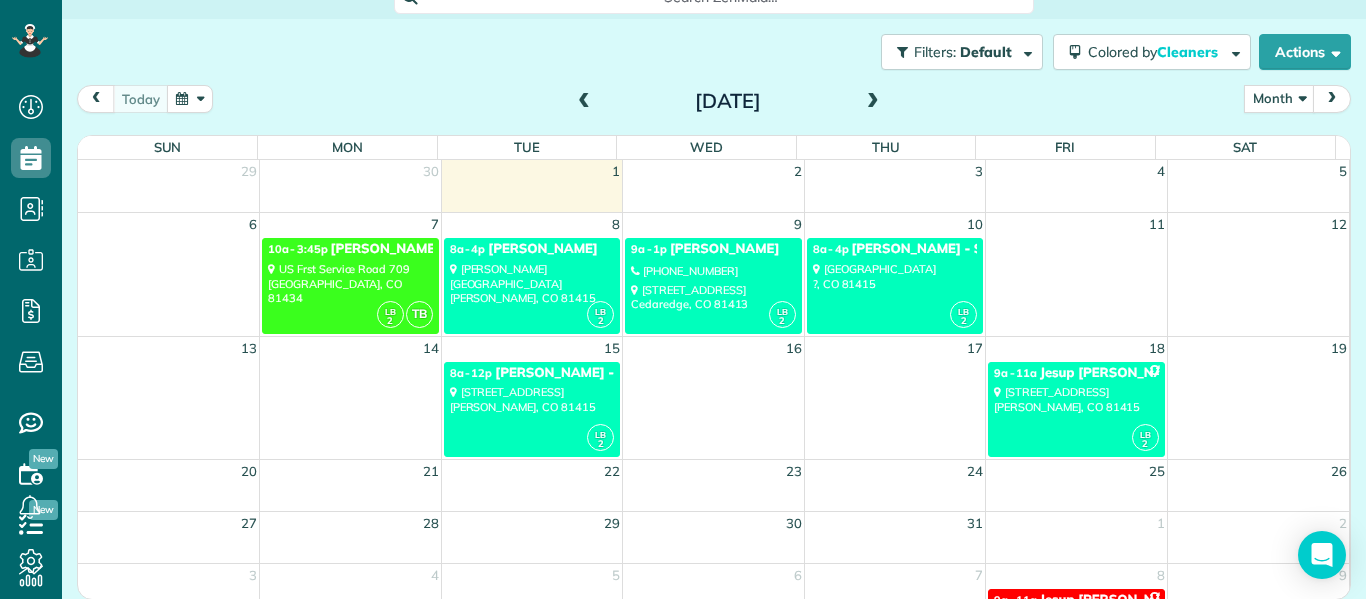 scroll, scrollTop: 85, scrollLeft: 0, axis: vertical 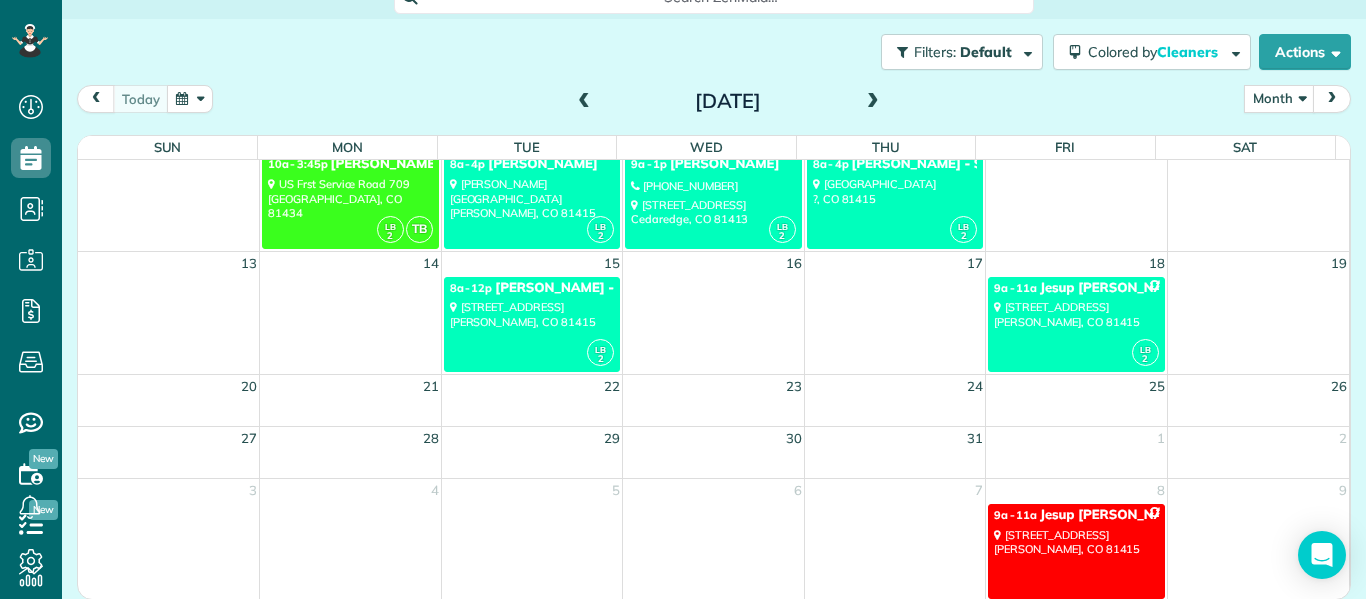 click on "40159 Cottonwood Creek Road Crawford, CO 81415" at bounding box center [1076, 542] 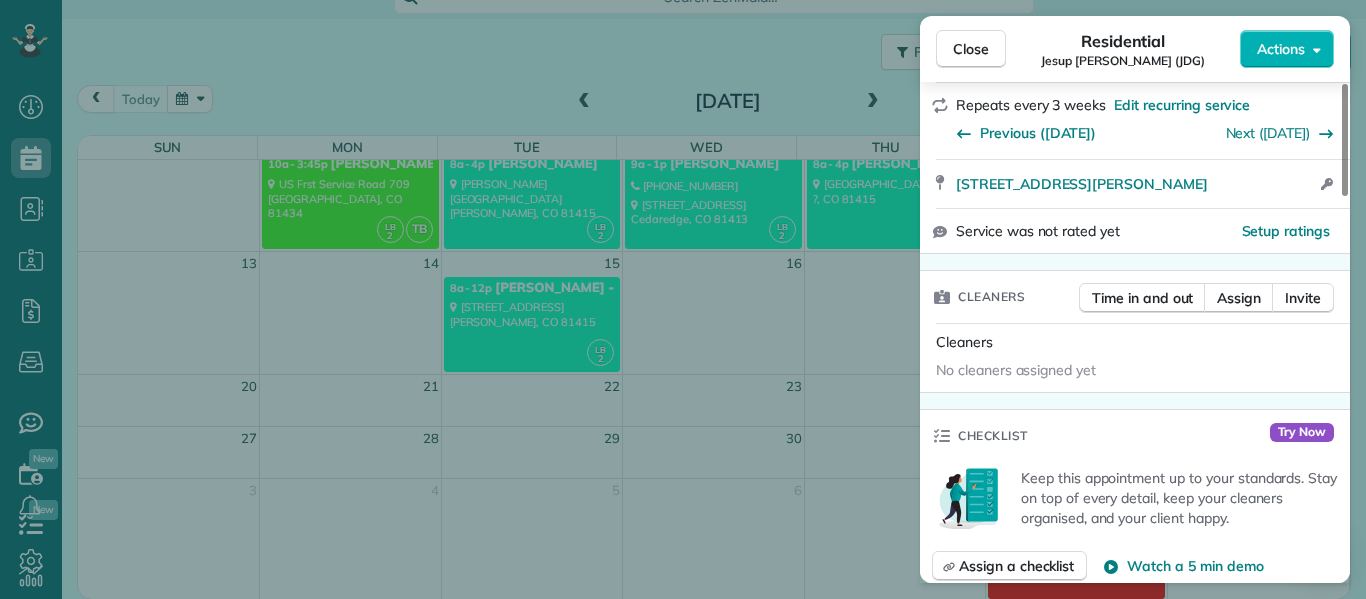 scroll, scrollTop: 353, scrollLeft: 0, axis: vertical 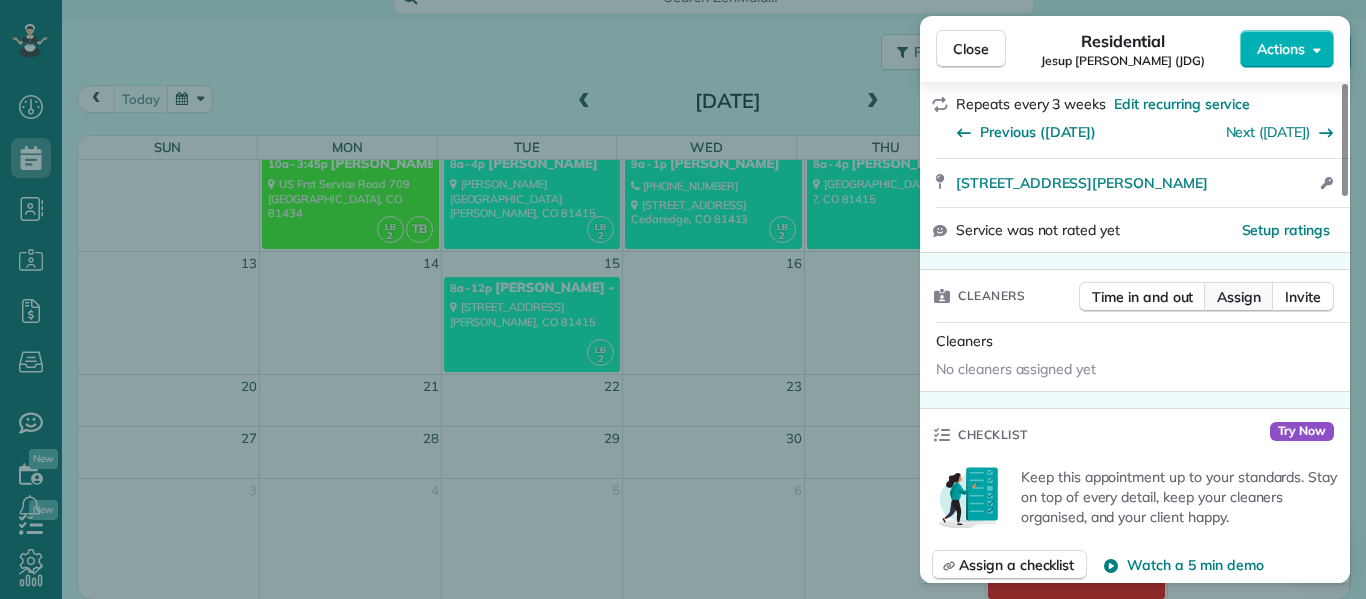 click on "Assign" at bounding box center [1239, 297] 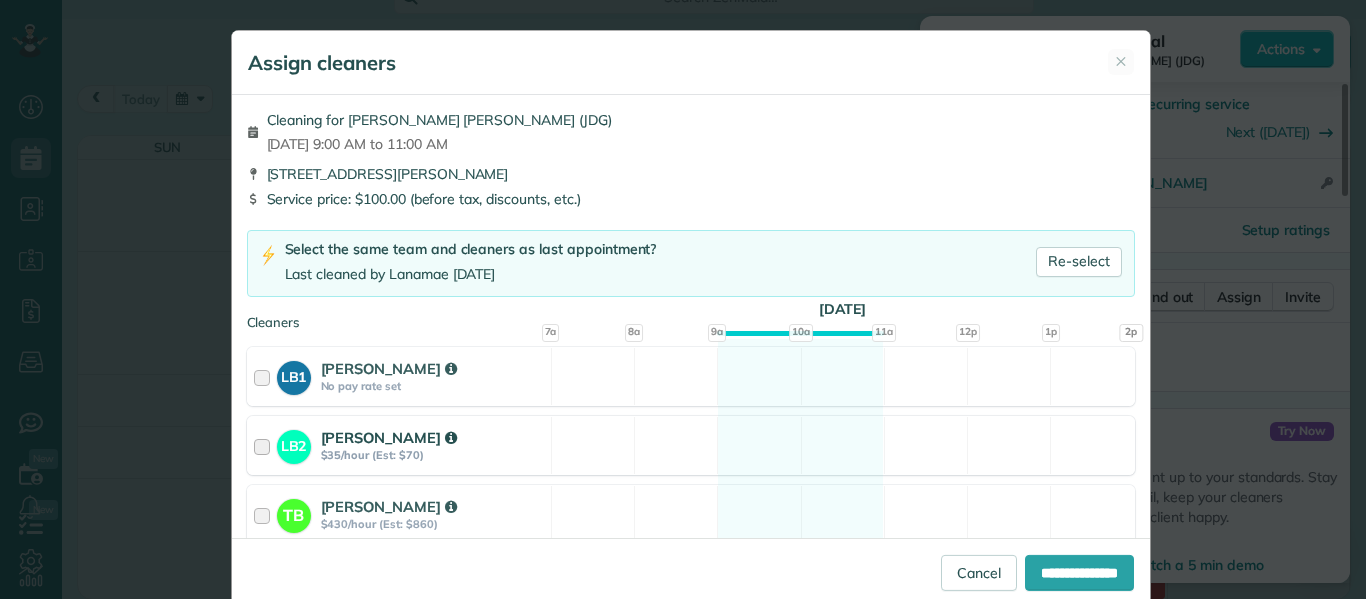 click at bounding box center (265, 445) 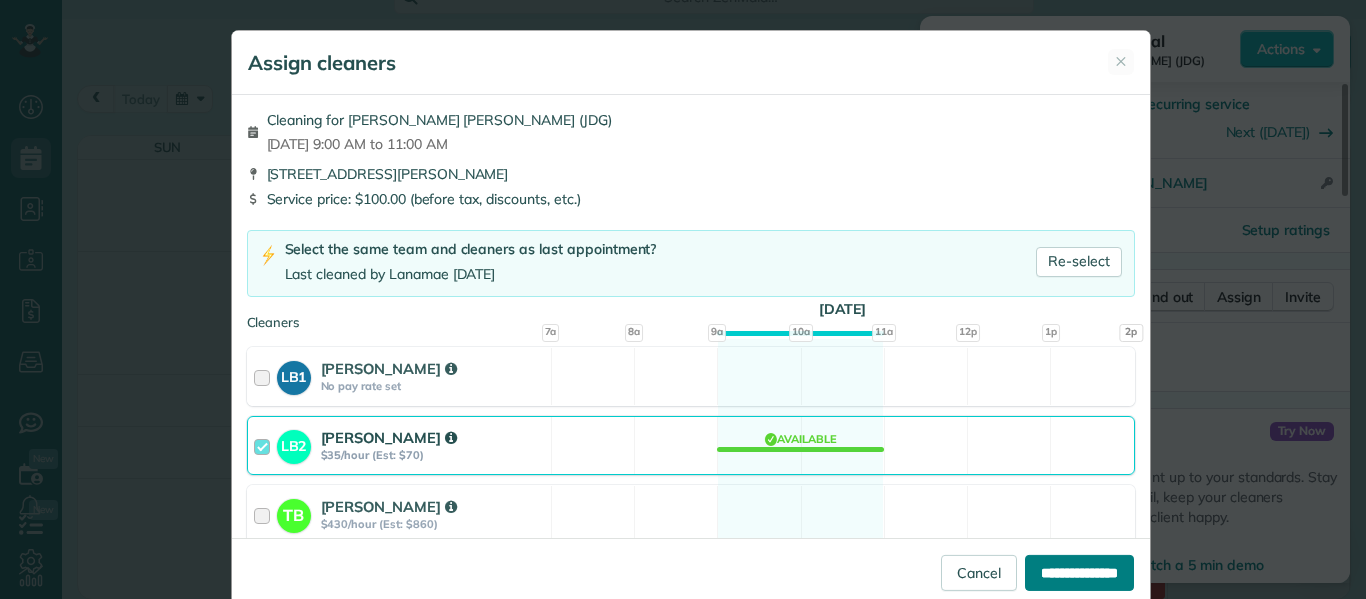 click on "**********" at bounding box center (1079, 573) 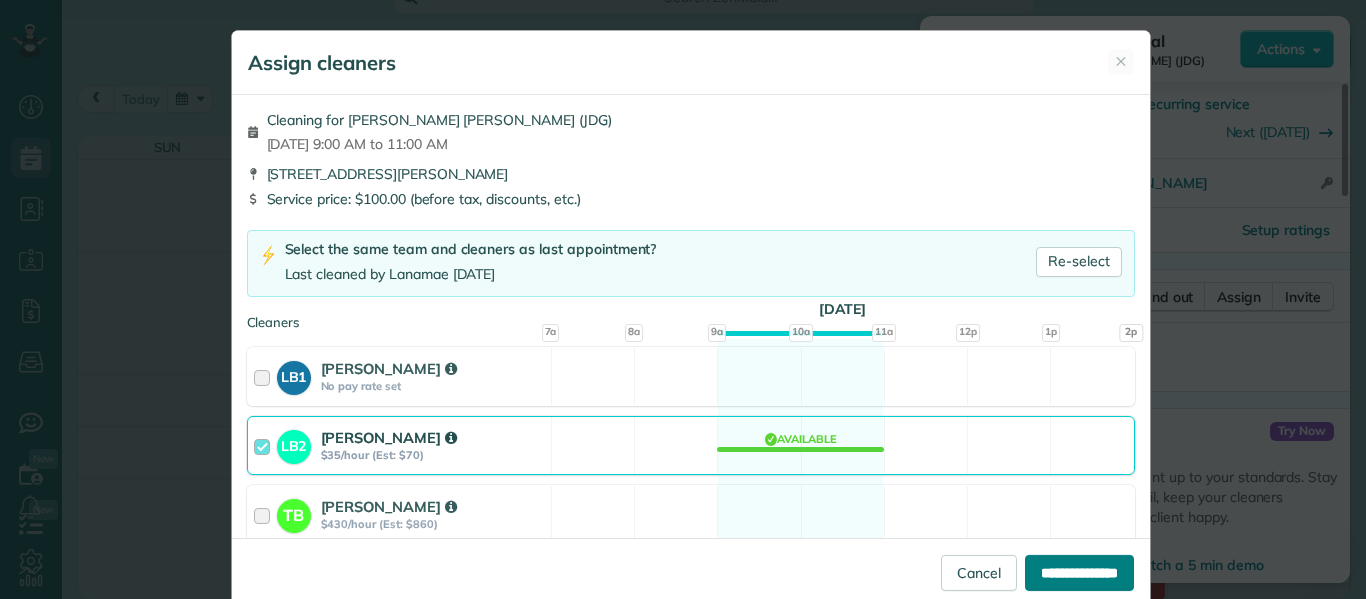type on "**********" 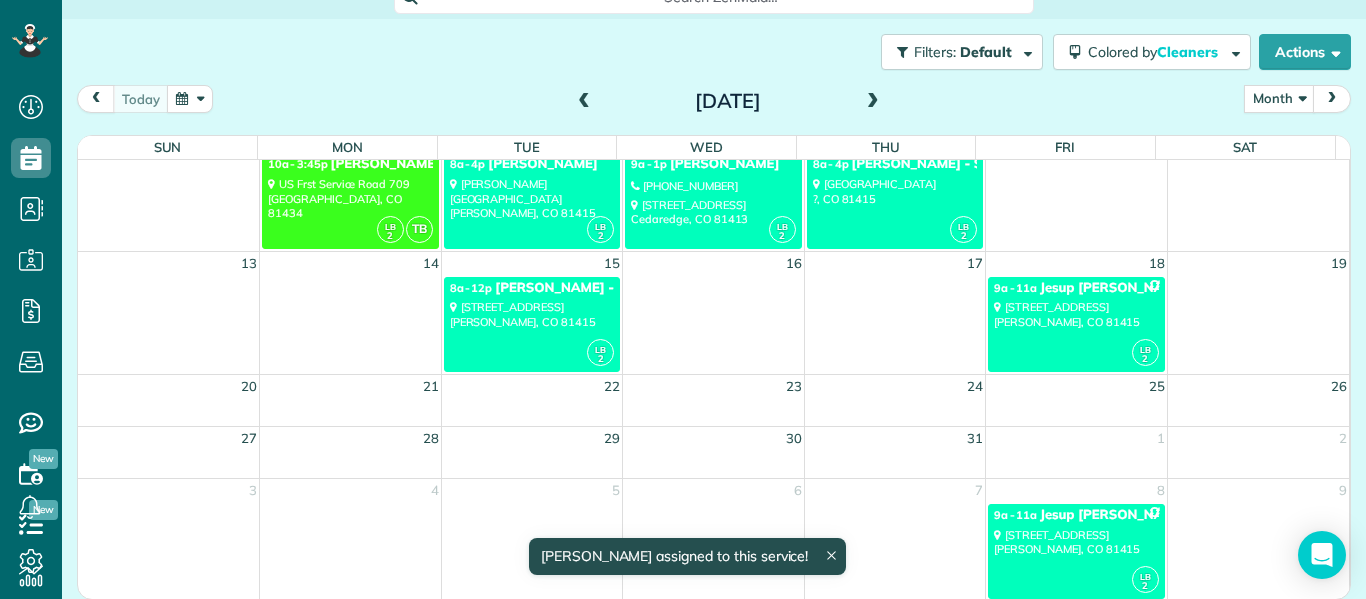 scroll, scrollTop: 85, scrollLeft: 0, axis: vertical 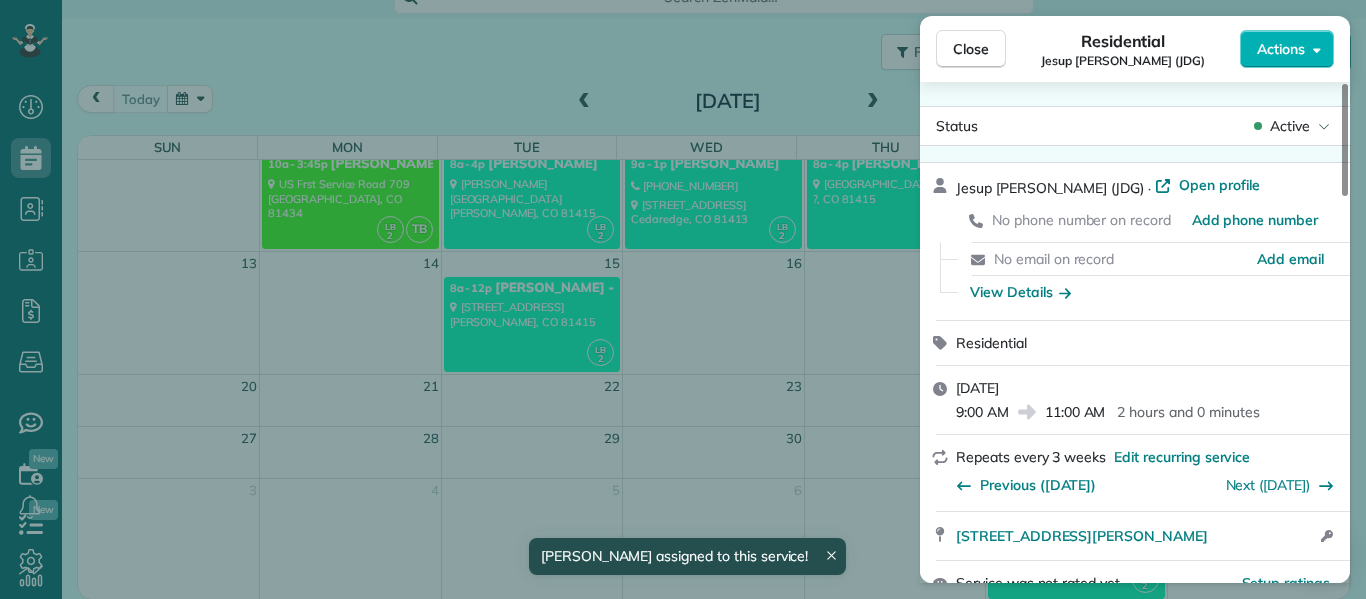 click on "Close Residential Jesup Graham (JDG) Actions Status Active Jesup Graham (JDG) · Open profile No phone number on record Add phone number No email on record Add email View Details Residential Friday, August 08, 2025 9:00 AM 11:00 AM 2 hours and 0 minutes Repeats every 3 weeks Edit recurring service Previous (Jul 18) Next (Aug 29) 40159 Cottonwood Creek Road Crawford CO 81415 Open access information Service was not rated yet Setup ratings Cleaners Time in and out Assign Invite Cleaners Lanamae   Byler 9:00 AM 11:00 AM Checklist Try Now Keep this appointment up to your standards. Stay on top of every detail, keep your cleaners organised, and your client happy. Assign a checklist Watch a 5 min demo Billing Billing actions Price $100.00 Overcharge $0.00 Discount $0.00 Coupon discount - Primary tax - Secondary tax - Total appointment price $100.00 Tips collected New feature! $0.00 Unpaid Mark as paid Total including tip $100.00 Get paid online in no-time! Send an invoice and reward your cleaners with tips - - Notes" at bounding box center [683, 299] 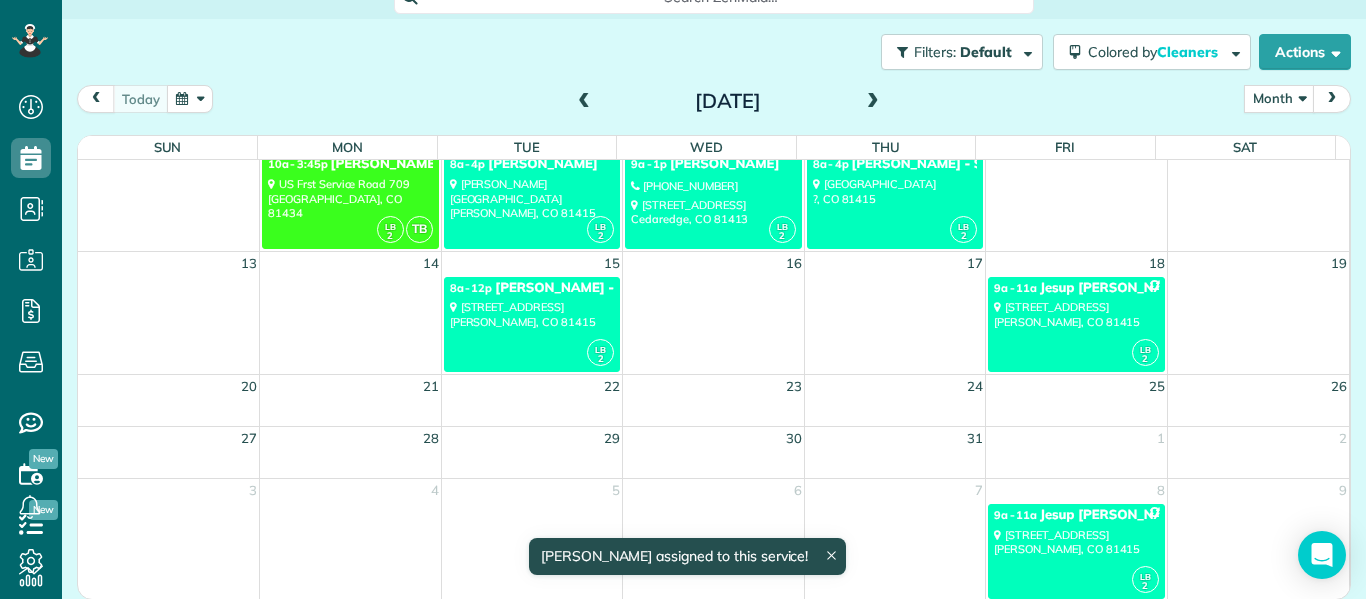 scroll, scrollTop: 0, scrollLeft: 0, axis: both 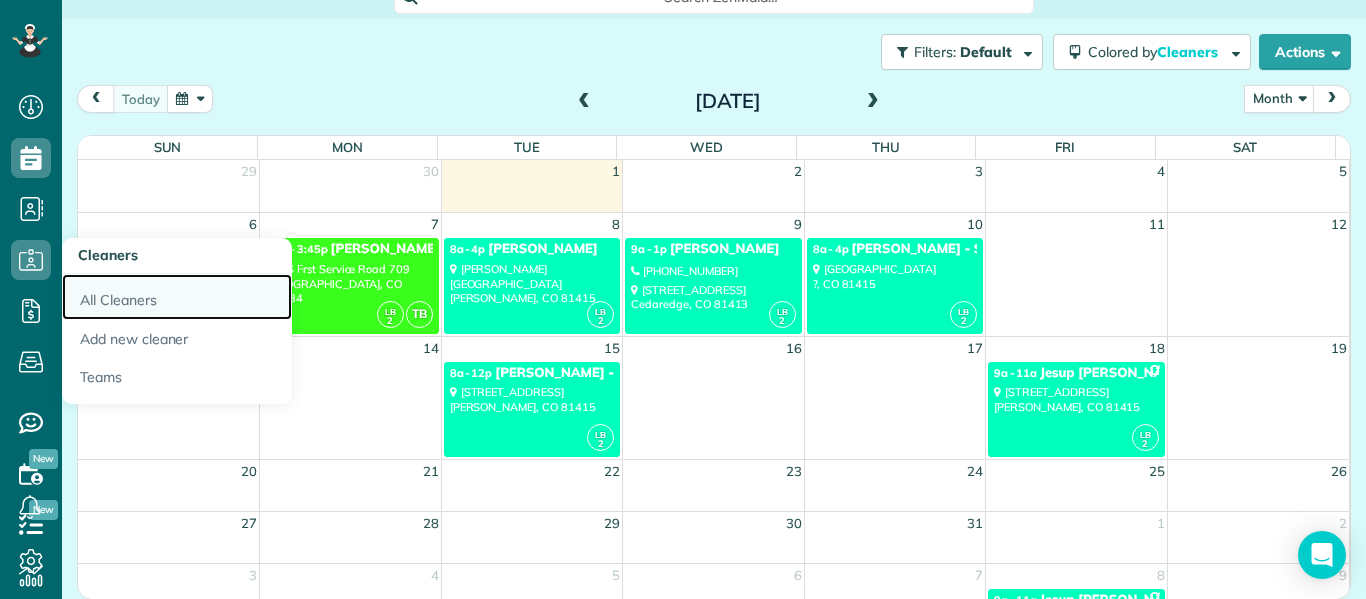 click on "All Cleaners" at bounding box center (177, 297) 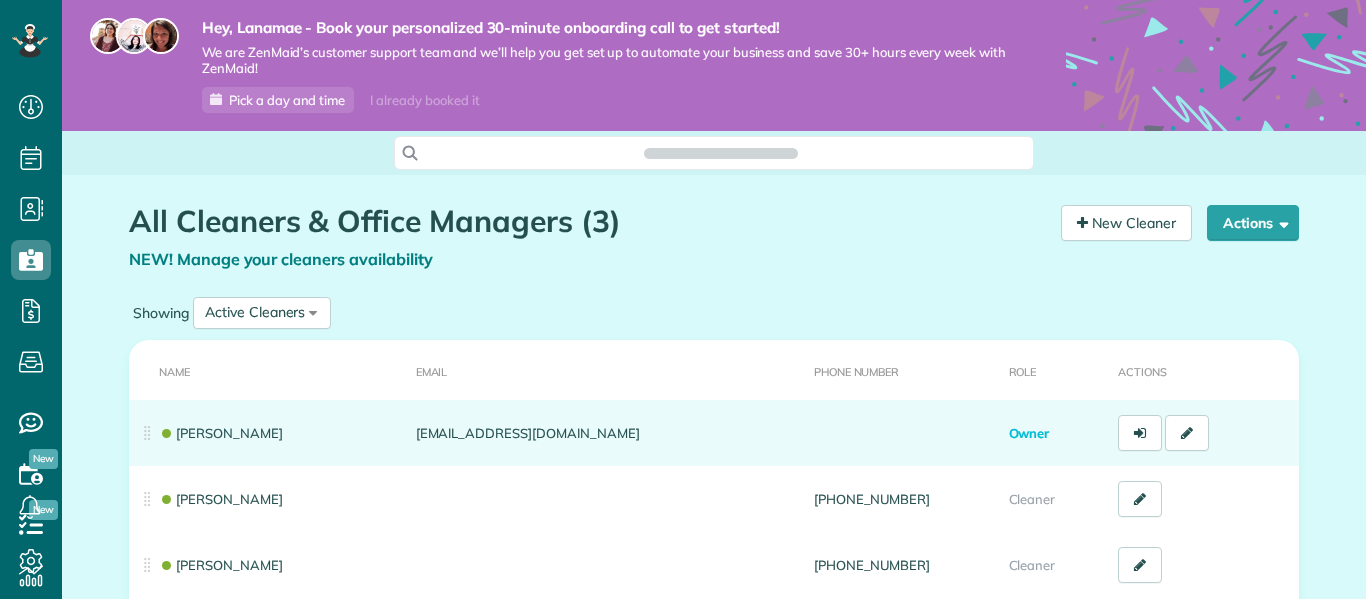 scroll, scrollTop: 0, scrollLeft: 0, axis: both 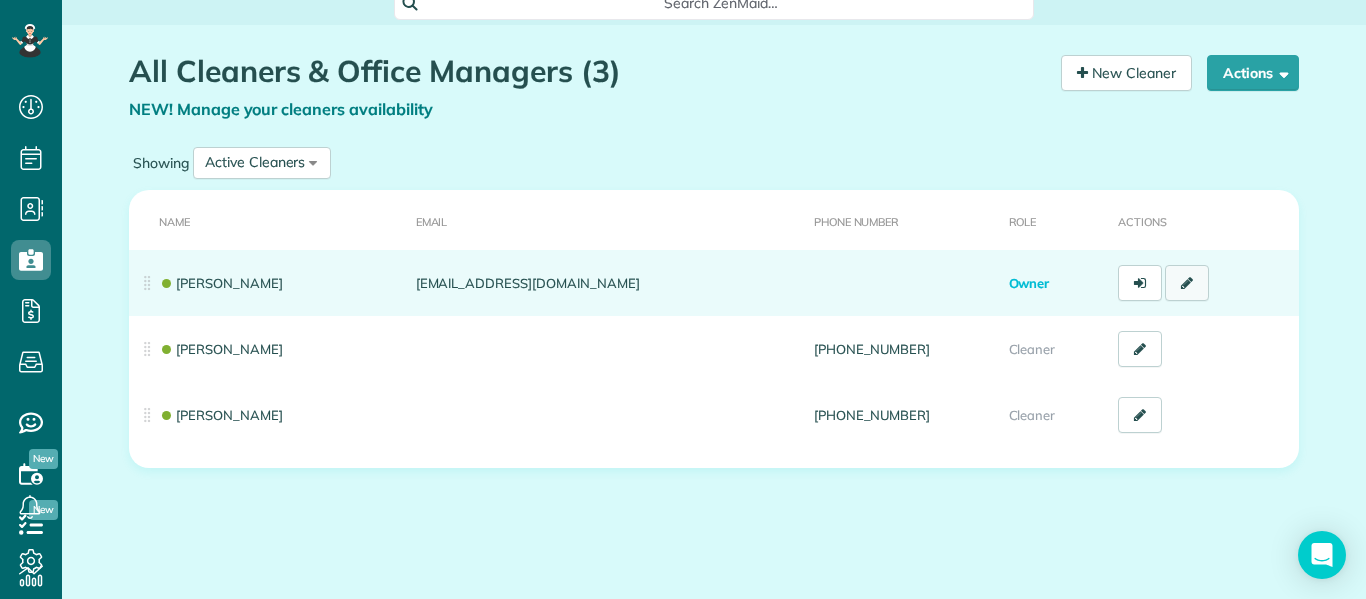 click at bounding box center (1187, 283) 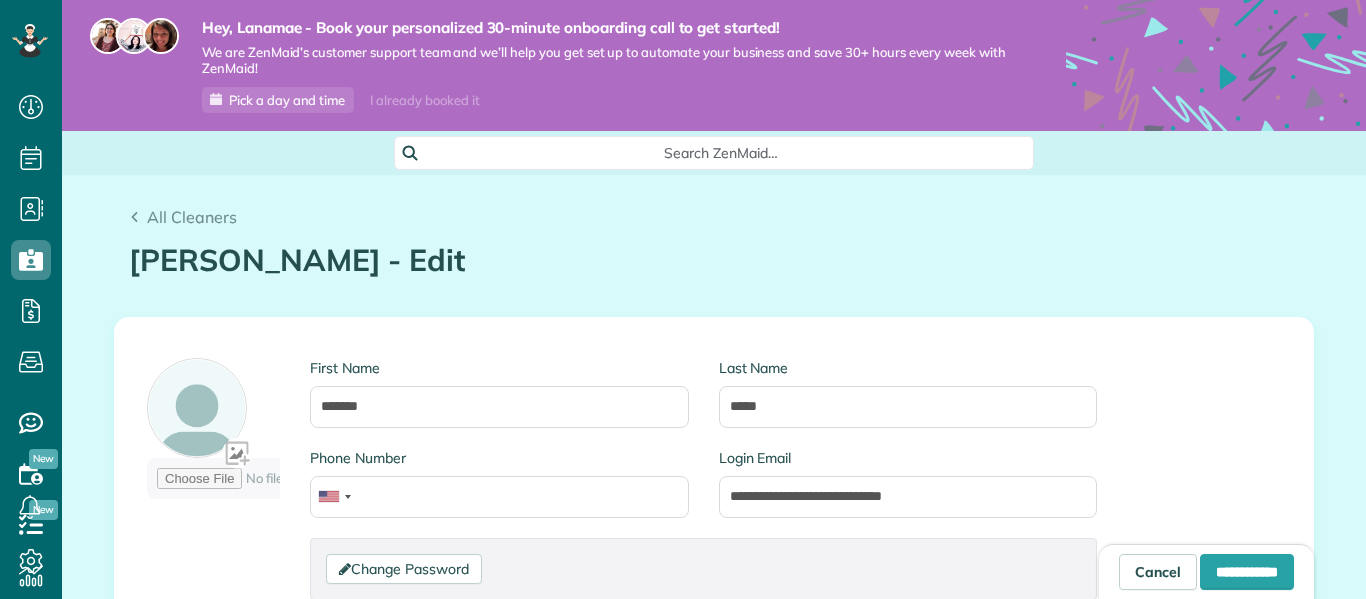 scroll, scrollTop: 0, scrollLeft: 0, axis: both 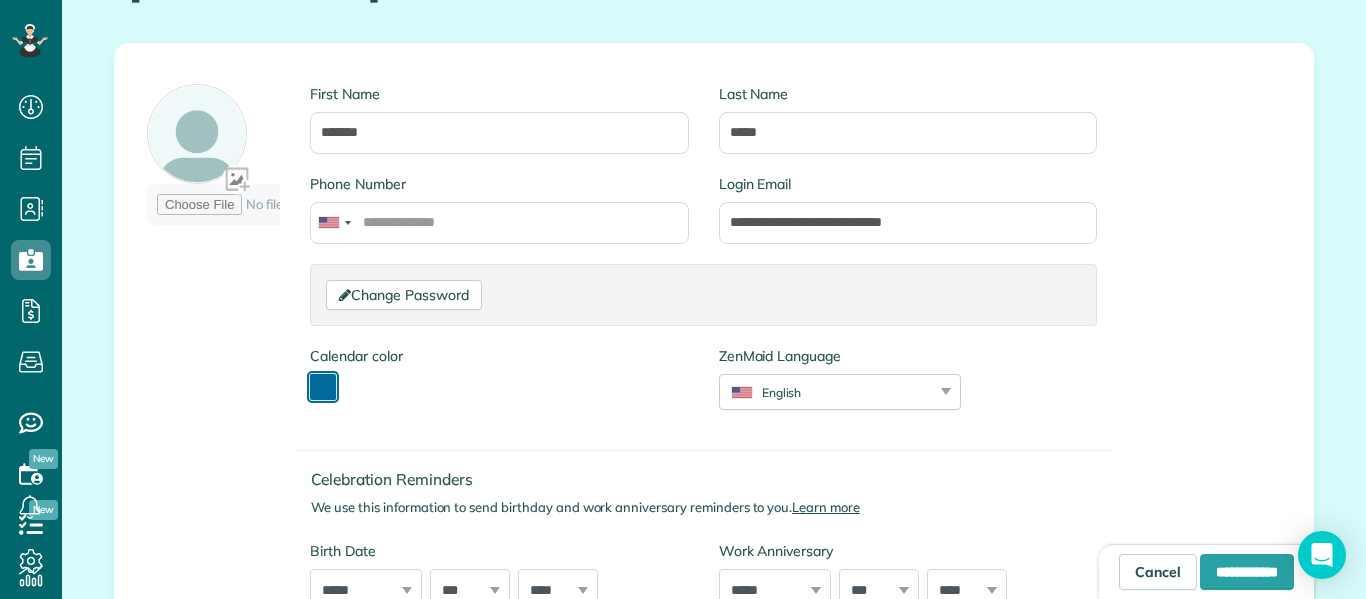 click at bounding box center [323, 387] 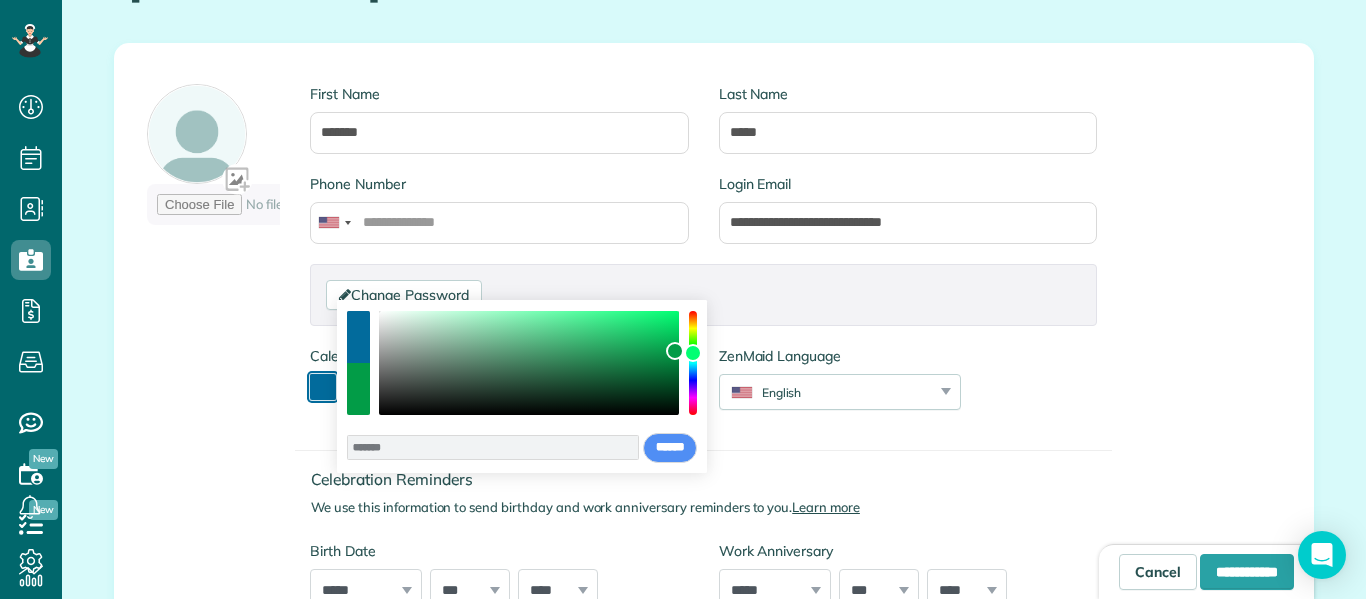 drag, startPoint x: 693, startPoint y: 371, endPoint x: 693, endPoint y: 353, distance: 18 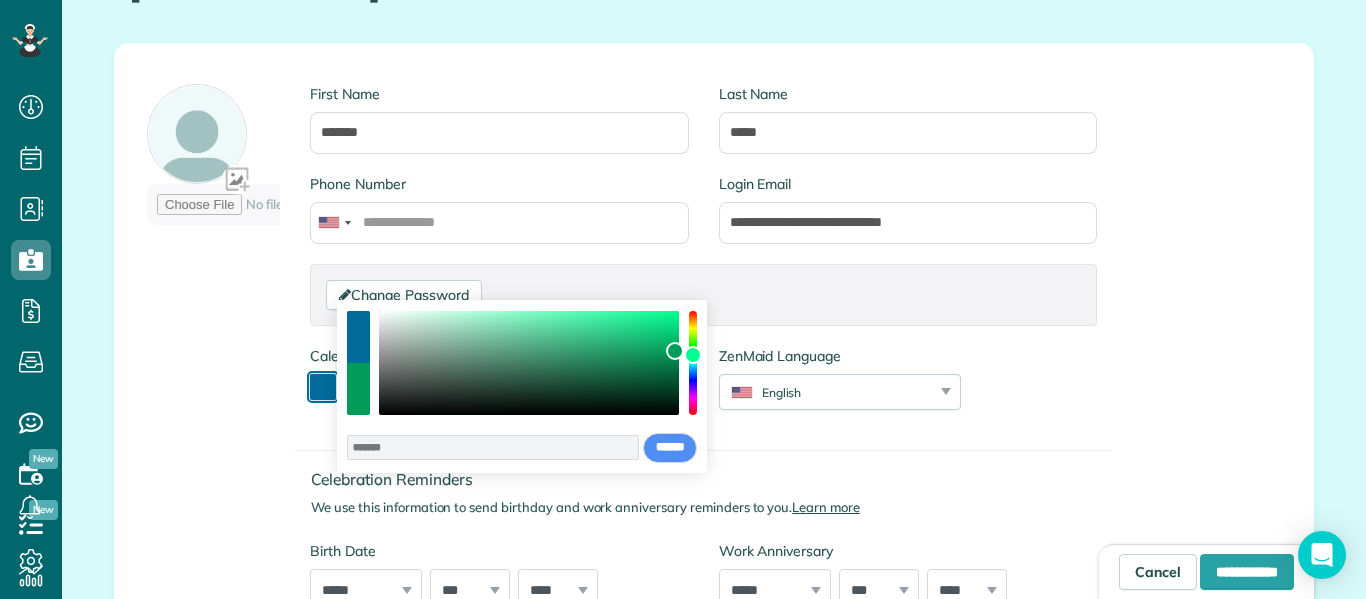 click at bounding box center (693, 355) 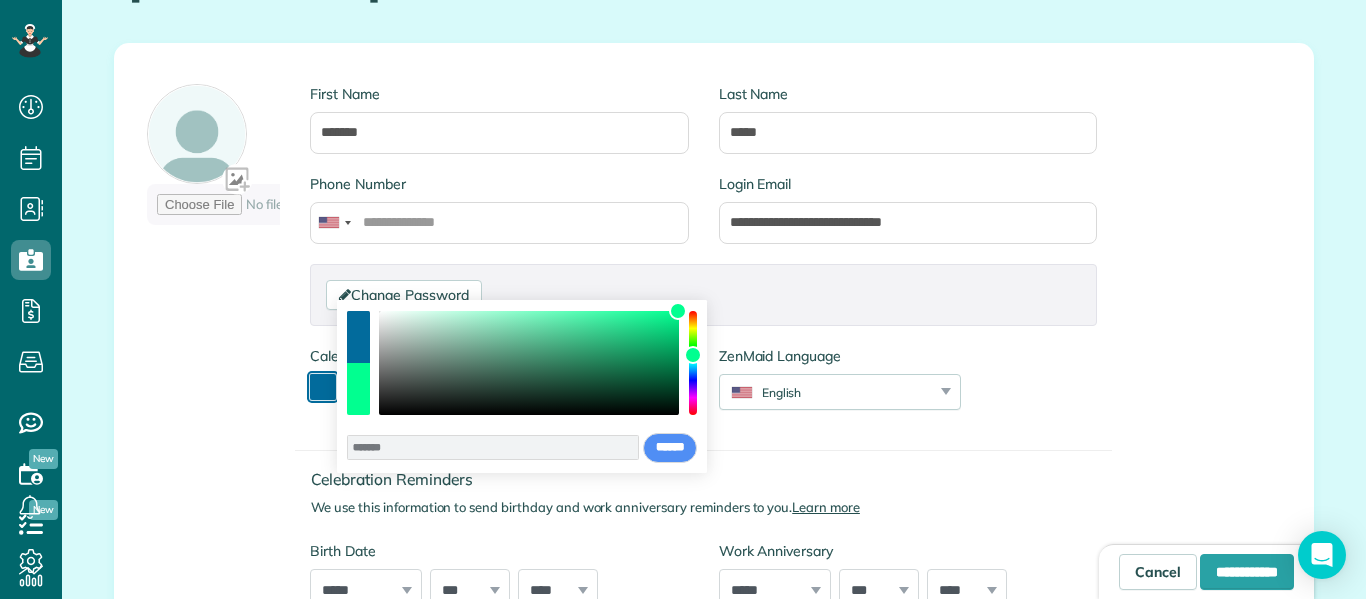 type on "*******" 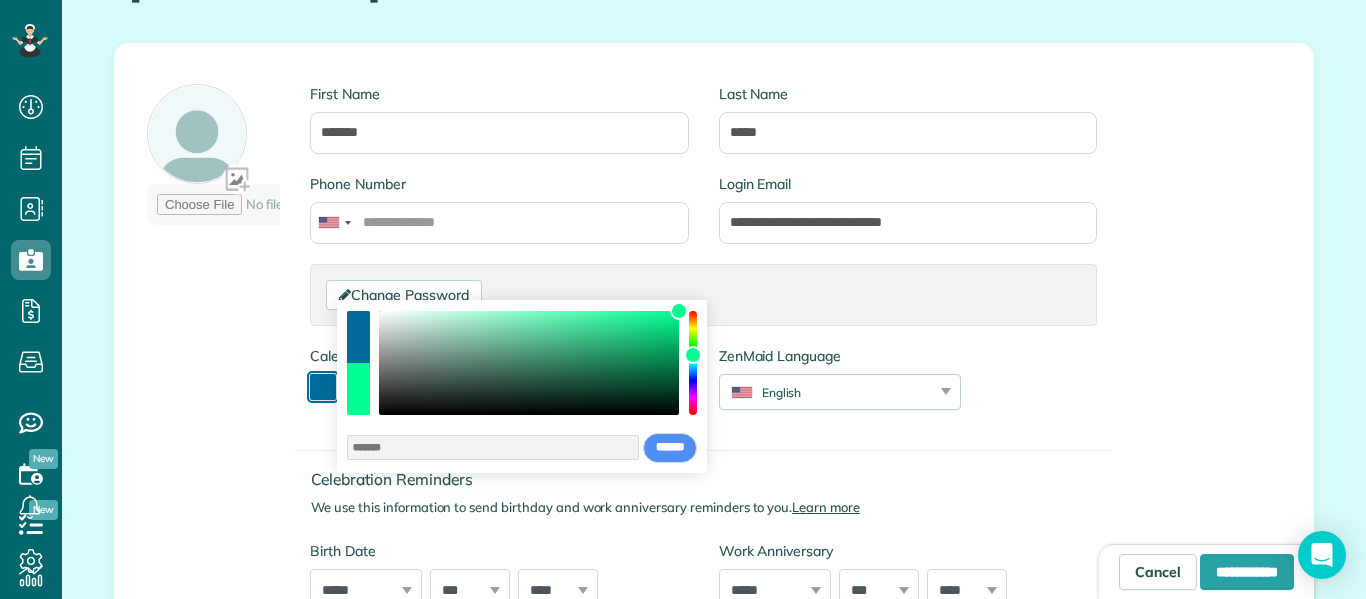 drag, startPoint x: 673, startPoint y: 352, endPoint x: 684, endPoint y: 296, distance: 57.070133 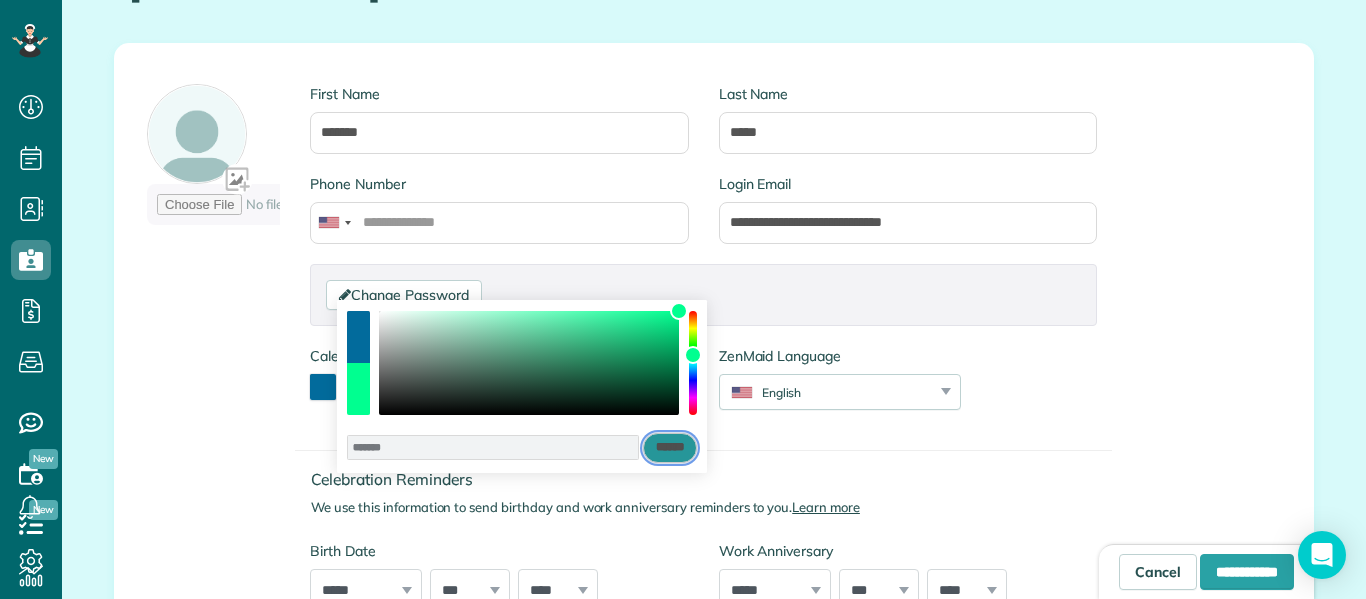 click on "******" at bounding box center [670, 448] 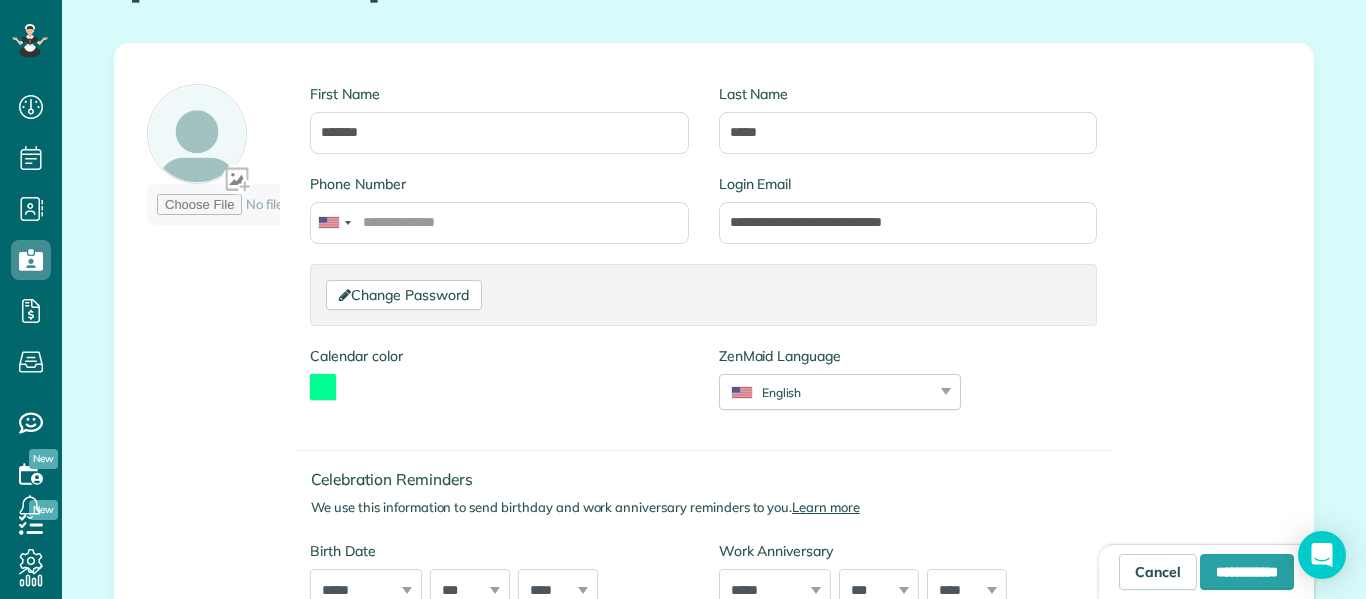 click on "Celebration Reminders
We use this information to send birthday and work anniversary reminders to you.
Learn more
Birth Date
*****
*******
********
*****
*****
***
****
****
******
*********
*******
********
********
***
*
*
*
*
*
*
*
*
*
**
**
**
**
**
**
**
**
**
**
**
**
**
**
**
**
**
**
**
**
**
**
****
****
****
****
****
****
****
****
****
****
****
****
****
****
****
****
****
****
****
****
****
****
****
****
****
****
****
****
****
****
****
****
****
****
****
****
****
****
****
****
****
****
****
****
****
****
****
****
****
****
****
****
****
****
****
****
****
****
****
****
****
****
****
****
****
****
****
****
****
****
****
****" at bounding box center [703, 530] 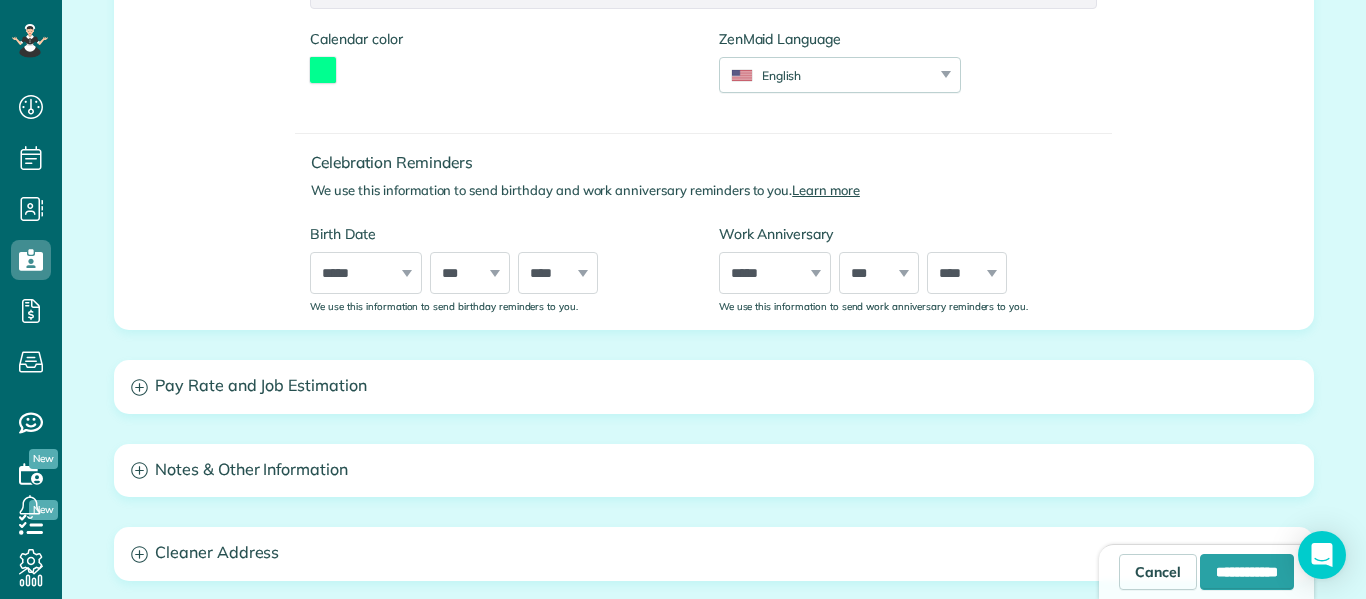 scroll, scrollTop: 592, scrollLeft: 0, axis: vertical 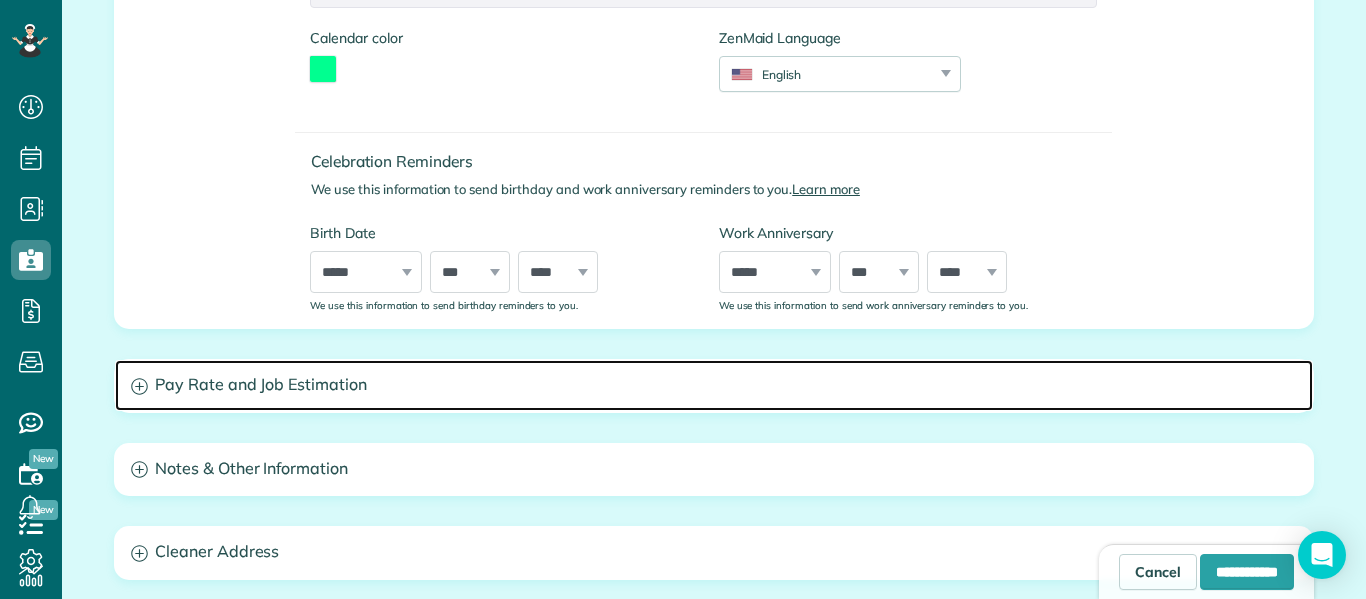 click on "Pay Rate and Job Estimation" at bounding box center (714, 385) 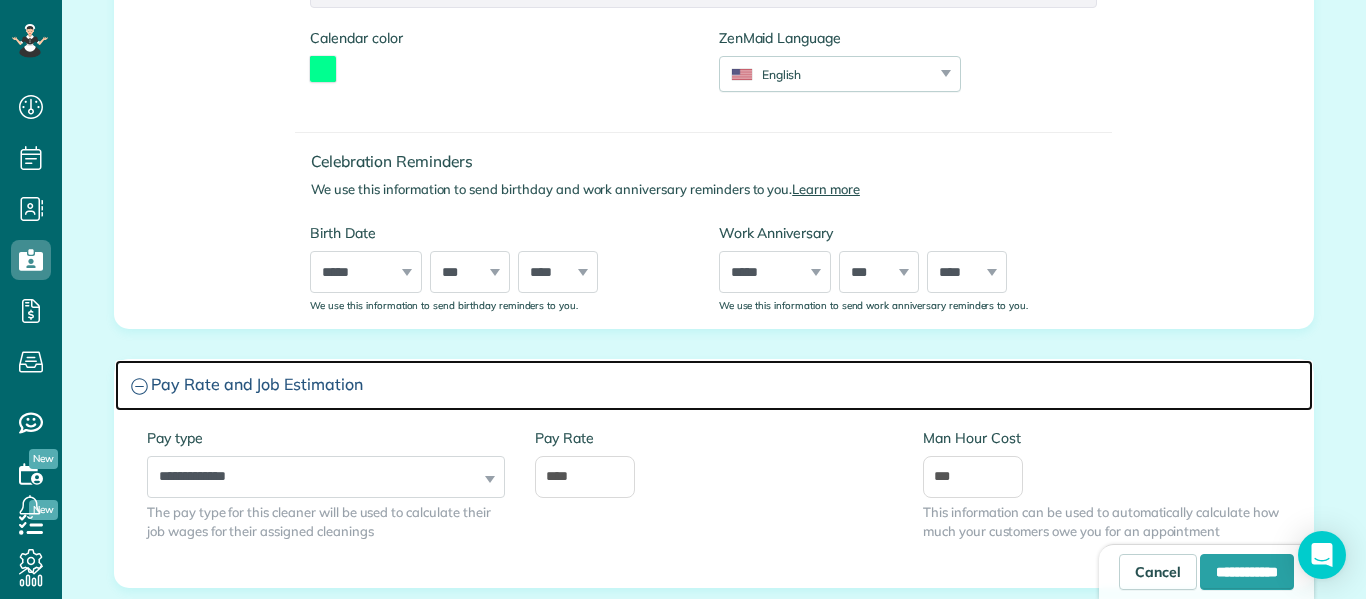 scroll, scrollTop: 716, scrollLeft: 0, axis: vertical 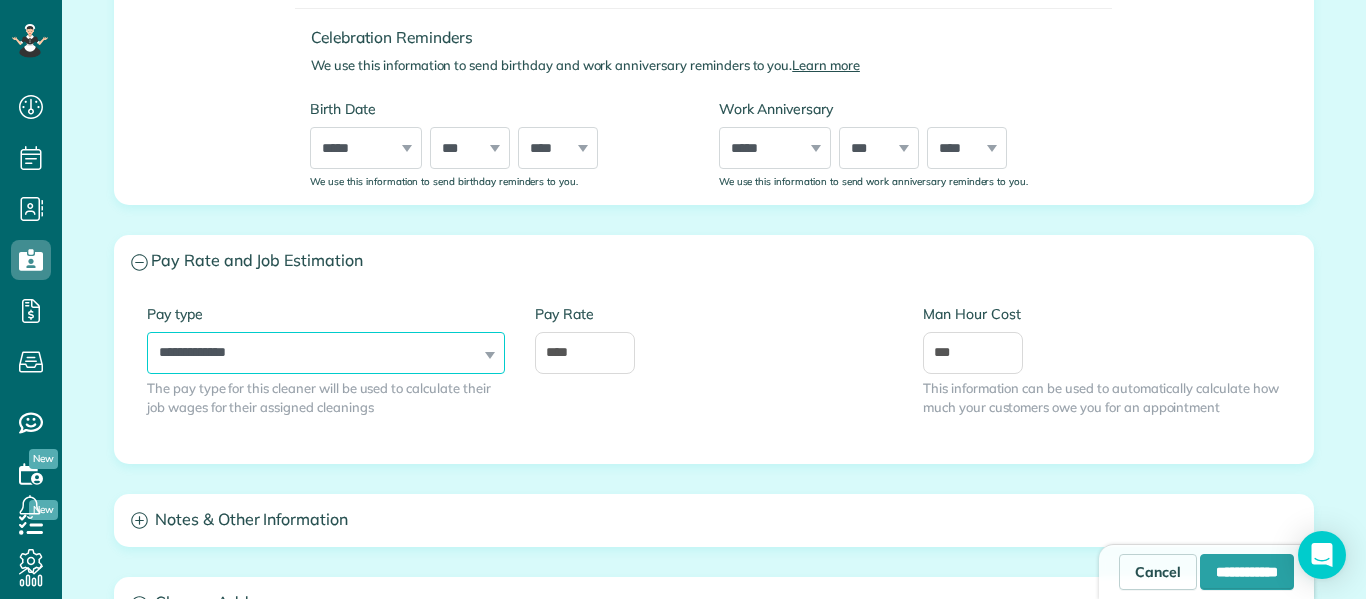 click on "**********" at bounding box center [326, 353] 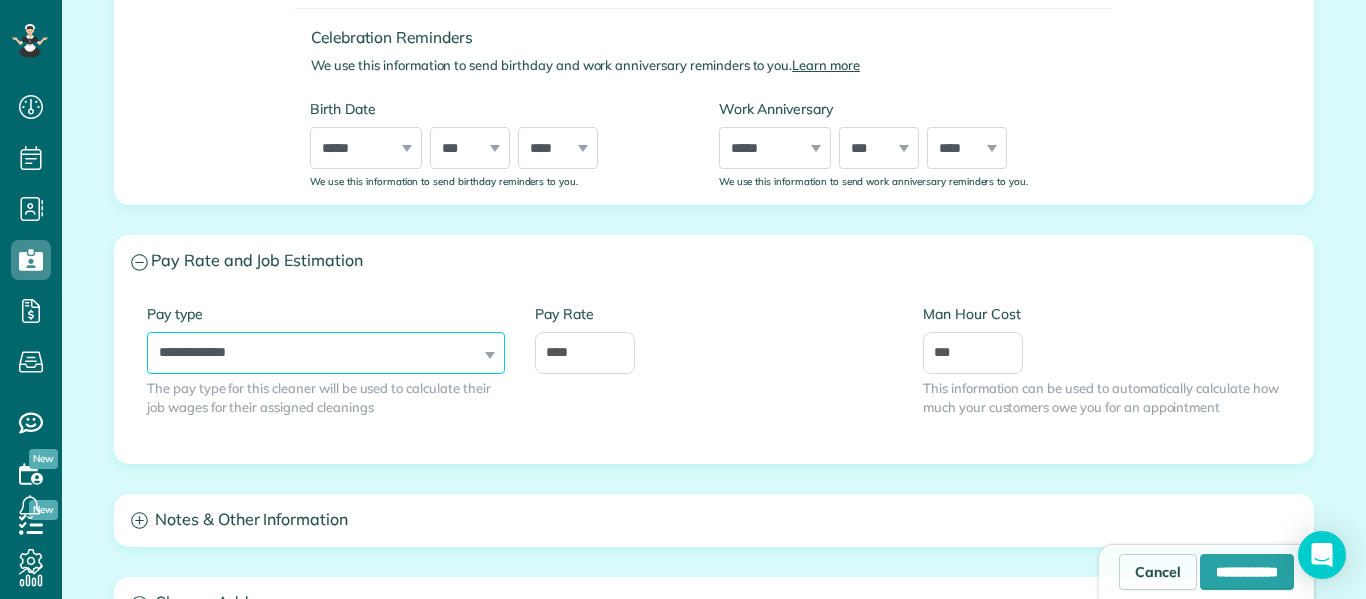 select on "******" 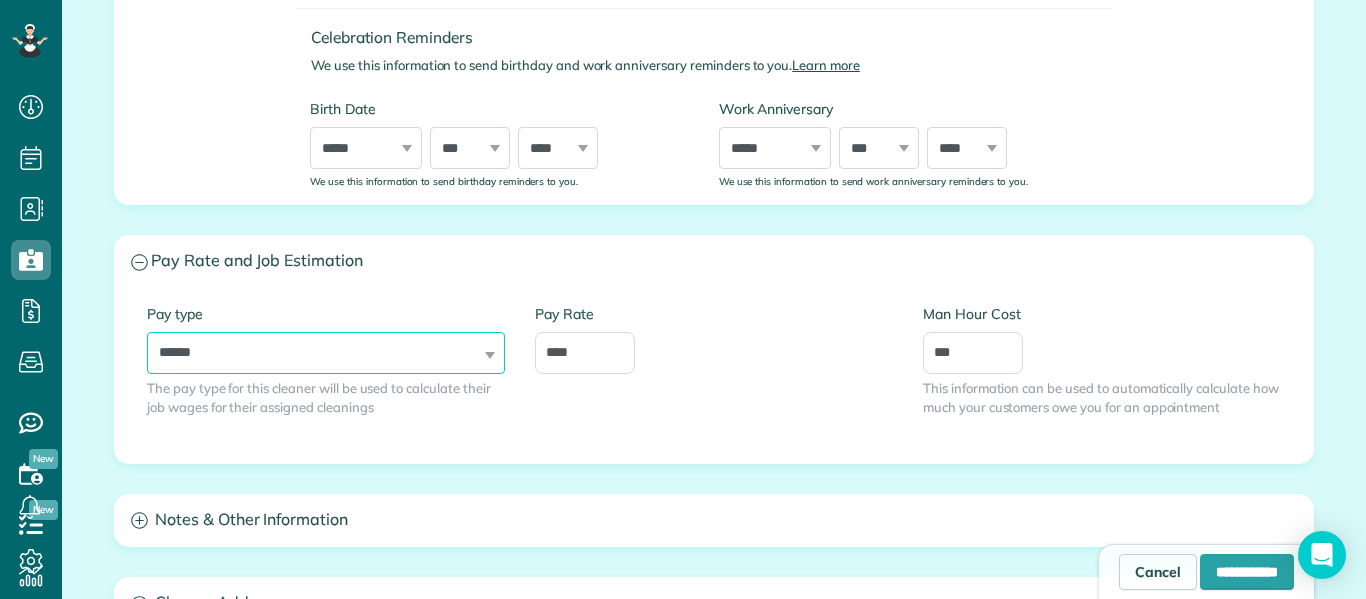 click on "**********" at bounding box center (326, 353) 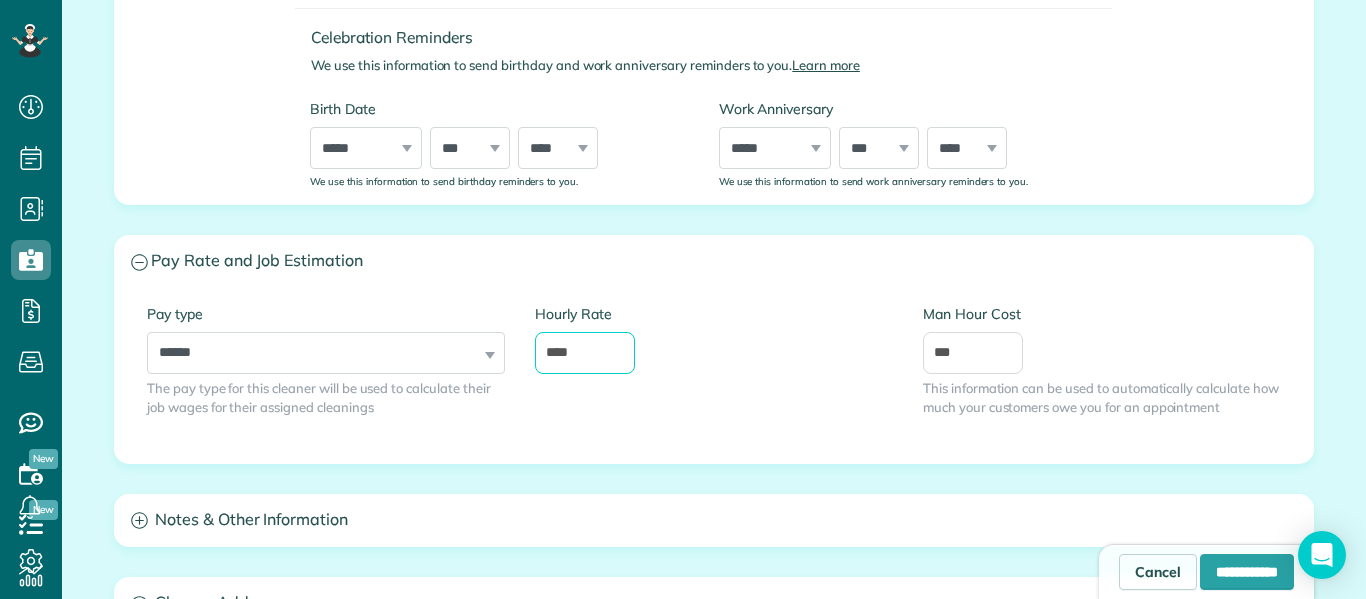 click on "****" at bounding box center (585, 353) 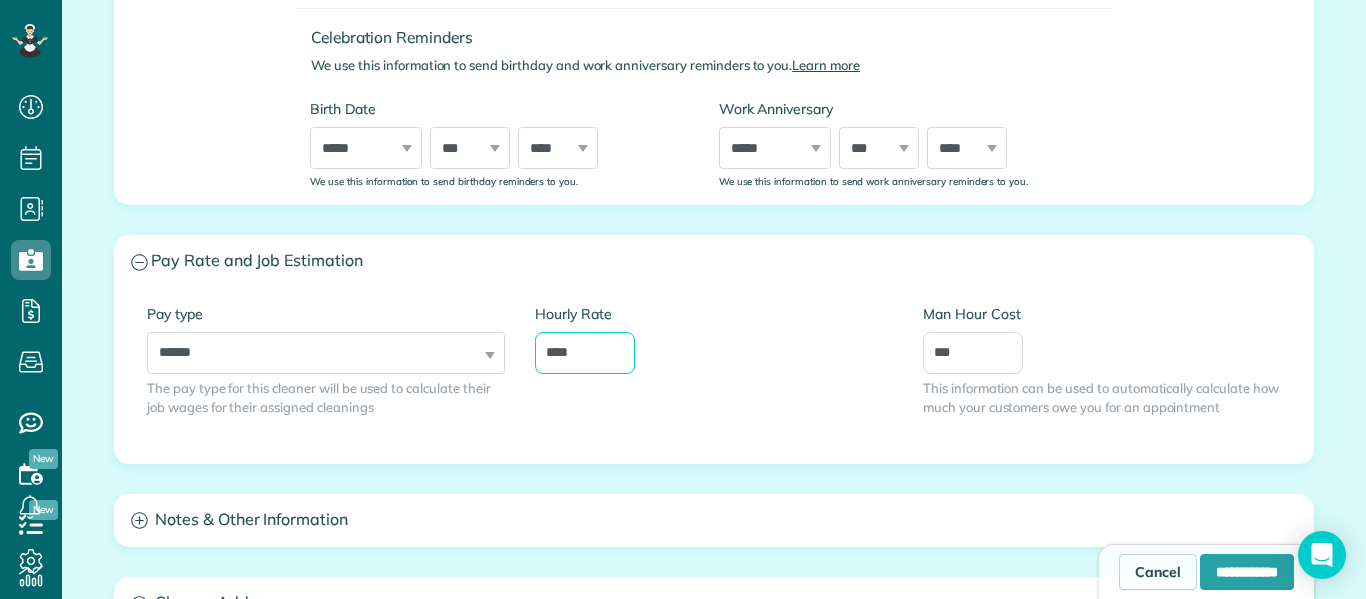 scroll, scrollTop: 1018, scrollLeft: 0, axis: vertical 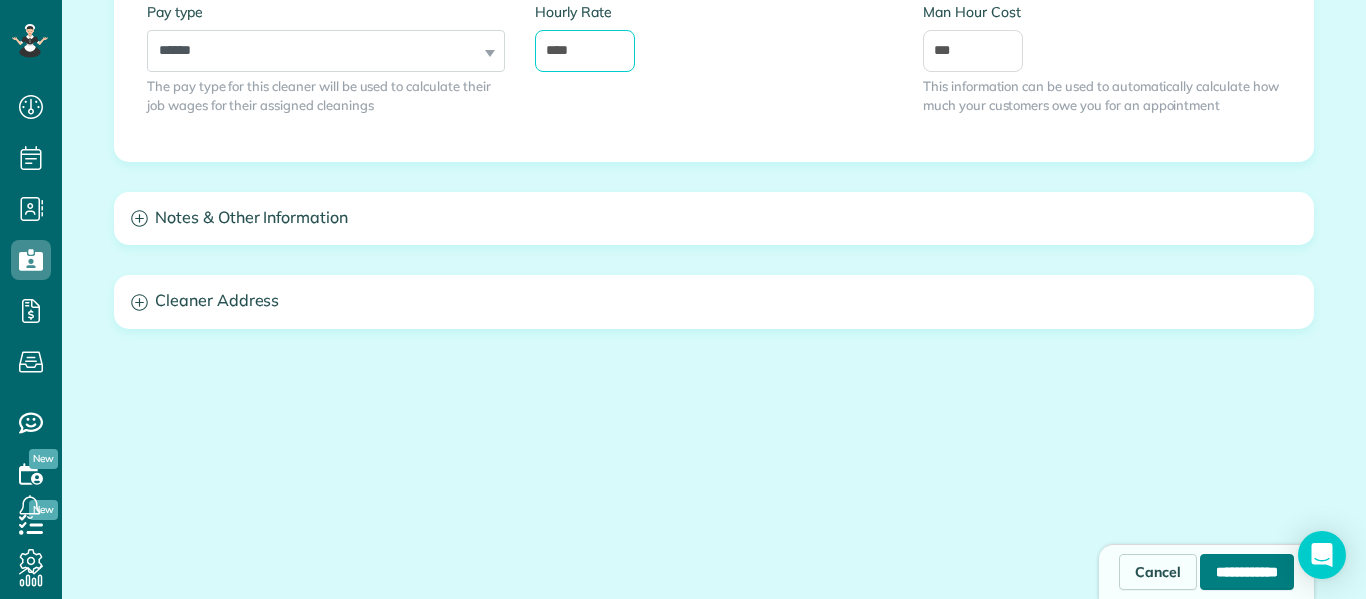type on "****" 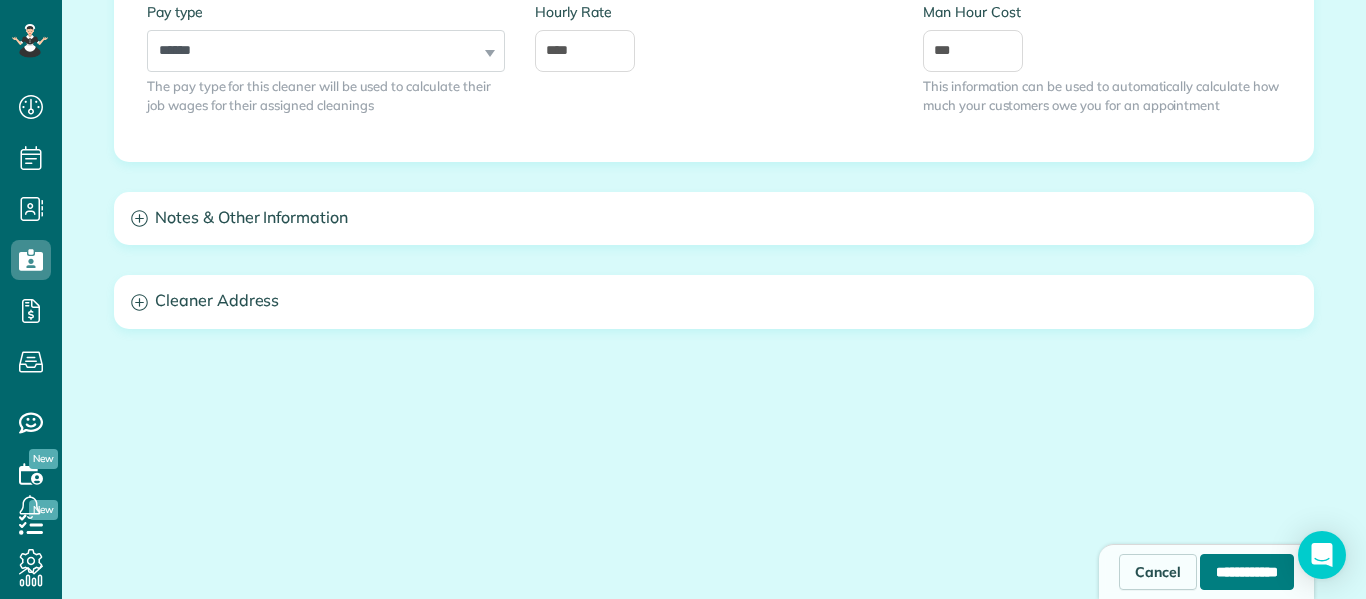 click on "**********" at bounding box center [1247, 572] 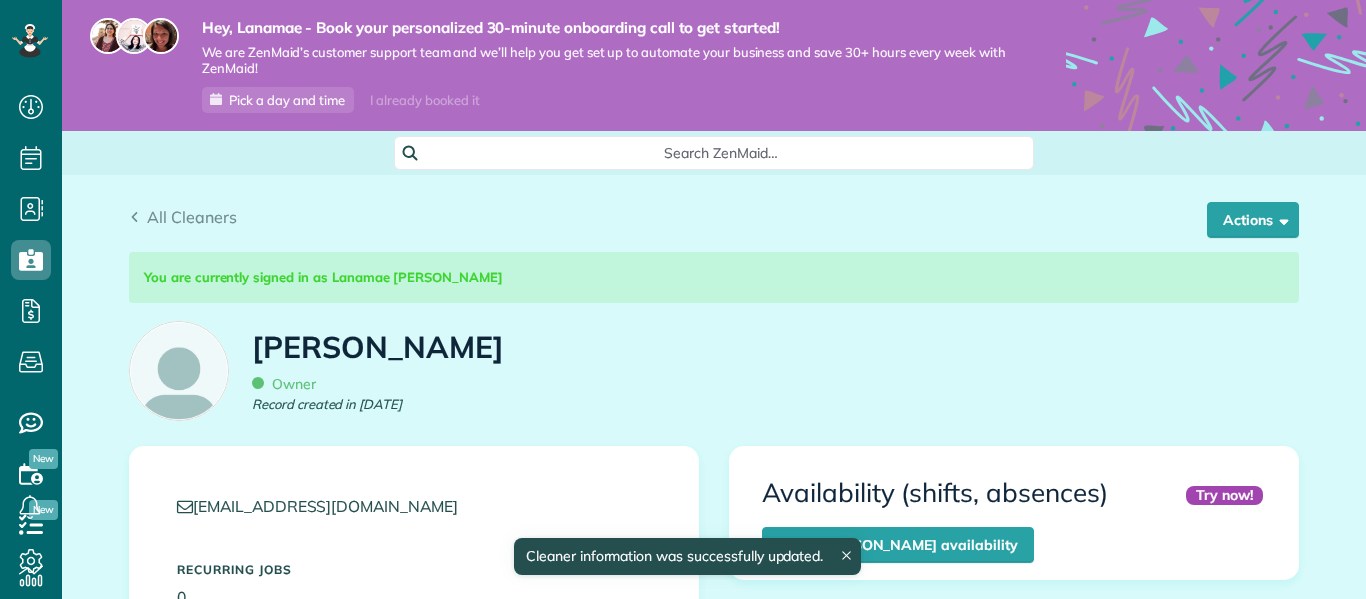 scroll, scrollTop: 0, scrollLeft: 0, axis: both 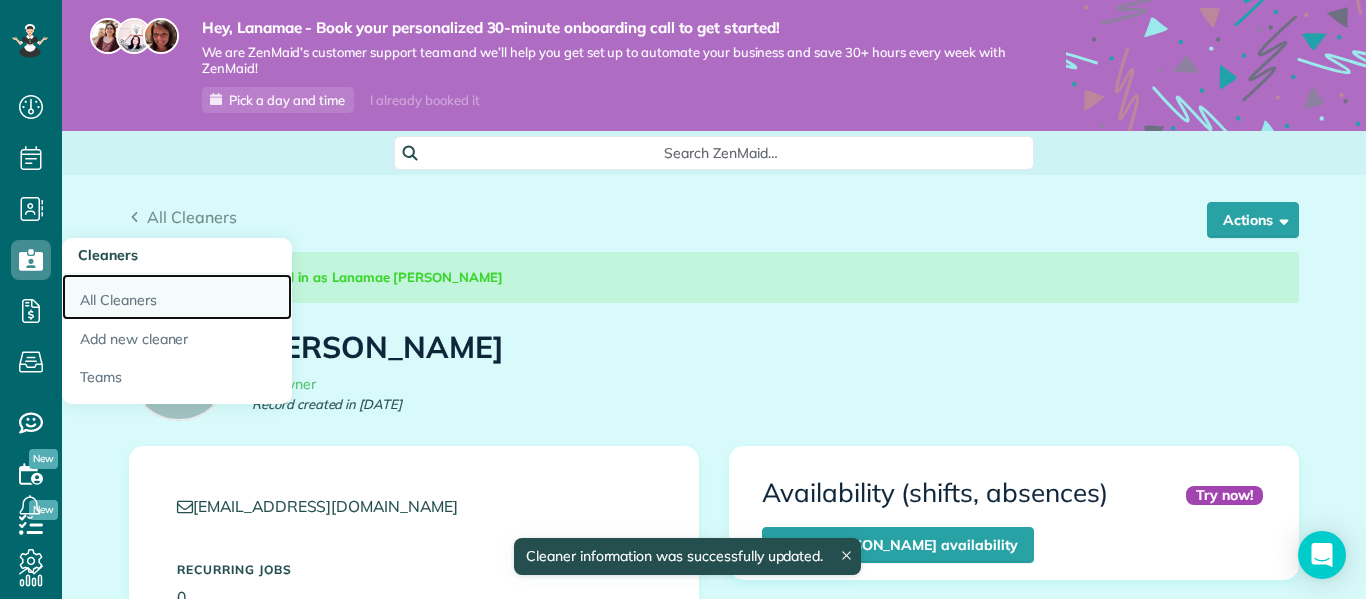 click on "All Cleaners" at bounding box center [177, 297] 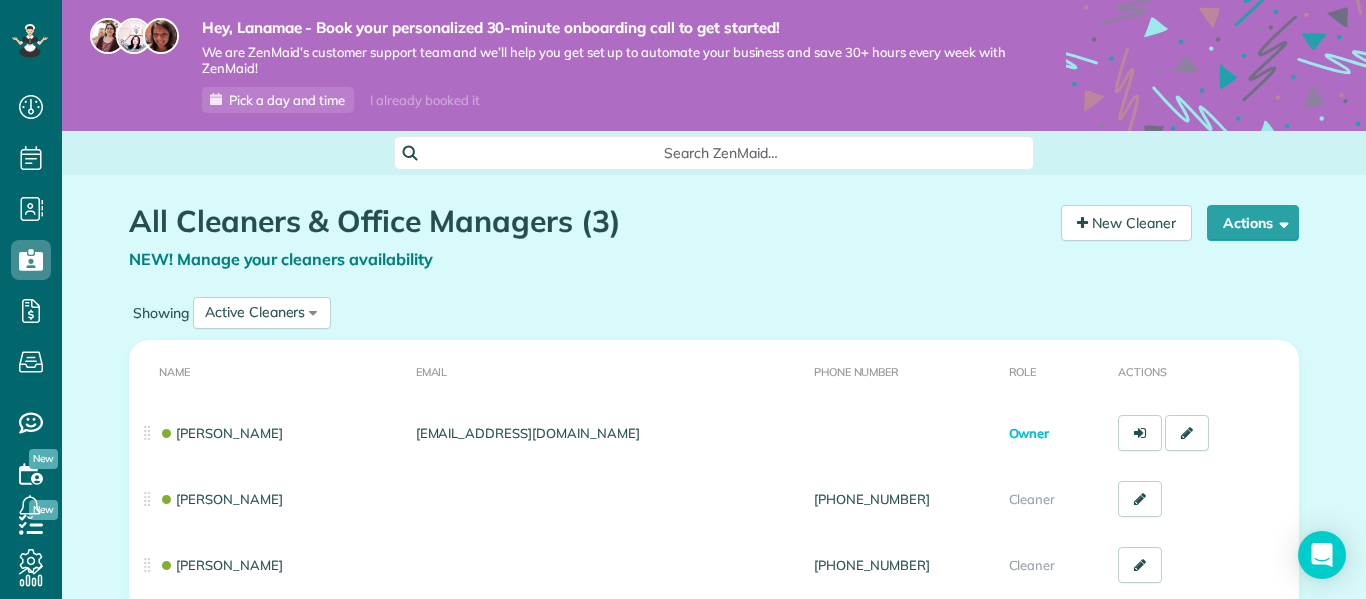 scroll, scrollTop: 0, scrollLeft: 0, axis: both 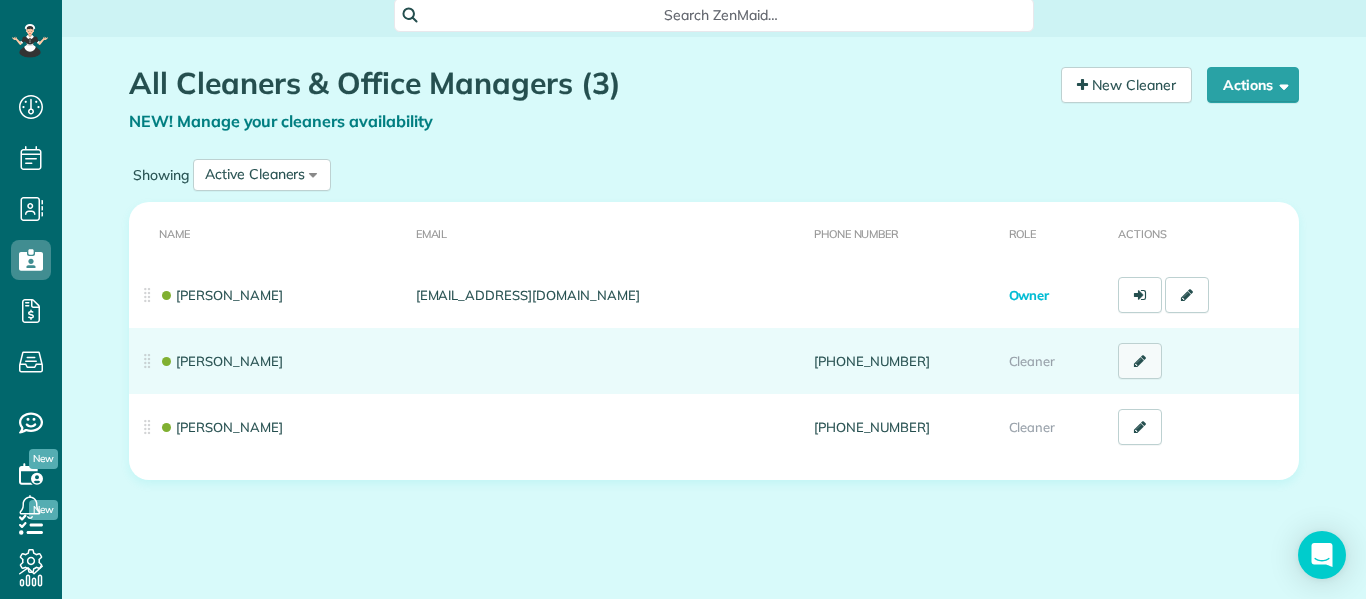 click at bounding box center [1140, 361] 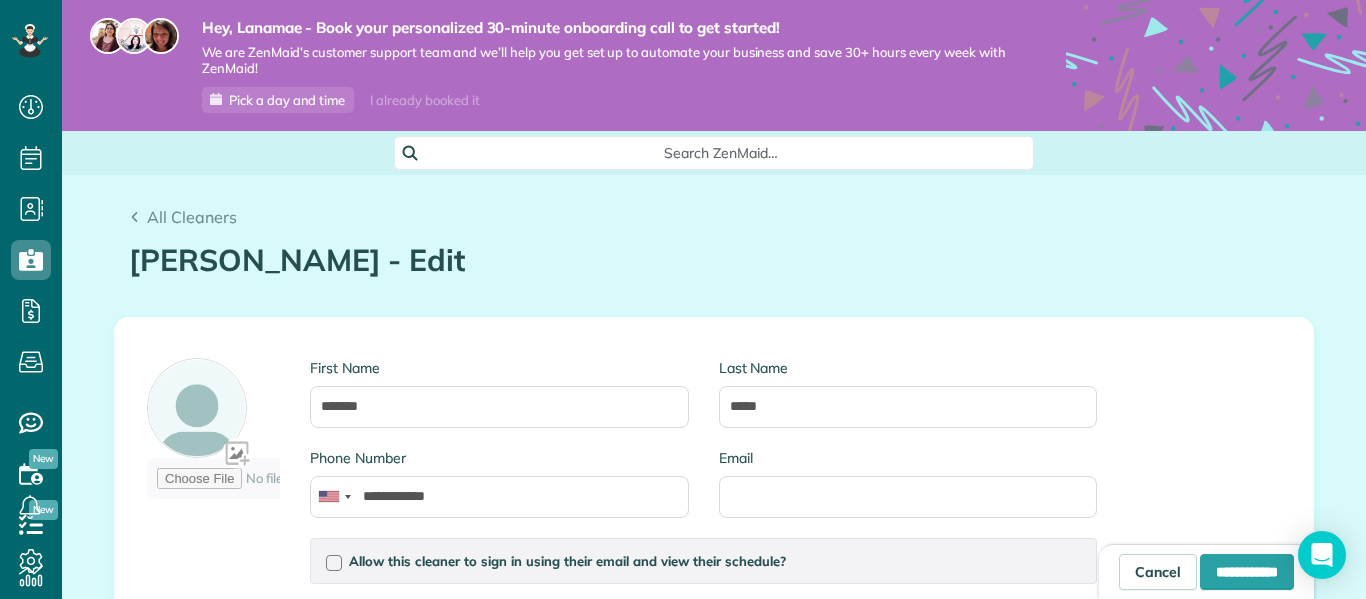 scroll, scrollTop: 0, scrollLeft: 0, axis: both 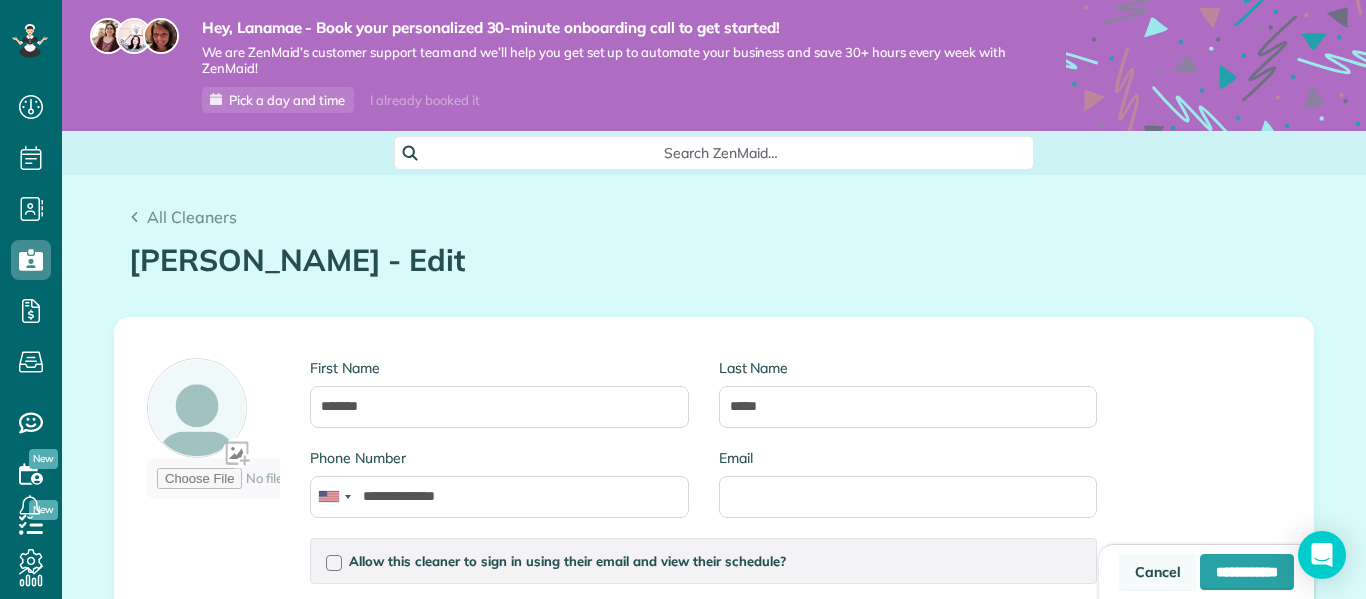 click on "Cancel" at bounding box center [1158, 572] 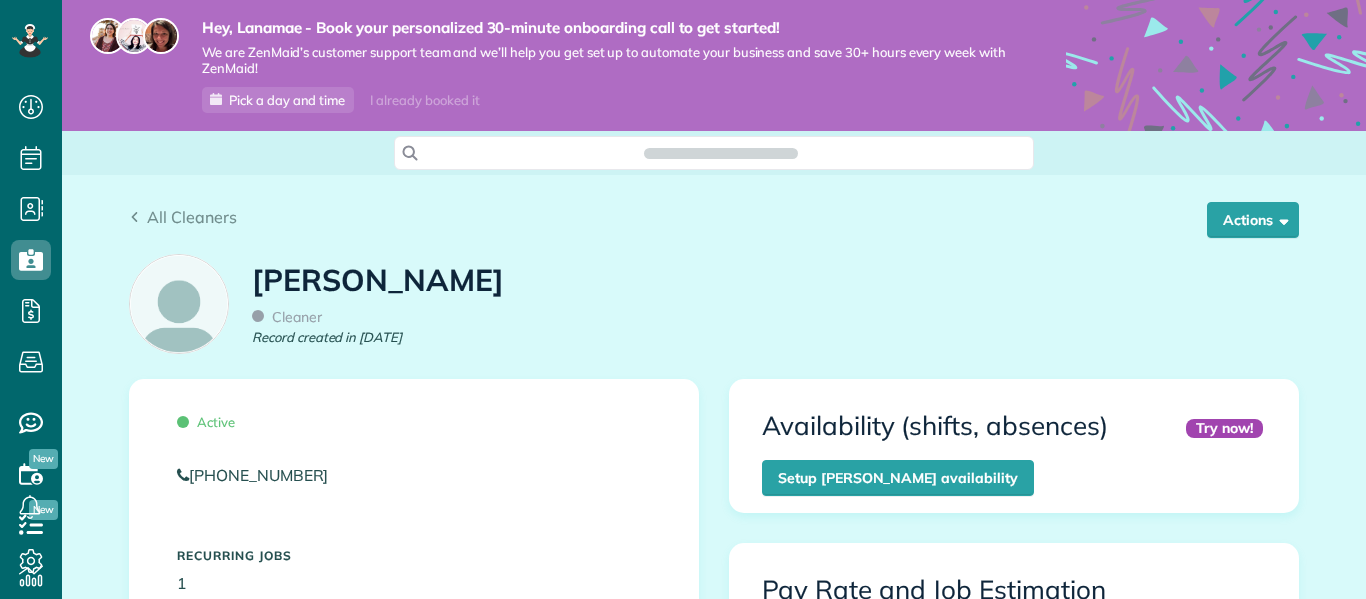 scroll, scrollTop: 0, scrollLeft: 0, axis: both 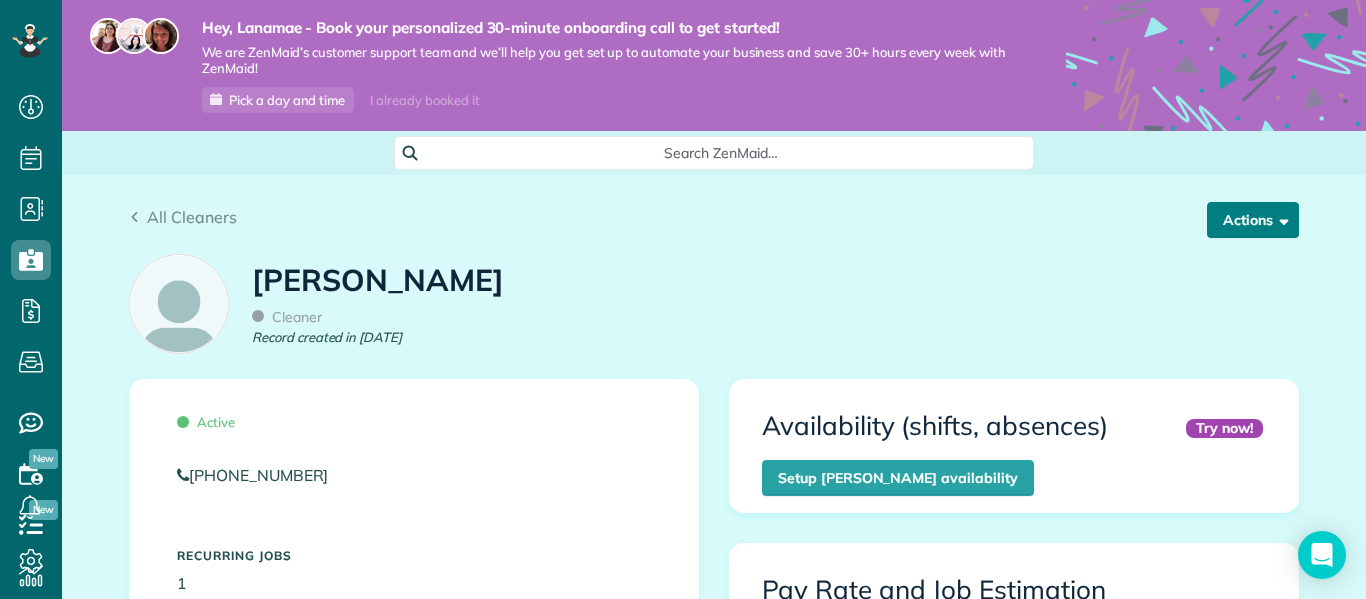 click on "Actions" at bounding box center (1253, 220) 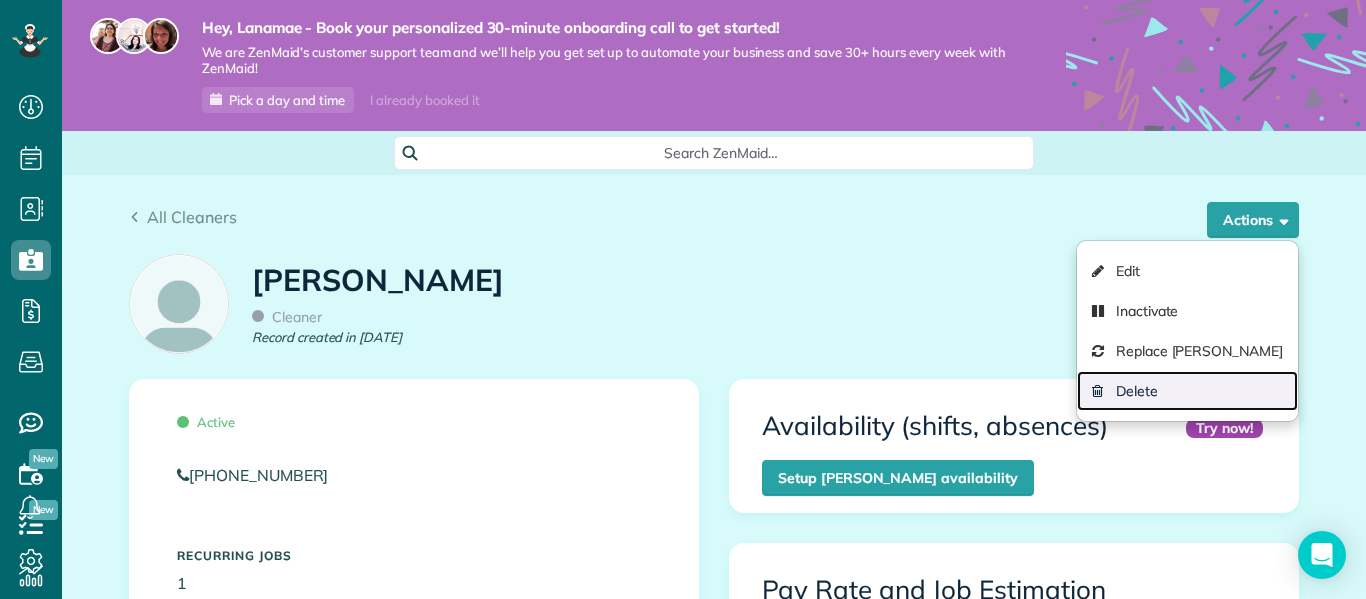 click at bounding box center [1100, 392] 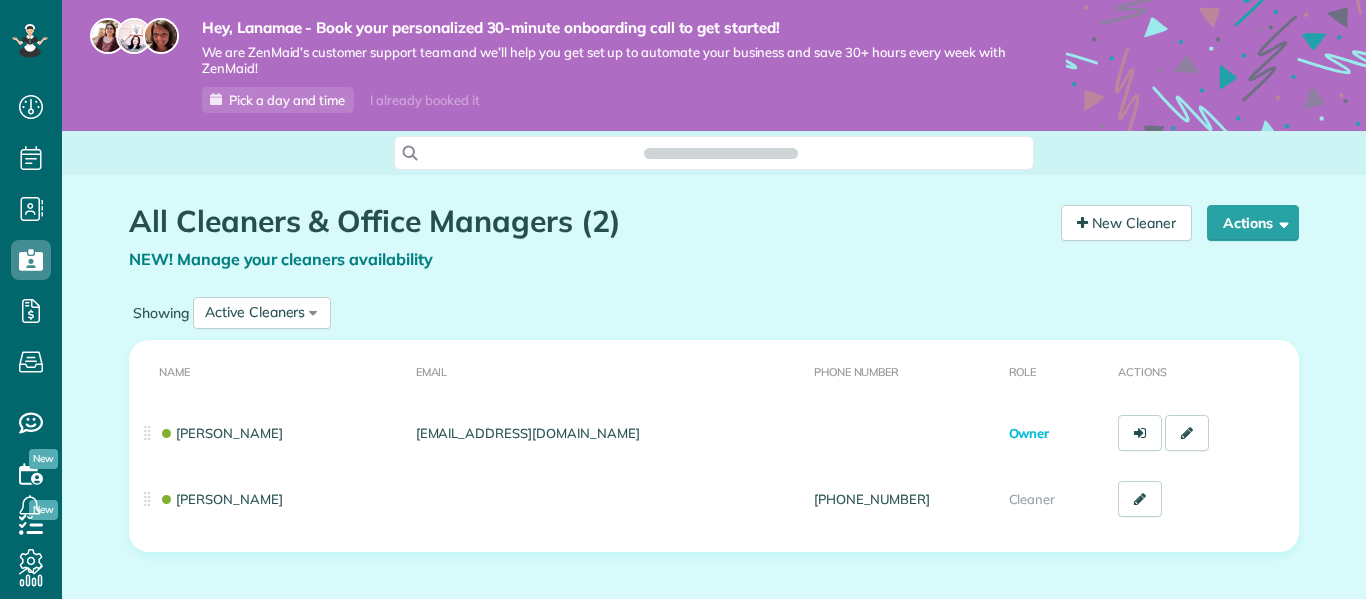 scroll, scrollTop: 0, scrollLeft: 0, axis: both 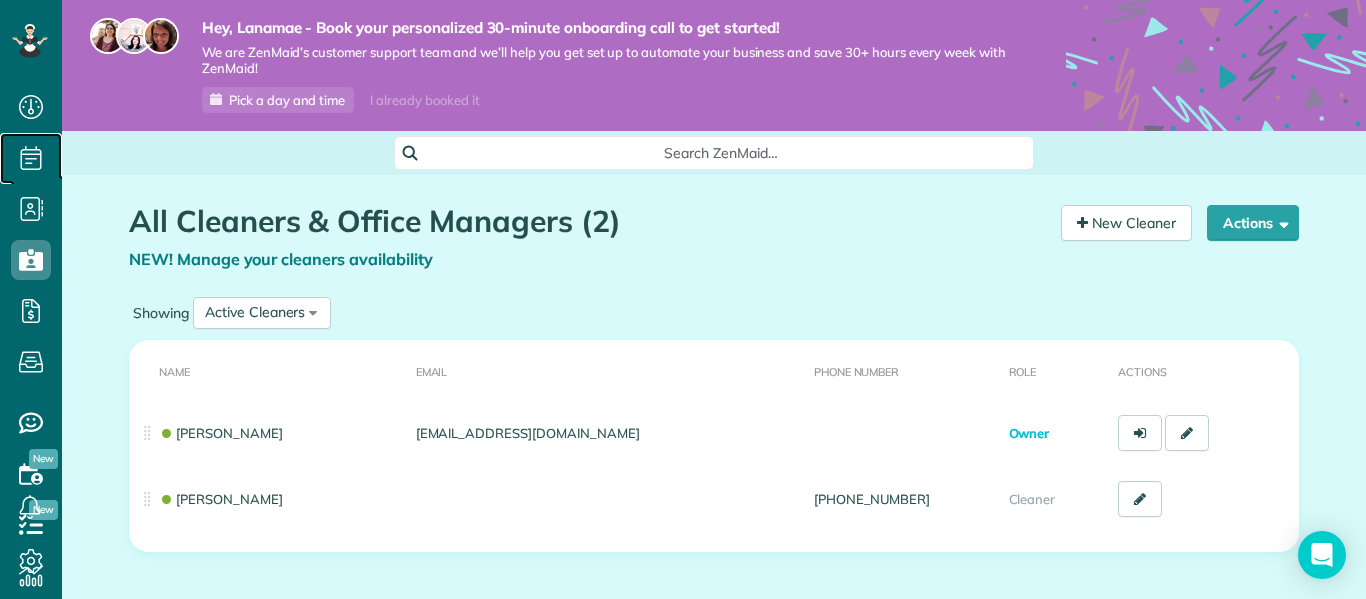 click 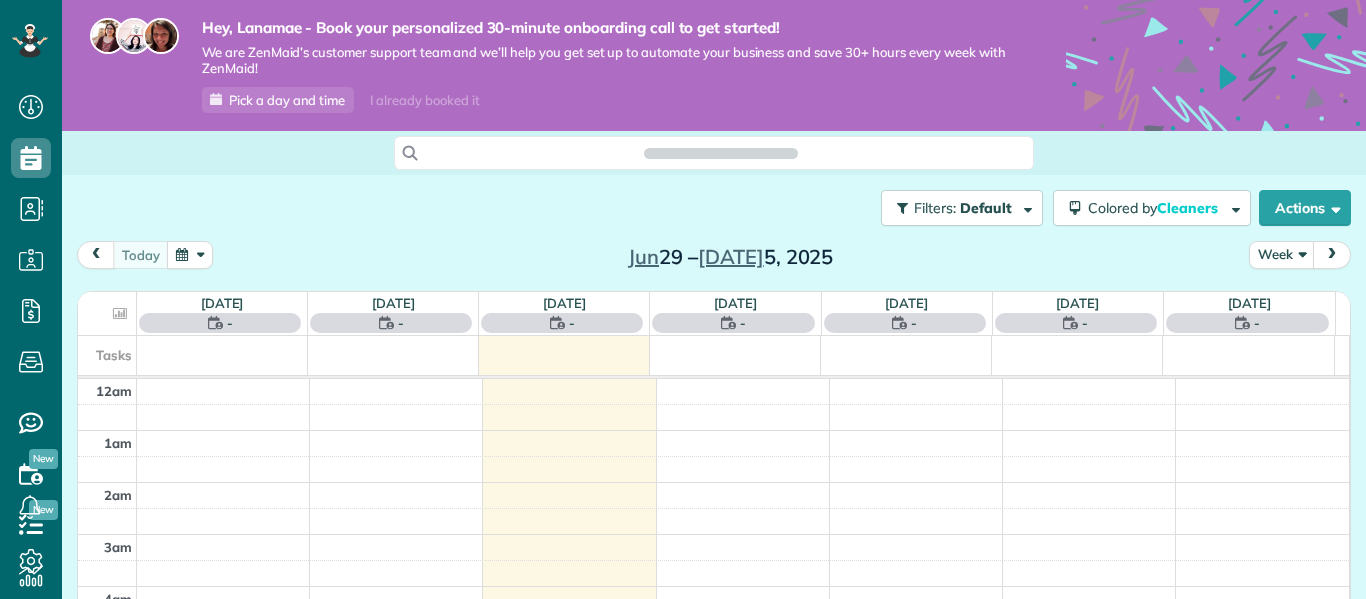 scroll, scrollTop: 0, scrollLeft: 0, axis: both 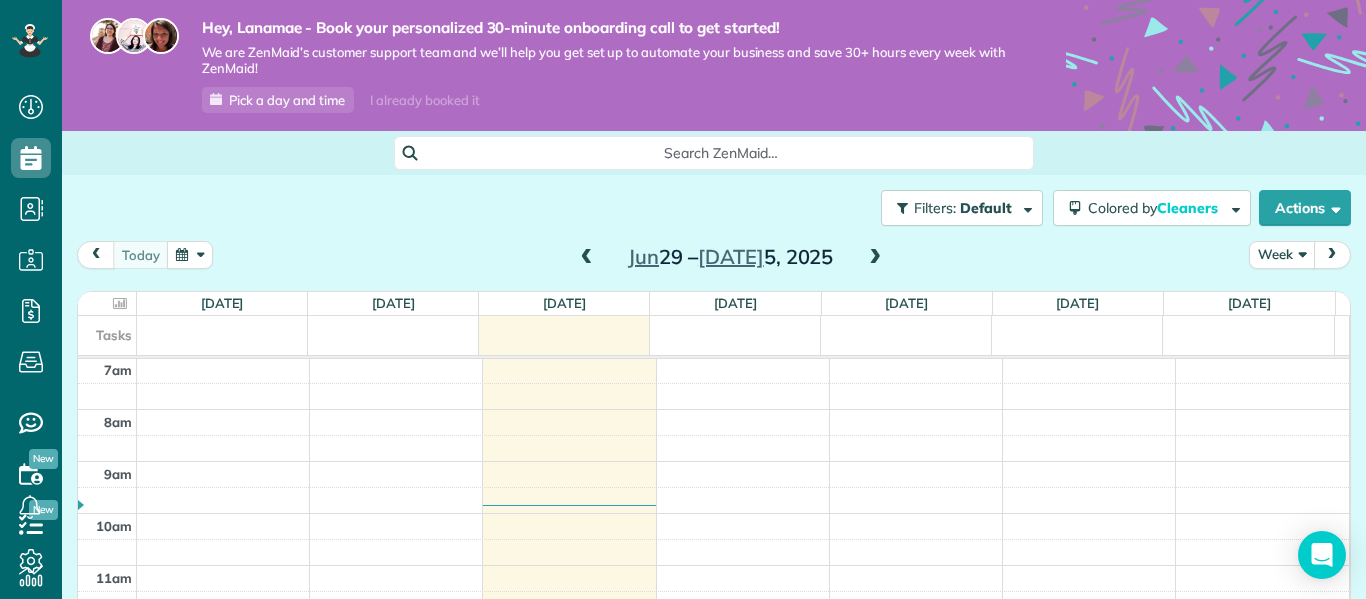 click on "Week" at bounding box center [1282, 254] 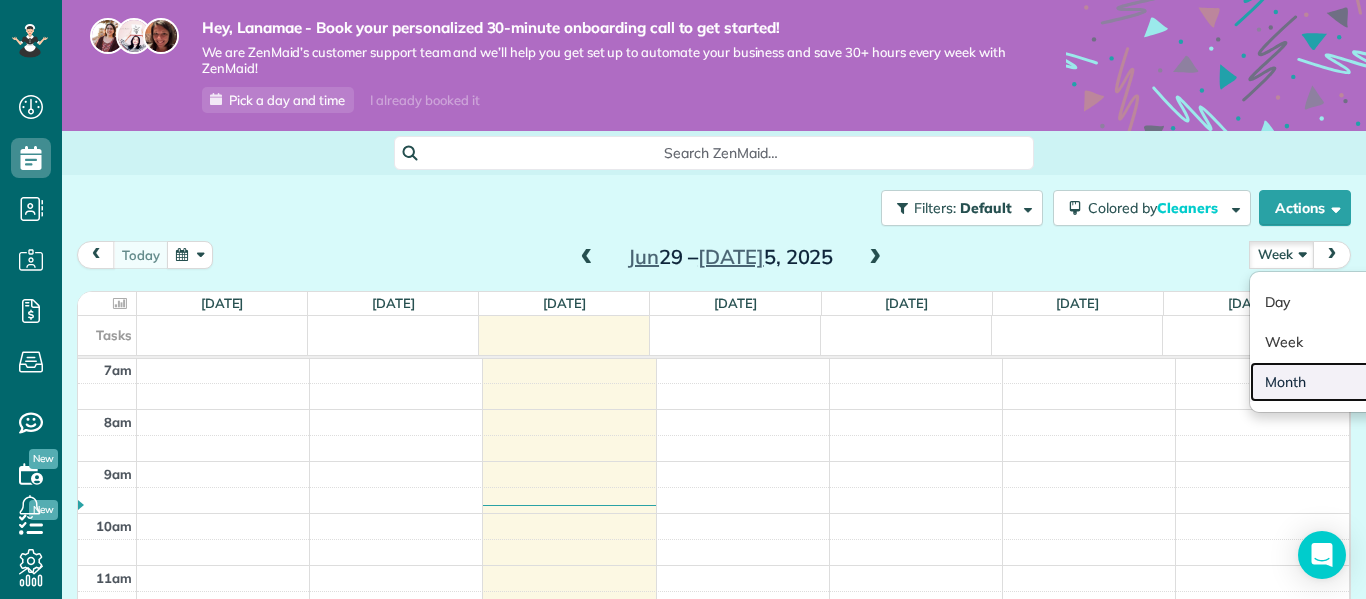 click on "Month" at bounding box center (1329, 382) 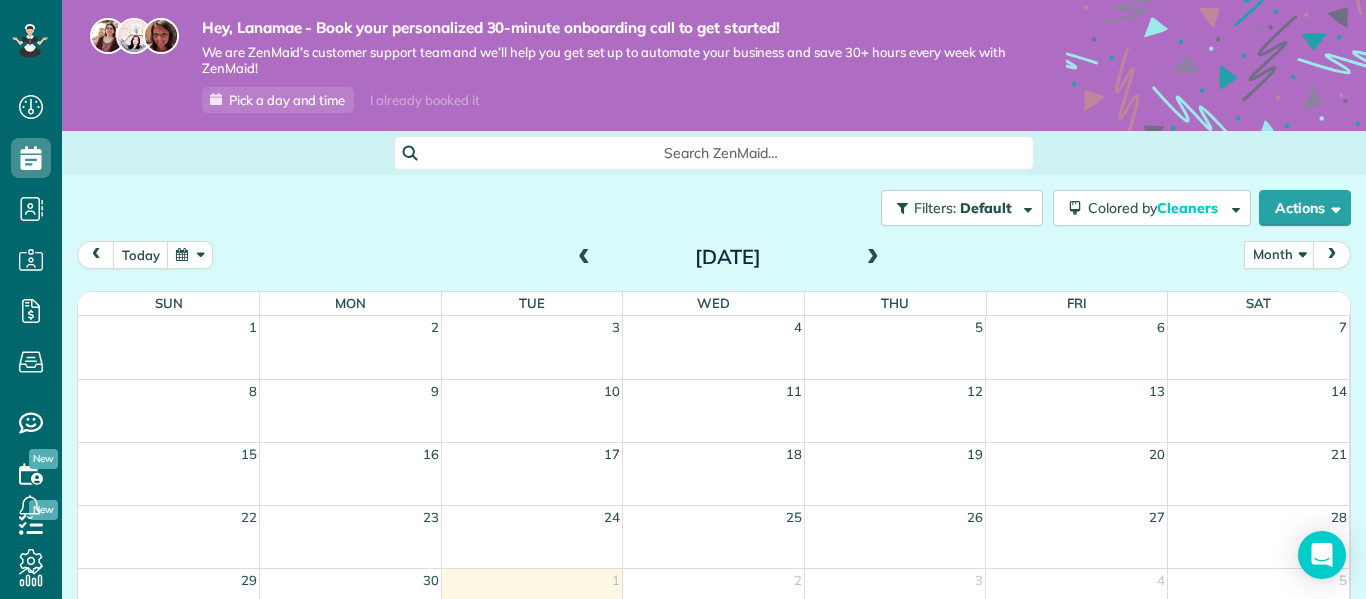 scroll, scrollTop: 157, scrollLeft: 0, axis: vertical 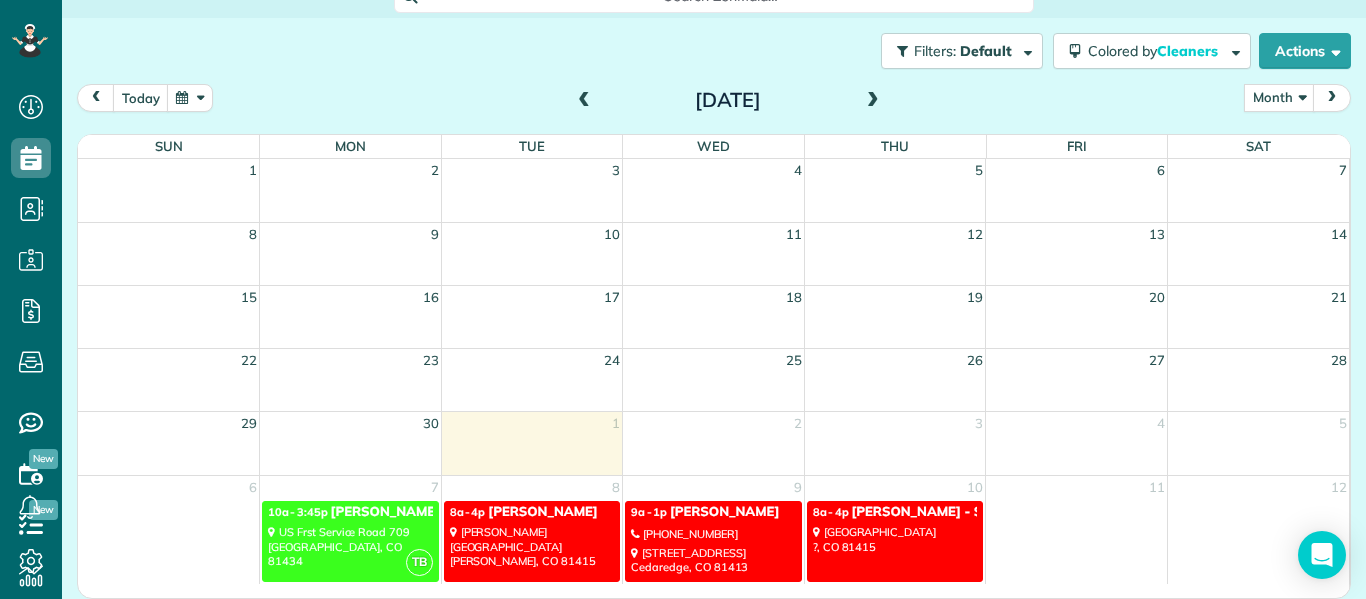 click on "8a - 4p   Jessica Clark Road Crawford, CO 81415" at bounding box center [532, 541] 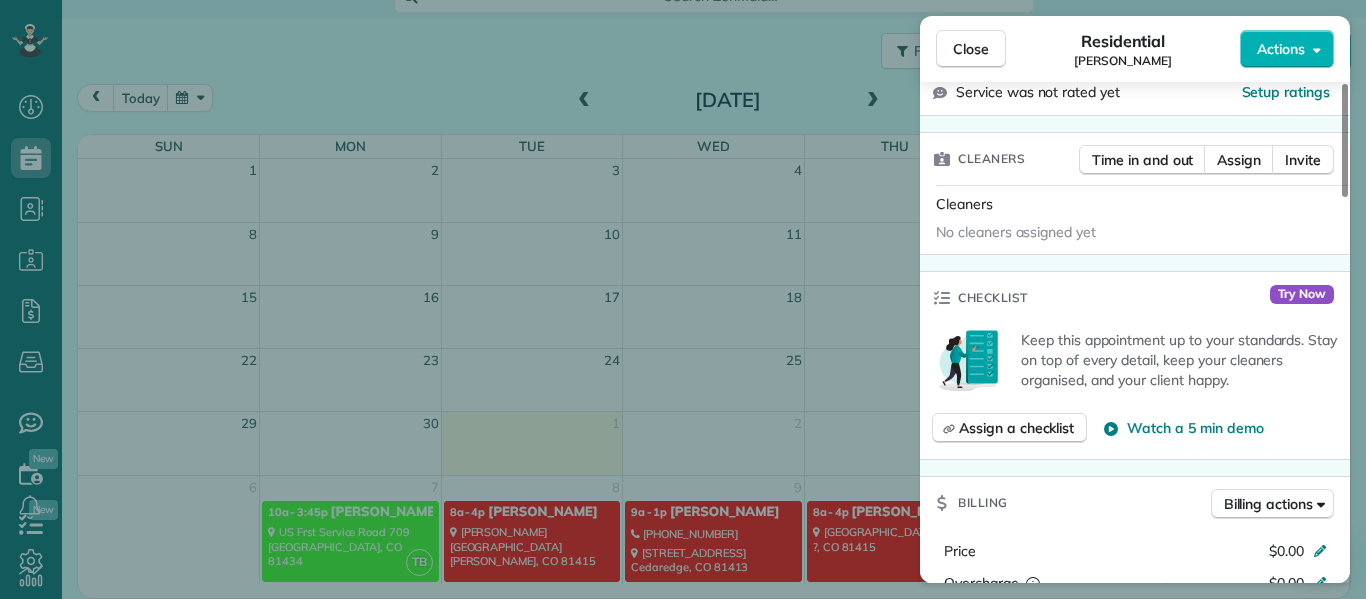 scroll, scrollTop: 484, scrollLeft: 0, axis: vertical 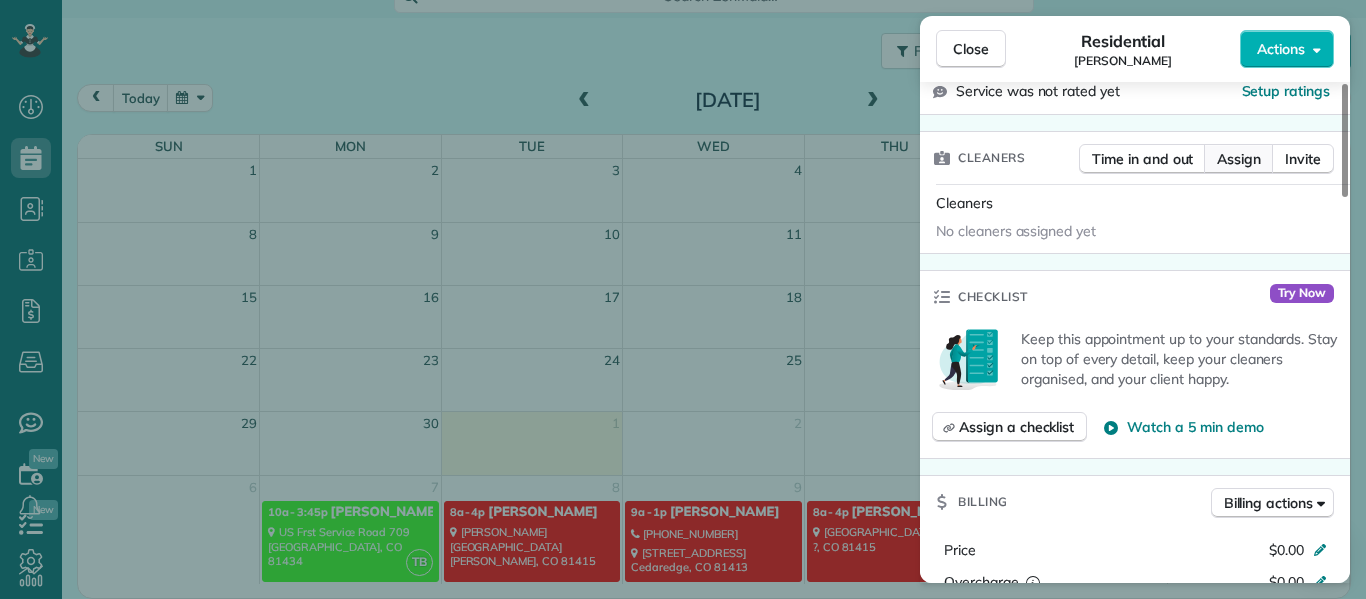 click on "Assign" at bounding box center (1239, 159) 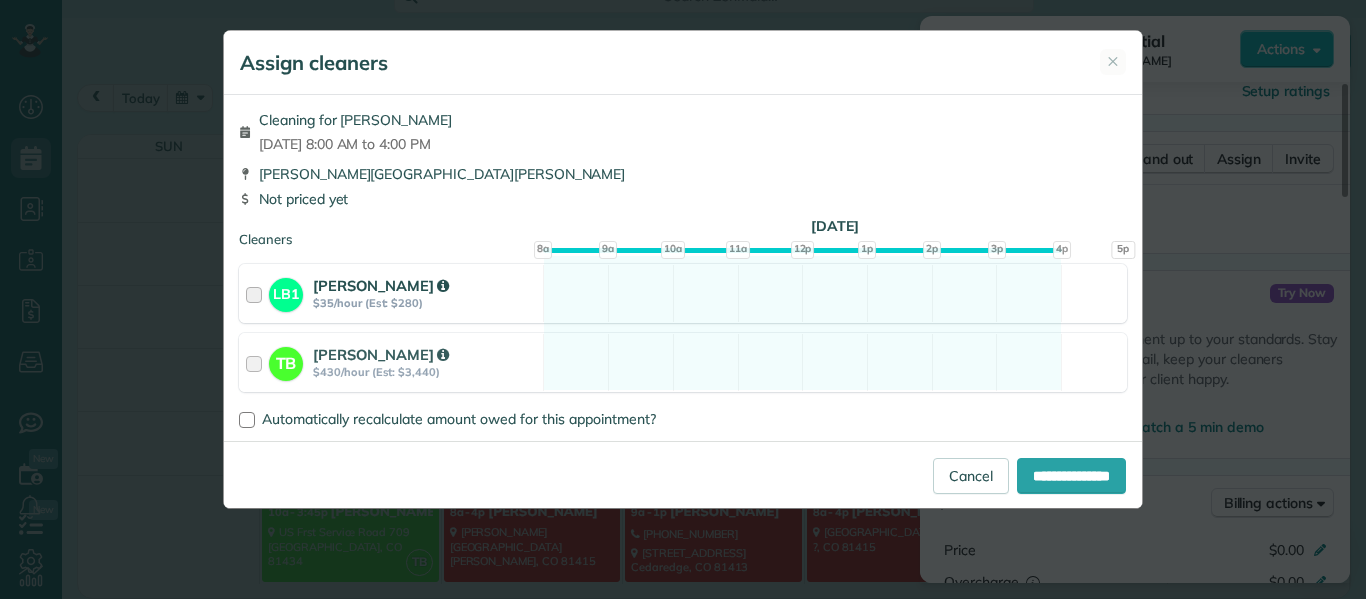 click at bounding box center [257, 293] 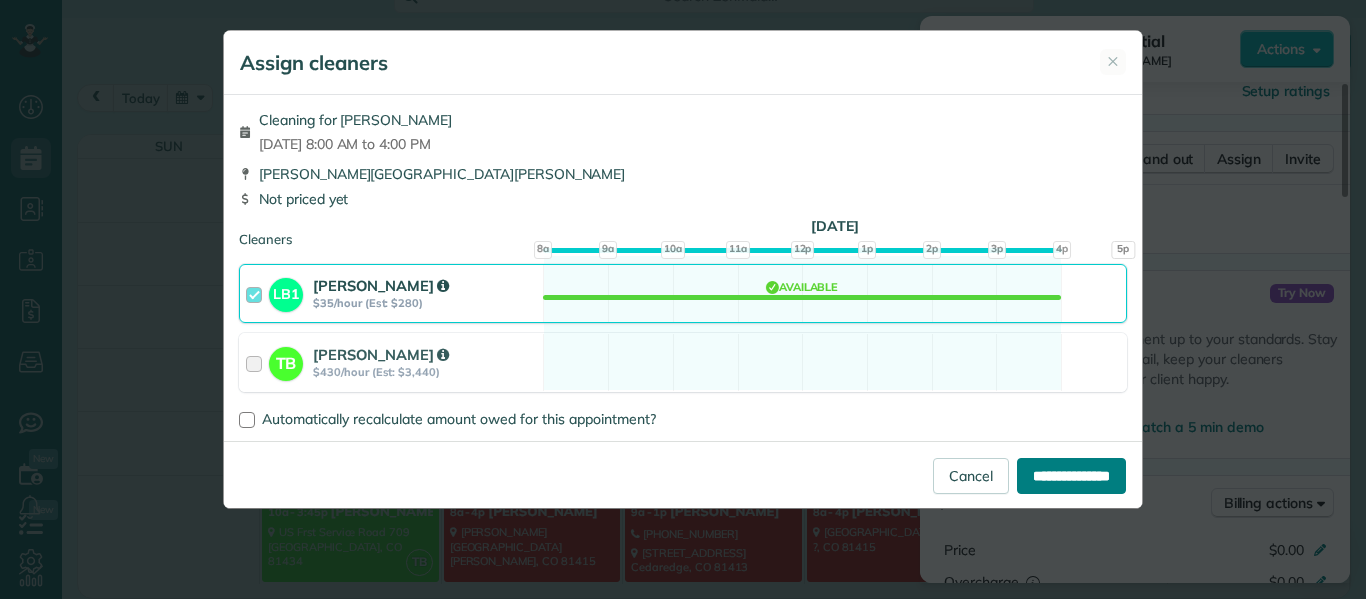 click on "**********" at bounding box center (1071, 476) 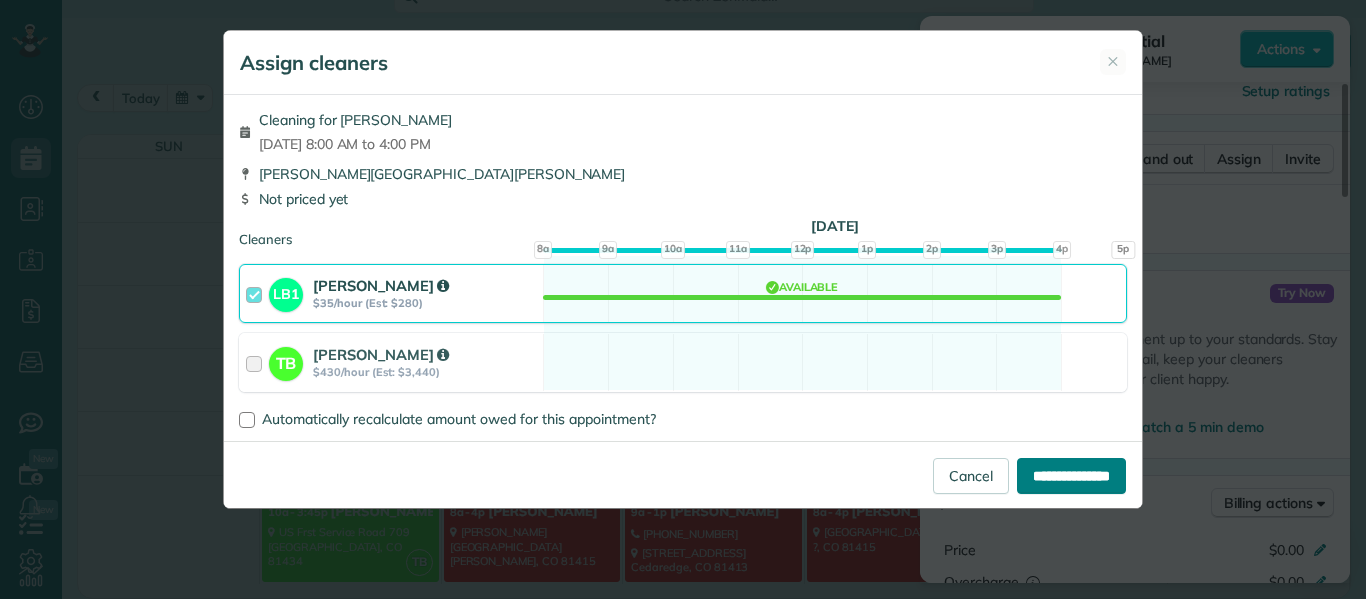 type on "**********" 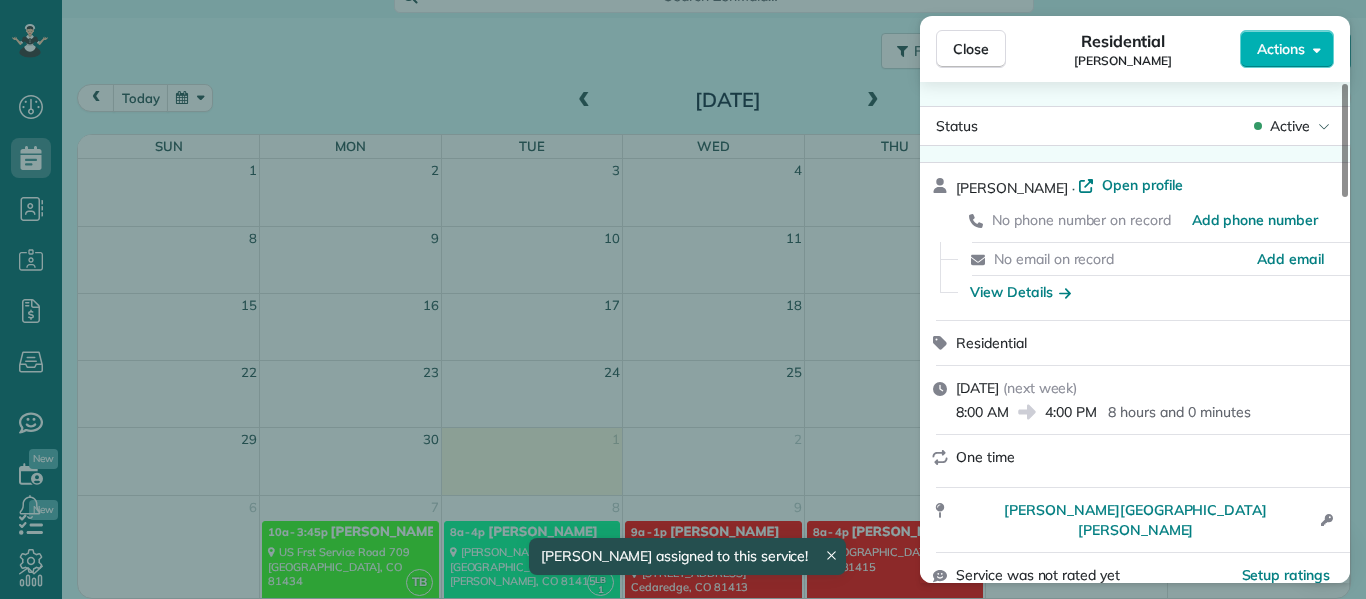 click on "Close Residential Jessica Actions Status Active Jessica · Open profile No phone number on record Add phone number No email on record Add email View Details Residential Tuesday, July 08, 2025 ( next week ) 8:00 AM 4:00 PM 8 hours and 0 minutes One time Clark Road Crawford CO 81415 Open access information Service was not rated yet Setup ratings Cleaners Time in and out Assign Invite Cleaners Lanamae   Byler 8:00 AM 4:00 PM Checklist Try Now Keep this appointment up to your standards. Stay on top of every detail, keep your cleaners organised, and your client happy. Assign a checklist Watch a 5 min demo Billing Billing actions Price $0.00 Overcharge $0.00 Discount $0.00 Coupon discount - Primary tax - Secondary tax - Total appointment price $0.00 Tips collected New feature! $0.00 Mark as paid Total including tip $0.00 Get paid online in no-time! Send an invoice and reward your cleaners with tips Charge customer credit card Appointment custom fields Reason for Skip - Hidden from cleaners Pay Method - Work items 0" at bounding box center [683, 299] 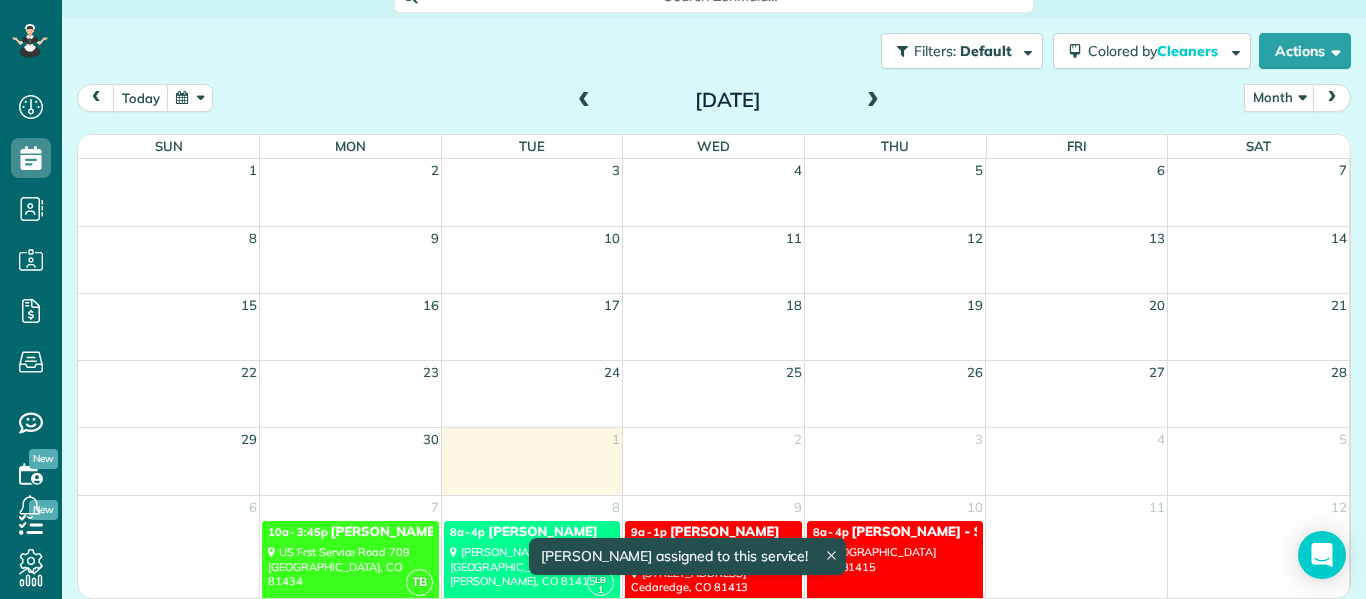 click on "795 Northwest Cedar Avenue Cedaredge, CO 81413" at bounding box center (713, 580) 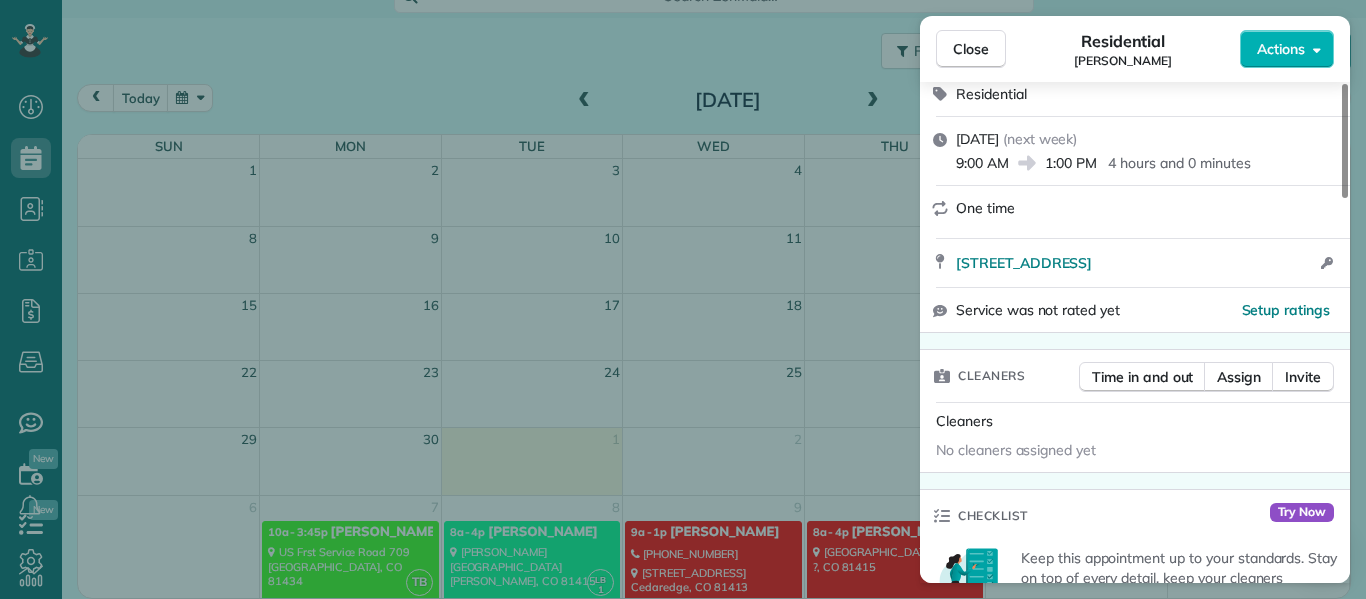 scroll, scrollTop: 245, scrollLeft: 0, axis: vertical 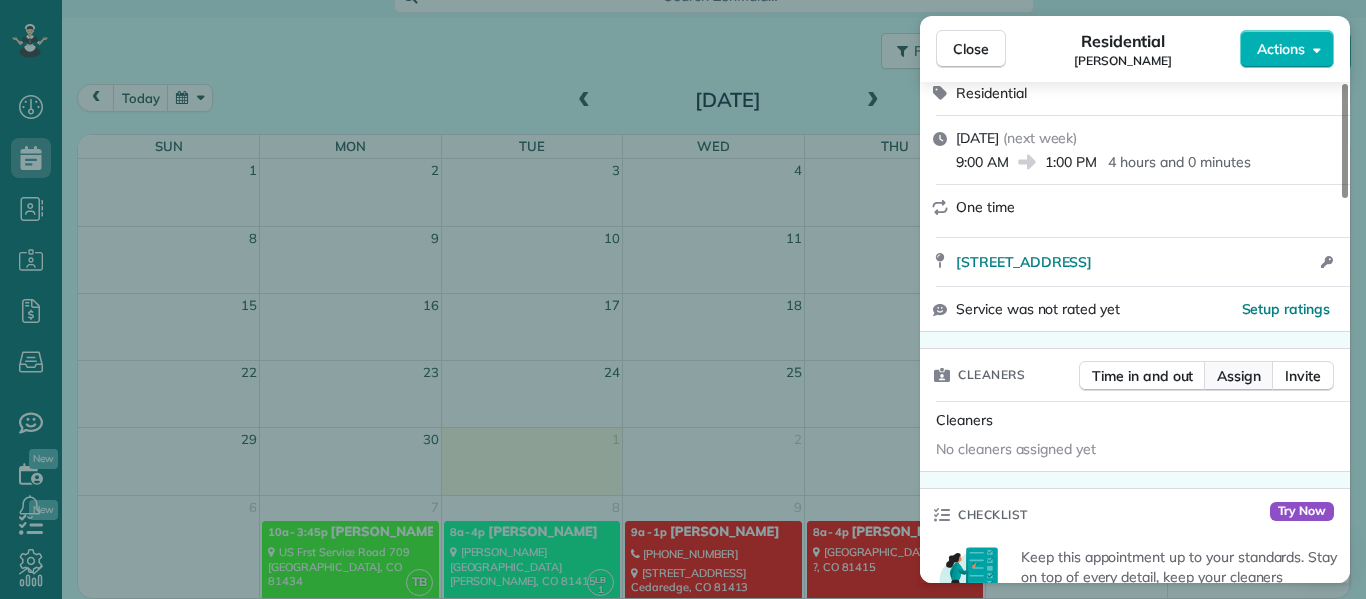 click on "Assign" at bounding box center [1239, 376] 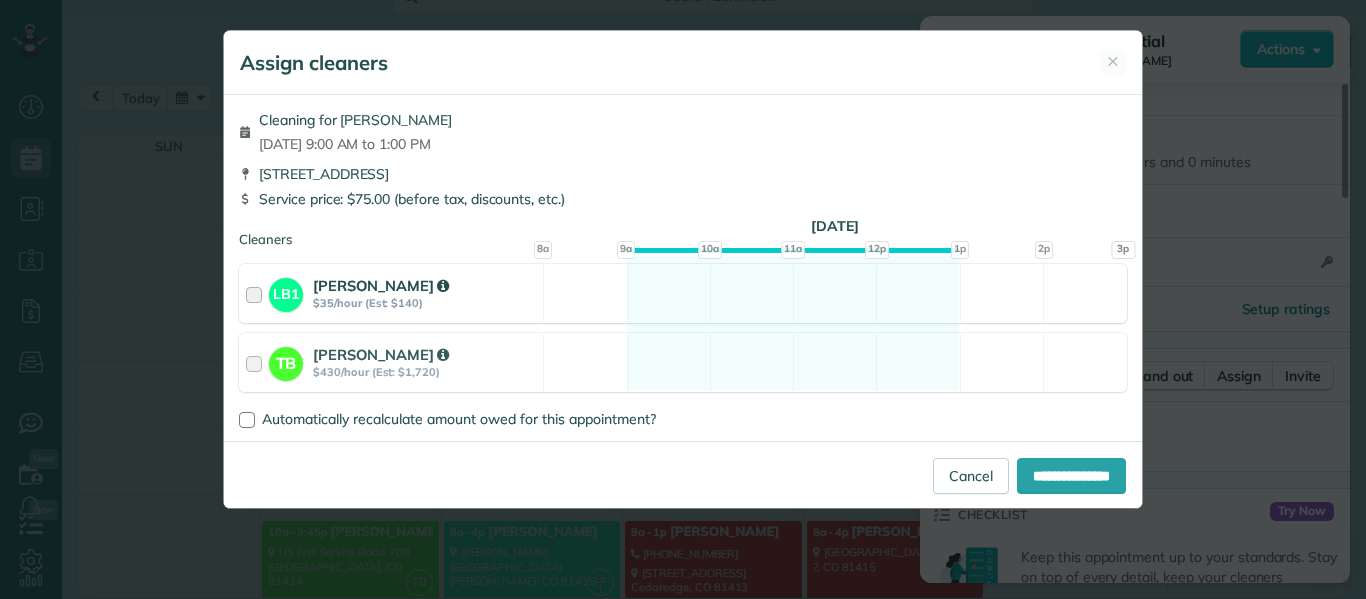 click at bounding box center (257, 293) 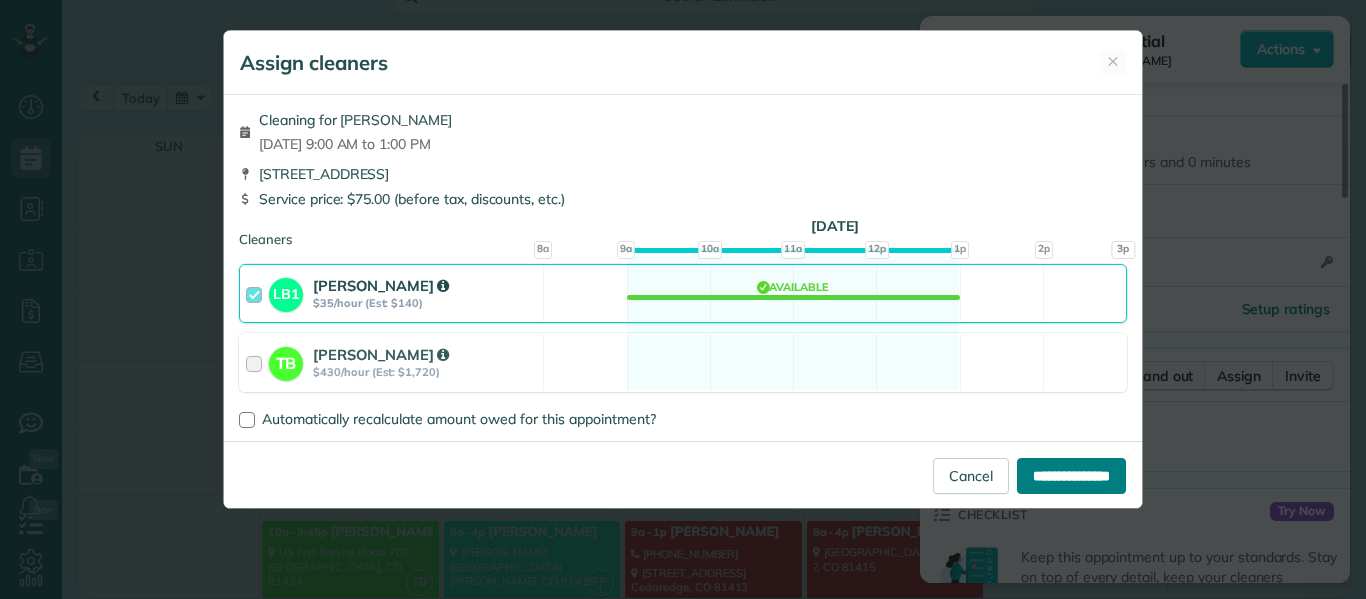 click on "**********" at bounding box center (1071, 476) 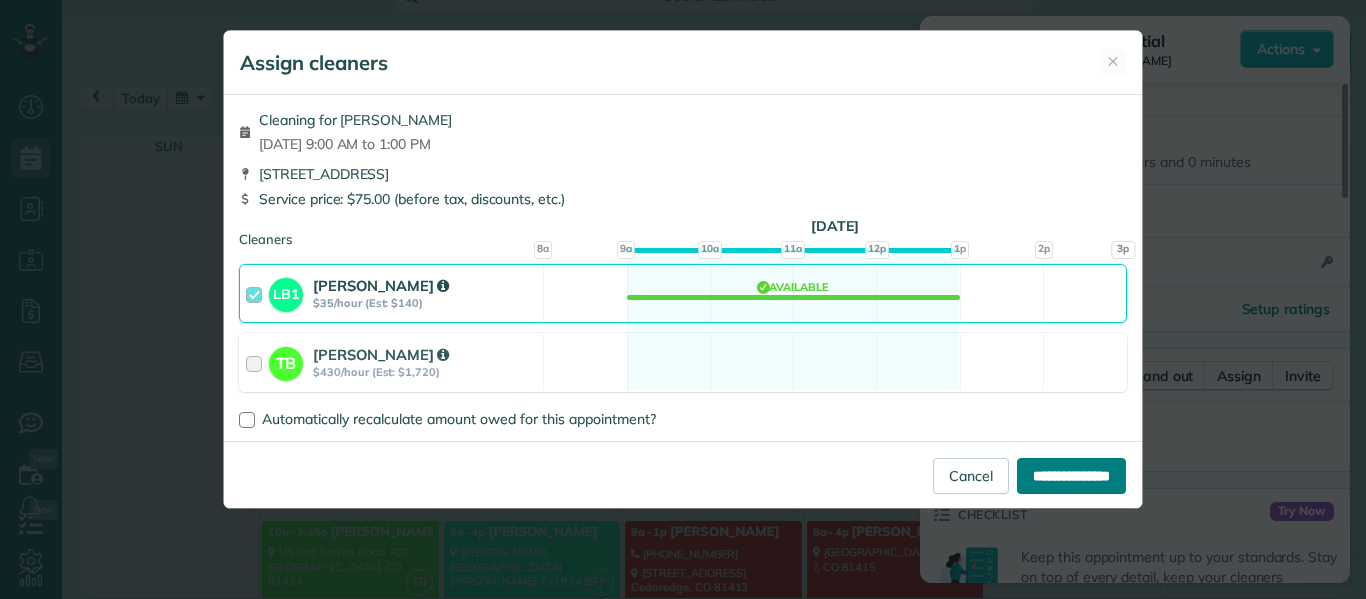 type on "**********" 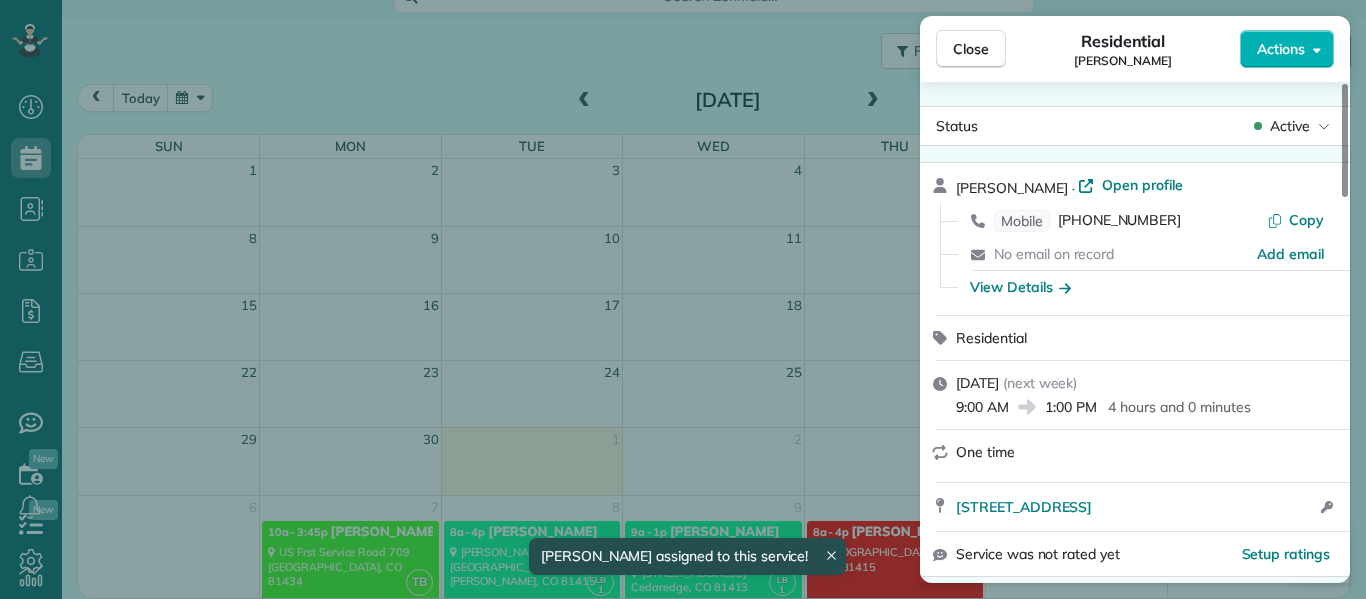 click on "Close Residential Sandy White Actions Status Active Sandy White · Open profile Mobile (970) 549-7636 Copy No email on record Add email View Details Residential Wednesday, July 09, 2025 ( next week ) 9:00 AM 1:00 PM 4 hours and 0 minutes One time 795 Northwest Cedar Avenue Cedaredge CO 81413 Open access information Service was not rated yet Setup ratings Cleaners Time in and out Assign Invite Cleaners Lanamae   Byler 9:00 AM 1:00 PM Checklist Try Now Keep this appointment up to your standards. Stay on top of every detail, keep your cleaners organised, and your client happy. Assign a checklist Watch a 5 min demo Billing Billing actions Price $75.00 Overcharge $0.00 Discount $0.00 Coupon discount - Primary tax - Secondary tax - Total appointment price $75.00 Tips collected New feature! $0.00 Unpaid Mark as paid Total including tip $75.00 Get paid online in no-time! Send an invoice and reward your cleaners with tips Charge customer credit card Appointment custom fields Reason for Skip - Hidden from cleaners - 0" at bounding box center (683, 299) 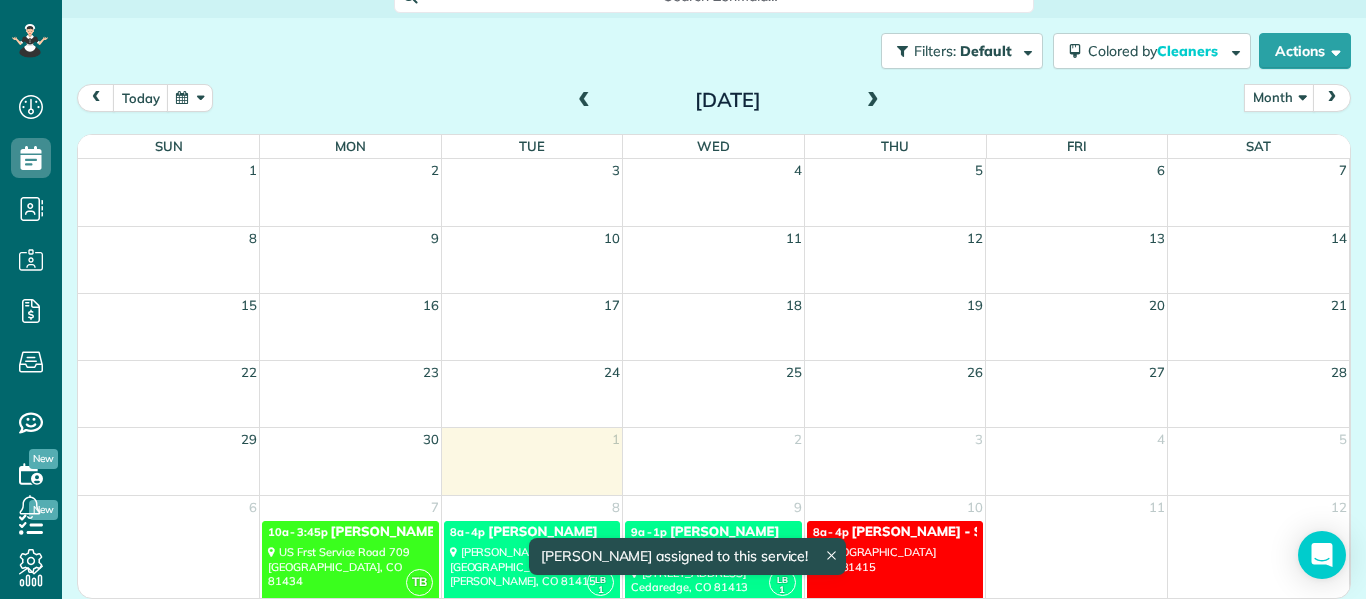click on "Clear Fork Road ?, CO 81415" at bounding box center (895, 559) 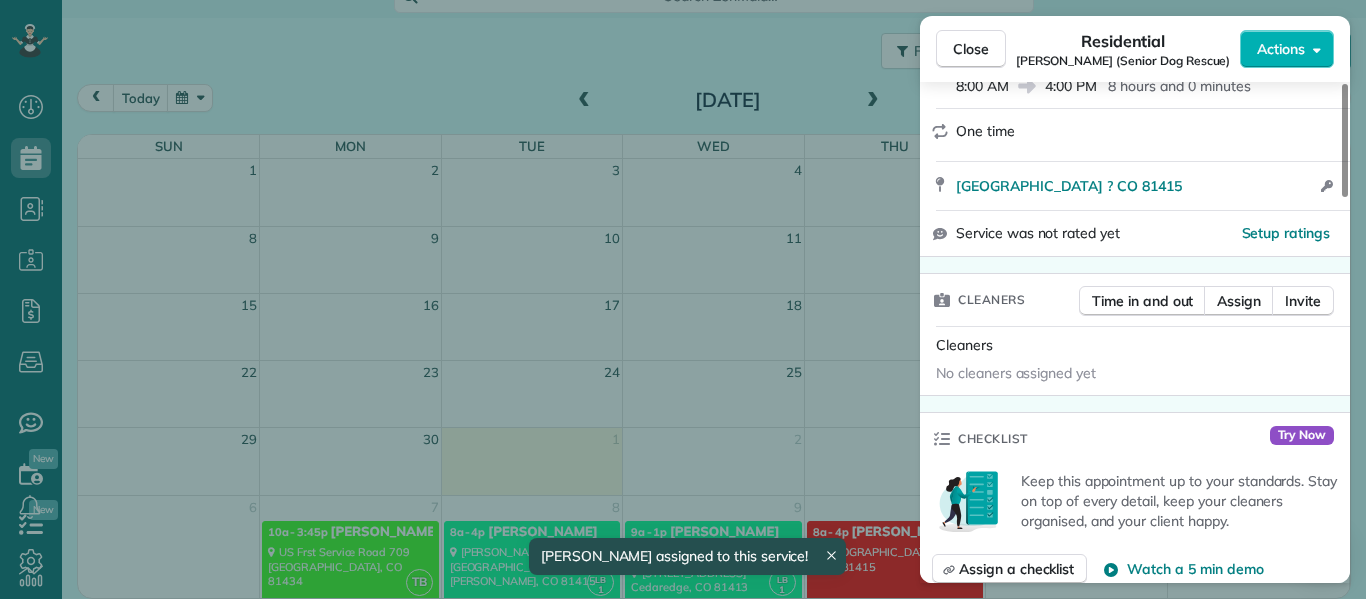 scroll, scrollTop: 327, scrollLeft: 0, axis: vertical 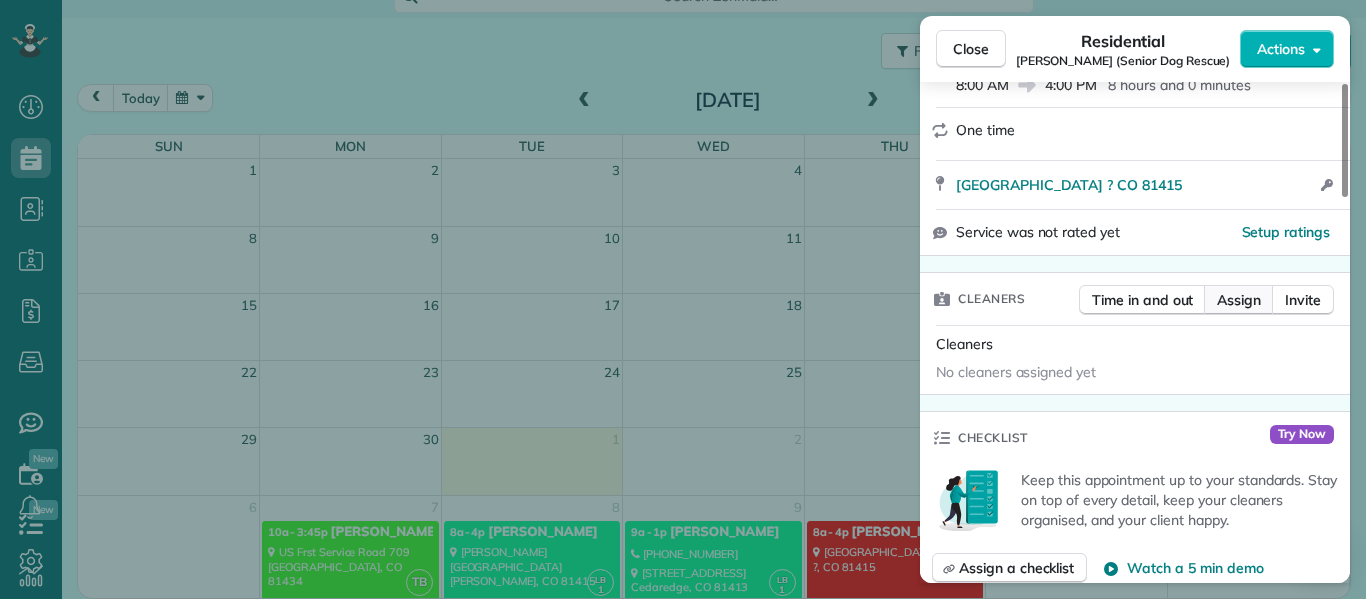 click on "Assign" at bounding box center (1239, 300) 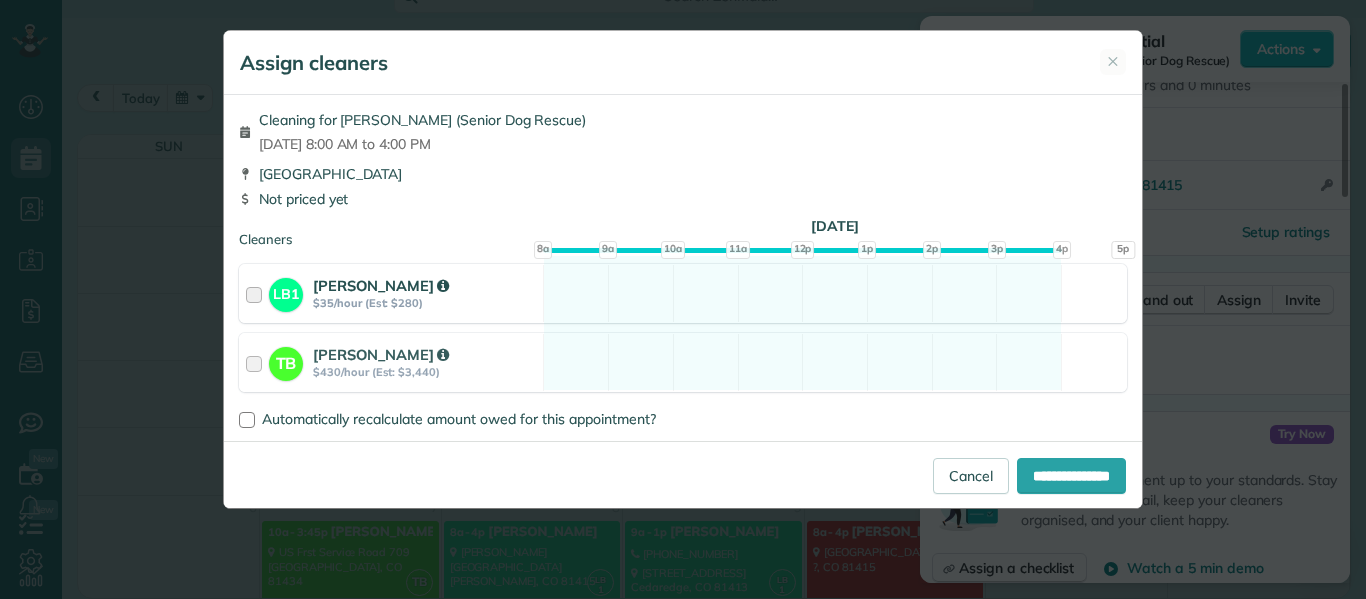 click at bounding box center [257, 293] 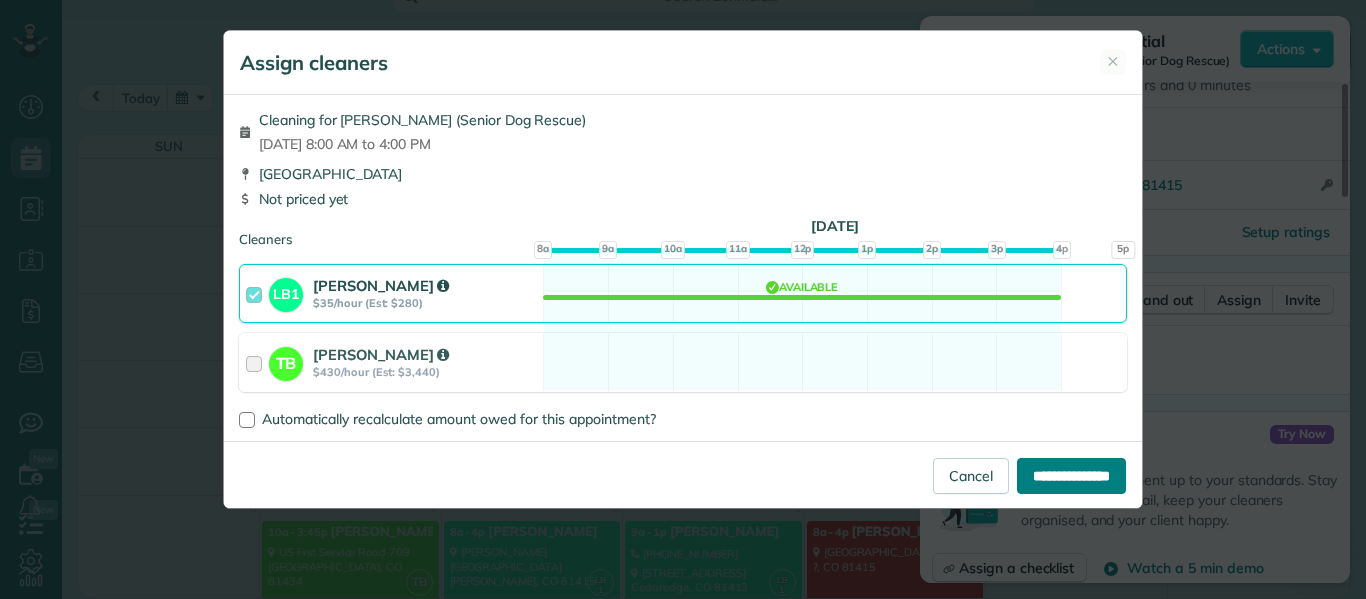 click on "**********" at bounding box center (1071, 476) 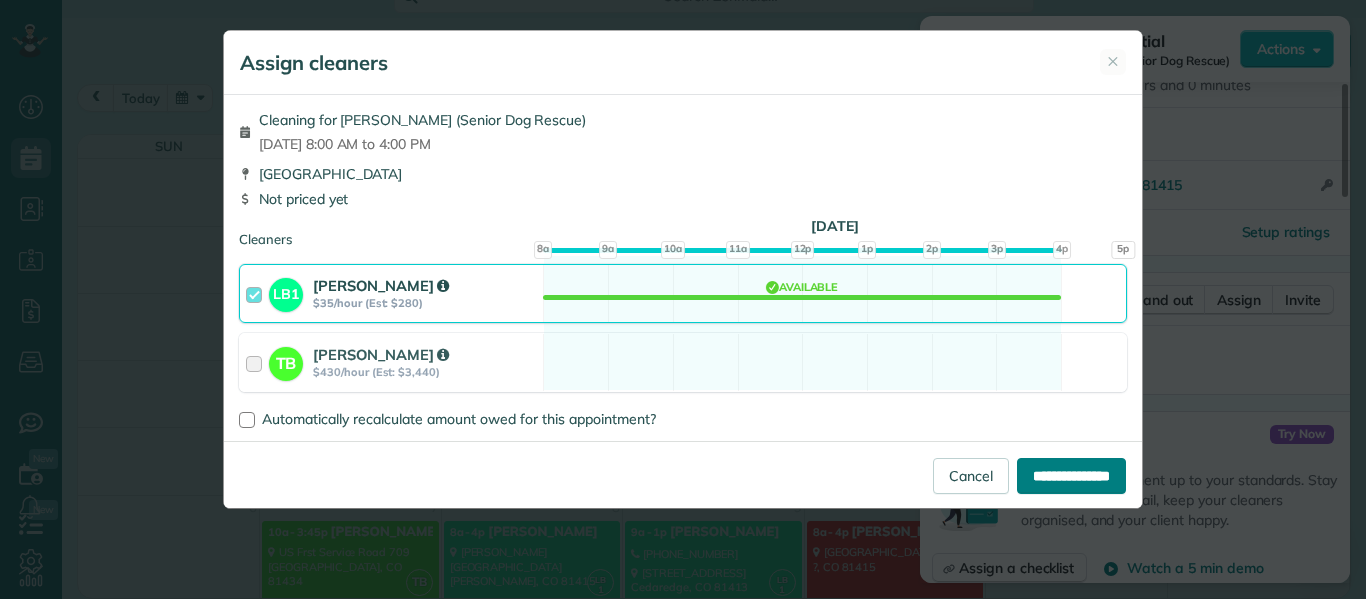 type on "**********" 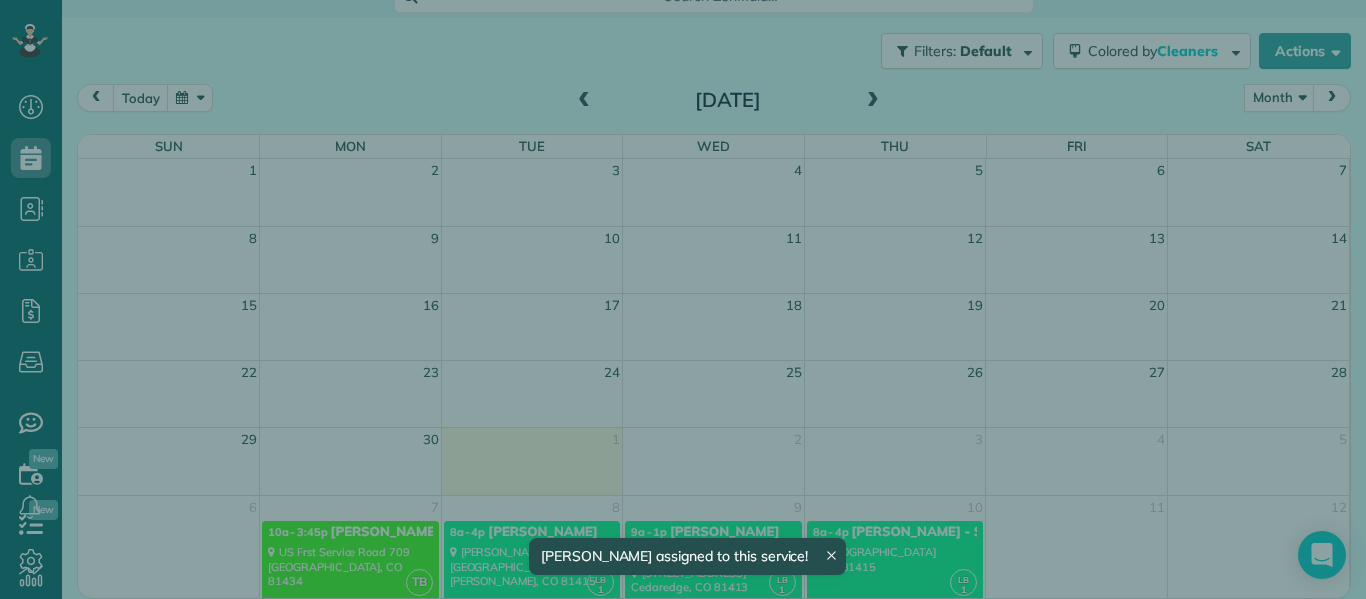 click on "One time" at bounding box center (1135, 461) 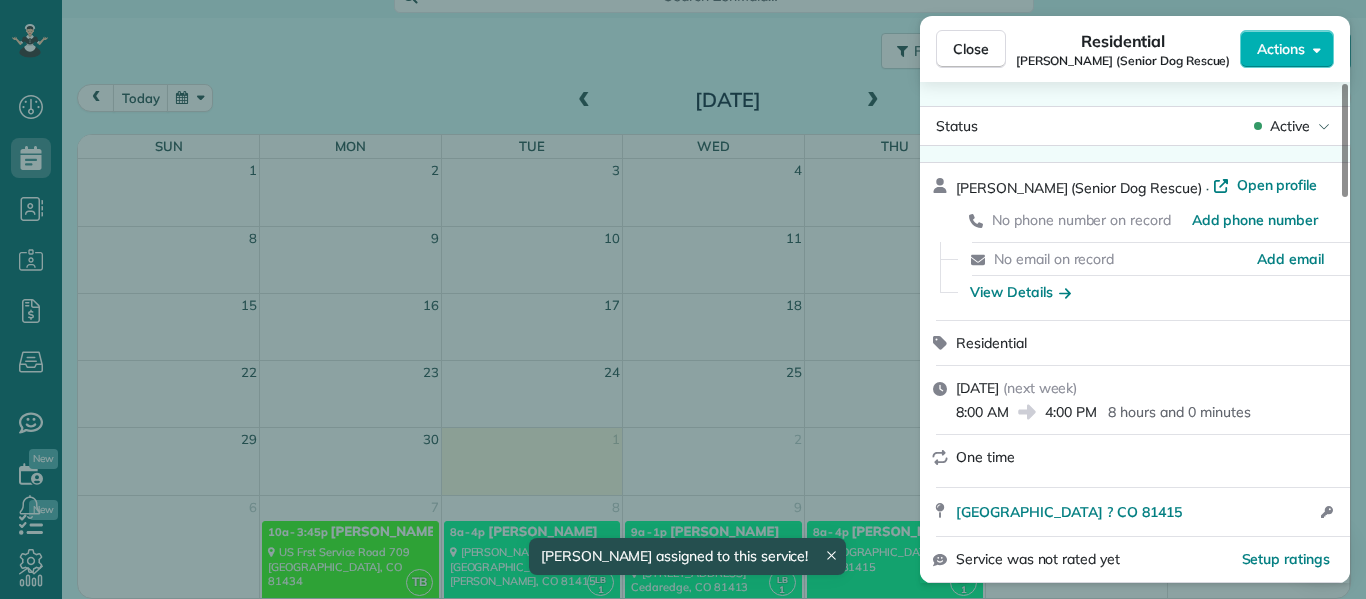 click on "Close Residential Julie (Senior Dog Rescue) Actions Status Active Julie (Senior Dog Rescue) · Open profile No phone number on record Add phone number No email on record Add email View Details Residential Thursday, July 10, 2025 ( next week ) 8:00 AM 4:00 PM 8 hours and 0 minutes One time Clear Fork Road ? CO 81415 Open access information Service was not rated yet Setup ratings Cleaners Time in and out Assign Invite Cleaners Lanamae   Byler 8:00 AM 4:00 PM Checklist Try Now Keep this appointment up to your standards. Stay on top of every detail, keep your cleaners organised, and your client happy. Assign a checklist Watch a 5 min demo Billing Billing actions Price $0.00 Overcharge $0.00 Discount $0.00 Coupon discount - Primary tax - Secondary tax - Total appointment price $0.00 Tips collected New feature! $0.00 Mark as paid Total including tip $0.00 Get paid online in no-time! Send an invoice and reward your cleaners with tips Charge customer credit card Appointment custom fields Reason for Skip - Pay Method" at bounding box center (683, 299) 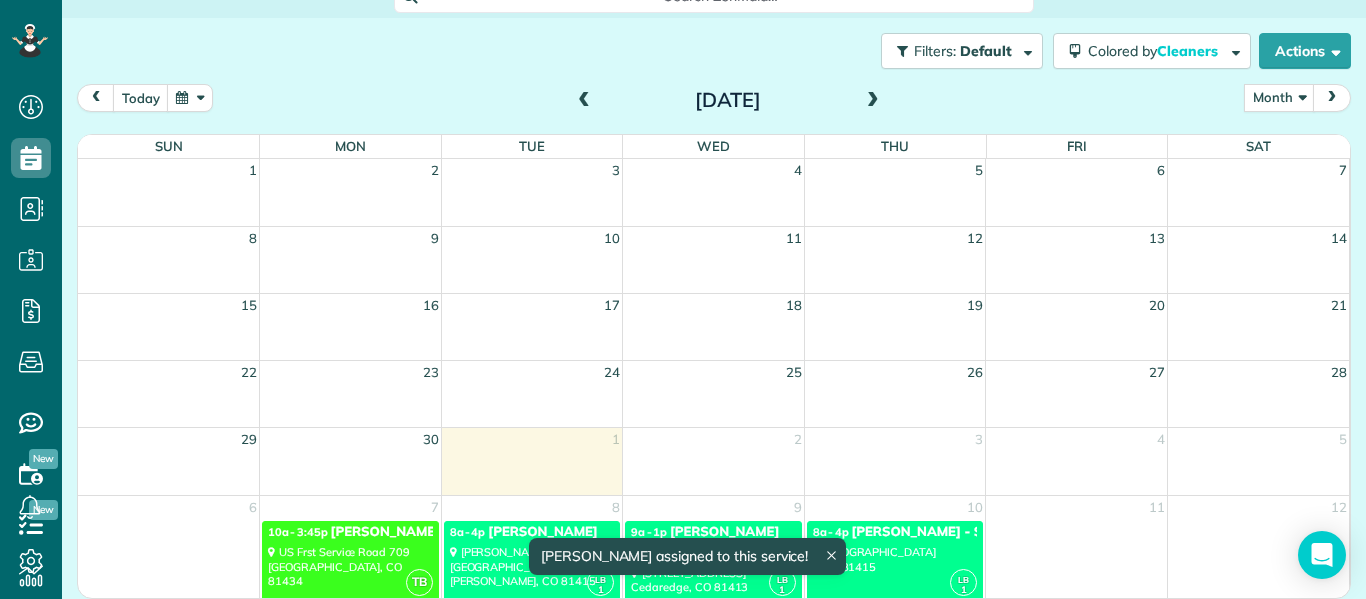 click at bounding box center (873, 101) 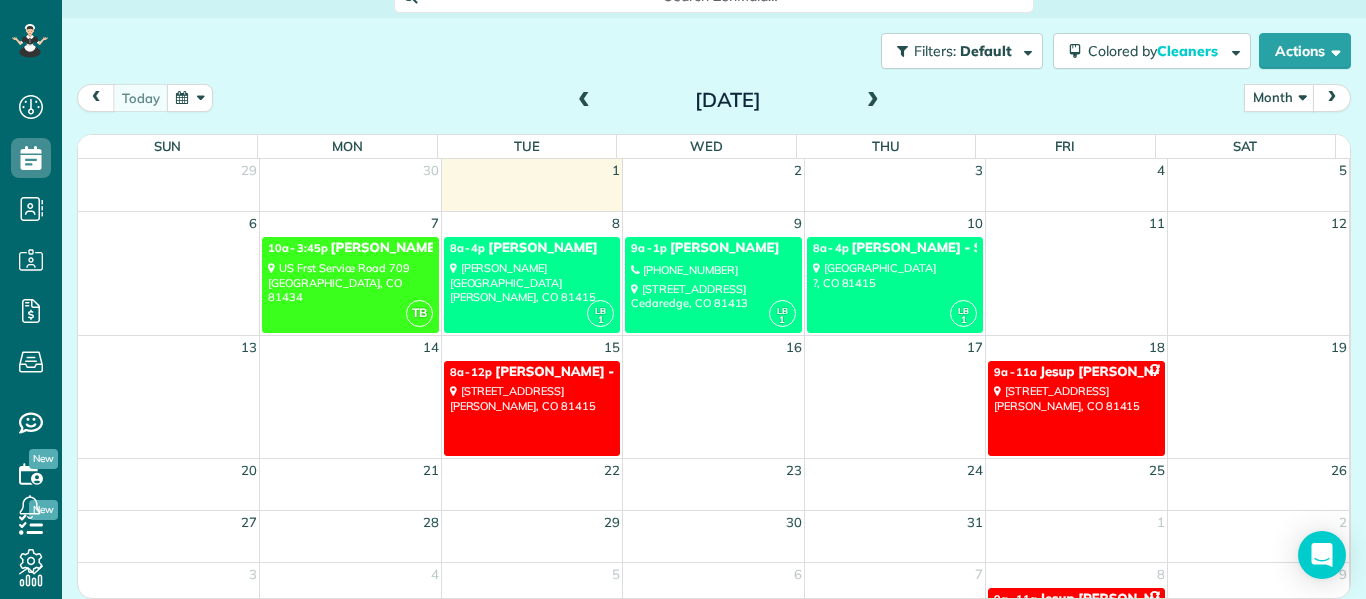 click on "8a - 12p   Emily Sinclair - Needlerock Mountain Realty 31928 B50 Road Crawford, CO 81415" at bounding box center [532, 408] 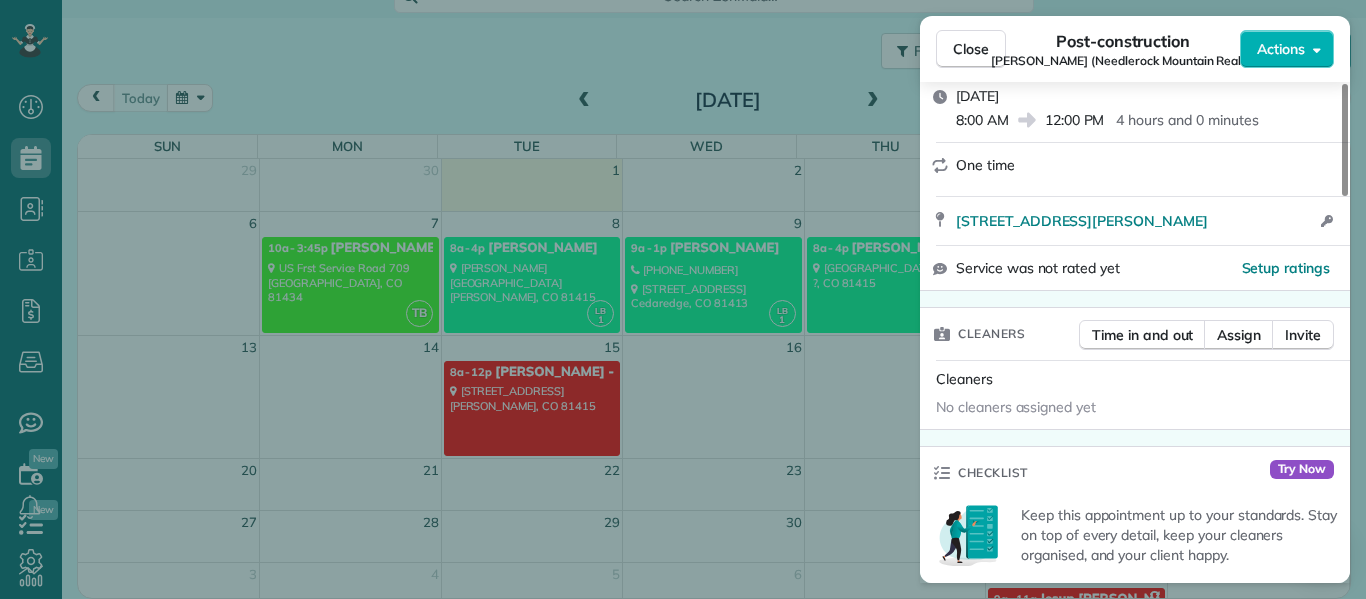 scroll, scrollTop: 313, scrollLeft: 0, axis: vertical 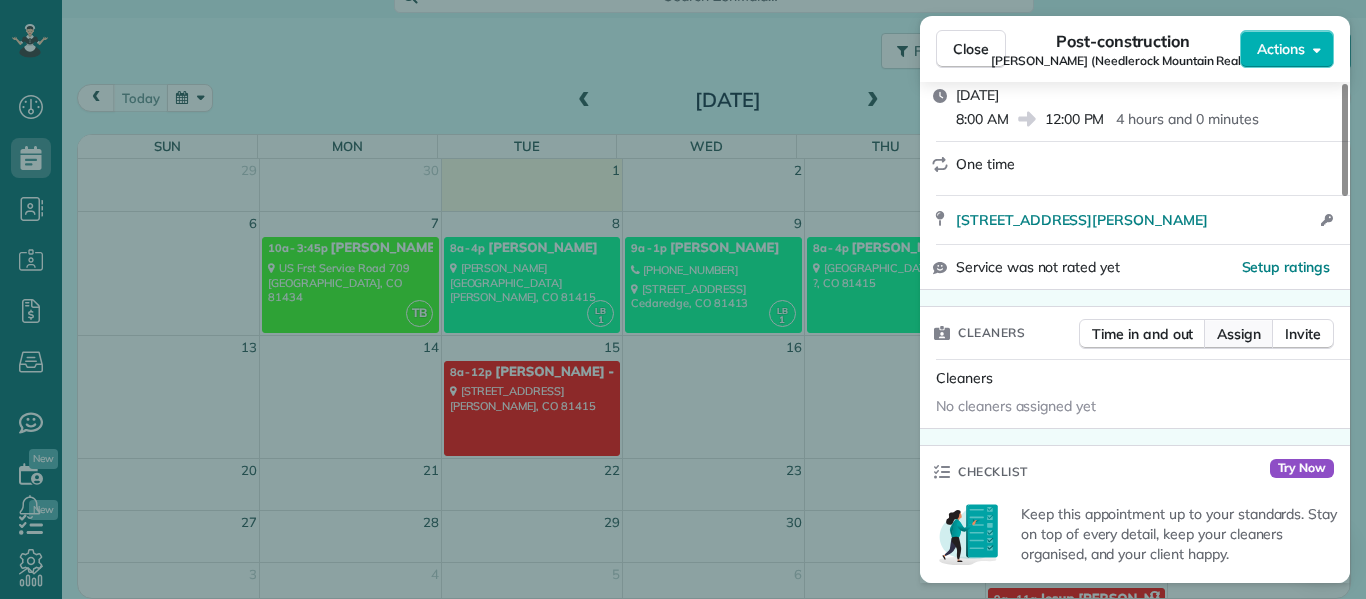 click on "Assign" at bounding box center [1239, 334] 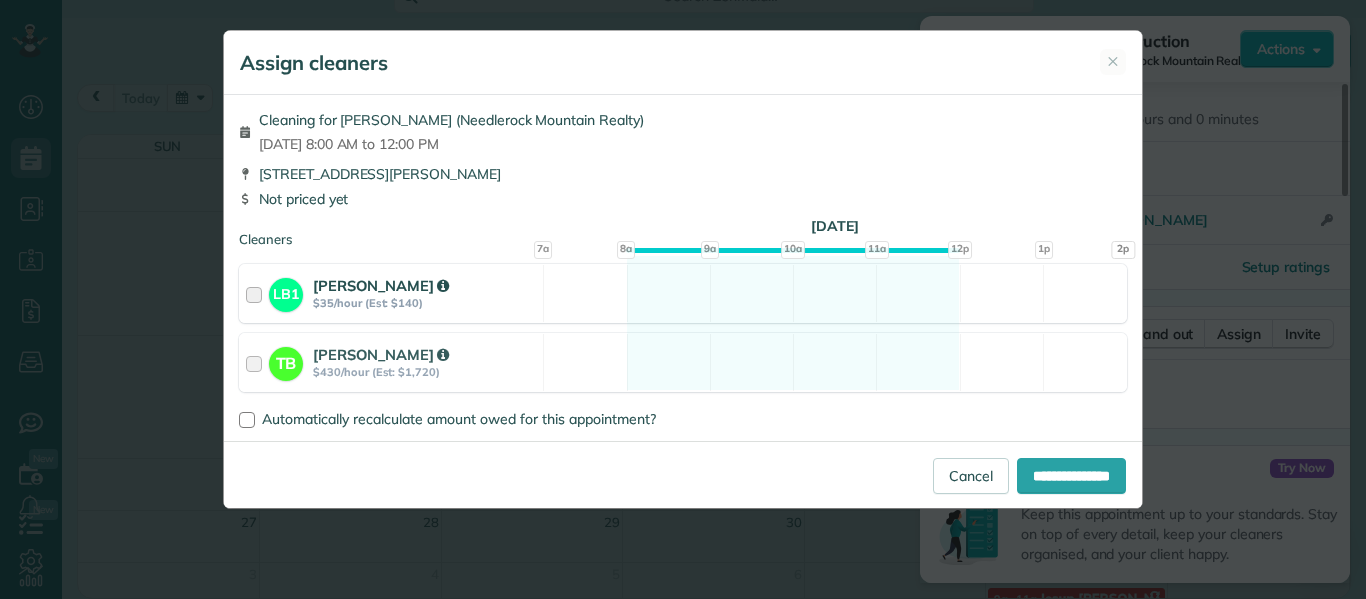 click at bounding box center [257, 293] 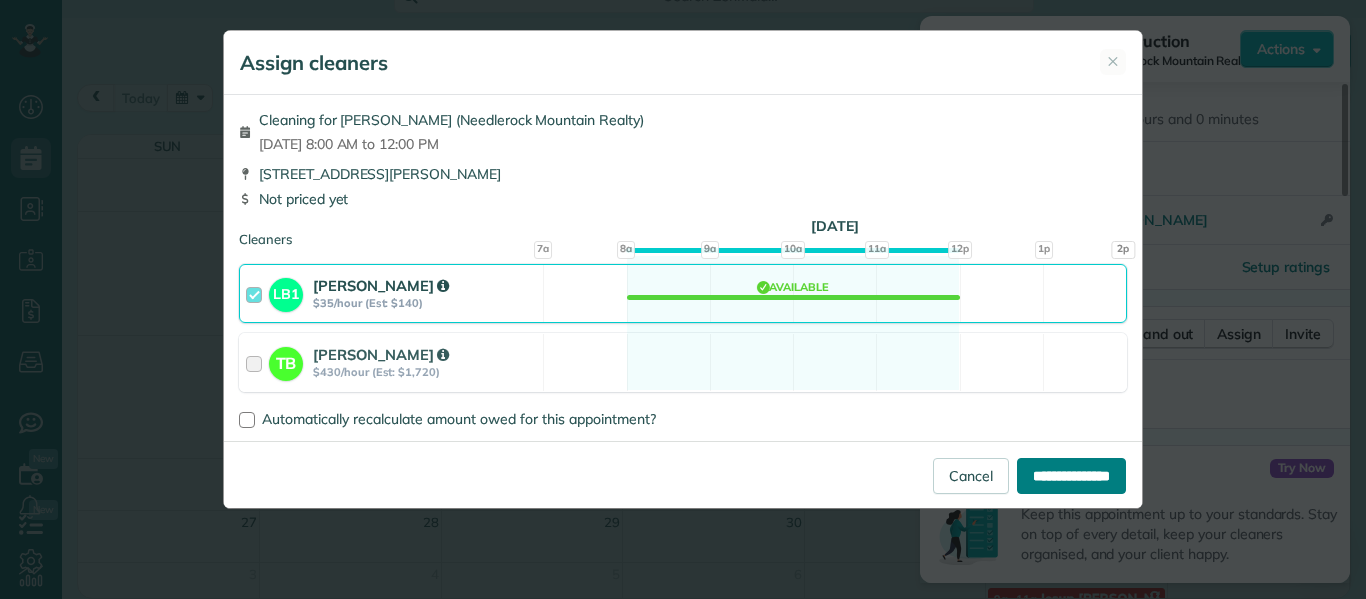 click on "**********" at bounding box center (1071, 476) 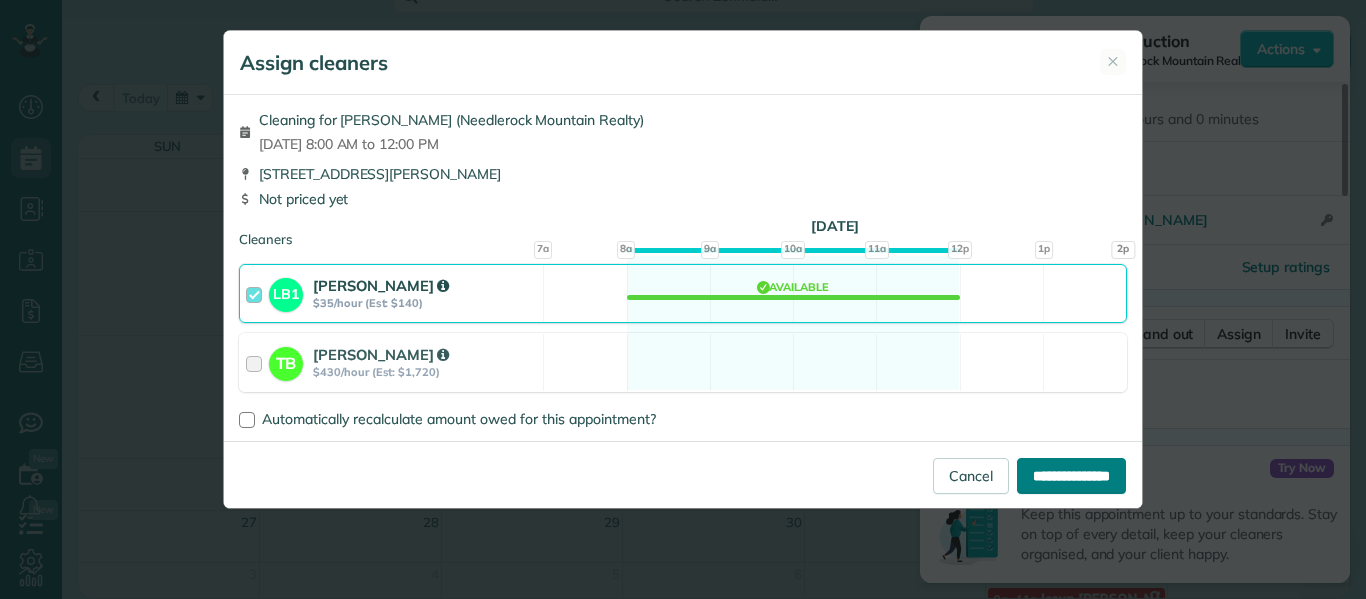 type on "**********" 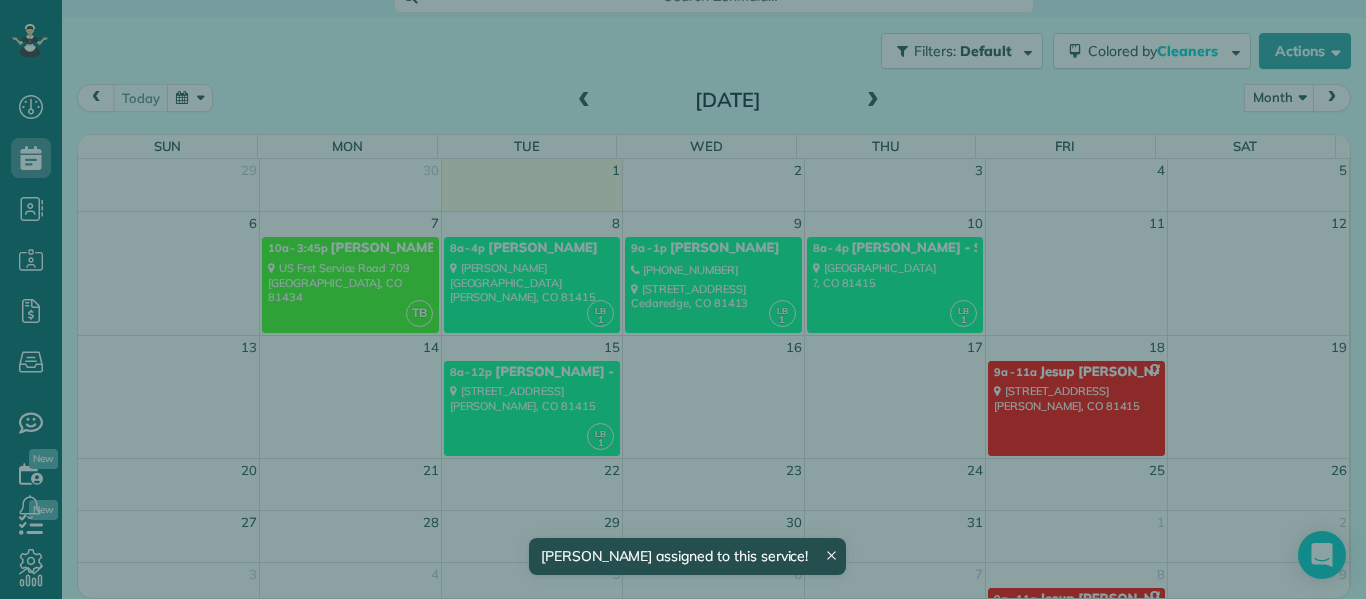 click on "Tuesday, July 15, 2025" at bounding box center [977, 408] 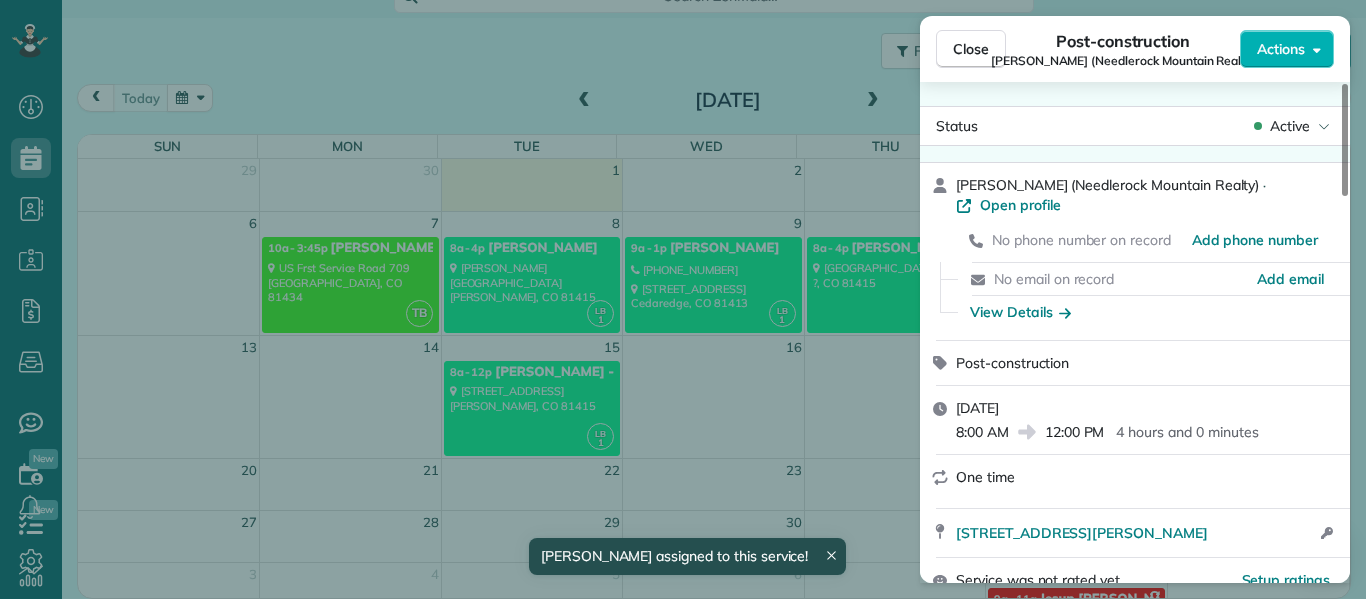 click on "Close Post-construction Emily Sinclair (Needlerock Mountain Realty) Actions Status Active Emily Sinclair (Needlerock Mountain Realty) · Open profile No phone number on record Add phone number No email on record Add email View Details Post-construction Tuesday, July 15, 2025 8:00 AM 12:00 PM 4 hours and 0 minutes One time 31928 B50 Road Crawford CO 81415 Open access information Service was not rated yet Setup ratings Cleaners Time in and out Assign Invite Cleaners Lanamae   Byler 8:00 AM 12:00 PM Checklist Try Now Keep this appointment up to your standards. Stay on top of every detail, keep your cleaners organised, and your client happy. Assign a checklist Watch a 5 min demo Billing Billing actions Price $0.00 Overcharge $0.00 Discount $0.00 Coupon discount - Primary tax - Secondary tax - Total appointment price $0.00 Tips collected New feature! $0.00 Mark as paid Total including tip $0.00 Get paid online in no-time! Send an invoice and reward your cleaners with tips Charge customer credit card - Pay Method -" at bounding box center (683, 299) 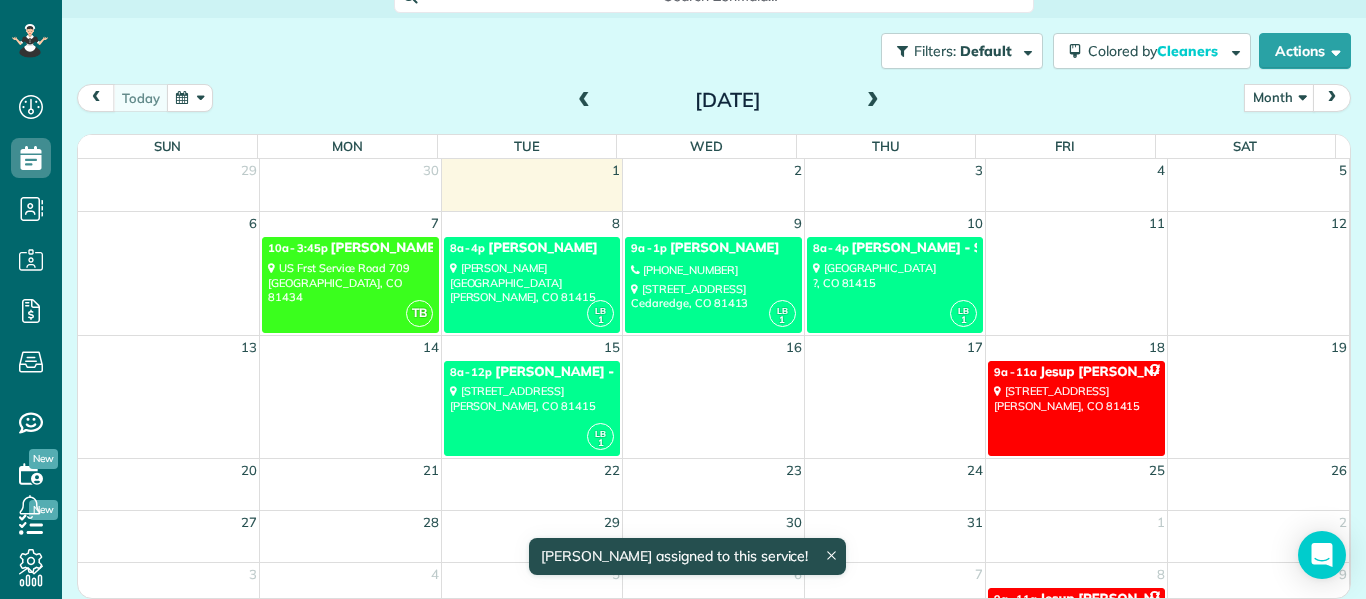 click on "40159 Cottonwood Creek Road Crawford, CO 81415" at bounding box center [1076, 398] 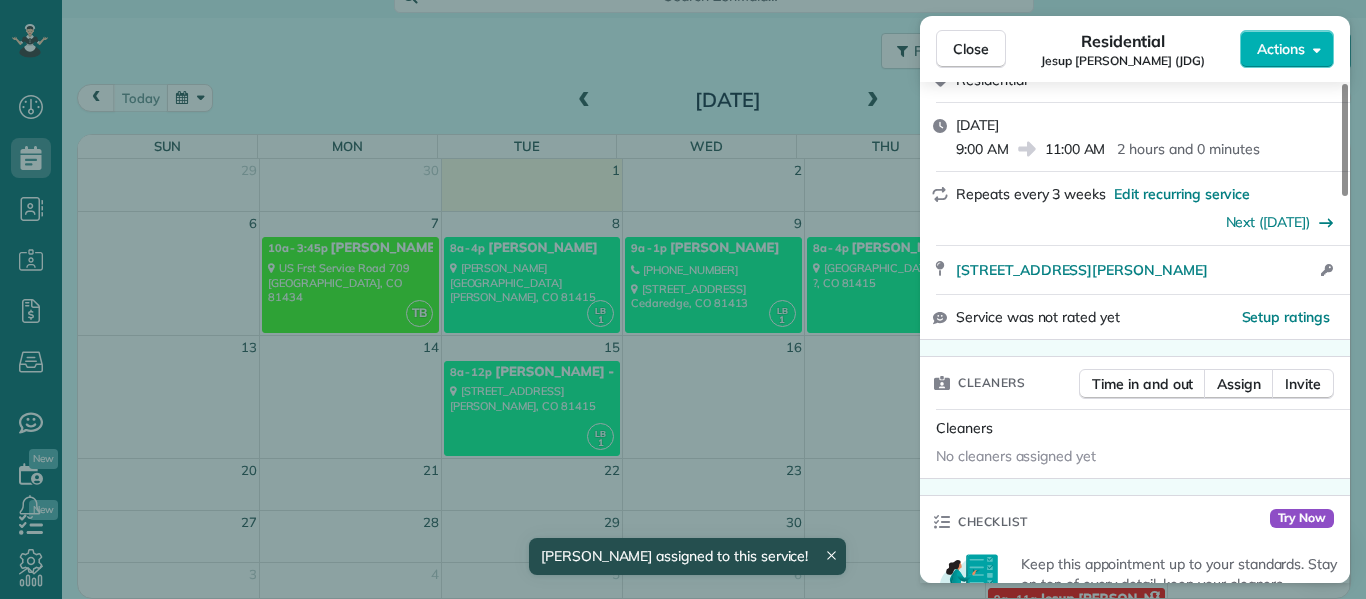 scroll, scrollTop: 264, scrollLeft: 0, axis: vertical 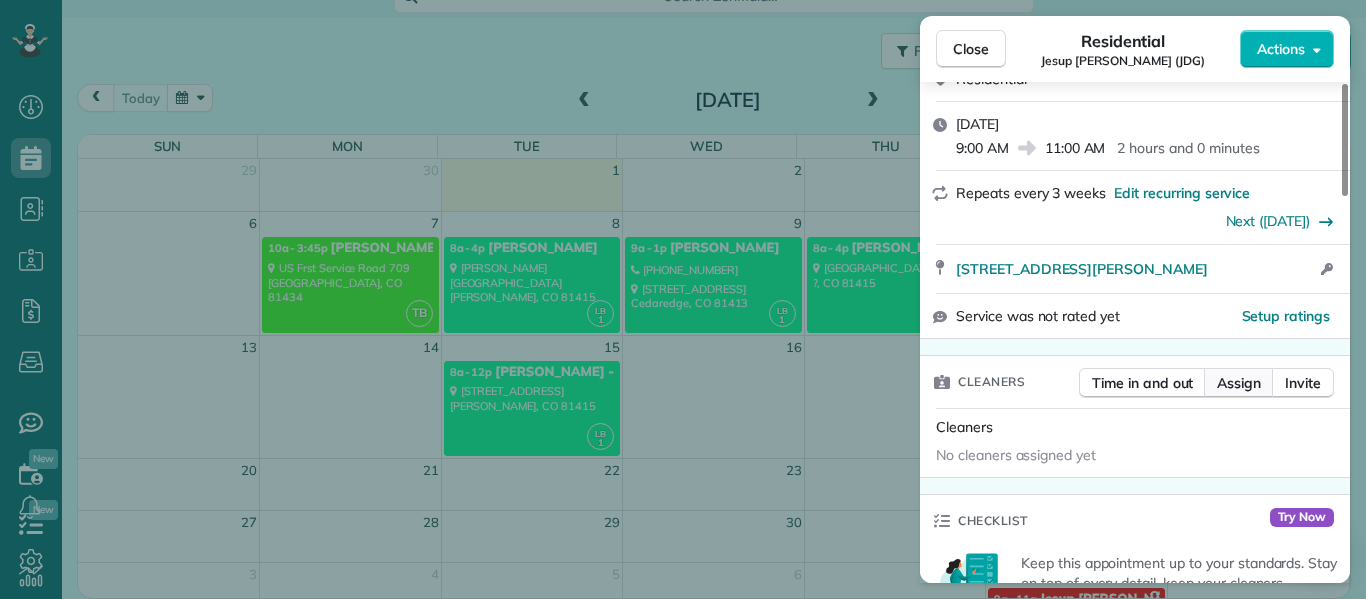click on "Assign" at bounding box center (1239, 383) 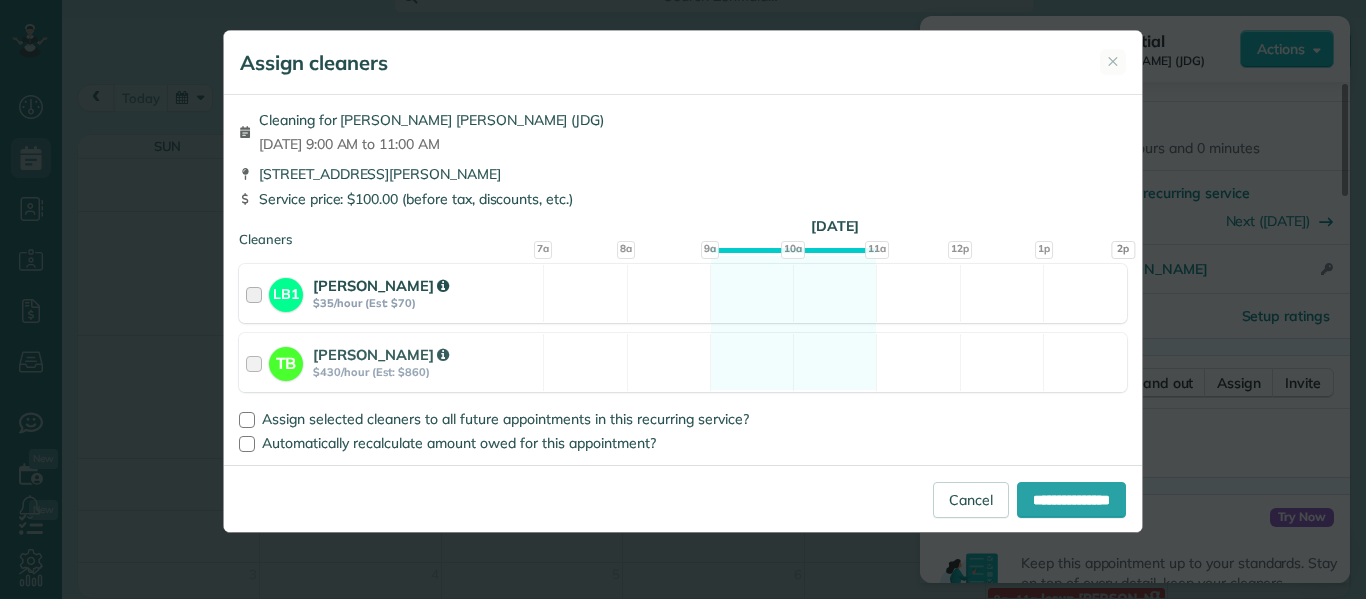 click at bounding box center [257, 293] 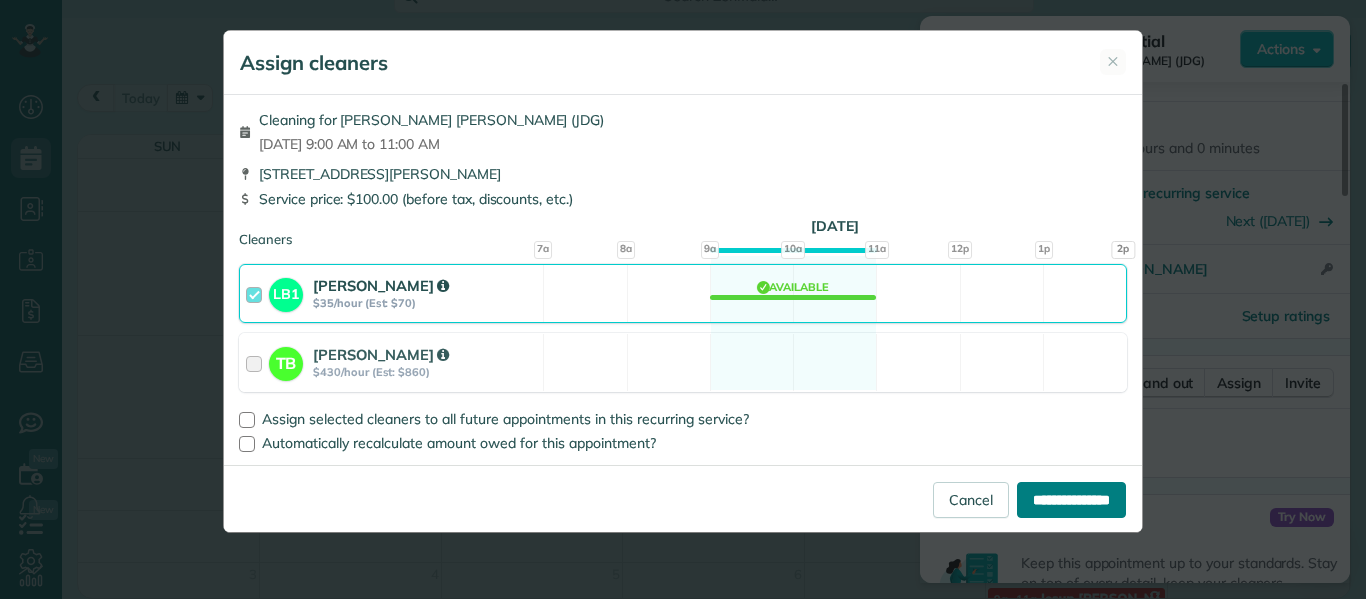 click on "**********" at bounding box center [1071, 500] 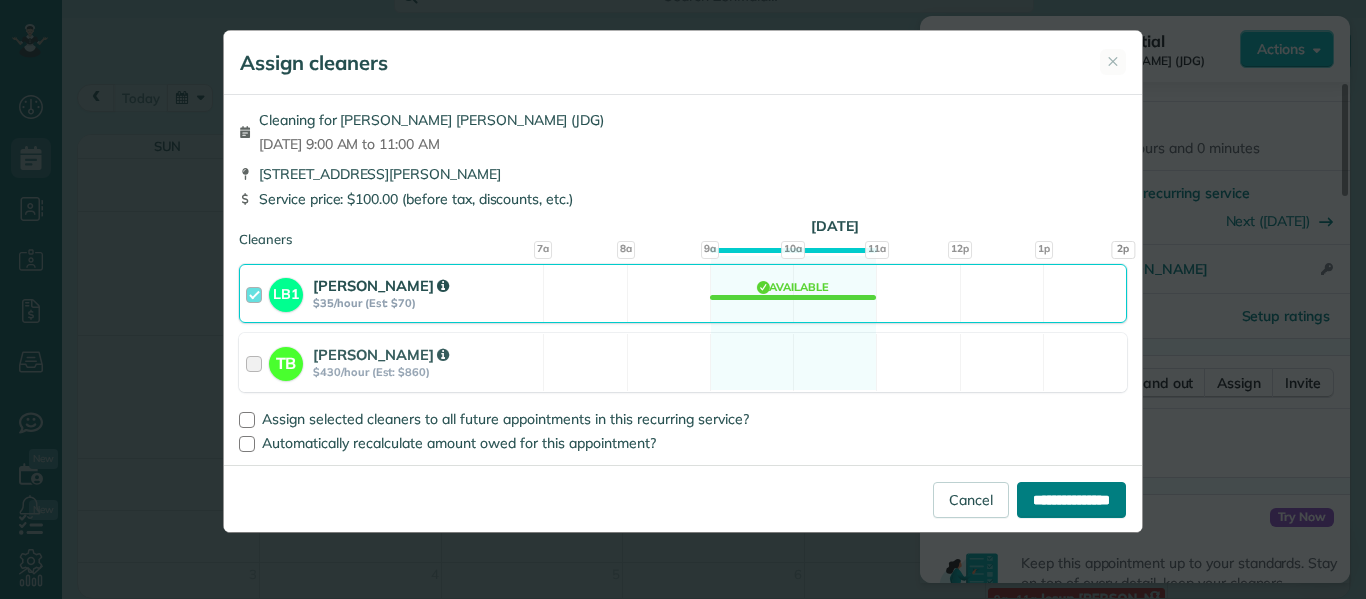type on "**********" 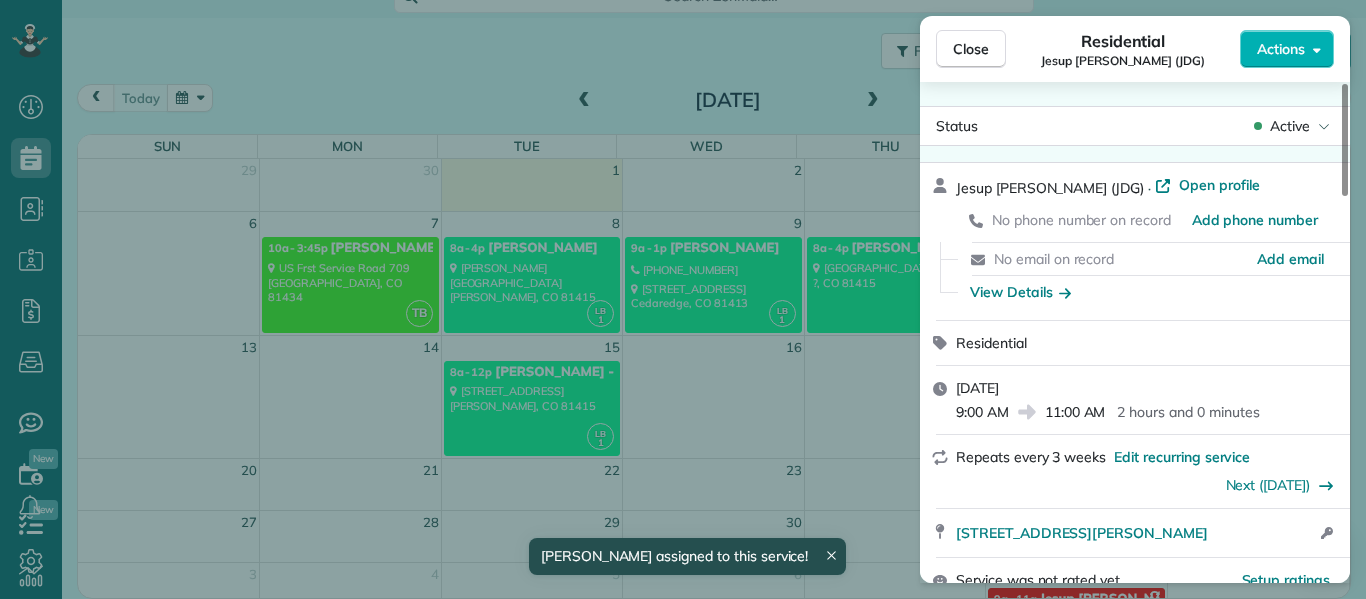 click on "Close Residential Jesup Graham (JDG) Actions Status Active Jesup Graham (JDG) · Open profile No phone number on record Add phone number No email on record Add email View Details Residential Friday, July 18, 2025 9:00 AM 11:00 AM 2 hours and 0 minutes Repeats every 3 weeks Edit recurring service Next (Aug 08) 40159 Cottonwood Creek Road Crawford CO 81415 Open access information Service was not rated yet Setup ratings Cleaners Time in and out Assign Invite Cleaners Lanamae   Byler 9:00 AM 11:00 AM Checklist Try Now Keep this appointment up to your standards. Stay on top of every detail, keep your cleaners organised, and your client happy. Assign a checklist Watch a 5 min demo Billing Billing actions Price $100.00 Overcharge $0.00 Discount $0.00 Coupon discount - Primary tax - Secondary tax - Total appointment price $100.00 Tips collected New feature! $0.00 Unpaid Mark as paid Total including tip $100.00 Get paid online in no-time! Send an invoice and reward your cleaners with tips Charge customer credit card -" at bounding box center (683, 299) 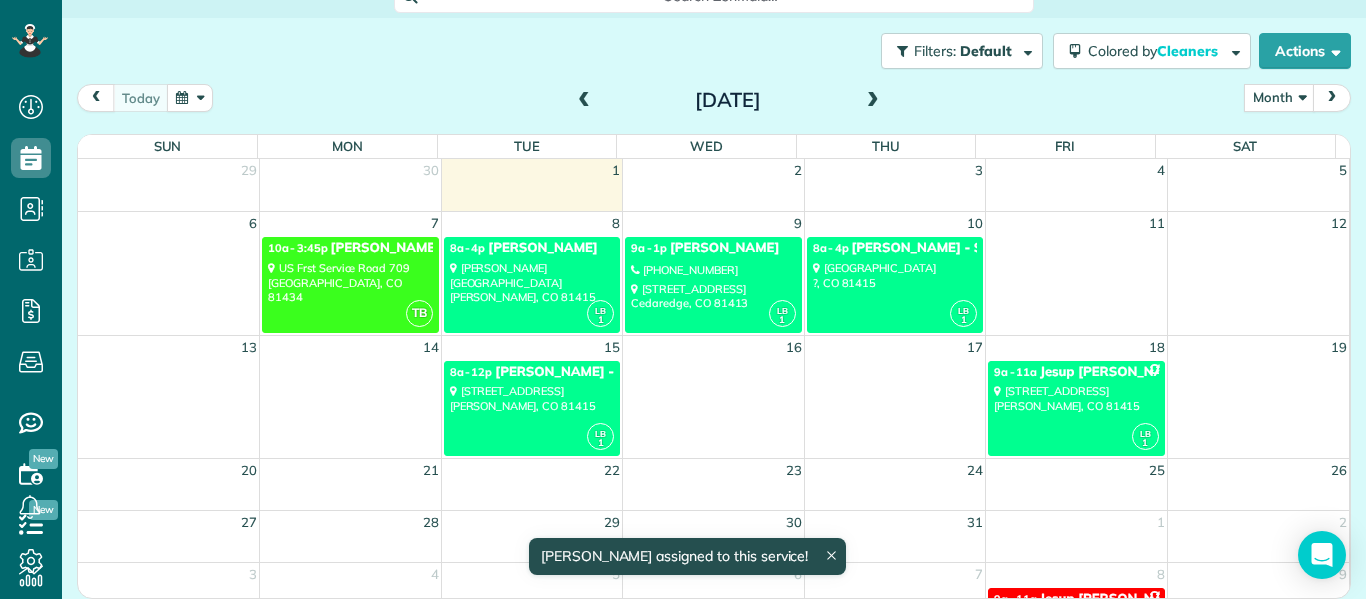 scroll, scrollTop: 85, scrollLeft: 0, axis: vertical 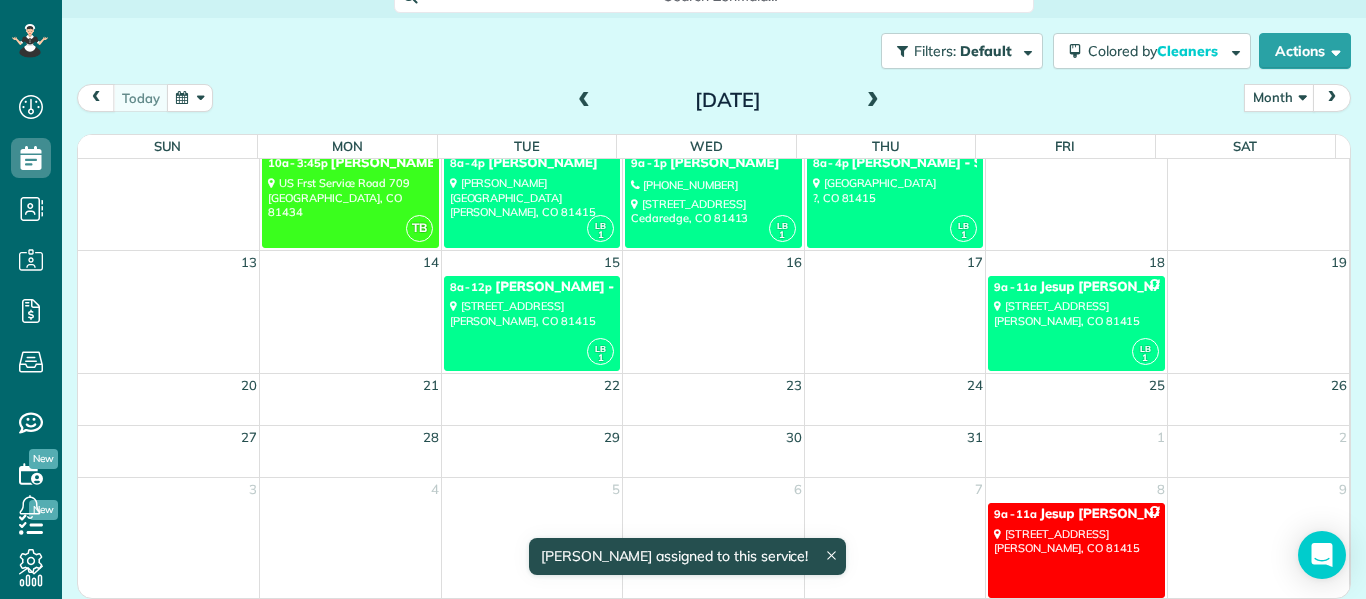 click on "40159 Cottonwood Creek Road Crawford, CO 81415" at bounding box center [1076, 541] 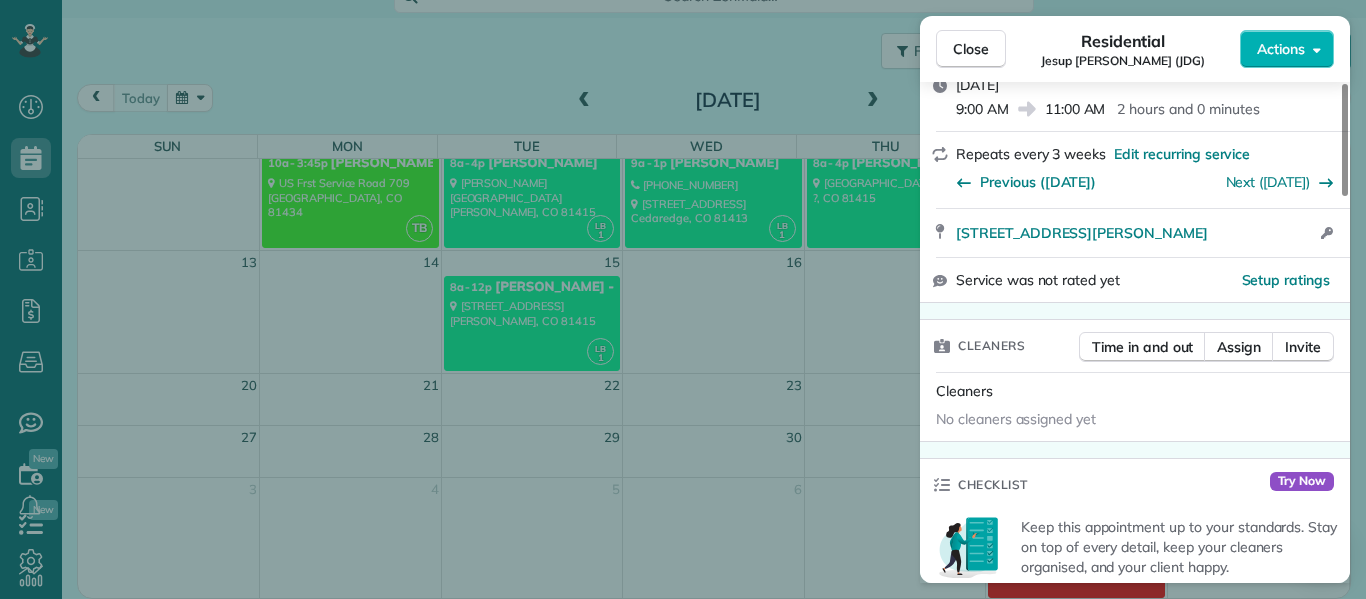 scroll, scrollTop: 305, scrollLeft: 0, axis: vertical 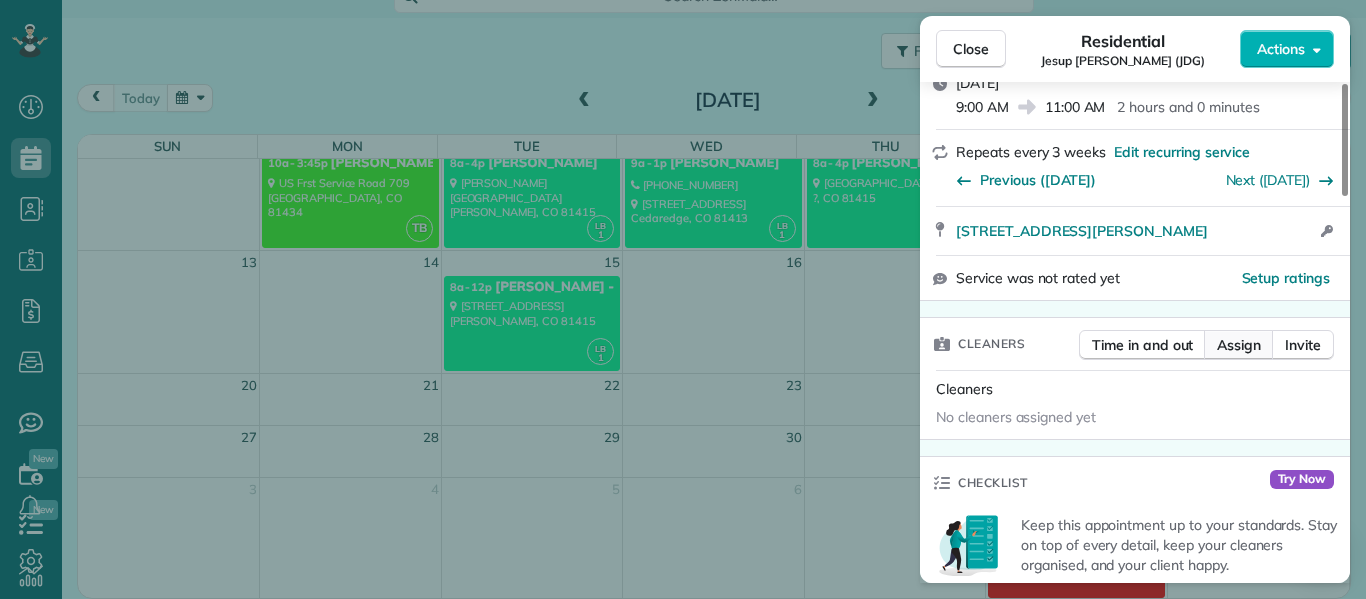 click on "Assign" at bounding box center (1239, 345) 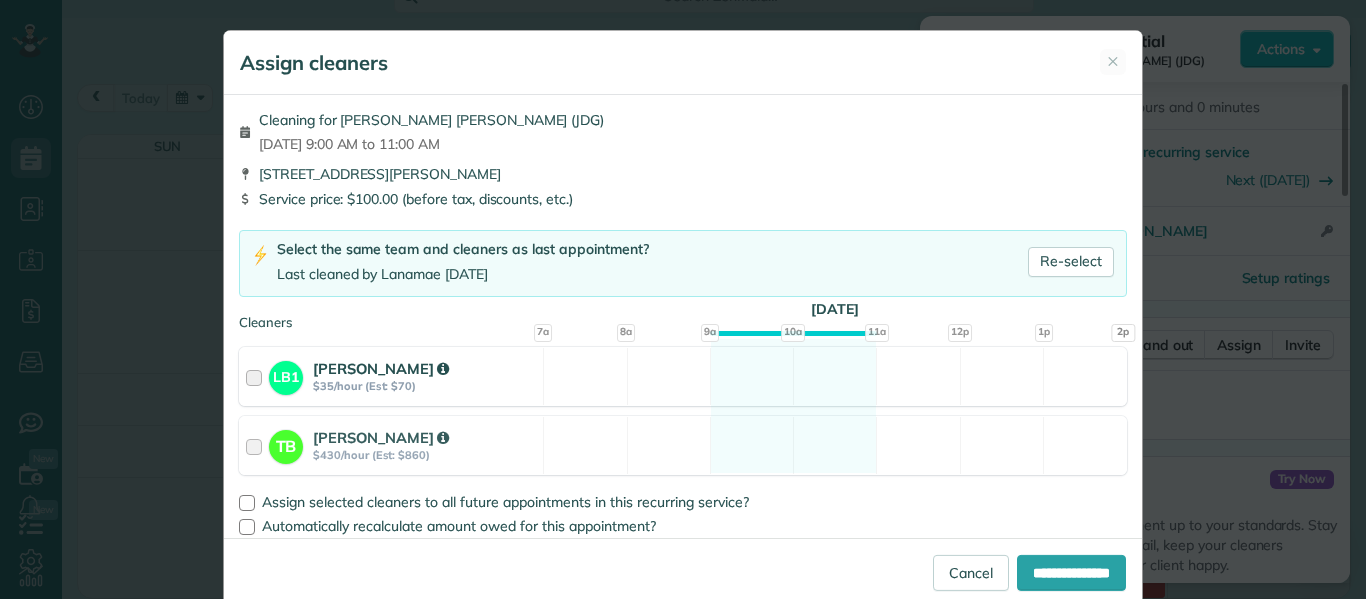 click at bounding box center (257, 376) 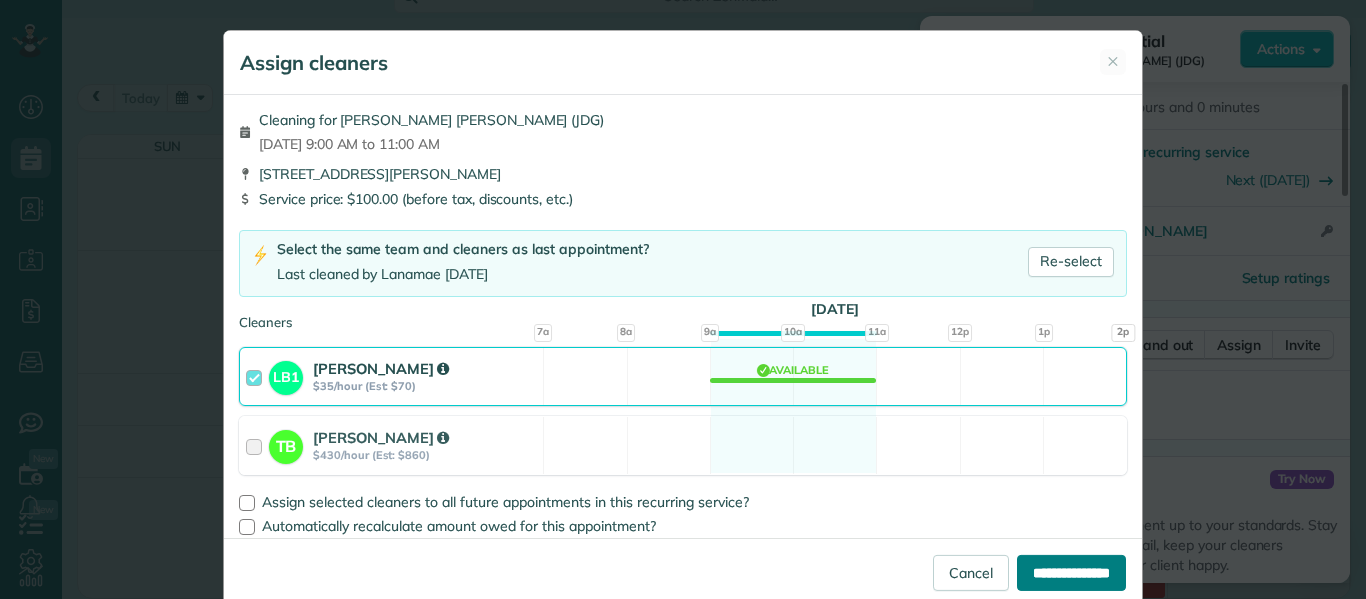click on "**********" at bounding box center [1071, 573] 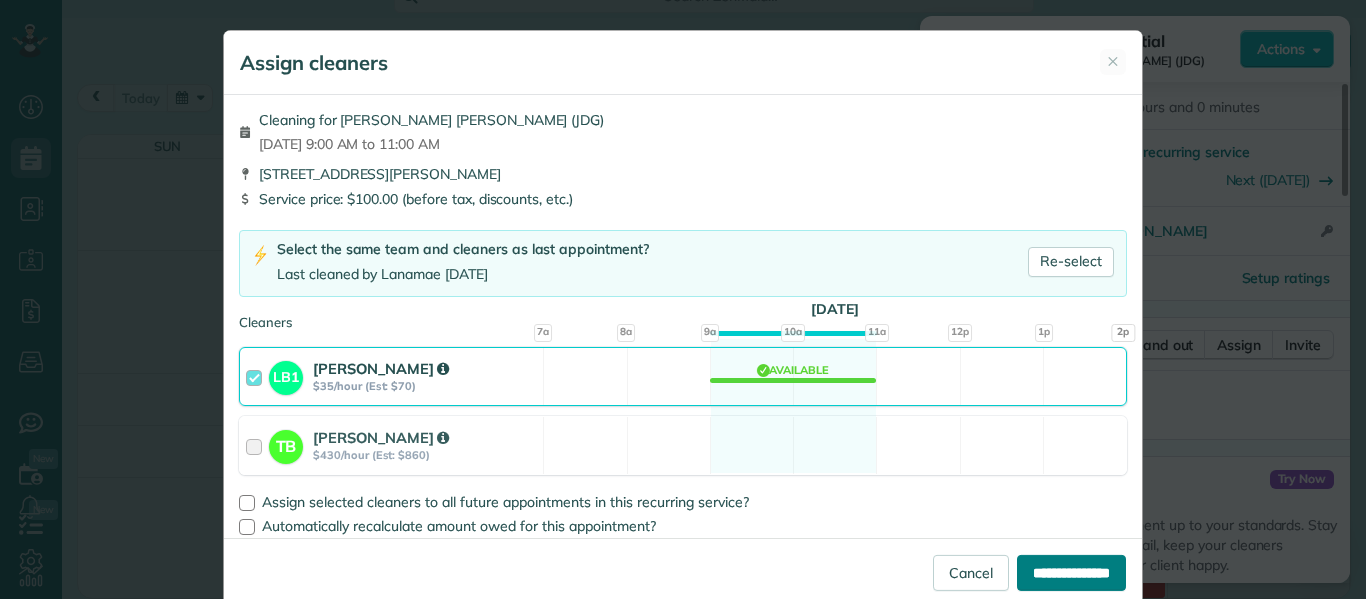 type on "**********" 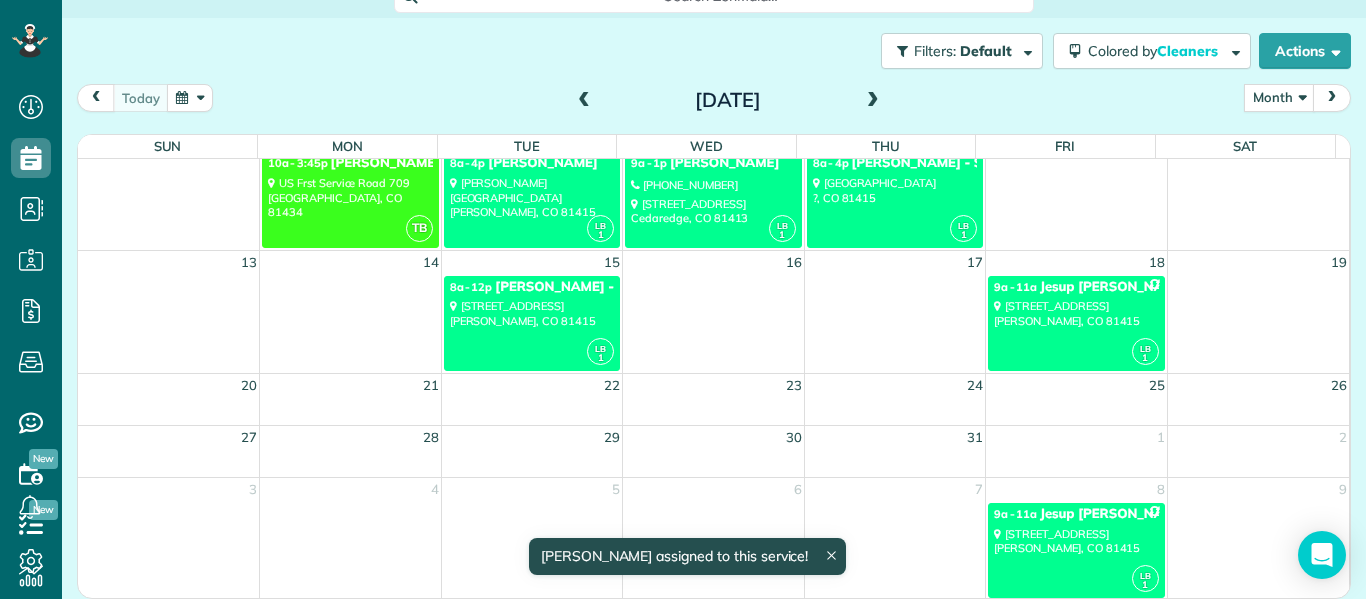 scroll, scrollTop: 85, scrollLeft: 0, axis: vertical 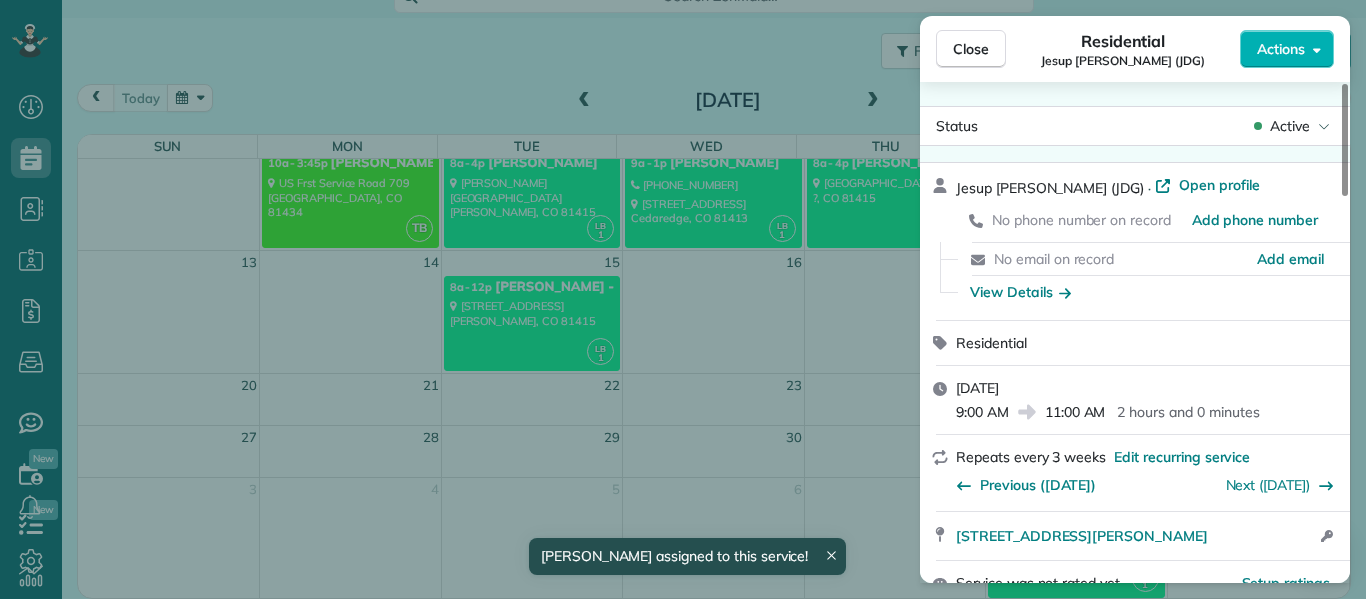 click on "Close Residential Jesup Graham (JDG) Actions Status Active Jesup Graham (JDG) · Open profile No phone number on record Add phone number No email on record Add email View Details Residential Friday, August 08, 2025 9:00 AM 11:00 AM 2 hours and 0 minutes Repeats every 3 weeks Edit recurring service Previous (Jul 18) Next (Aug 29) 40159 Cottonwood Creek Road Crawford CO 81415 Open access information Service was not rated yet Setup ratings Cleaners Time in and out Assign Invite Cleaners Lanamae   Byler 9:00 AM 11:00 AM Checklist Try Now Keep this appointment up to your standards. Stay on top of every detail, keep your cleaners organised, and your client happy. Assign a checklist Watch a 5 min demo Billing Billing actions Price $100.00 Overcharge $0.00 Discount $0.00 Coupon discount - Primary tax - Secondary tax - Total appointment price $100.00 Tips collected New feature! $0.00 Unpaid Mark as paid Total including tip $100.00 Get paid online in no-time! Send an invoice and reward your cleaners with tips - - Notes" at bounding box center (683, 299) 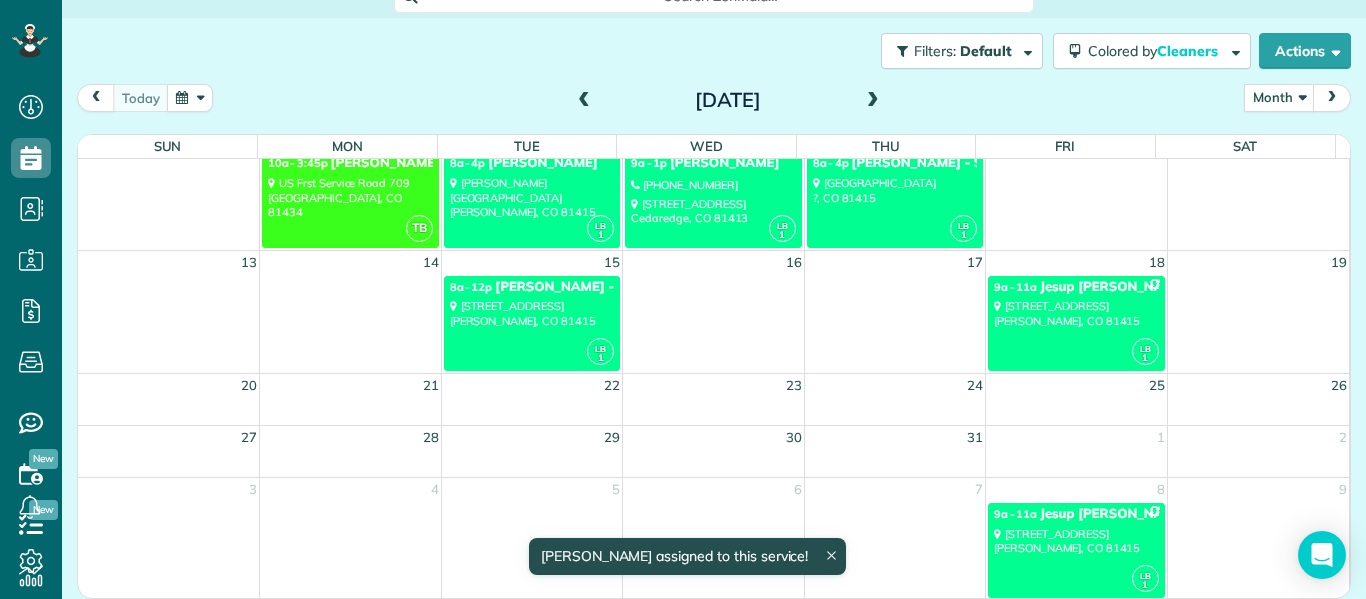 scroll, scrollTop: 0, scrollLeft: 0, axis: both 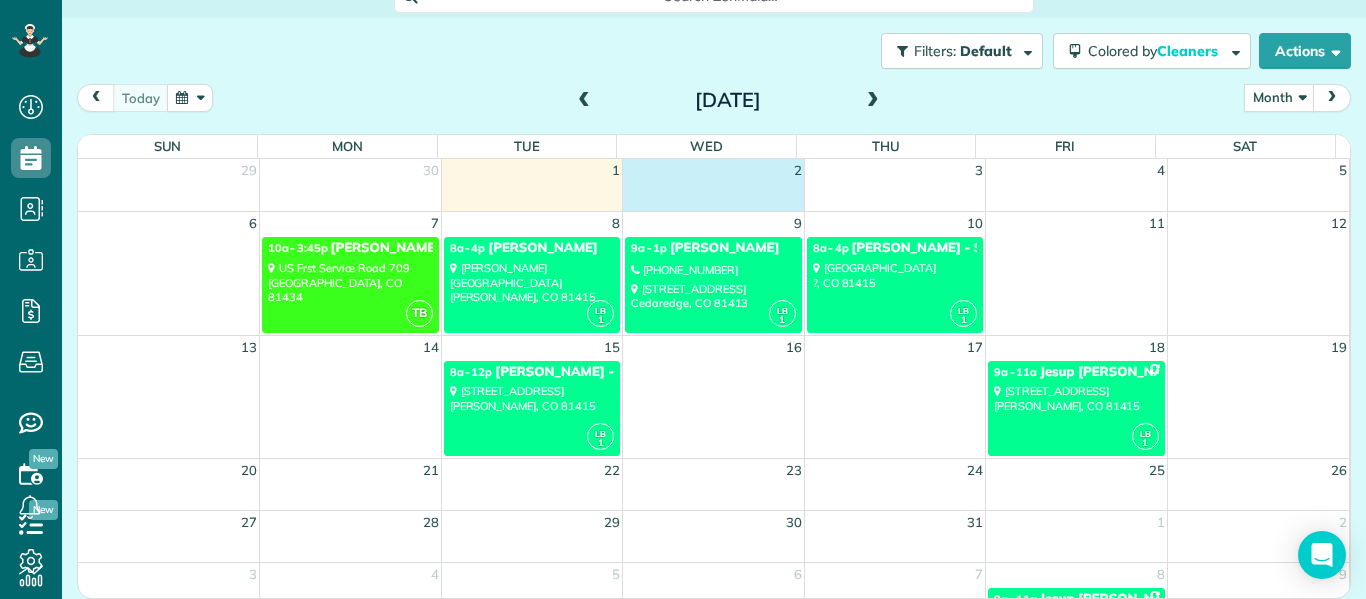 click on "29 30 1 2 3 4 5" at bounding box center (713, 185) 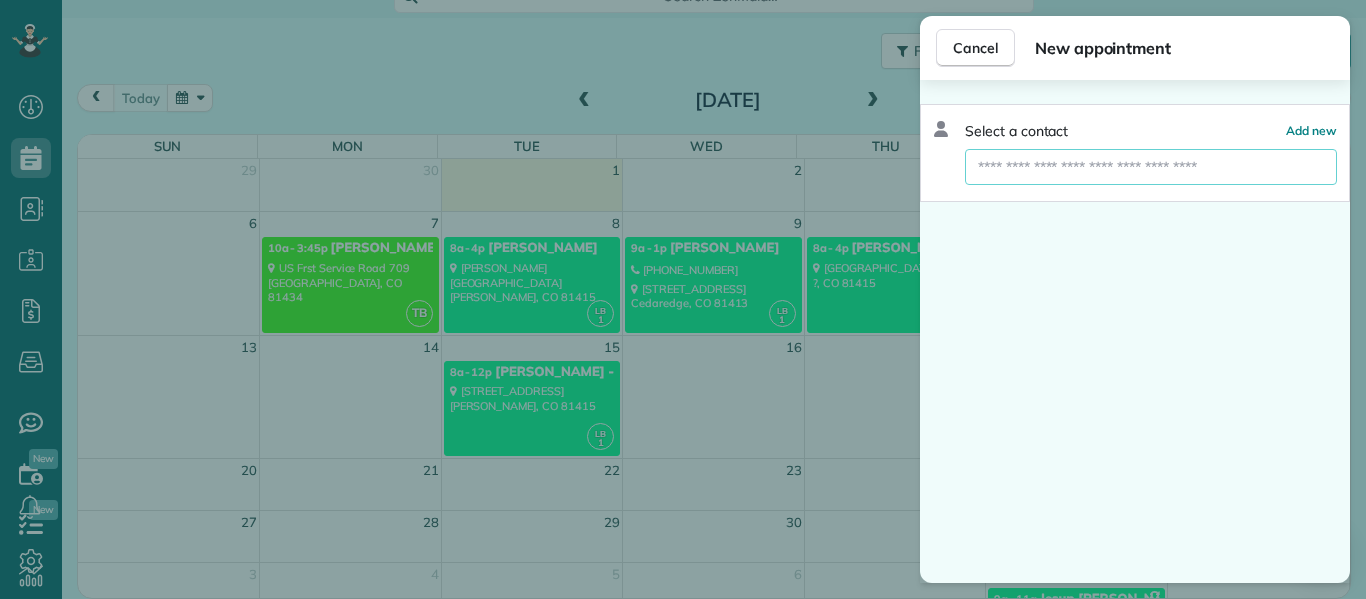 click at bounding box center (1151, 167) 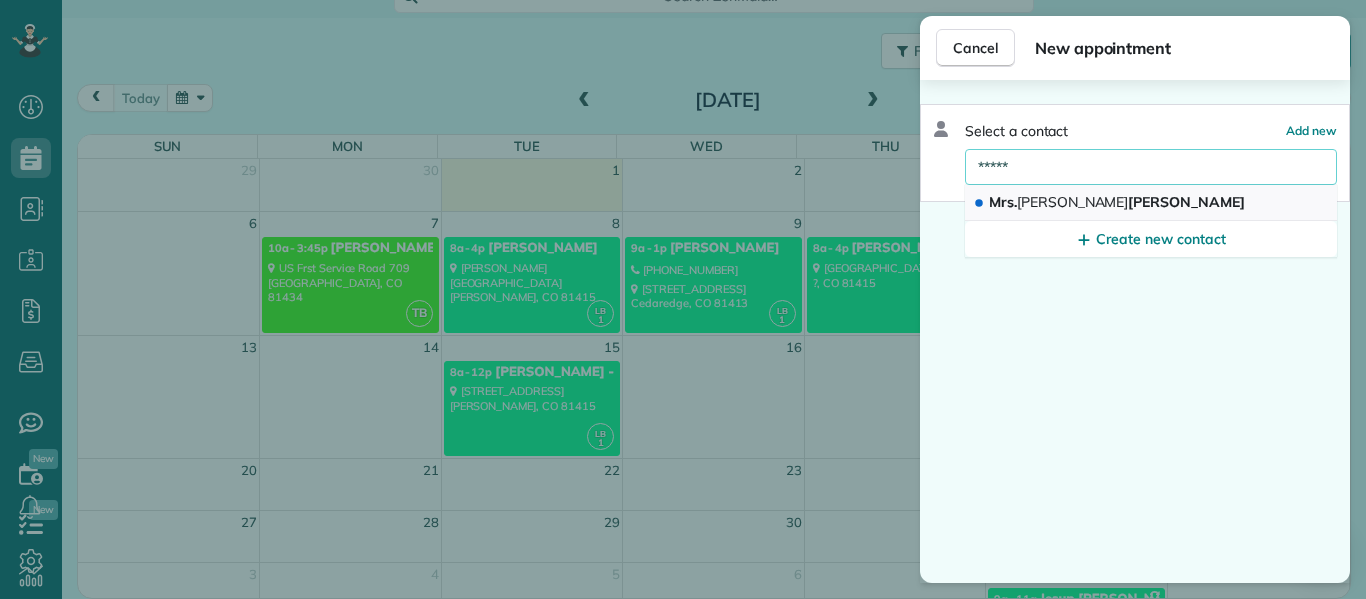 type on "*****" 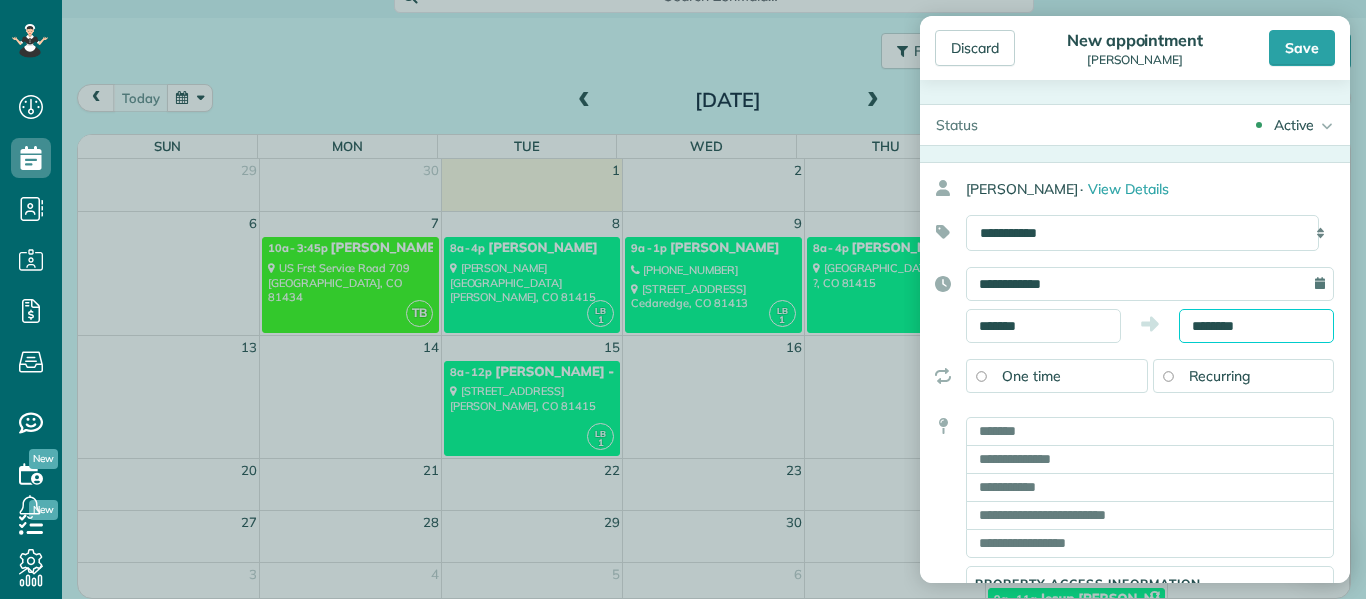 click on "********" at bounding box center [1256, 326] 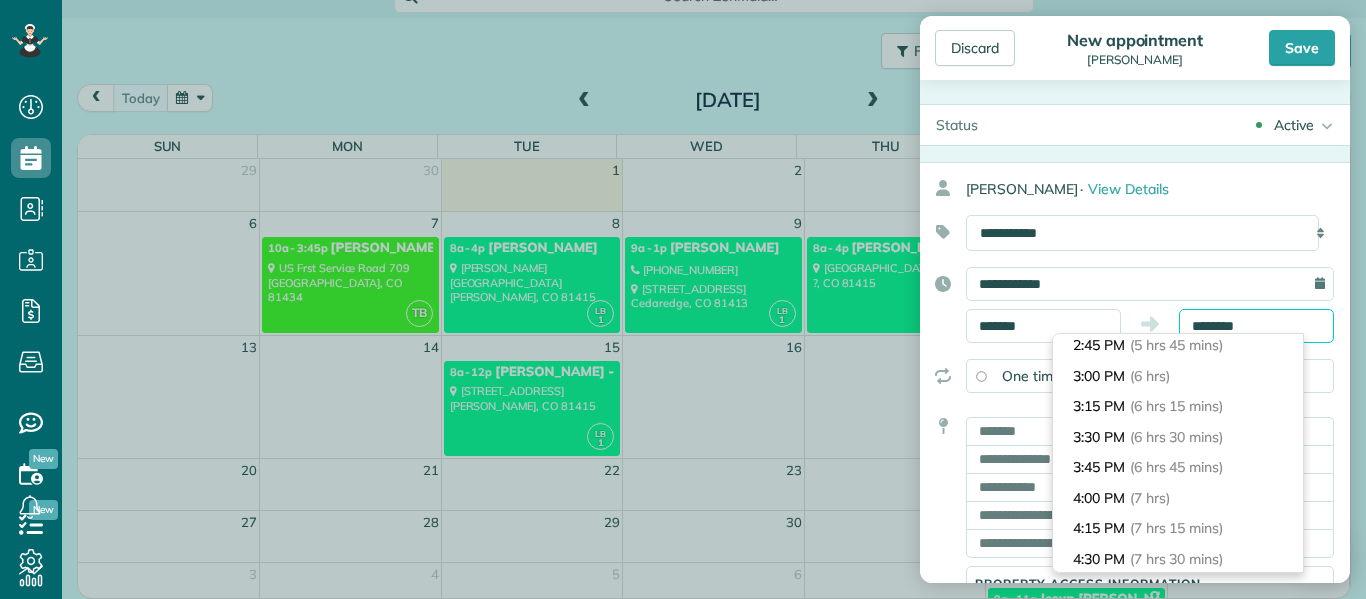 scroll, scrollTop: 711, scrollLeft: 0, axis: vertical 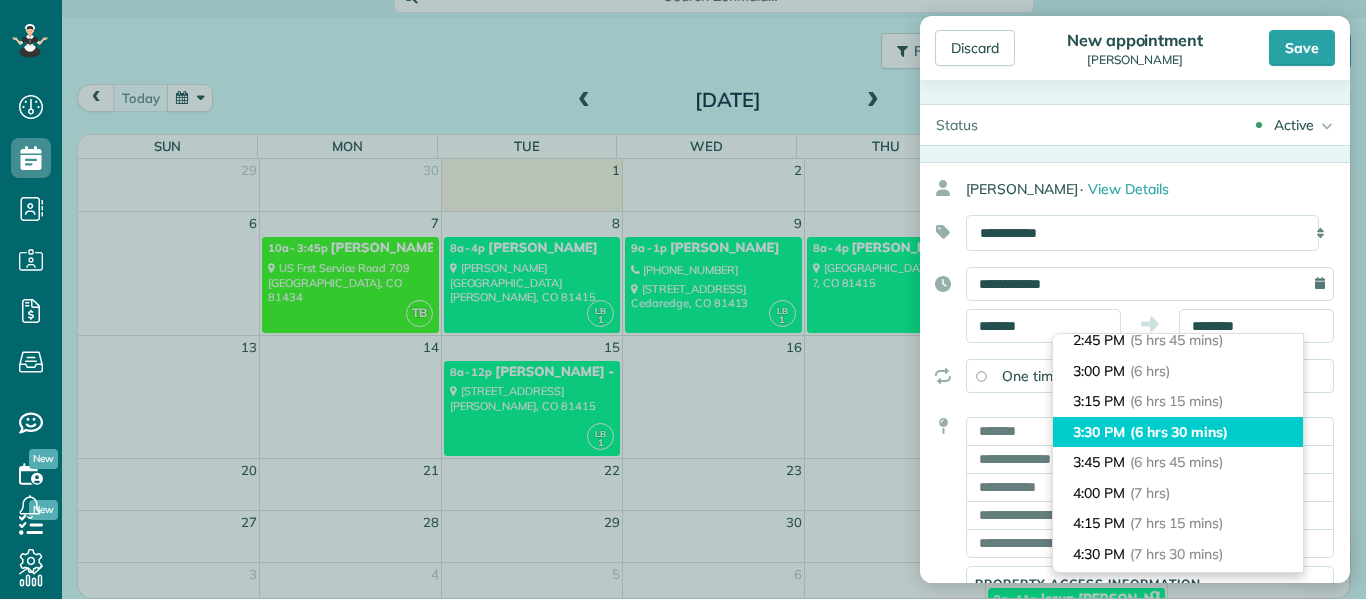 type on "*******" 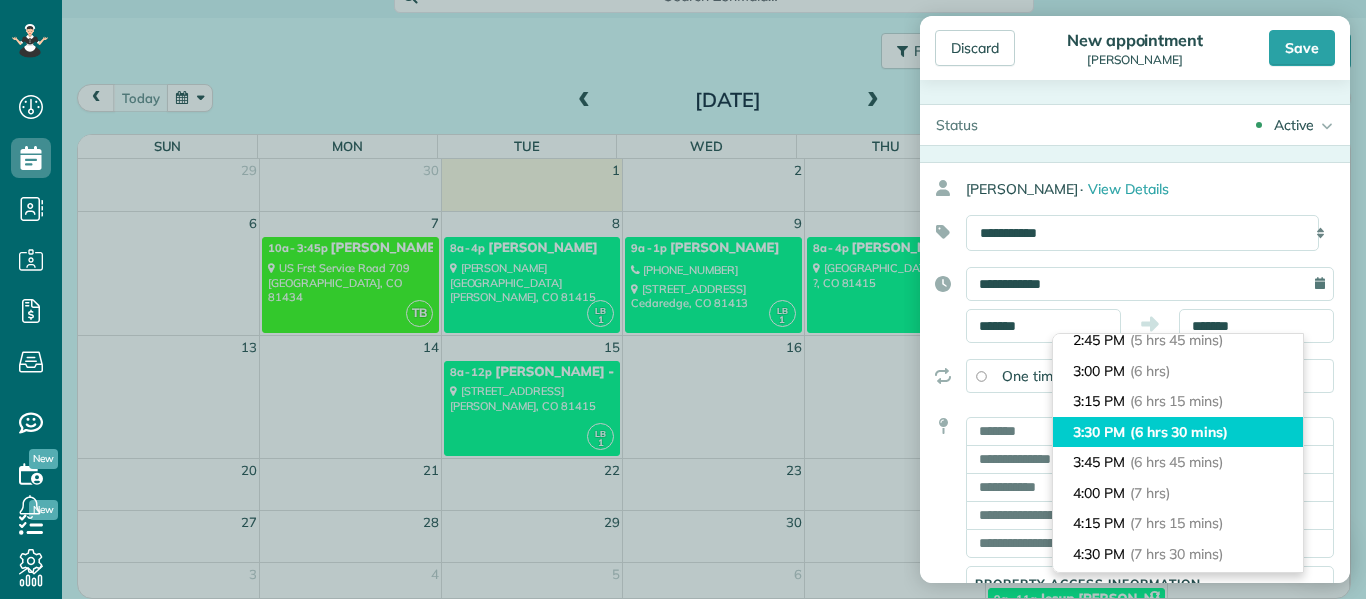click on "(6 hrs 30 mins)" at bounding box center (1179, 432) 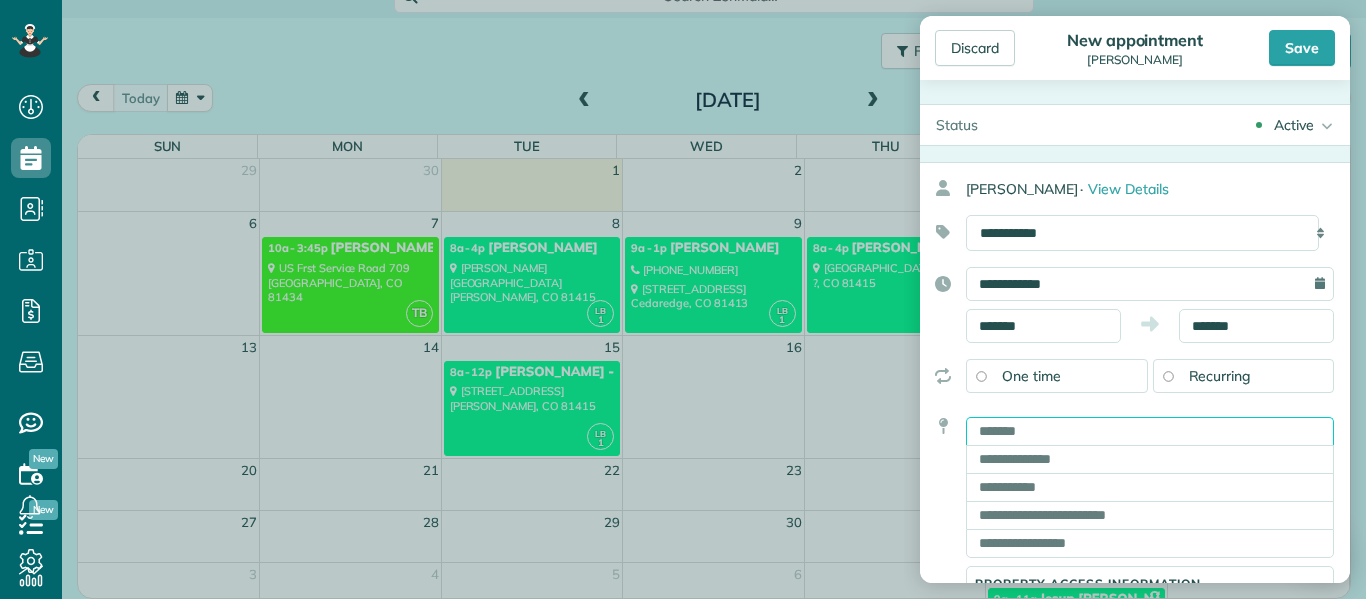 click at bounding box center (1150, 431) 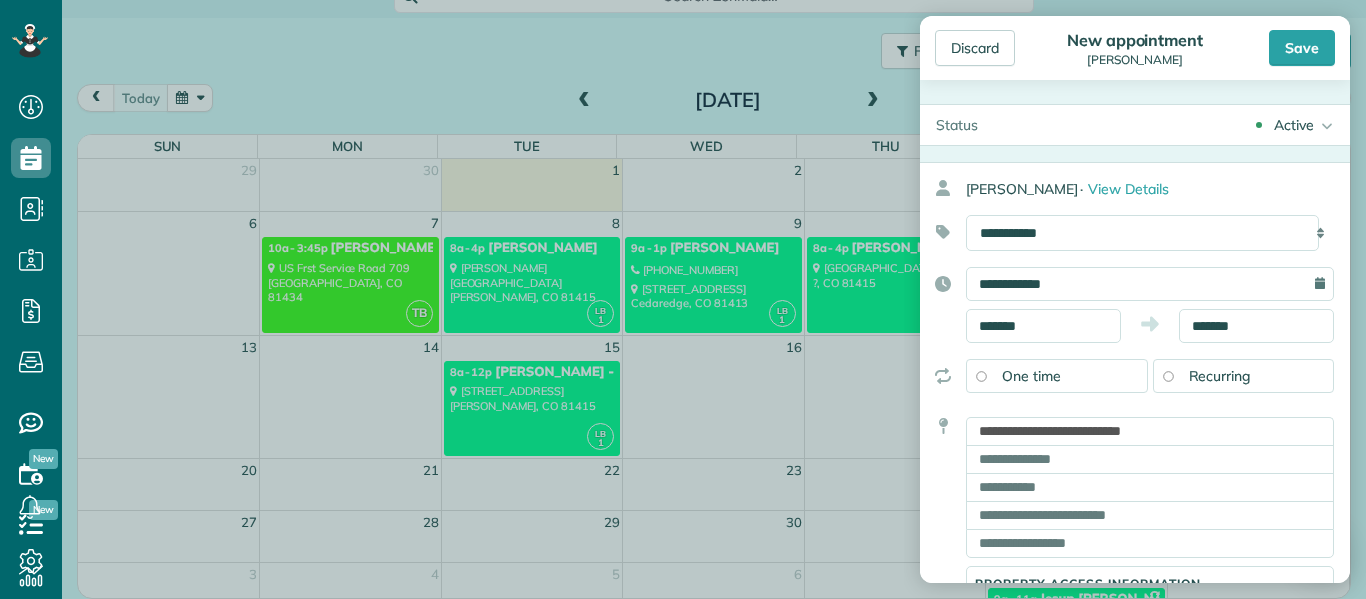 type on "**********" 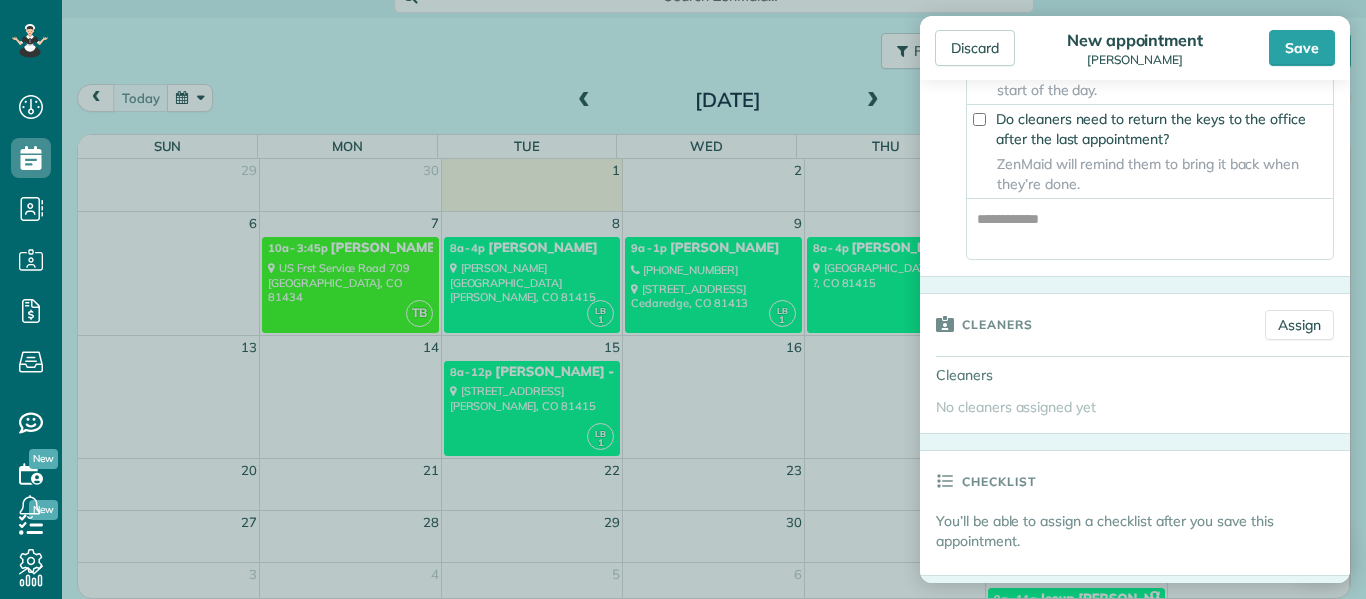 scroll, scrollTop: 592, scrollLeft: 0, axis: vertical 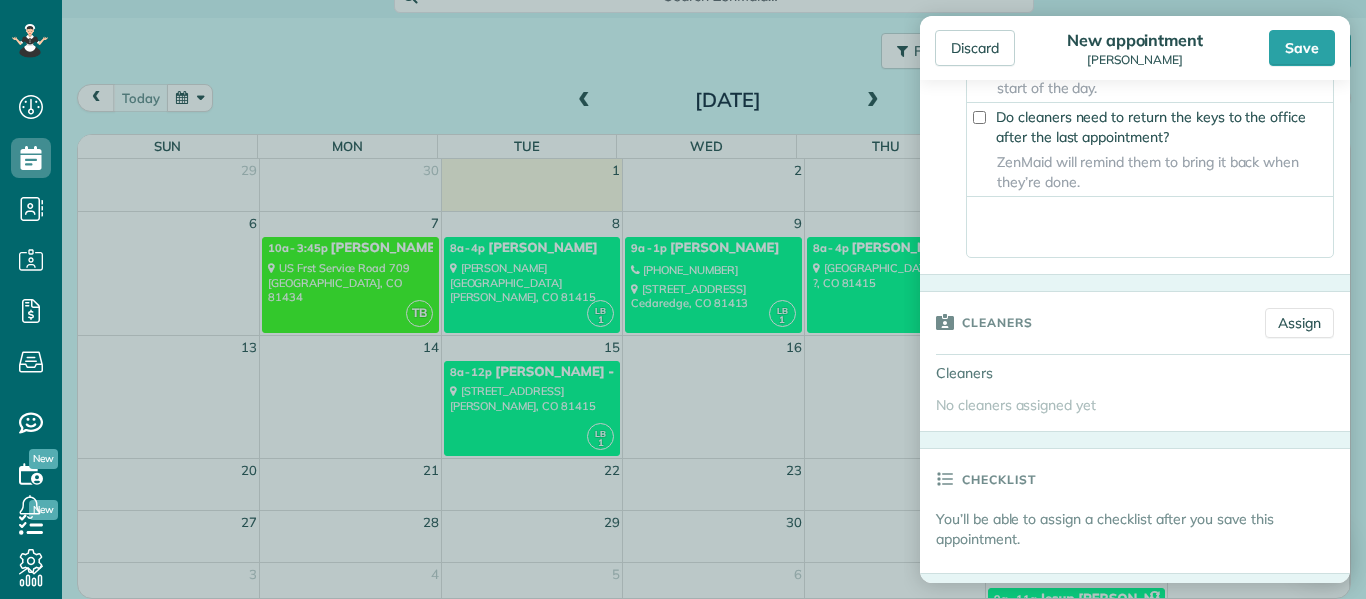 click at bounding box center (1150, 227) 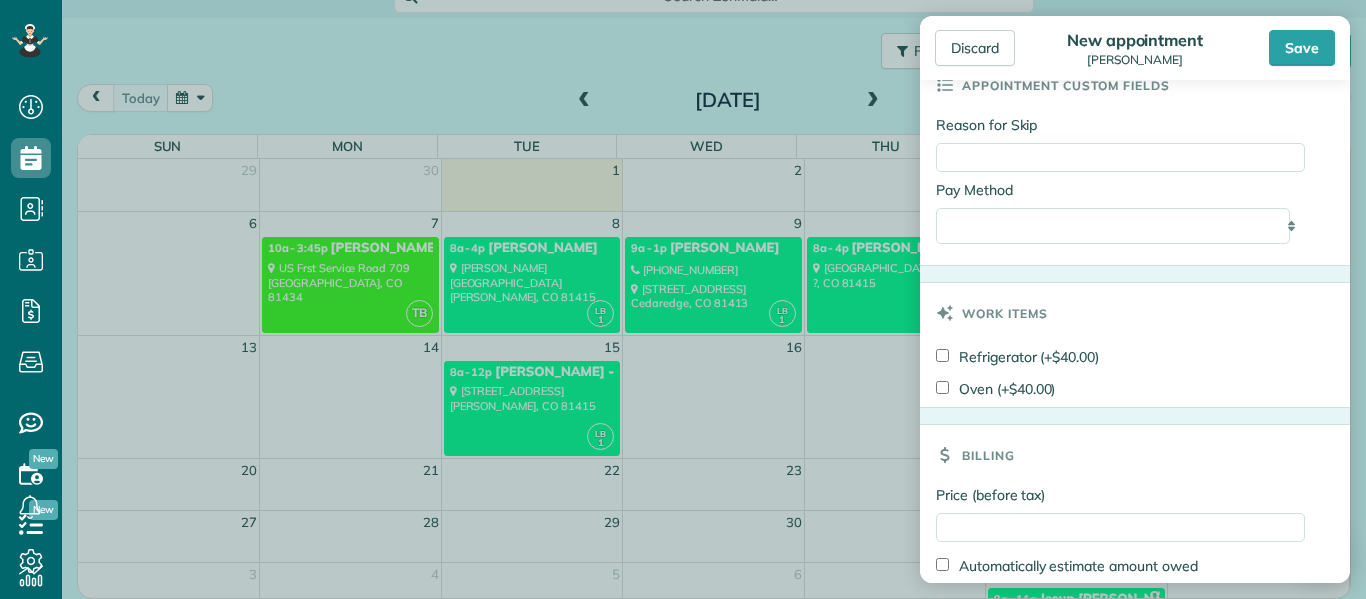 scroll, scrollTop: 1429, scrollLeft: 0, axis: vertical 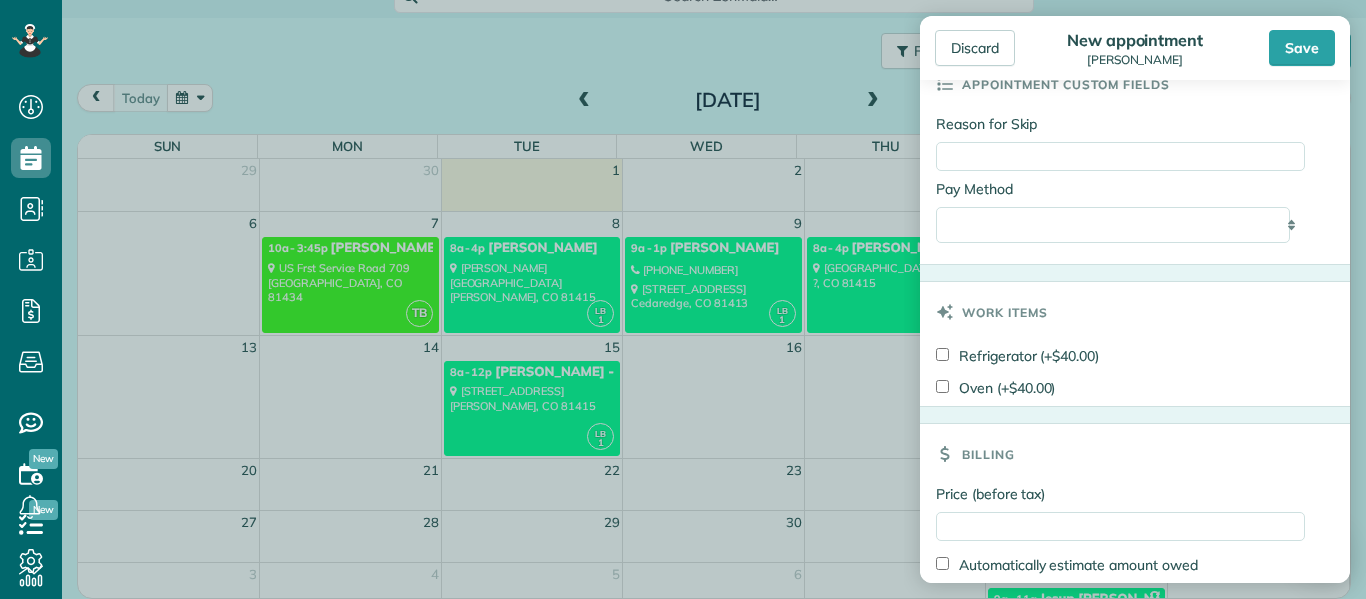 type on "**********" 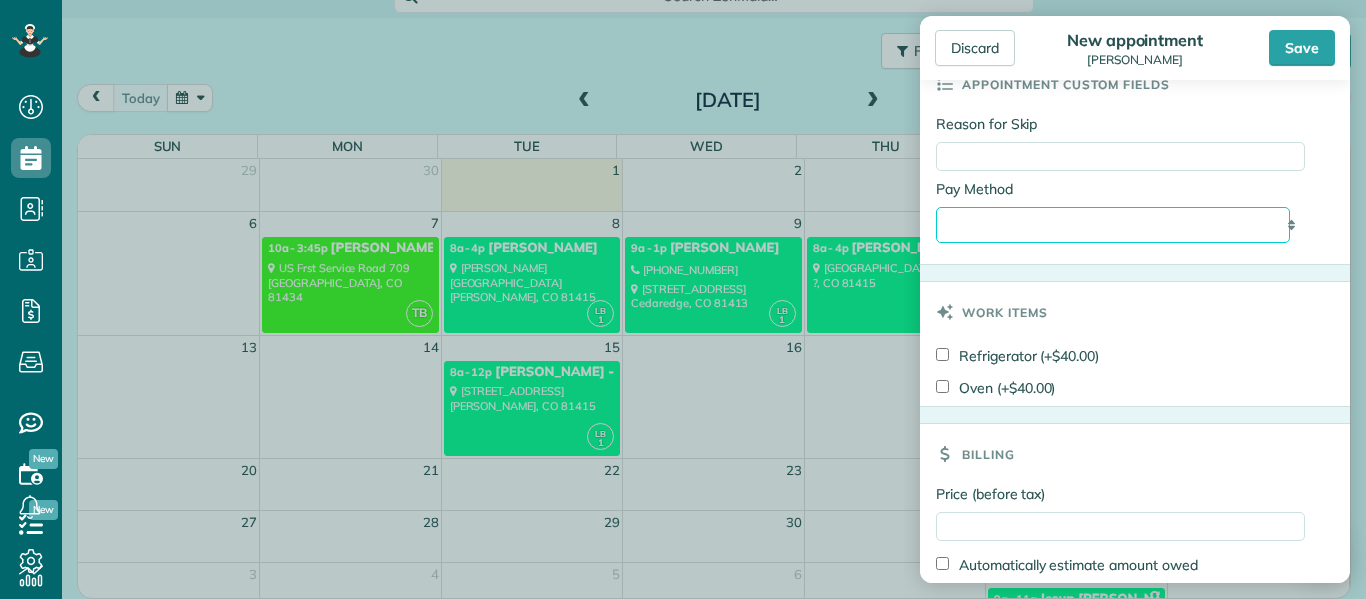 click on "**********" at bounding box center [1113, 225] 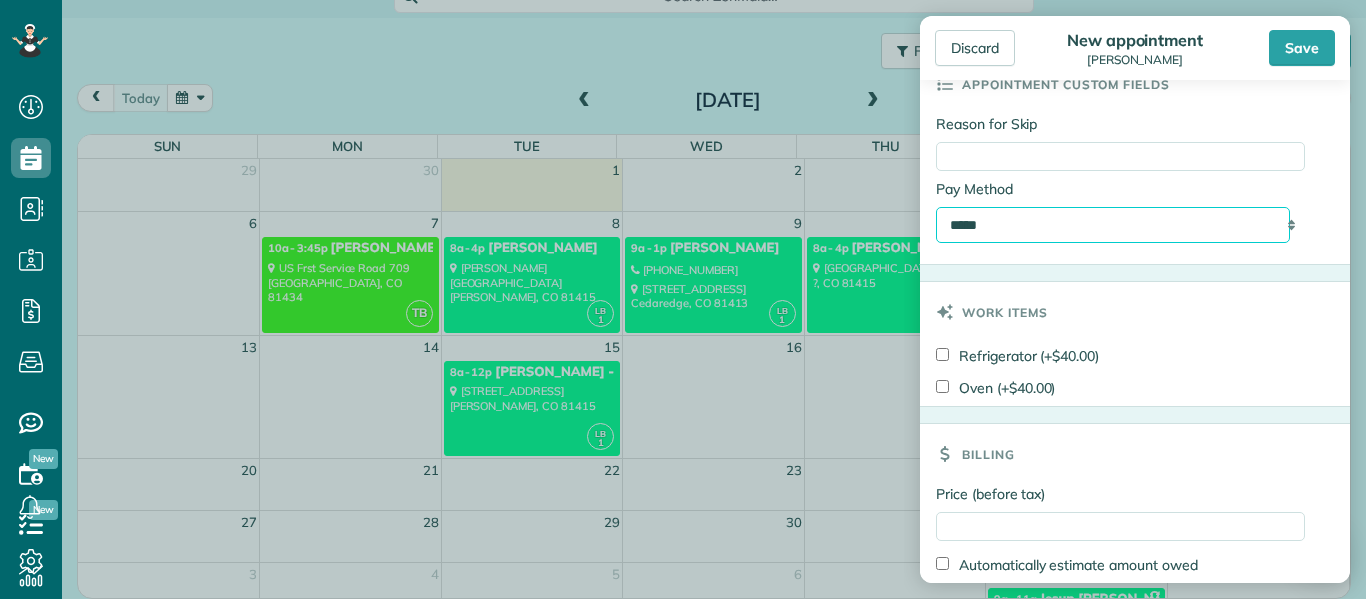 click on "**********" at bounding box center [1113, 225] 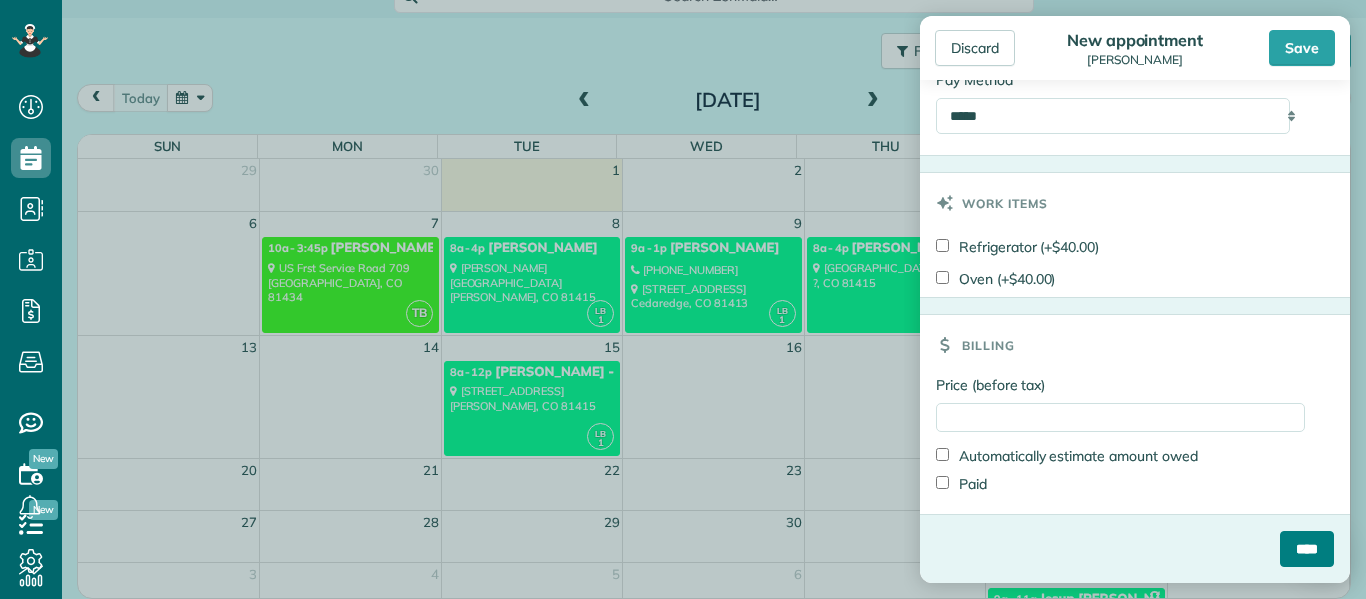 click on "****" at bounding box center [1307, 549] 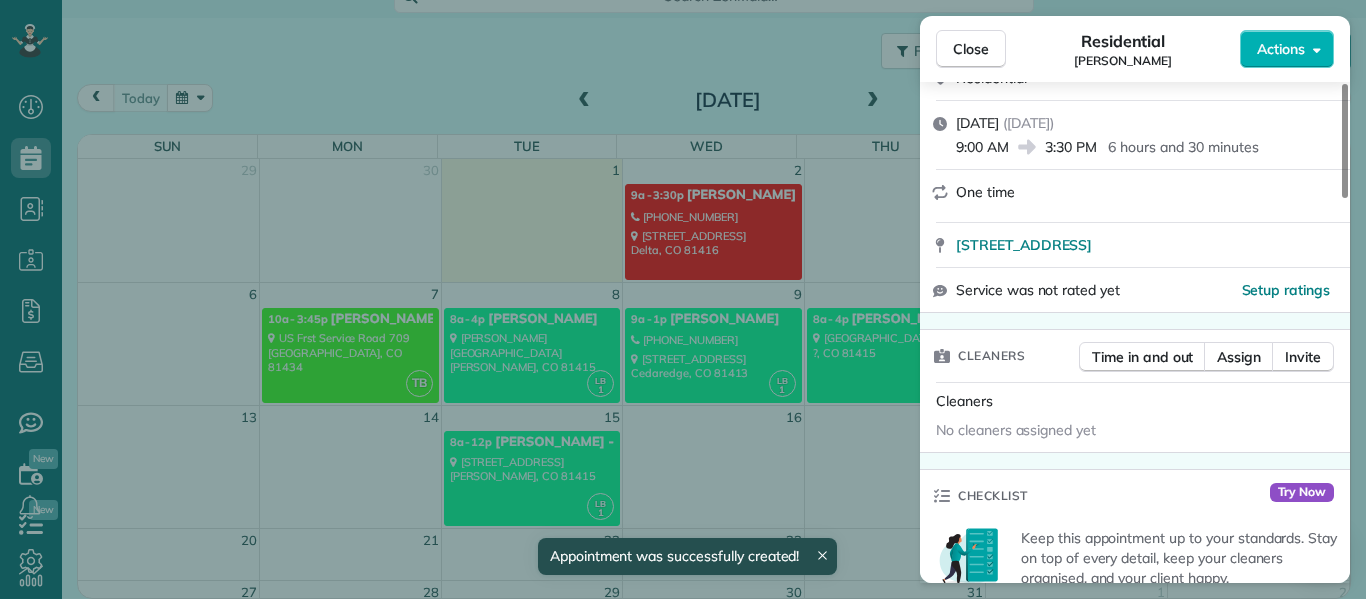 scroll, scrollTop: 261, scrollLeft: 0, axis: vertical 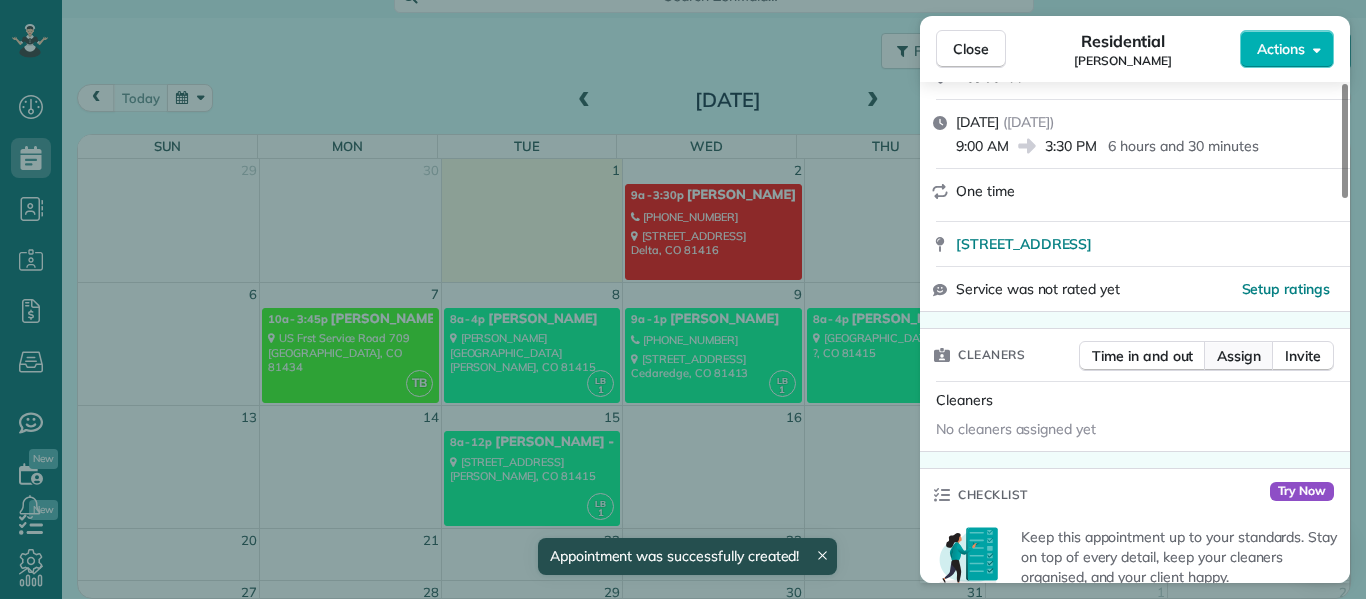 click on "Assign" at bounding box center [1239, 356] 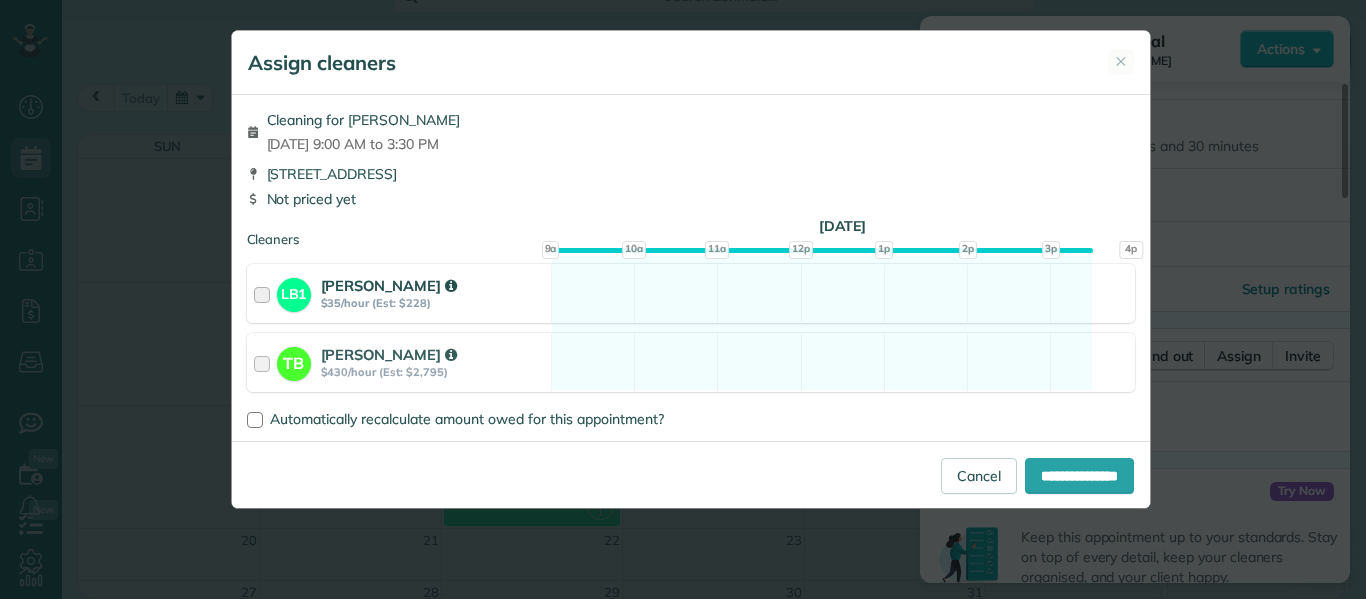 click at bounding box center [265, 293] 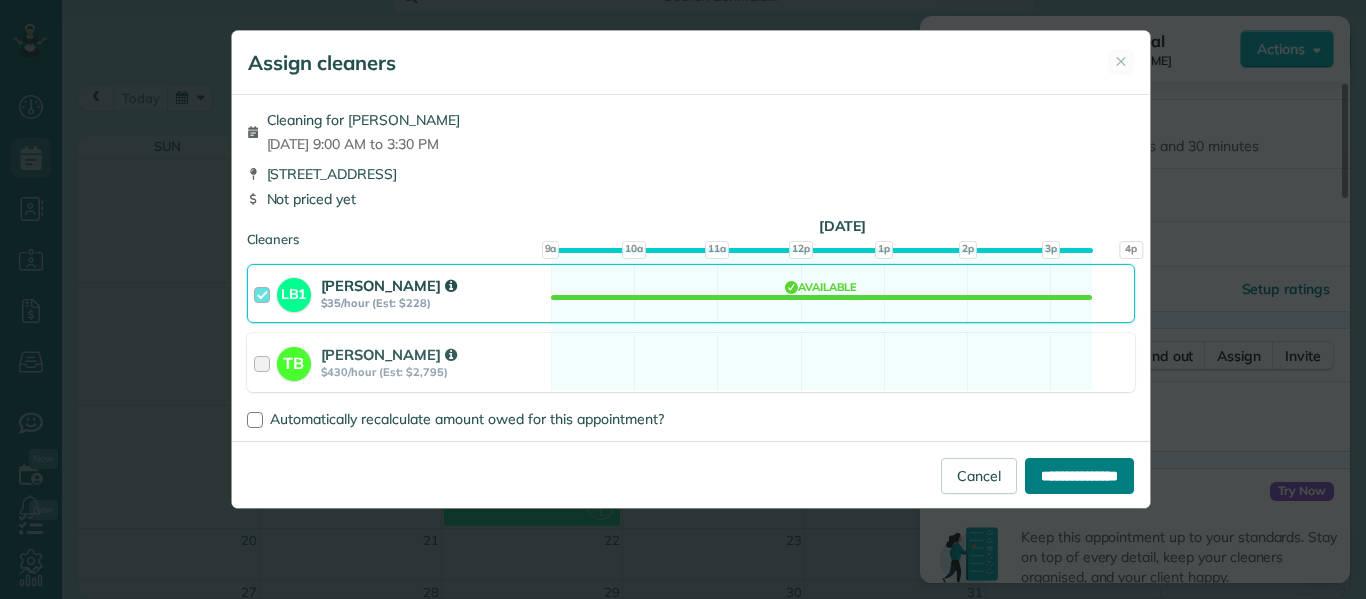 click on "**********" at bounding box center [1079, 476] 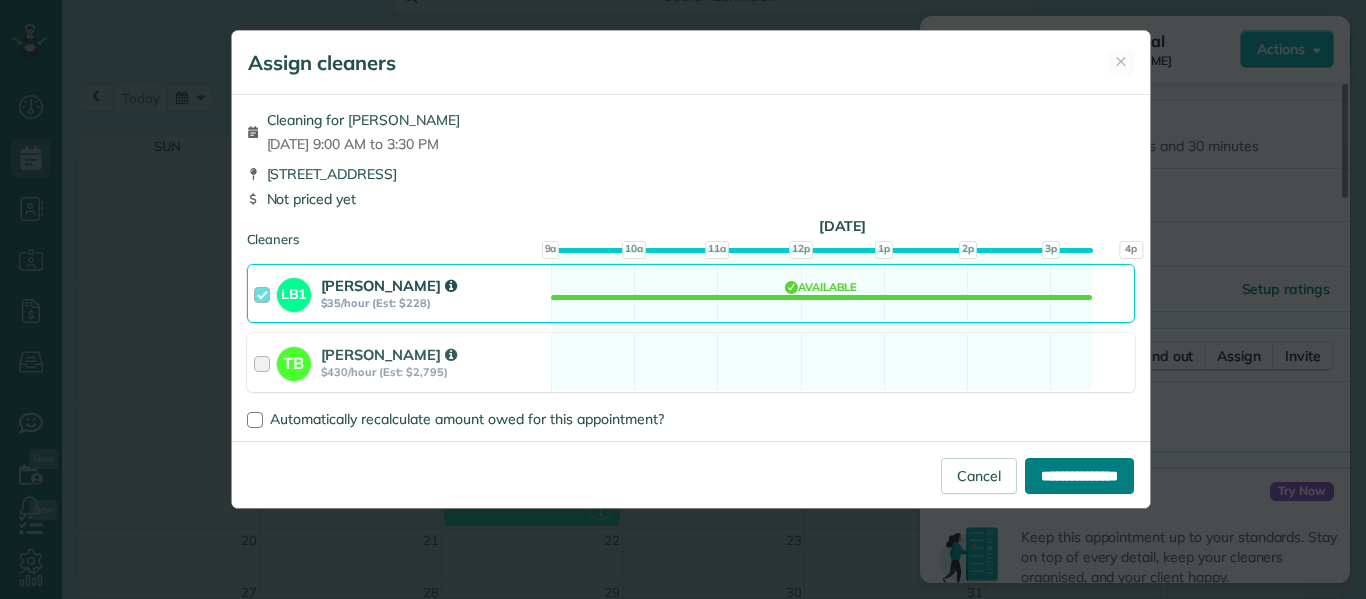 type on "**********" 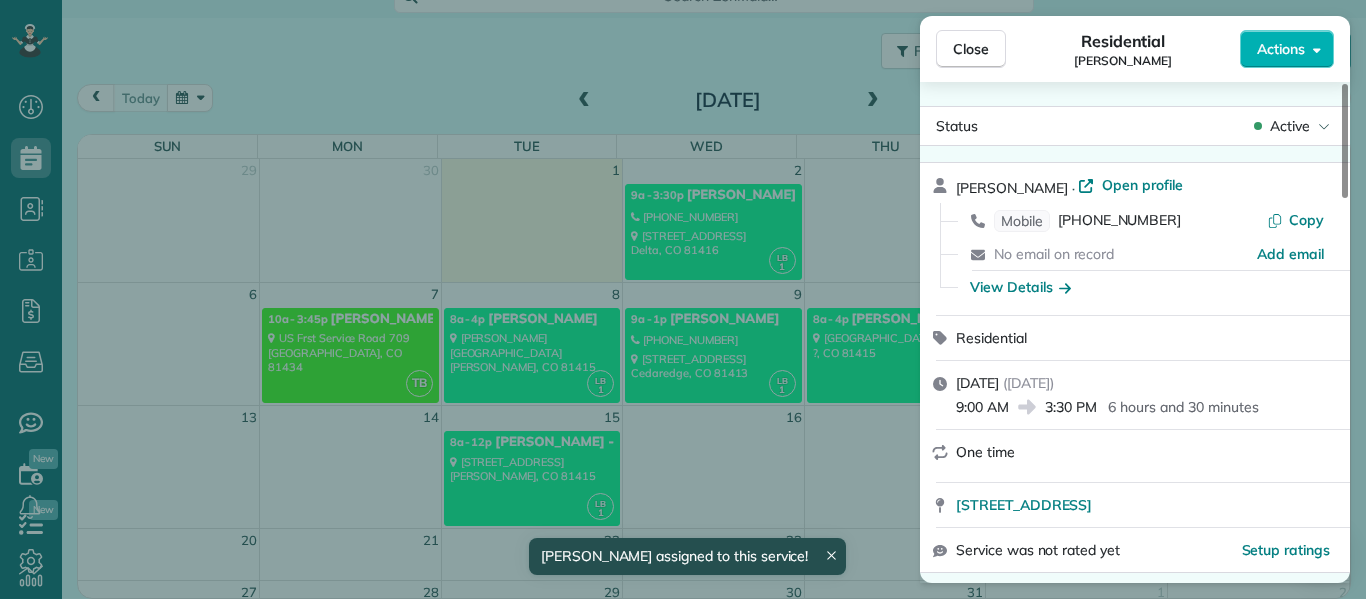 click on "Close Residential Kalen Dillon Actions Status Active Kalen Dillon · Open profile Mobile (970) 275-9503 Copy No email on record Add email View Details Residential Wednesday, July 02, 2025 ( tomorrow ) 9:00 AM 3:30 PM 6 hours and 30 minutes One time 25 25 Mesa Road Delta CO 81416 Service was not rated yet Setup ratings Cleaners Time in and out Assign Invite Cleaners Lanamae   Byler 9:00 AM 3:30 PM Checklist Try Now Keep this appointment up to your standards. Stay on top of every detail, keep your cleaners organised, and your client happy. Assign a checklist Watch a 5 min demo Billing Billing actions Price $0.00 Overcharge $0.00 Discount $0.00 Coupon discount - Primary tax - Secondary tax - Total appointment price $0.00 Tips collected New feature! $0.00 Mark as paid Total including tip $0.00 Get paid online in no-time! Send an invoice and reward your cleaners with tips Charge customer credit card Appointment custom fields Reason for Skip - Hidden from cleaners Pay Method Check Hidden from cleaners Work items 0" at bounding box center [683, 299] 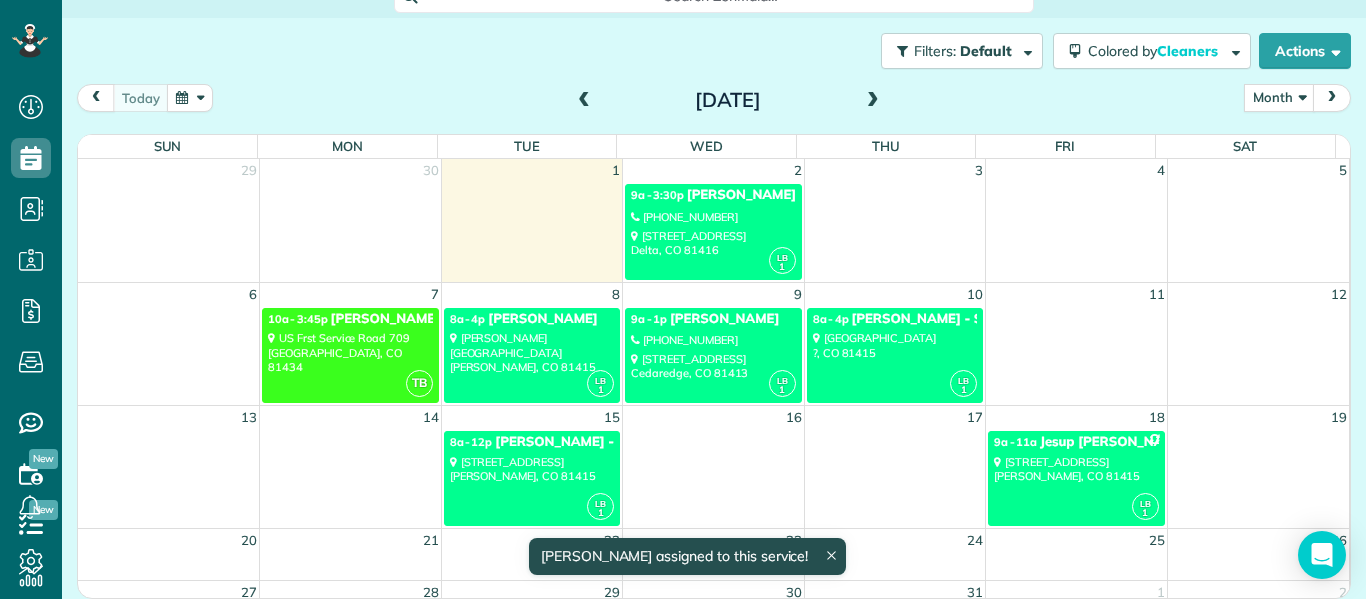 click at bounding box center [895, 230] 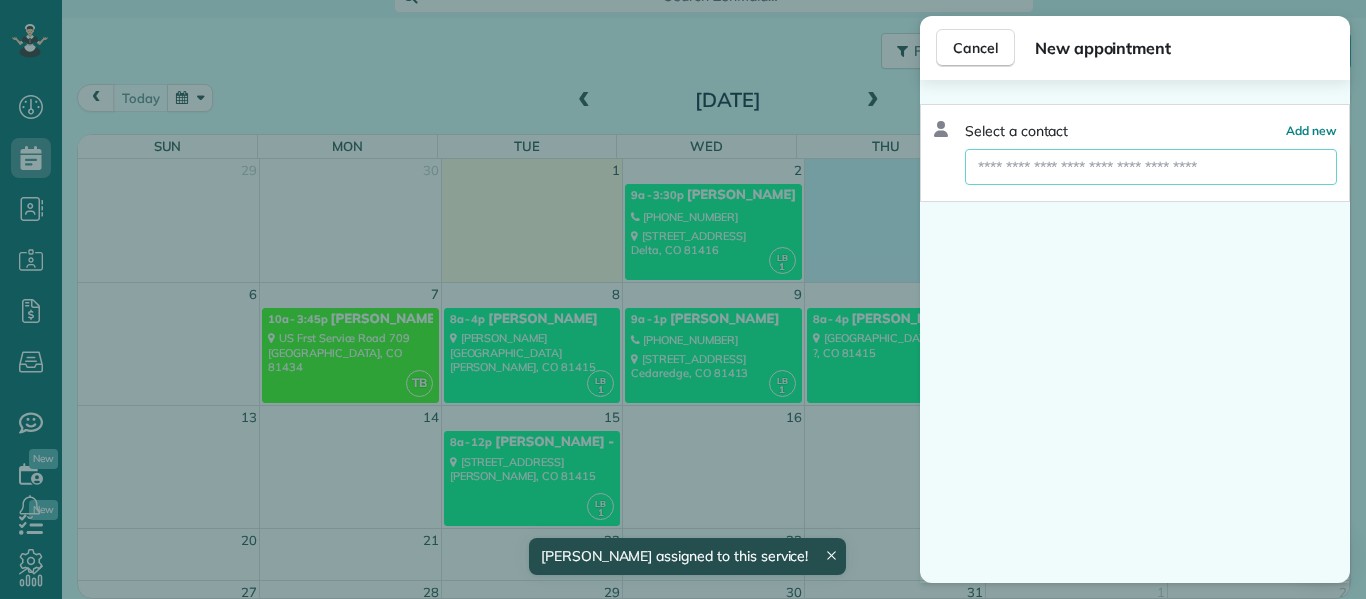 click at bounding box center [1151, 167] 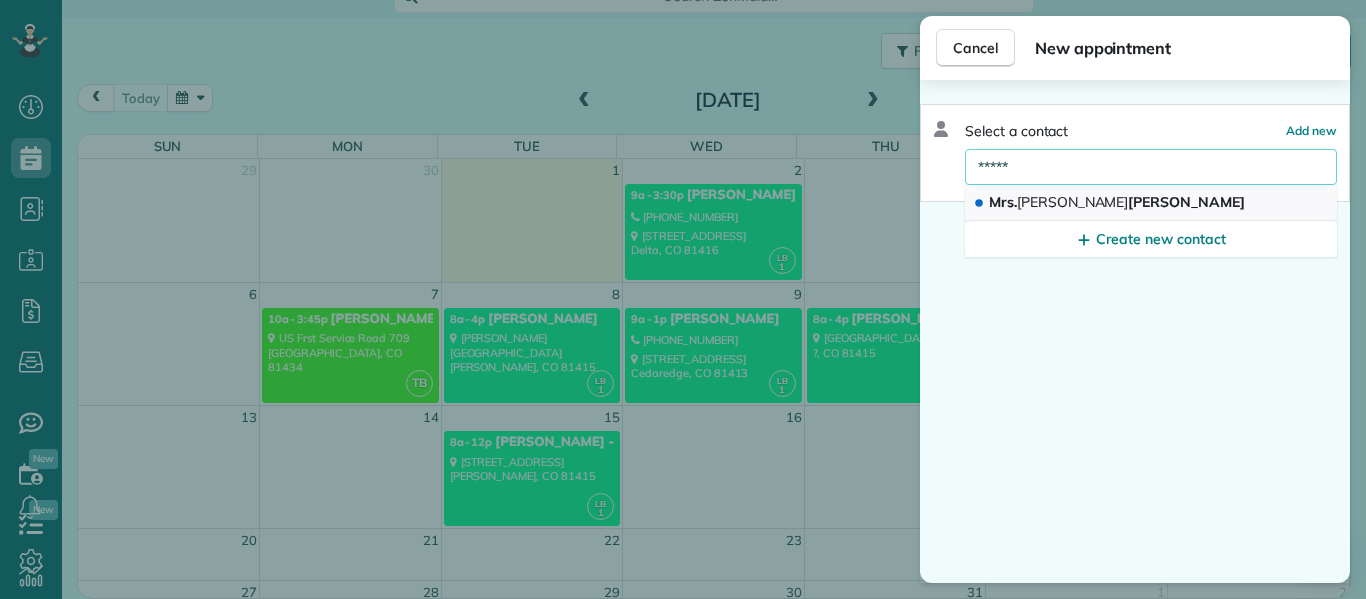 type on "*****" 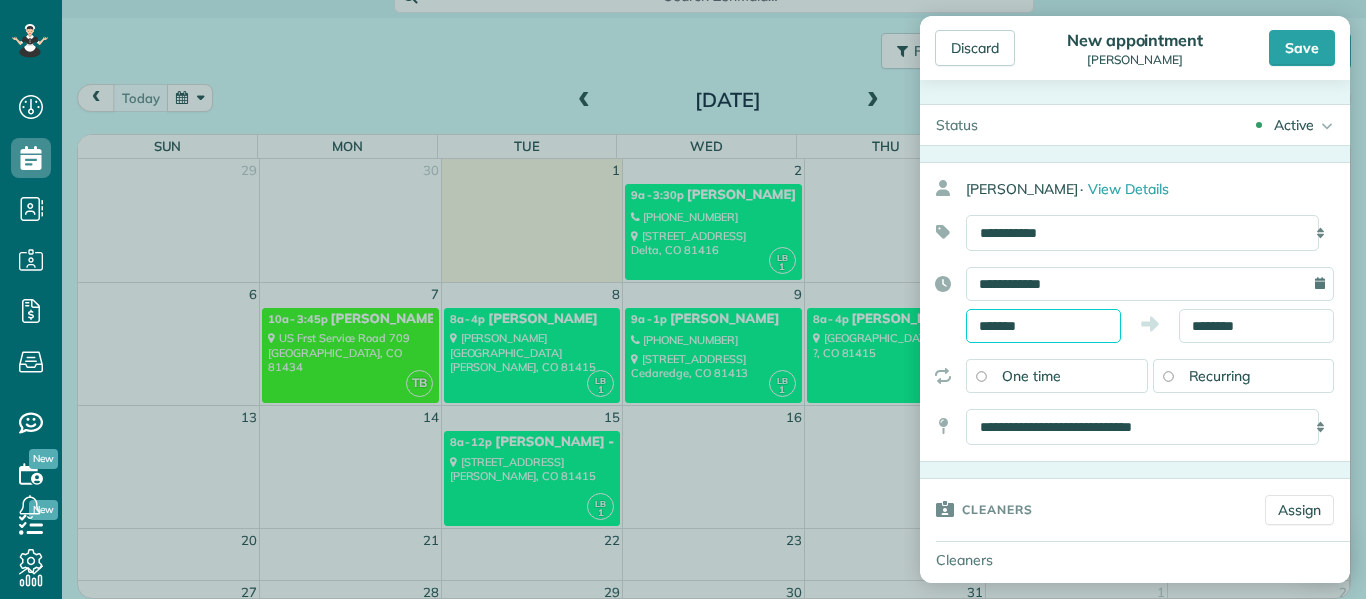 click on "Dashboard
Scheduling
Calendar View
List View
Dispatch View - Weekly scheduling (Beta)" at bounding box center (683, 299) 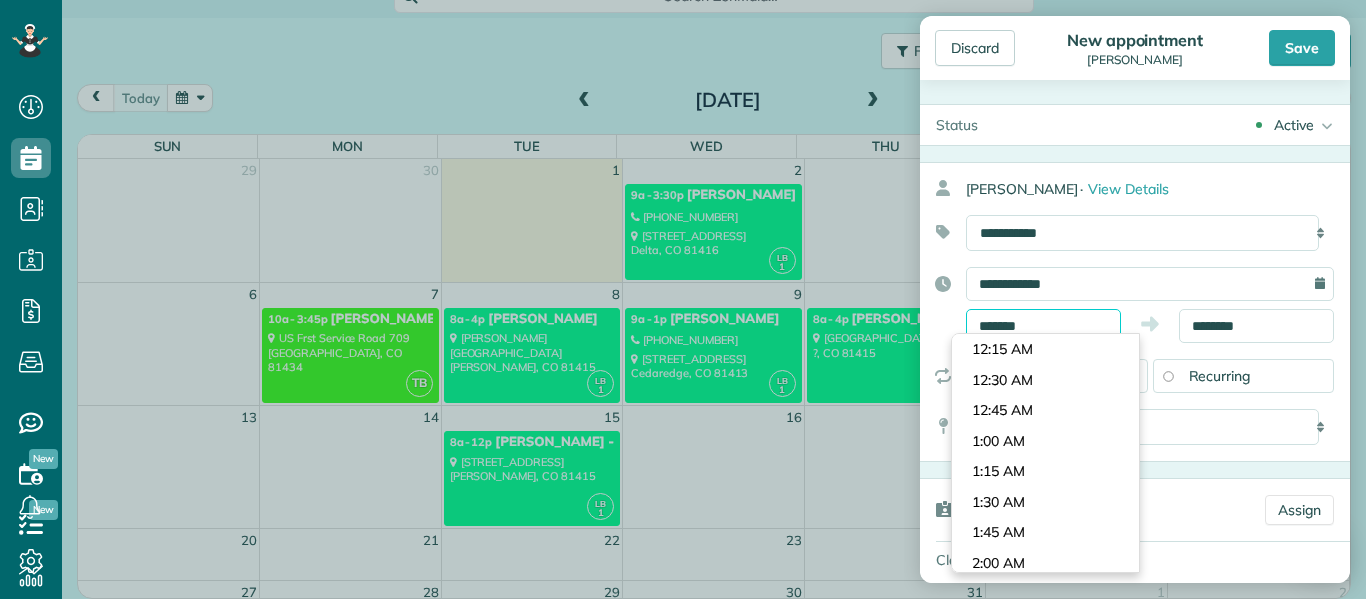 scroll, scrollTop: 1038, scrollLeft: 0, axis: vertical 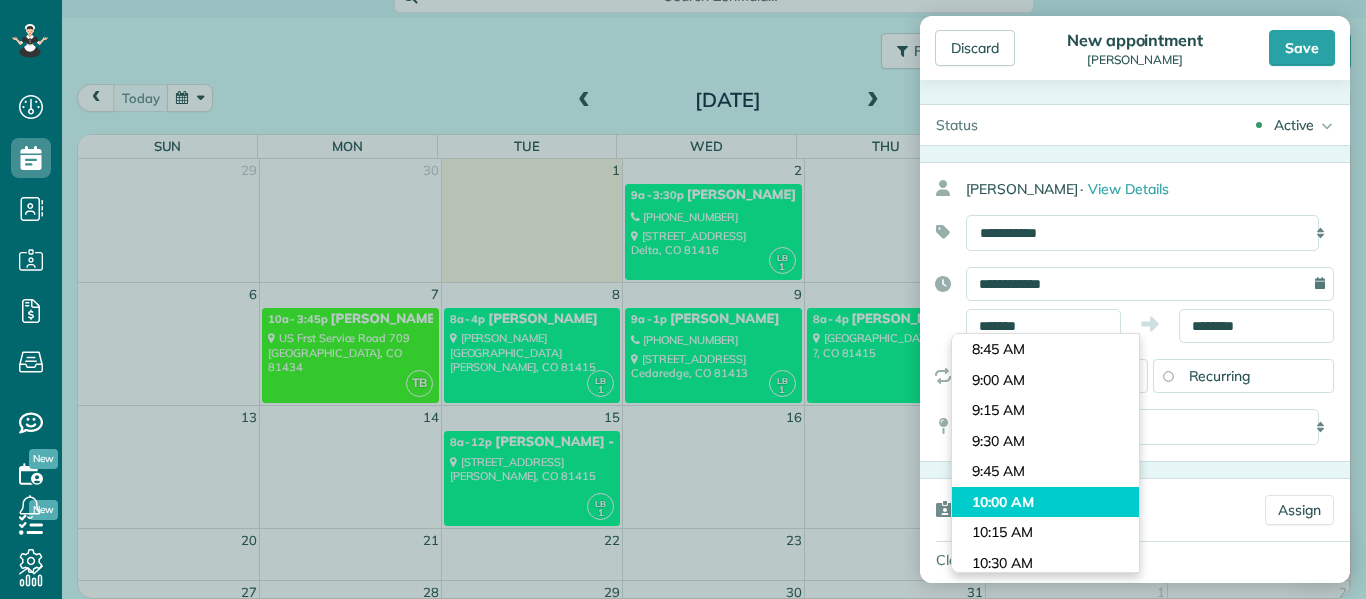 type on "********" 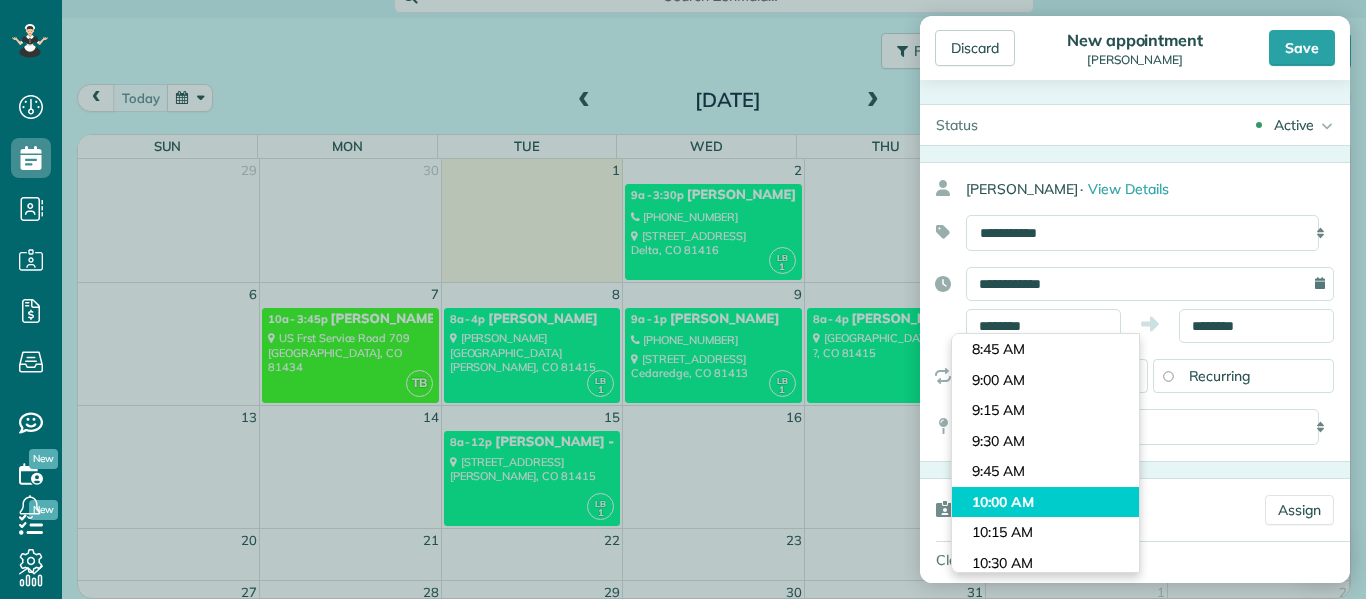 click on "Dashboard
Scheduling
Calendar View
List View
Dispatch View - Weekly scheduling (Beta)" at bounding box center [683, 299] 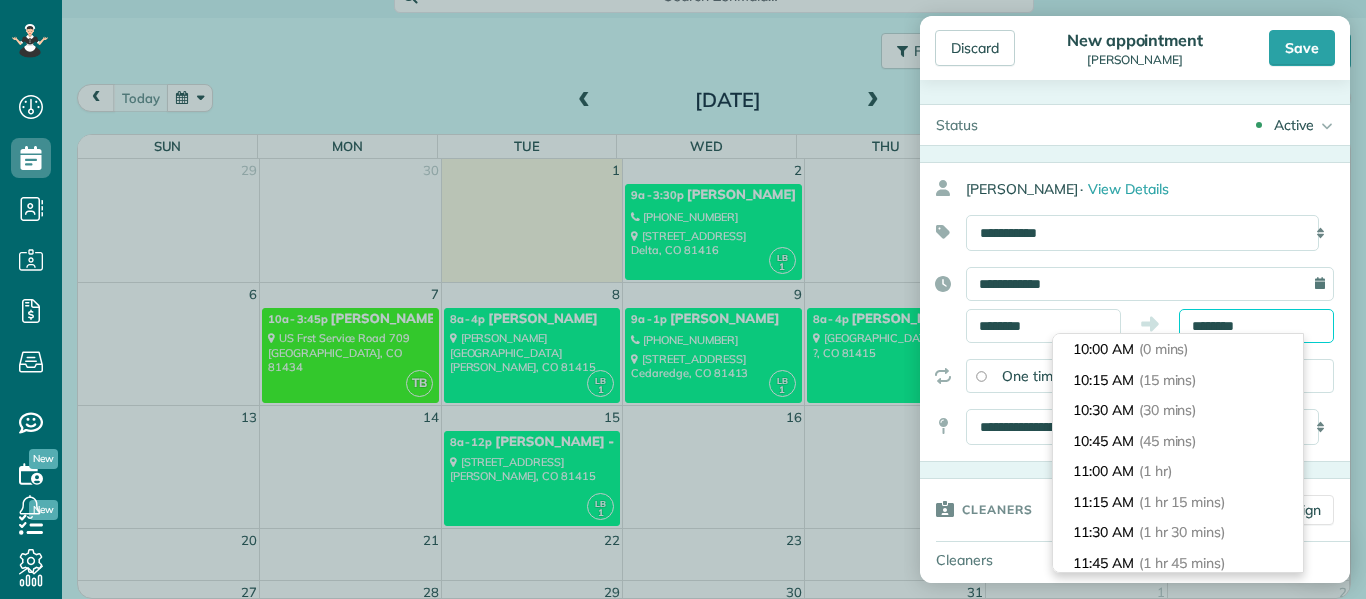 click on "********" at bounding box center [1256, 326] 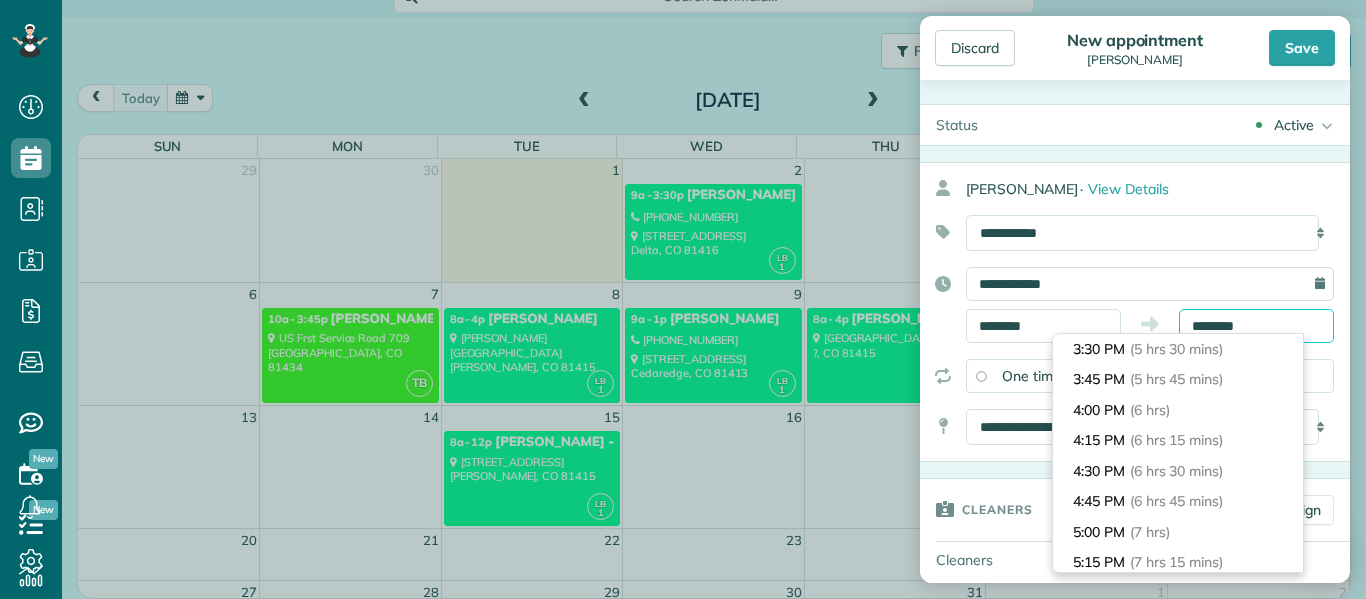 scroll, scrollTop: 673, scrollLeft: 0, axis: vertical 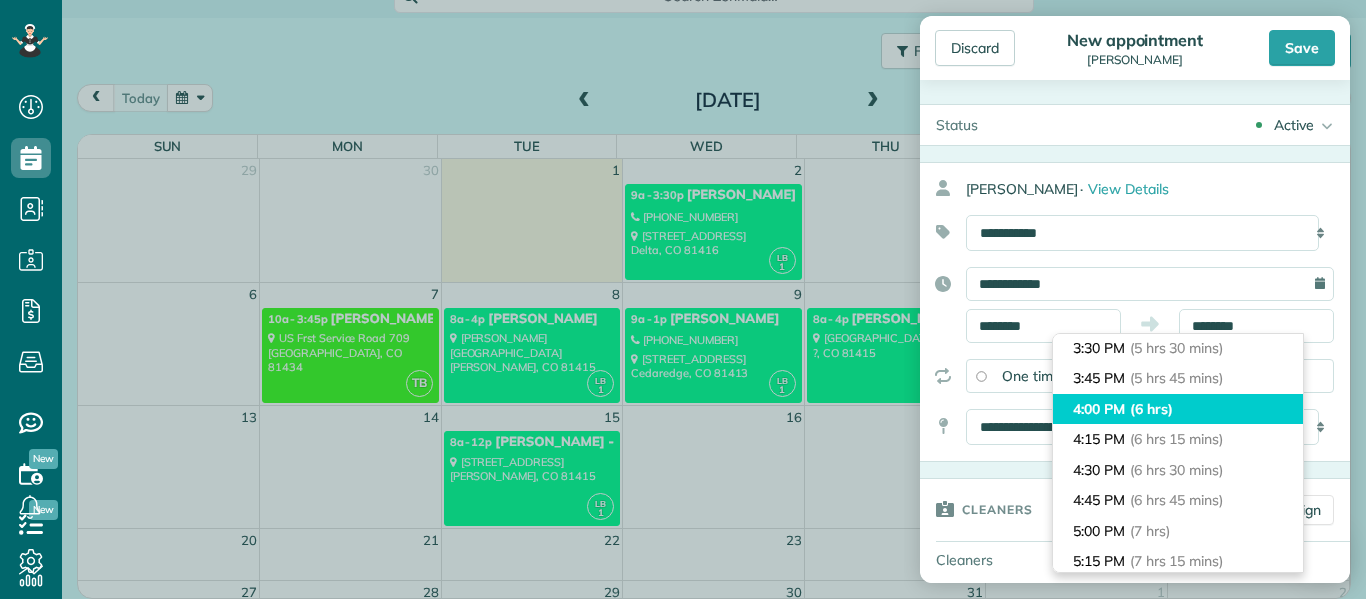 type on "*******" 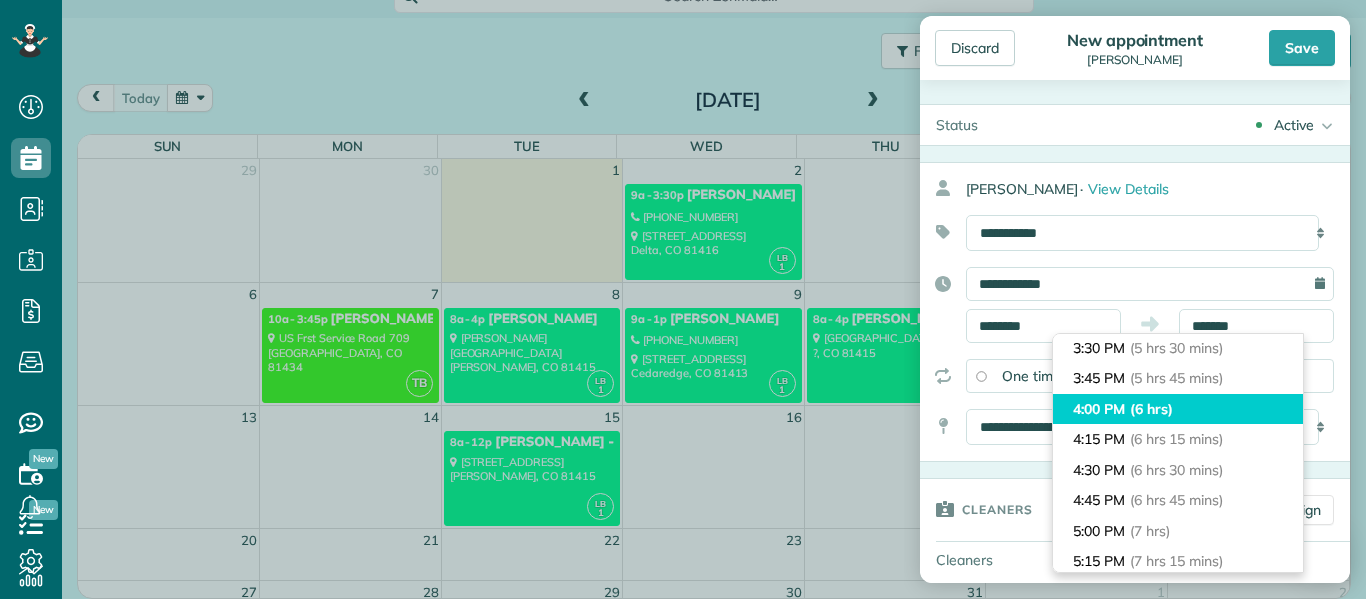 click on "(6 hrs)" at bounding box center [1151, 409] 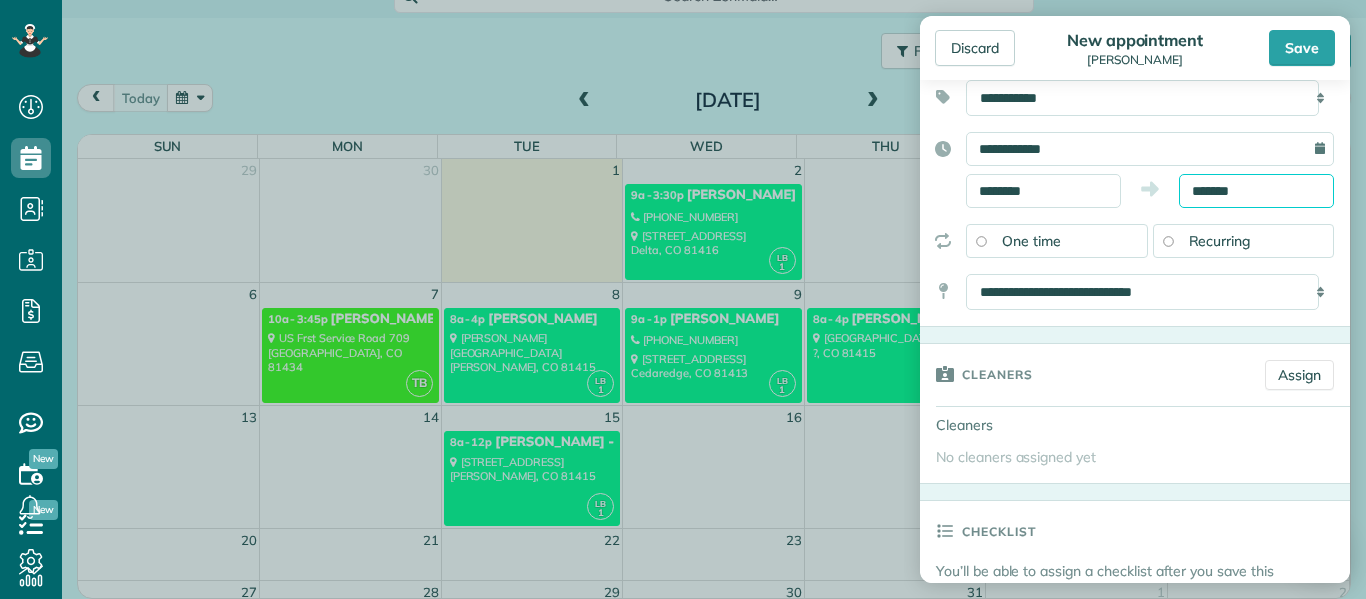 scroll, scrollTop: 136, scrollLeft: 0, axis: vertical 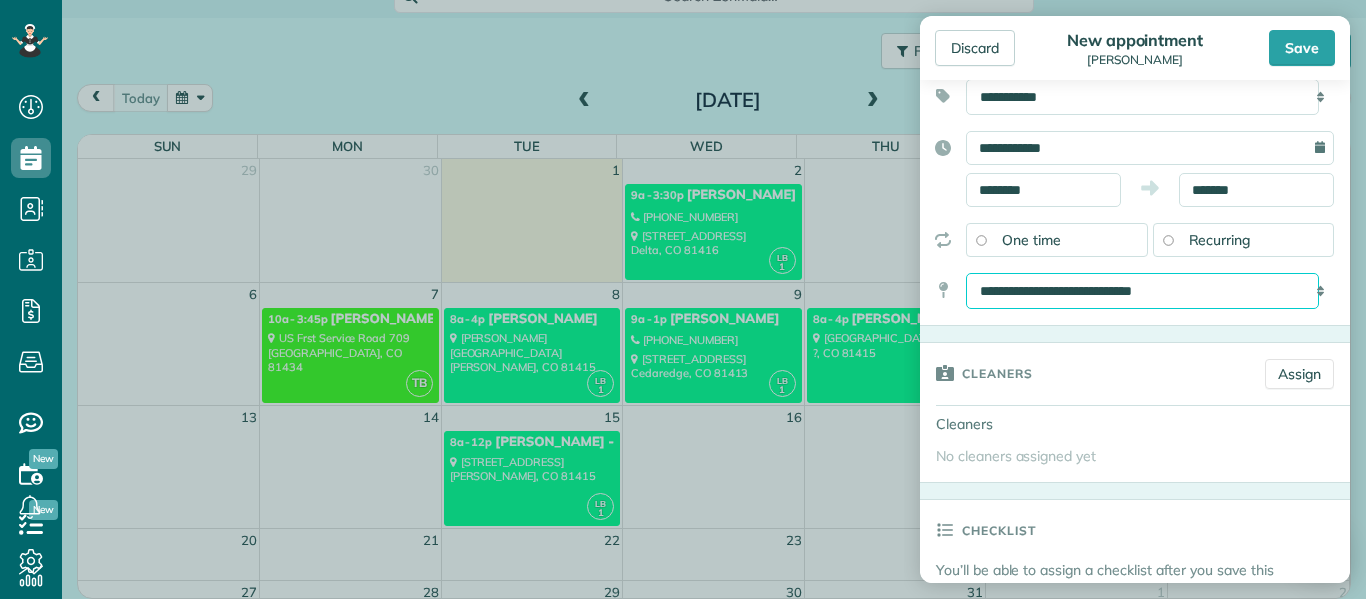click on "**********" at bounding box center (1142, 291) 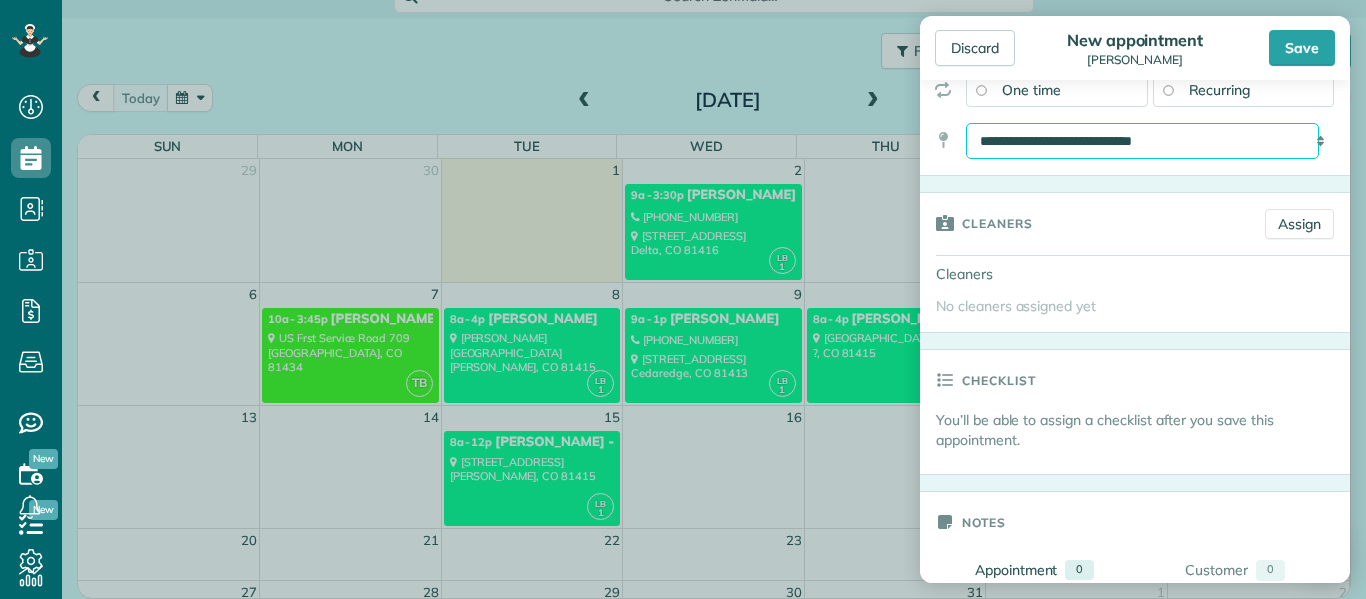 scroll, scrollTop: 287, scrollLeft: 0, axis: vertical 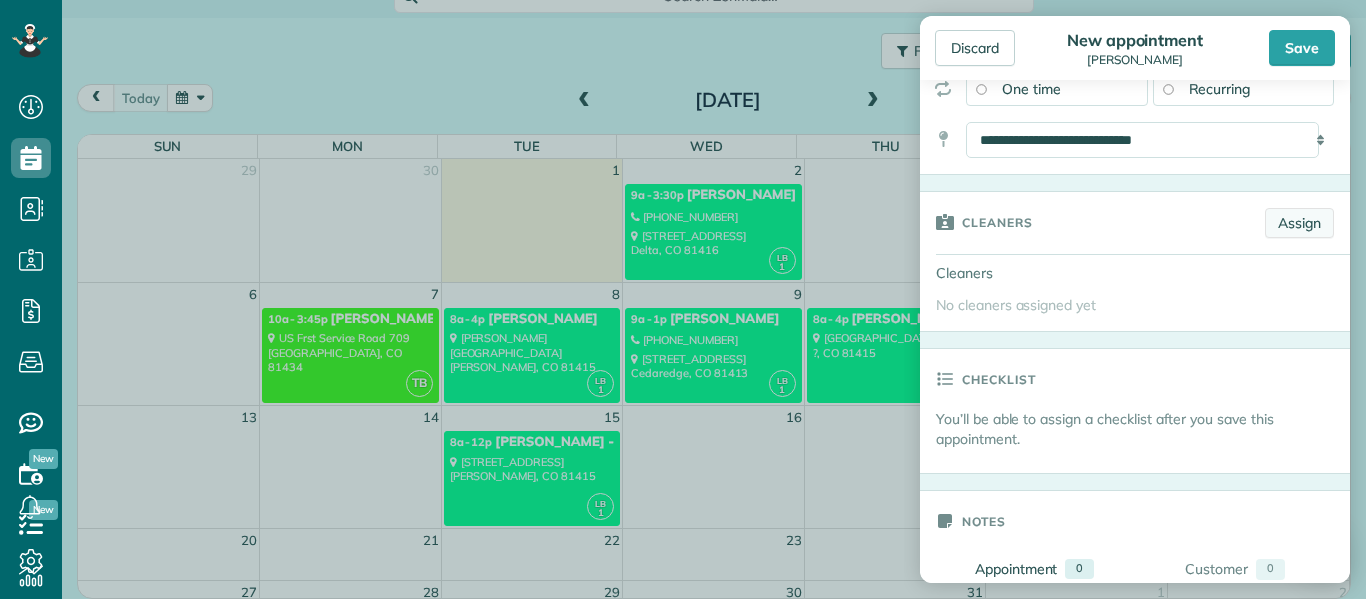 click on "Assign" at bounding box center (1299, 223) 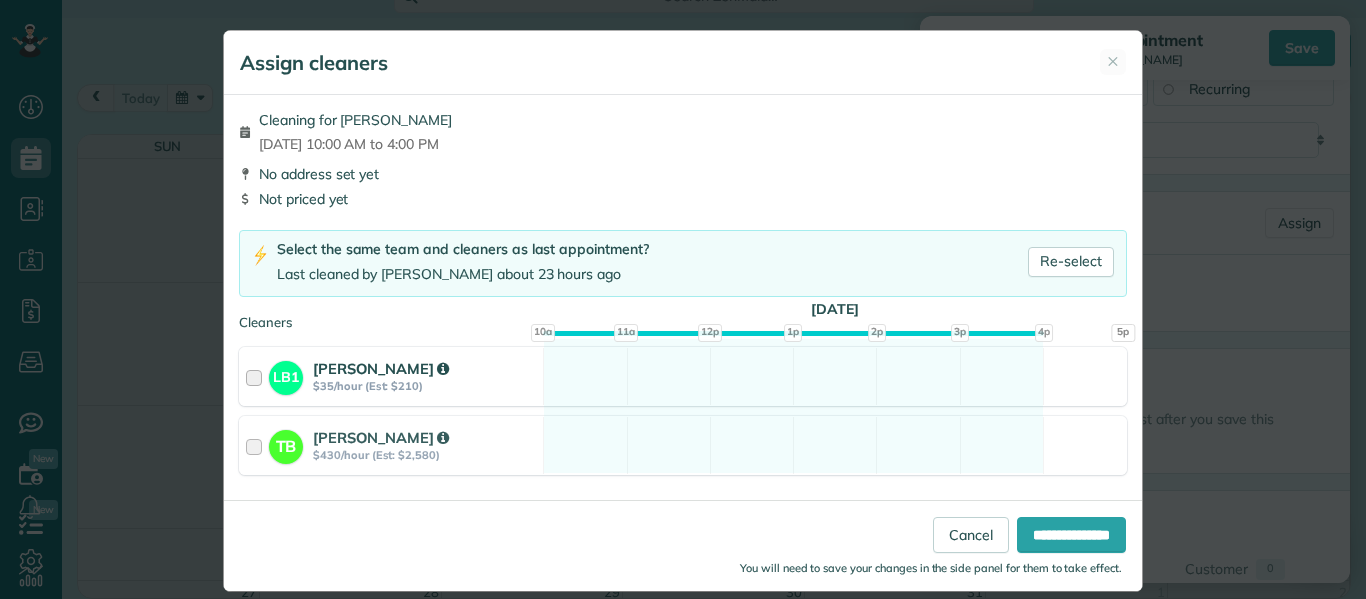 click at bounding box center [257, 376] 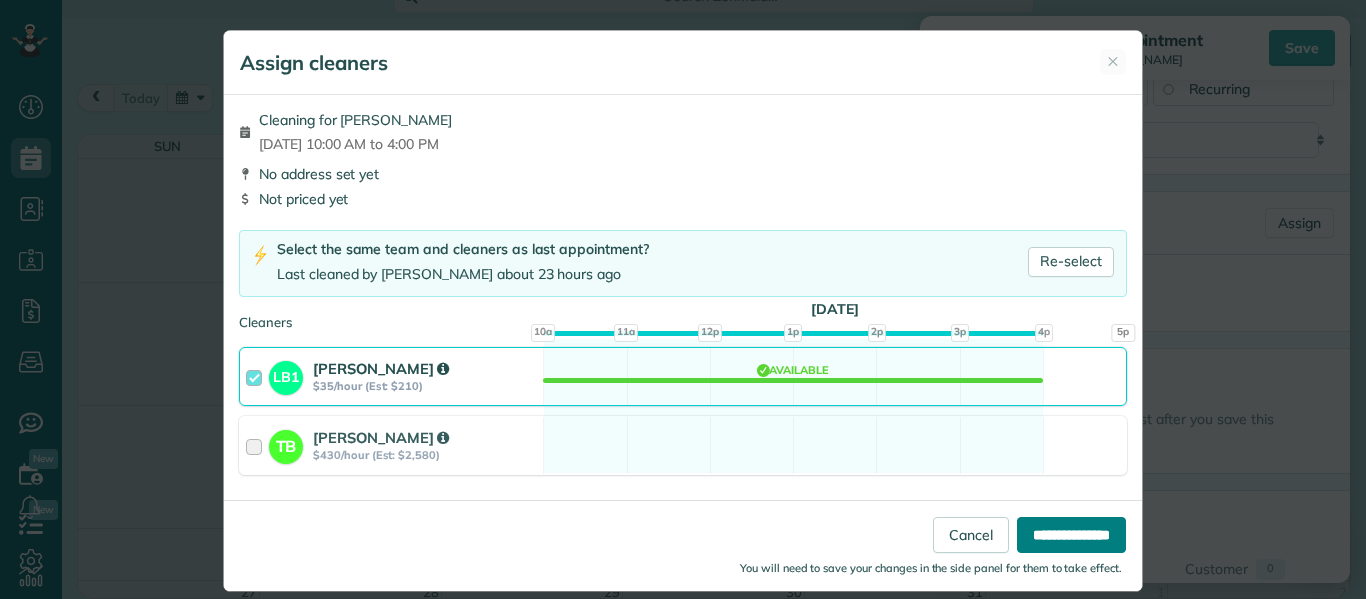 click on "**********" at bounding box center (1071, 535) 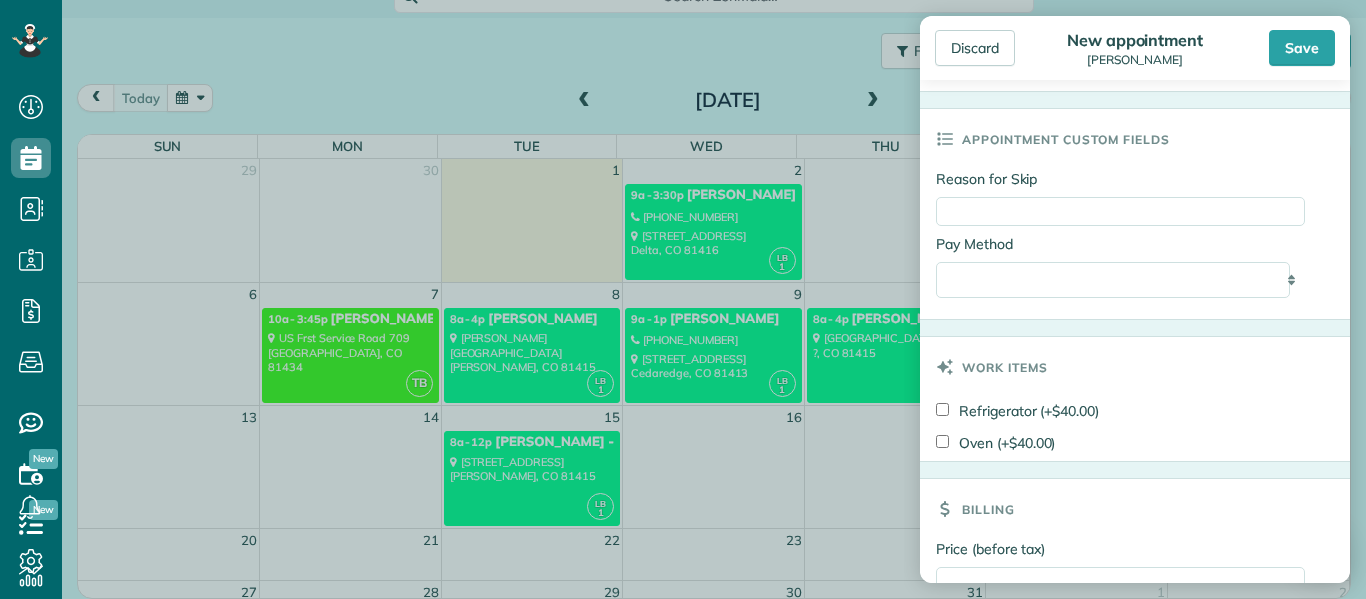 scroll, scrollTop: 1002, scrollLeft: 0, axis: vertical 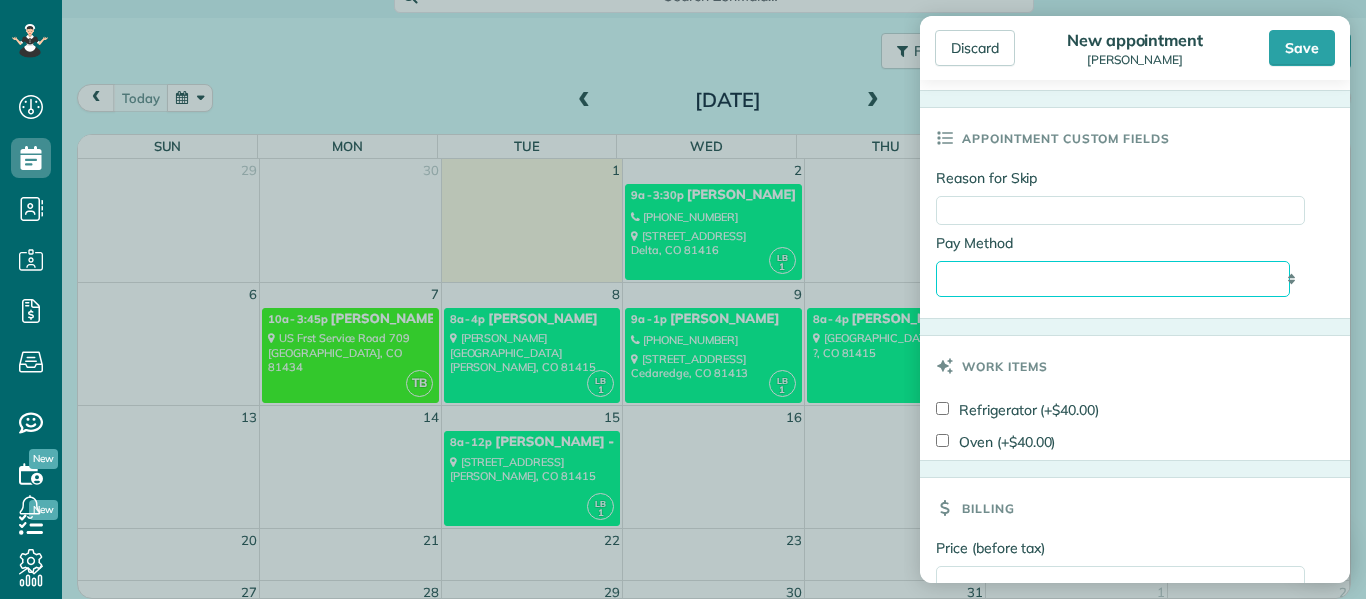 click on "**********" at bounding box center [1113, 279] 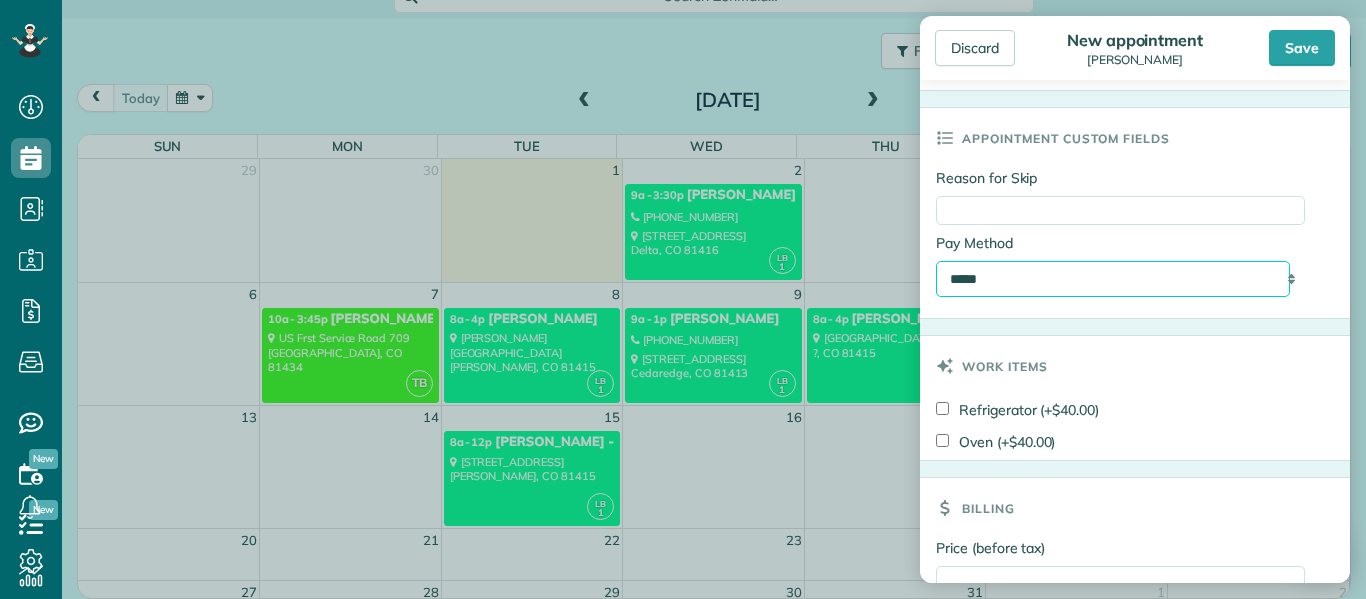 click on "**********" at bounding box center [1113, 279] 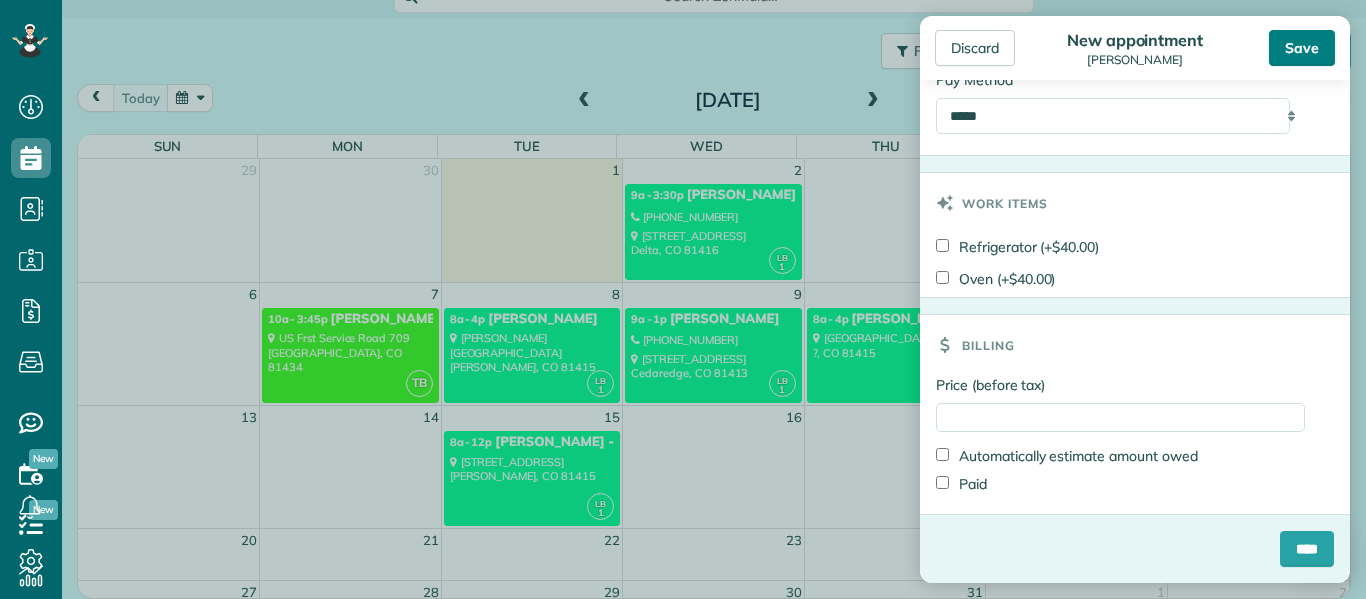click on "Save" at bounding box center [1302, 48] 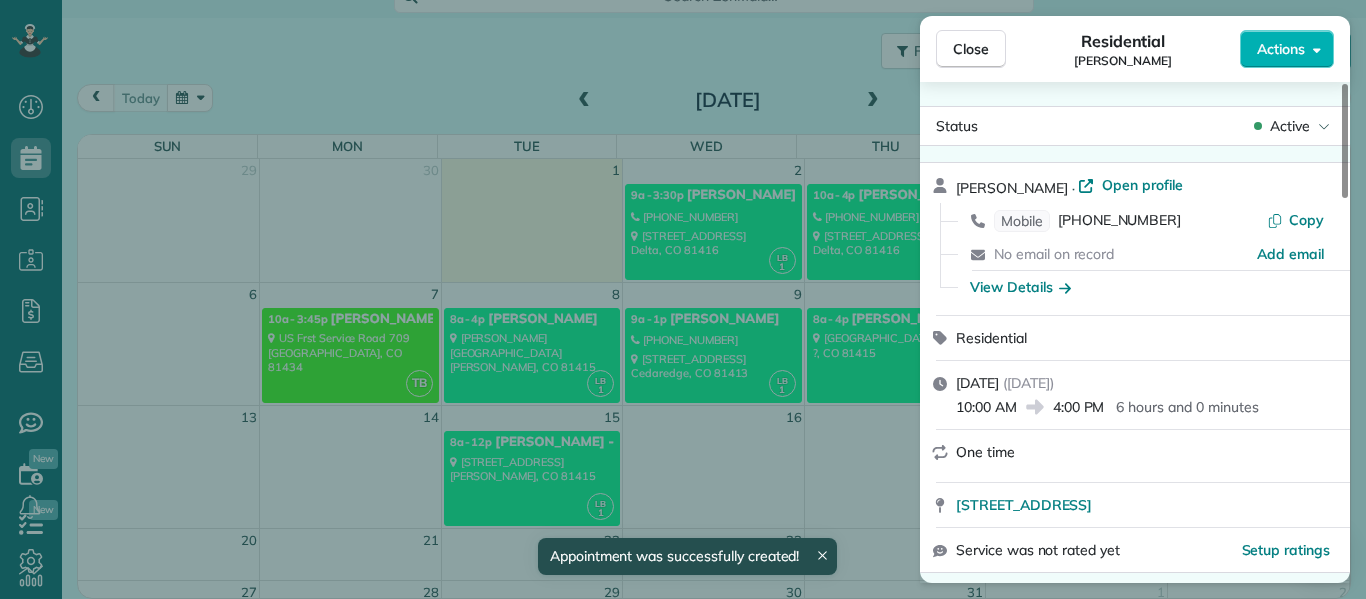click on "Close Residential Kalen Dillon Actions Status Active Kalen Dillon · Open profile Mobile (970) 275-9503 Copy No email on record Add email View Details Residential Thursday, July 03, 2025 ( in 2 days ) 10:00 AM 4:00 PM 6 hours and 0 minutes One time 25 25 Mesa Road Delta CO 81416 Service was not rated yet Setup ratings Cleaners Time in and out Assign Invite Cleaners Lanamae   Byler 10:00 AM 4:00 PM Checklist Try Now Keep this appointment up to your standards. Stay on top of every detail, keep your cleaners organised, and your client happy. Assign a checklist Watch a 5 min demo Billing Billing actions Price $0.00 Overcharge $0.00 Discount $0.00 Coupon discount - Primary tax - Secondary tax - Total appointment price $0.00 Tips collected New feature! $0.00 Mark as paid Total including tip $0.00 Get paid online in no-time! Send an invoice and reward your cleaners with tips Charge customer credit card Appointment custom fields Reason for Skip - Hidden from cleaners Pay Method Check Hidden from cleaners Work items 0" at bounding box center [683, 299] 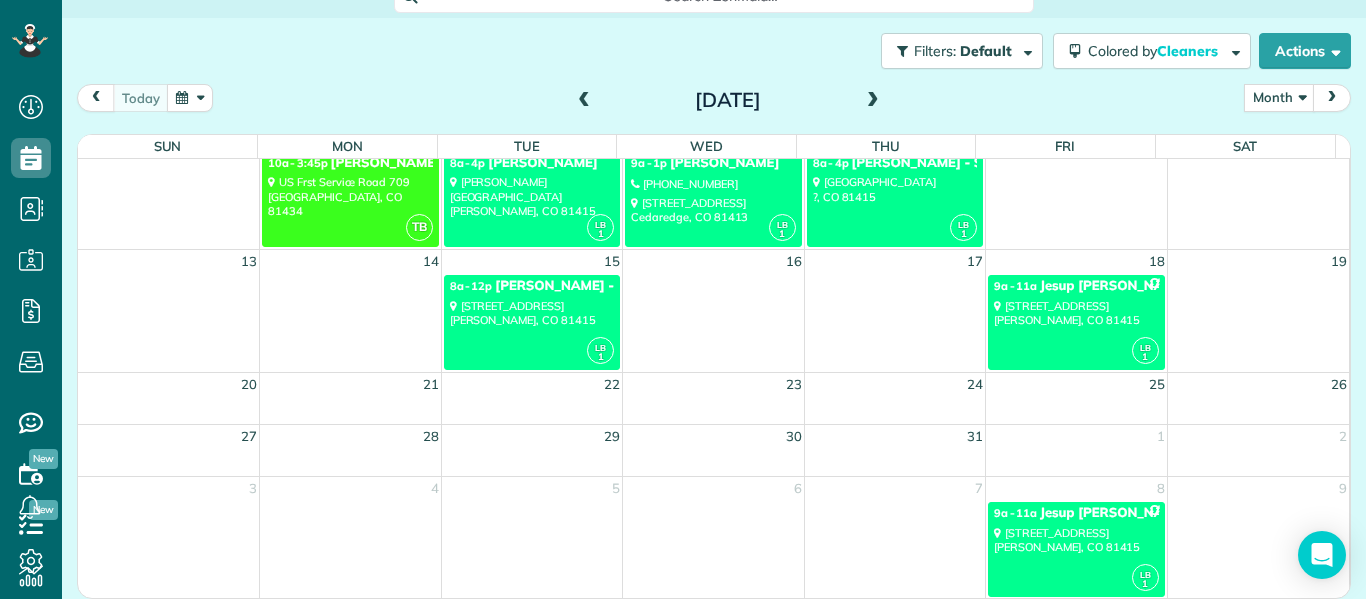 scroll, scrollTop: 0, scrollLeft: 0, axis: both 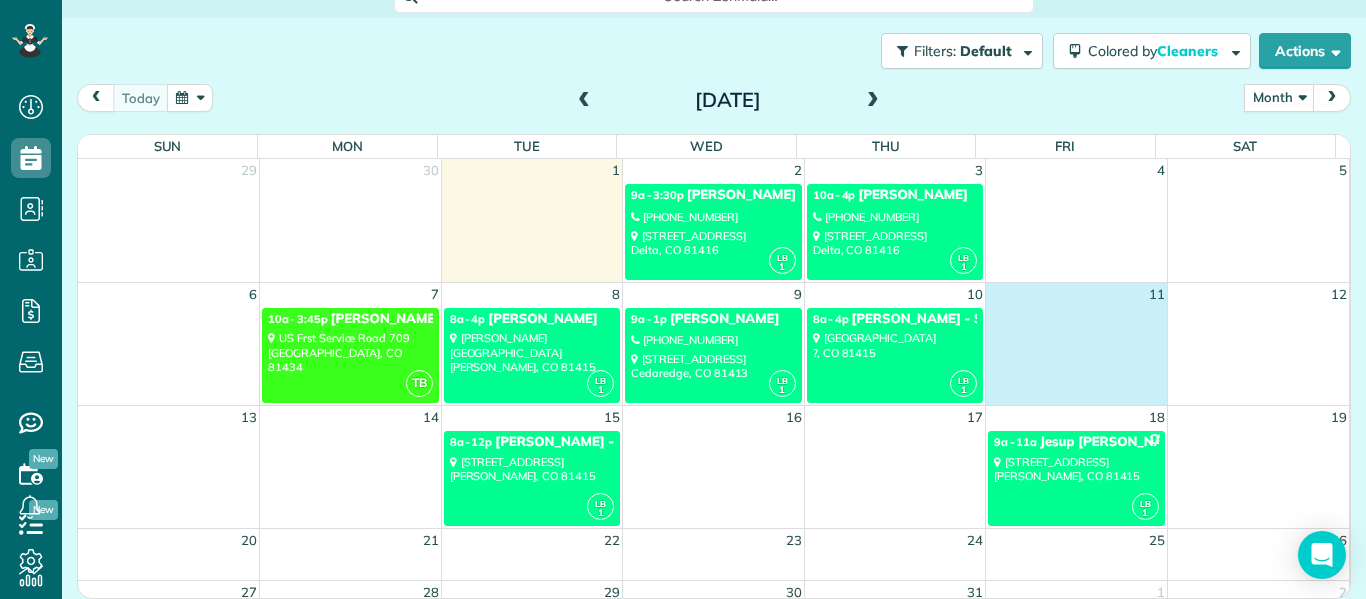 click at bounding box center [1077, 354] 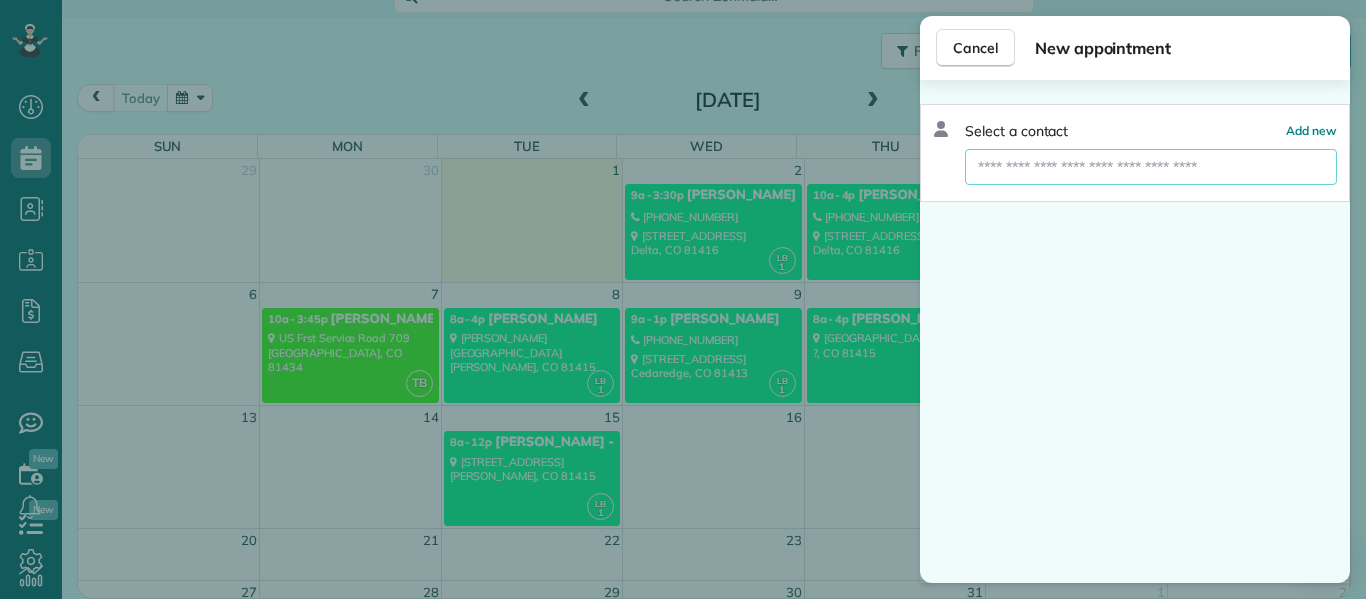 click at bounding box center [1151, 167] 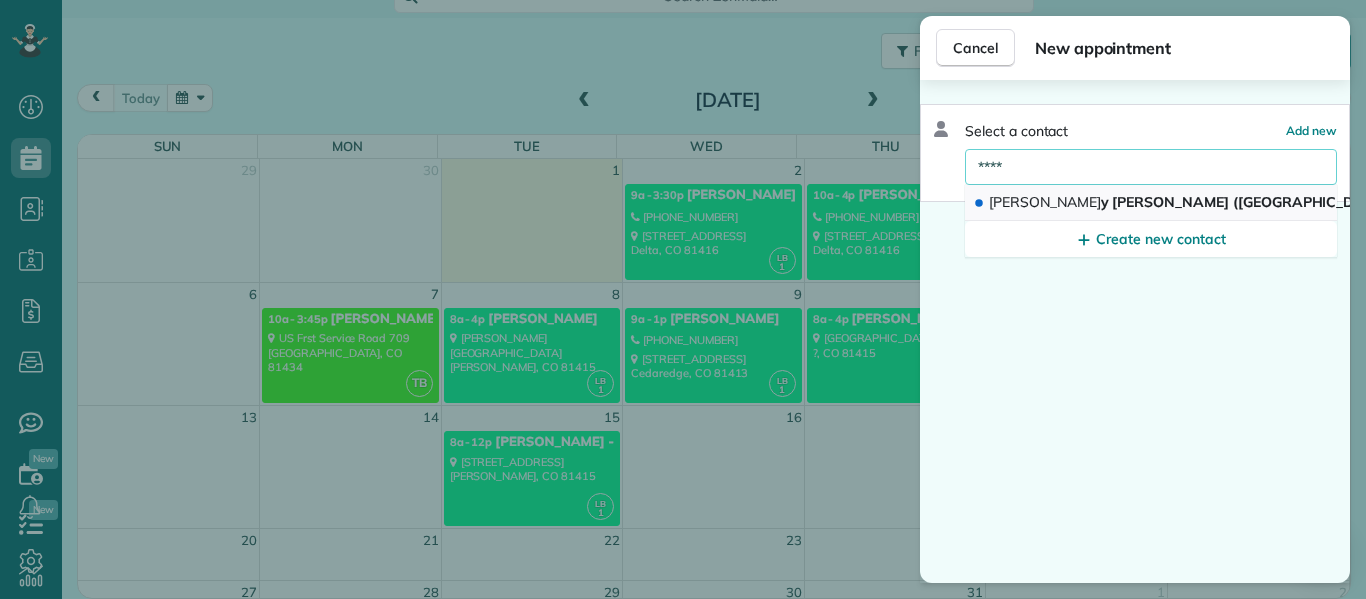 type on "****" 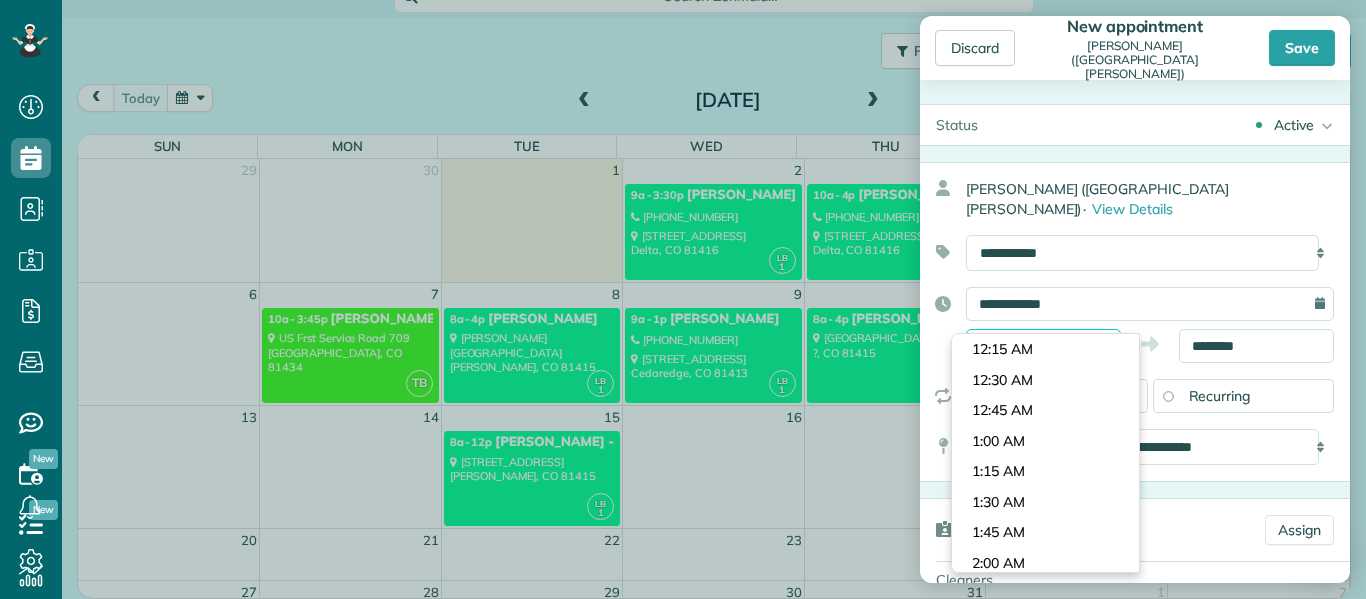 click on "*******" at bounding box center [1043, 346] 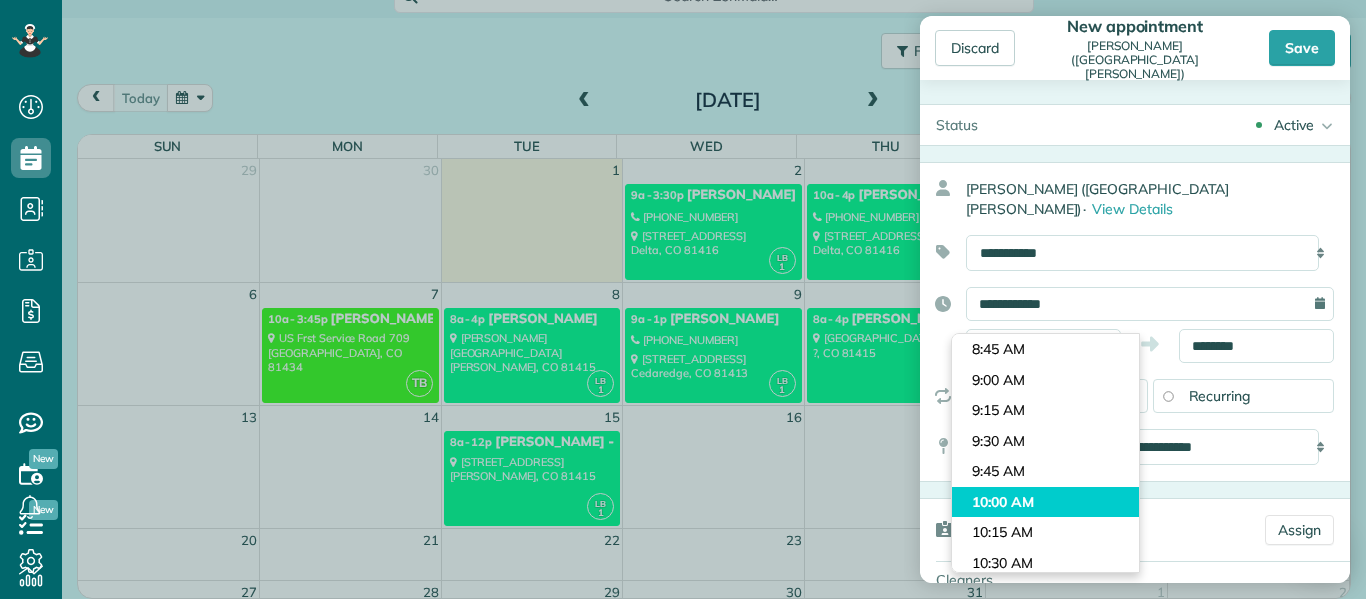 type on "********" 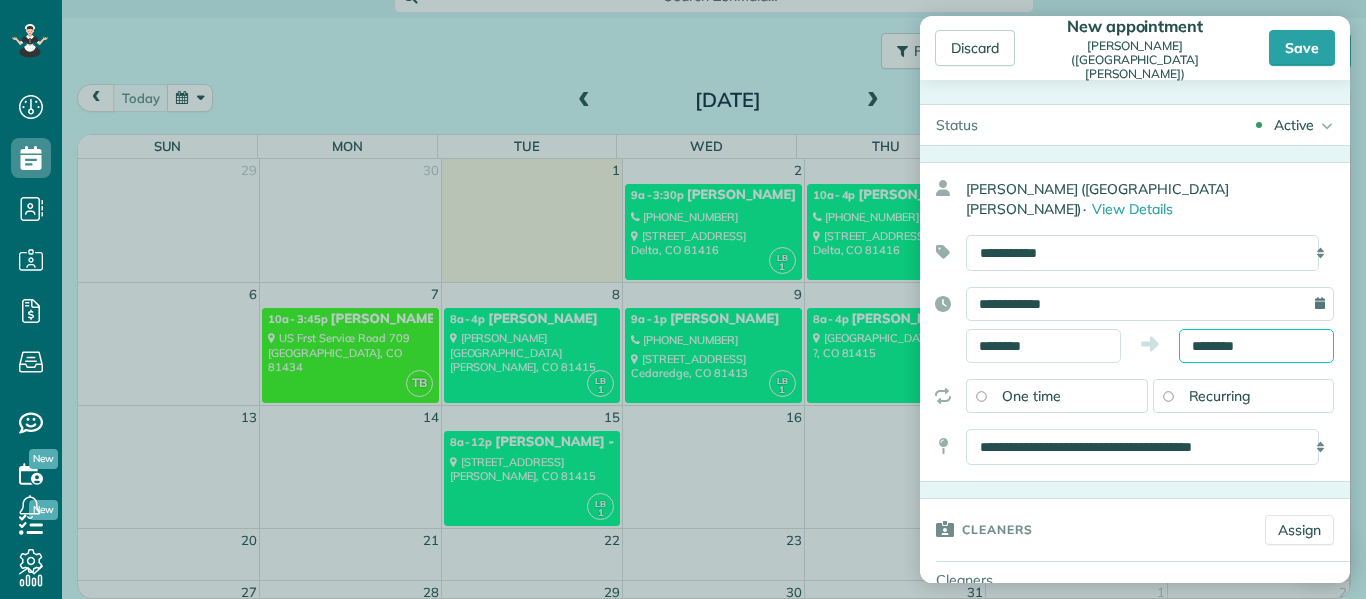 click on "********" at bounding box center (1256, 346) 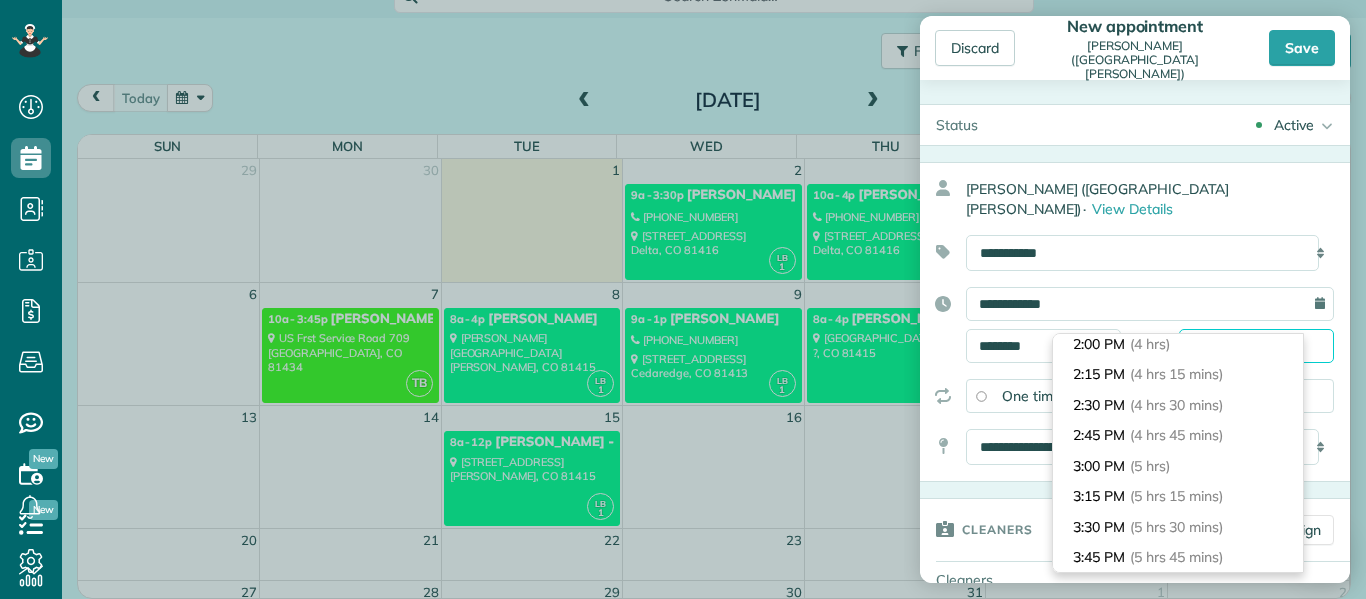 scroll, scrollTop: 495, scrollLeft: 0, axis: vertical 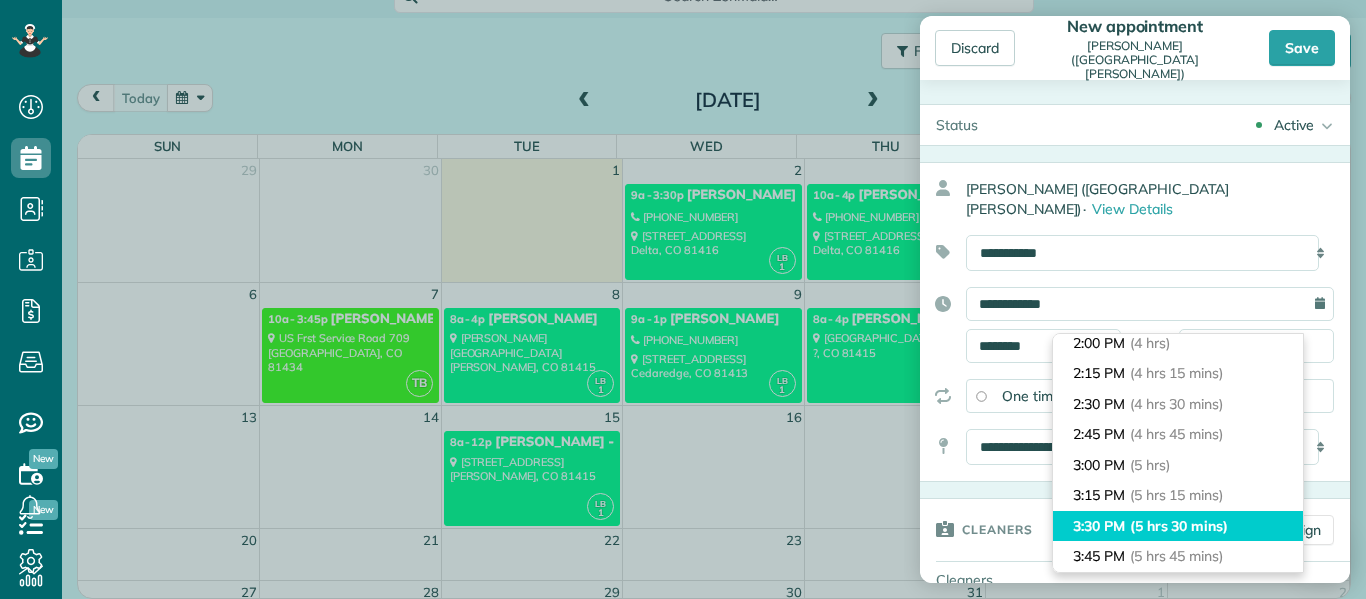 type on "*******" 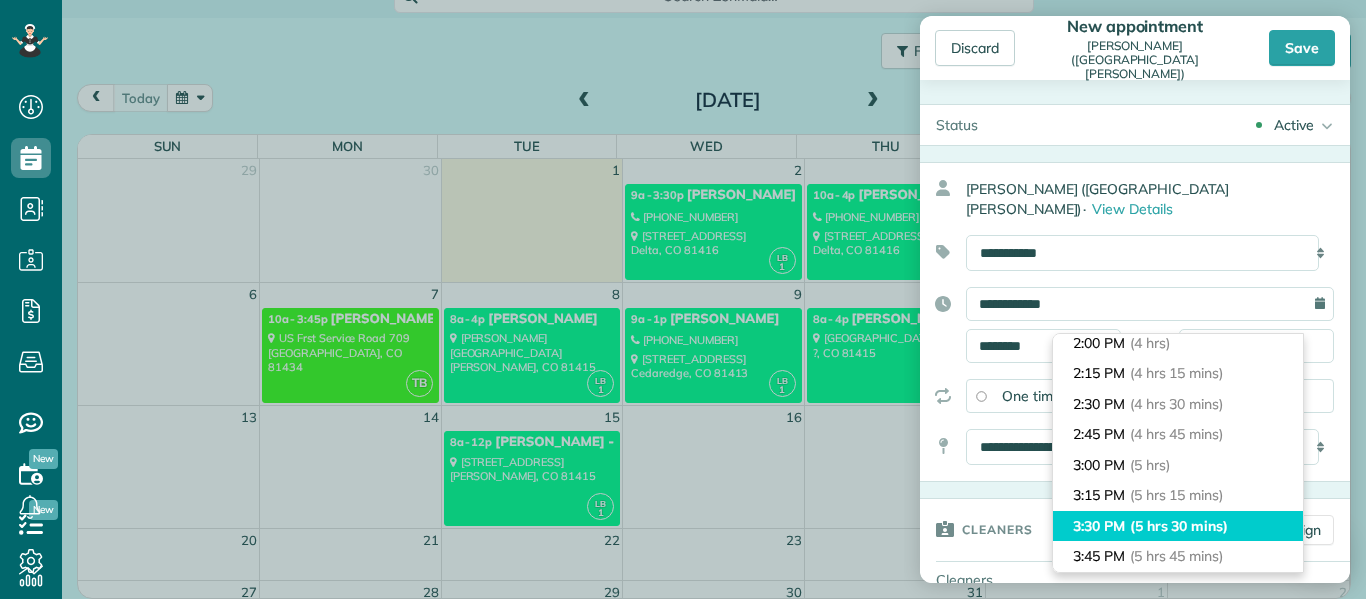click on "(5 hrs 30 mins)" at bounding box center (1179, 526) 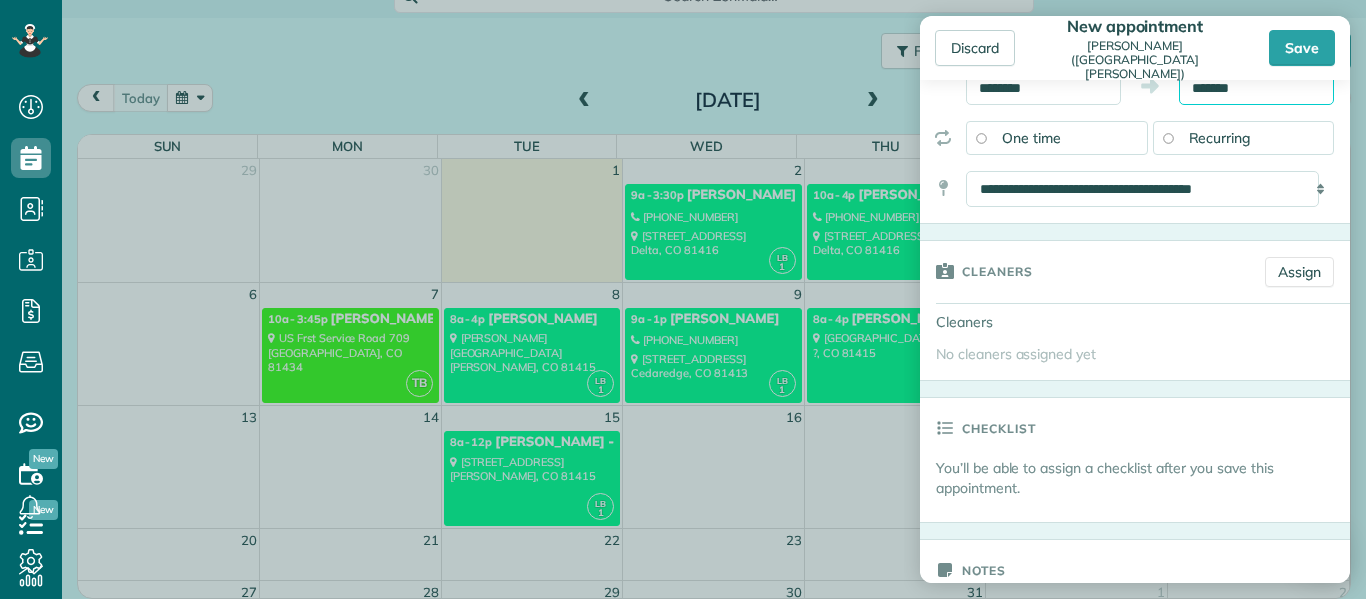 scroll, scrollTop: 260, scrollLeft: 0, axis: vertical 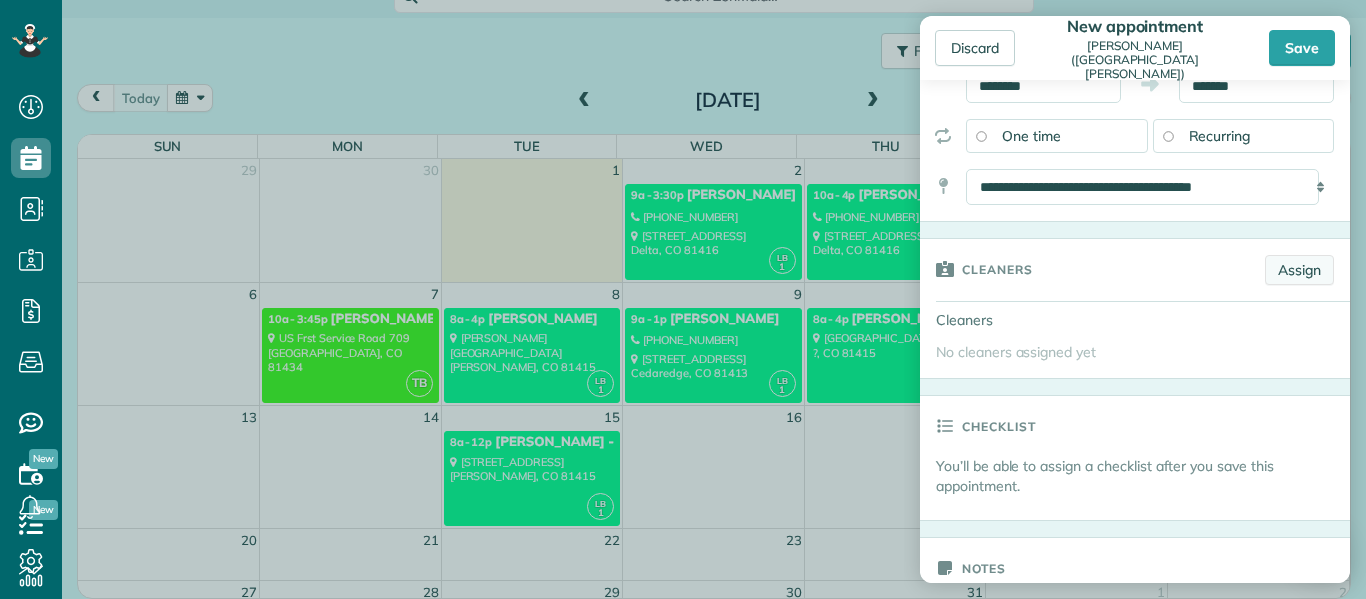 click on "Assign" at bounding box center (1299, 270) 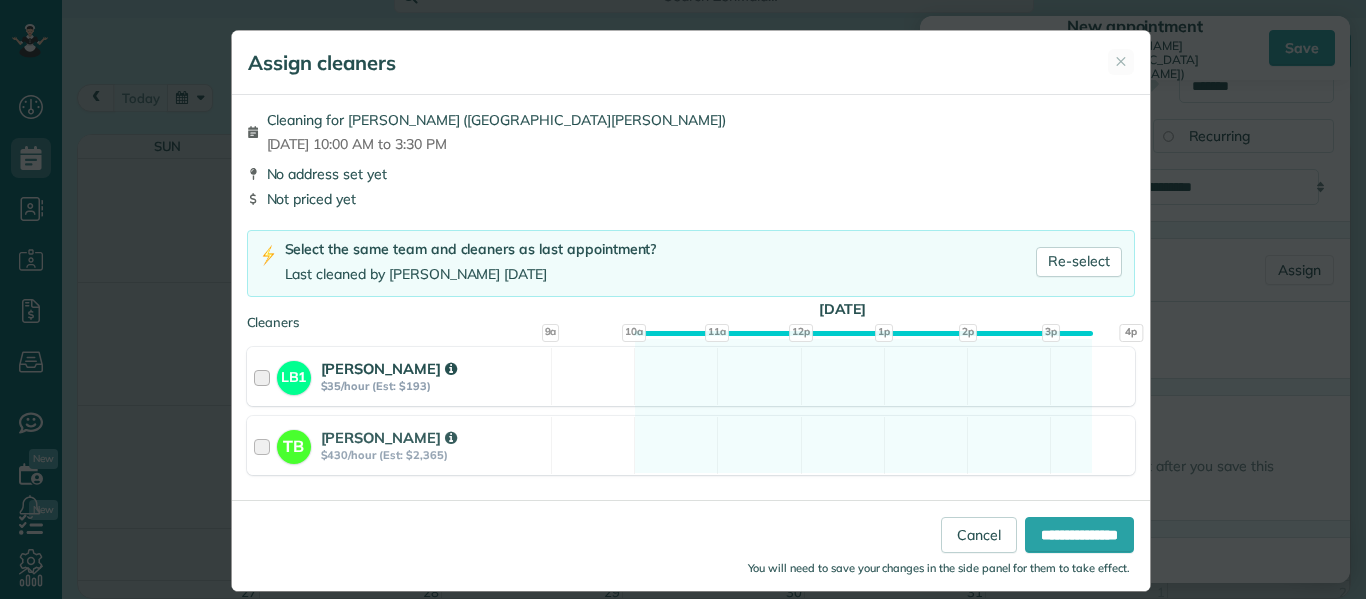 click at bounding box center (265, 376) 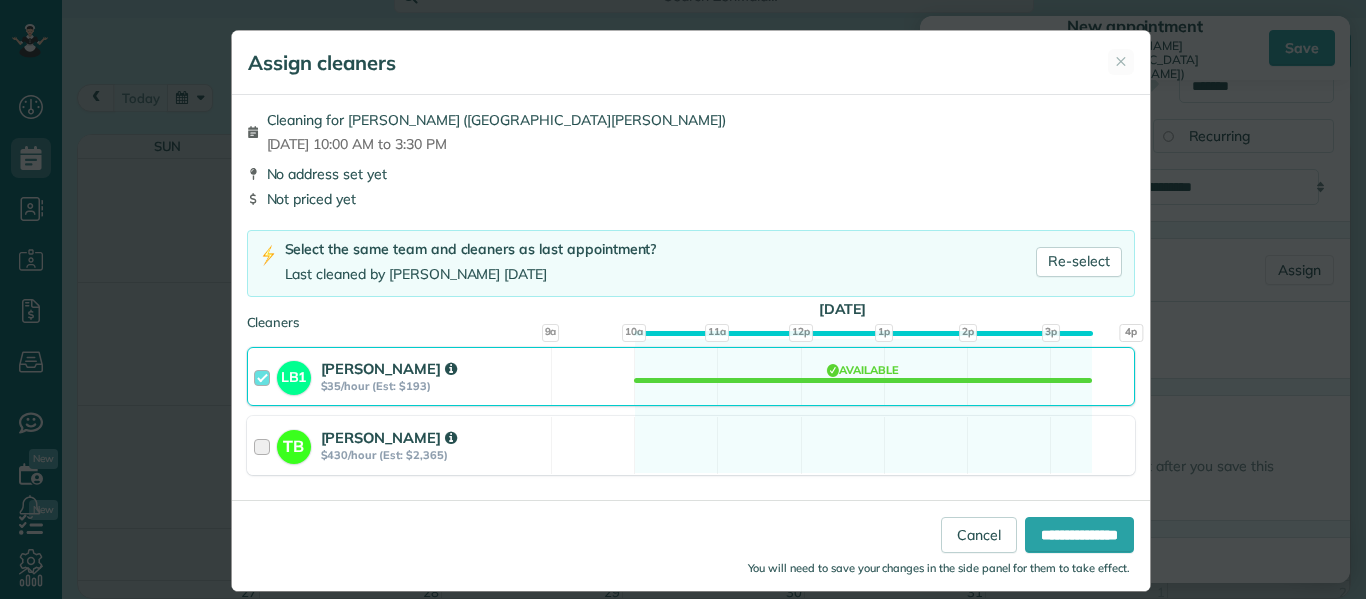 click at bounding box center (265, 445) 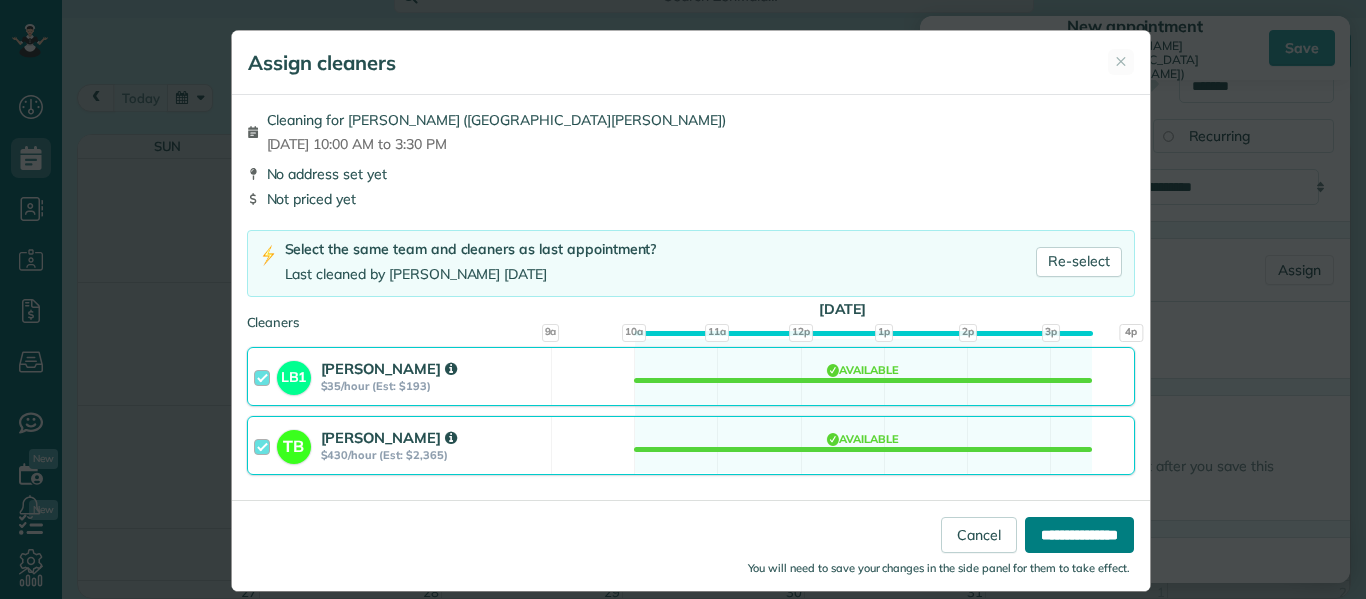 click on "**********" at bounding box center [1079, 535] 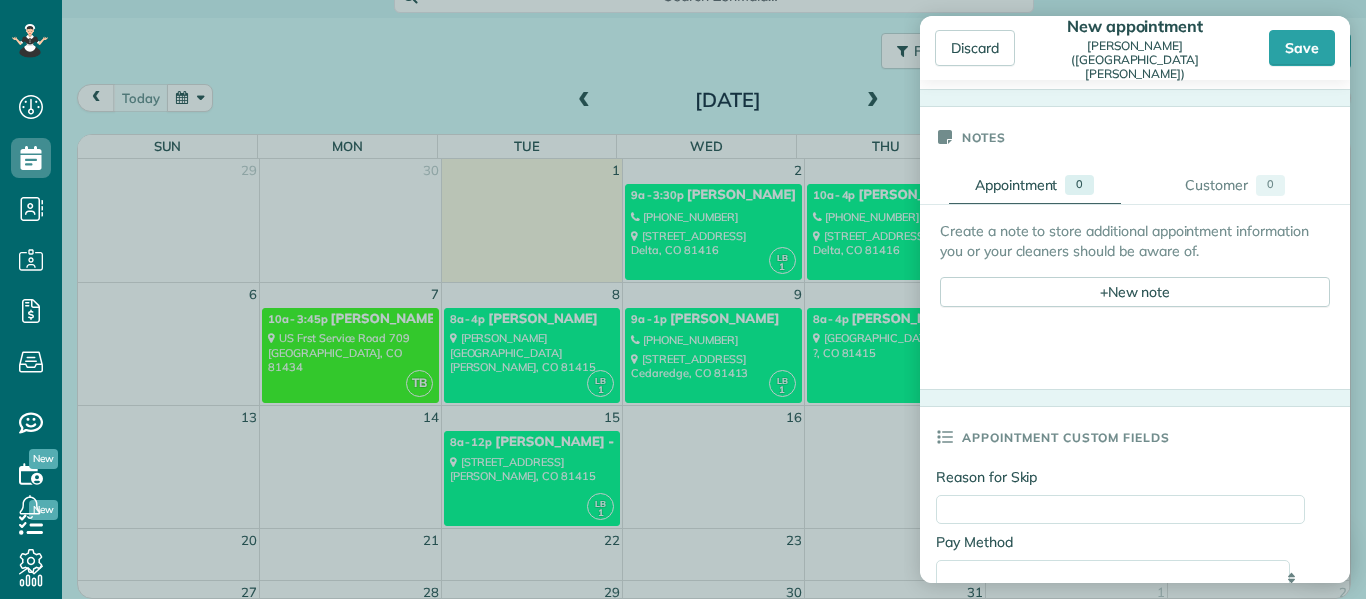 scroll, scrollTop: 760, scrollLeft: 0, axis: vertical 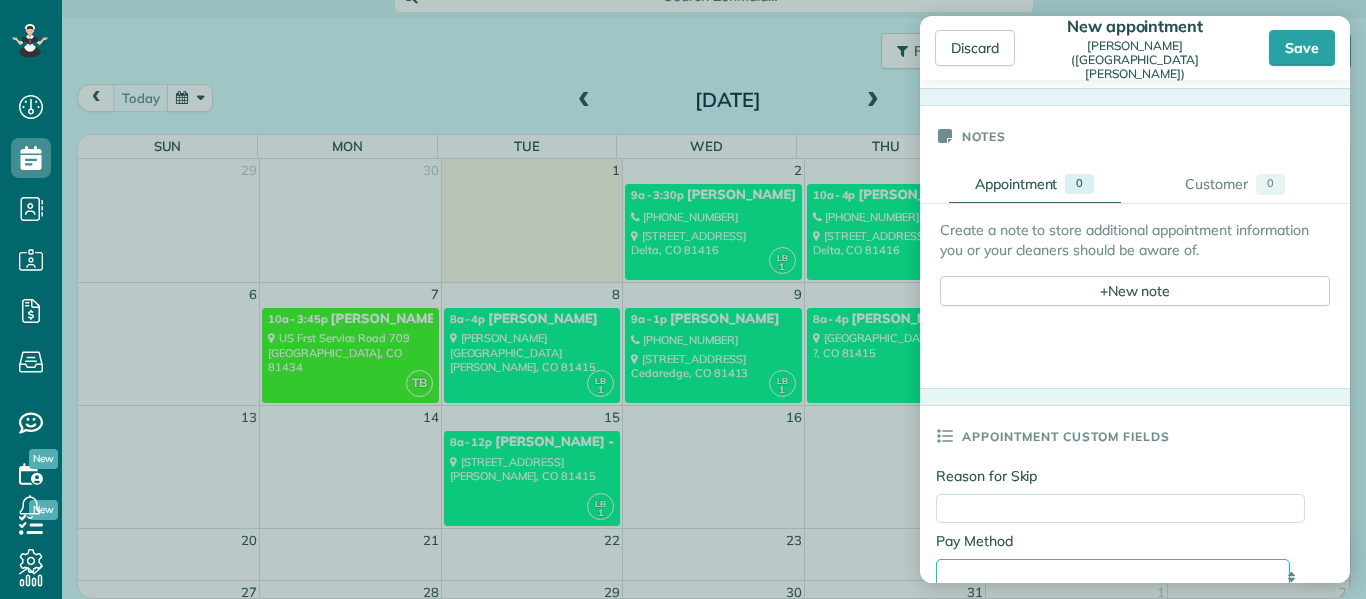 click on "**********" at bounding box center (1113, 577) 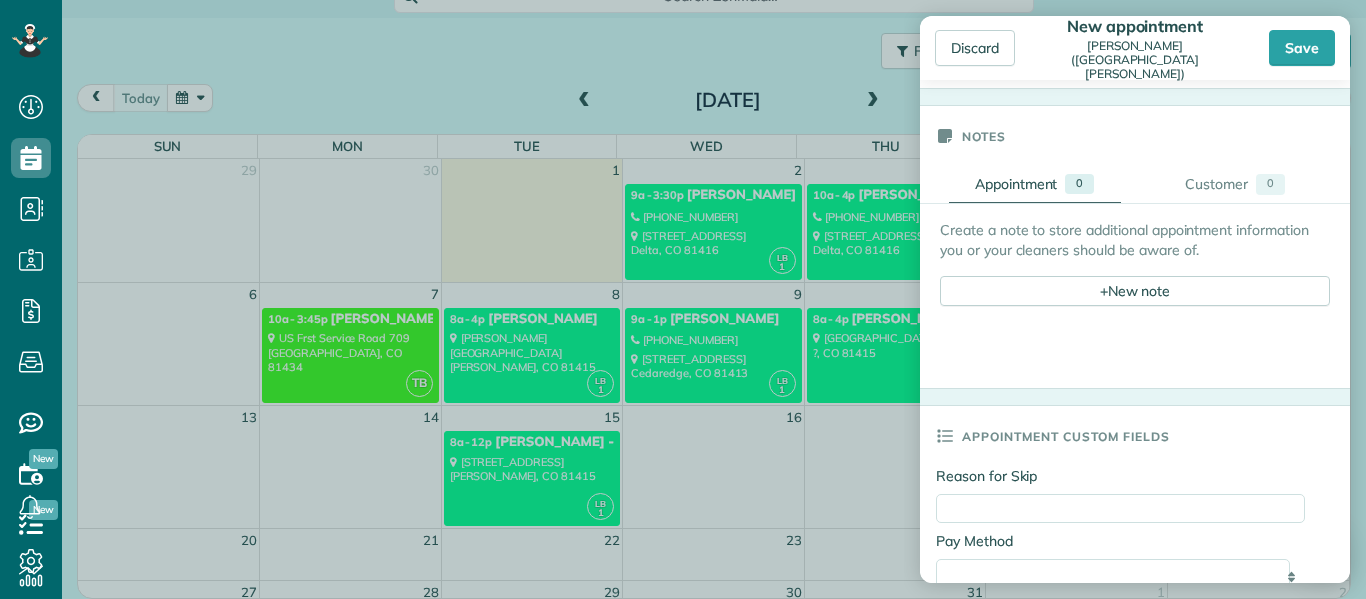 click on "Create a note to store additional appointment information you or your cleaners should be aware of.
+ New note
+
New note" at bounding box center (1350, 296) 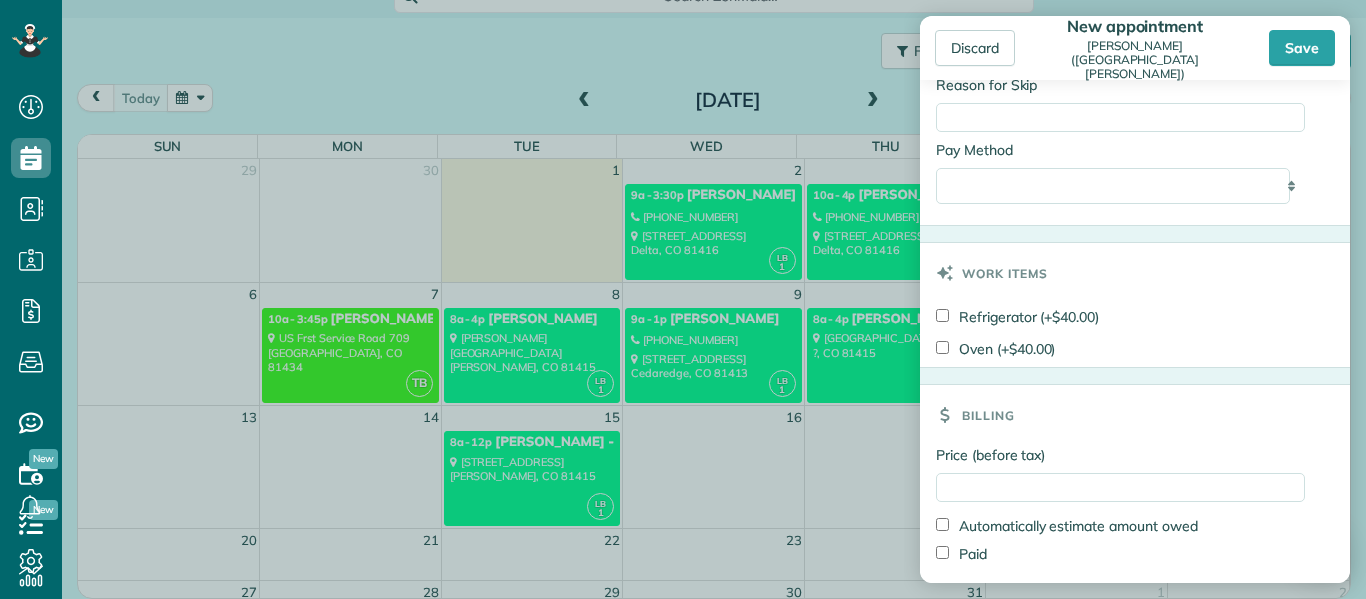 scroll, scrollTop: 1207, scrollLeft: 0, axis: vertical 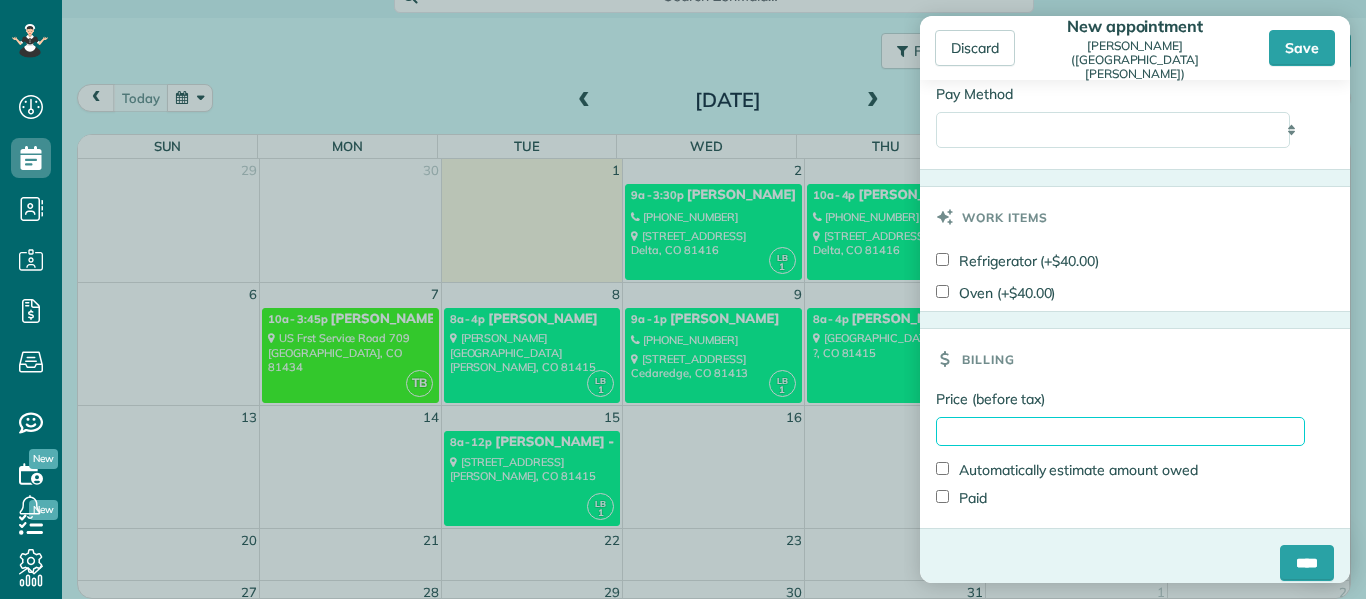 click on "Price (before tax)" at bounding box center [1120, 431] 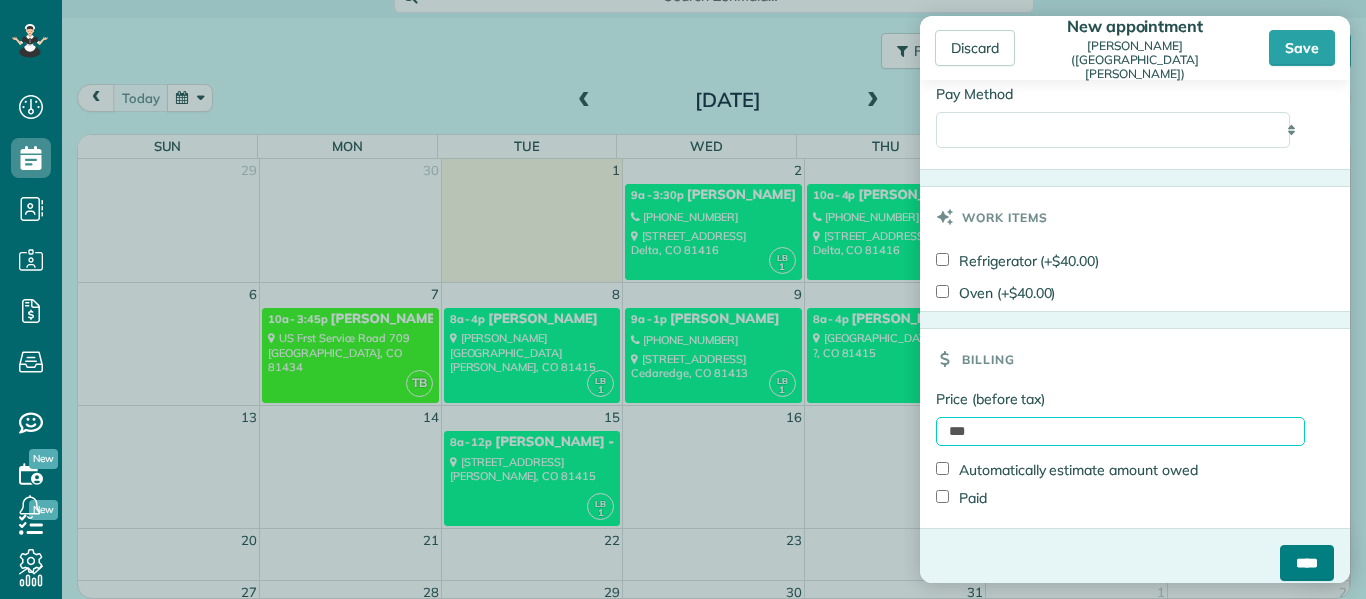 type on "***" 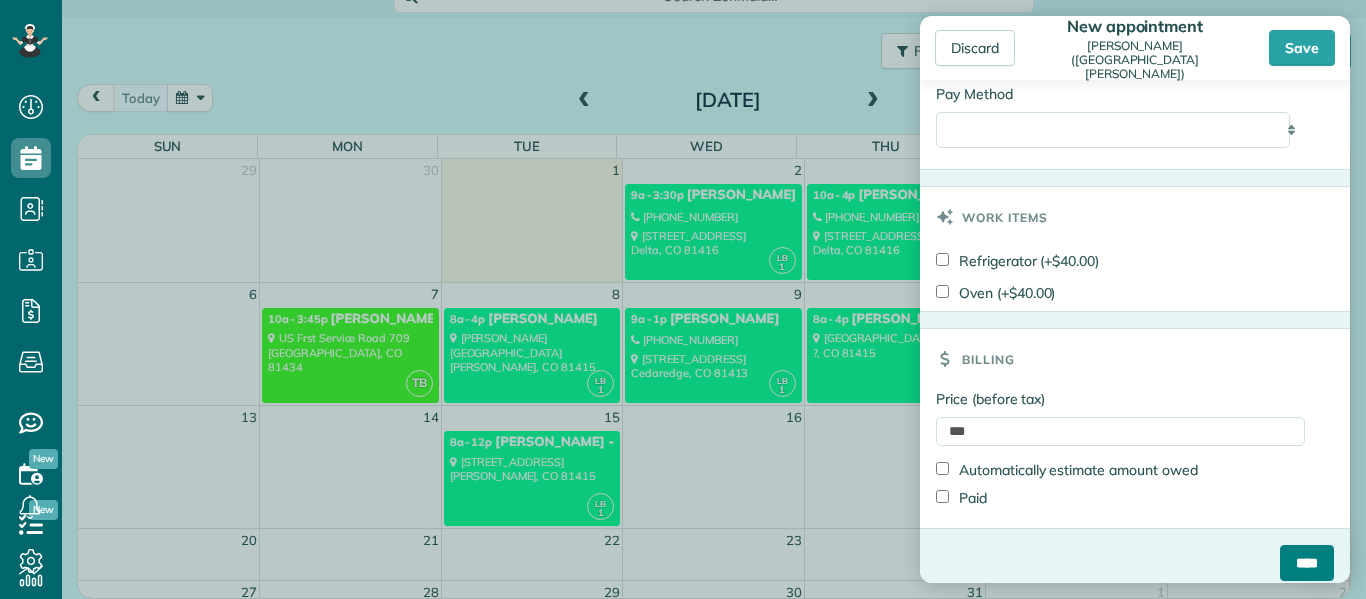 click on "****" at bounding box center [1307, 563] 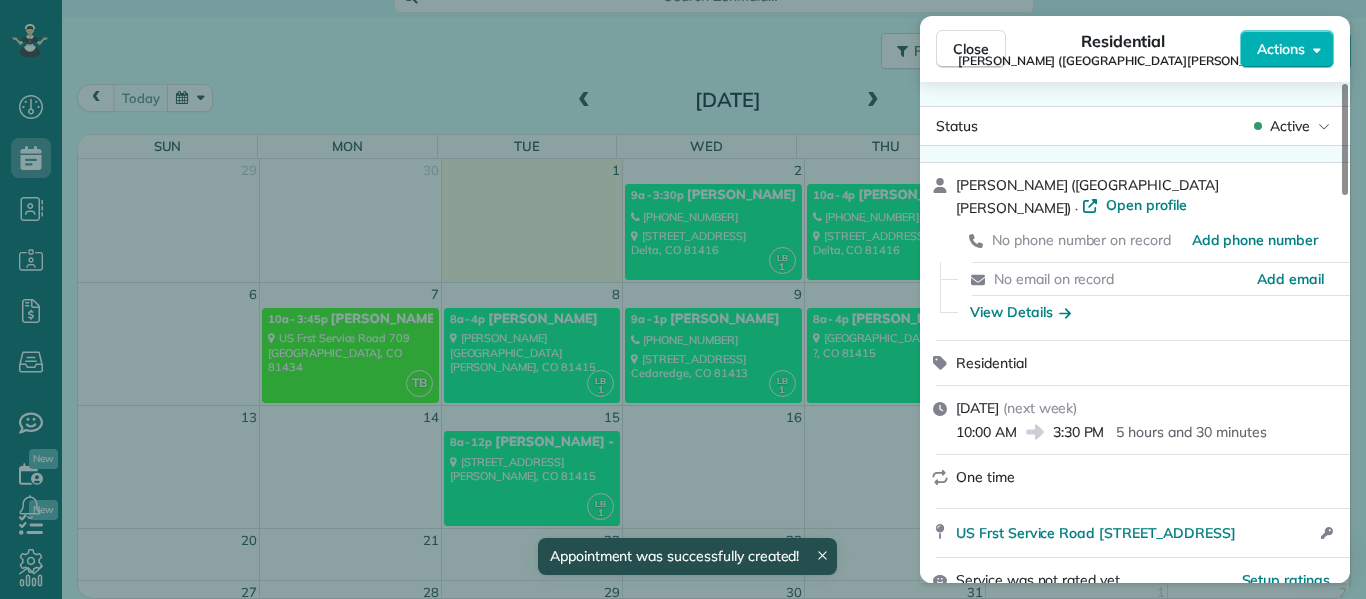 click on "Close Residential Kelly Jones (Little Robinson Lodge) Actions Status Active Kelly Jones (Little Robinson Lodge) · Open profile No phone number on record Add phone number No email on record Add email View Details Residential Friday, July 11, 2025 ( next week ) 10:00 AM 3:30 PM 5 hours and 30 minutes One time US Frst Service Road 709 Somerset CO 81434 Open access information Service was not rated yet Setup ratings Cleaners Time in and out Assign Invite Cleaners Tami   Byler 10:00 AM 3:30 PM Lanamae   Byler 10:00 AM 3:30 PM Checklist Try Now Keep this appointment up to your standards. Stay on top of every detail, keep your cleaners organised, and your client happy. Assign a checklist Watch a 5 min demo Billing Billing actions Price $500.00 Overcharge $0.00 Discount $0.00 Coupon discount - Primary tax - Secondary tax - Total appointment price $500.00 Tips collected New feature! $0.00 Unpaid Mark as paid Total including tip $500.00 Get paid online in no-time! Send an invoice and reward your cleaners with tips - -" at bounding box center [683, 299] 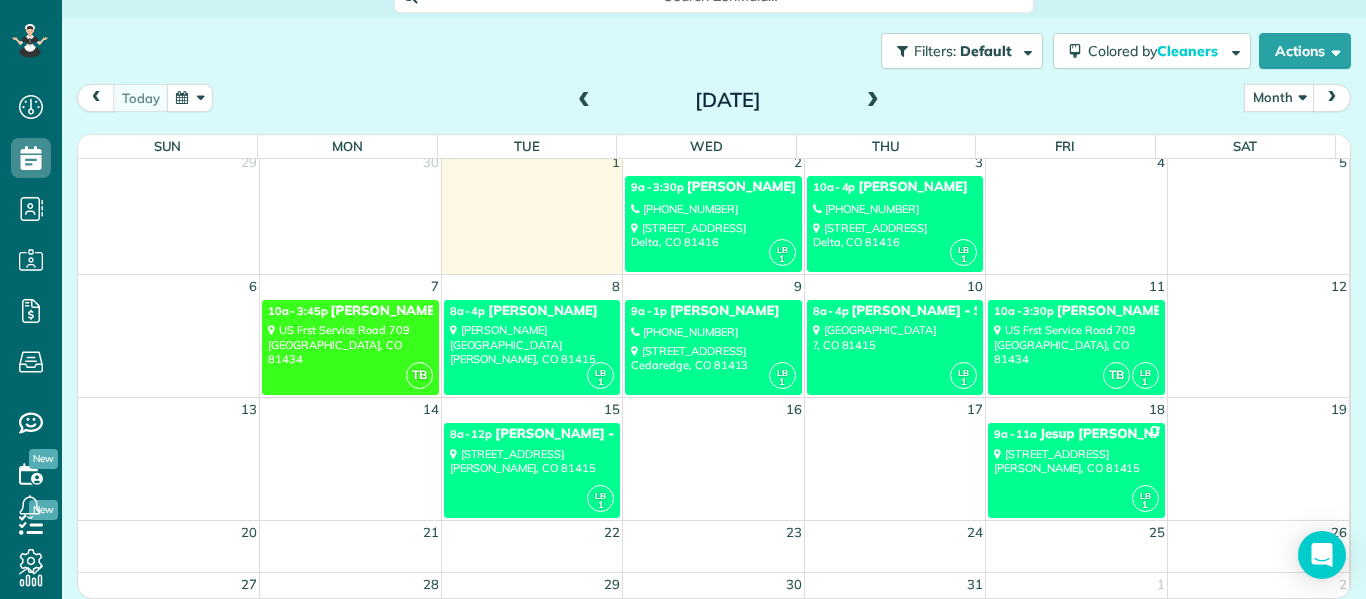 scroll, scrollTop: 7, scrollLeft: 0, axis: vertical 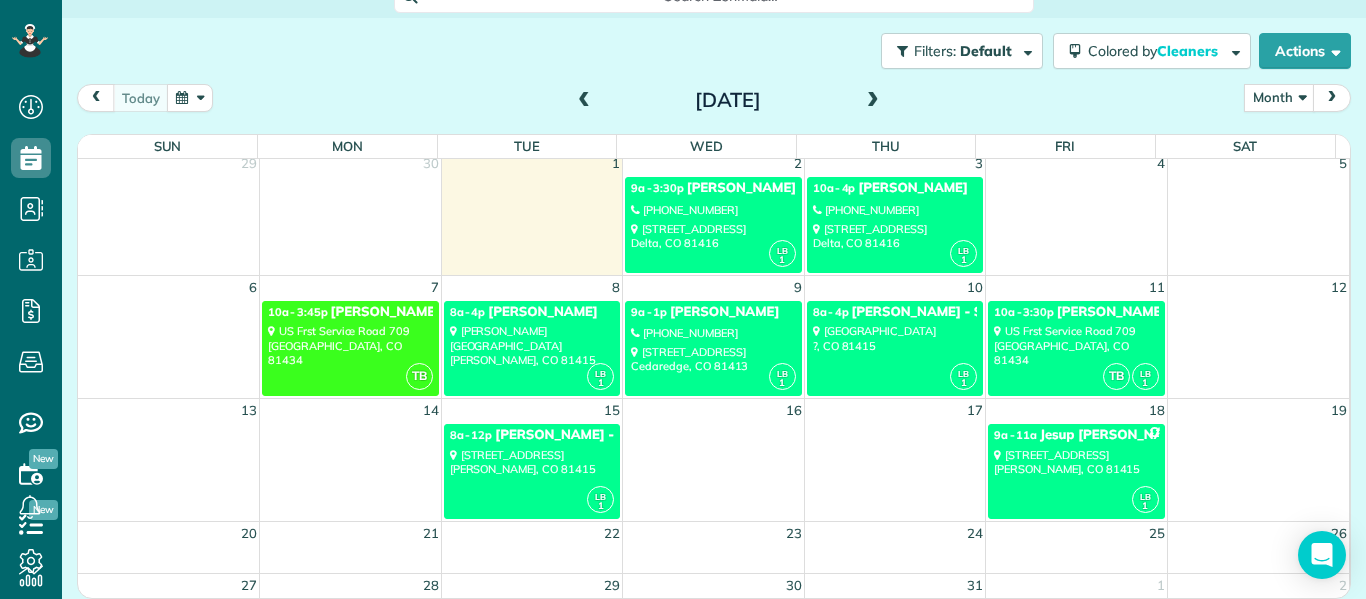 click on "12" at bounding box center [1258, 287] 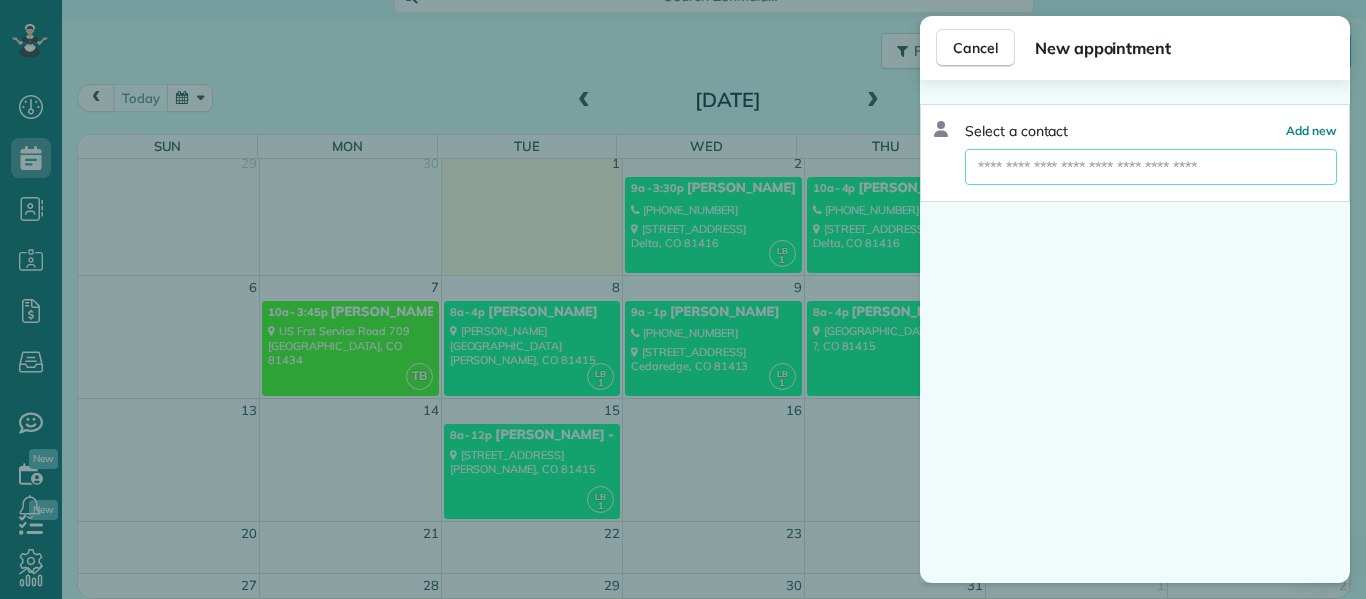 click at bounding box center [1151, 167] 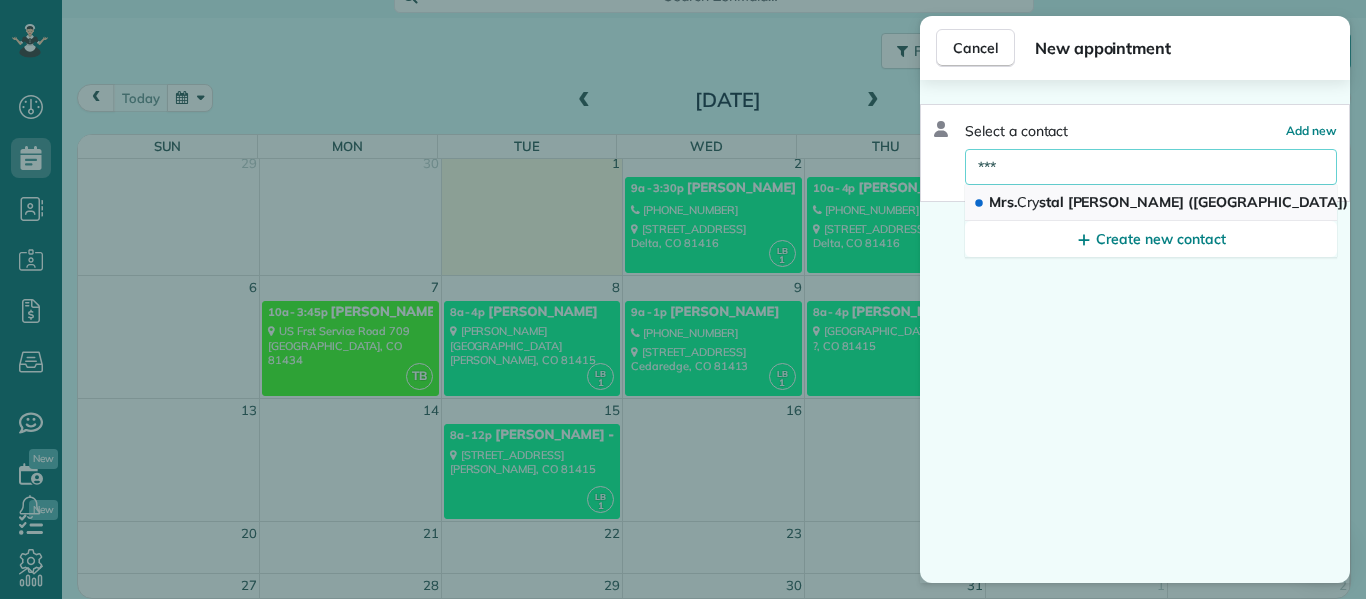 type on "***" 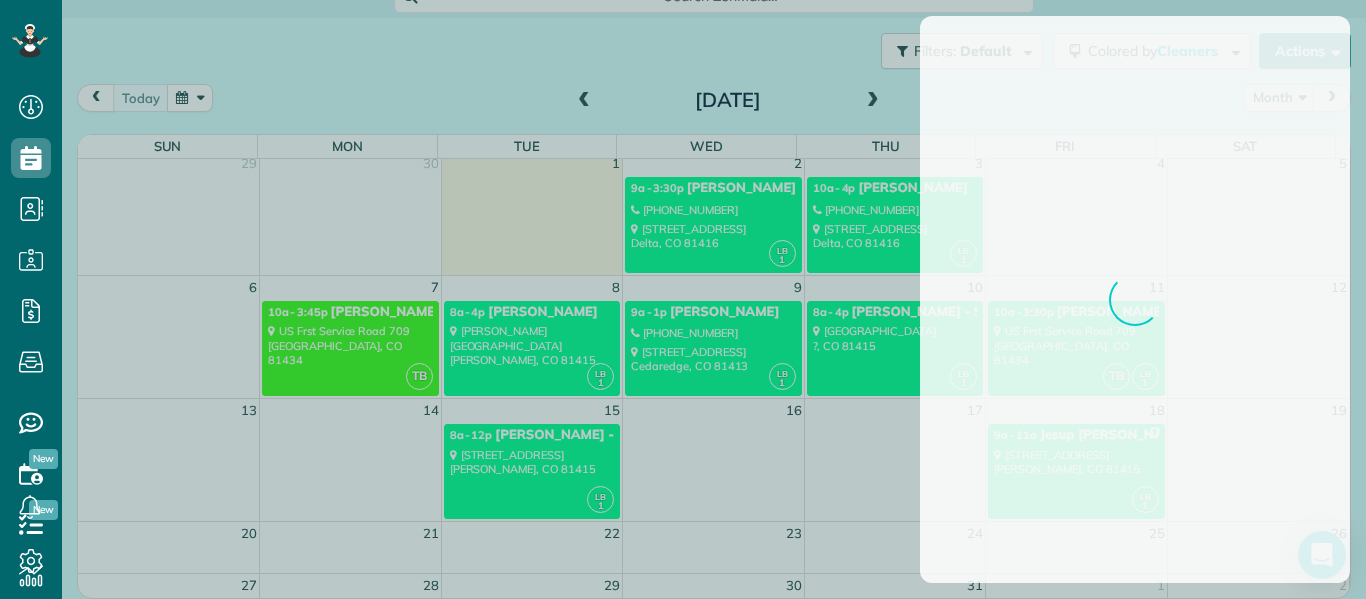 click on "Dashboard
Scheduling
Calendar View
List View
Dispatch View - Weekly scheduling (Beta)" at bounding box center [683, 299] 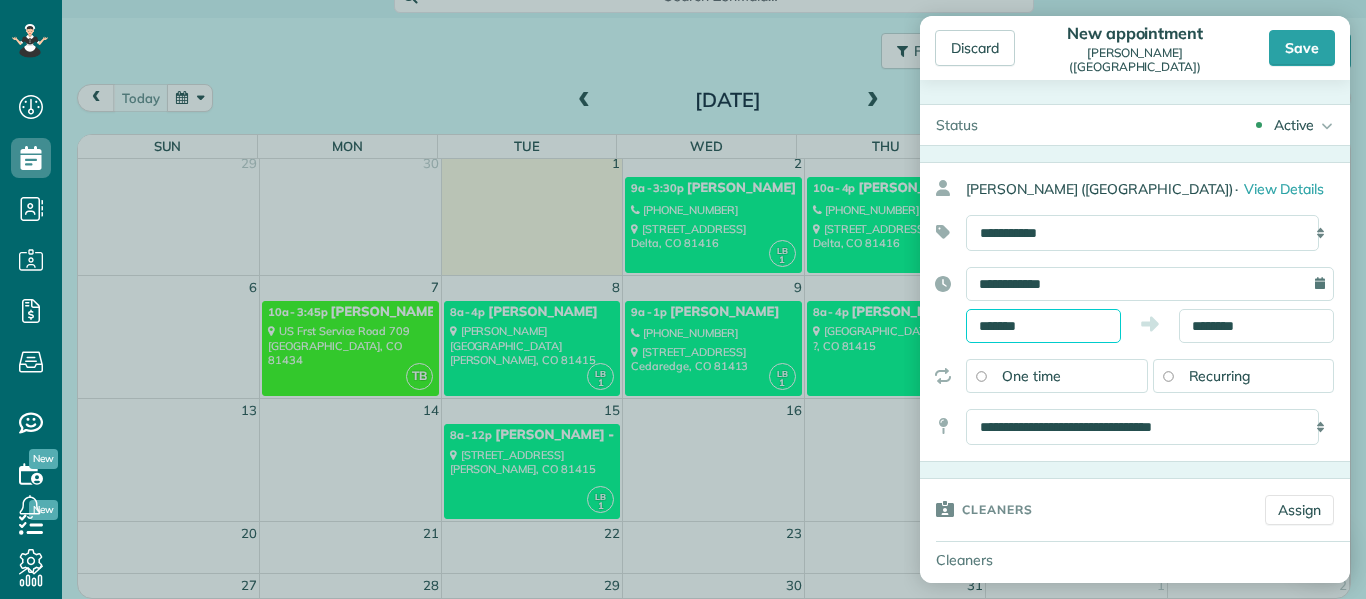 click on "*******" at bounding box center (1043, 326) 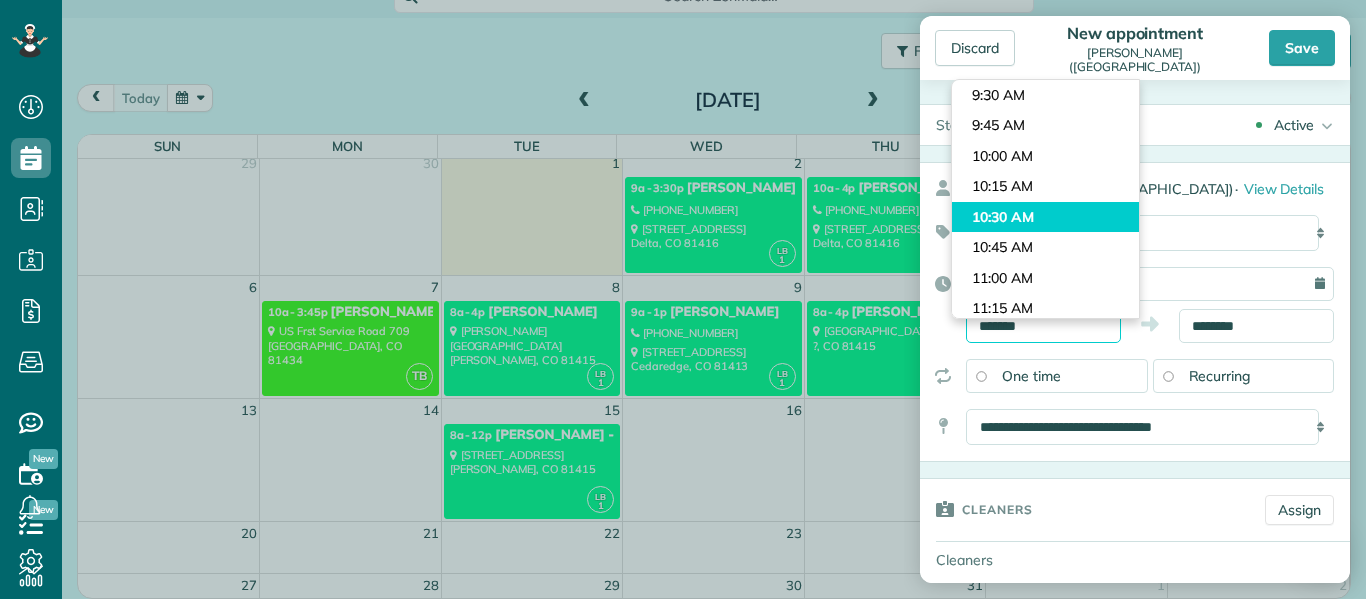 scroll, scrollTop: 1131, scrollLeft: 0, axis: vertical 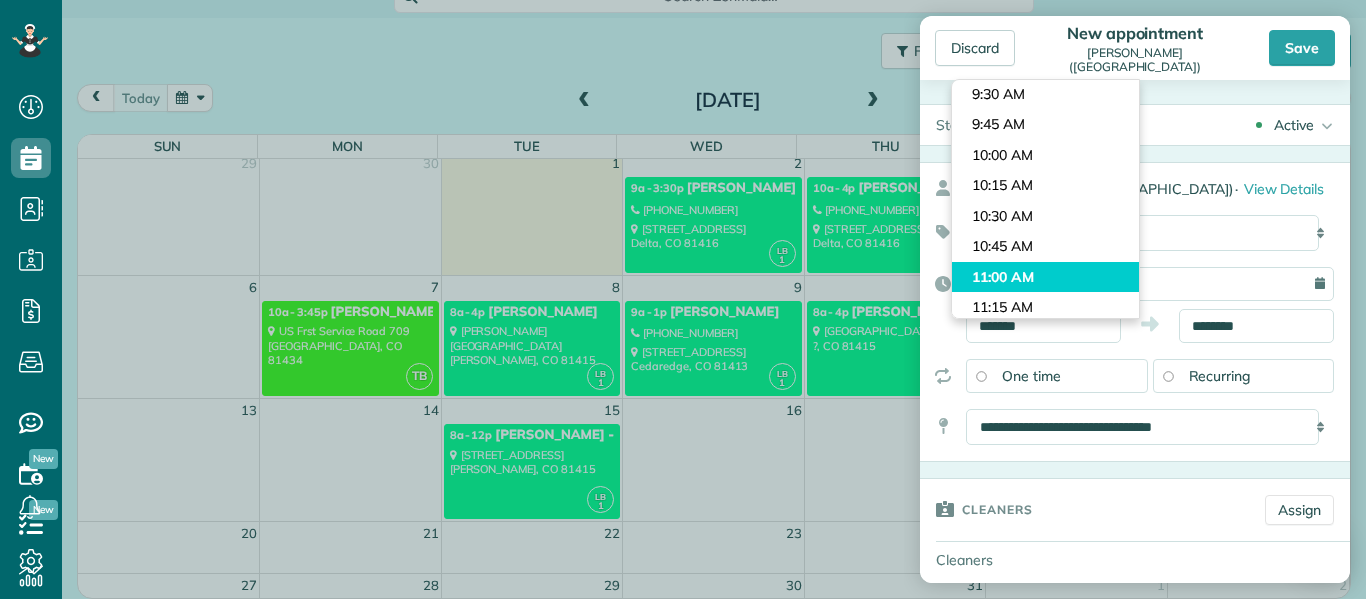 type on "********" 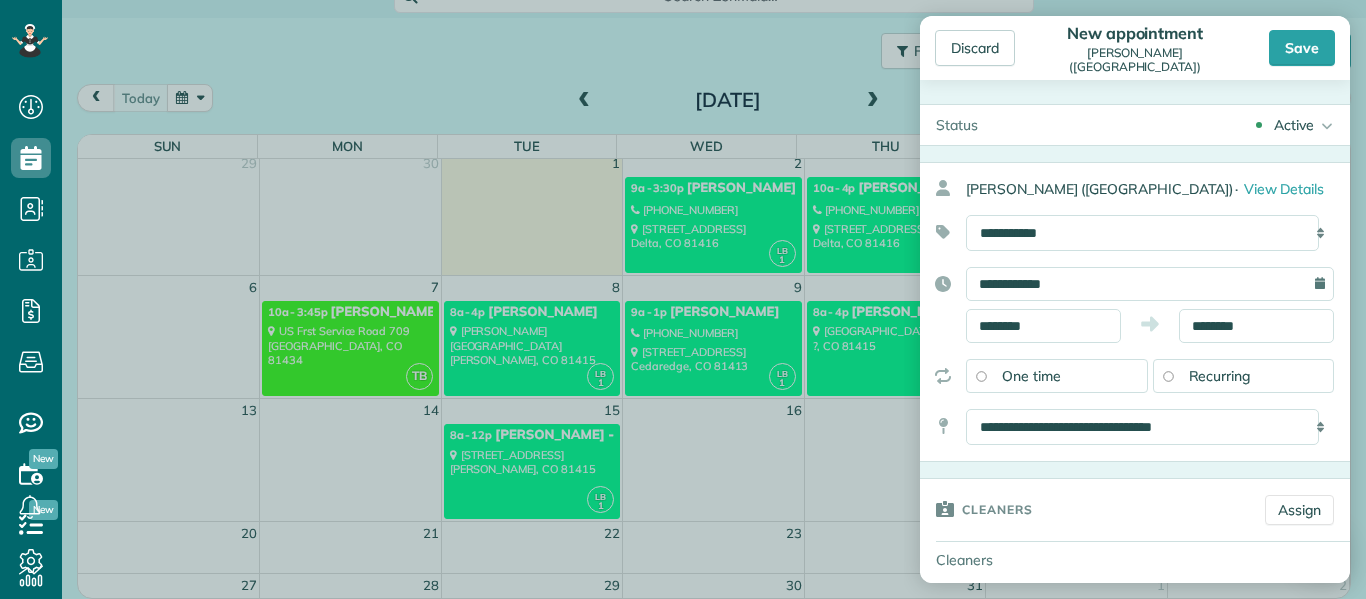 click on "Dashboard
Scheduling
Calendar View
List View
Dispatch View - Weekly scheduling (Beta)" at bounding box center (683, 299) 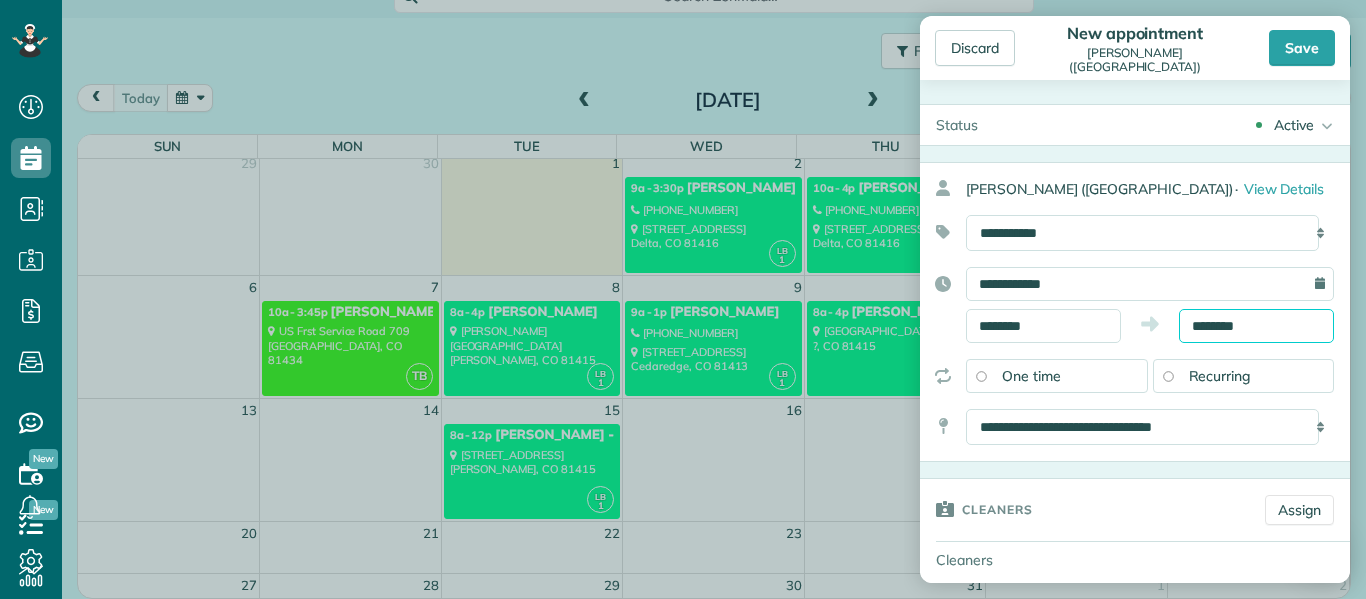 click on "Dashboard
Scheduling
Calendar View
List View
Dispatch View - Weekly scheduling (Beta)" at bounding box center [683, 299] 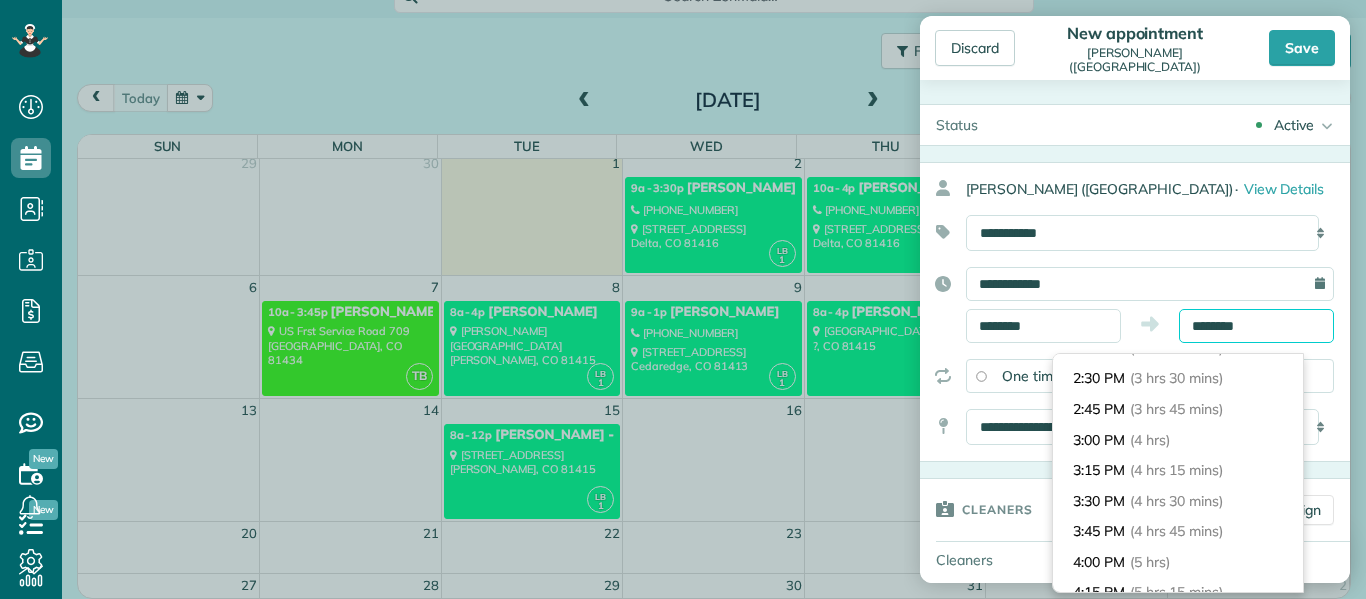 scroll, scrollTop: 422, scrollLeft: 0, axis: vertical 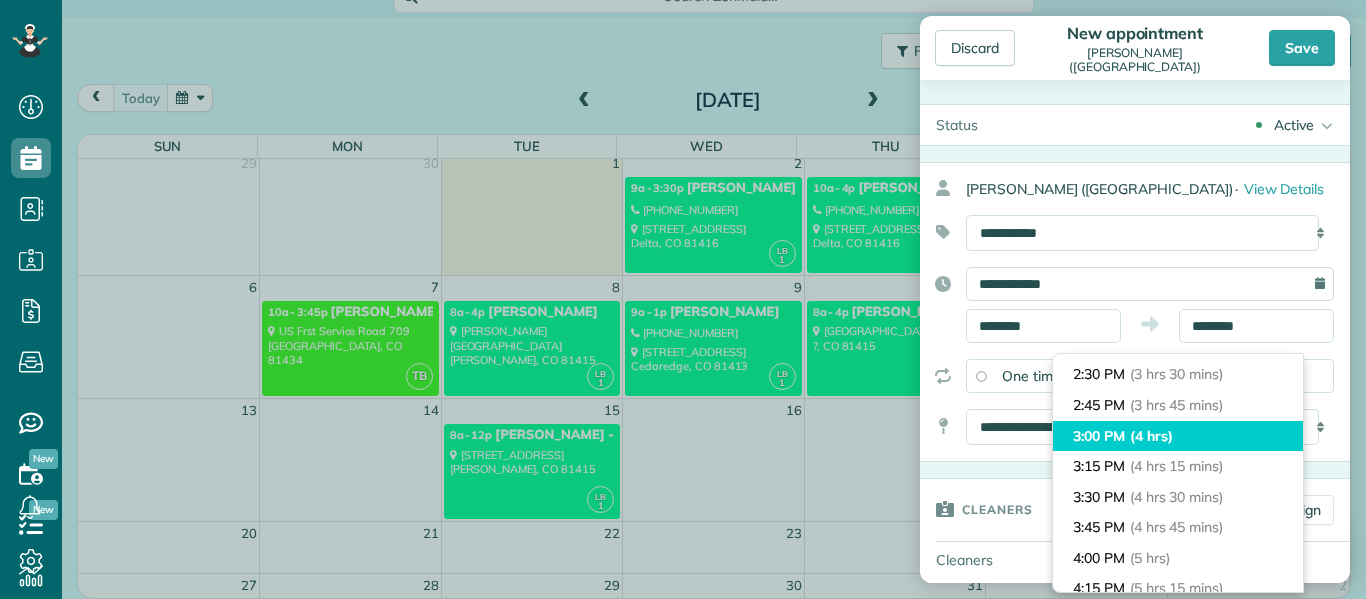 type on "*******" 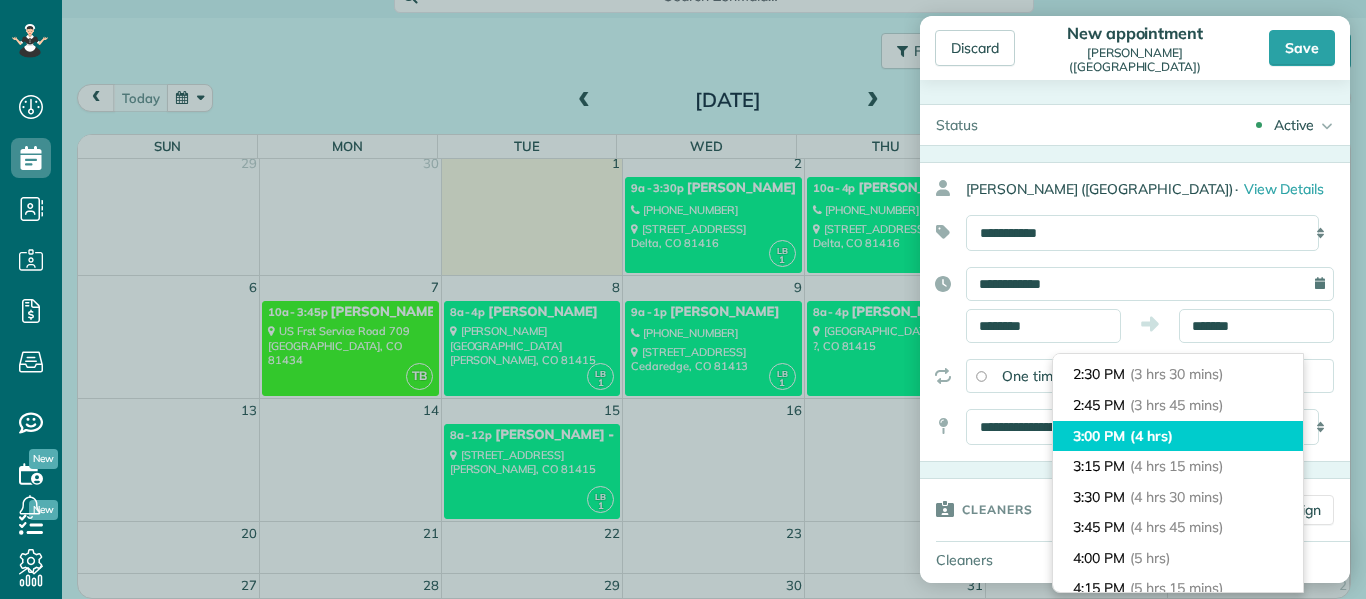 click on "3:00 PM  (4 hrs)" at bounding box center (1178, 436) 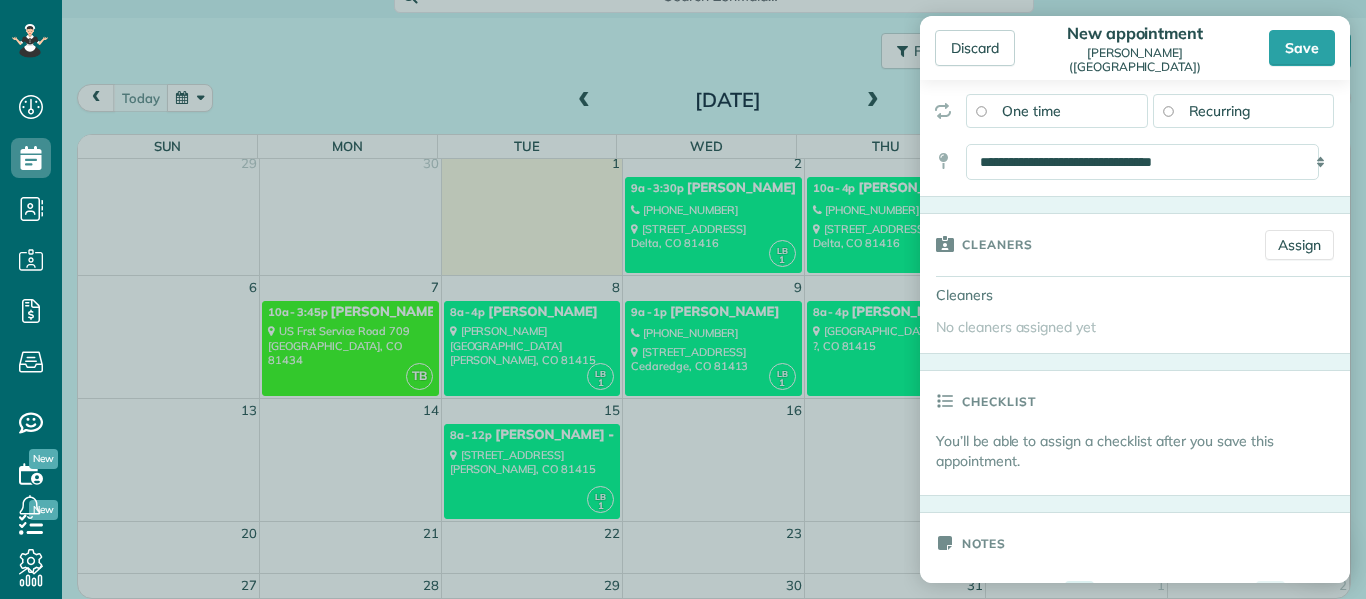 scroll, scrollTop: 266, scrollLeft: 0, axis: vertical 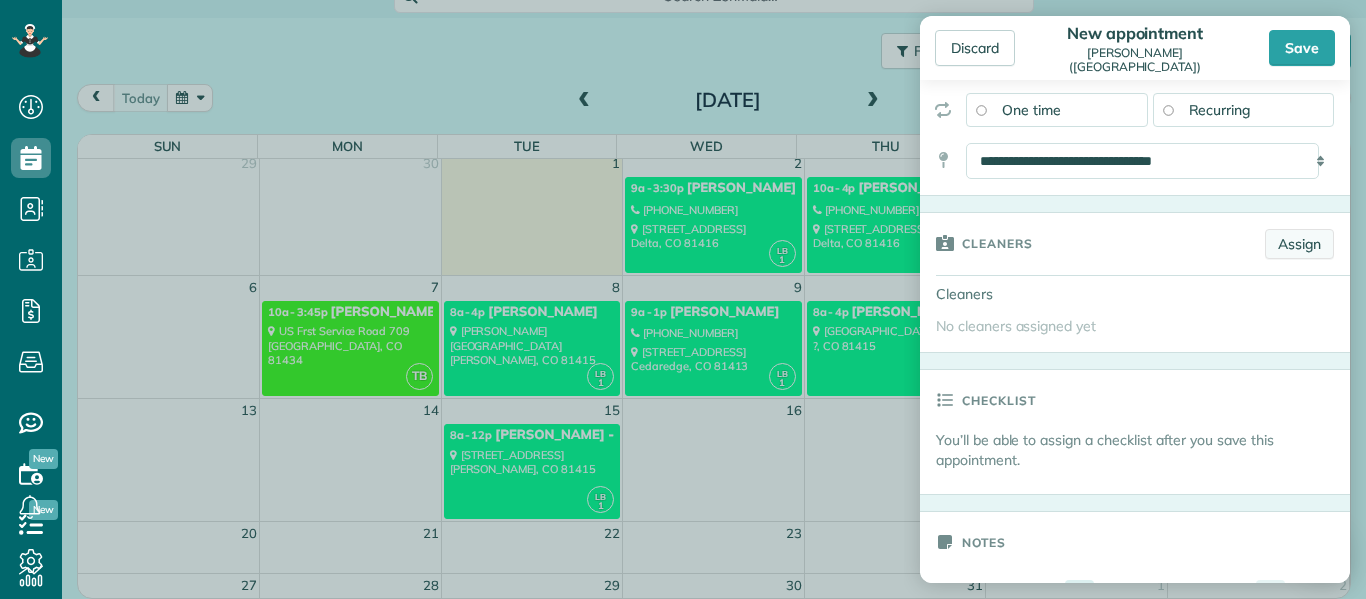click on "Assign" at bounding box center [1299, 244] 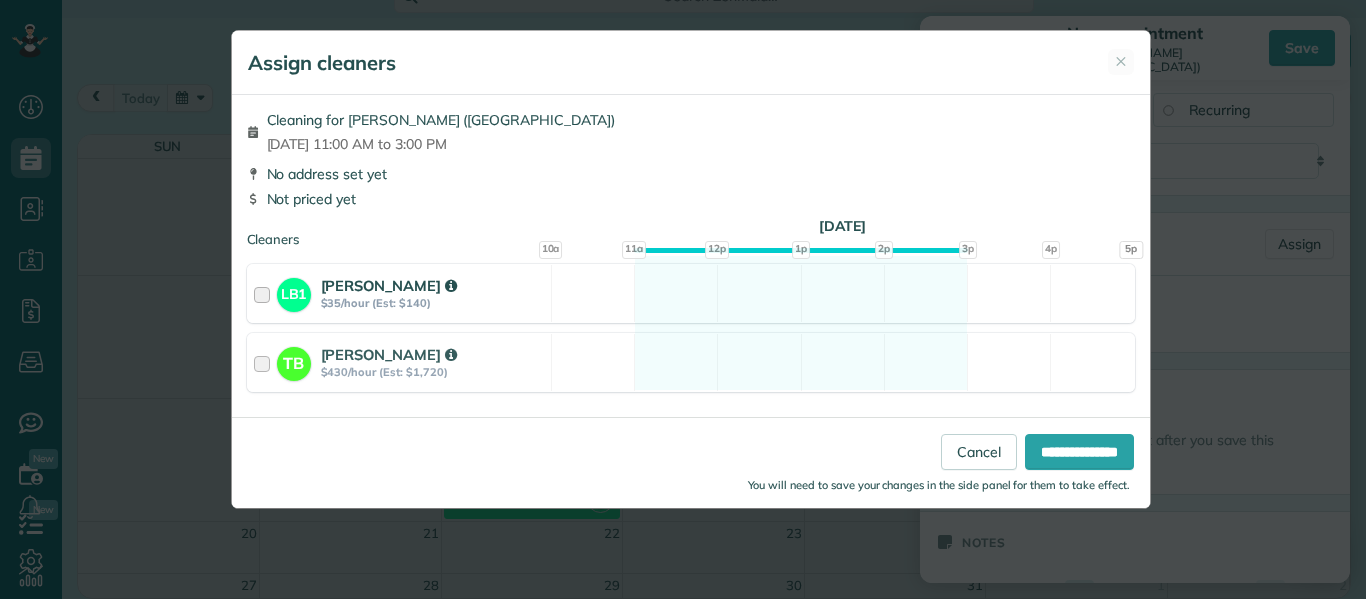 click at bounding box center [265, 293] 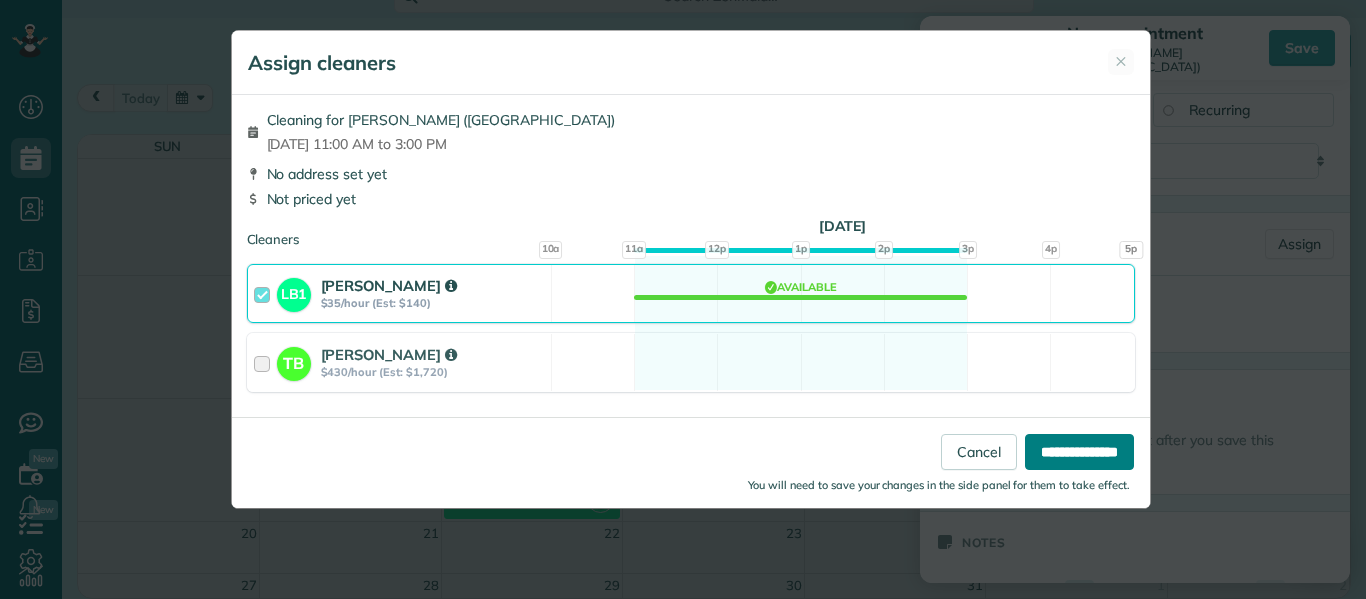 click on "**********" at bounding box center (1079, 452) 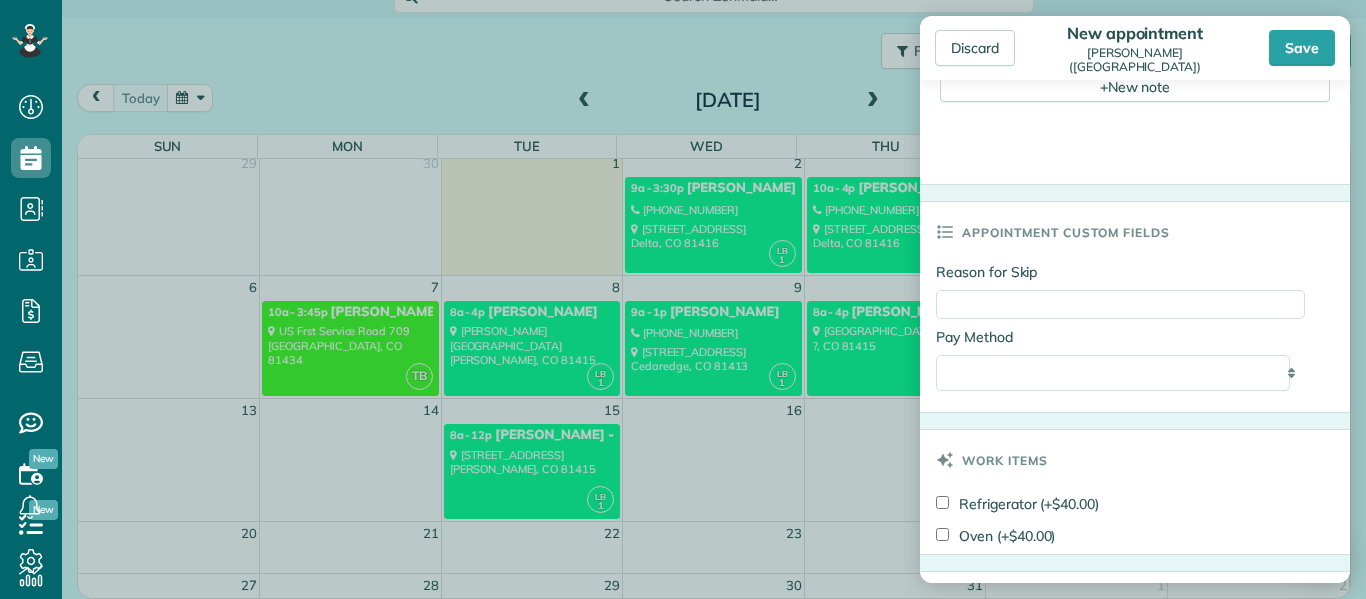 scroll, scrollTop: 909, scrollLeft: 0, axis: vertical 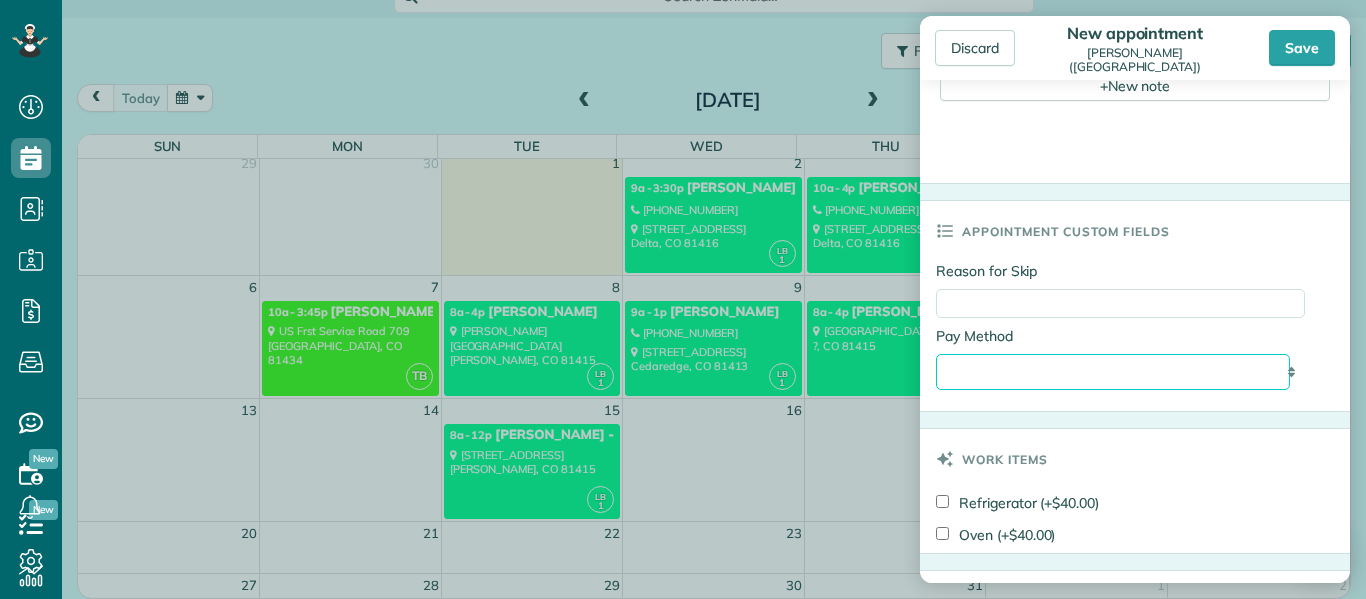click on "**********" at bounding box center (1113, 372) 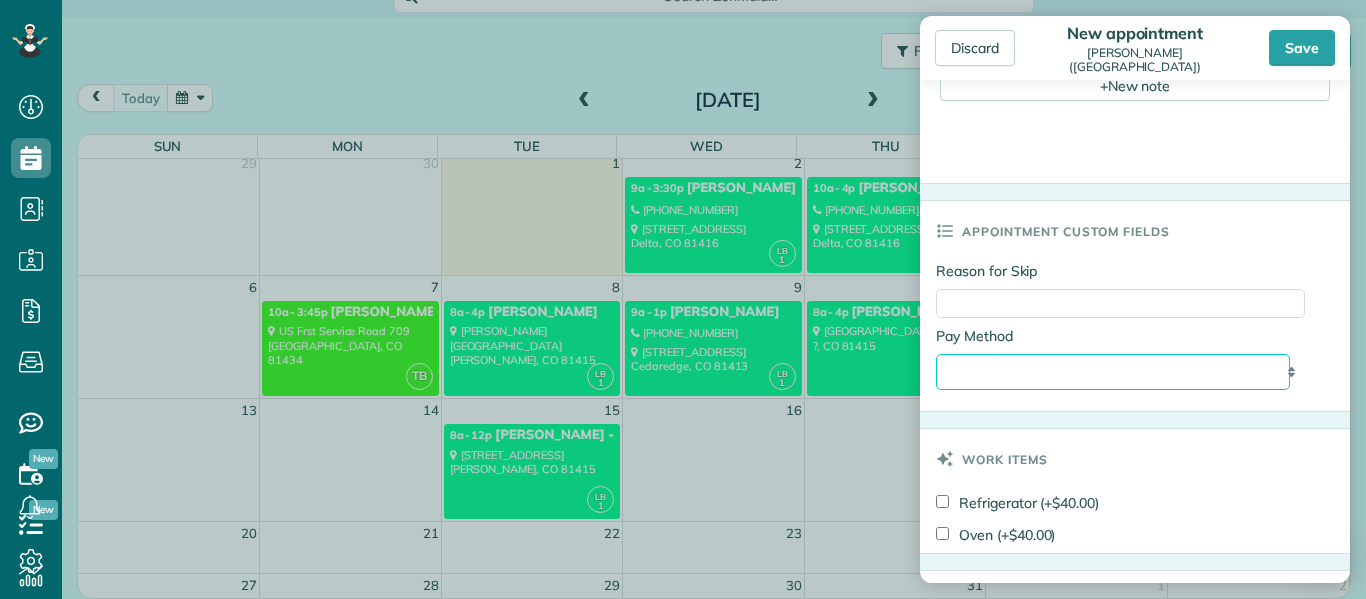 select on "*****" 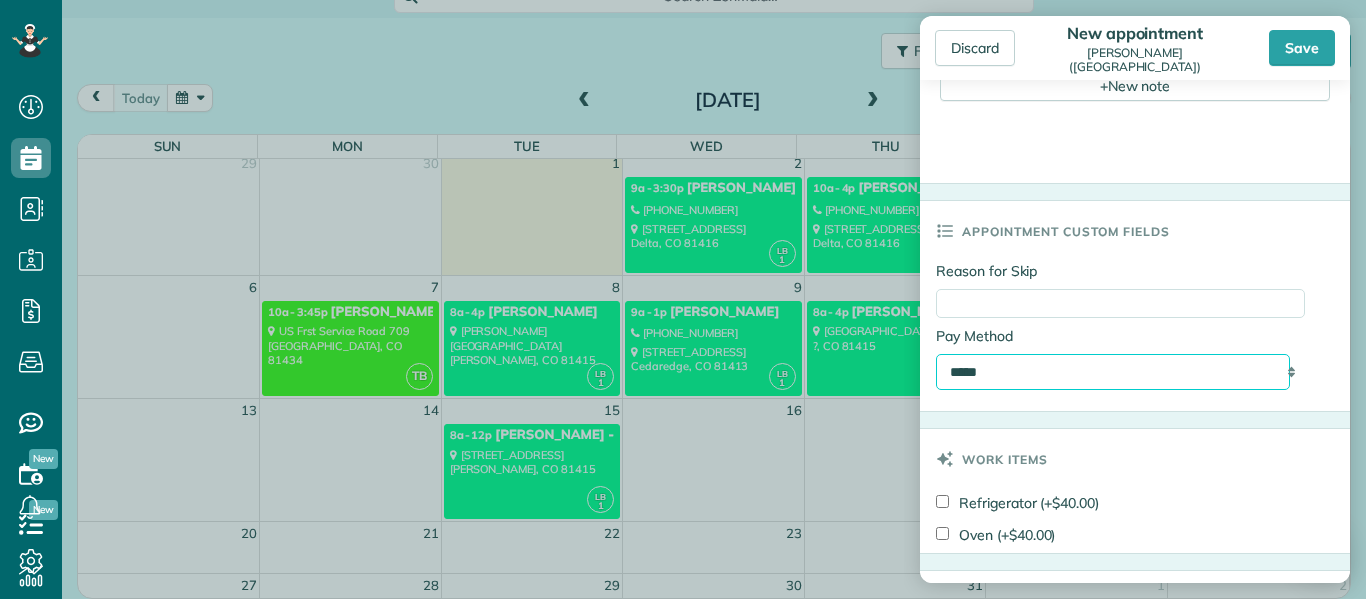 click on "**********" at bounding box center (1113, 372) 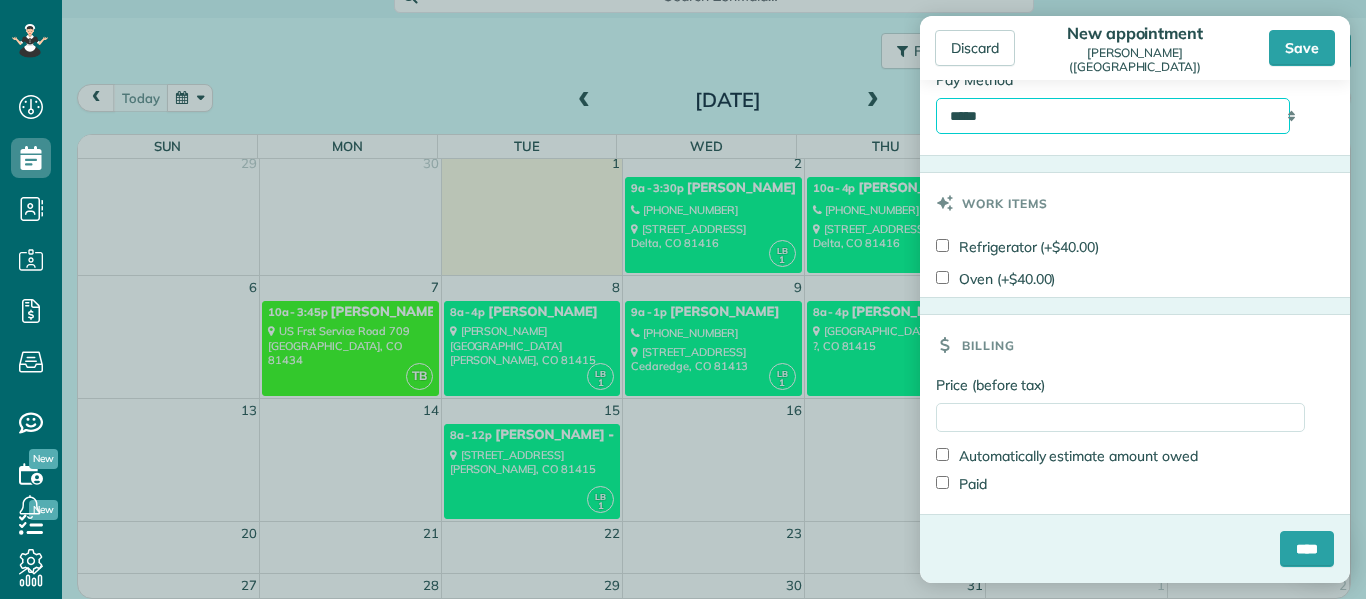 scroll, scrollTop: 1191, scrollLeft: 0, axis: vertical 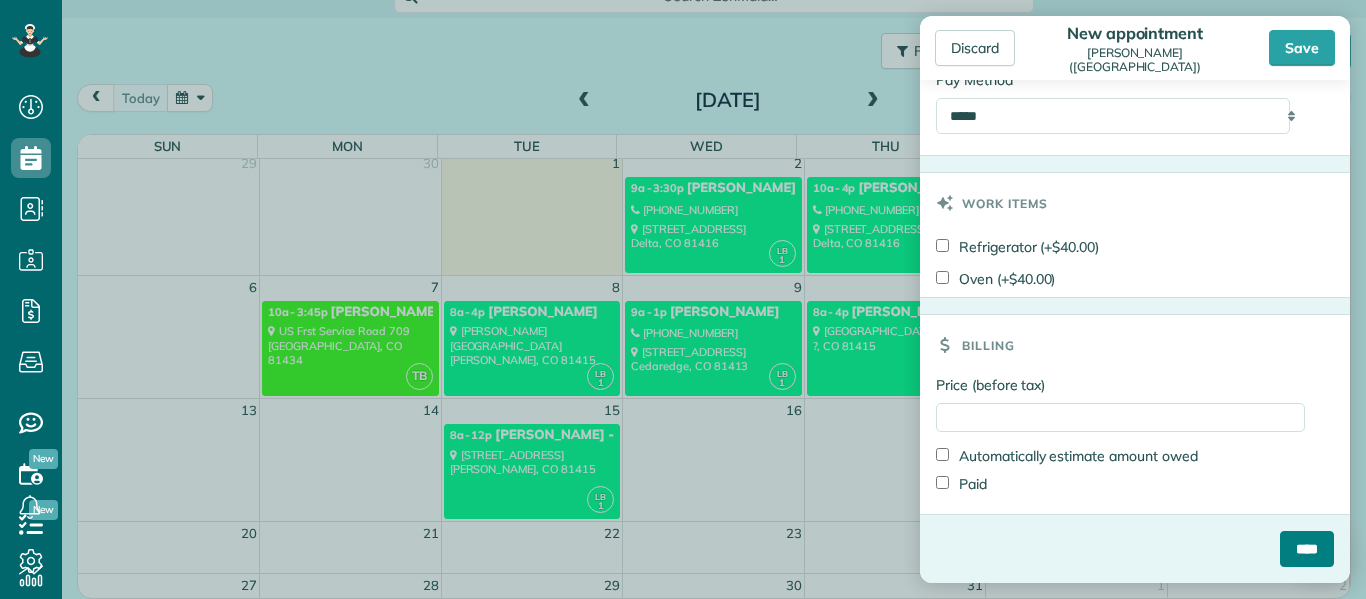 click on "****" at bounding box center [1307, 549] 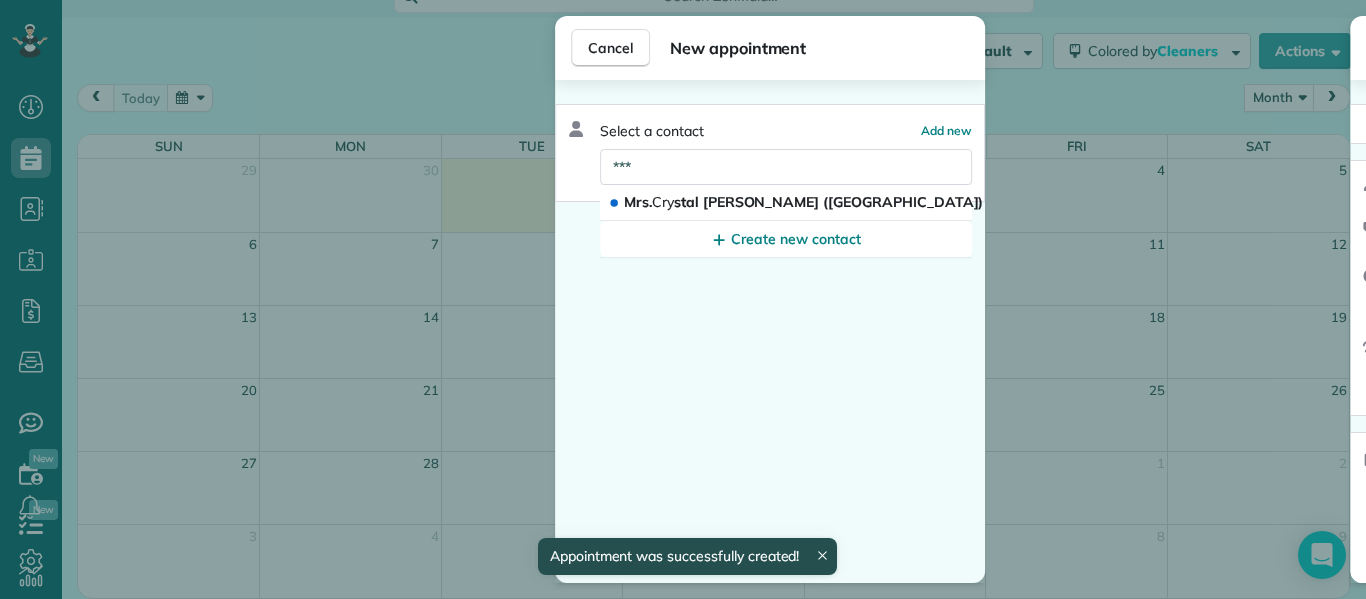 scroll, scrollTop: 7, scrollLeft: 0, axis: vertical 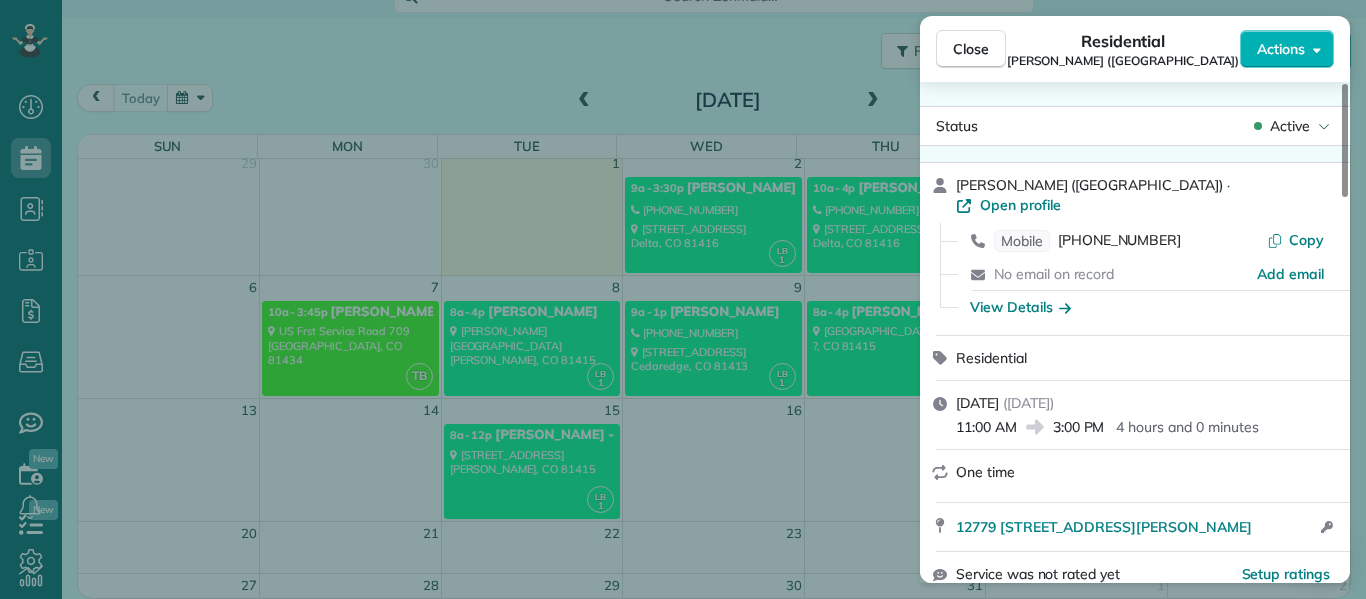 click on "Close Residential Crystal Sabatke-Smith (Casa la Mesa) Actions Status Active Crystal Sabatke-Smith (Casa la Mesa) · Open profile Mobile (970) 417-6953 Copy No email on record Add email View Details Residential Saturday, July 12, 2025 ( in 2 weeks ) 11:00 AM 3:00 PM 4 hours and 0 minutes One time 12779 3600 Road Hotchkiss CO 81419 Open access information Service was not rated yet Setup ratings Cleaners Time in and out Assign Invite Cleaners Lanamae   Byler 11:00 AM 3:00 PM Checklist Try Now Keep this appointment up to your standards. Stay on top of every detail, keep your cleaners organised, and your client happy. Assign a checklist Watch a 5 min demo Billing Billing actions Price $0.00 Overcharge $0.00 Discount $0.00 Coupon discount - Primary tax - Secondary tax - Total appointment price $0.00 Tips collected New feature! $0.00 Mark as paid Total including tip $0.00 Get paid online in no-time! Send an invoice and reward your cleaners with tips Charge customer credit card Appointment custom fields - Pay Method" at bounding box center [683, 299] 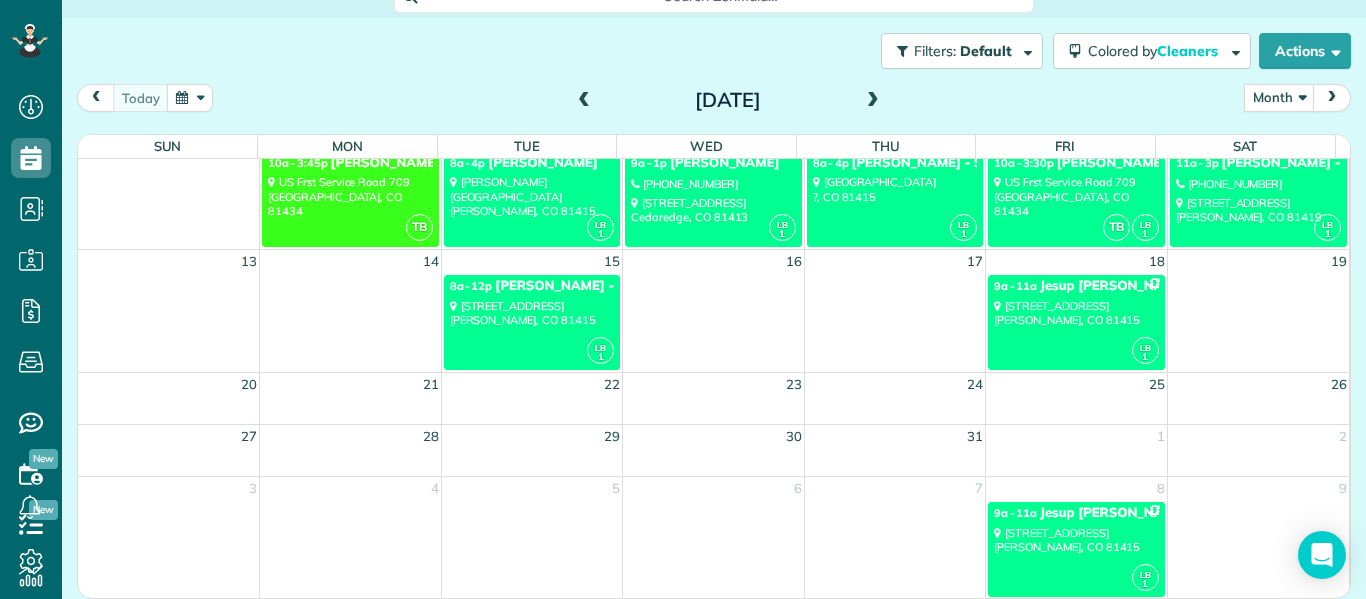 scroll, scrollTop: 155, scrollLeft: 0, axis: vertical 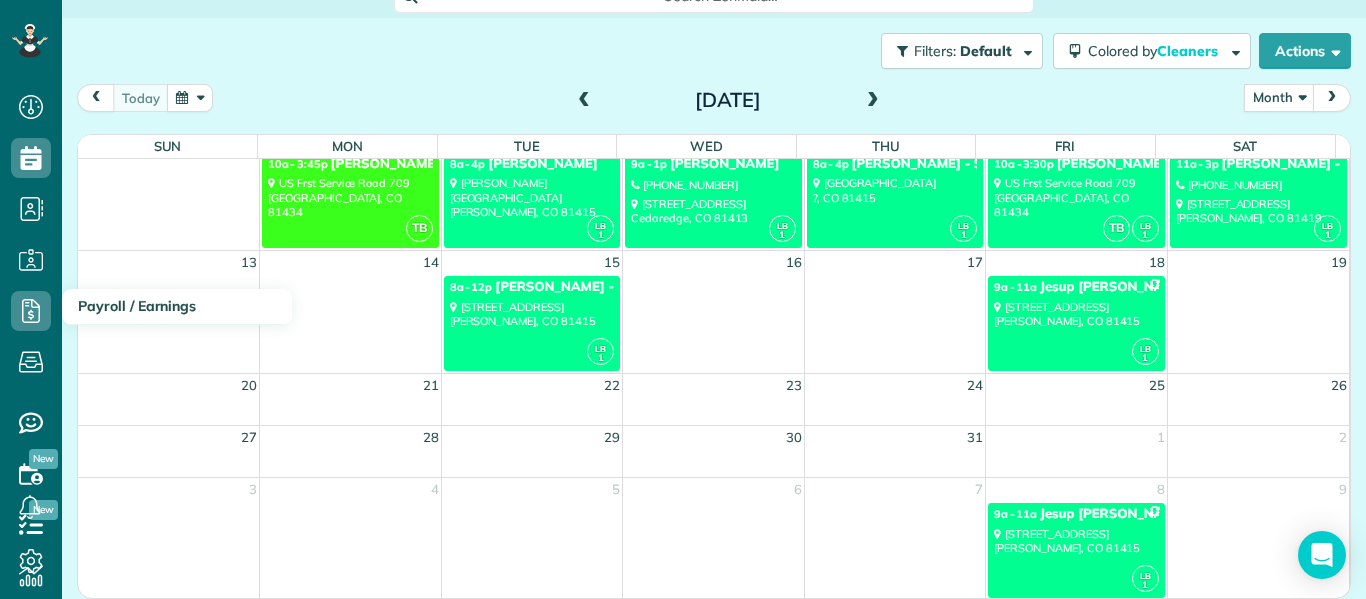 click on "Payroll / Earnings" at bounding box center [177, 307] 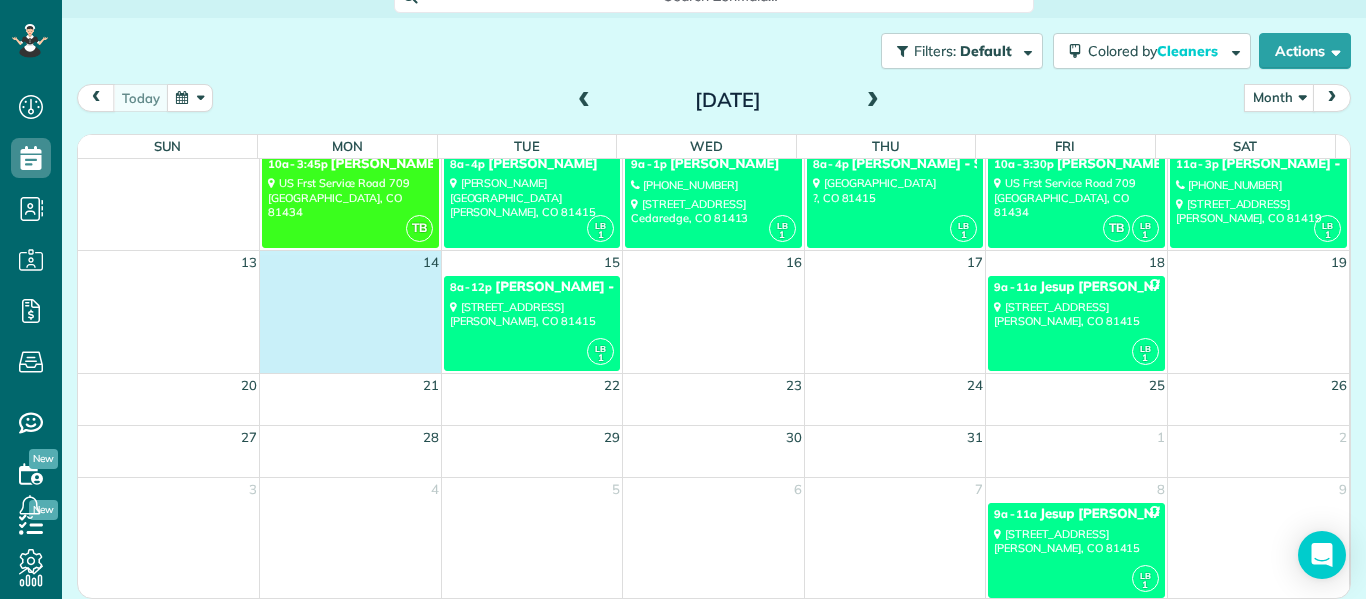 click at bounding box center [351, 322] 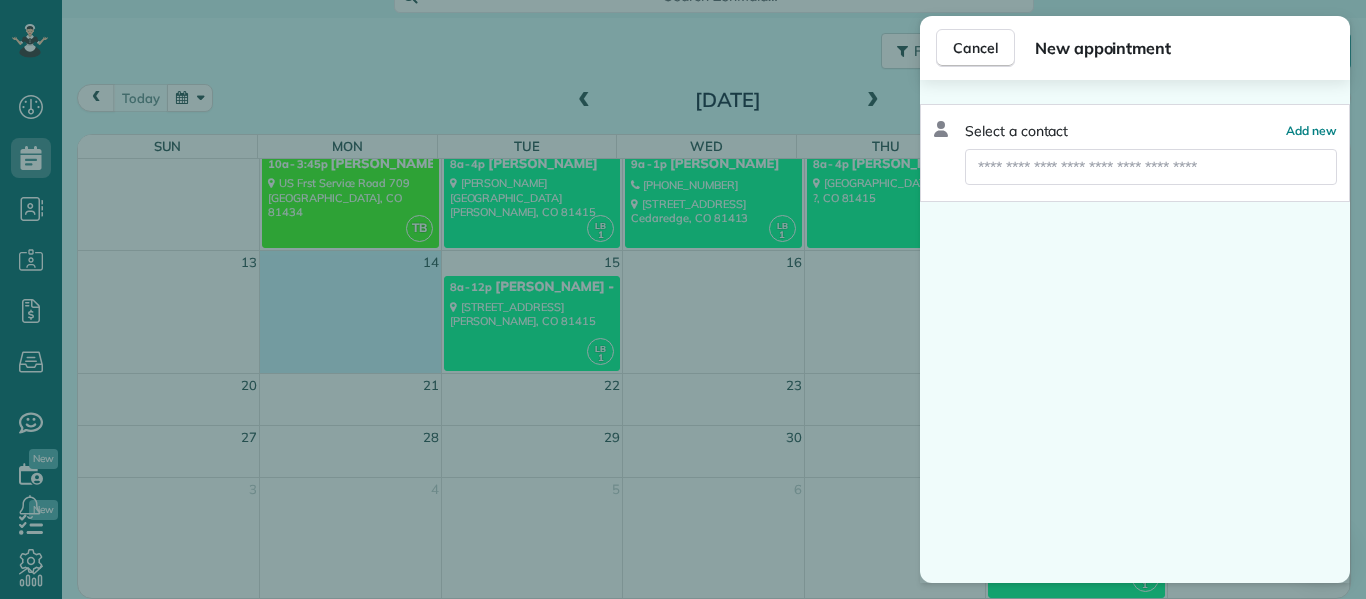 click on "Cancel New appointment Select a contact Add new" at bounding box center [683, 299] 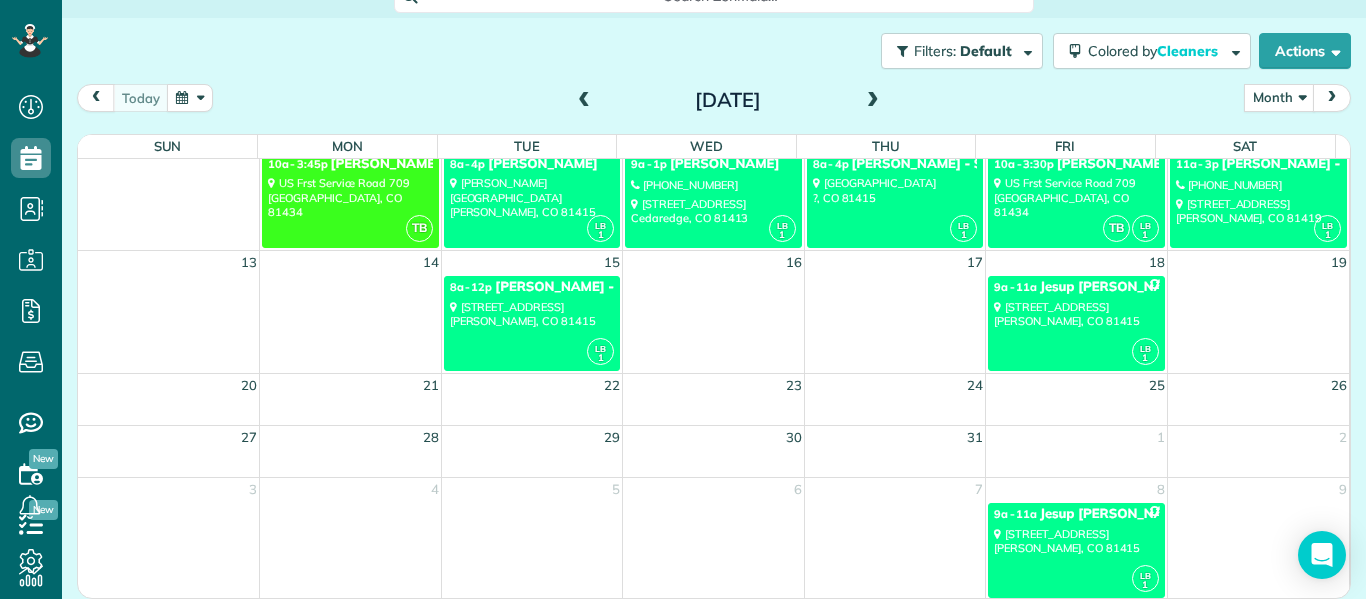 scroll, scrollTop: 0, scrollLeft: 0, axis: both 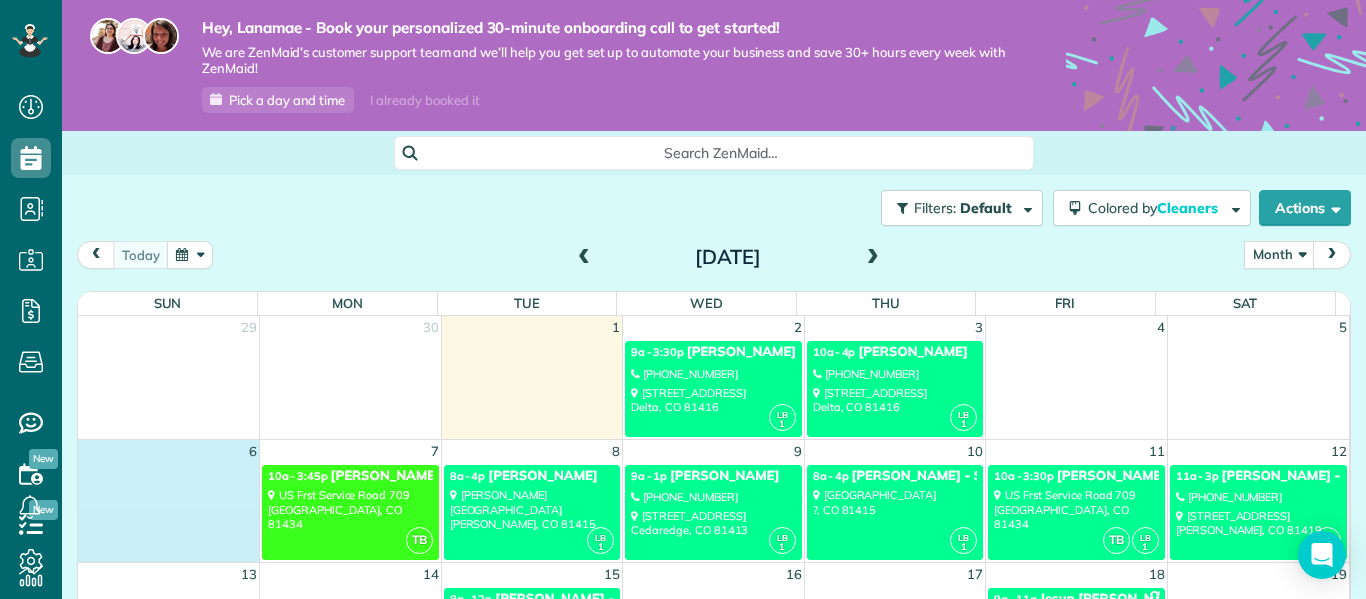 click at bounding box center (169, 511) 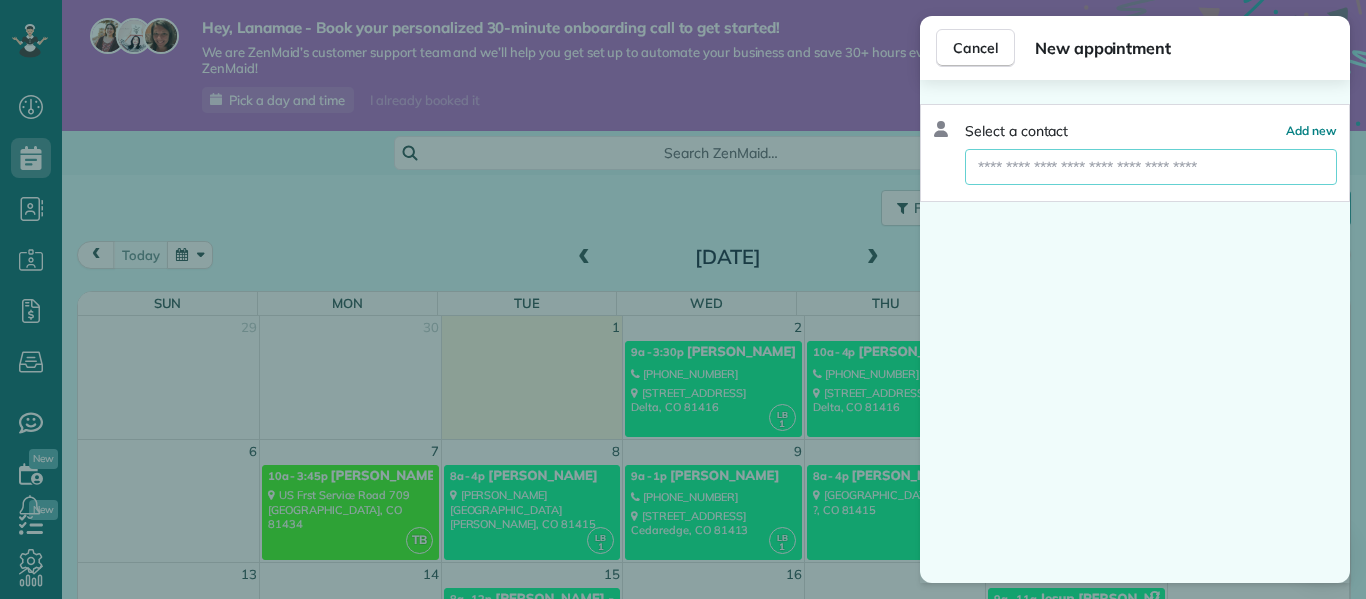click at bounding box center [1151, 167] 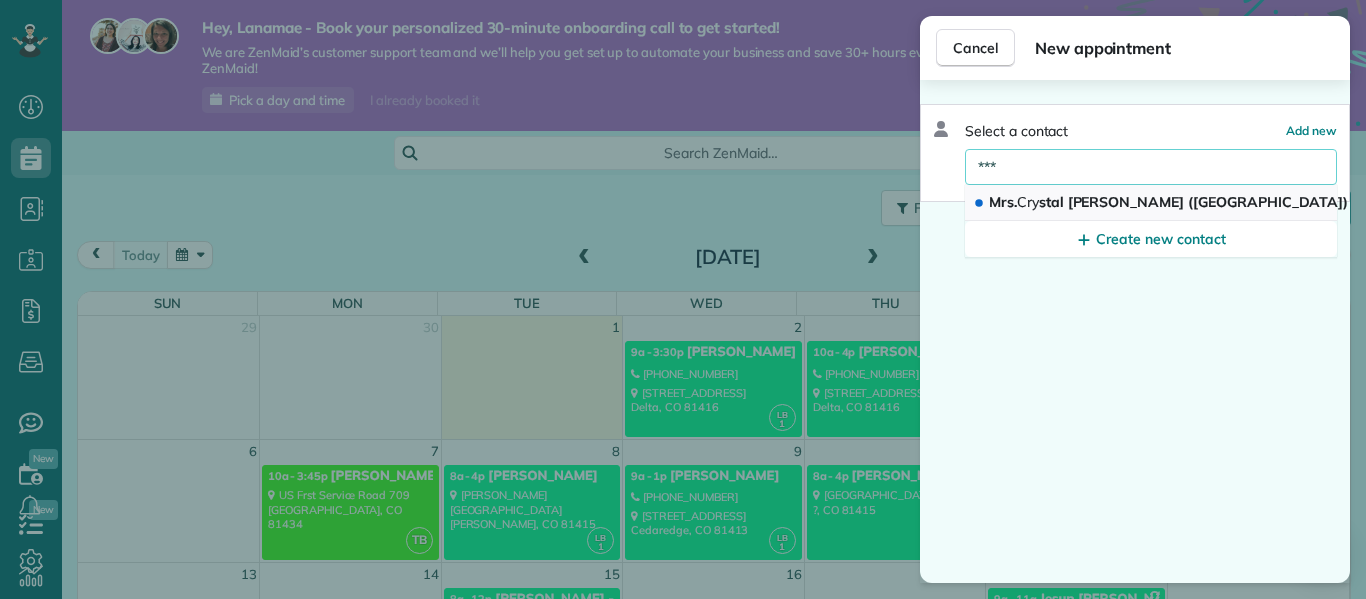 type on "***" 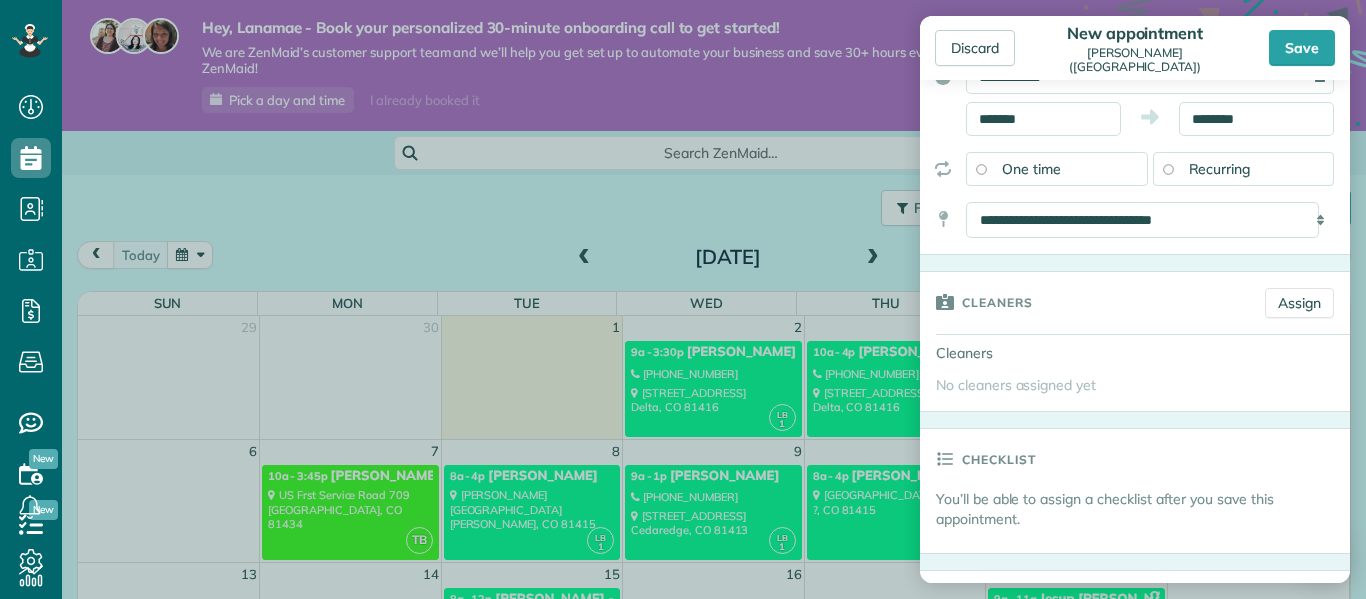 scroll, scrollTop: 208, scrollLeft: 0, axis: vertical 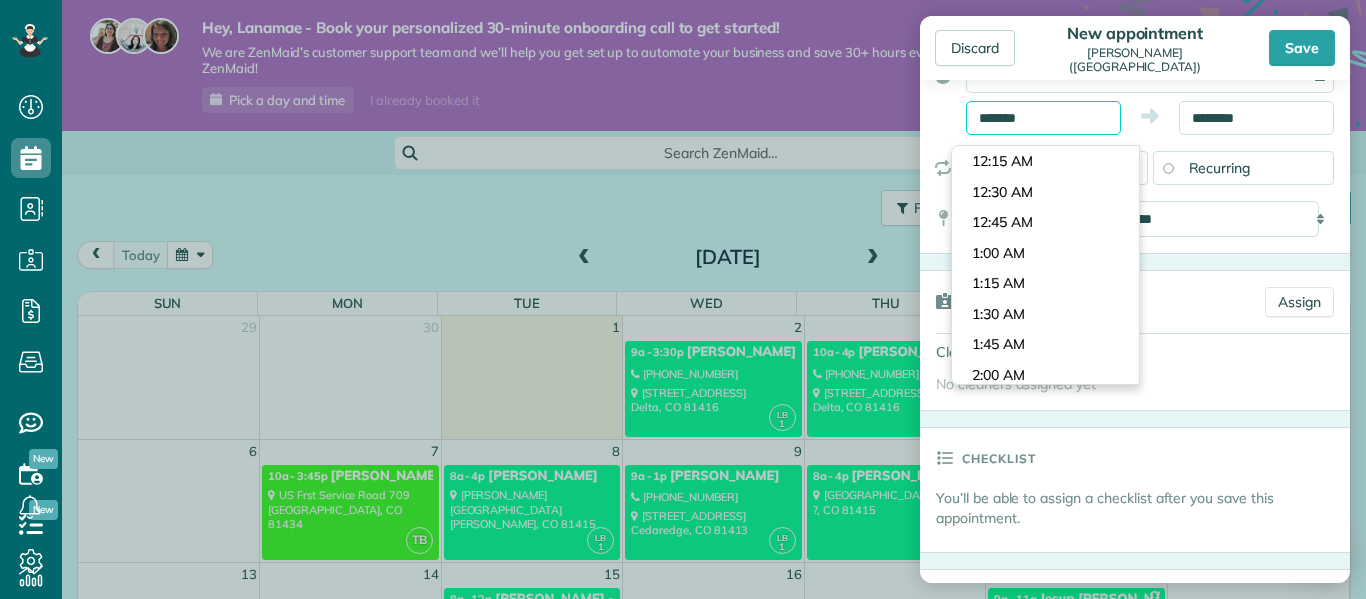 click on "*******" at bounding box center [1043, 118] 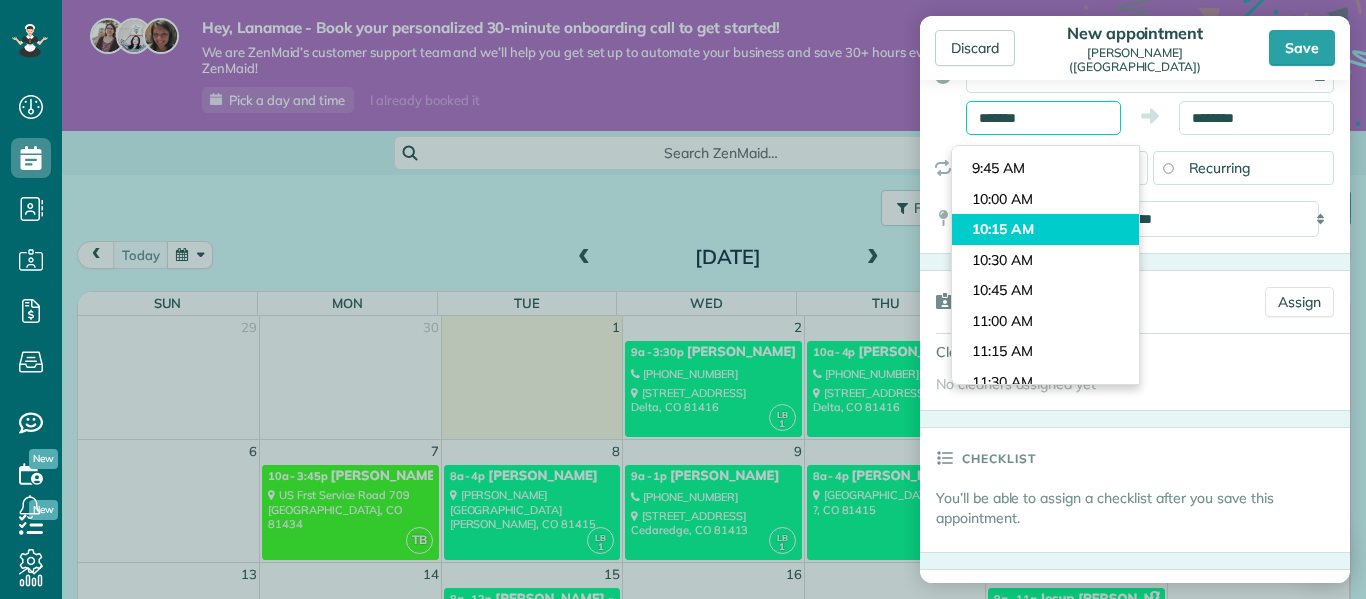 scroll, scrollTop: 1154, scrollLeft: 0, axis: vertical 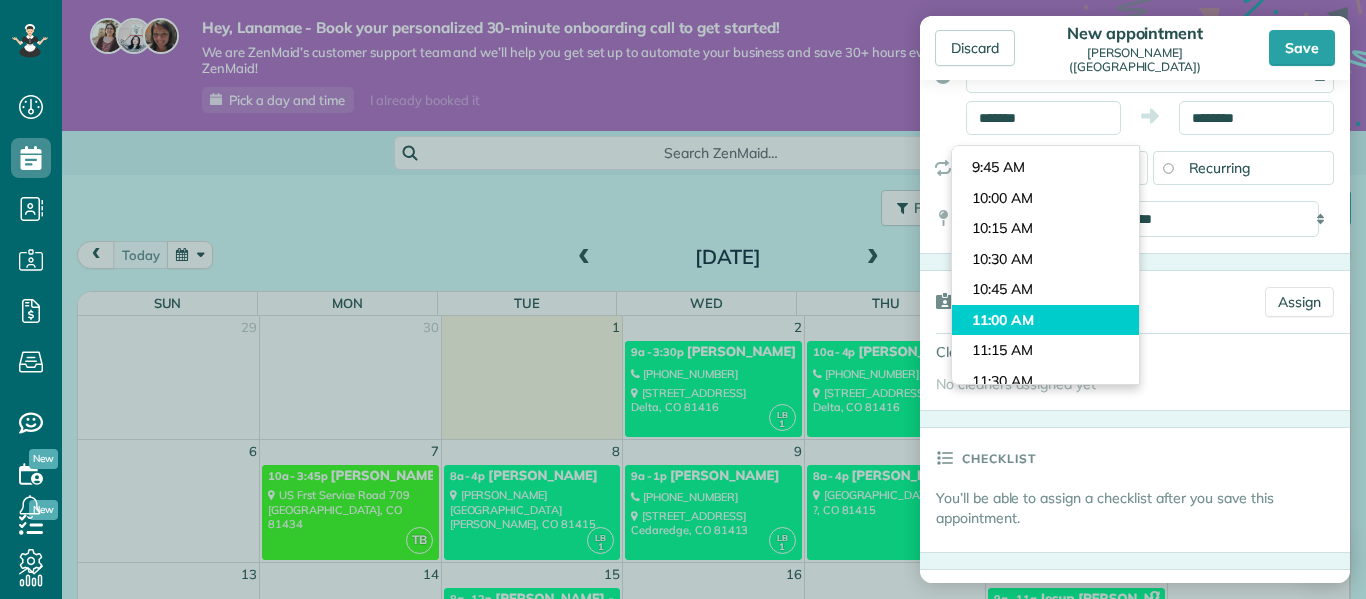 type on "********" 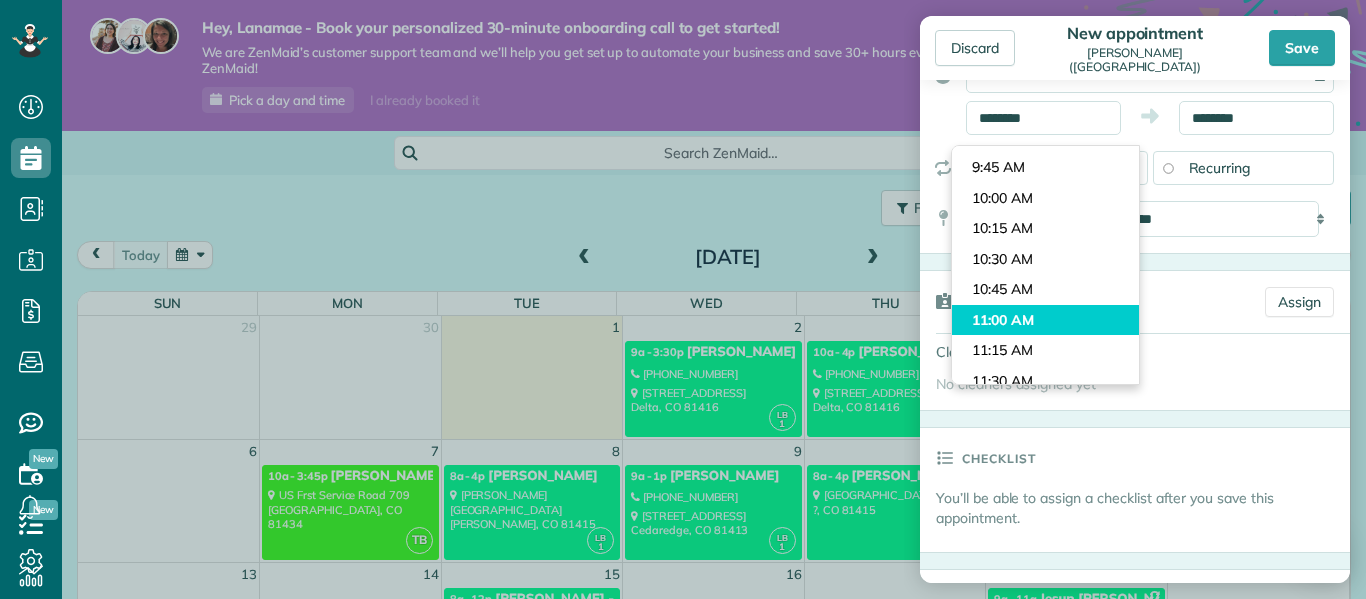 click on "Dashboard
Scheduling
Calendar View
List View
Dispatch View - Weekly scheduling (Beta)" at bounding box center [683, 299] 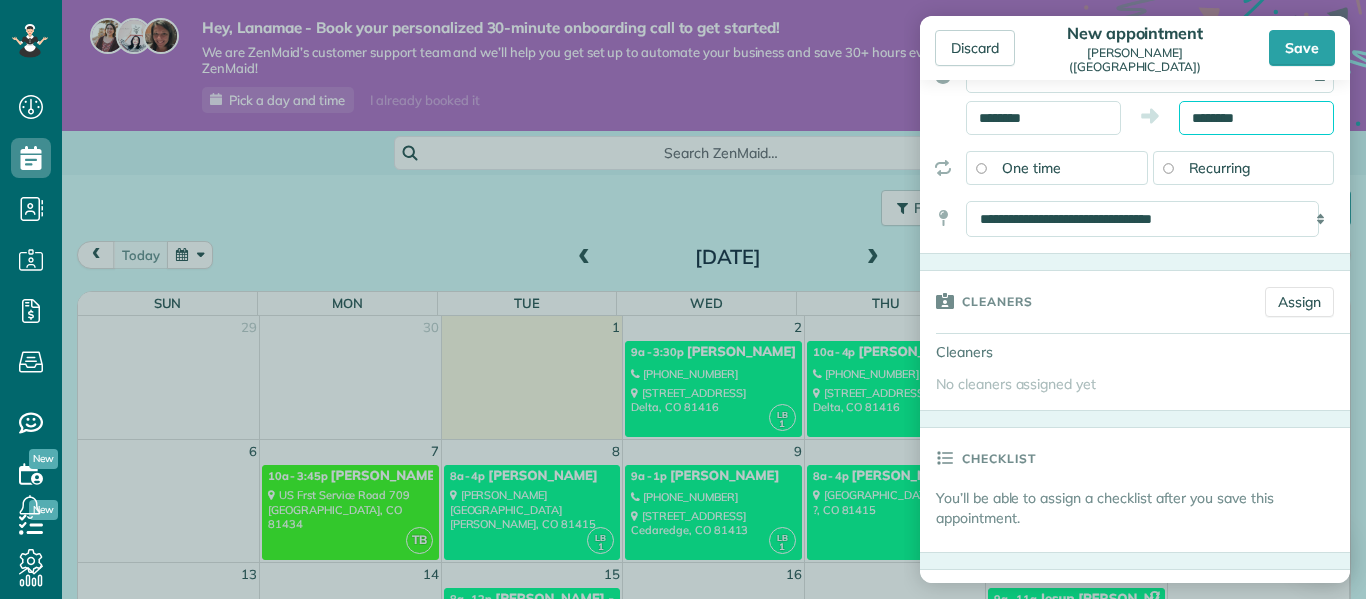 click on "********" at bounding box center (1256, 118) 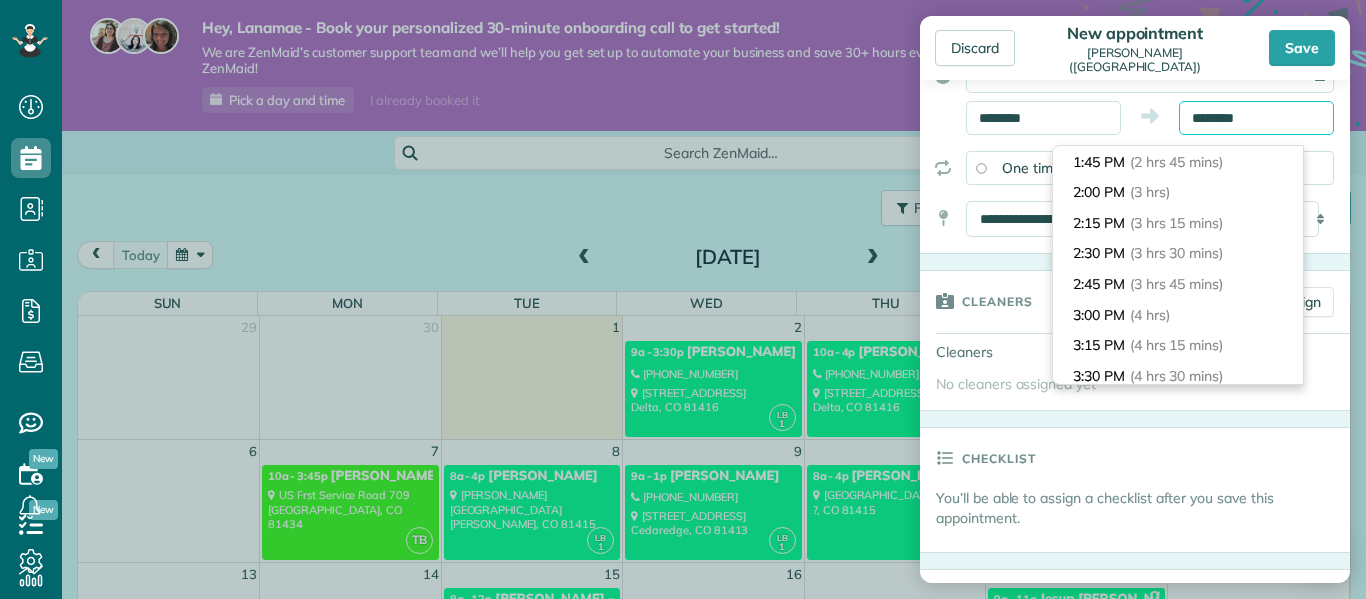 scroll, scrollTop: 337, scrollLeft: 0, axis: vertical 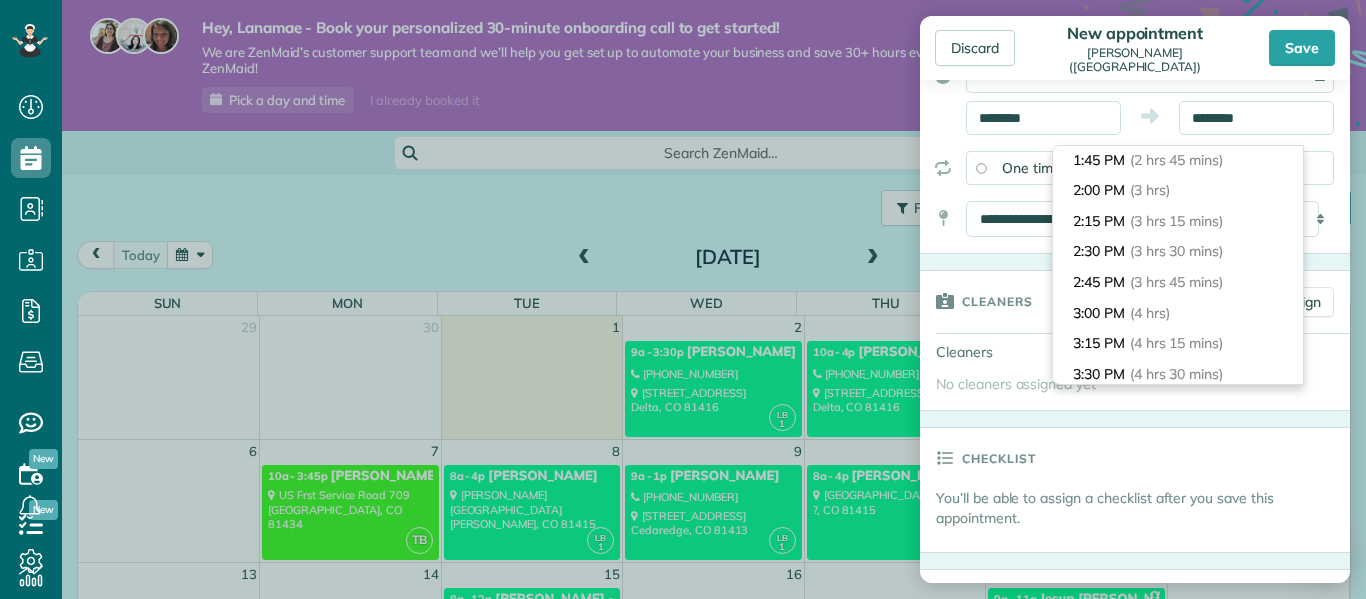 type on "*******" 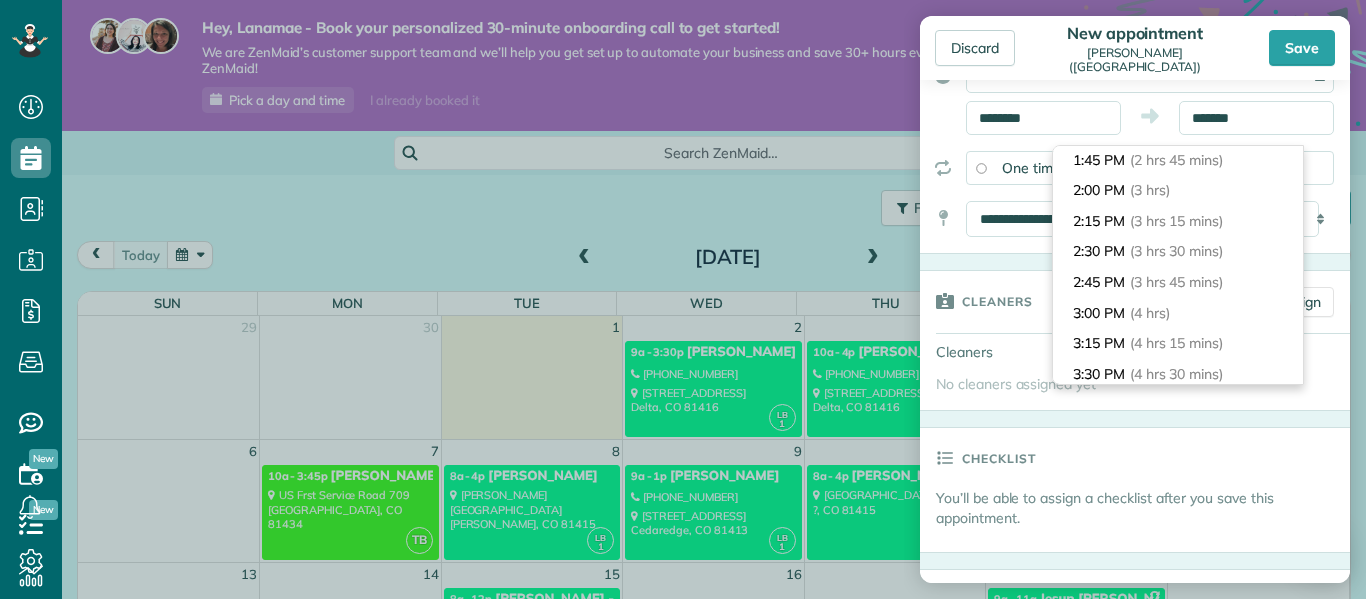 click on "3:00 PM  (4 hrs)" at bounding box center (1178, 313) 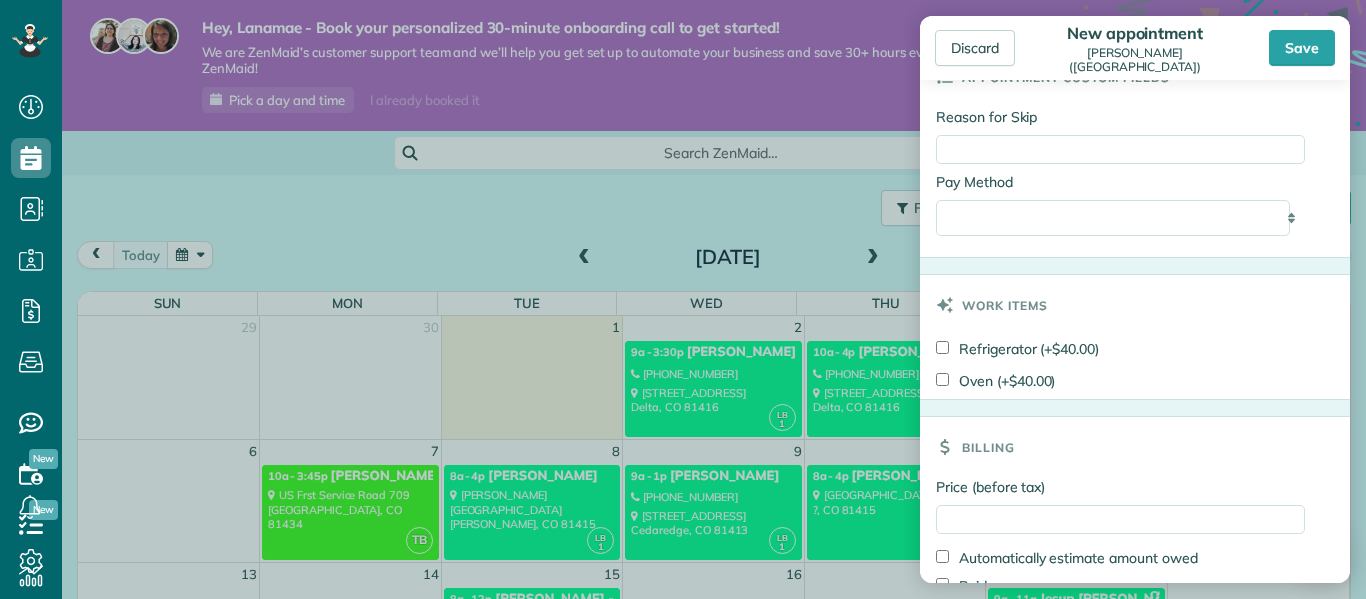scroll, scrollTop: 1057, scrollLeft: 0, axis: vertical 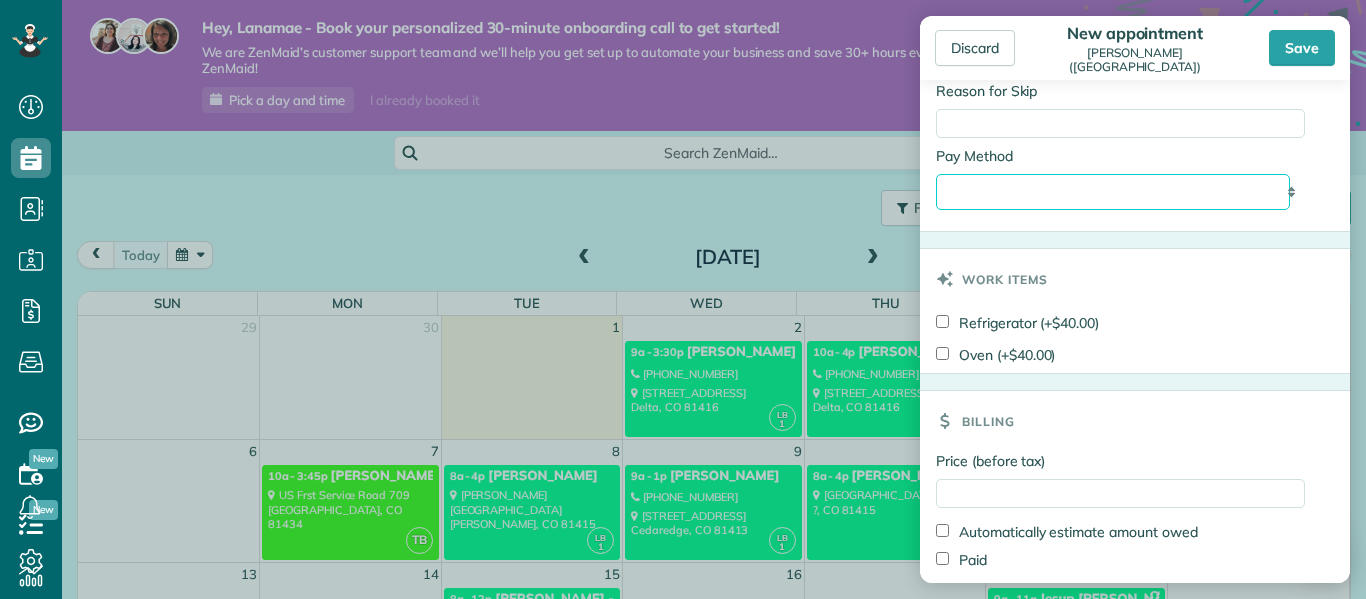 click on "**********" at bounding box center [1113, 192] 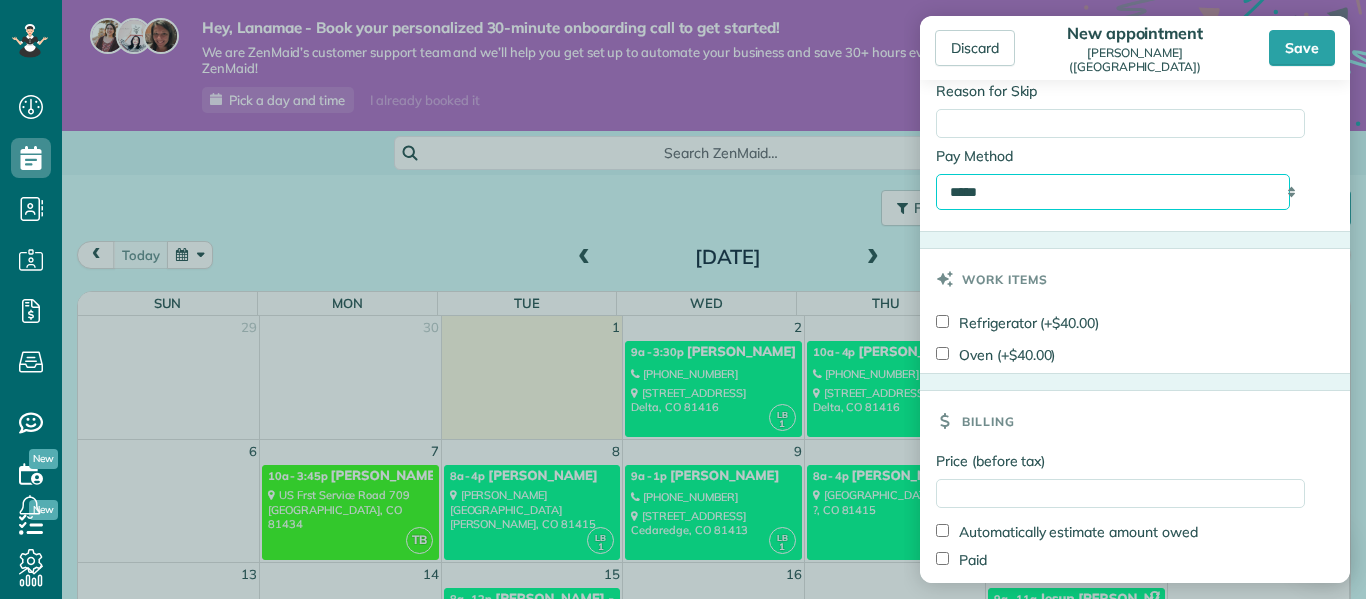 click on "**********" at bounding box center [1113, 192] 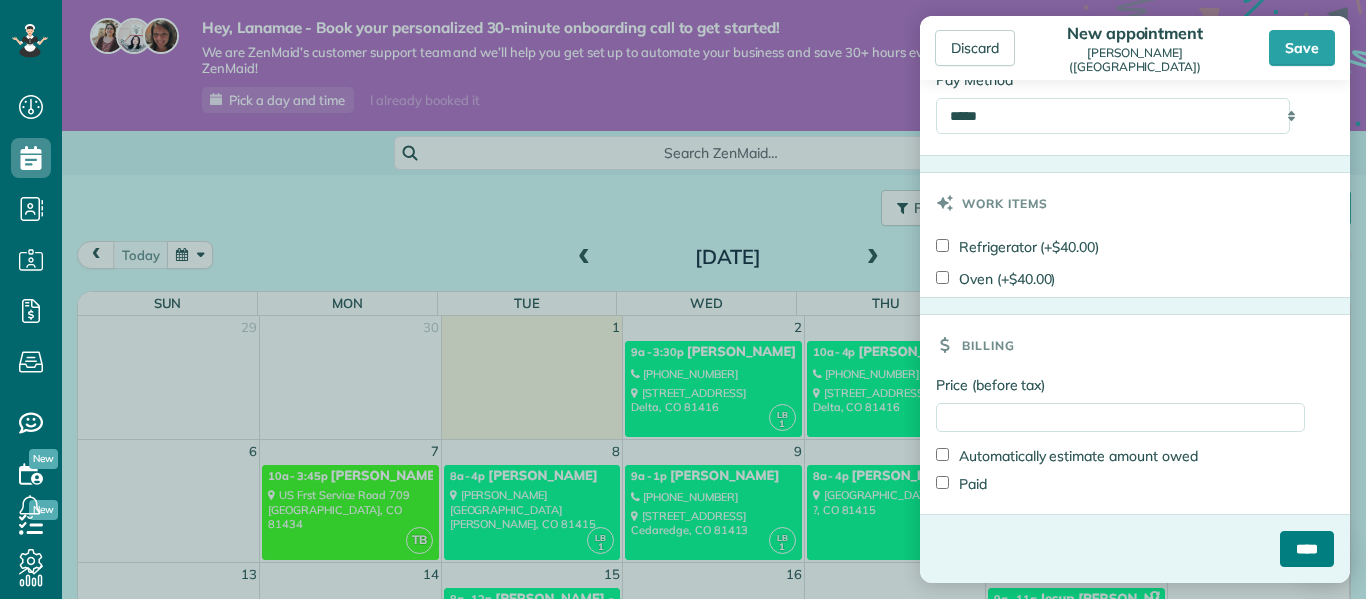 click on "****" at bounding box center (1307, 549) 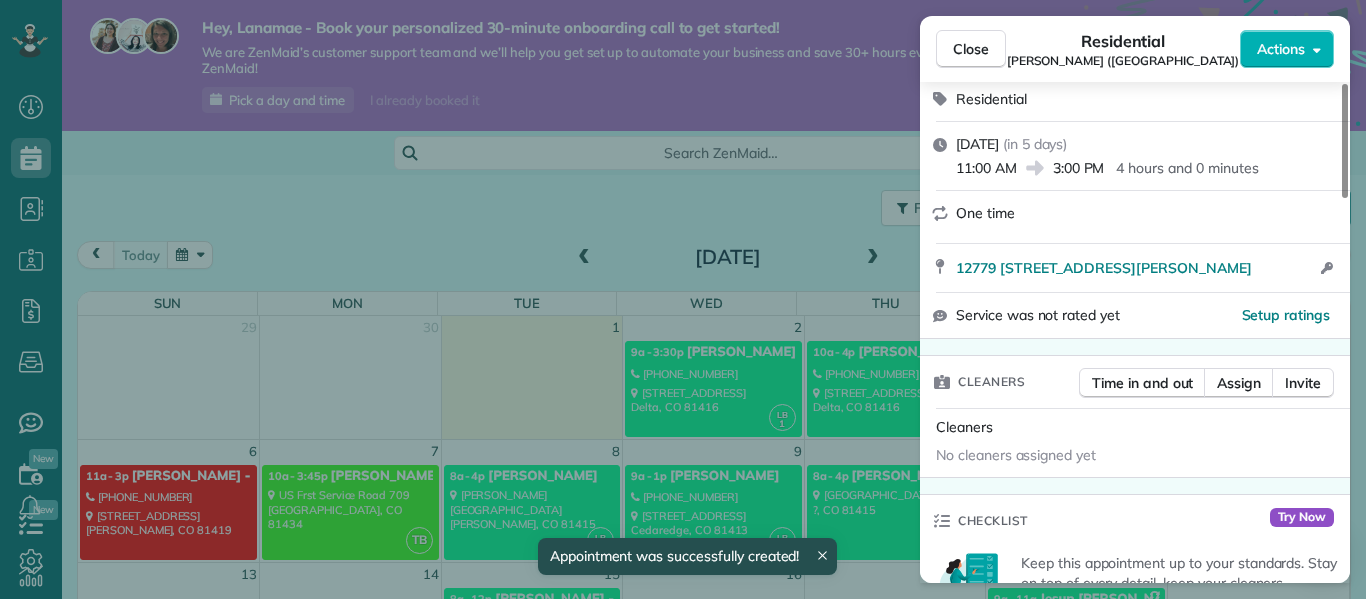 scroll, scrollTop: 261, scrollLeft: 0, axis: vertical 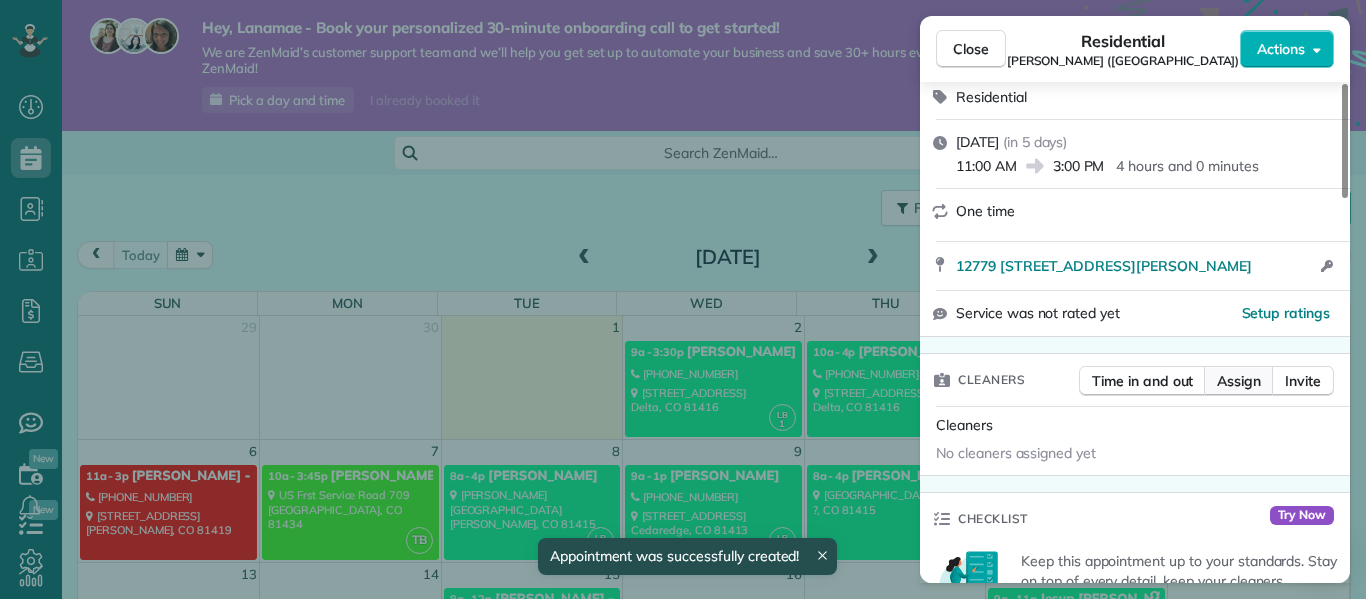 click on "Assign" at bounding box center (1239, 381) 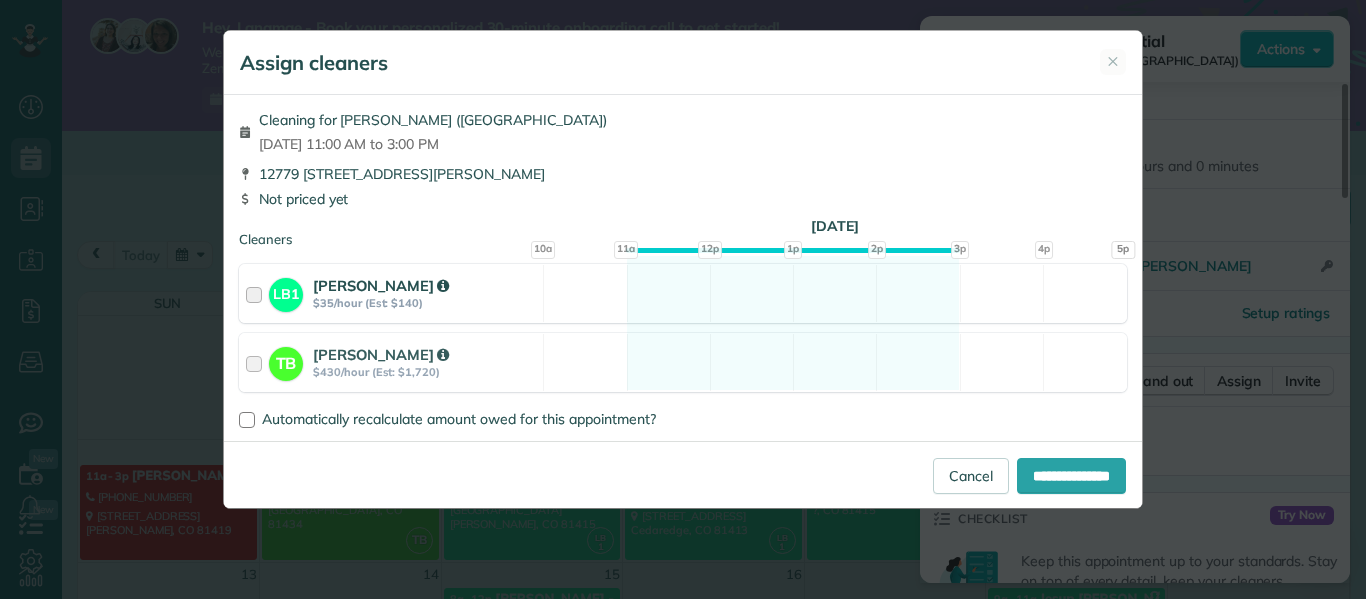 click at bounding box center (257, 293) 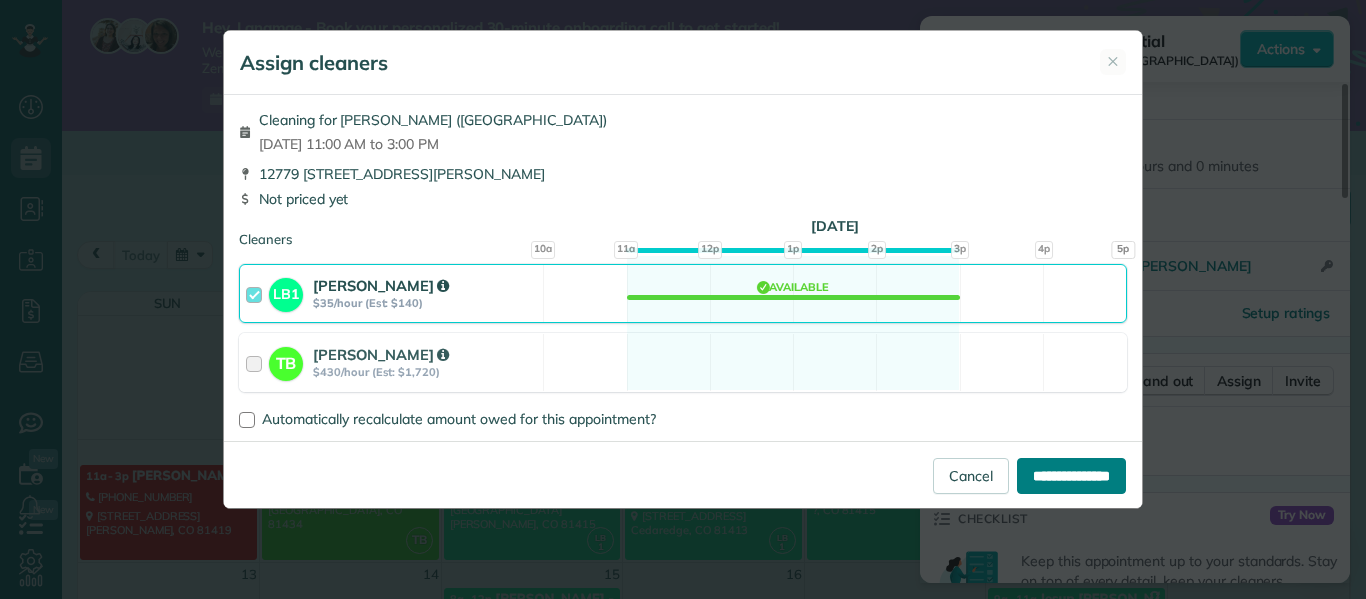 click on "**********" at bounding box center (1071, 476) 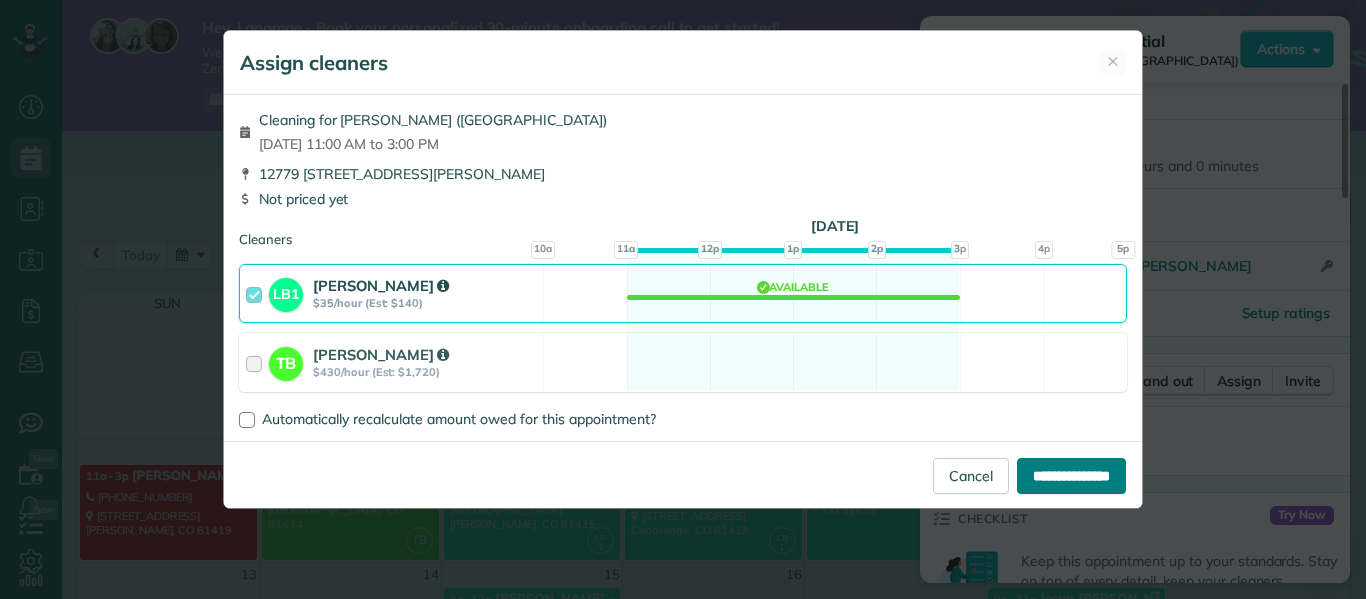 type on "**********" 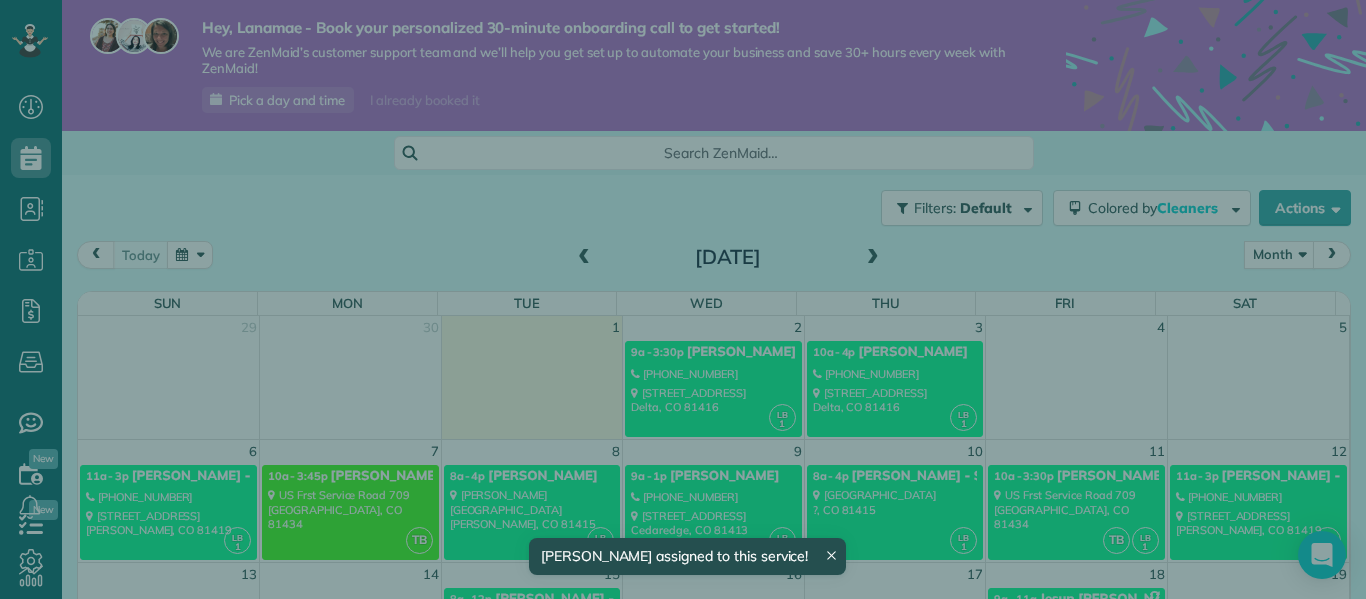 scroll, scrollTop: 0, scrollLeft: 0, axis: both 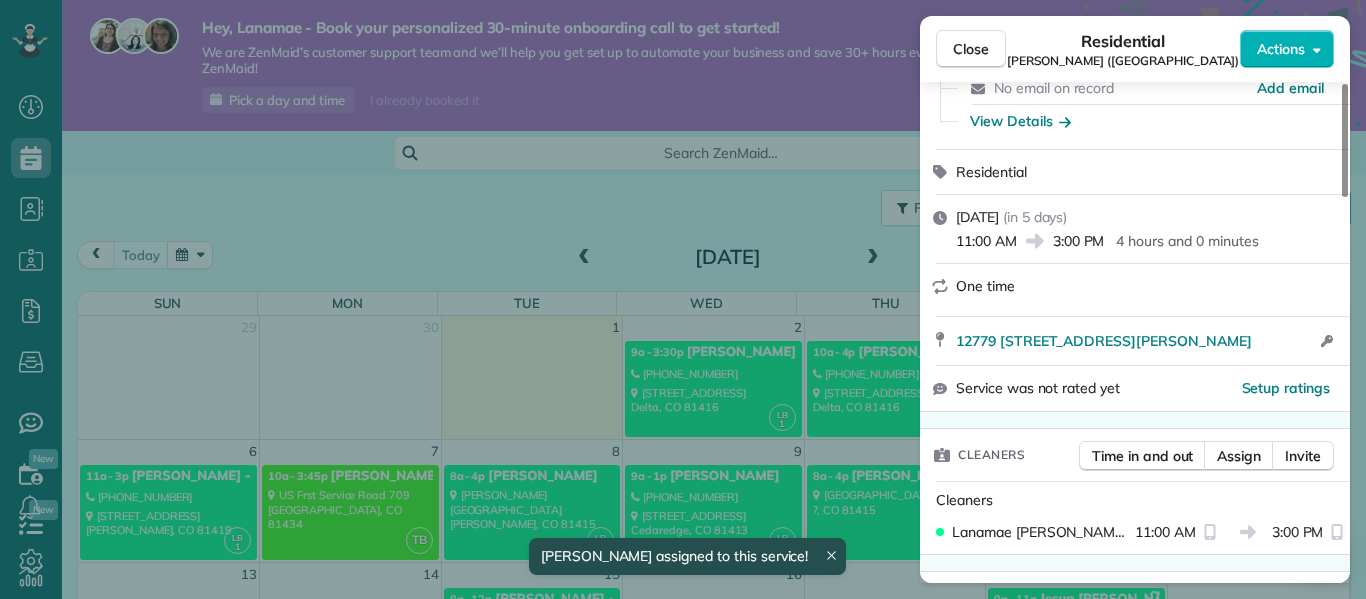 click on "Close Residential Crystal Sabatke-Smith (Casa la Mesa) Actions Status Active Crystal Sabatke-Smith (Casa la Mesa) · Open profile Mobile (970) 417-6953 Copy No email on record Add email View Details Residential Sunday, July 06, 2025 ( in 5 days ) 11:00 AM 3:00 PM 4 hours and 0 minutes One time 12779 3600 Road Hotchkiss CO 81419 Open access information Service was not rated yet Setup ratings Cleaners Time in and out Assign Invite Cleaners Lanamae   Byler 11:00 AM 3:00 PM Checklist Try Now Keep this appointment up to your standards. Stay on top of every detail, keep your cleaners organised, and your client happy. Assign a checklist Watch a 5 min demo Billing Billing actions Price $0.00 Overcharge $0.00 Discount $0.00 Coupon discount - Primary tax - Secondary tax - Total appointment price $0.00 Tips collected New feature! $0.00 Mark as paid Total including tip $0.00 Get paid online in no-time! Send an invoice and reward your cleaners with tips Charge customer credit card Appointment custom fields Reason for Skip" at bounding box center [683, 299] 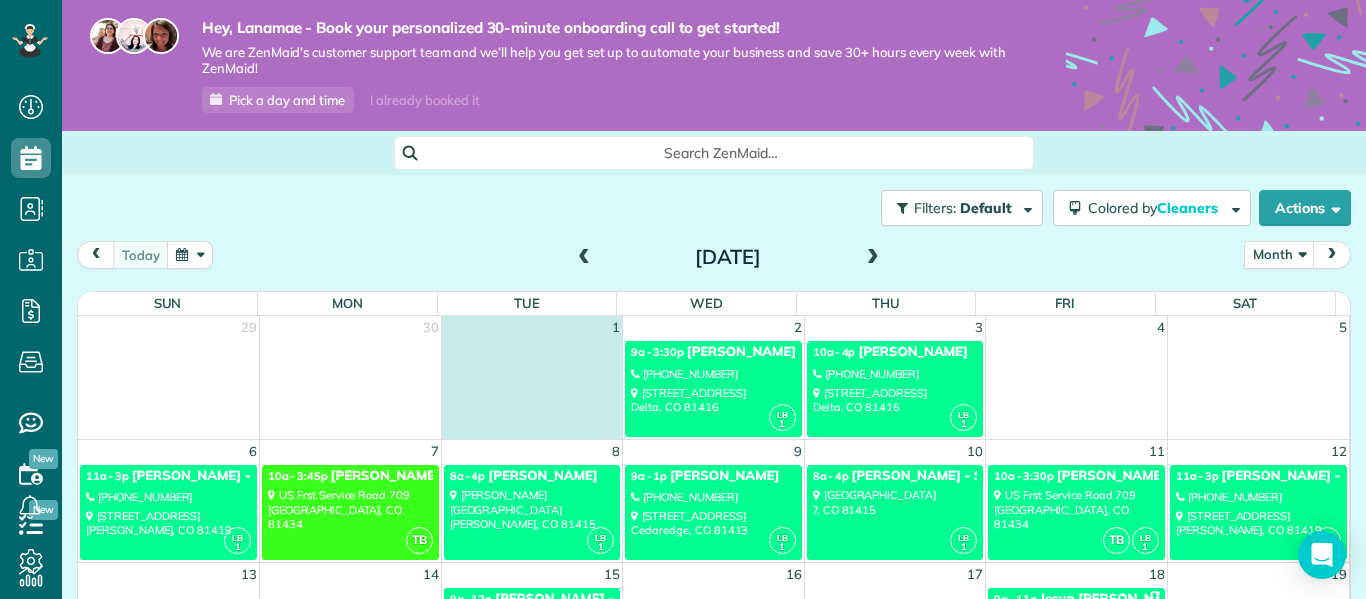 click at bounding box center (532, 387) 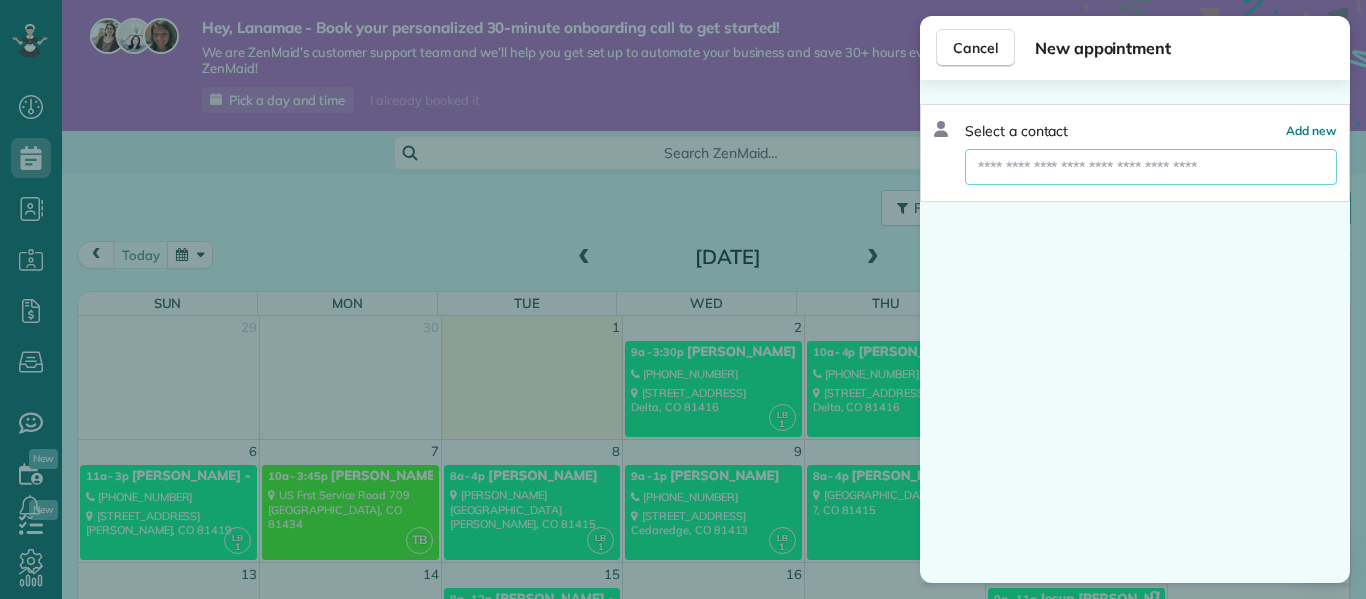 click at bounding box center (1151, 167) 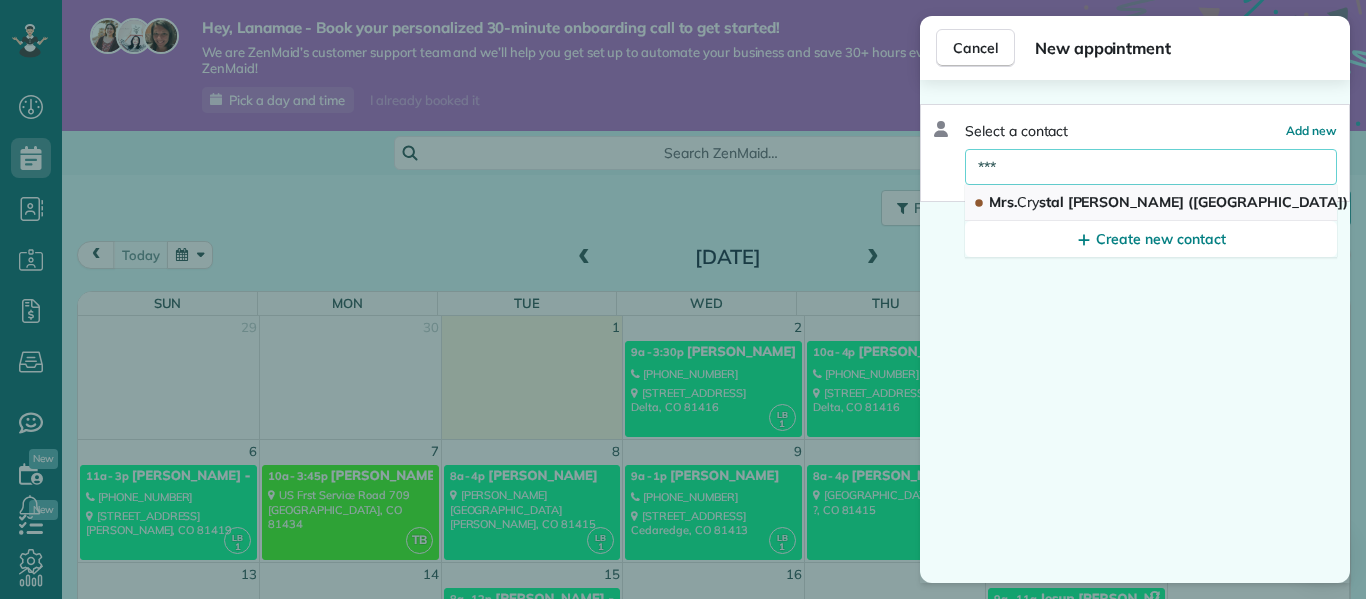 type on "***" 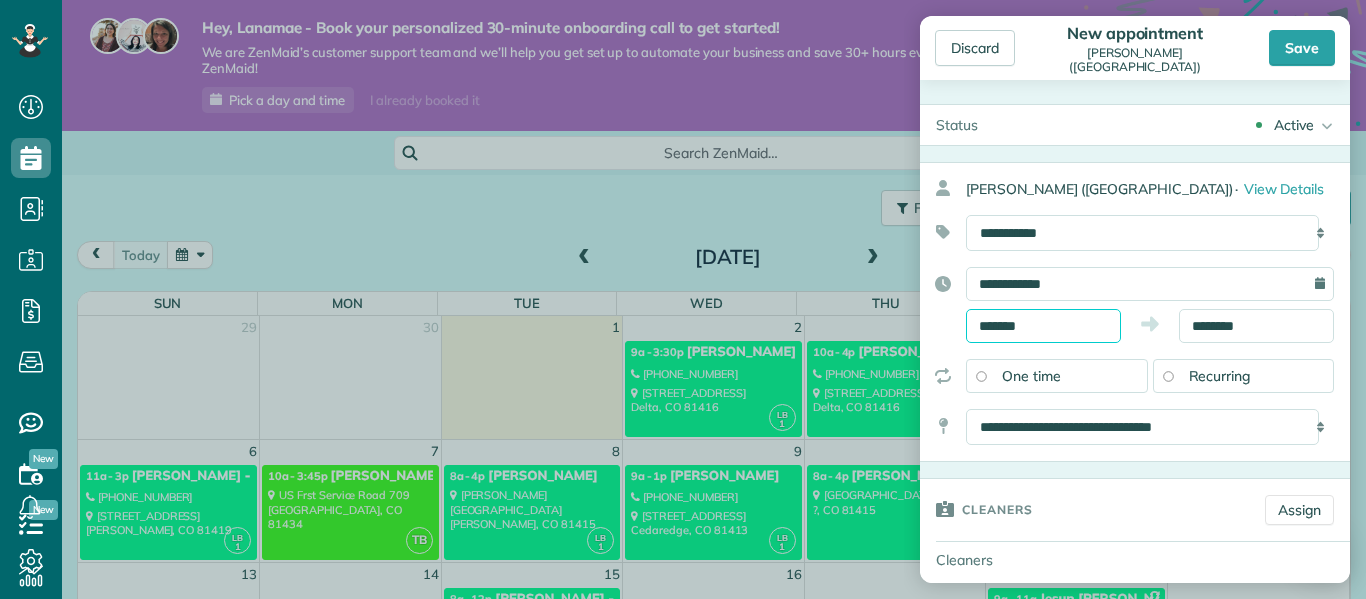 click on "*******" at bounding box center (1043, 326) 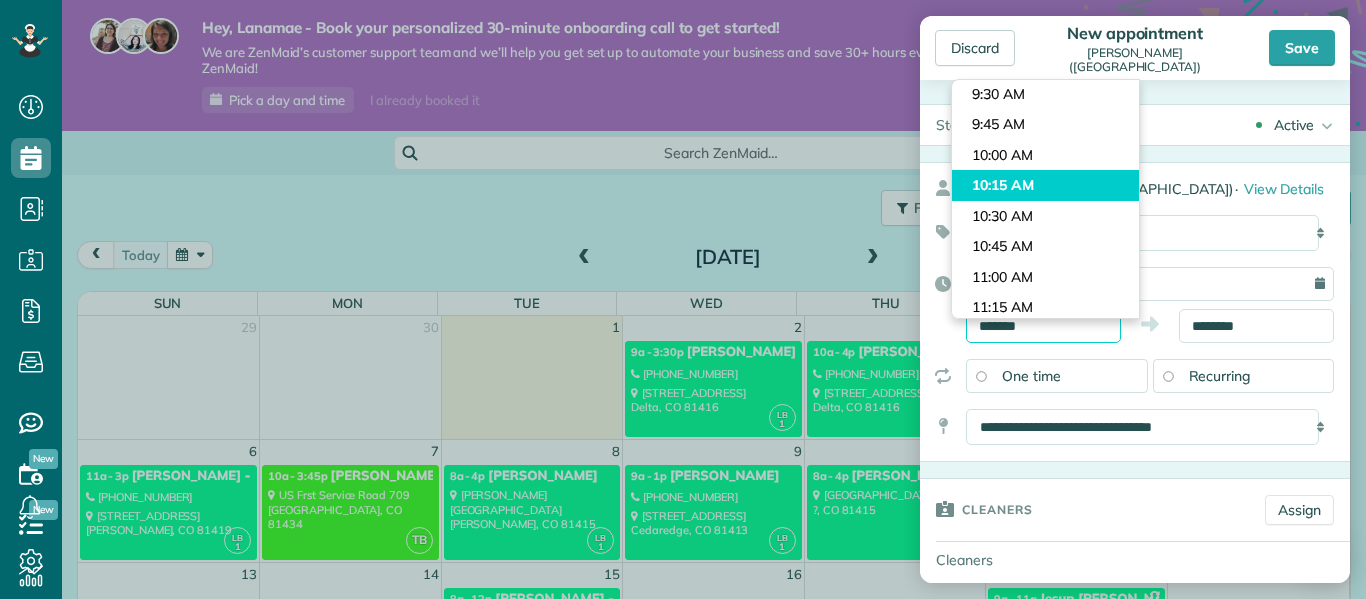 scroll, scrollTop: 1132, scrollLeft: 0, axis: vertical 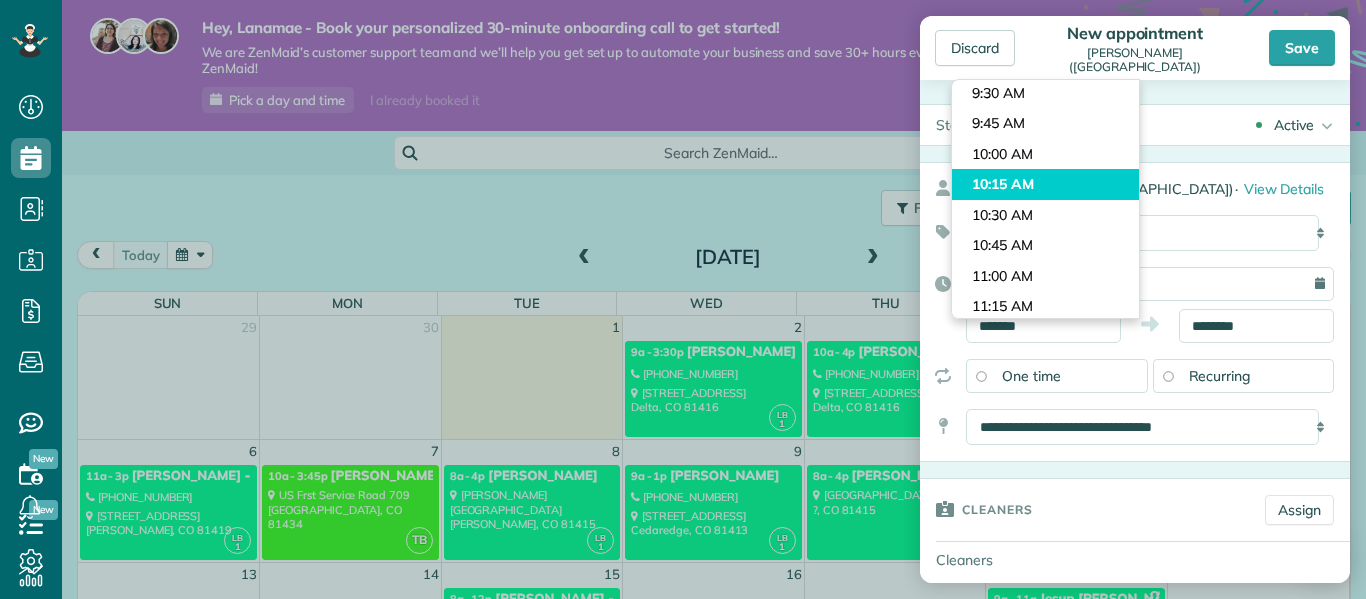 type on "********" 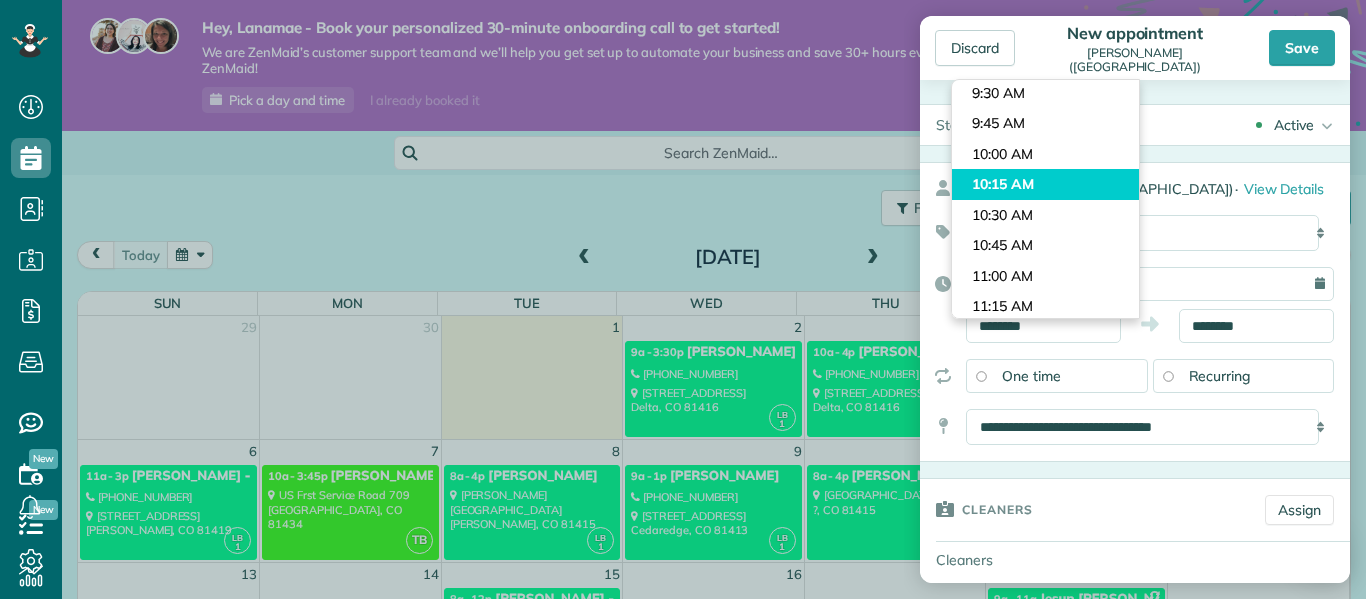 click on "Dashboard
Scheduling
Calendar View
List View
Dispatch View - Weekly scheduling (Beta)" at bounding box center [683, 299] 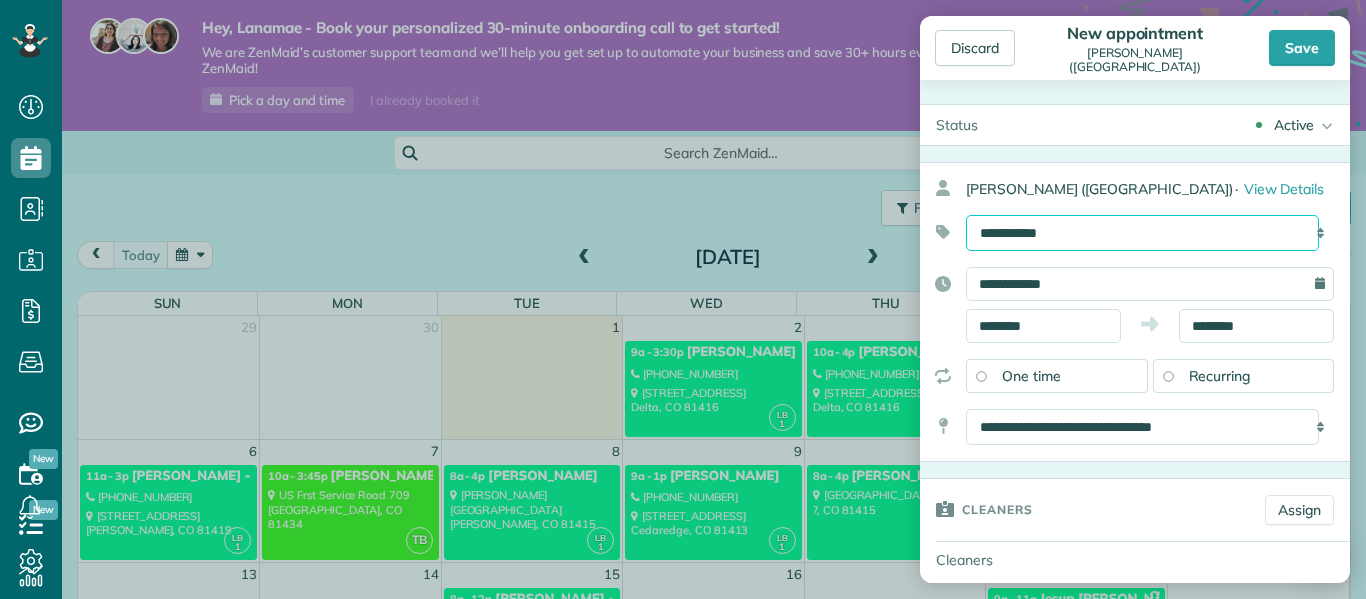 click on "**********" at bounding box center (1142, 233) 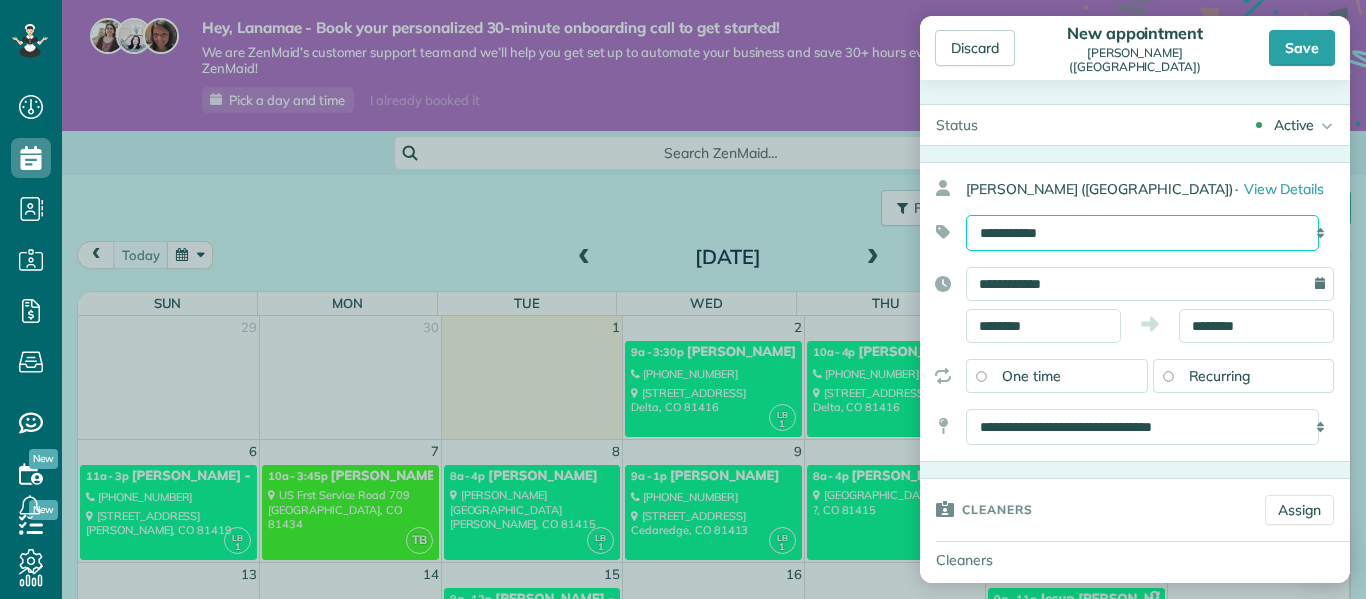 select on "******" 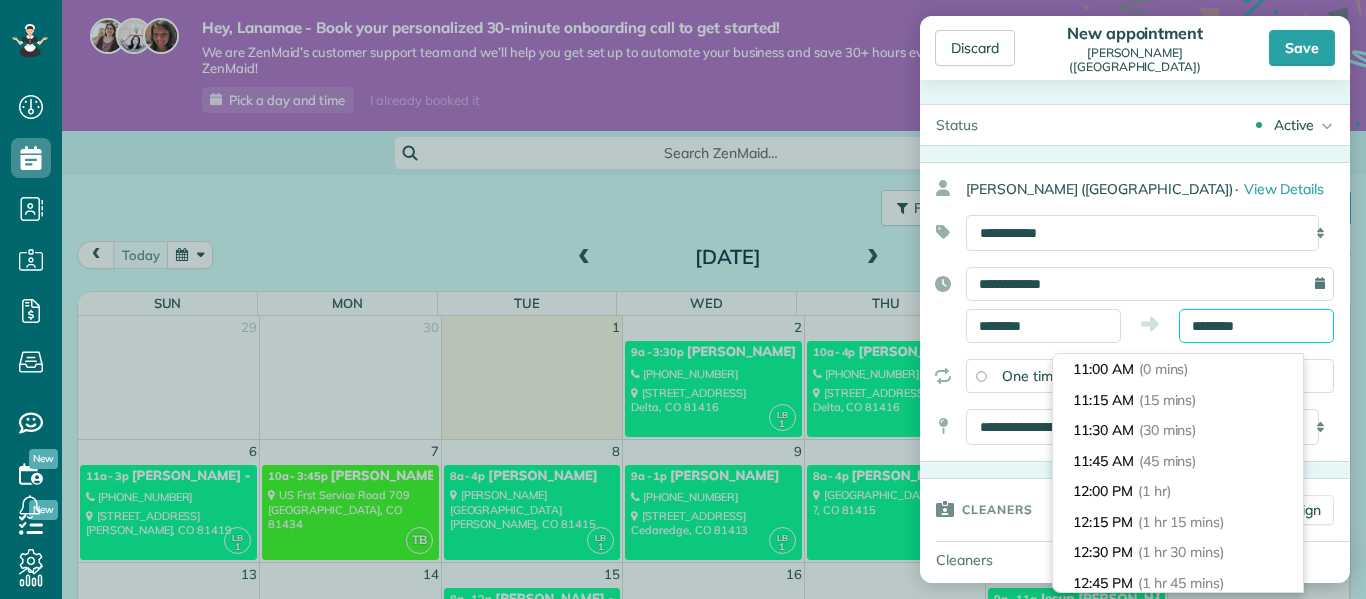 click on "********" at bounding box center [1256, 326] 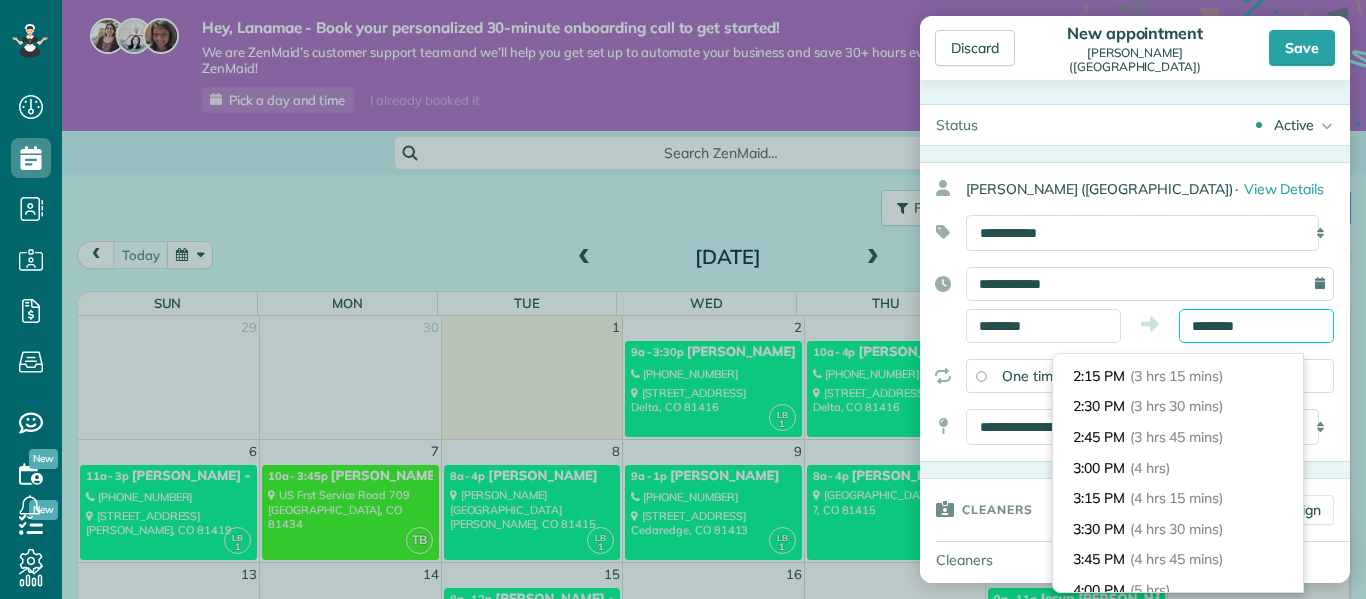 scroll, scrollTop: 391, scrollLeft: 0, axis: vertical 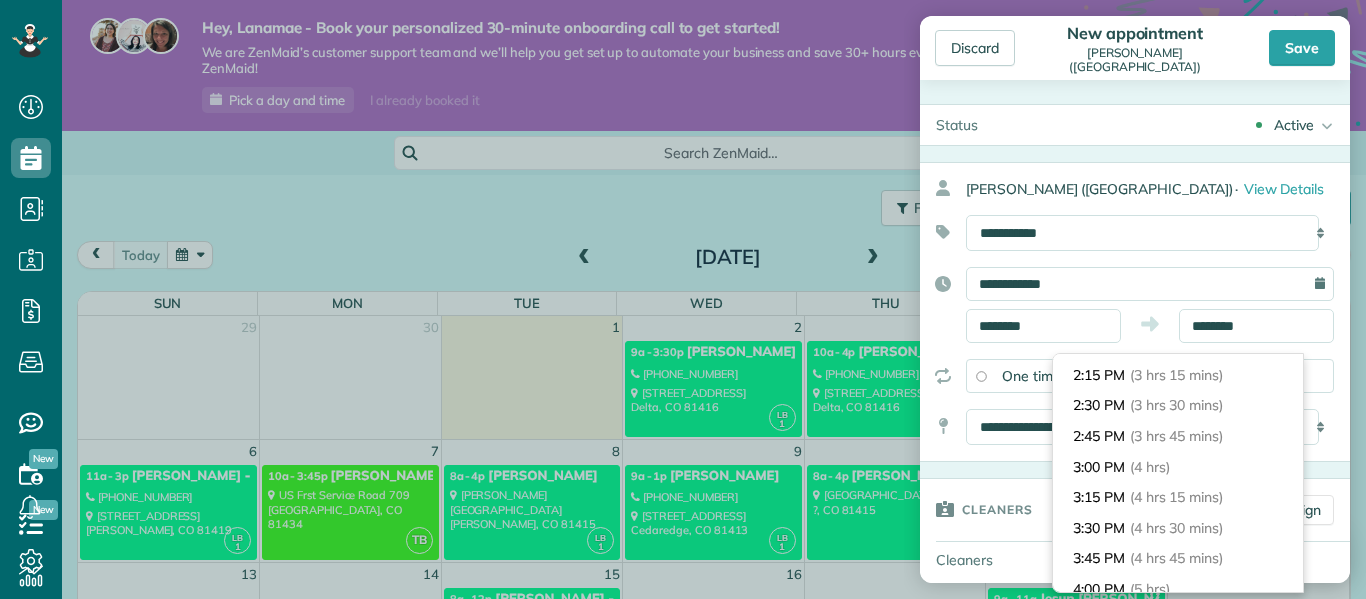 type on "*******" 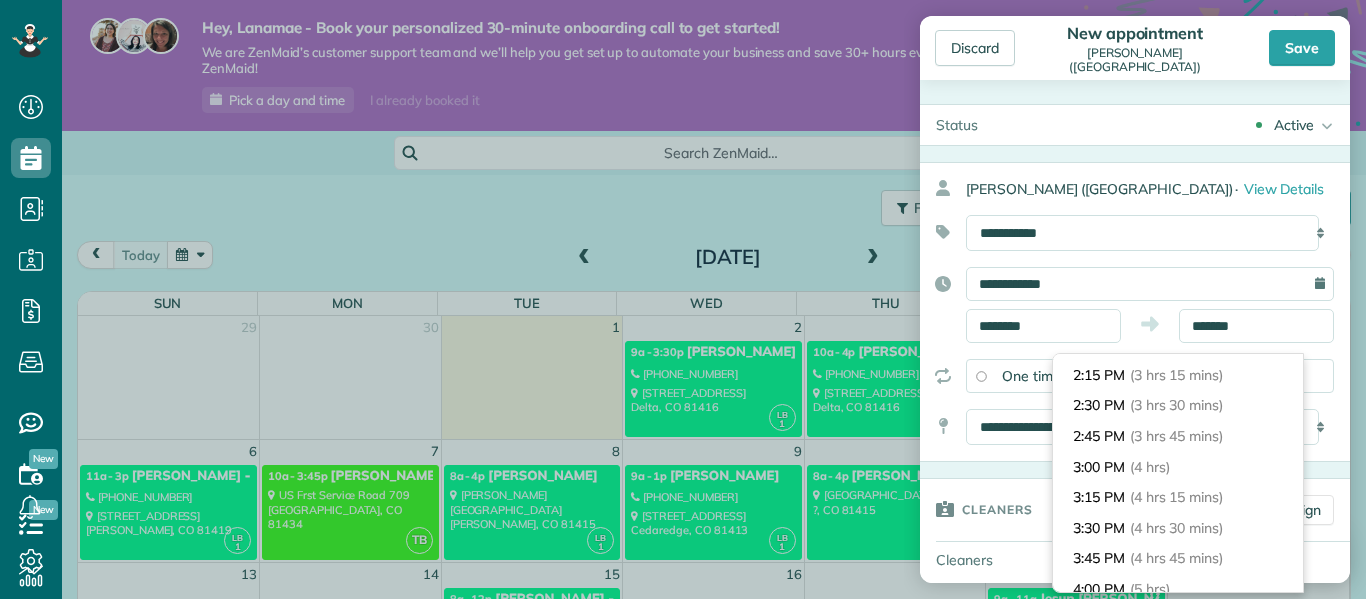 click on "3:00 PM  (4 hrs)" at bounding box center (1178, 467) 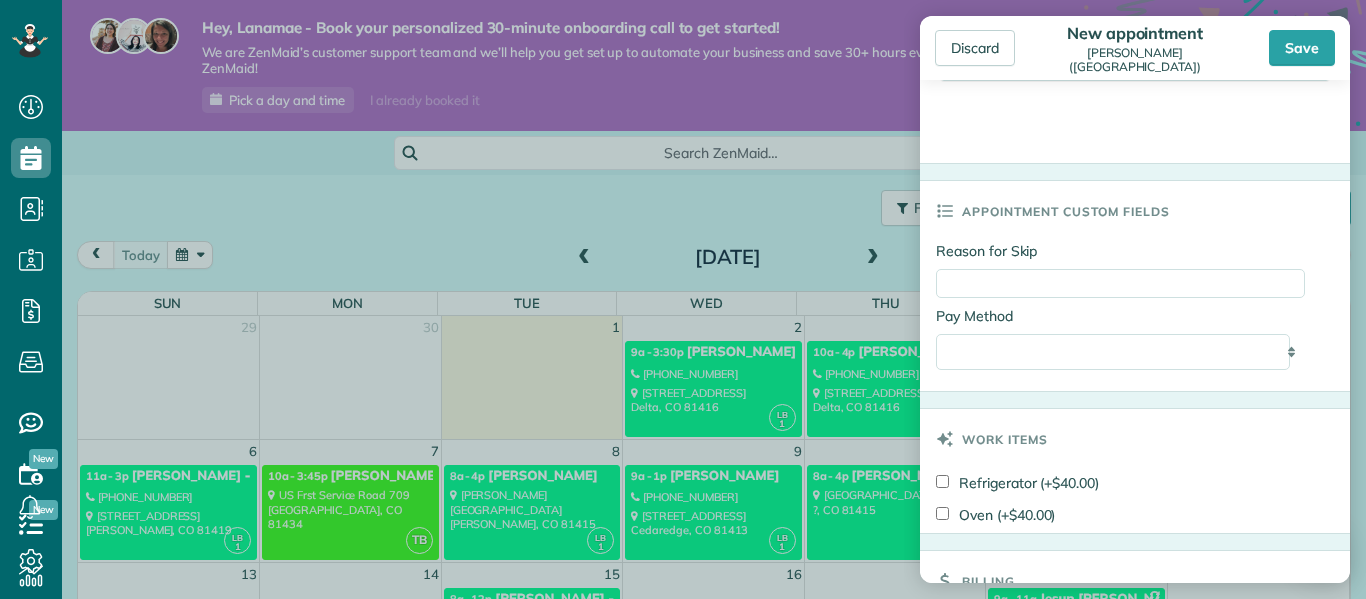 scroll, scrollTop: 899, scrollLeft: 0, axis: vertical 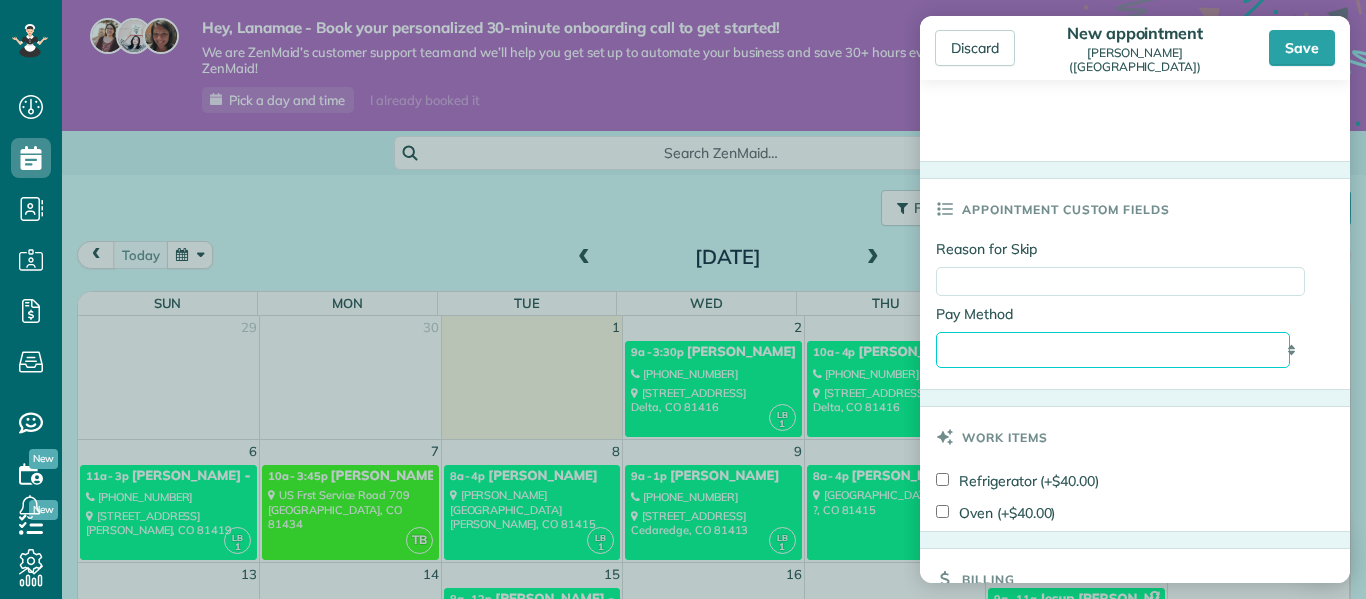 click on "**********" at bounding box center (1113, 350) 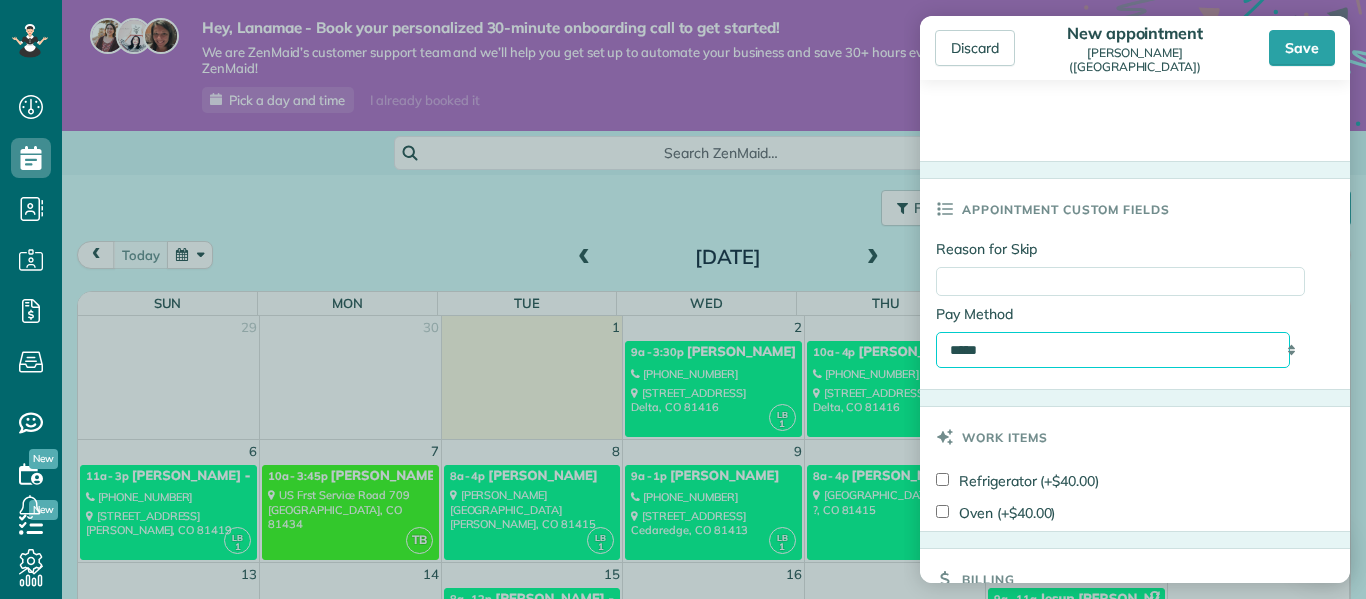 click on "**********" at bounding box center (1113, 350) 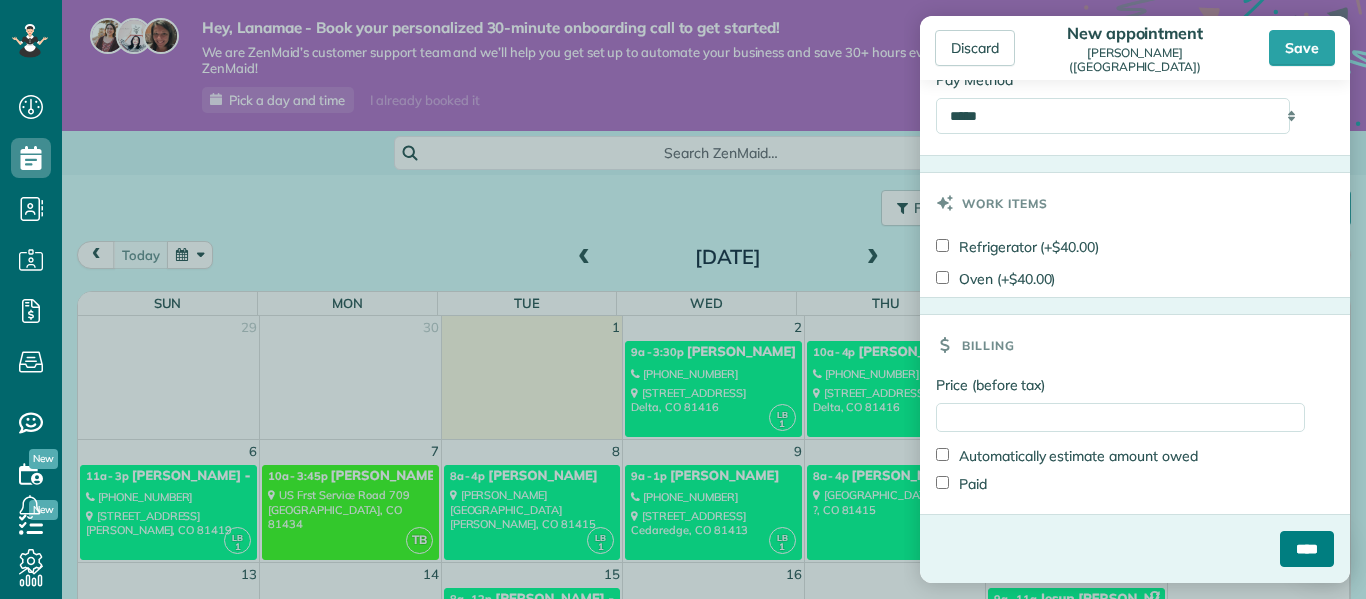 click on "****" at bounding box center [1307, 549] 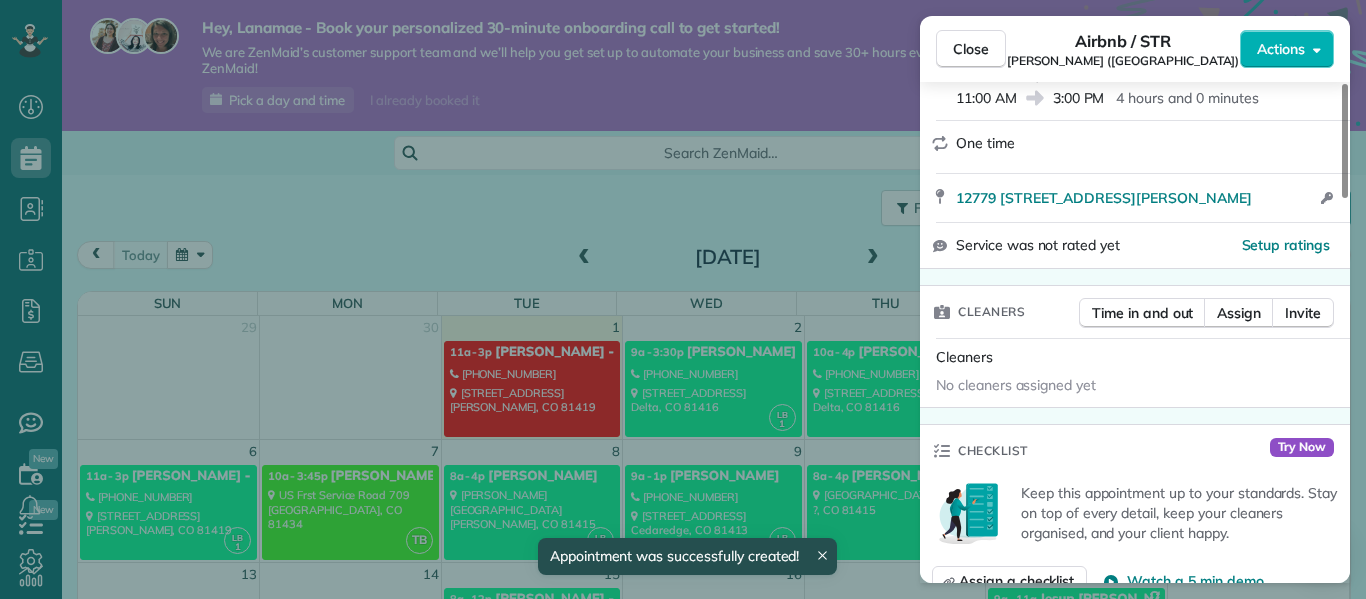 scroll, scrollTop: 330, scrollLeft: 0, axis: vertical 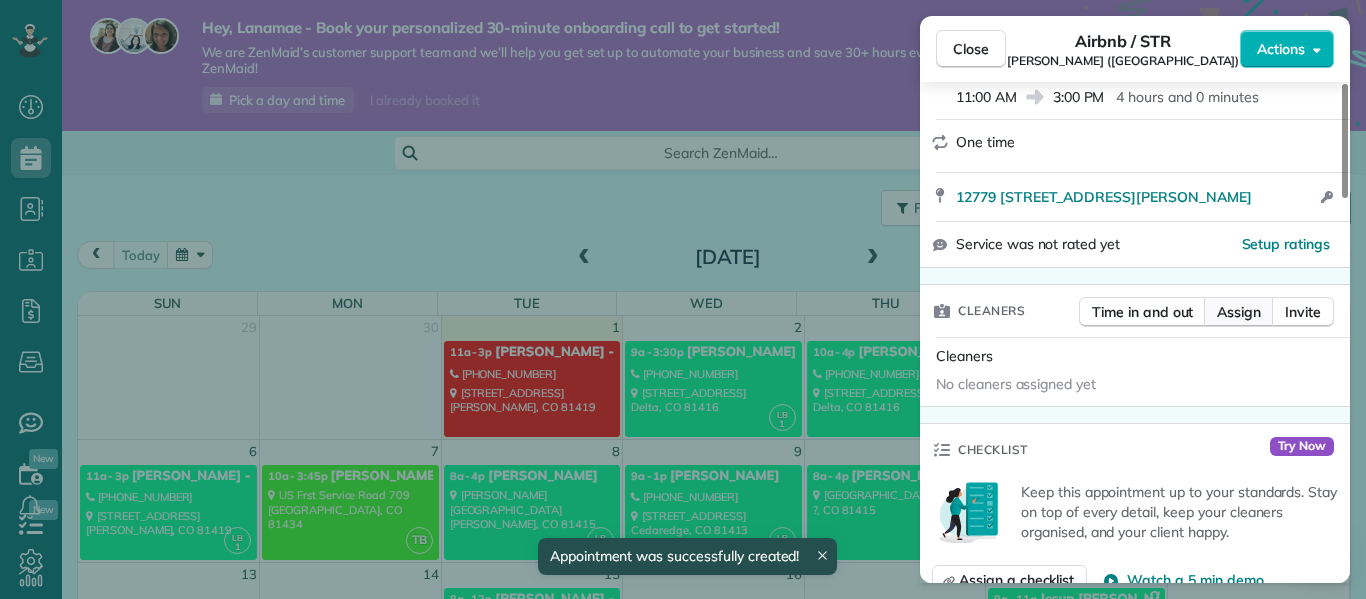 click on "Assign" at bounding box center [1239, 312] 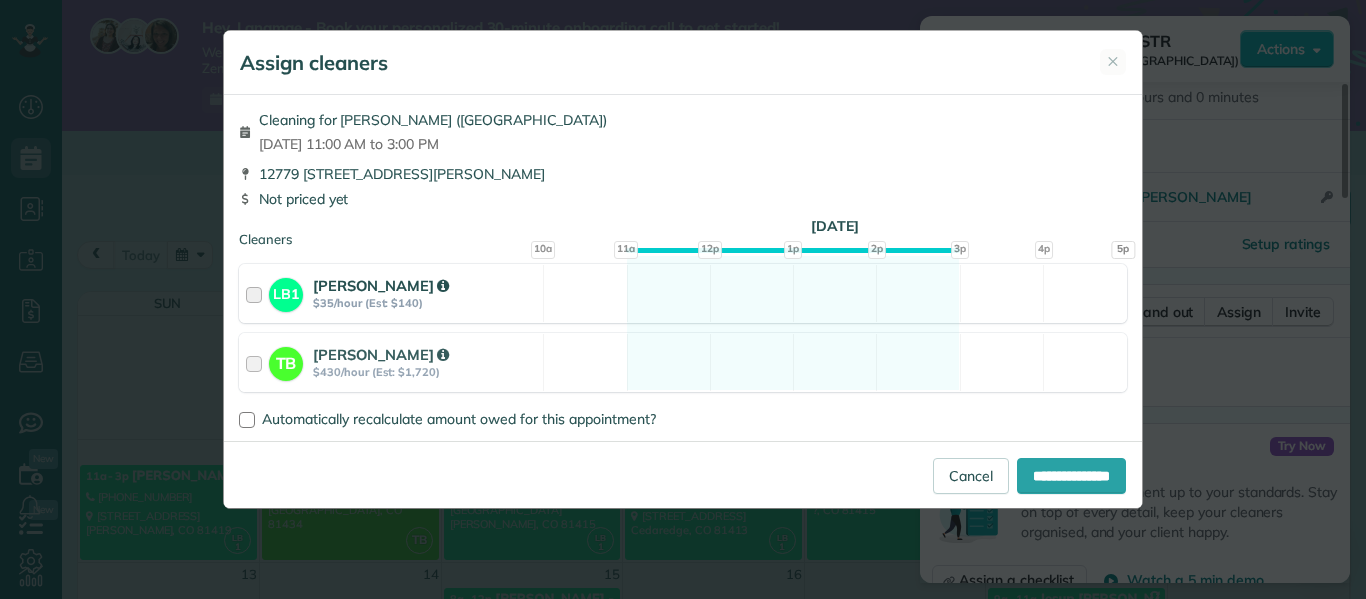 click at bounding box center (257, 293) 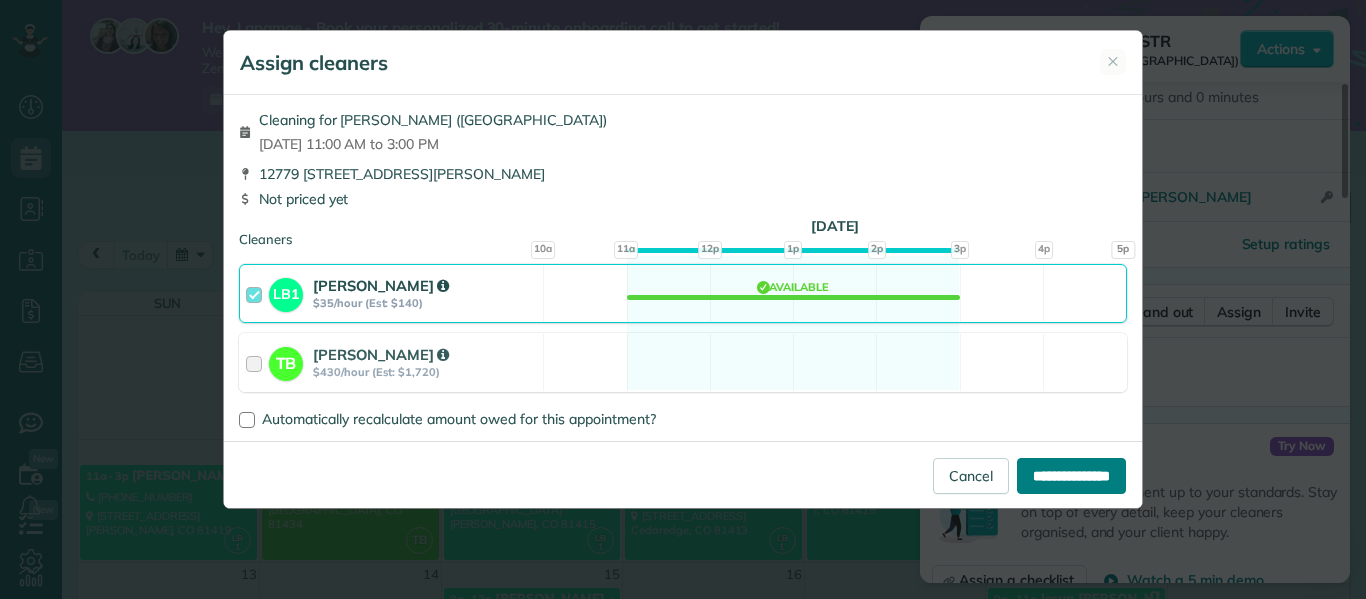click on "**********" at bounding box center [1071, 476] 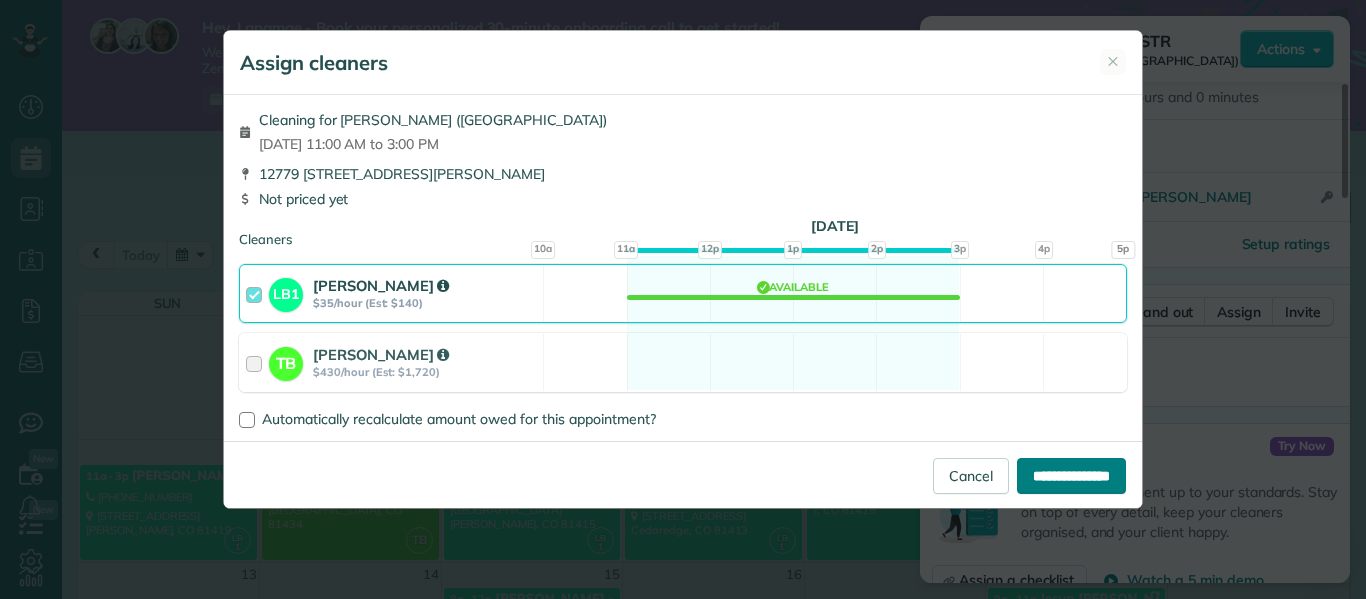 type on "**********" 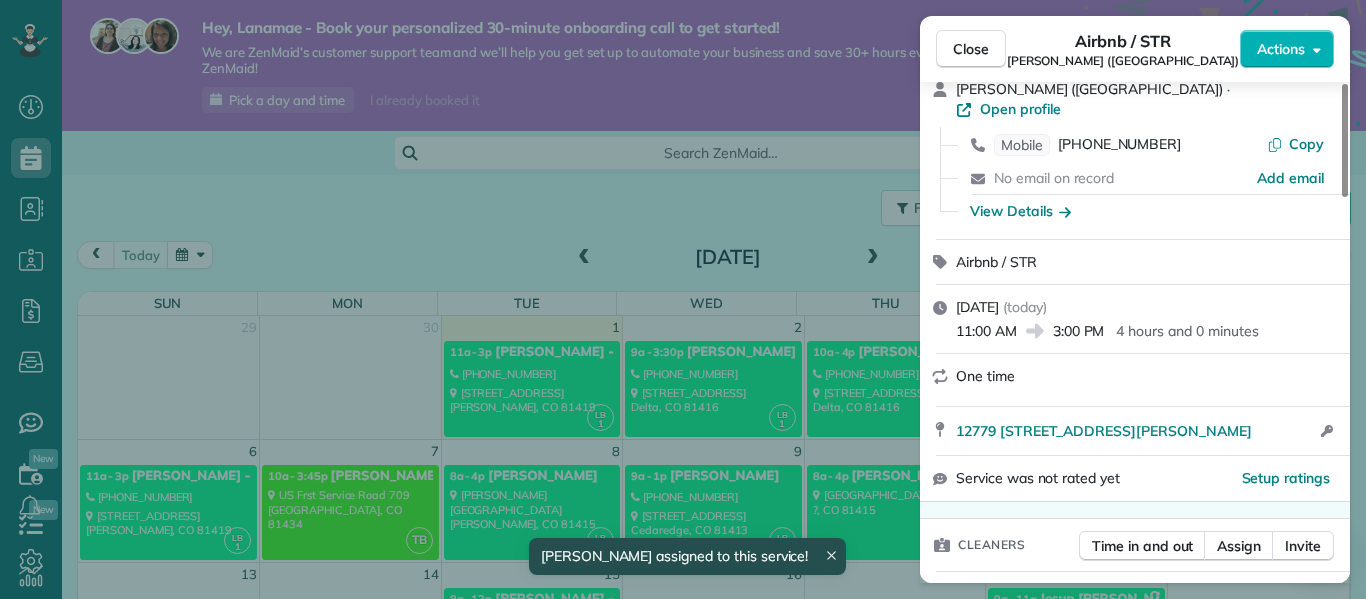 scroll, scrollTop: 98, scrollLeft: 0, axis: vertical 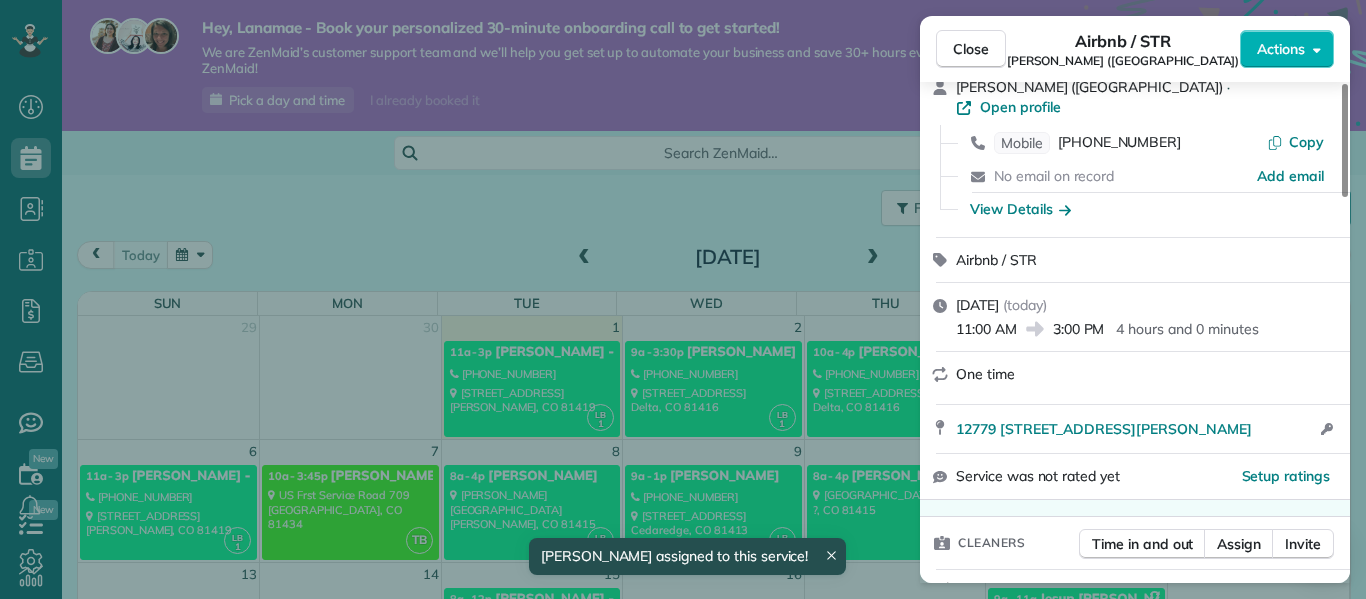 click on "Close Airbnb / STR Crystal Sabatke-Smith (Casa la Mesa) Actions Status Active Crystal Sabatke-Smith (Casa la Mesa) · Open profile Mobile (970) 417-6953 Copy No email on record Add email View Details Airbnb / STR Tuesday, July 01, 2025 ( today ) 11:00 AM 3:00 PM 4 hours and 0 minutes One time 12779 3600 Road Hotchkiss CO 81419 Open access information Service was not rated yet Setup ratings Cleaners Time in and out Assign Invite Cleaners Lanamae   Byler 11:00 AM 3:00 PM Checklist Try Now Keep this appointment up to your standards. Stay on top of every detail, keep your cleaners organised, and your client happy. Assign a checklist Watch a 5 min demo Billing Billing actions Price $0.00 Overcharge $0.00 Discount $0.00 Coupon discount - Primary tax - Secondary tax - Total appointment price $0.00 Tips collected New feature! $0.00 Mark as paid Total including tip $0.00 Get paid online in no-time! Send an invoice and reward your cleaners with tips Charge customer credit card Appointment custom fields Reason for Skip" at bounding box center [683, 299] 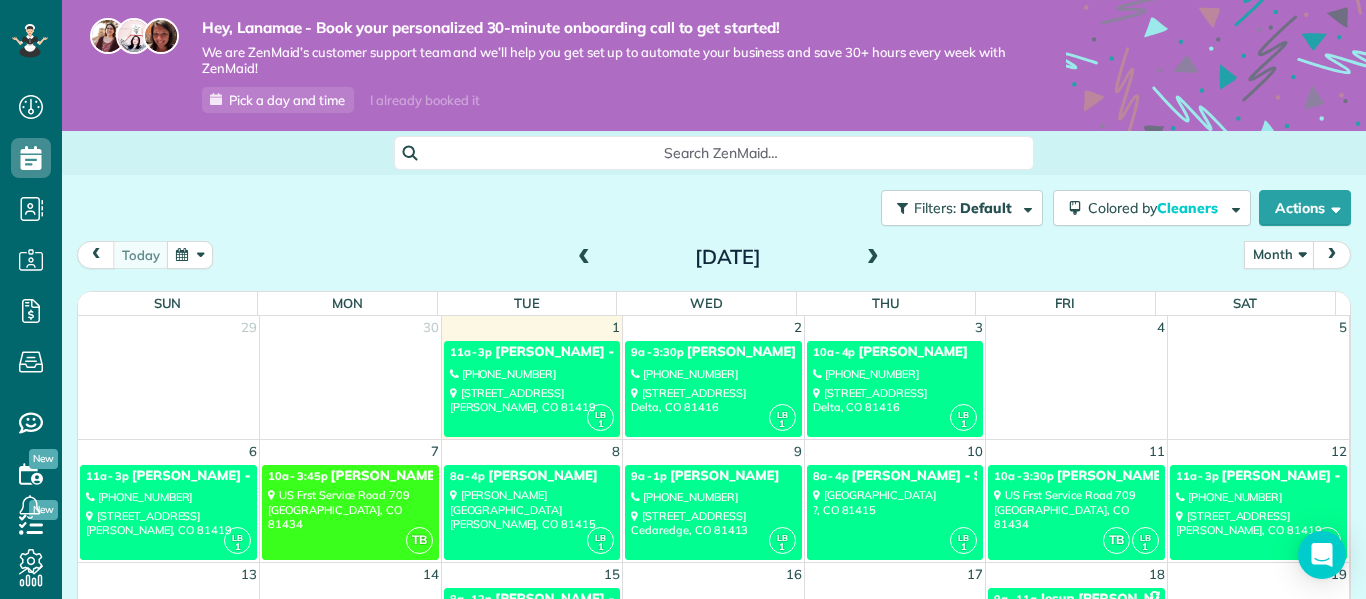 click on "LB 1 11a - 3p   Crystal Sabatke-Smith - Casa la Mesa (970) 417-6953 12779 3600 Road Hotchkiss, CO 81419" at bounding box center [168, 512] 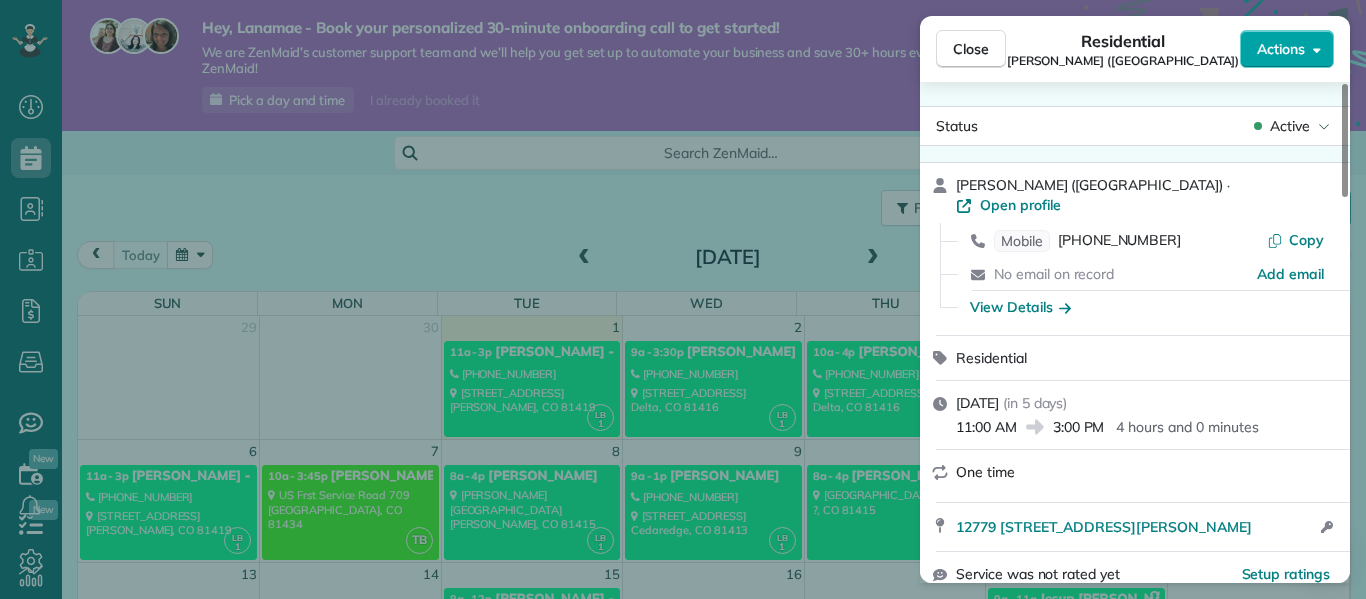 click on "Actions" at bounding box center [1281, 49] 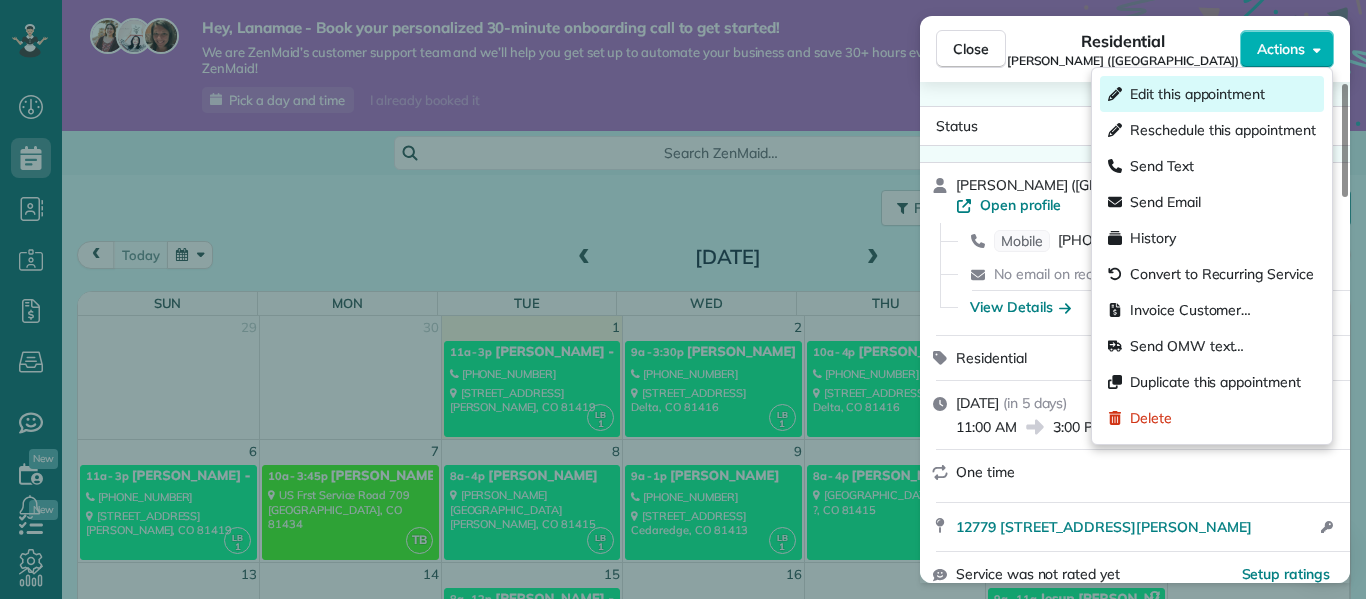 click on "Edit this appointment" at bounding box center (1197, 94) 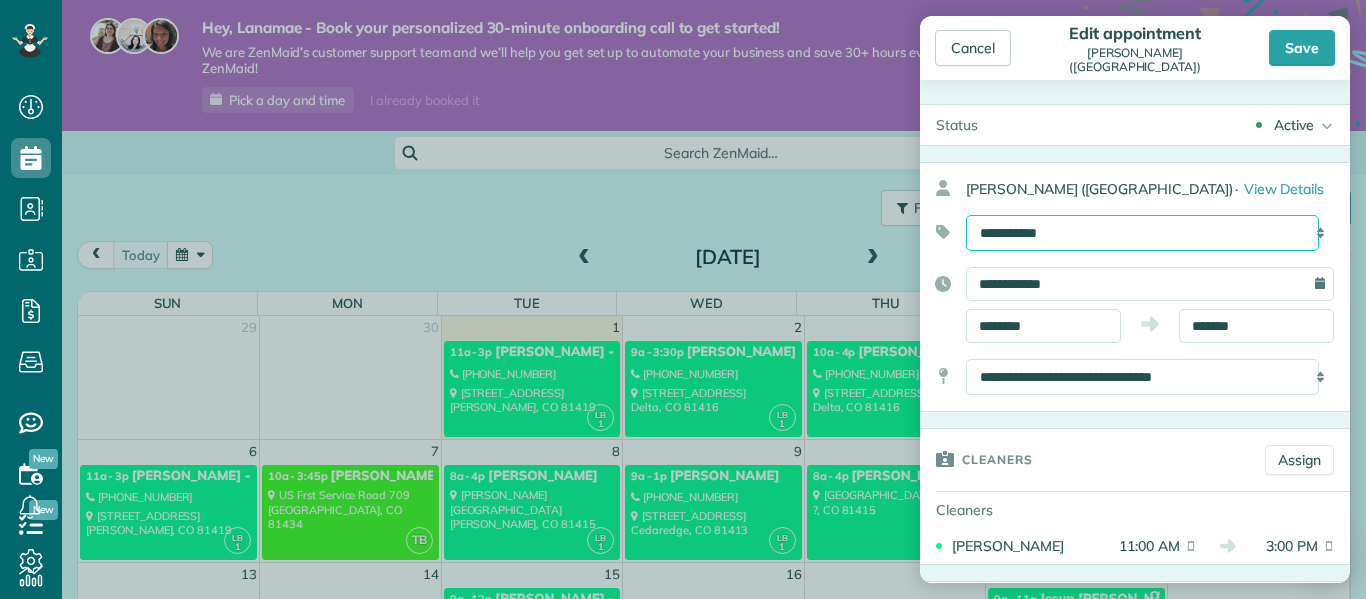 click on "**********" at bounding box center (1142, 233) 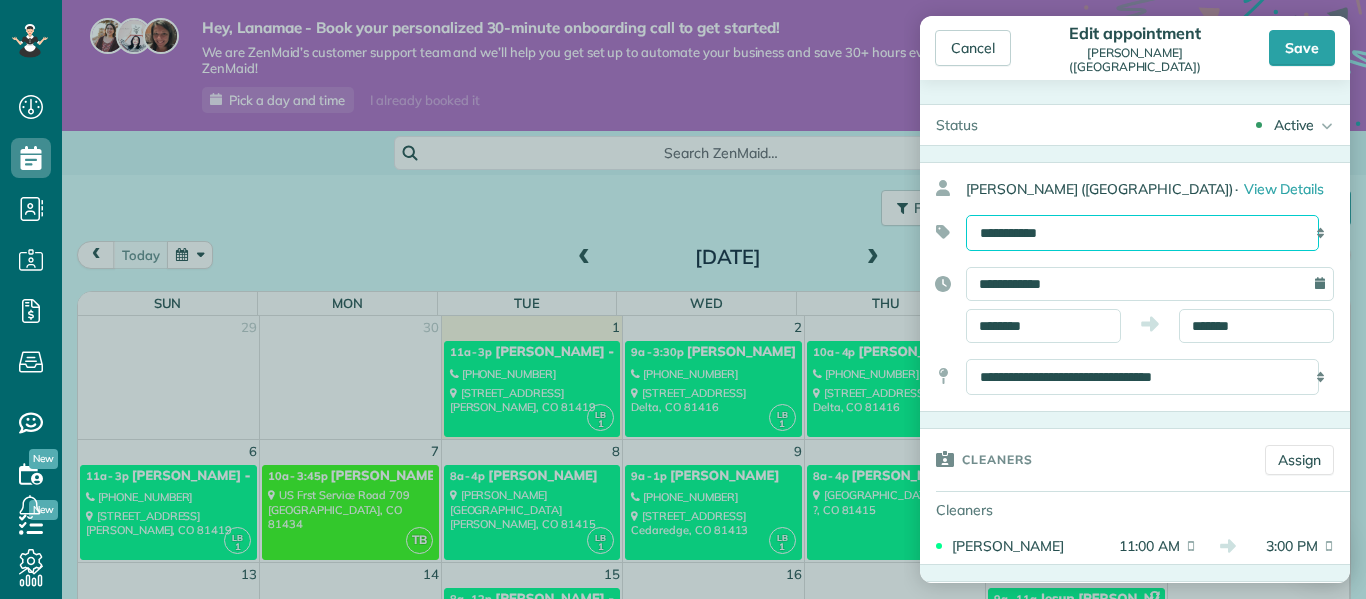 select on "******" 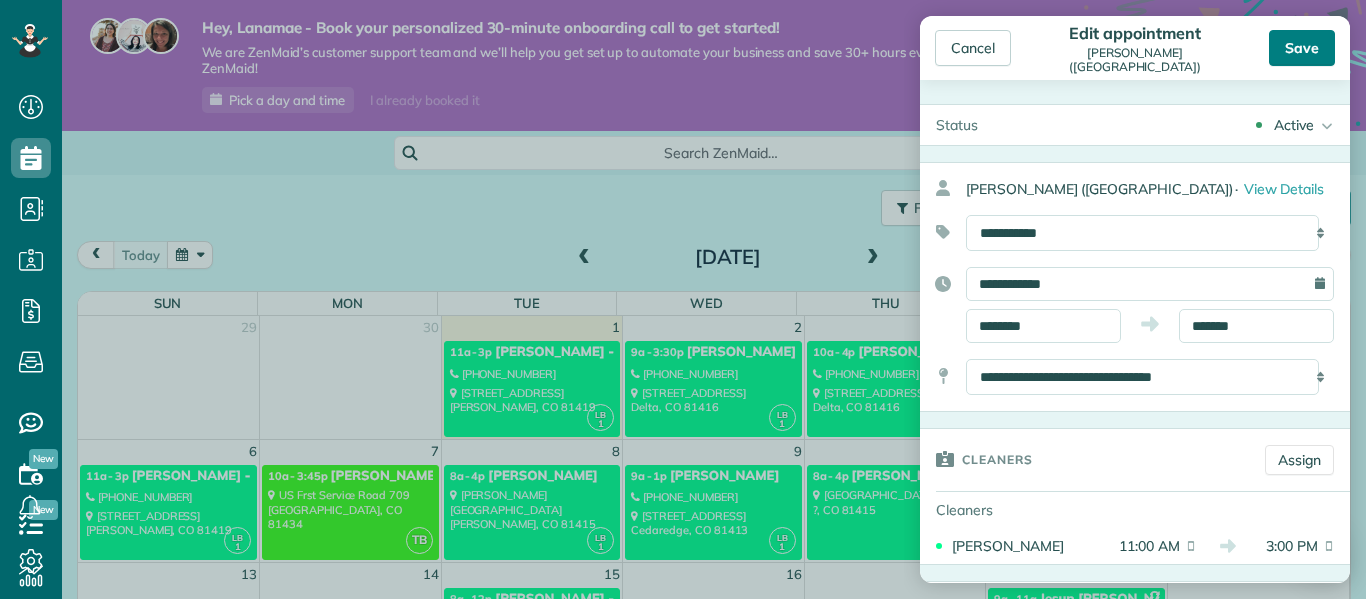 click on "Save" at bounding box center [1302, 48] 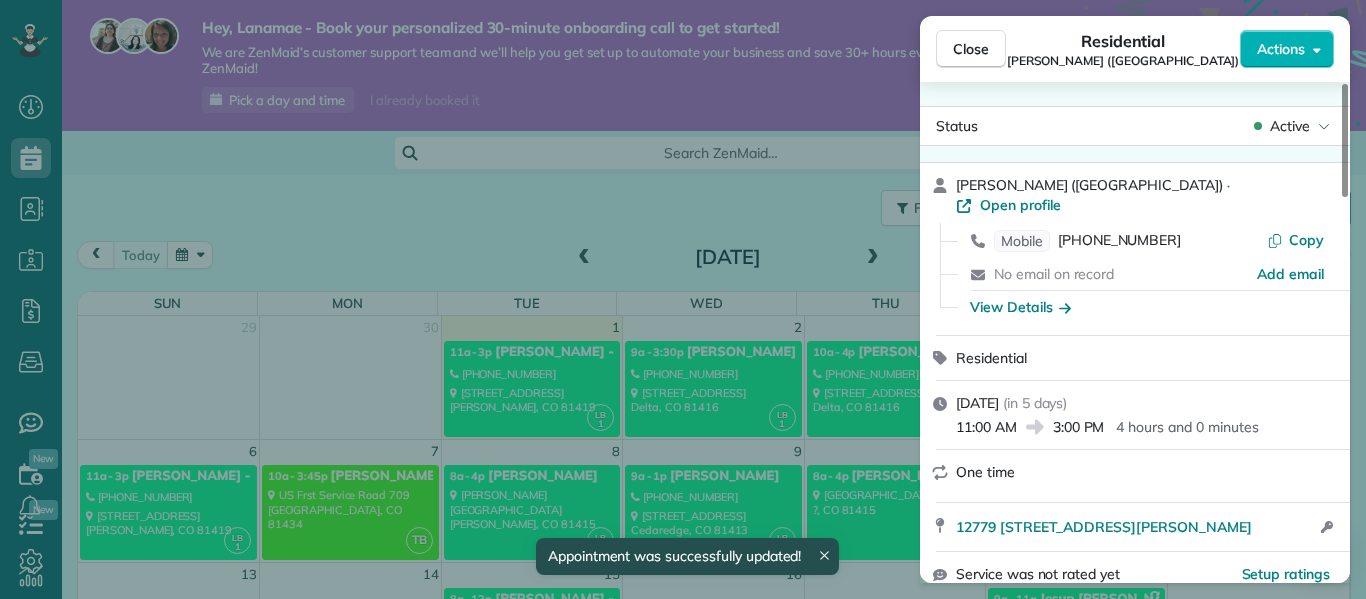 click on "Close Residential Crystal Sabatke-Smith (Casa la Mesa) Actions Status Active Crystal Sabatke-Smith (Casa la Mesa) · Open profile Mobile (970) 417-6953 Copy No email on record Add email View Details Residential Sunday, July 06, 2025 ( in 5 days ) 11:00 AM 3:00 PM 4 hours and 0 minutes One time 12779 3600 Road Hotchkiss CO 81419 Open access information Service was not rated yet Setup ratings Cleaners Time in and out Assign Invite Cleaners Lanamae   Byler 11:00 AM 3:00 PM Checklist Try Now Keep this appointment up to your standards. Stay on top of every detail, keep your cleaners organised, and your client happy. Assign a checklist Watch a 5 min demo Billing Billing actions Price $0.00 Overcharge $0.00 Discount $0.00 Coupon discount - Primary tax - Secondary tax - Total appointment price $0.00 Tips collected New feature! $0.00 Mark as paid Total including tip $0.00 Get paid online in no-time! Send an invoice and reward your cleaners with tips Charge customer credit card Appointment custom fields Reason for Skip" at bounding box center (683, 299) 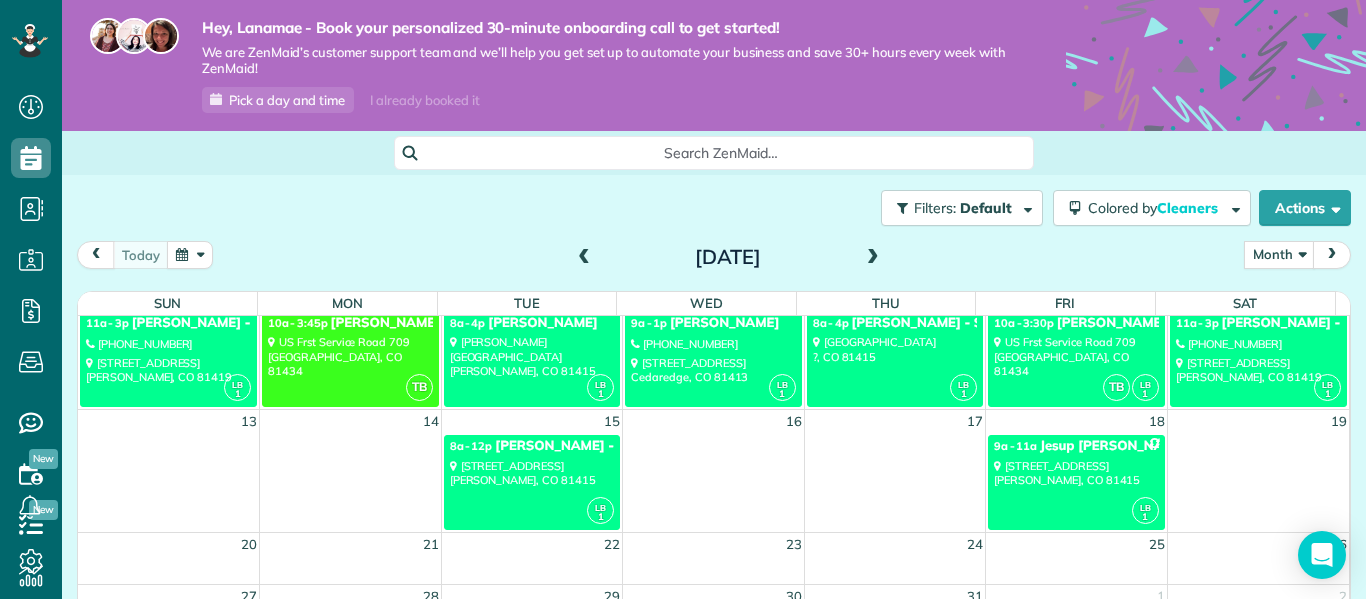 scroll, scrollTop: 156, scrollLeft: 0, axis: vertical 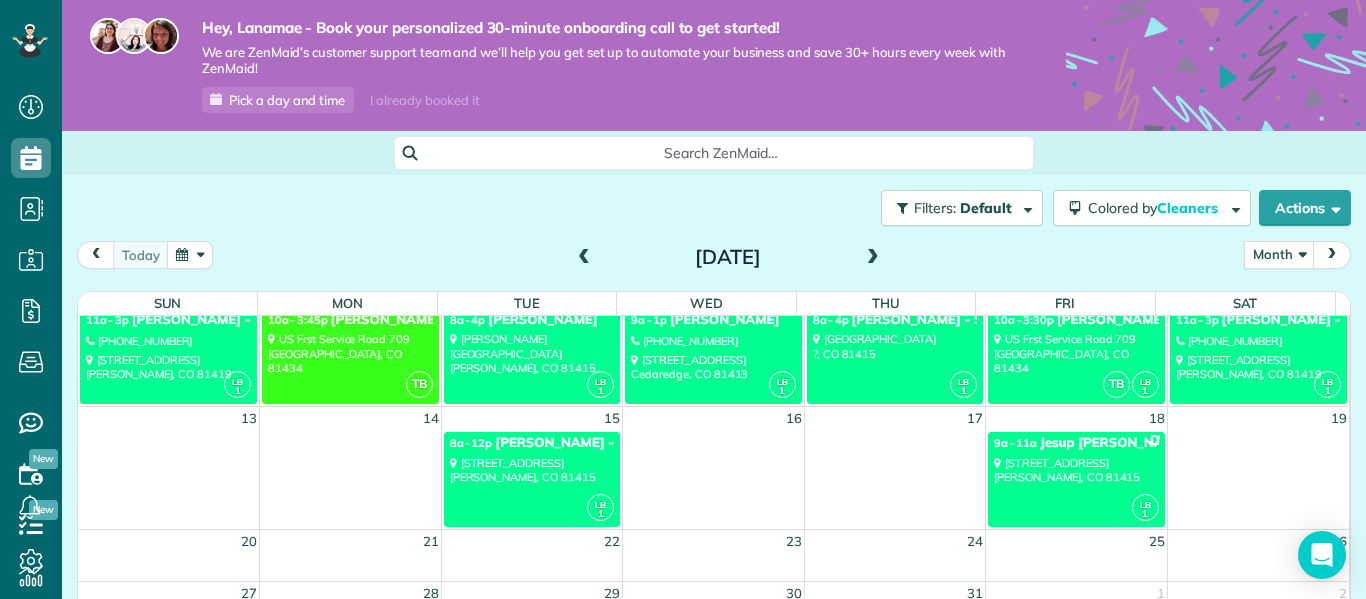 click on "12779 3600 Road Hotchkiss, CO 81419" at bounding box center (1258, 367) 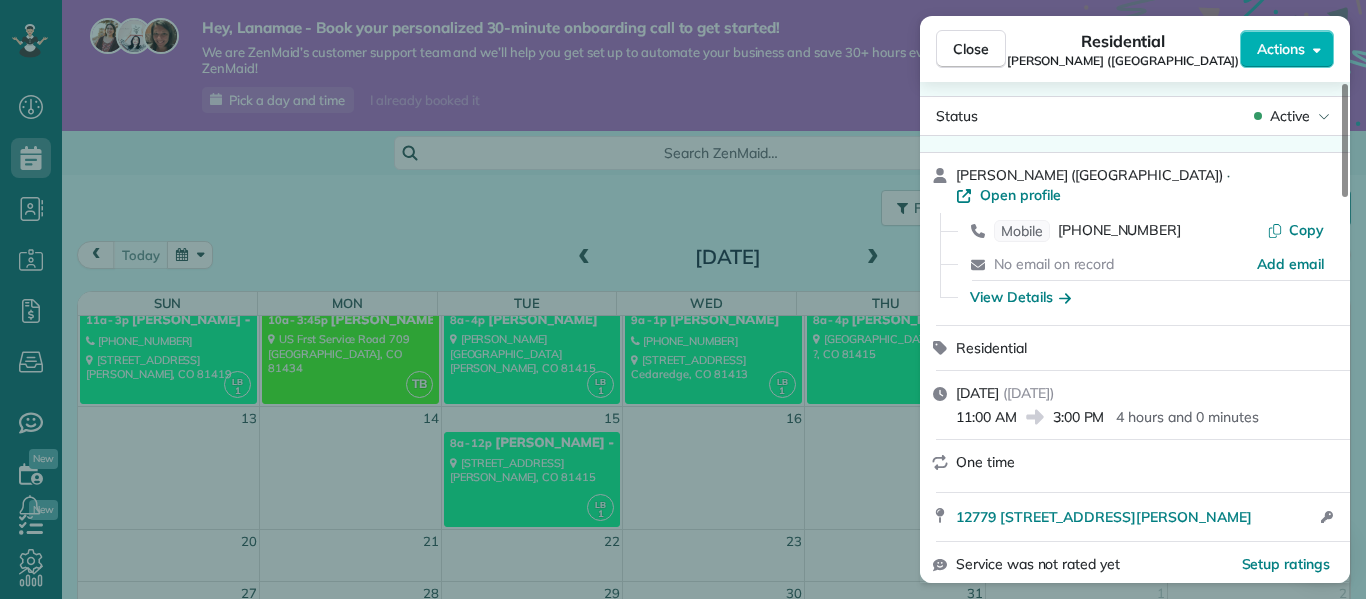 scroll, scrollTop: 11, scrollLeft: 0, axis: vertical 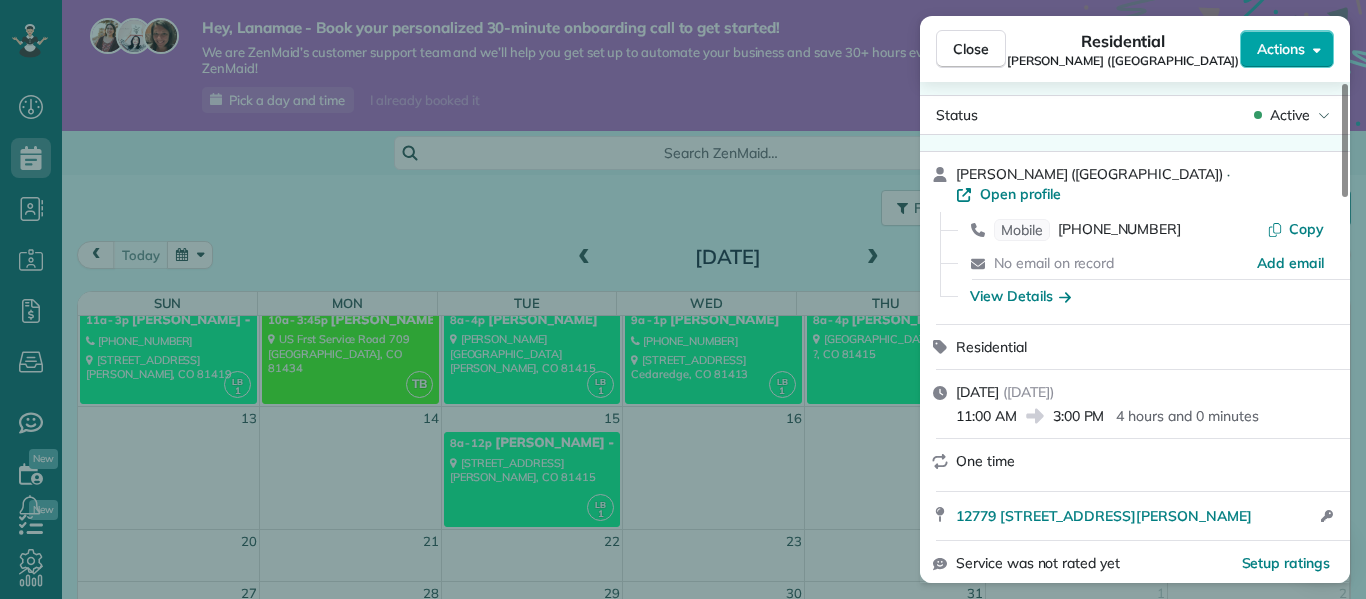 click 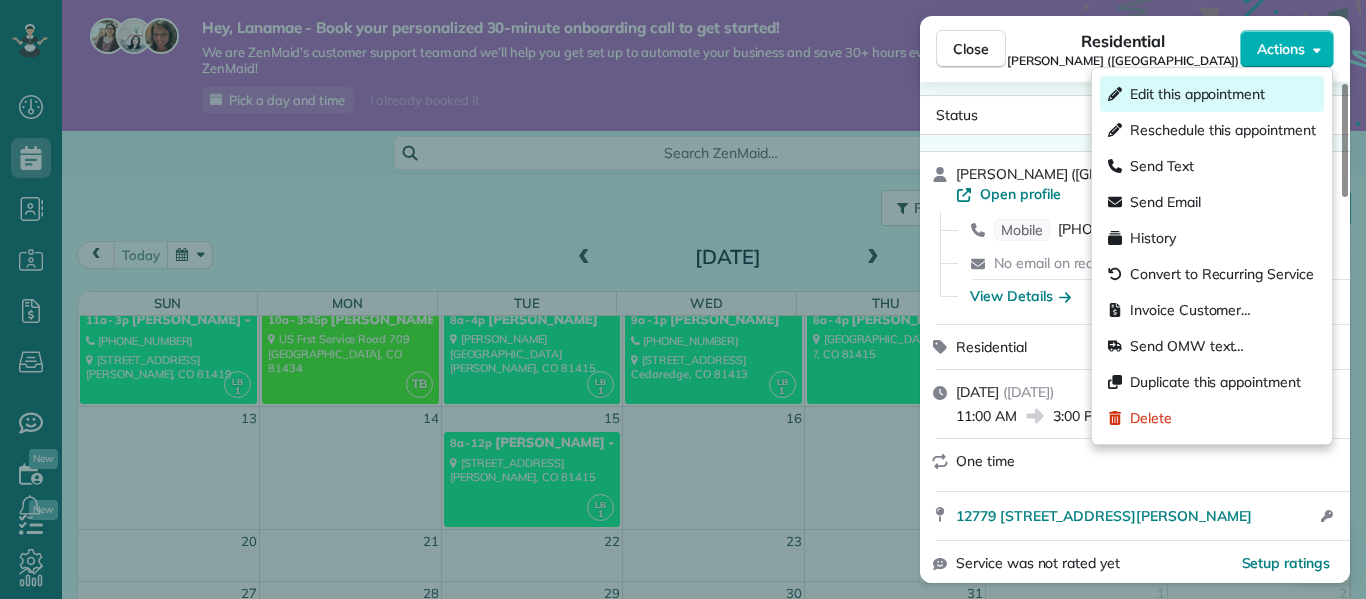 click on "Edit this appointment" at bounding box center (1197, 94) 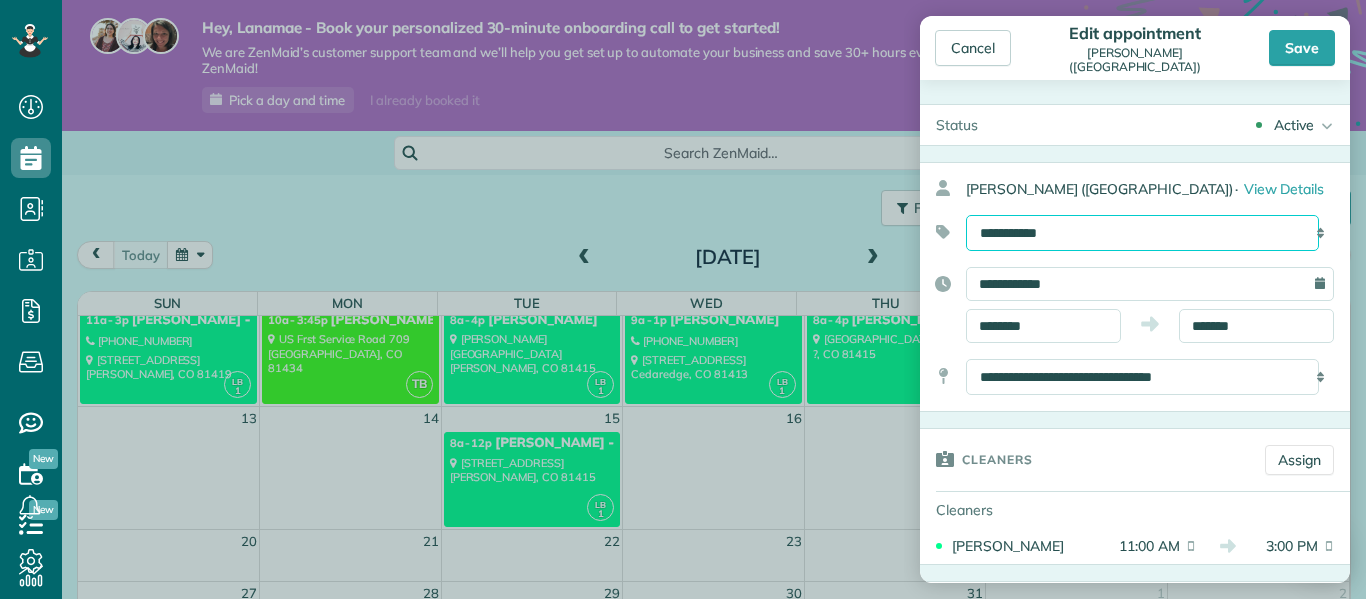 click on "**********" at bounding box center [1142, 233] 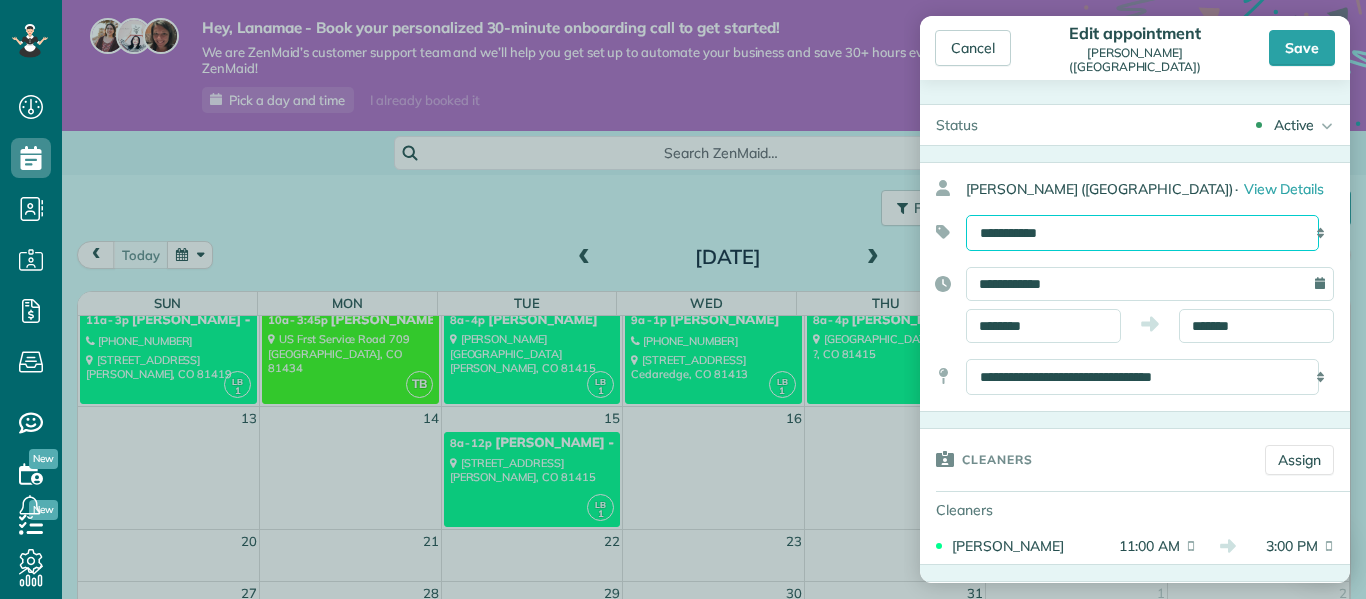 select on "******" 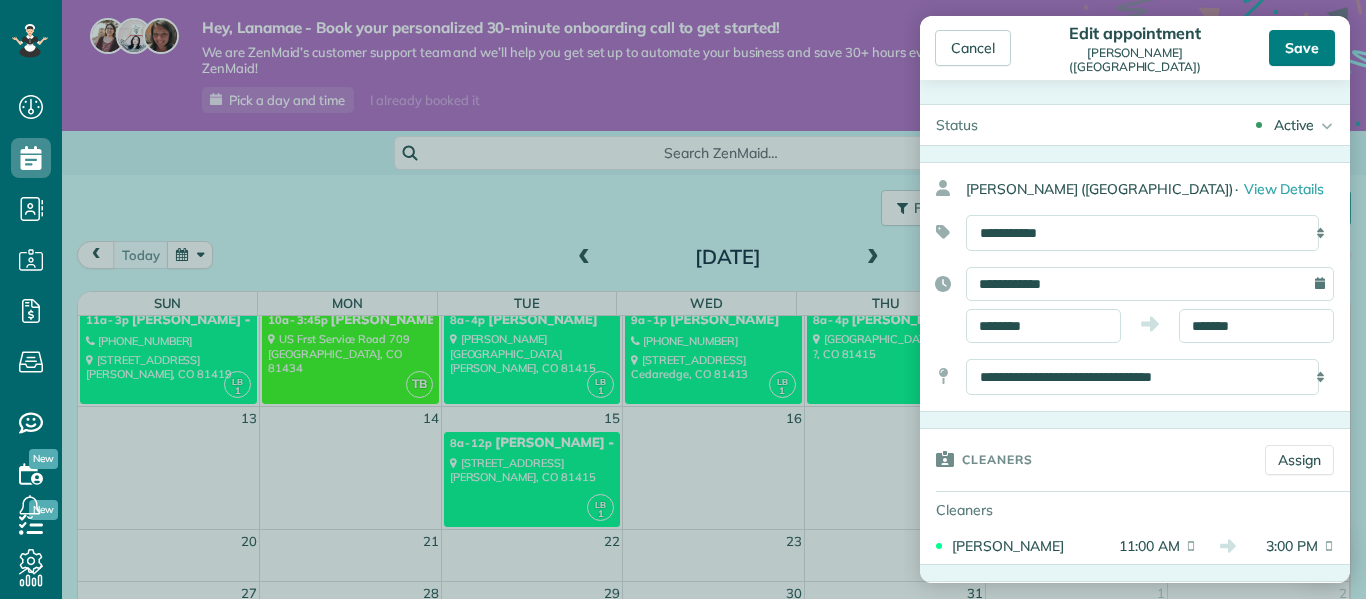 click on "Save" at bounding box center (1302, 48) 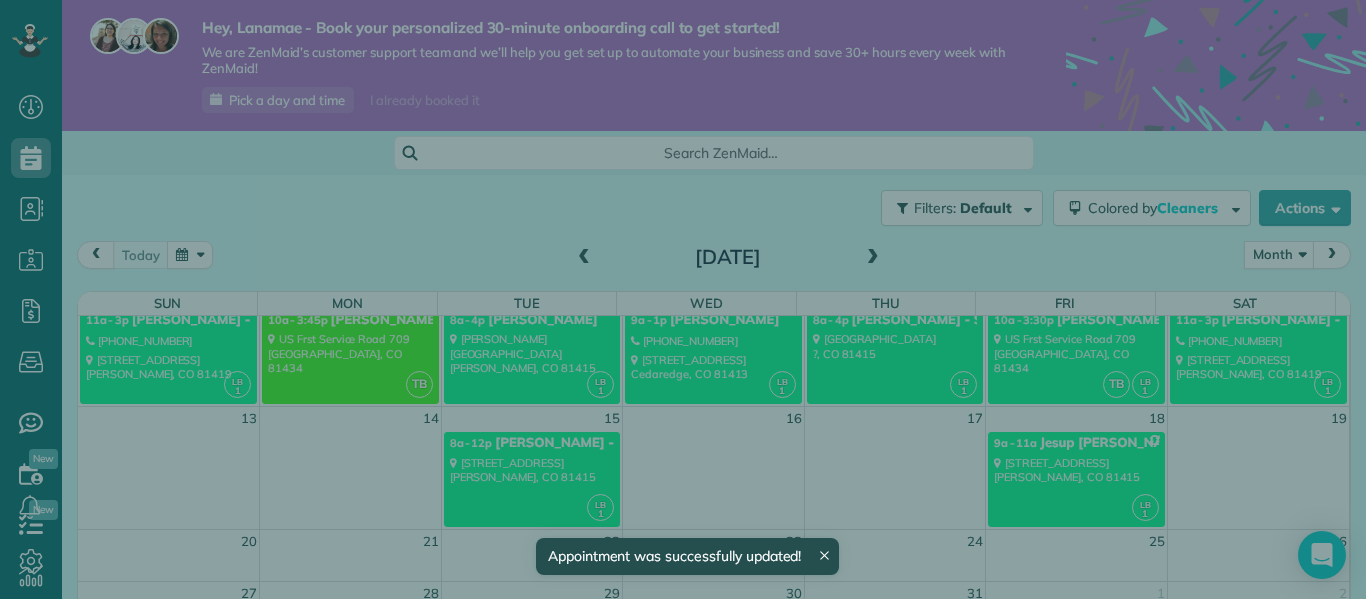 scroll, scrollTop: 156, scrollLeft: 0, axis: vertical 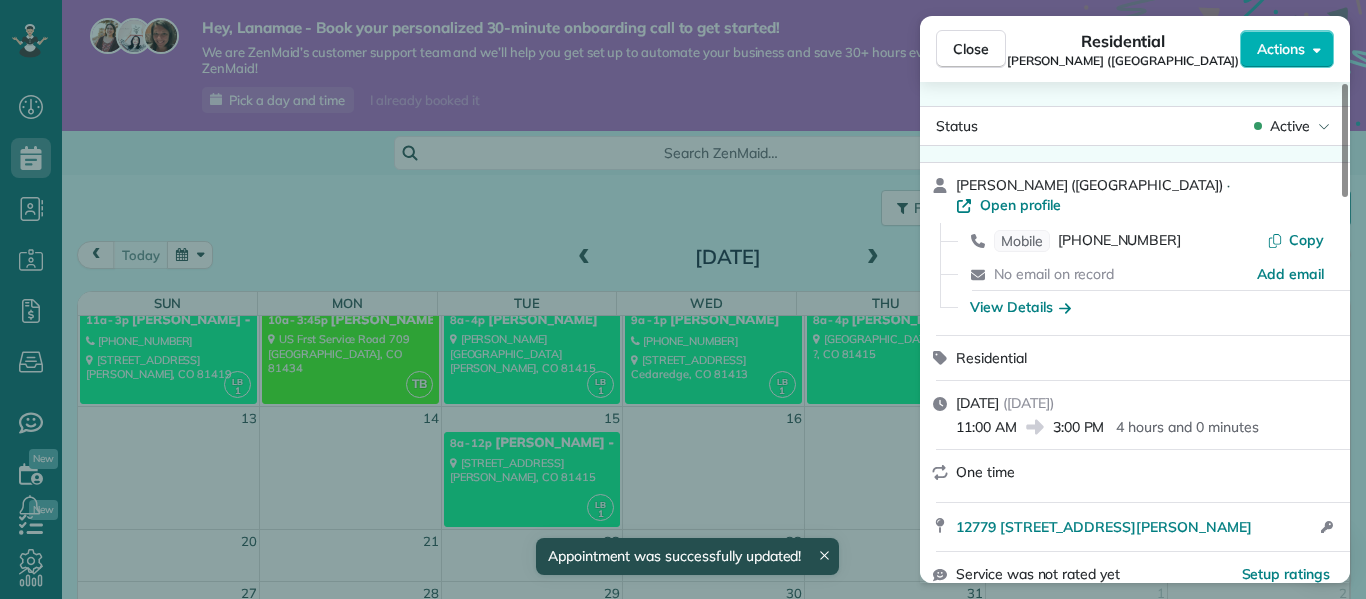 click on "Close Residential Crystal Sabatke-Smith (Casa la Mesa) Actions Status Active Crystal Sabatke-Smith (Casa la Mesa) · Open profile Mobile (970) 417-6953 Copy No email on record Add email View Details Residential Saturday, July 12, 2025 ( in 2 weeks ) 11:00 AM 3:00 PM 4 hours and 0 minutes One time 12779 3600 Road Hotchkiss CO 81419 Open access information Service was not rated yet Setup ratings Cleaners Time in and out Assign Invite Cleaners Lanamae   Byler 11:00 AM 3:00 PM Checklist Try Now Keep this appointment up to your standards. Stay on top of every detail, keep your cleaners organised, and your client happy. Assign a checklist Watch a 5 min demo Billing Billing actions Price $0.00 Overcharge $0.00 Discount $0.00 Coupon discount - Primary tax - Secondary tax - Total appointment price $0.00 Tips collected New feature! $0.00 Mark as paid Total including tip $0.00 Get paid online in no-time! Send an invoice and reward your cleaners with tips Charge customer credit card Appointment custom fields - Pay Method" at bounding box center [683, 299] 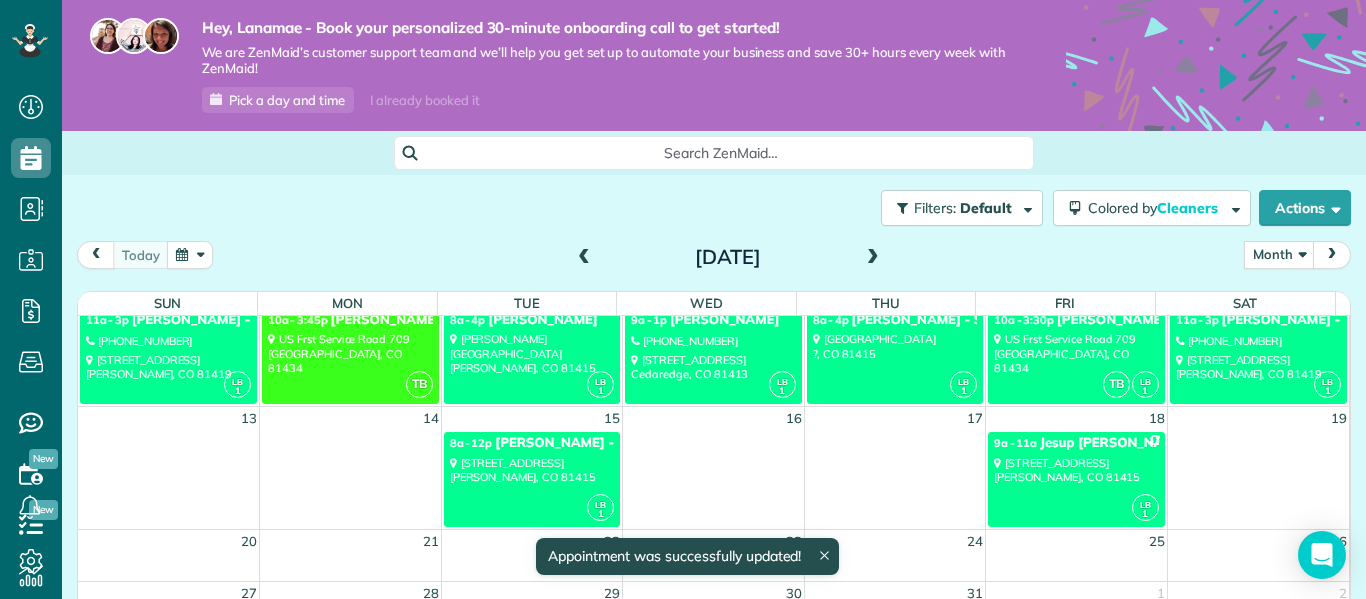 scroll, scrollTop: 157, scrollLeft: 0, axis: vertical 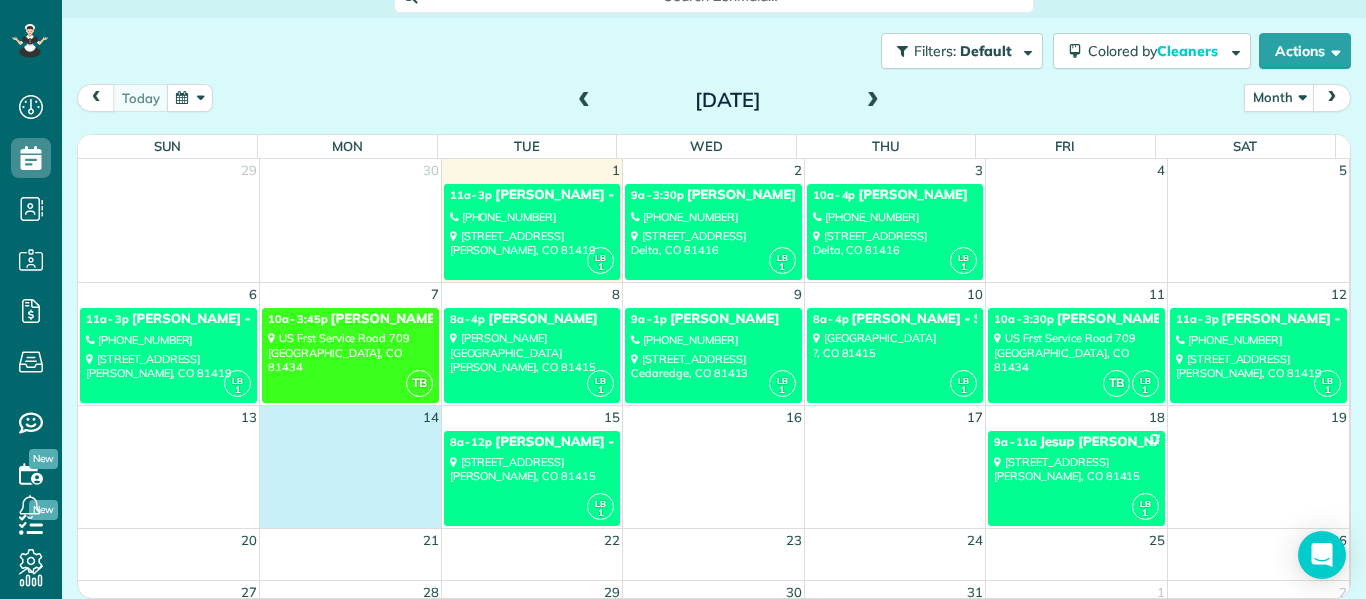 click at bounding box center [351, 477] 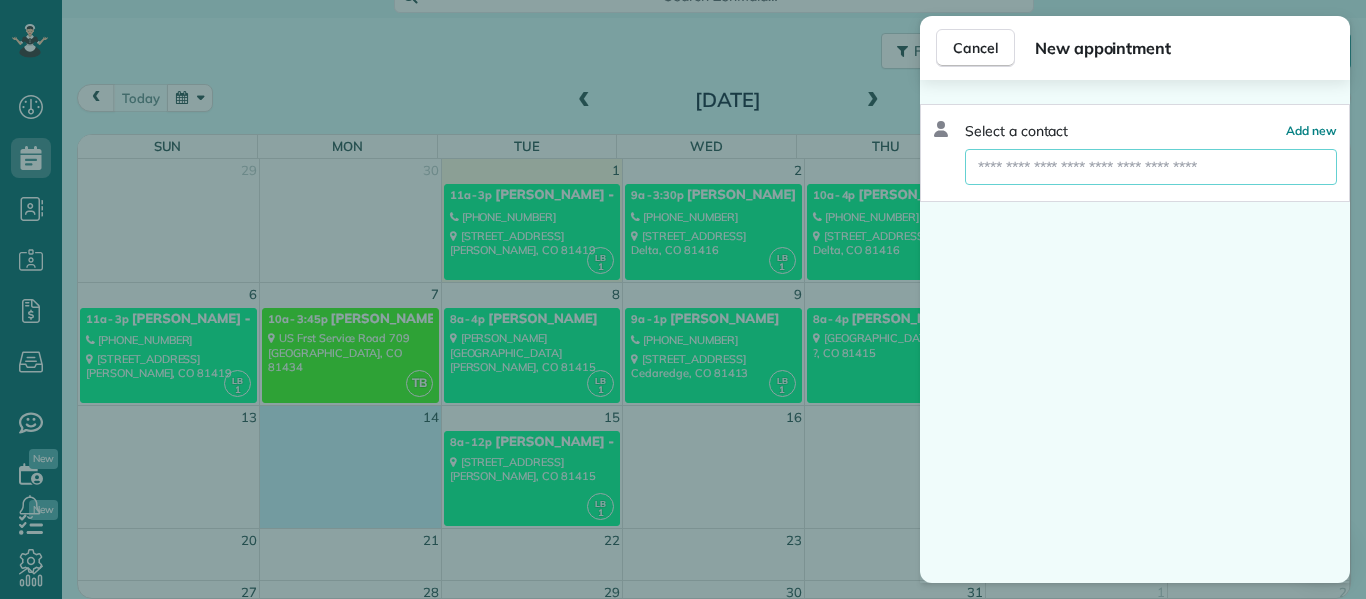 click at bounding box center (1151, 167) 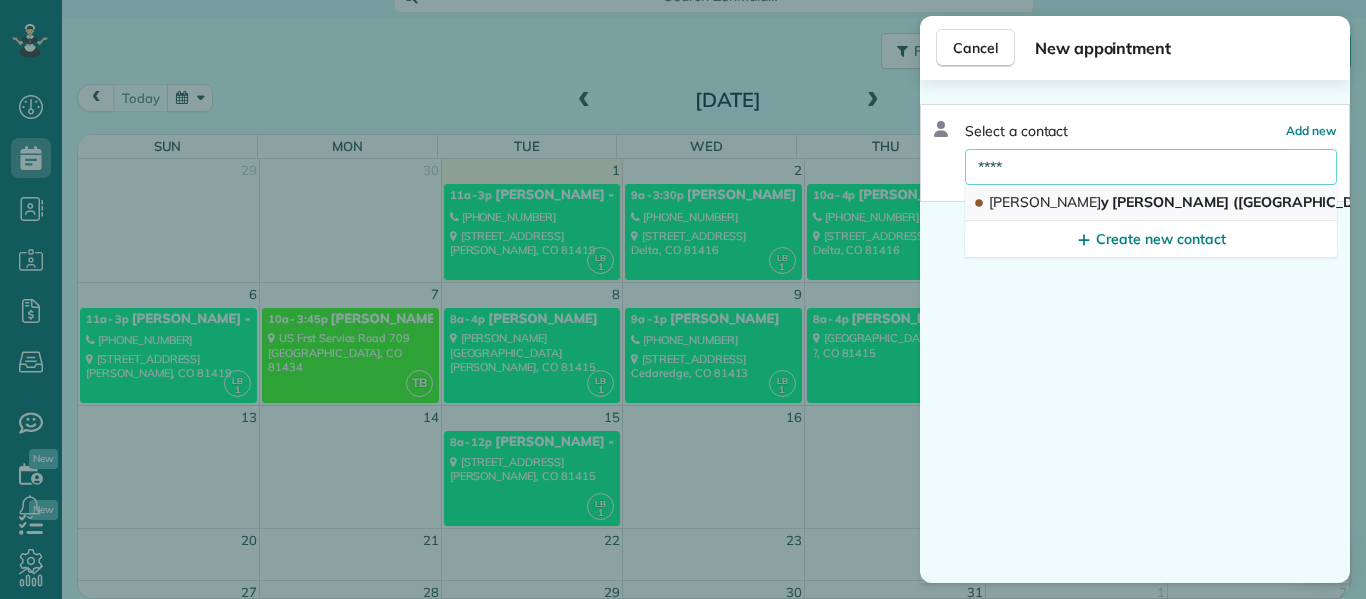 type on "****" 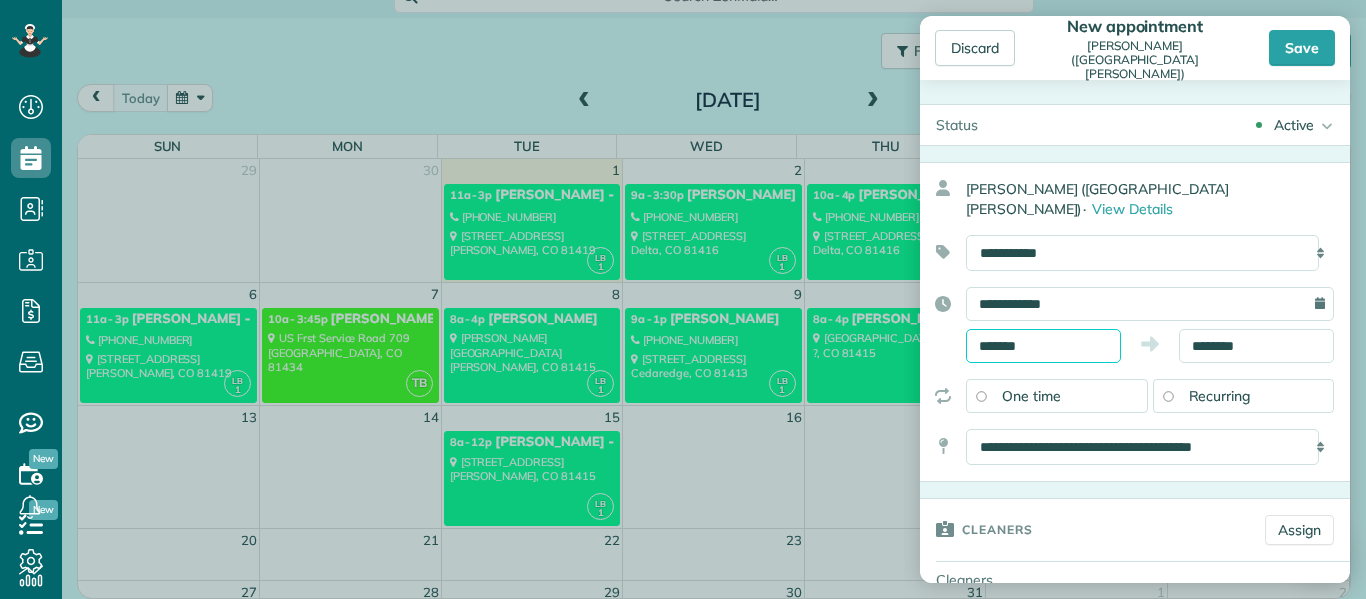 click on "*******" at bounding box center (1043, 346) 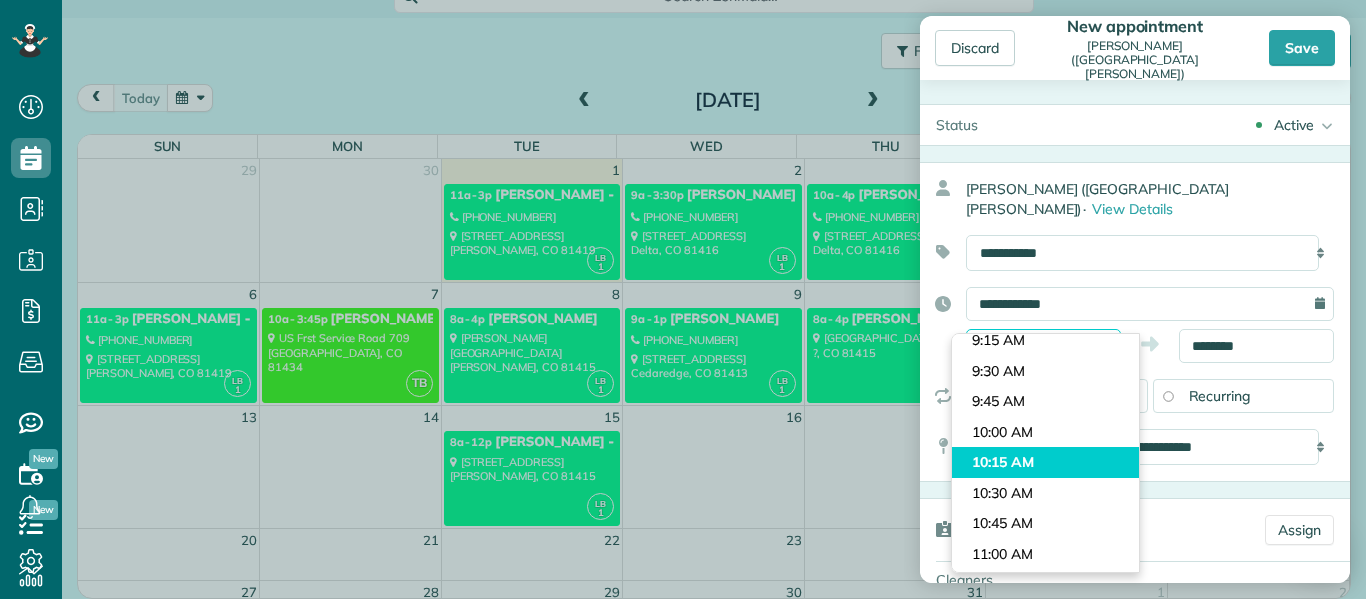 scroll, scrollTop: 1110, scrollLeft: 0, axis: vertical 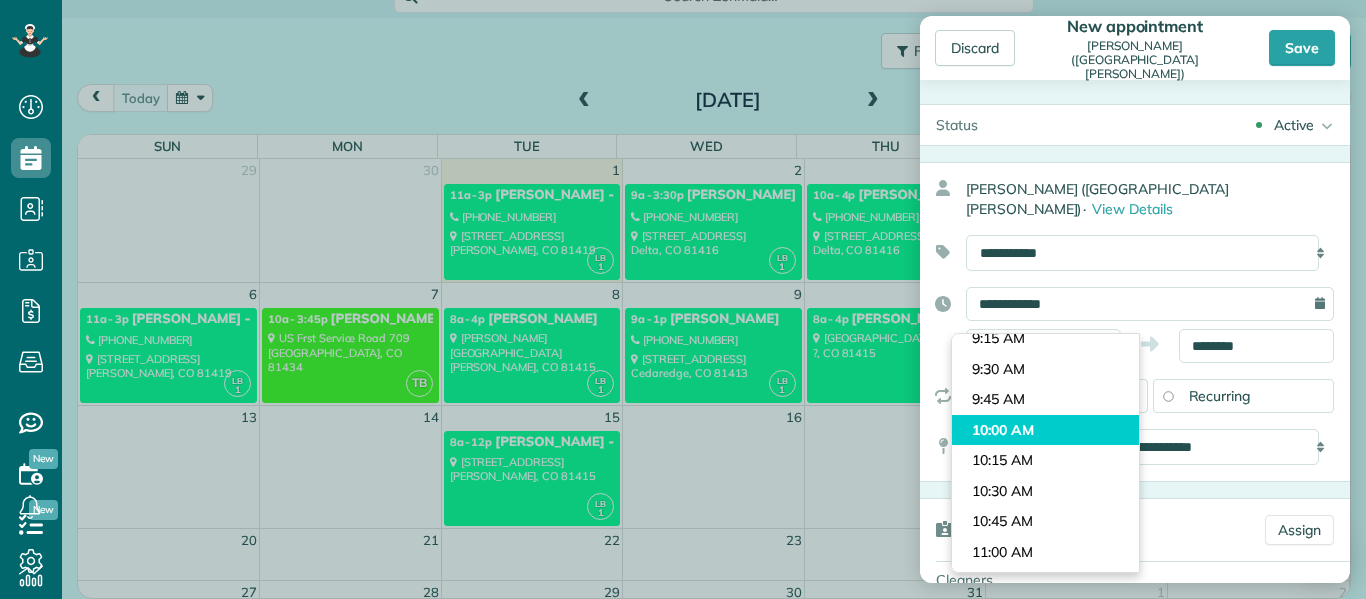 type on "********" 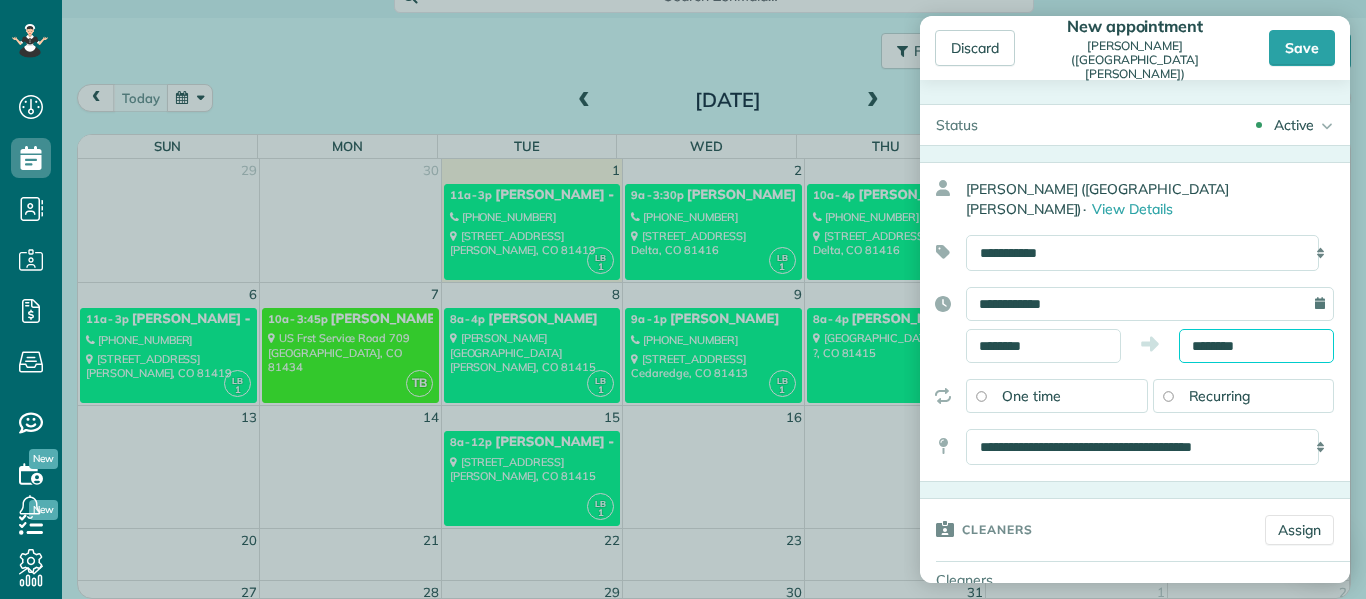 click on "********" at bounding box center (1256, 346) 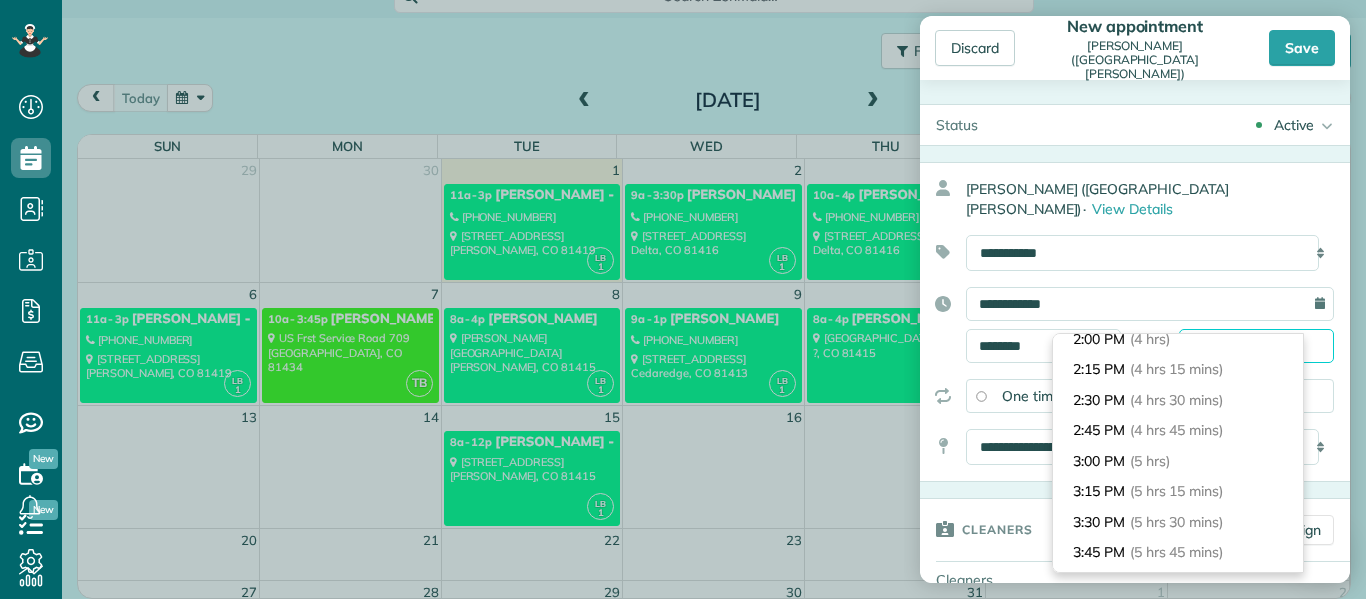 scroll, scrollTop: 500, scrollLeft: 0, axis: vertical 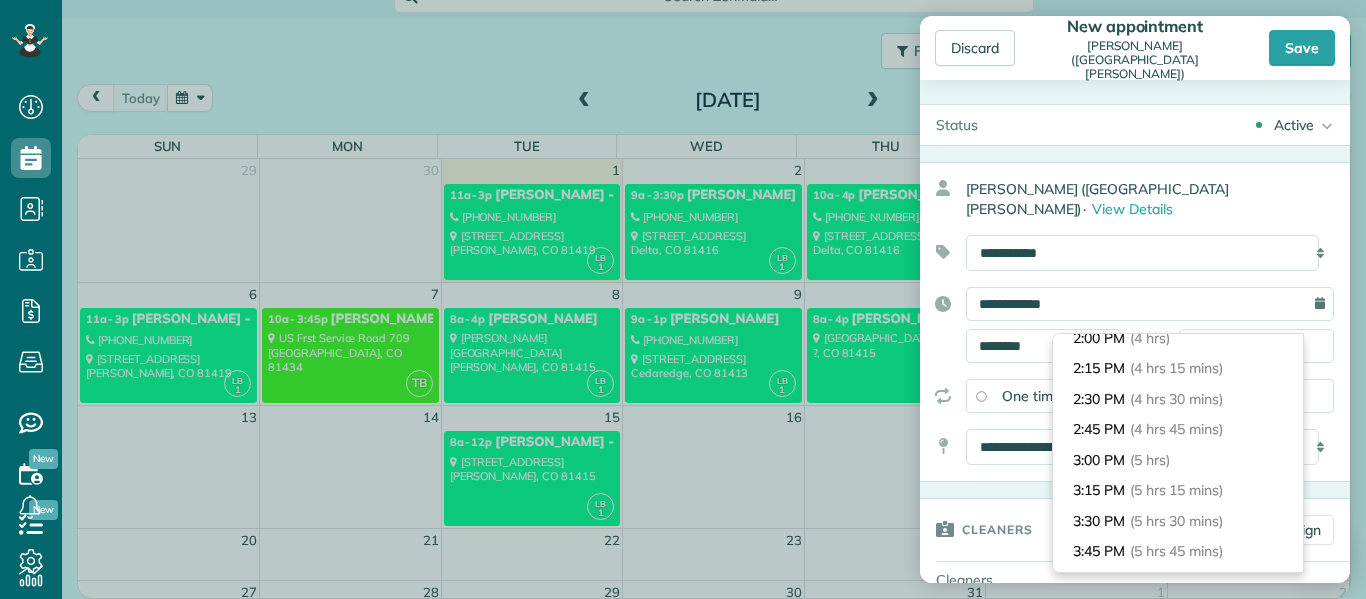 type on "*******" 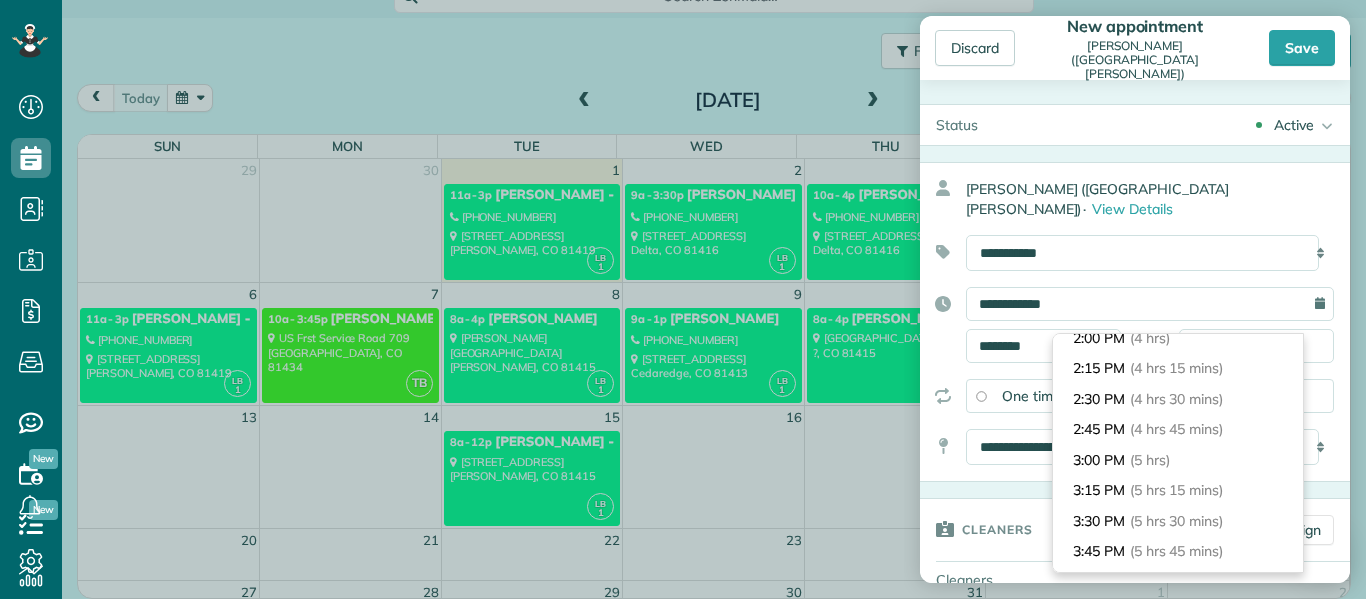 click on "(5 hrs 30 mins)" at bounding box center (1176, 521) 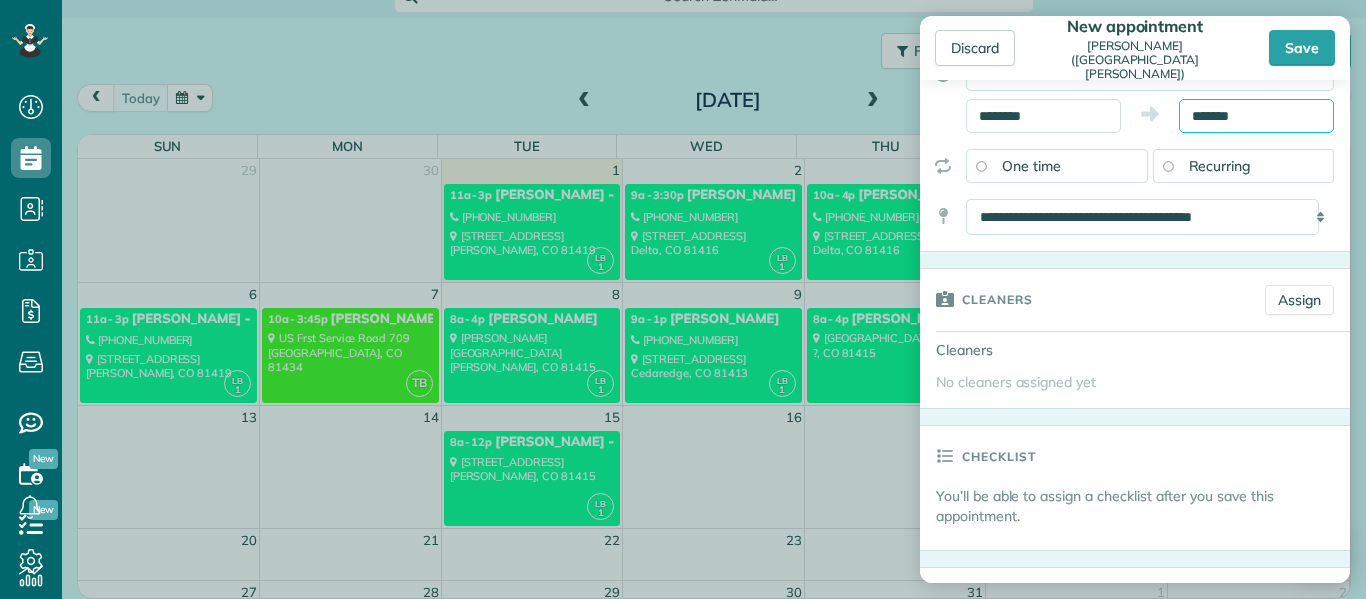 scroll, scrollTop: 231, scrollLeft: 0, axis: vertical 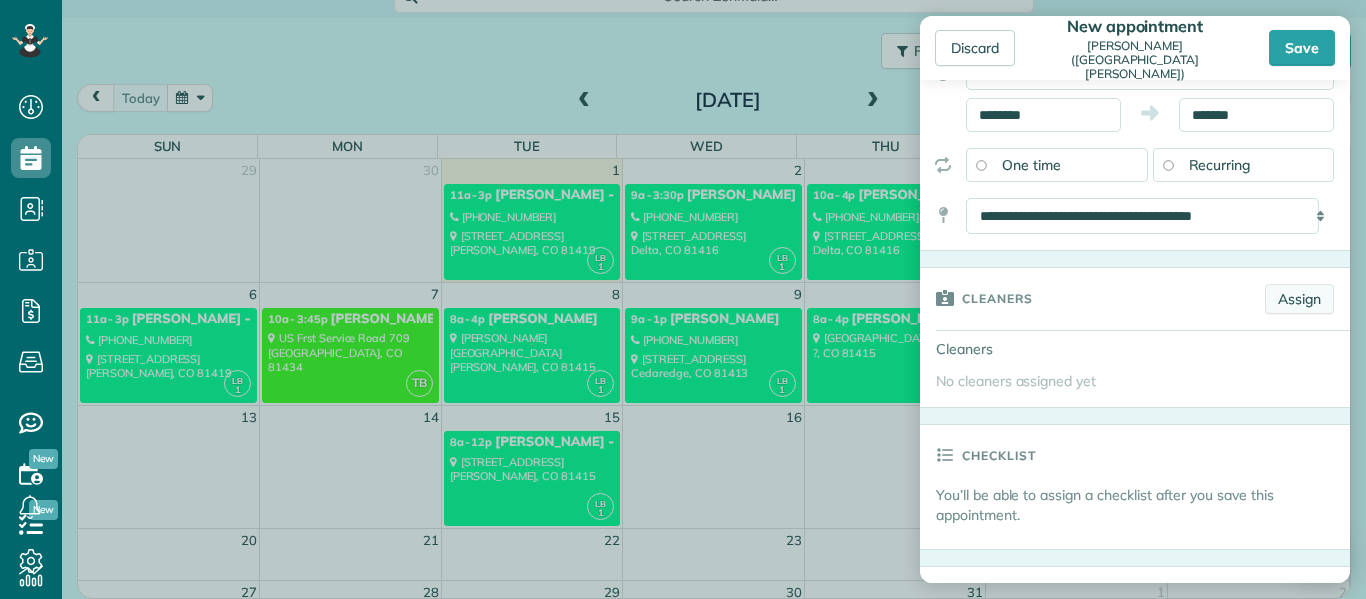 click on "Assign" at bounding box center [1299, 299] 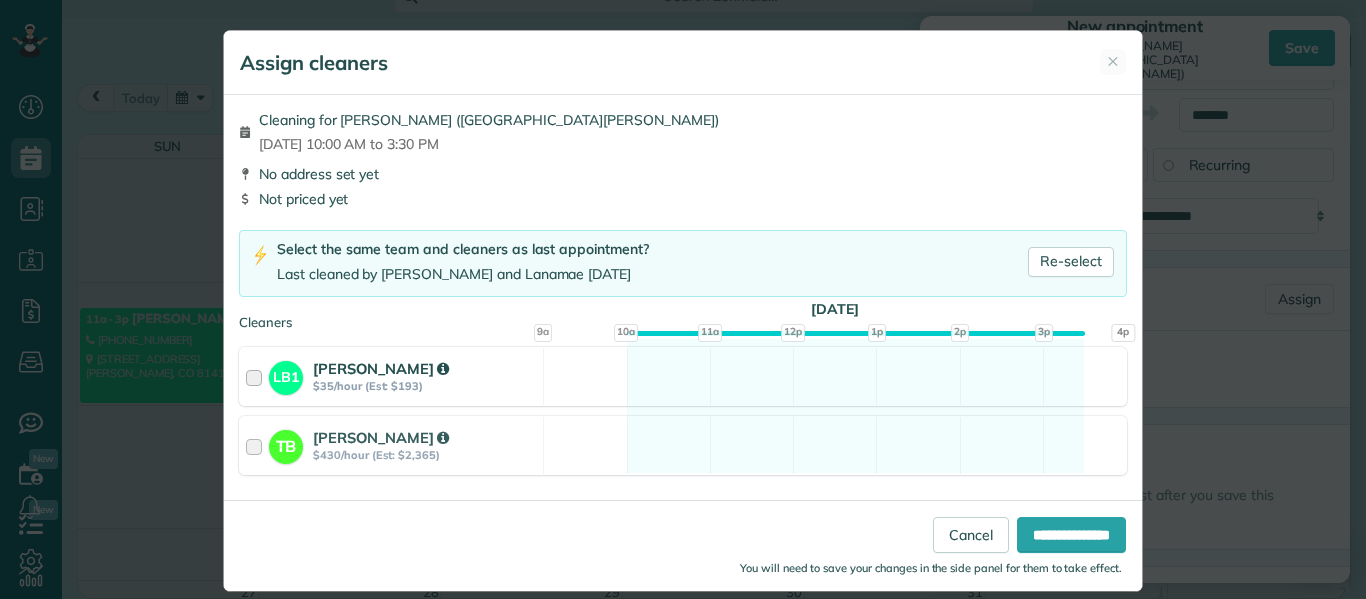 click at bounding box center [257, 376] 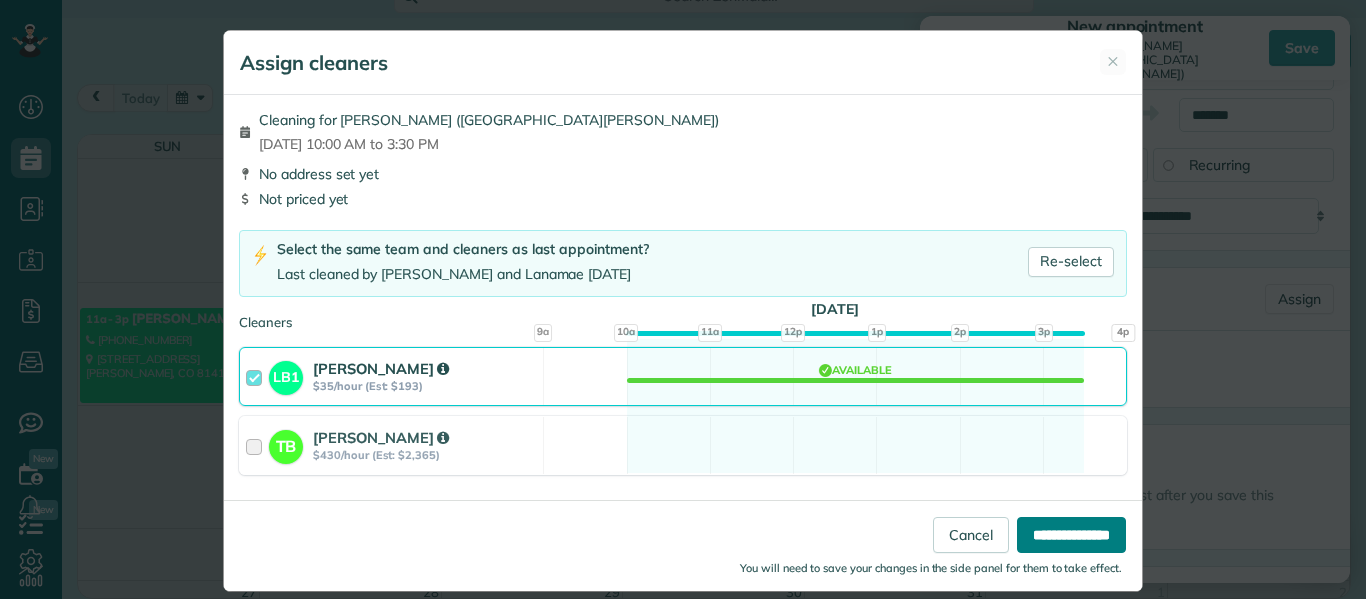 click on "**********" at bounding box center (1071, 535) 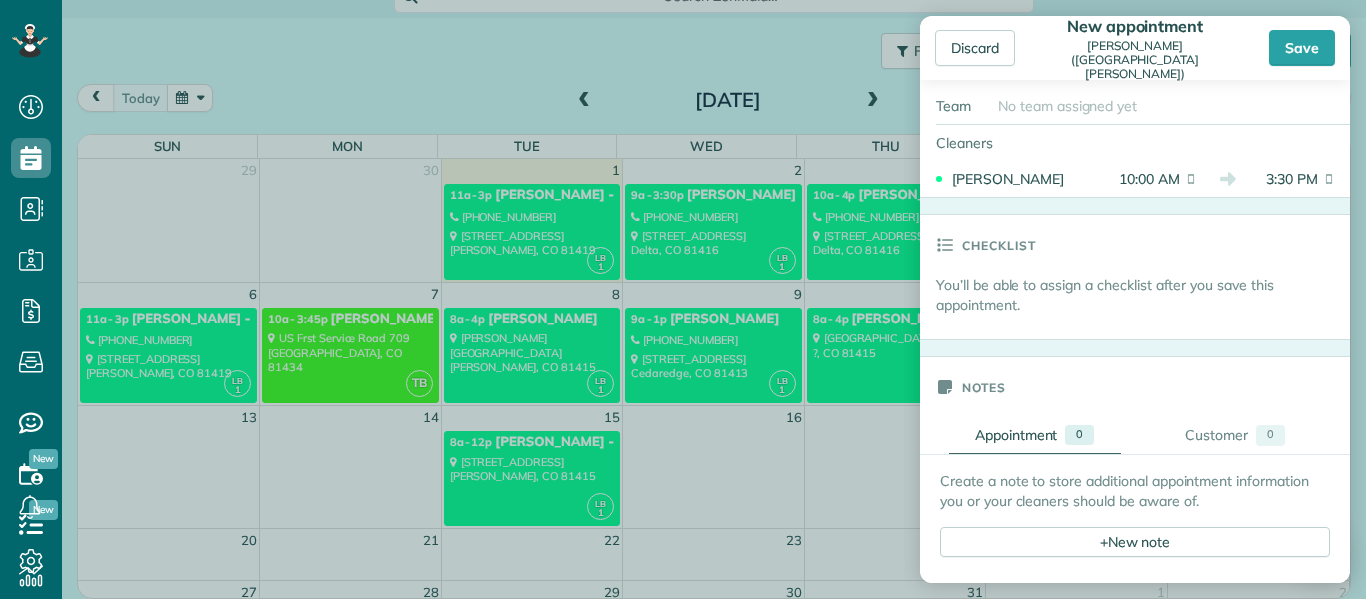 scroll, scrollTop: 840, scrollLeft: 0, axis: vertical 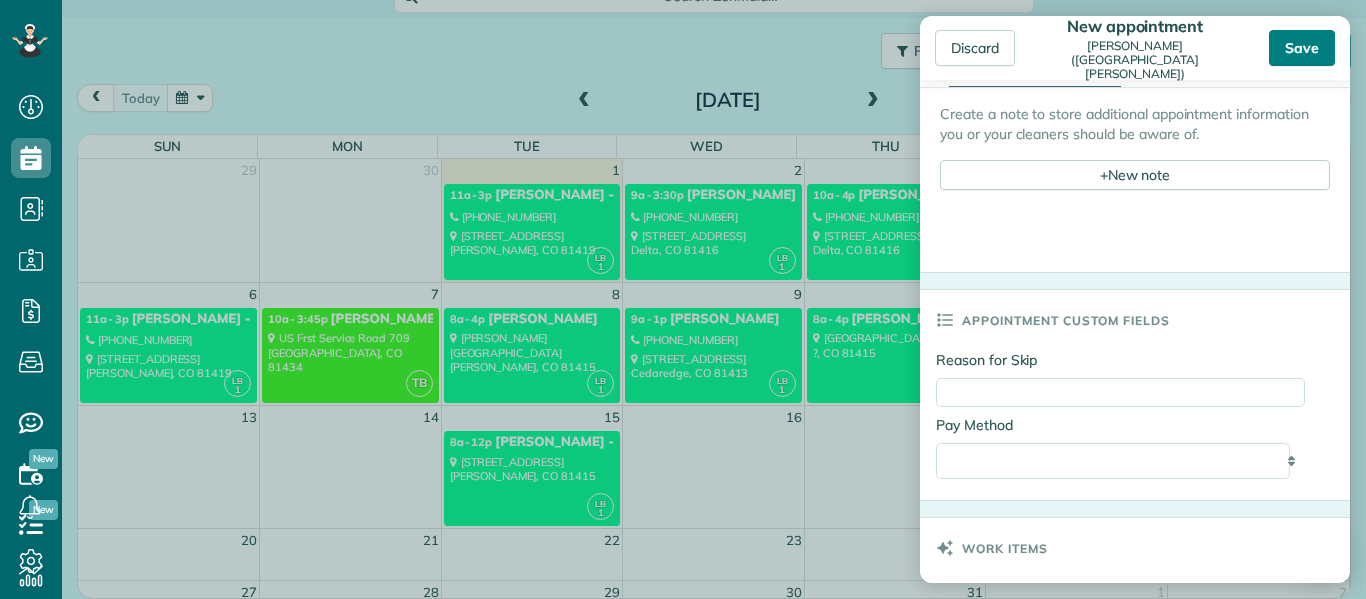click on "Save" at bounding box center (1302, 48) 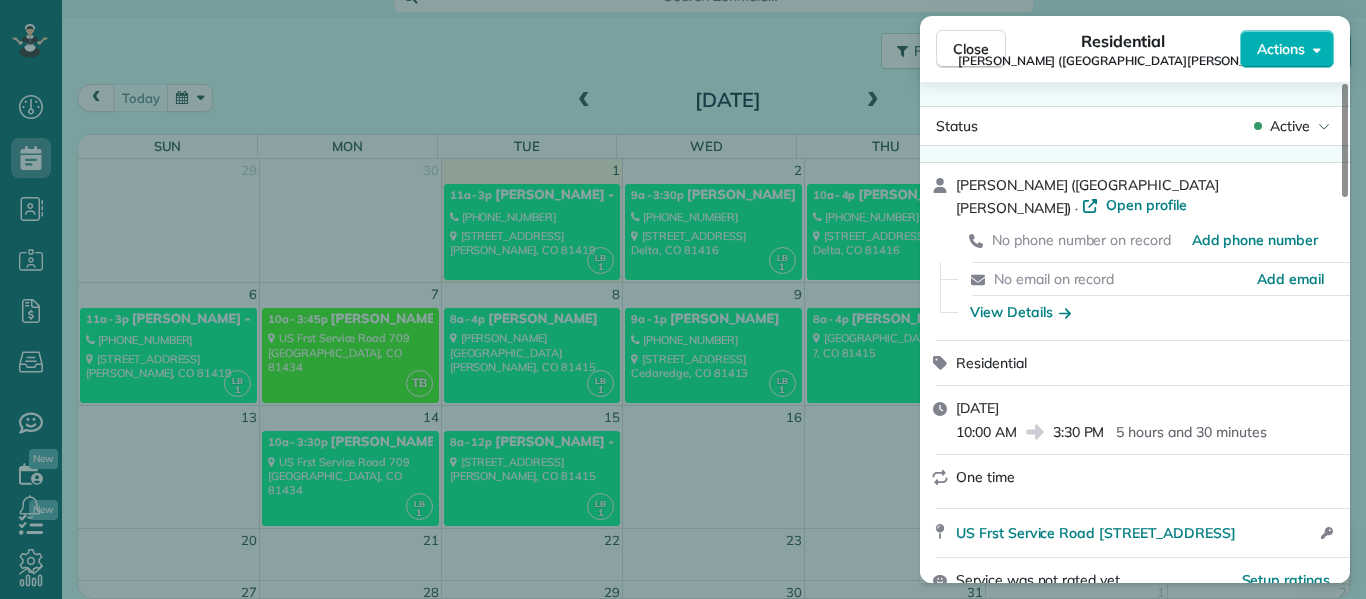 click on "Close Residential Kelly Jones (Little Robinson Lodge) Actions Status Active Kelly Jones (Little Robinson Lodge) · Open profile No phone number on record Add phone number No email on record Add email View Details Residential Monday, July 14, 2025 10:00 AM 3:30 PM 5 hours and 30 minutes One time US Frst Service Road 709 Somerset CO 81434 Open access information Service was not rated yet Setup ratings Cleaners Time in and out Assign Invite Cleaners Lanamae   Byler 10:00 AM 3:30 PM Checklist Try Now Keep this appointment up to your standards. Stay on top of every detail, keep your cleaners organised, and your client happy. Assign a checklist Watch a 5 min demo Billing Billing actions Price $0.00 Overcharge $0.00 Discount $0.00 Coupon discount - Primary tax - Secondary tax - Total appointment price $0.00 Tips collected New feature! $0.00 Mark as paid Total including tip $0.00 Get paid online in no-time! Send an invoice and reward your cleaners with tips Charge customer credit card Appointment custom fields - - 0" at bounding box center [683, 299] 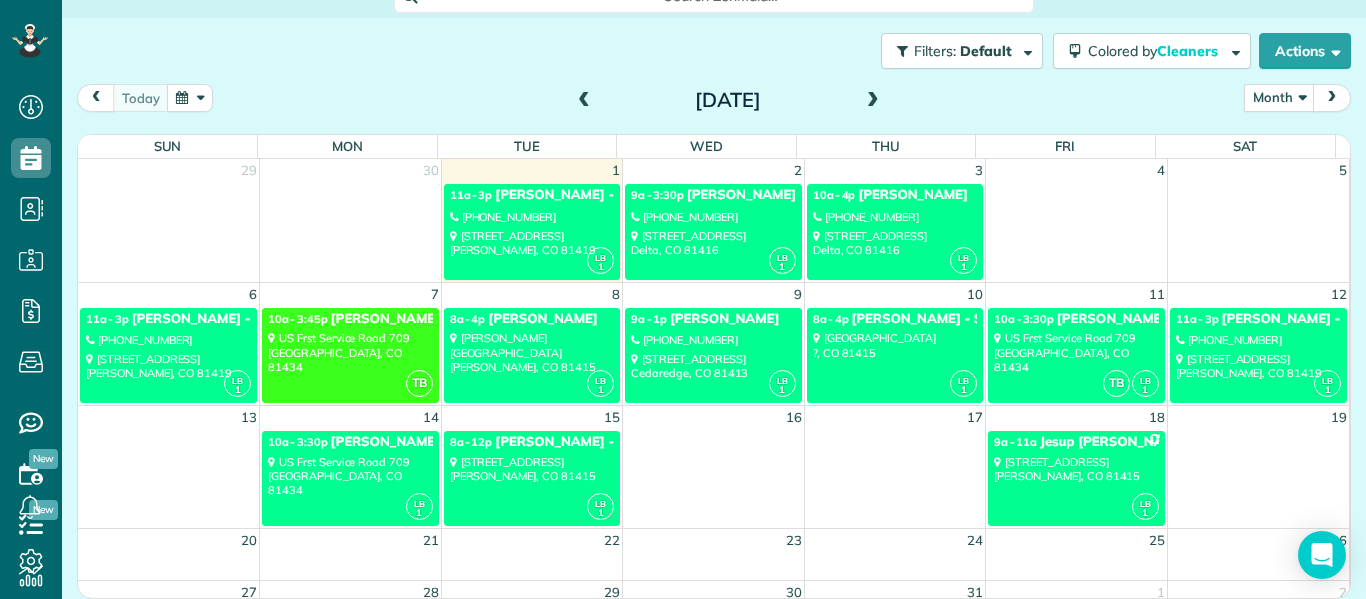 scroll, scrollTop: 156, scrollLeft: 0, axis: vertical 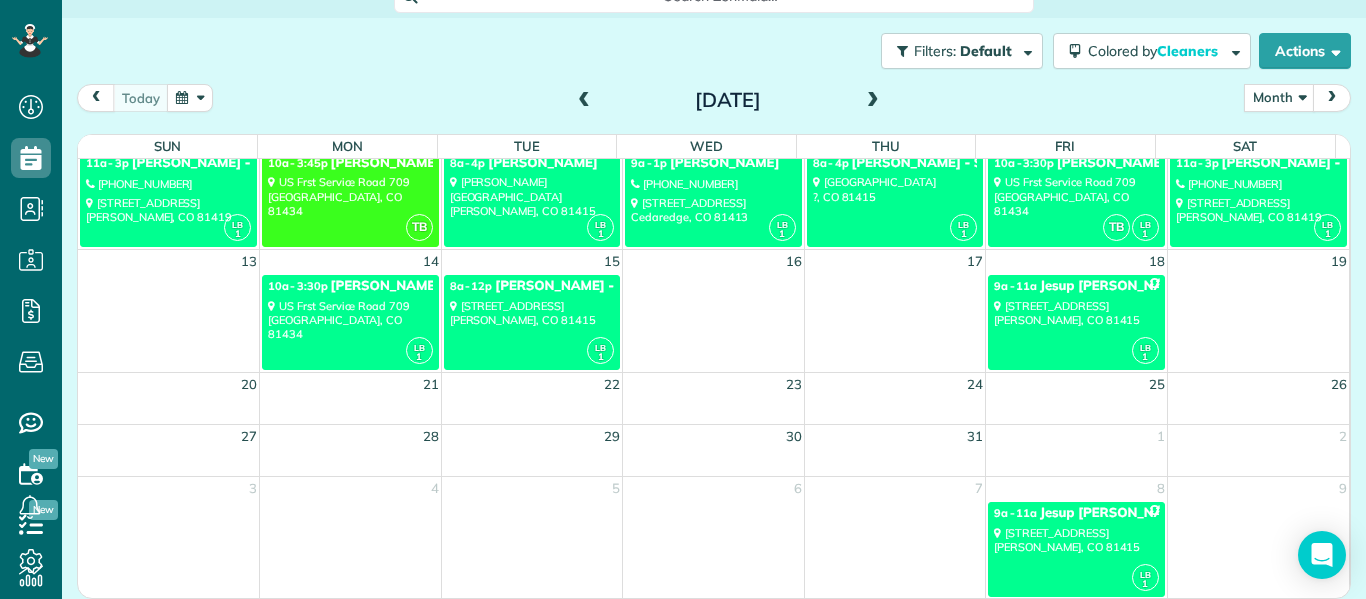 click at bounding box center [714, 321] 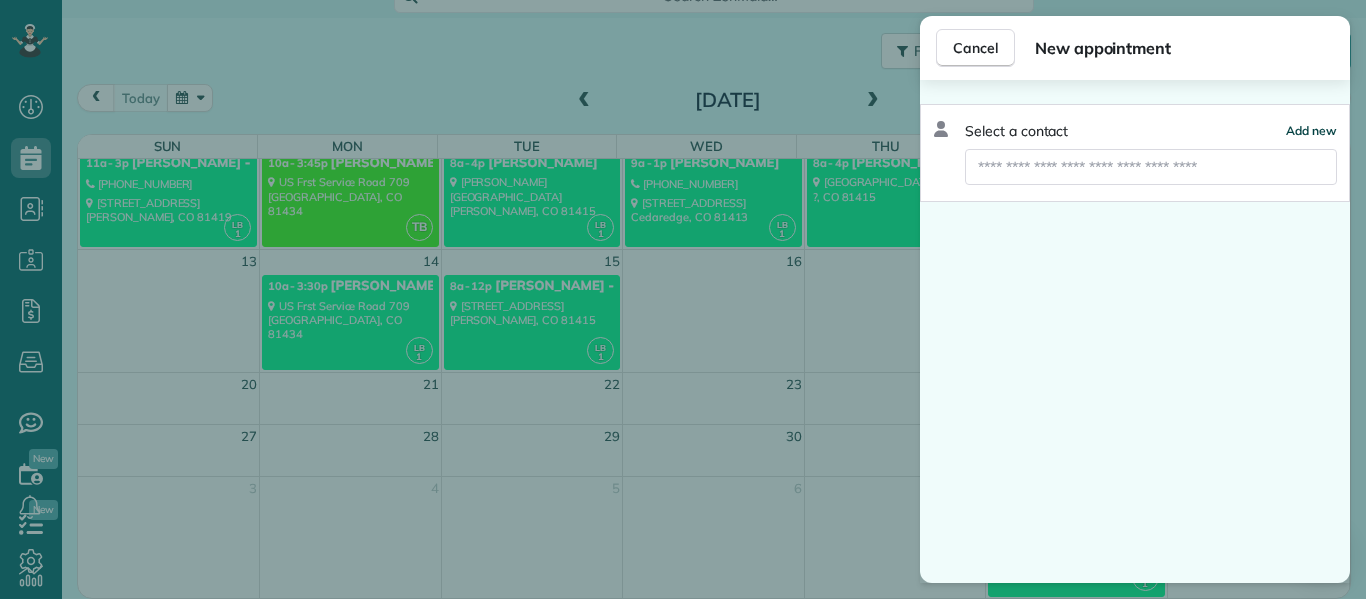 click on "Add new" at bounding box center (1311, 130) 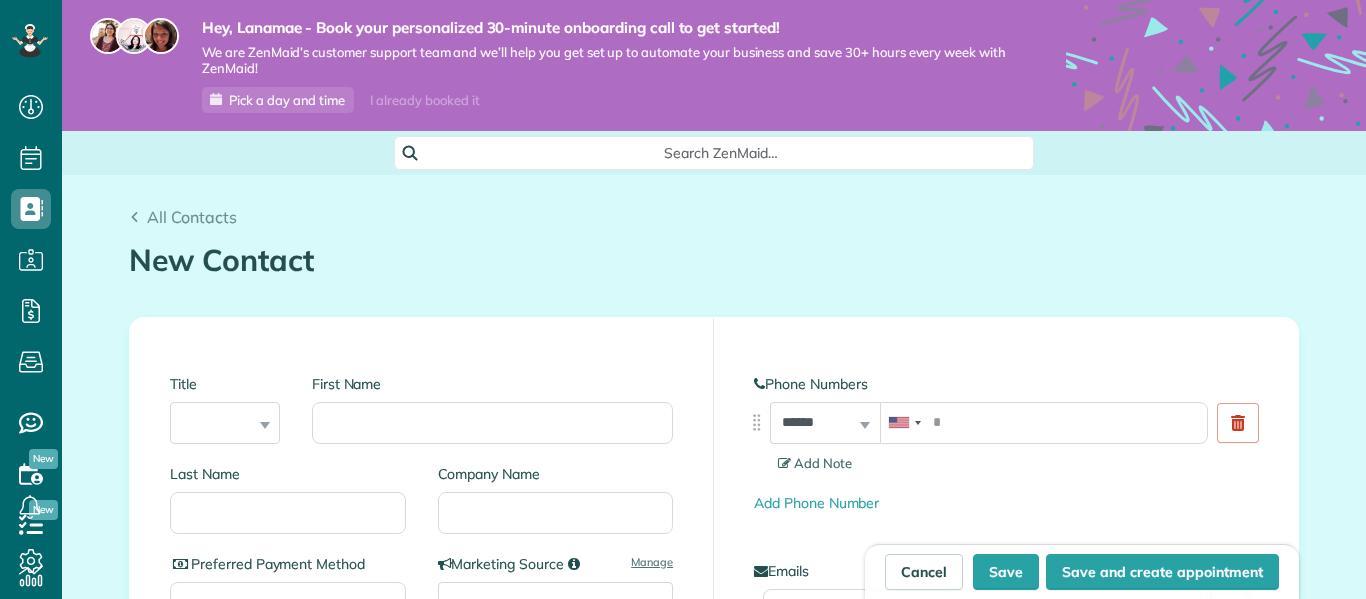 scroll, scrollTop: 0, scrollLeft: 0, axis: both 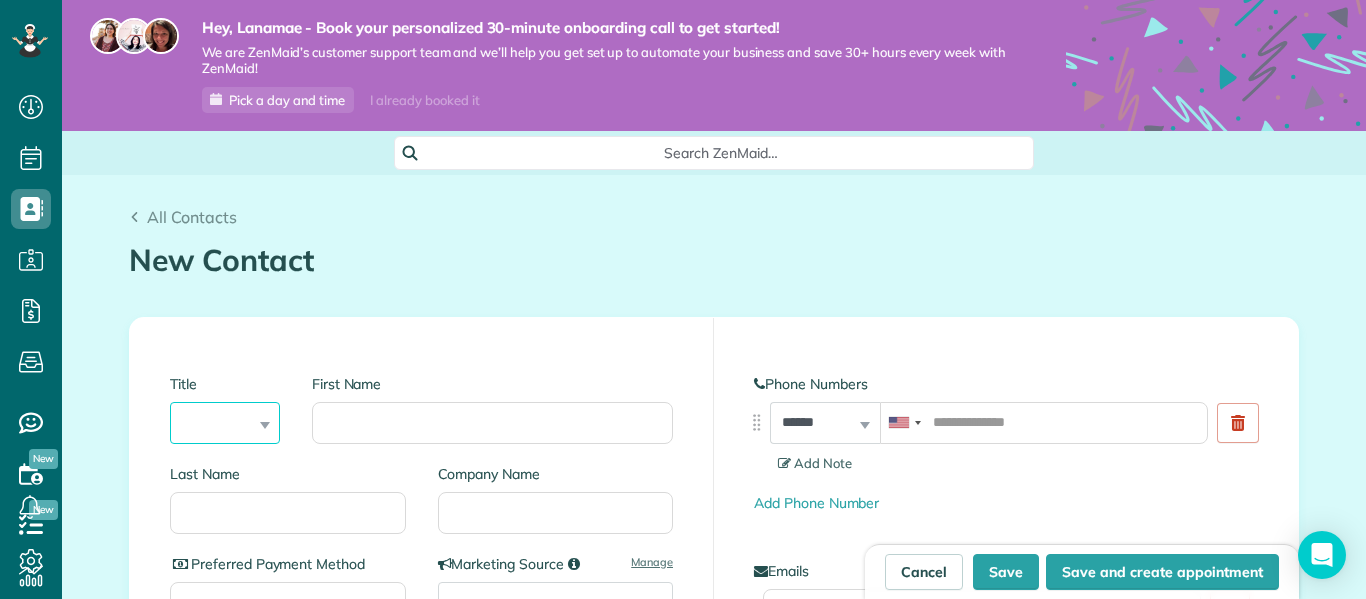 click on "***
****
***
***" at bounding box center (225, 423) 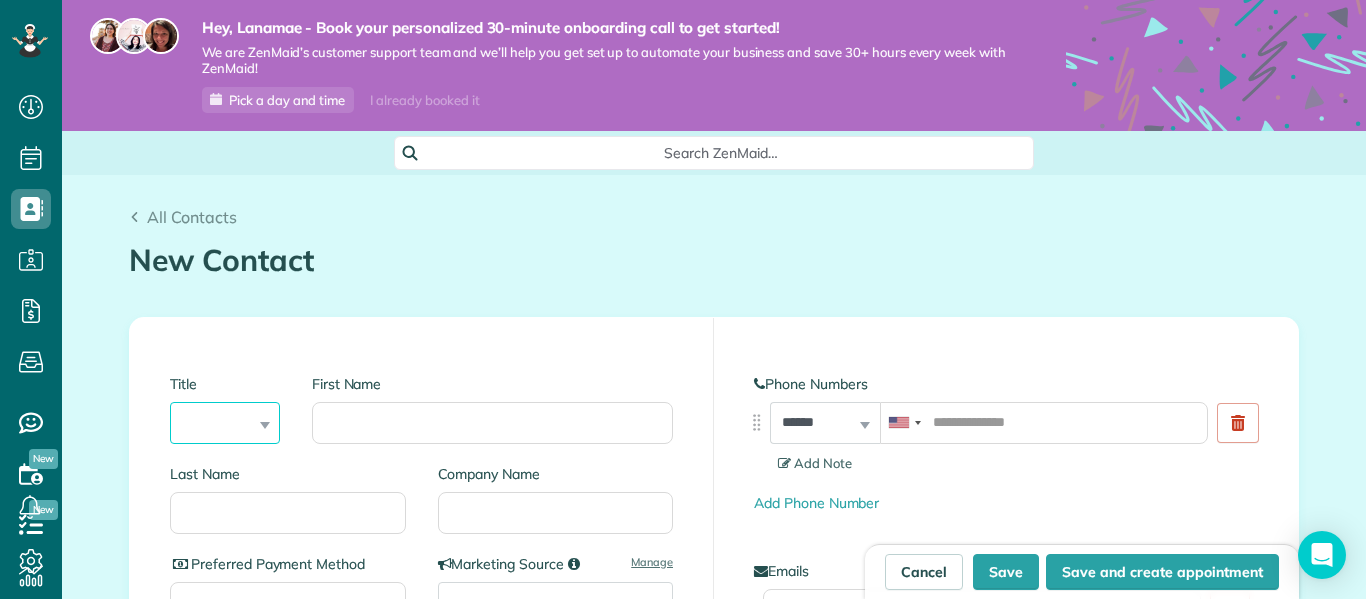 select on "****" 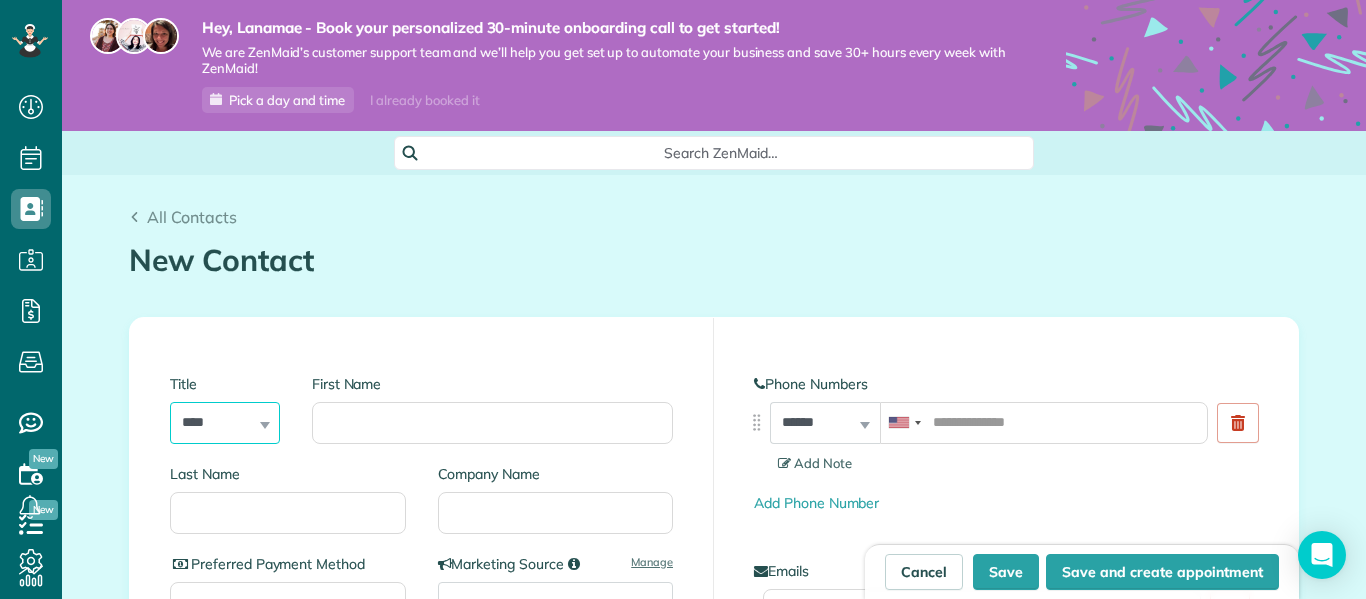 click on "***
****
***
***" at bounding box center [225, 423] 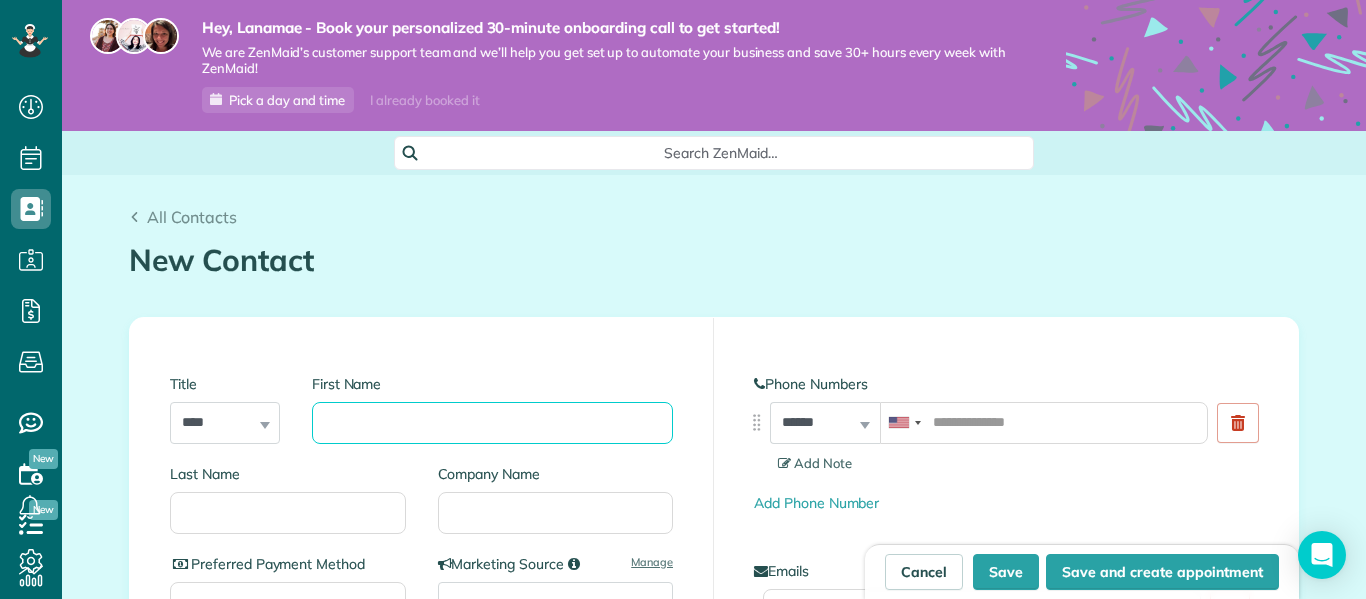 click on "First Name" at bounding box center (492, 423) 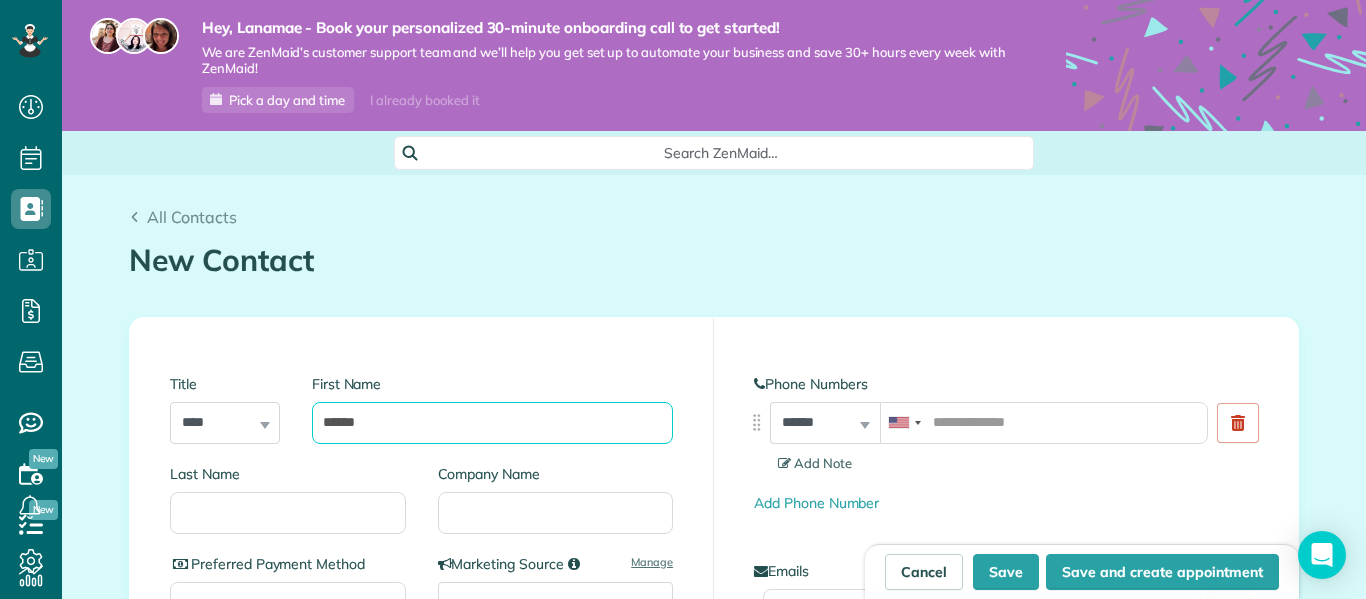 type on "******" 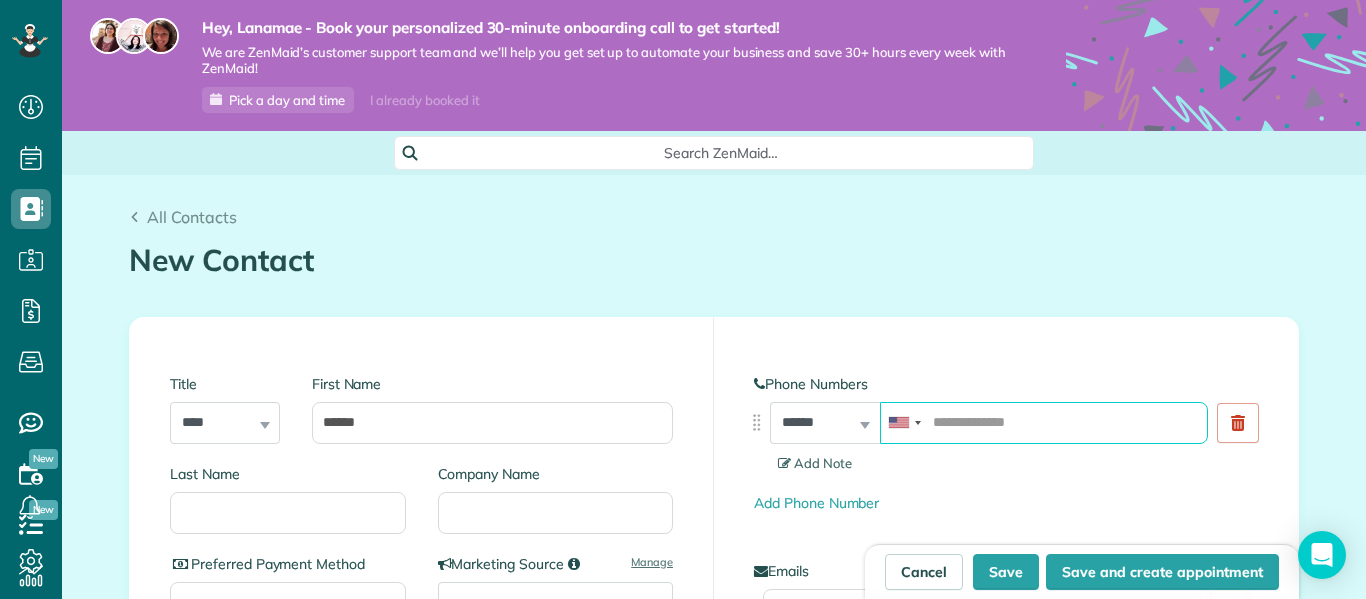 click at bounding box center [1044, 423] 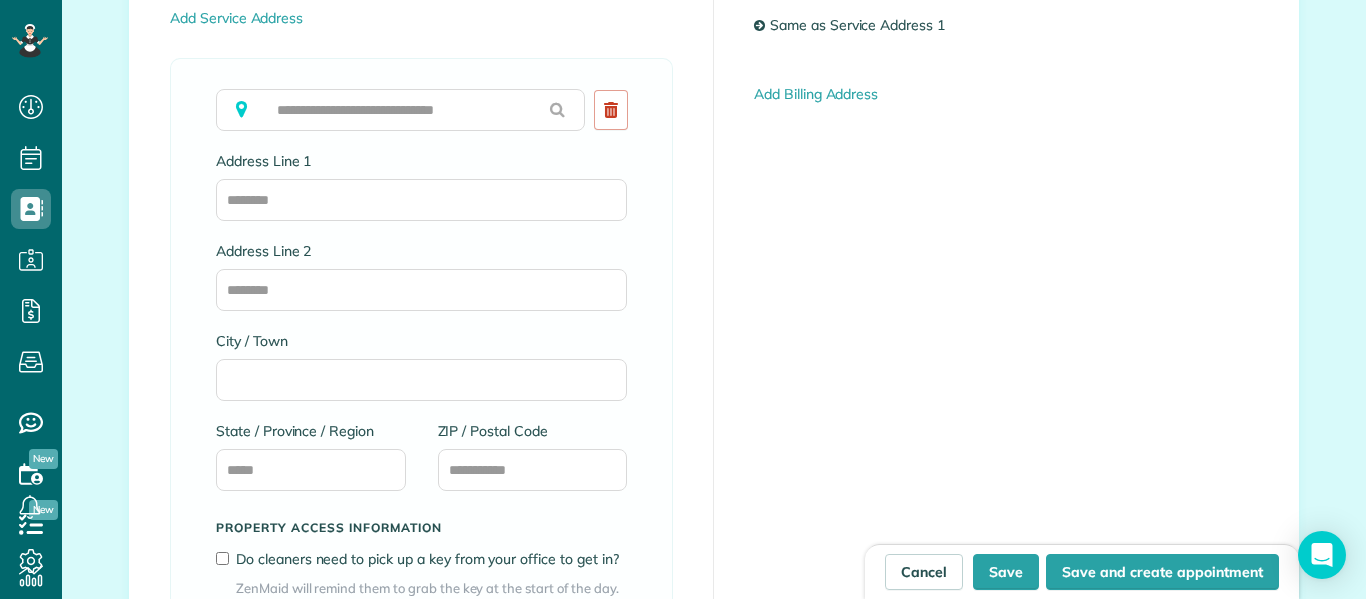 scroll, scrollTop: 1183, scrollLeft: 0, axis: vertical 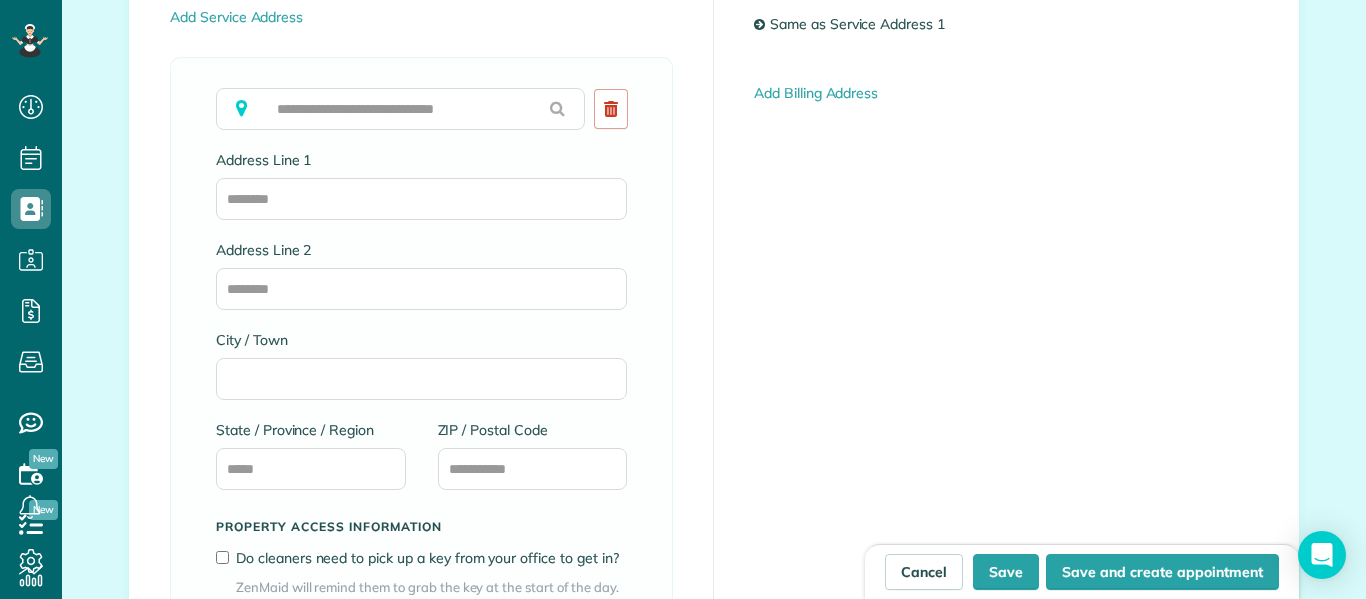 type on "**********" 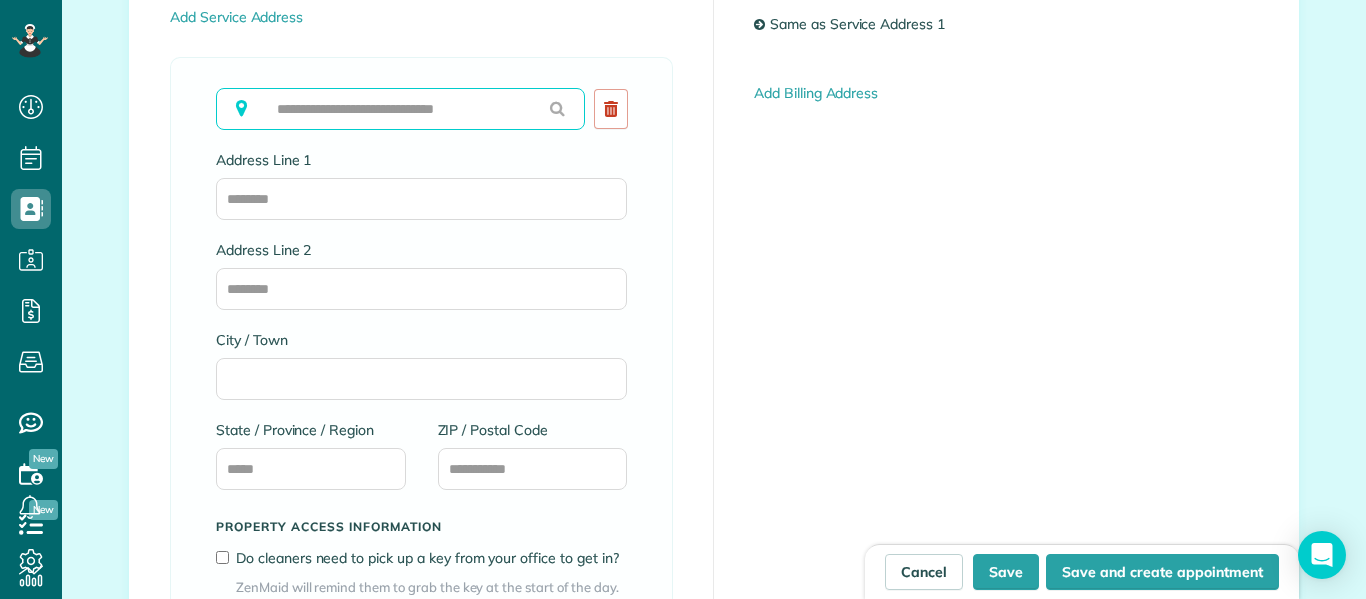 click at bounding box center [400, 109] 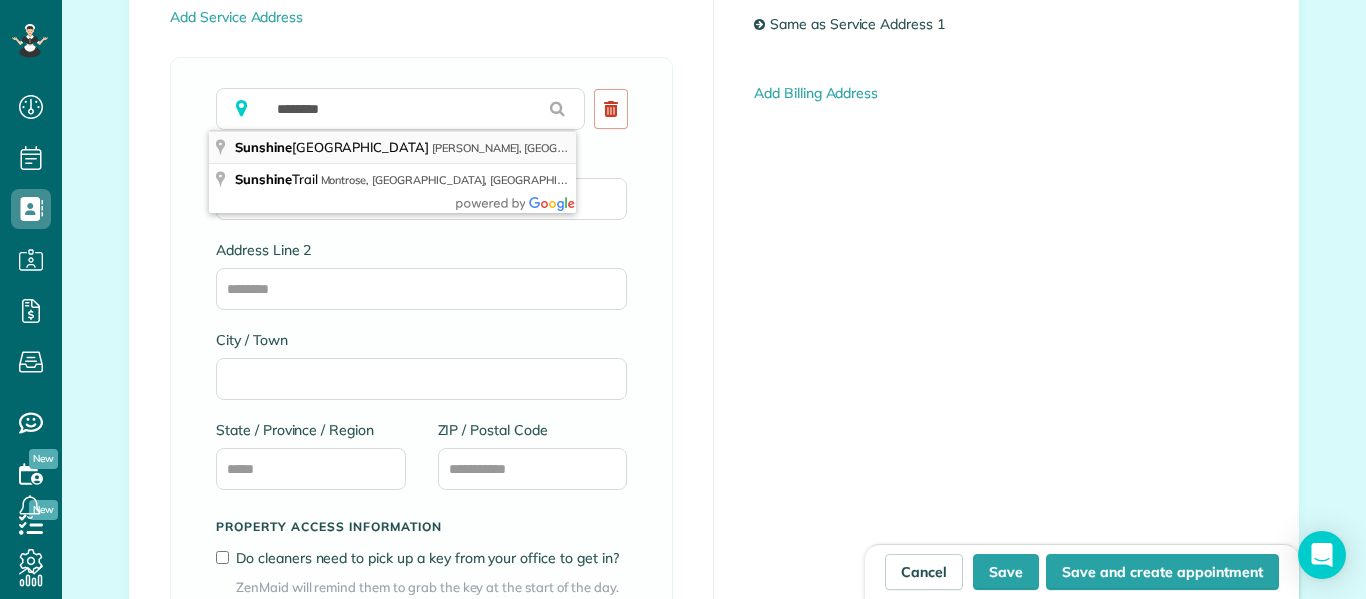 type on "**********" 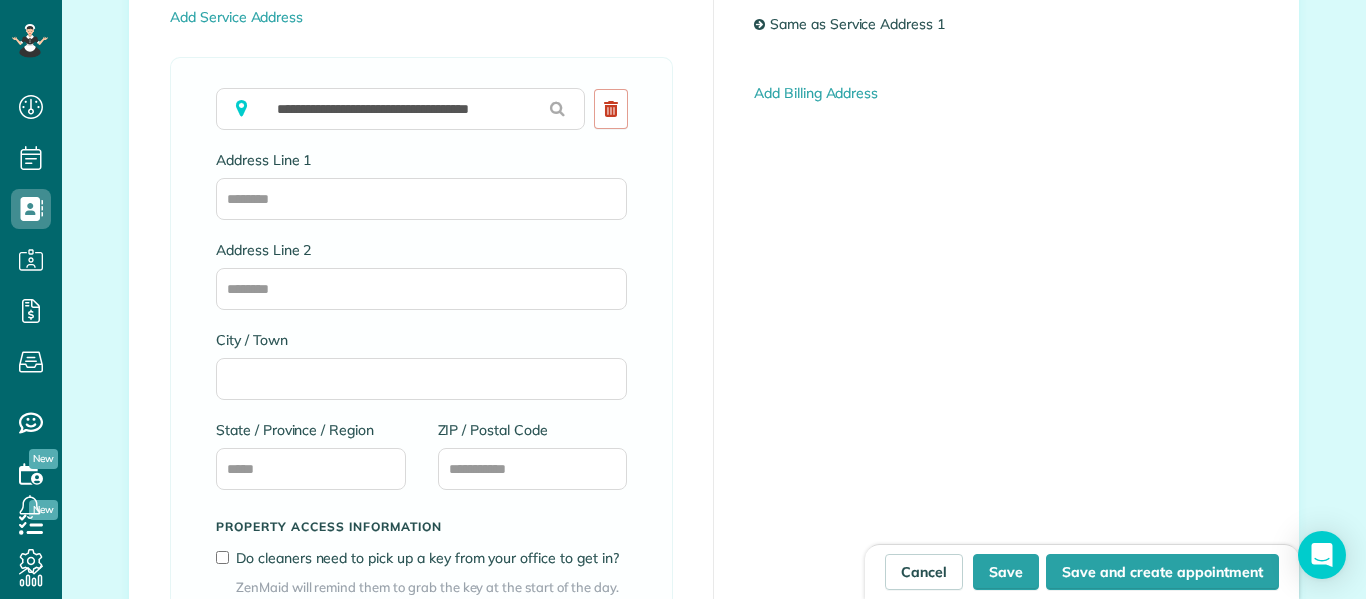 type on "**********" 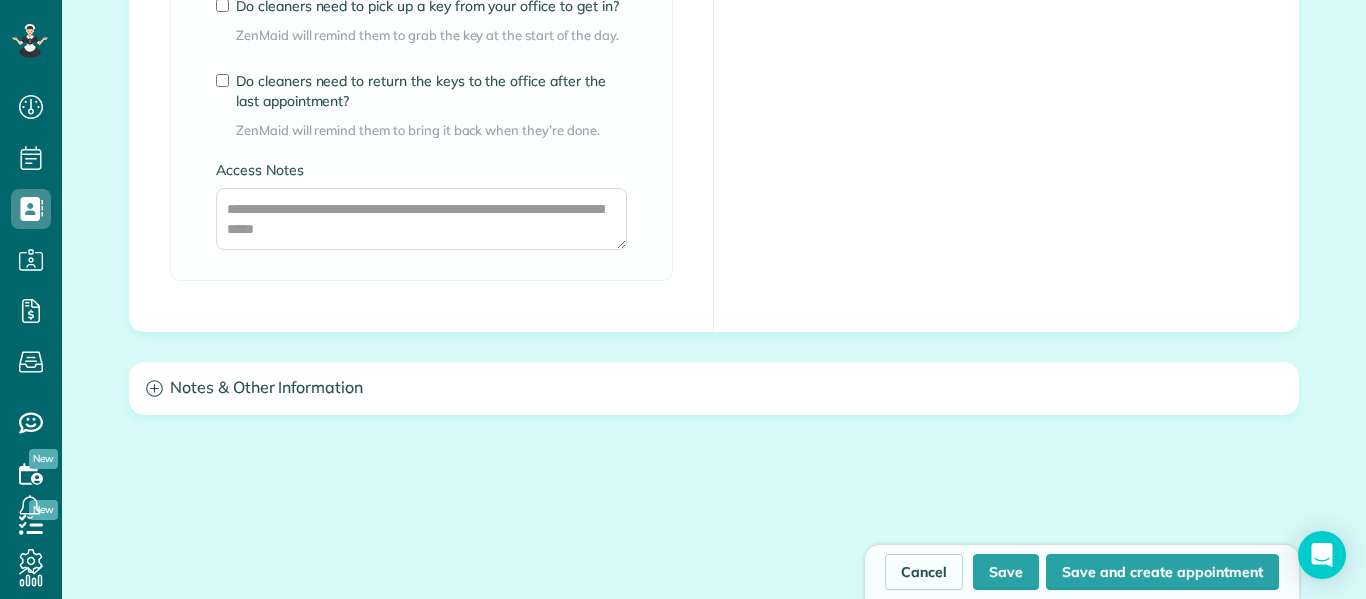 scroll, scrollTop: 1736, scrollLeft: 0, axis: vertical 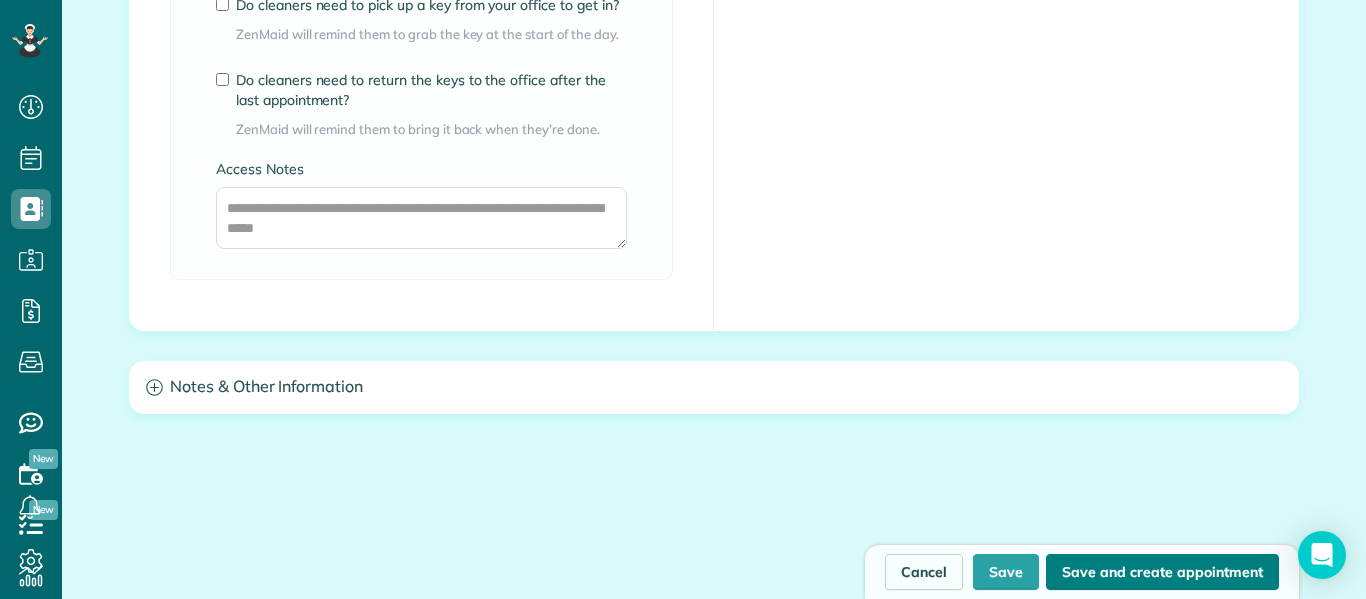 click on "Save and create appointment" at bounding box center (1162, 572) 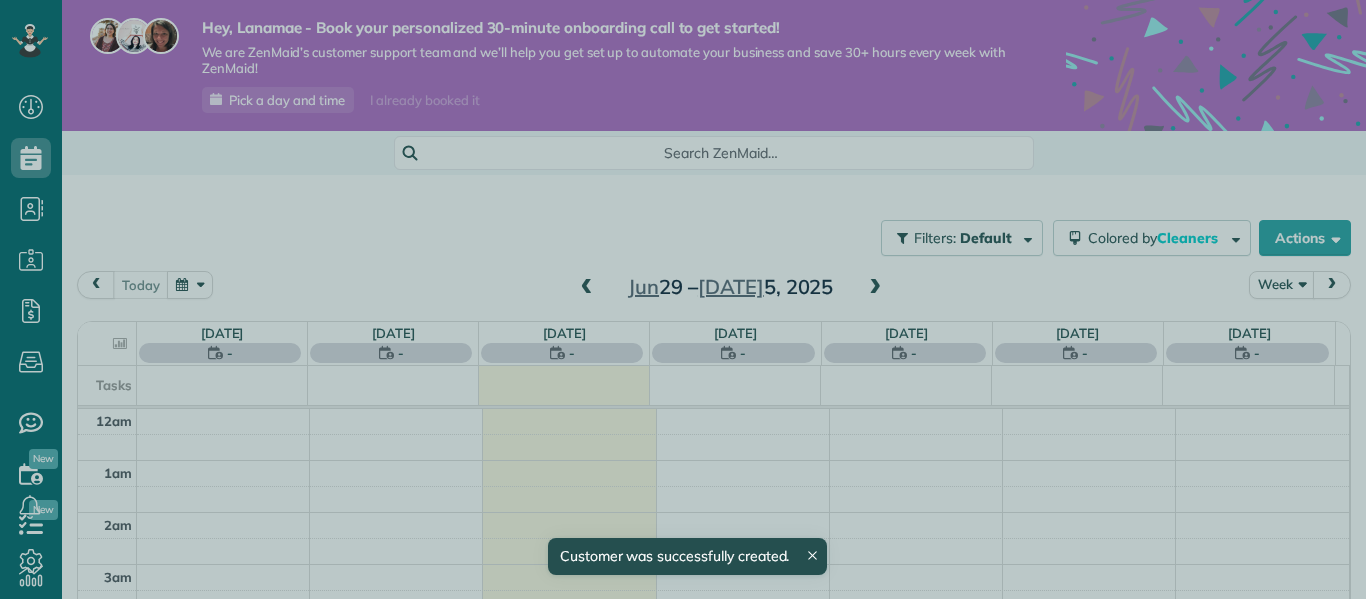 scroll, scrollTop: 0, scrollLeft: 0, axis: both 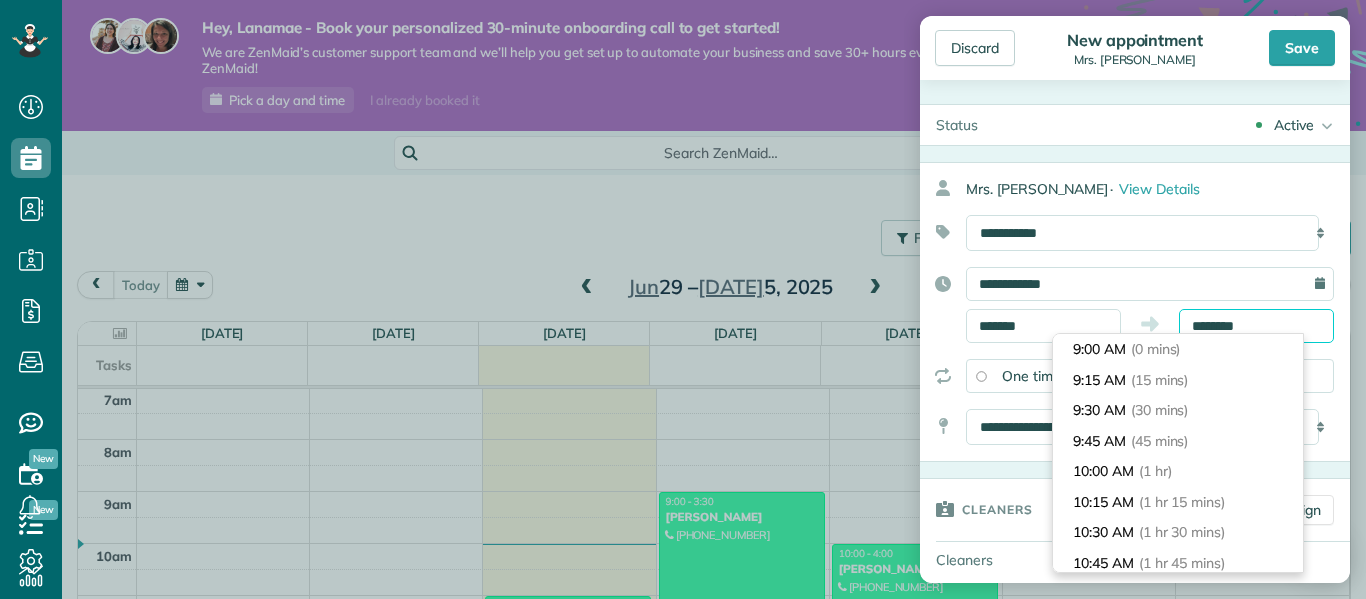 click on "********" at bounding box center (1256, 326) 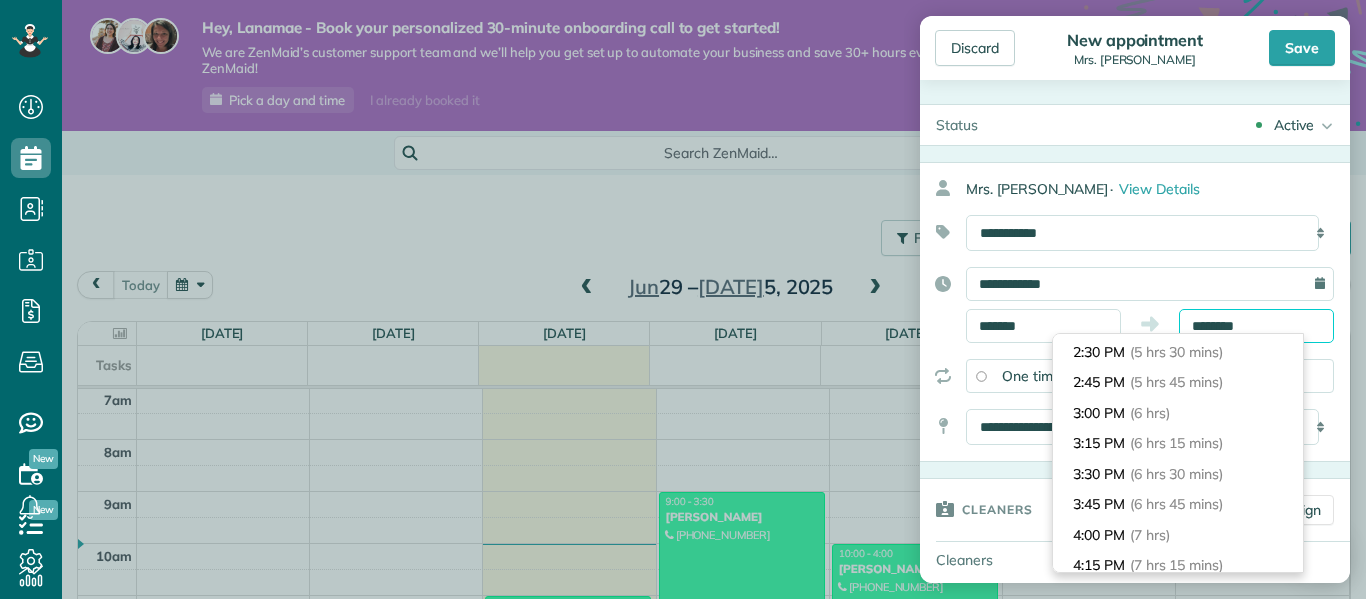 scroll, scrollTop: 671, scrollLeft: 0, axis: vertical 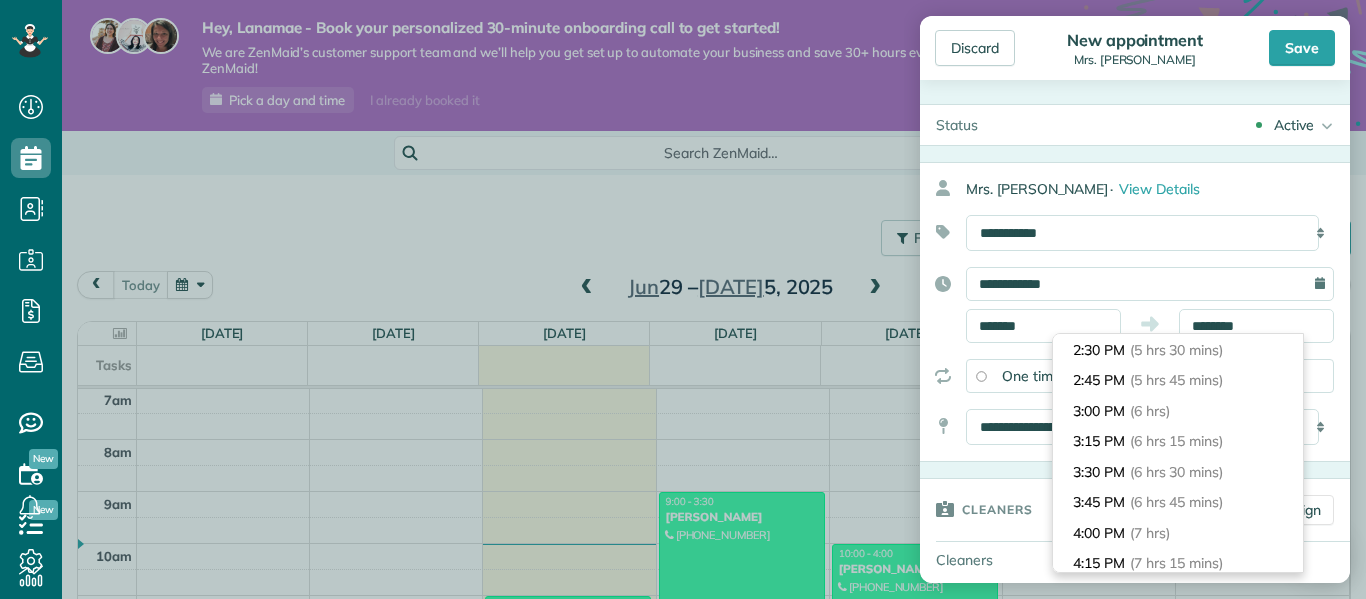 type on "*******" 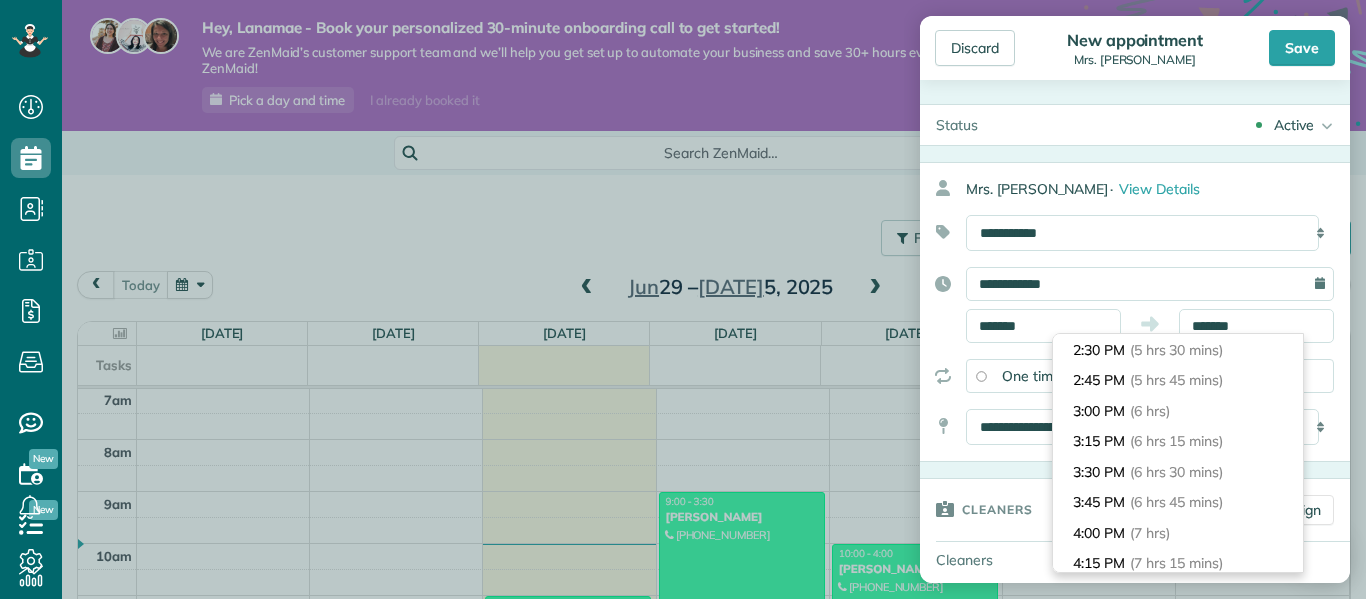 click on "4:00 PM  (7 hrs)" at bounding box center [1178, 533] 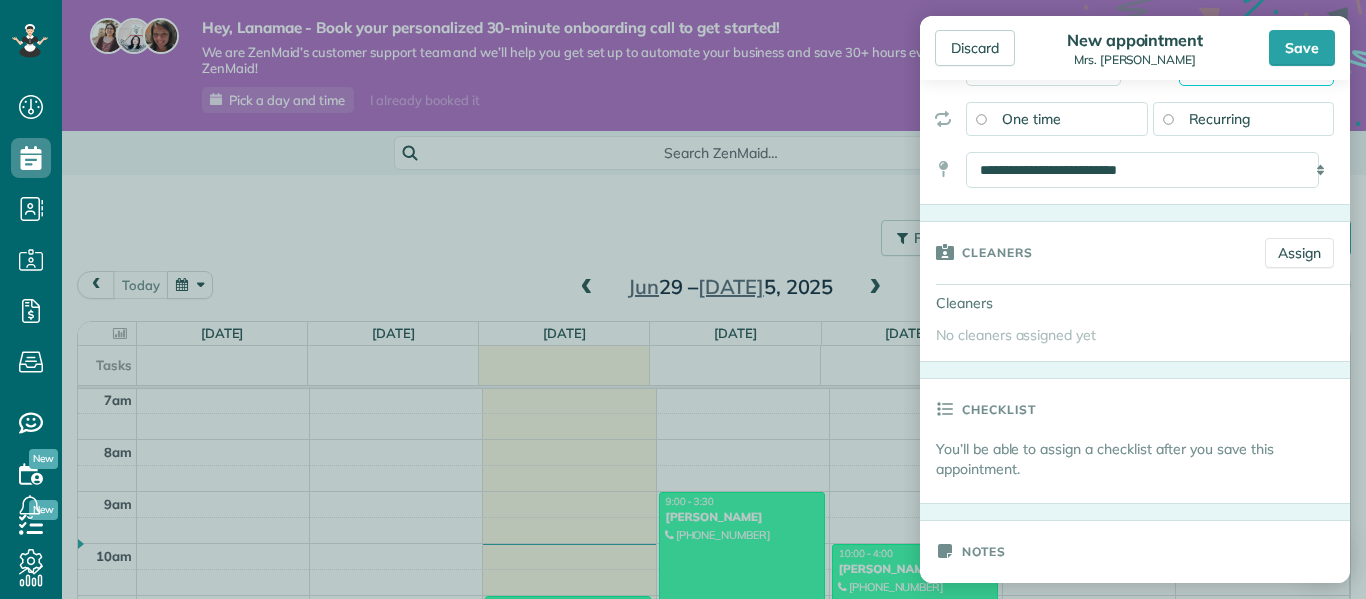 scroll, scrollTop: 260, scrollLeft: 0, axis: vertical 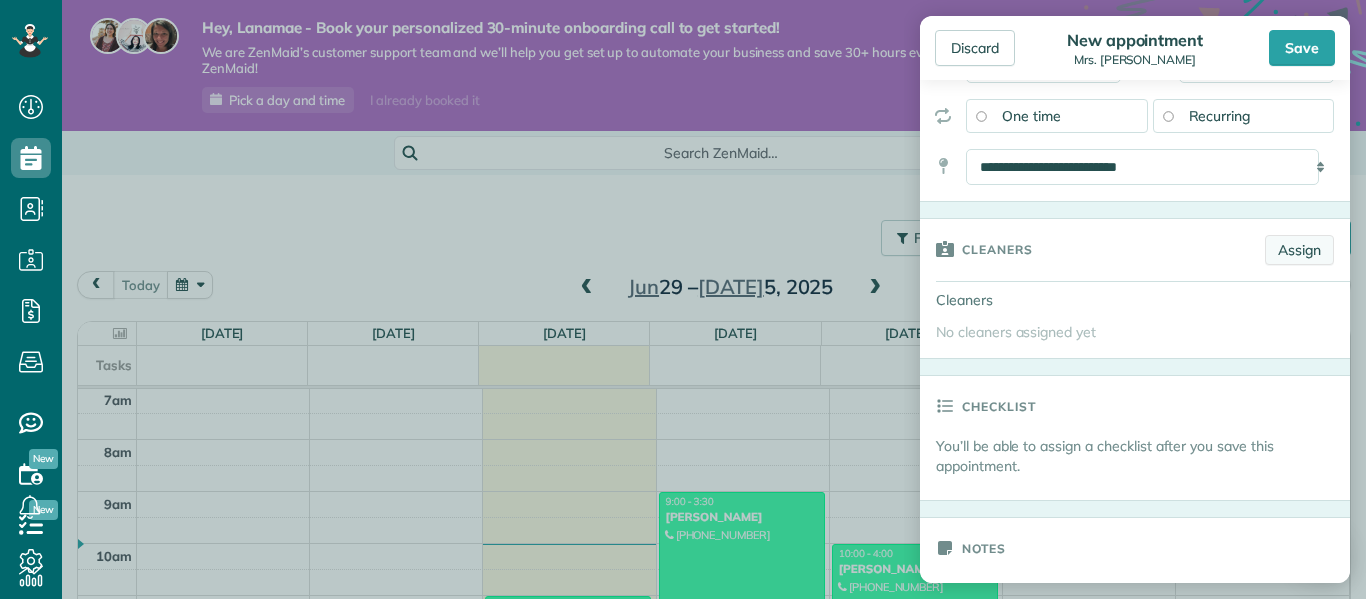 click on "Assign" at bounding box center [1299, 250] 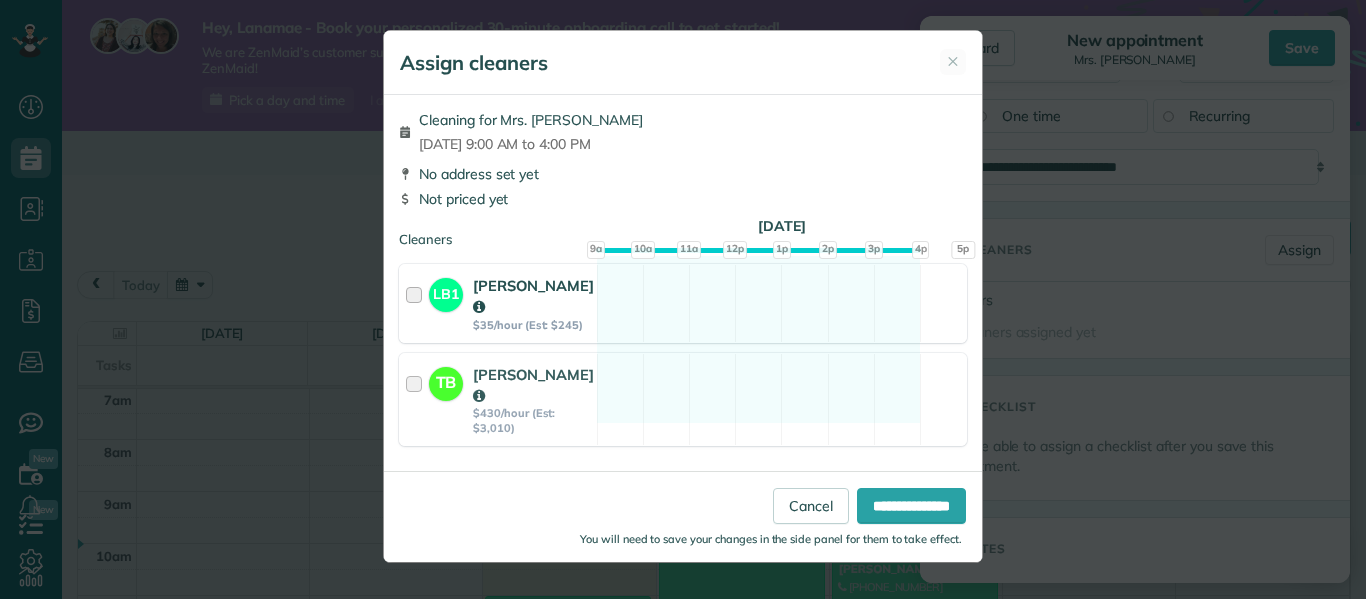 click at bounding box center [417, 303] 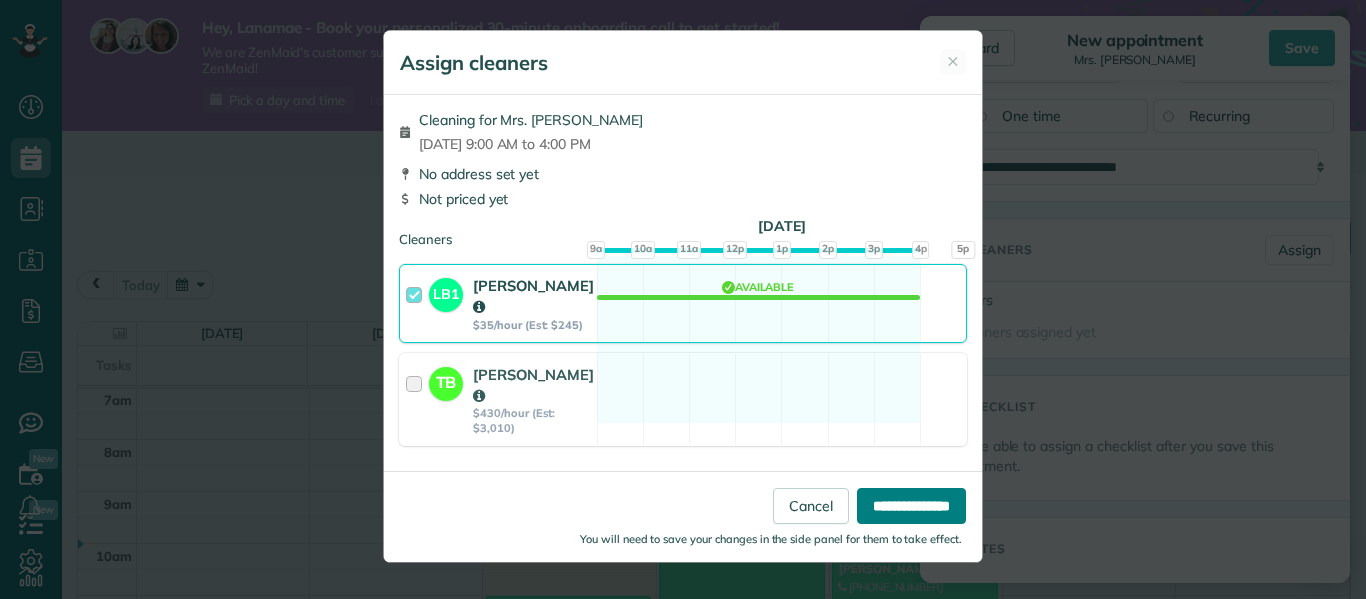 click on "**********" at bounding box center (911, 506) 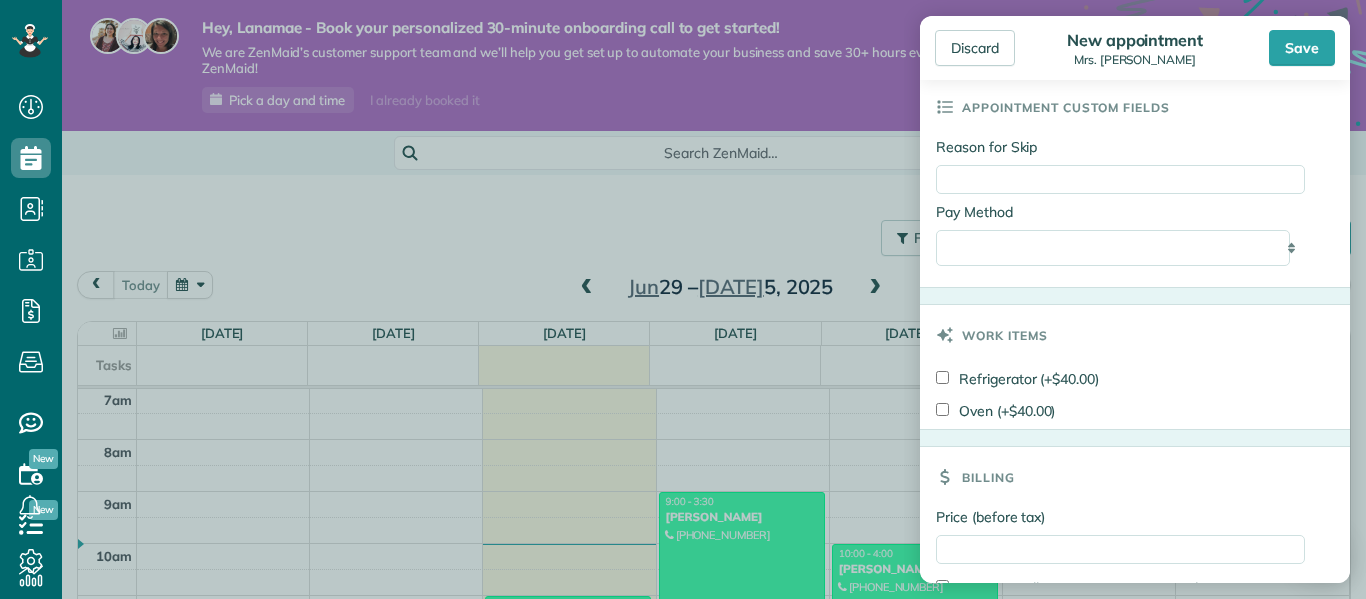 scroll, scrollTop: 1171, scrollLeft: 0, axis: vertical 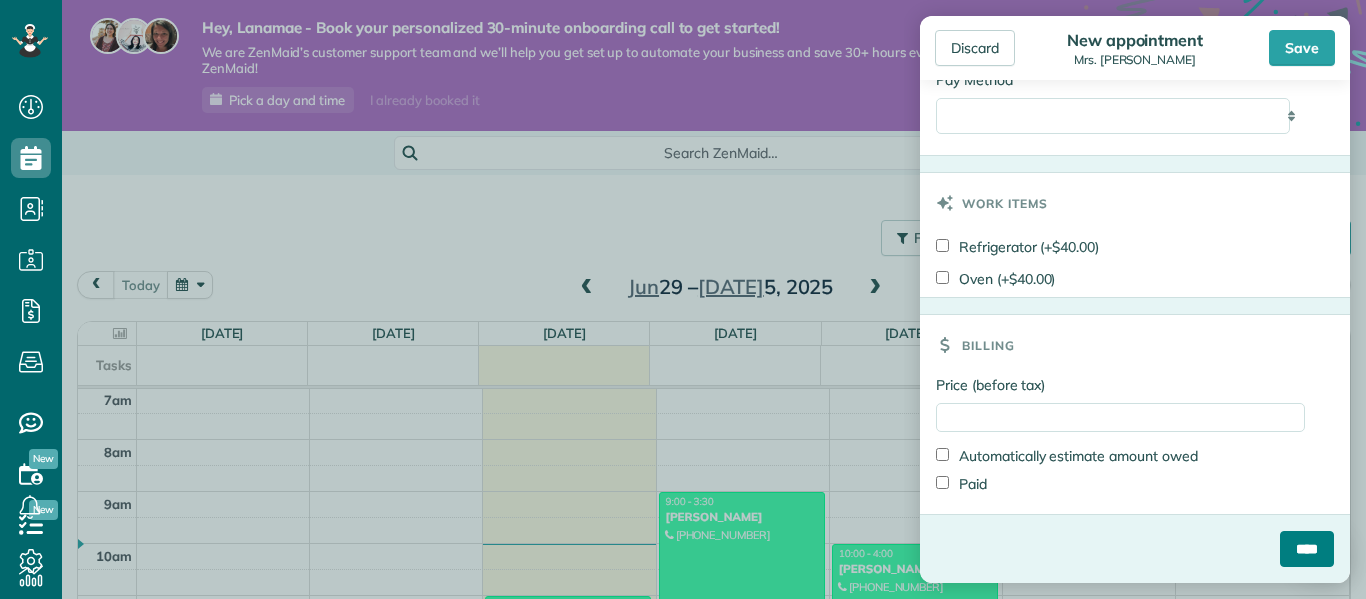 click on "****" at bounding box center (1307, 549) 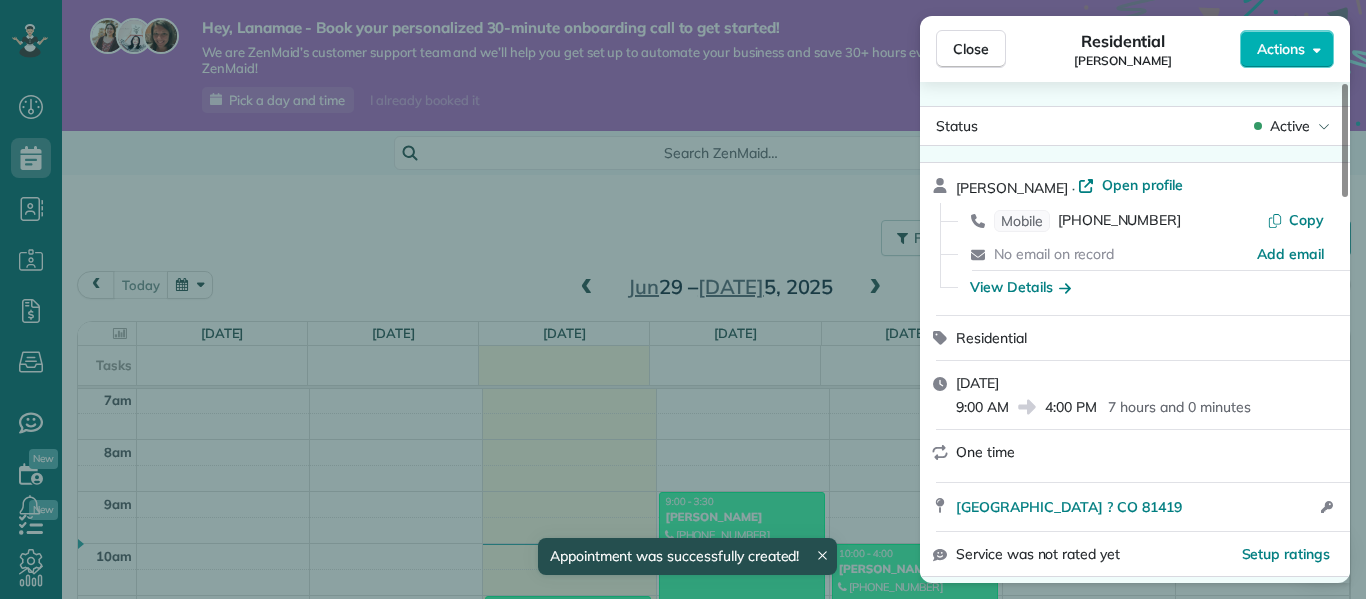 click on "Close Residential [PERSON_NAME] Actions Status Active [PERSON_NAME] · Open profile Mobile [PHONE_NUMBER] Copy No email on record Add email View Details Residential [DATE] 9:00 AM 4:00 PM 7 hours and 0 minutes One time [GEOGRAPHIC_DATA] ? CO 81419 Open access information Service was not rated yet Setup ratings Cleaners Time in and out Assign Invite Cleaners Lanamae   [PERSON_NAME] 9:00 AM 4:00 PM Checklist Try Now Keep this appointment up to your standards. Stay on top of every detail, keep your cleaners organised, and your client happy. Assign a checklist Watch a 5 min demo Billing Billing actions Price $0.00 Overcharge $0.00 Discount $0.00 Coupon discount - Primary tax - Secondary tax - Total appointment price $0.00 Tips collected New feature! $0.00 [PERSON_NAME] as paid Total including tip $0.00 Get paid online in no-time! Send an invoice and reward your cleaners with tips Charge customer credit card Appointment custom fields Reason for Skip - Hidden from cleaners Pay Method - Hidden from cleaners Work items Notes 0 0" at bounding box center (683, 299) 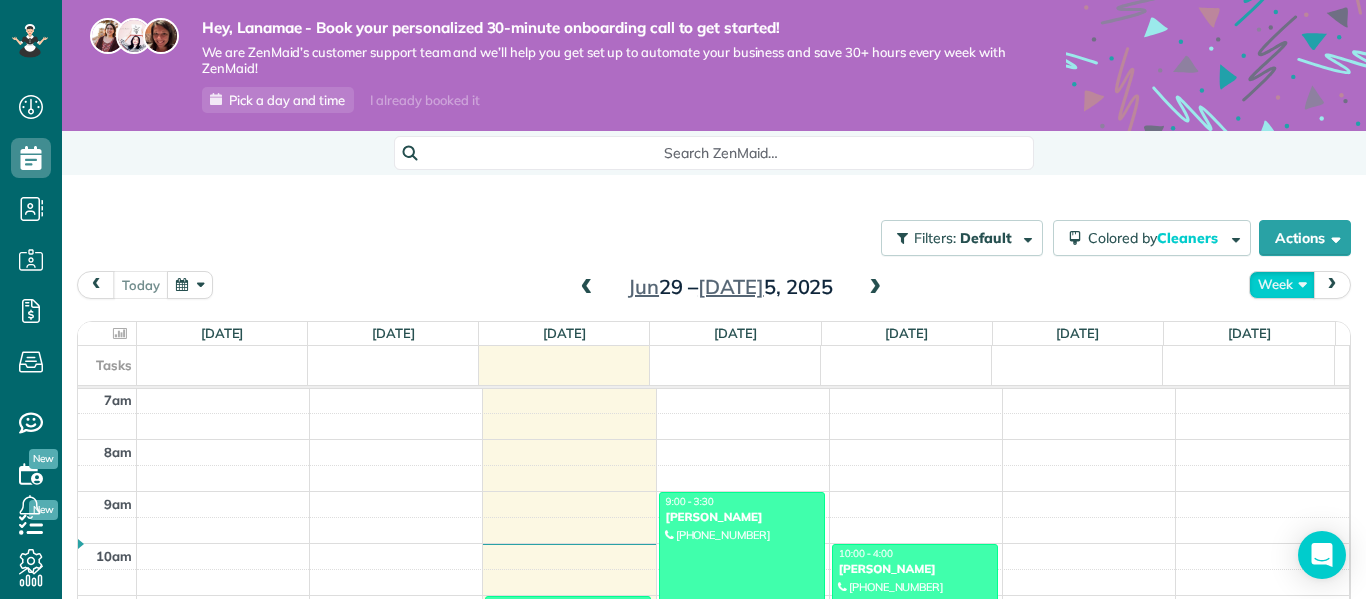 click on "Week" at bounding box center [1282, 284] 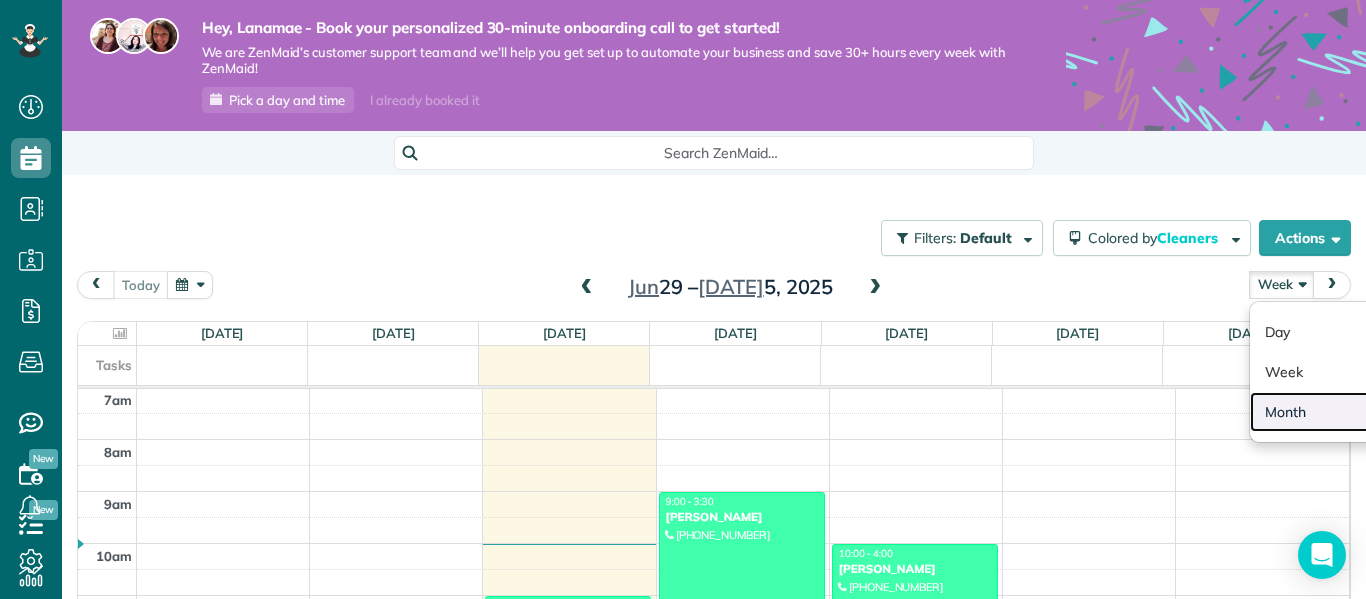 click on "Month" at bounding box center [1329, 412] 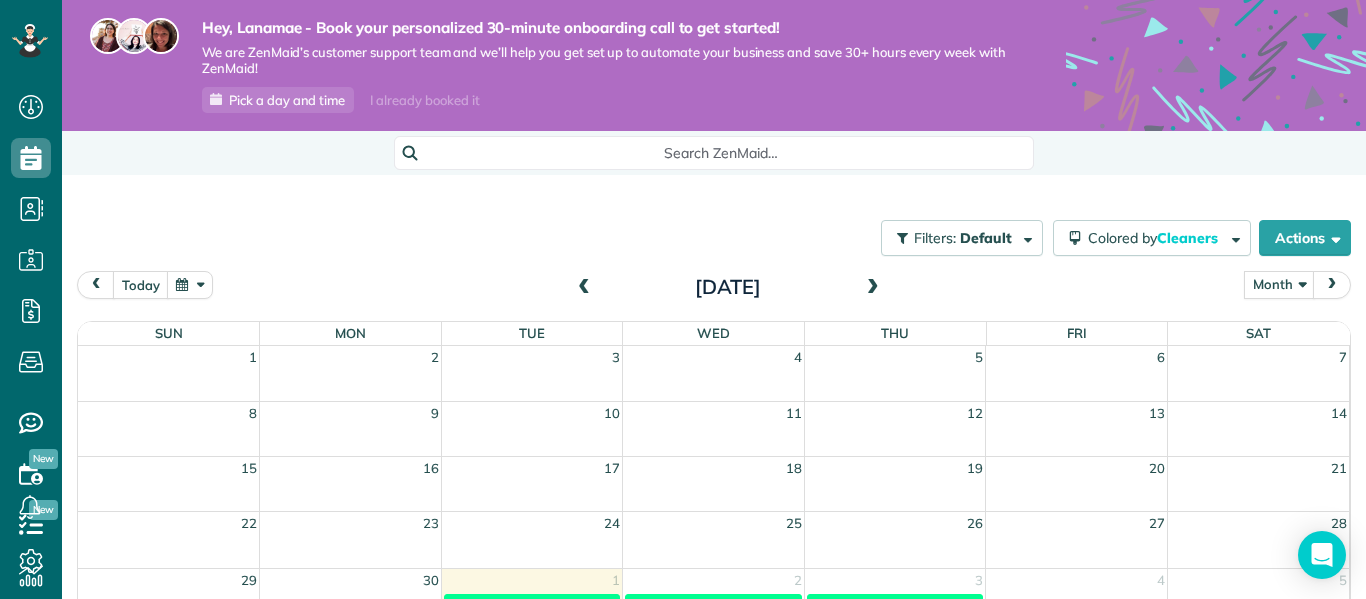 click at bounding box center (873, 288) 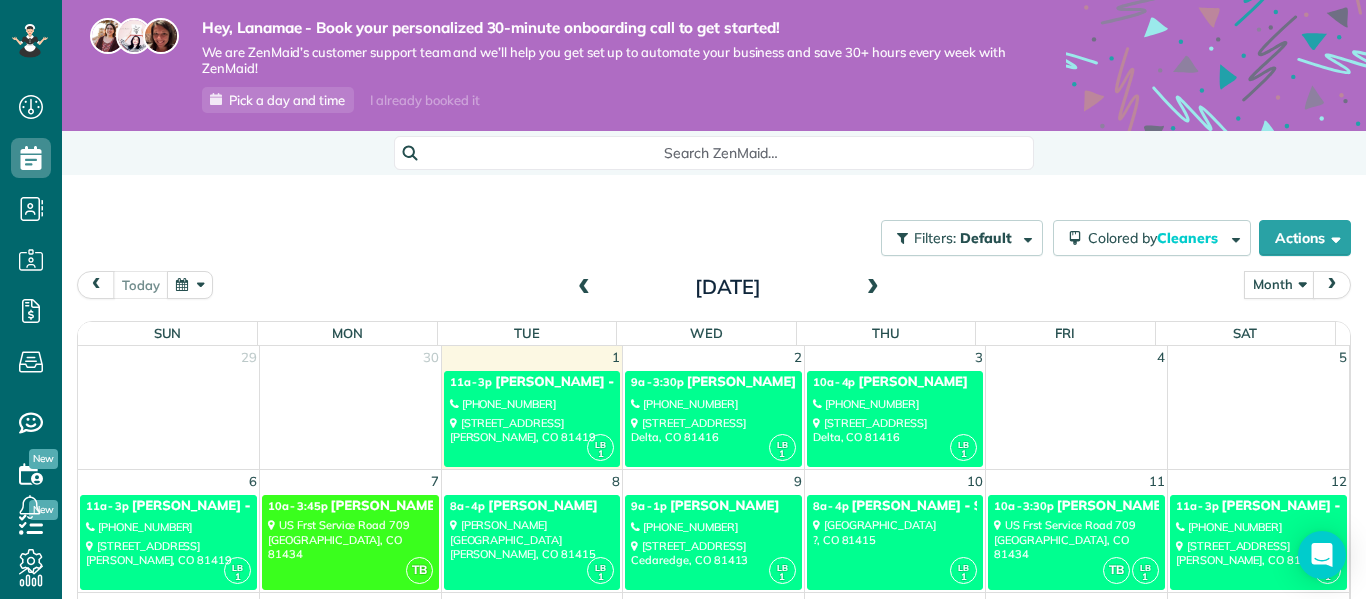 scroll, scrollTop: 187, scrollLeft: 0, axis: vertical 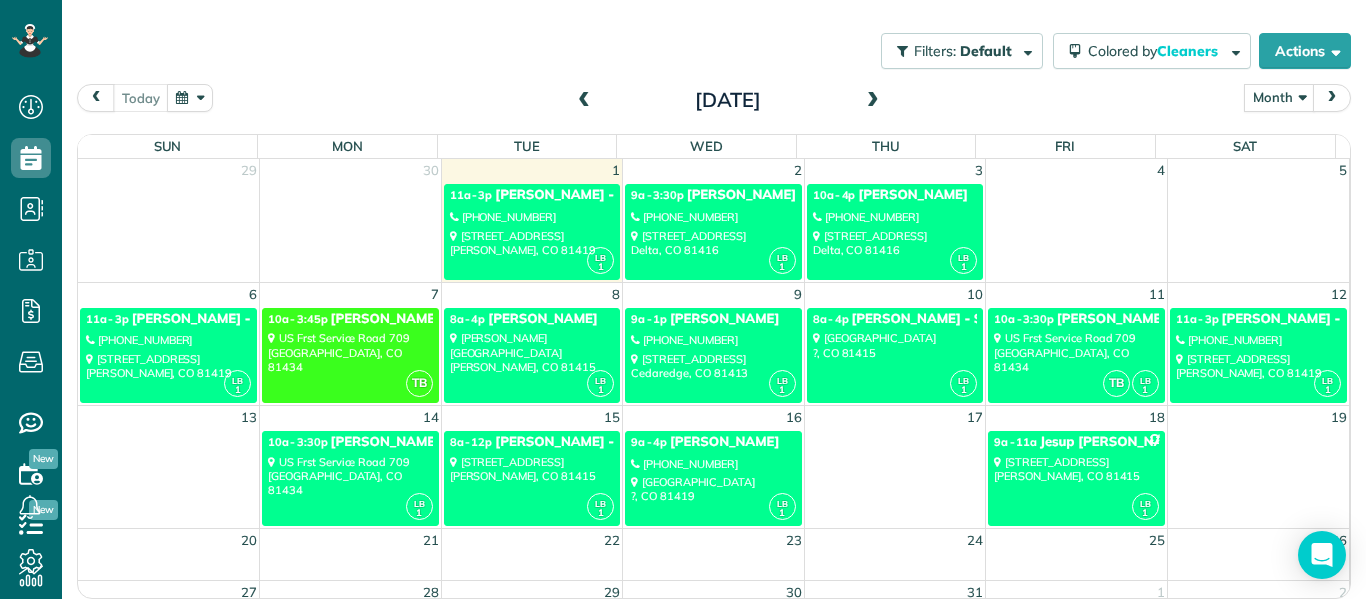 click on "21" at bounding box center [351, 540] 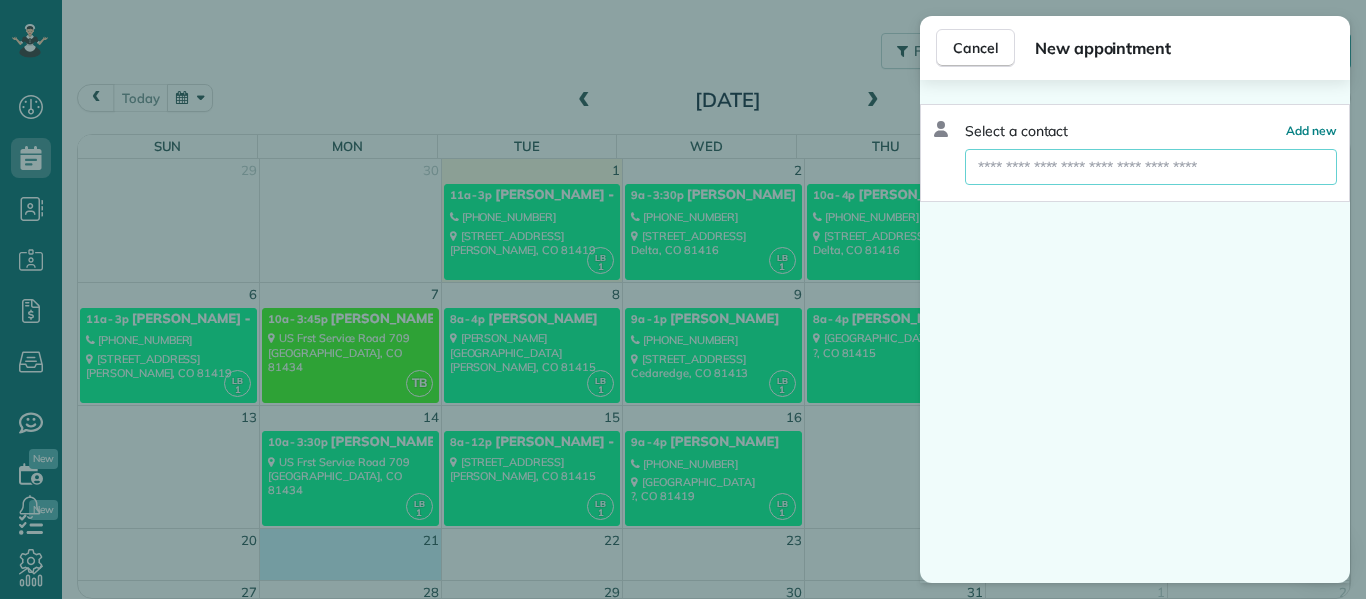 click at bounding box center (1151, 167) 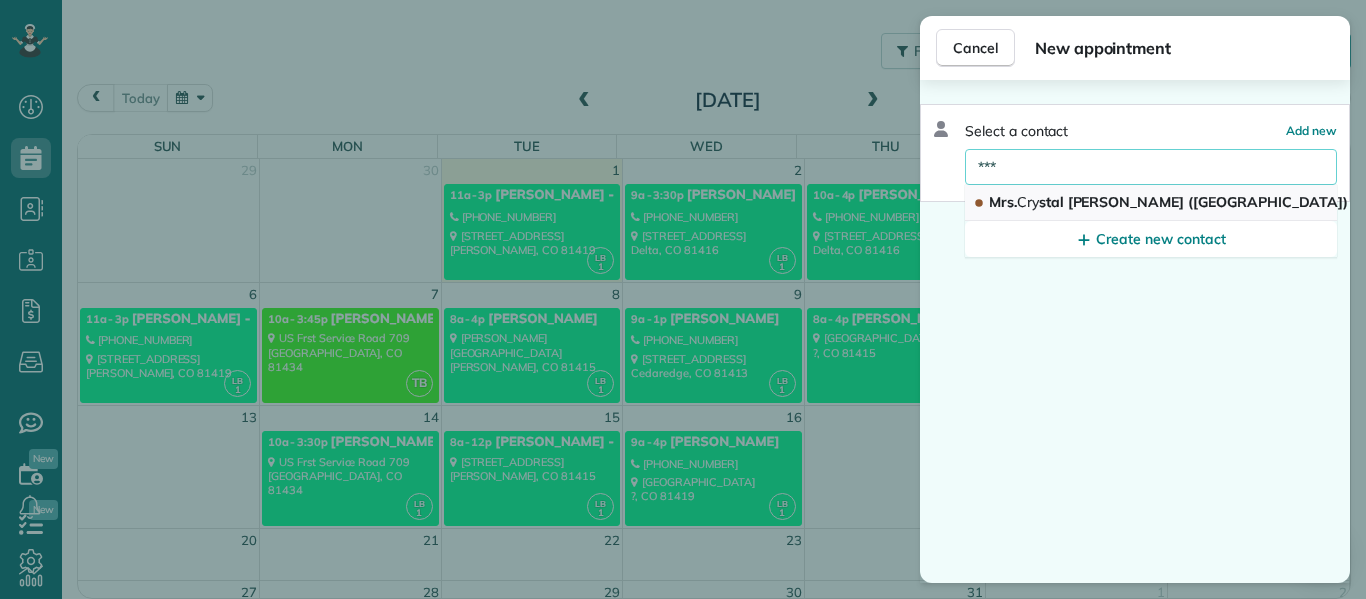 type on "***" 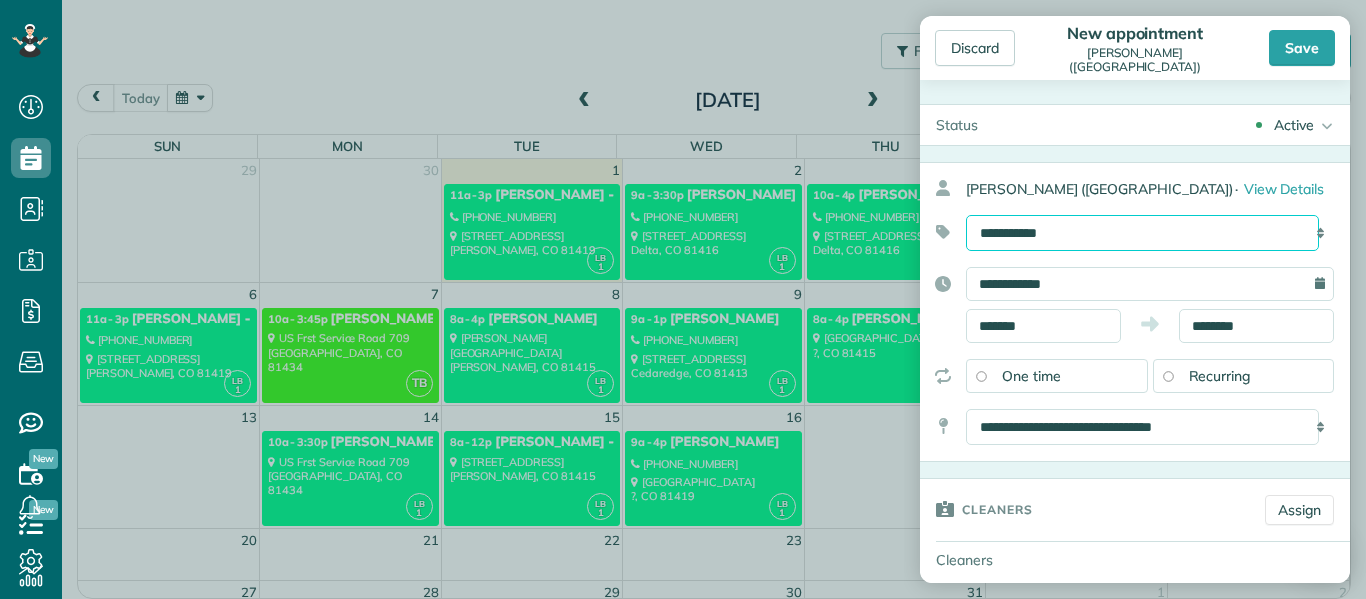 click on "**********" at bounding box center [1142, 233] 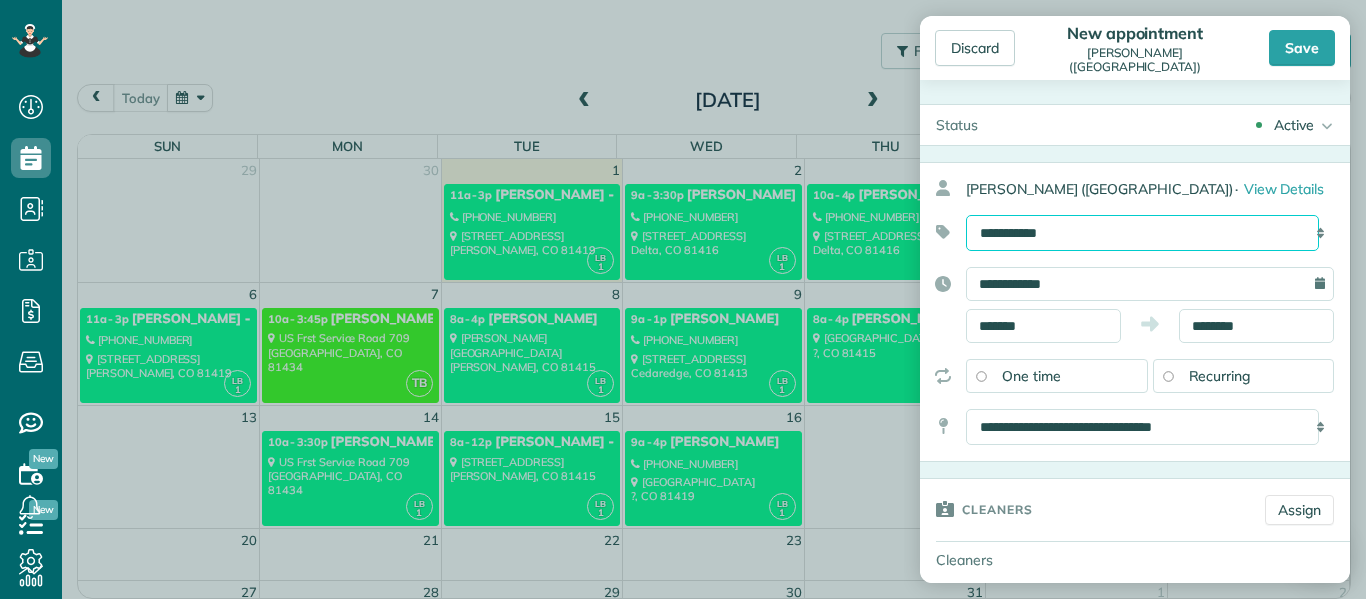 select on "******" 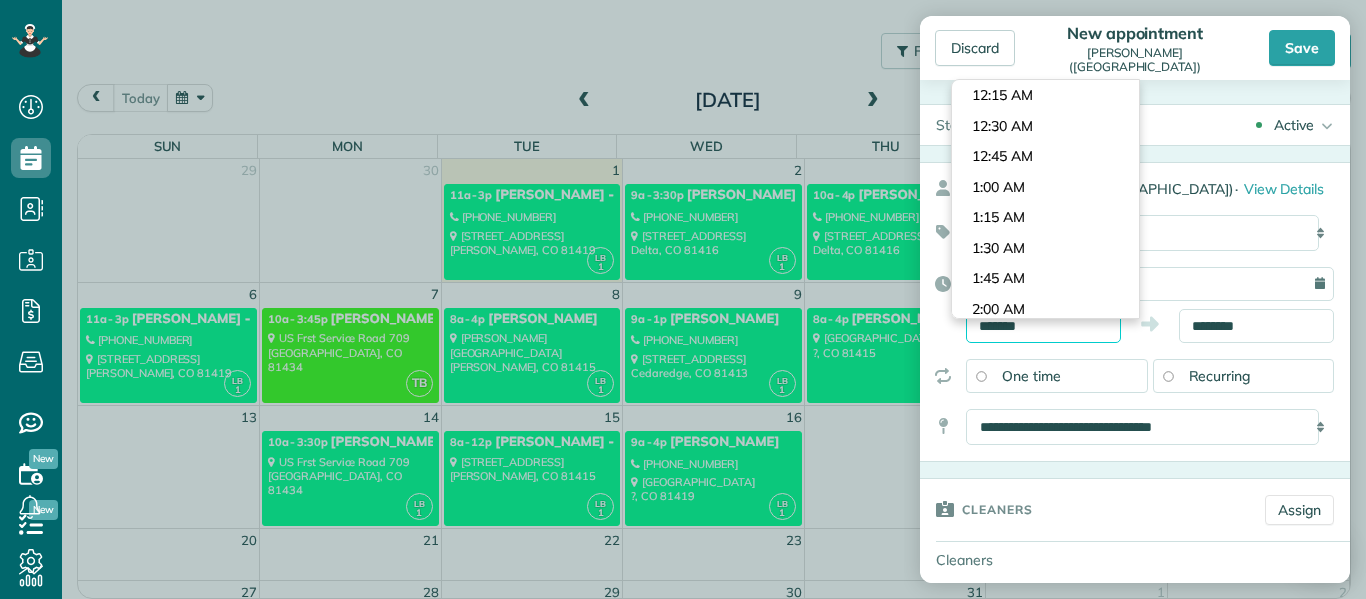 click on "*******" at bounding box center (1043, 326) 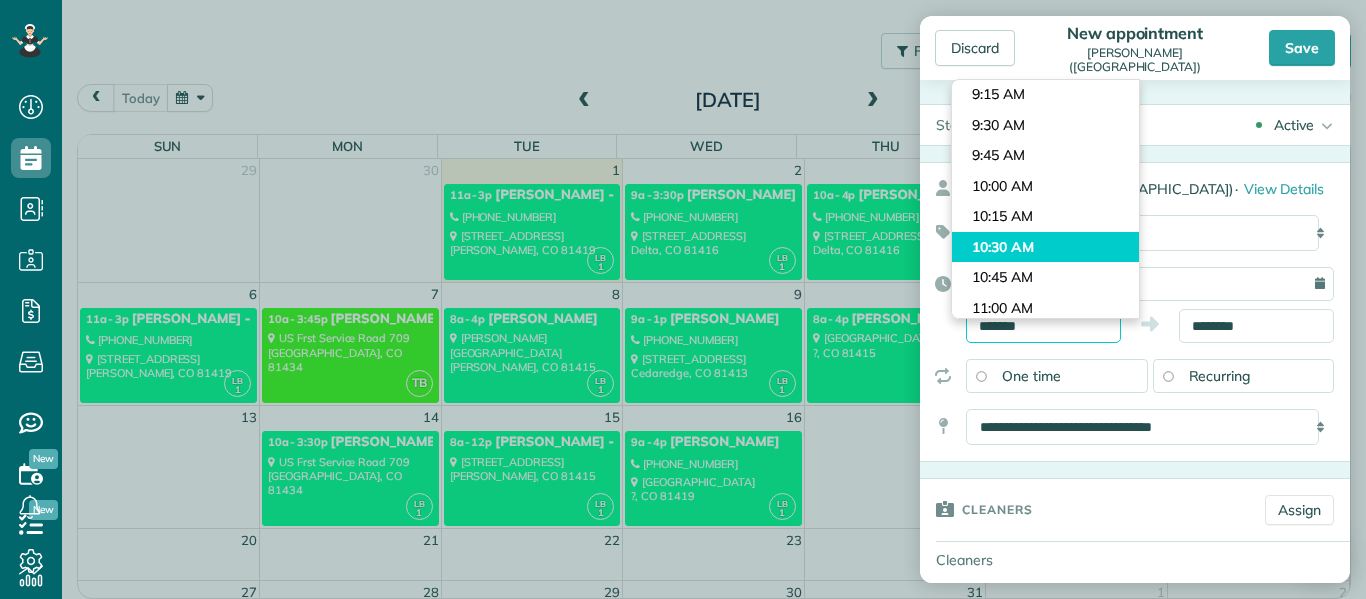 scroll, scrollTop: 1103, scrollLeft: 0, axis: vertical 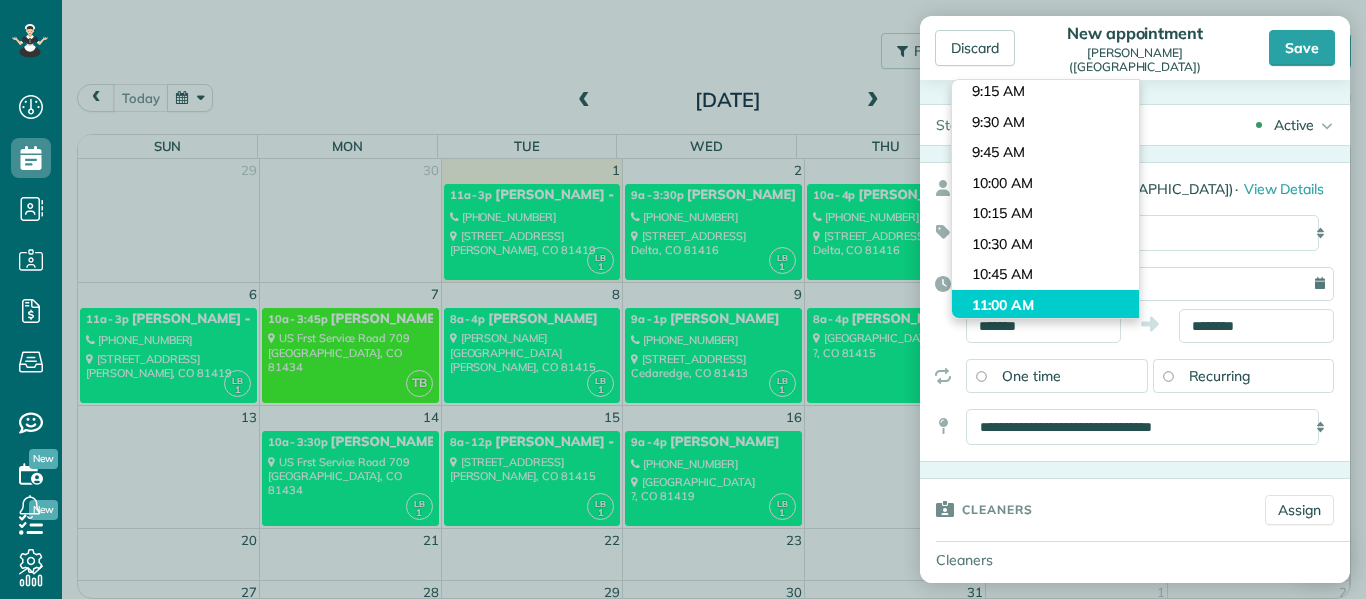 type on "********" 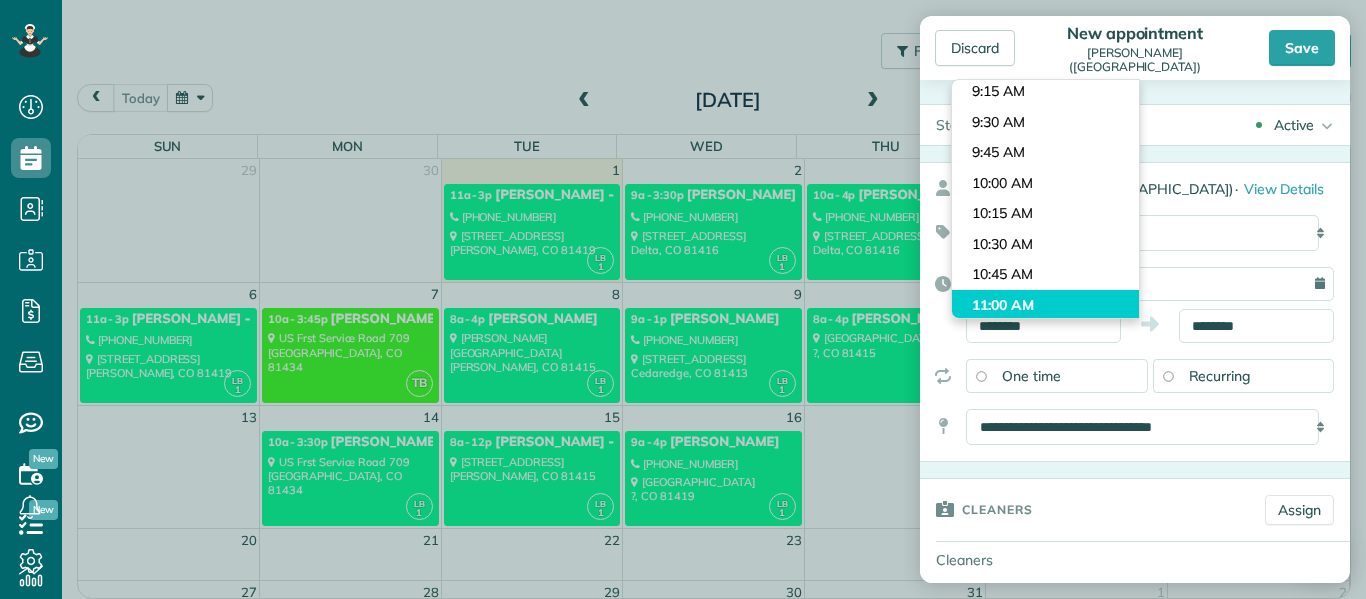 click on "Dashboard
Scheduling
Calendar View
List View
Dispatch View - Weekly scheduling (Beta)" at bounding box center (683, 299) 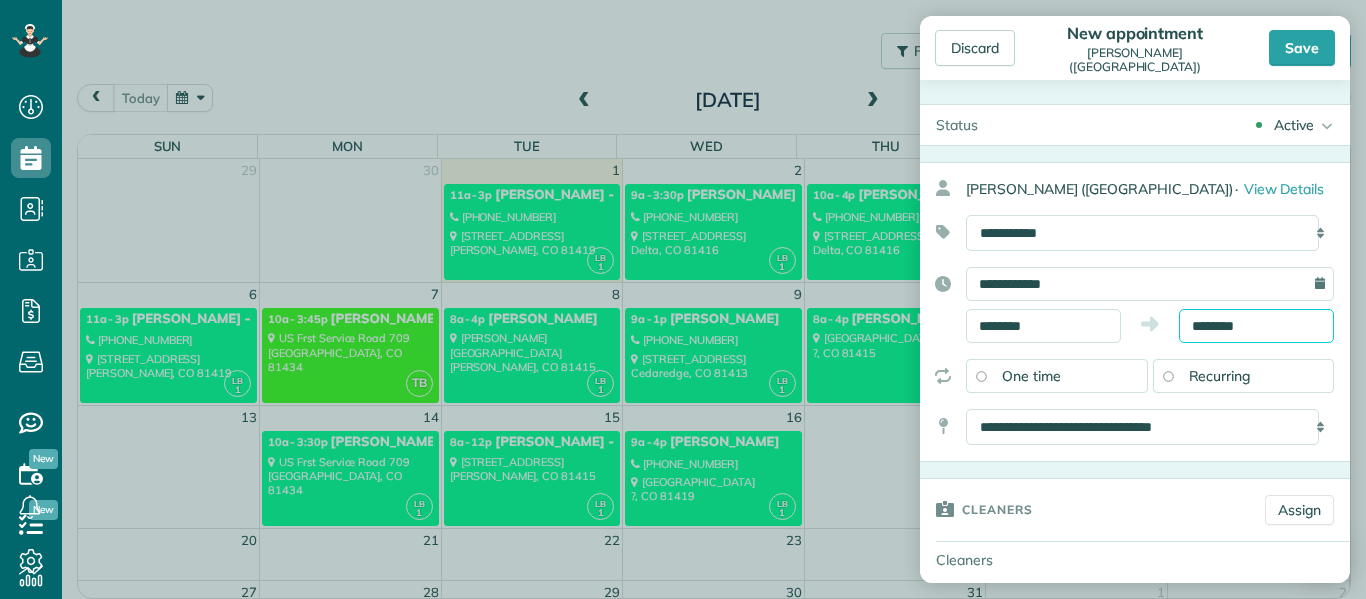 click on "********" at bounding box center (1256, 326) 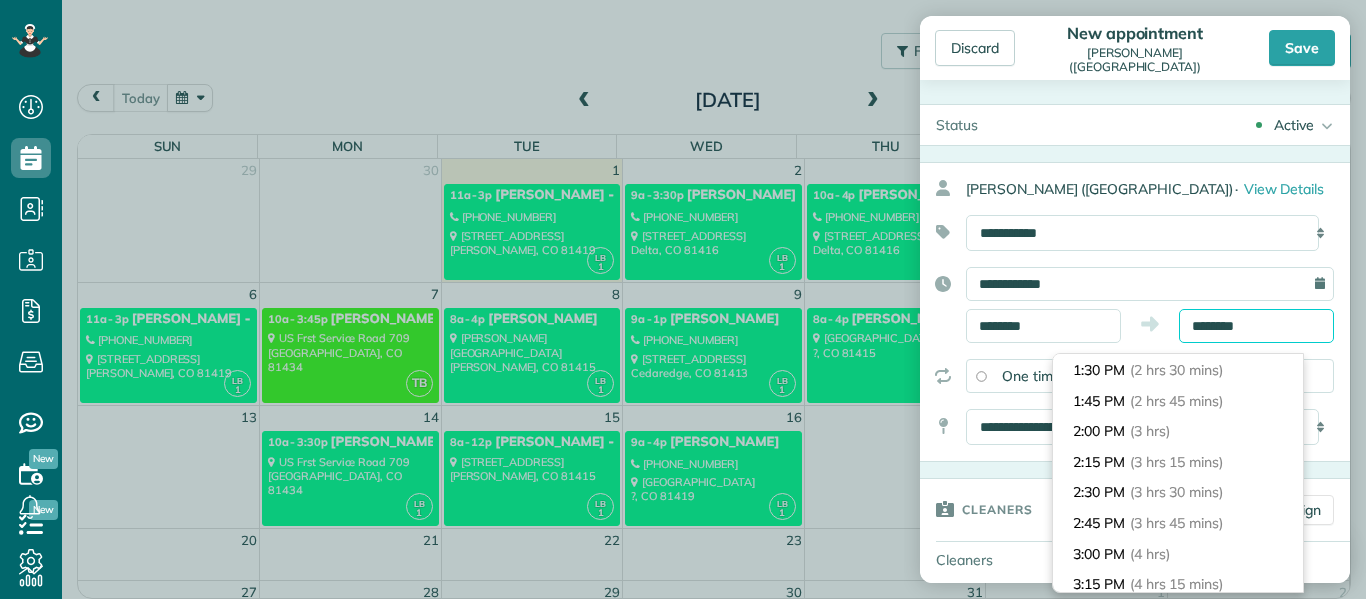 scroll, scrollTop: 310, scrollLeft: 0, axis: vertical 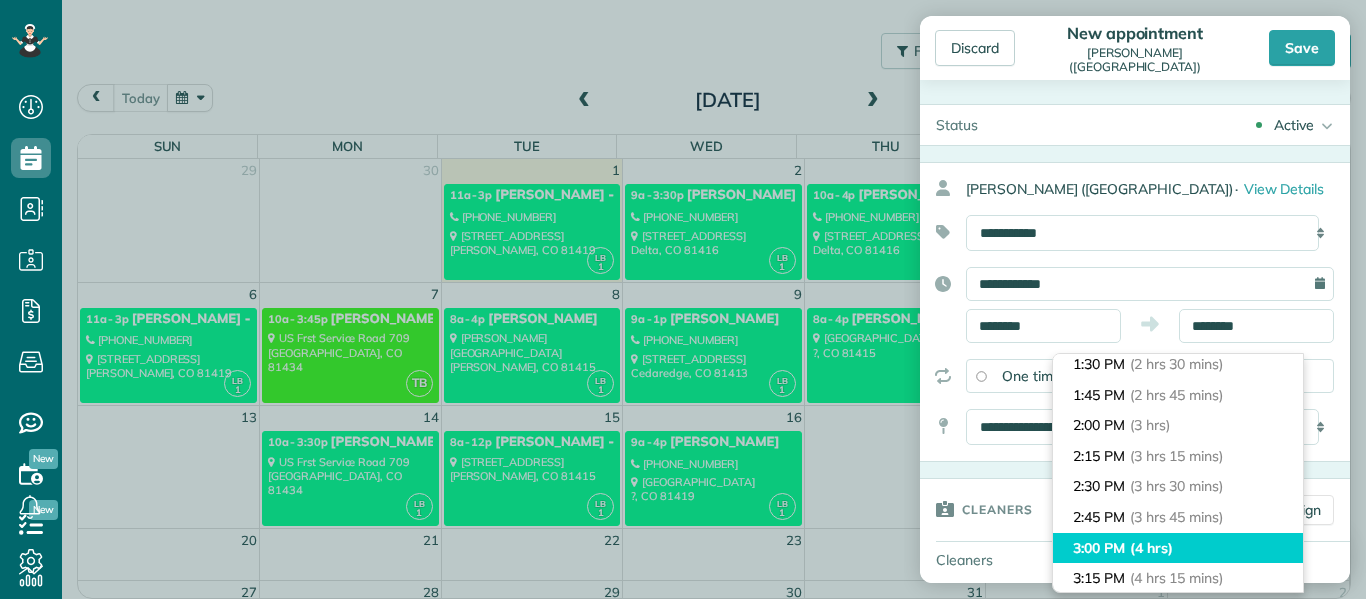 type on "*******" 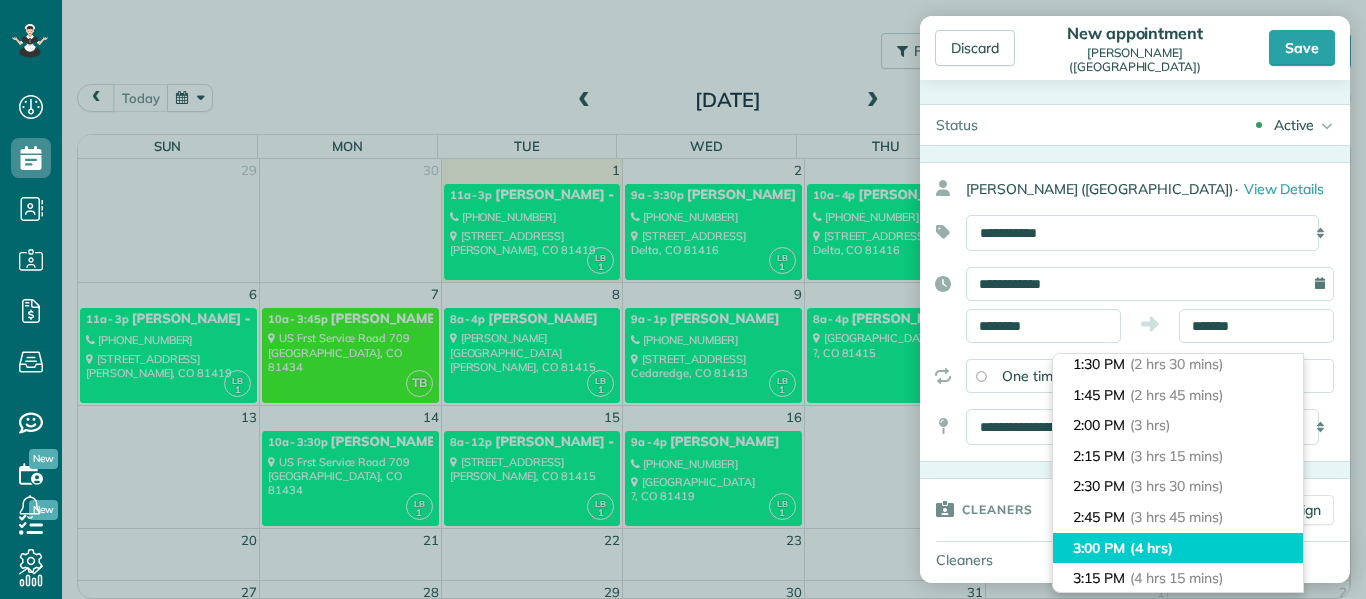 click on "3:00 PM  (4 hrs)" at bounding box center (1178, 548) 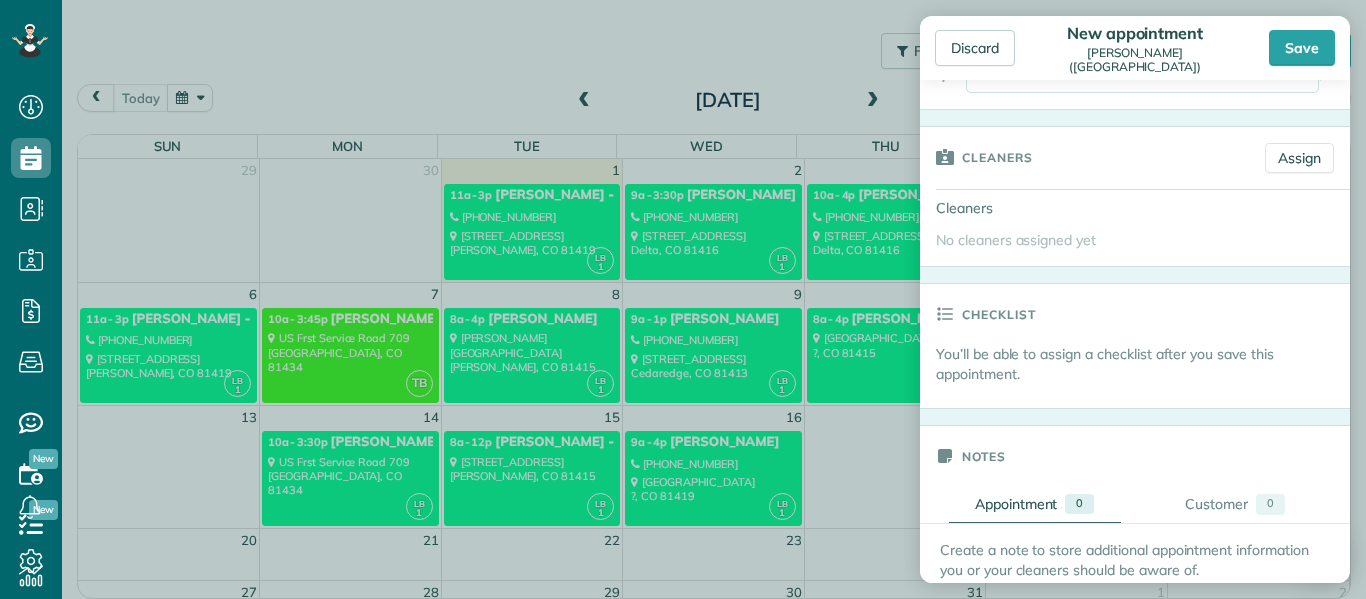 scroll, scrollTop: 353, scrollLeft: 0, axis: vertical 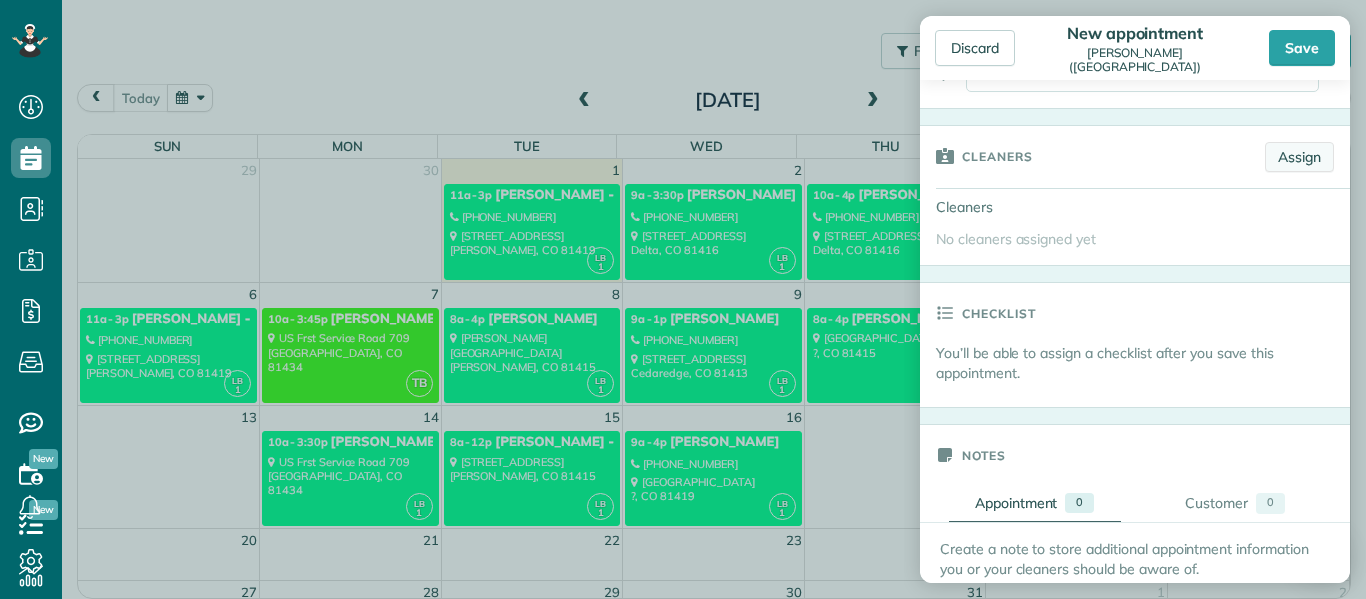 click on "Assign" at bounding box center [1299, 157] 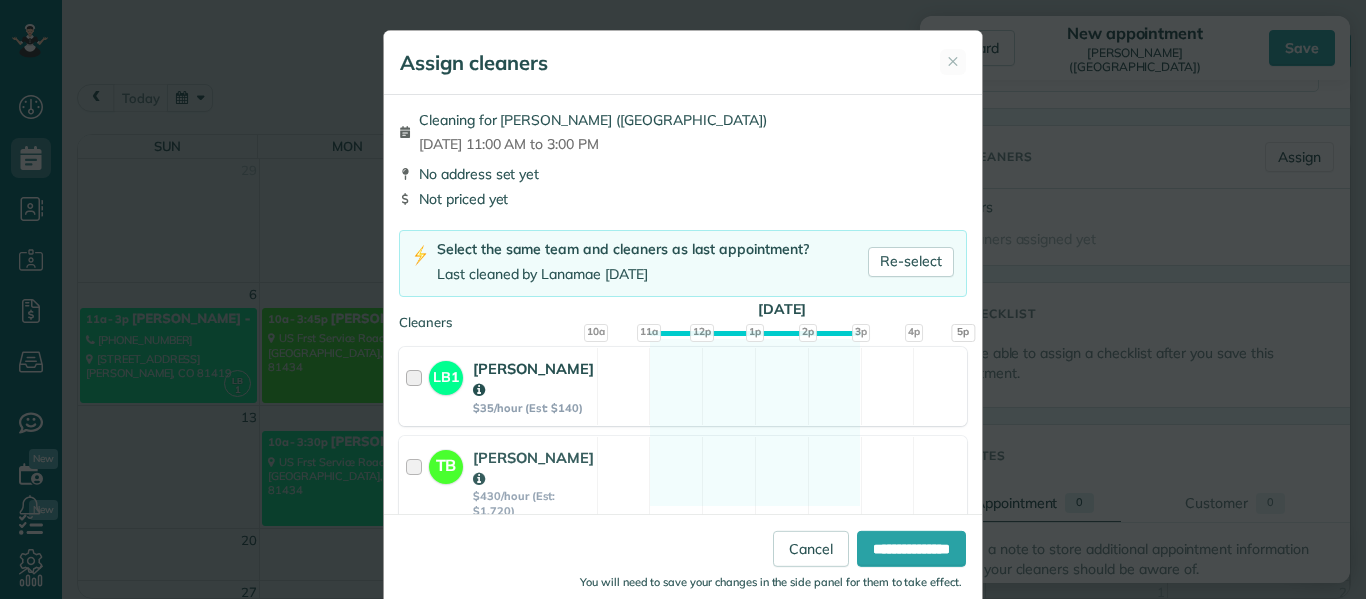 click on "LB1
Lanamae Byler
$35/hour (Est: $140)" at bounding box center (498, 386) 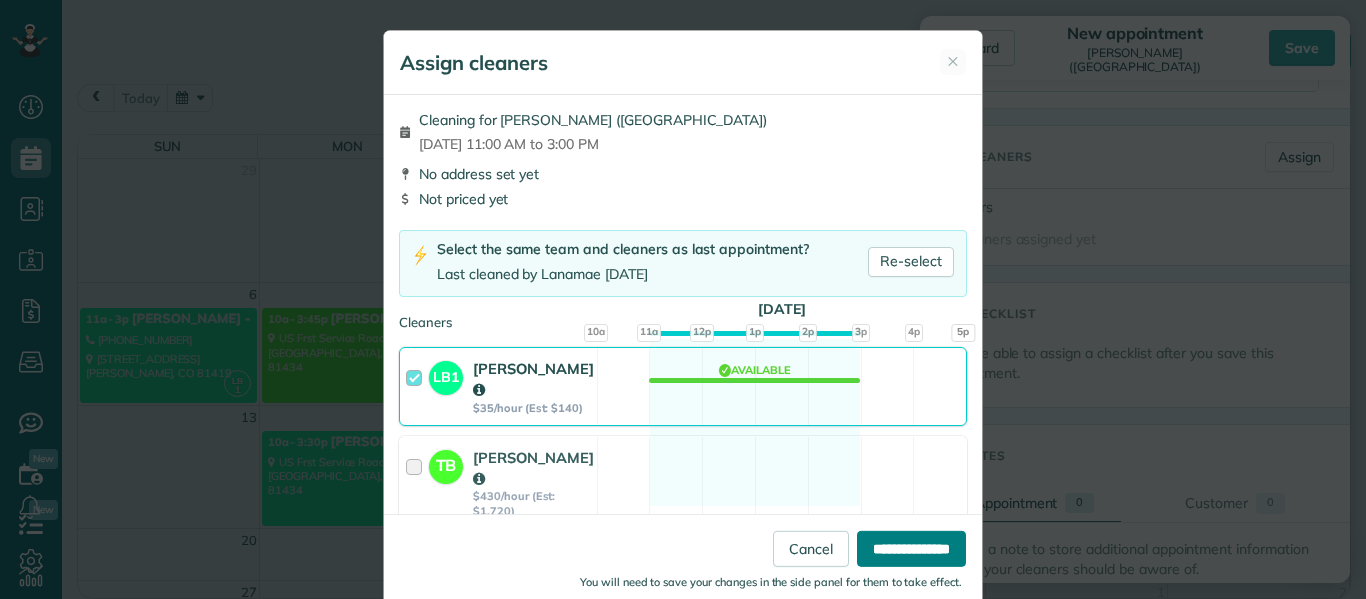 click on "**********" at bounding box center [911, 549] 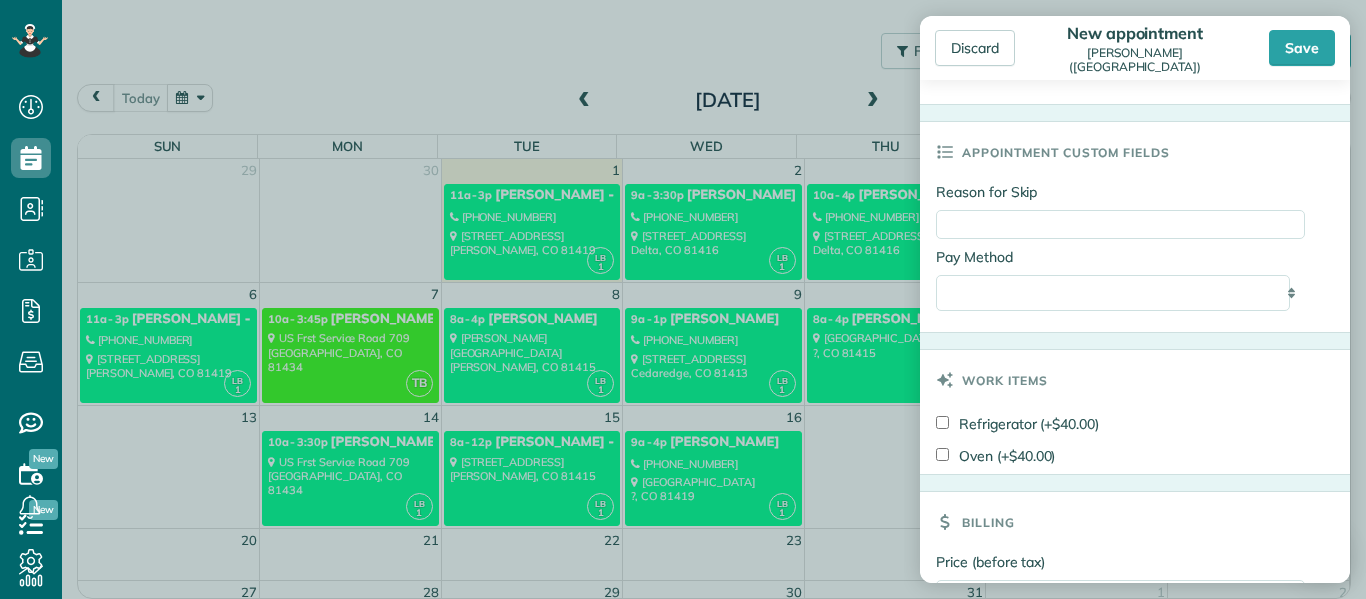 scroll, scrollTop: 987, scrollLeft: 0, axis: vertical 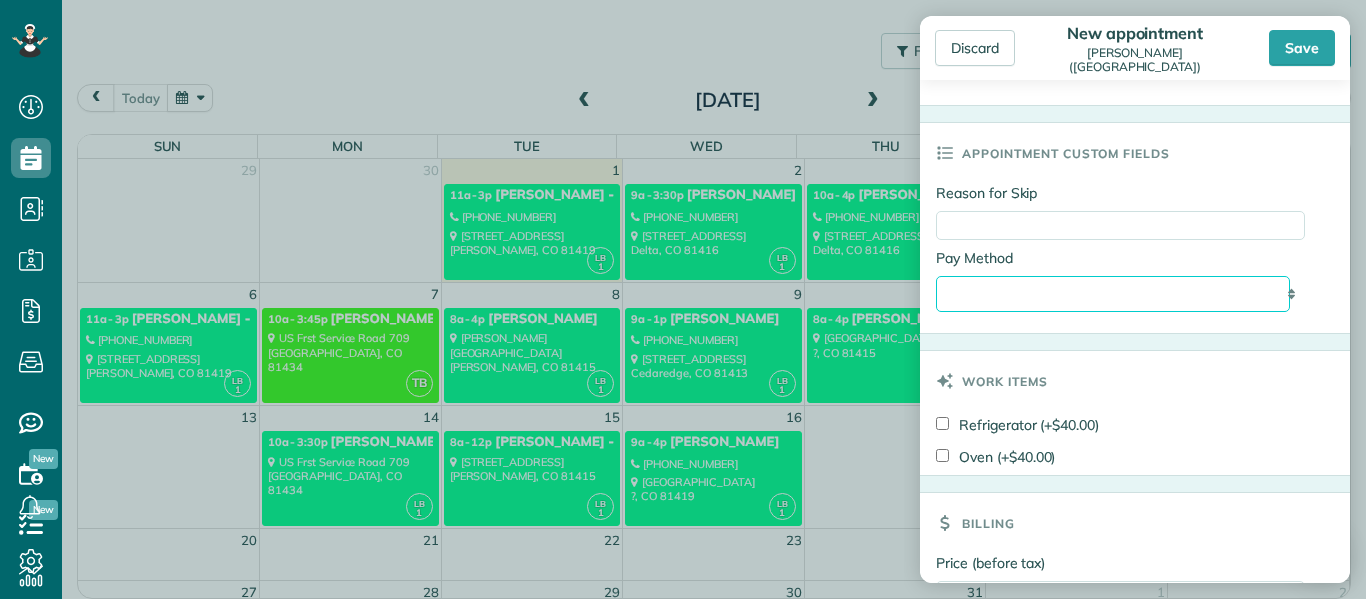 click on "**********" at bounding box center (1113, 294) 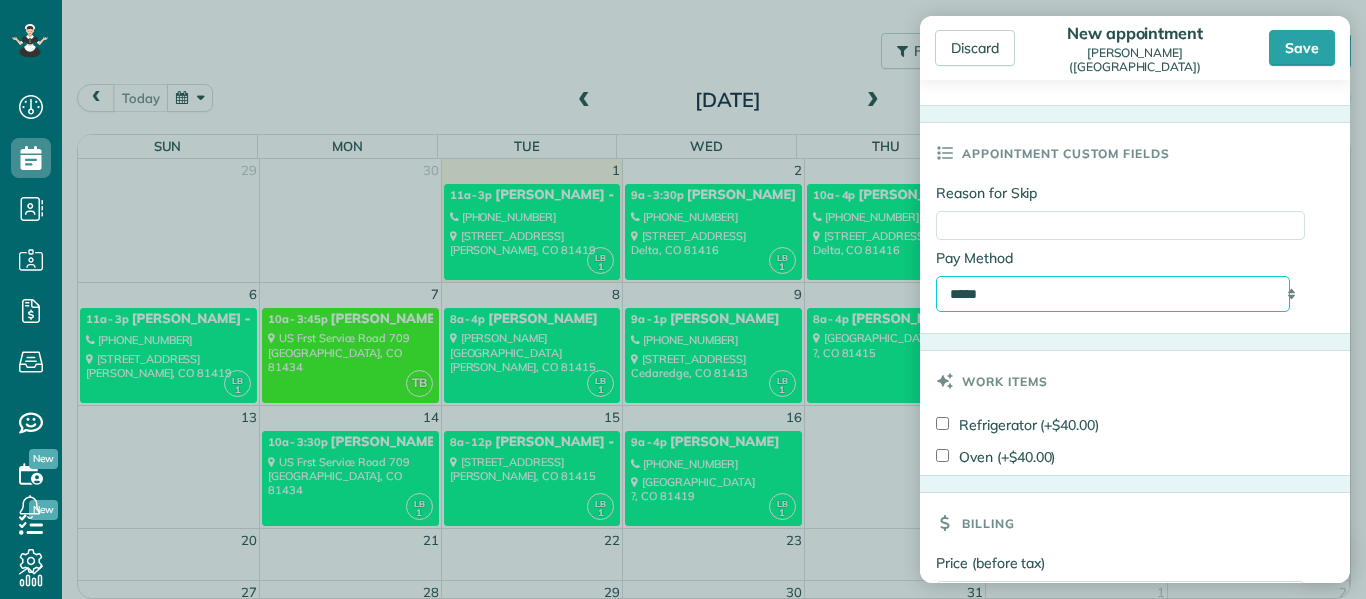 click on "**********" at bounding box center (1113, 294) 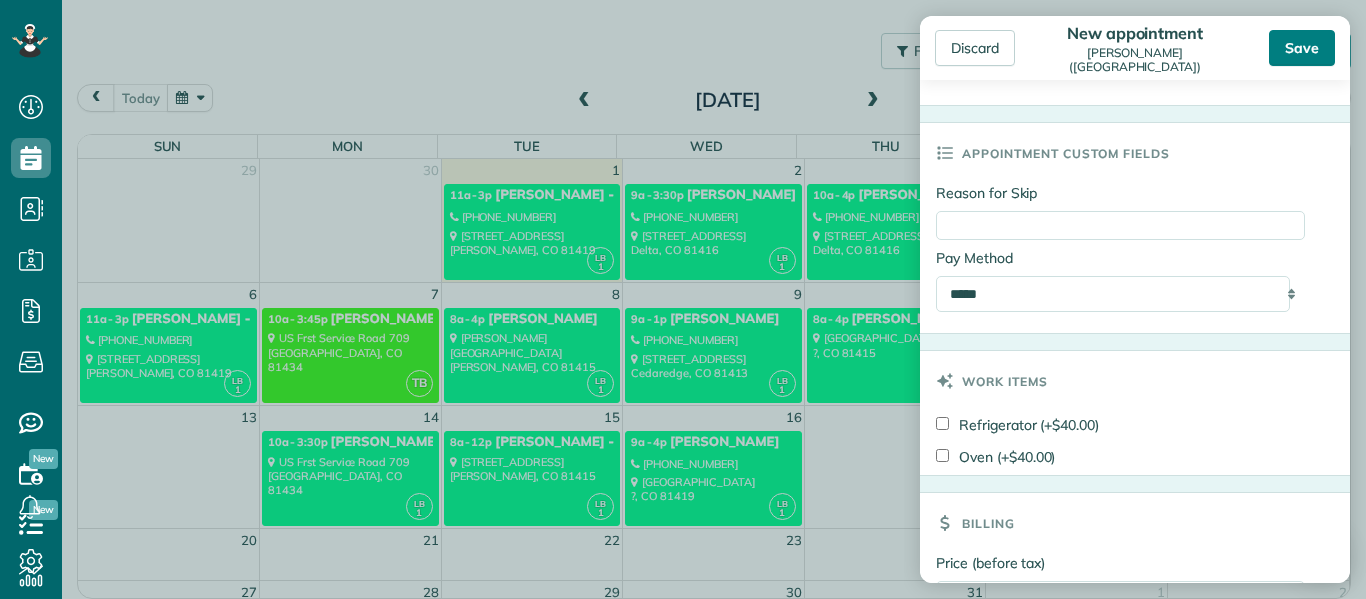 click on "Save" at bounding box center [1302, 48] 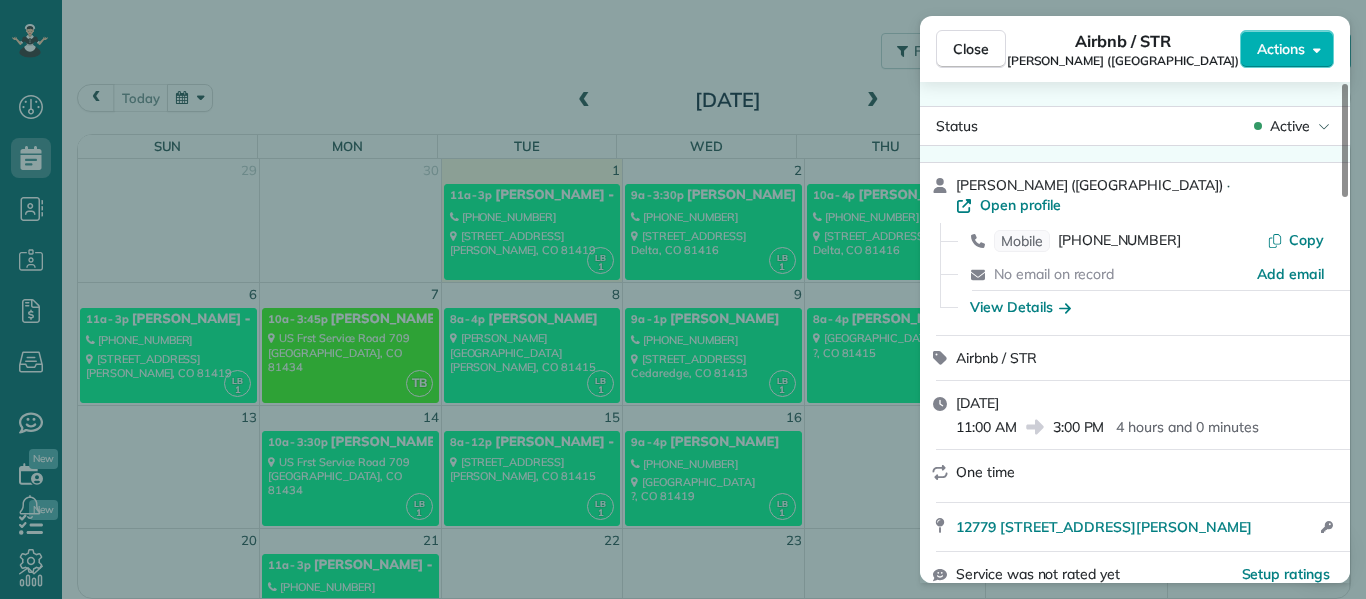 click on "Close Airbnb / STR Crystal Sabatke-Smith (Casa la Mesa) Actions Status Active Crystal Sabatke-Smith (Casa la Mesa) · Open profile Mobile (970) 417-6953 Copy No email on record Add email View Details Airbnb / STR Monday, July 21, 2025 11:00 AM 3:00 PM 4 hours and 0 minutes One time 12779 3600 Road Hotchkiss CO 81419 Open access information Service was not rated yet Setup ratings Cleaners Time in and out Assign Invite Cleaners Lanamae   Byler 11:00 AM 3:00 PM Checklist Try Now Keep this appointment up to your standards. Stay on top of every detail, keep your cleaners organised, and your client happy. Assign a checklist Watch a 5 min demo Billing Billing actions Price $0.00 Overcharge $0.00 Discount $0.00 Coupon discount - Primary tax - Secondary tax - Total appointment price $0.00 Tips collected New feature! $0.00 Mark as paid Total including tip $0.00 Get paid online in no-time! Send an invoice and reward your cleaners with tips Charge customer credit card Appointment custom fields Reason for Skip - Venmo 0 0" at bounding box center [683, 299] 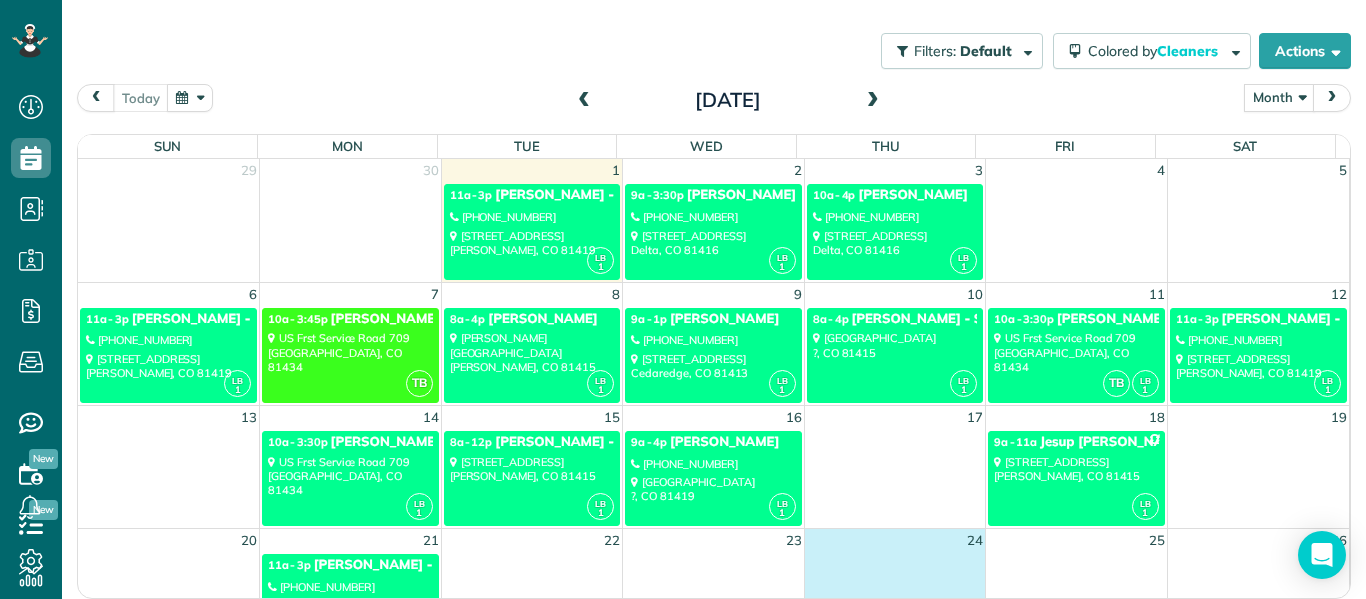 click at bounding box center [895, 600] 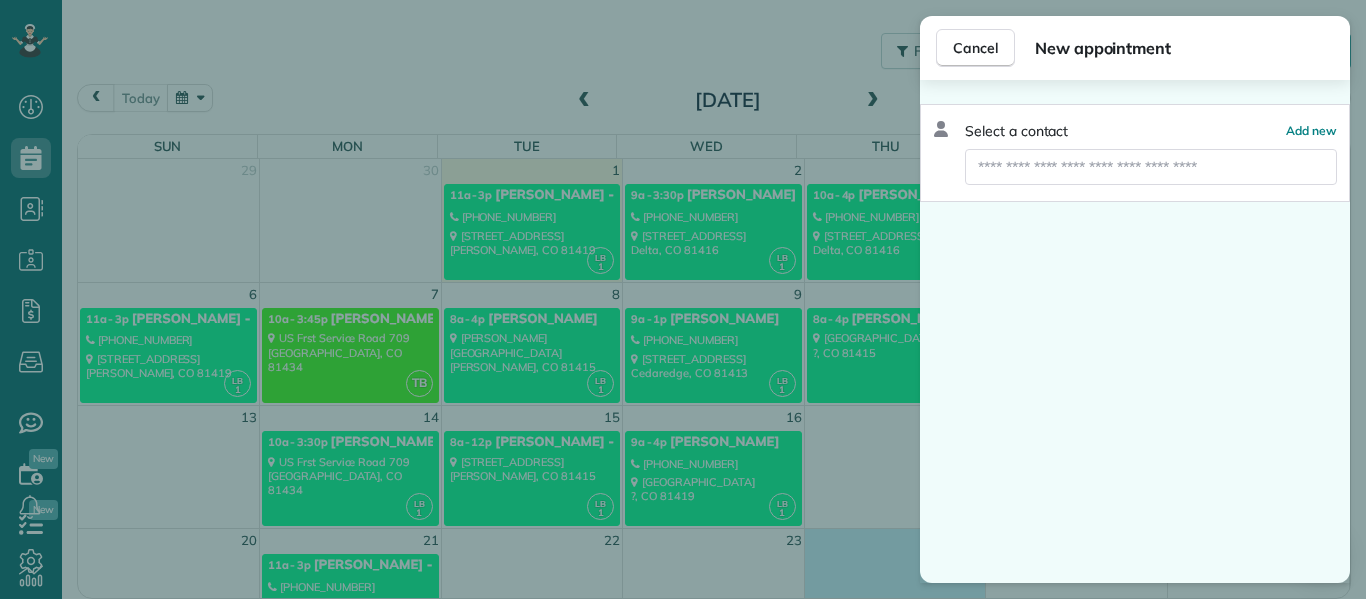 click on "Cancel New appointment Select a contact Add new" at bounding box center [683, 299] 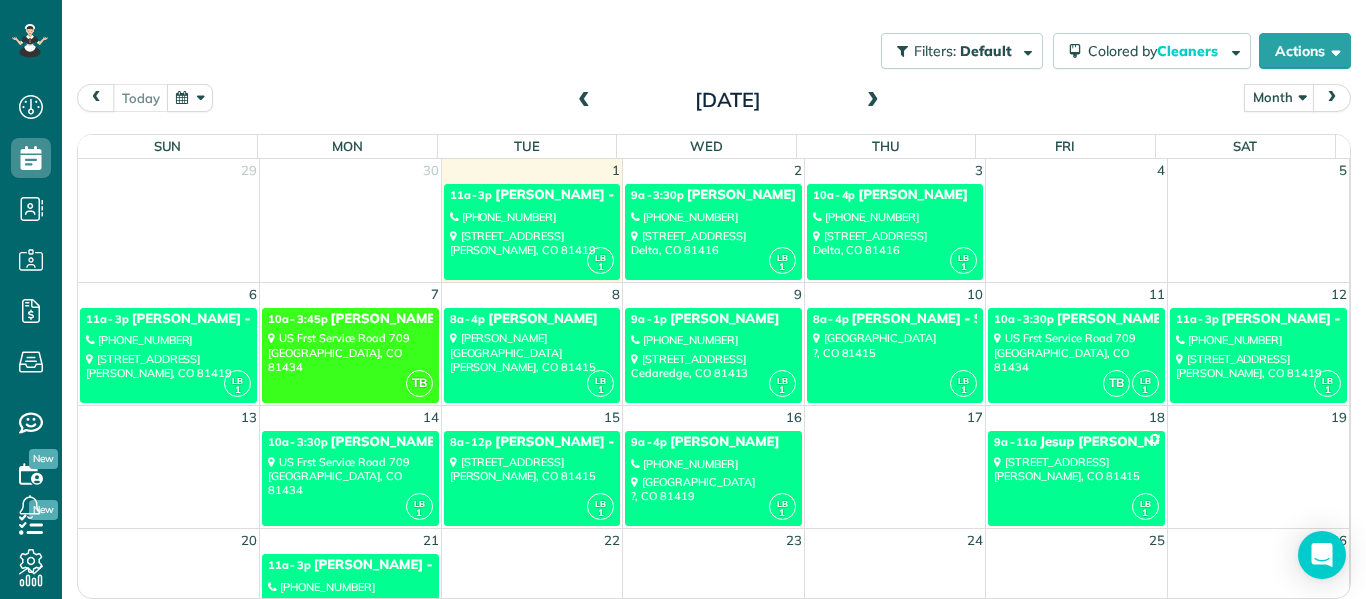scroll, scrollTop: 197, scrollLeft: 0, axis: vertical 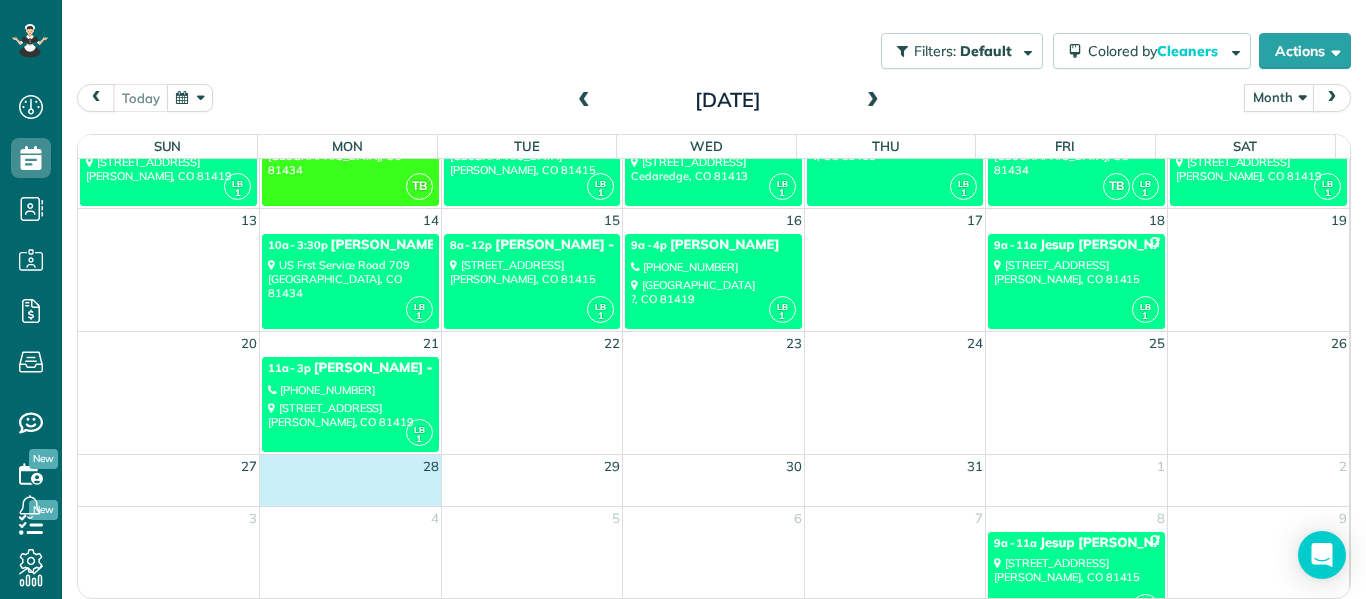 click on "27 28 29 30 31 1 2" at bounding box center (713, 480) 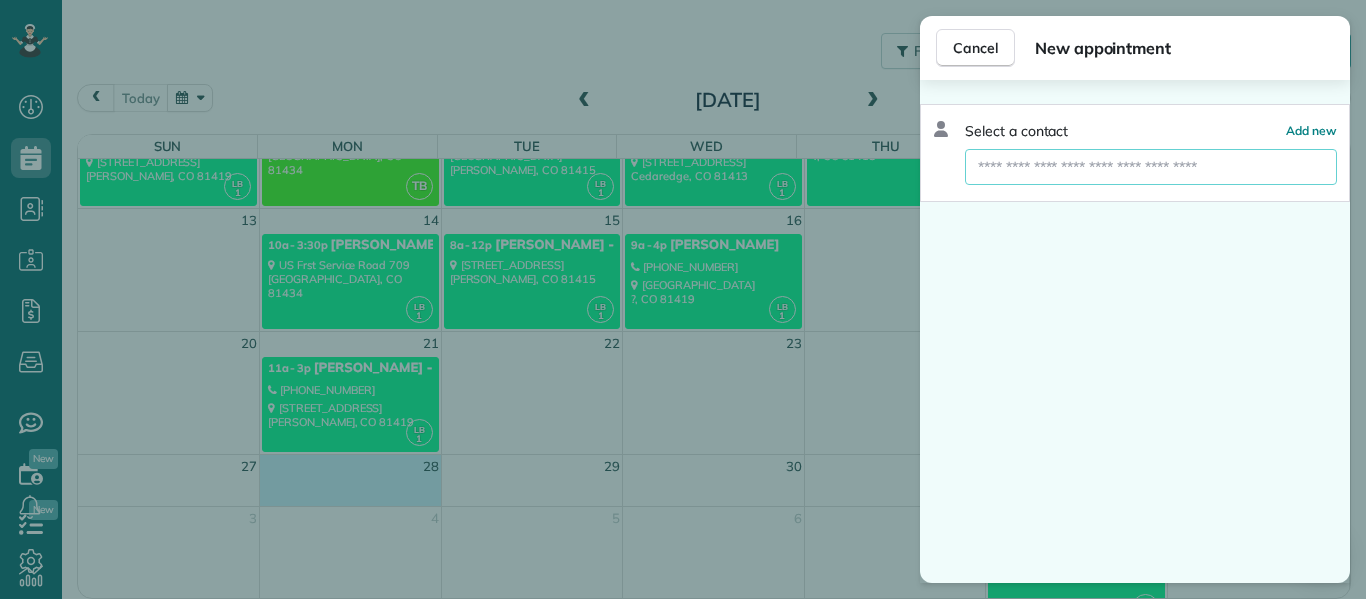 click at bounding box center [1151, 167] 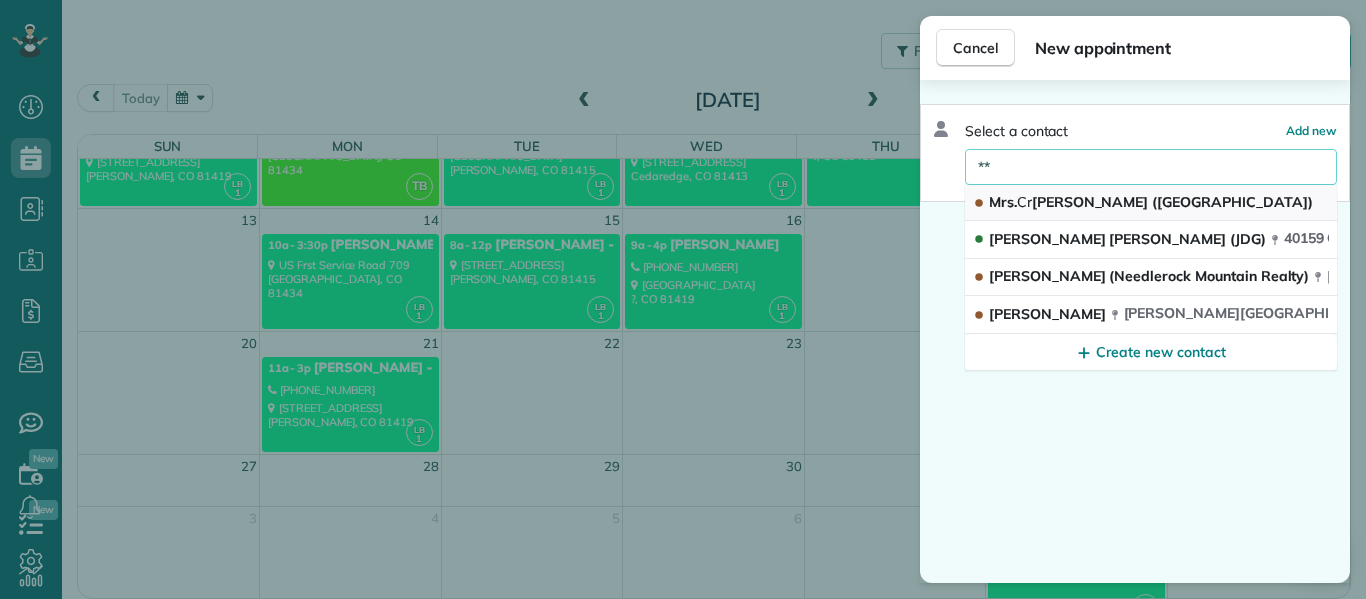 type on "**" 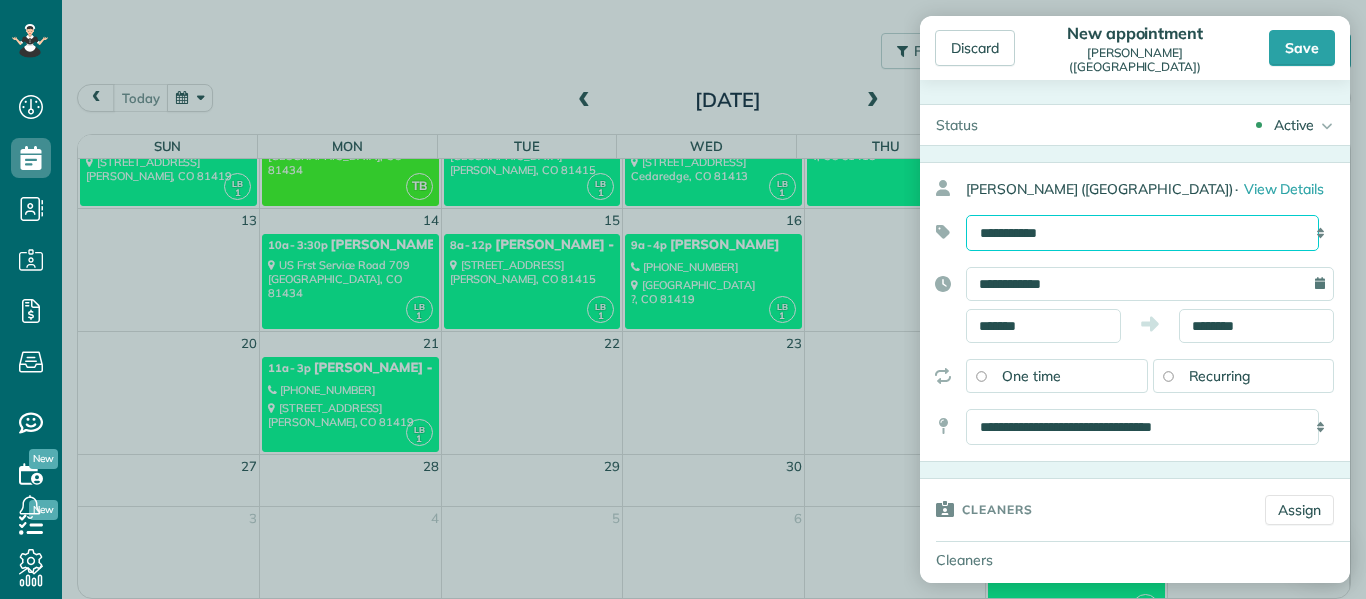 click on "**********" at bounding box center [1142, 233] 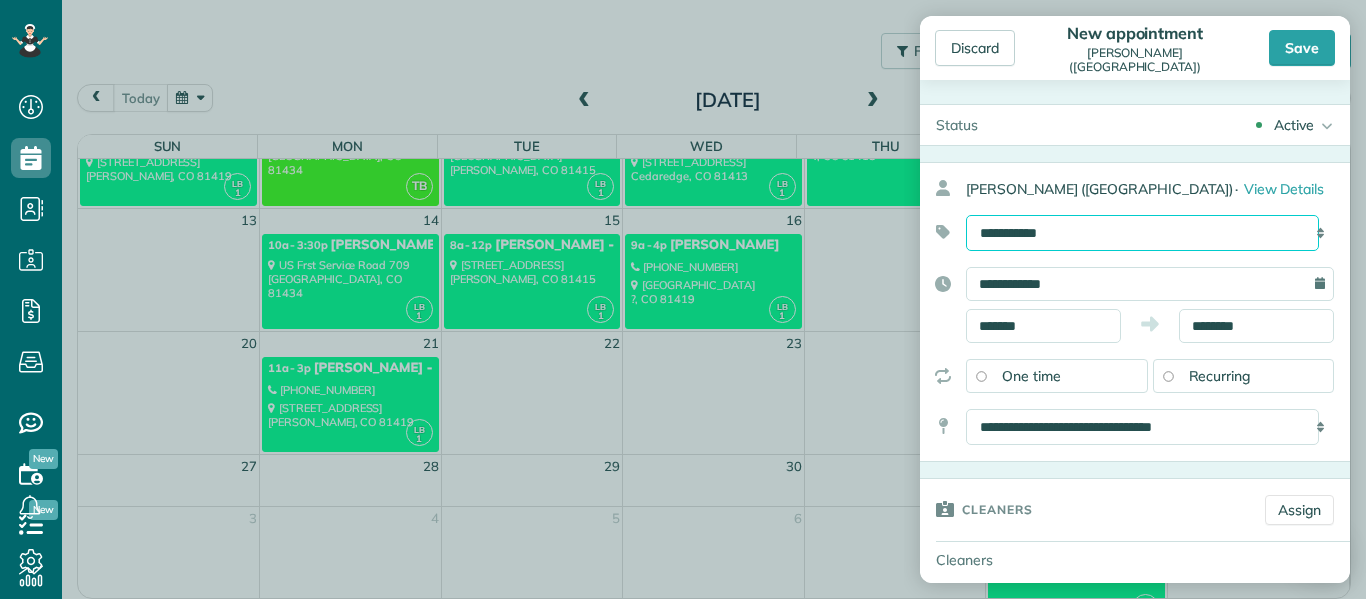 select on "******" 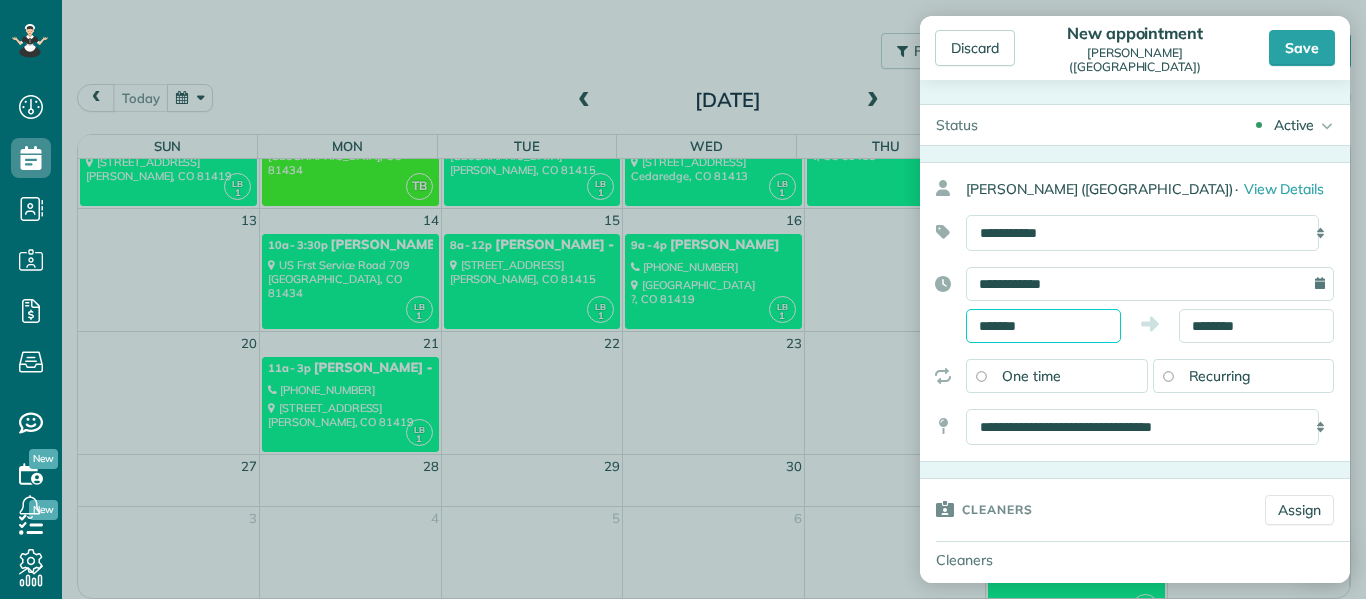 click on "*******" at bounding box center [1043, 326] 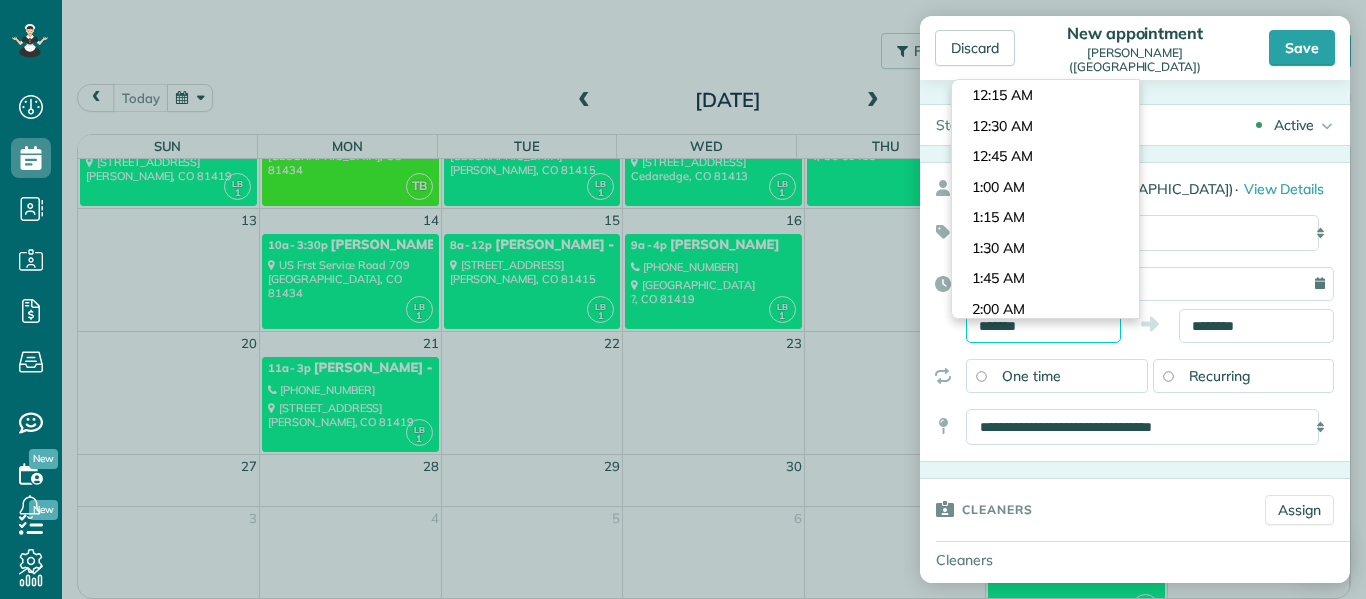 scroll, scrollTop: 1038, scrollLeft: 0, axis: vertical 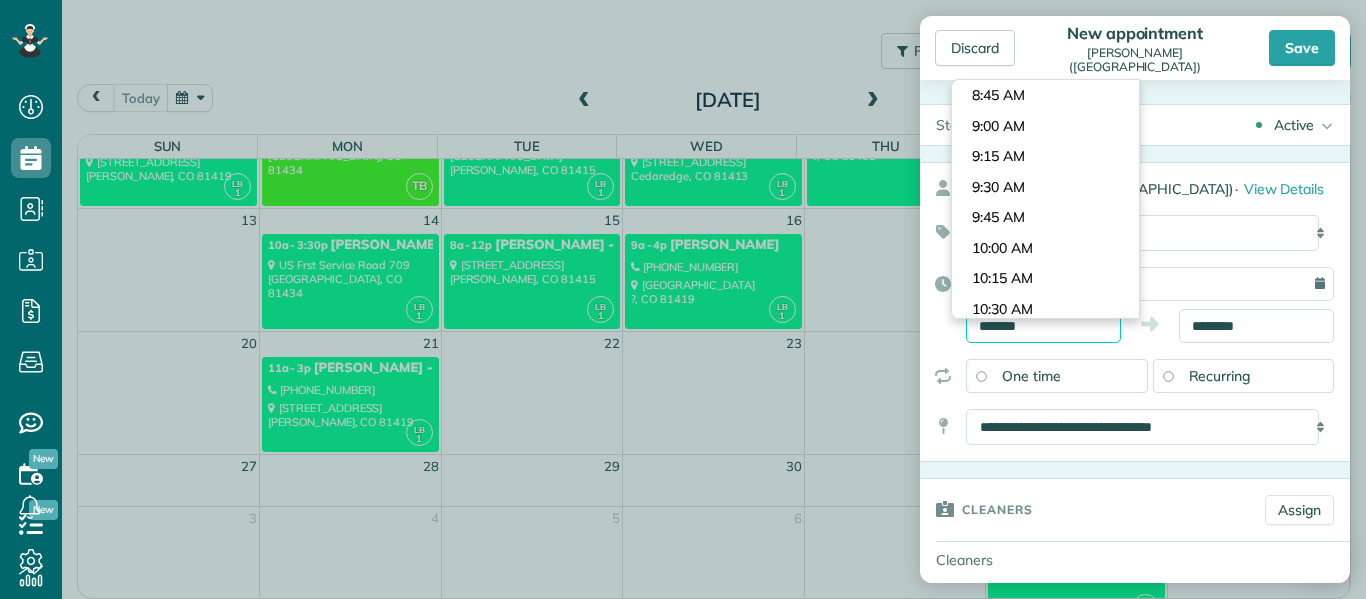 click on "*******" at bounding box center [1043, 326] 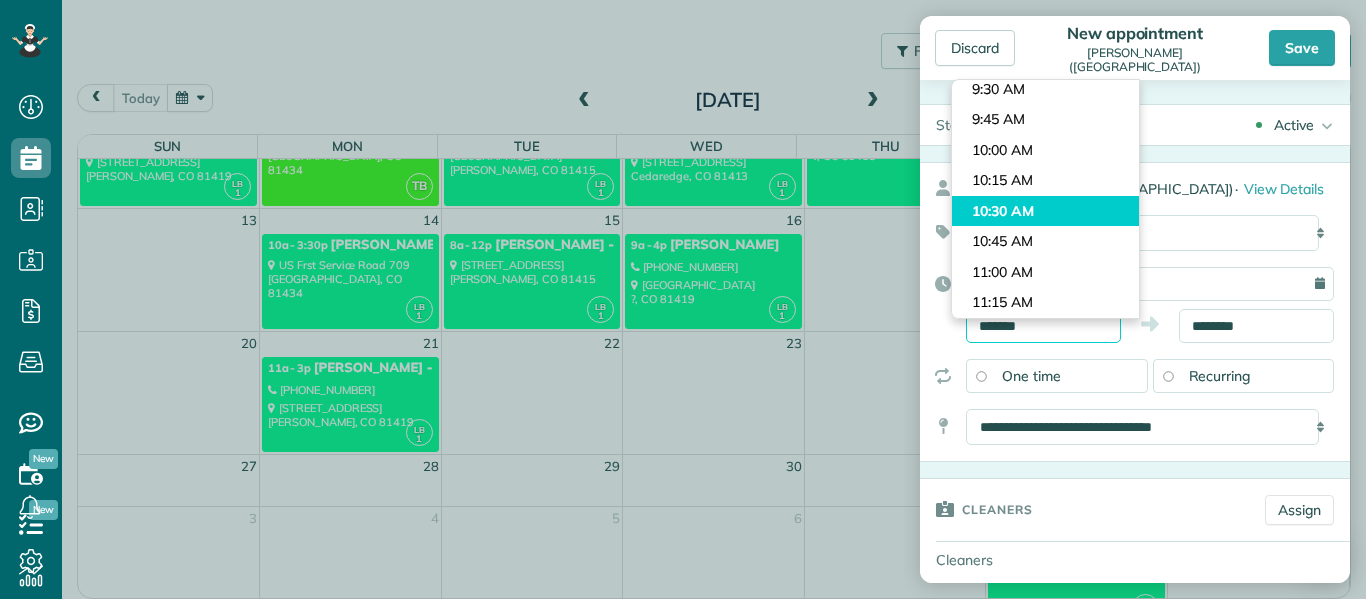 scroll, scrollTop: 1138, scrollLeft: 0, axis: vertical 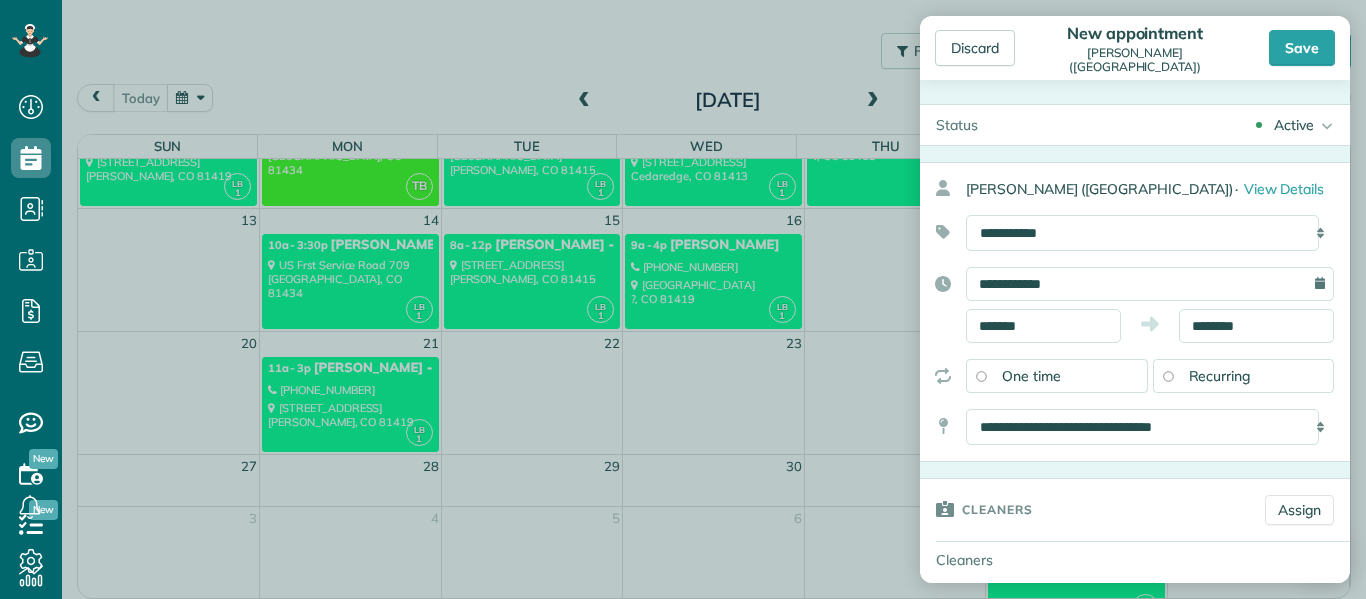 type on "********" 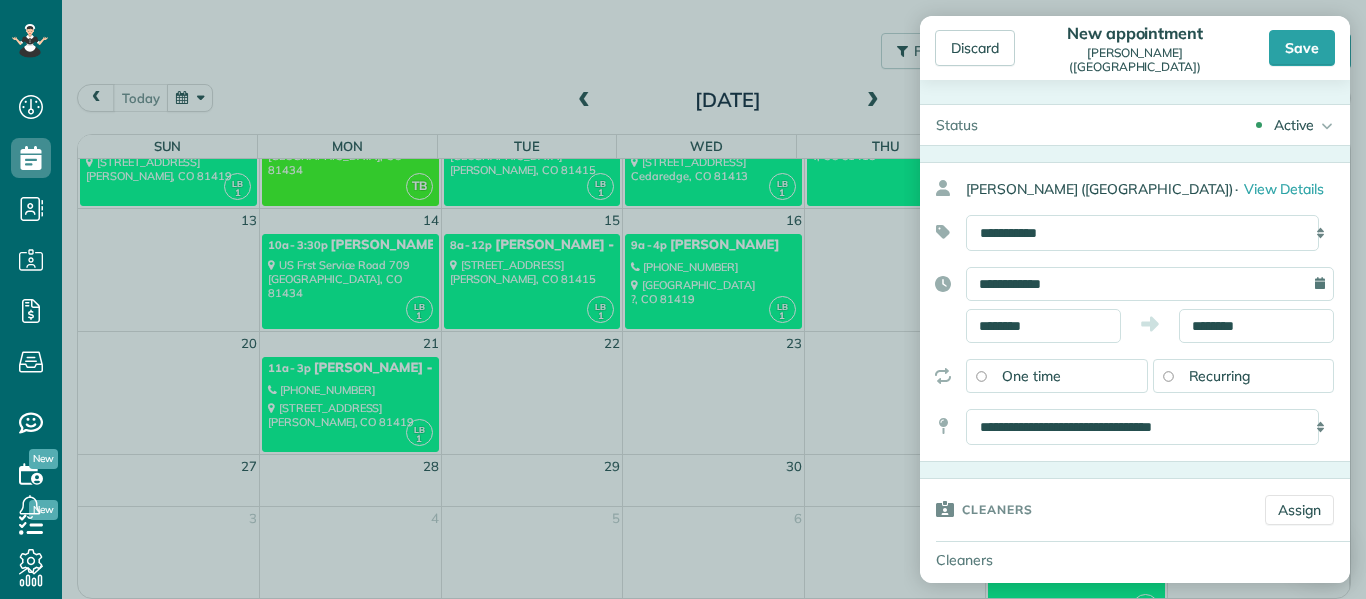 click on "Dashboard
Scheduling
Calendar View
List View
Dispatch View - Weekly scheduling (Beta)" at bounding box center [683, 299] 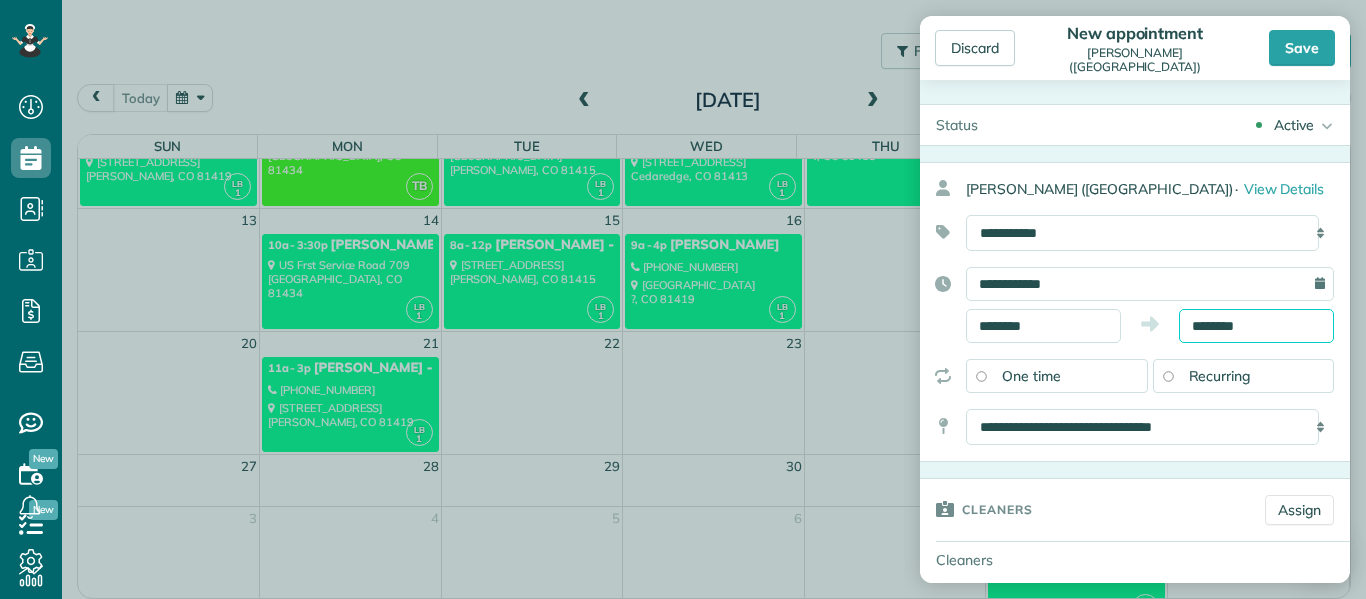 click on "********" at bounding box center (1256, 326) 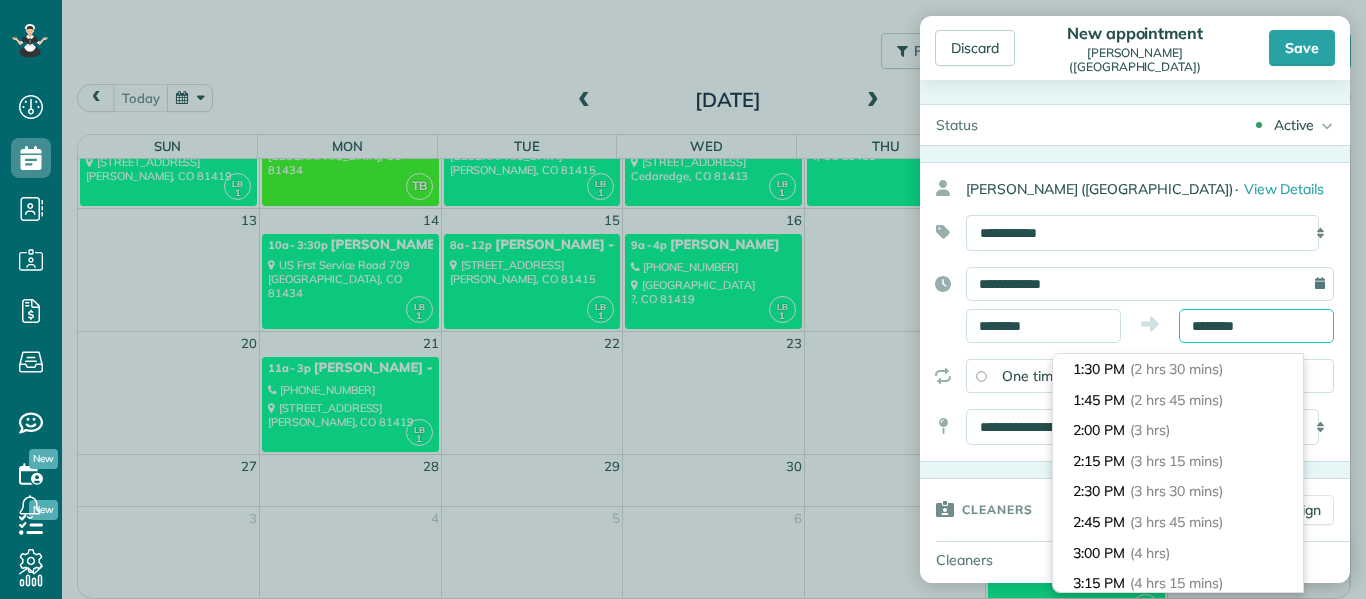 scroll, scrollTop: 307, scrollLeft: 0, axis: vertical 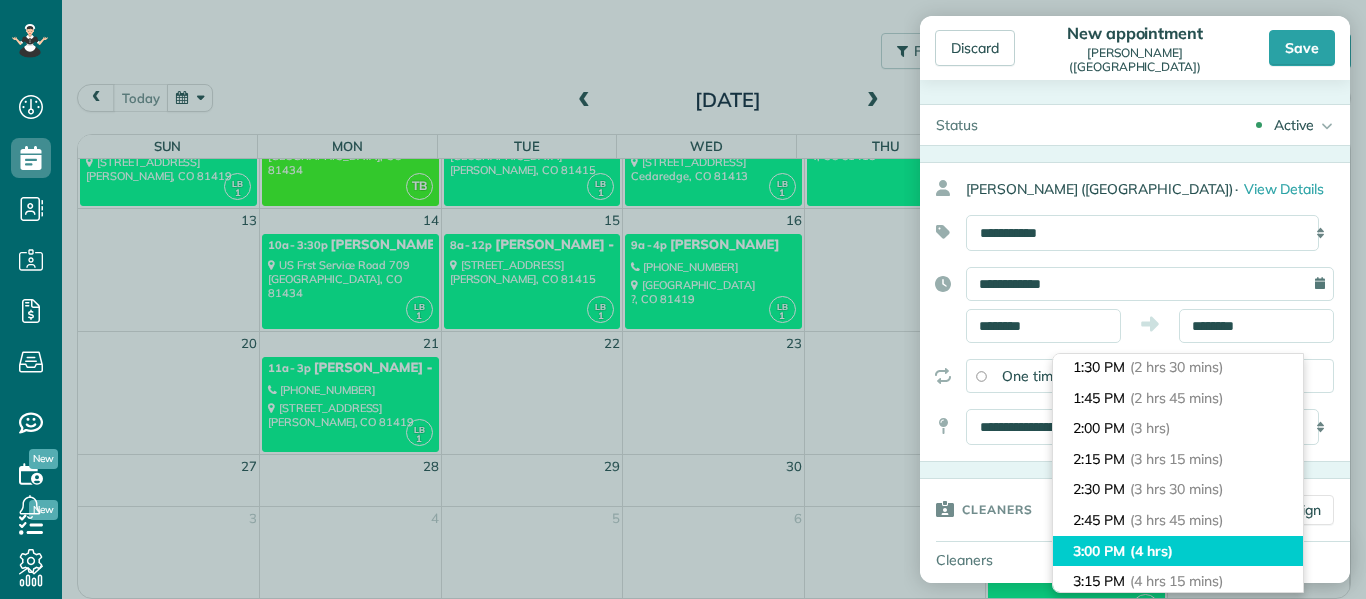 type on "*******" 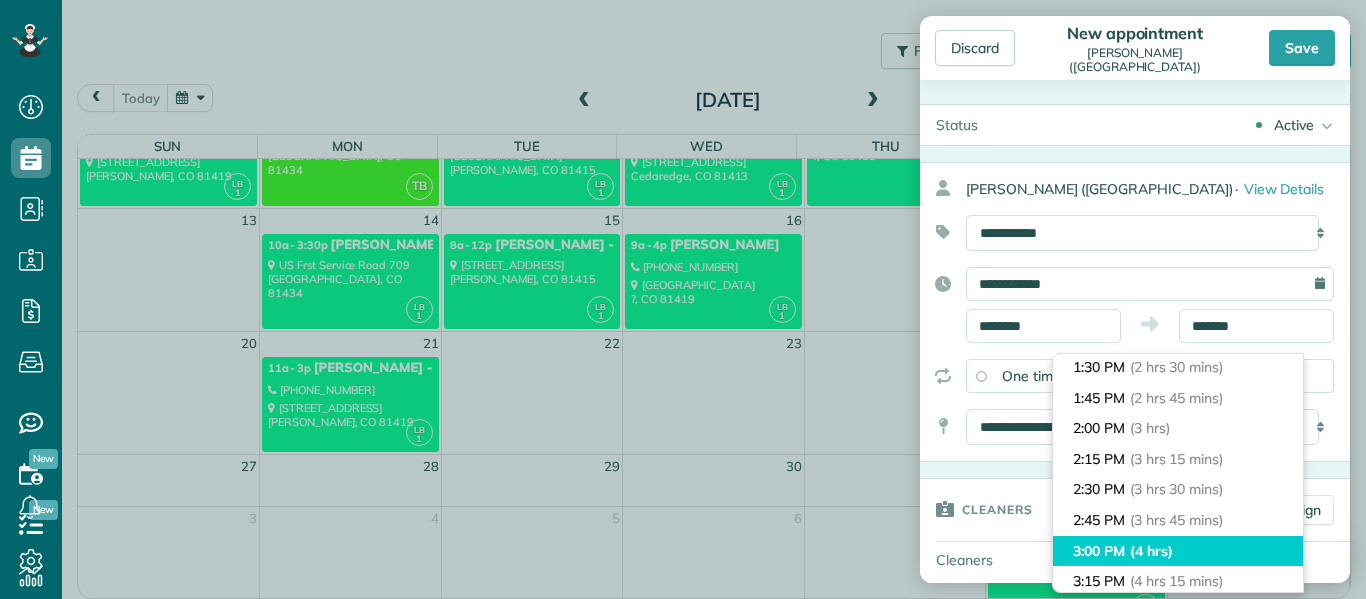 click on "(4 hrs)" at bounding box center (1151, 551) 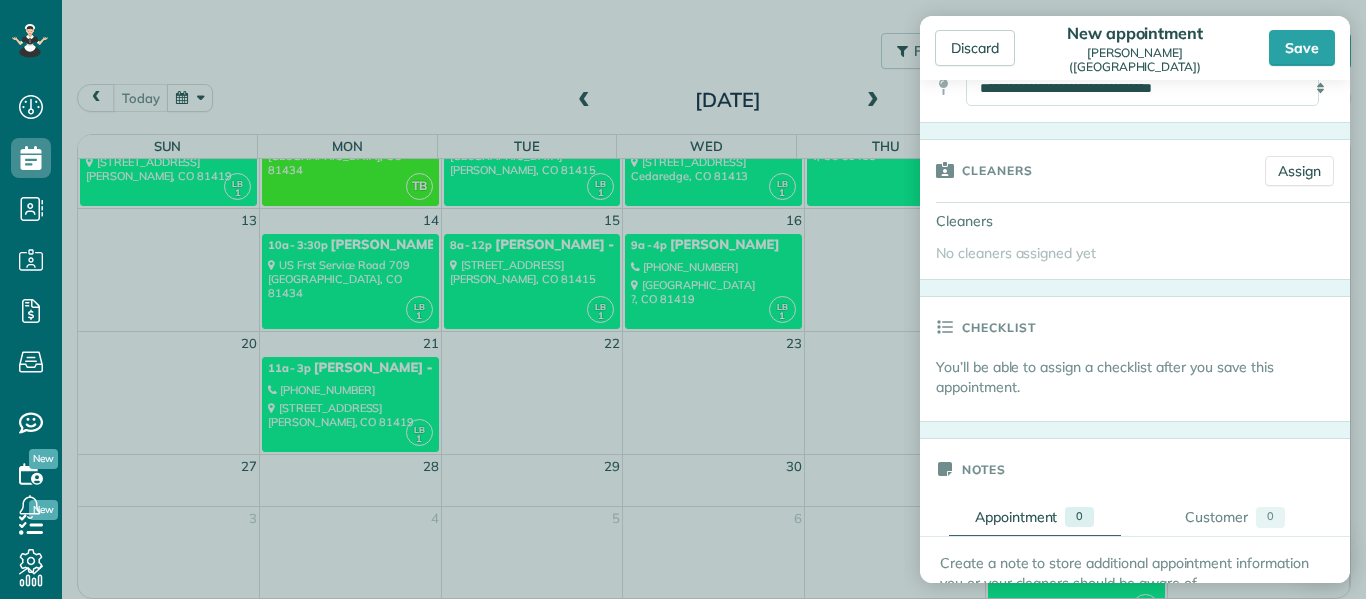 scroll, scrollTop: 340, scrollLeft: 0, axis: vertical 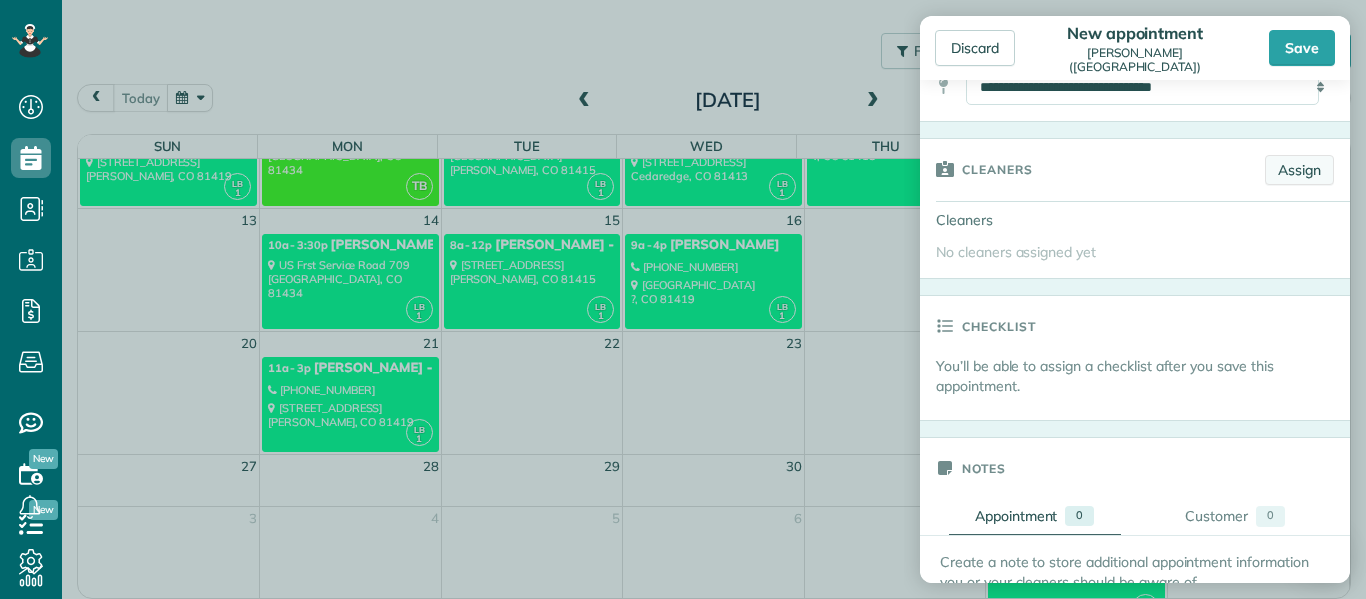 click on "Assign" at bounding box center (1299, 170) 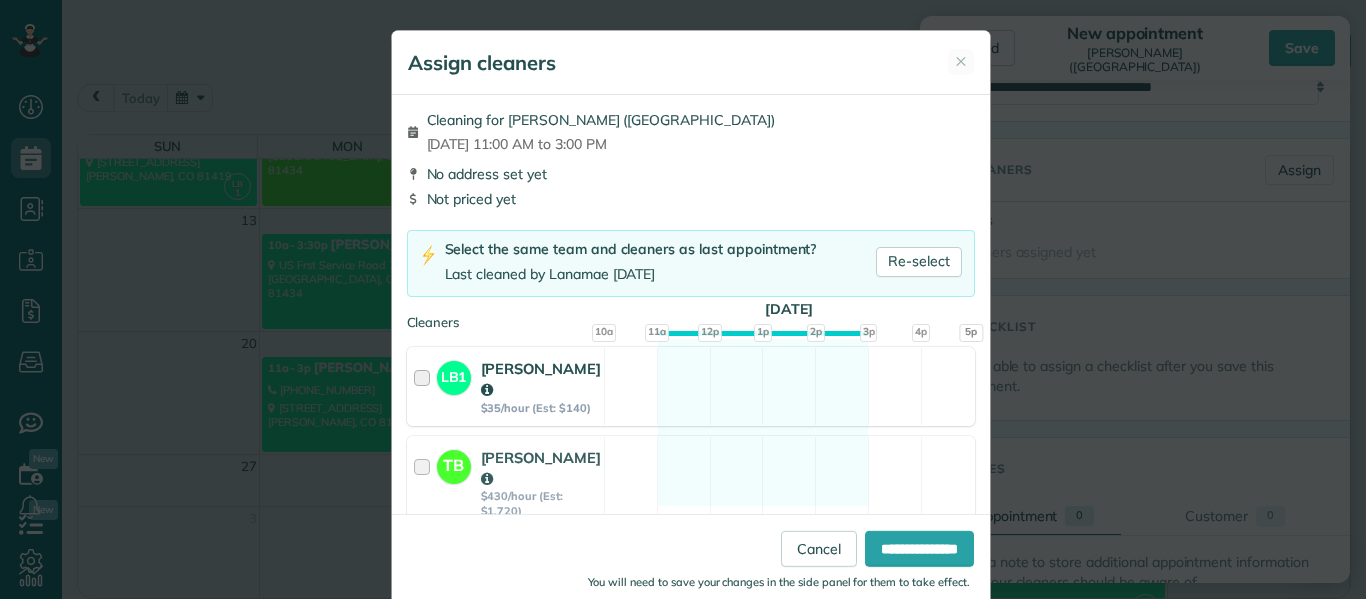 click at bounding box center (425, 386) 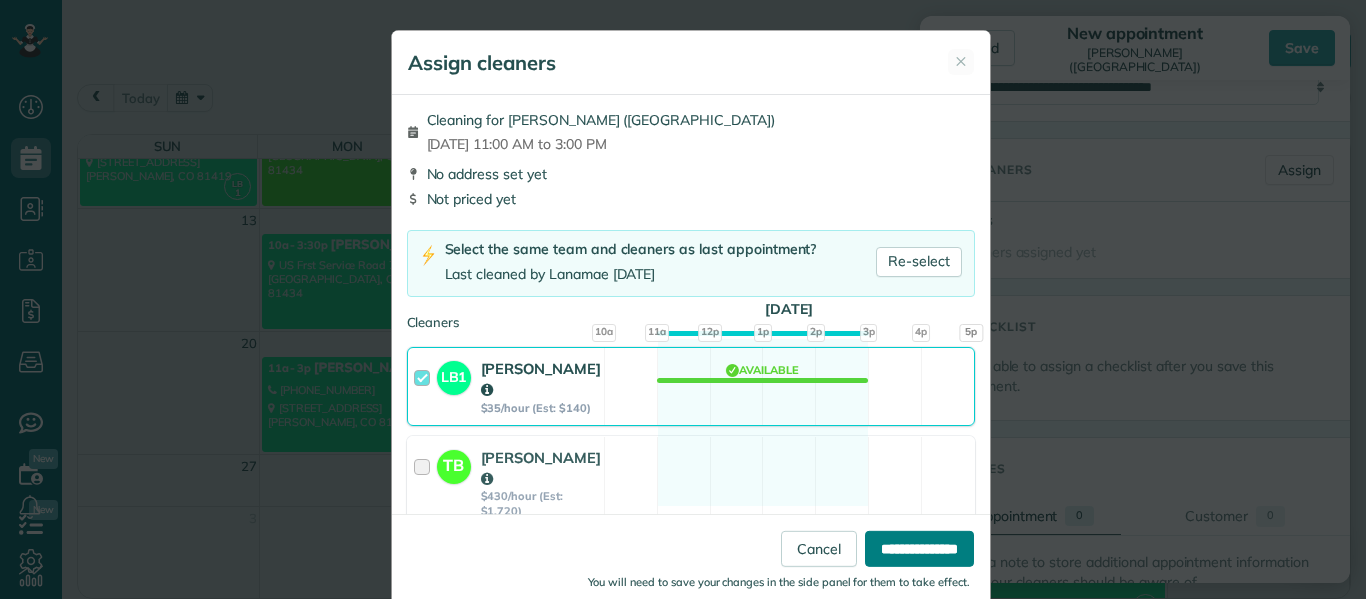 click on "**********" at bounding box center [919, 549] 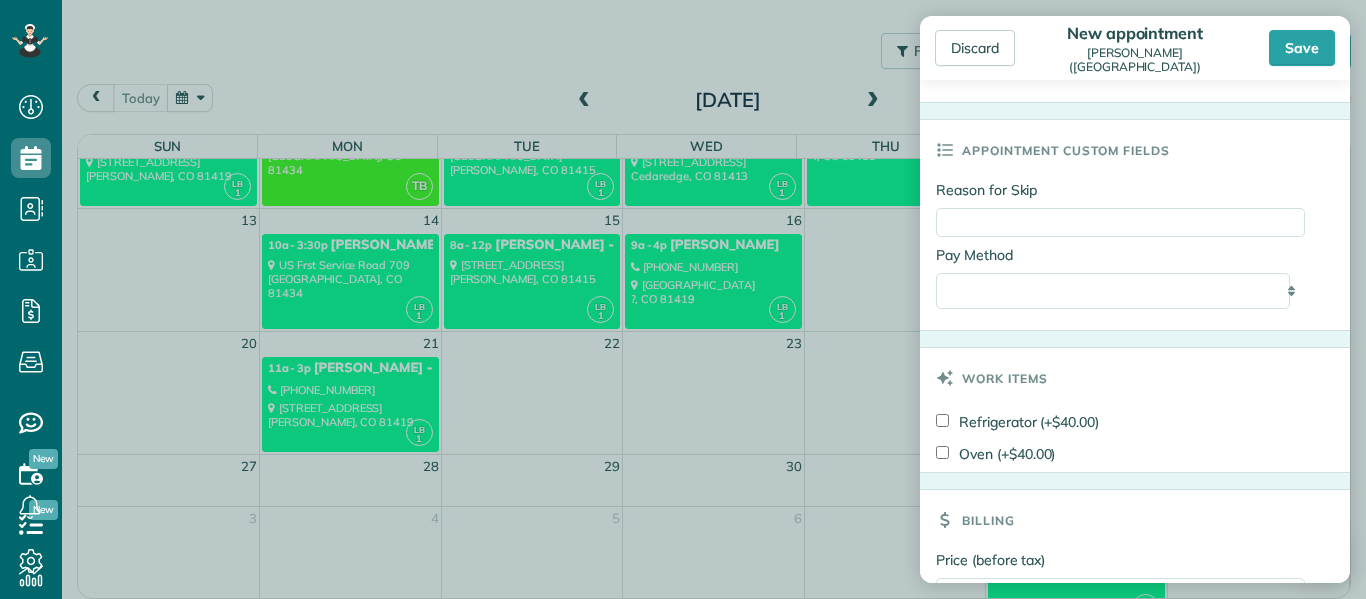 scroll, scrollTop: 989, scrollLeft: 0, axis: vertical 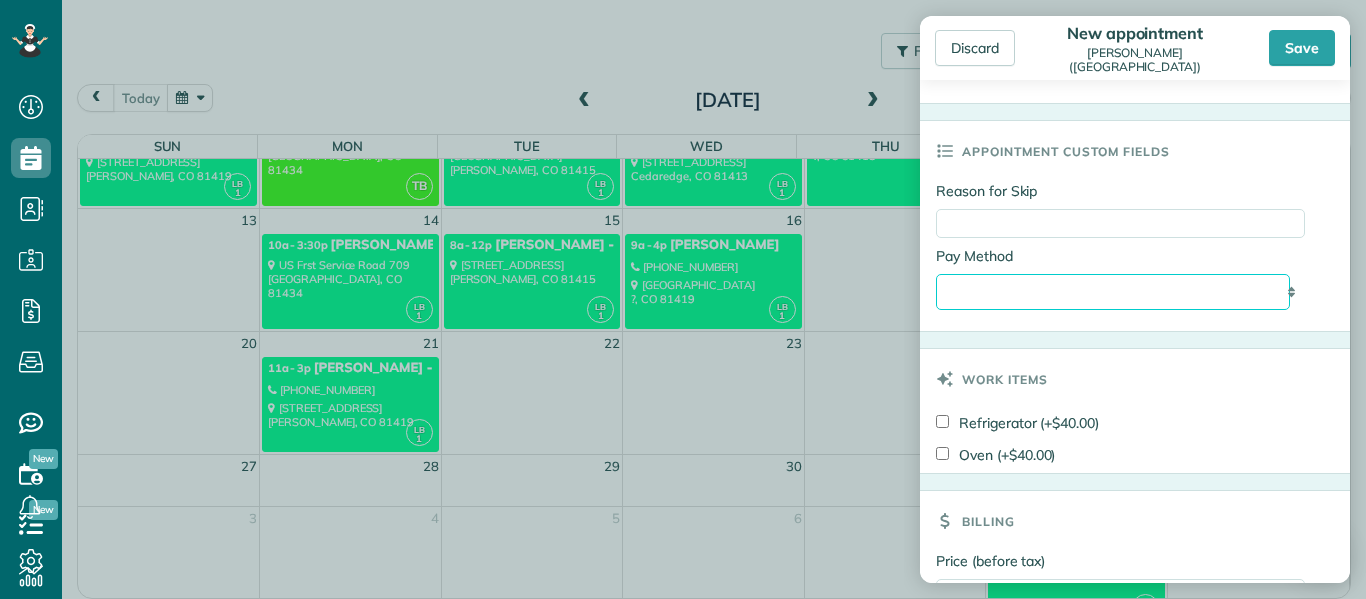 click on "**********" at bounding box center (1113, 292) 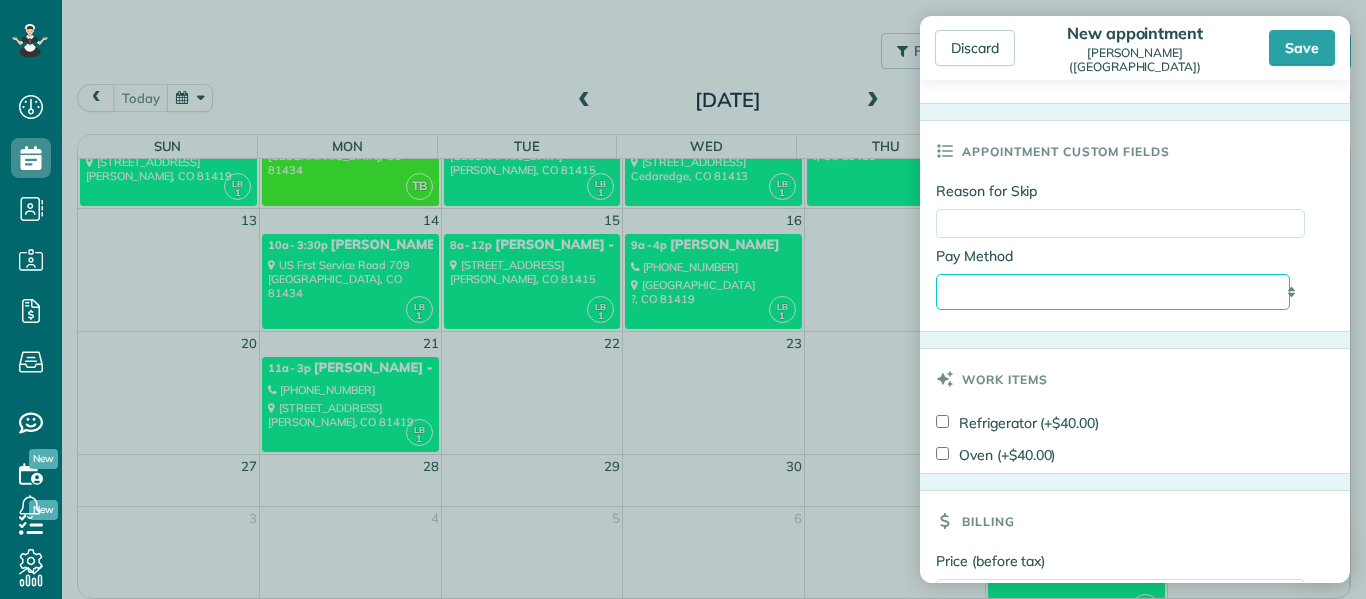 select on "*****" 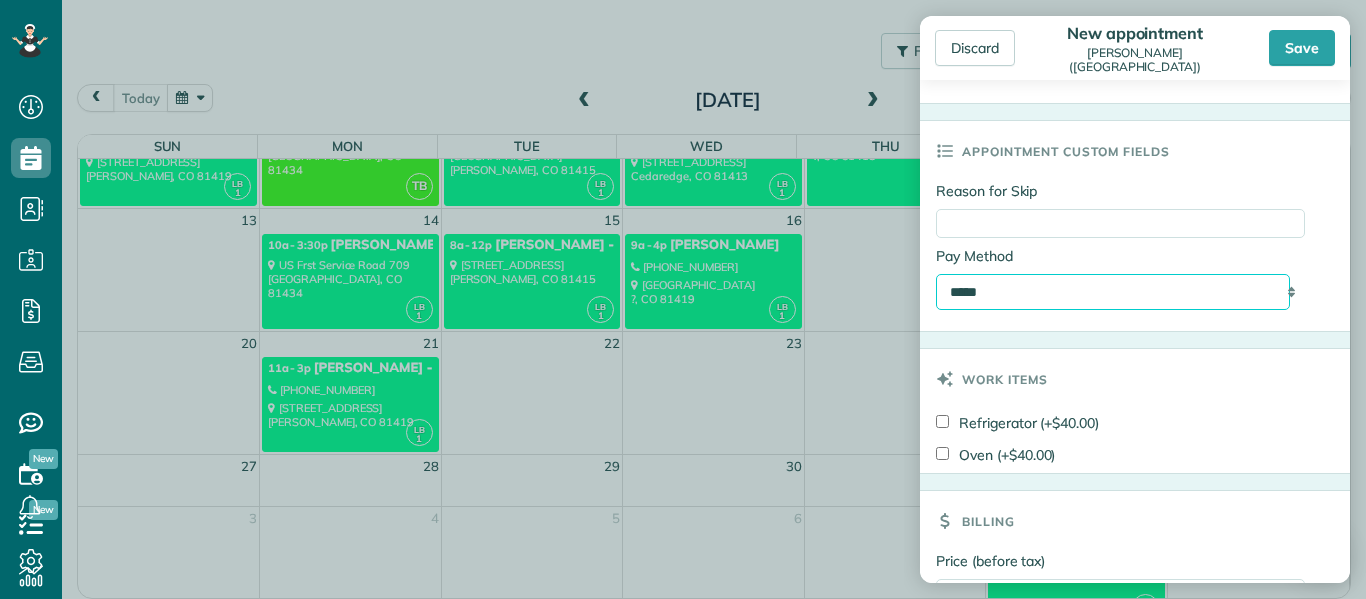 click on "**********" at bounding box center (1113, 292) 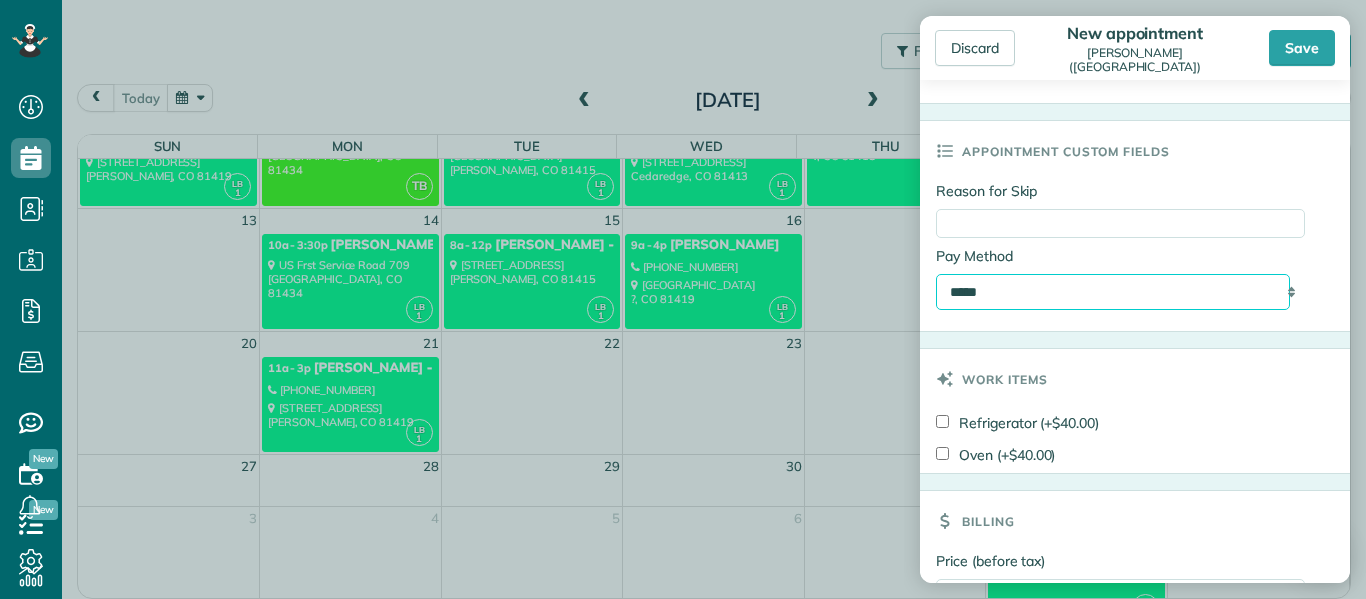 scroll, scrollTop: 1191, scrollLeft: 0, axis: vertical 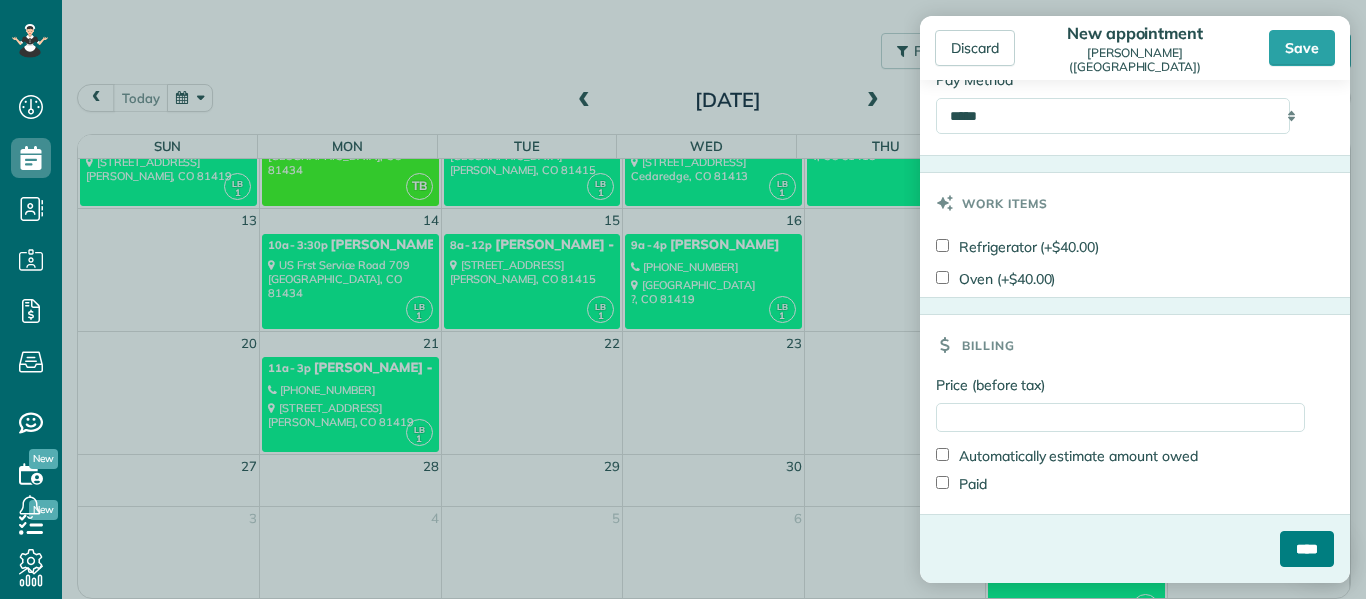 click on "****" at bounding box center (1307, 549) 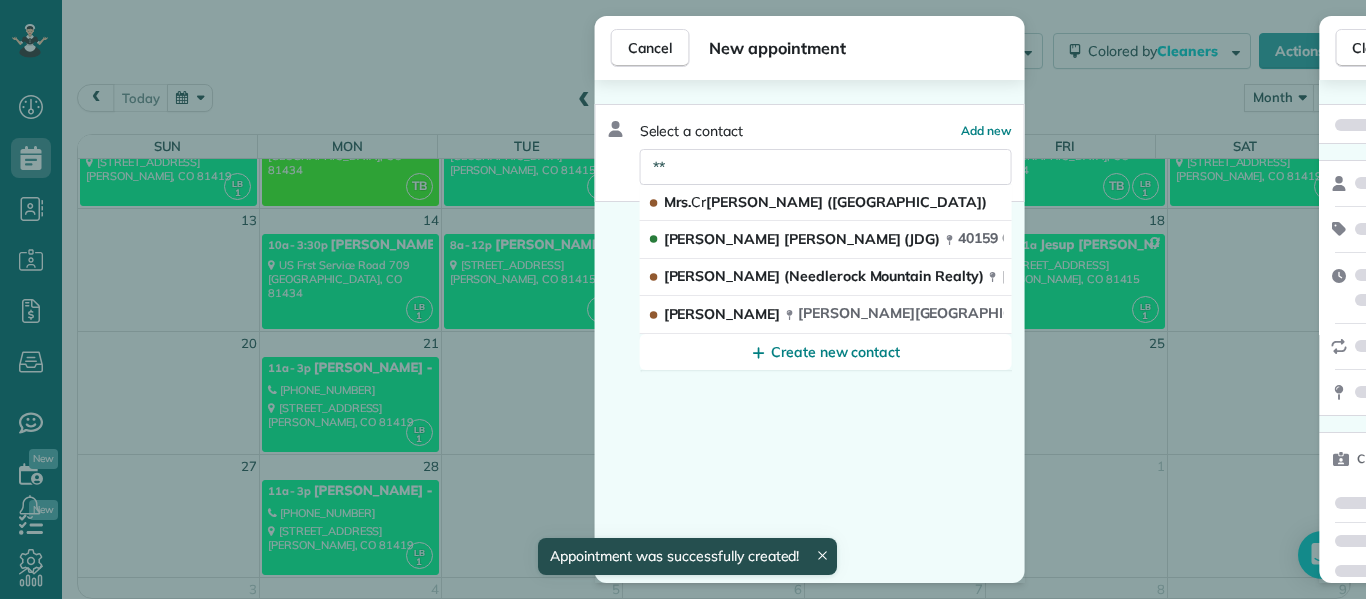 scroll, scrollTop: 197, scrollLeft: 0, axis: vertical 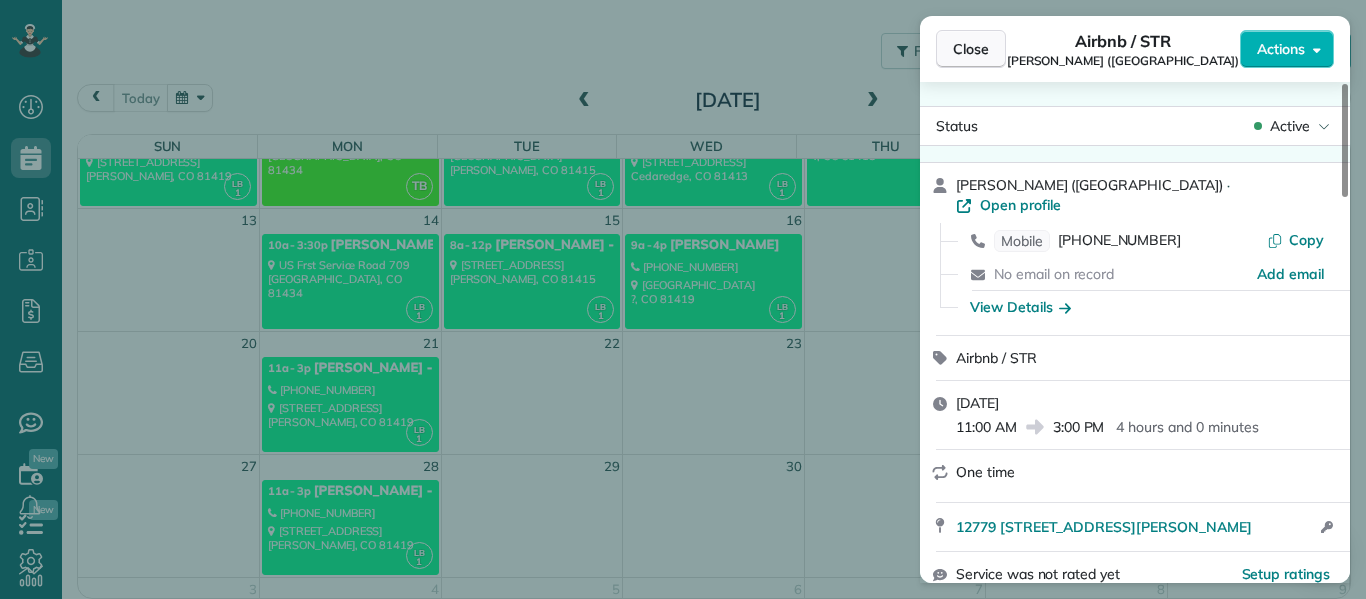 click on "Close" at bounding box center (971, 49) 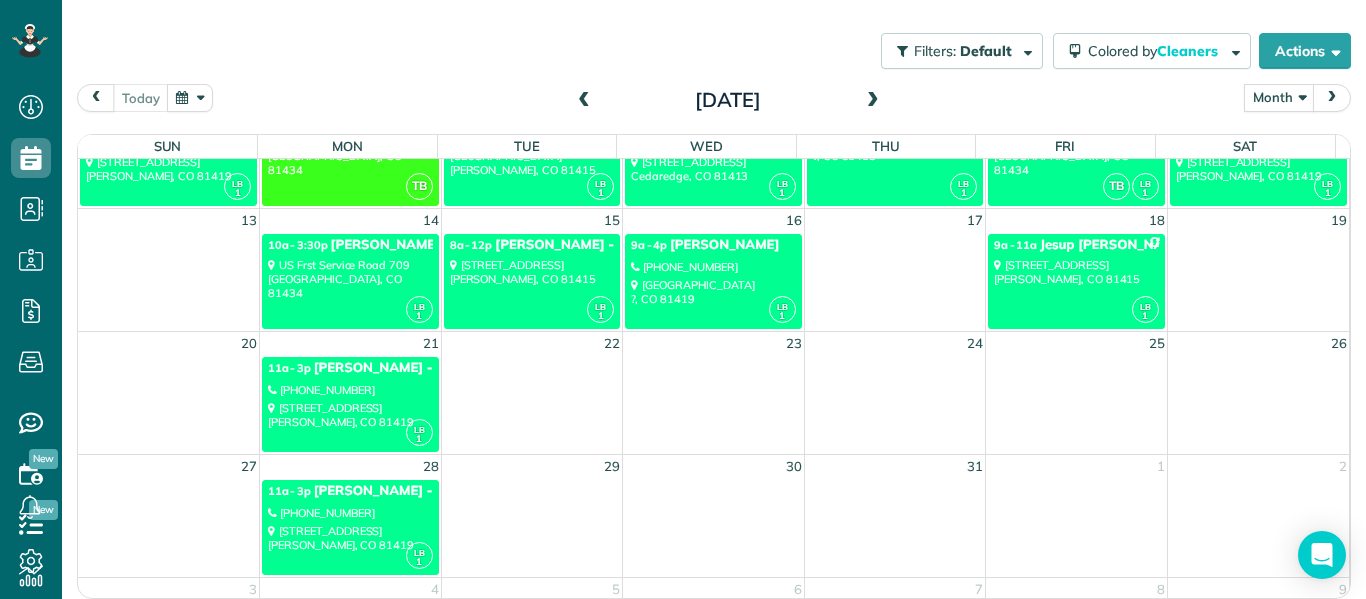 click at bounding box center (873, 101) 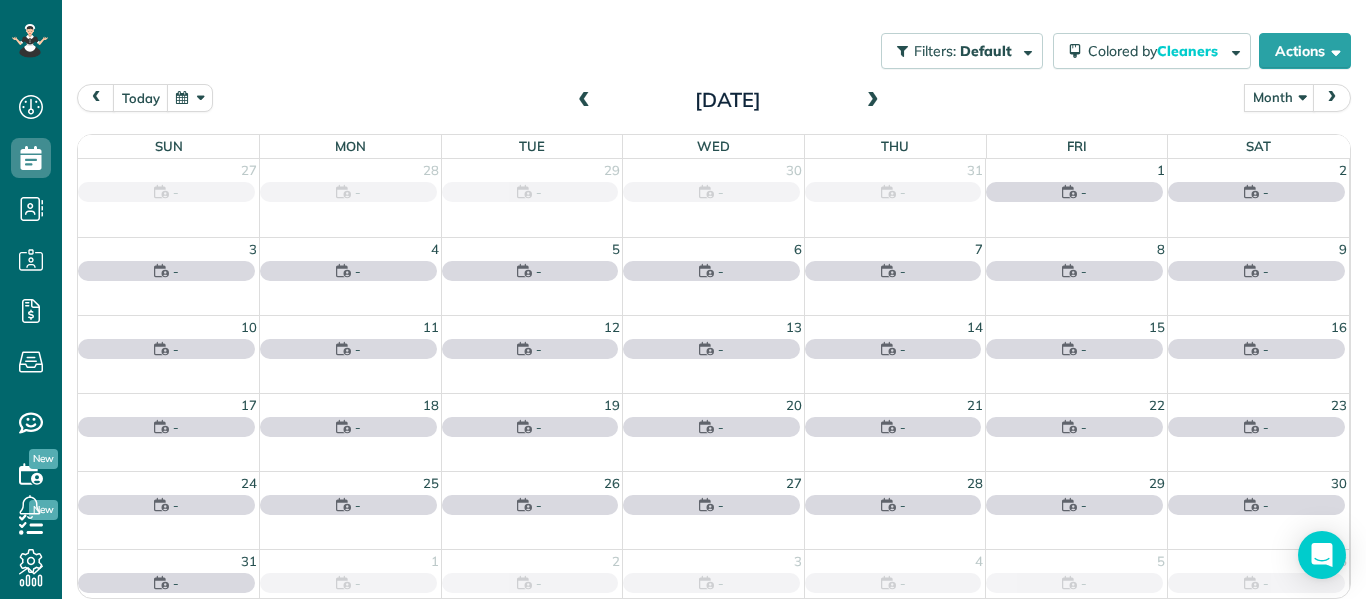 scroll, scrollTop: 0, scrollLeft: 0, axis: both 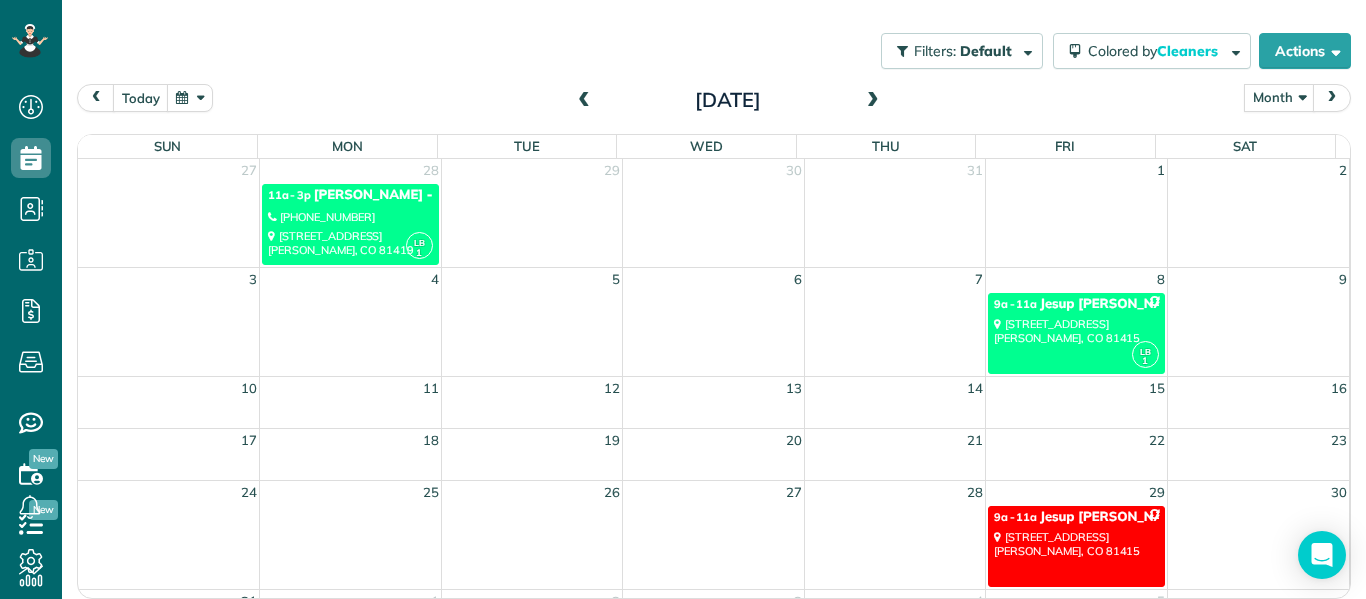 click at bounding box center (351, 332) 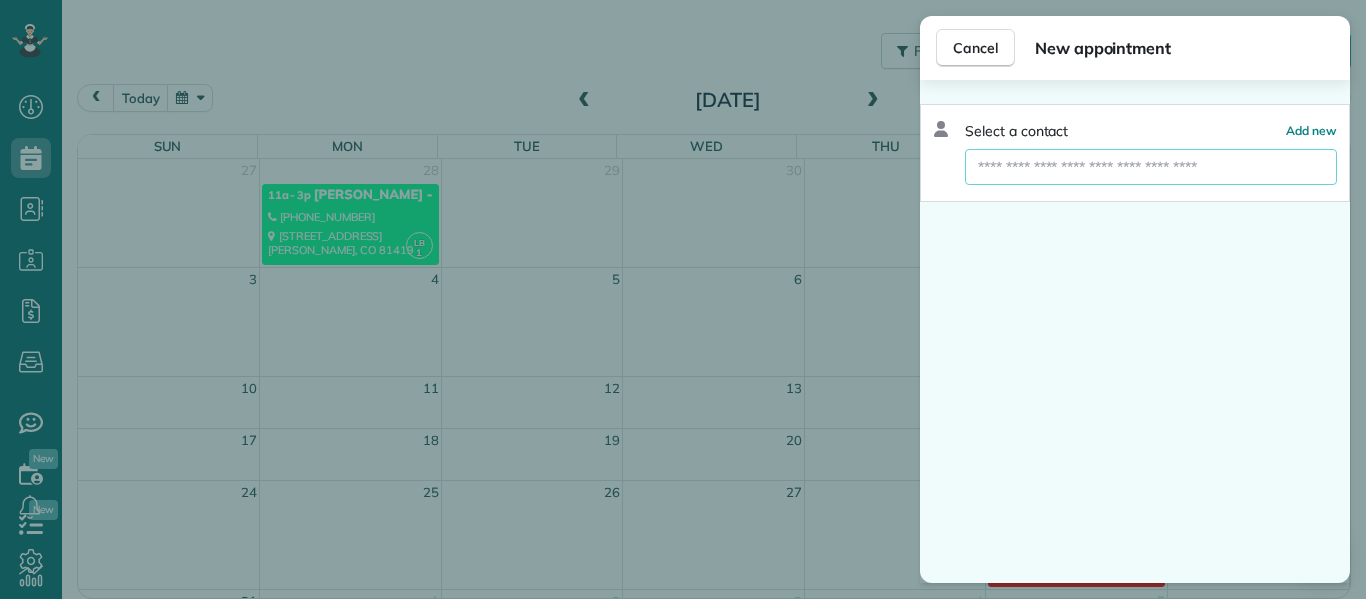 click at bounding box center (1151, 167) 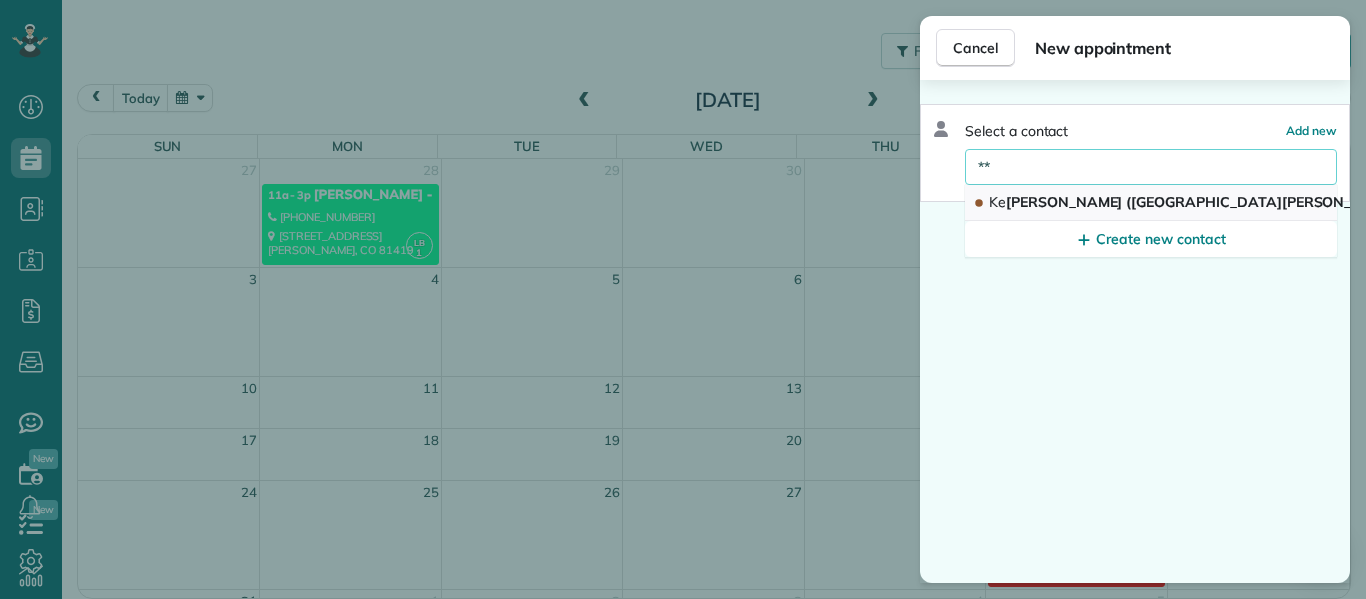 type on "**" 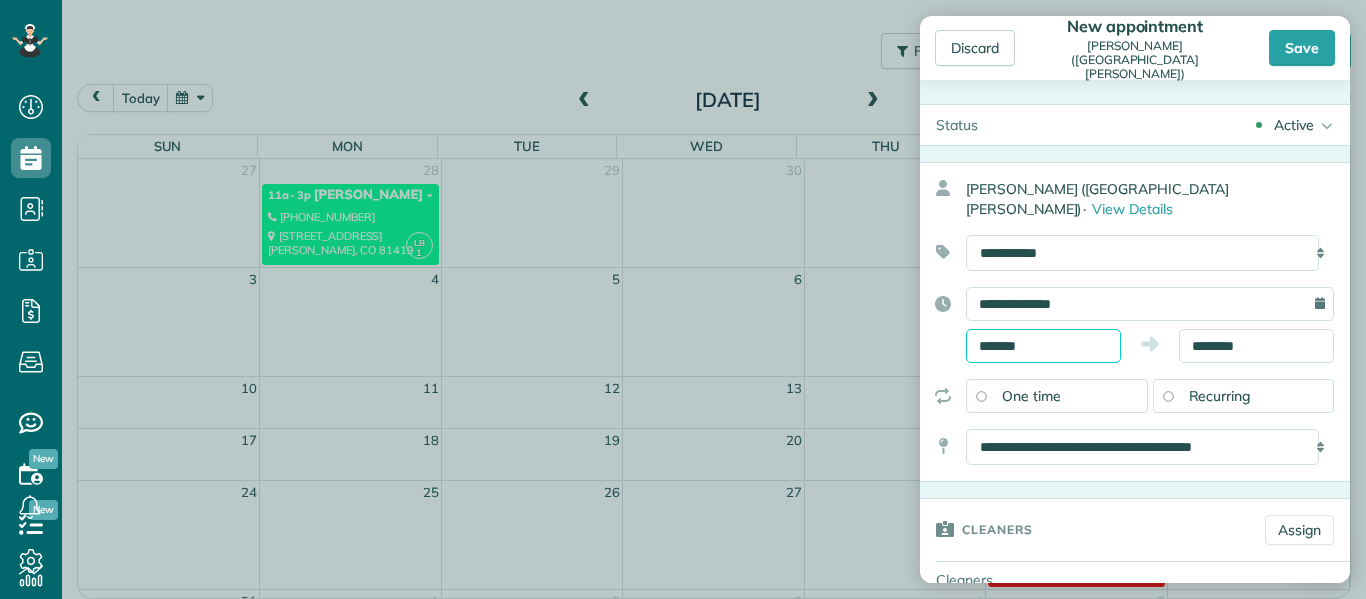 click on "*******" at bounding box center [1043, 346] 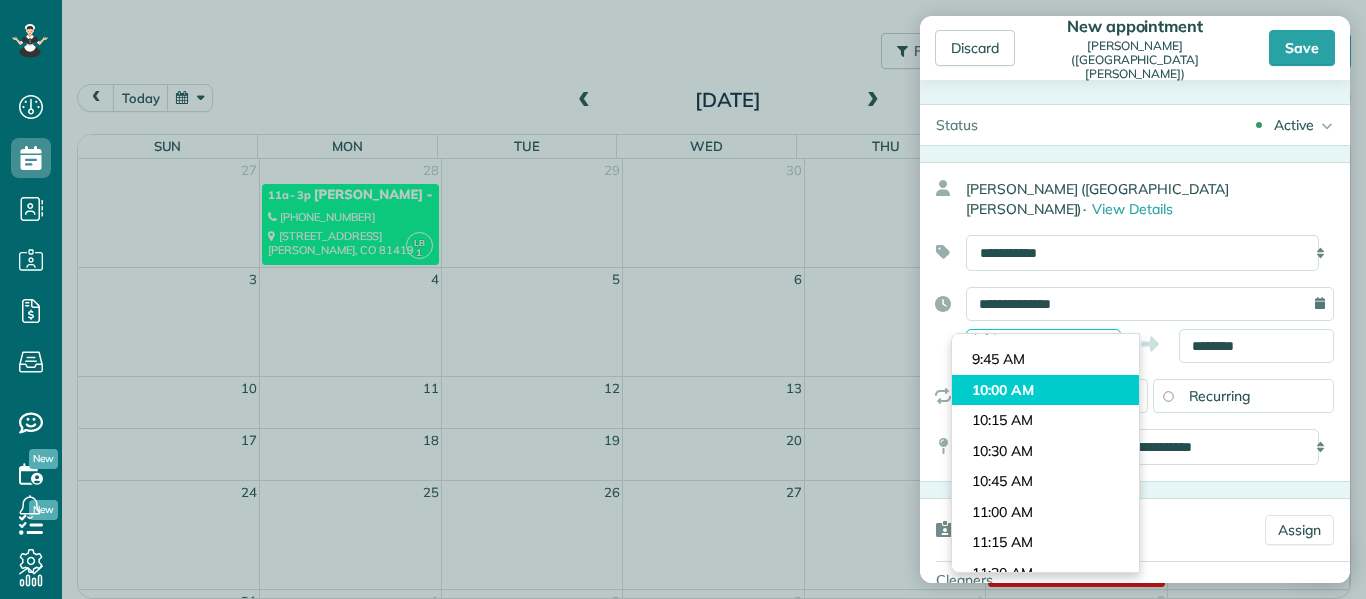 scroll, scrollTop: 1165, scrollLeft: 0, axis: vertical 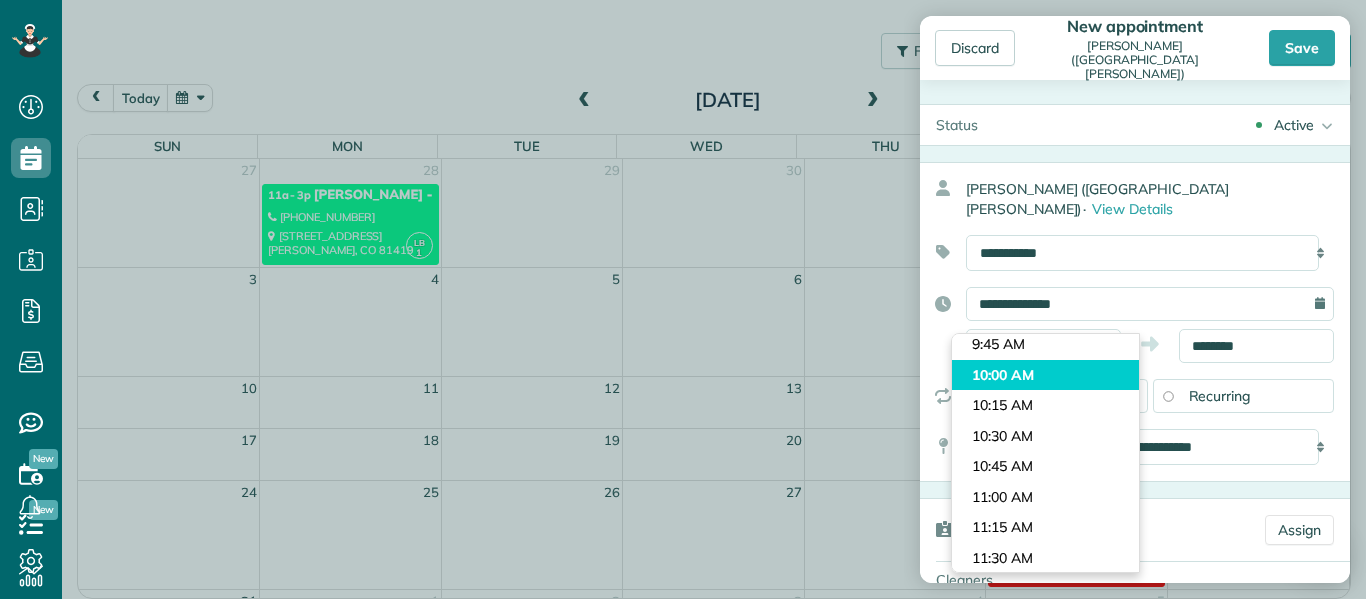 type on "********" 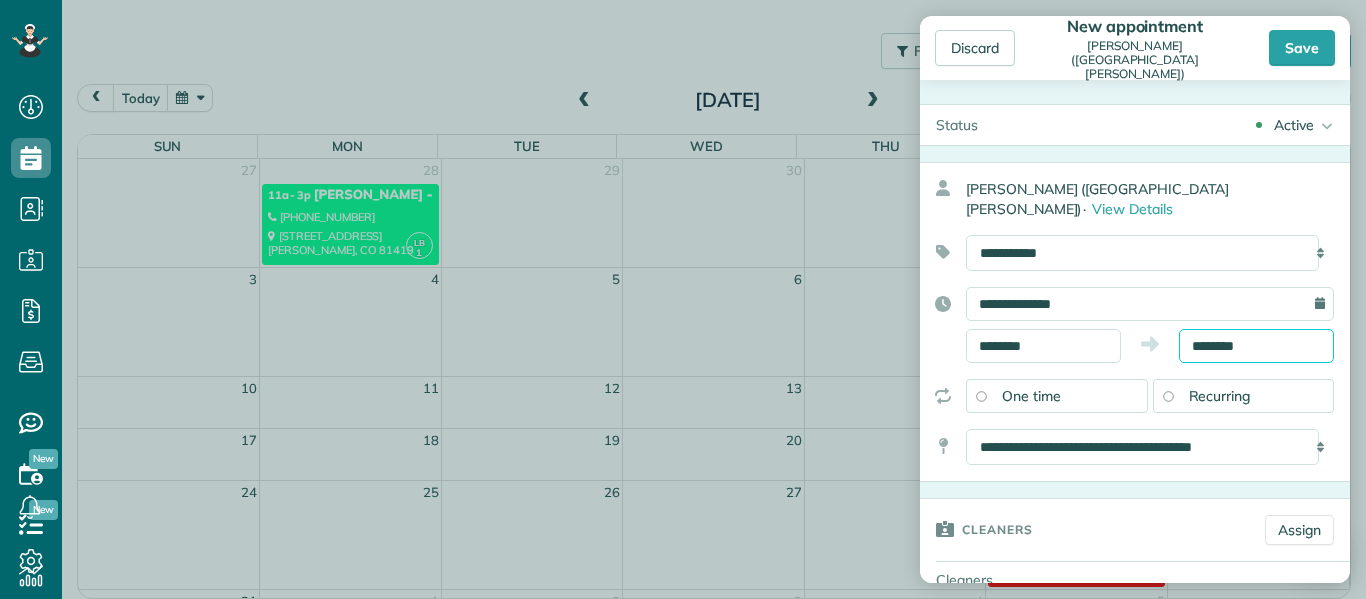 click on "********" at bounding box center (1256, 346) 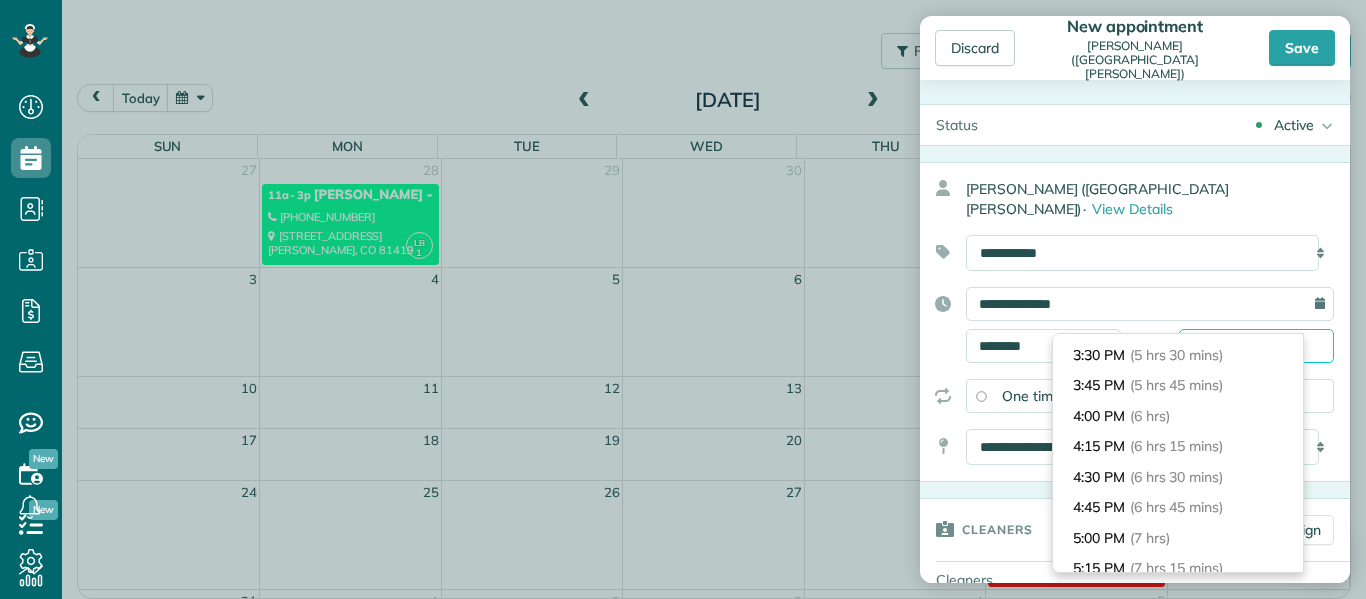 scroll, scrollTop: 667, scrollLeft: 0, axis: vertical 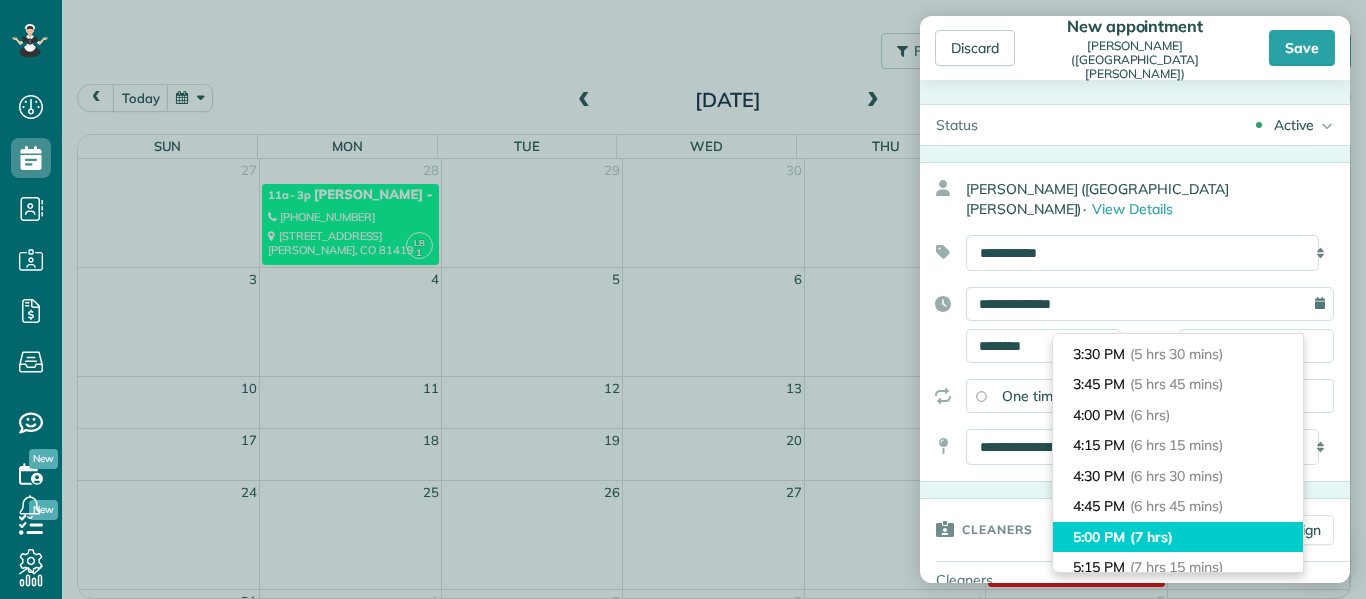 type on "*******" 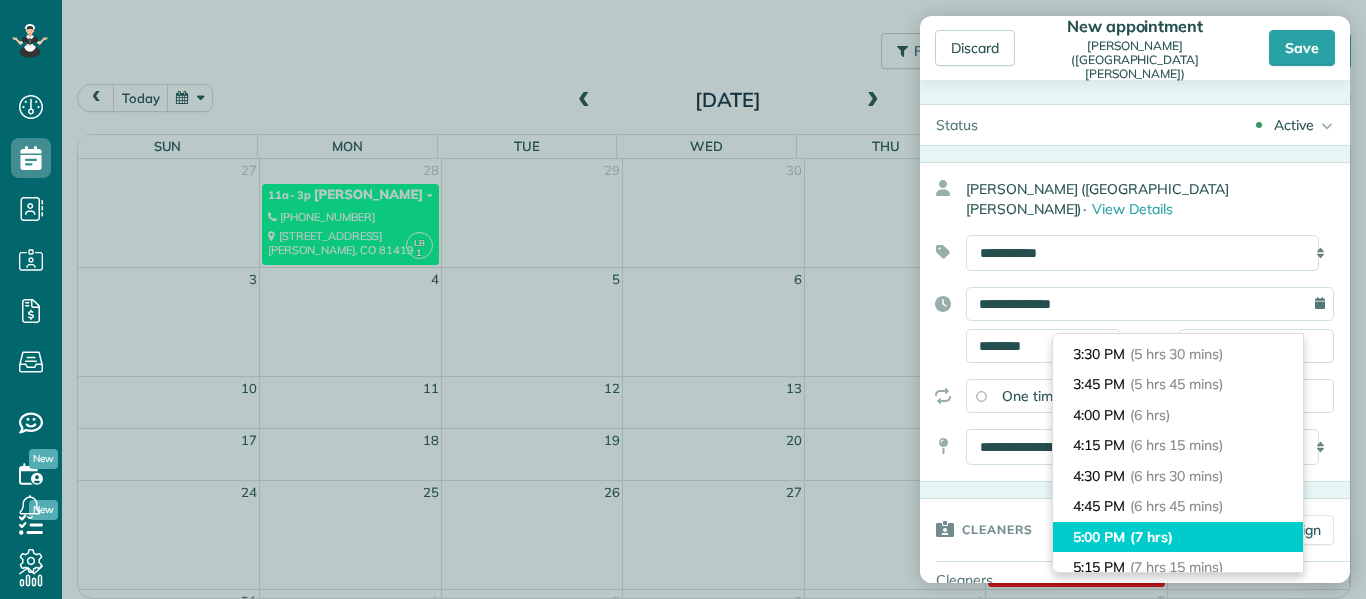 click on "(7 hrs)" at bounding box center (1151, 537) 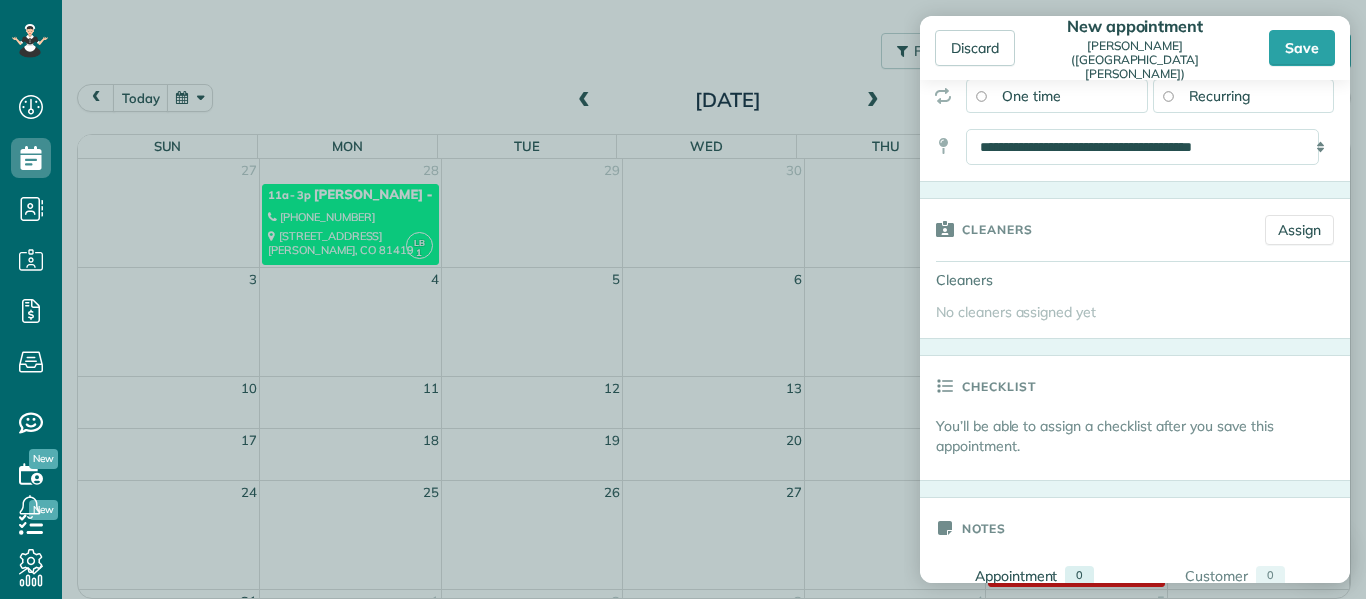 scroll, scrollTop: 301, scrollLeft: 0, axis: vertical 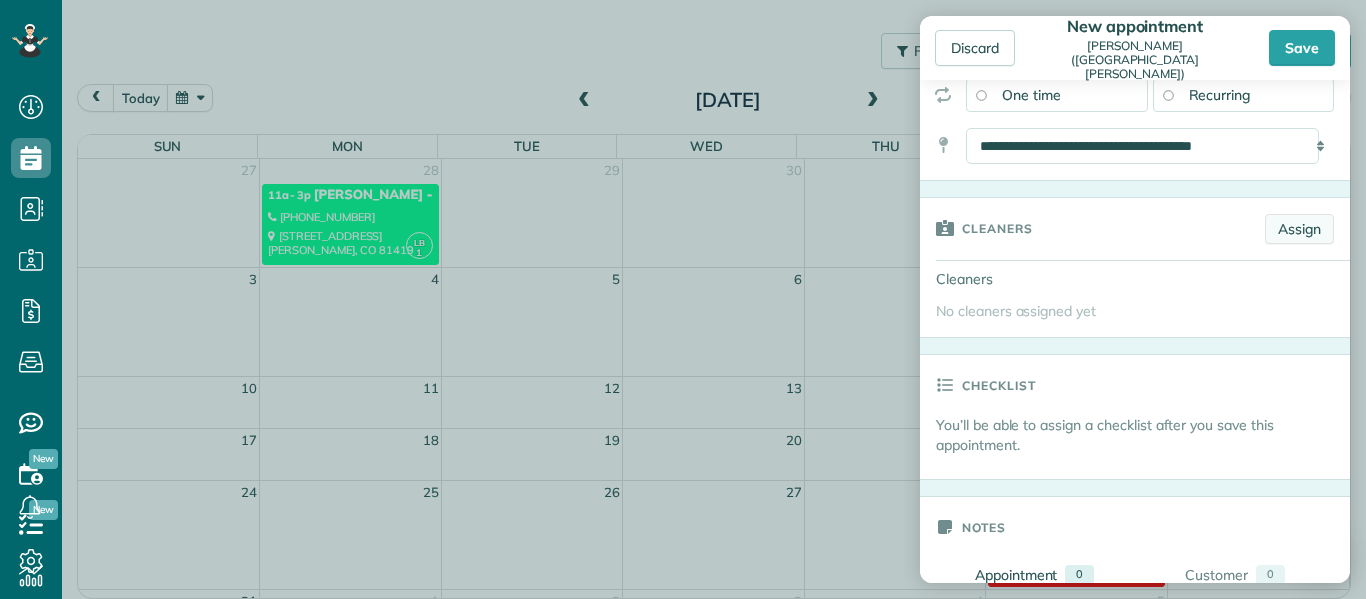 click on "Assign" at bounding box center [1299, 229] 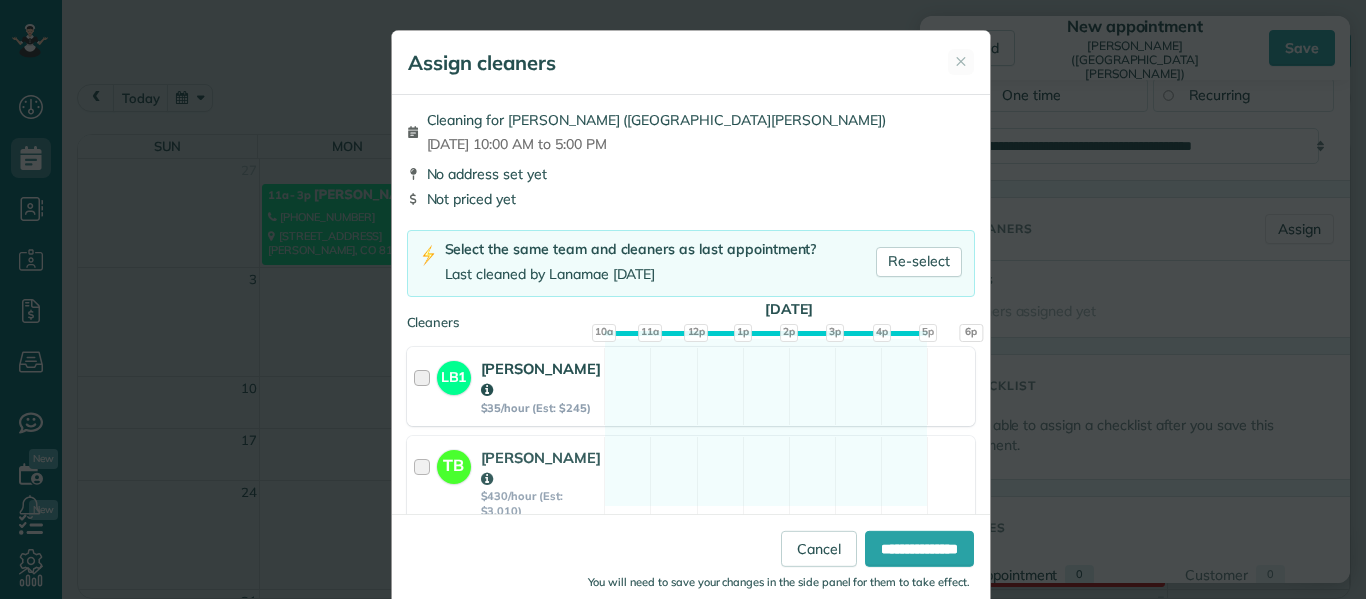 click at bounding box center (425, 386) 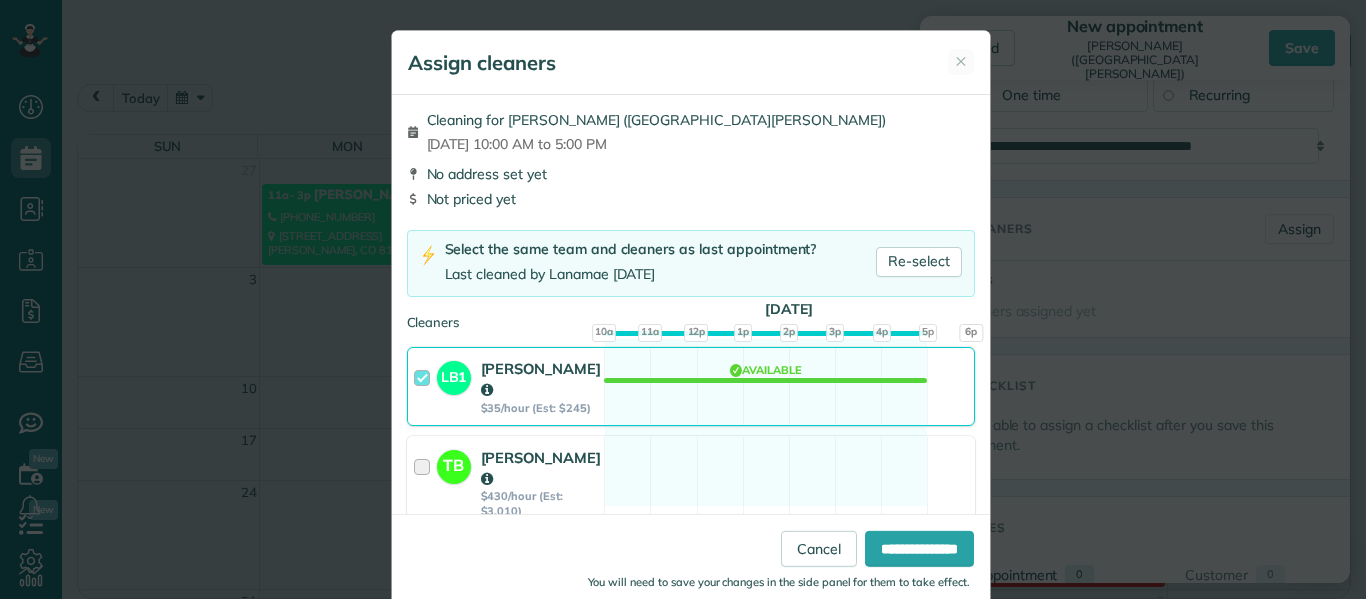 click at bounding box center (425, 482) 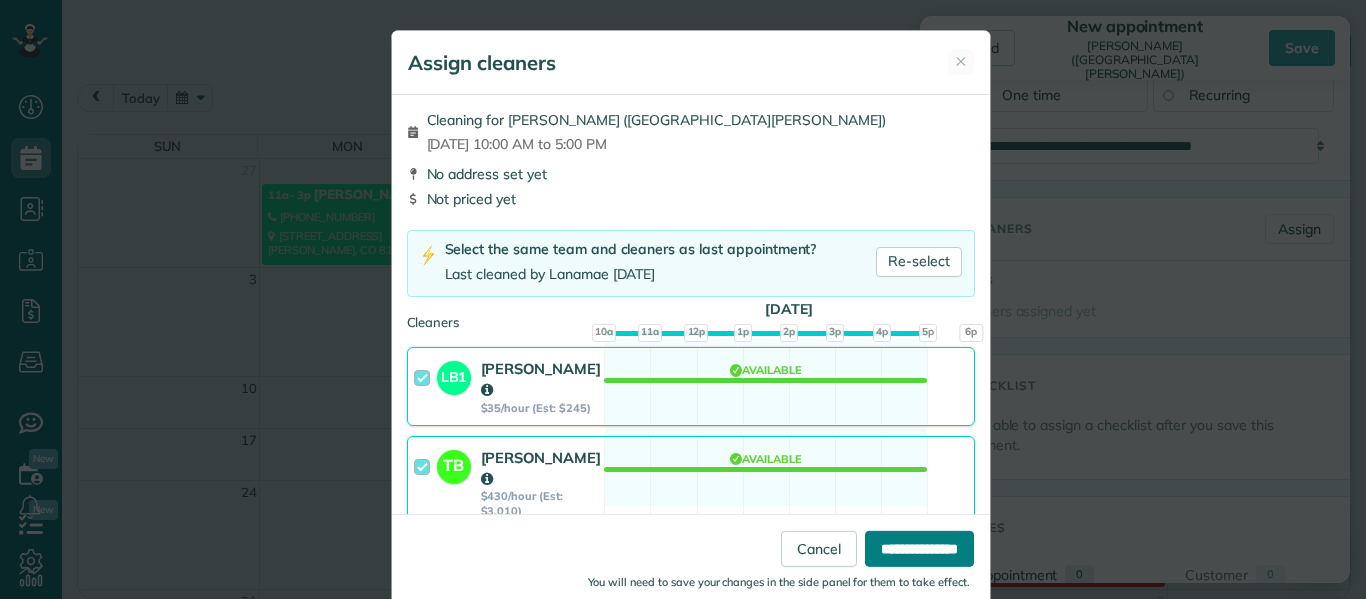 click on "**********" at bounding box center [919, 549] 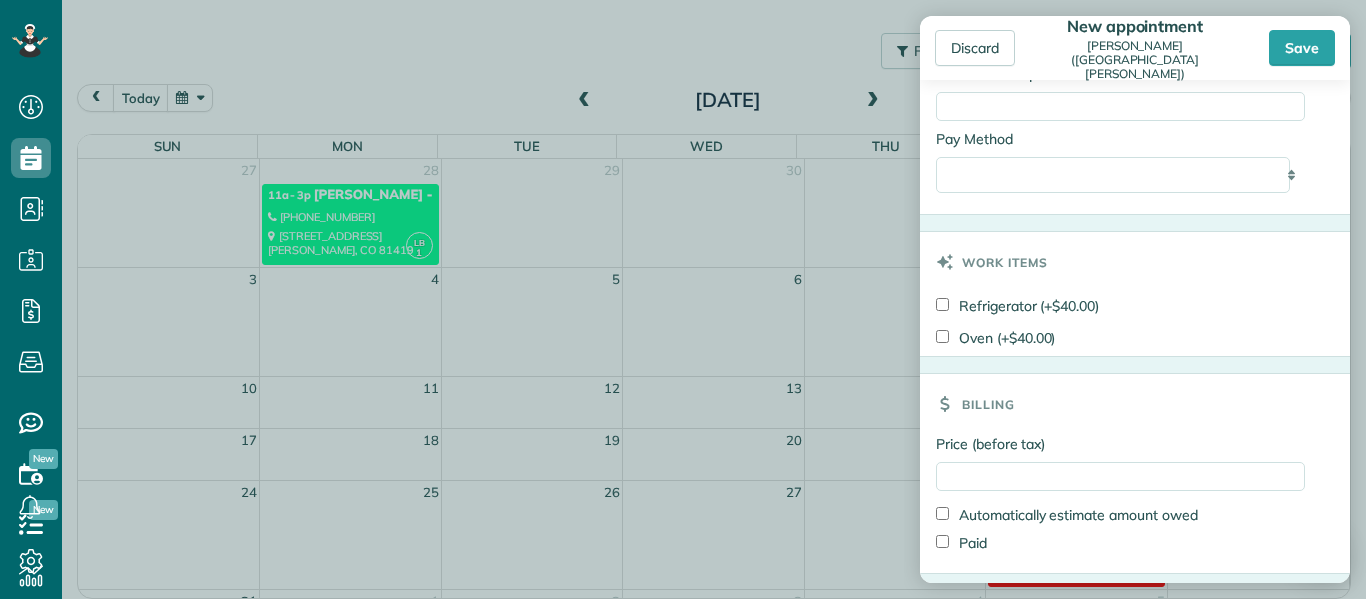 scroll, scrollTop: 1166, scrollLeft: 0, axis: vertical 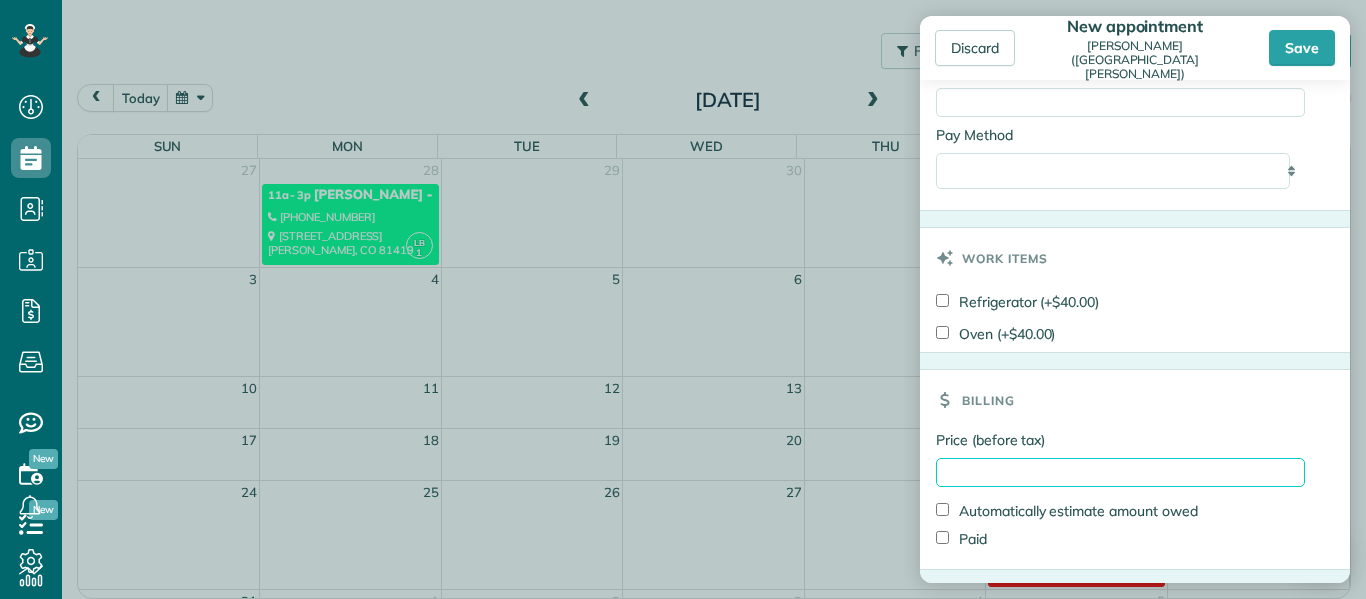 click on "Price (before tax)" at bounding box center (1120, 472) 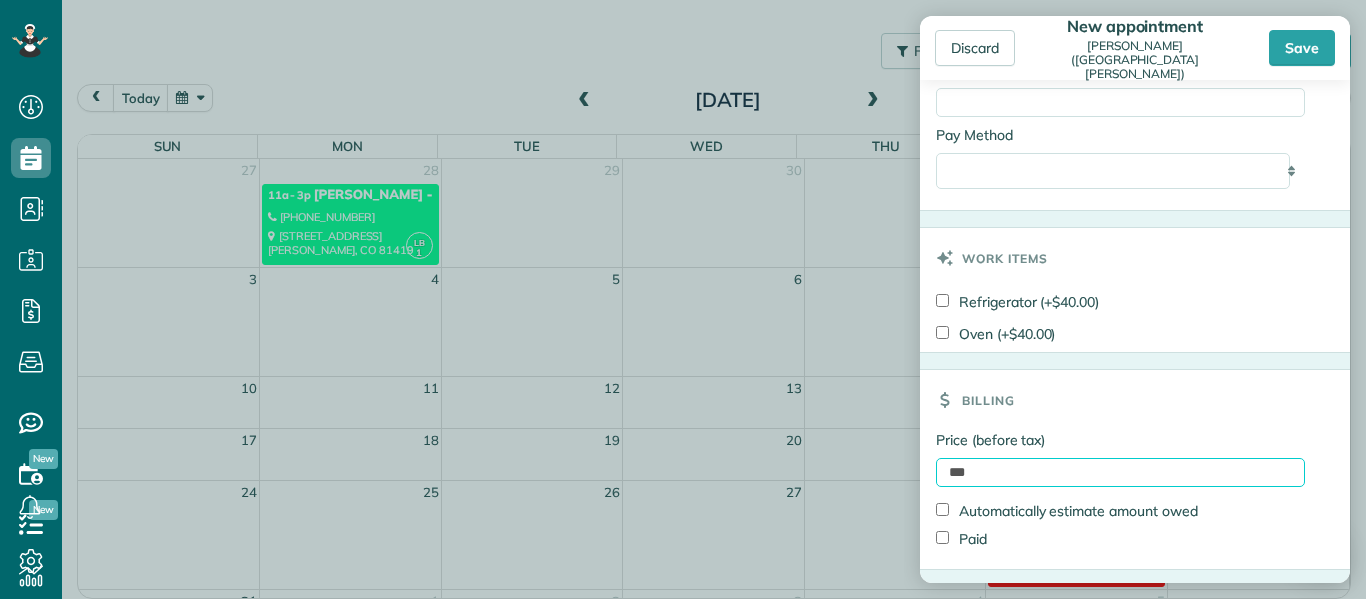 scroll, scrollTop: 1207, scrollLeft: 0, axis: vertical 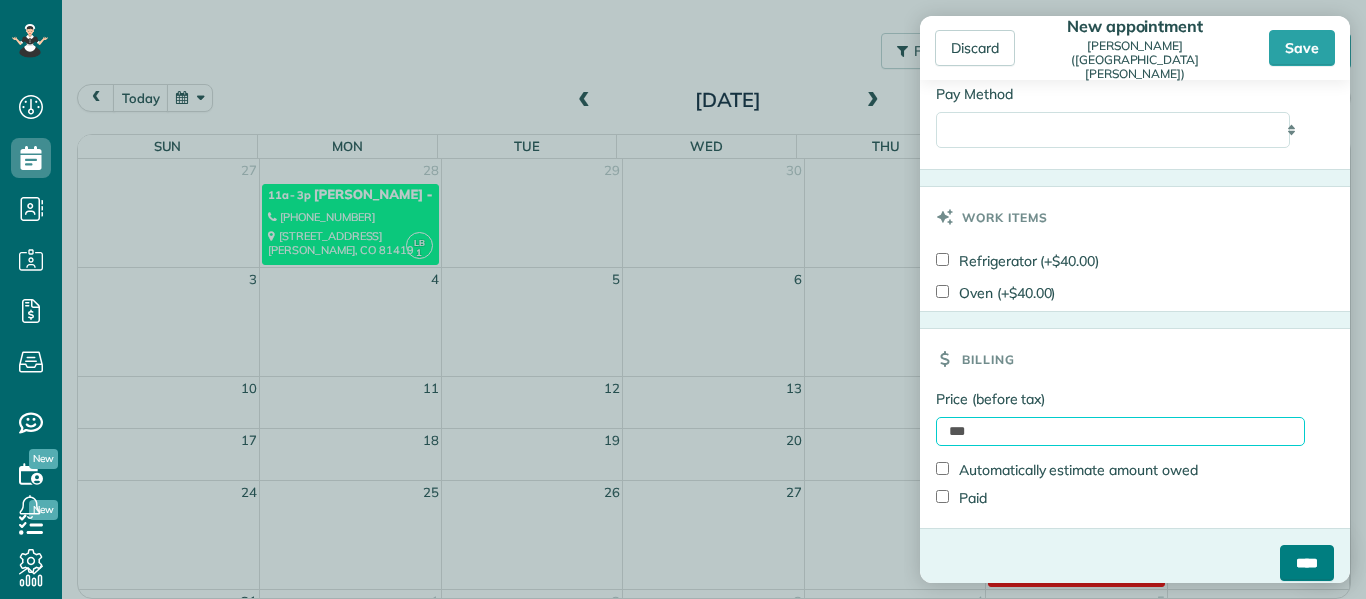 type on "***" 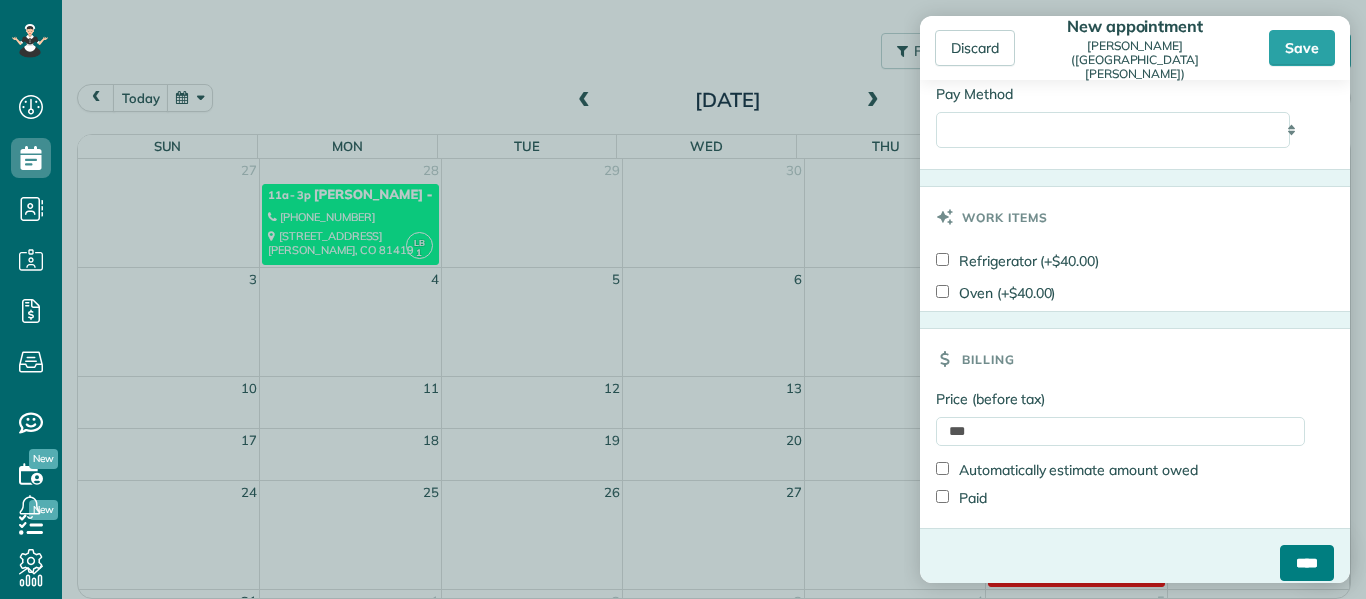click on "****" at bounding box center [1307, 563] 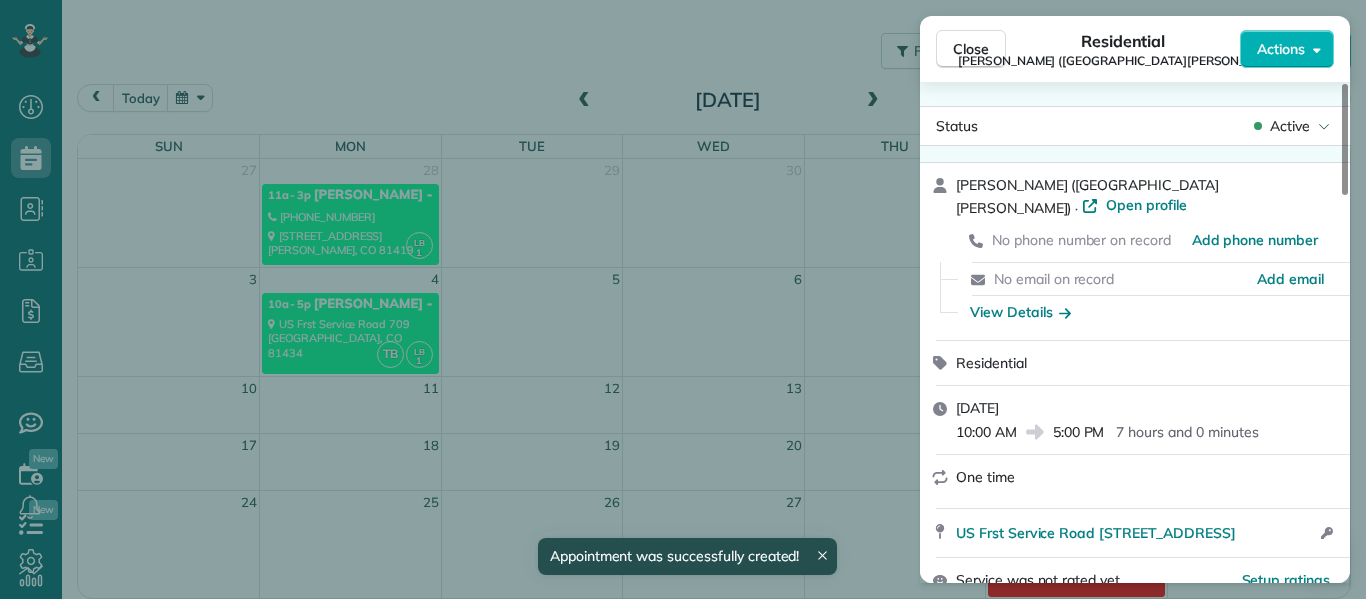 click on "Close Residential Kelly Jones (Little Robinson Lodge) Actions Status Active Kelly Jones (Little Robinson Lodge) · Open profile No phone number on record Add phone number No email on record Add email View Details Residential Monday, August 04, 2025 10:00 AM 5:00 PM 7 hours and 0 minutes One time US Frst Service Road 709 Somerset CO 81434 Open access information Service was not rated yet Setup ratings Cleaners Time in and out Assign Invite Cleaners Tami   Byler 10:00 AM 5:00 PM Lanamae   Byler 10:00 AM 5:00 PM Checklist Try Now Keep this appointment up to your standards. Stay on top of every detail, keep your cleaners organised, and your client happy. Assign a checklist Watch a 5 min demo Billing Billing actions Price $500.00 Overcharge $0.00 Discount $0.00 Coupon discount - Primary tax - Secondary tax - Total appointment price $500.00 Tips collected New feature! $0.00 Unpaid Mark as paid Total including tip $500.00 Get paid online in no-time! Send an invoice and reward your cleaners with tips Reason for Skip" at bounding box center (683, 299) 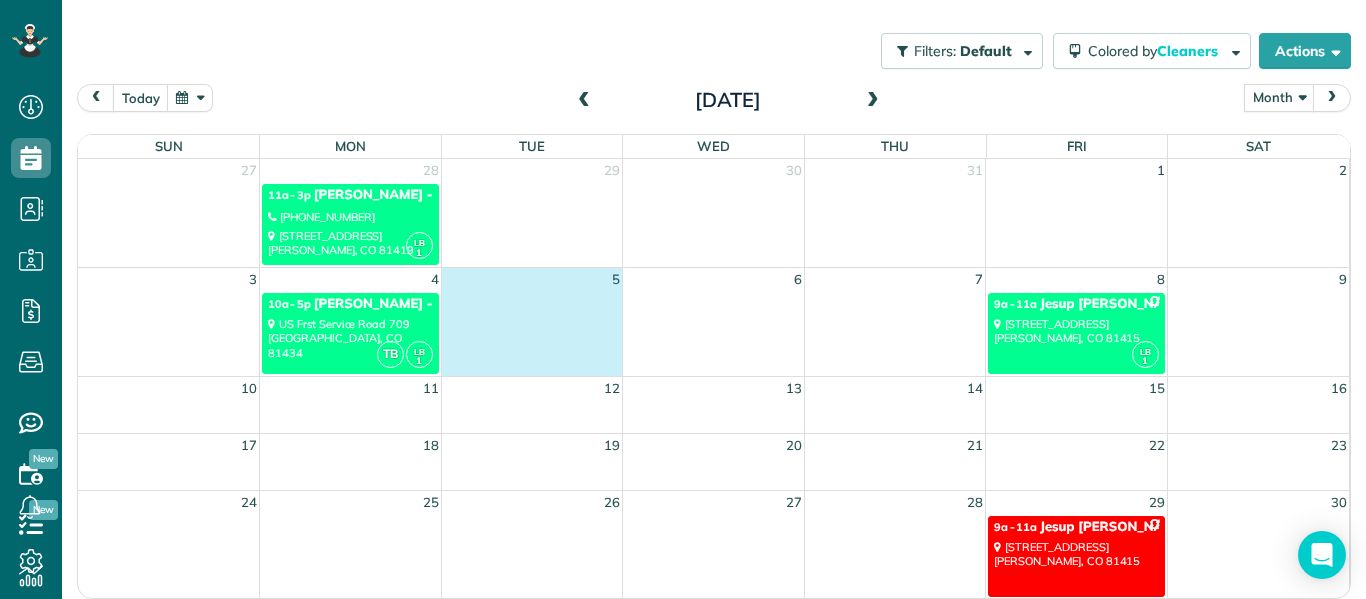 click on "5" at bounding box center (532, 280) 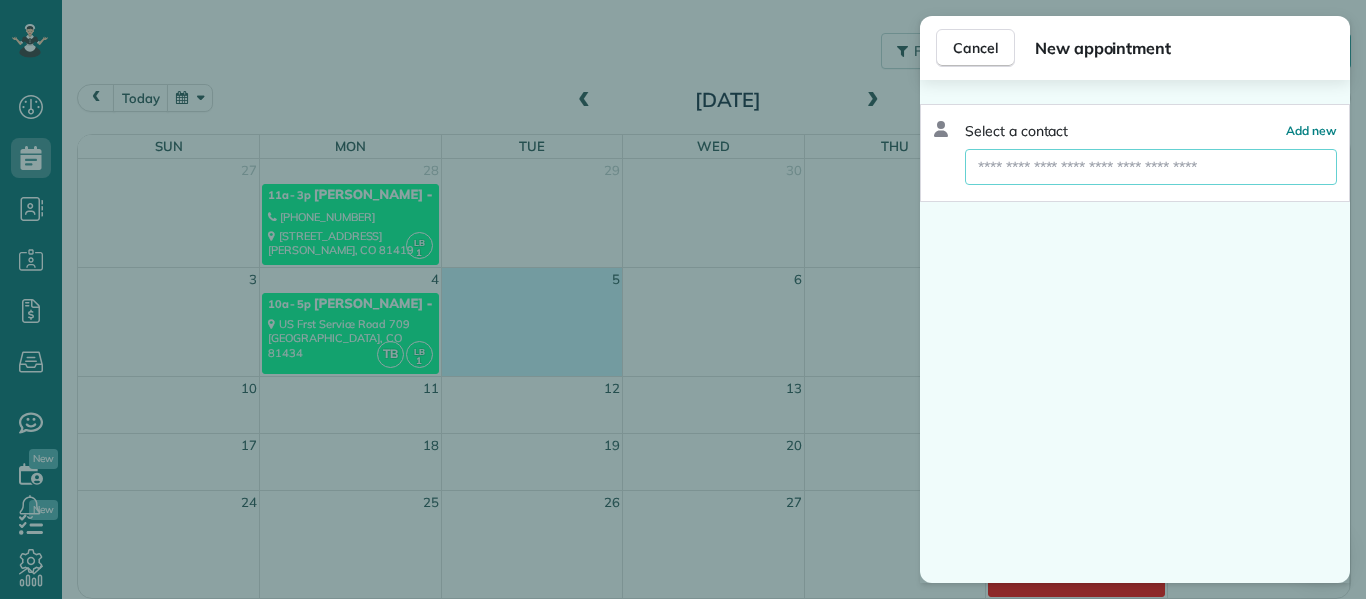click at bounding box center (1151, 167) 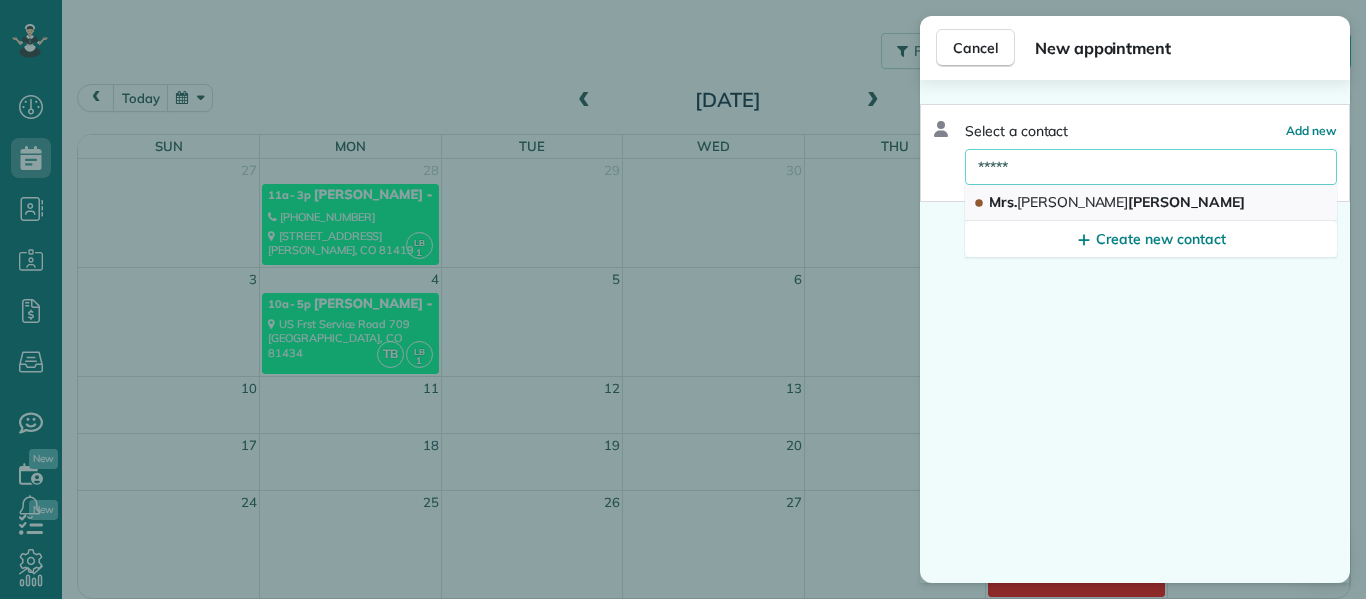 type on "*****" 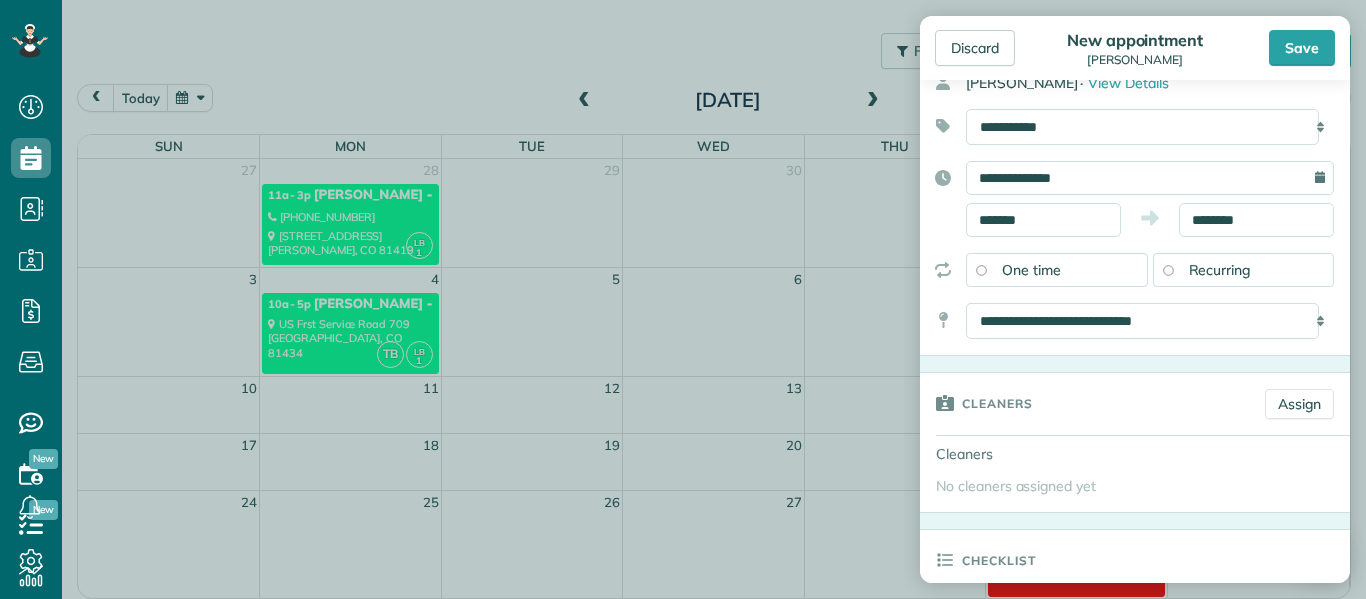 scroll, scrollTop: 107, scrollLeft: 0, axis: vertical 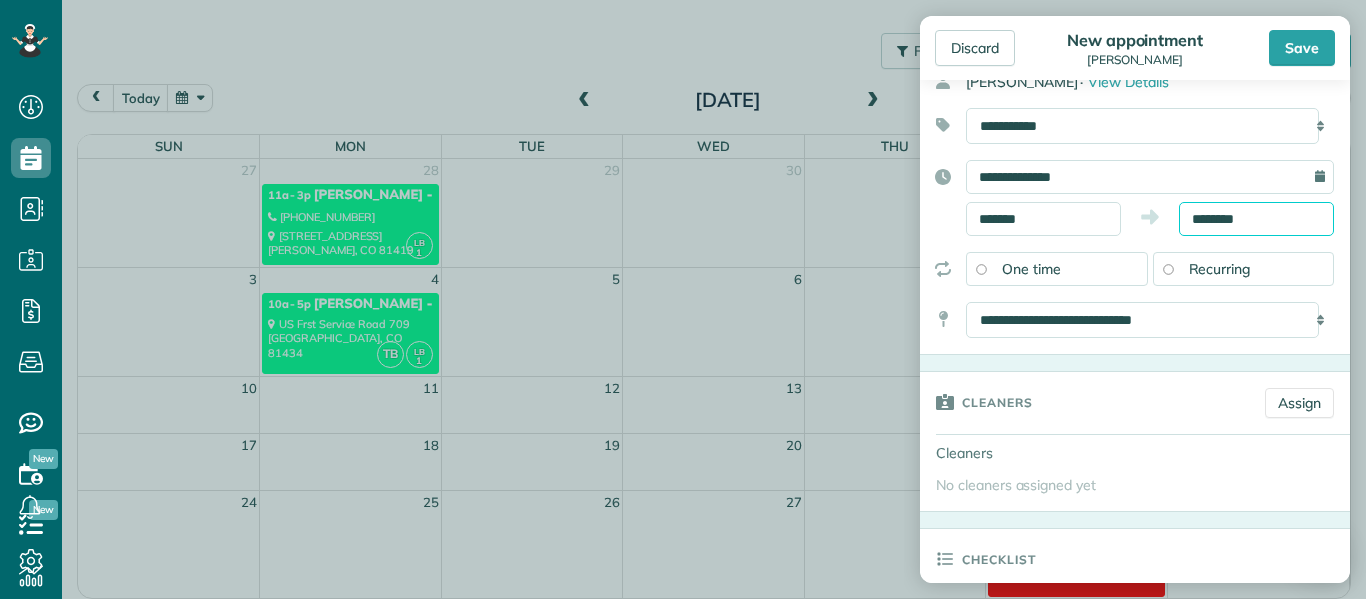 click on "********" at bounding box center (1256, 219) 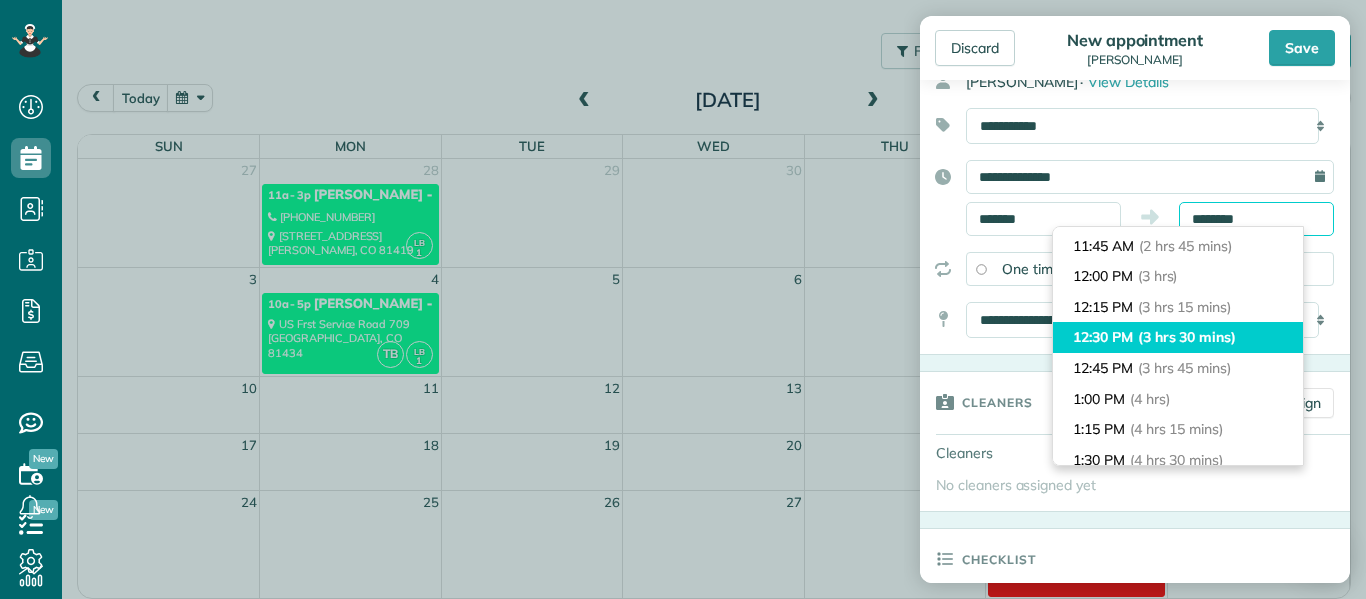 scroll, scrollTop: 334, scrollLeft: 0, axis: vertical 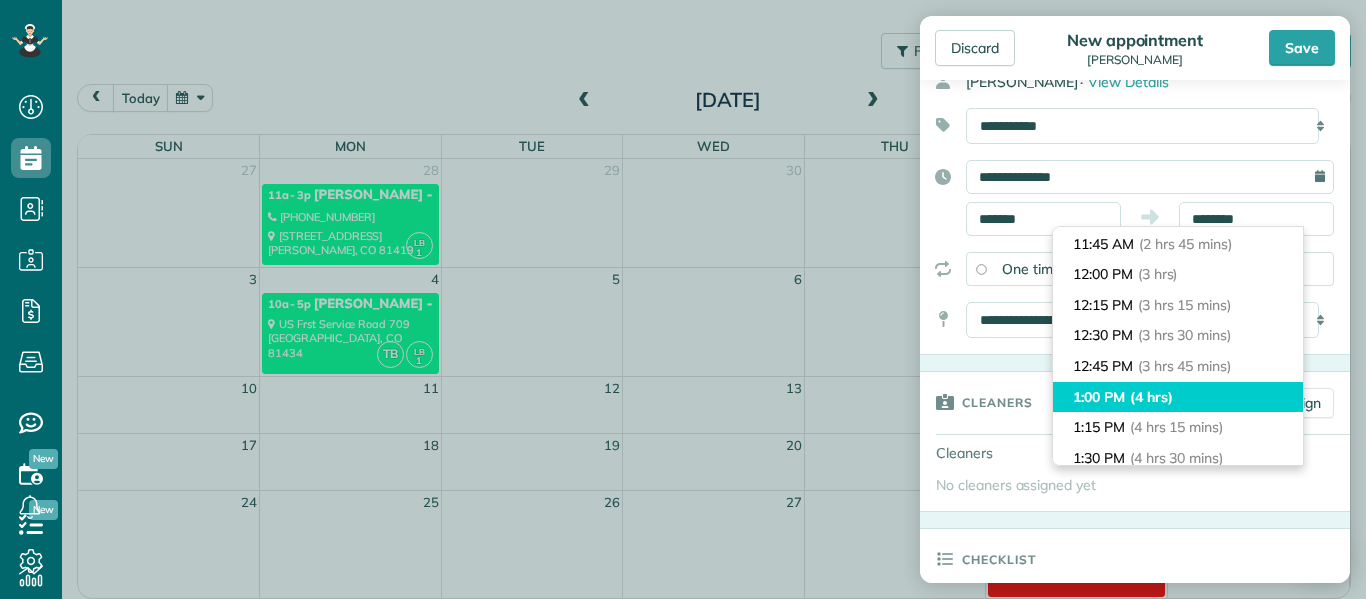 type on "*******" 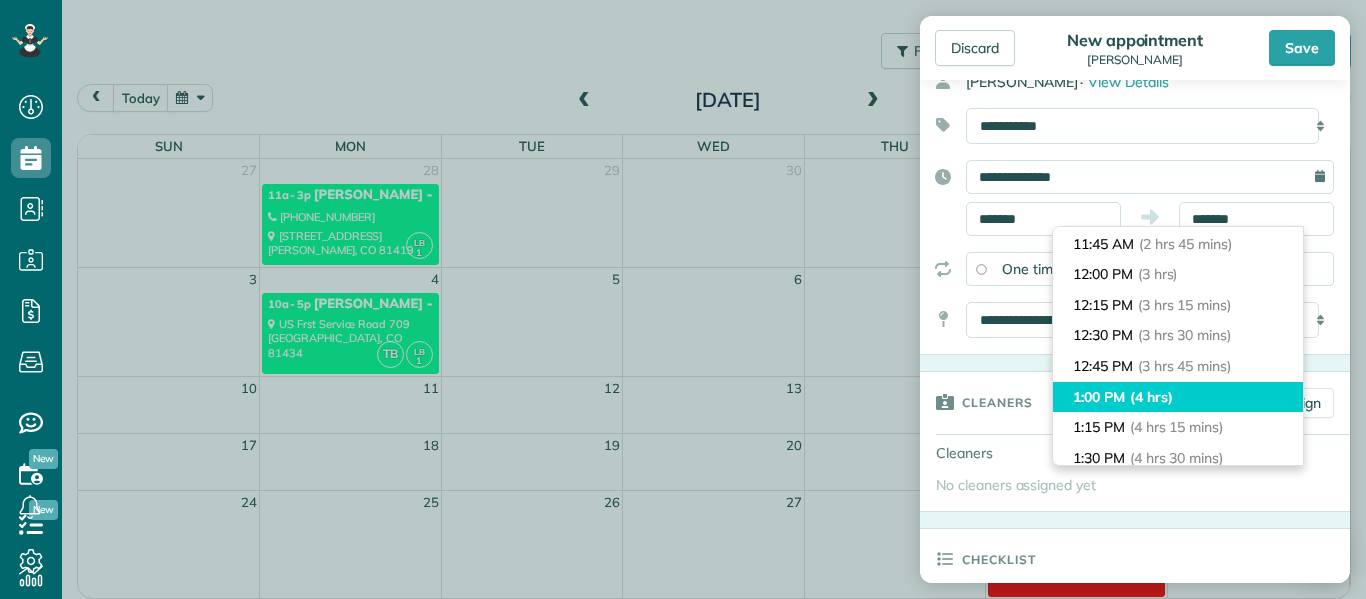 click on "(4 hrs)" at bounding box center [1151, 397] 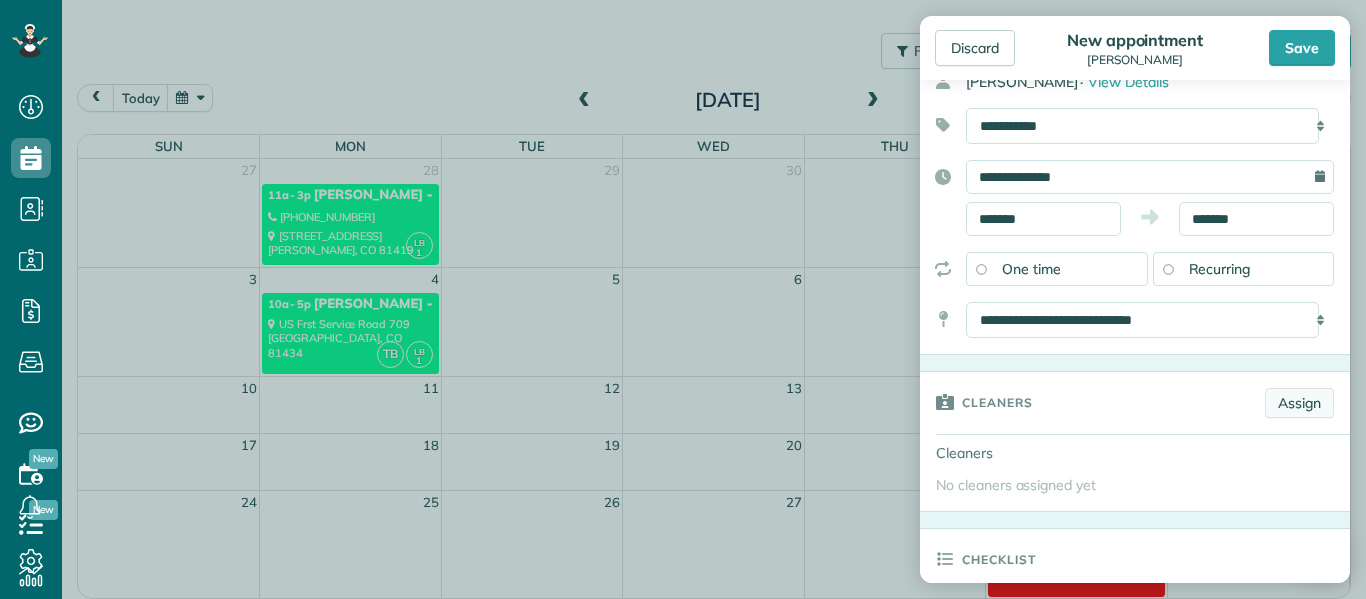 click on "Assign" at bounding box center [1299, 403] 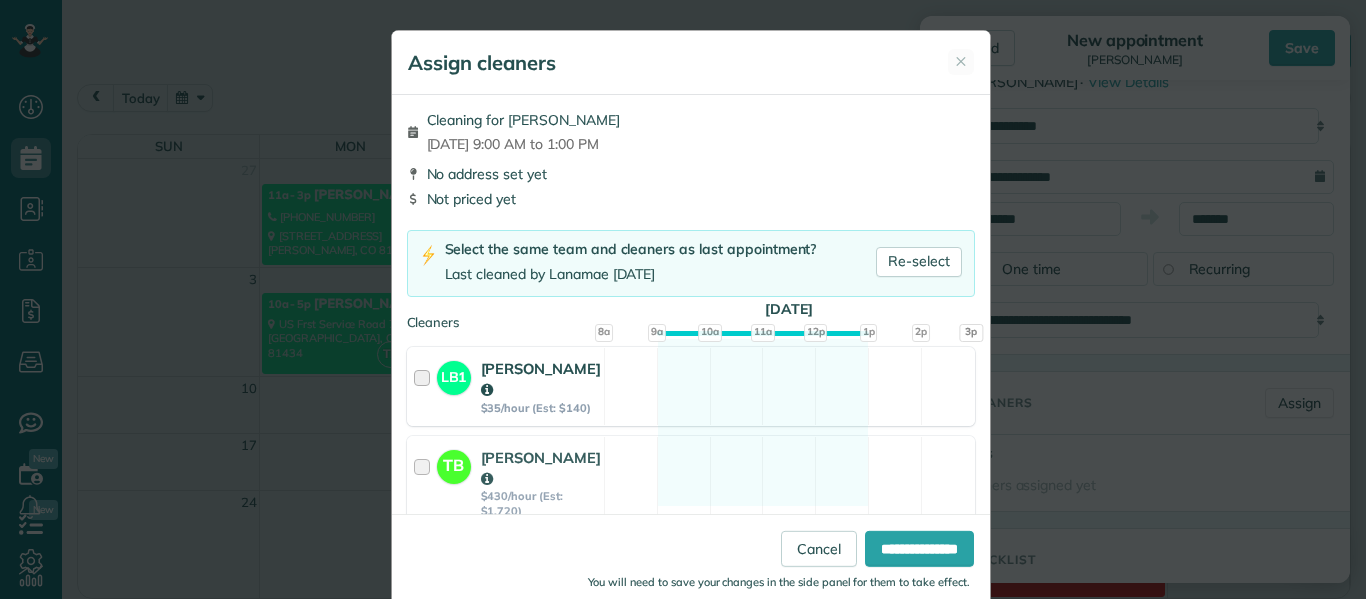 click at bounding box center (425, 386) 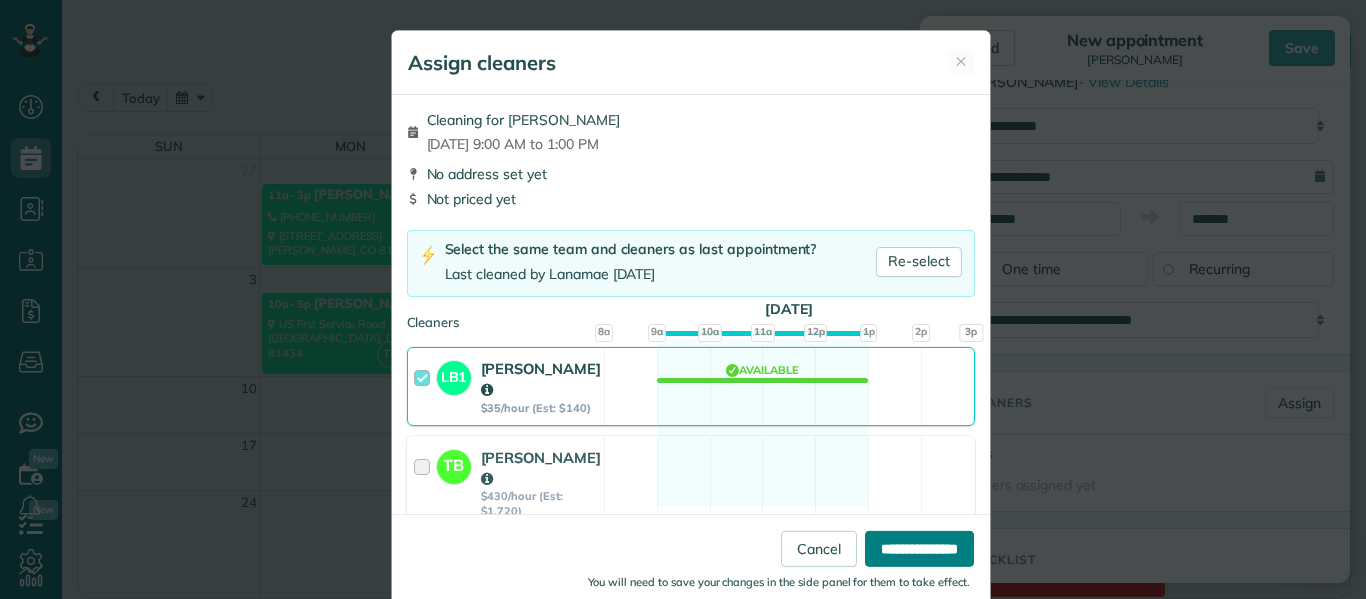 click on "**********" at bounding box center (919, 549) 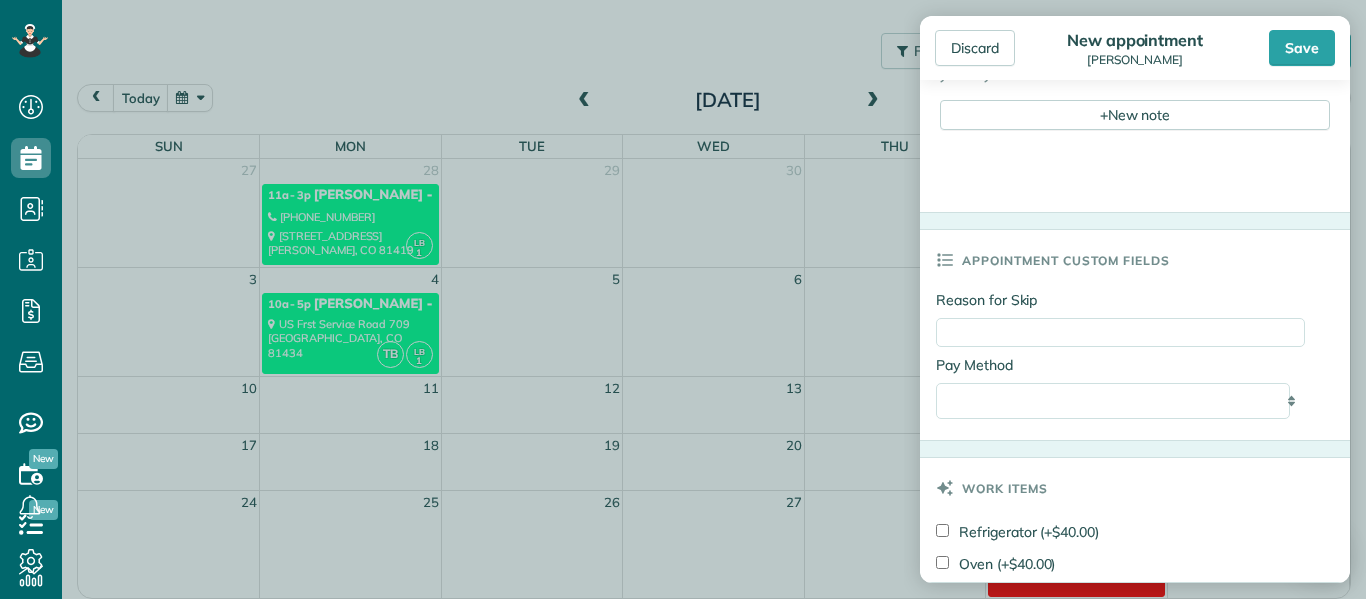 scroll, scrollTop: 922, scrollLeft: 0, axis: vertical 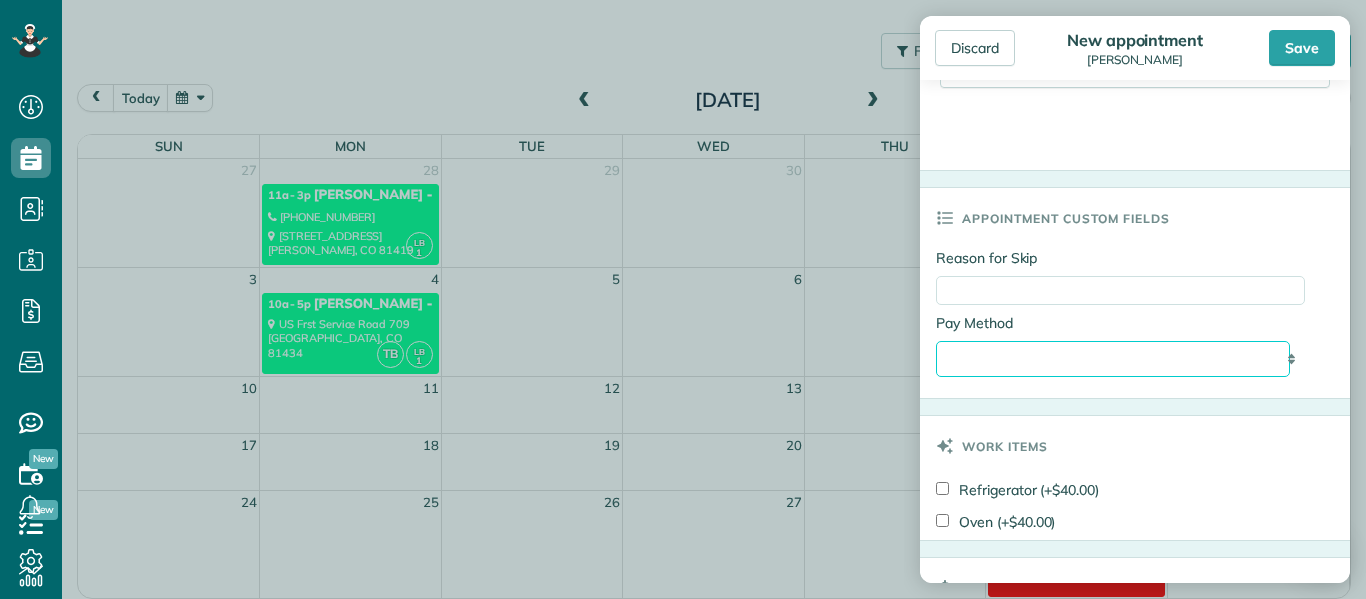 click on "**********" at bounding box center (1113, 359) 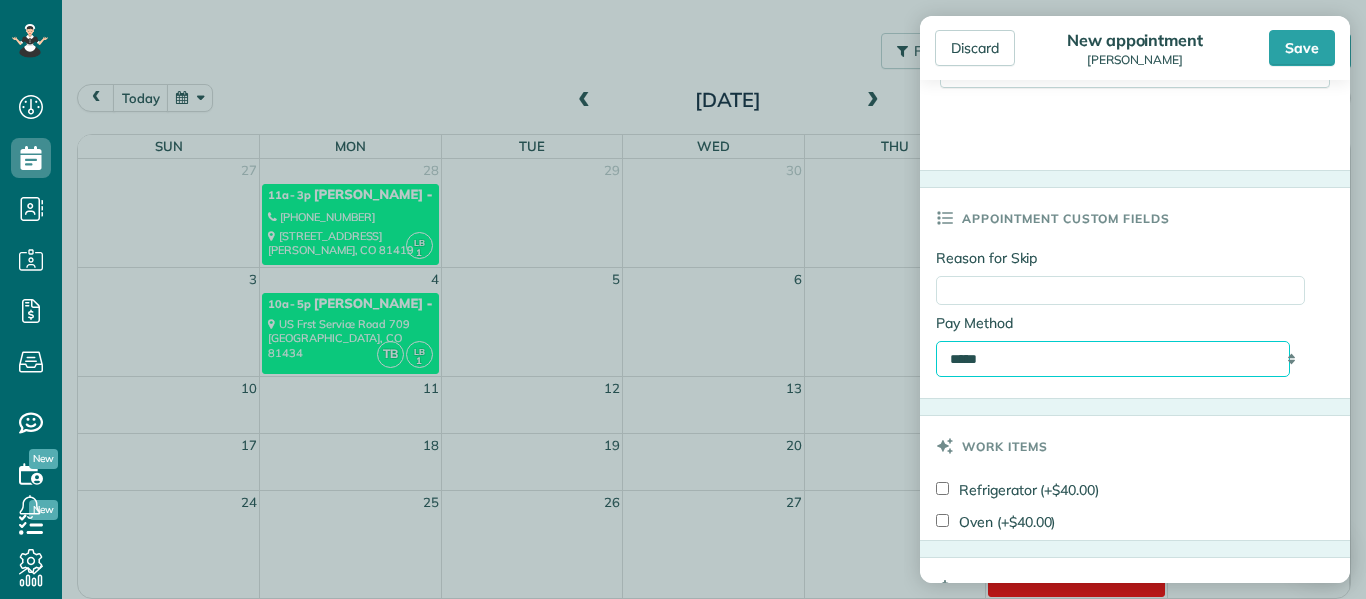 click on "**********" at bounding box center [1113, 359] 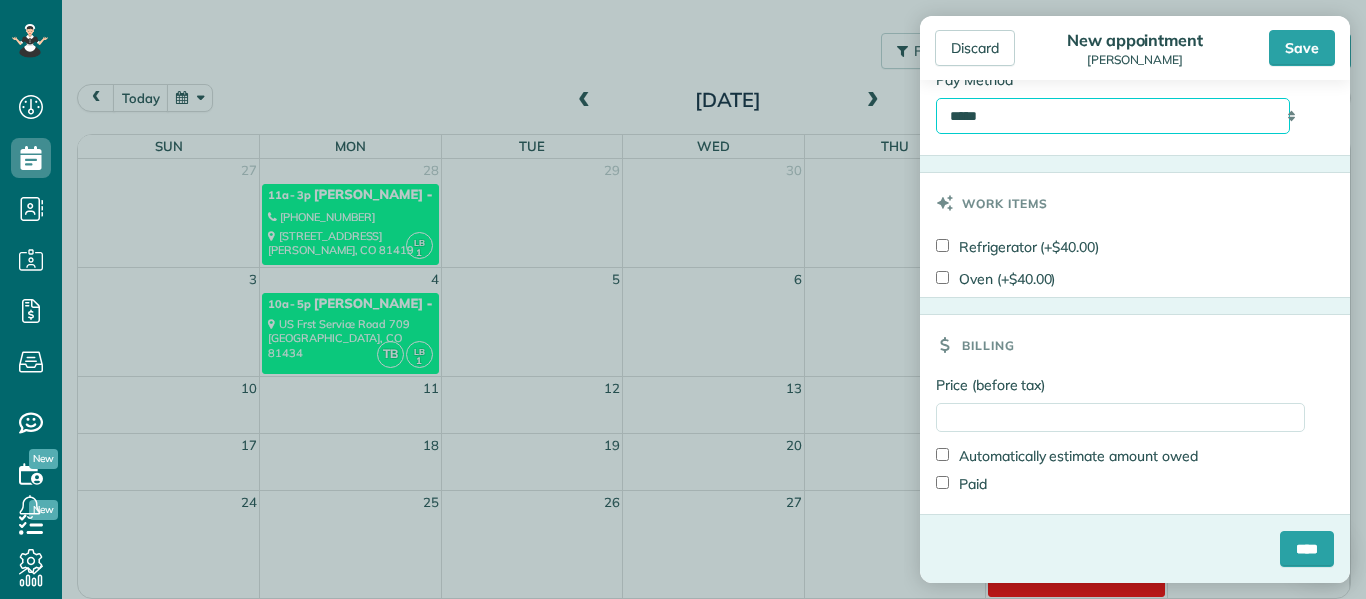 scroll, scrollTop: 1171, scrollLeft: 0, axis: vertical 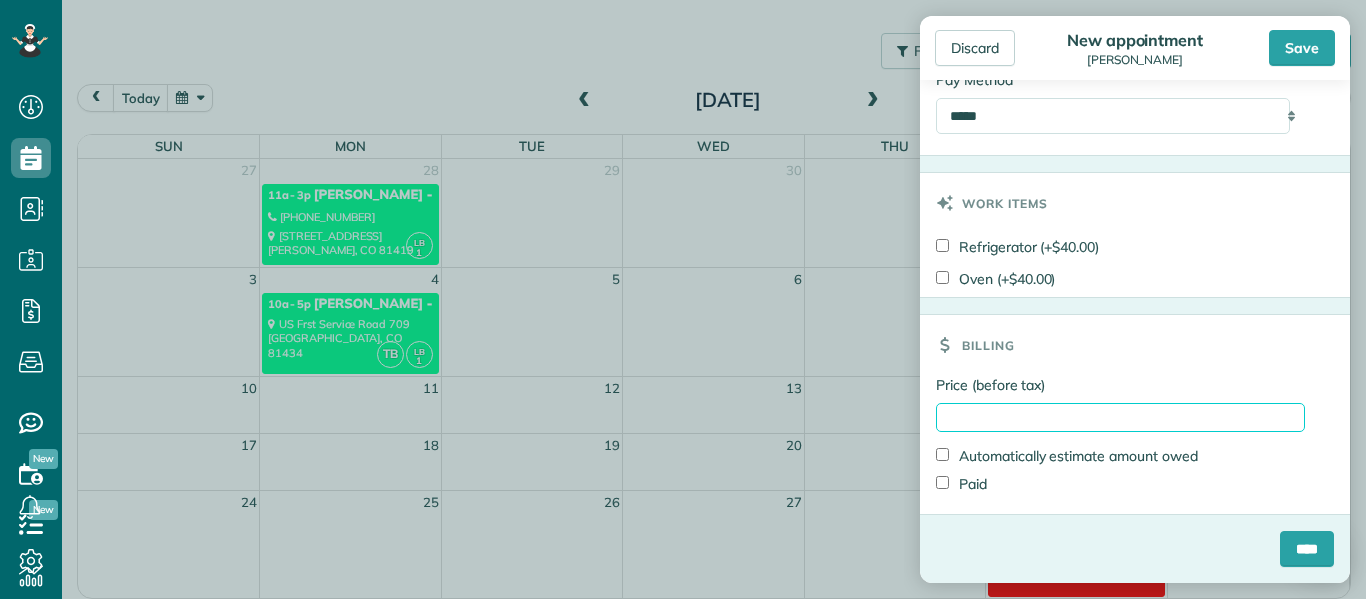 click on "Price (before tax)" at bounding box center (1120, 417) 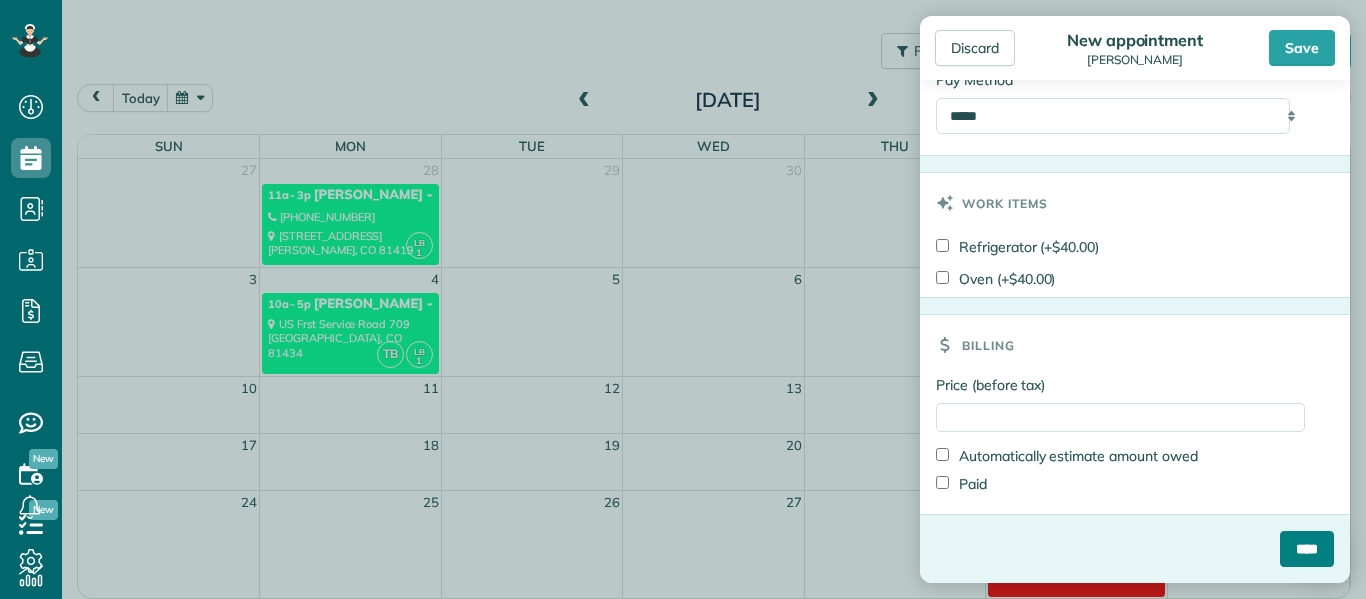 click on "****" at bounding box center (1307, 549) 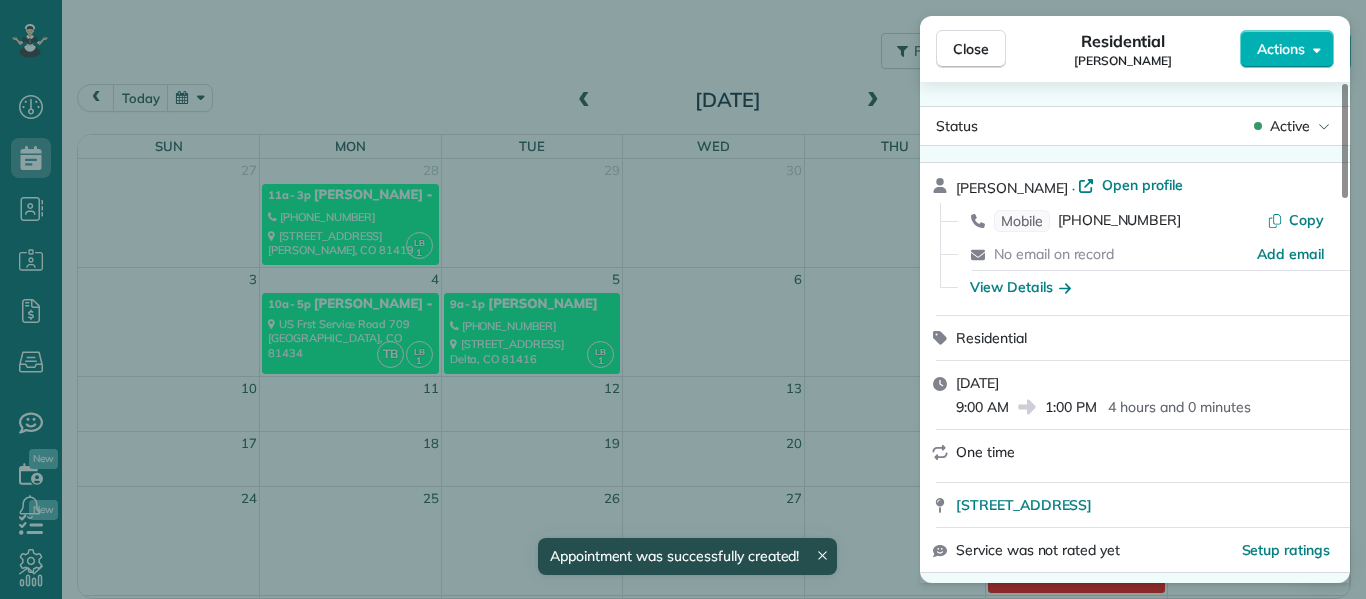 click on "Close Residential Kalen Dillon Actions Status Active Kalen Dillon · Open profile Mobile (970) 275-9503 Copy No email on record Add email View Details Residential Tuesday, August 05, 2025 9:00 AM 1:00 PM 4 hours and 0 minutes One time 25 25 Mesa Road Delta CO 81416 Service was not rated yet Setup ratings Cleaners Time in and out Assign Invite Cleaners Lanamae   Byler 9:00 AM 1:00 PM Checklist Try Now Keep this appointment up to your standards. Stay on top of every detail, keep your cleaners organised, and your client happy. Assign a checklist Watch a 5 min demo Billing Billing actions Price $0.00 Overcharge $0.00 Discount $0.00 Coupon discount - Primary tax - Secondary tax - Total appointment price $0.00 Tips collected New feature! $0.00 Mark as paid Total including tip $0.00 Get paid online in no-time! Send an invoice and reward your cleaners with tips Charge customer credit card Appointment custom fields Reason for Skip - Hidden from cleaners Pay Method Check Hidden from cleaners Work items Notes 0 Customer" at bounding box center (683, 299) 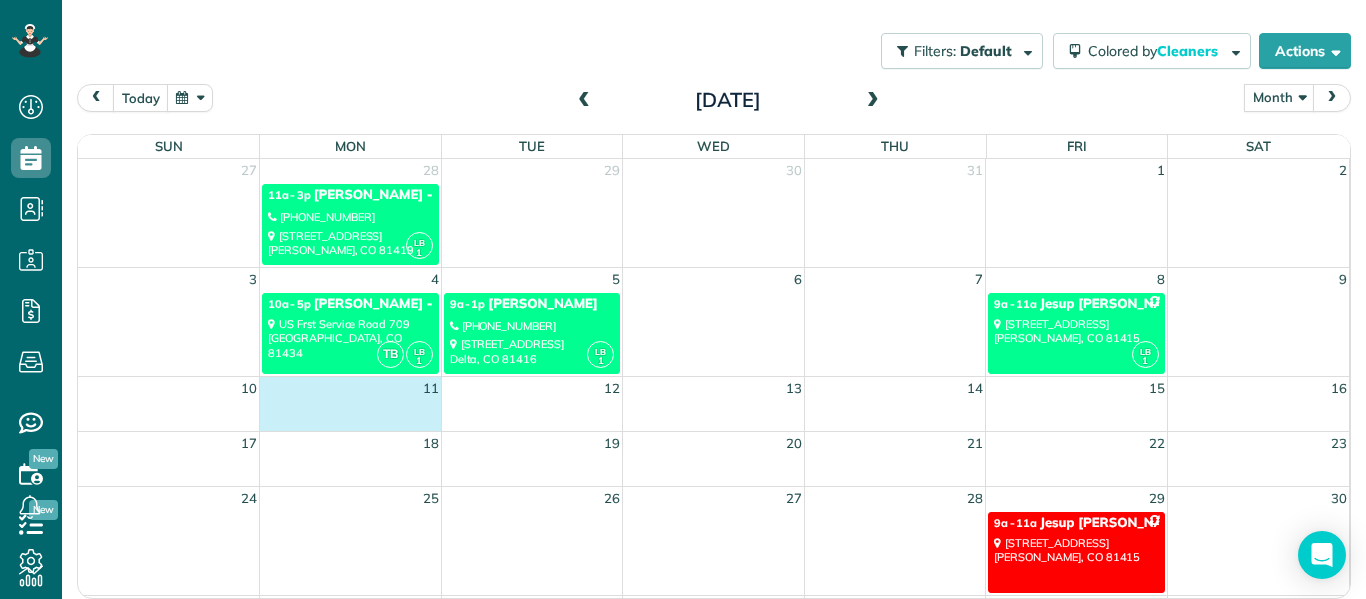 click on "11" at bounding box center [351, 389] 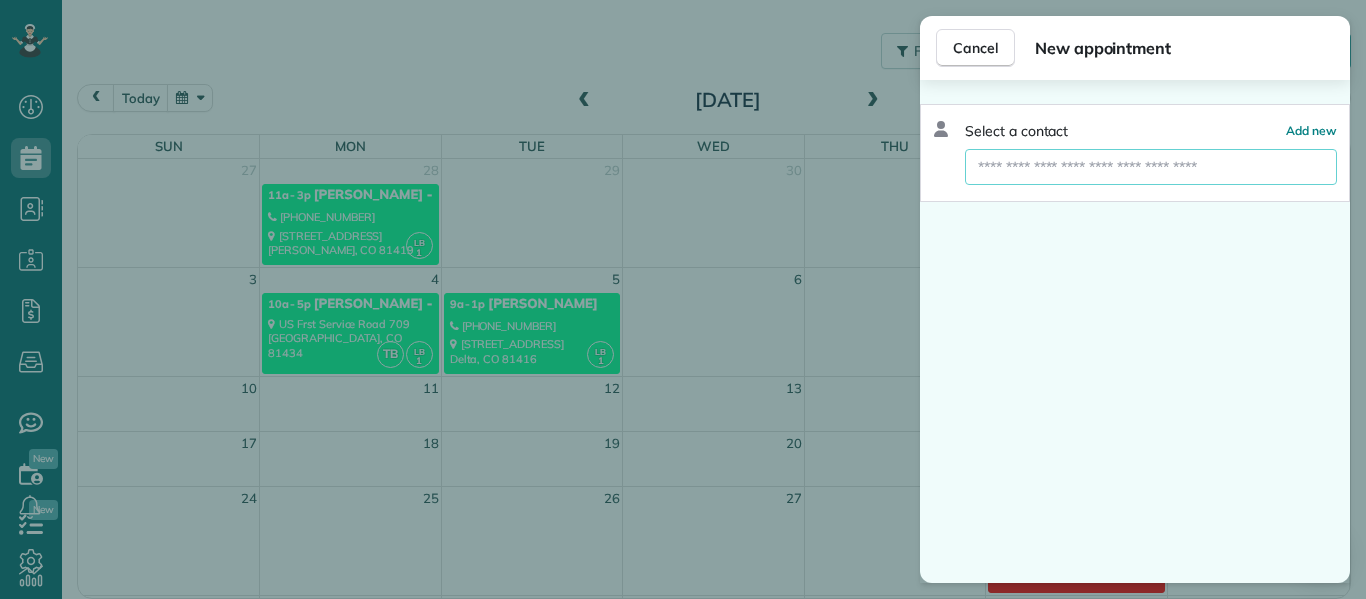 click at bounding box center [1151, 167] 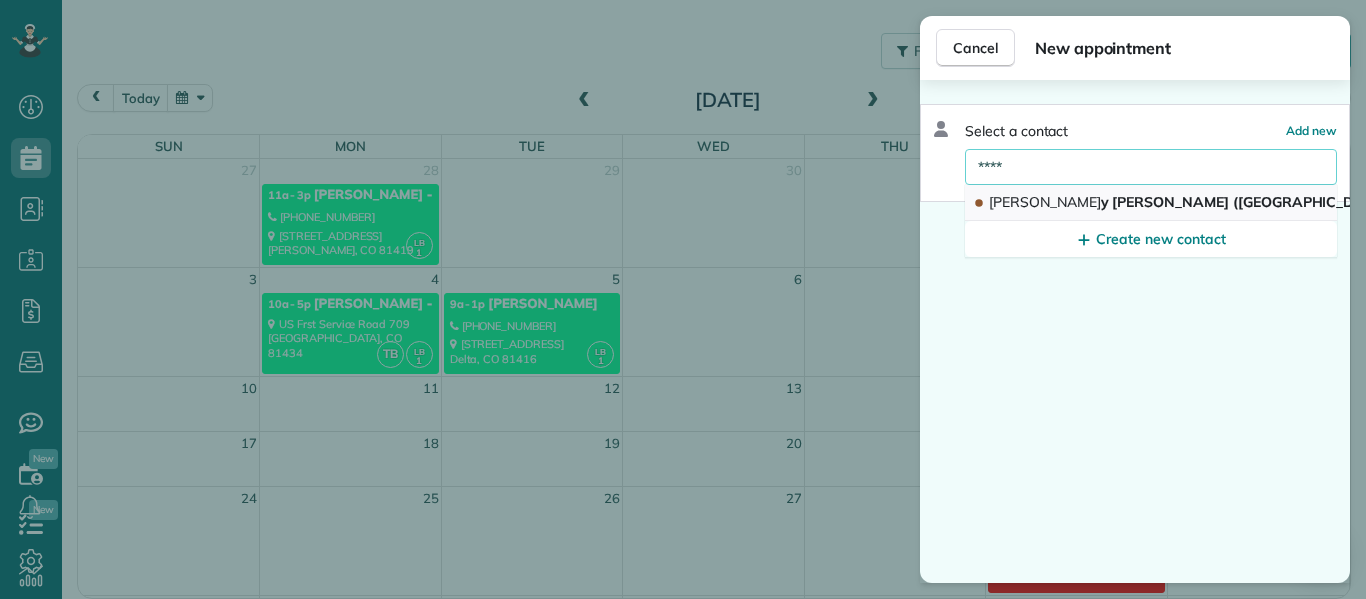 type on "****" 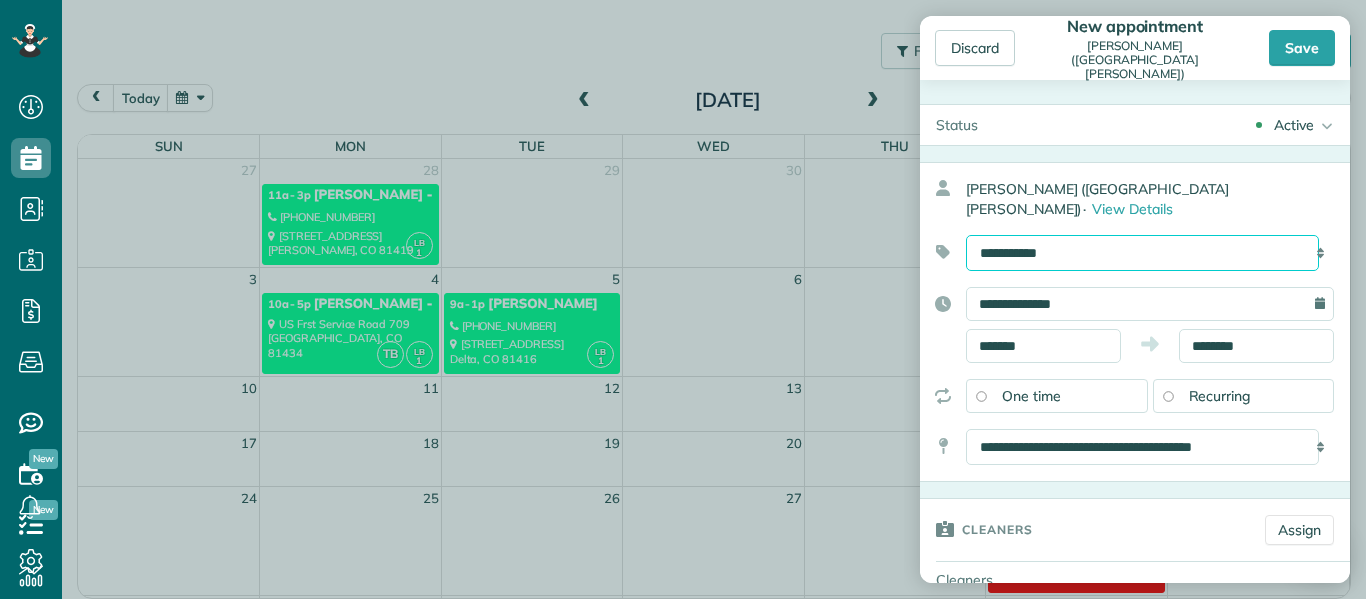 click on "**********" at bounding box center [1142, 253] 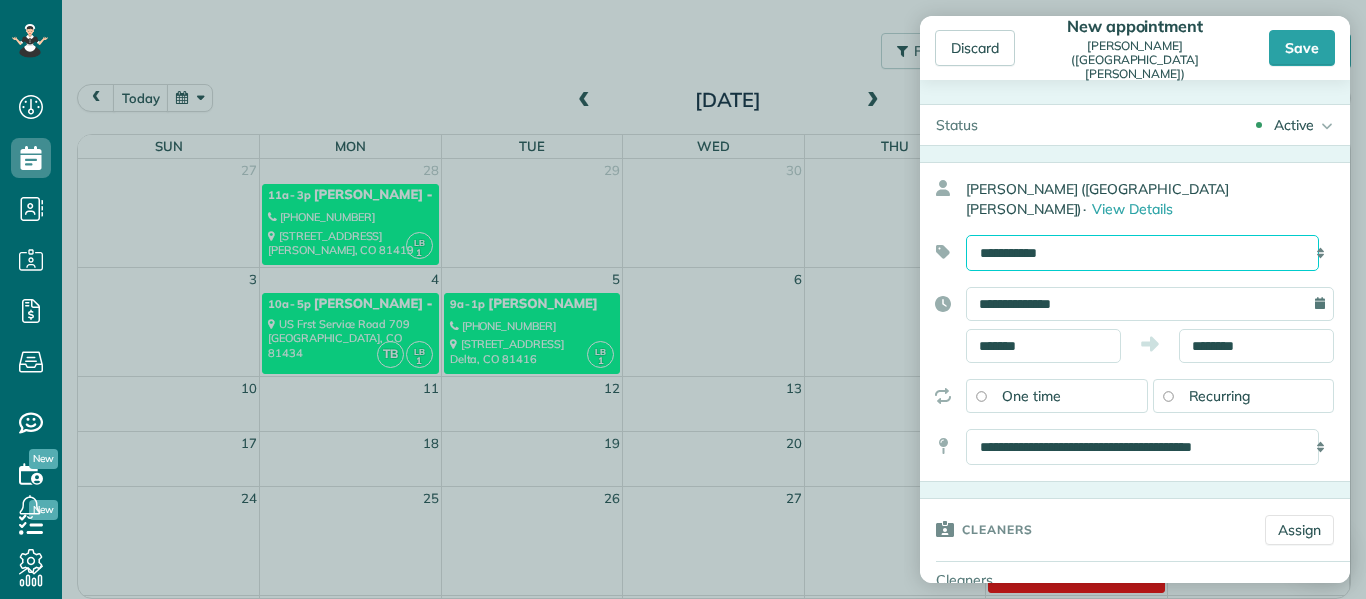 select on "******" 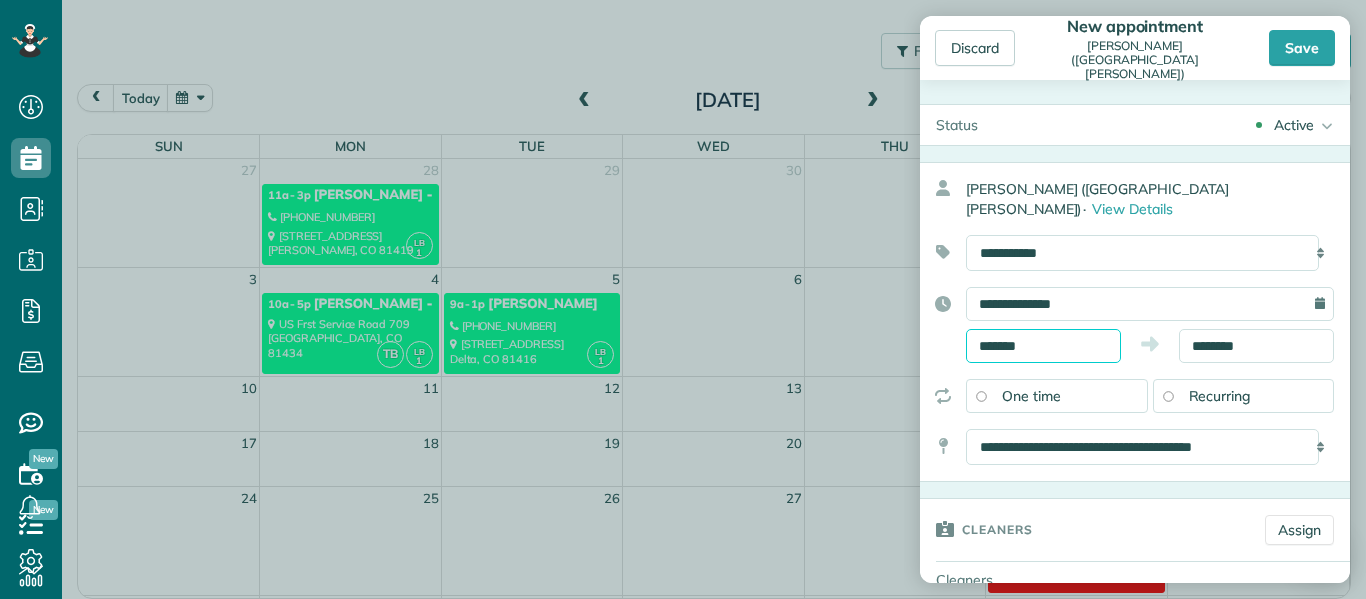 click on "*******" at bounding box center (1043, 346) 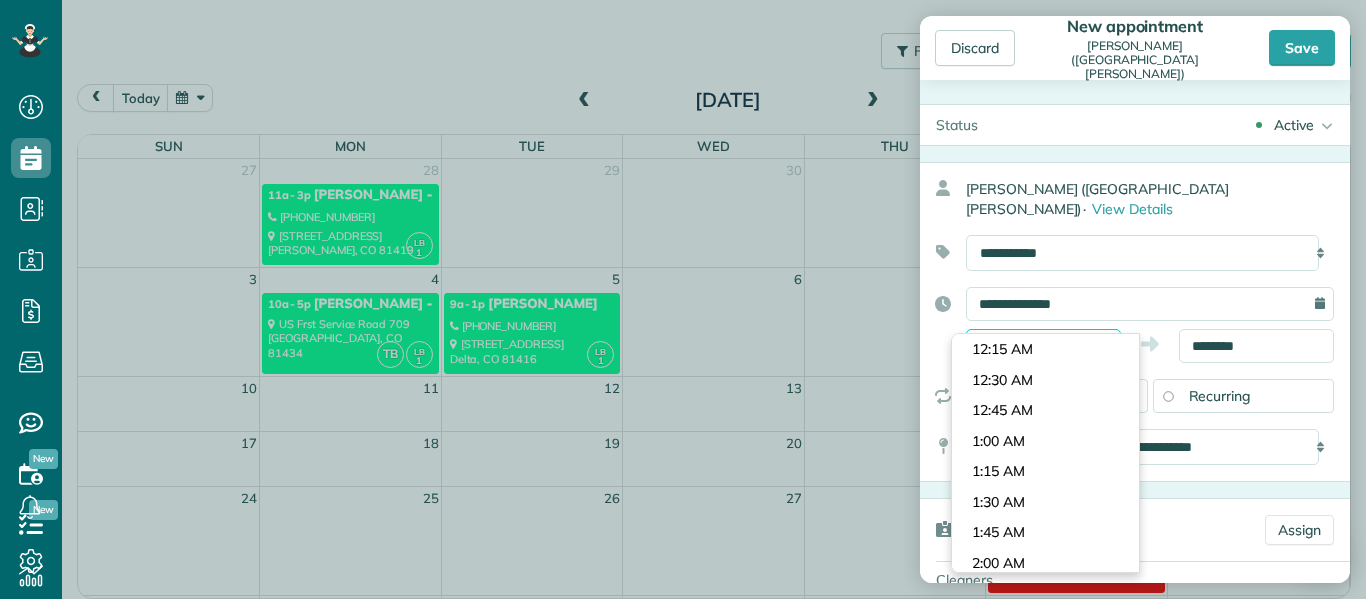 scroll, scrollTop: 1038, scrollLeft: 0, axis: vertical 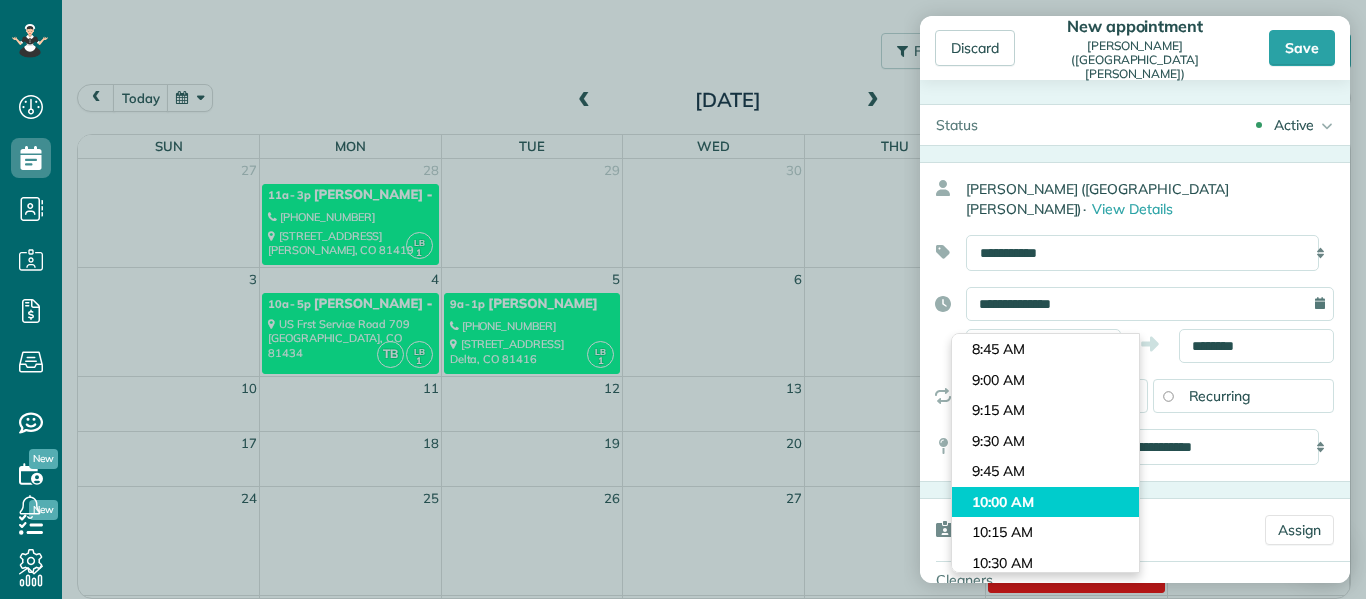 type on "********" 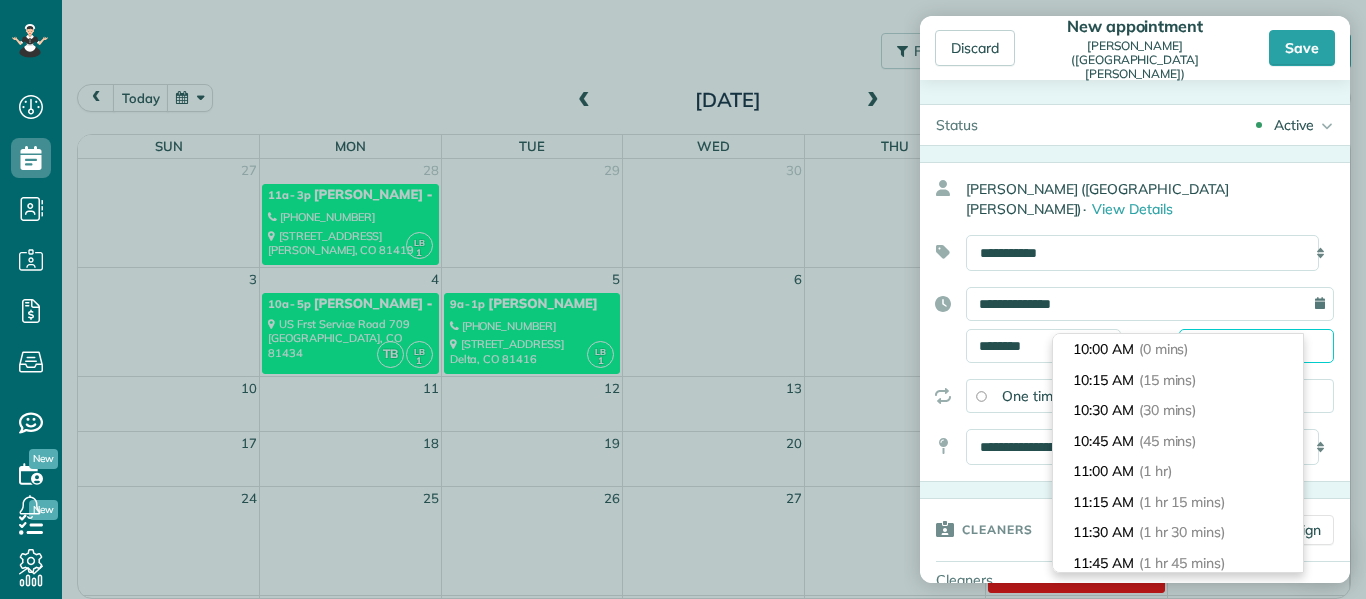 click on "Dashboard
Scheduling
Calendar View
List View
Dispatch View - Weekly scheduling (Beta)" at bounding box center (683, 299) 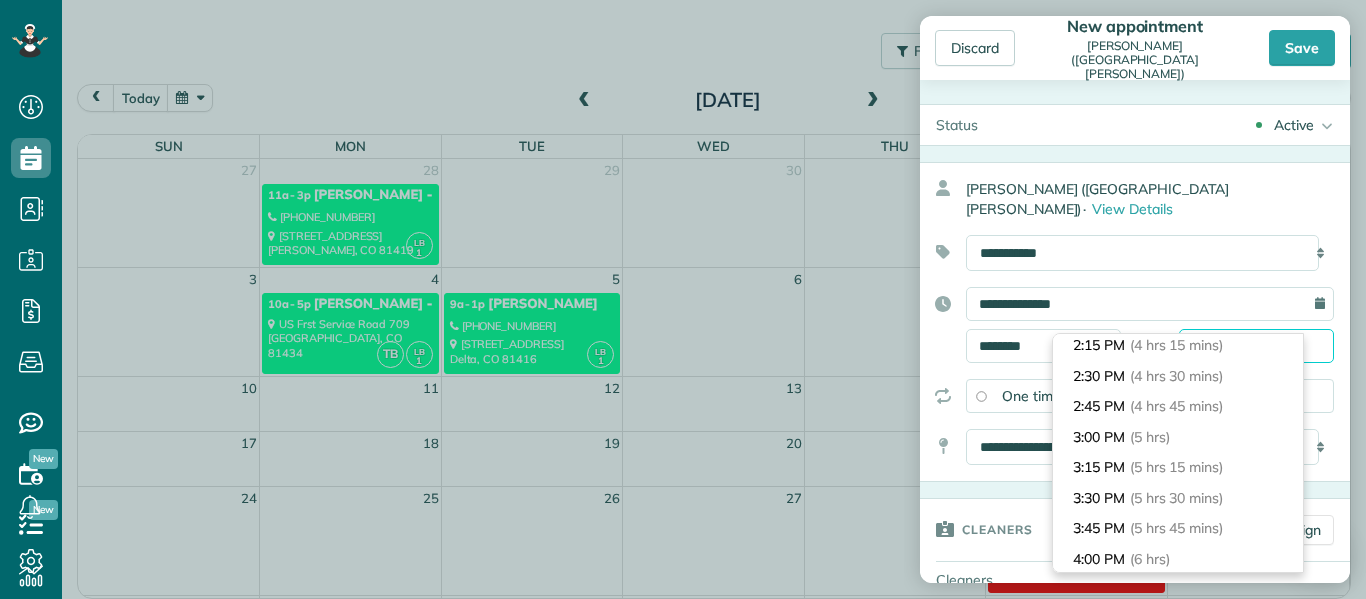scroll, scrollTop: 528, scrollLeft: 0, axis: vertical 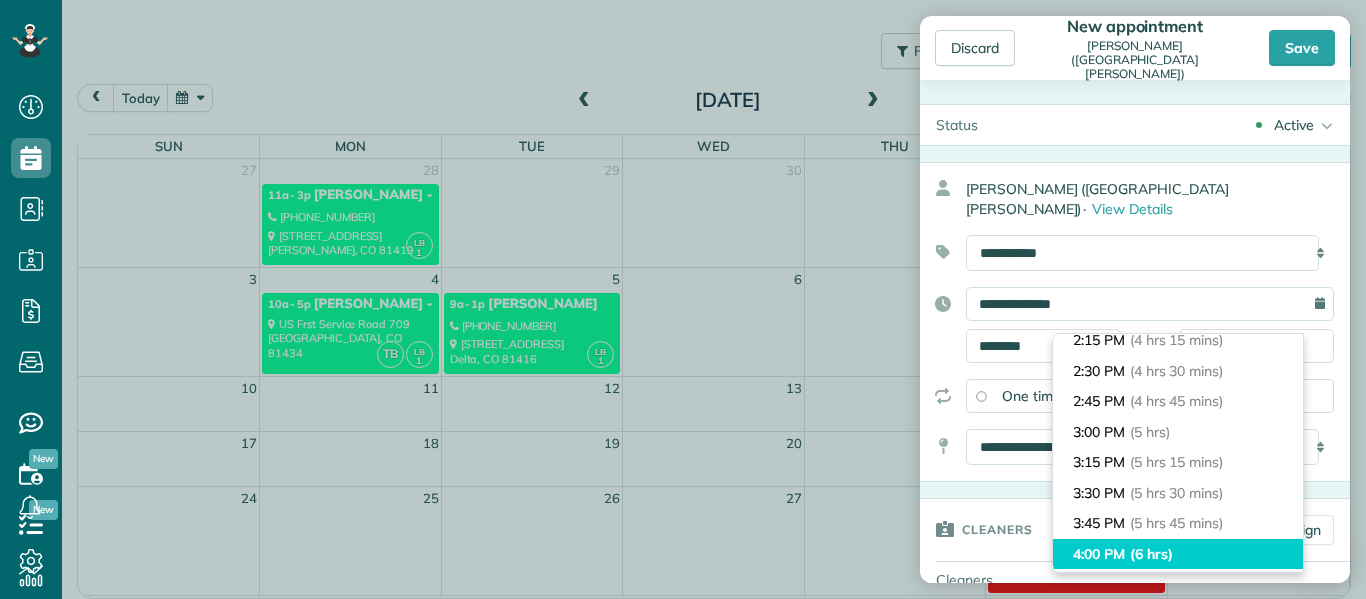 type on "*******" 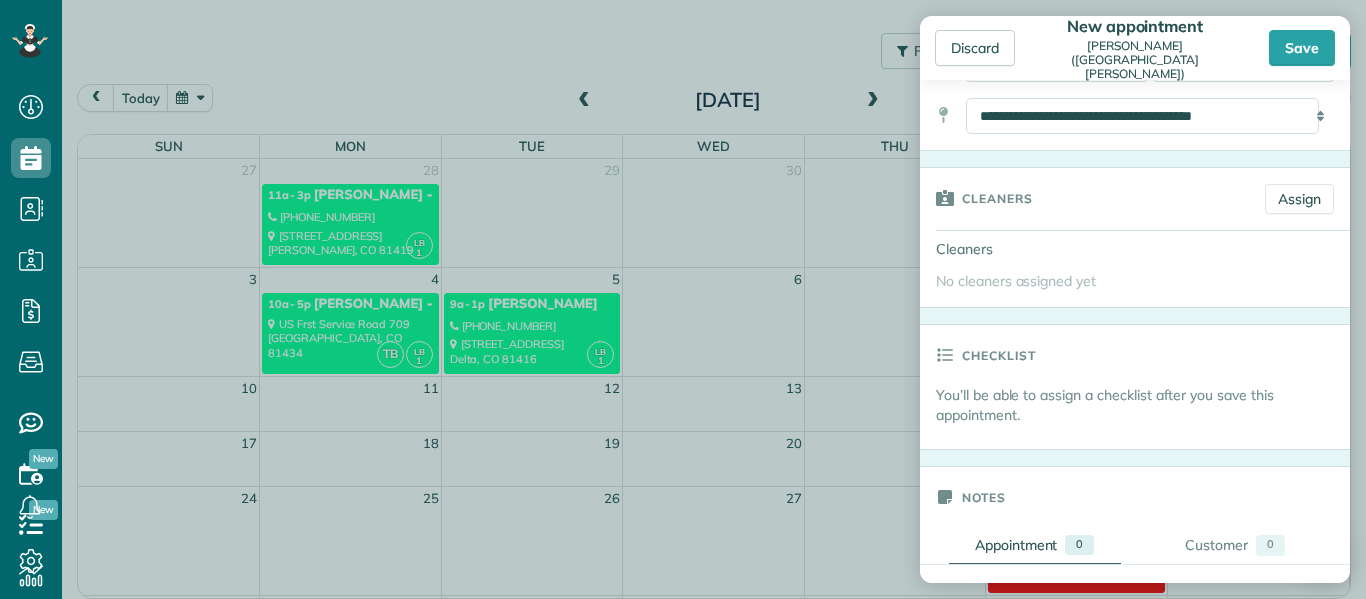 scroll, scrollTop: 350, scrollLeft: 0, axis: vertical 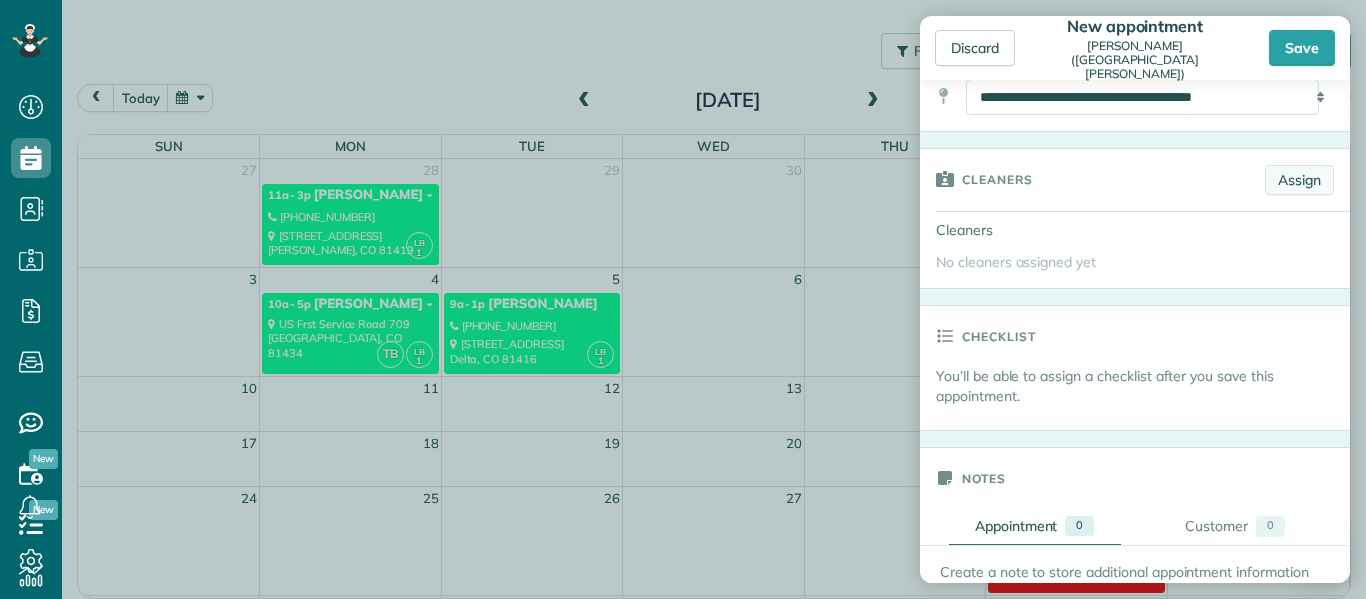 click on "Assign" at bounding box center [1299, 180] 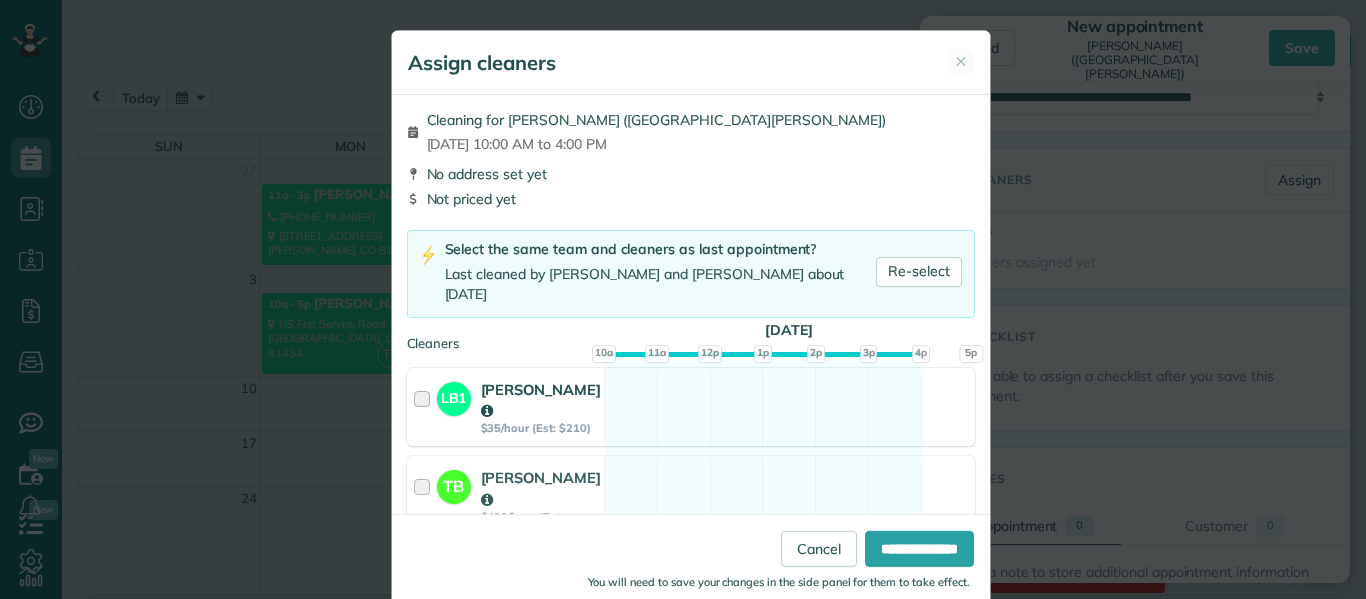 click at bounding box center (425, 407) 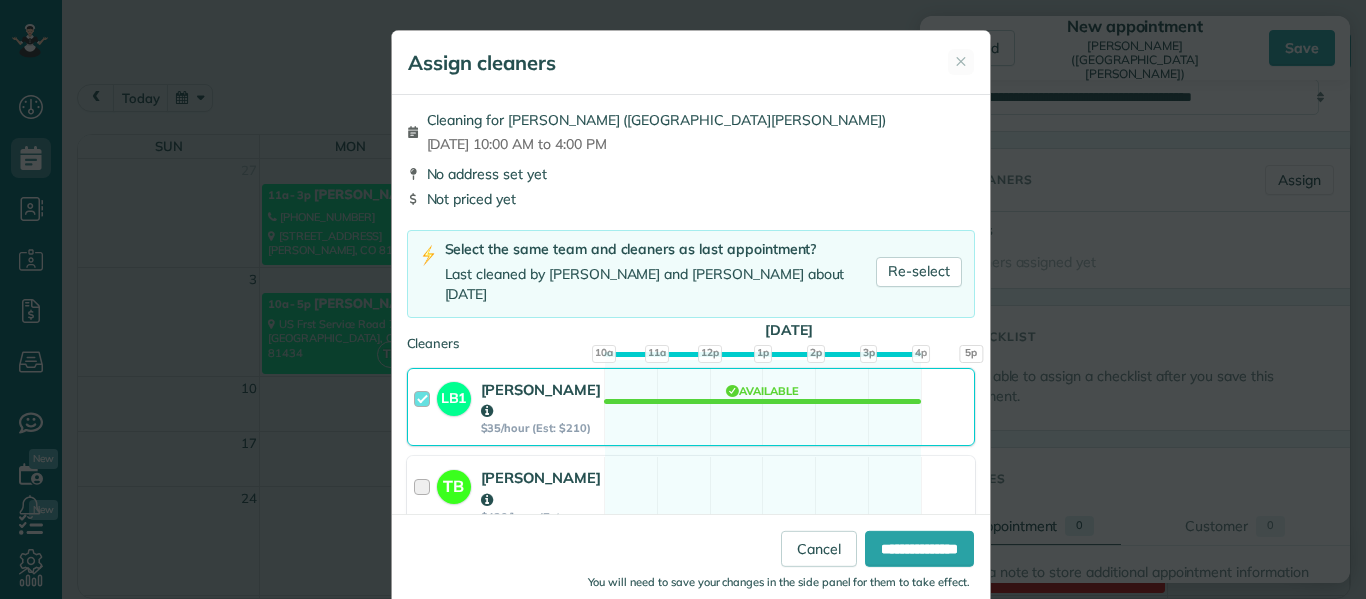 click at bounding box center (425, 502) 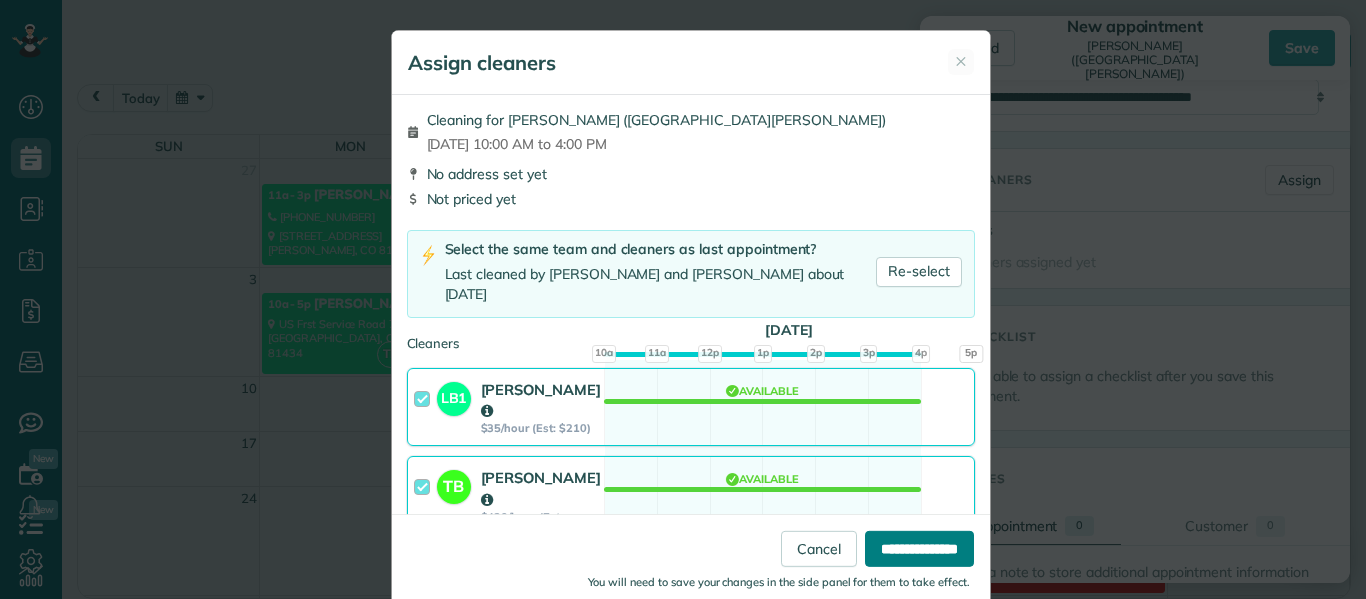 click on "**********" at bounding box center (919, 549) 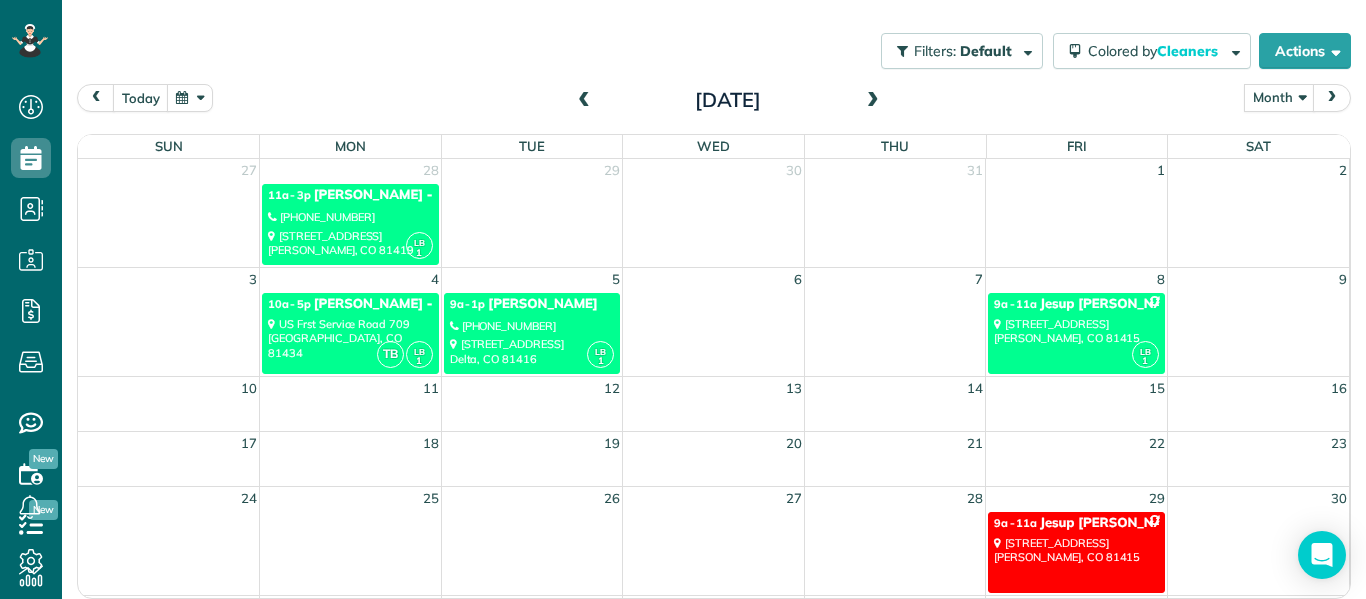 click on "Discard
New appointment
Kelly Jones (Little Robinson Lodge)
Save
Status
Active
Active
Estimate
Stand-By" at bounding box center (683, 299) 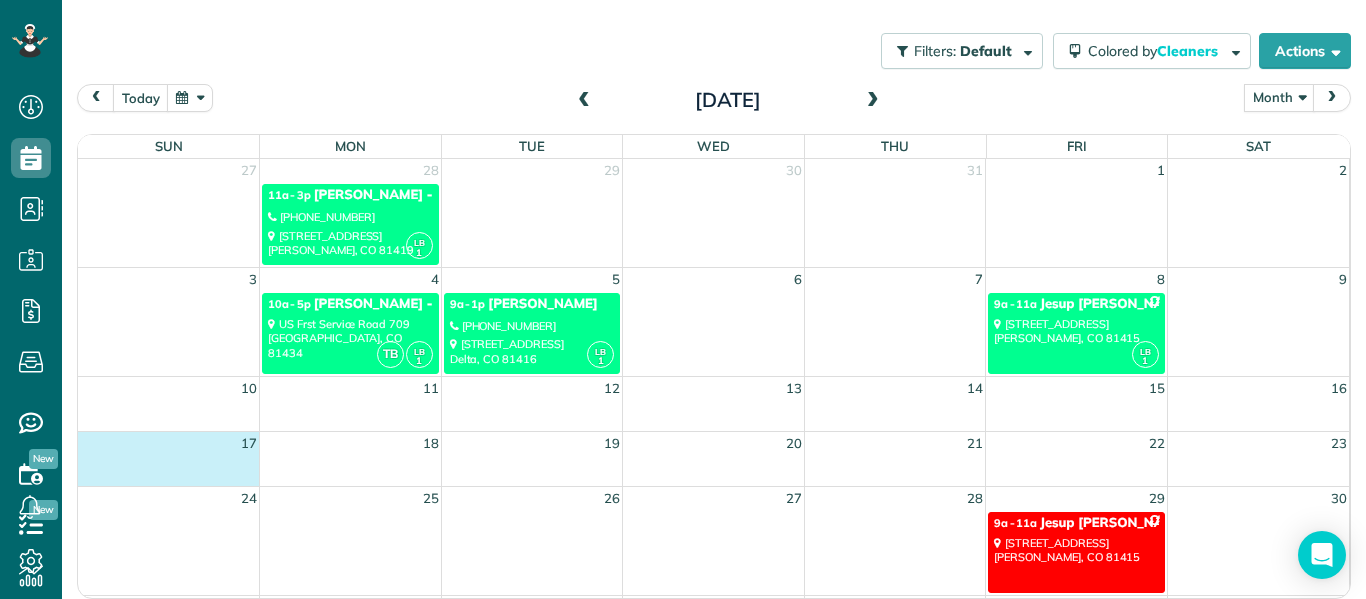 click on "17" at bounding box center [169, 444] 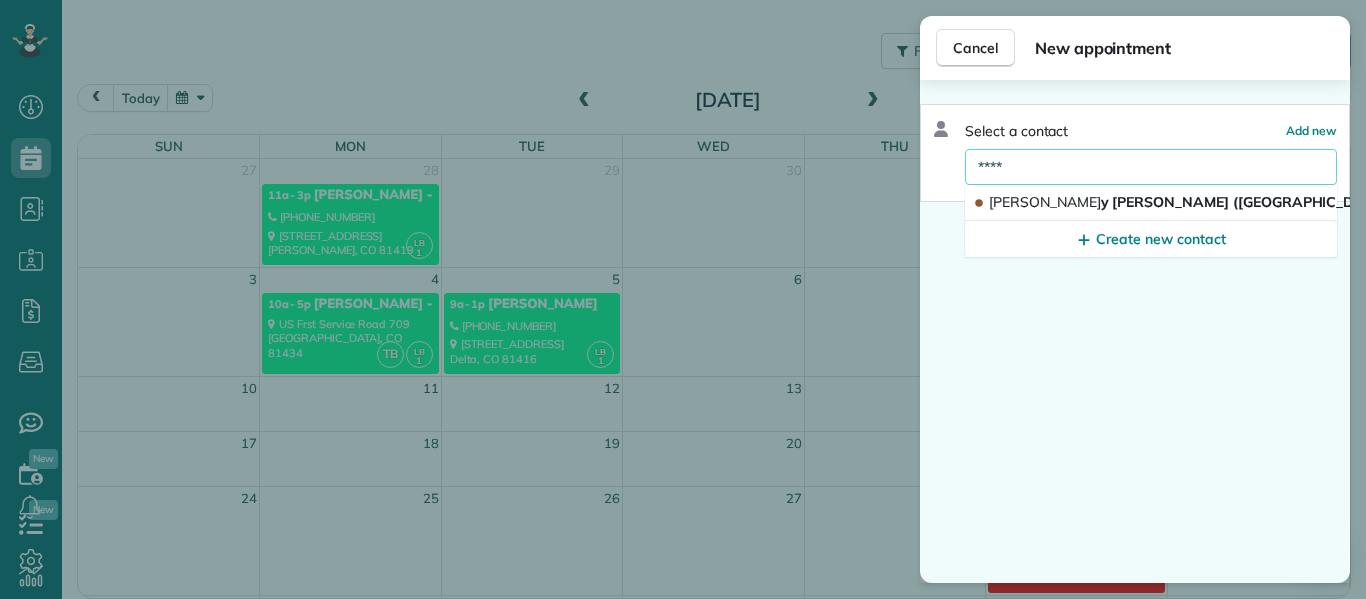 click on "****" at bounding box center [1151, 167] 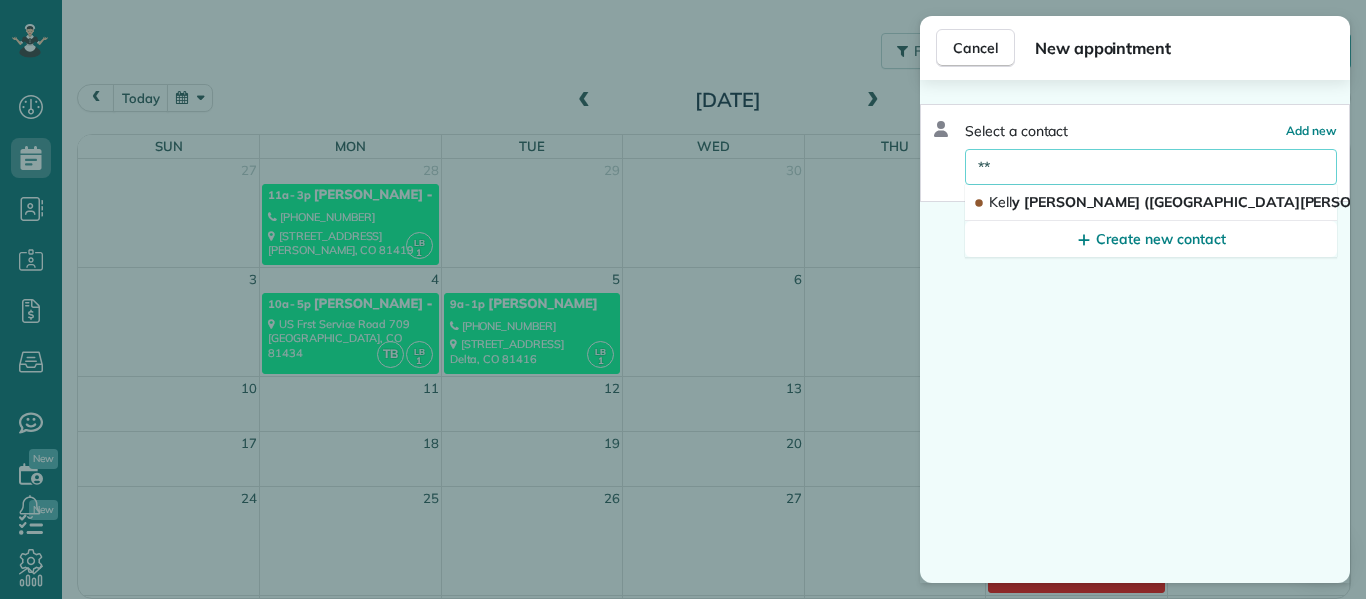 type on "*" 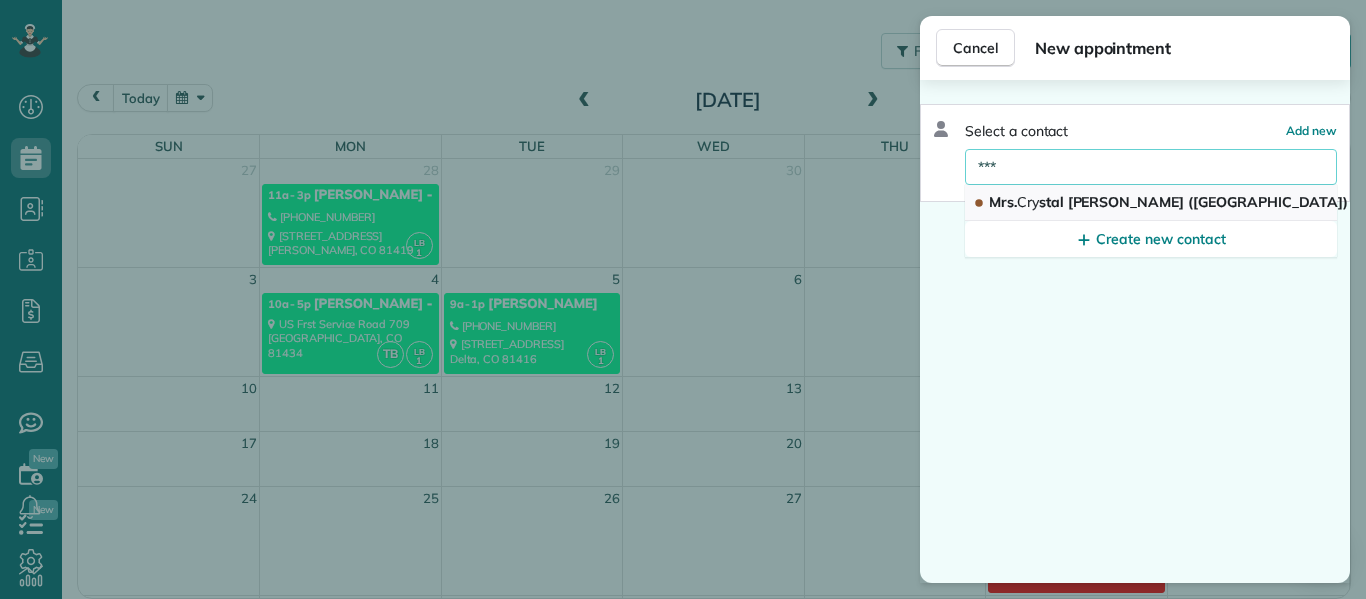 type on "***" 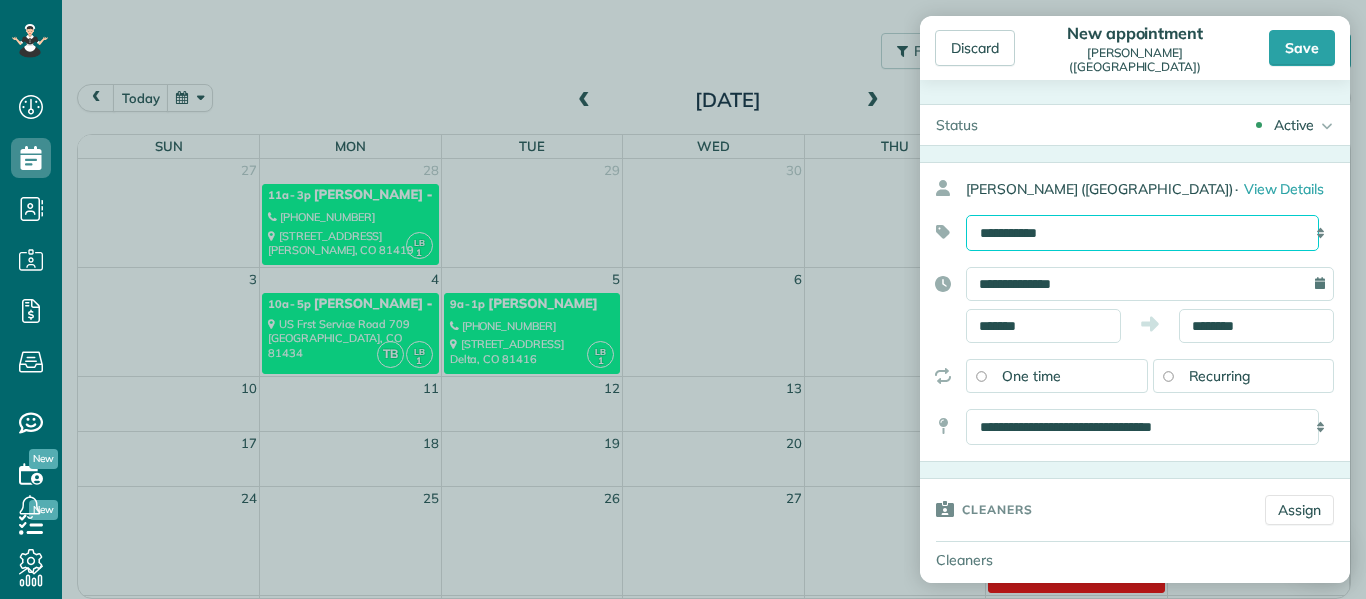 click on "**********" at bounding box center [1142, 233] 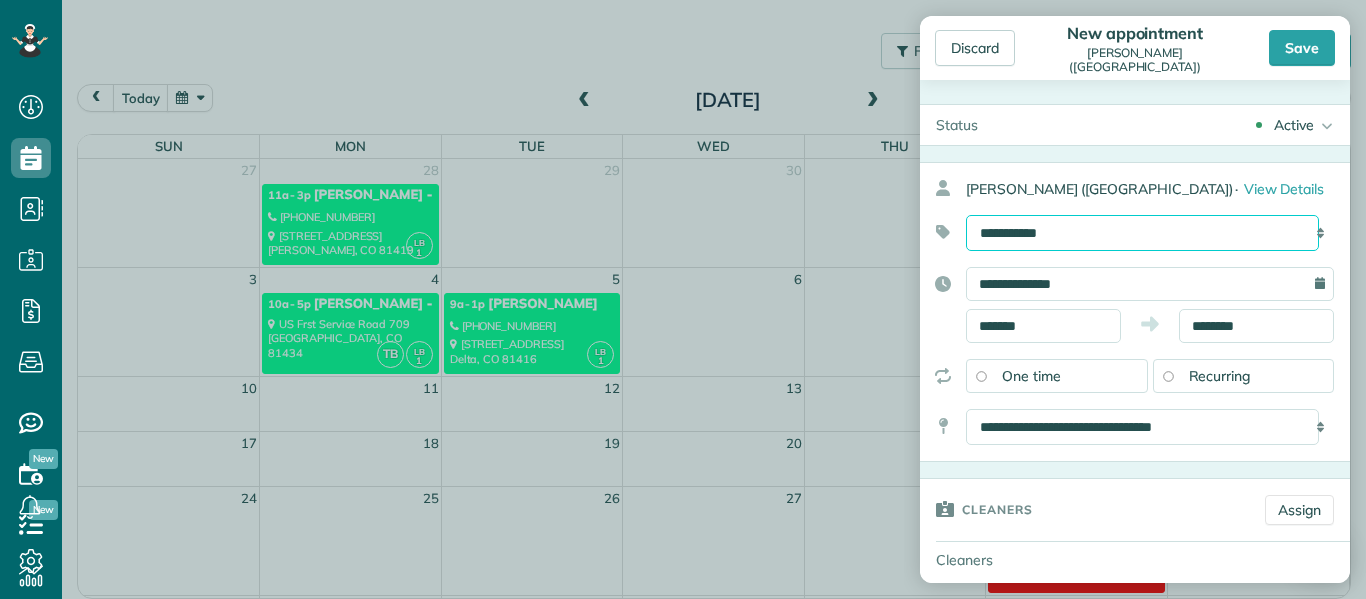 select on "******" 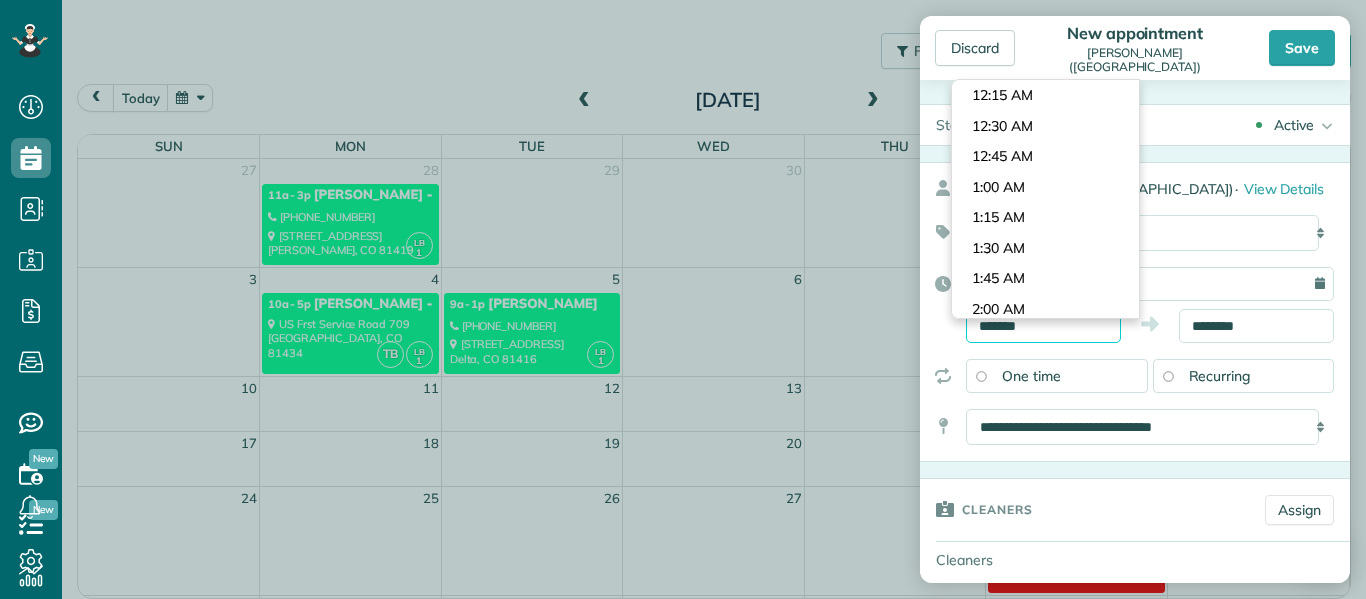 click on "*******" at bounding box center [1043, 326] 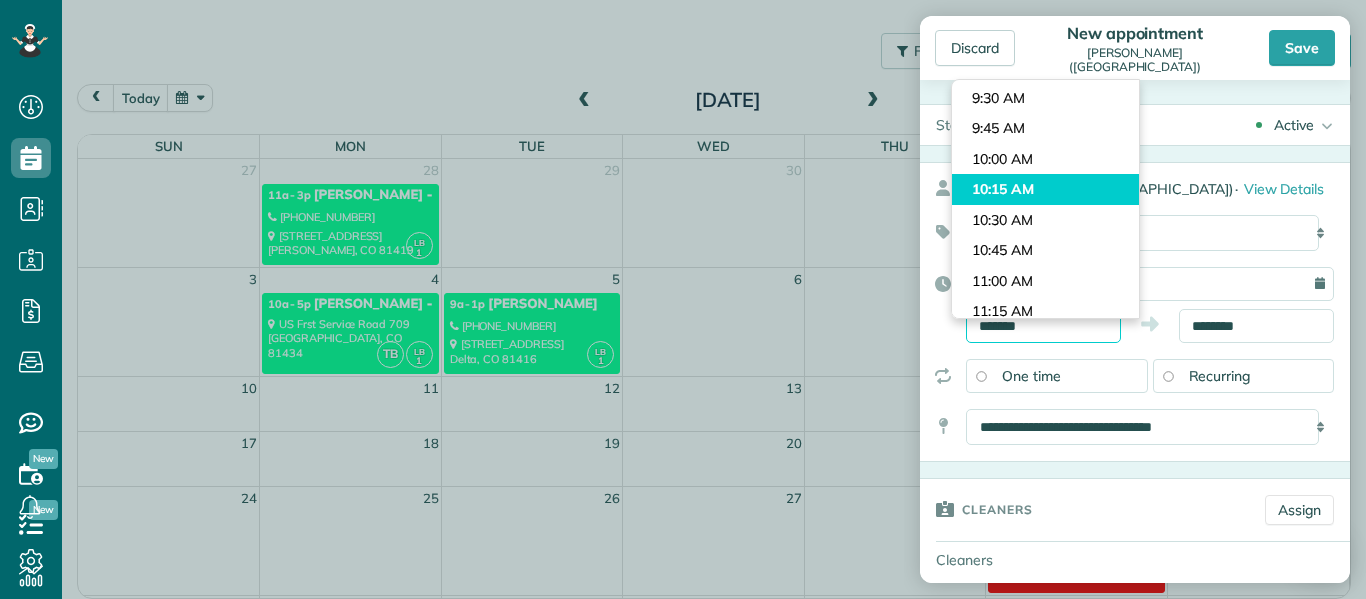 scroll, scrollTop: 1128, scrollLeft: 0, axis: vertical 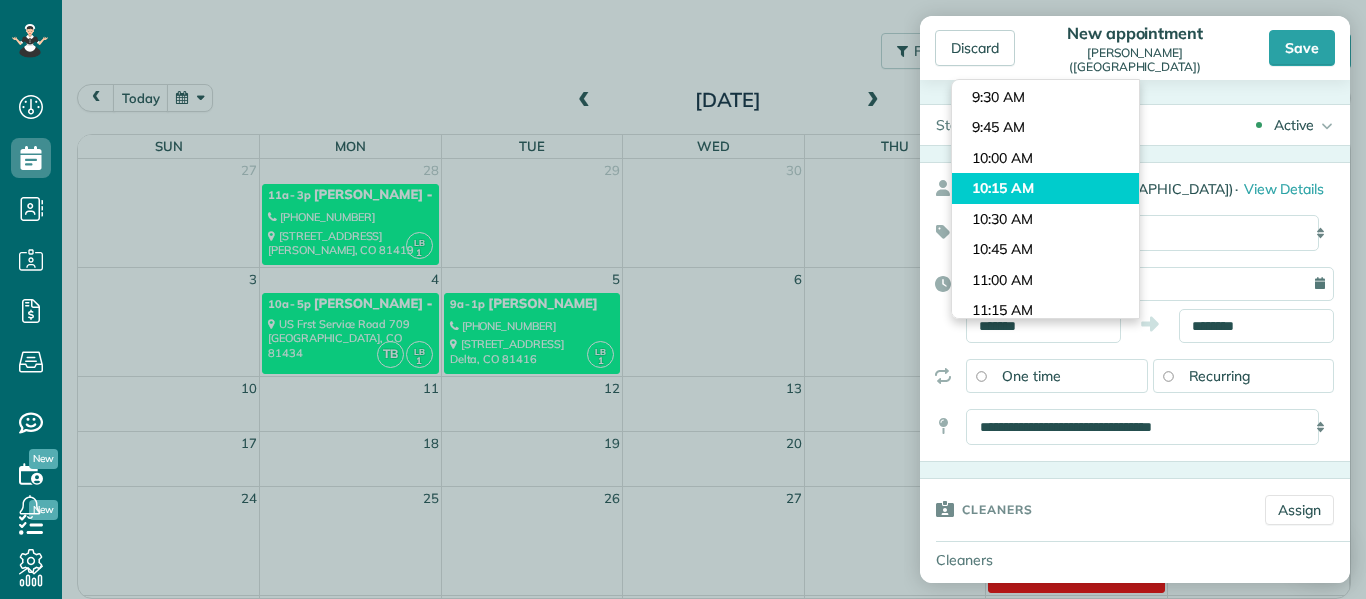 type on "********" 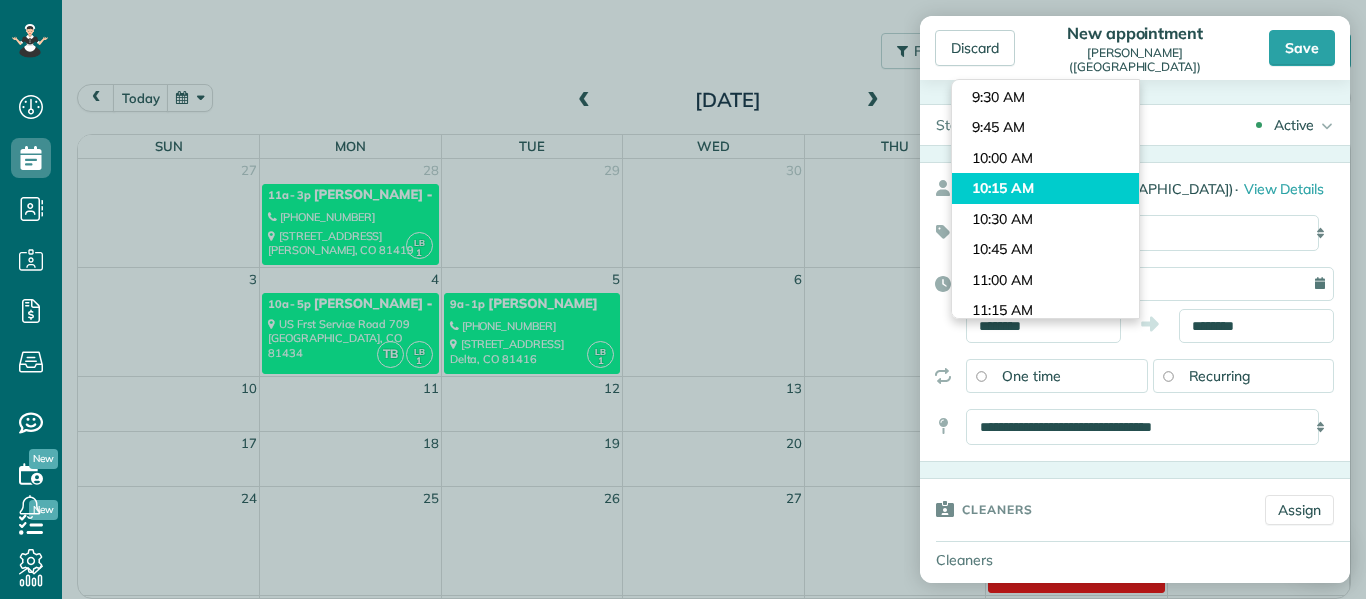 click on "Dashboard
Scheduling
Calendar View
List View
Dispatch View - Weekly scheduling (Beta)" at bounding box center [683, 299] 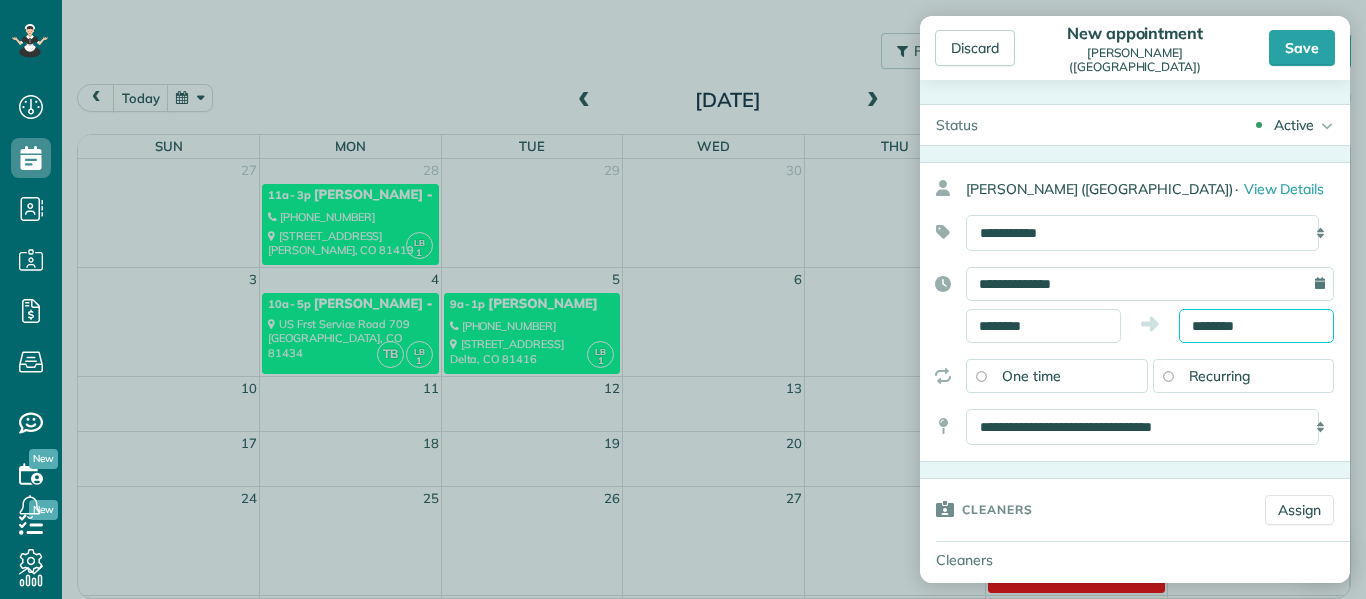click on "********" at bounding box center [1256, 326] 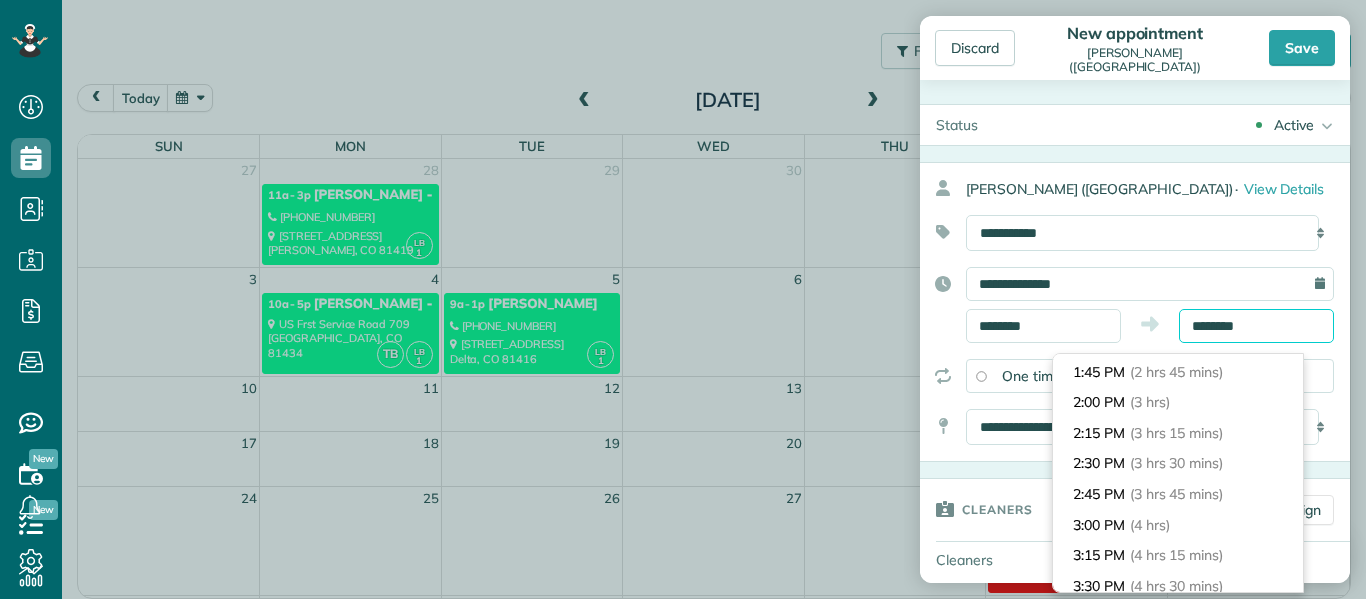 scroll, scrollTop: 334, scrollLeft: 0, axis: vertical 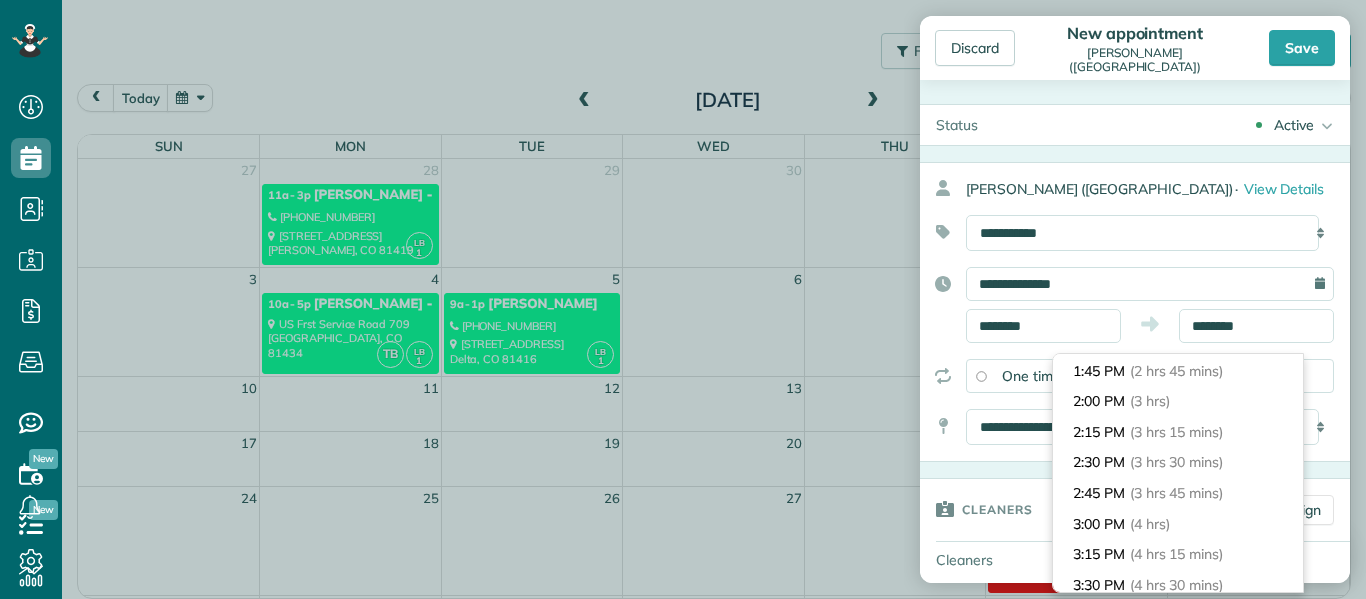 type on "*******" 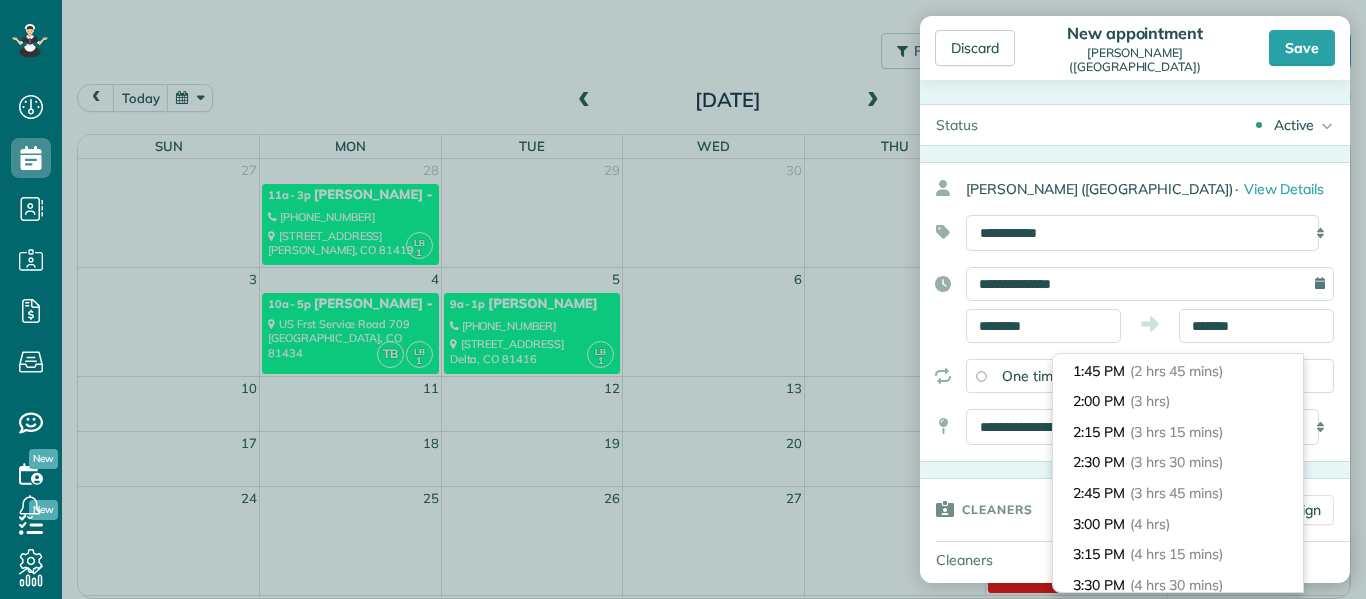click on "(4 hrs)" at bounding box center [1150, 524] 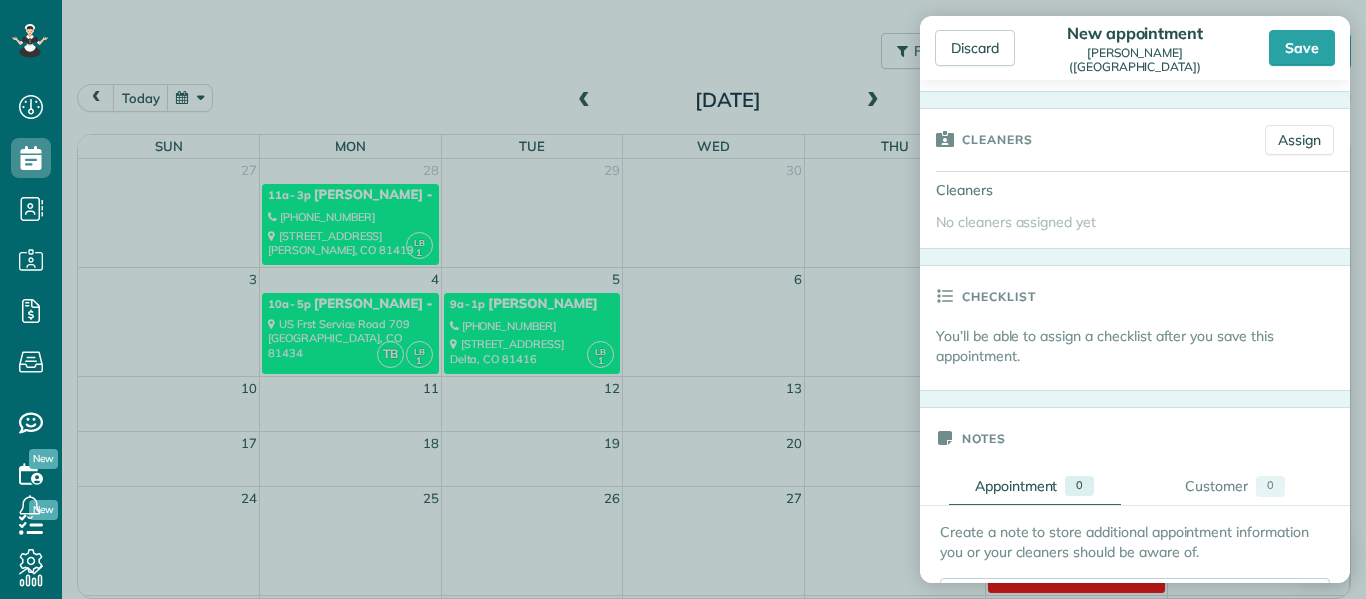 scroll, scrollTop: 371, scrollLeft: 0, axis: vertical 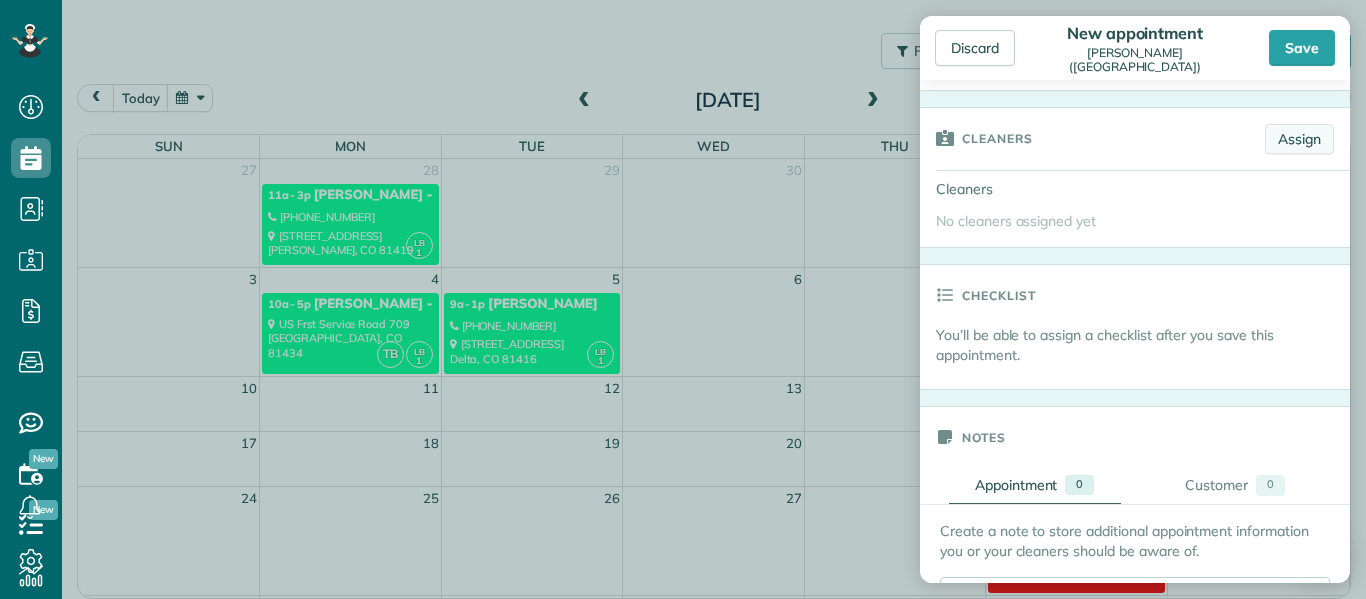 click on "Assign" at bounding box center [1299, 139] 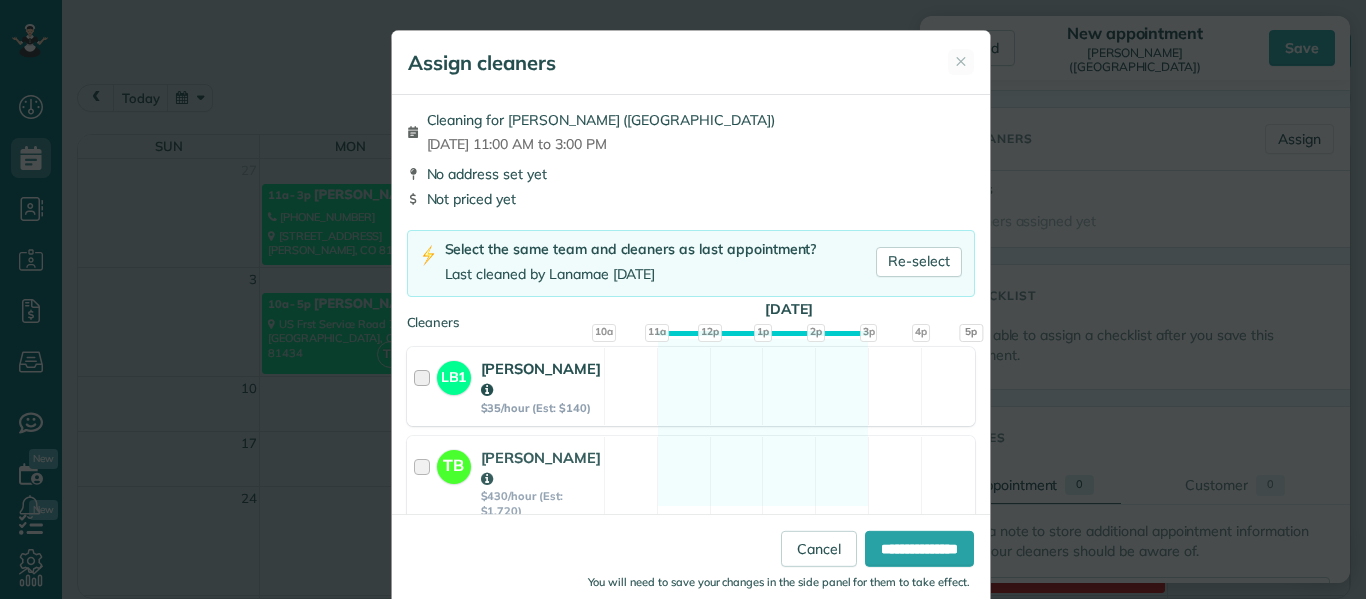 click at bounding box center (425, 386) 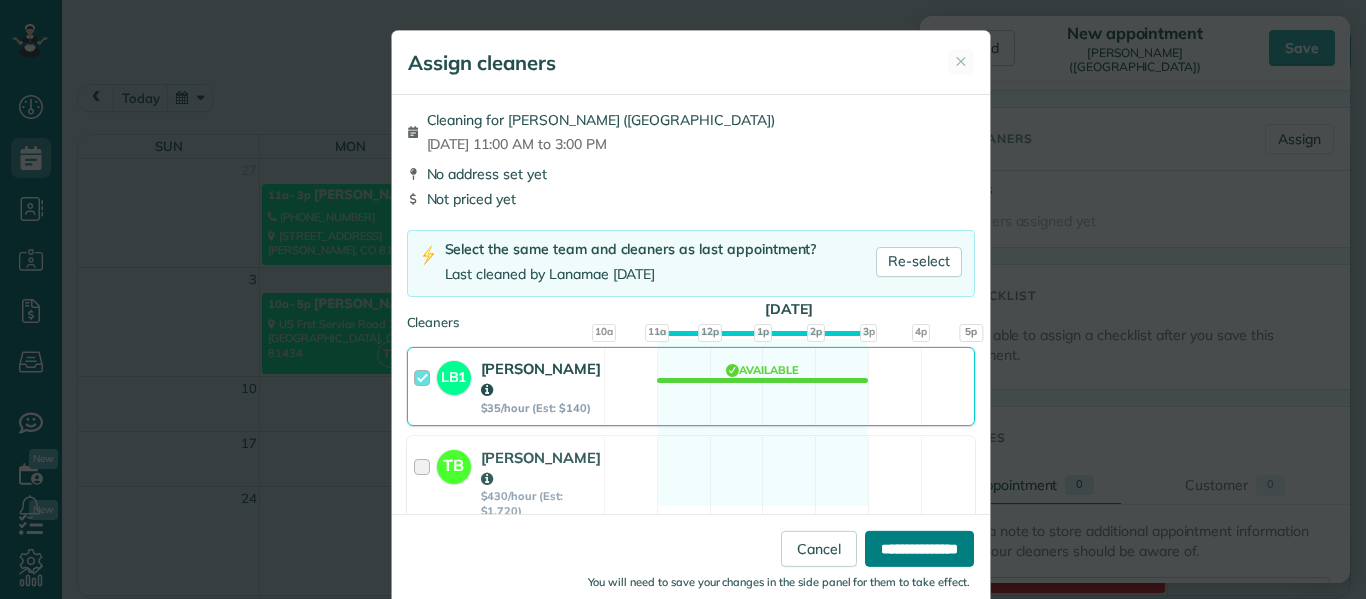 click on "**********" at bounding box center (919, 549) 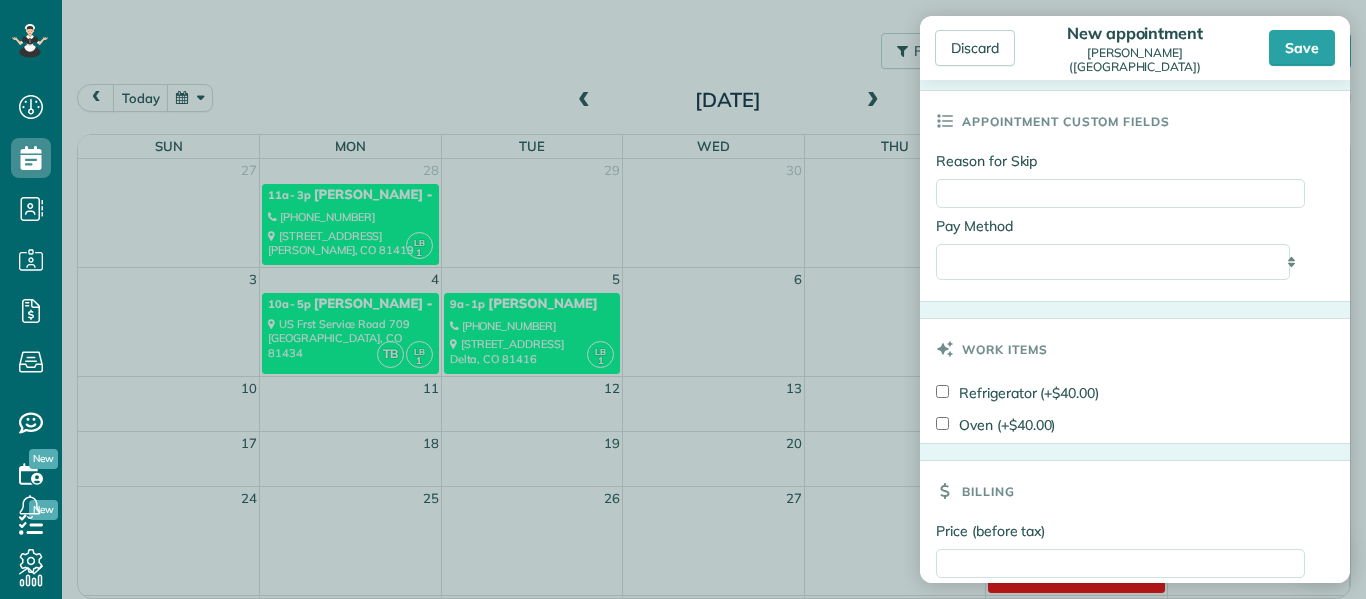 scroll, scrollTop: 1022, scrollLeft: 0, axis: vertical 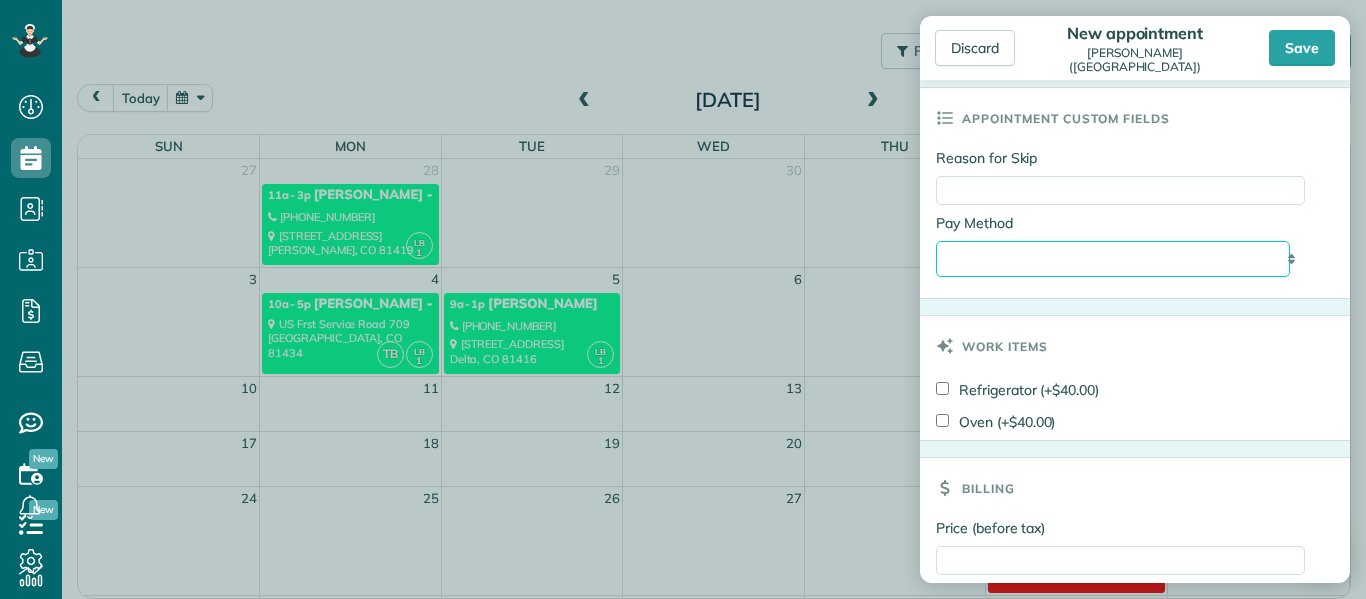click on "**********" at bounding box center [1113, 259] 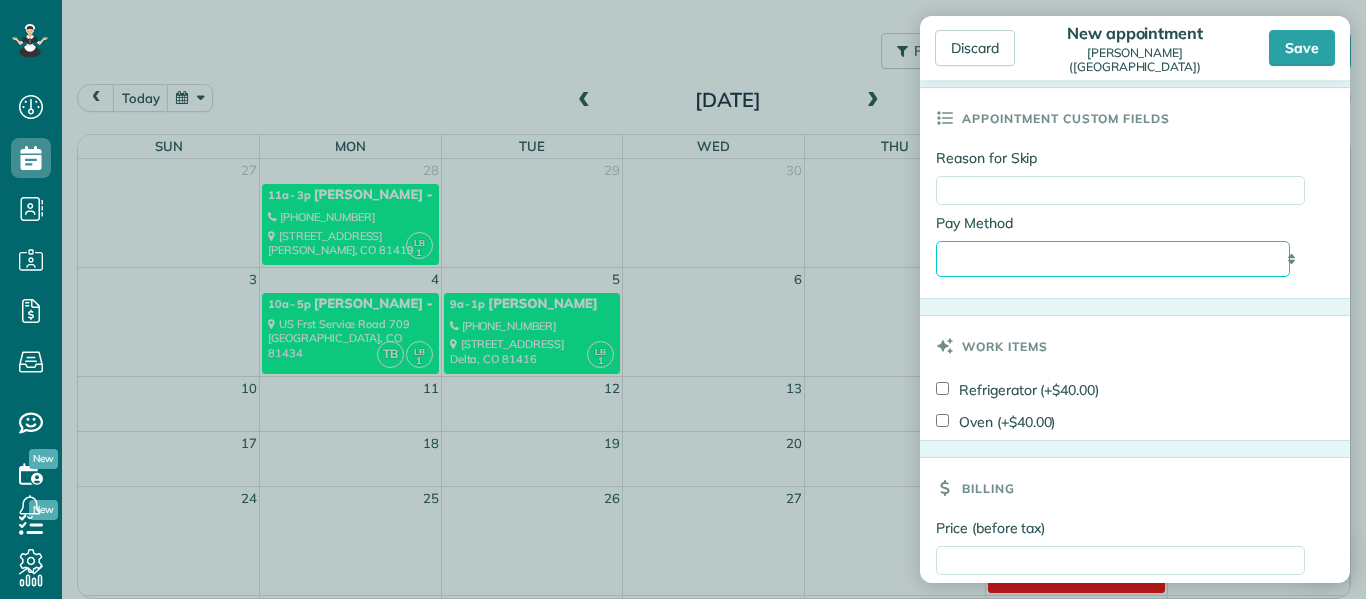select on "*****" 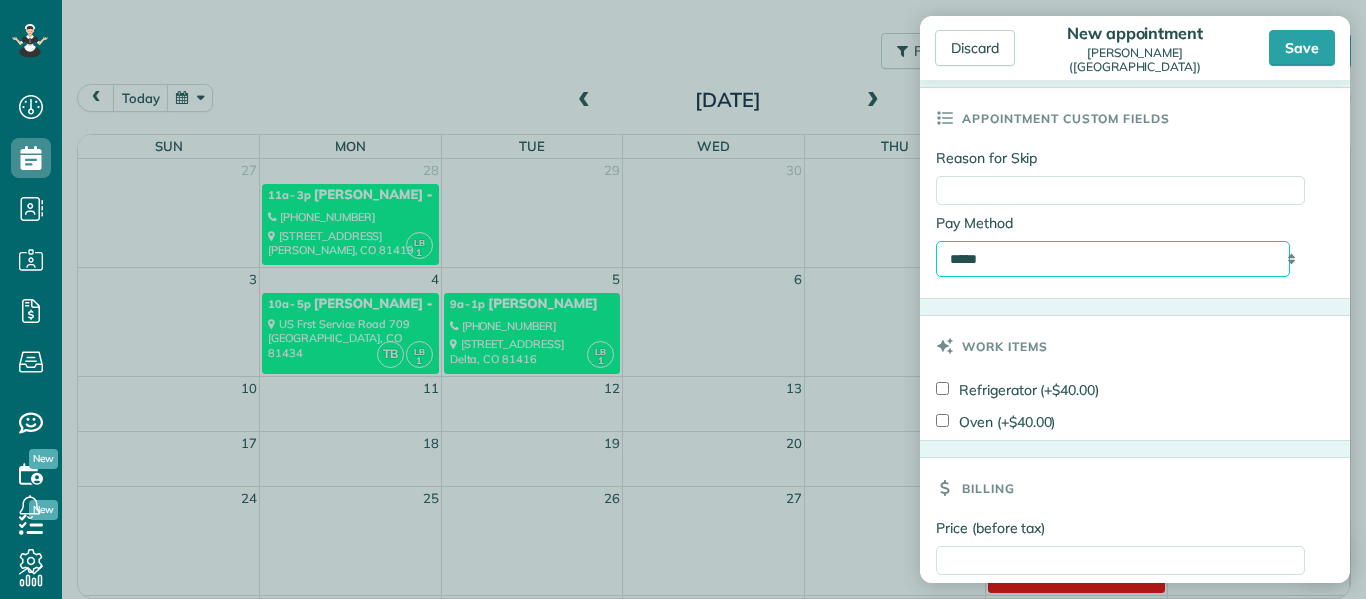 click on "**********" at bounding box center [1113, 259] 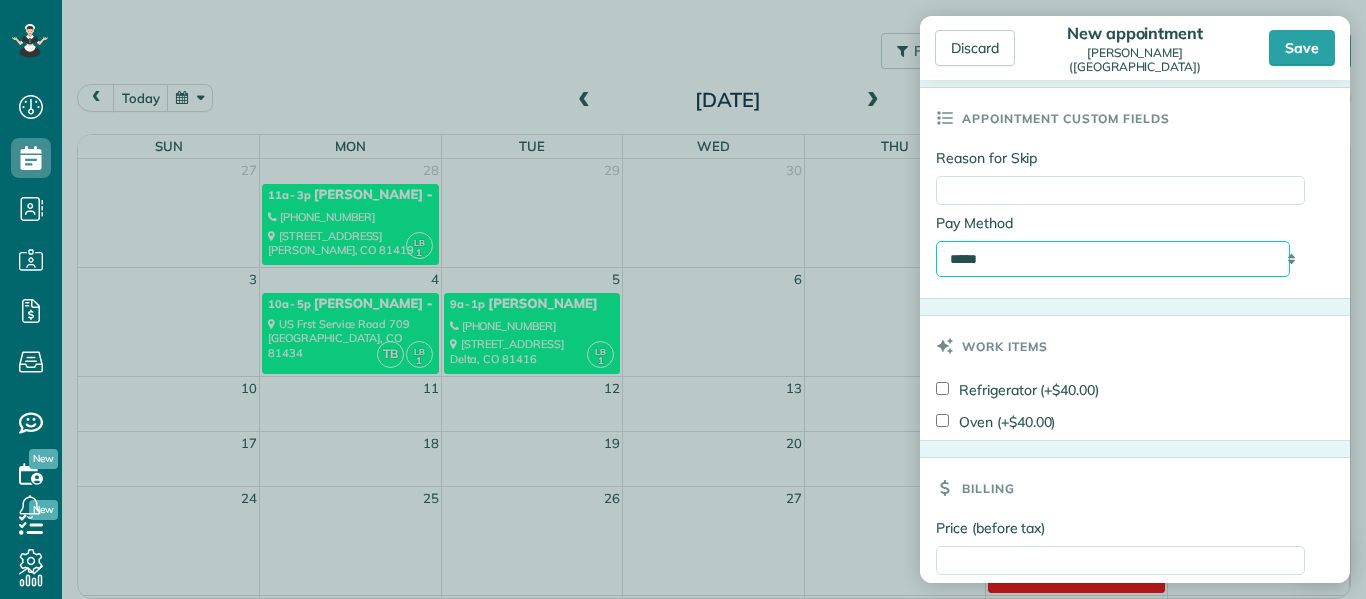 scroll, scrollTop: 1191, scrollLeft: 0, axis: vertical 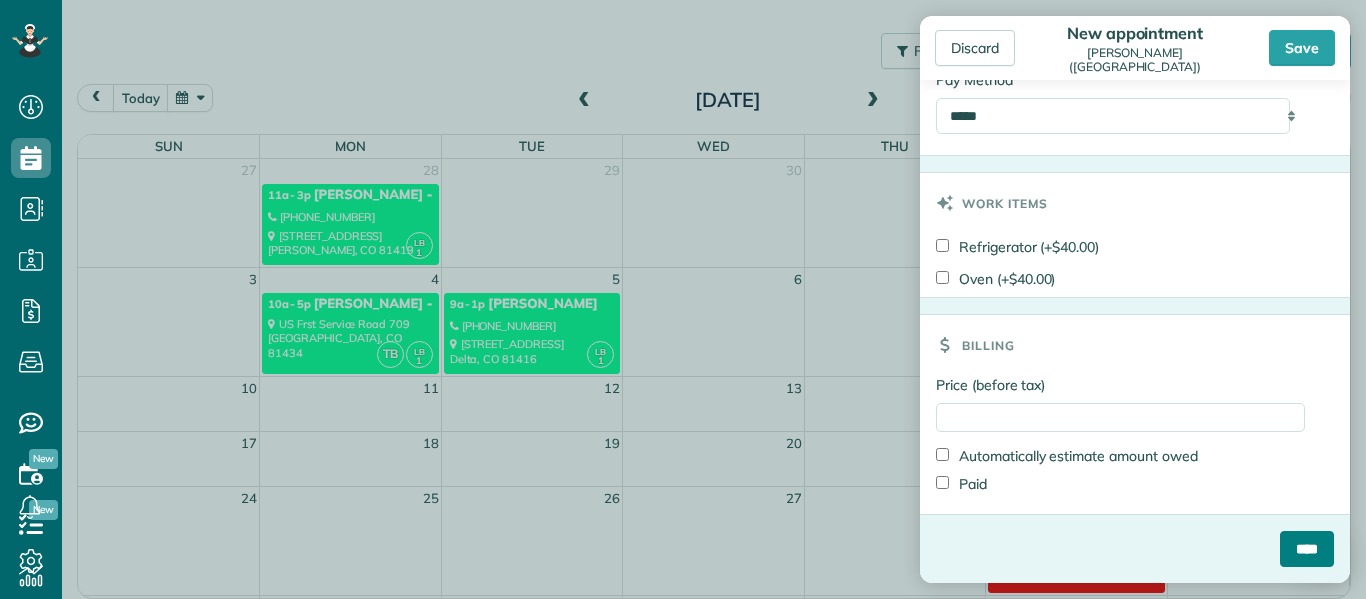 click on "****" at bounding box center [1307, 549] 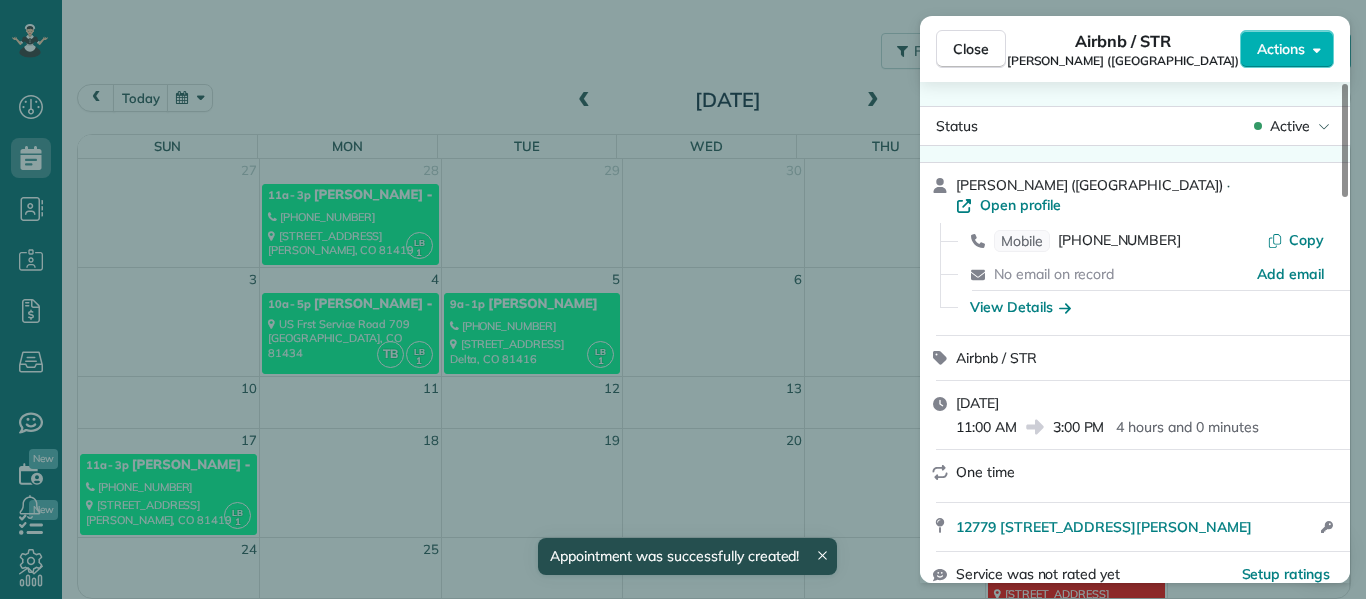 click on "Close Airbnb / STR Crystal Sabatke-Smith (Casa la Mesa) Actions Status Active Crystal Sabatke-Smith (Casa la Mesa) · Open profile Mobile (970) 417-6953 Copy No email on record Add email View Details Airbnb / STR Sunday, August 17, 2025 11:00 AM 3:00 PM 4 hours and 0 minutes One time 12779 3600 Road Hotchkiss CO 81419 Open access information Service was not rated yet Setup ratings Cleaners Time in and out Assign Invite Cleaners Lanamae   Byler 11:00 AM 3:00 PM Checklist Try Now Keep this appointment up to your standards. Stay on top of every detail, keep your cleaners organised, and your client happy. Assign a checklist Watch a 5 min demo Billing Billing actions Price $0.00 Overcharge $0.00 Discount $0.00 Coupon discount - Primary tax - Secondary tax - Total appointment price $0.00 Tips collected New feature! $0.00 Mark as paid Total including tip $0.00 Get paid online in no-time! Send an invoice and reward your cleaners with tips Charge customer credit card Appointment custom fields Reason for Skip - Venmo 0" at bounding box center [683, 299] 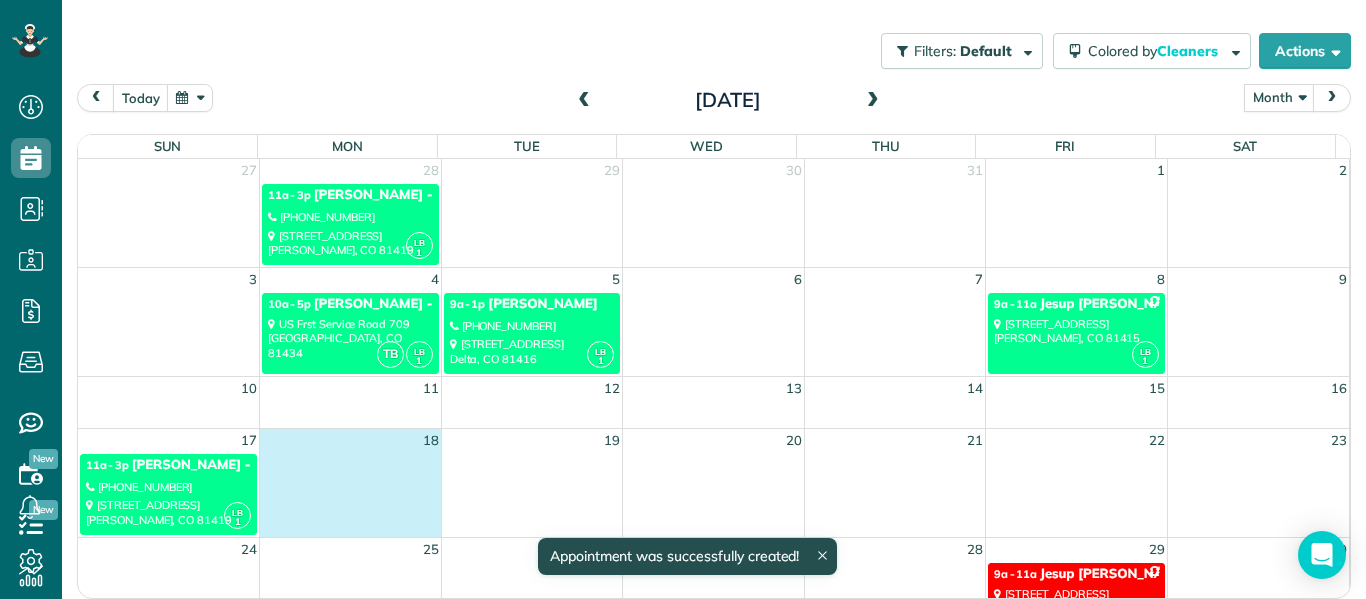 click on "18" at bounding box center [351, 441] 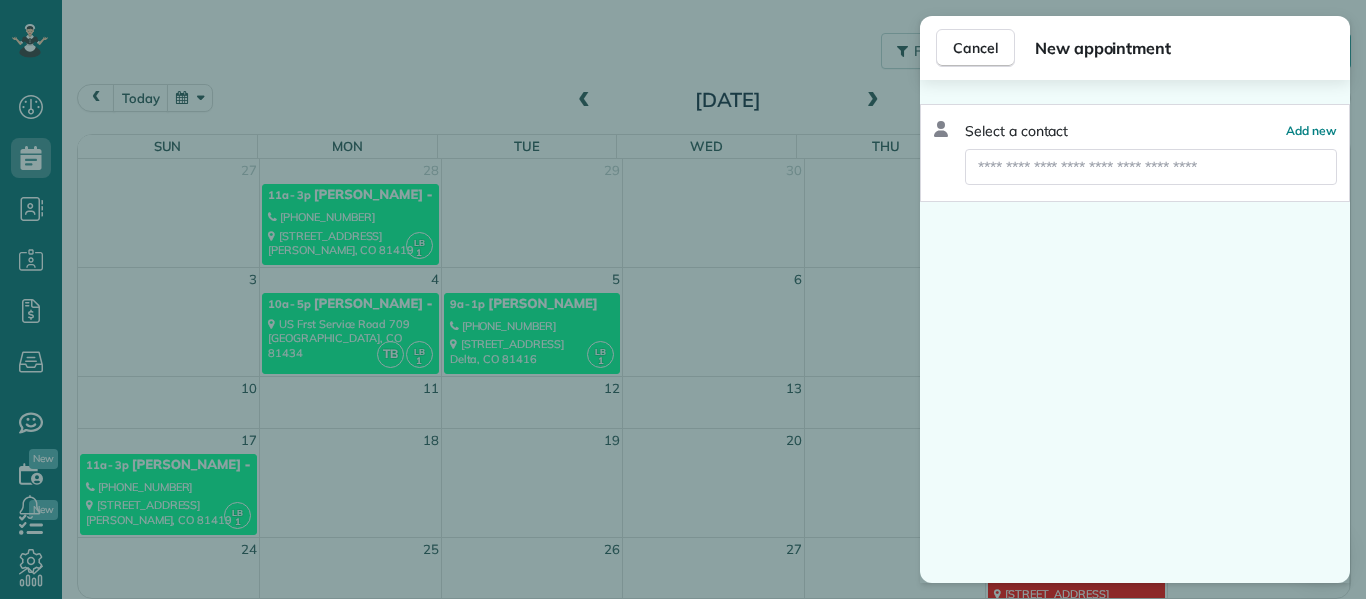 click on "Cancel New appointment Select a contact Add new" at bounding box center (683, 299) 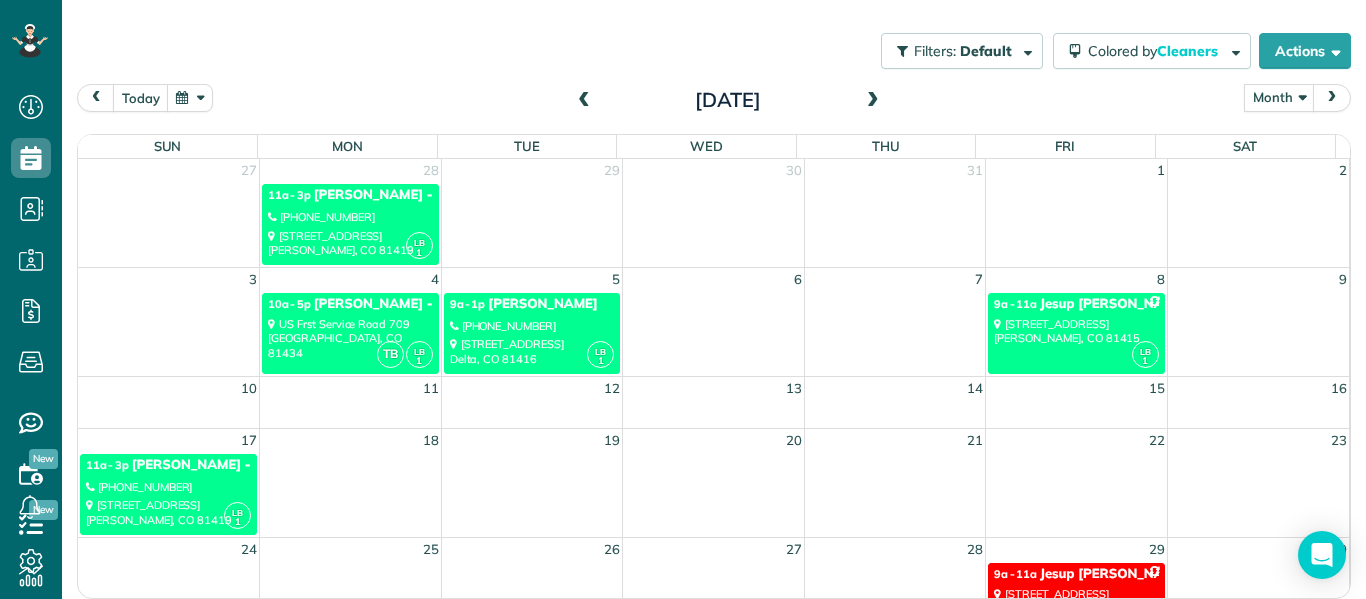 click on "10 11 12 13 14 15 16" at bounding box center [713, 402] 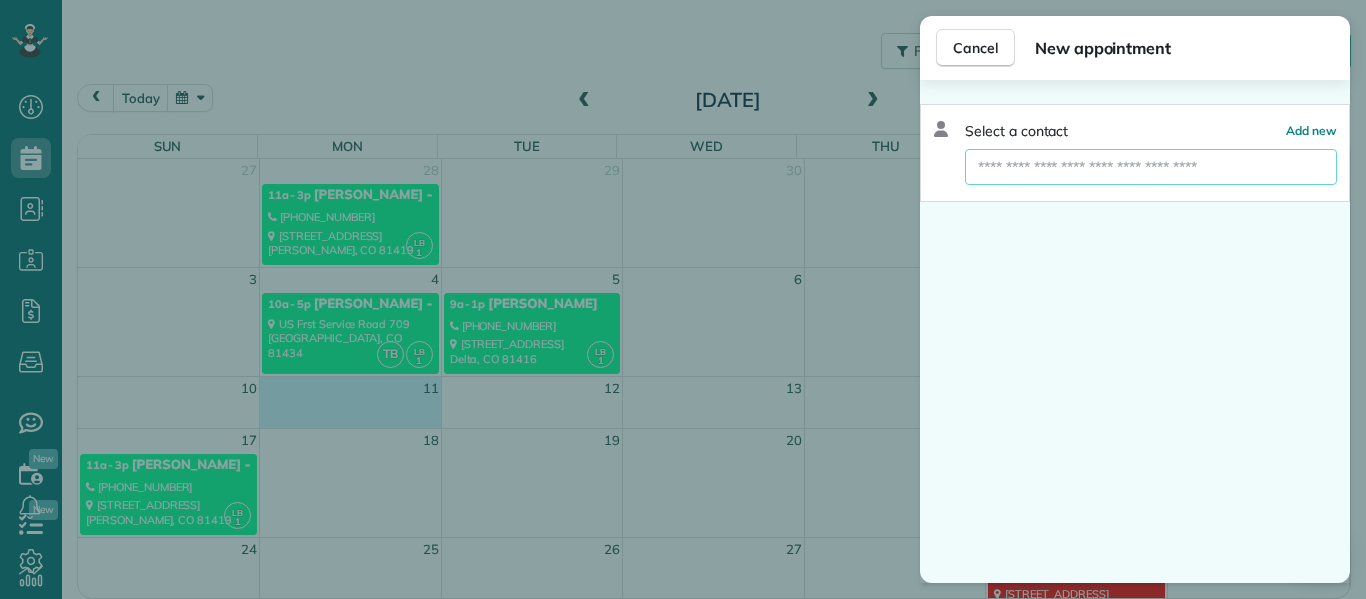 click at bounding box center [1151, 167] 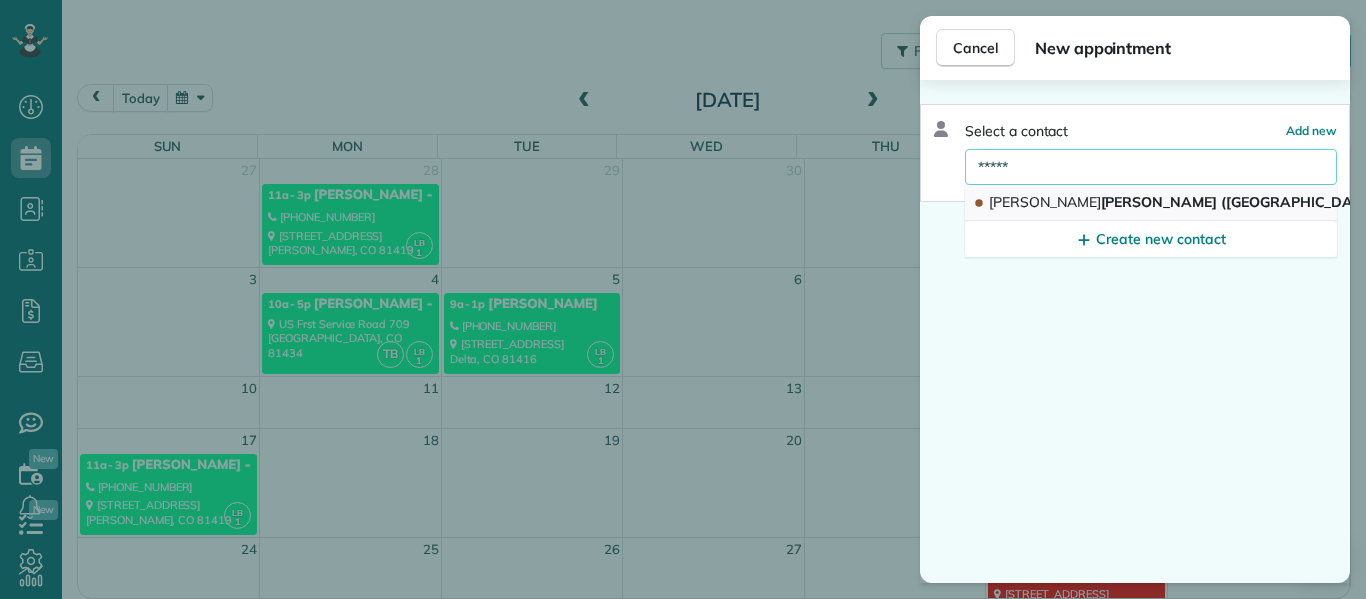 type on "*****" 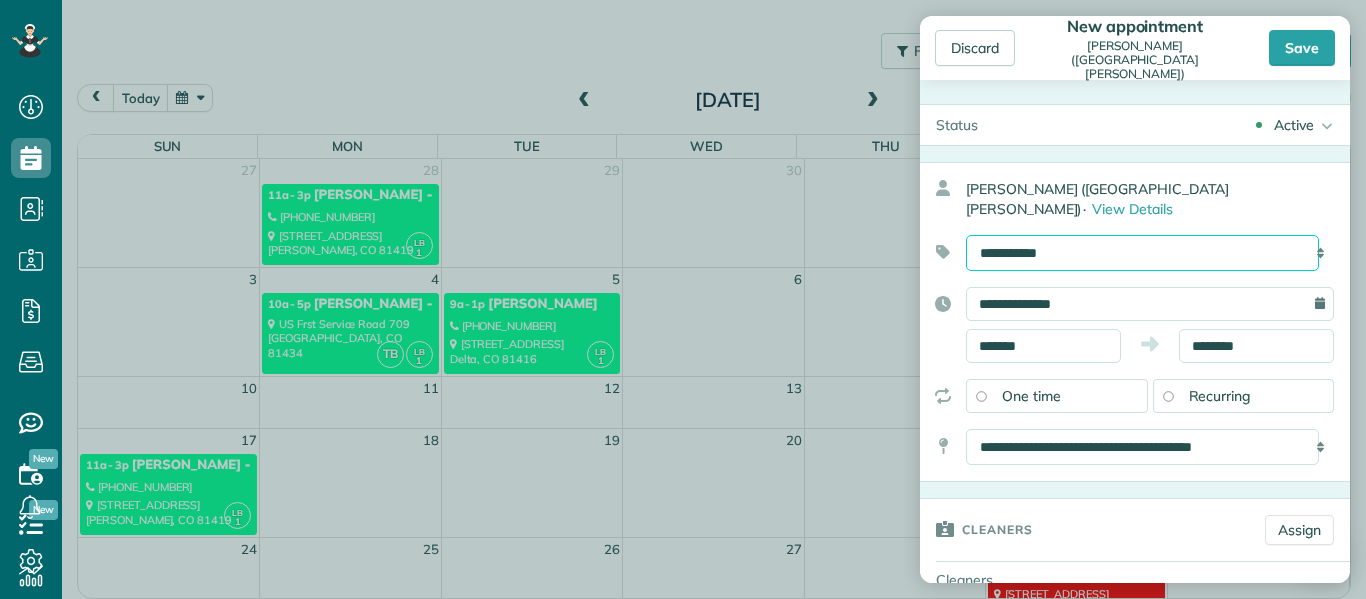 click on "**********" at bounding box center (1142, 253) 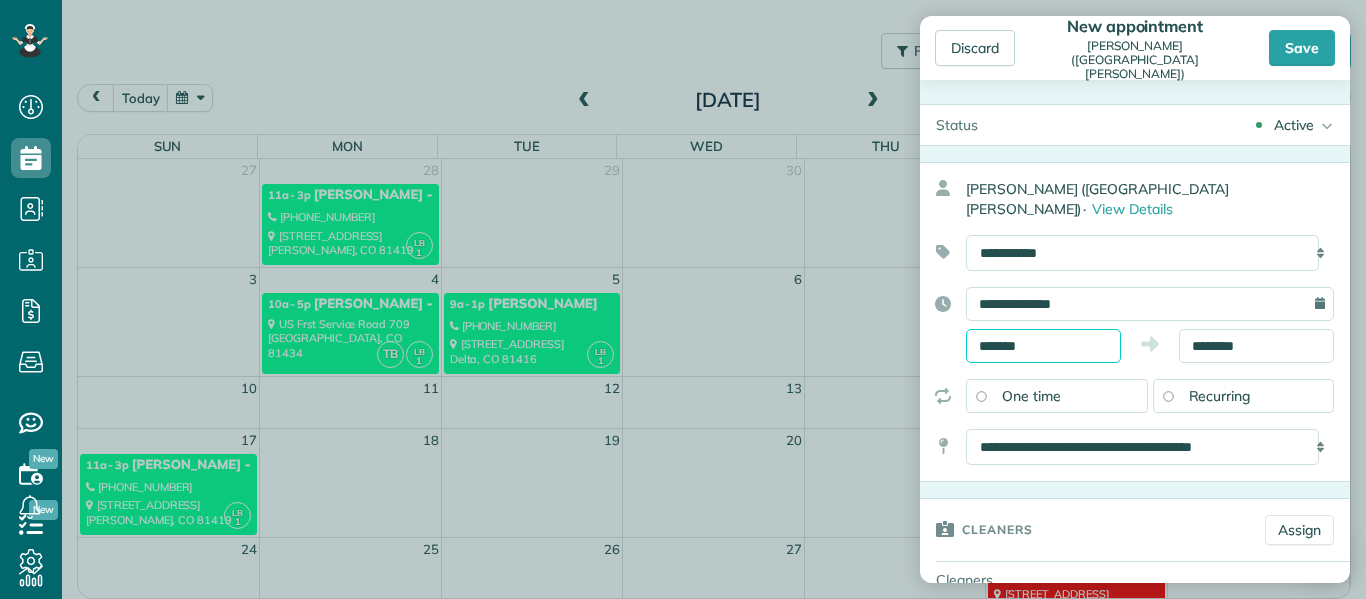 click on "*******" at bounding box center [1043, 346] 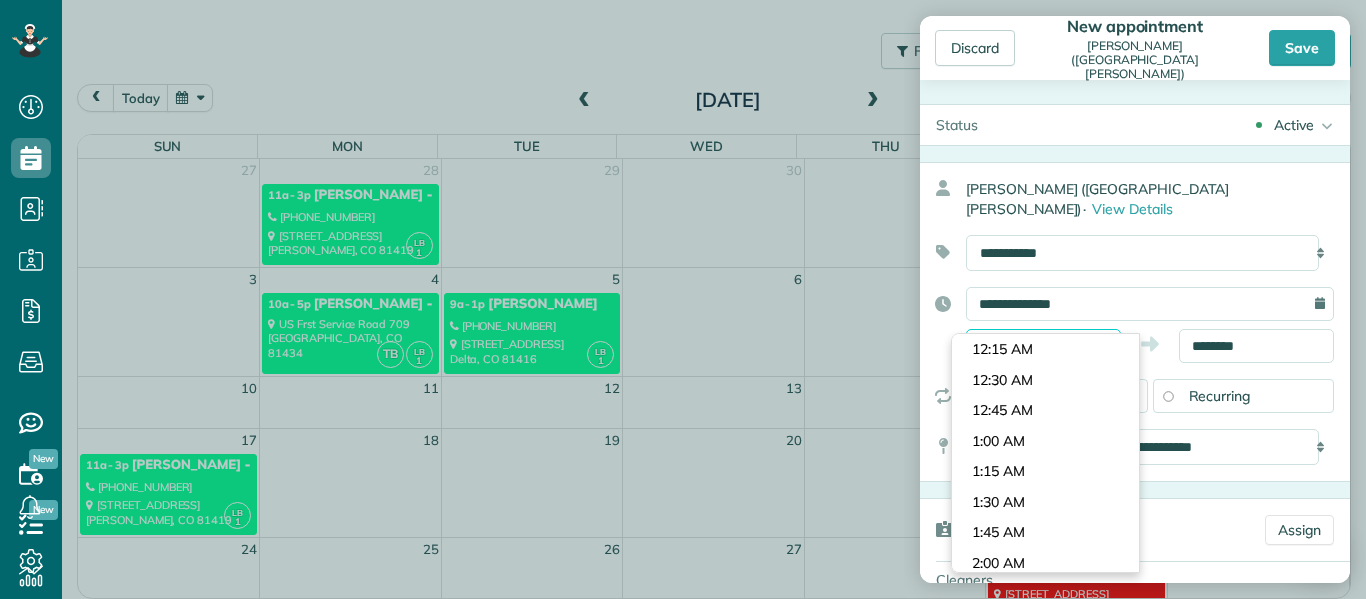 scroll, scrollTop: 1038, scrollLeft: 0, axis: vertical 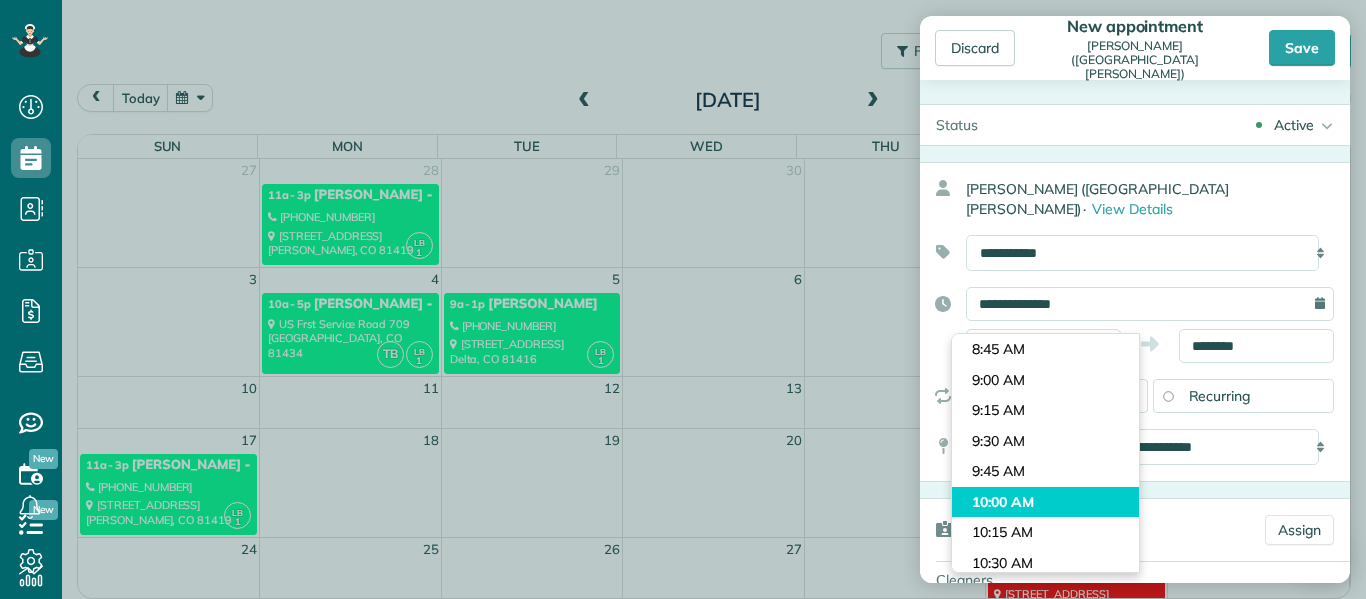 type on "********" 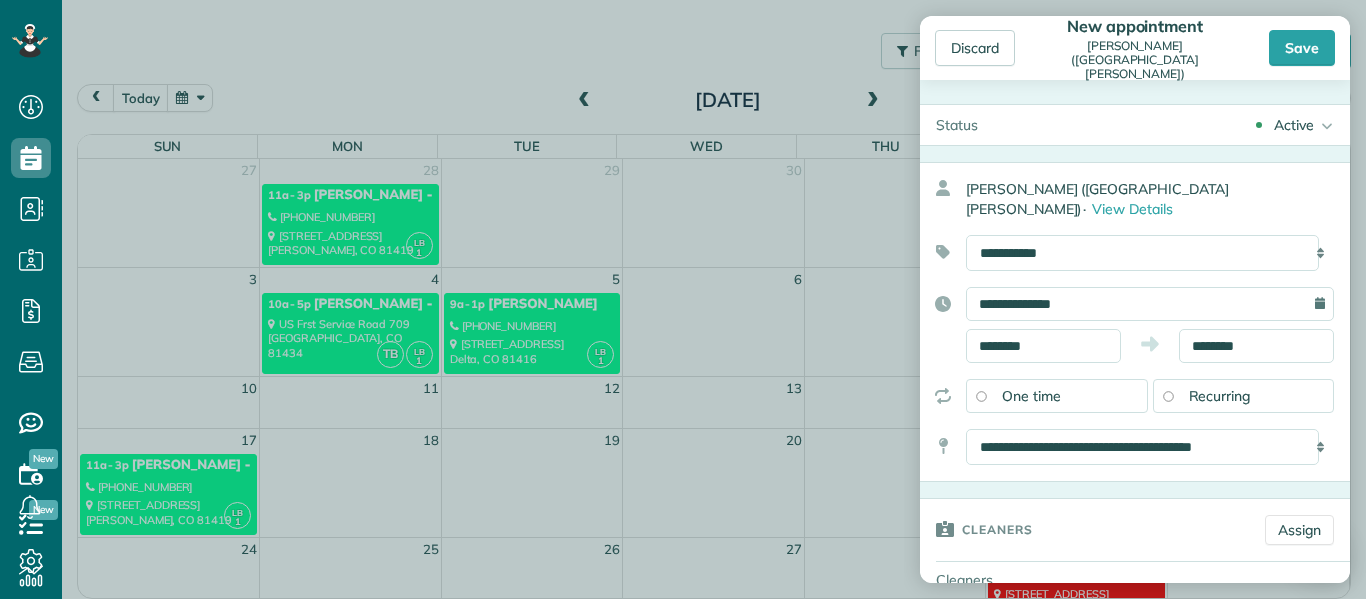 click on "Dashboard
Scheduling
Calendar View
List View
Dispatch View - Weekly scheduling (Beta)" at bounding box center (683, 299) 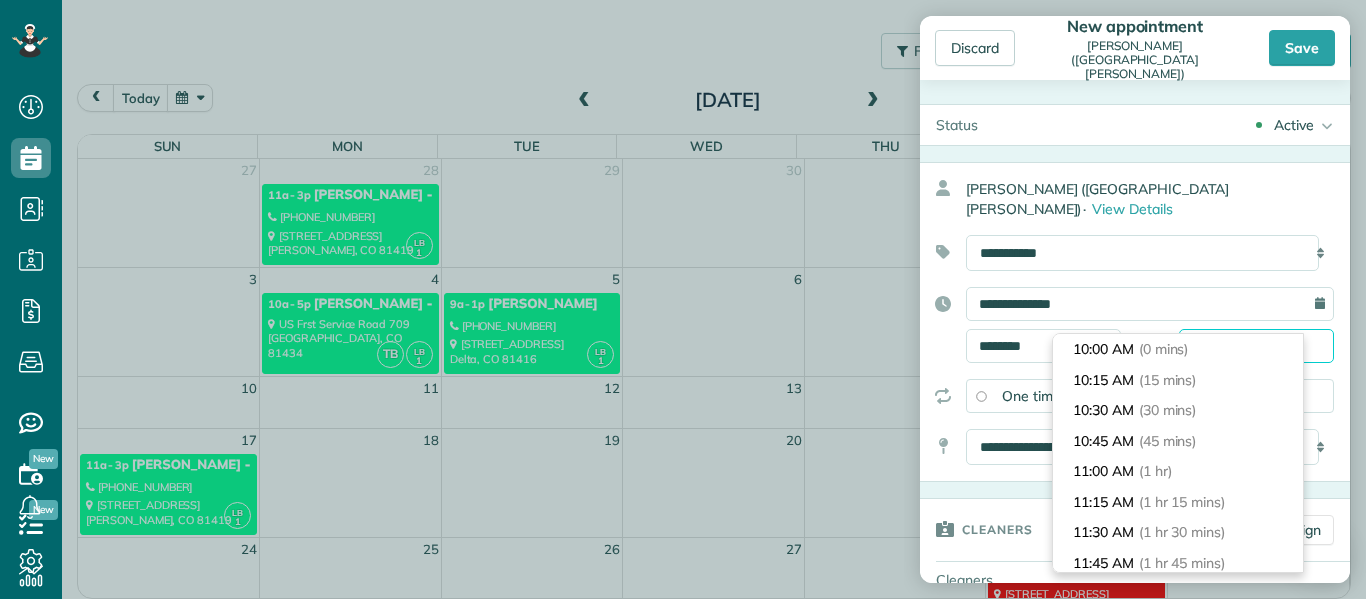 click on "Dashboard
Scheduling
Calendar View
List View
Dispatch View - Weekly scheduling (Beta)" at bounding box center [683, 299] 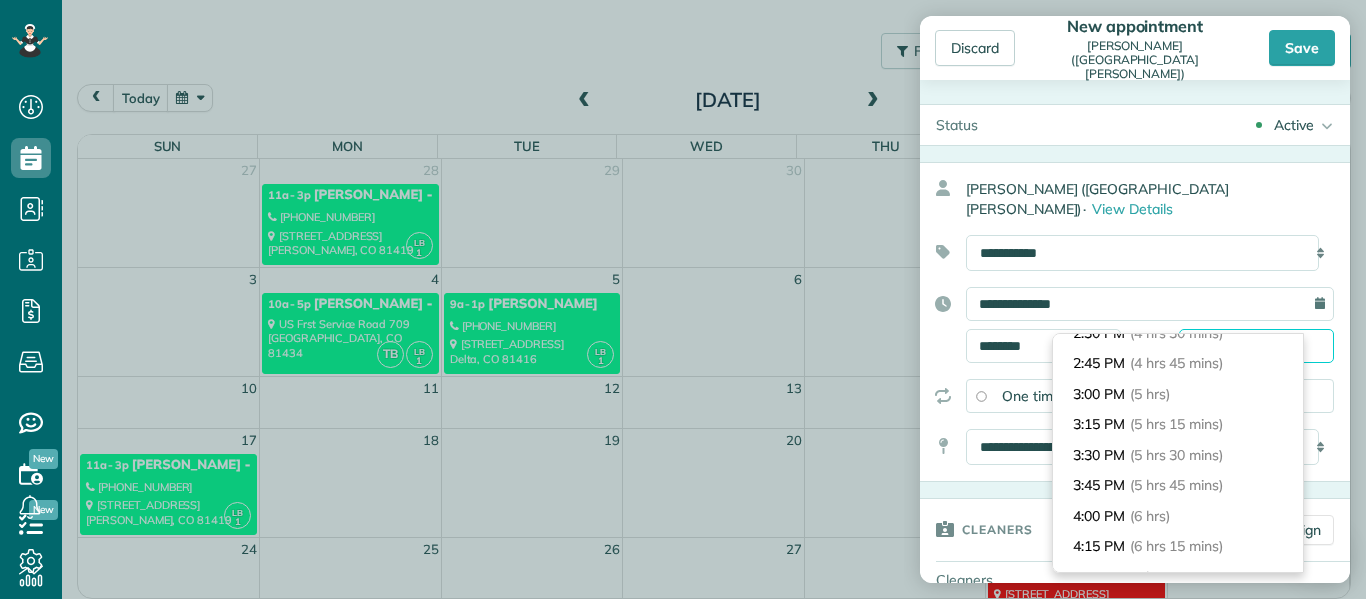 scroll, scrollTop: 567, scrollLeft: 0, axis: vertical 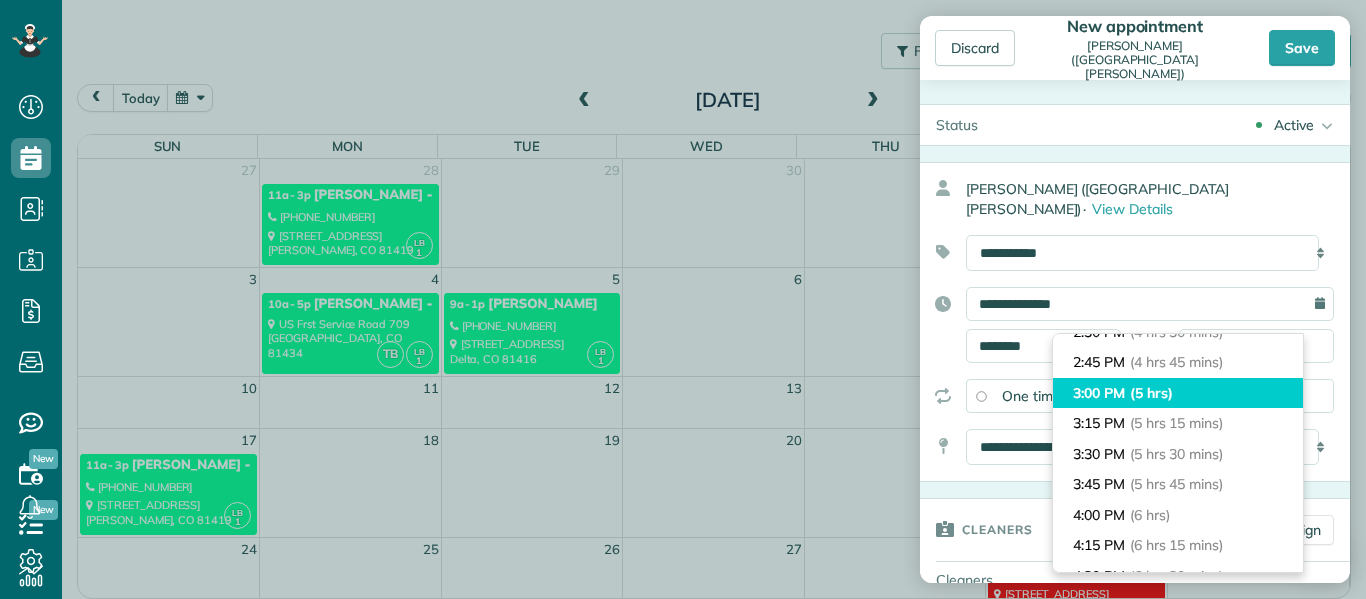 type on "*******" 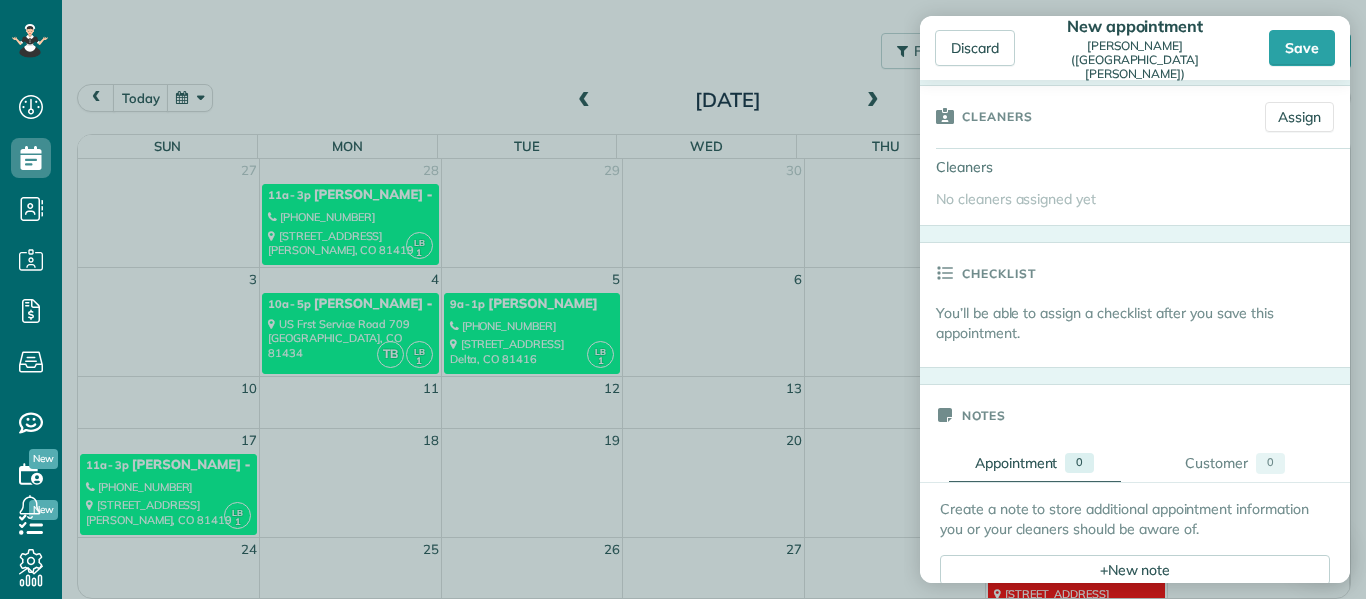 scroll, scrollTop: 414, scrollLeft: 0, axis: vertical 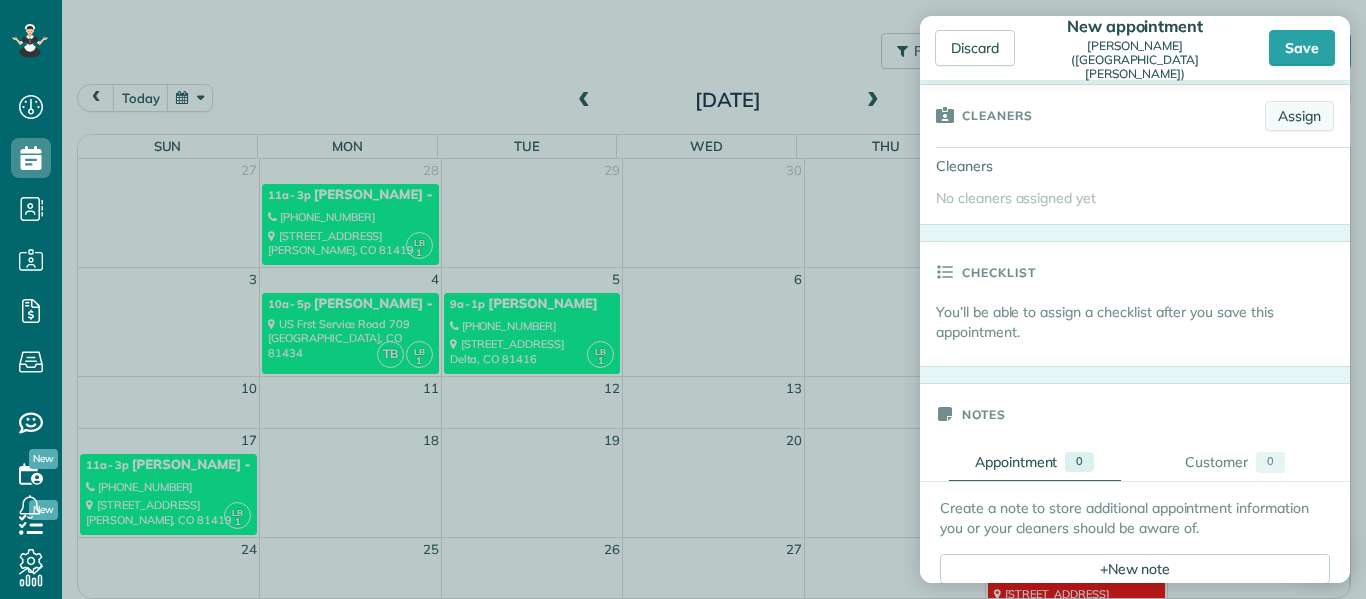 click on "Assign" at bounding box center (1299, 116) 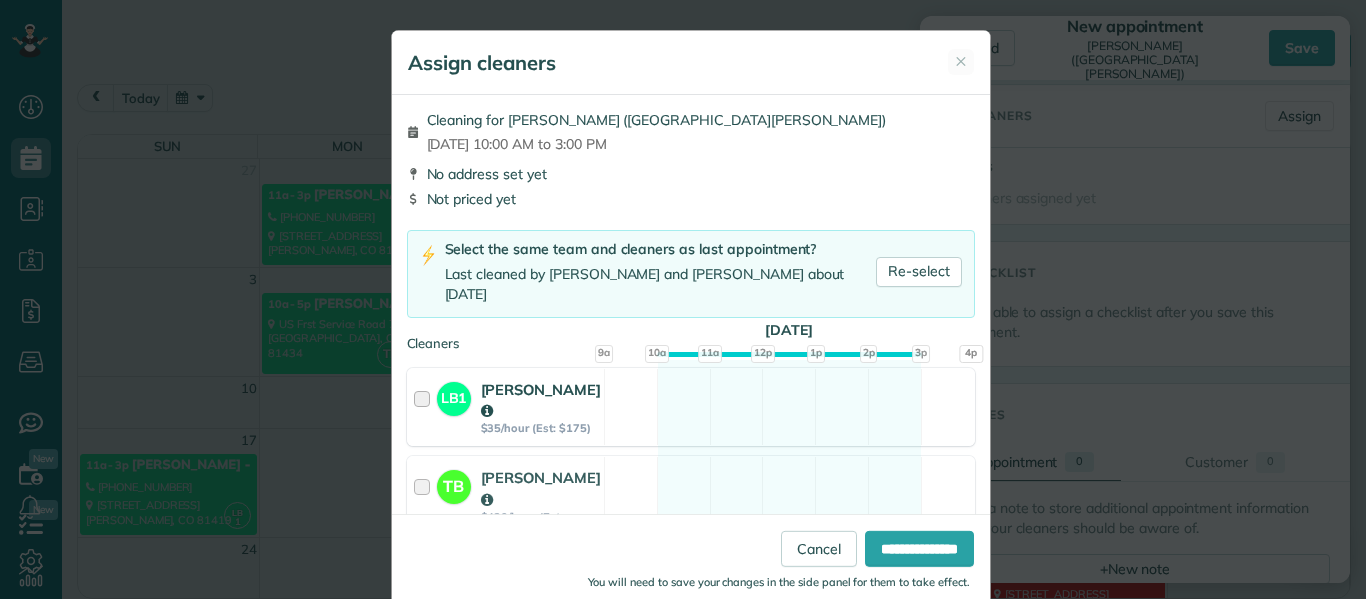 click at bounding box center (425, 407) 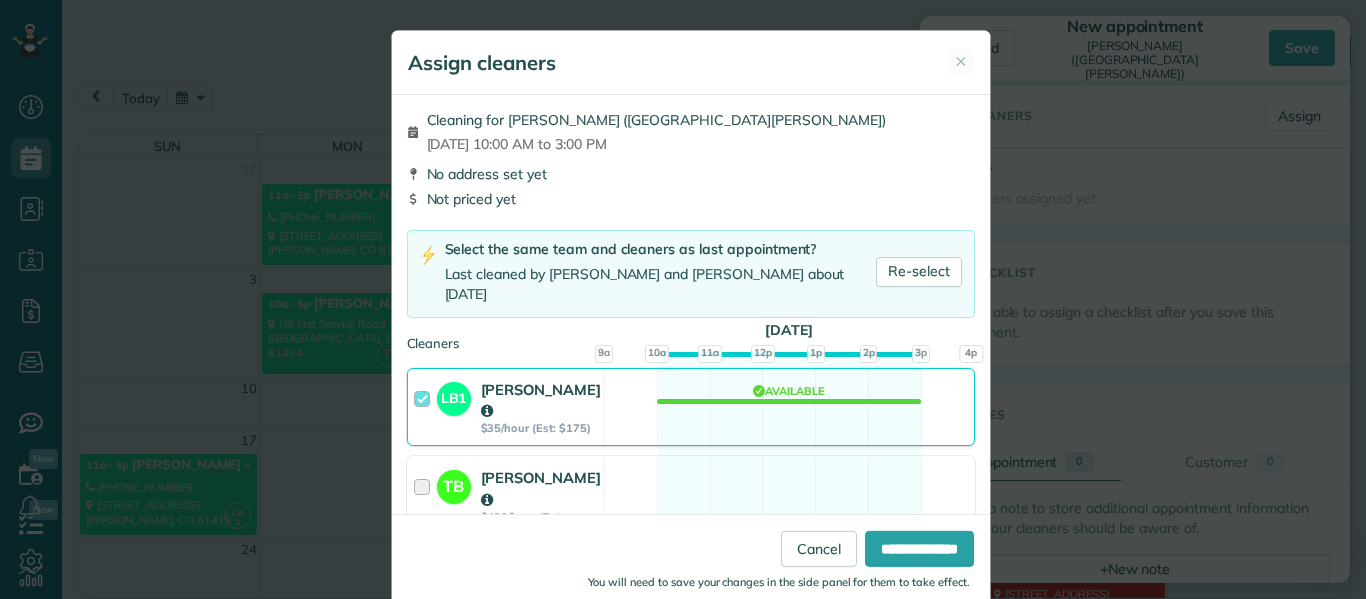 click at bounding box center [425, 502] 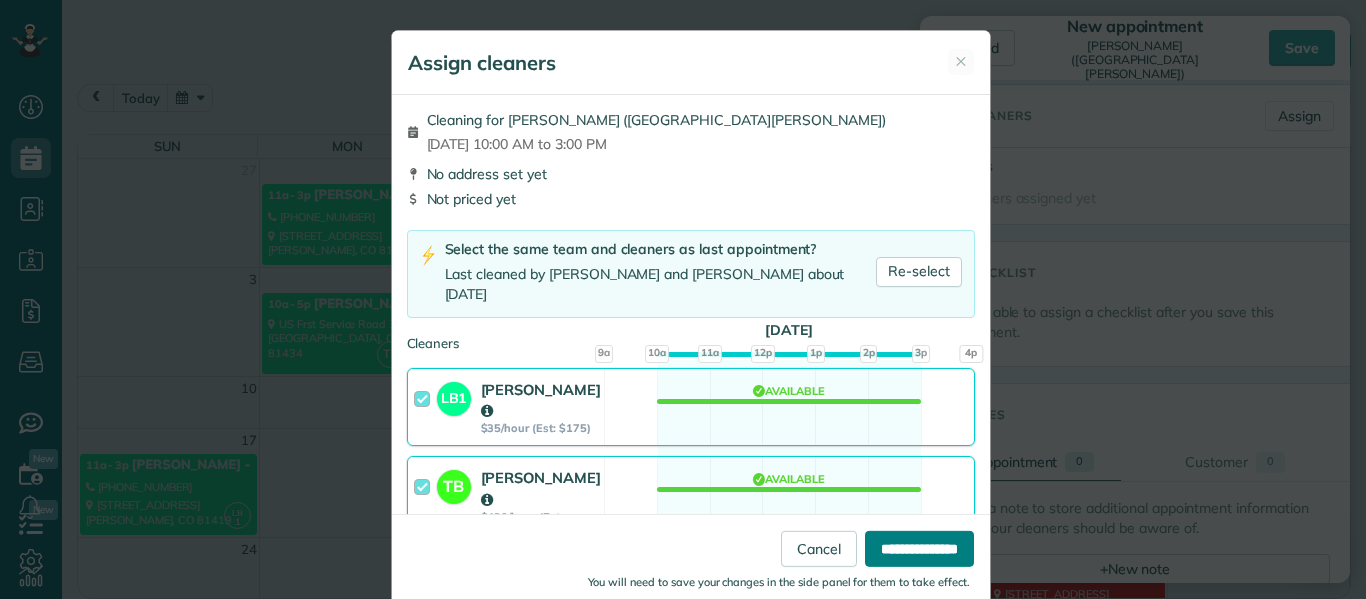 click on "**********" at bounding box center (919, 549) 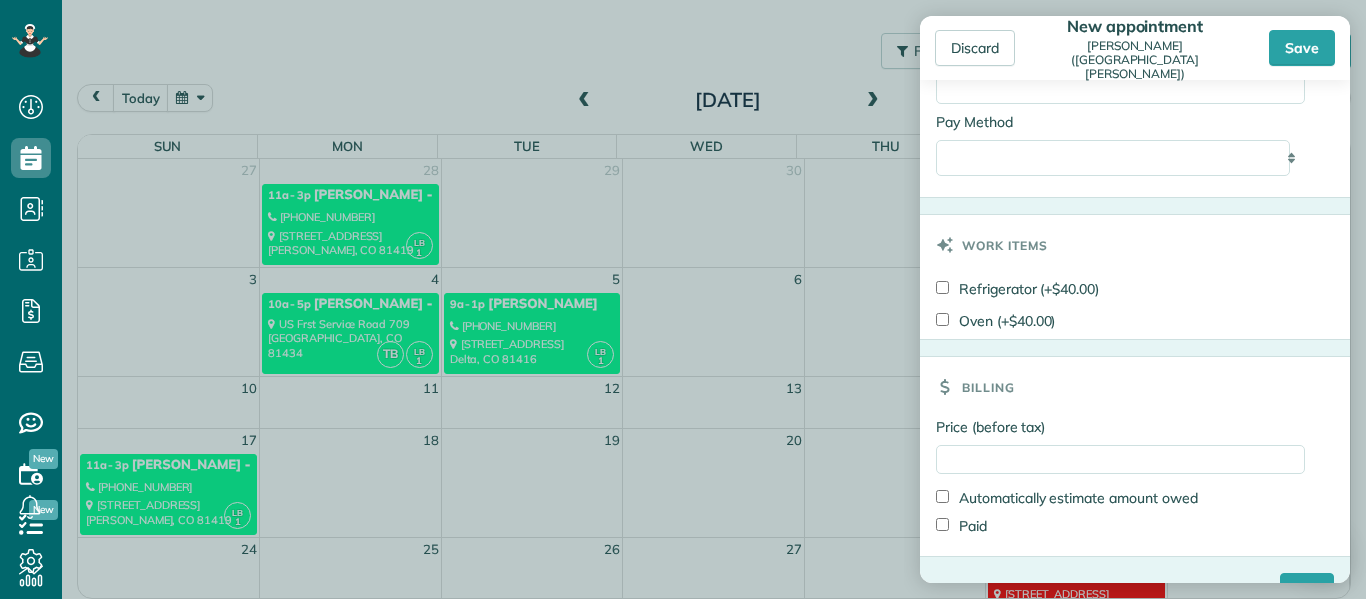 scroll, scrollTop: 1207, scrollLeft: 0, axis: vertical 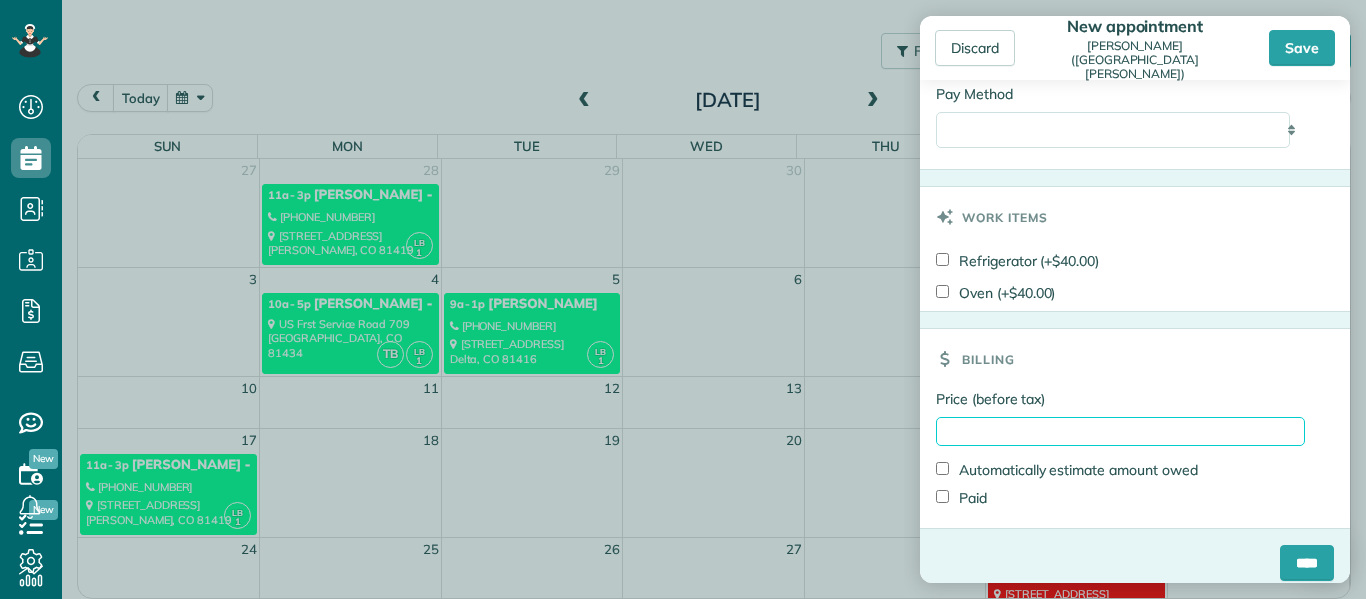 click on "Price (before tax)" at bounding box center (1120, 431) 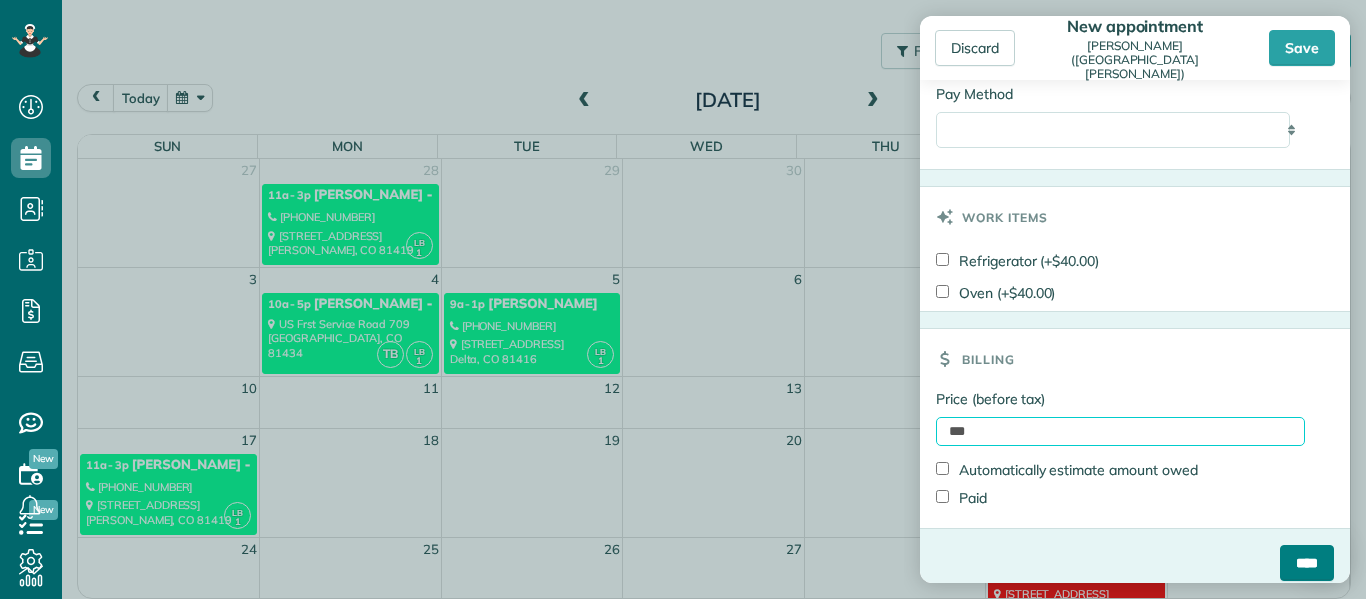 type on "***" 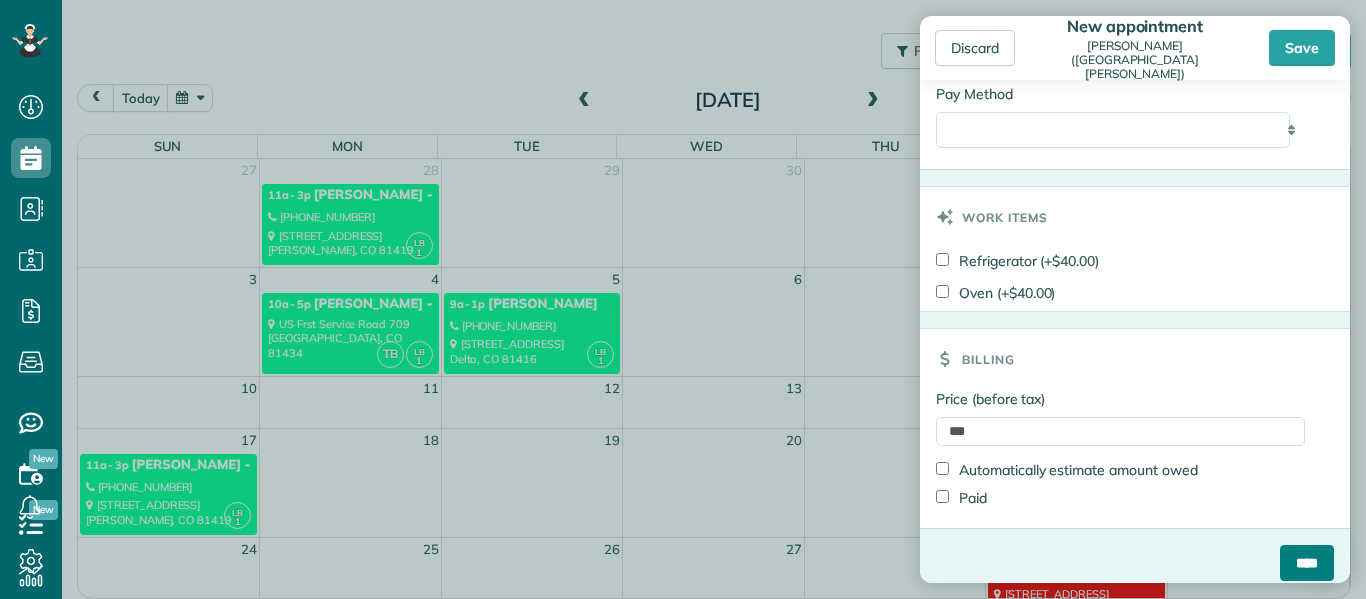 click on "****" at bounding box center [1307, 563] 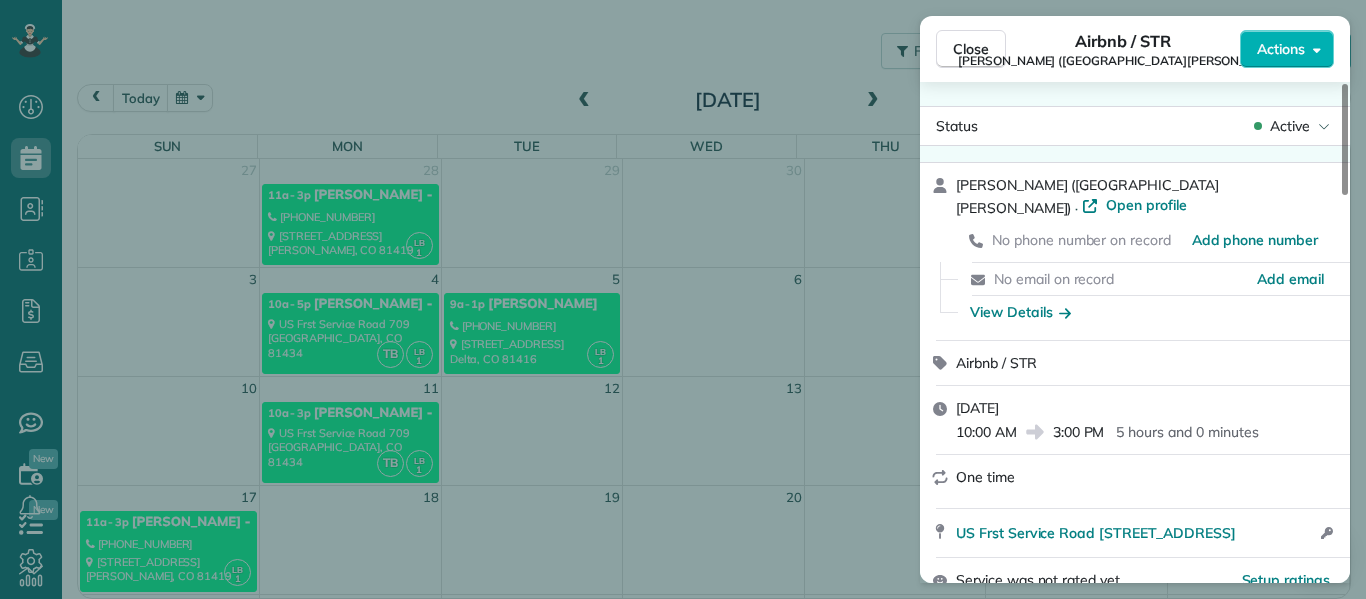 click on "Close Airbnb / STR Kelly Jones (Little Robinson Lodge) Actions Status Active Kelly Jones (Little Robinson Lodge) · Open profile No phone number on record Add phone number No email on record Add email View Details Airbnb / STR Monday, August 11, 2025 10:00 AM 3:00 PM 5 hours and 0 minutes One time US Frst Service Road 709 Somerset CO 81434 Open access information Service was not rated yet Setup ratings Cleaners Time in and out Assign Invite Cleaners Tami   Byler 10:00 AM 3:00 PM Lanamae   Byler 10:00 AM 3:00 PM Checklist Try Now Keep this appointment up to your standards. Stay on top of every detail, keep your cleaners organised, and your client happy. Assign a checklist Watch a 5 min demo Billing Billing actions Price $500.00 Overcharge $0.00 Discount $0.00 Coupon discount - Primary tax - Secondary tax - Total appointment price $500.00 Tips collected New feature! $0.00 Unpaid Mark as paid Total including tip $500.00 Get paid online in no-time! Send an invoice and reward your cleaners with tips - Pay Method -" at bounding box center [683, 299] 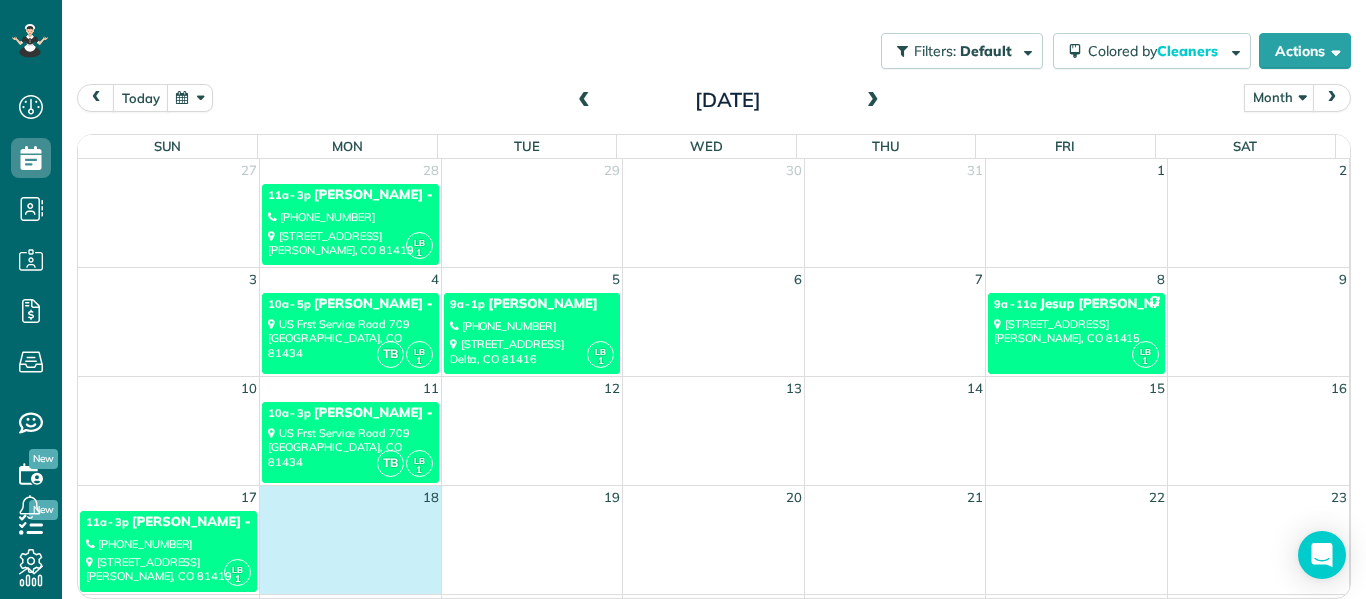 click at bounding box center [351, 550] 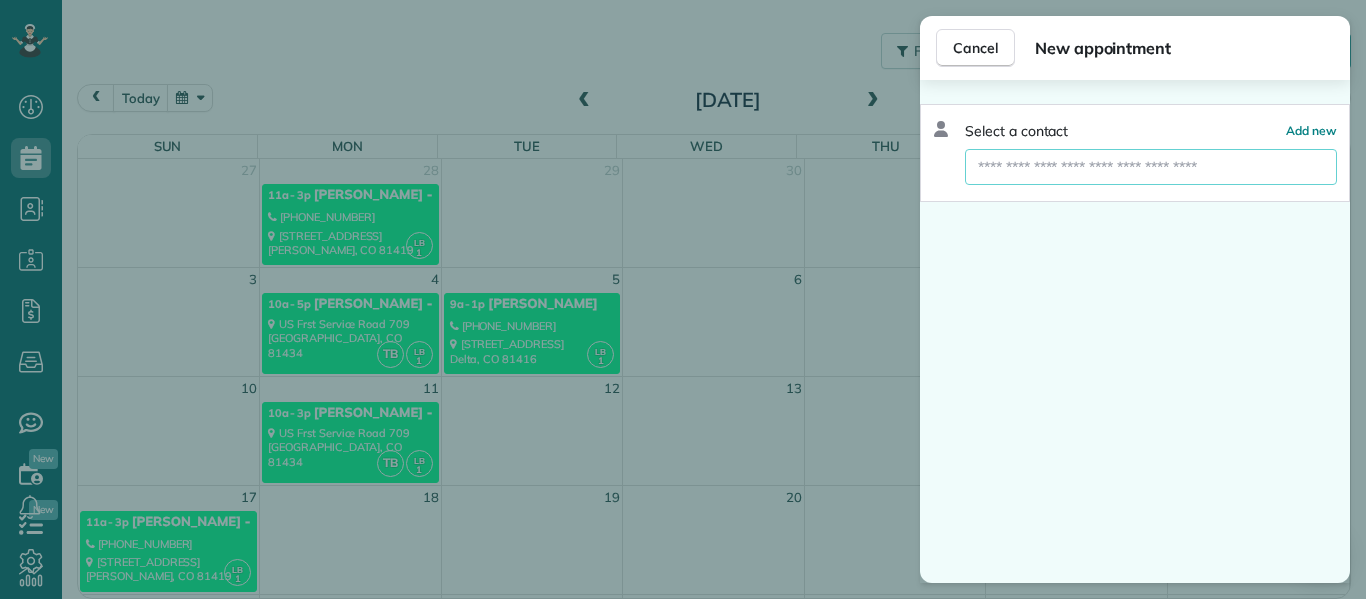 click at bounding box center (1151, 167) 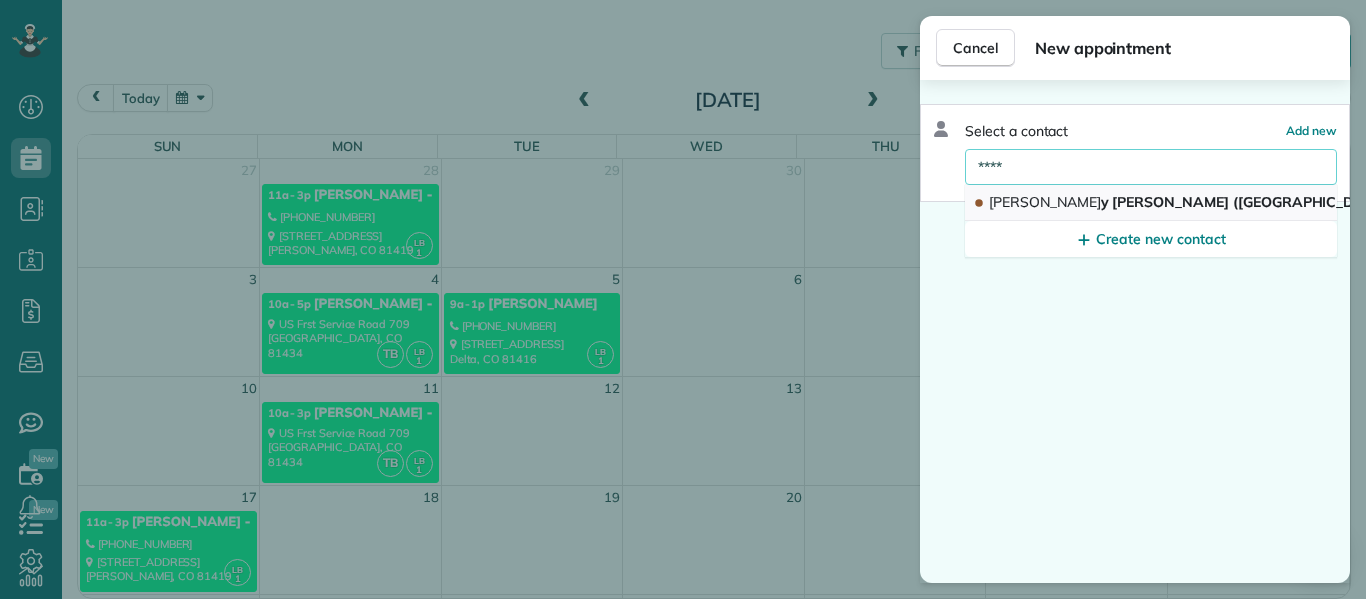 type on "****" 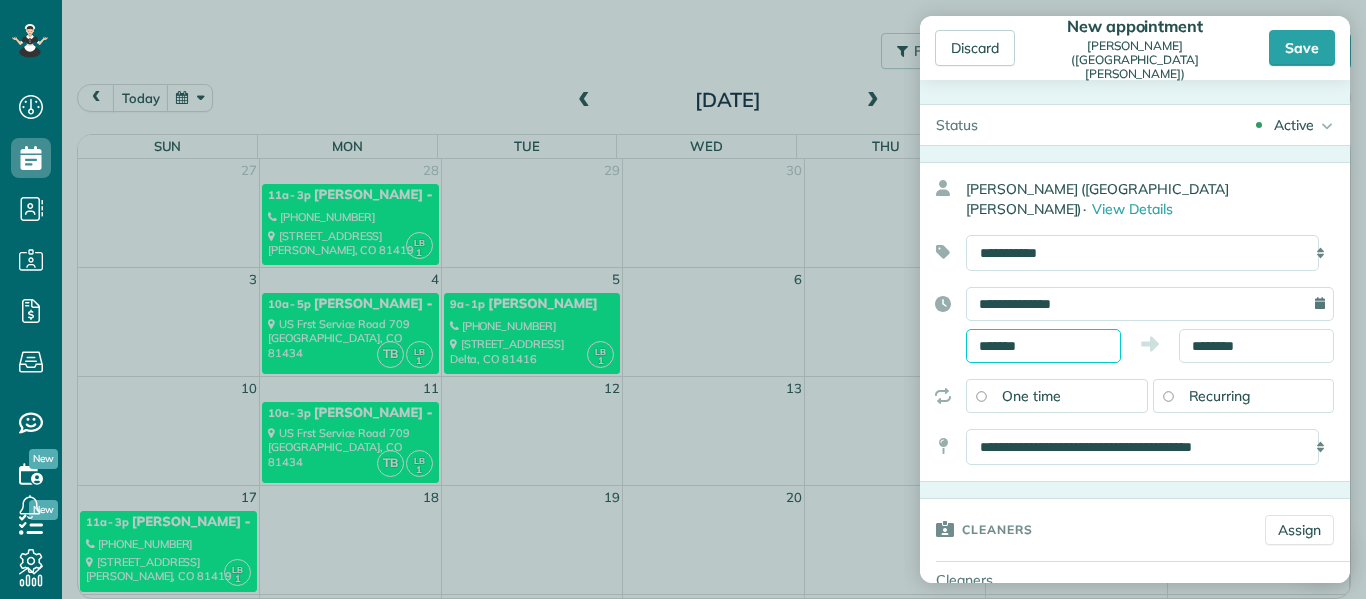 click on "*******" at bounding box center (1043, 346) 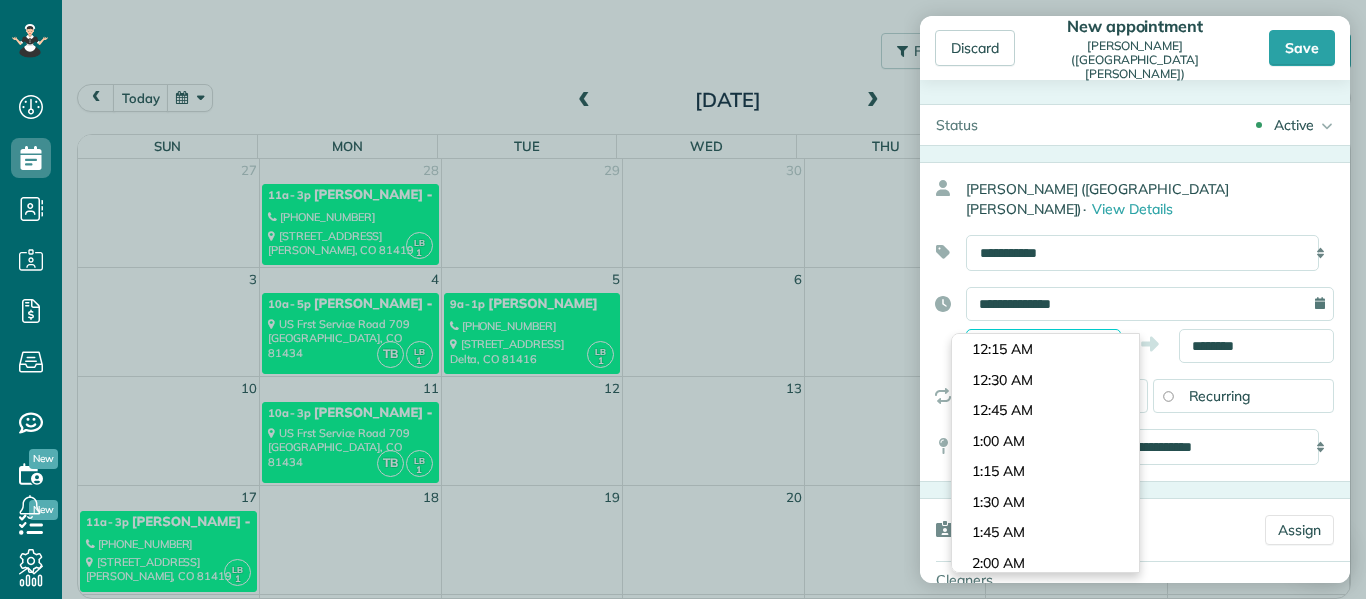 scroll, scrollTop: 1038, scrollLeft: 0, axis: vertical 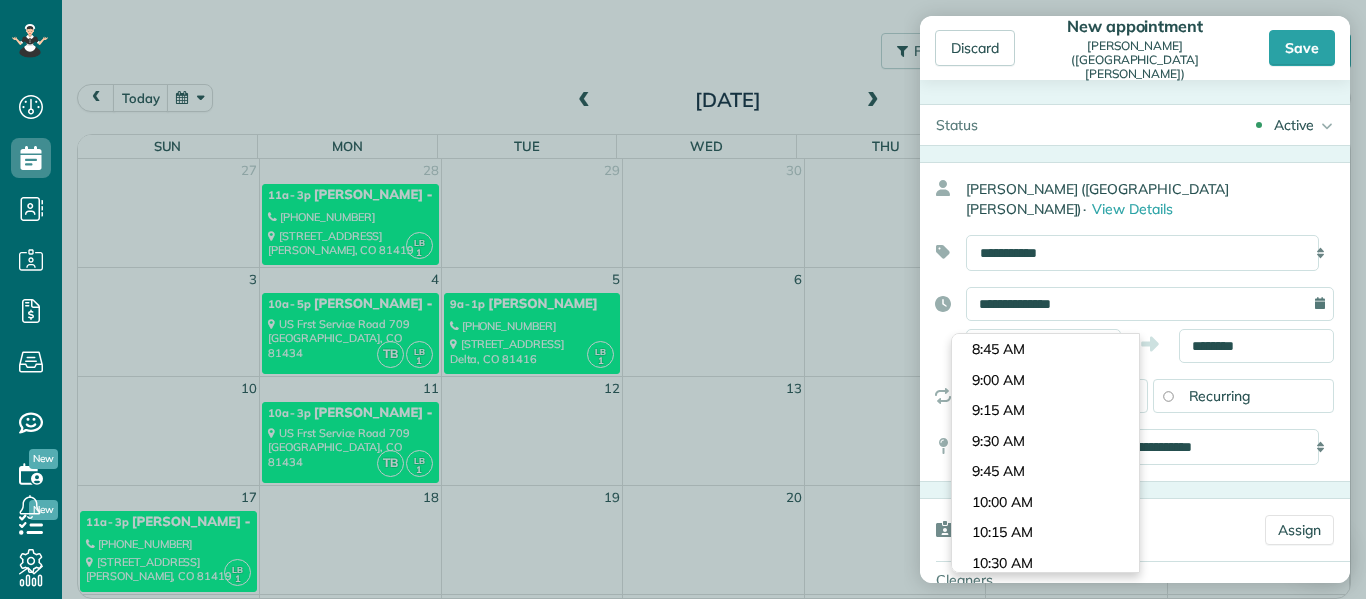 type on "********" 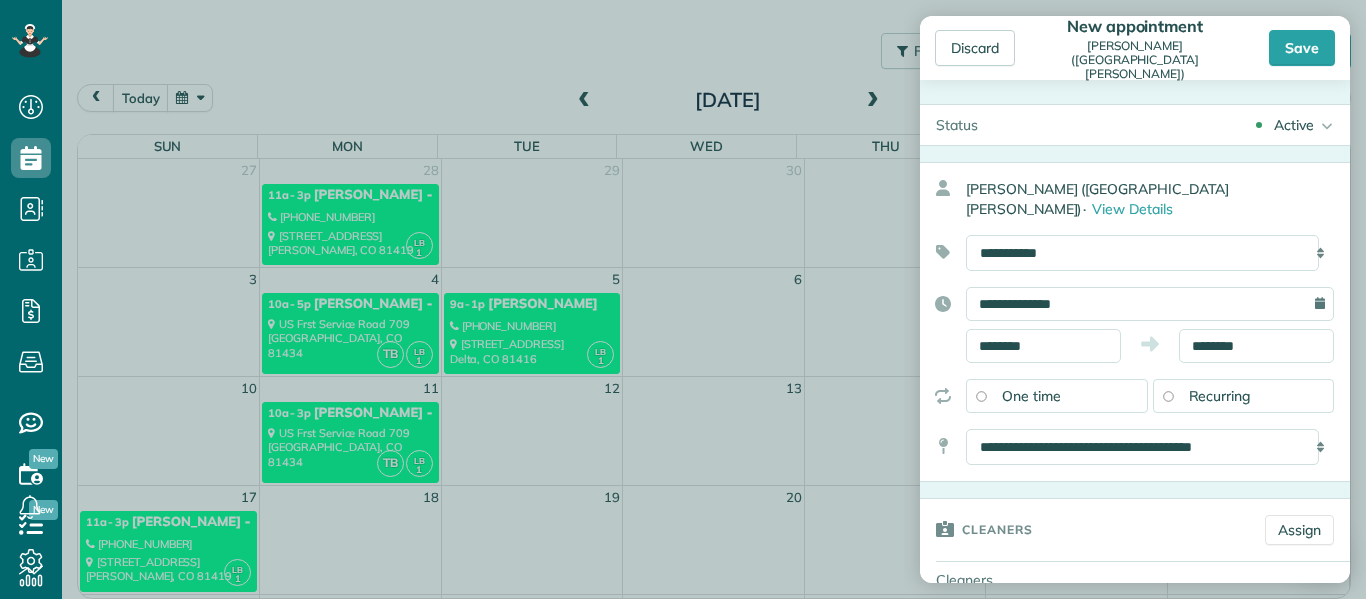 click on "Dashboard
Scheduling
Calendar View
List View
Dispatch View - Weekly scheduling (Beta)" at bounding box center [683, 299] 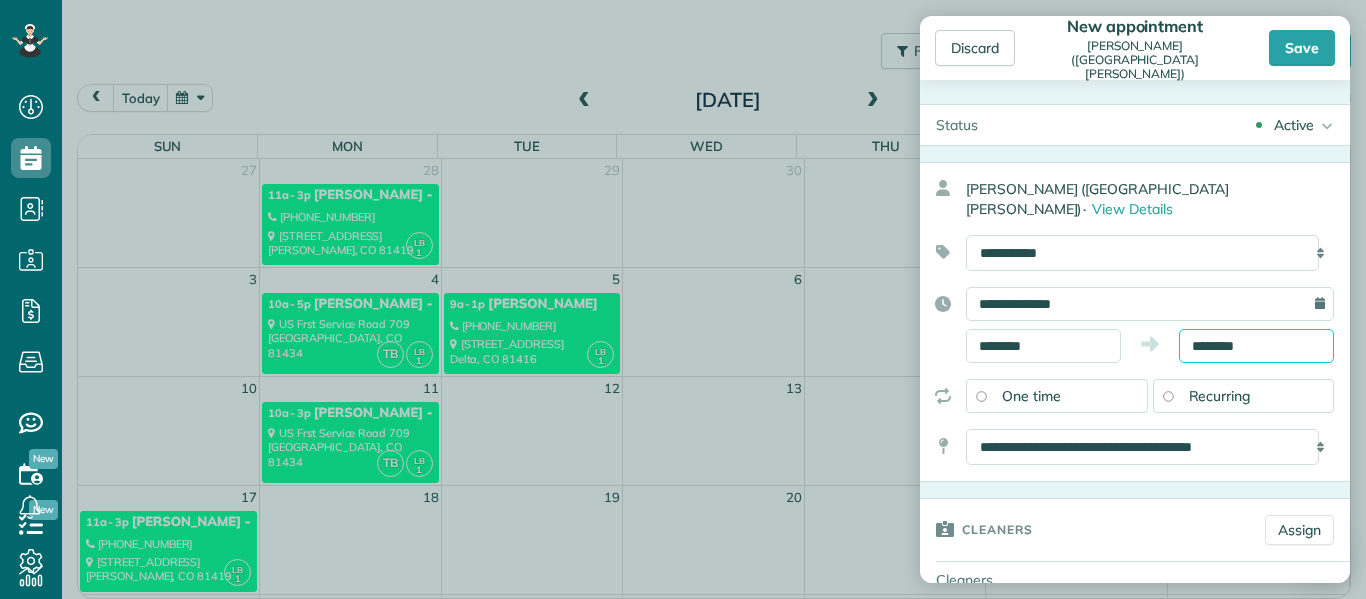 click on "********" at bounding box center [1256, 346] 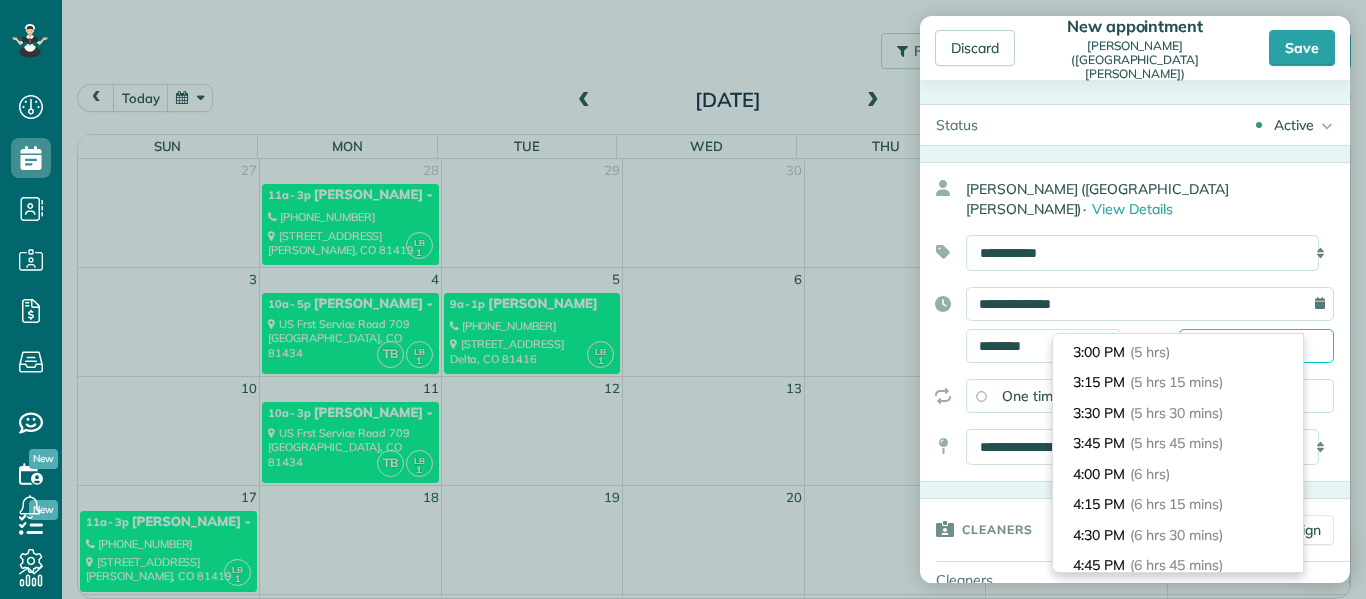 scroll, scrollTop: 609, scrollLeft: 0, axis: vertical 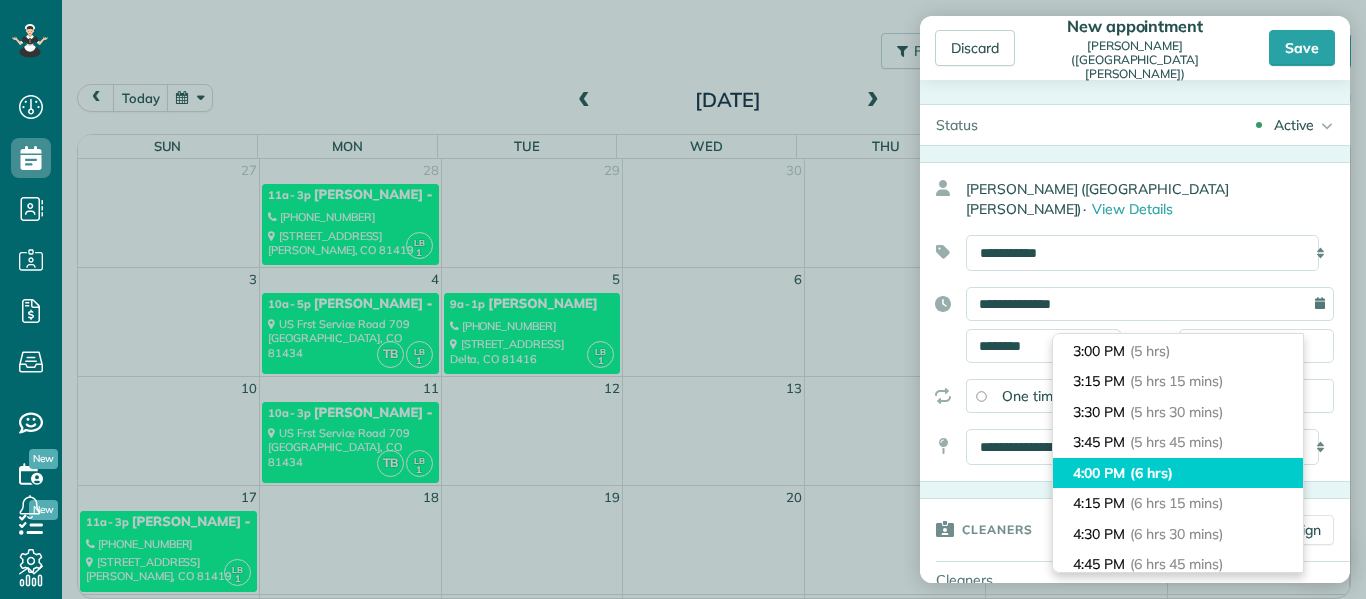 type on "*******" 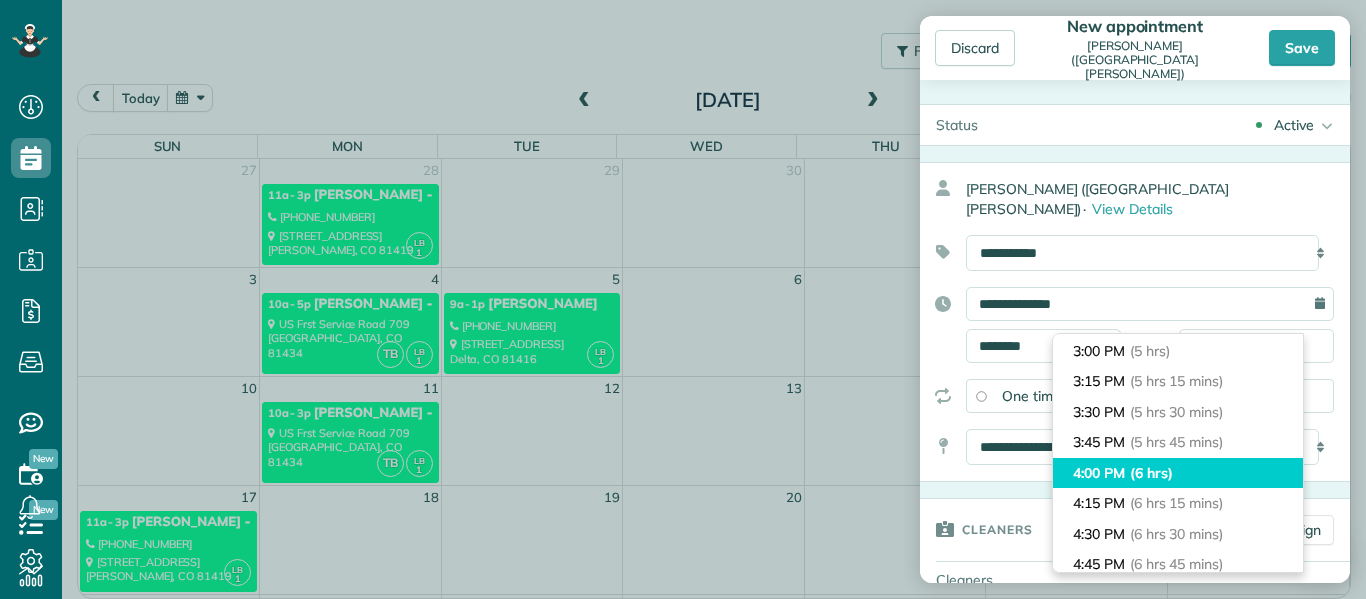 click on "4:00 PM  (6 hrs)" at bounding box center (1178, 473) 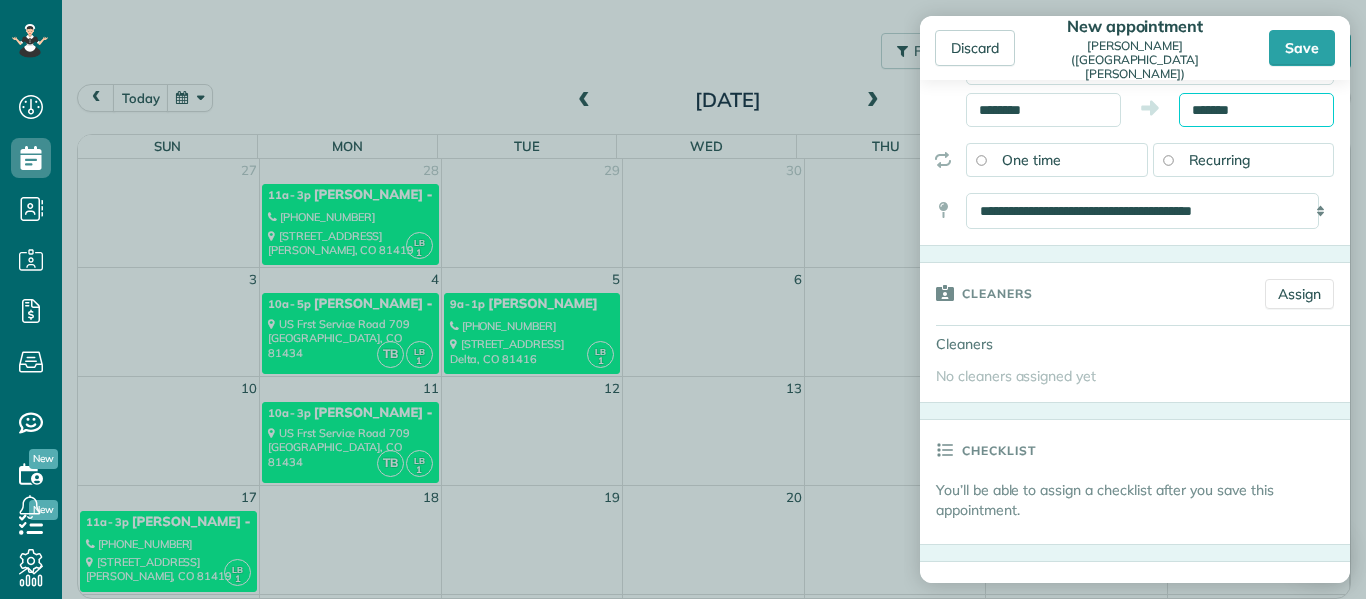 scroll, scrollTop: 237, scrollLeft: 0, axis: vertical 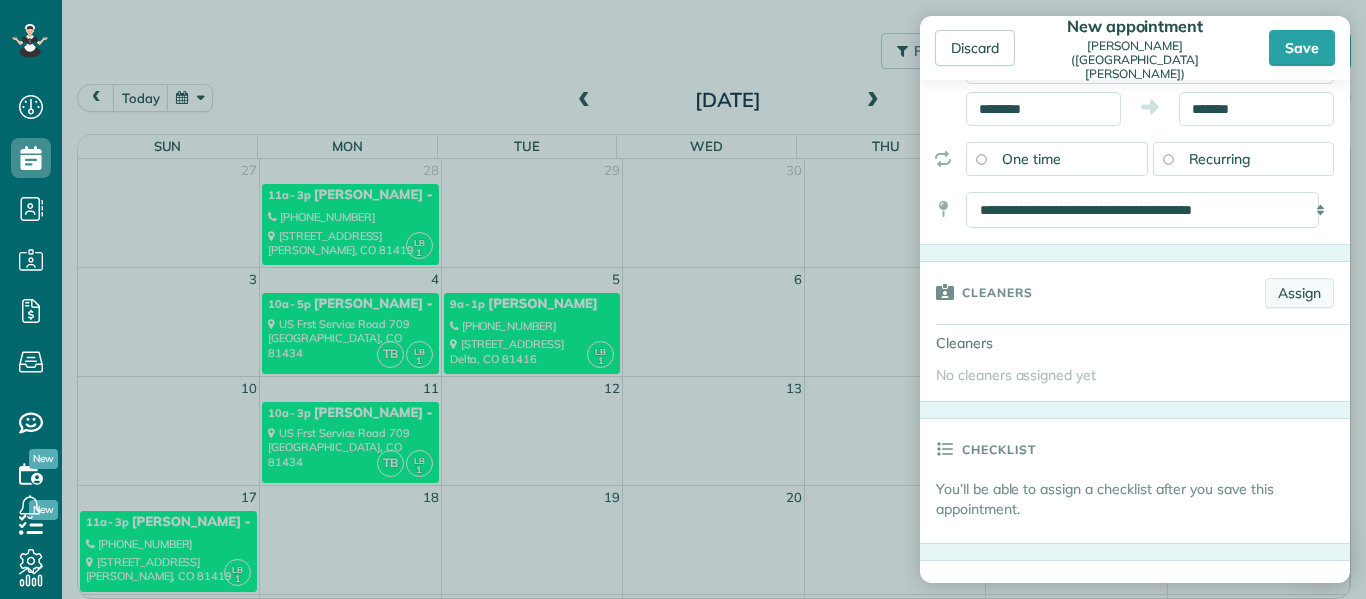 click on "Assign" at bounding box center (1299, 293) 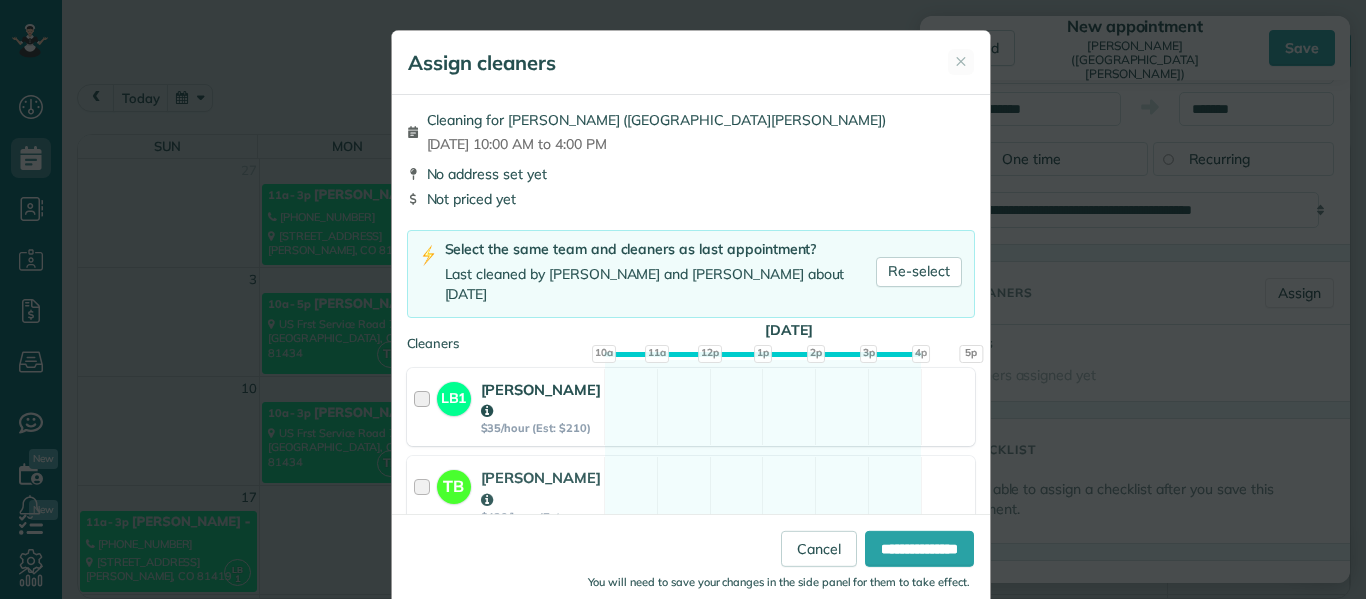 click at bounding box center (425, 407) 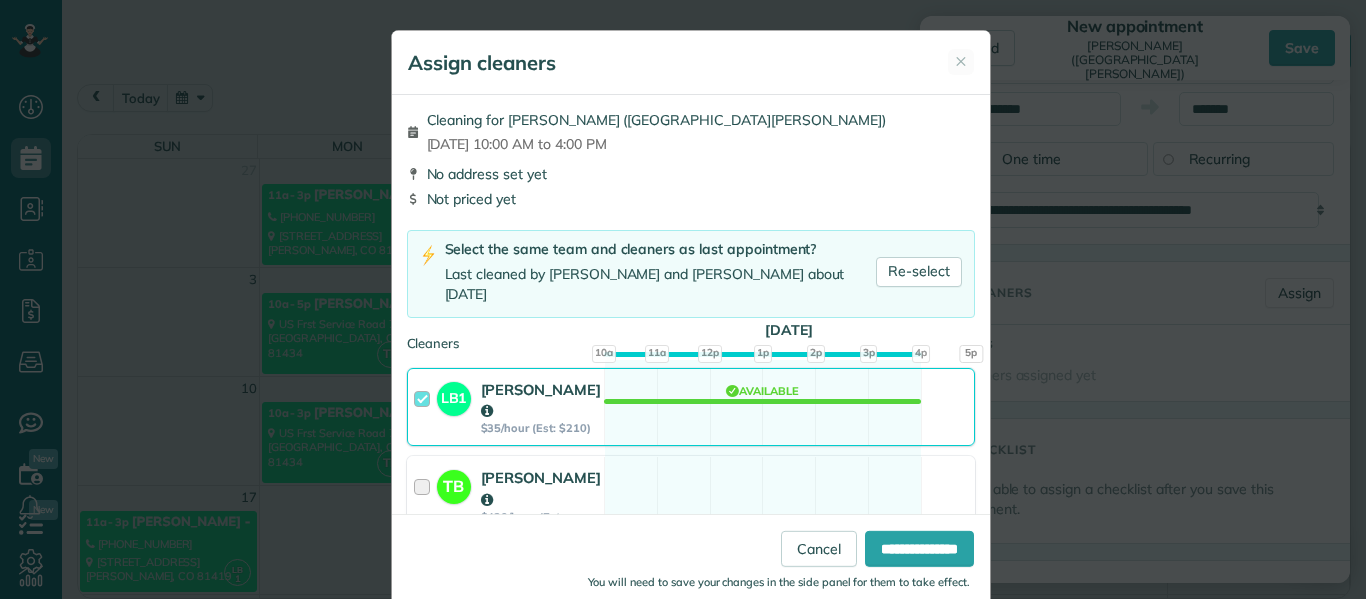 click at bounding box center [425, 502] 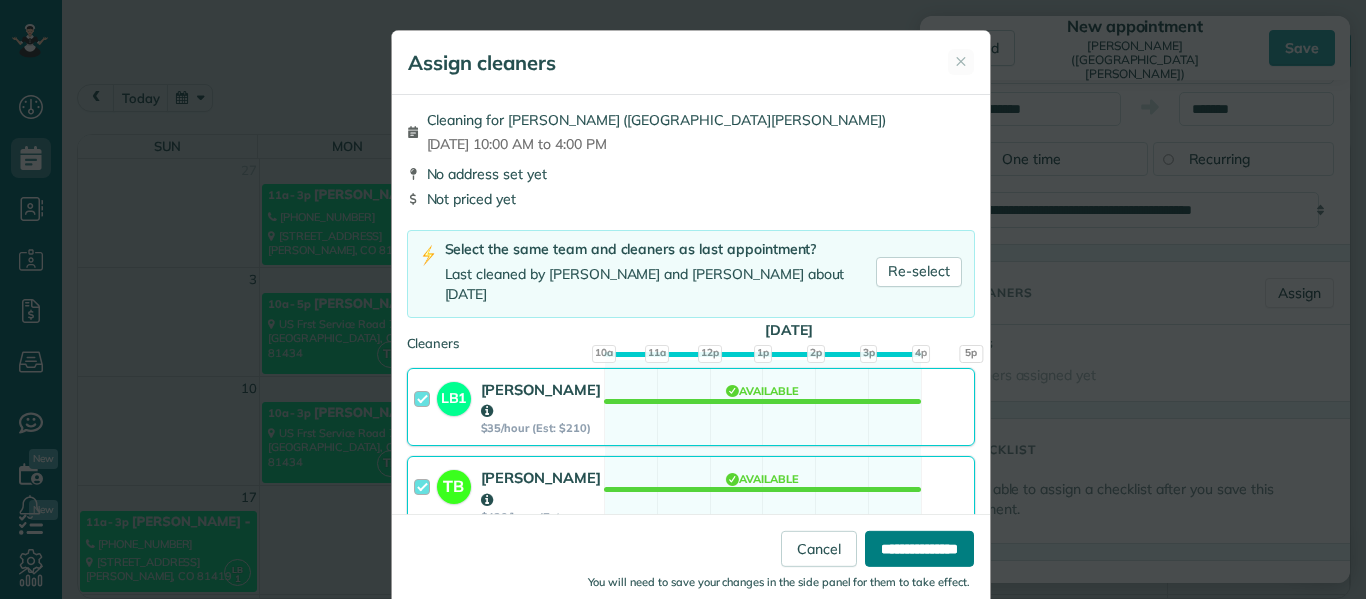 click on "**********" at bounding box center [919, 549] 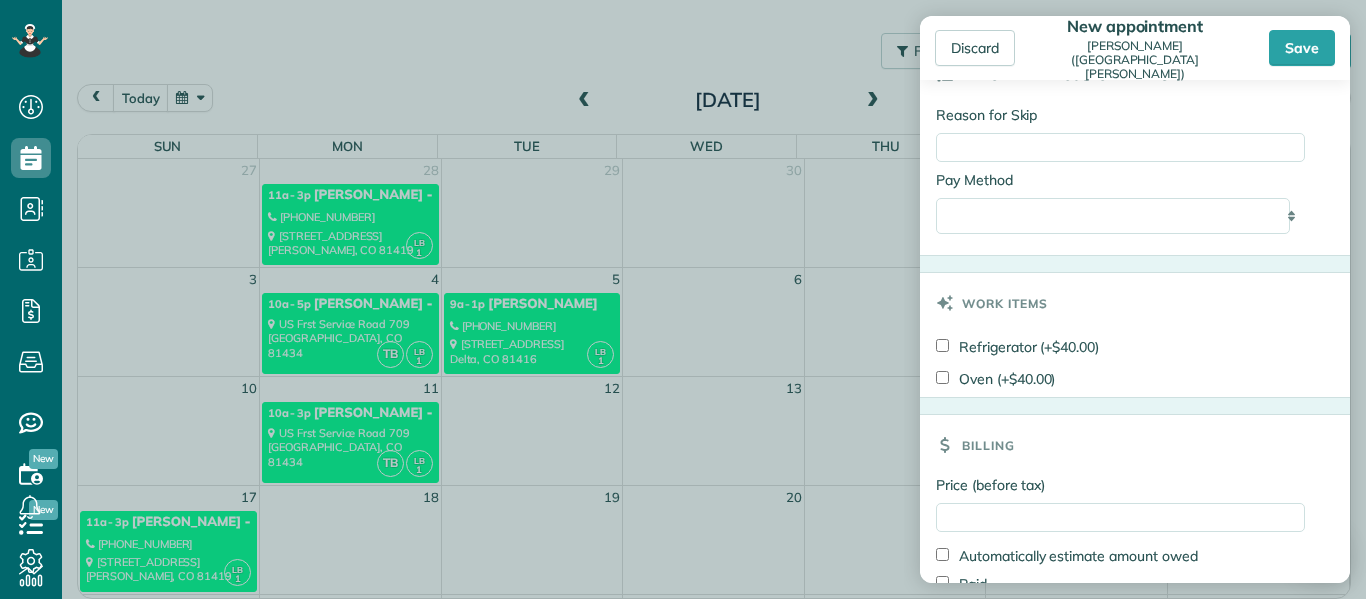 scroll, scrollTop: 1207, scrollLeft: 0, axis: vertical 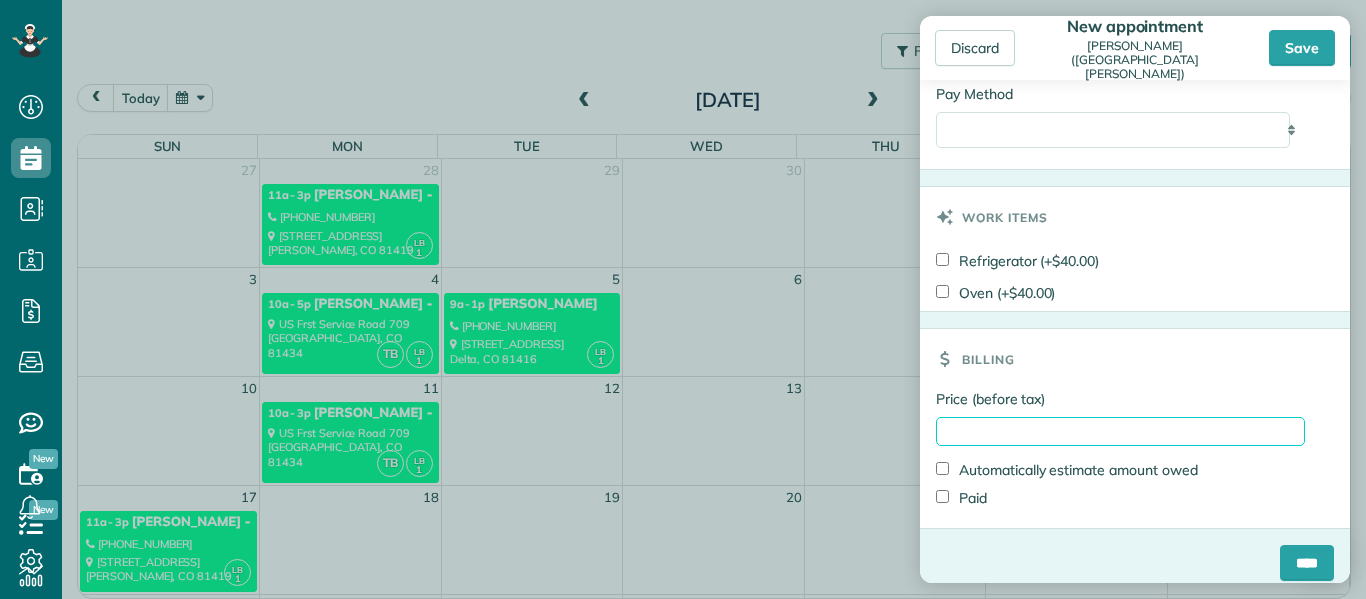 click on "Price (before tax)" at bounding box center (1120, 431) 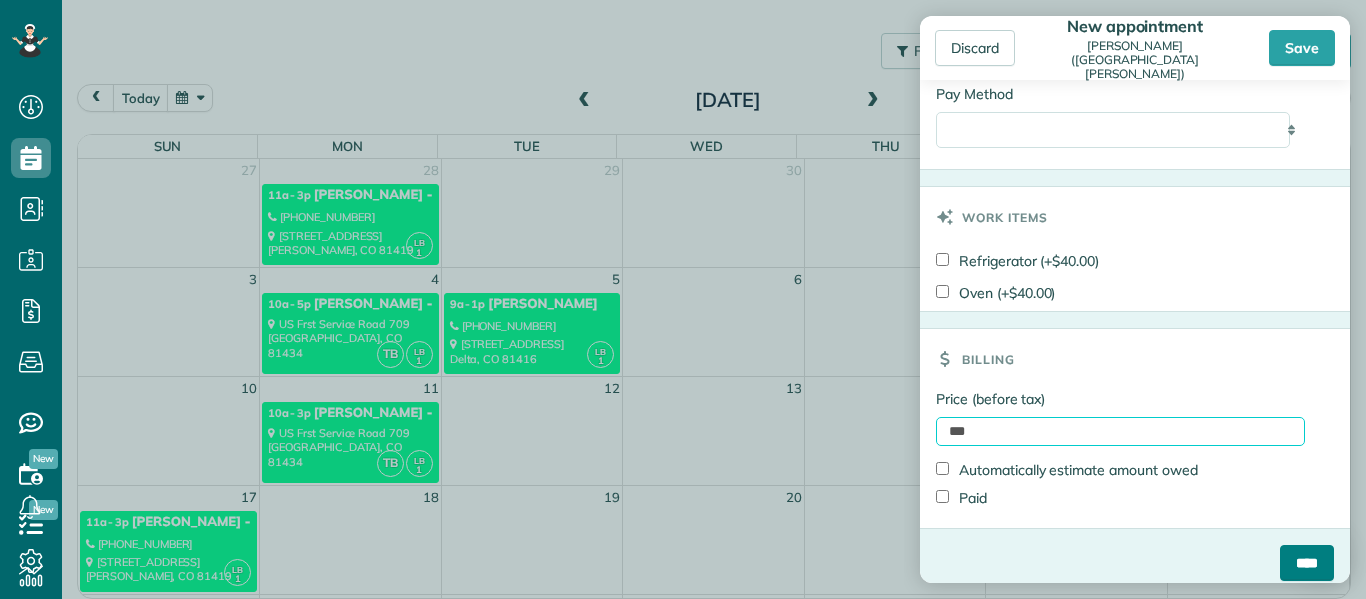 type on "***" 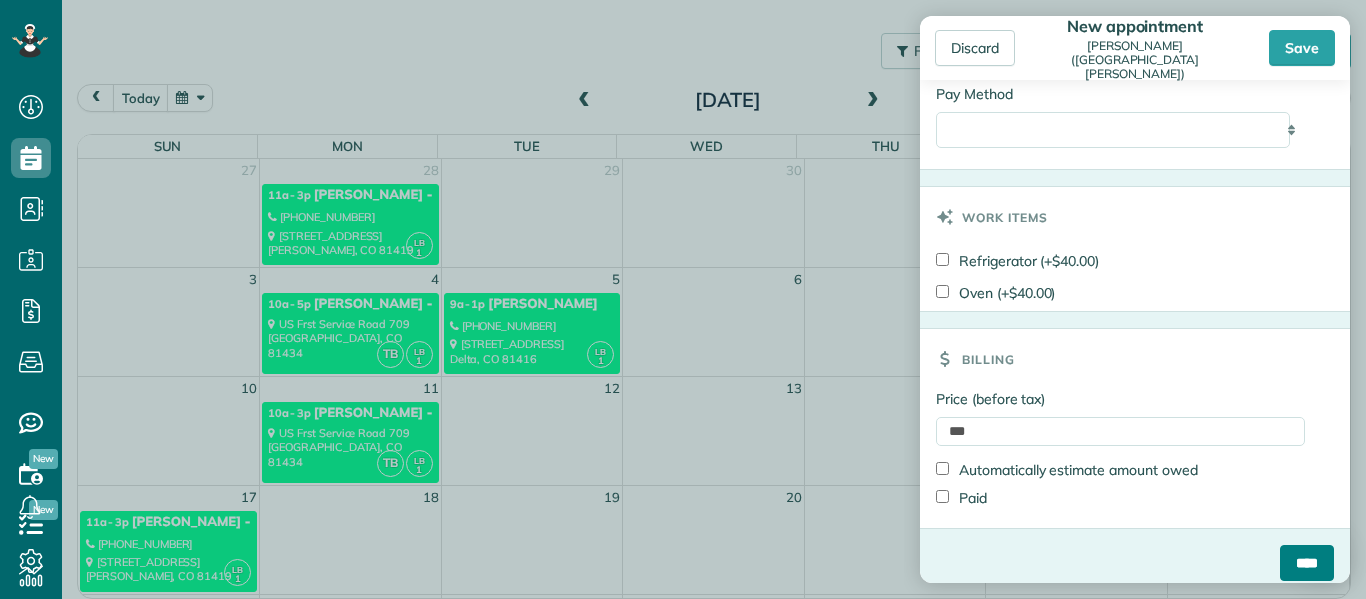 click on "****" at bounding box center (1307, 563) 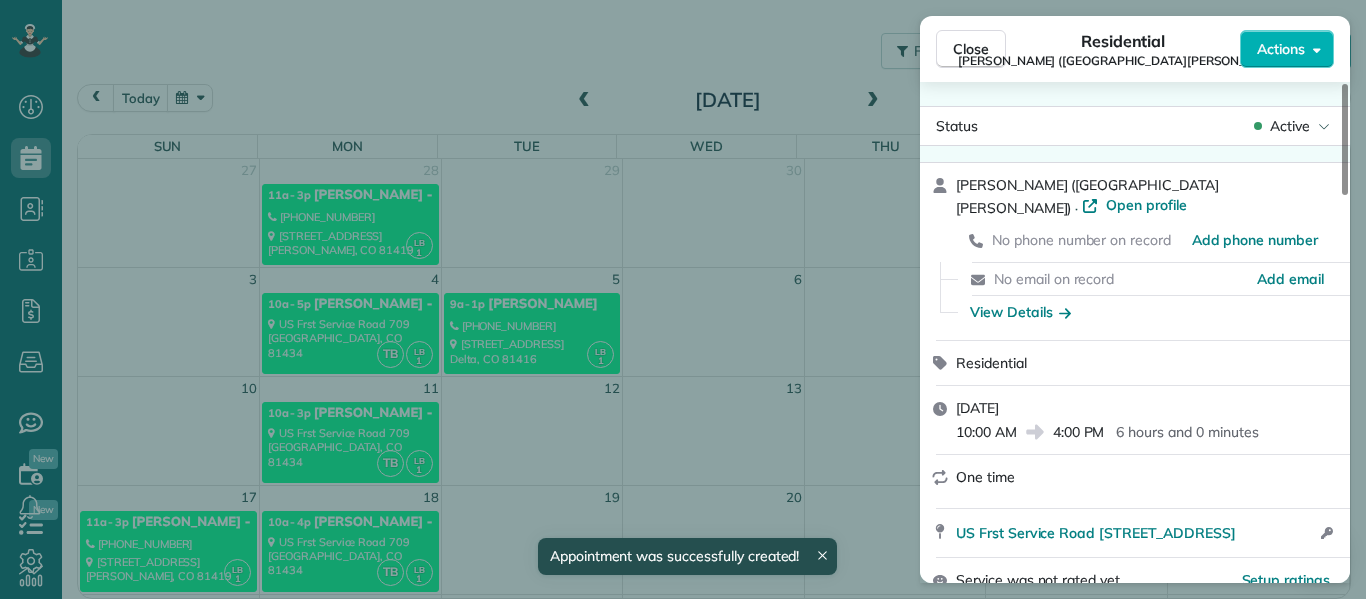 click on "Close Residential Kelly Jones (Little Robinson Lodge) Actions Status Active Kelly Jones (Little Robinson Lodge) · Open profile No phone number on record Add phone number No email on record Add email View Details Residential Monday, August 18, 2025 10:00 AM 4:00 PM 6 hours and 0 minutes One time US Frst Service Road 709 Somerset CO 81434 Open access information Service was not rated yet Setup ratings Cleaners Time in and out Assign Invite Cleaners Tami   Byler 10:00 AM 4:00 PM Lanamae   Byler 10:00 AM 4:00 PM Checklist Try Now Keep this appointment up to your standards. Stay on top of every detail, keep your cleaners organised, and your client happy. Assign a checklist Watch a 5 min demo Billing Billing actions Price $500.00 Overcharge $0.00 Discount $0.00 Coupon discount - Primary tax - Secondary tax - Total appointment price $500.00 Tips collected New feature! $0.00 Unpaid Mark as paid Total including tip $500.00 Get paid online in no-time! Send an invoice and reward your cleaners with tips Reason for Skip" at bounding box center [683, 299] 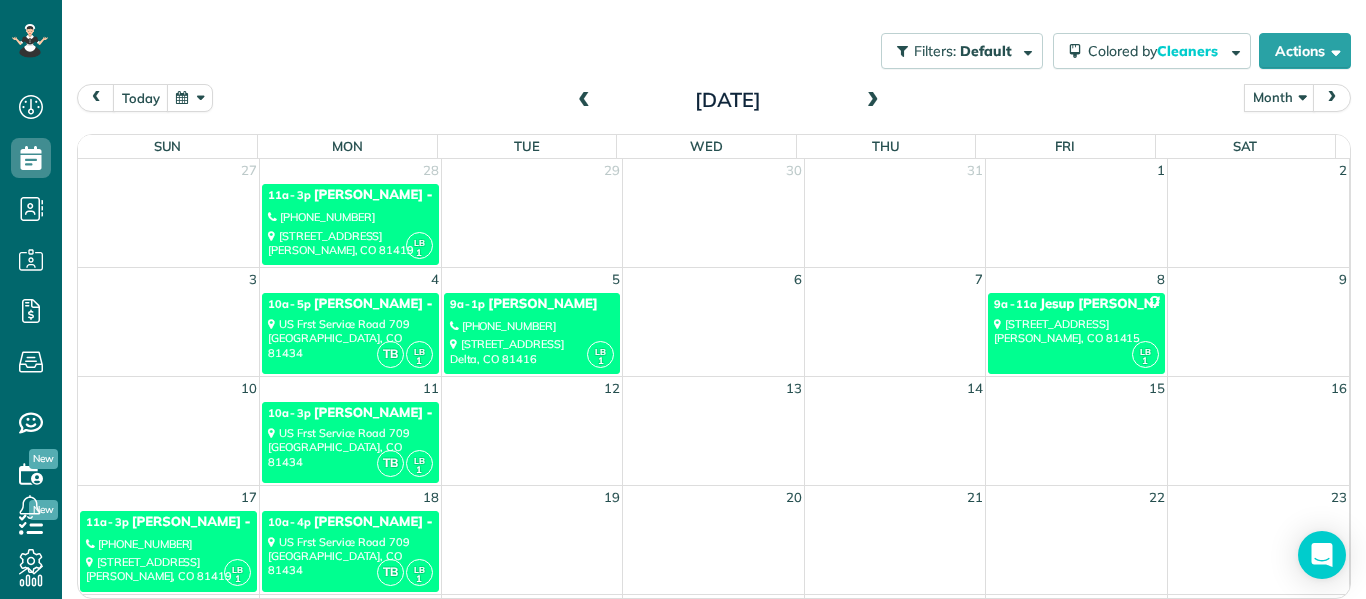 scroll, scrollTop: 125, scrollLeft: 0, axis: vertical 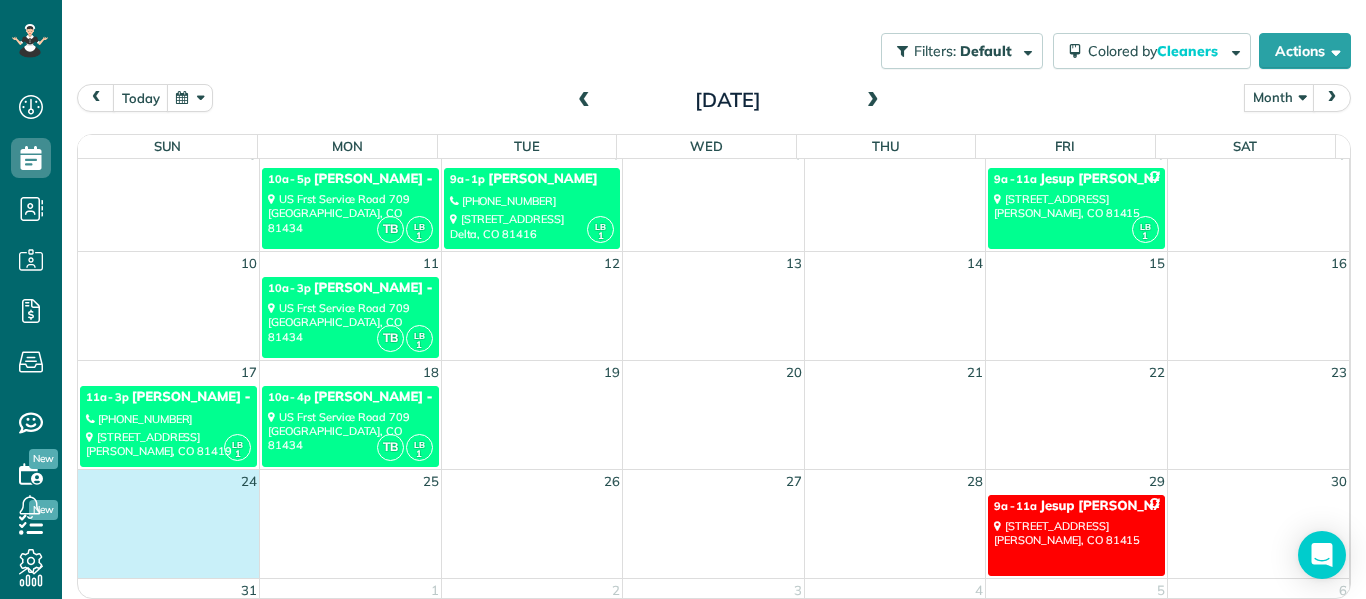 click at bounding box center [169, 534] 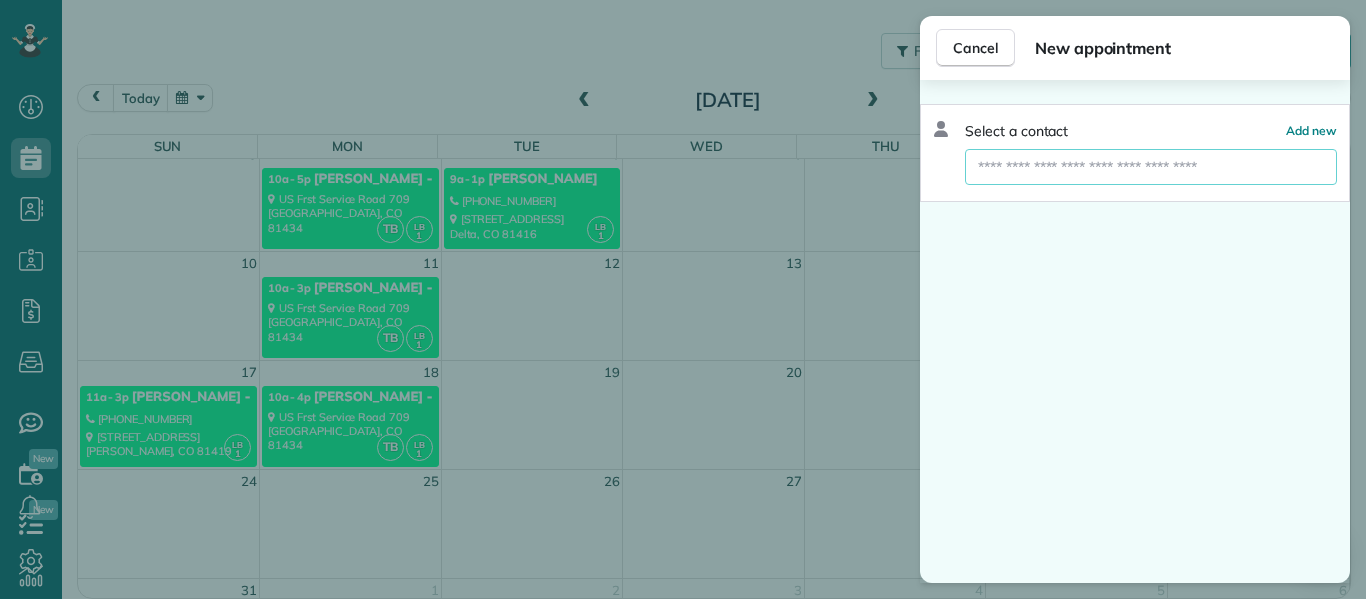 click at bounding box center (1151, 167) 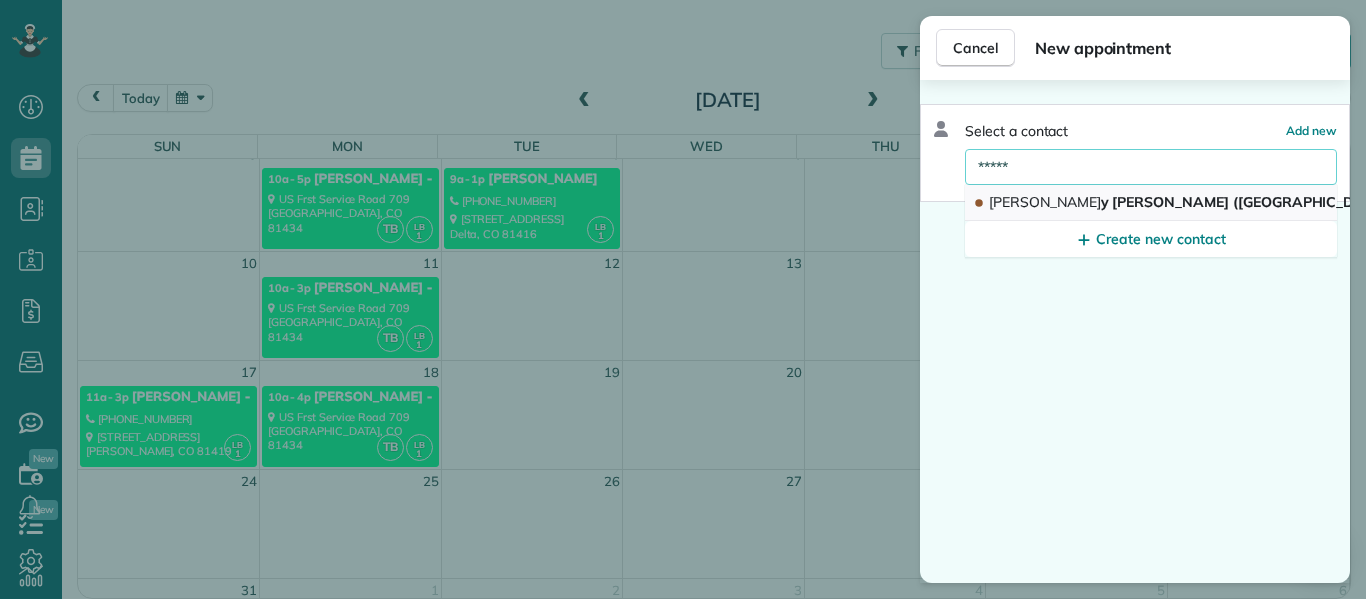 type on "*****" 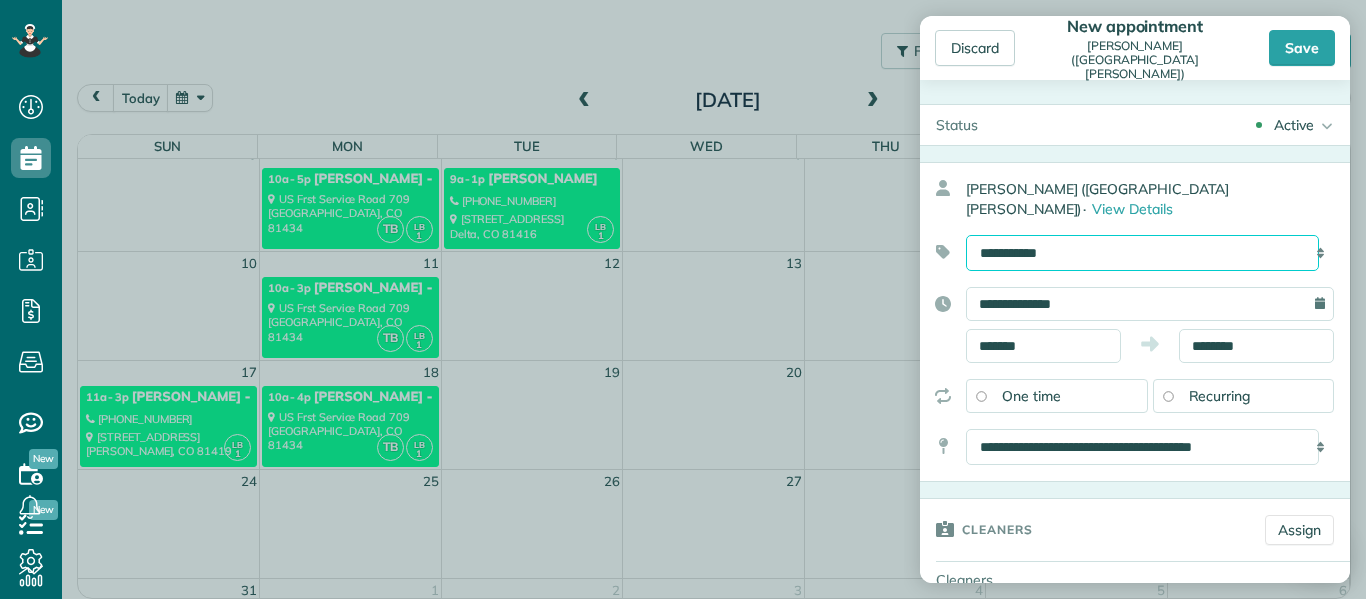 click on "**********" at bounding box center [1142, 253] 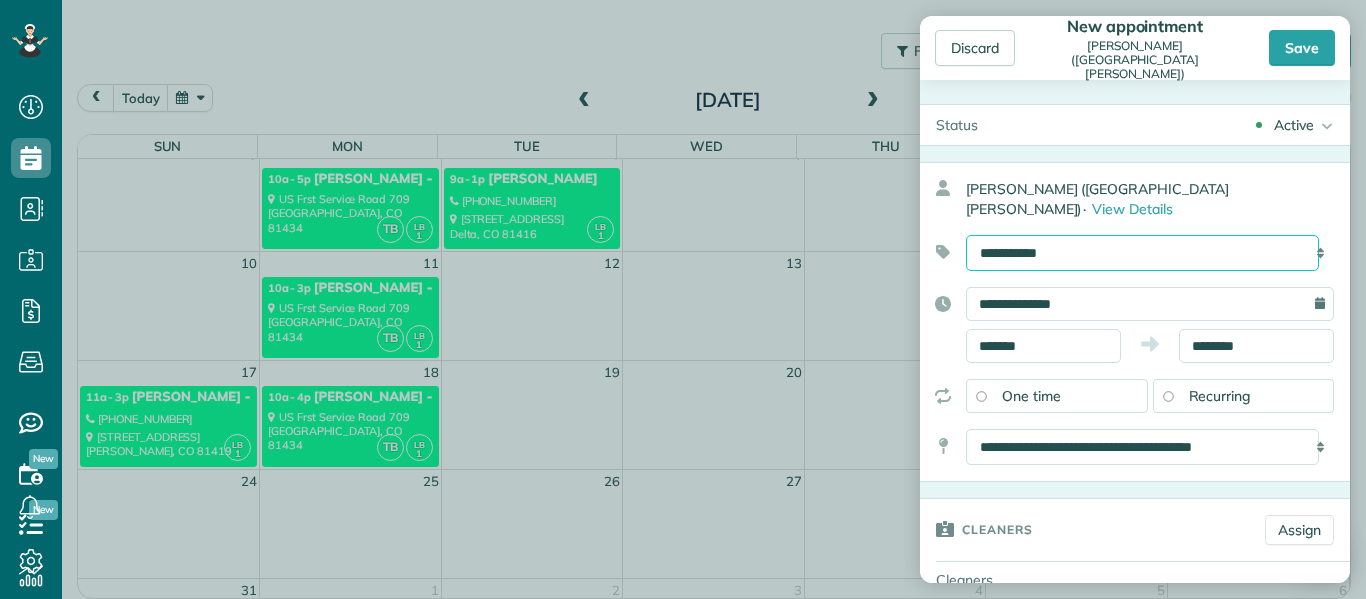 select on "******" 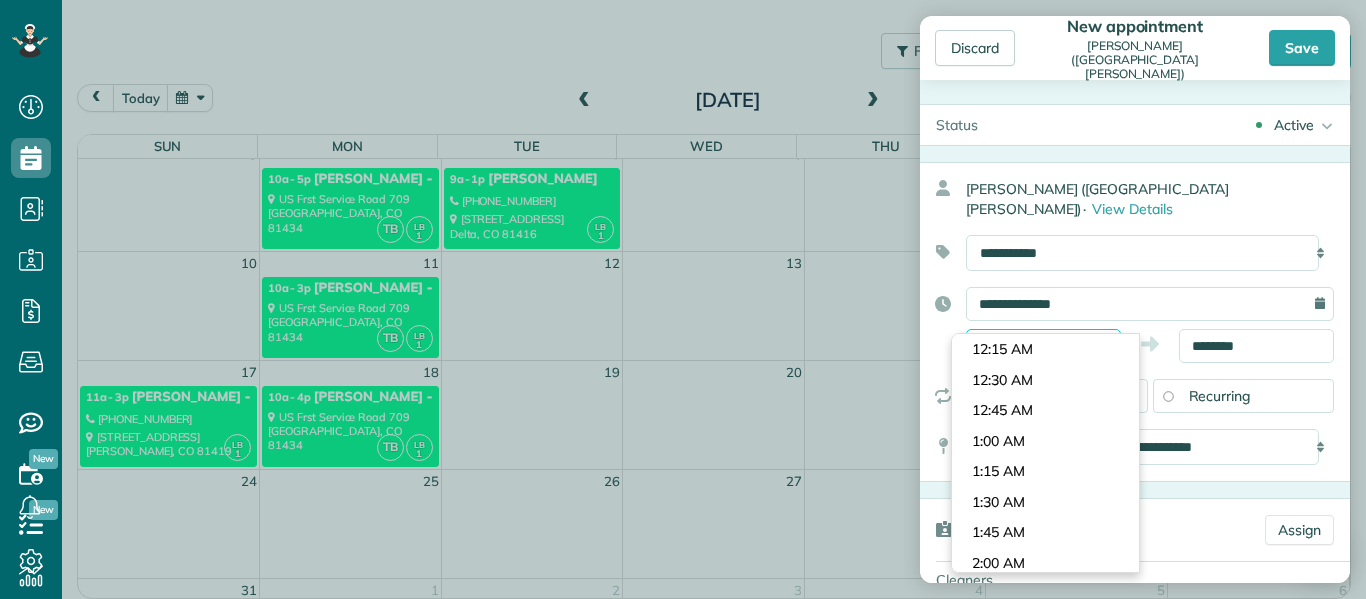 click on "*******" at bounding box center [1043, 346] 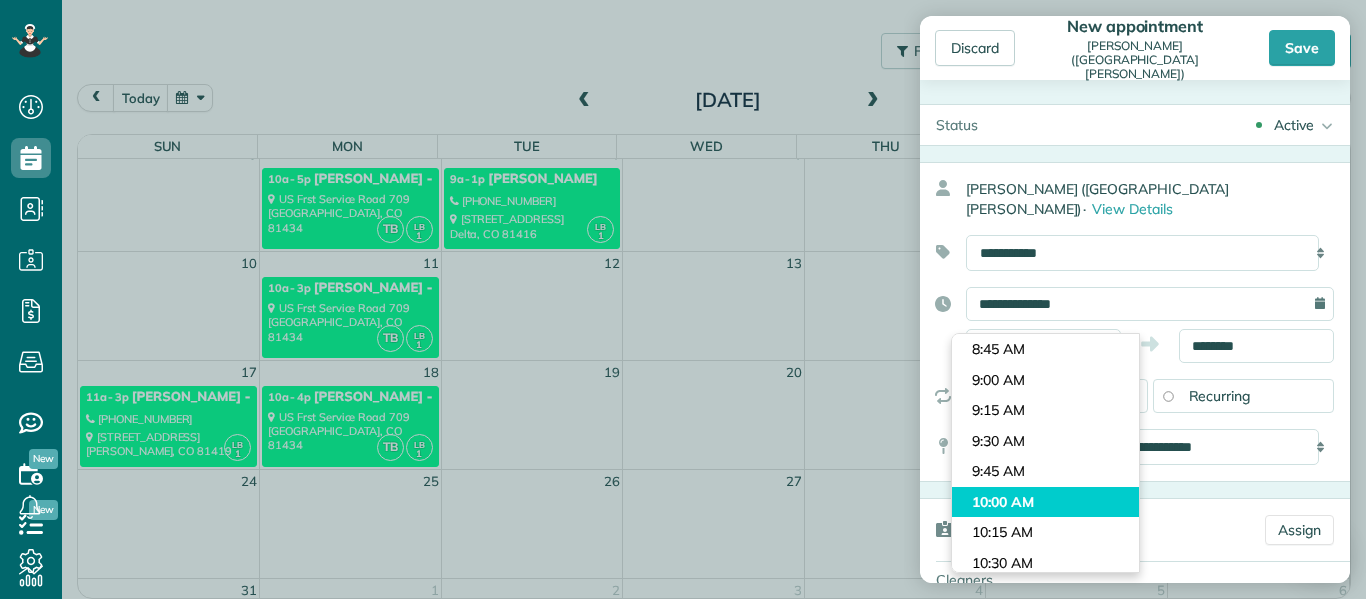 type on "********" 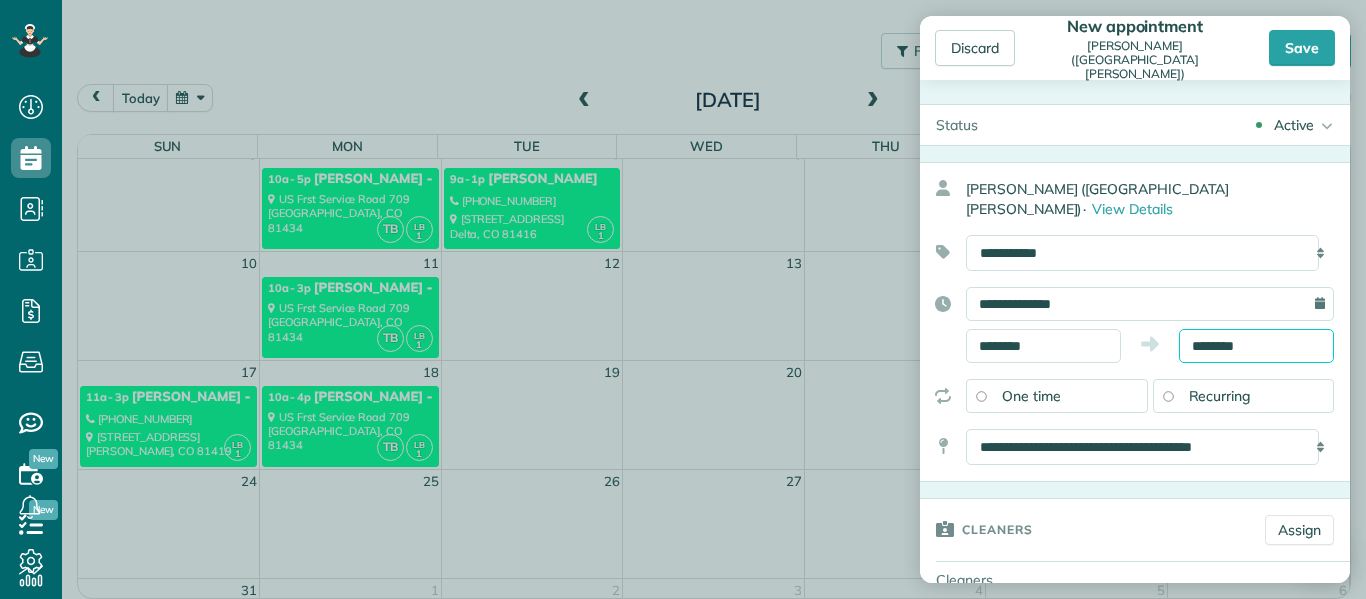 click on "********" at bounding box center [1256, 346] 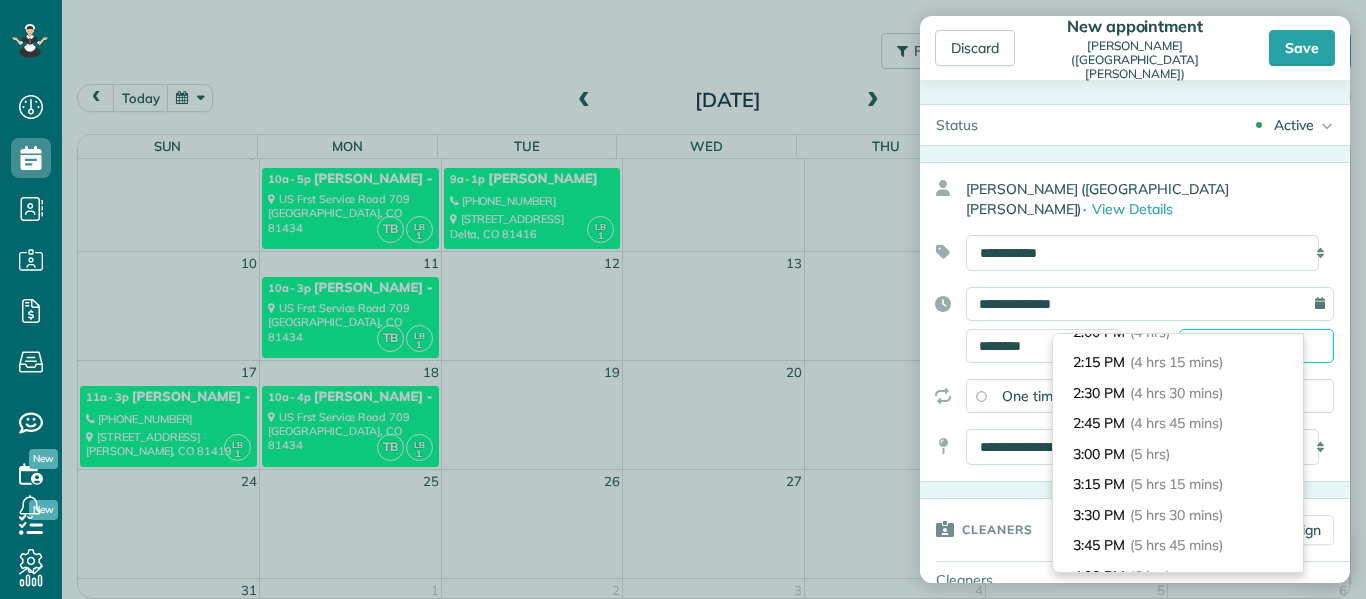 scroll, scrollTop: 507, scrollLeft: 0, axis: vertical 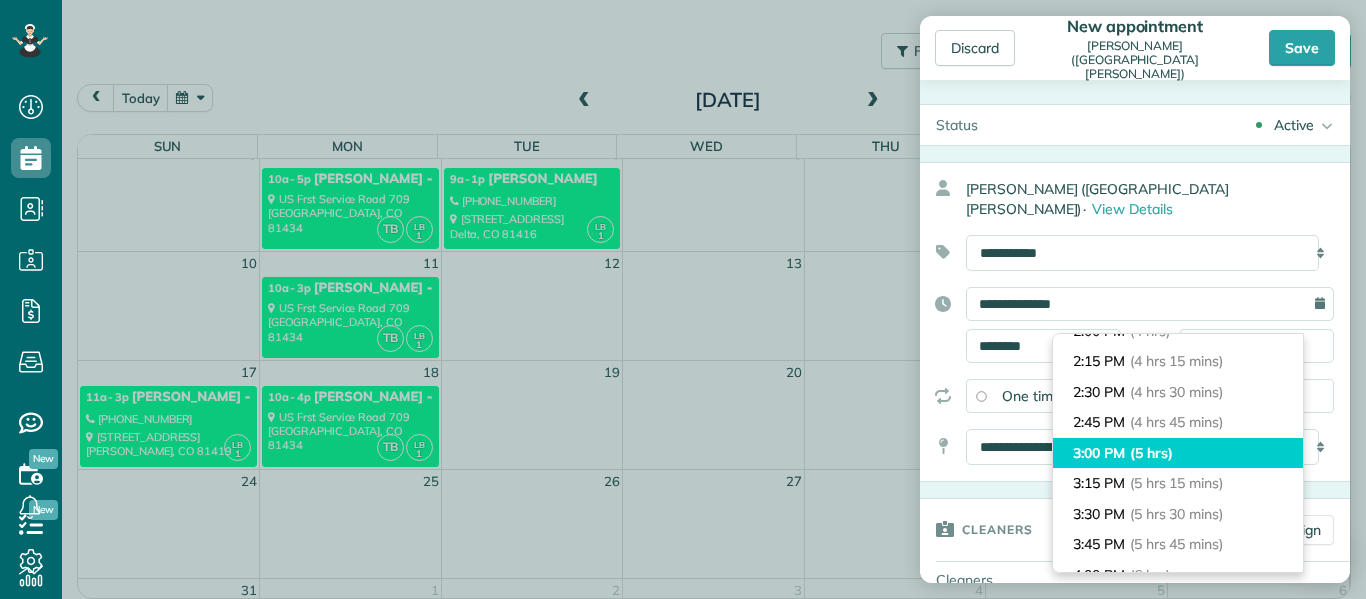 type on "*******" 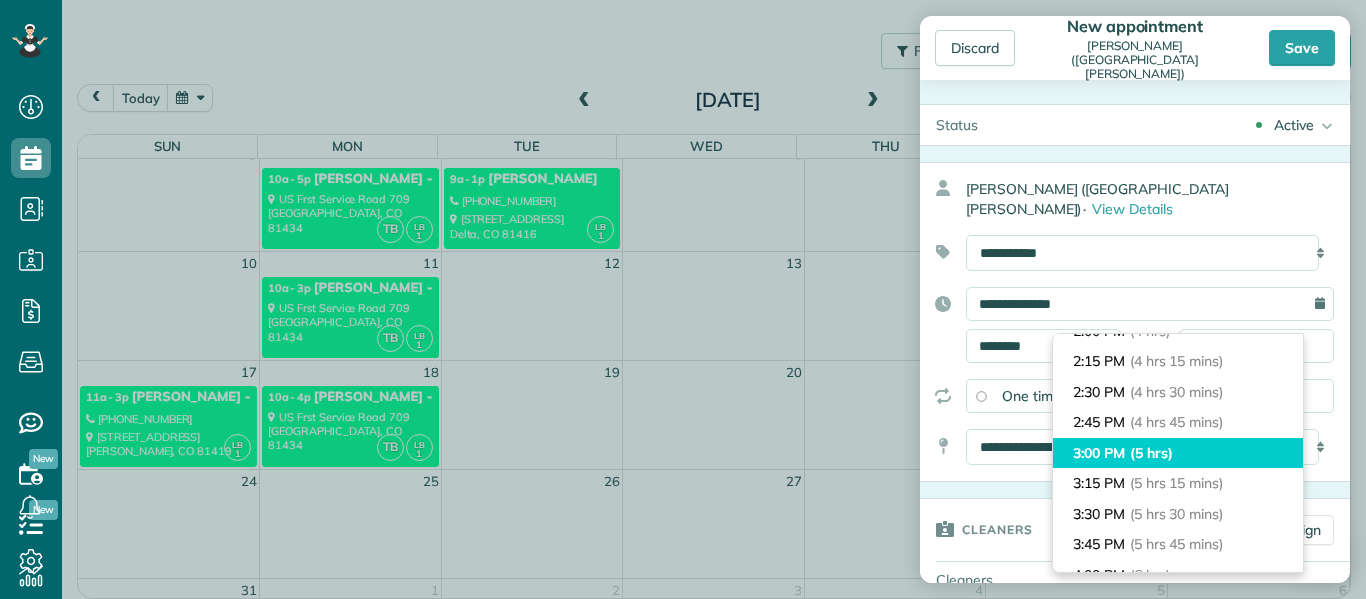 click on "3:00 PM  (5 hrs)" at bounding box center (1178, 453) 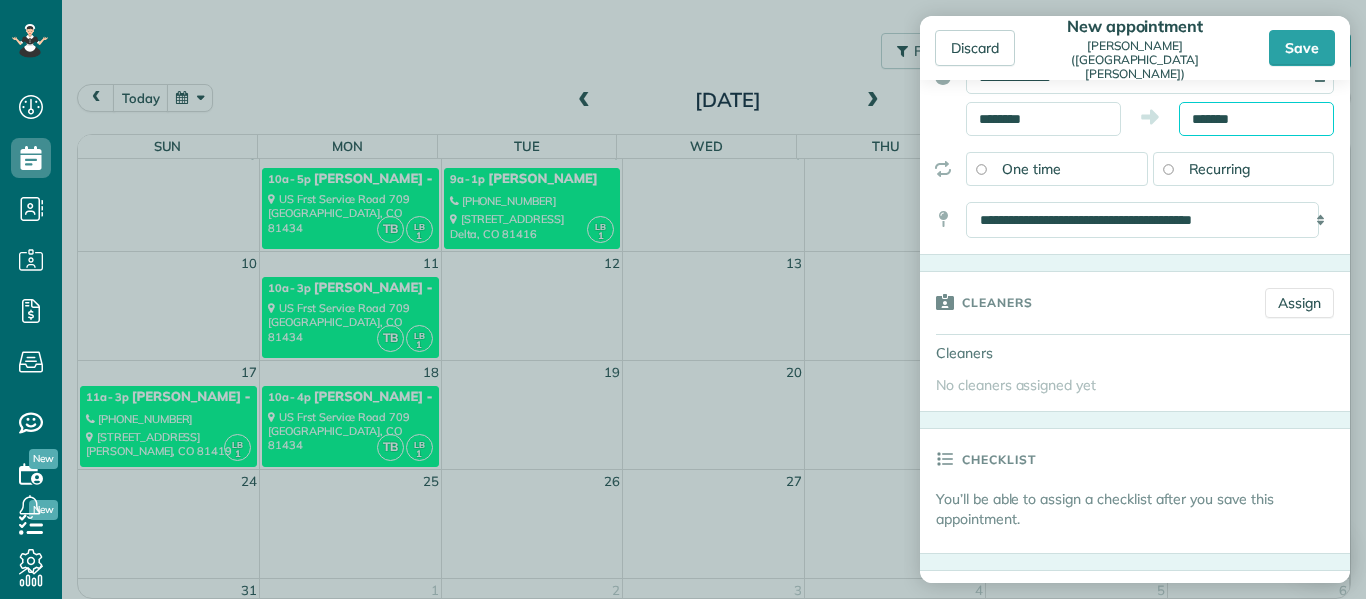 scroll, scrollTop: 228, scrollLeft: 0, axis: vertical 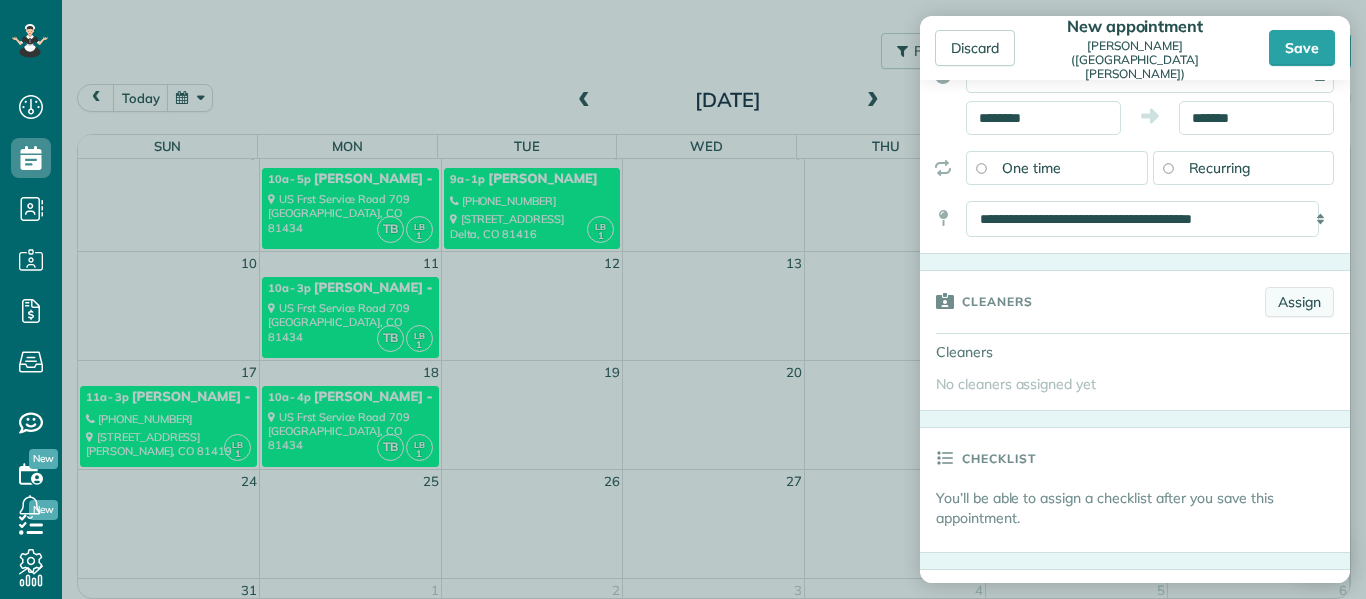 click on "Assign" at bounding box center [1299, 302] 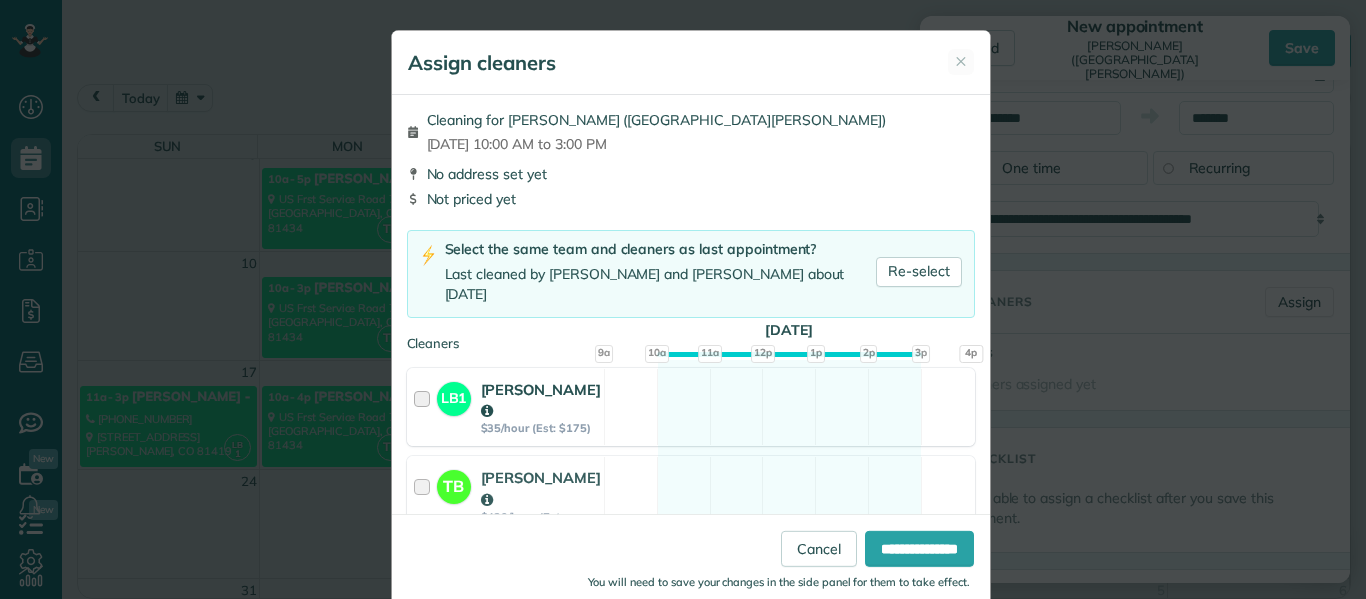 click at bounding box center [425, 407] 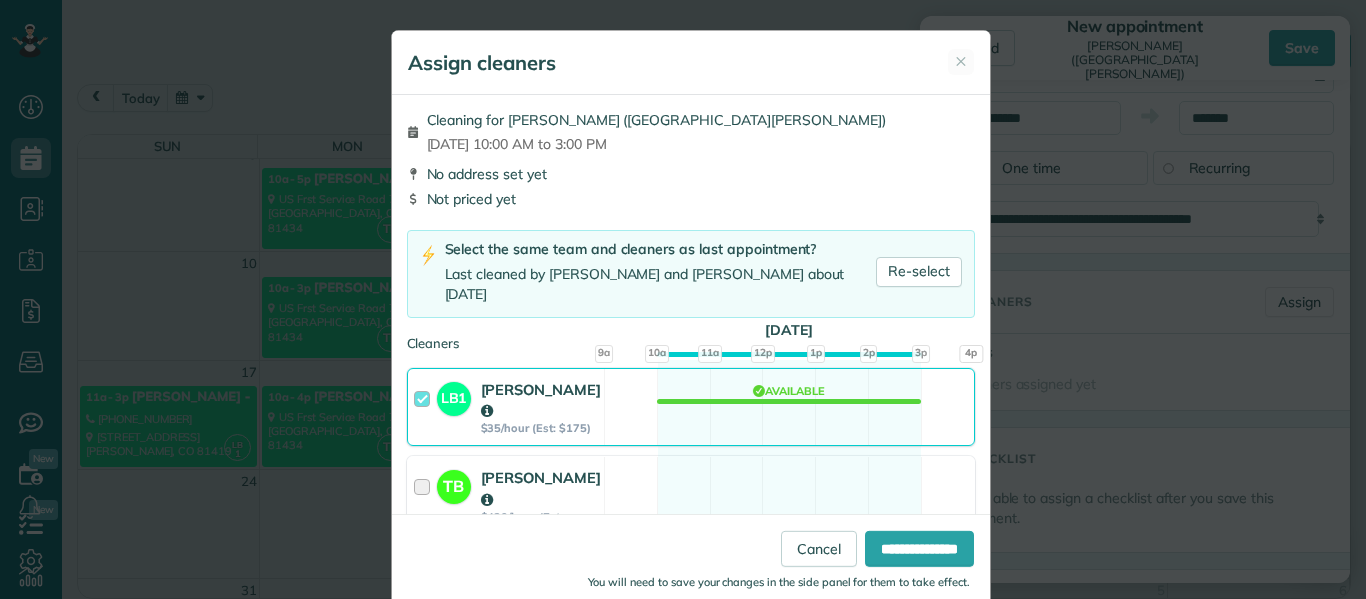 click at bounding box center (425, 502) 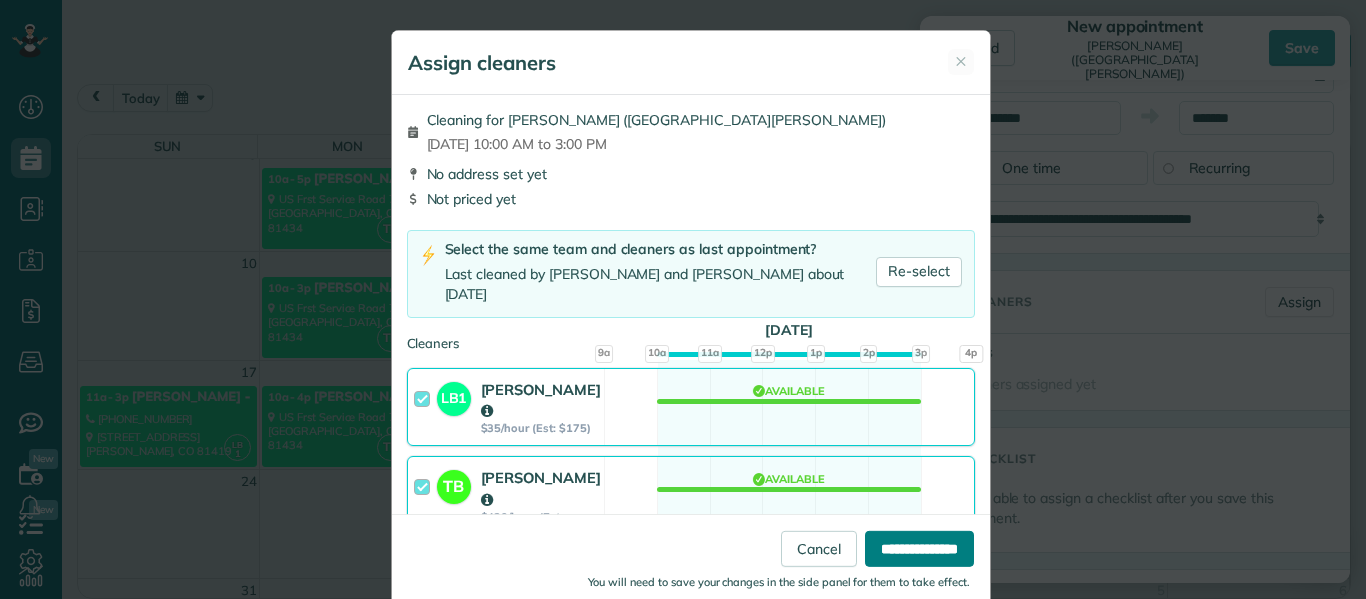 click on "**********" at bounding box center (919, 549) 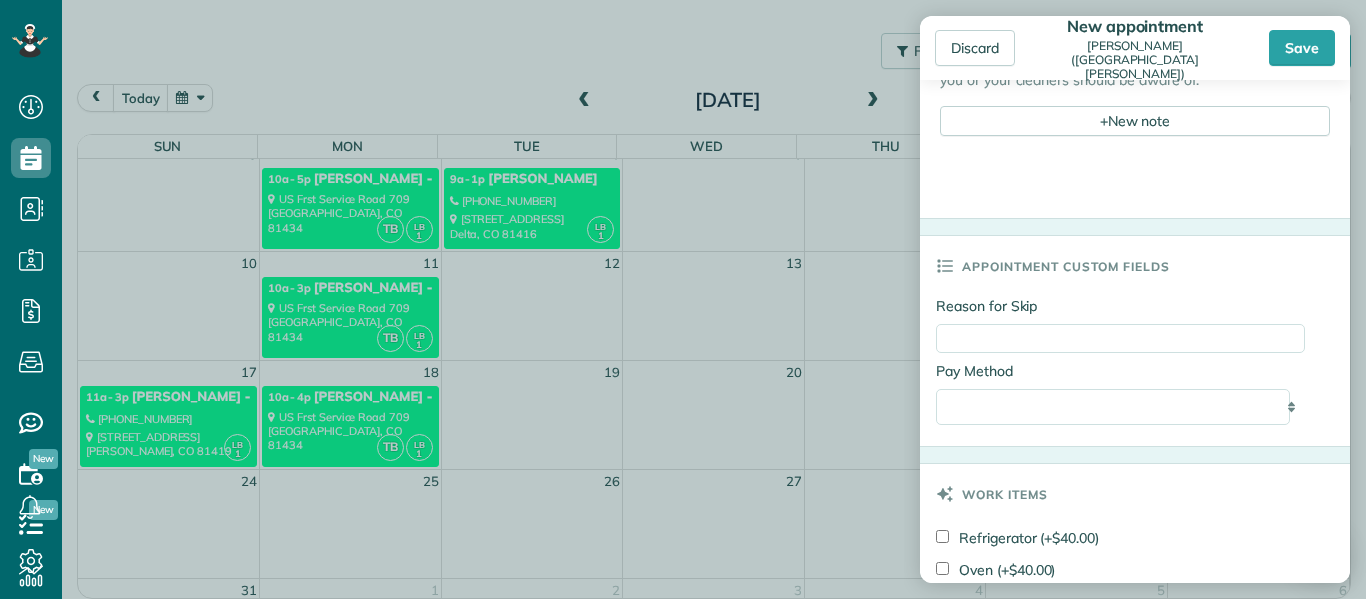 scroll, scrollTop: 1207, scrollLeft: 0, axis: vertical 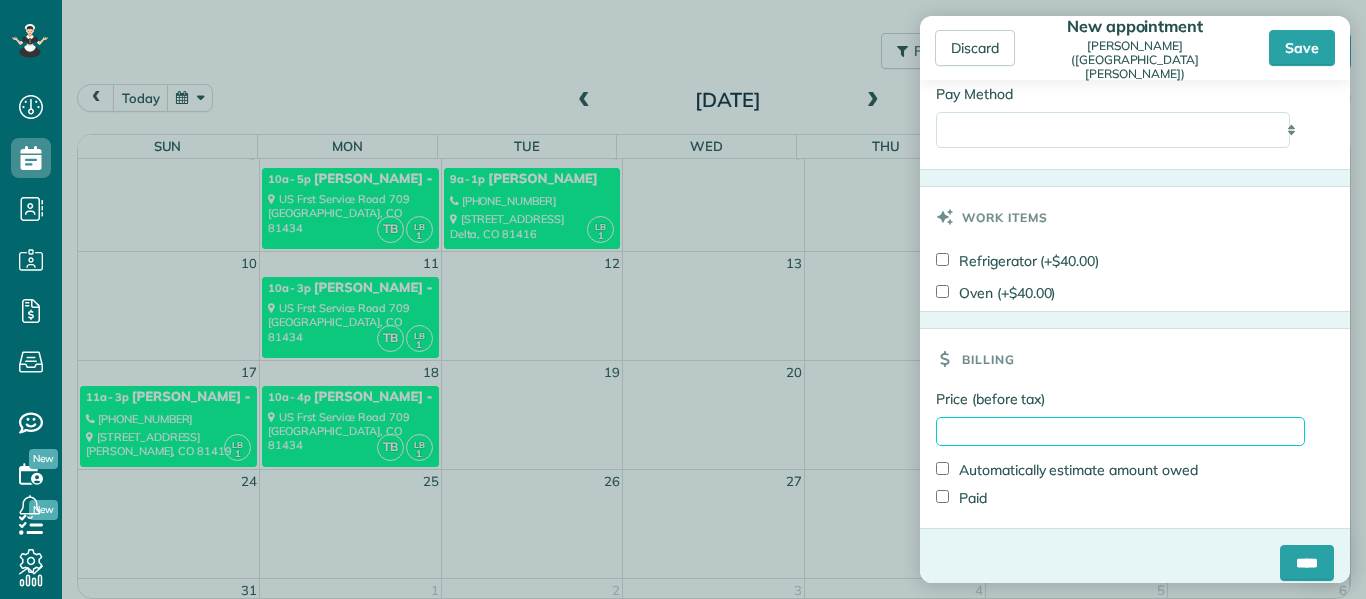 click on "Price (before tax)" at bounding box center [1120, 431] 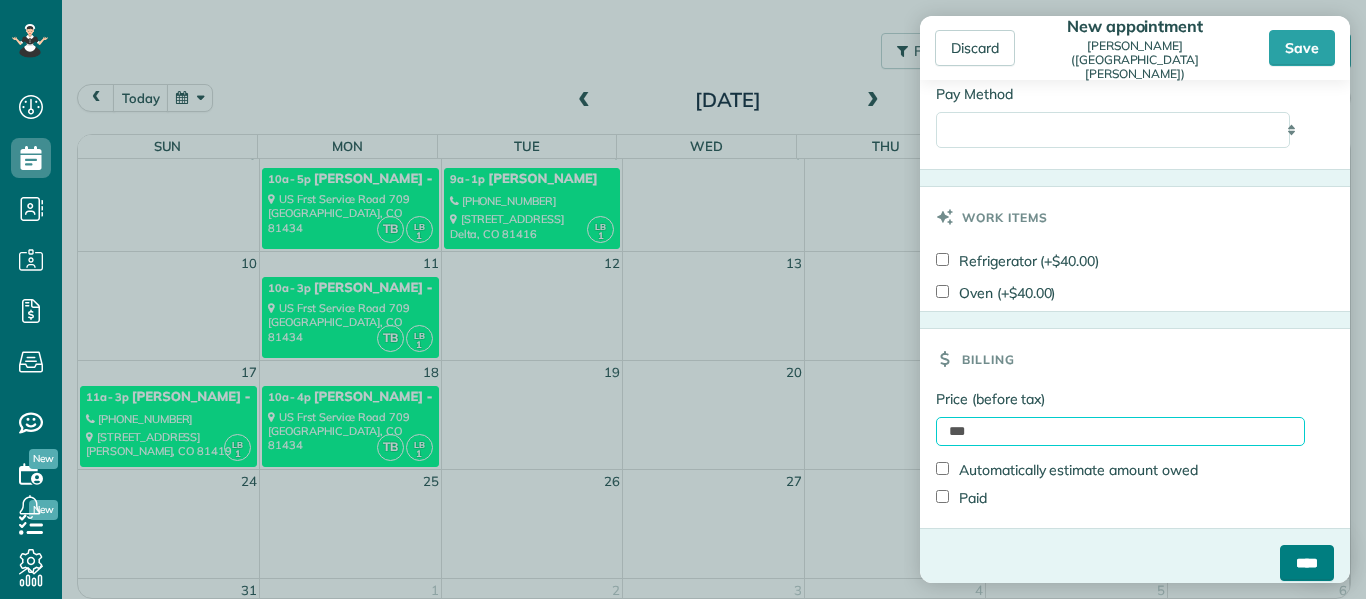 type on "***" 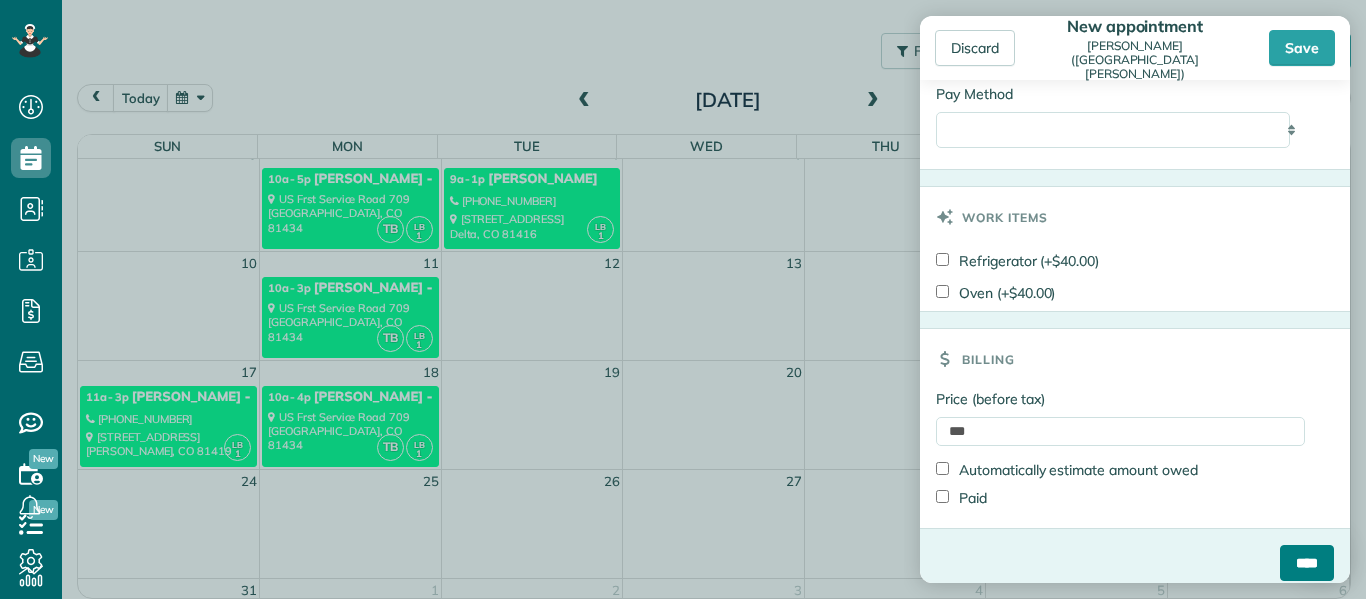 click on "****" at bounding box center [1307, 563] 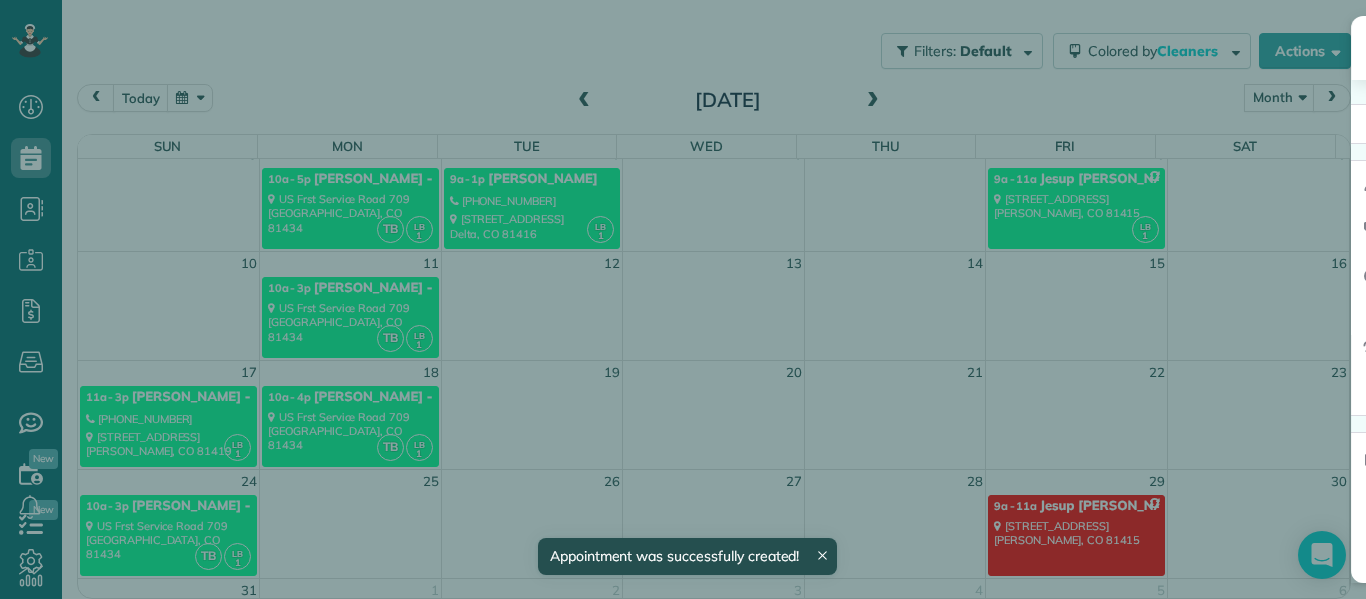 scroll, scrollTop: 125, scrollLeft: 0, axis: vertical 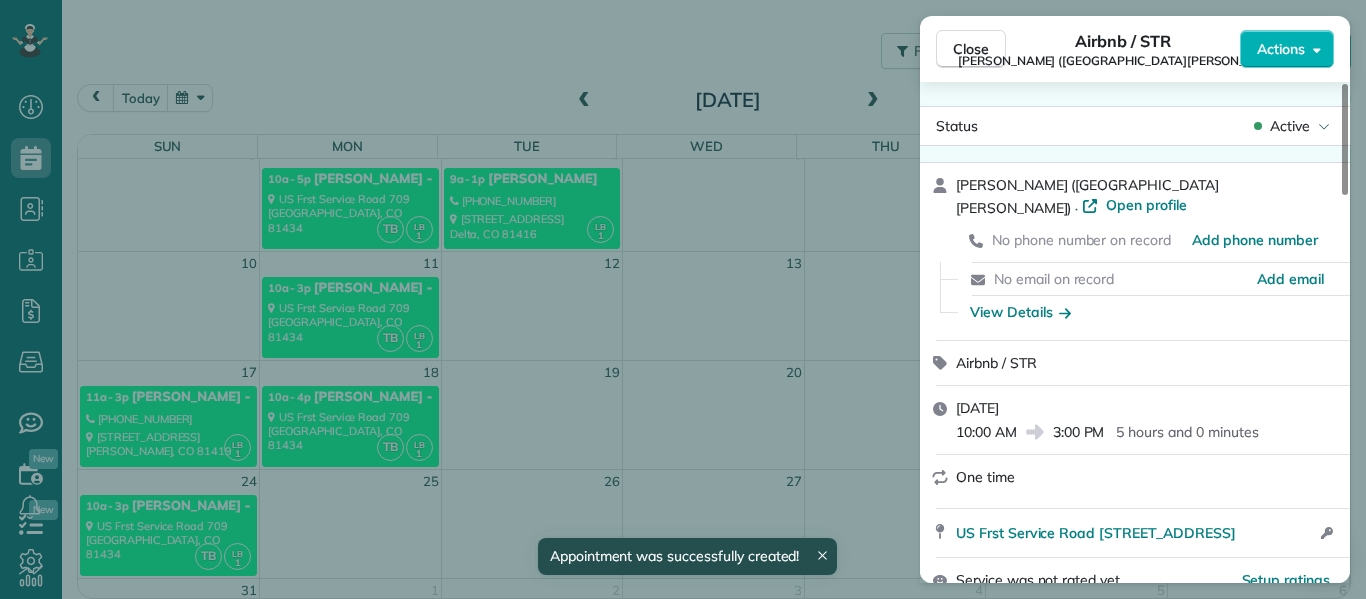 click on "Close Airbnb / STR Kelly Jones (Little Robinson Lodge) Actions Status Active Kelly Jones (Little Robinson Lodge) · Open profile No phone number on record Add phone number No email on record Add email View Details Airbnb / STR Sunday, August 24, 2025 10:00 AM 3:00 PM 5 hours and 0 minutes One time US Frst Service Road 709 Somerset CO 81434 Open access information Service was not rated yet Setup ratings Cleaners Time in and out Assign Invite Cleaners Tami   Byler 10:00 AM 3:00 PM Lanamae   Byler 10:00 AM 3:00 PM Checklist Try Now Keep this appointment up to your standards. Stay on top of every detail, keep your cleaners organised, and your client happy. Assign a checklist Watch a 5 min demo Billing Billing actions Price $500.00 Overcharge $0.00 Discount $0.00 Coupon discount - Primary tax - Secondary tax - Total appointment price $500.00 Tips collected New feature! $0.00 Unpaid Mark as paid Total including tip $500.00 Get paid online in no-time! Send an invoice and reward your cleaners with tips - Pay Method -" at bounding box center [683, 299] 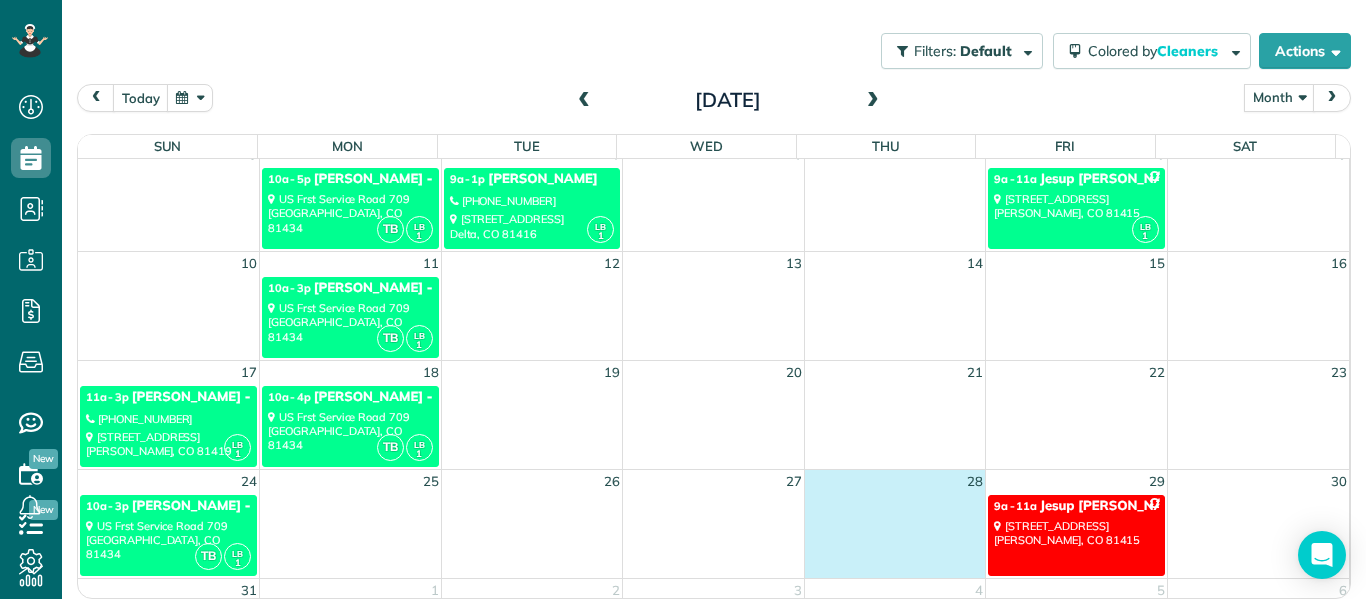 click on "28" at bounding box center [895, 481] 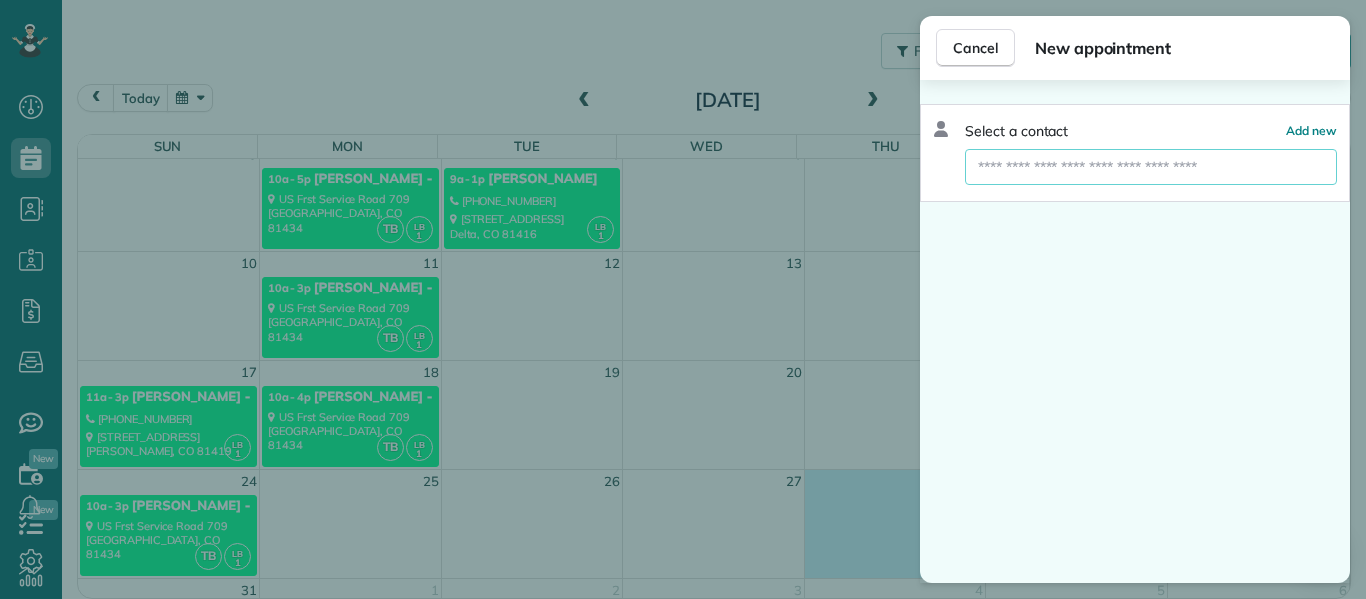 click at bounding box center (1151, 167) 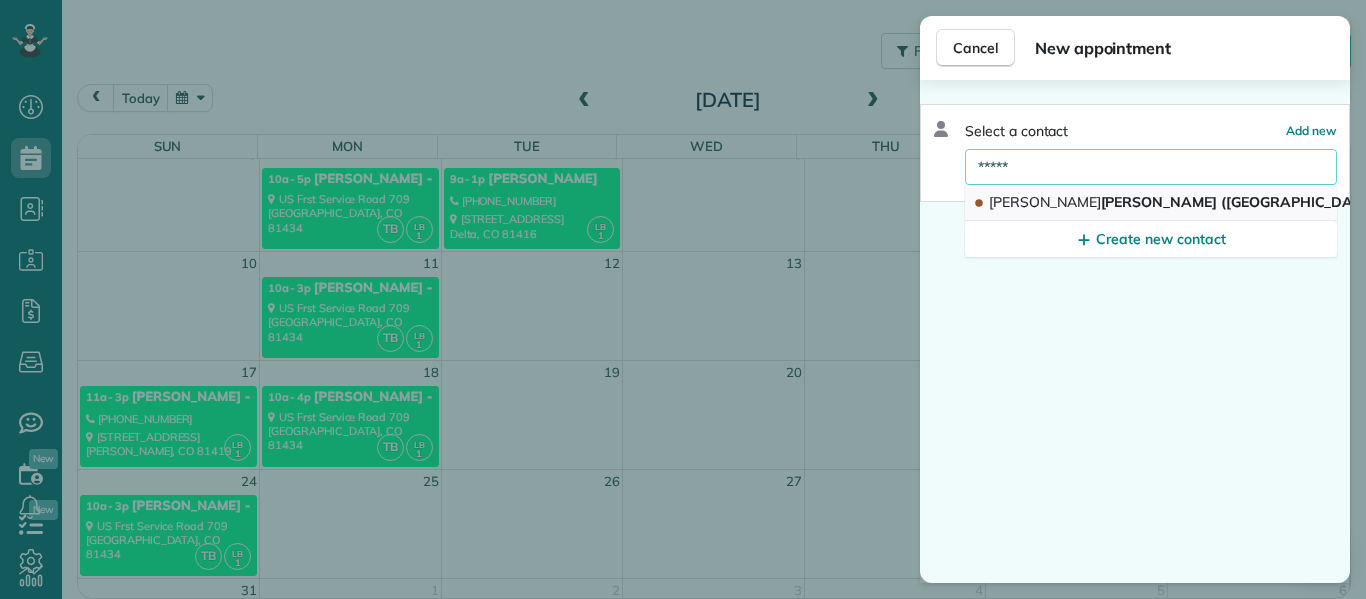type on "*****" 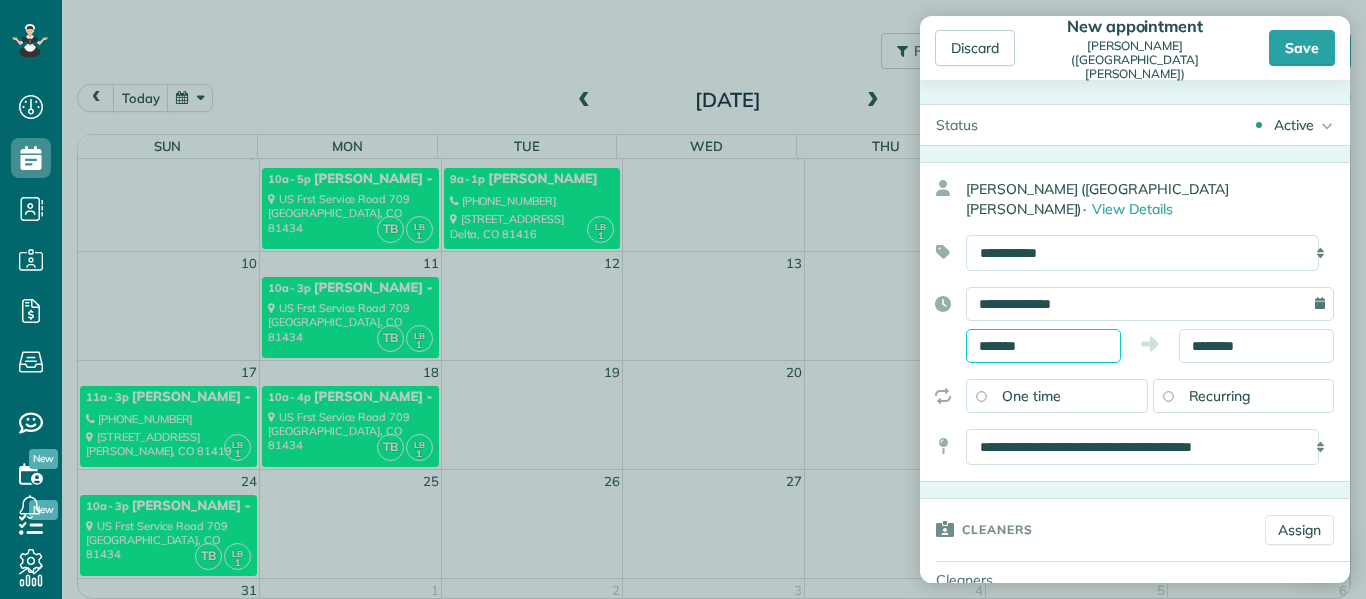 click on "*******" at bounding box center [1043, 346] 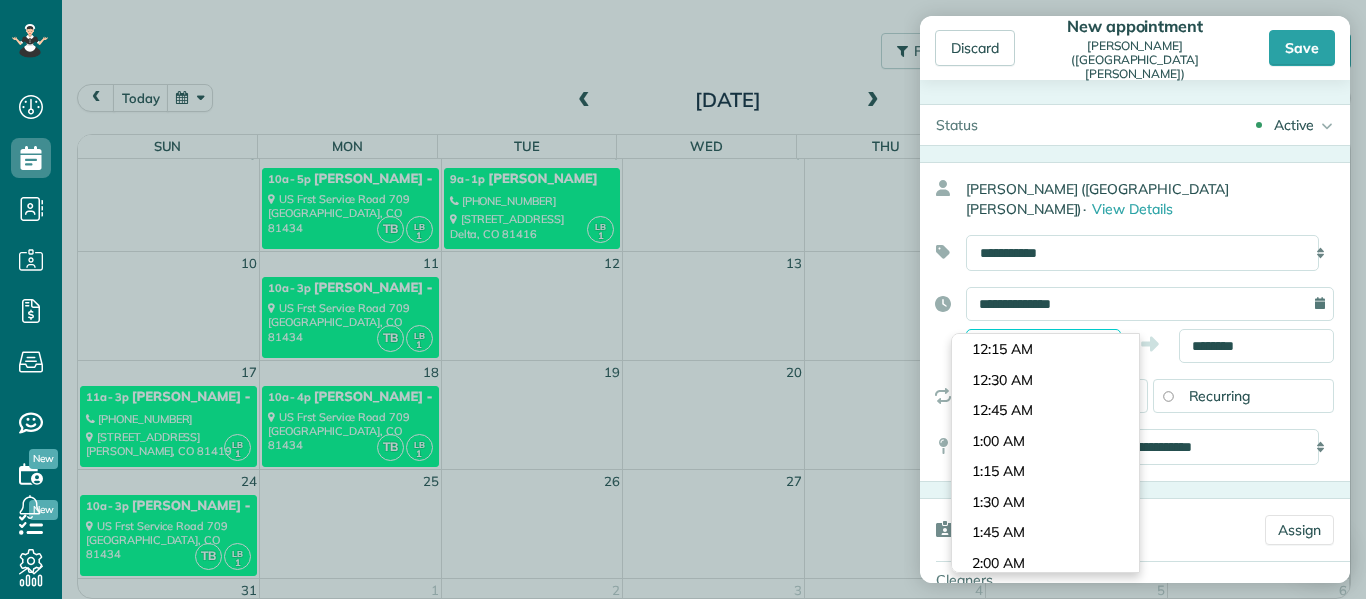 scroll, scrollTop: 1038, scrollLeft: 0, axis: vertical 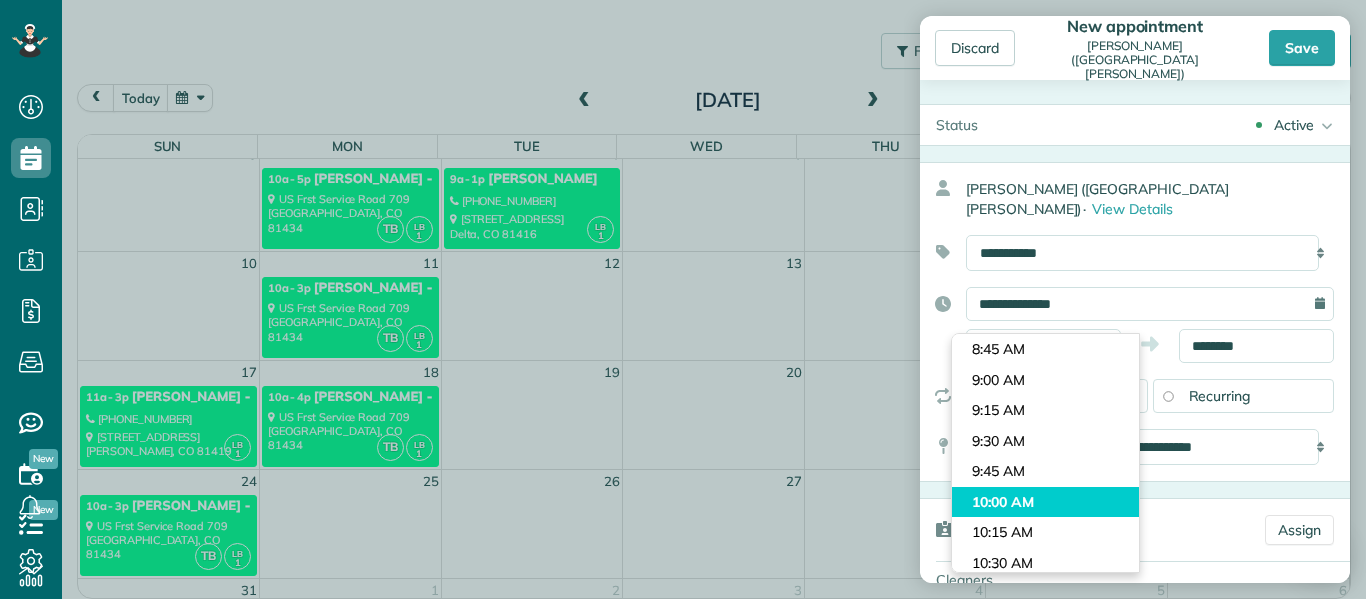type on "********" 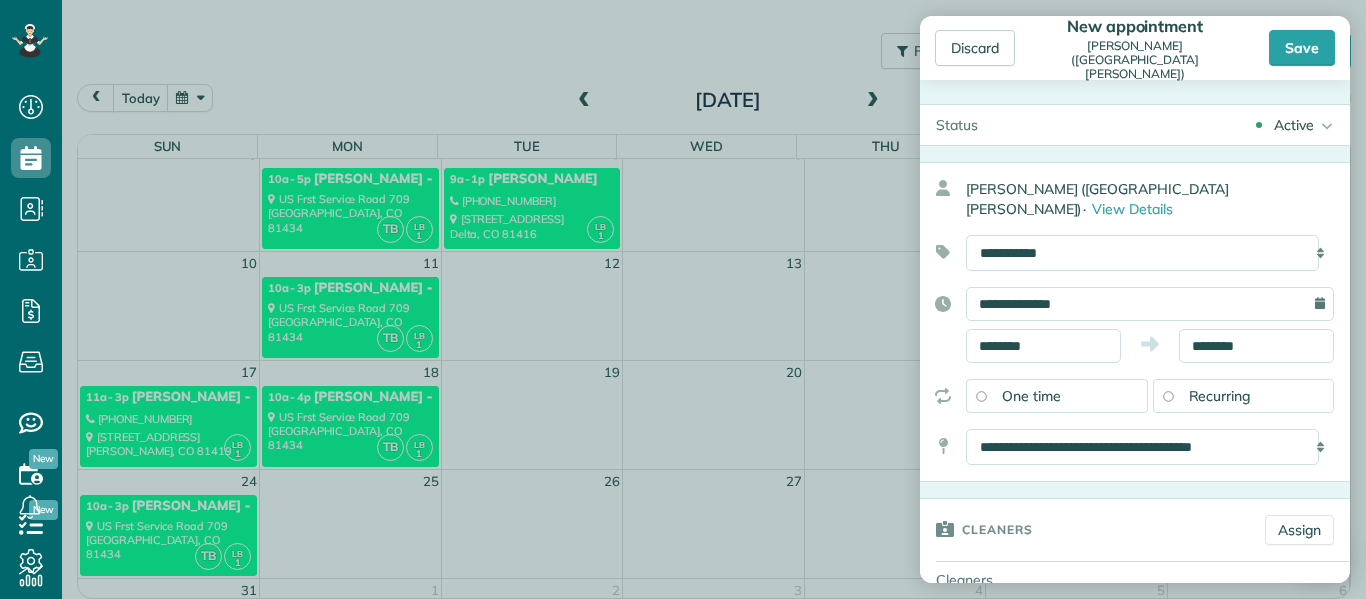 click on "Dashboard
Scheduling
Calendar View
List View
Dispatch View - Weekly scheduling (Beta)" at bounding box center (683, 299) 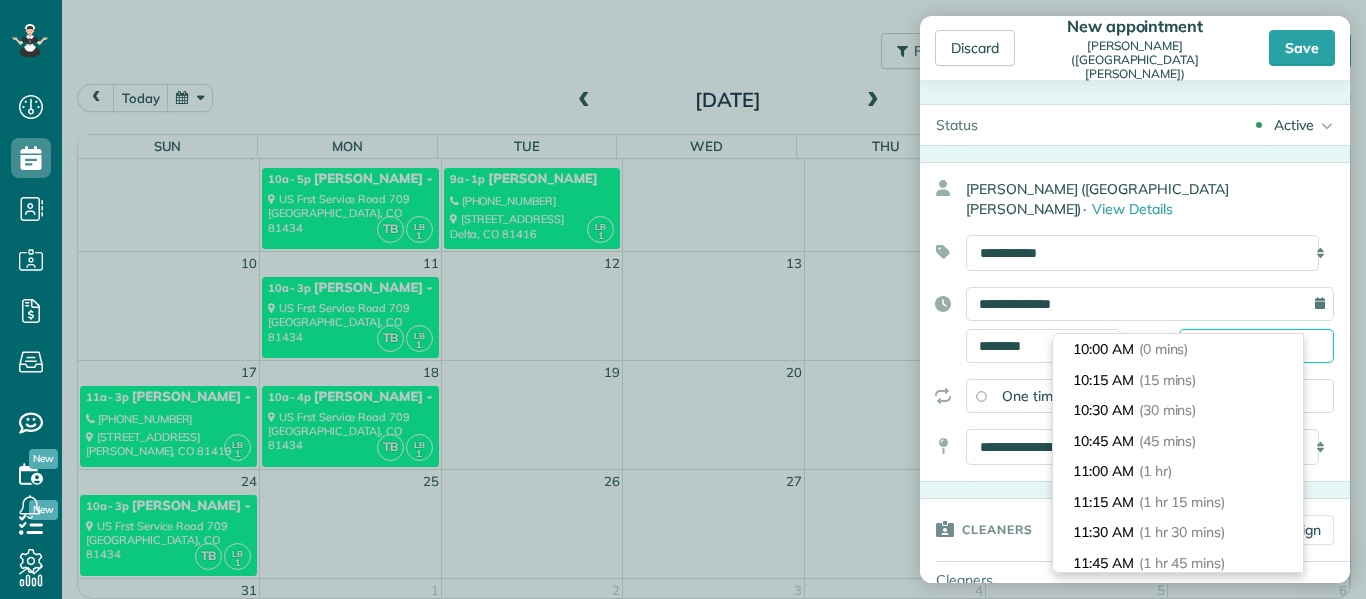 click on "********" at bounding box center (1256, 346) 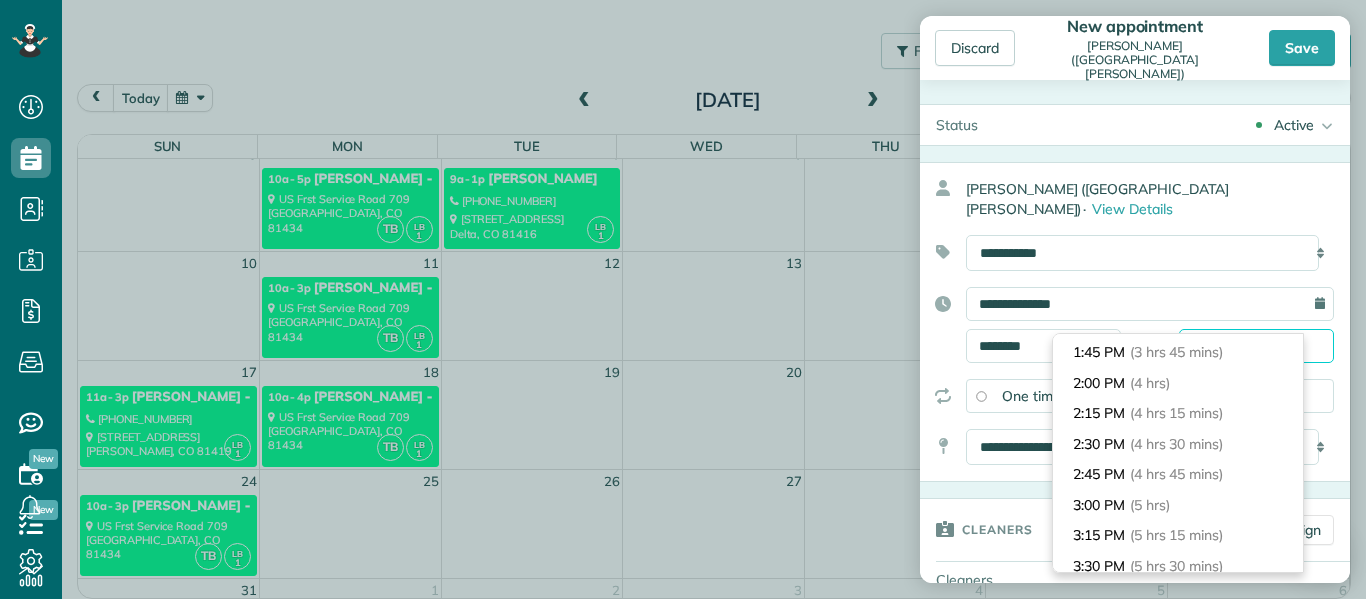 scroll, scrollTop: 456, scrollLeft: 0, axis: vertical 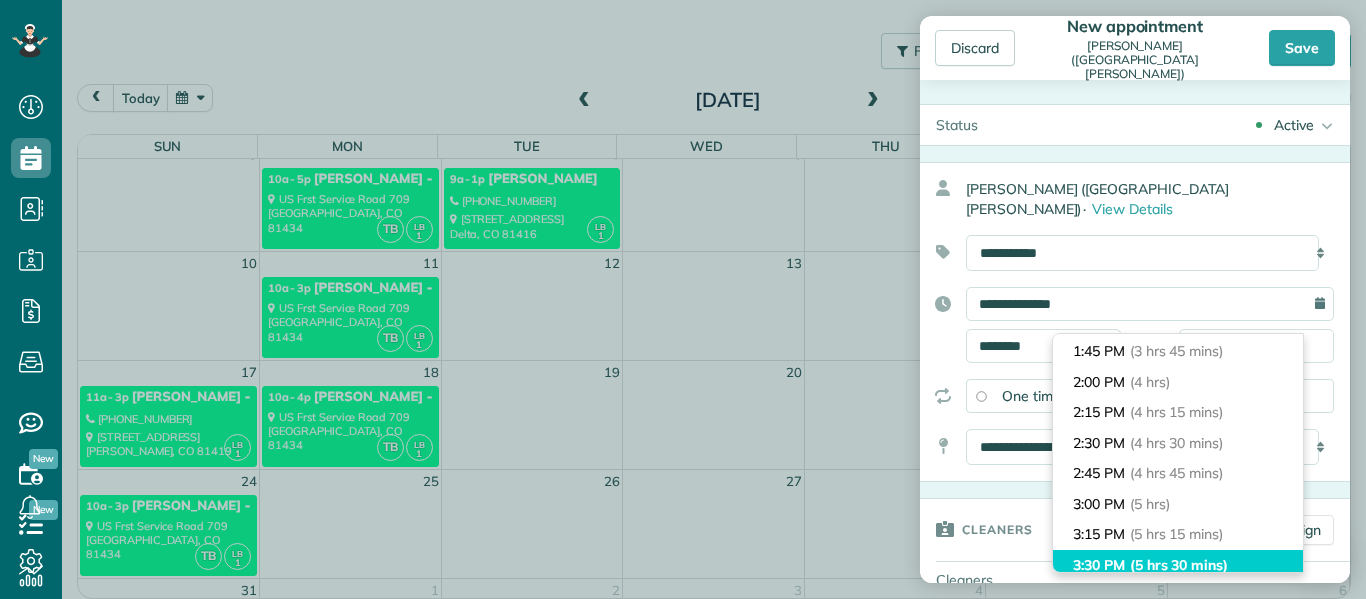type on "*******" 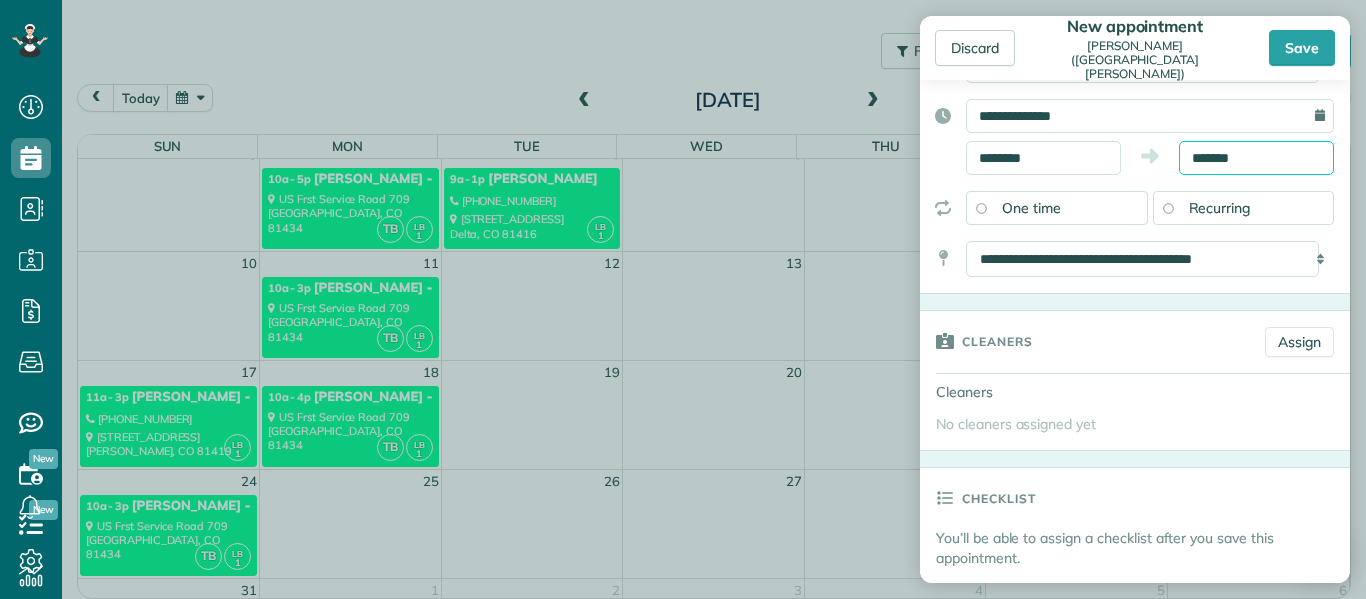 scroll, scrollTop: 189, scrollLeft: 0, axis: vertical 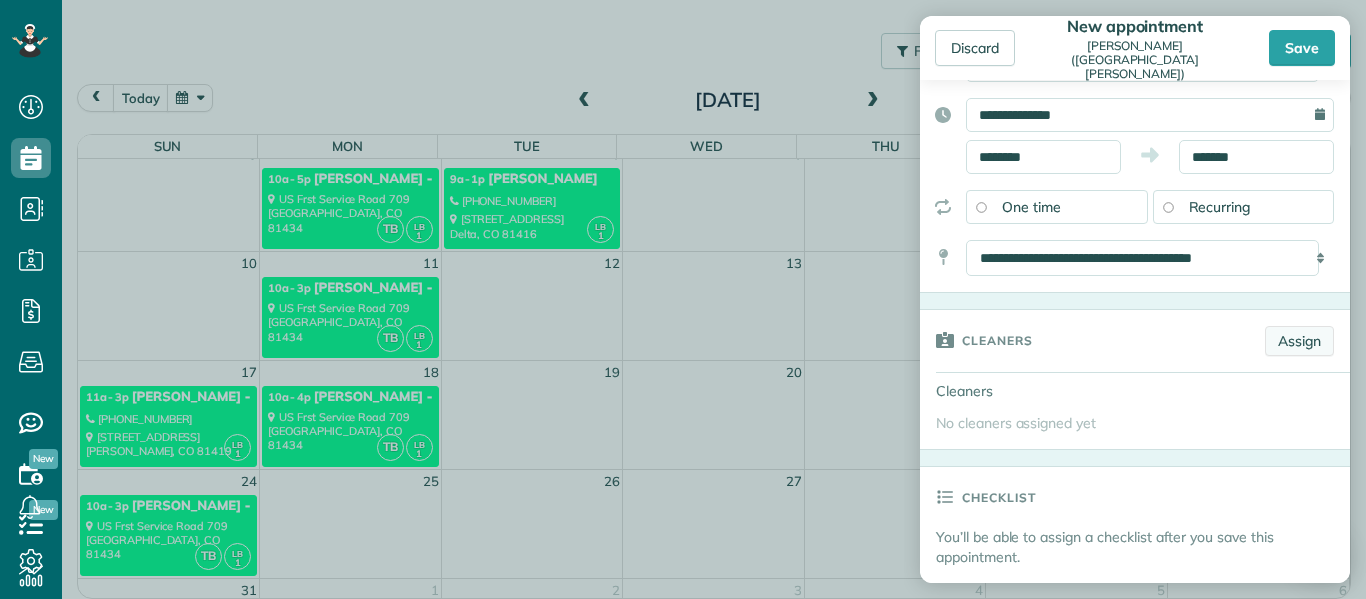 click on "Assign" at bounding box center (1299, 341) 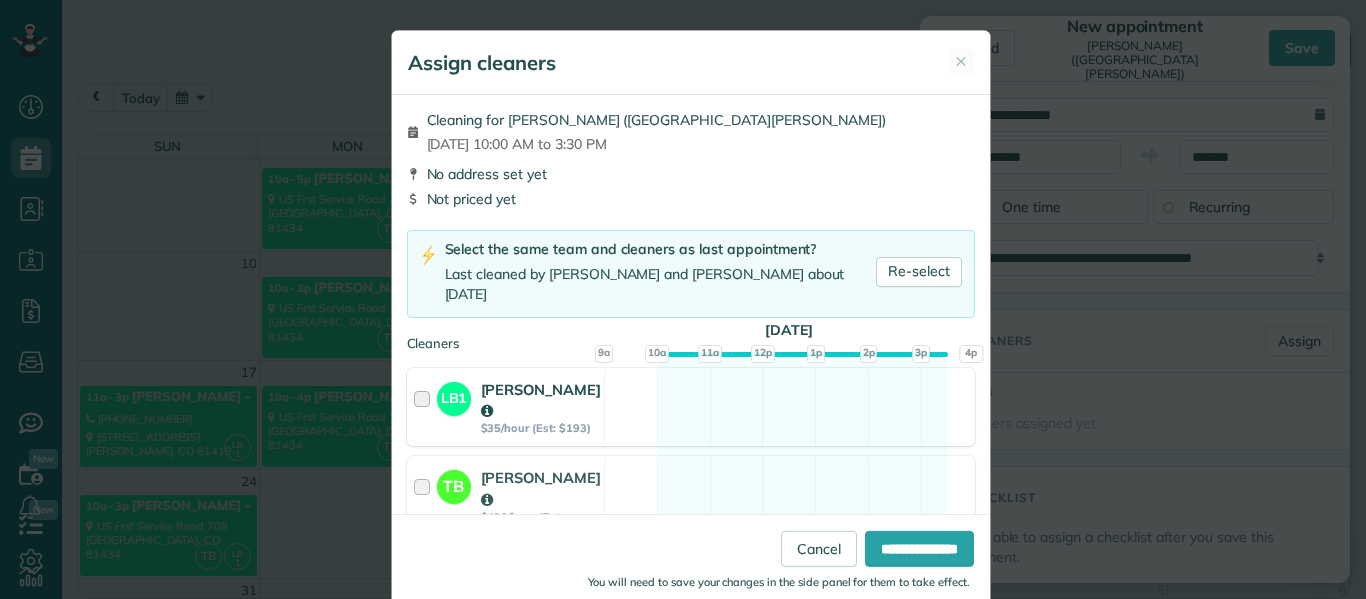 click at bounding box center [425, 407] 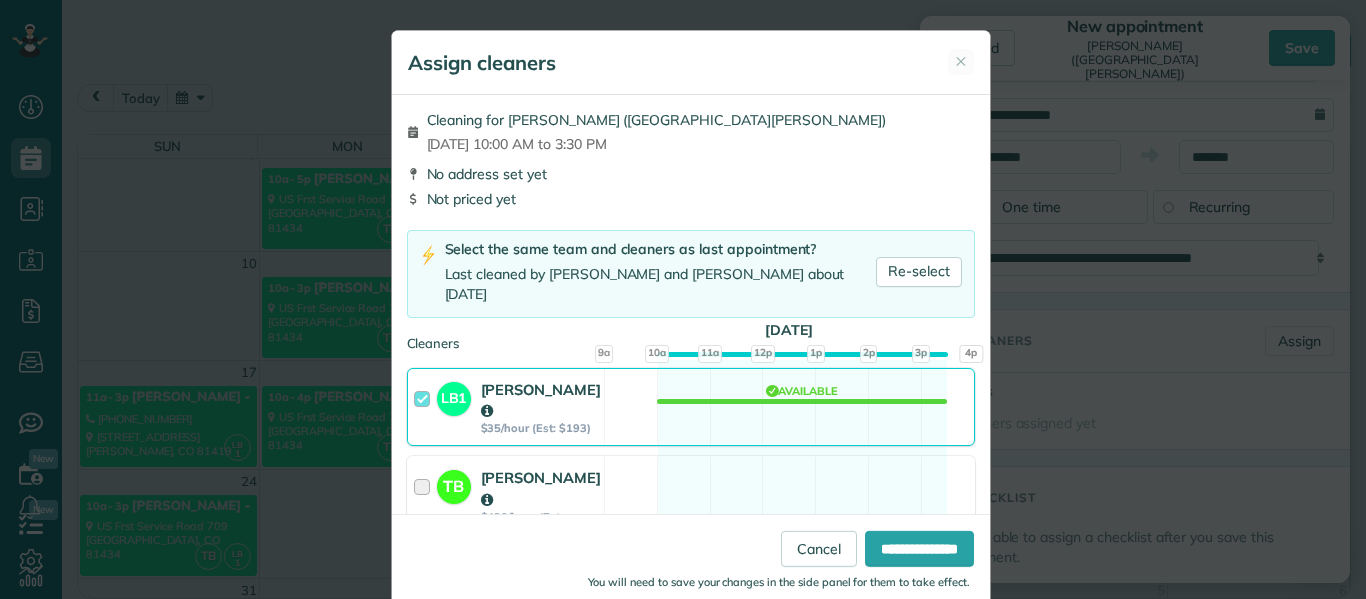 click at bounding box center [425, 502] 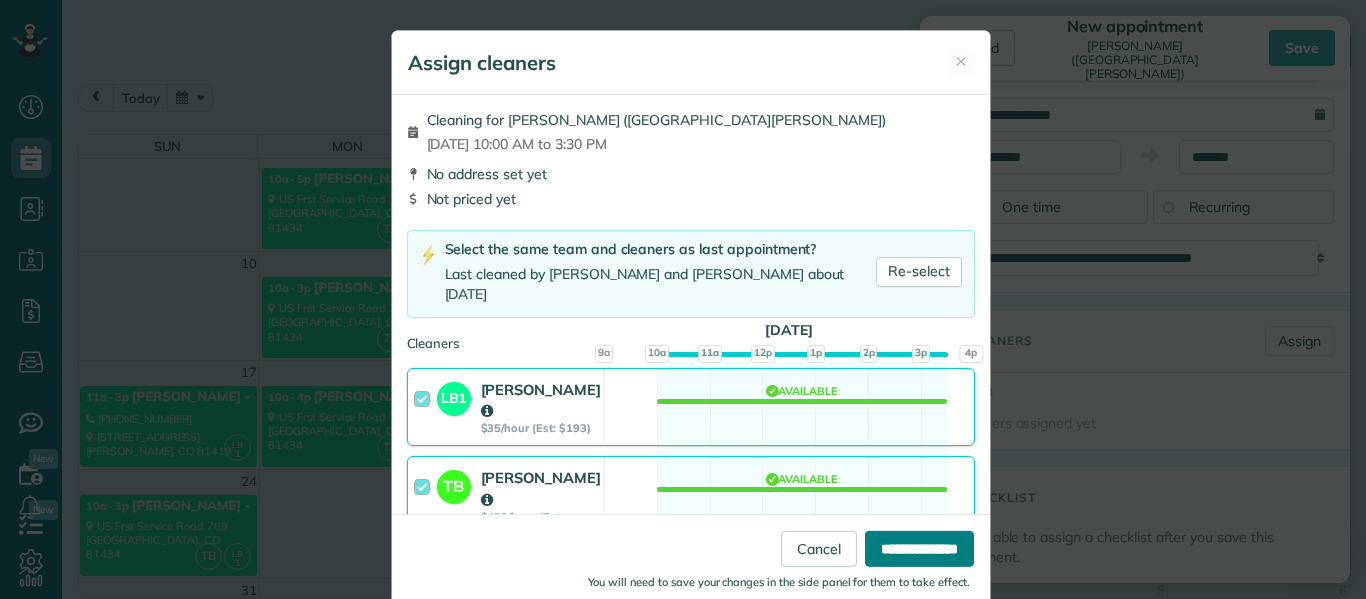 click on "**********" at bounding box center [919, 549] 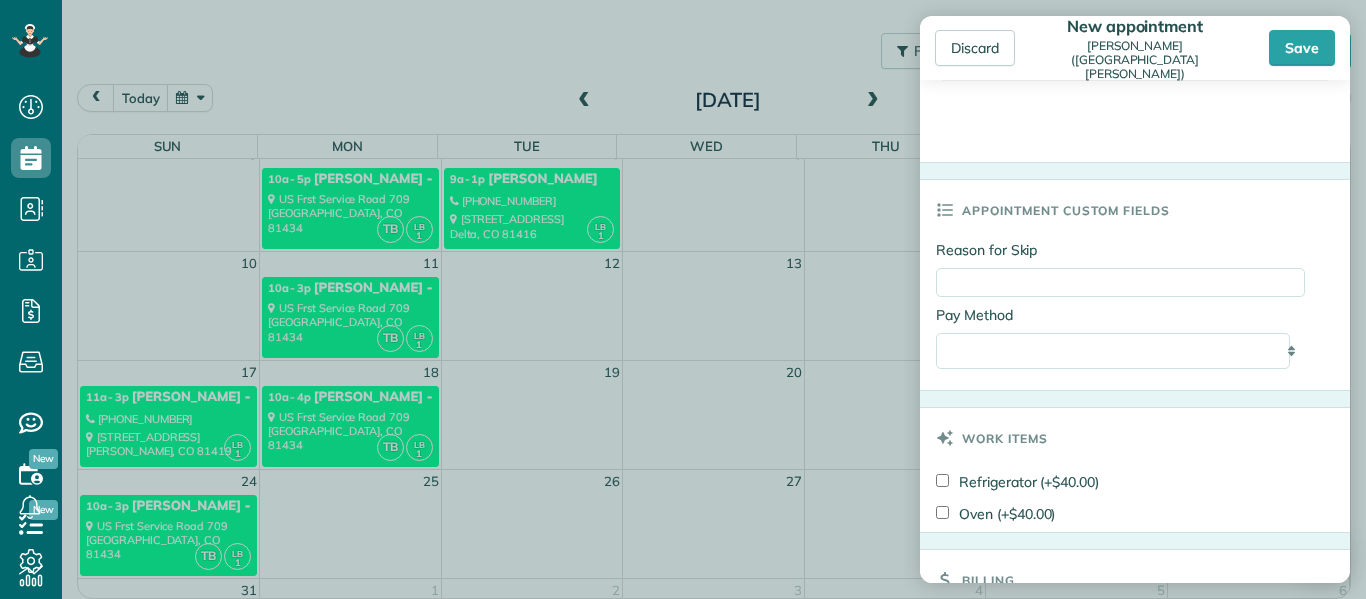 scroll, scrollTop: 1207, scrollLeft: 0, axis: vertical 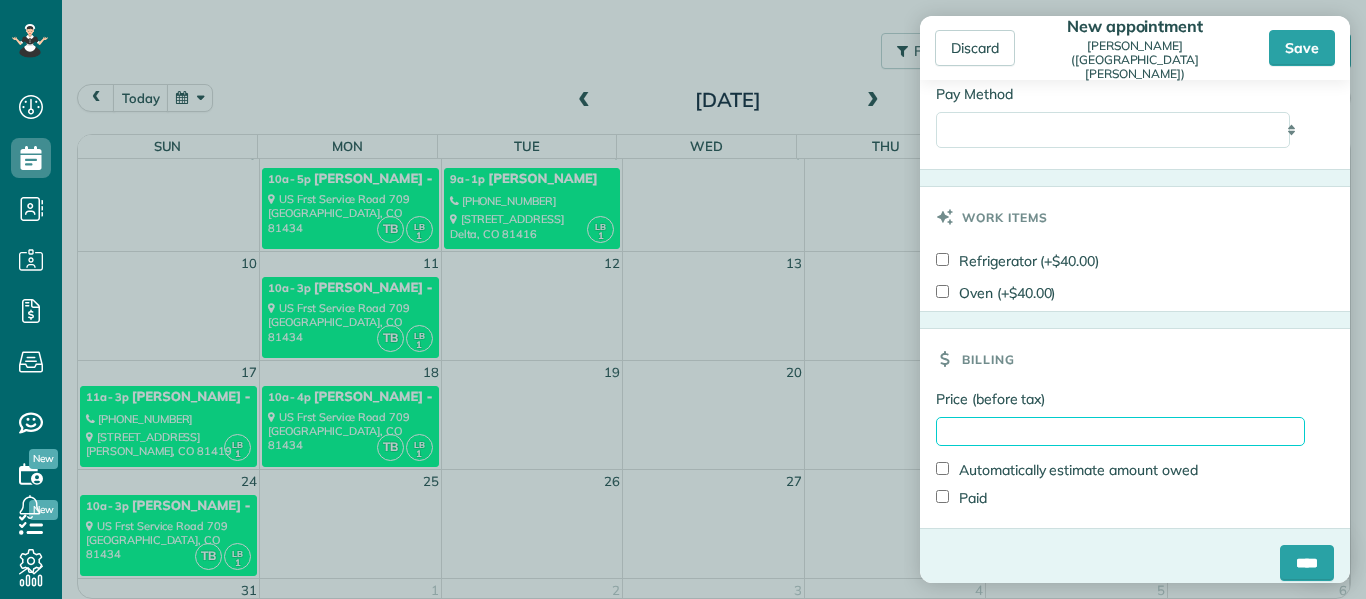 click on "Price (before tax)" at bounding box center [1120, 431] 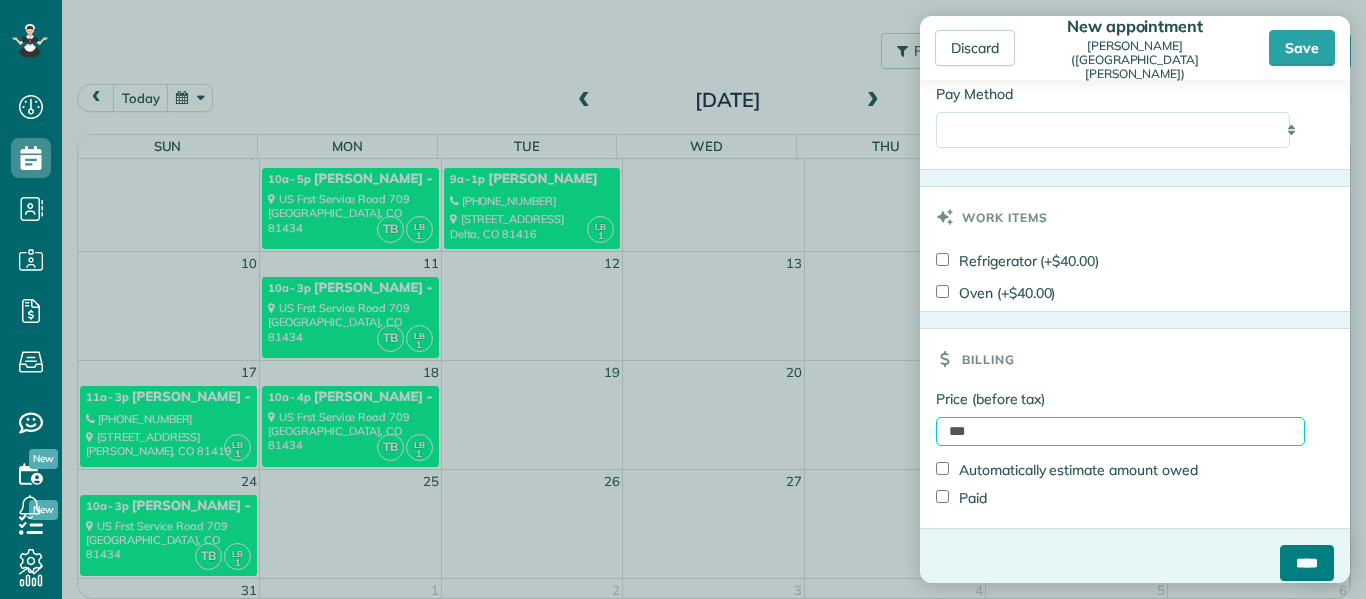 type on "***" 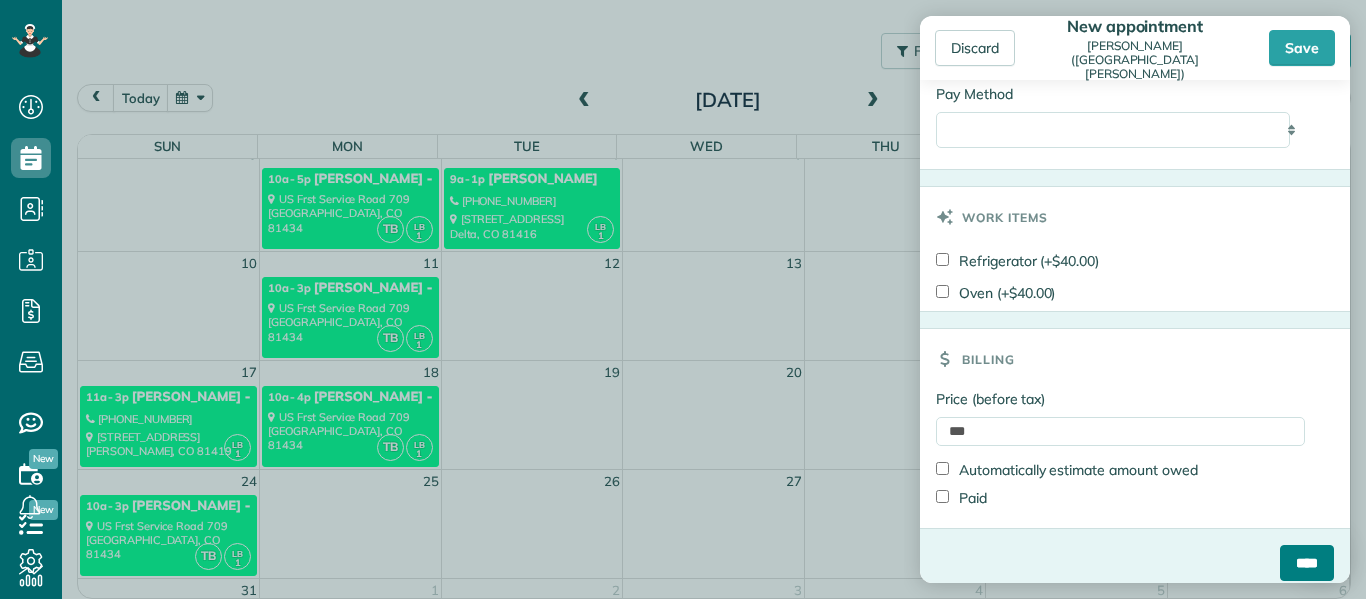 click on "****" at bounding box center (1307, 563) 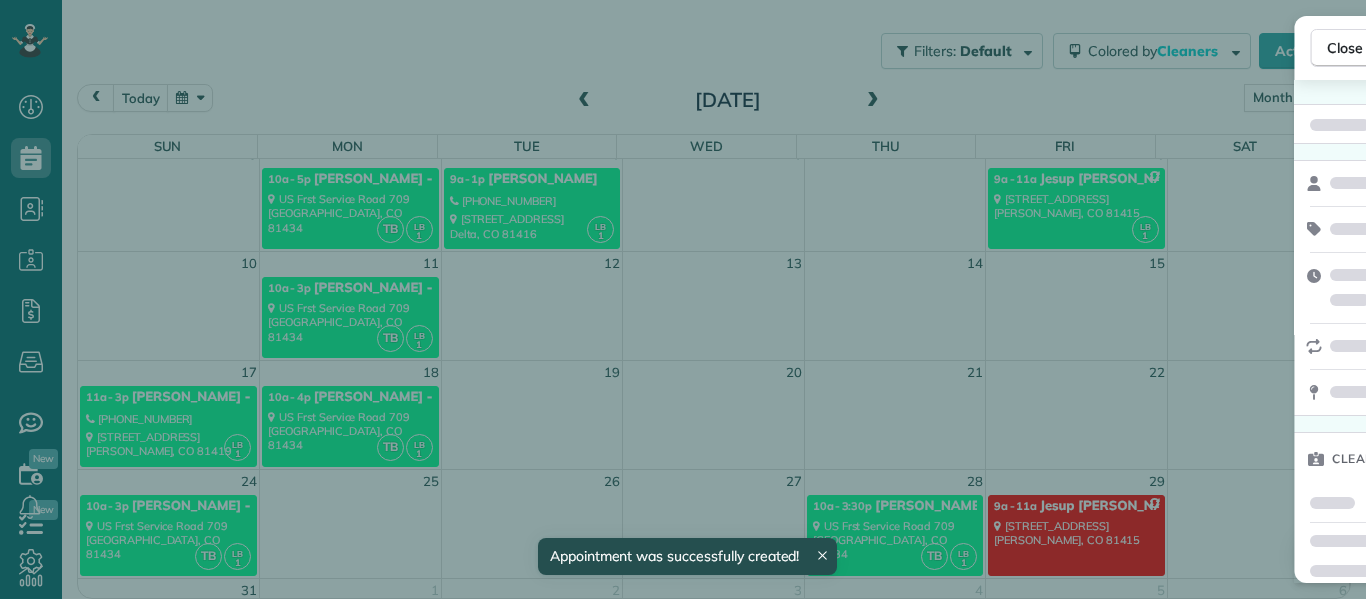 scroll, scrollTop: 125, scrollLeft: 0, axis: vertical 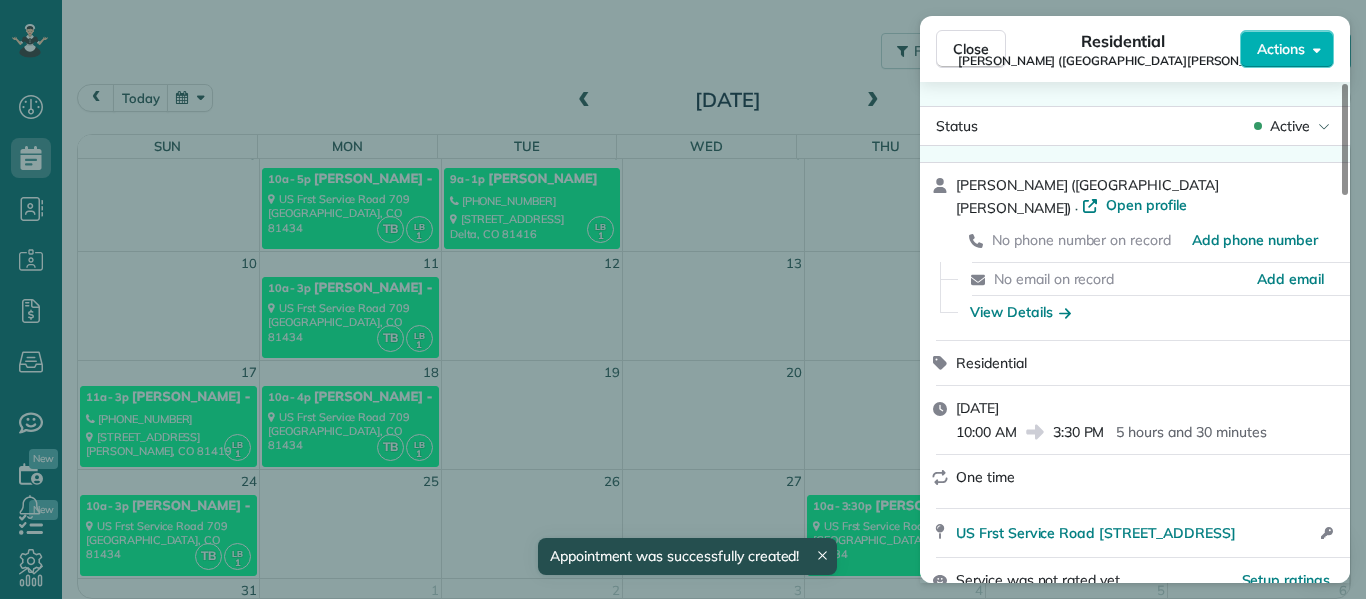 click on "Close Residential Kelly Jones (Little Robinson Lodge) Actions Status Active Kelly Jones (Little Robinson Lodge) · Open profile No phone number on record Add phone number No email on record Add email View Details Residential Thursday, August 28, 2025 10:00 AM 3:30 PM 5 hours and 30 minutes One time US Frst Service Road 709 Somerset CO 81434 Open access information Service was not rated yet Setup ratings Cleaners Time in and out Assign Invite Cleaners Tami   Byler 10:00 AM 3:30 PM Lanamae   Byler 10:00 AM 3:30 PM Checklist Try Now Keep this appointment up to your standards. Stay on top of every detail, keep your cleaners organised, and your client happy. Assign a checklist Watch a 5 min demo Billing Billing actions Price $500.00 Overcharge $0.00 Discount $0.00 Coupon discount - Primary tax - Secondary tax - Total appointment price $500.00 Tips collected New feature! $0.00 Unpaid Mark as paid Total including tip $500.00 Get paid online in no-time! Send an invoice and reward your cleaners with tips - Pay Method" at bounding box center (683, 299) 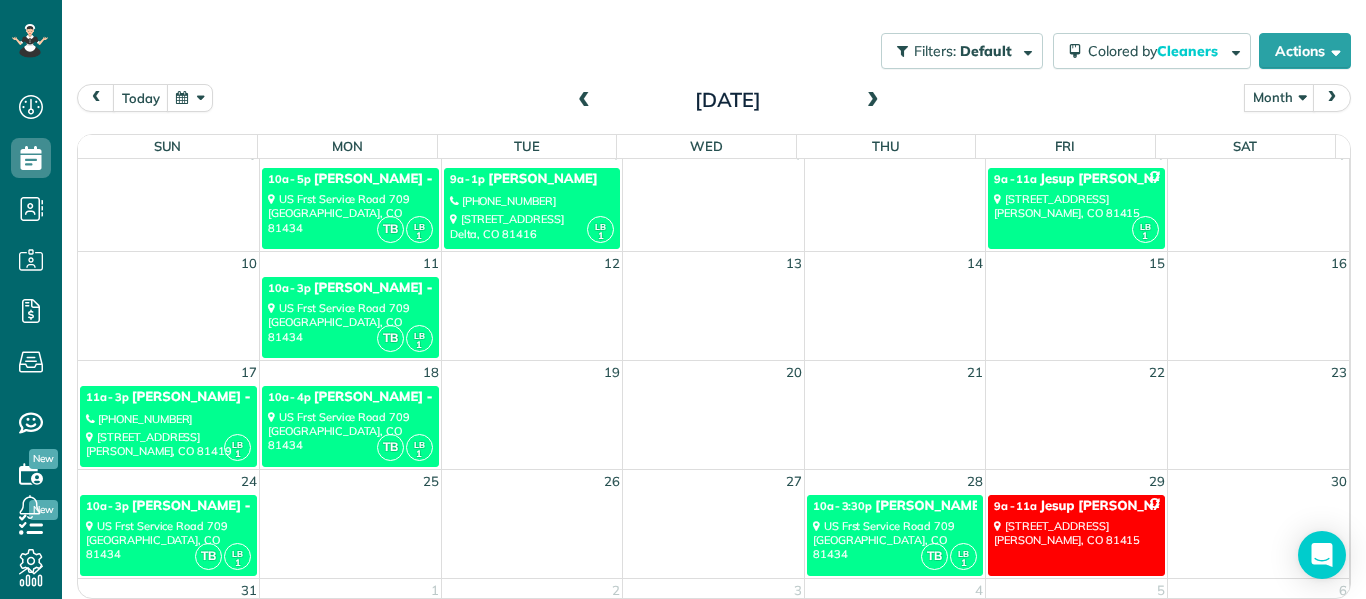 click on "40159 Cottonwood Creek Road Crawford, CO 81415" at bounding box center [1076, 533] 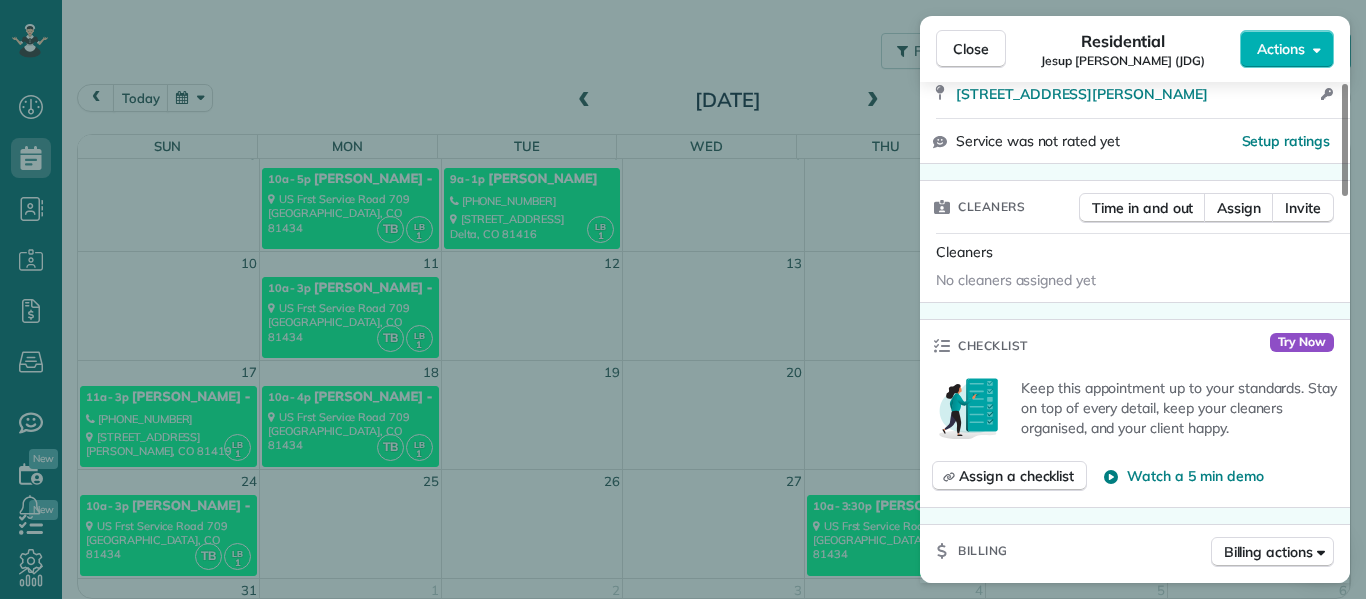 scroll, scrollTop: 443, scrollLeft: 0, axis: vertical 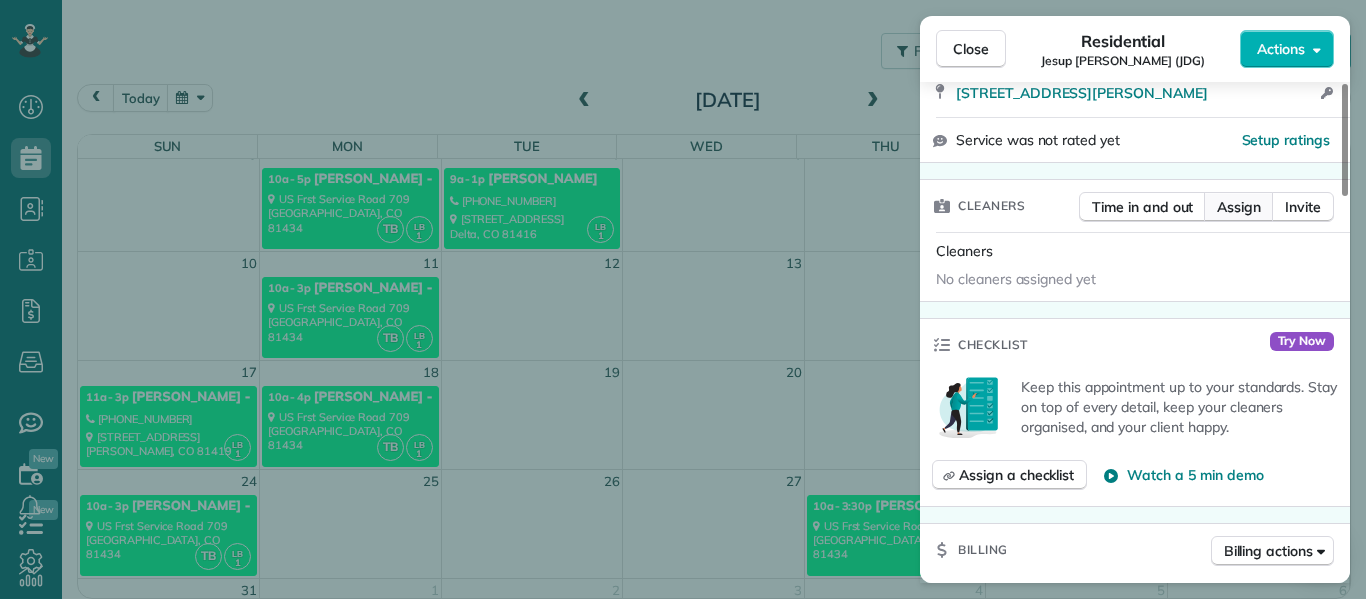 click on "Assign" at bounding box center (1239, 207) 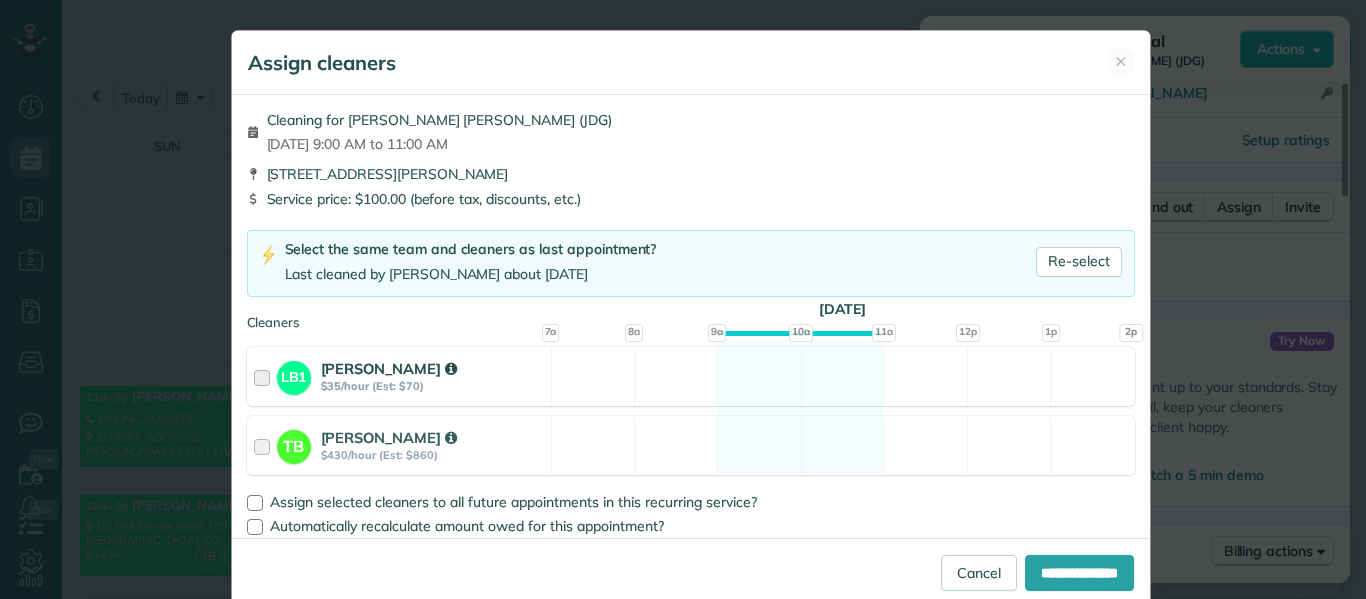 click at bounding box center [265, 376] 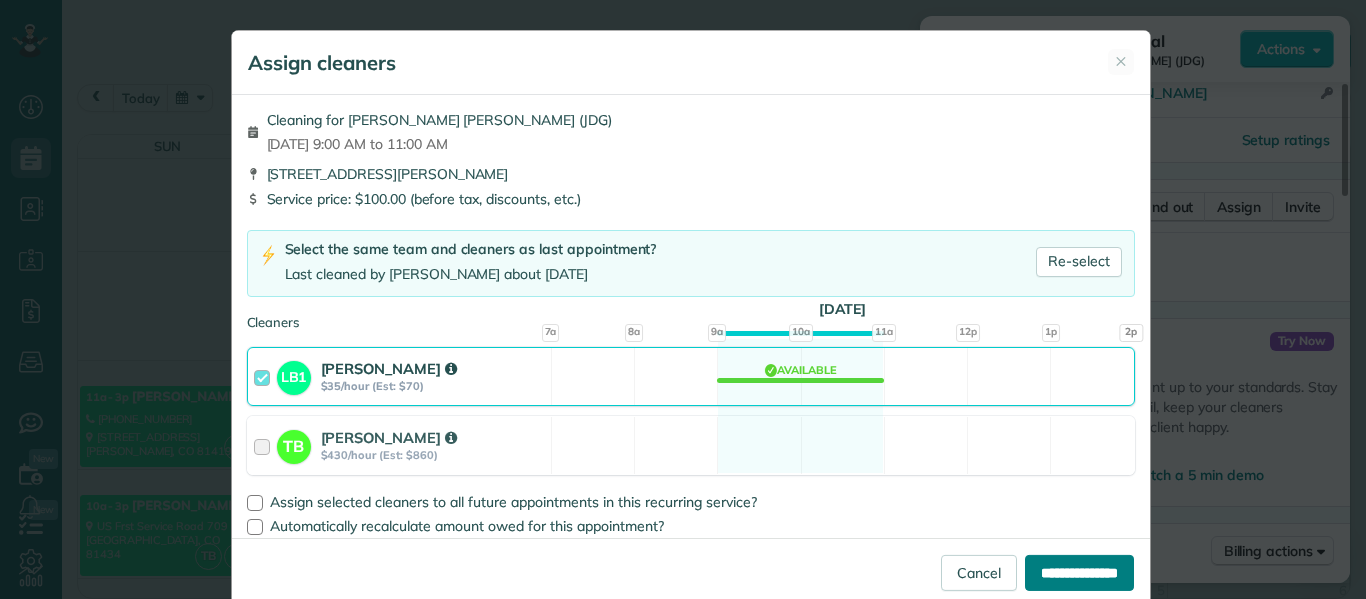 click on "**********" at bounding box center [1079, 573] 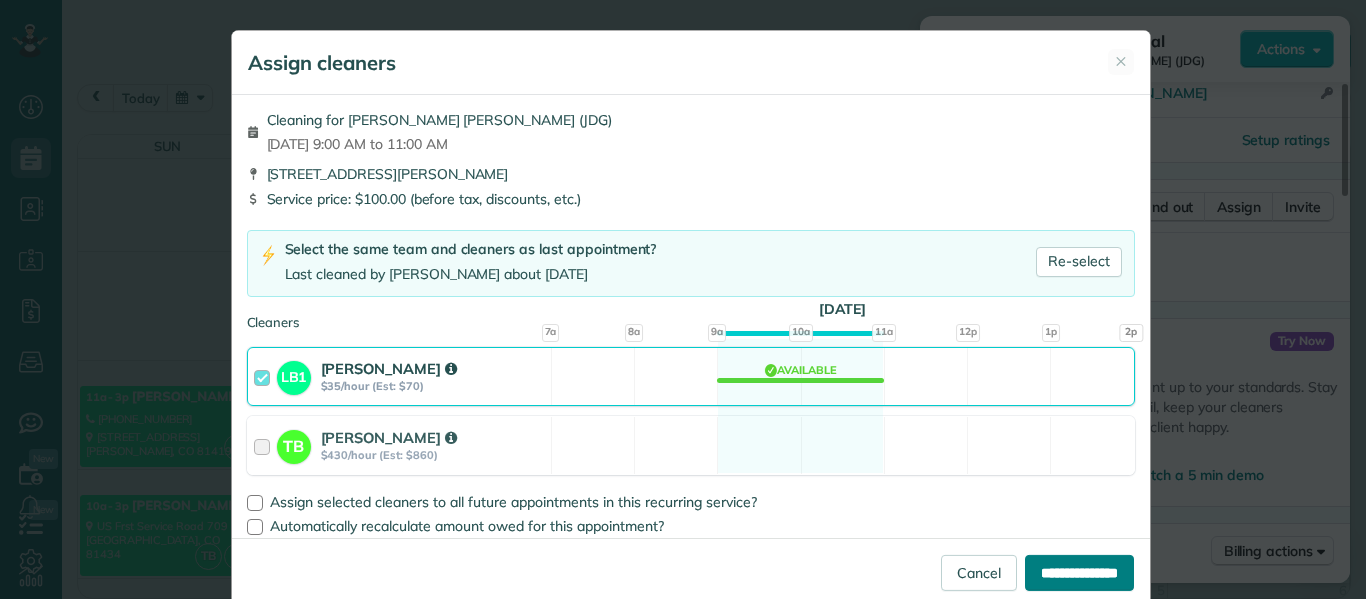 type on "**********" 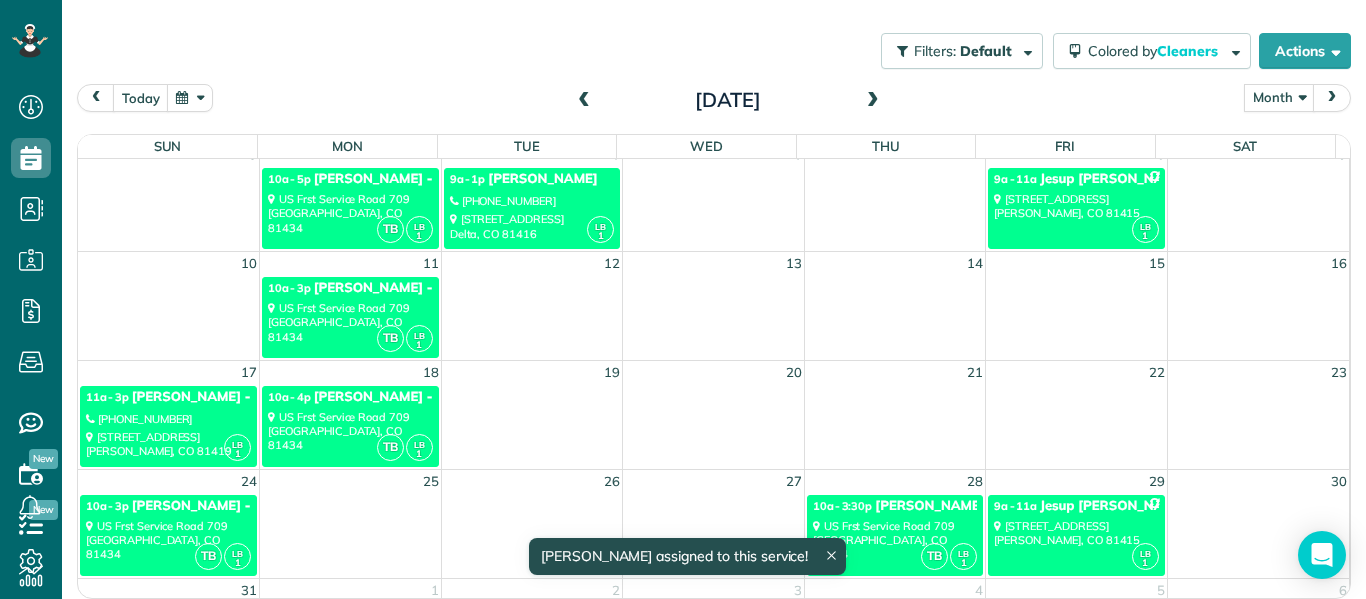 scroll, scrollTop: 125, scrollLeft: 0, axis: vertical 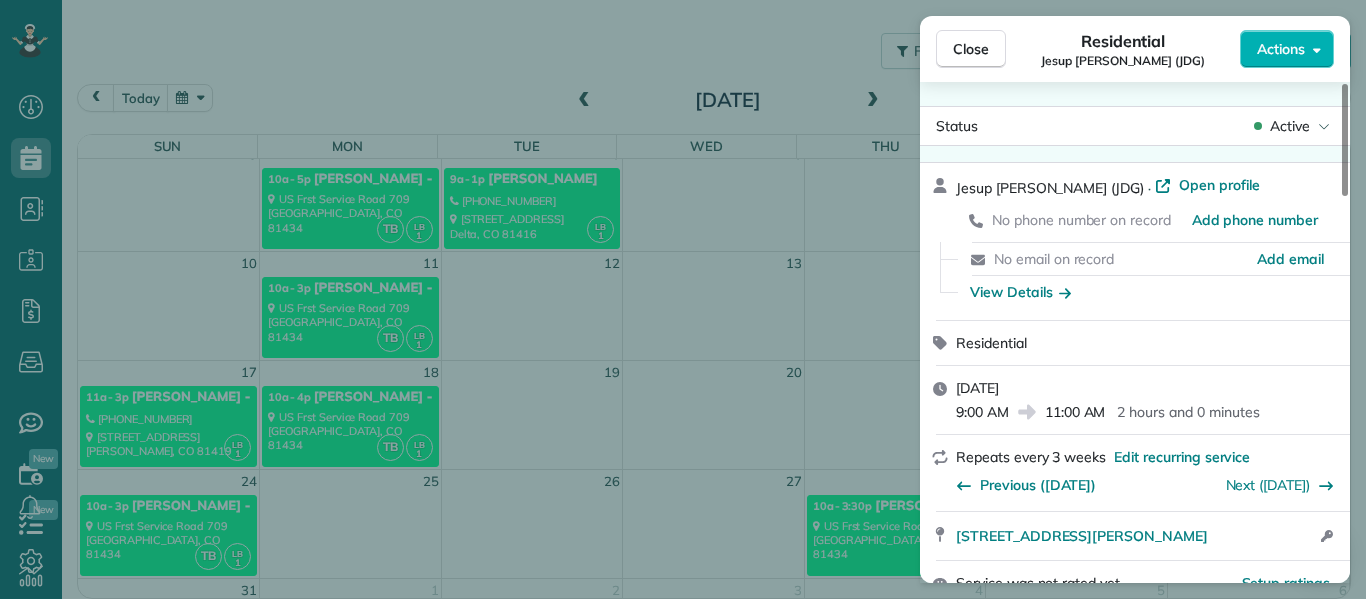 click on "Close Residential Jesup Graham (JDG) Actions Status Active Jesup Graham (JDG) · Open profile No phone number on record Add phone number No email on record Add email View Details Residential Friday, August 29, 2025 9:00 AM 11:00 AM 2 hours and 0 minutes Repeats every 3 weeks Edit recurring service Previous (Aug 08) Next (Sep 19) 40159 Cottonwood Creek Road Crawford CO 81415 Open access information Service was not rated yet Setup ratings Cleaners Time in and out Assign Invite Cleaners Lanamae   Byler 9:00 AM 11:00 AM Checklist Try Now Keep this appointment up to your standards. Stay on top of every detail, keep your cleaners organised, and your client happy. Assign a checklist Watch a 5 min demo Billing Billing actions Price $100.00 Overcharge $0.00 Discount $0.00 Coupon discount - Primary tax - Secondary tax - Total appointment price $100.00 Tips collected New feature! $0.00 Unpaid Mark as paid Total including tip $100.00 Get paid online in no-time! Send an invoice and reward your cleaners with tips - - Notes" at bounding box center [683, 299] 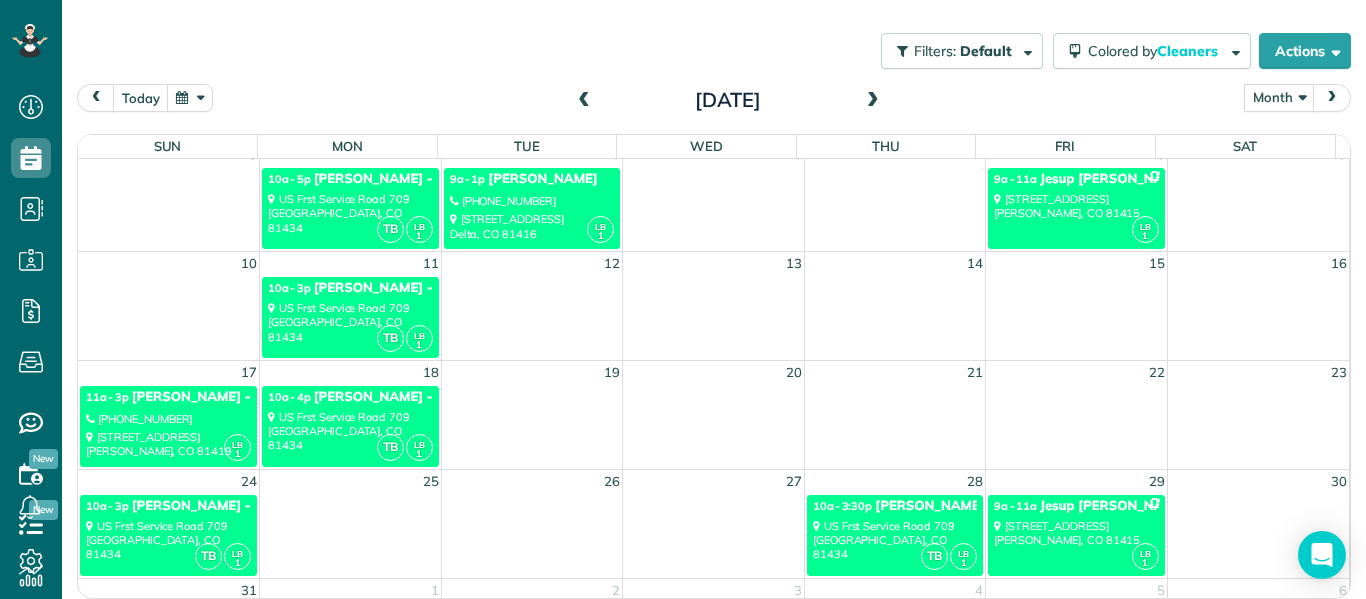 click at bounding box center [873, 101] 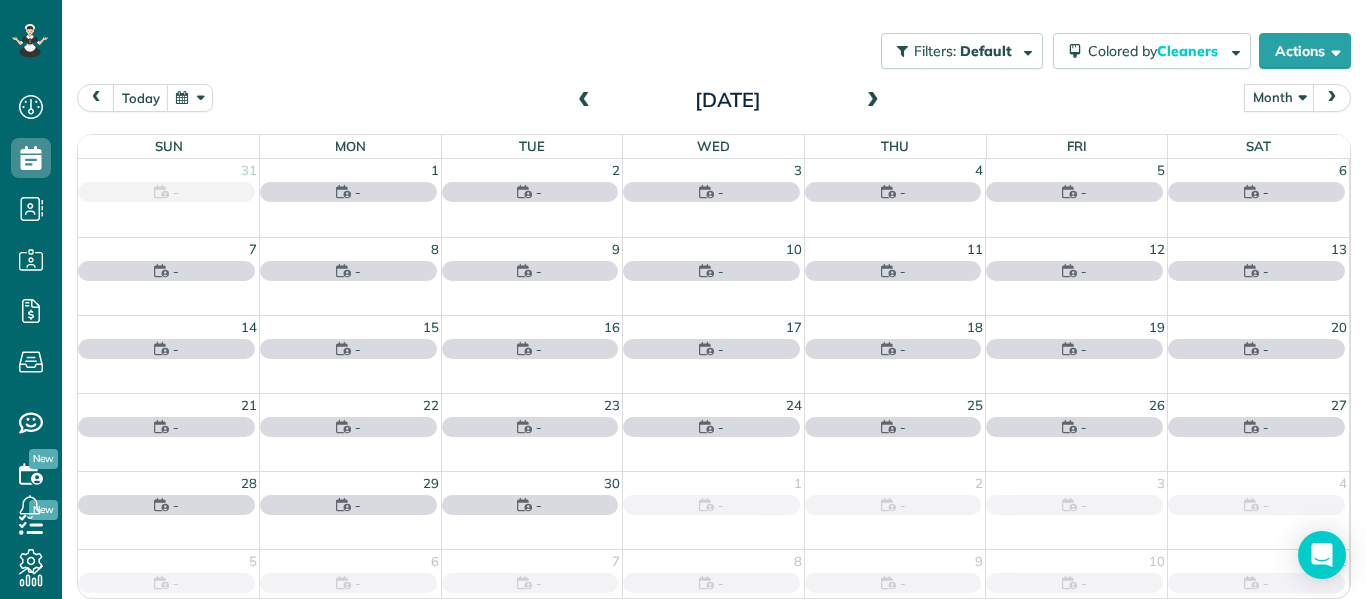scroll, scrollTop: 0, scrollLeft: 0, axis: both 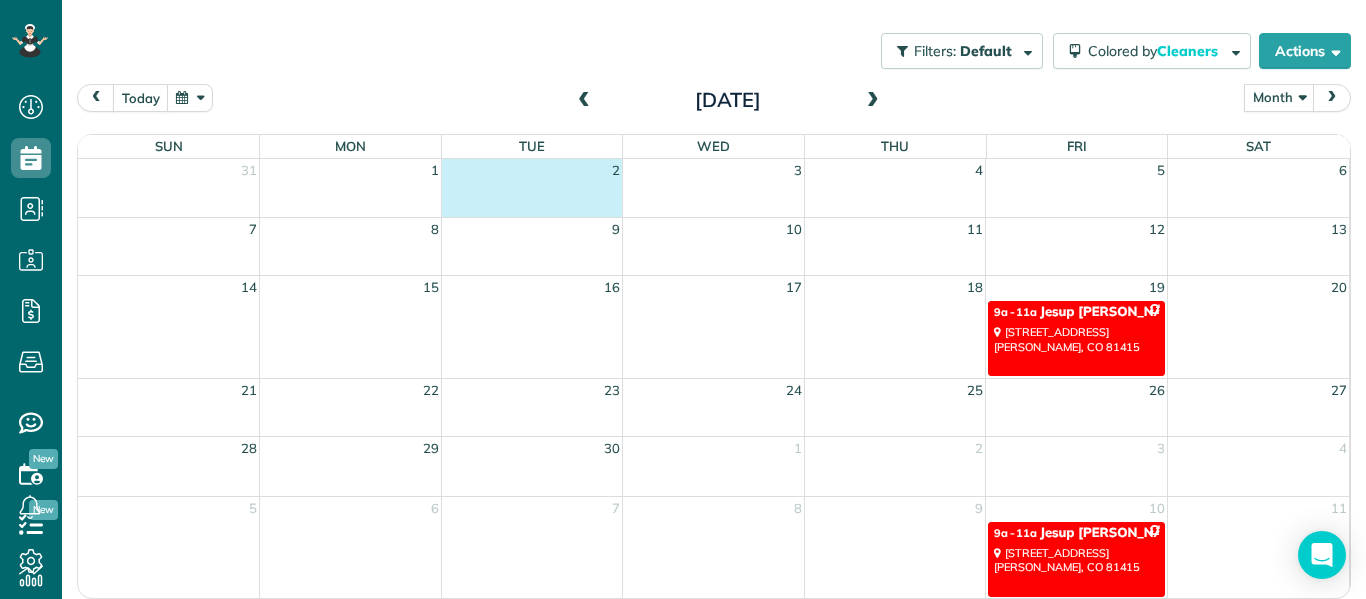 click on "31 1 2 3 4 5 6" at bounding box center [713, 171] 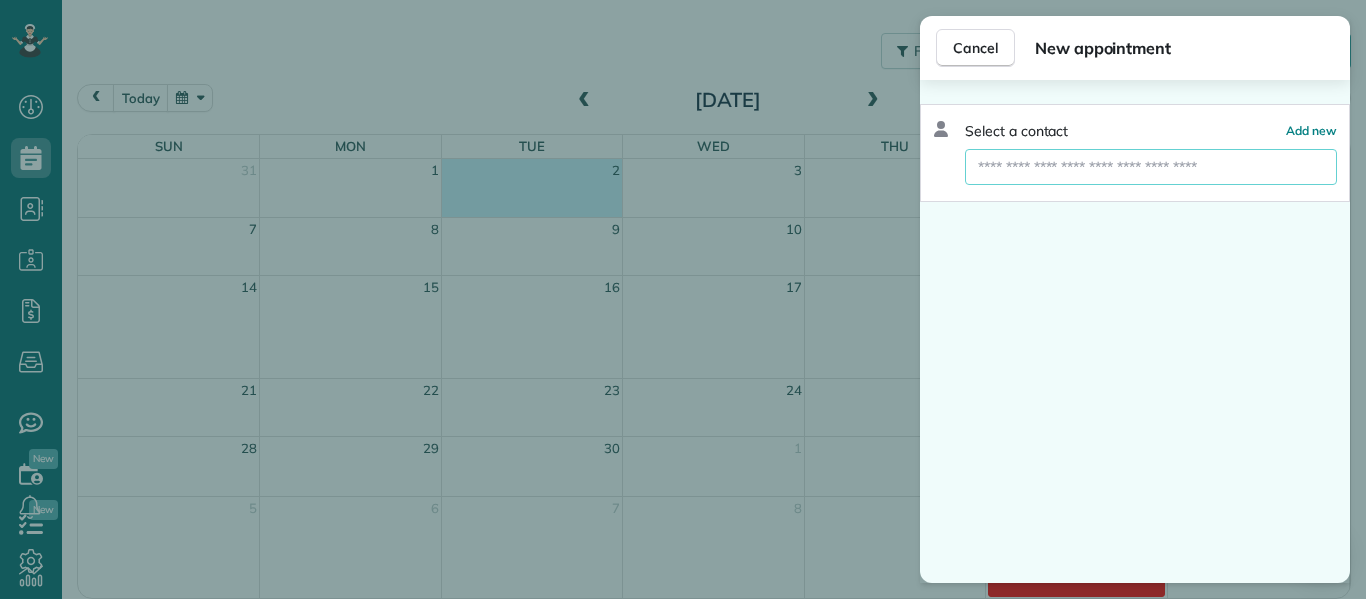 click at bounding box center (1151, 167) 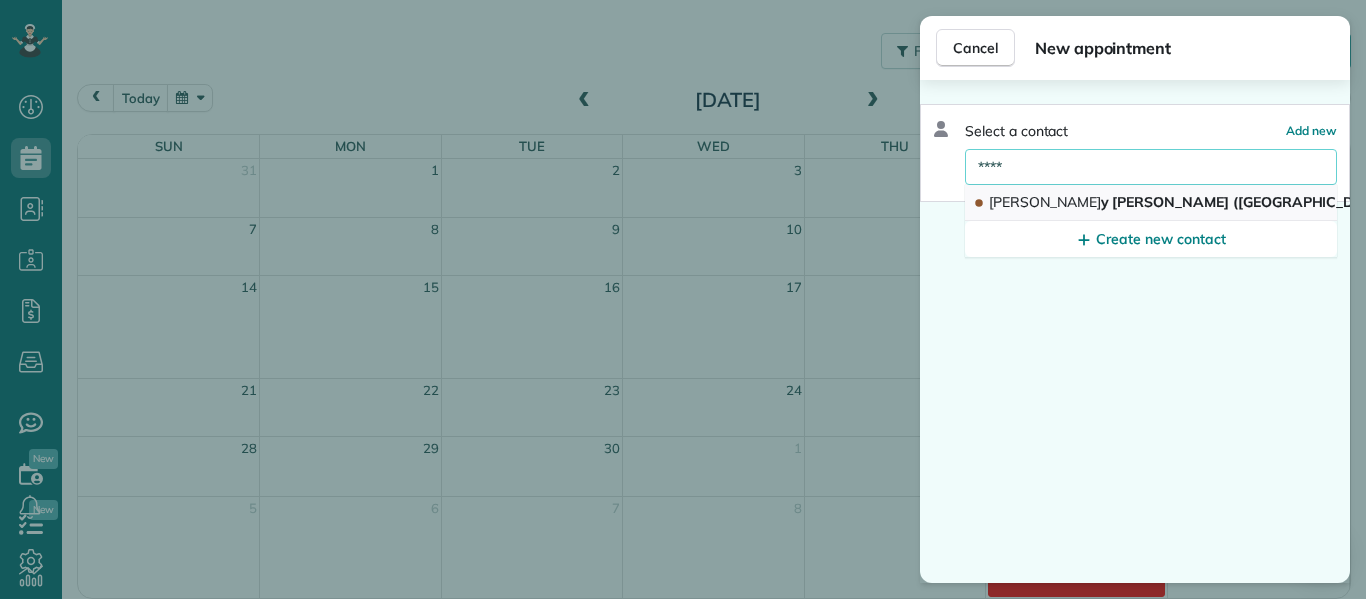 type on "****" 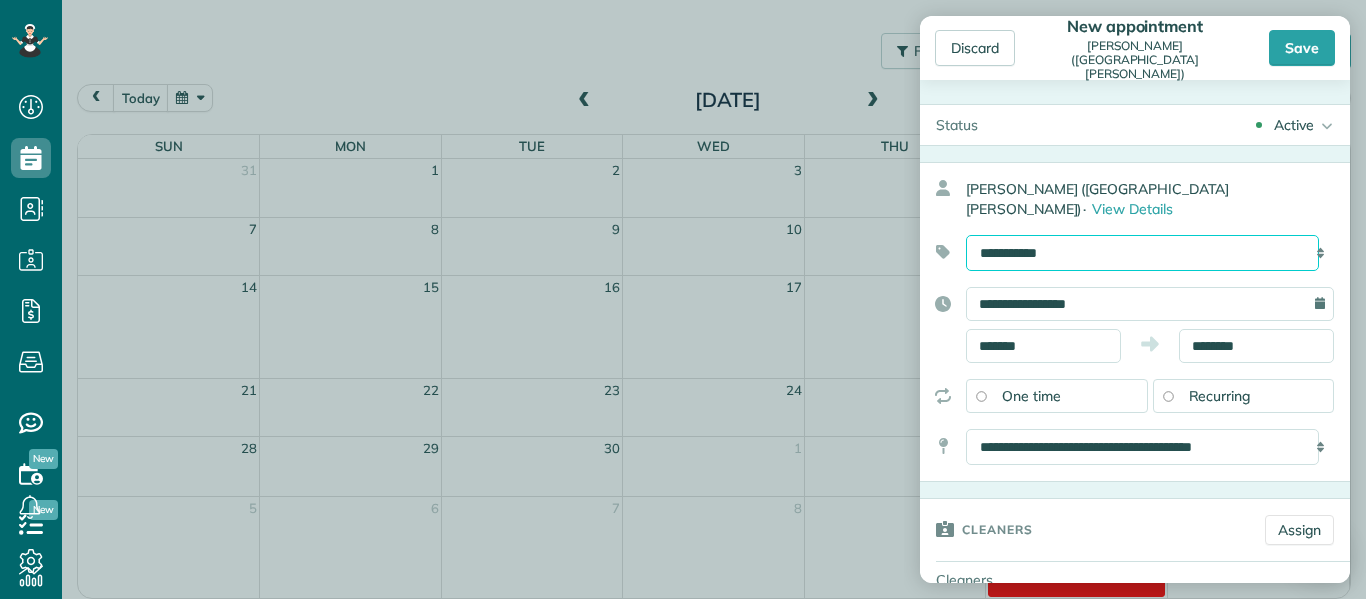 click on "**********" at bounding box center (1142, 253) 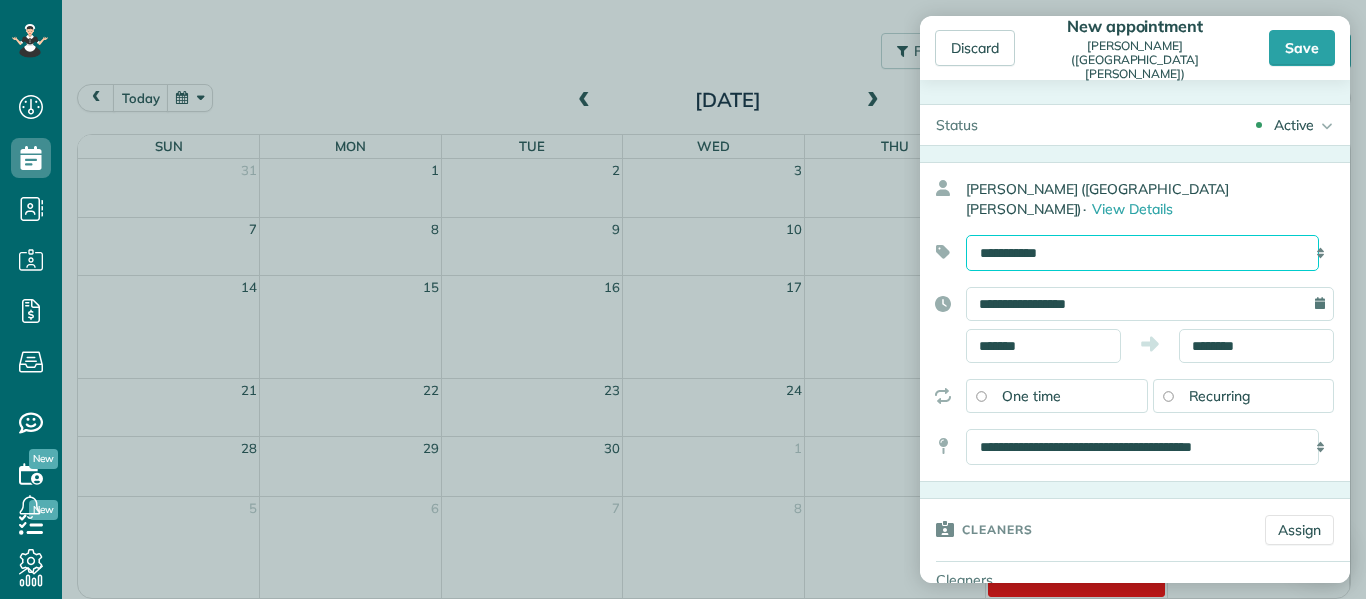 select on "******" 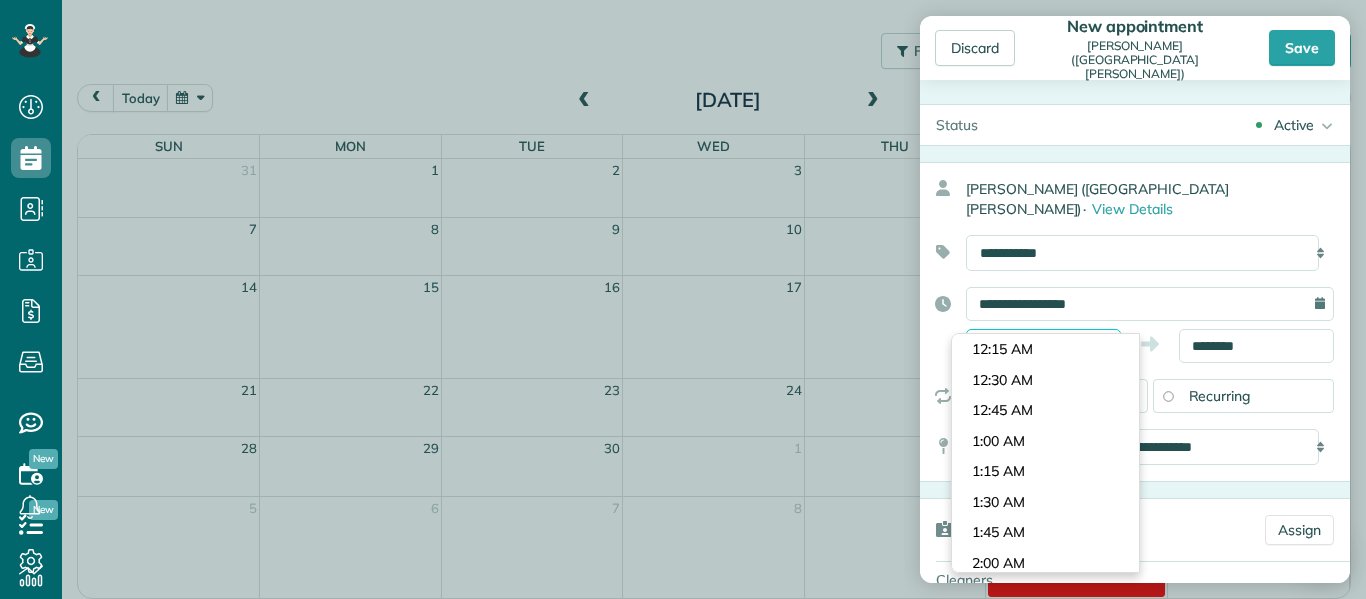 click on "*******" at bounding box center [1043, 346] 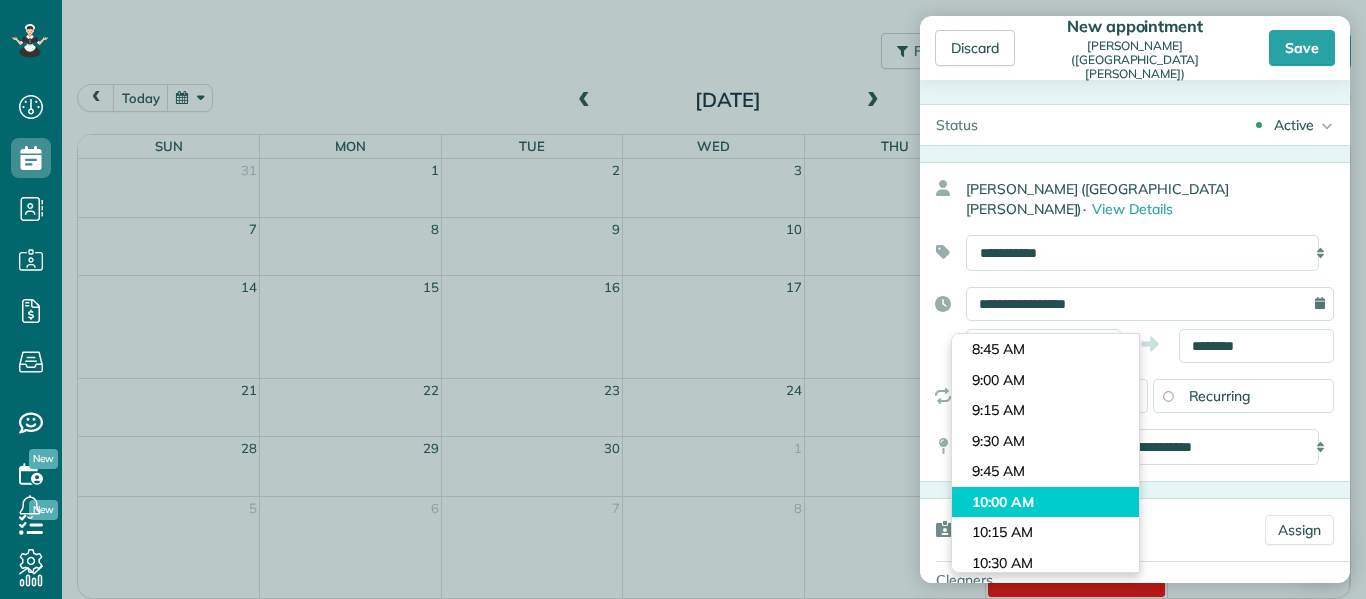 type on "********" 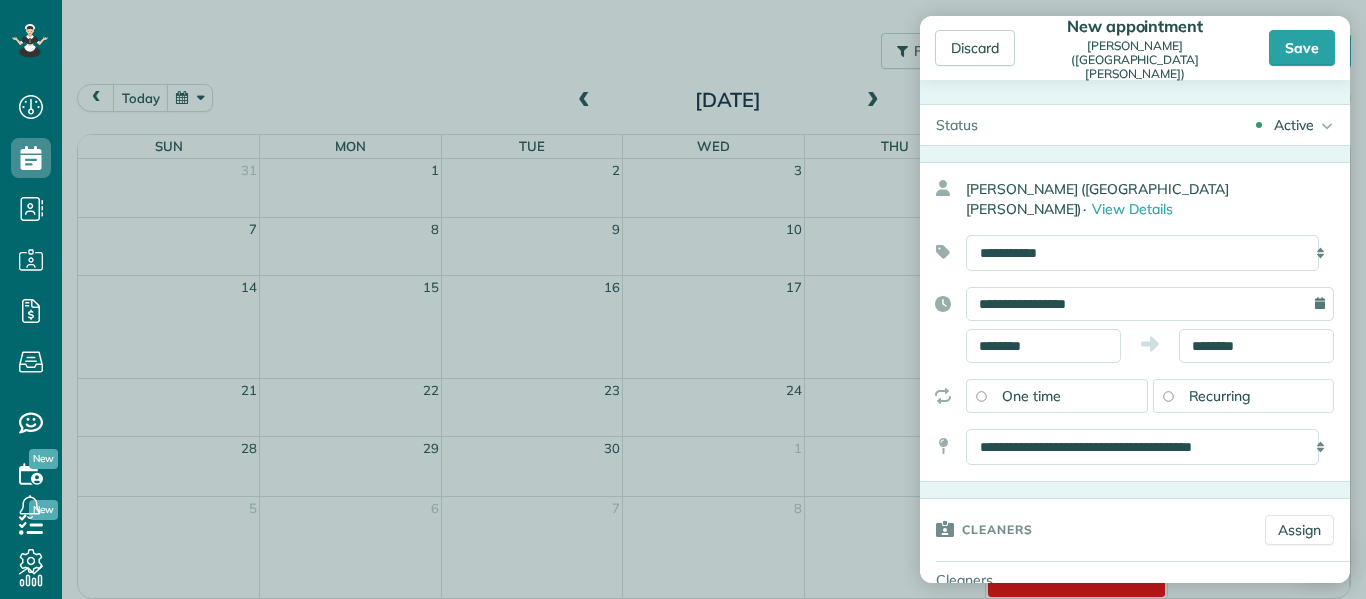 click on "Dashboard
Scheduling
Calendar View
List View
Dispatch View - Weekly scheduling (Beta)" at bounding box center [683, 299] 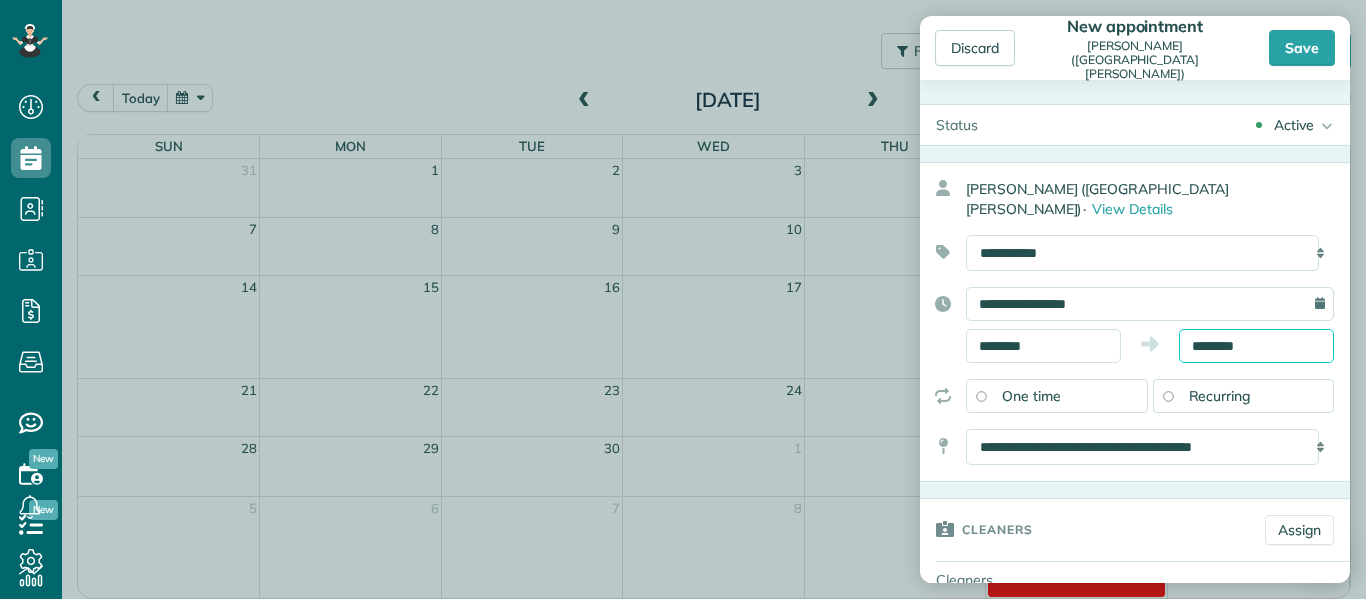 click on "********" at bounding box center [1256, 346] 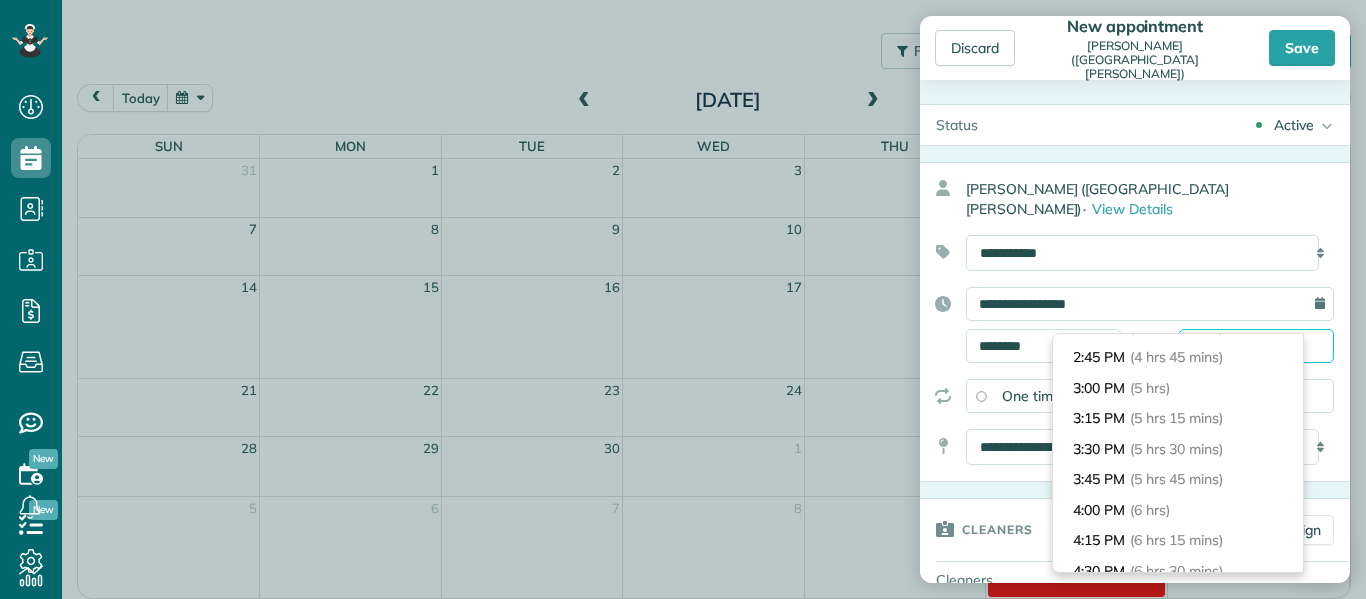 scroll, scrollTop: 572, scrollLeft: 0, axis: vertical 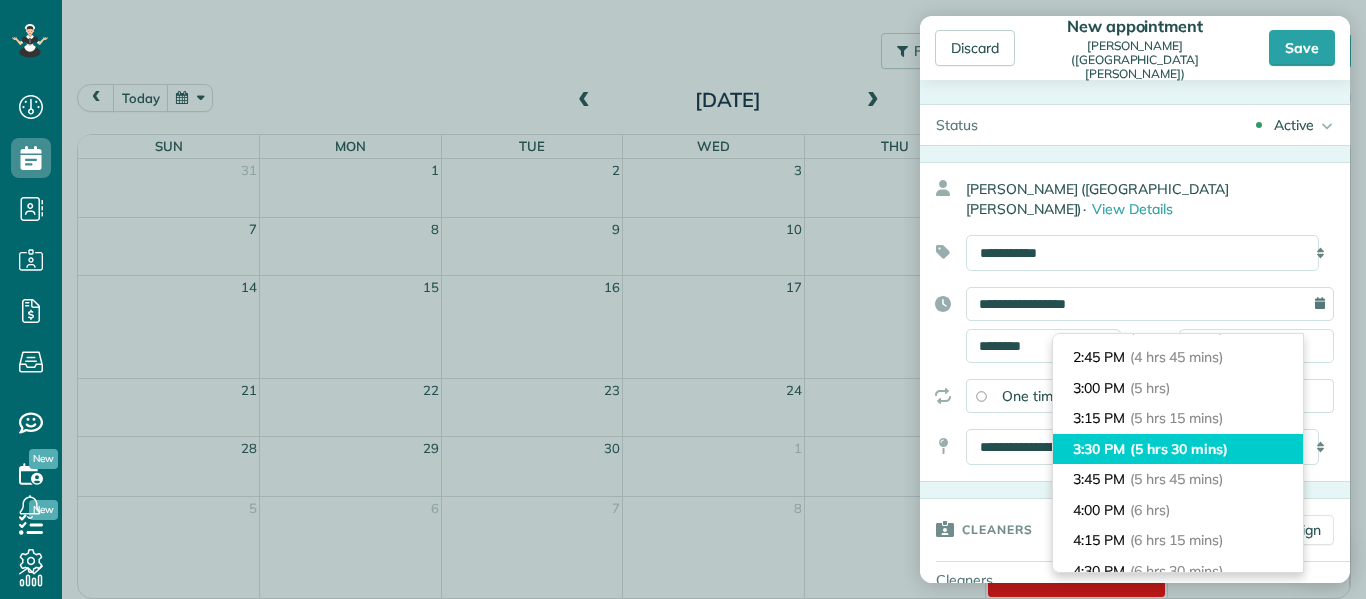 type on "*******" 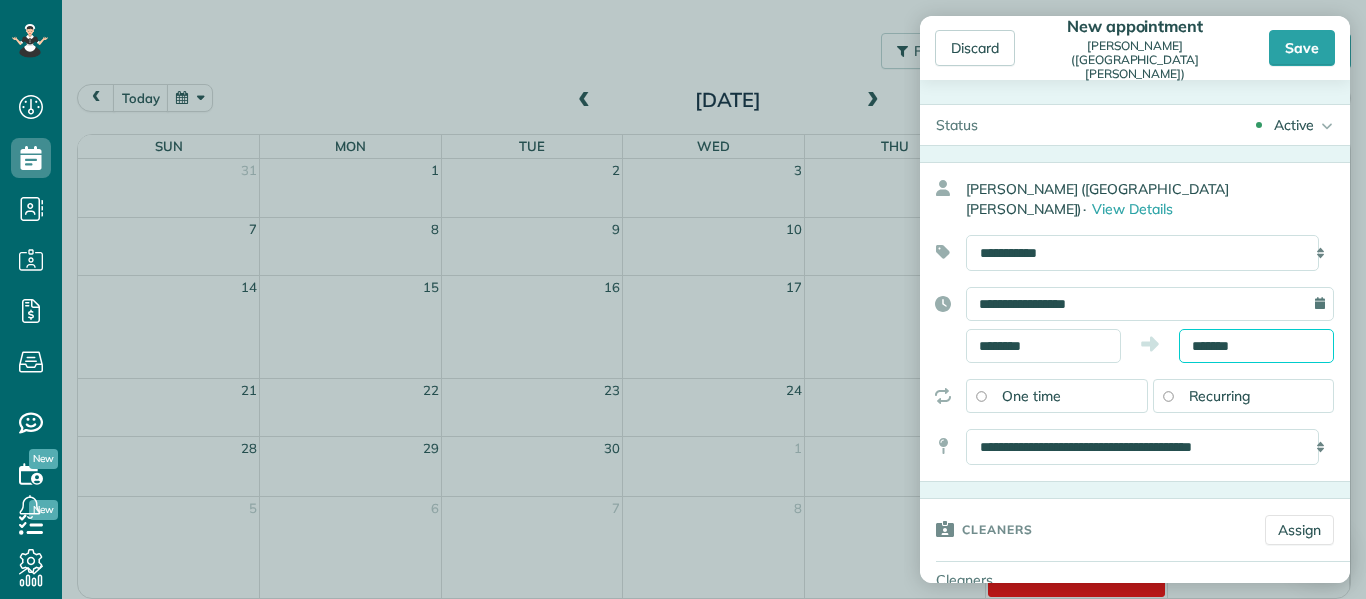scroll, scrollTop: 252, scrollLeft: 0, axis: vertical 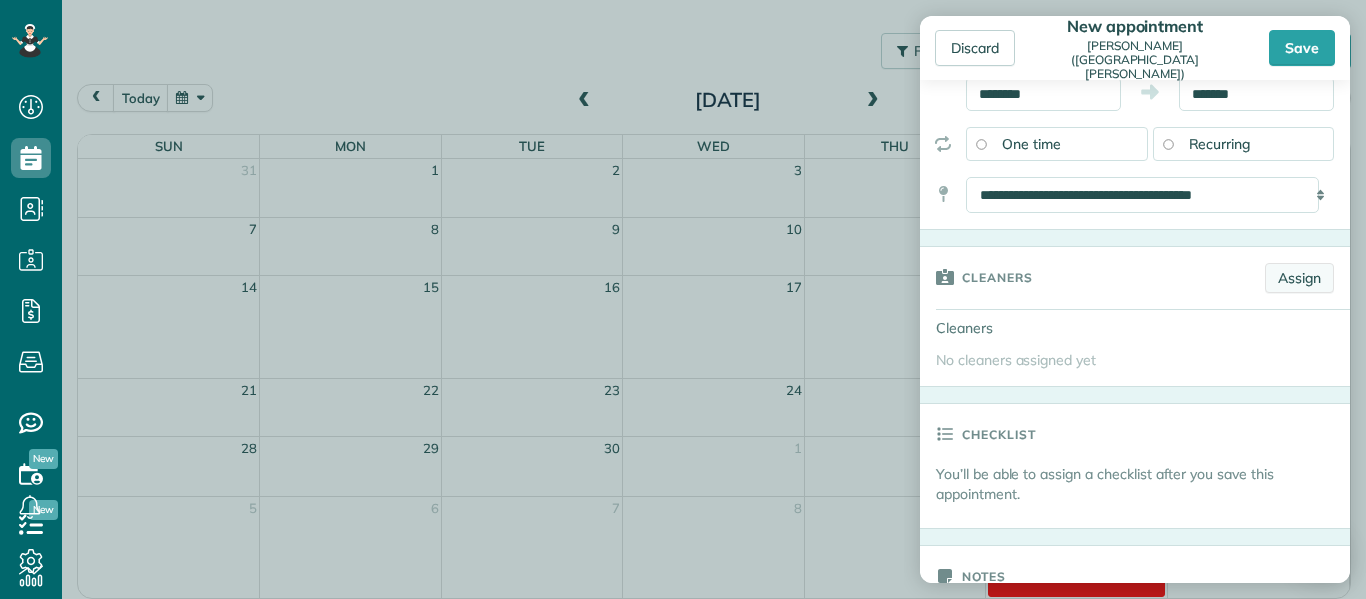 click on "Assign" at bounding box center [1299, 278] 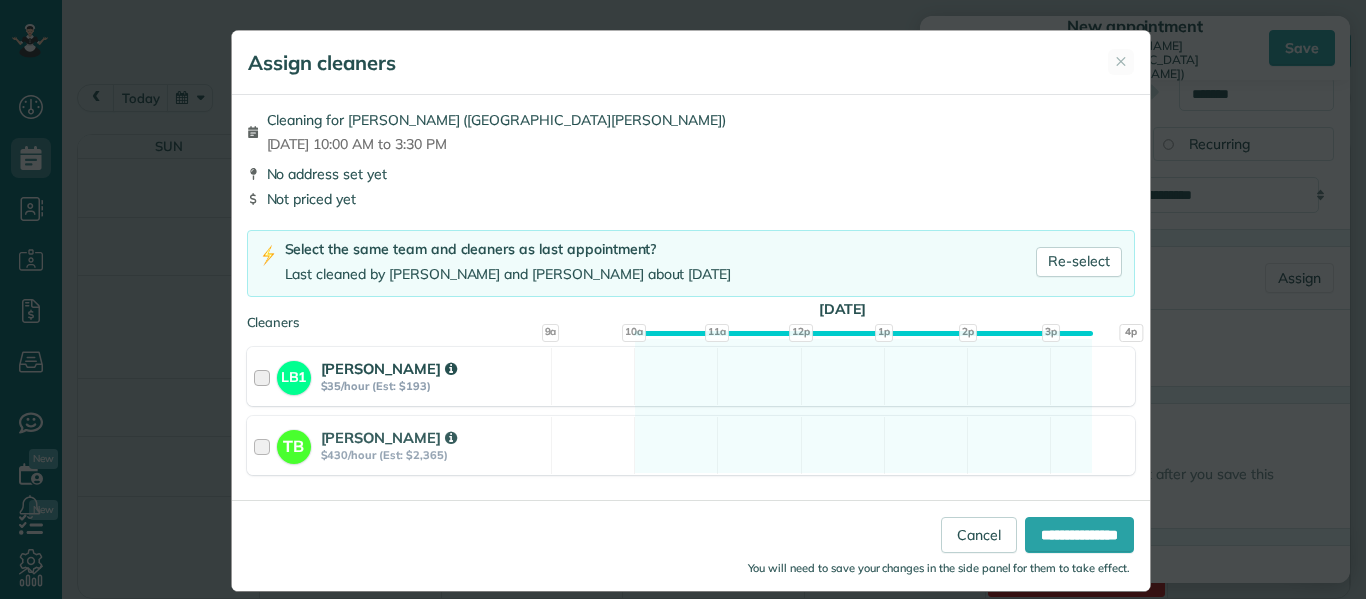 click at bounding box center (265, 376) 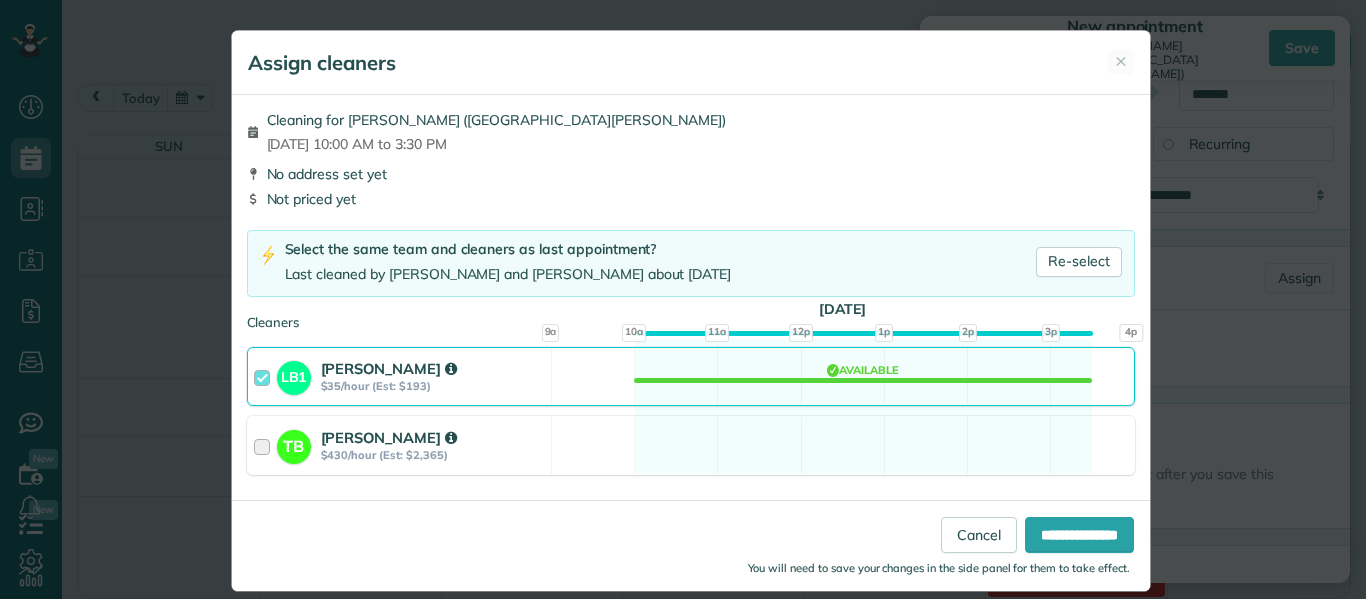 click at bounding box center [265, 445] 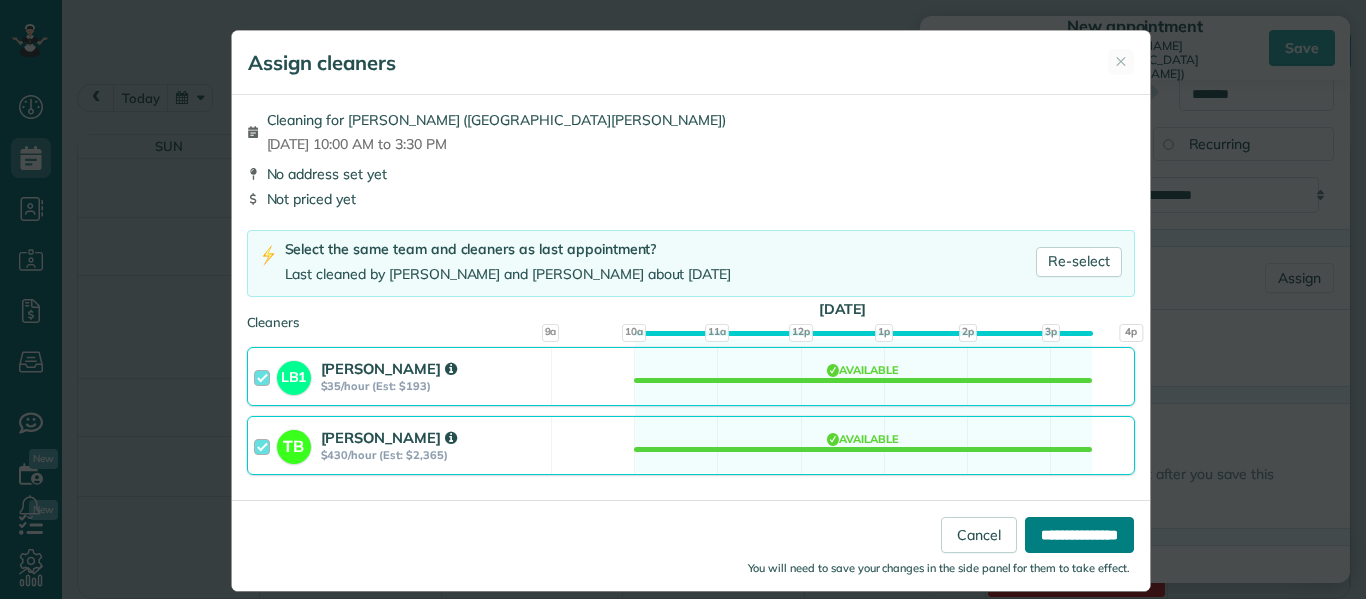 click on "**********" at bounding box center (1079, 535) 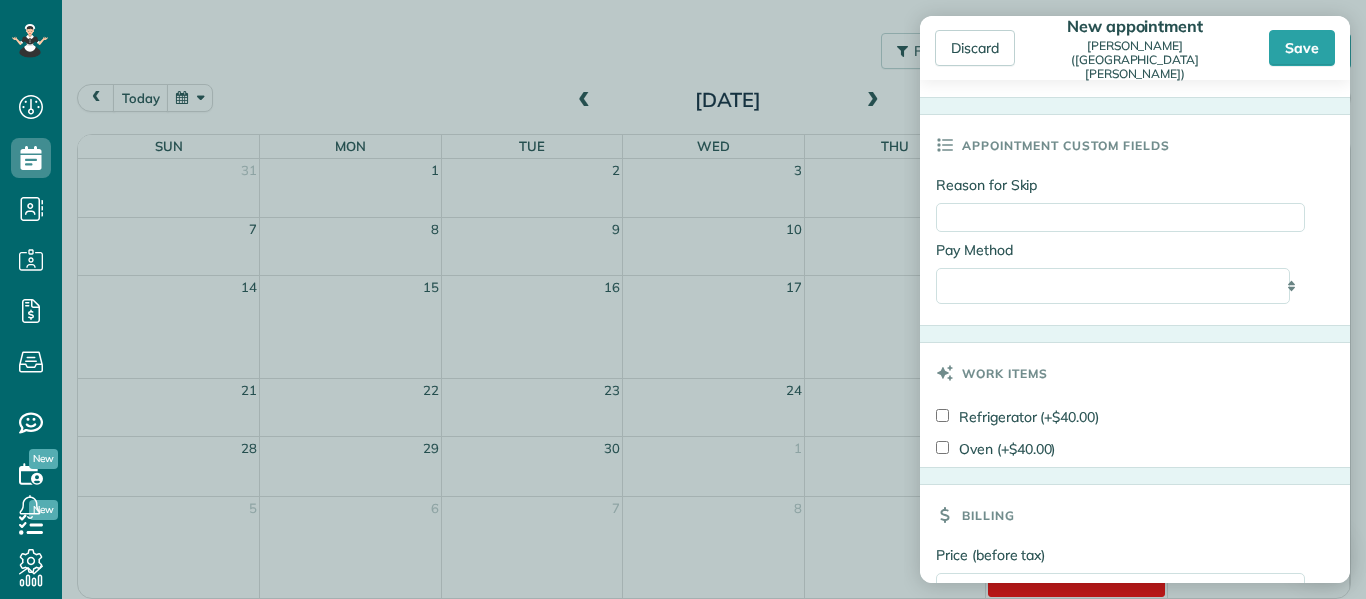 scroll, scrollTop: 1207, scrollLeft: 0, axis: vertical 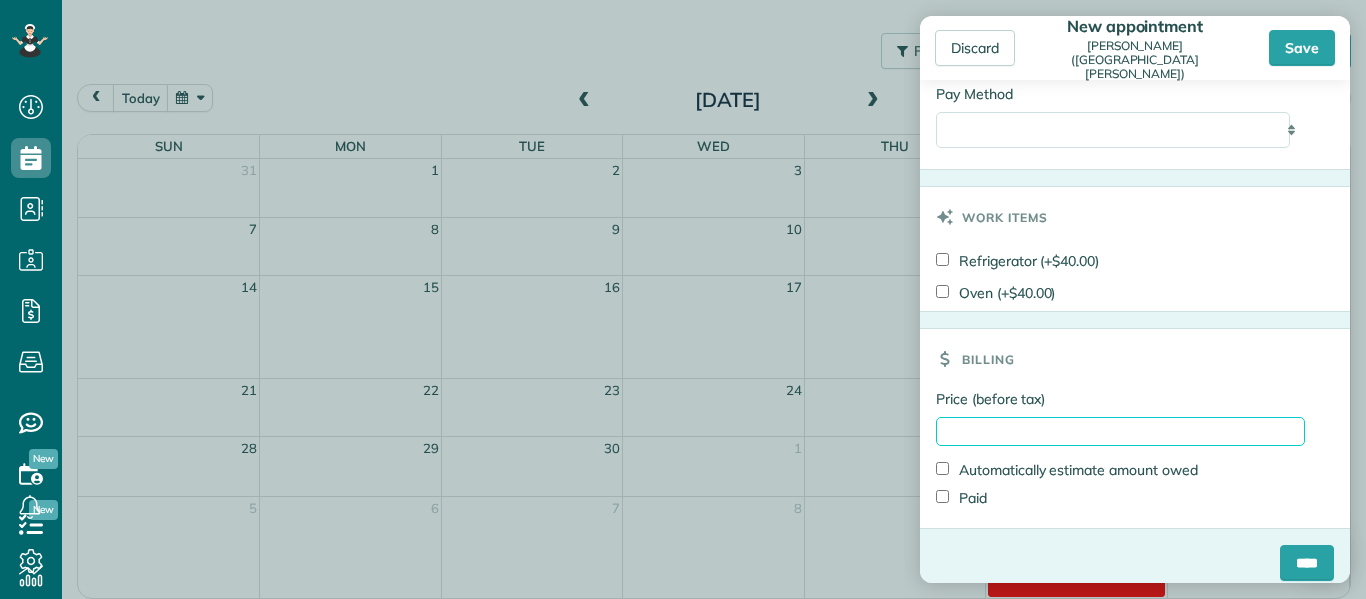 click on "Price (before tax)" at bounding box center (1120, 431) 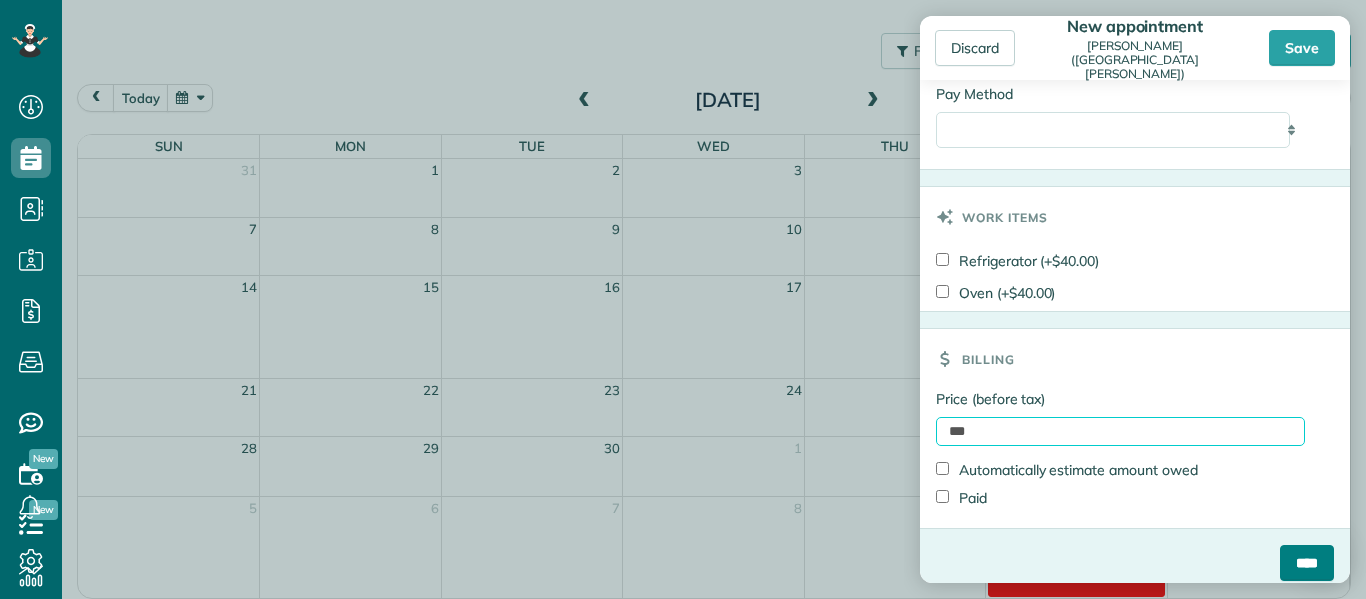 type on "***" 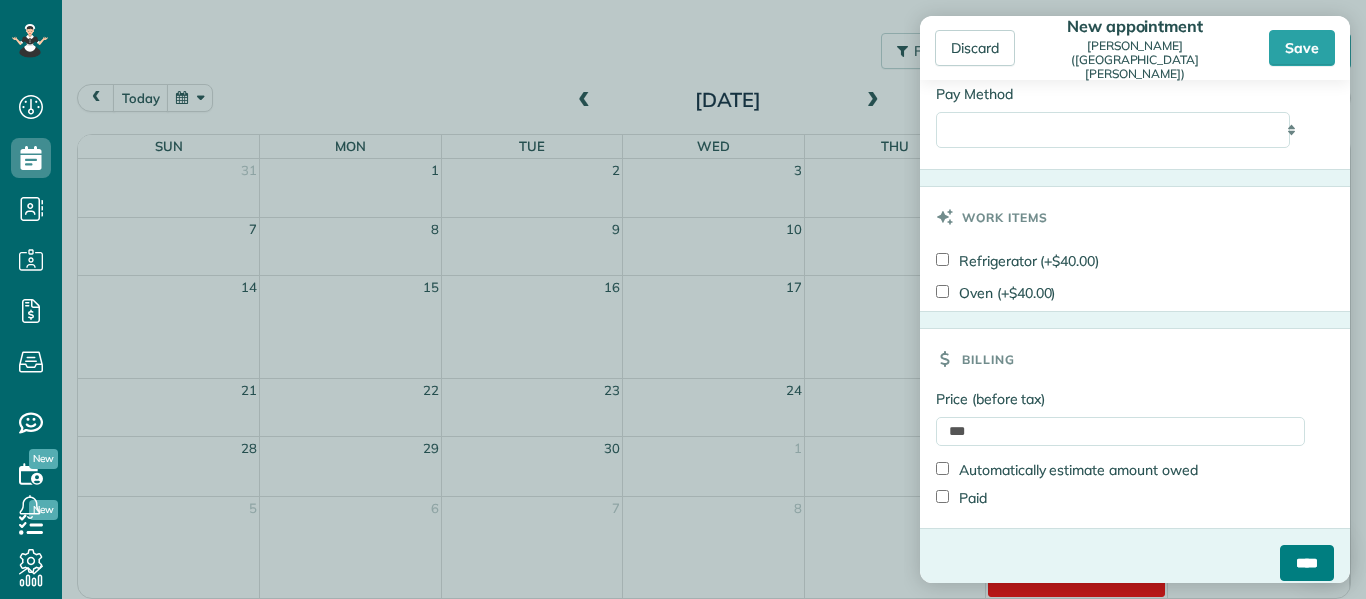 click on "****" at bounding box center (1307, 563) 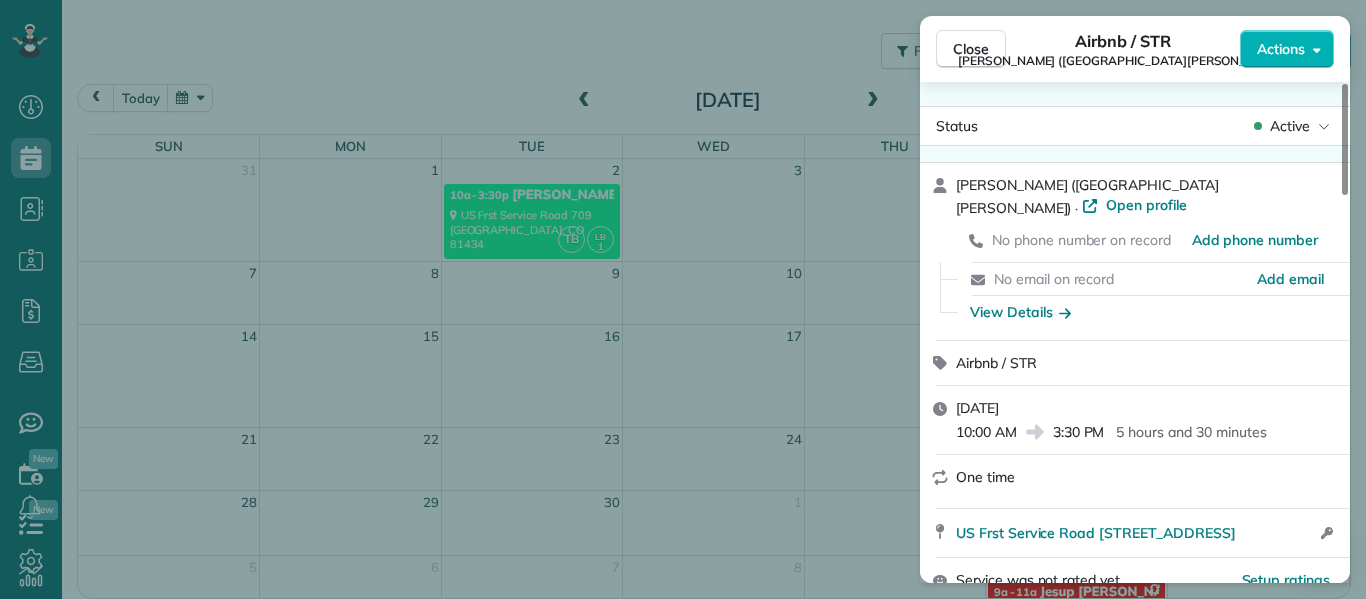 click on "Close Airbnb / STR Kelly Jones (Little Robinson Lodge) Actions Status Active Kelly Jones (Little Robinson Lodge) · Open profile No phone number on record Add phone number No email on record Add email View Details Airbnb / STR Tuesday, September 02, 2025 10:00 AM 3:30 PM 5 hours and 30 minutes One time US Frst Service Road 709 Somerset CO 81434 Open access information Service was not rated yet Setup ratings Cleaners Time in and out Assign Invite Cleaners Tami   Byler 10:00 AM 3:30 PM Lanamae   Byler 10:00 AM 3:30 PM Checklist Try Now Keep this appointment up to your standards. Stay on top of every detail, keep your cleaners organised, and your client happy. Assign a checklist Watch a 5 min demo Billing Billing actions Price $500.00 Overcharge $0.00 Discount $0.00 Coupon discount - Primary tax - Secondary tax - Total appointment price $500.00 Tips collected New feature! $0.00 Unpaid Mark as paid Total including tip $500.00 Get paid online in no-time! Send an invoice and reward your cleaners with tips - - Notes" at bounding box center [683, 299] 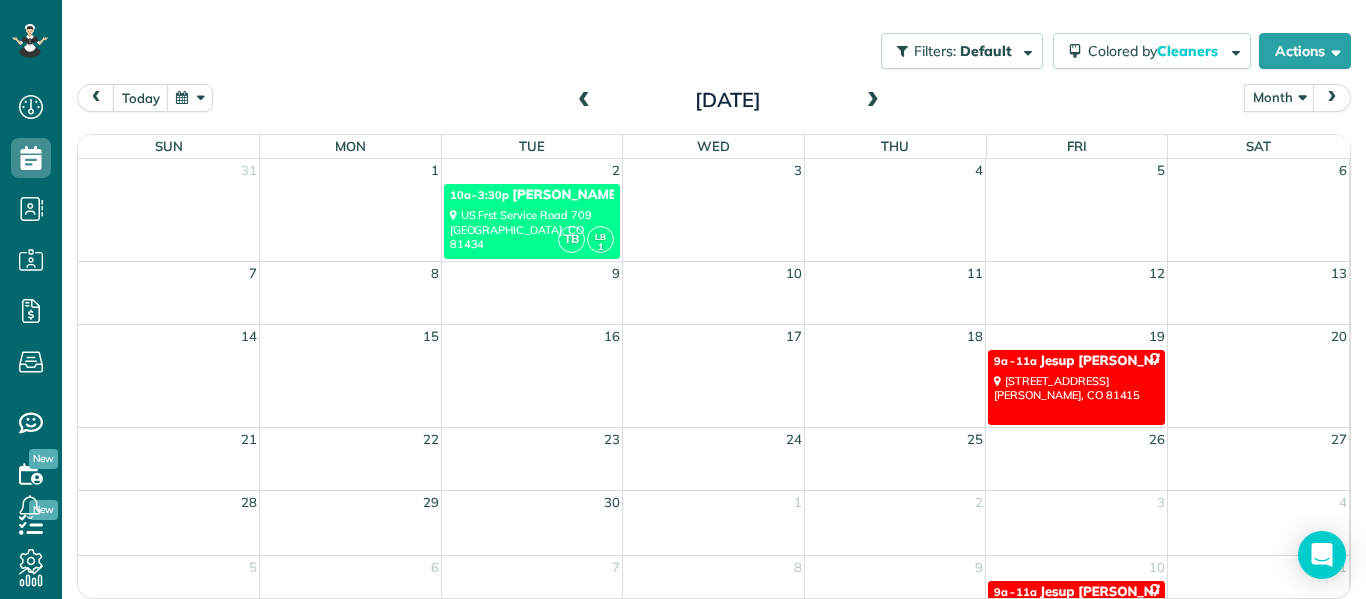 click on "23" at bounding box center [532, 440] 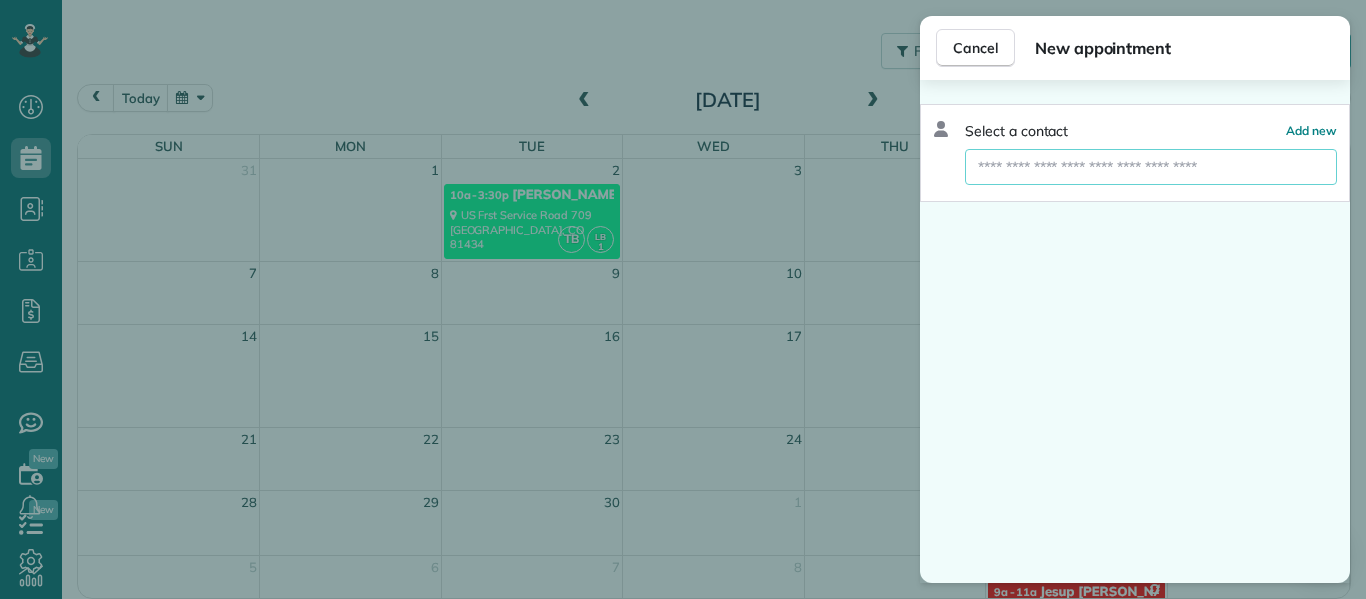 click at bounding box center [1151, 167] 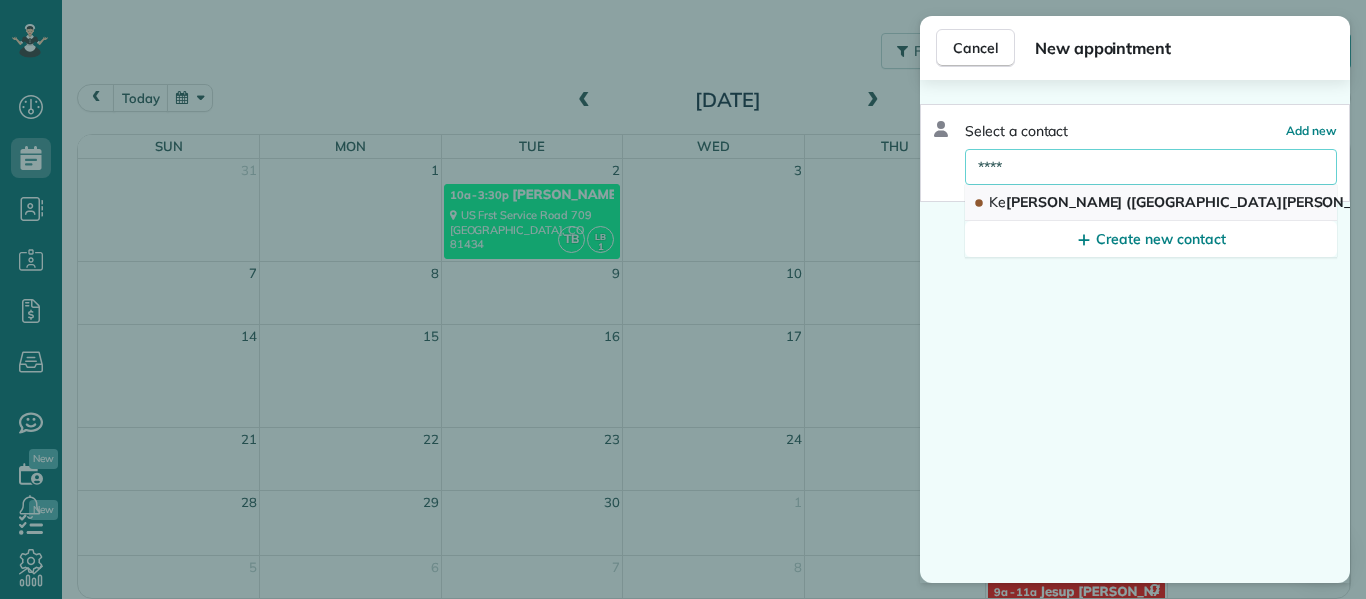 type on "****" 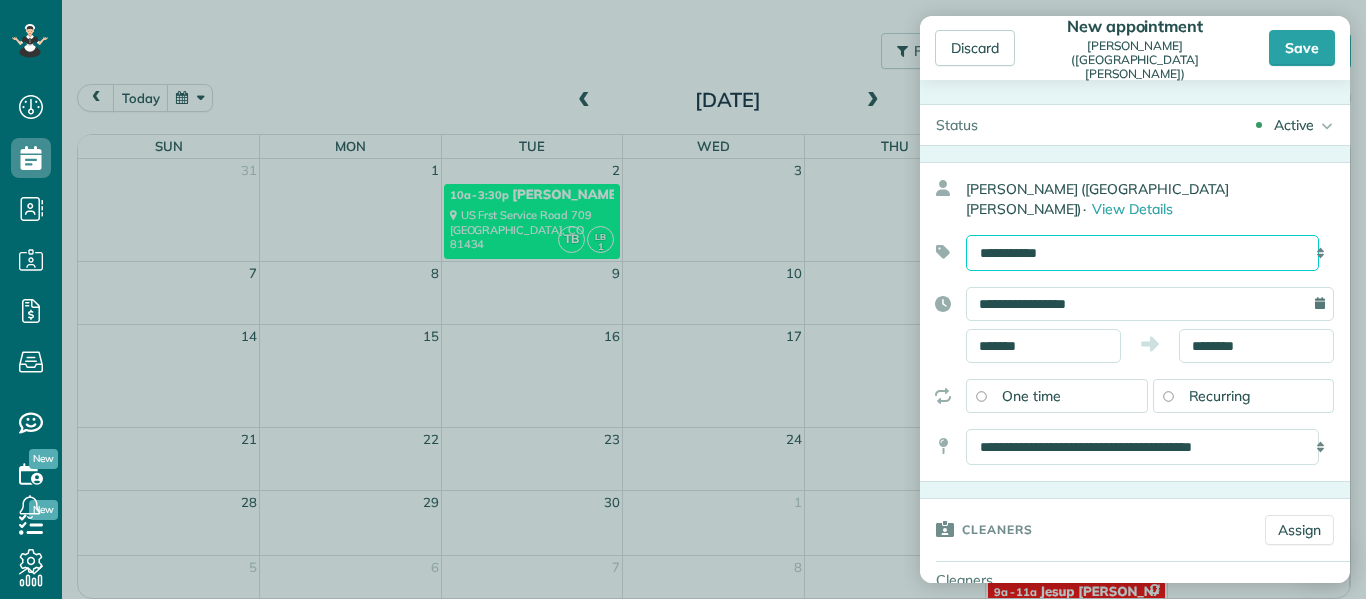 click on "**********" at bounding box center (1142, 253) 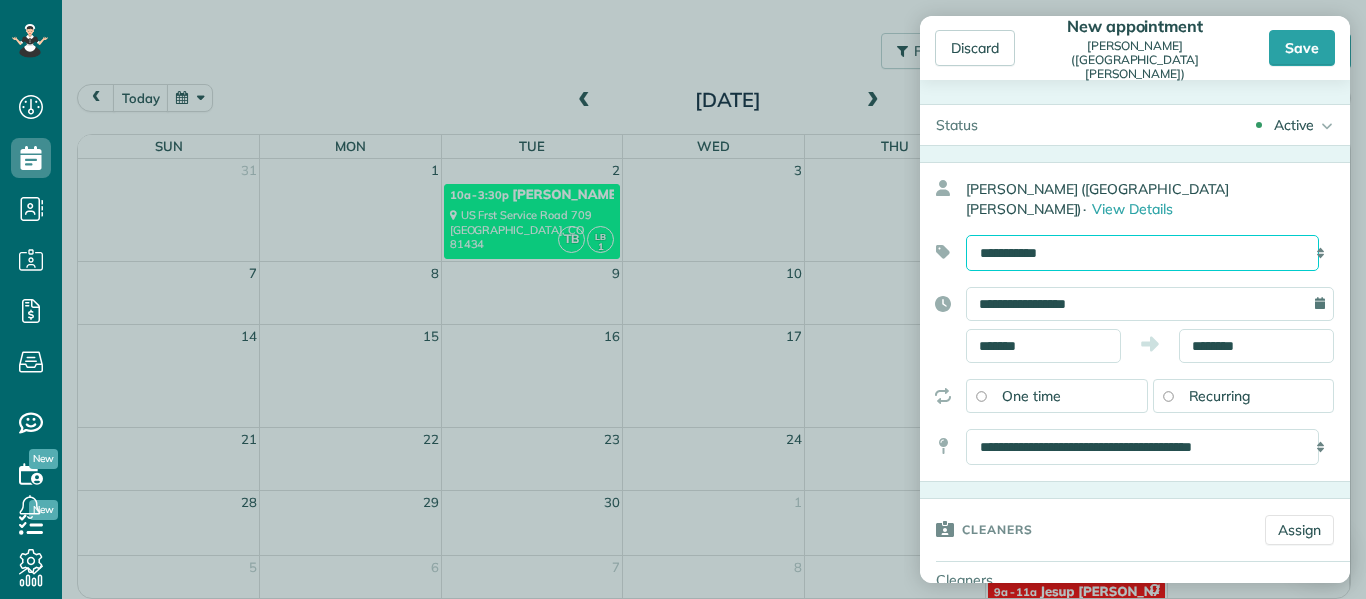 select on "******" 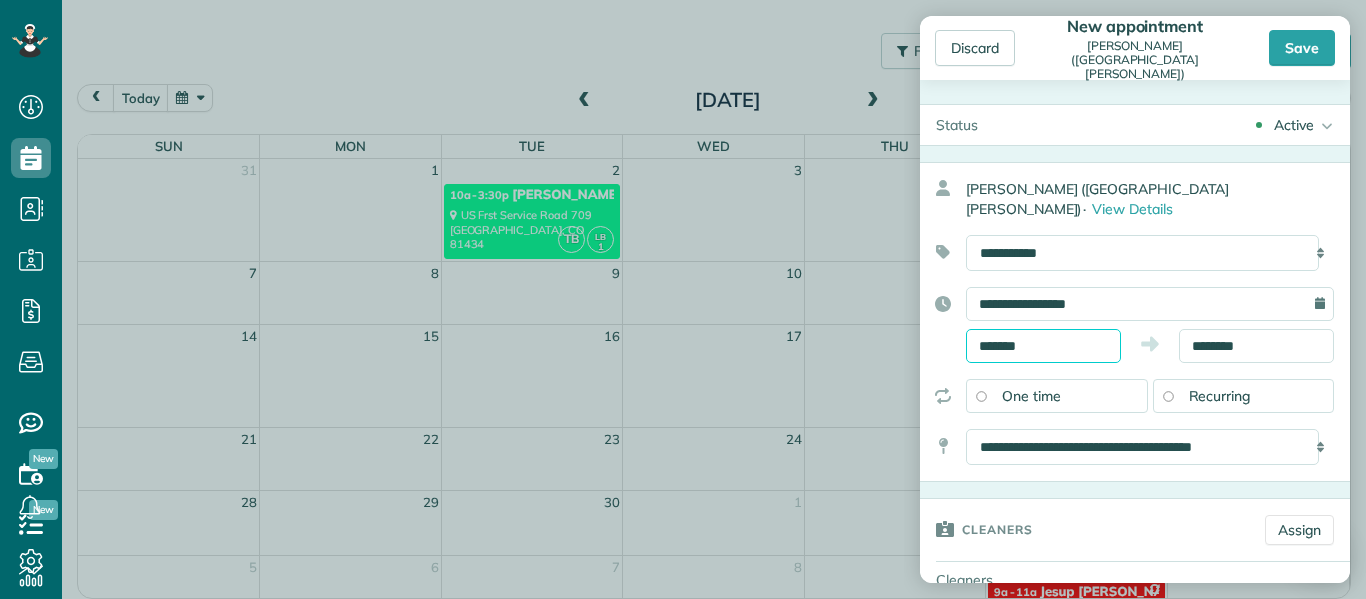 click on "*******" at bounding box center [1043, 346] 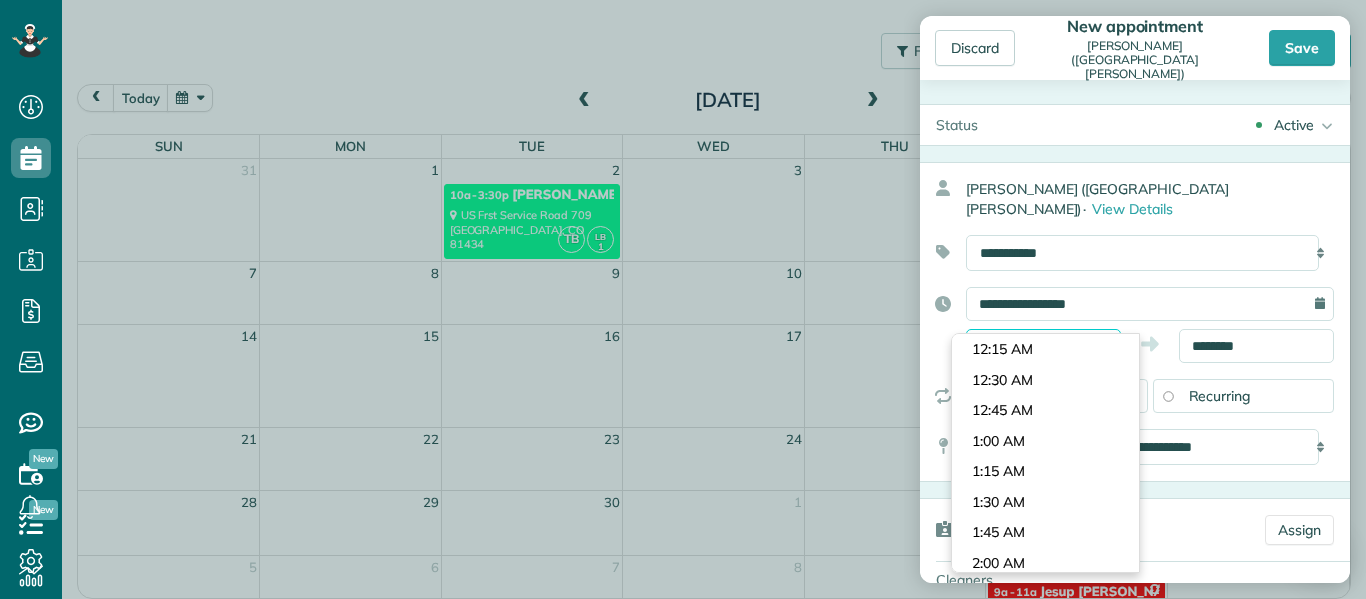 scroll, scrollTop: 1038, scrollLeft: 0, axis: vertical 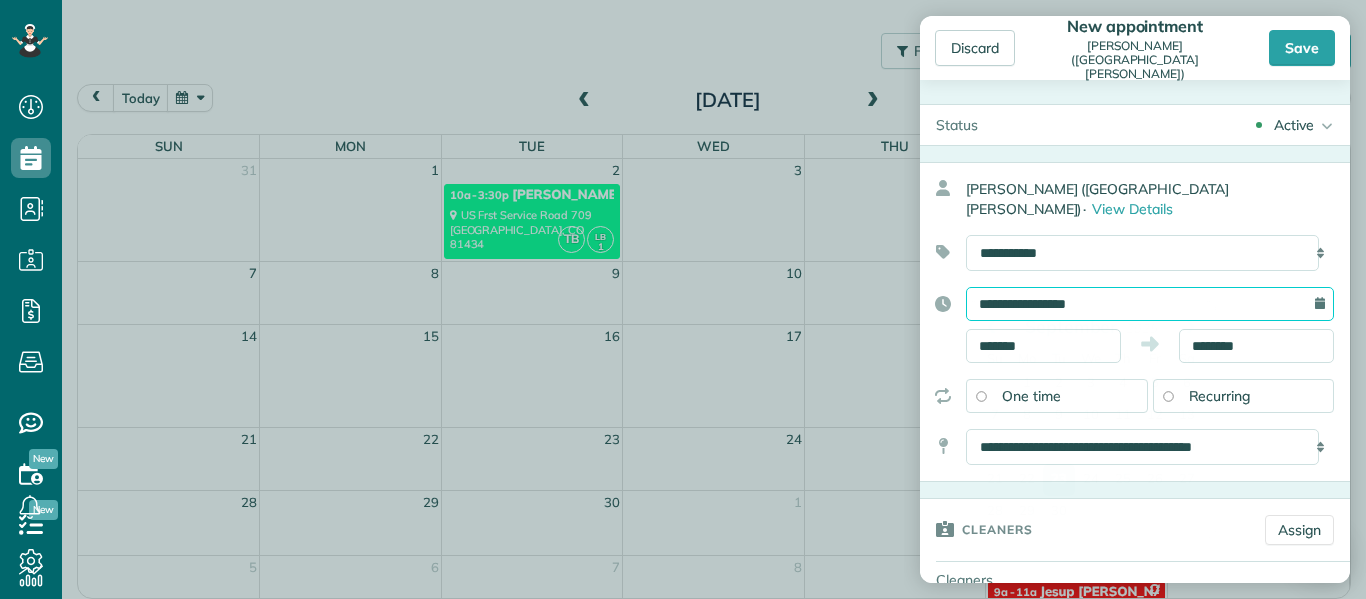 click on "**********" at bounding box center (1150, 304) 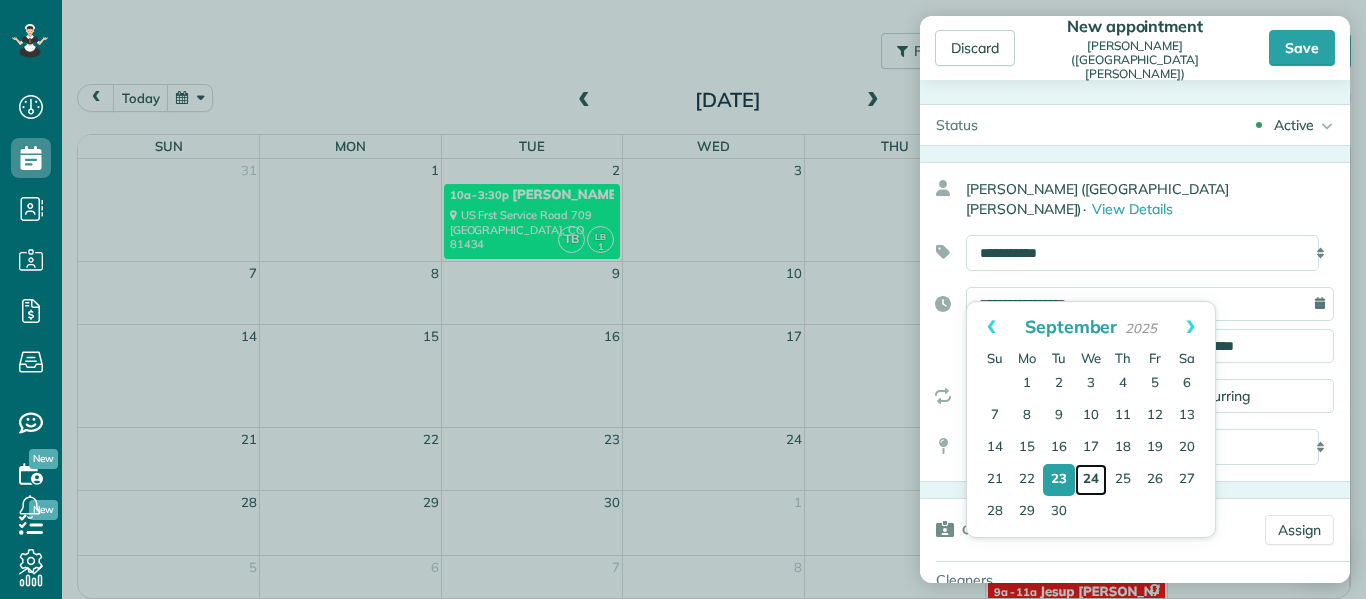 click on "24" at bounding box center (1091, 480) 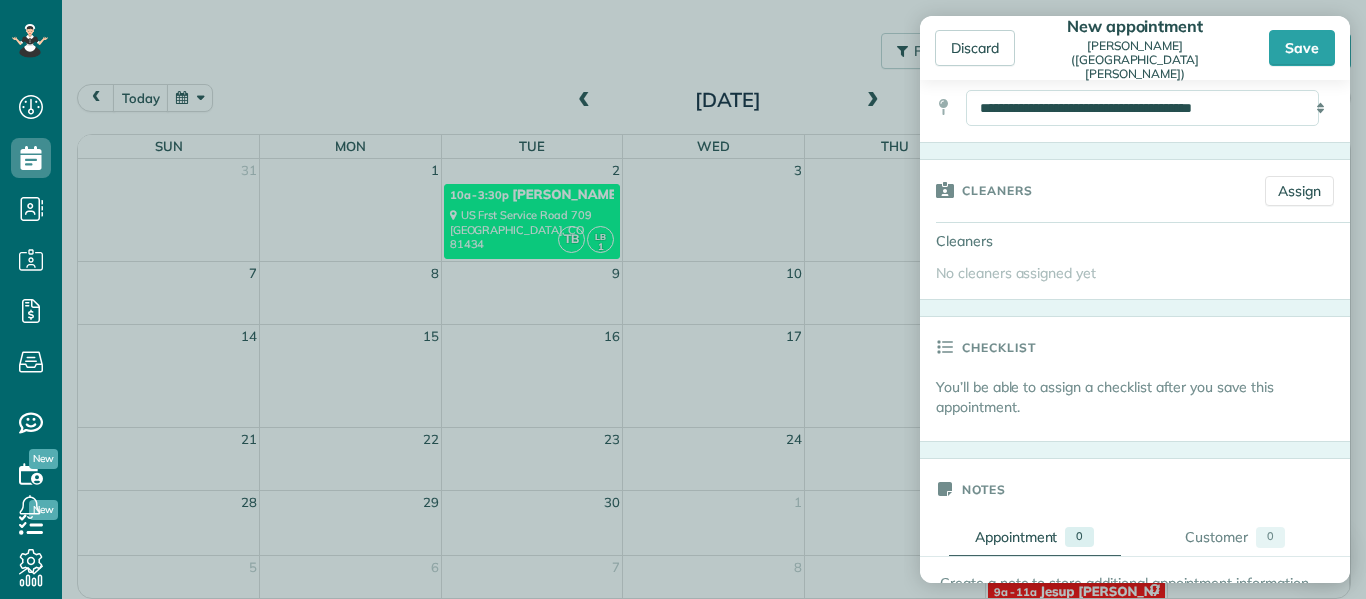 scroll, scrollTop: 339, scrollLeft: 0, axis: vertical 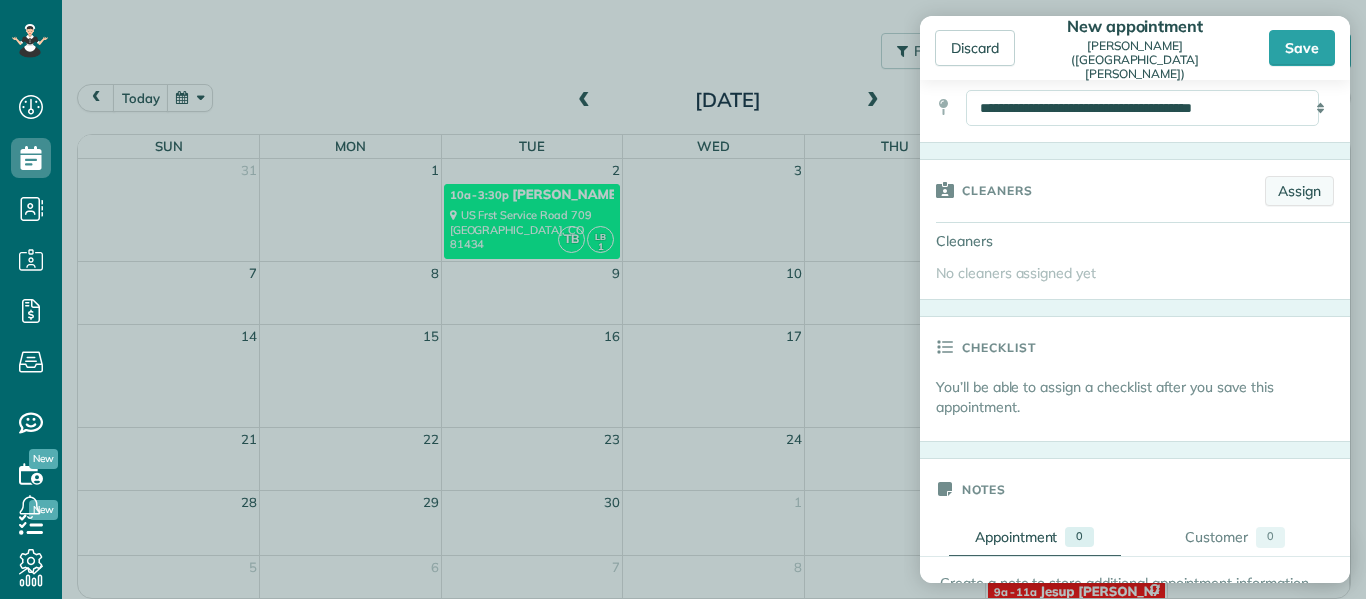 click on "Assign" at bounding box center [1299, 191] 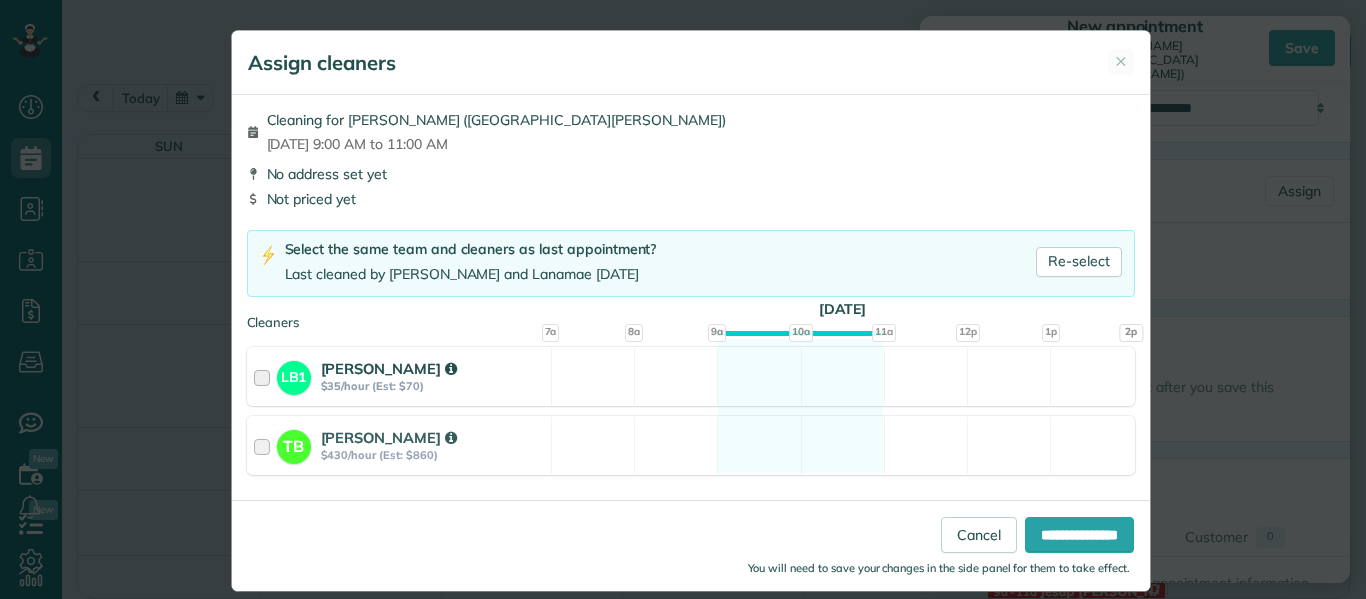 click at bounding box center (265, 376) 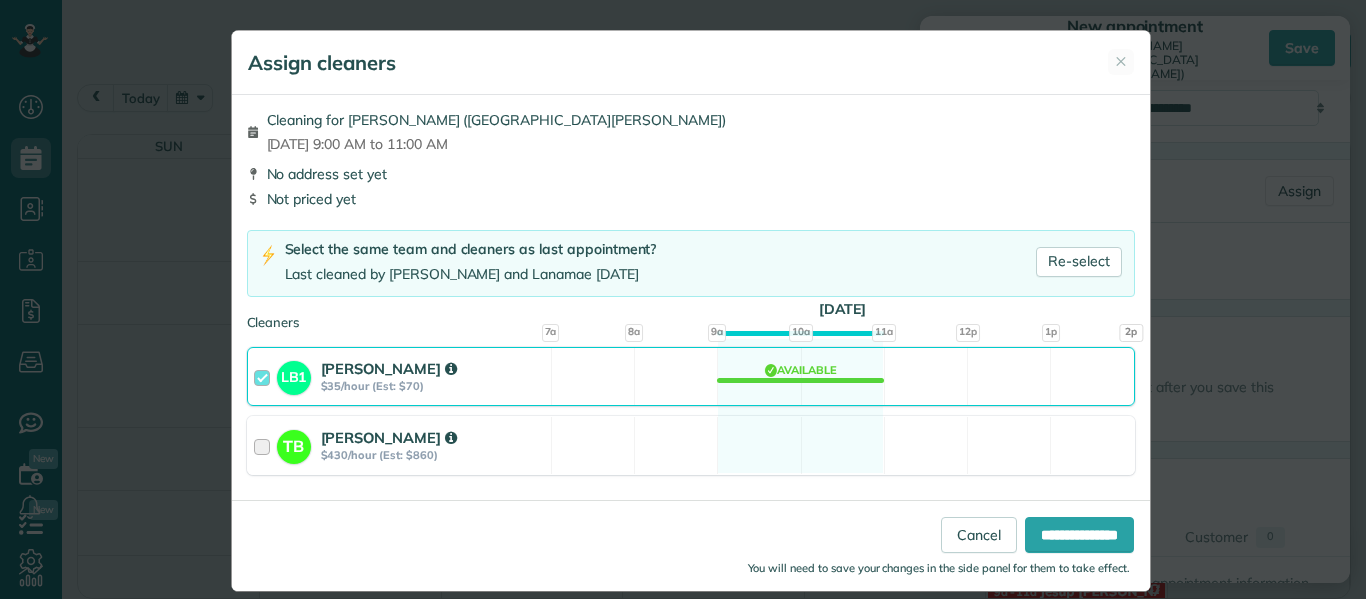 click at bounding box center (265, 445) 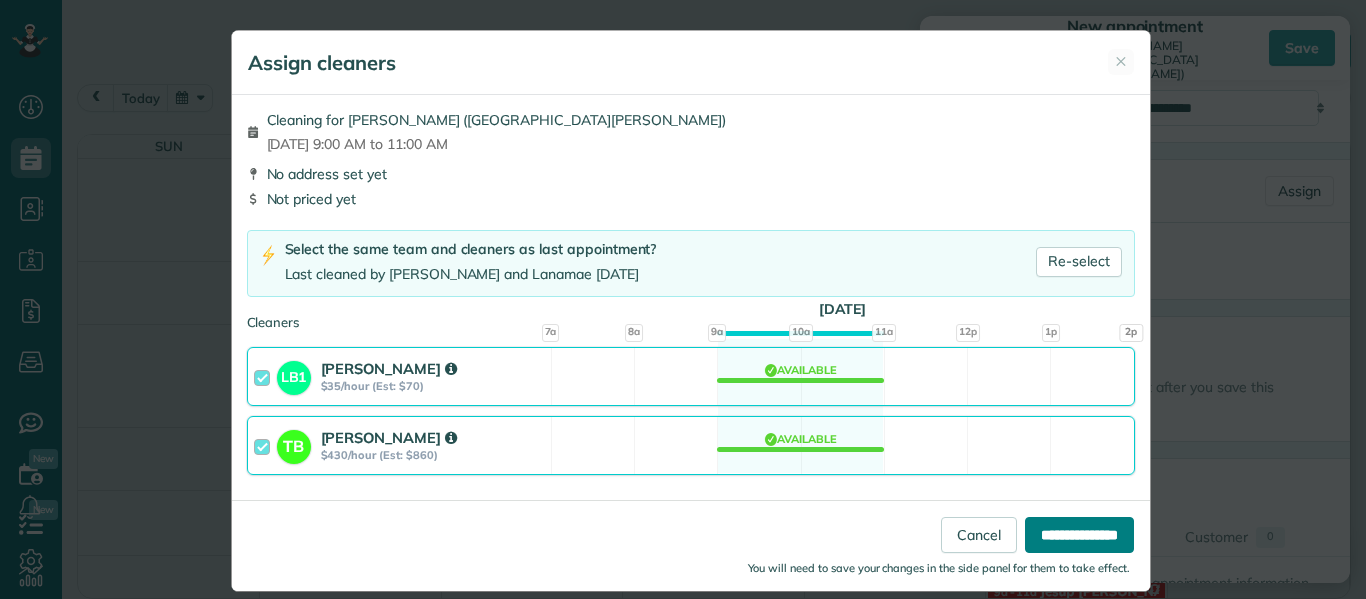 click on "**********" at bounding box center (1079, 535) 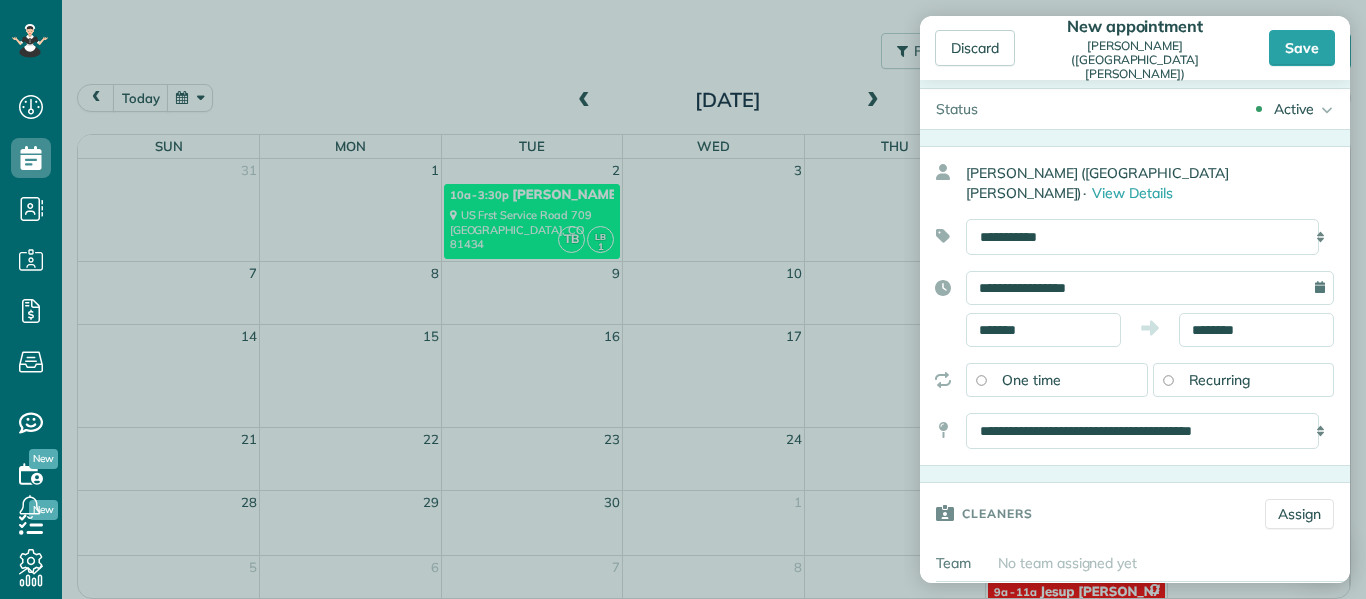scroll, scrollTop: 15, scrollLeft: 0, axis: vertical 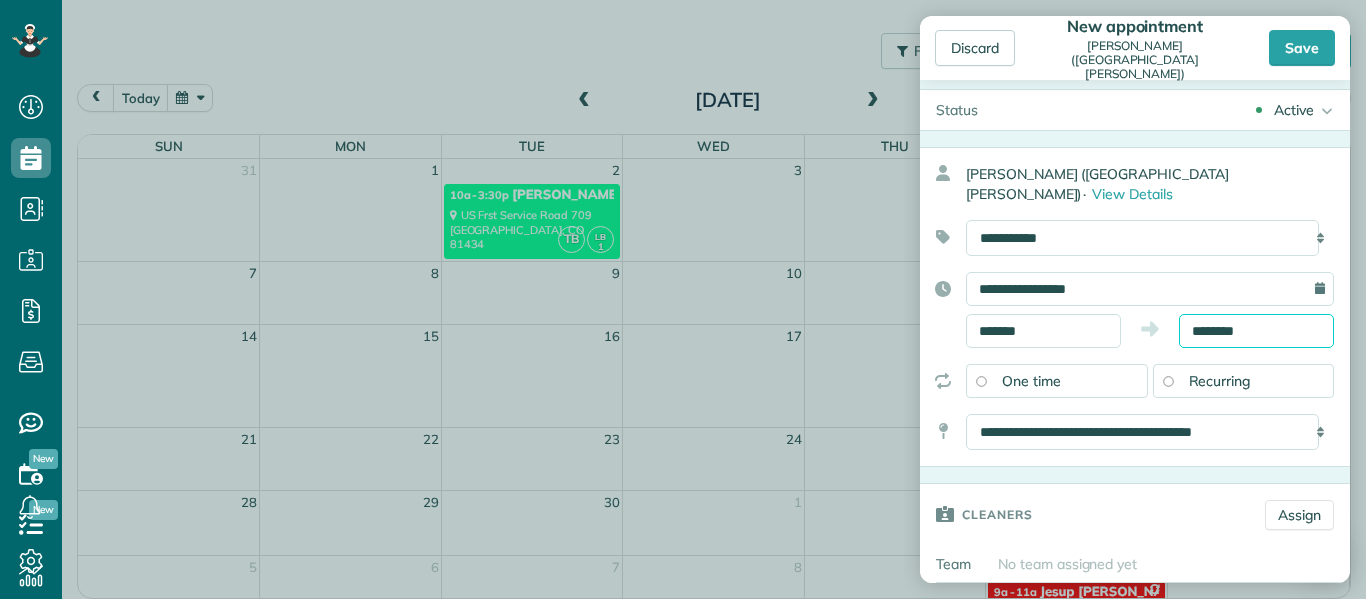 click on "********" at bounding box center (1256, 331) 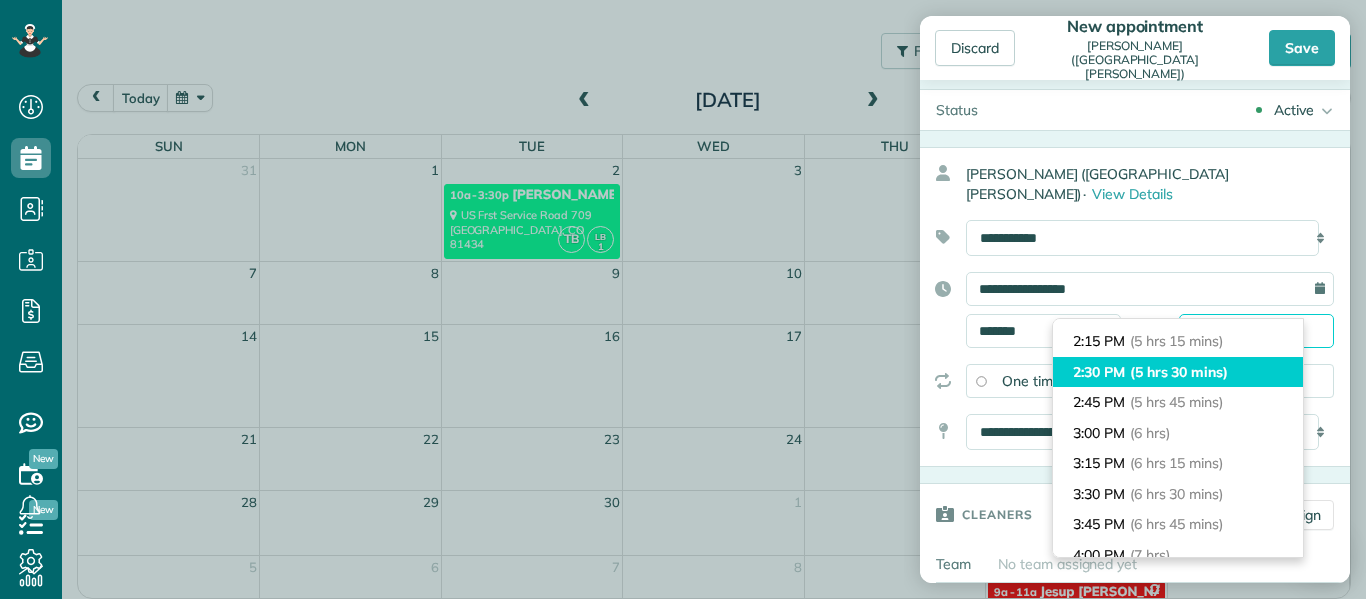 scroll, scrollTop: 635, scrollLeft: 0, axis: vertical 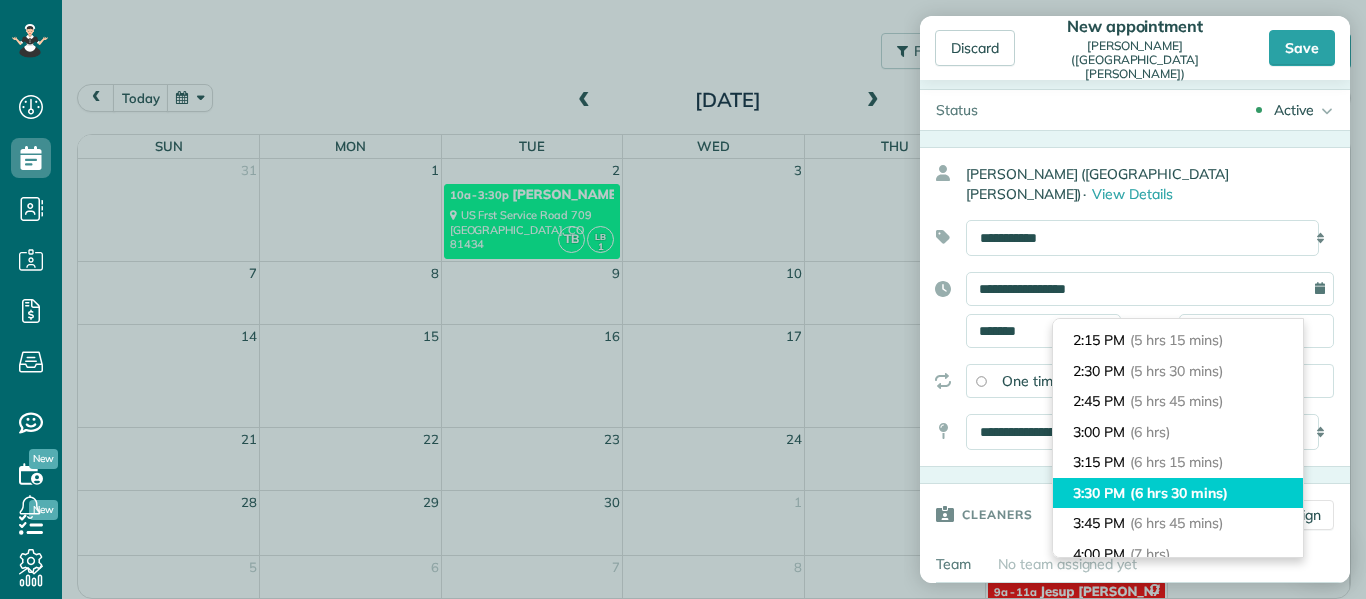 type on "*******" 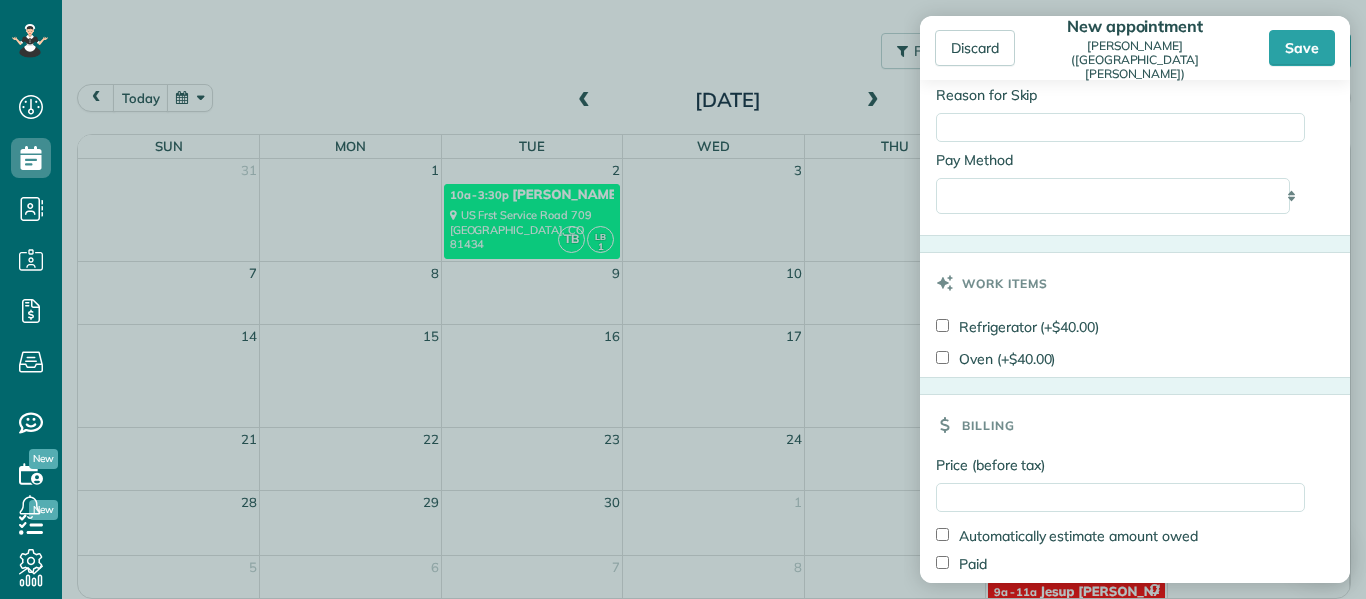 scroll, scrollTop: 1141, scrollLeft: 0, axis: vertical 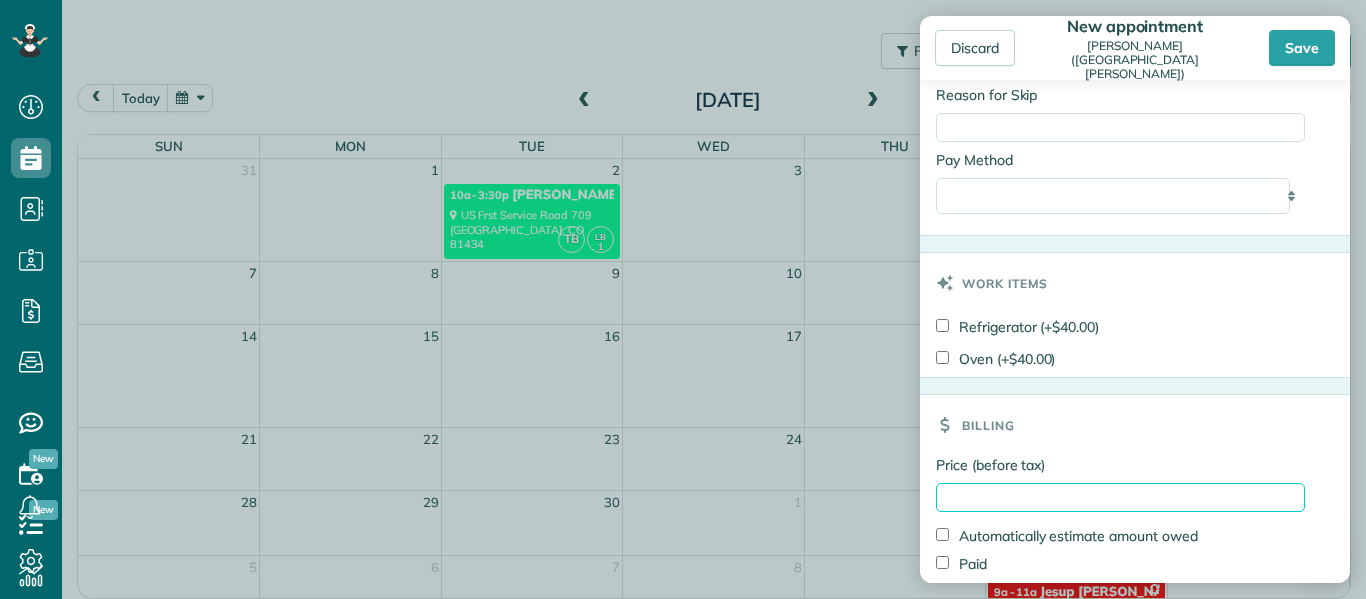 click on "Price (before tax)" at bounding box center (1120, 497) 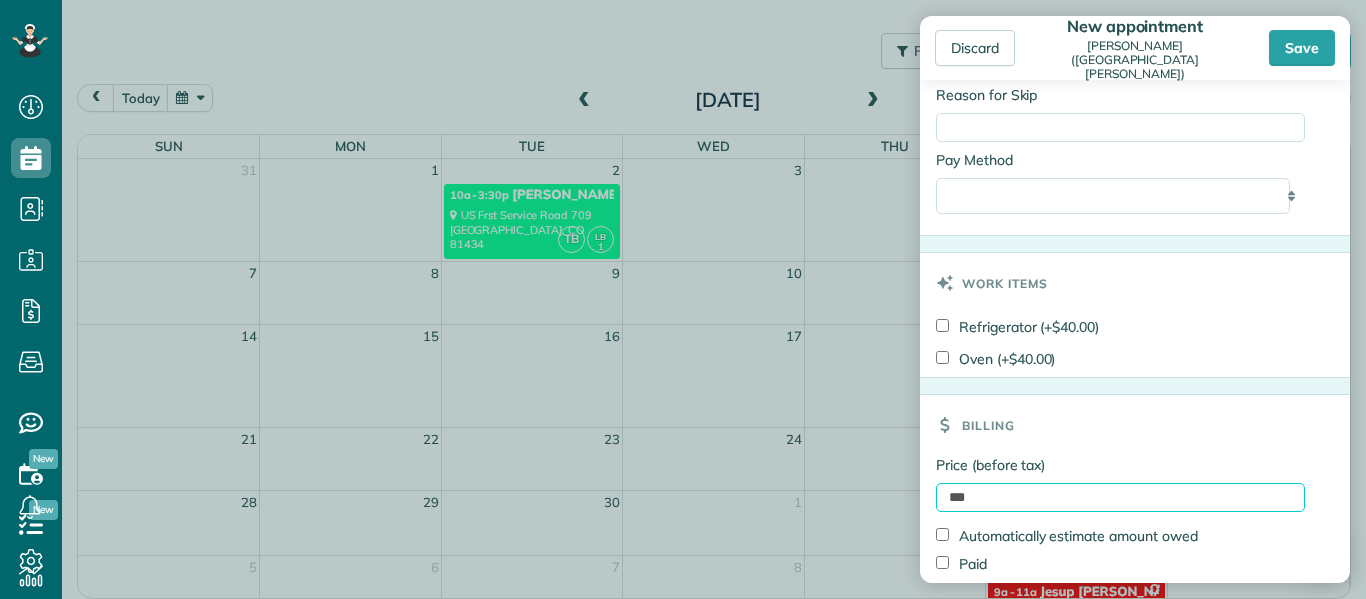 scroll, scrollTop: 1207, scrollLeft: 0, axis: vertical 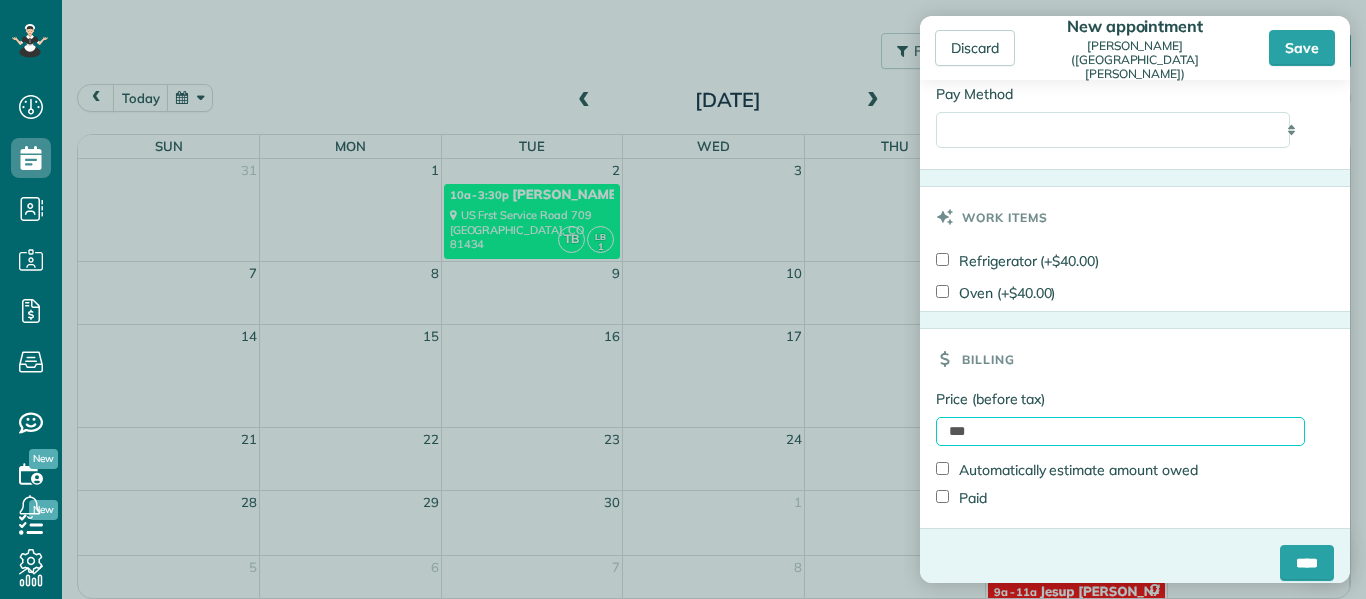 type on "***" 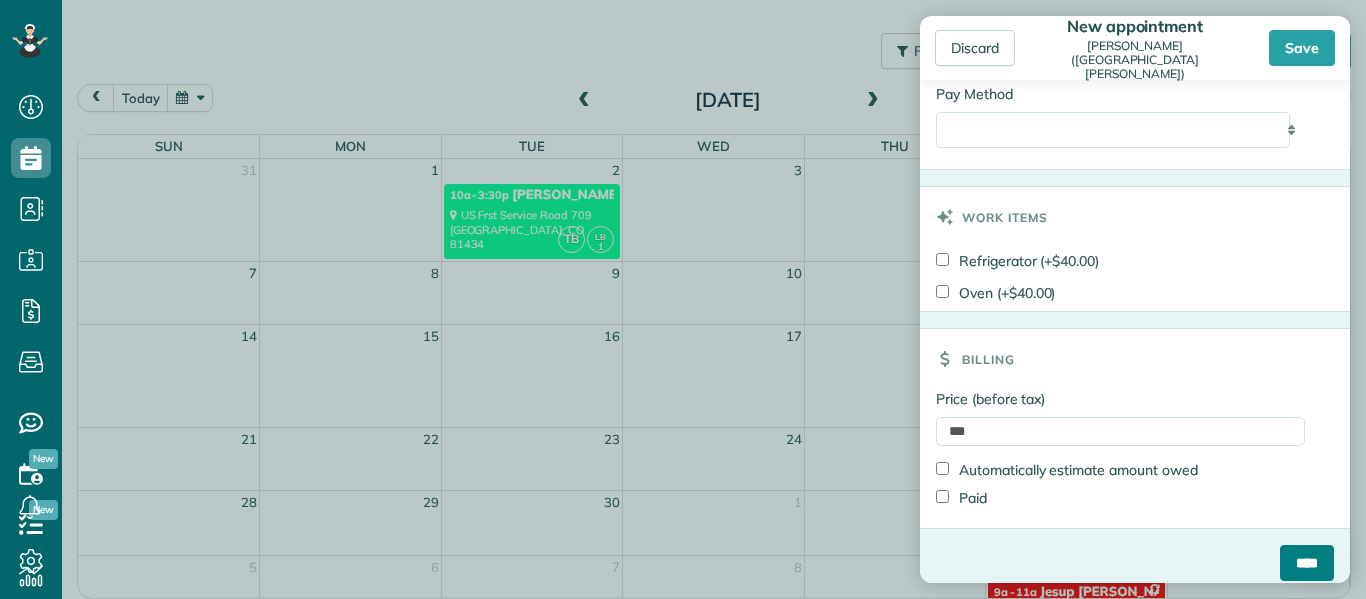 click on "****" at bounding box center (1307, 563) 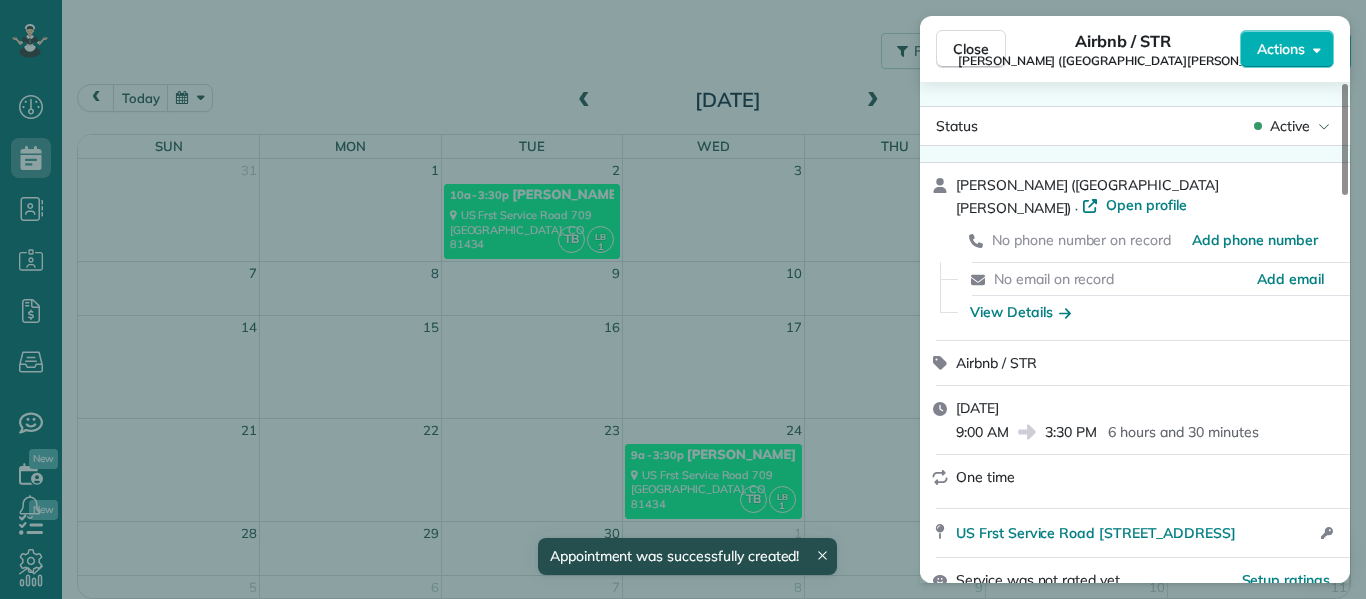click on "Close Airbnb / STR Kelly Jones (Little Robinson Lodge) Actions Status Active Kelly Jones (Little Robinson Lodge) · Open profile No phone number on record Add phone number No email on record Add email View Details Airbnb / STR Wednesday, September 24, 2025 9:00 AM 3:30 PM 6 hours and 30 minutes One time US Frst Service Road 709 Somerset CO 81434 Open access information Service was not rated yet Setup ratings Cleaners Time in and out Assign Invite Cleaners Tami   Byler 9:00 AM 3:30 PM Lanamae   Byler 9:00 AM 3:30 PM Checklist Try Now Keep this appointment up to your standards. Stay on top of every detail, keep your cleaners organised, and your client happy. Assign a checklist Watch a 5 min demo Billing Billing actions Price $500.00 Overcharge $0.00 Discount $0.00 Coupon discount - Primary tax - Secondary tax - Total appointment price $500.00 Tips collected New feature! $0.00 Unpaid Mark as paid Total including tip $500.00 Get paid online in no-time! Send an invoice and reward your cleaners with tips - - Notes" at bounding box center [683, 299] 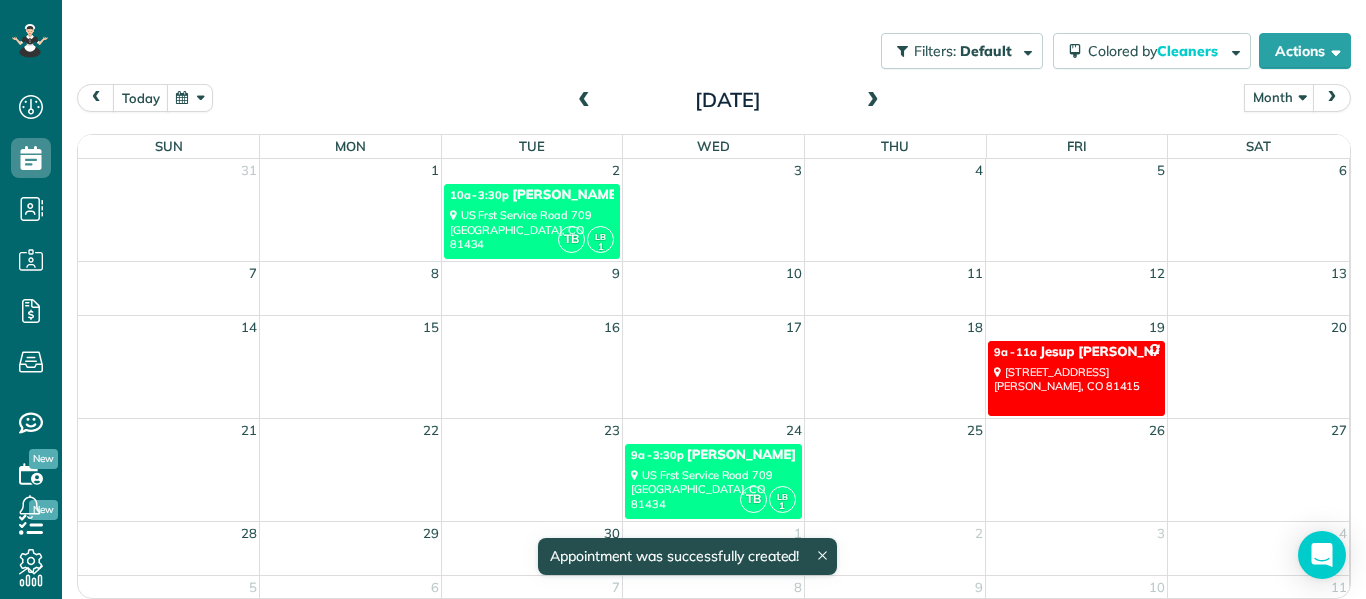 click on "28 29 30 1 2 3 4" at bounding box center (713, 548) 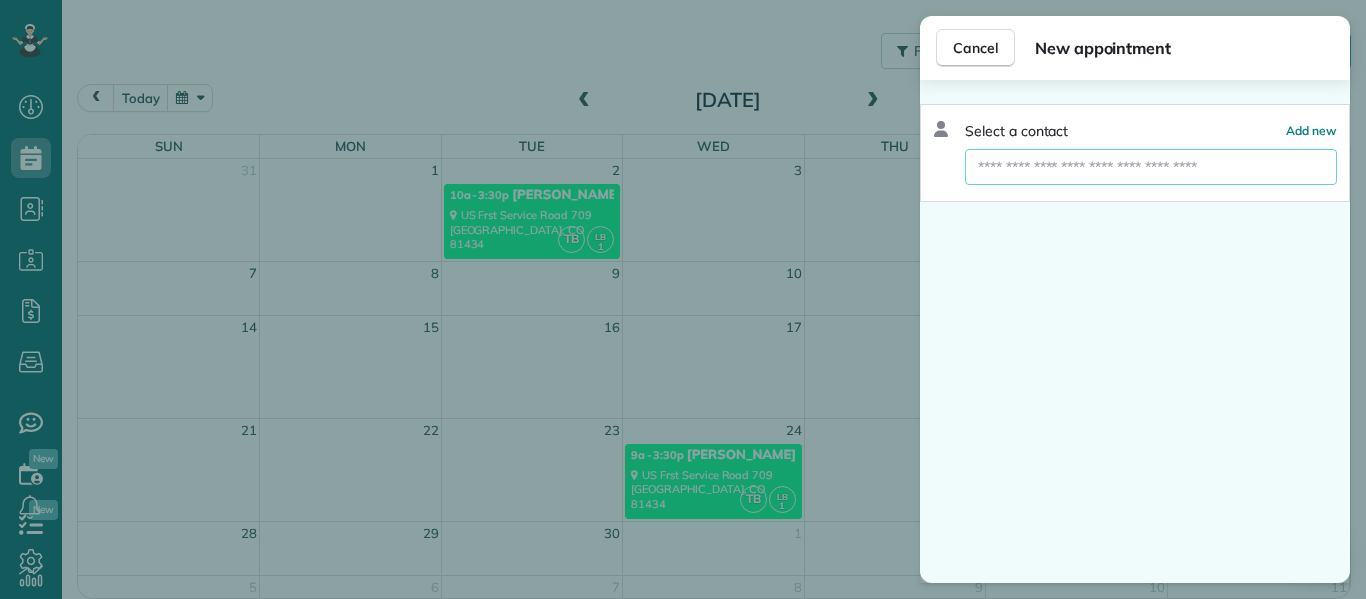 click at bounding box center (1151, 167) 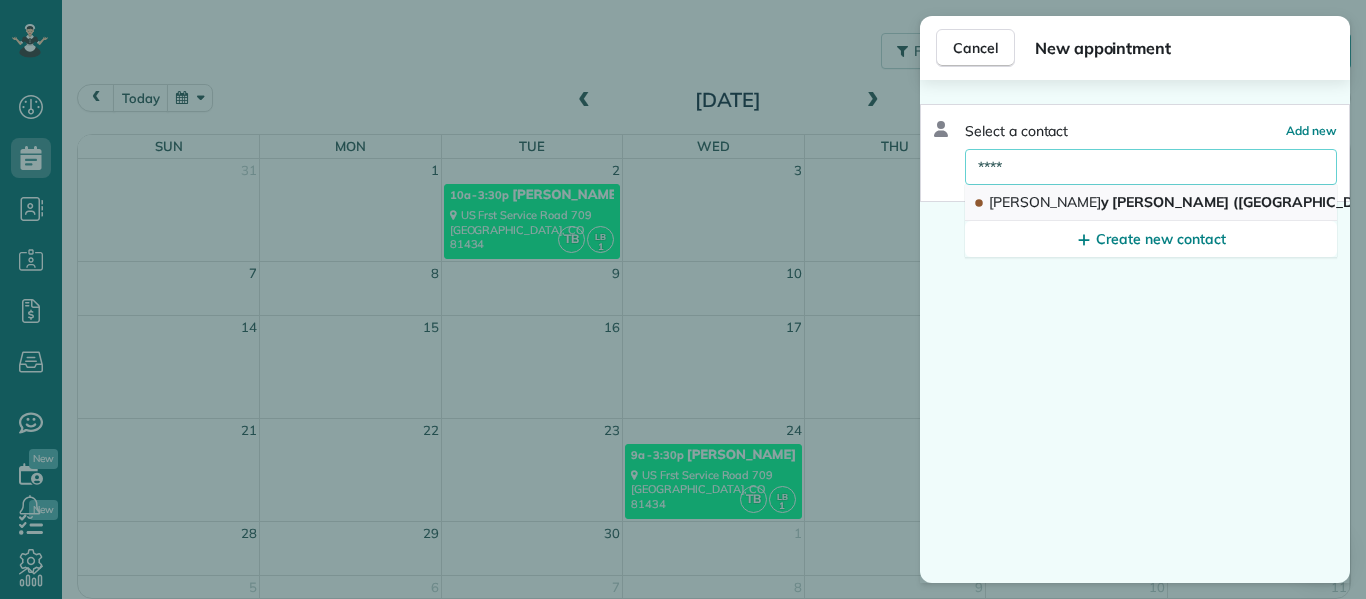 type on "****" 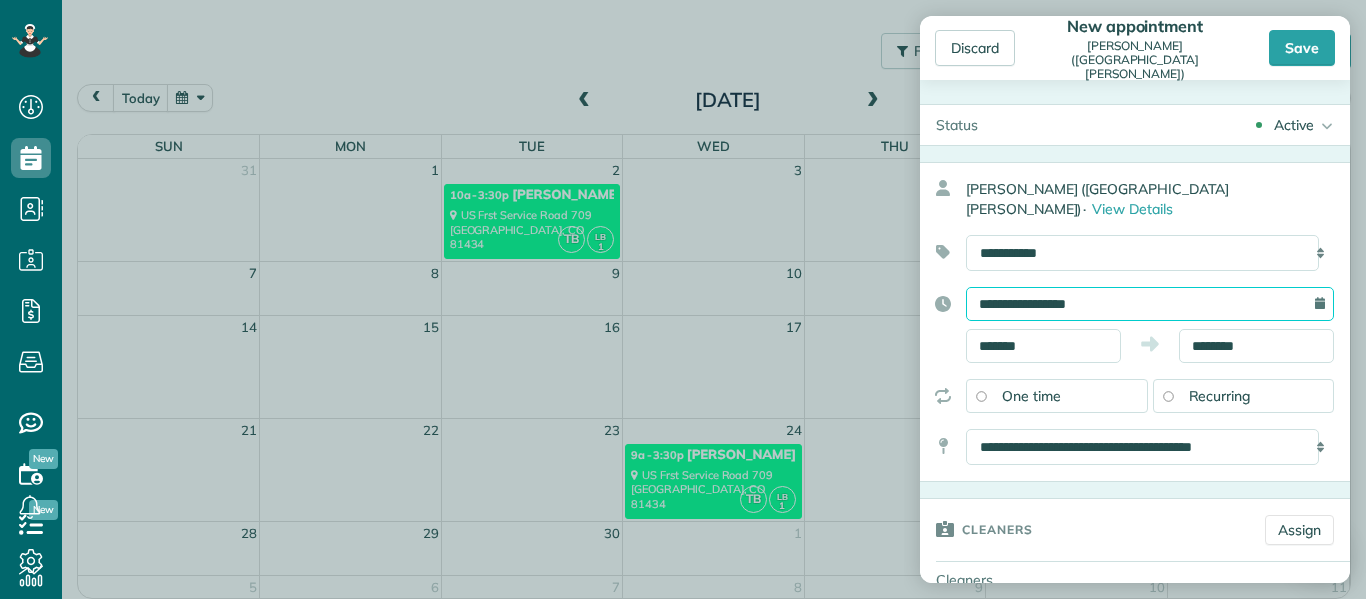 click on "**********" at bounding box center [1150, 304] 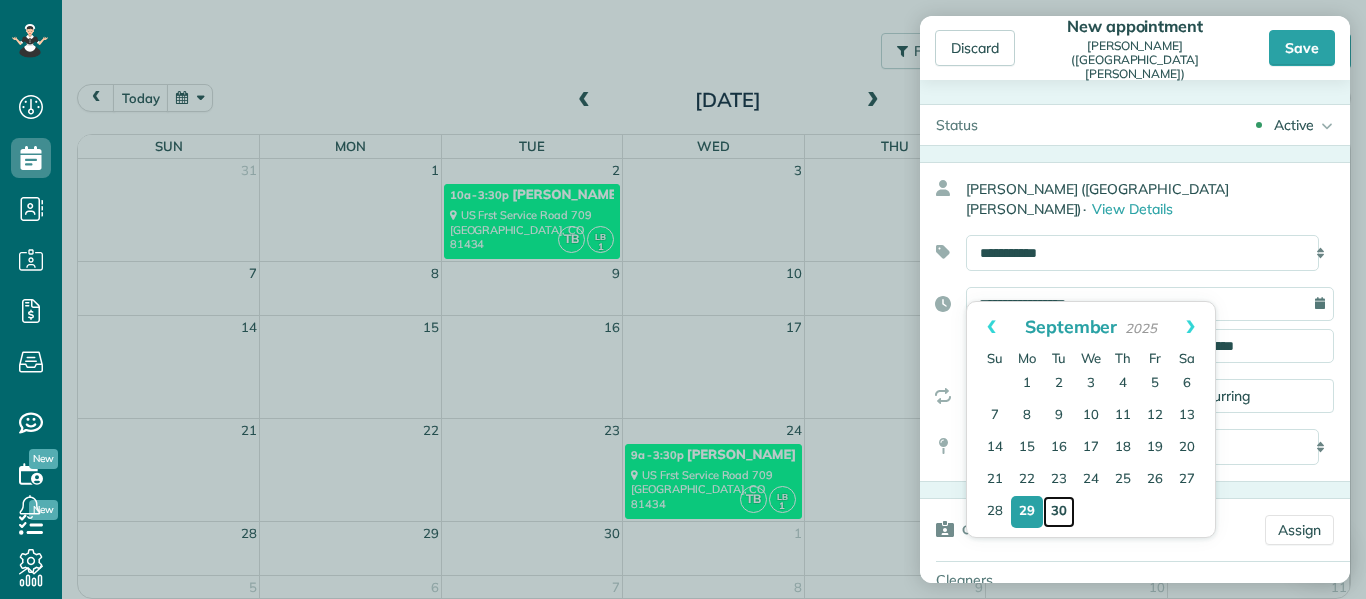 click on "30" at bounding box center (1059, 512) 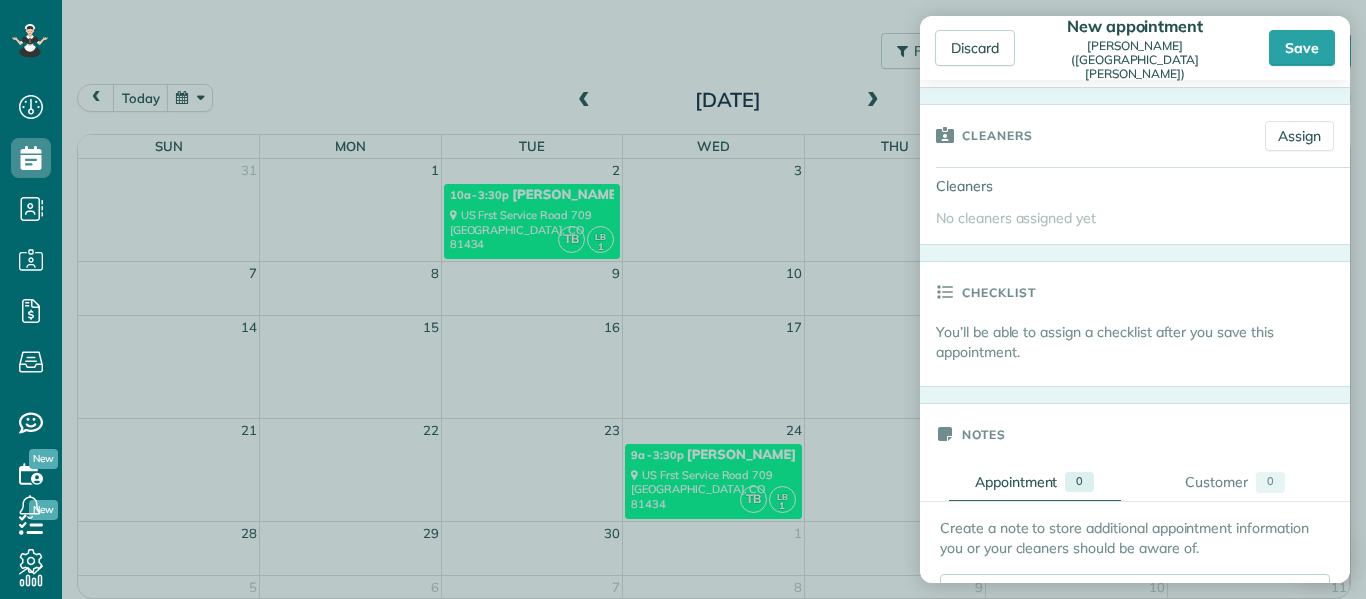 scroll, scrollTop: 395, scrollLeft: 0, axis: vertical 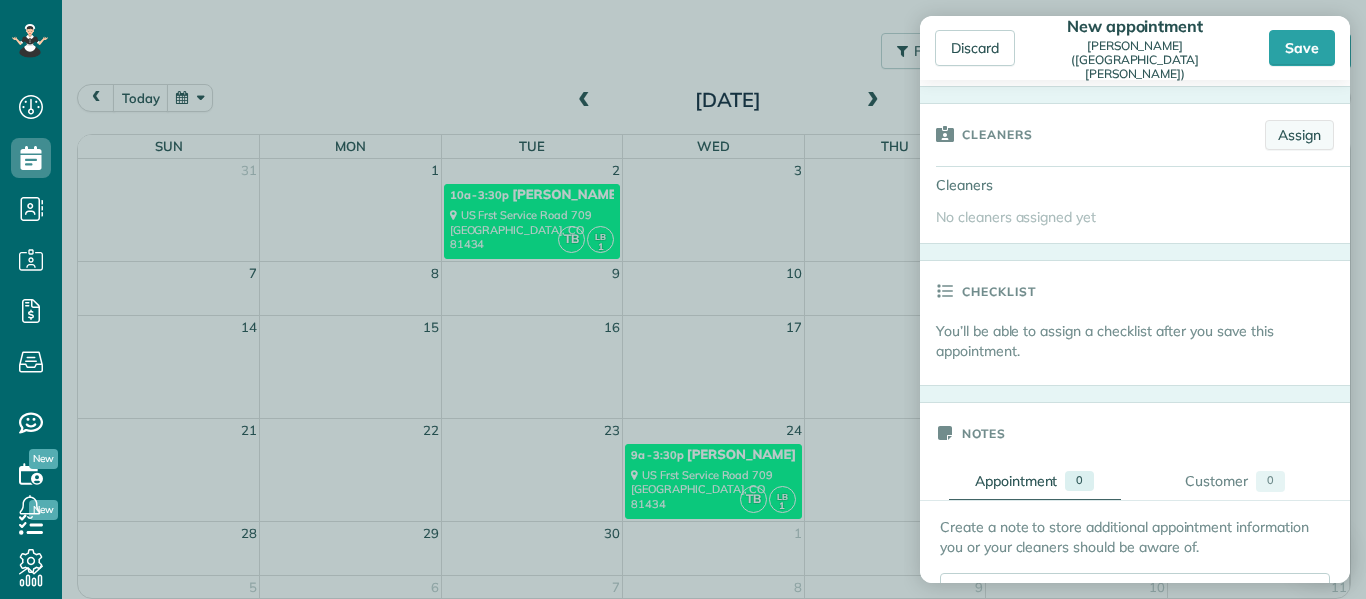 click on "Assign" at bounding box center [1299, 135] 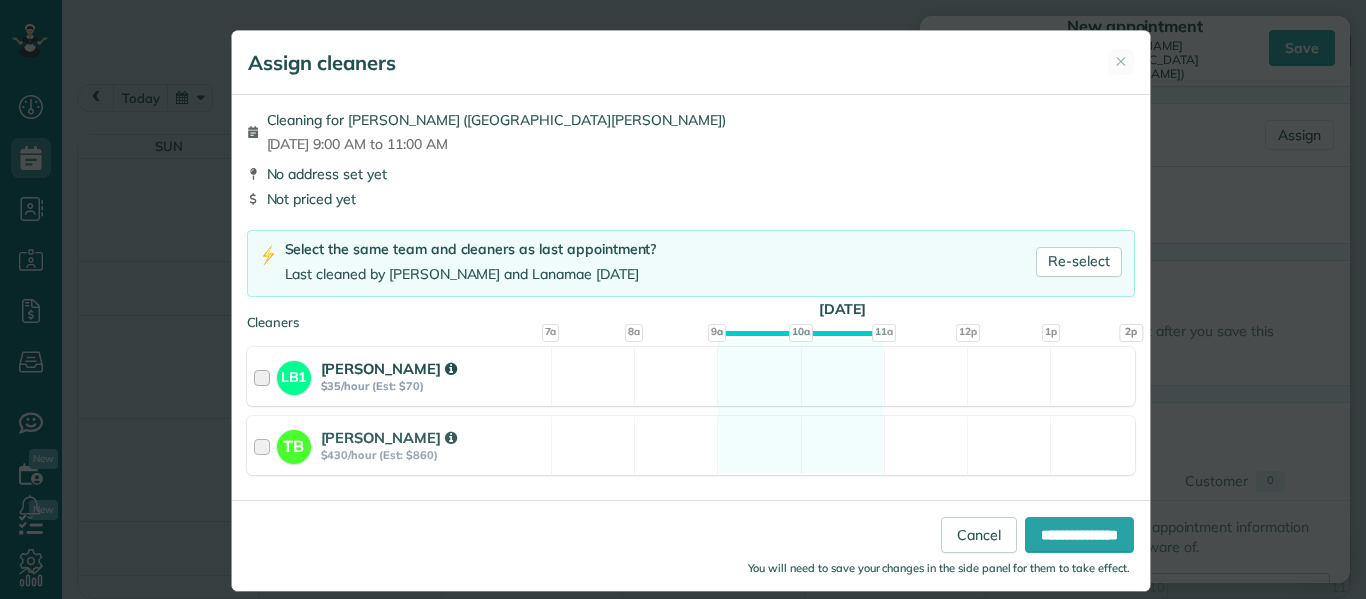 click at bounding box center [265, 376] 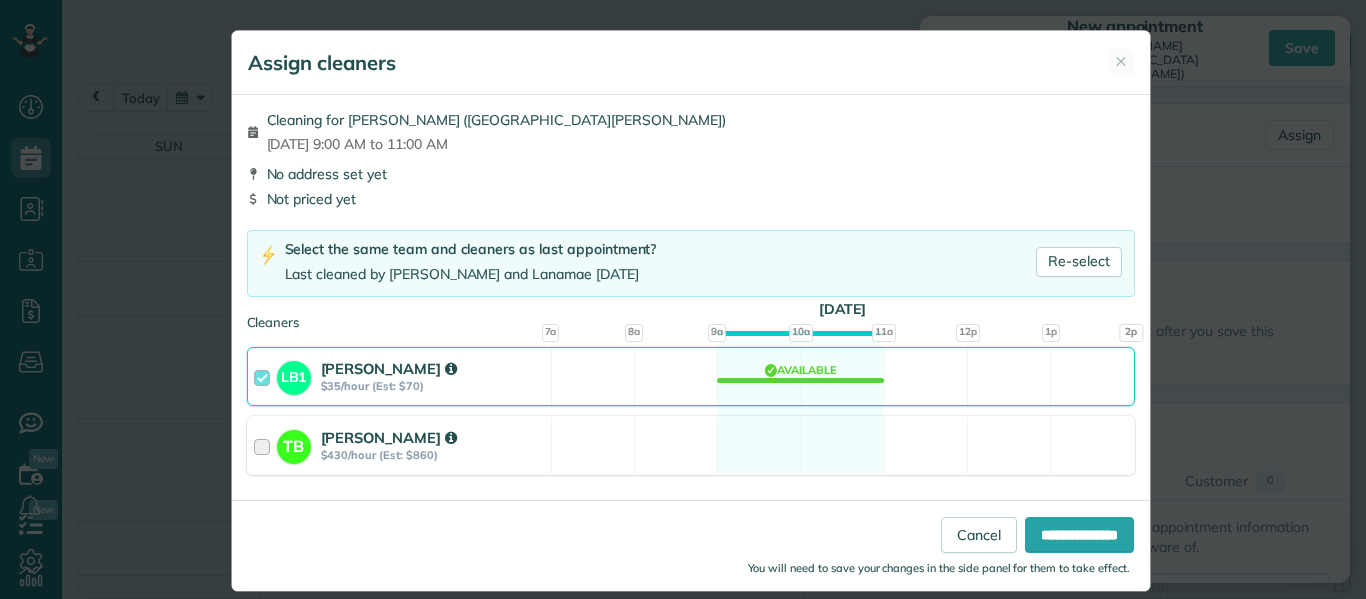 click at bounding box center (265, 445) 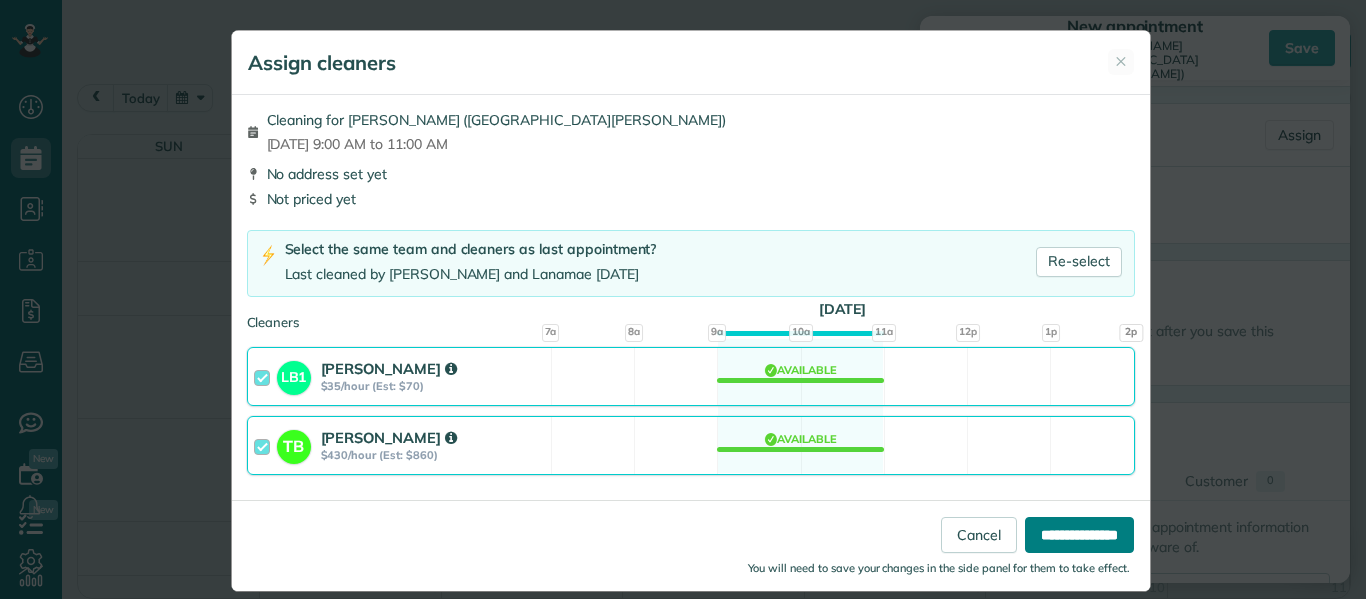 click on "**********" at bounding box center (1079, 535) 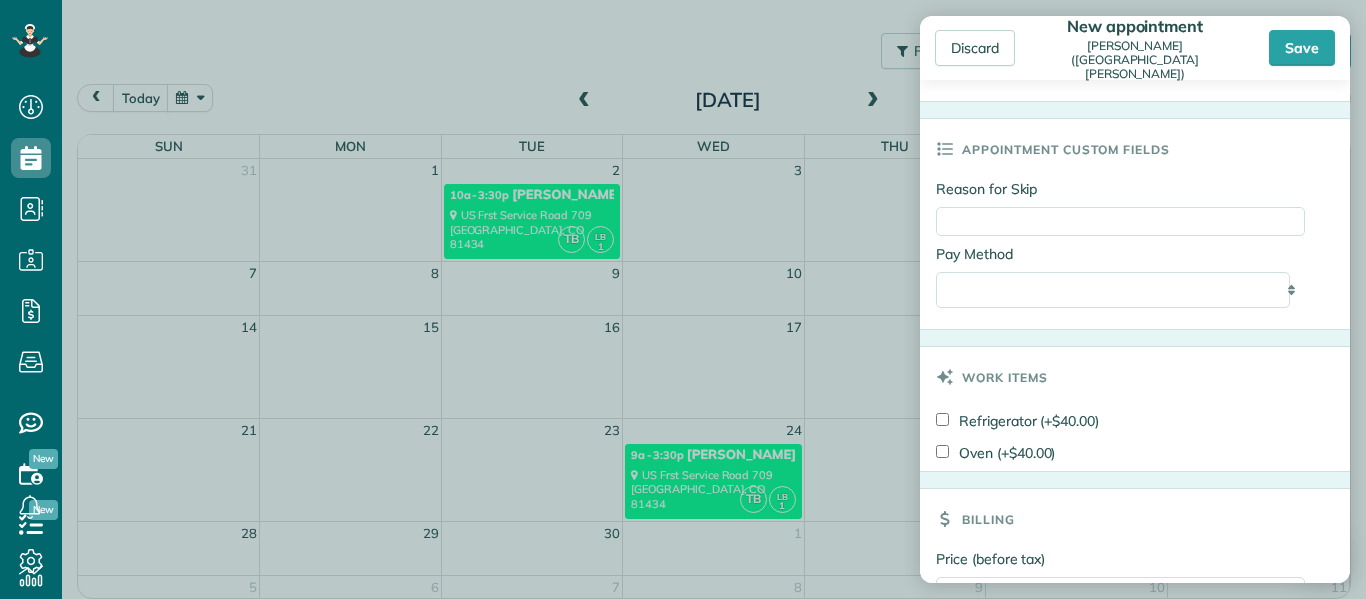 scroll, scrollTop: 1207, scrollLeft: 0, axis: vertical 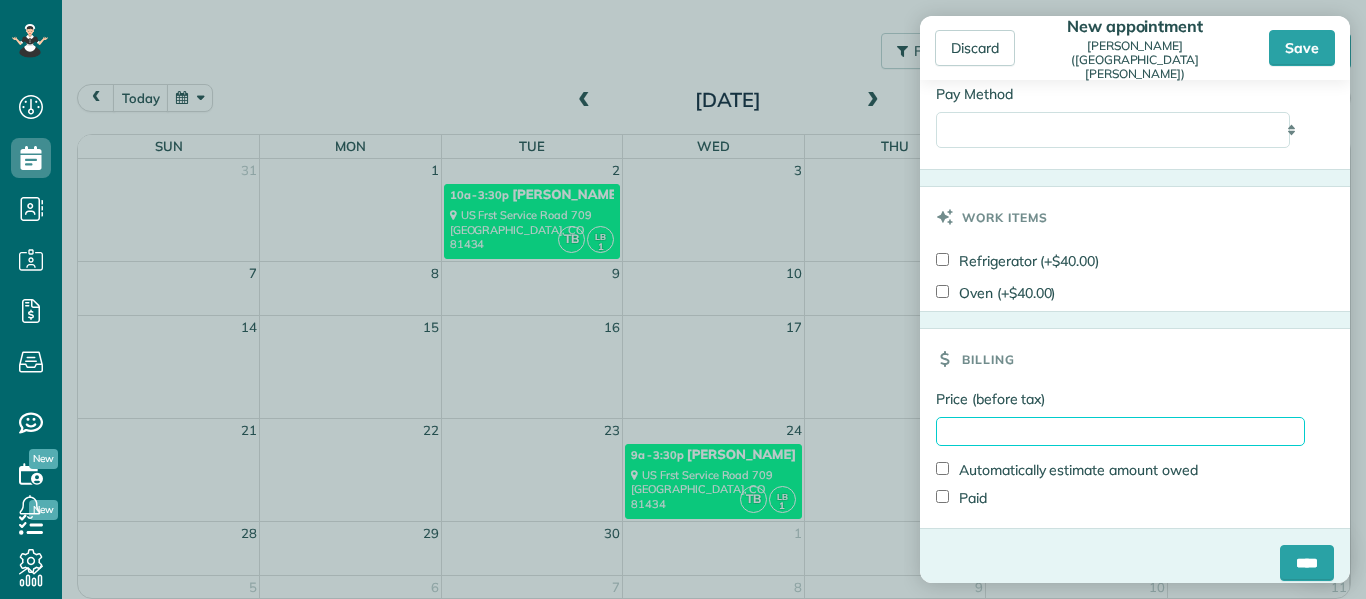 click on "Price (before tax)" at bounding box center (1120, 431) 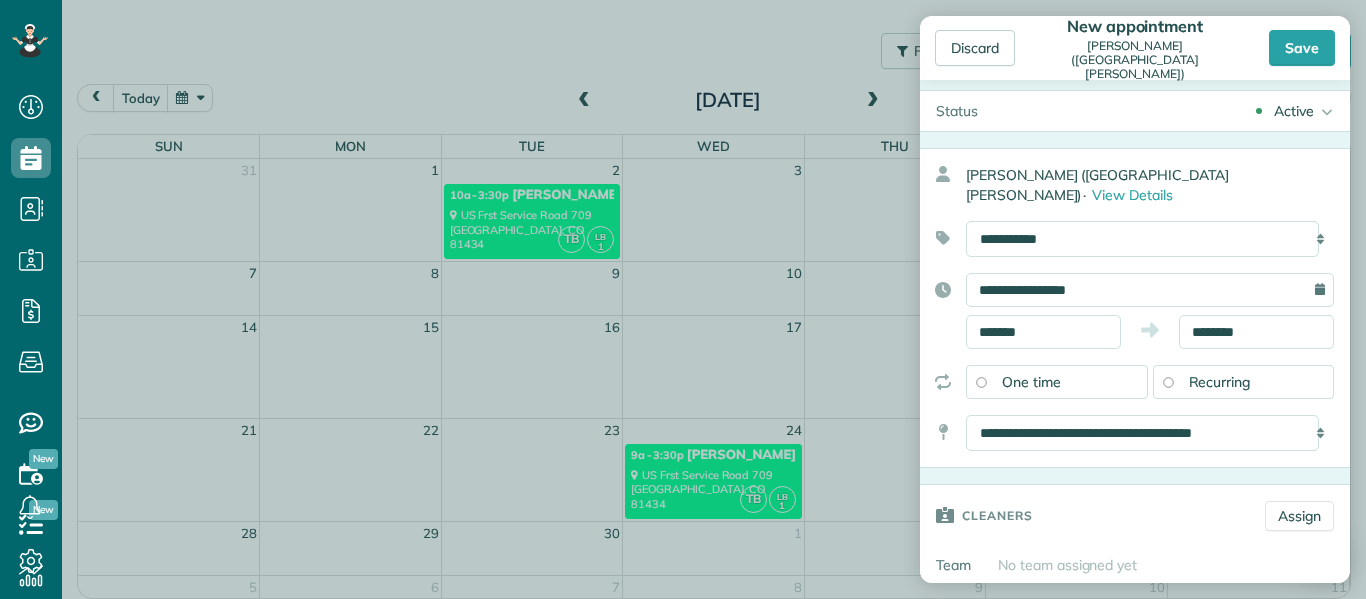 scroll, scrollTop: 13, scrollLeft: 0, axis: vertical 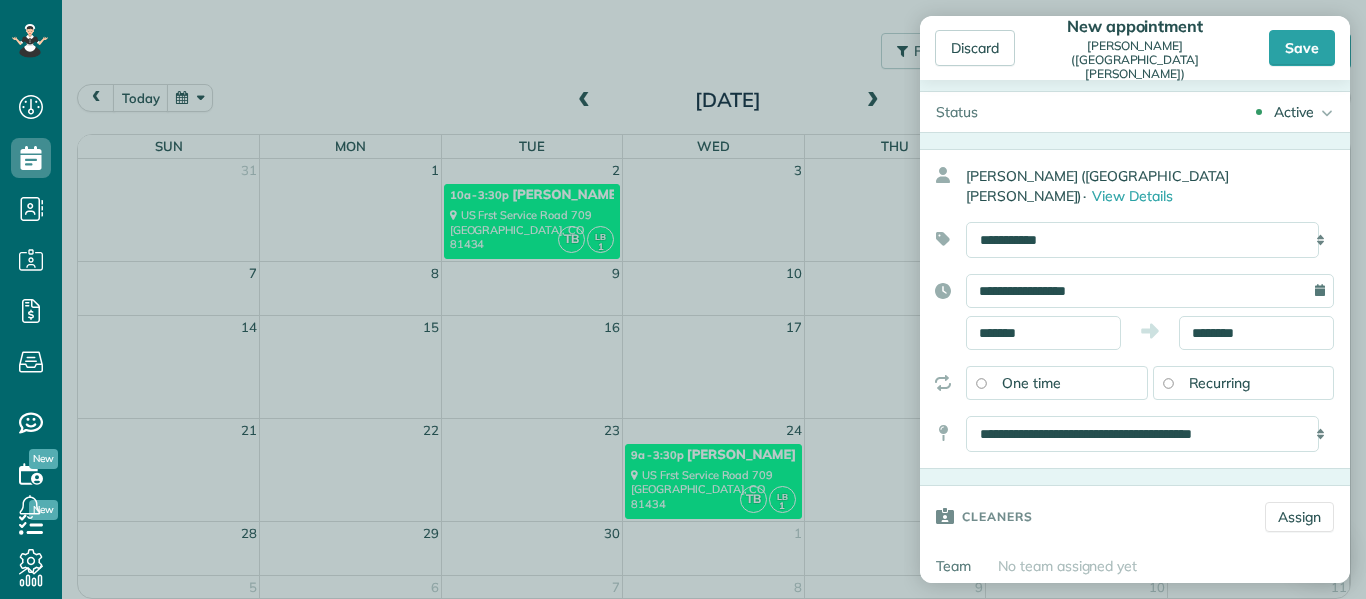 type on "***" 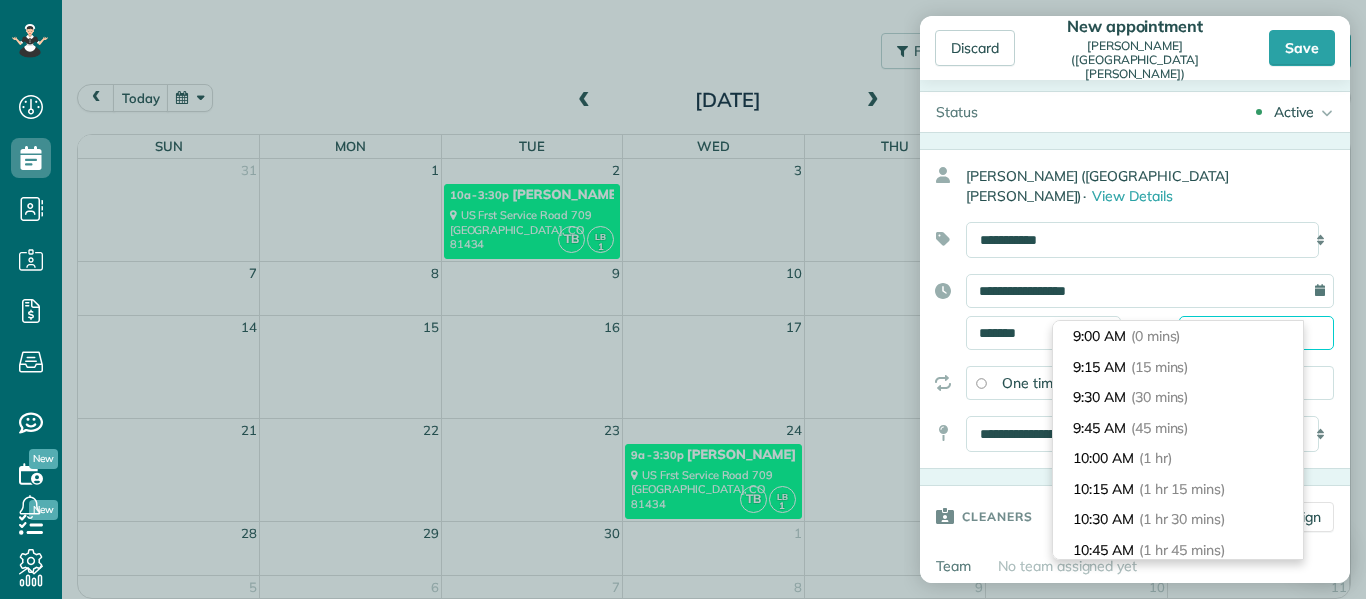 click on "********" at bounding box center (1256, 333) 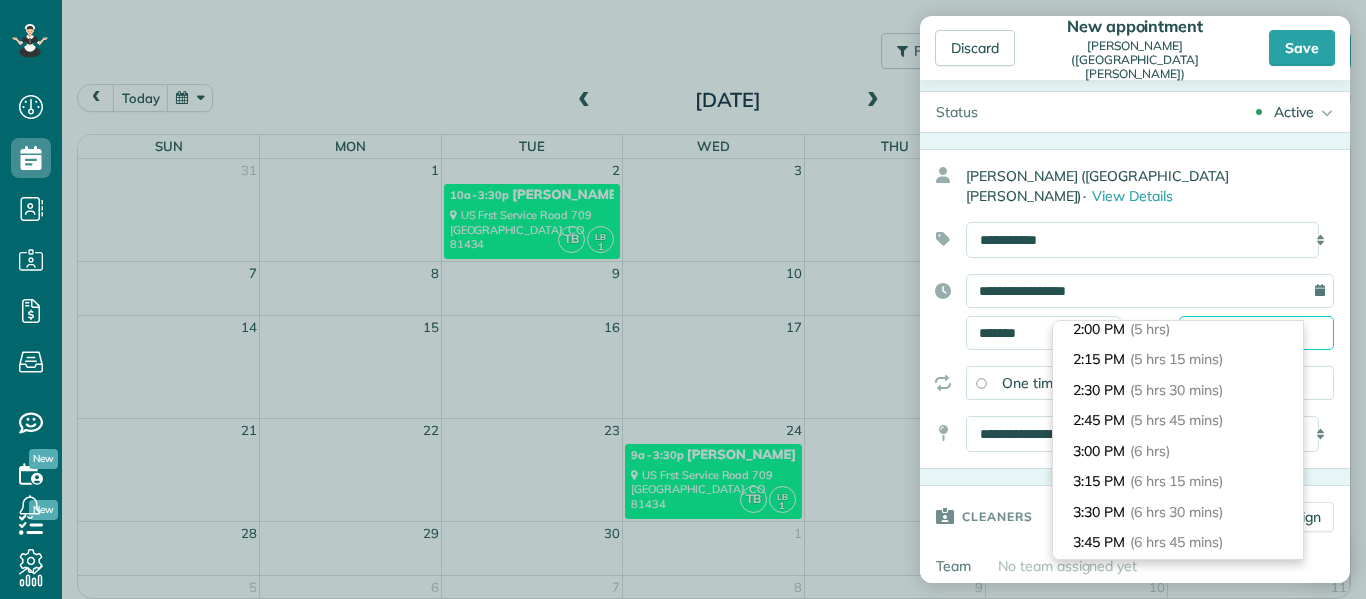 scroll, scrollTop: 619, scrollLeft: 0, axis: vertical 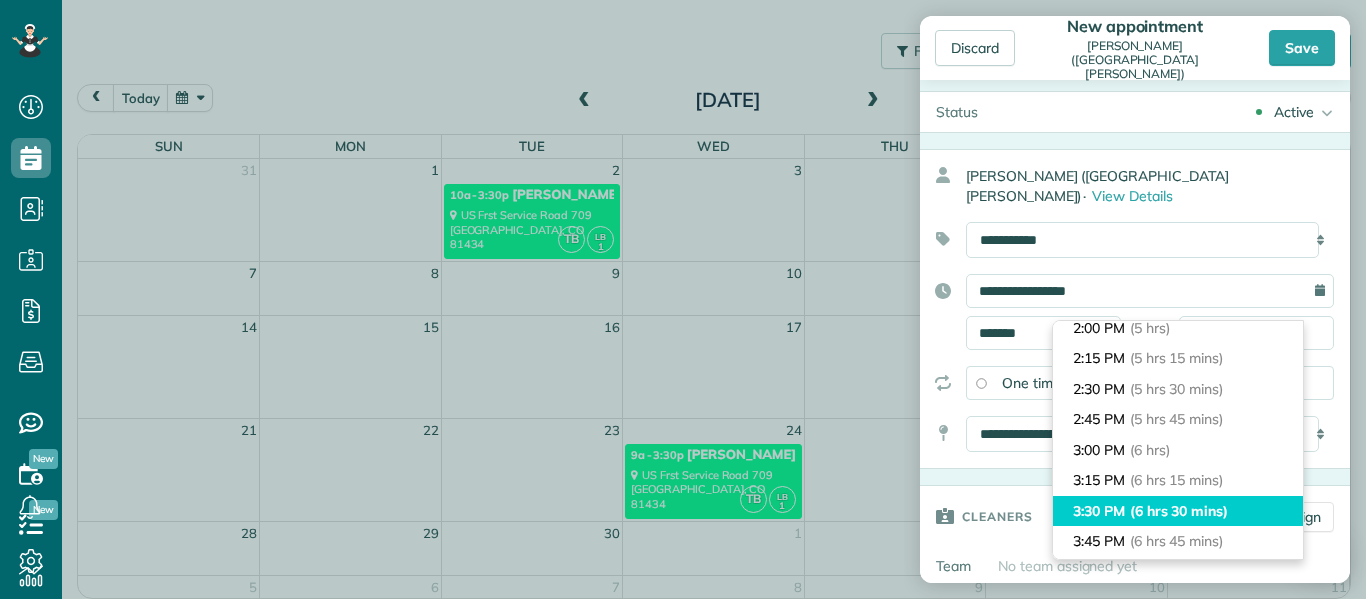 type on "*******" 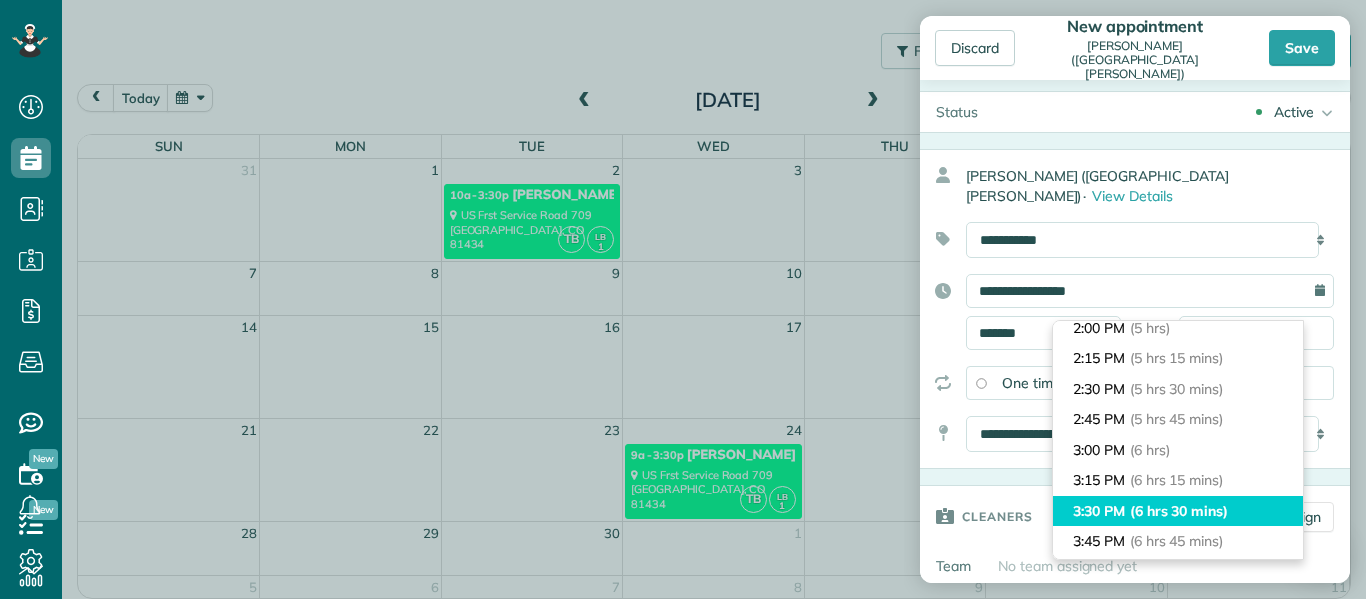 click on "(6 hrs 30 mins)" at bounding box center (1179, 511) 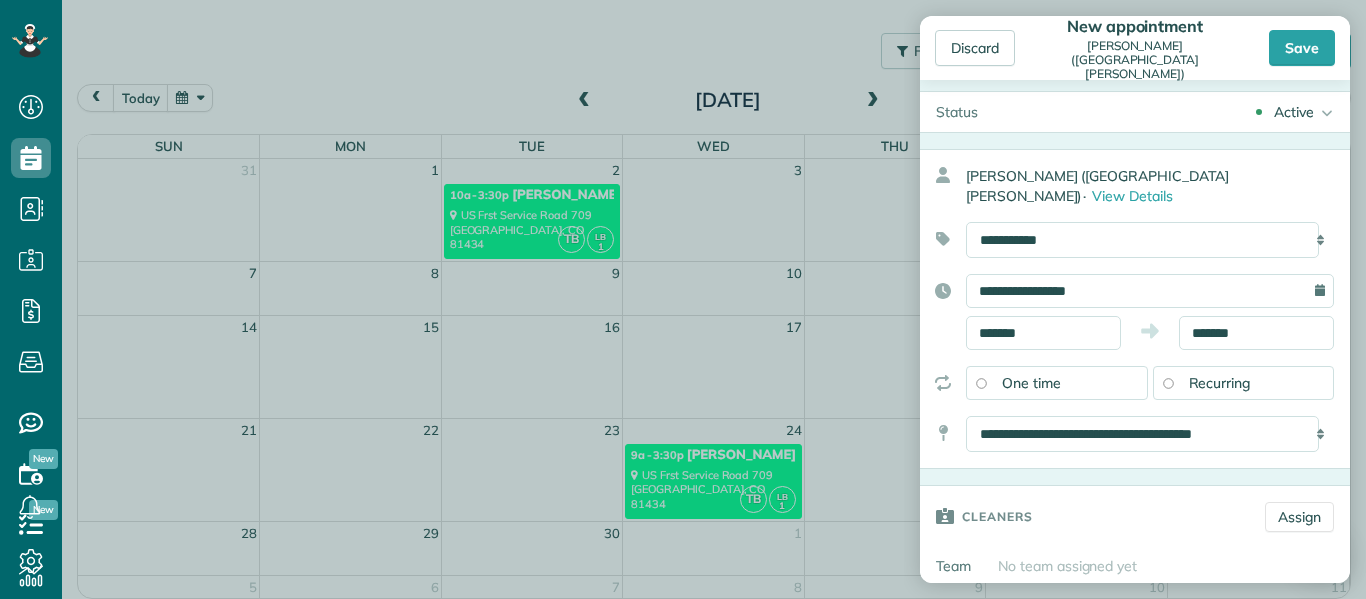 click on "Cleaners" at bounding box center (1084, 516) 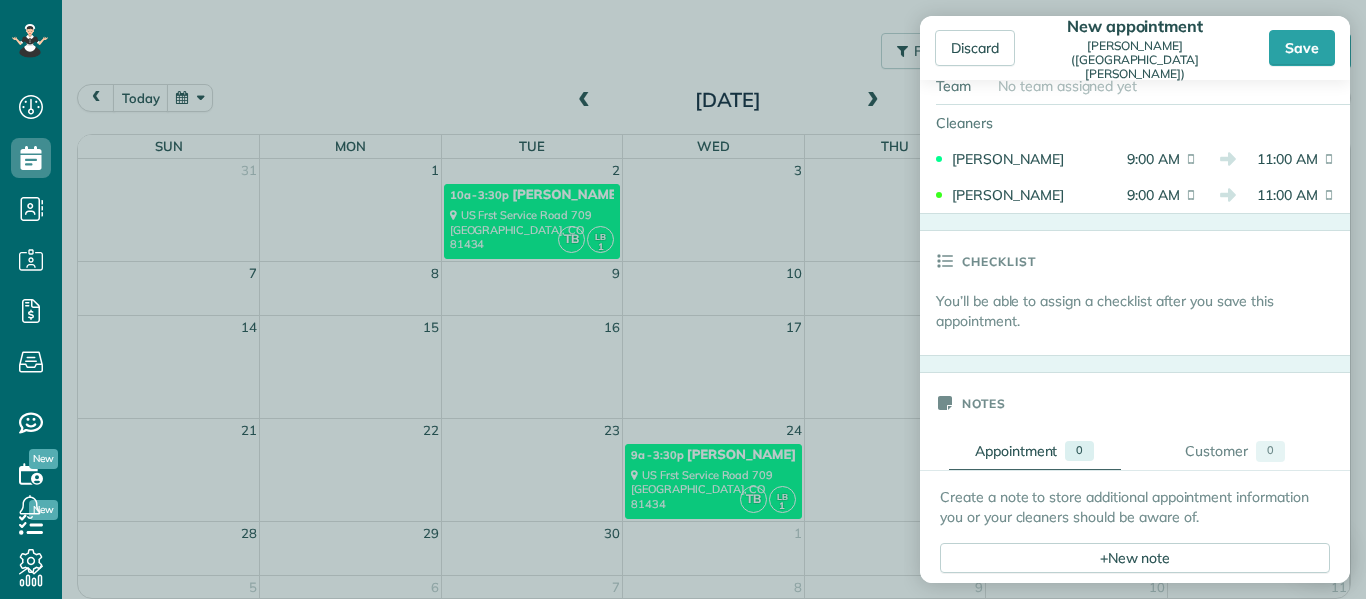 scroll, scrollTop: 0, scrollLeft: 0, axis: both 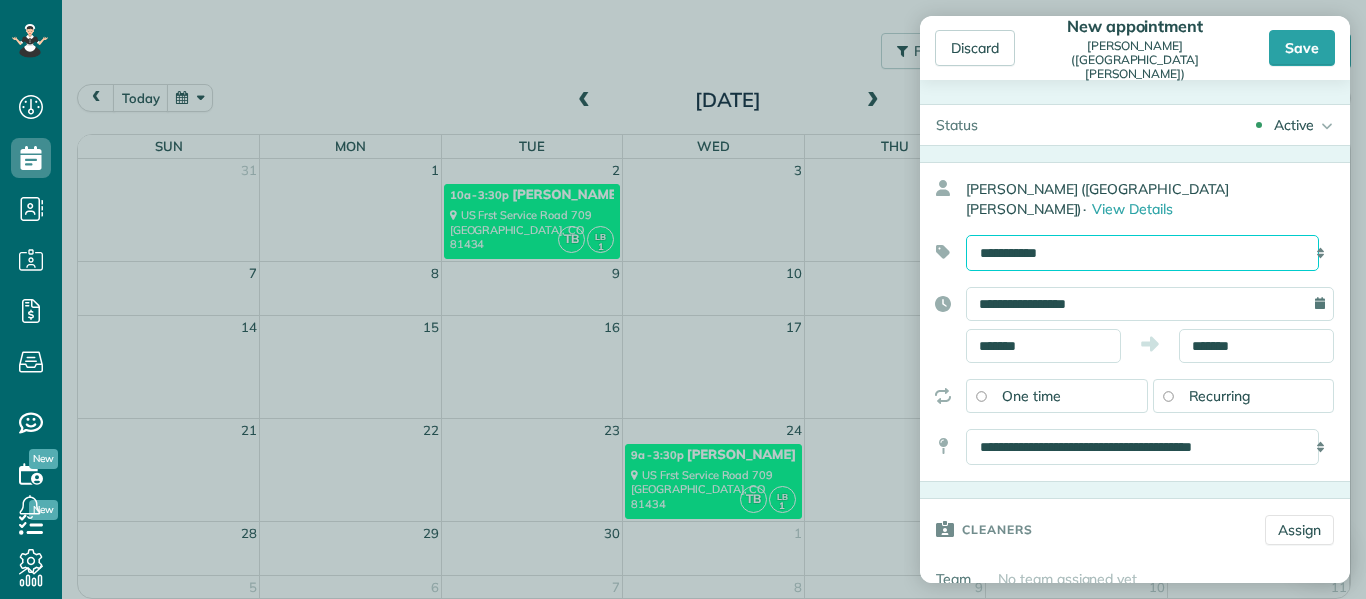 click on "**********" at bounding box center (1142, 253) 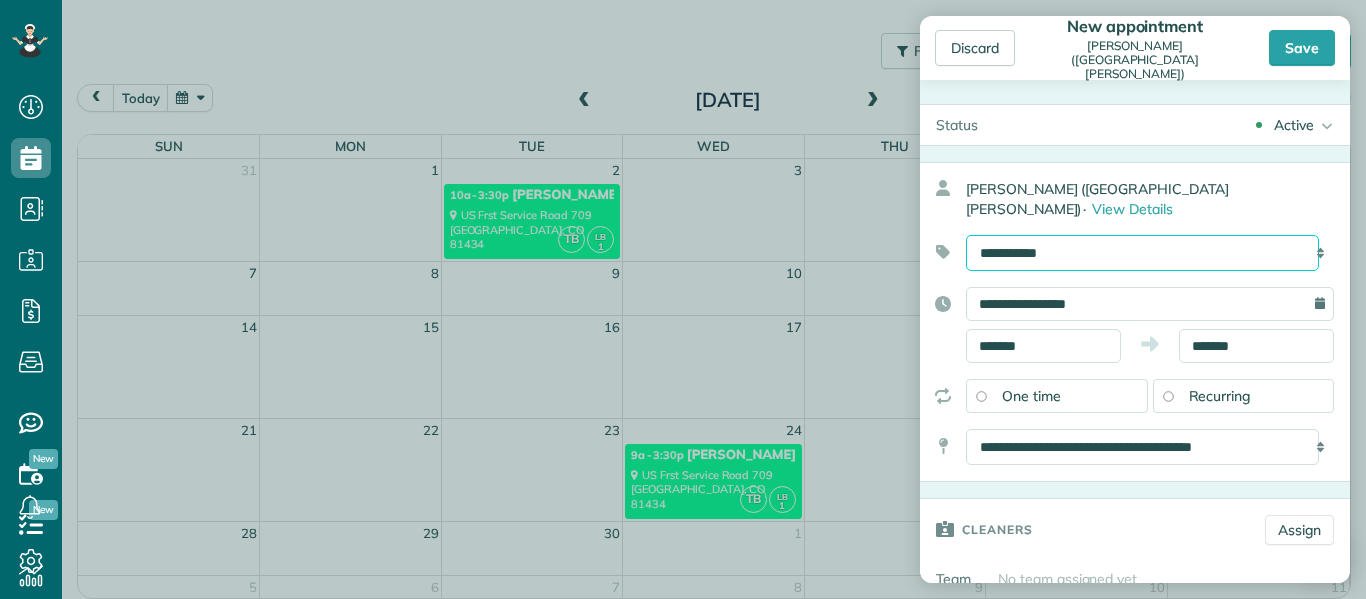 select on "******" 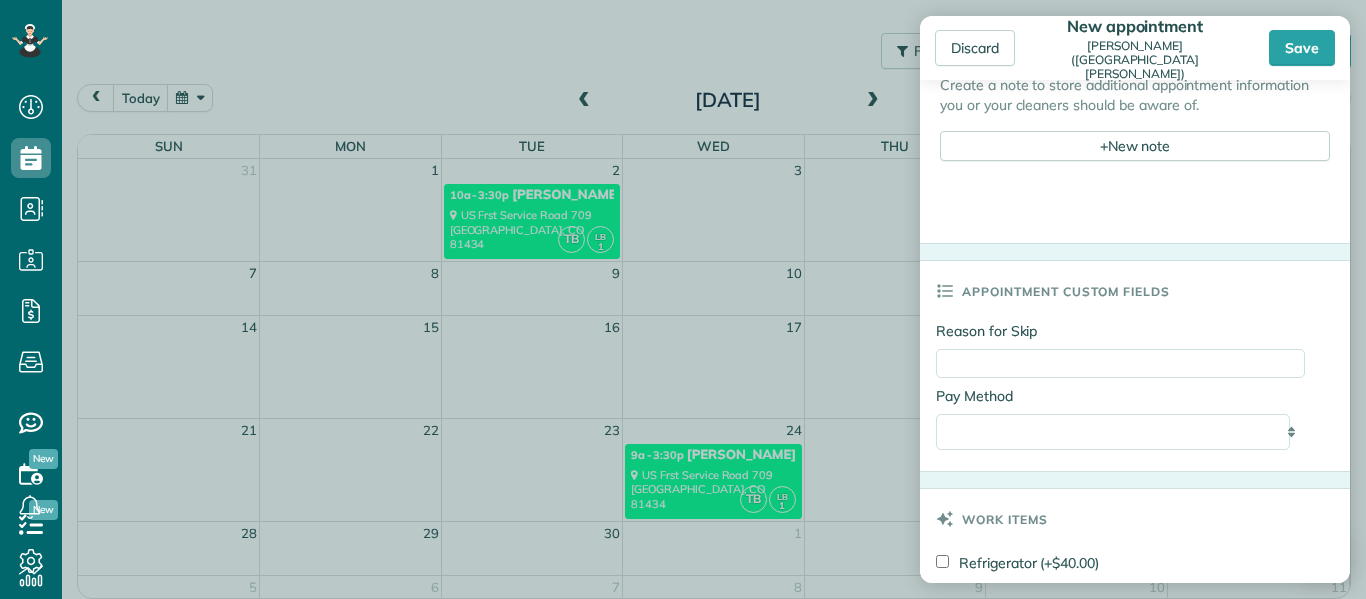 scroll, scrollTop: 1207, scrollLeft: 0, axis: vertical 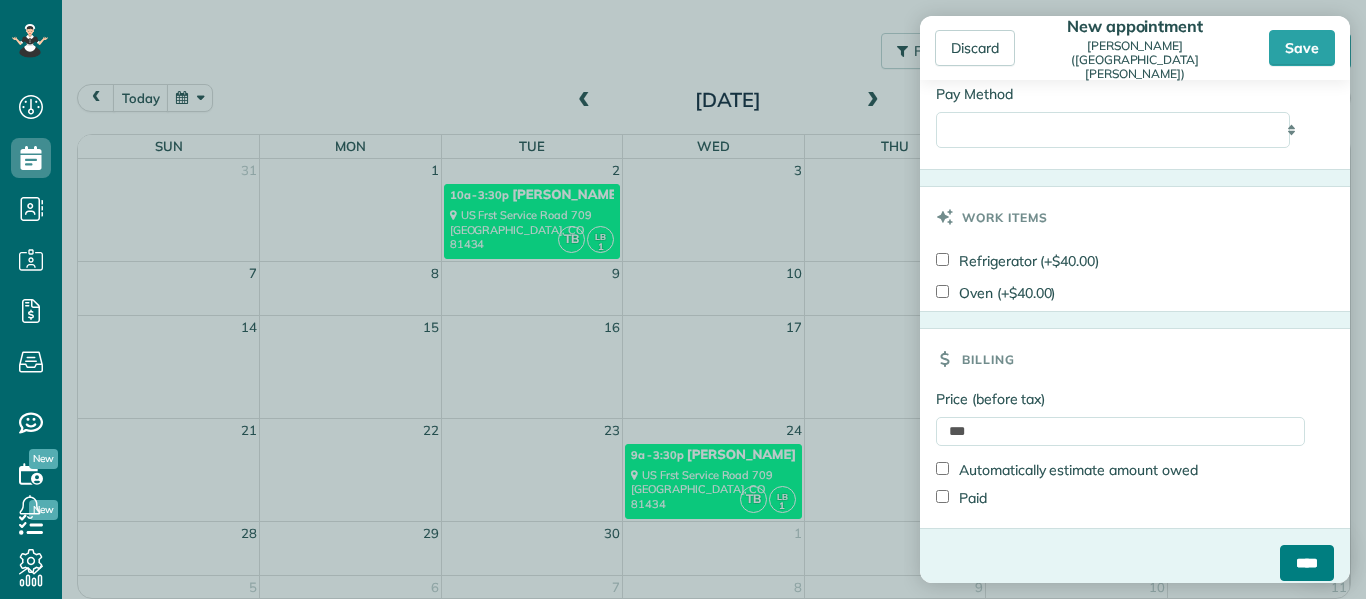 click on "****" at bounding box center [1307, 563] 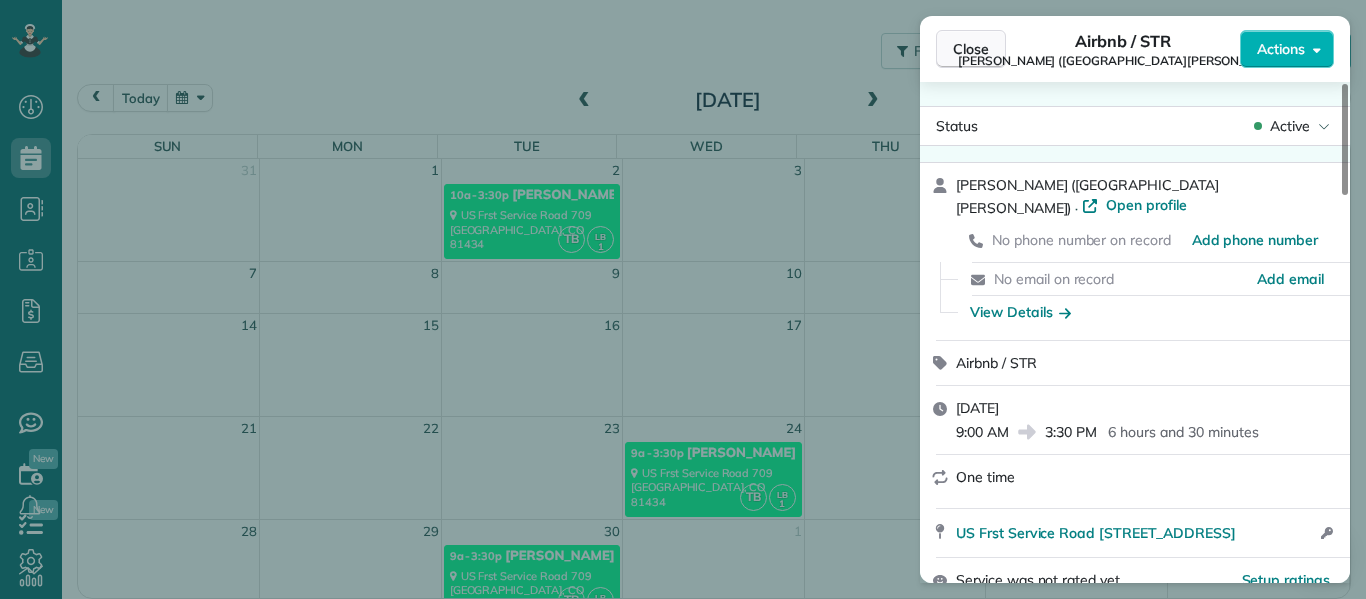 click on "Close" at bounding box center [971, 49] 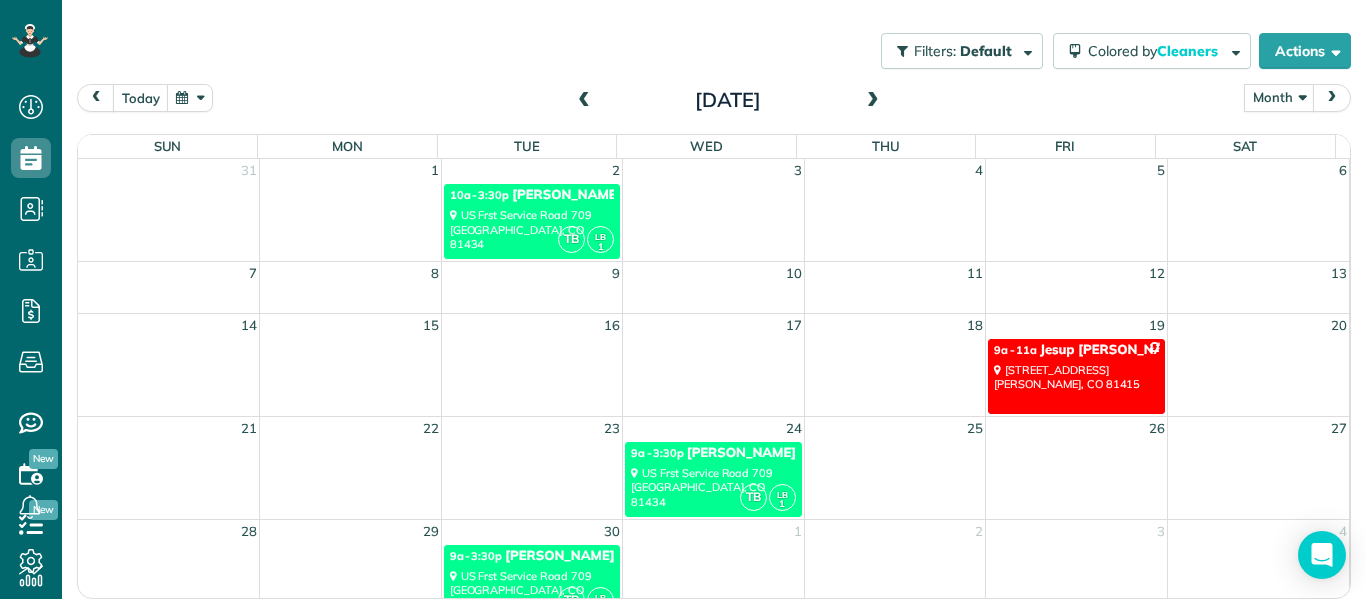 click at bounding box center (873, 101) 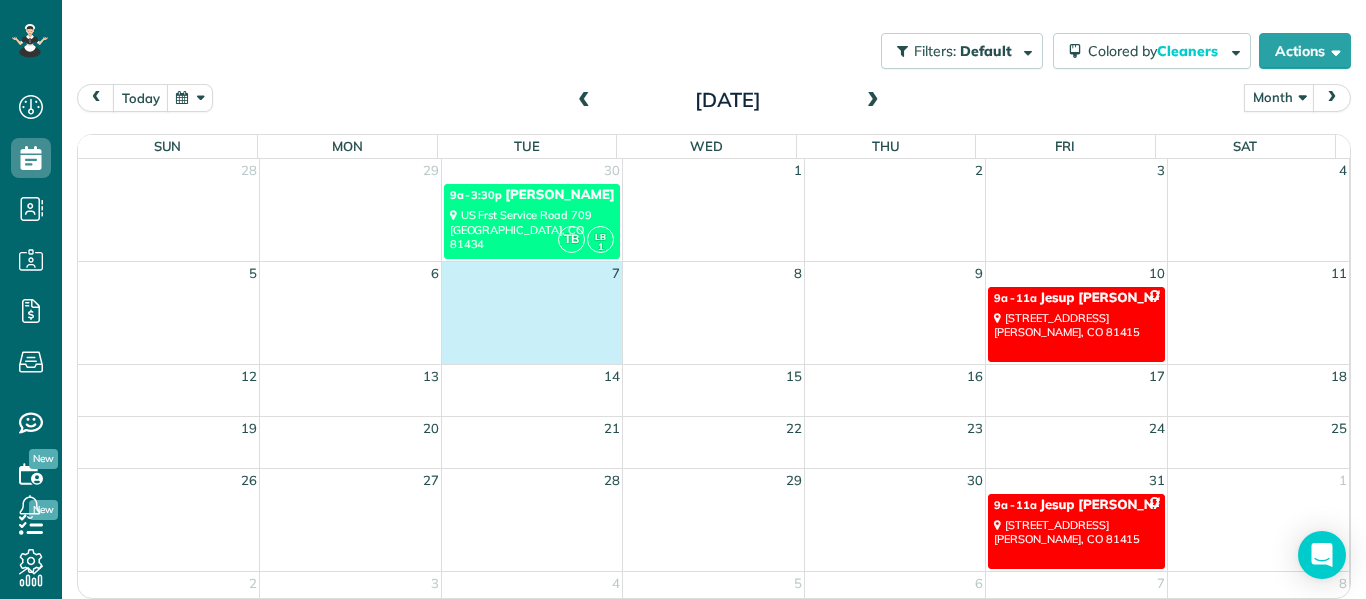 click at bounding box center [532, 323] 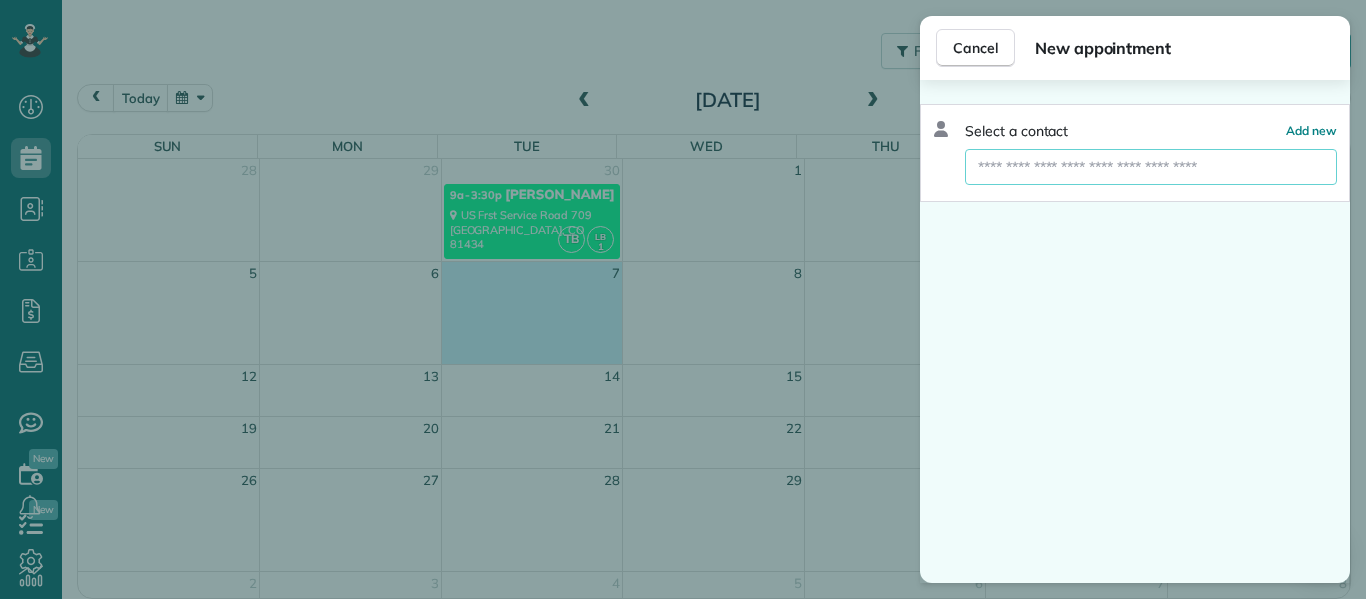 click at bounding box center (1151, 167) 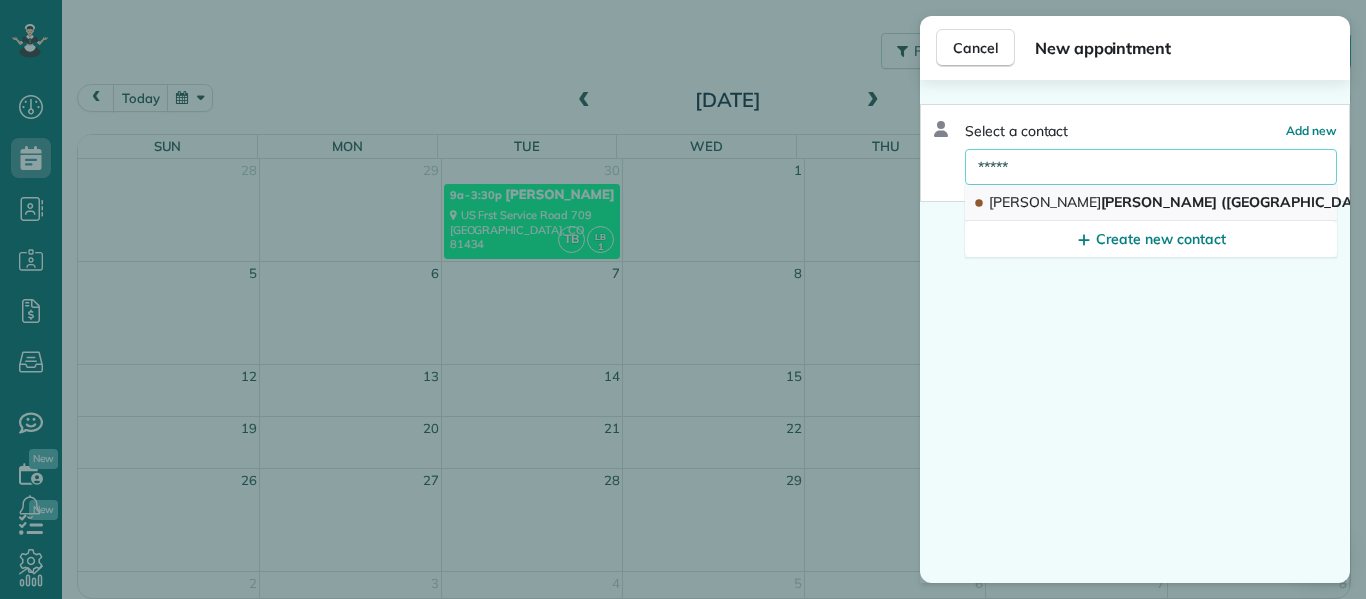 type on "*****" 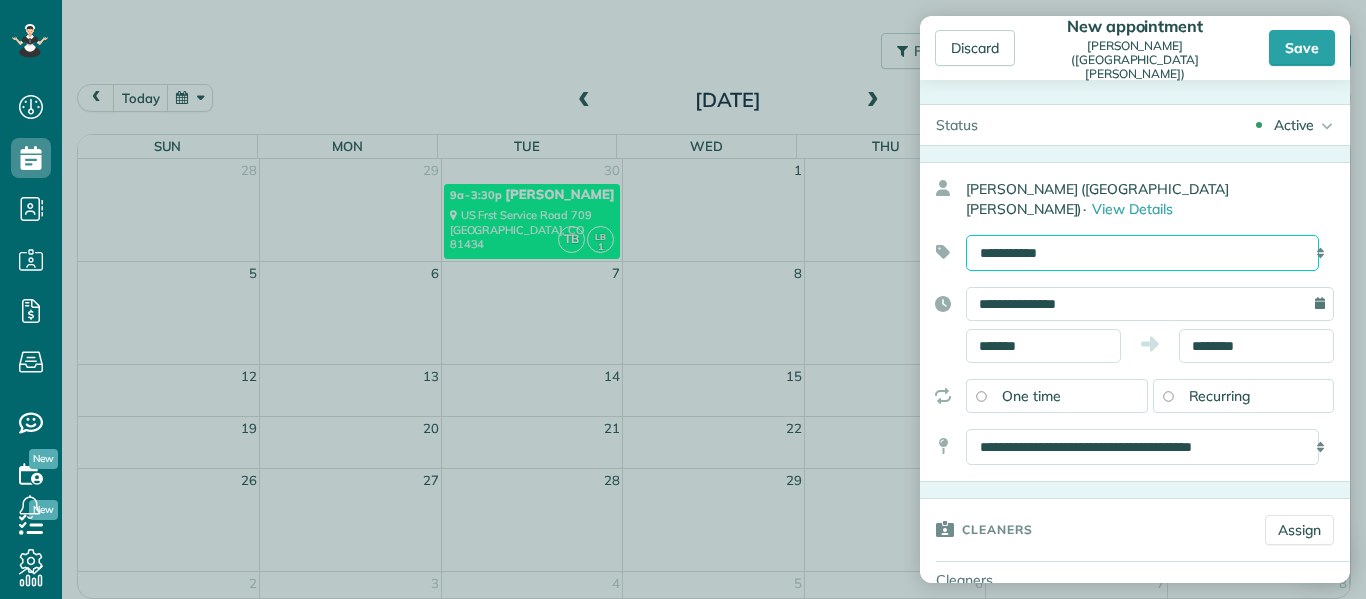 click on "**********" at bounding box center (1142, 253) 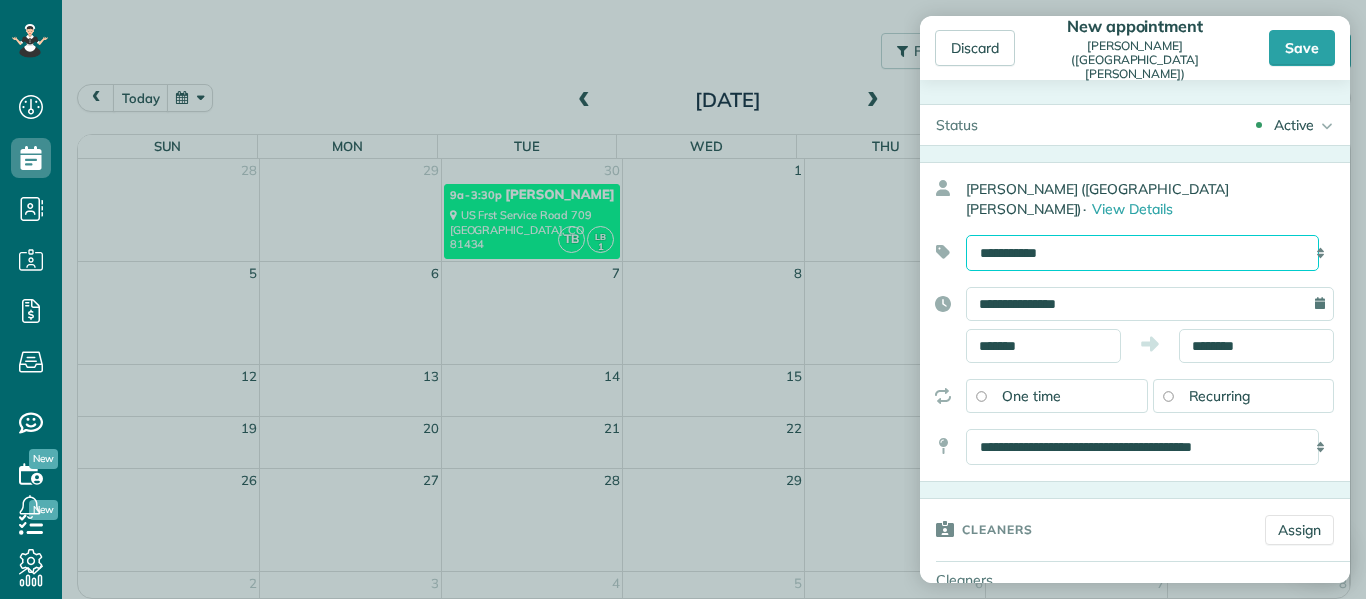 select on "******" 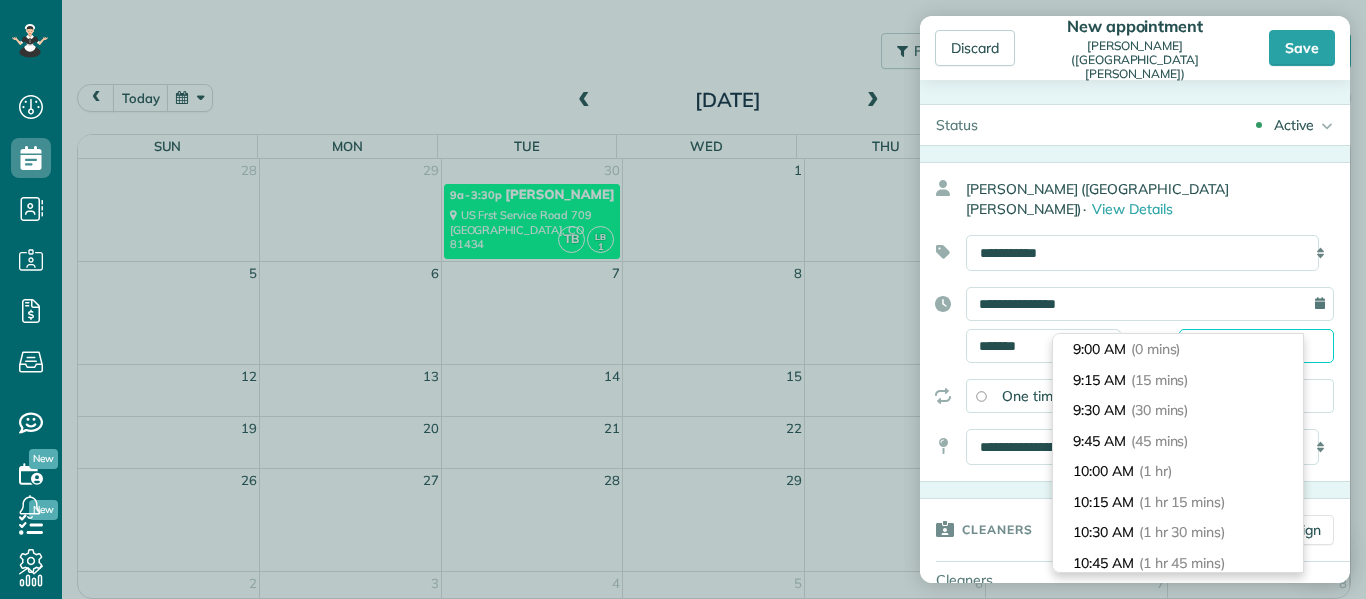 click on "********" at bounding box center [1256, 346] 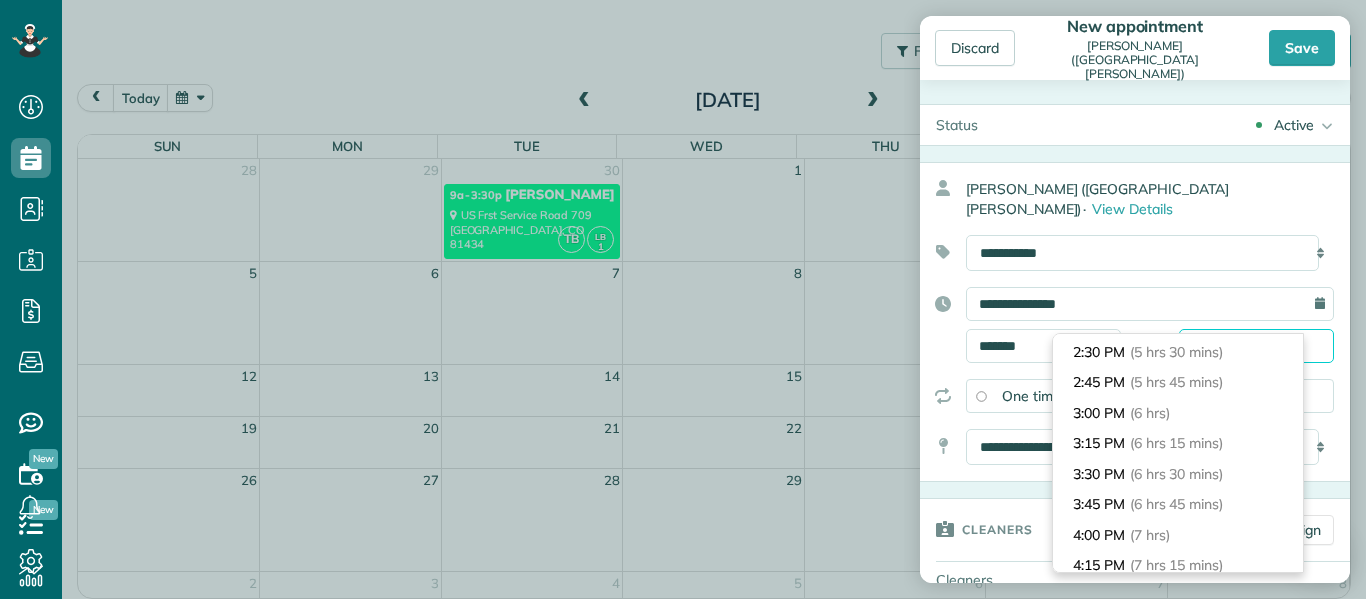 scroll, scrollTop: 670, scrollLeft: 0, axis: vertical 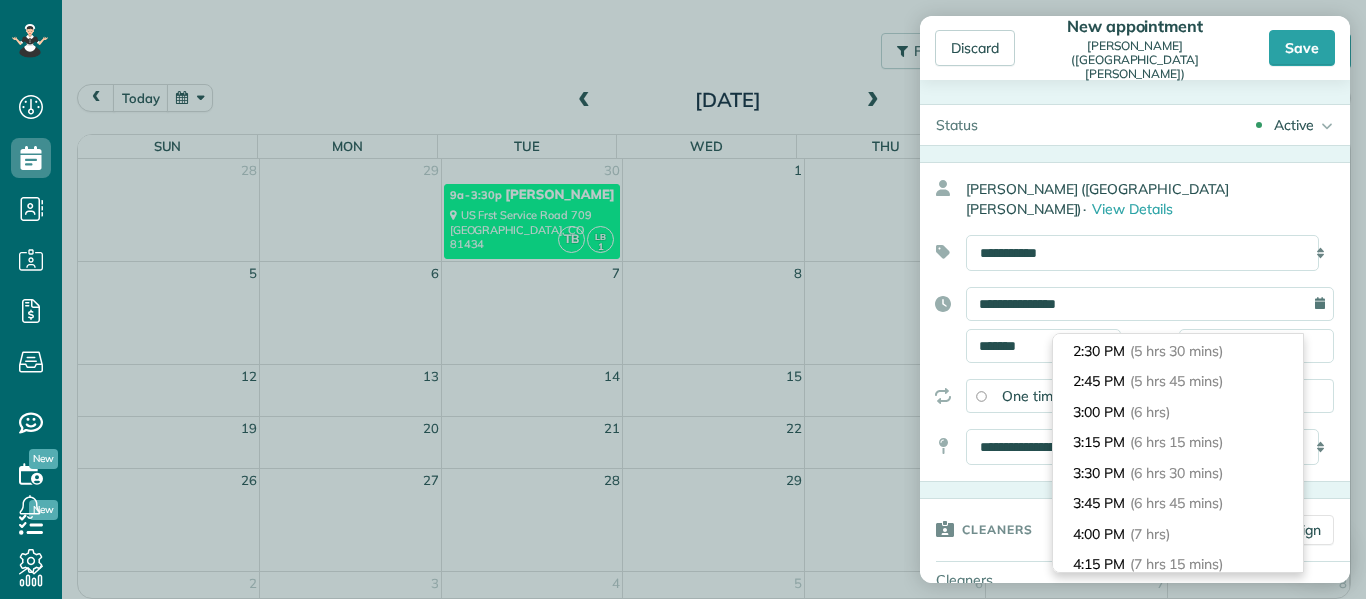 type on "*******" 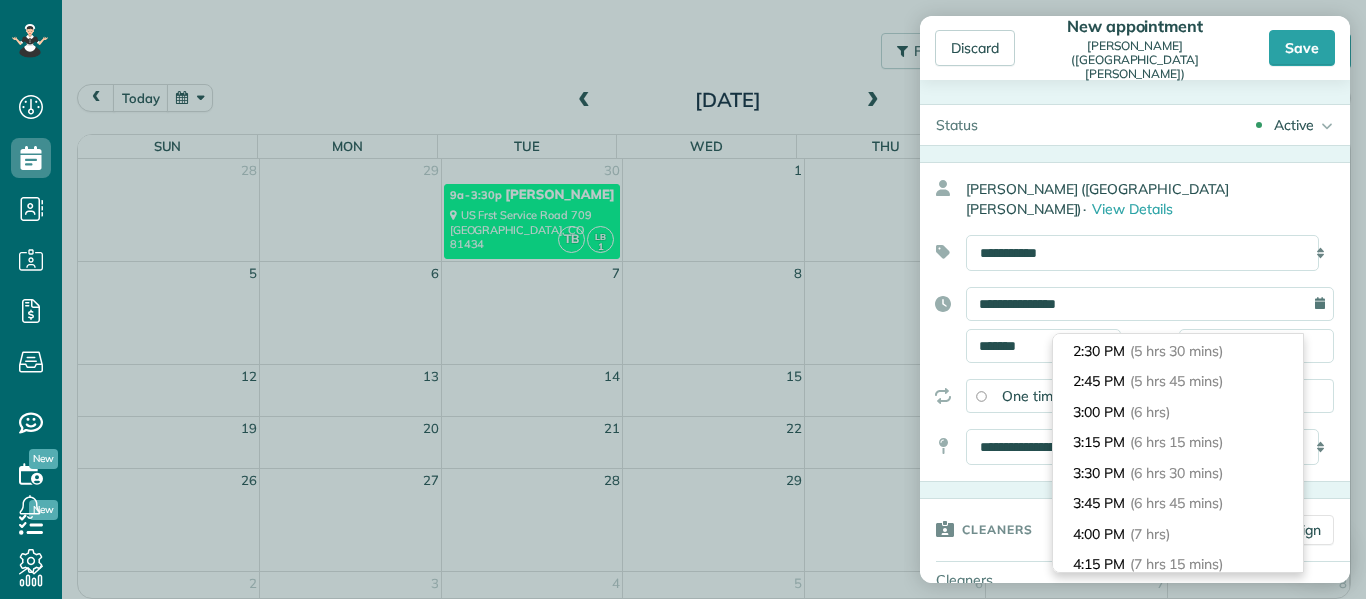 click on "3:00 PM  (6 hrs)" at bounding box center (1178, 412) 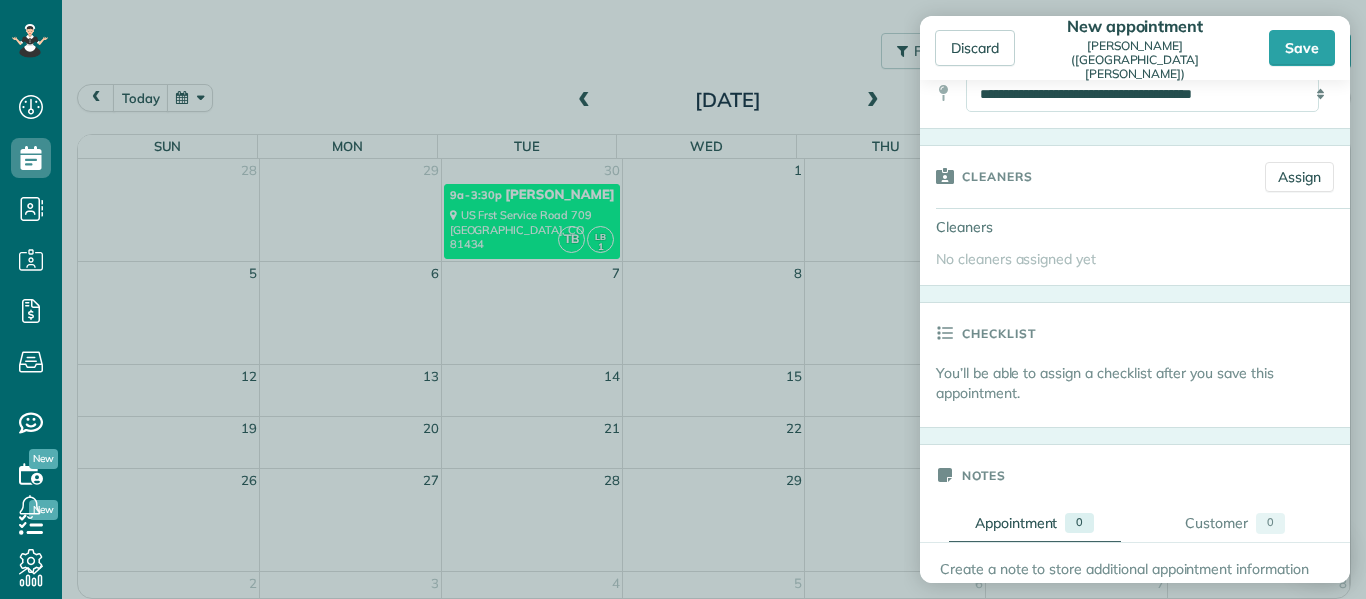 scroll, scrollTop: 361, scrollLeft: 0, axis: vertical 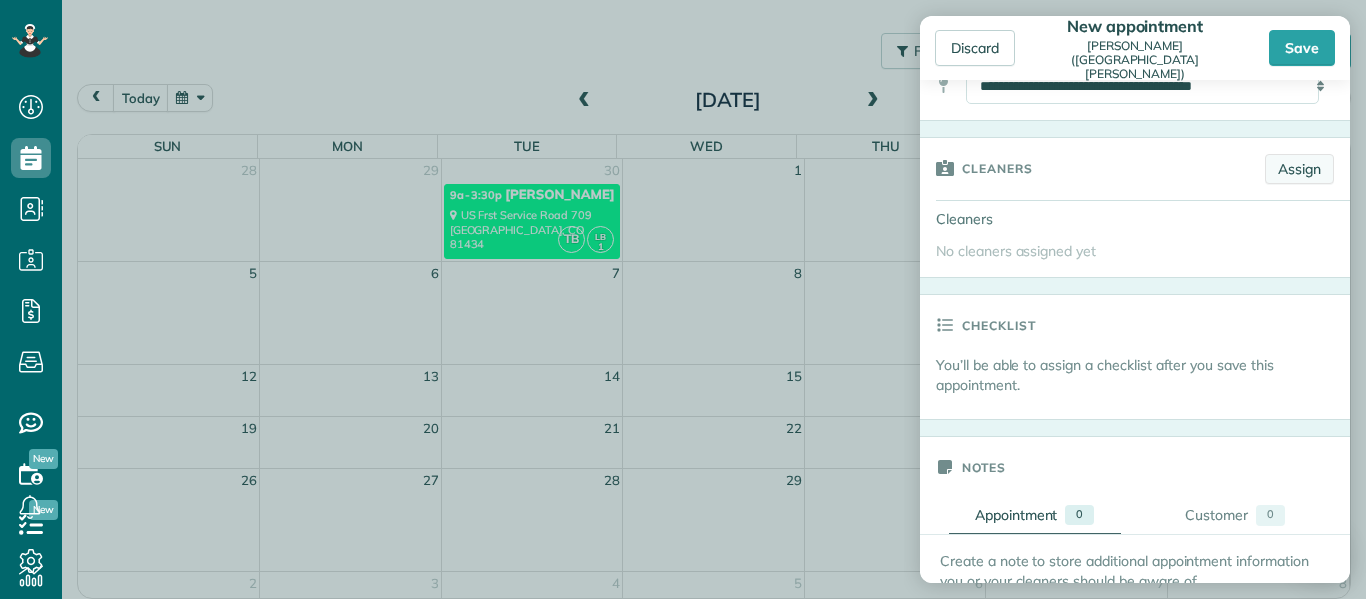 click on "Assign" at bounding box center [1299, 169] 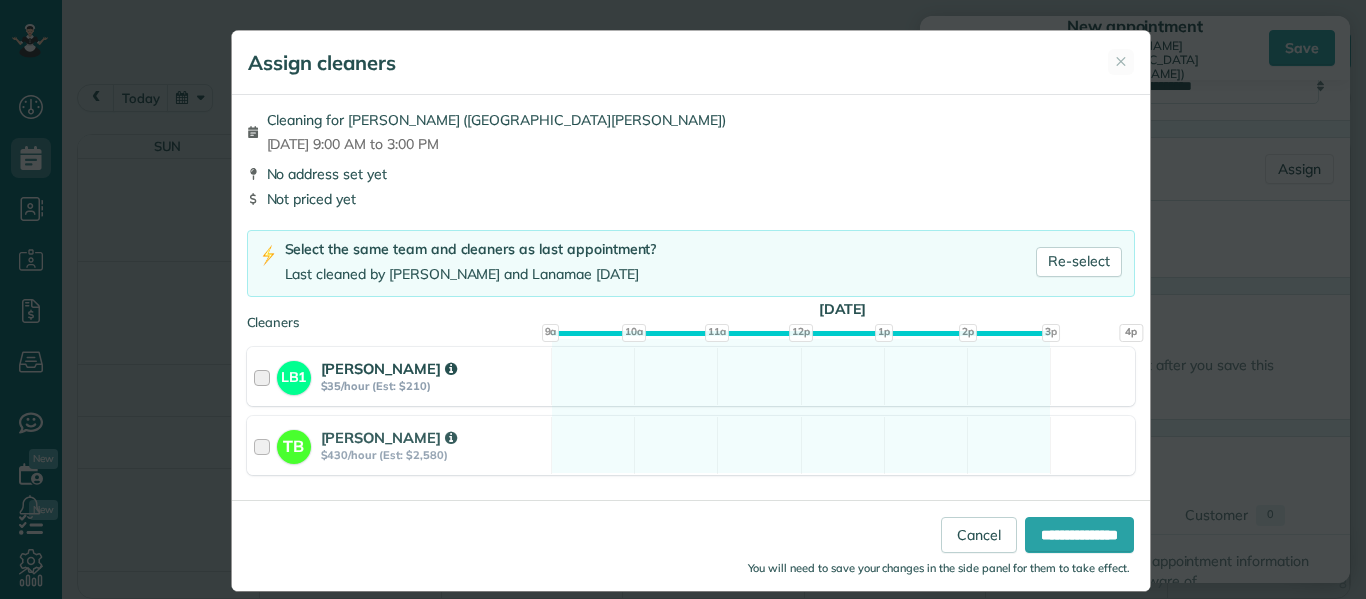 click at bounding box center (265, 376) 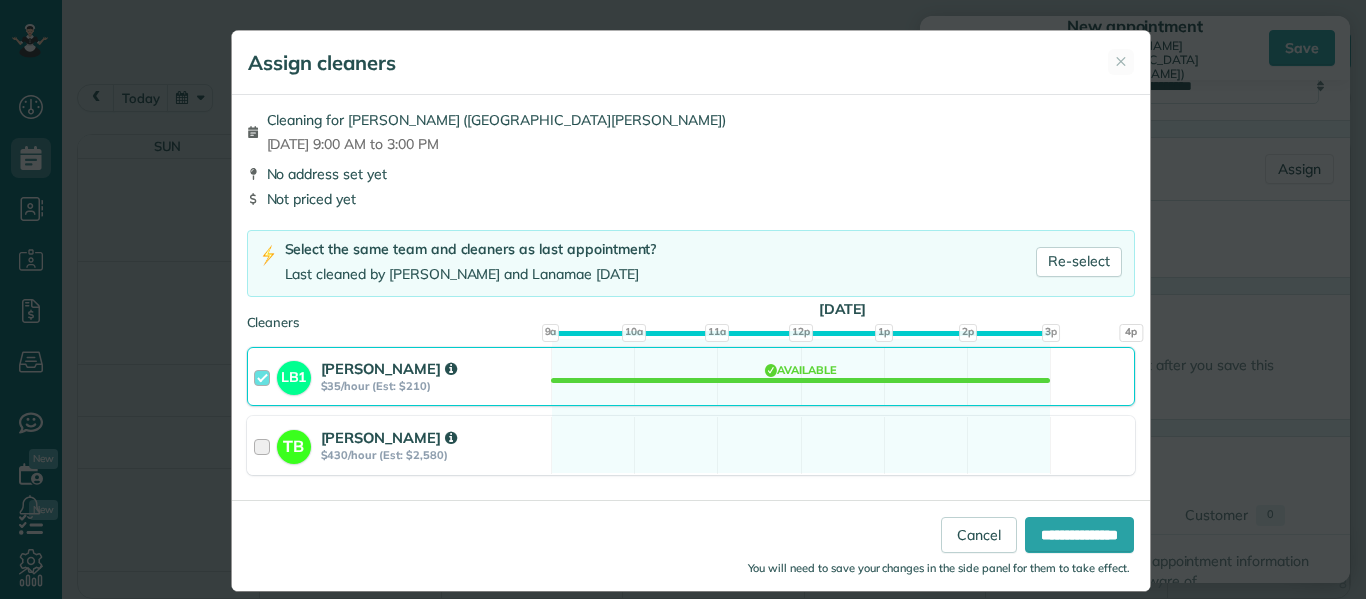 click at bounding box center [265, 445] 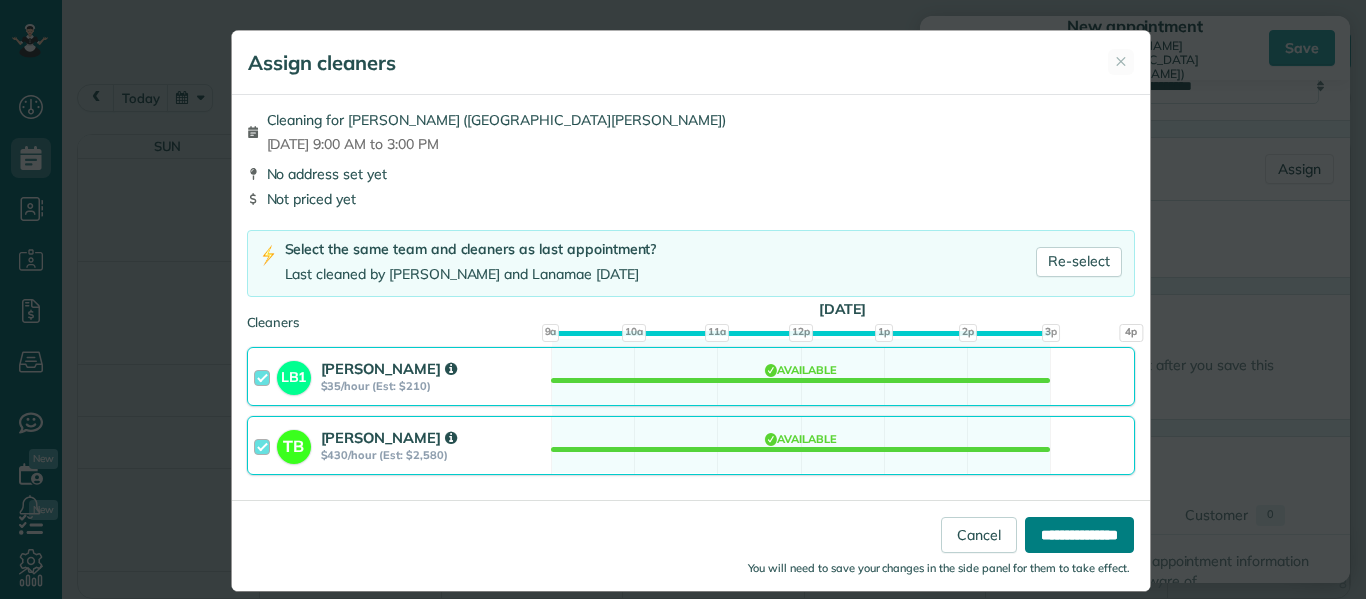 click on "**********" at bounding box center [1079, 535] 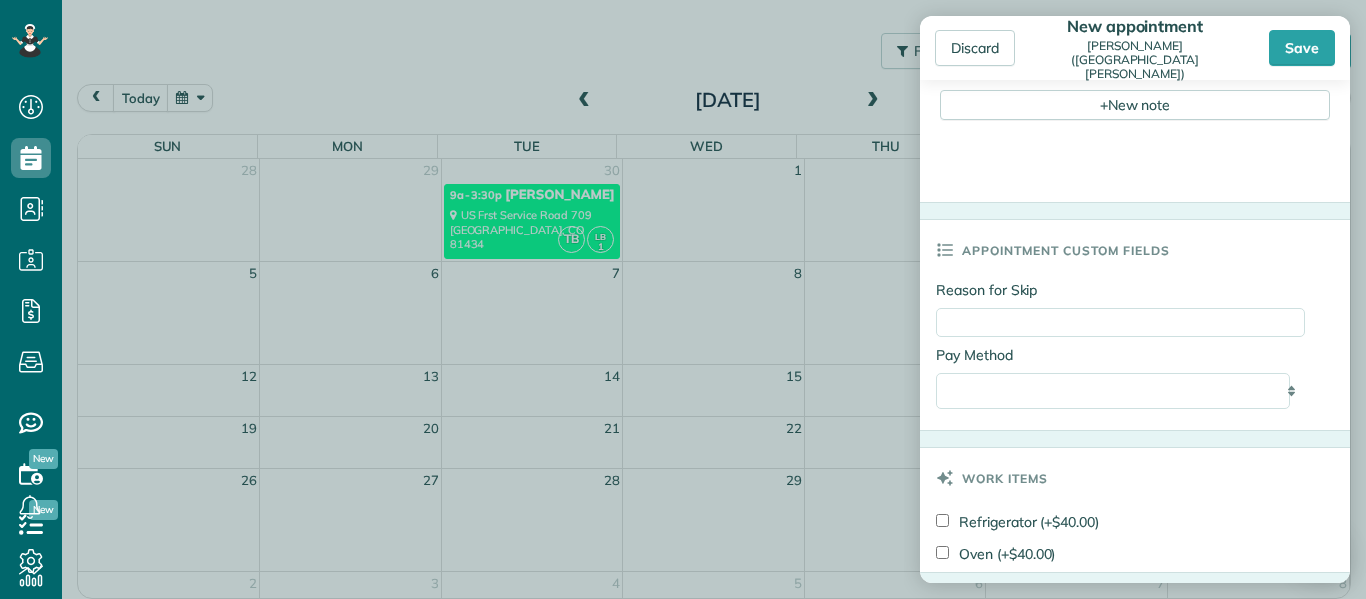 scroll, scrollTop: 1207, scrollLeft: 0, axis: vertical 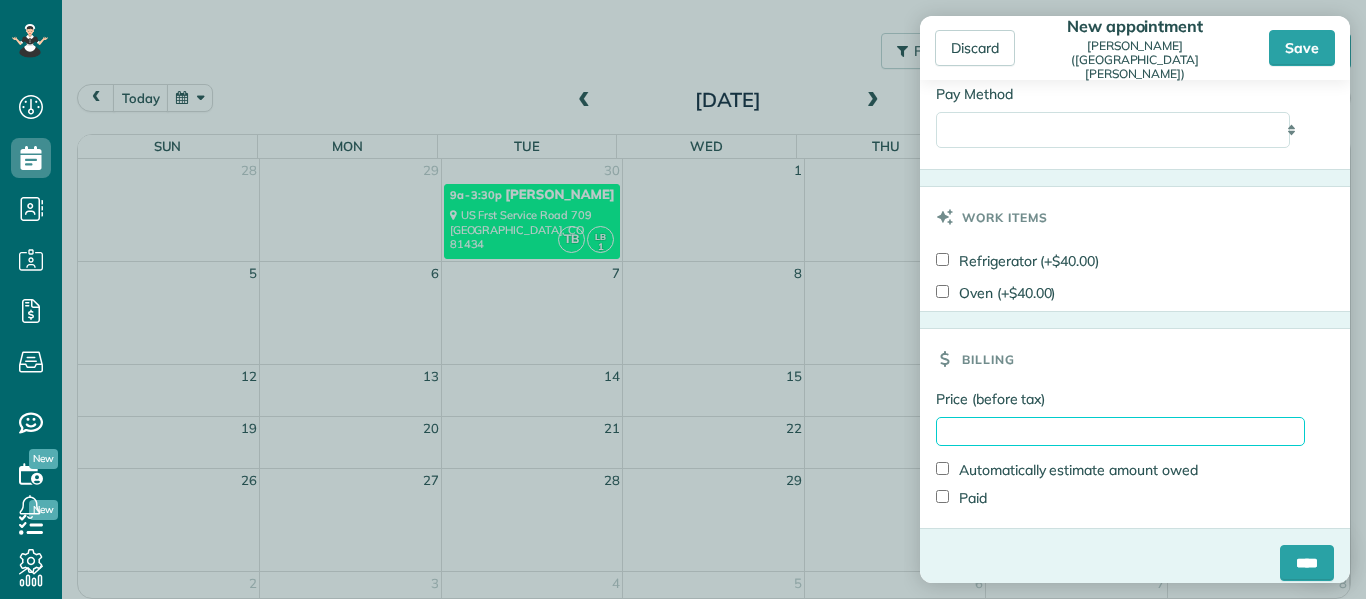 click on "Price (before tax)" at bounding box center (1120, 431) 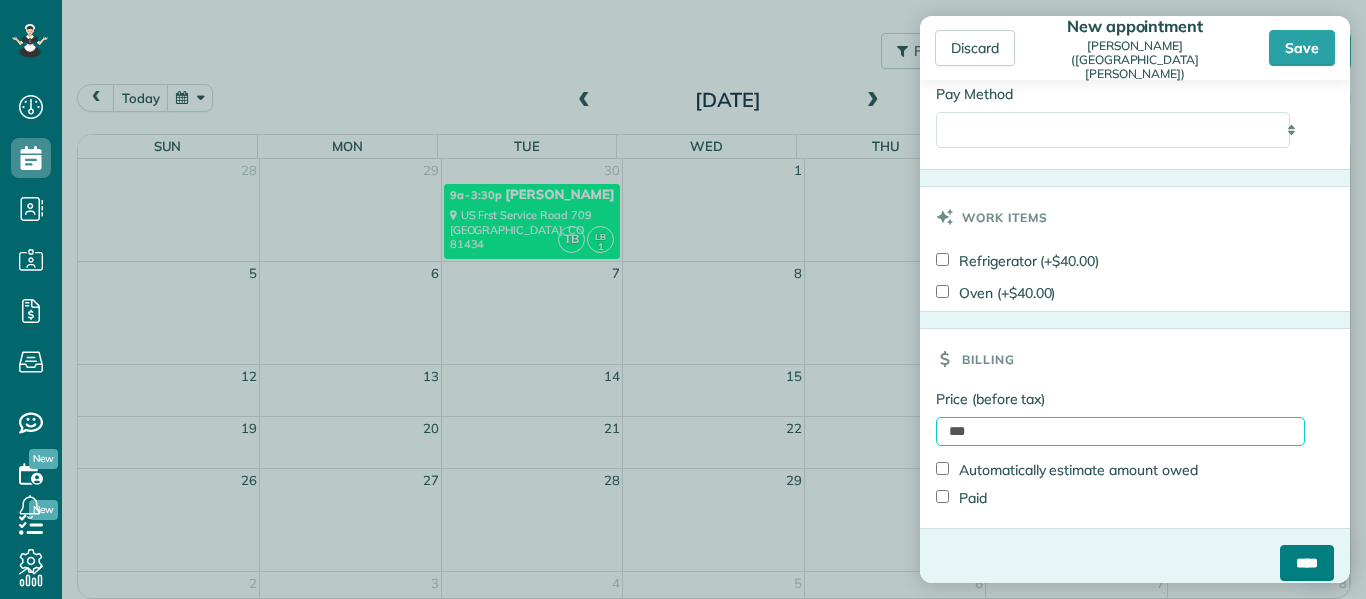 type on "***" 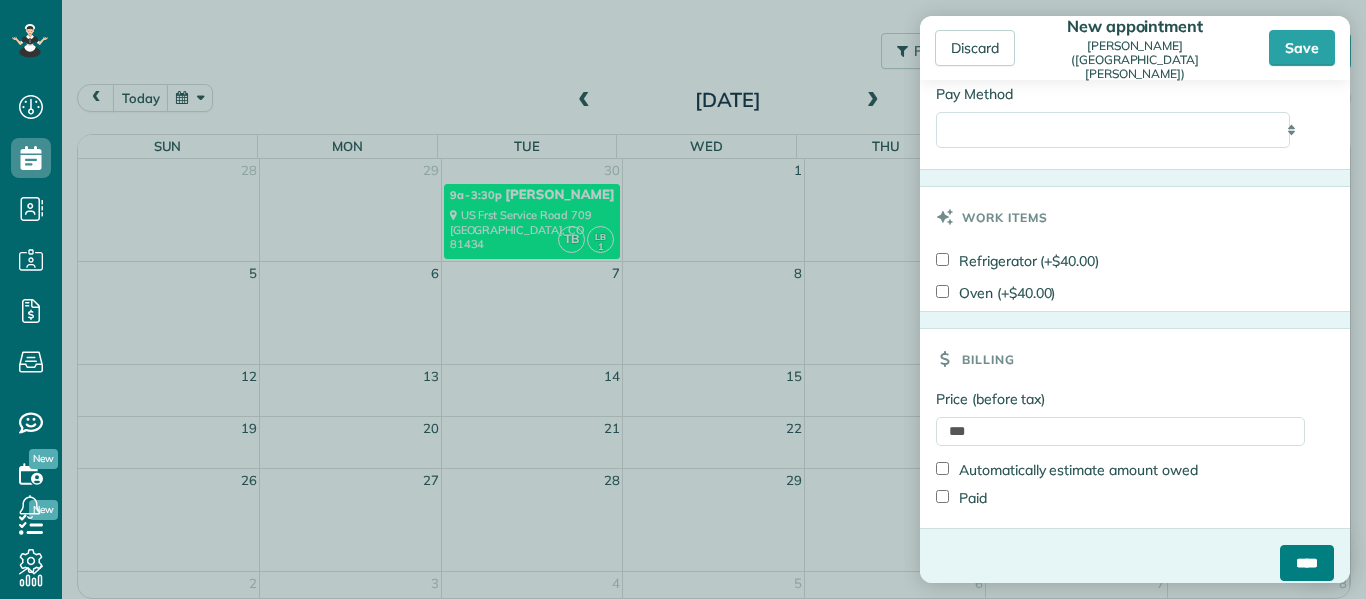 click on "****" at bounding box center [1307, 563] 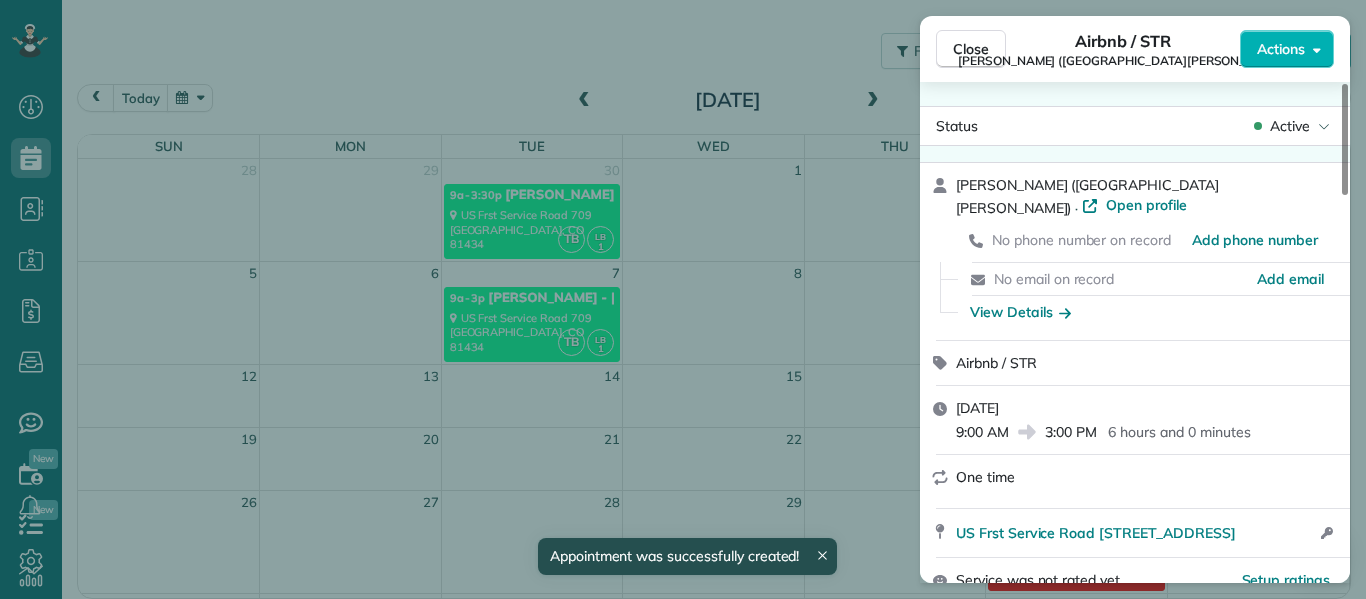 click on "Close Airbnb / STR Kelly Jones (Little Robinson Lodge) Actions Status Active Kelly Jones (Little Robinson Lodge) · Open profile No phone number on record Add phone number No email on record Add email View Details Airbnb / STR Tuesday, October 07, 2025 9:00 AM 3:00 PM 6 hours and 0 minutes One time US Frst Service Road 709 Somerset CO 81434 Open access information Service was not rated yet Setup ratings Cleaners Time in and out Assign Invite Cleaners Tami   Byler 9:00 AM 3:00 PM Lanamae   Byler 9:00 AM 3:00 PM Checklist Try Now Keep this appointment up to your standards. Stay on top of every detail, keep your cleaners organised, and your client happy. Assign a checklist Watch a 5 min demo Billing Billing actions Price $500.00 Overcharge $0.00 Discount $0.00 Coupon discount - Primary tax - Secondary tax - Total appointment price $500.00 Tips collected New feature! $0.00 Unpaid Mark as paid Total including tip $500.00 Get paid online in no-time! Send an invoice and reward your cleaners with tips Reason for Skip" at bounding box center [683, 299] 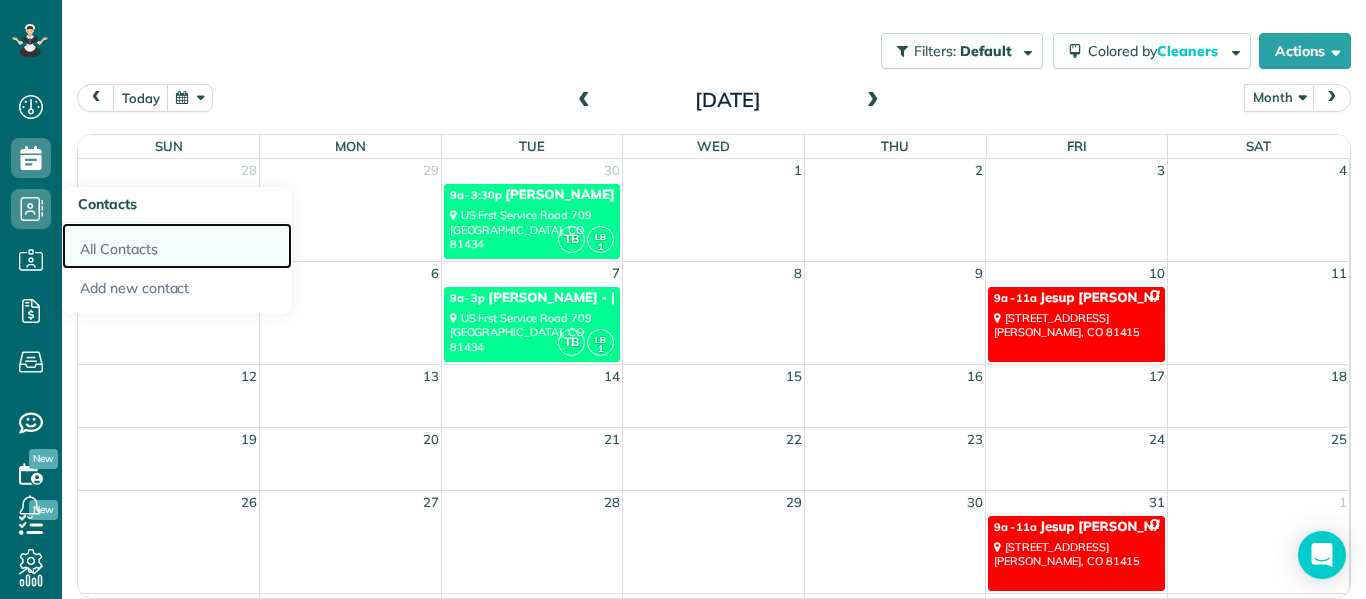 click on "All Contacts" at bounding box center [177, 246] 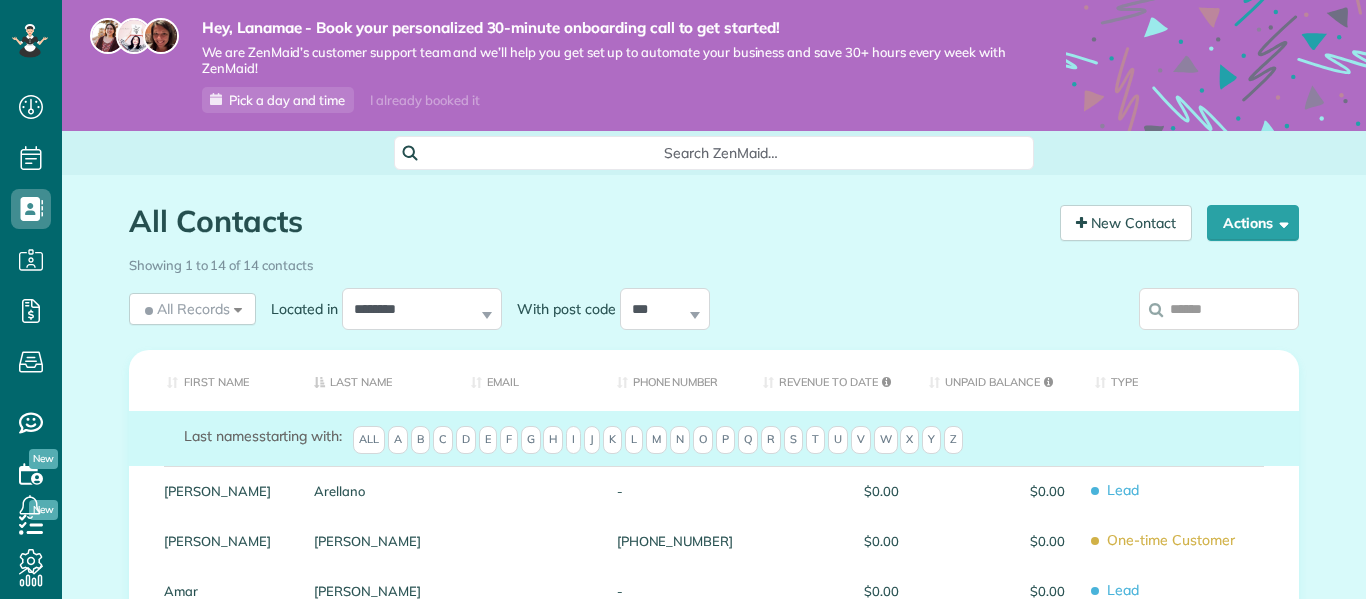 scroll, scrollTop: 0, scrollLeft: 0, axis: both 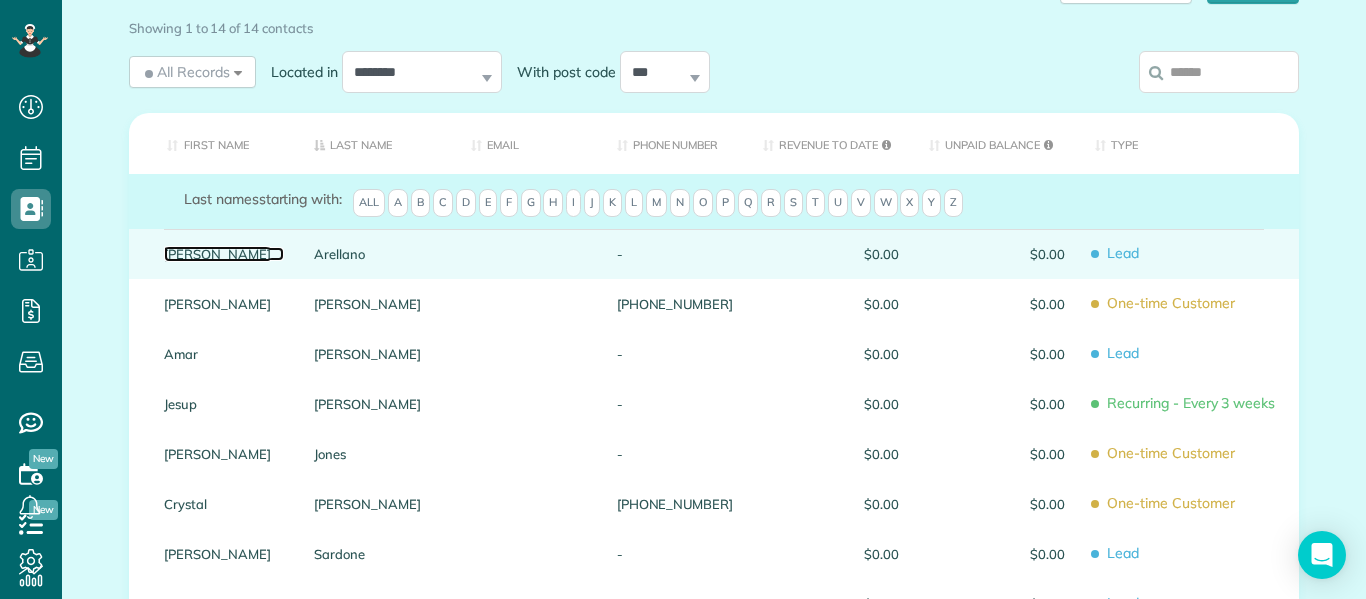 click on "[PERSON_NAME]" at bounding box center (224, 254) 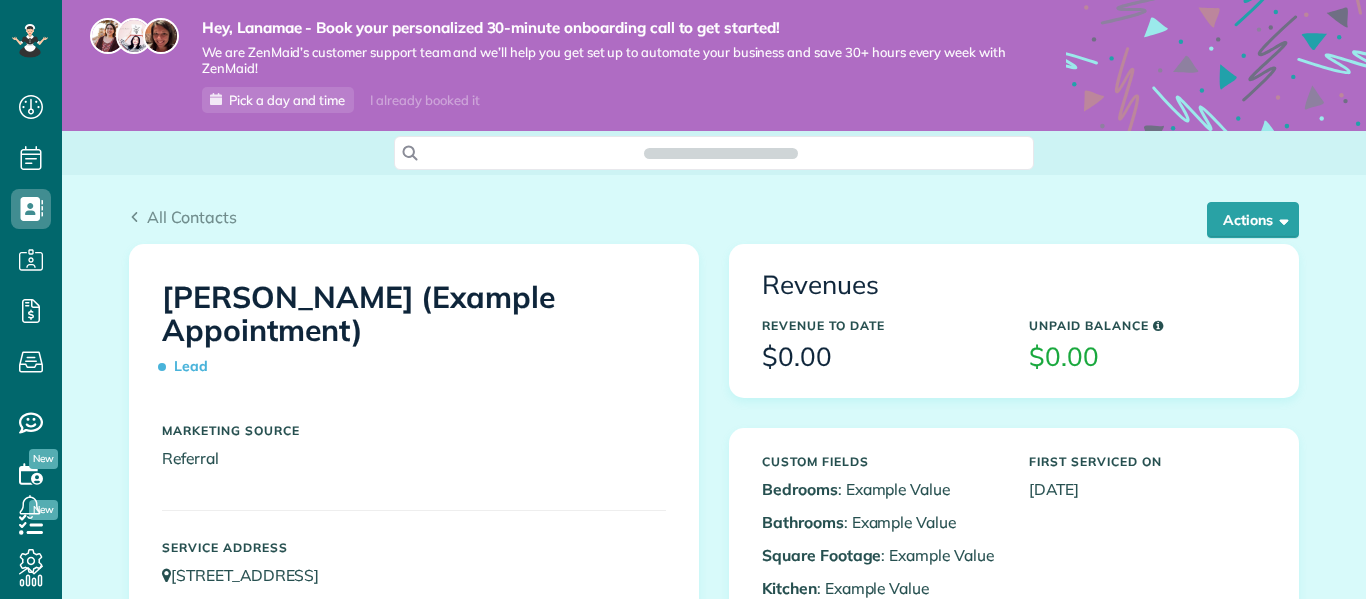 scroll, scrollTop: 0, scrollLeft: 0, axis: both 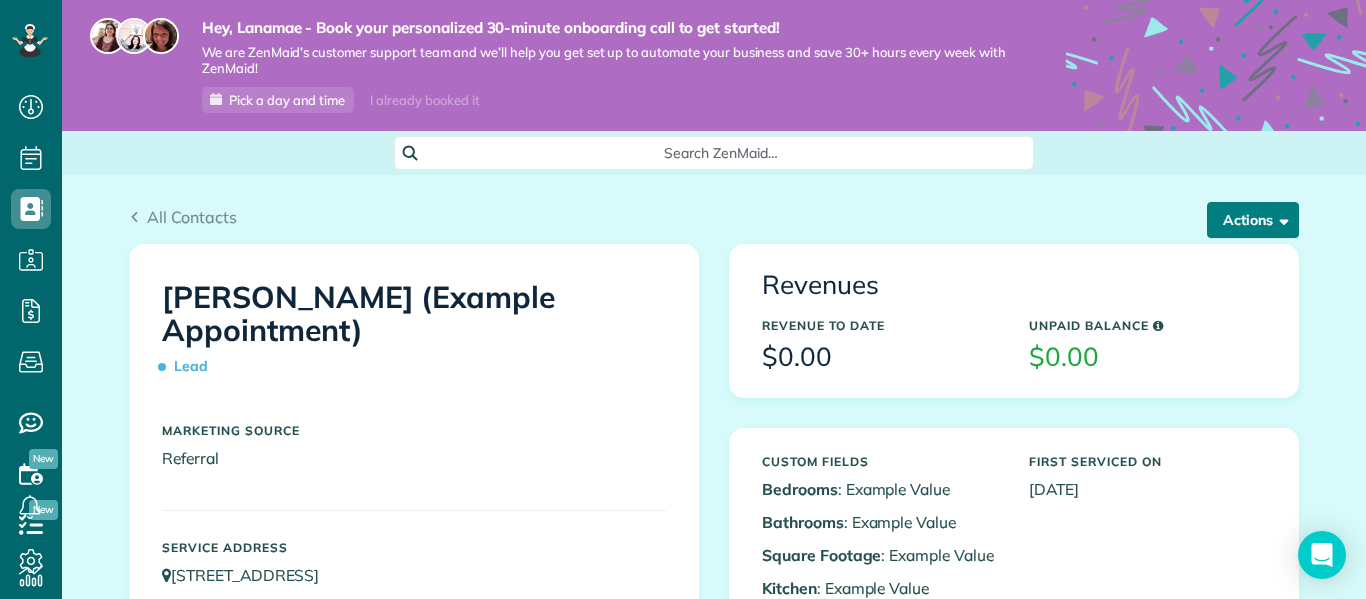 click on "Actions" at bounding box center (1253, 220) 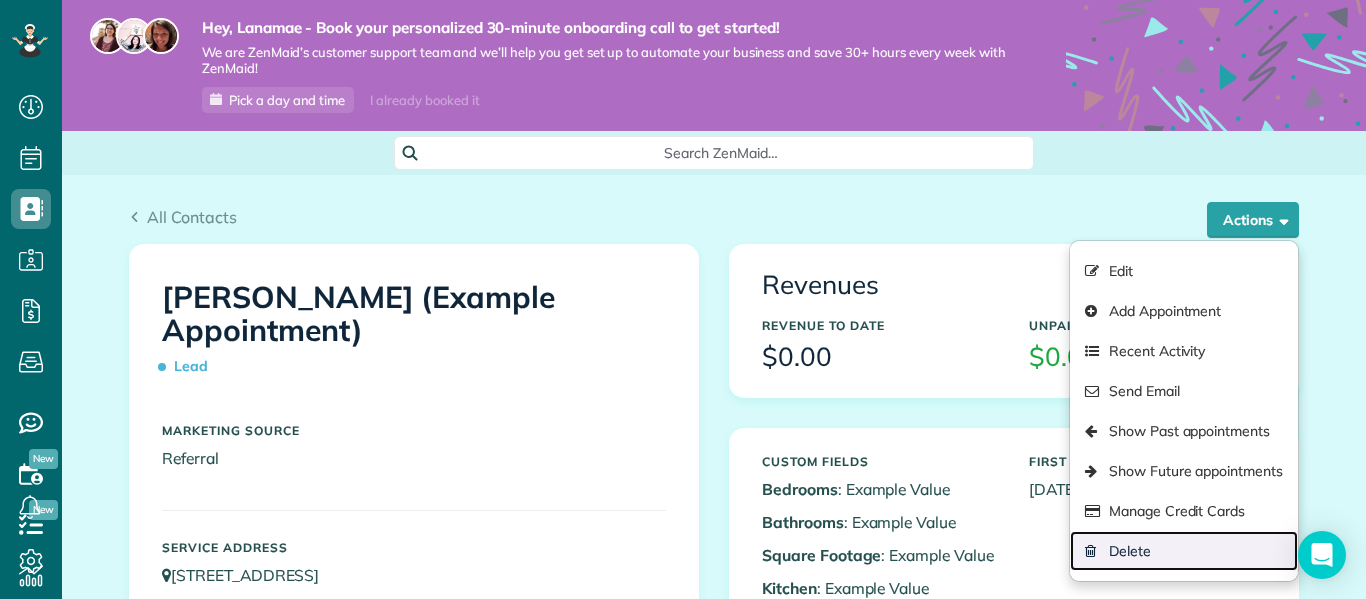 click on "Delete" at bounding box center [1184, 551] 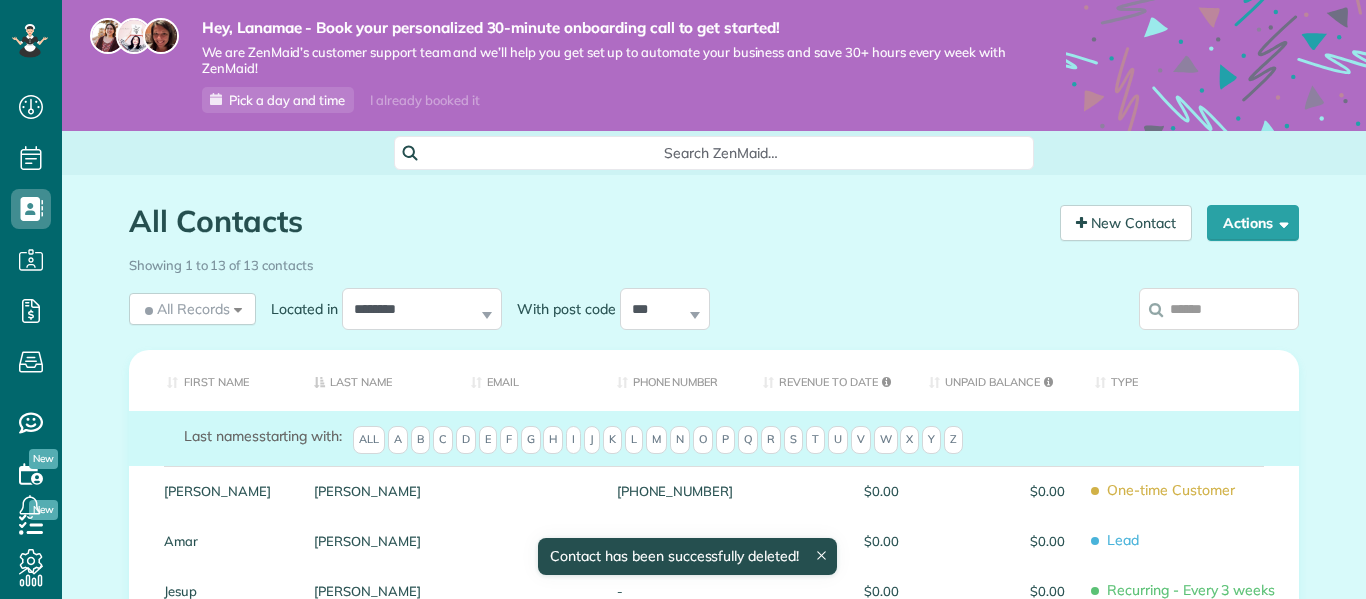 scroll, scrollTop: 0, scrollLeft: 0, axis: both 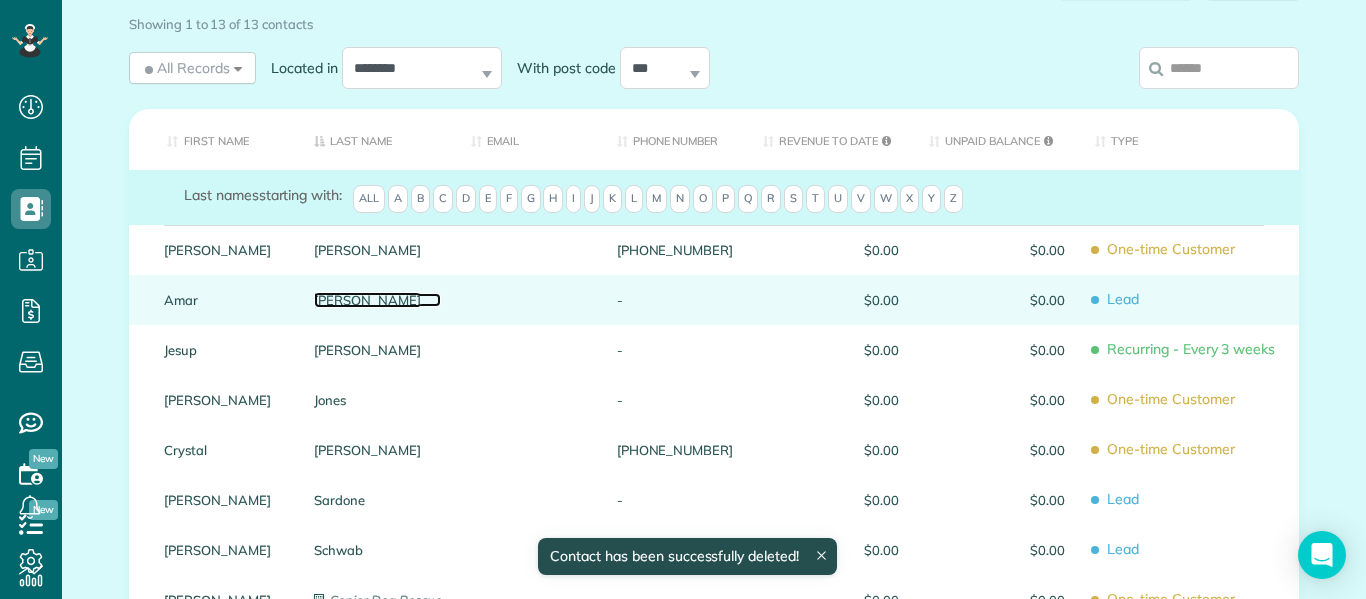 click on "[PERSON_NAME]" at bounding box center [377, 300] 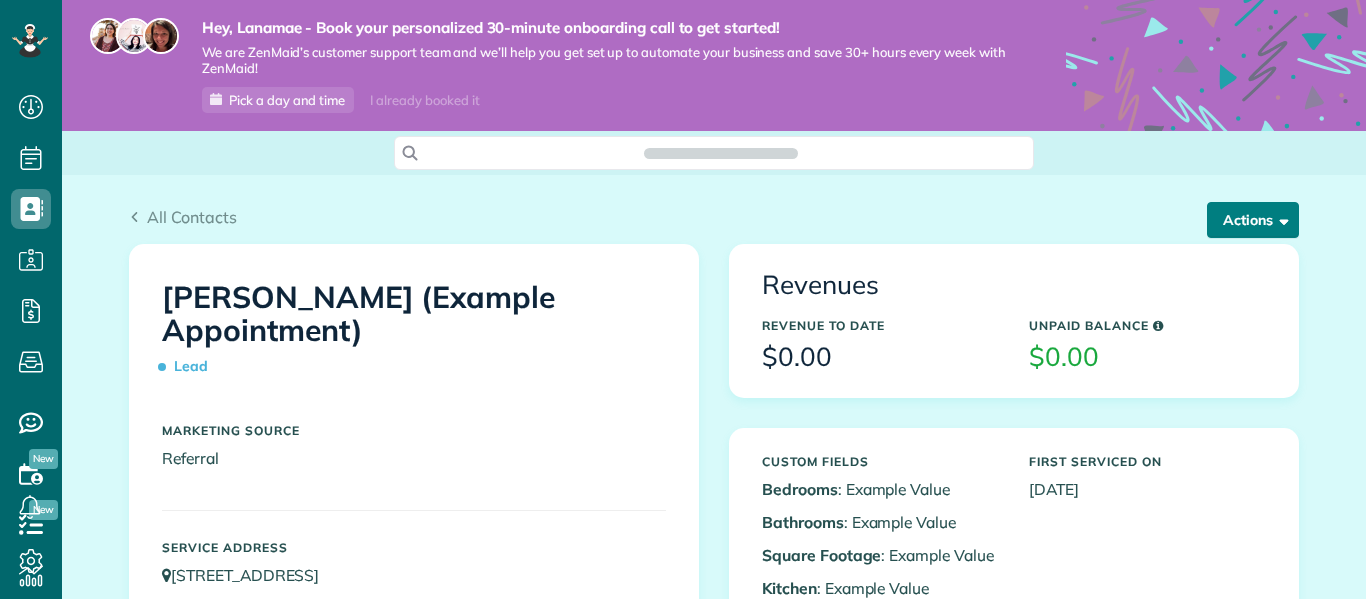 scroll, scrollTop: 0, scrollLeft: 0, axis: both 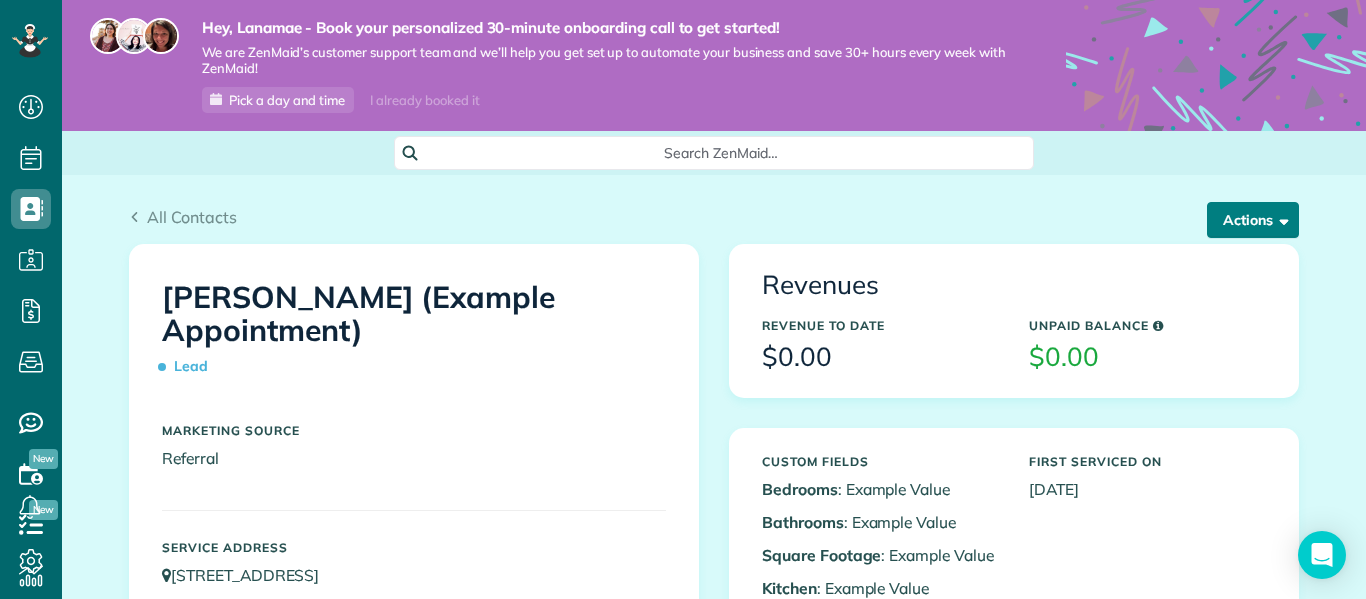 click on "Actions" at bounding box center (1253, 220) 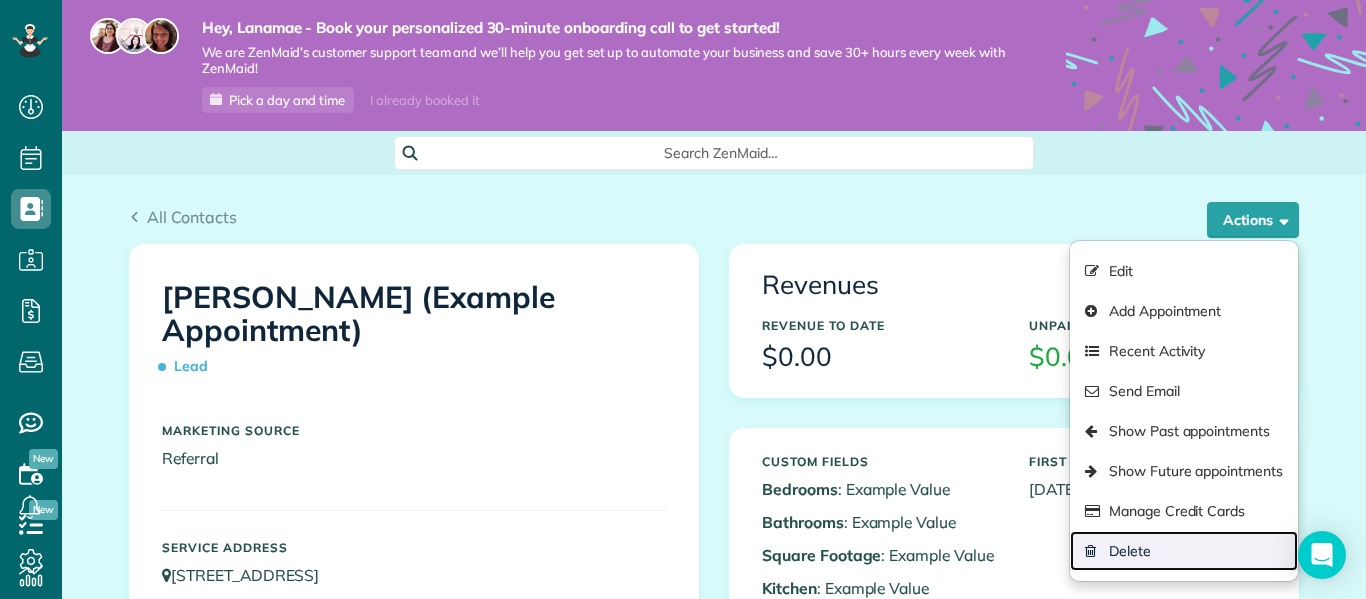 click on "Delete" at bounding box center [1184, 551] 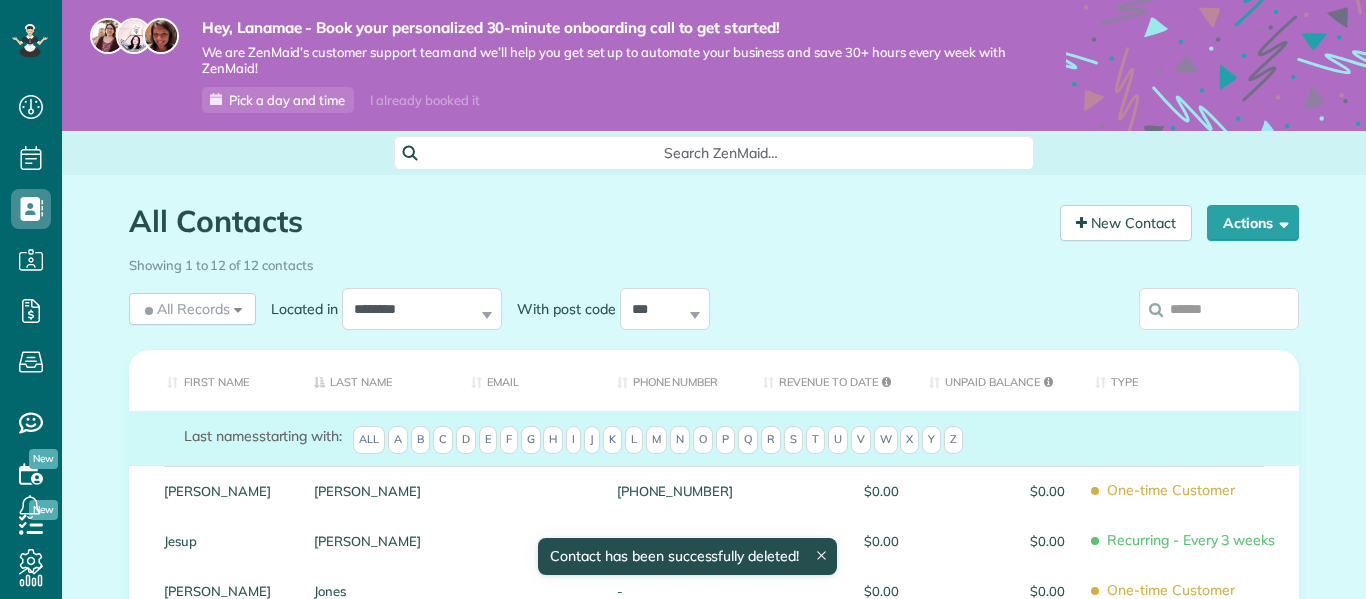 scroll, scrollTop: 0, scrollLeft: 0, axis: both 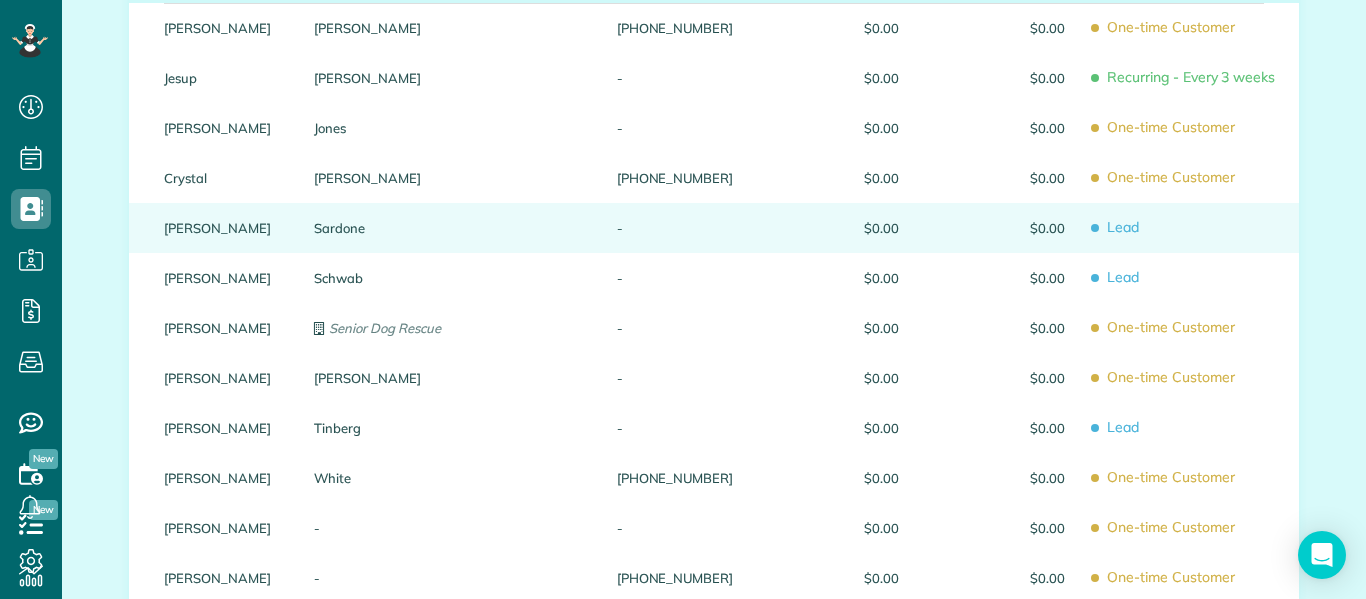 click on "Sardone" at bounding box center [377, 228] 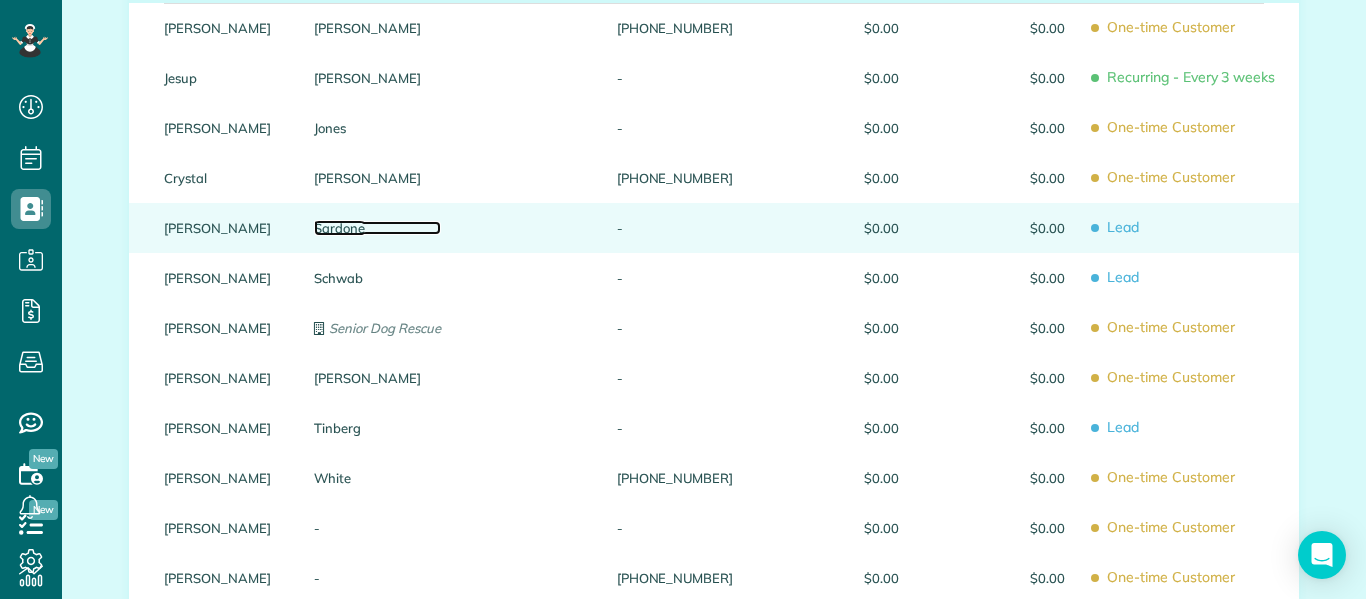 click on "Sardone" at bounding box center (377, 228) 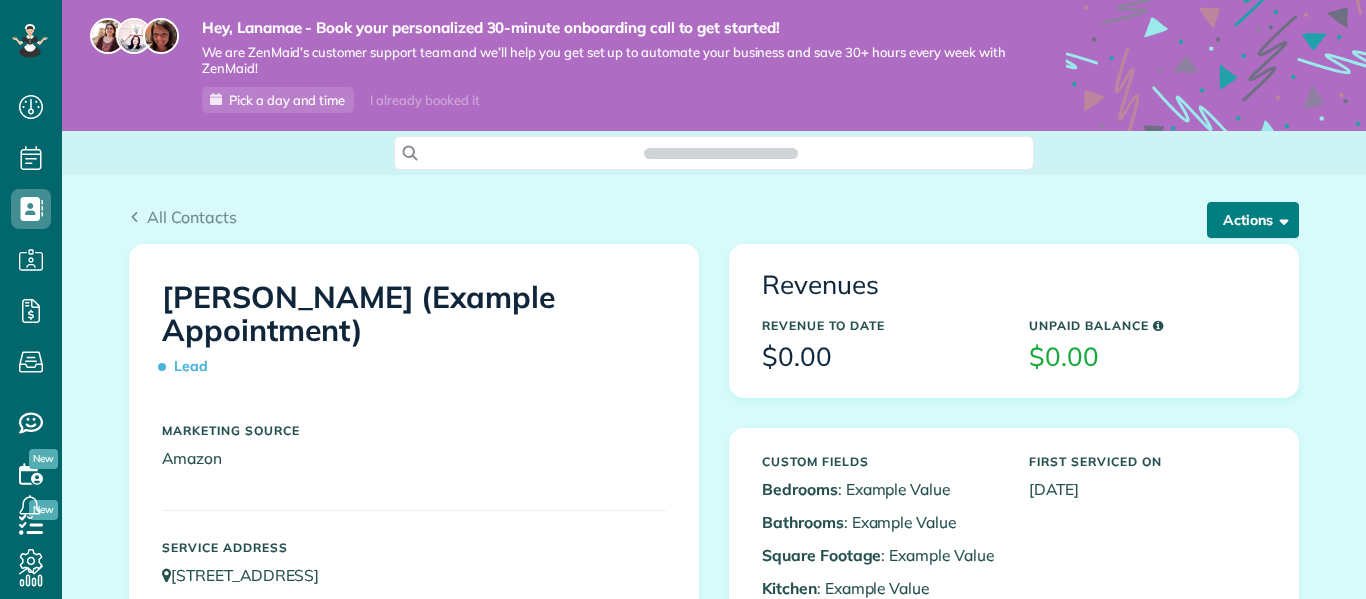 scroll, scrollTop: 0, scrollLeft: 0, axis: both 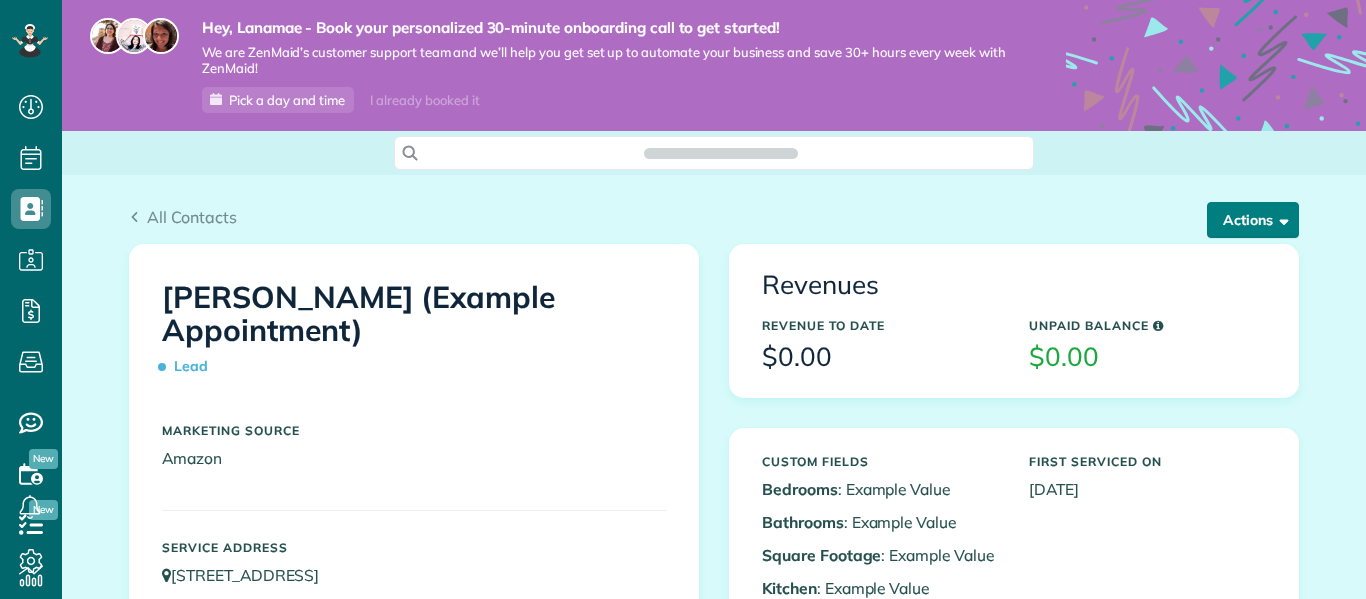 click on "Actions" at bounding box center (1253, 220) 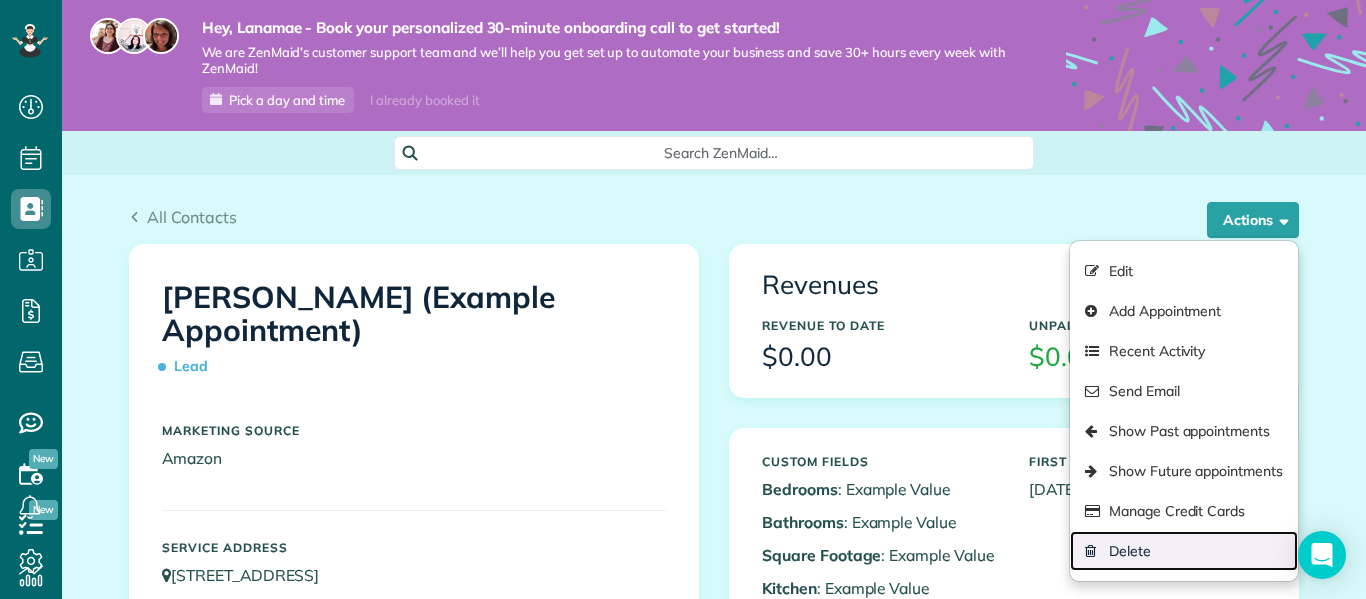 click on "Delete" at bounding box center (1184, 551) 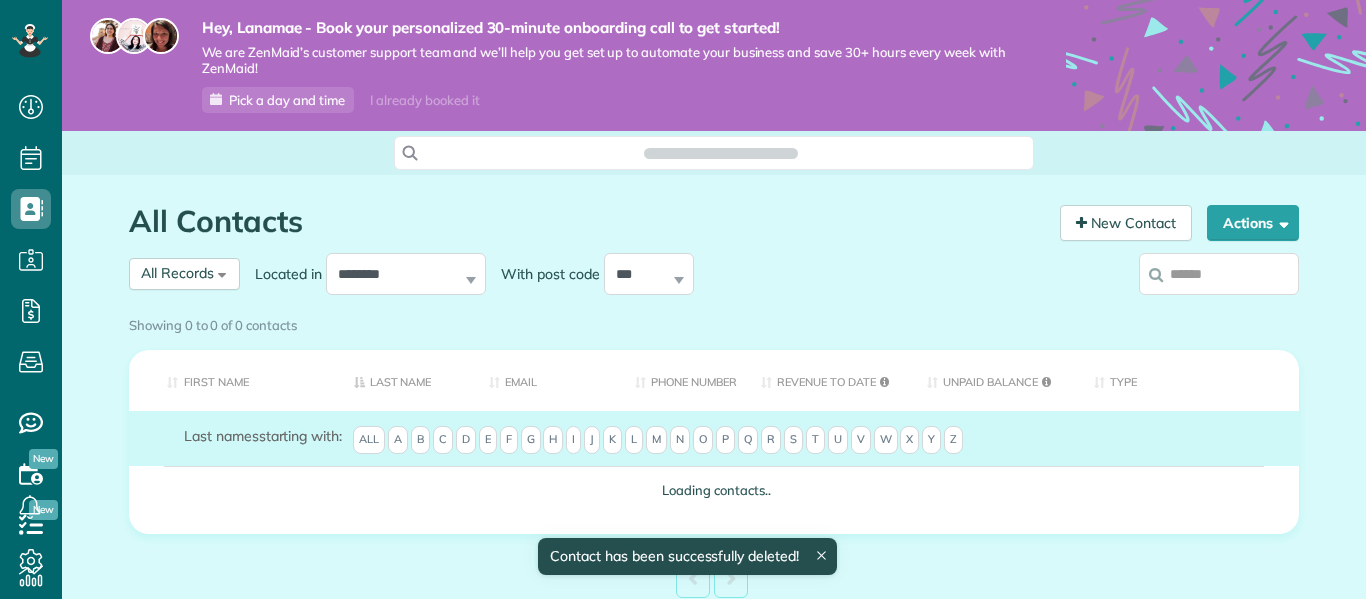 scroll, scrollTop: 0, scrollLeft: 0, axis: both 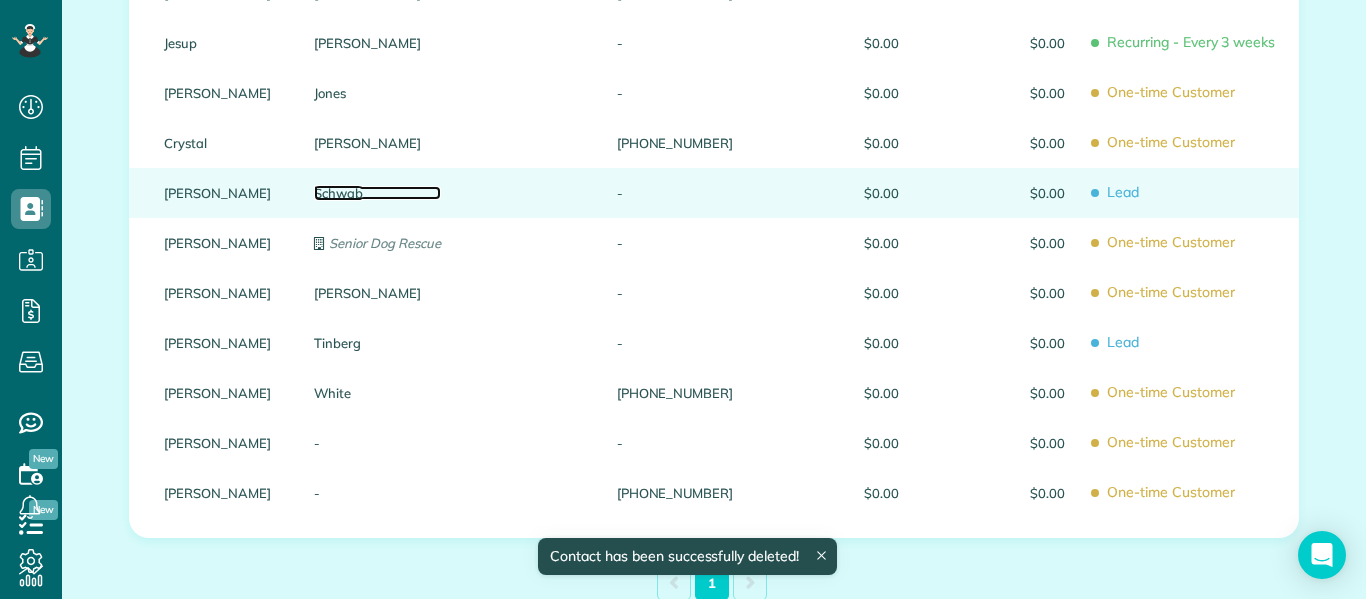 click on "Schwab" at bounding box center [377, 193] 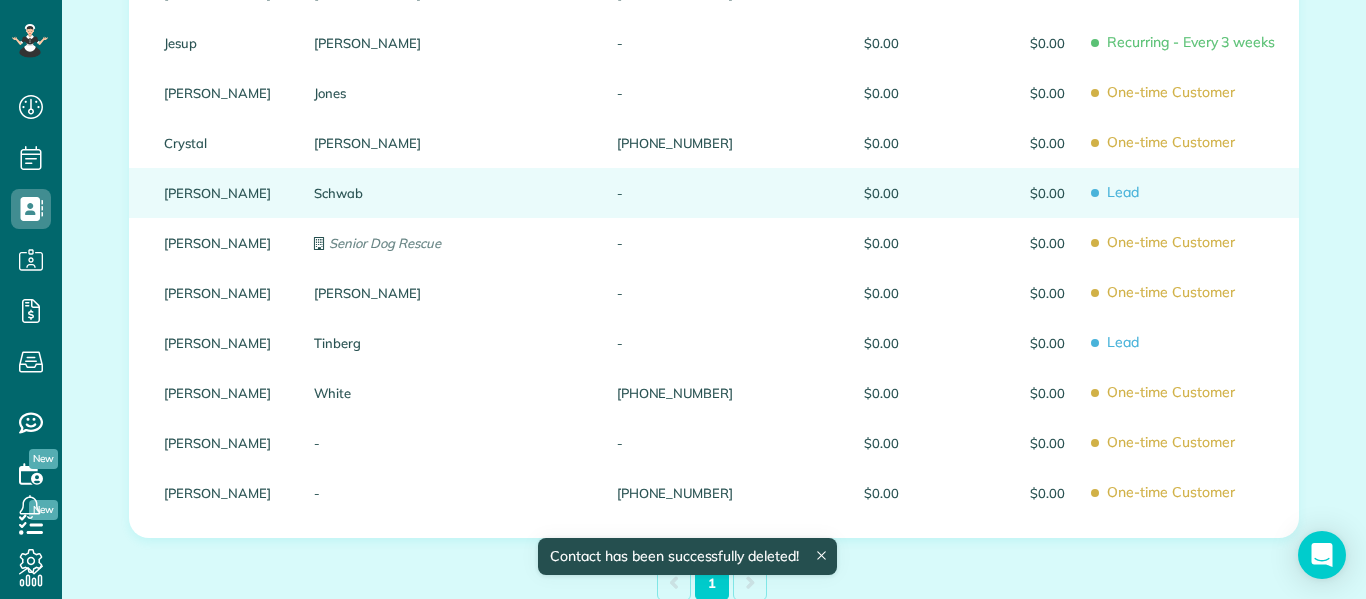 scroll, scrollTop: 298, scrollLeft: 0, axis: vertical 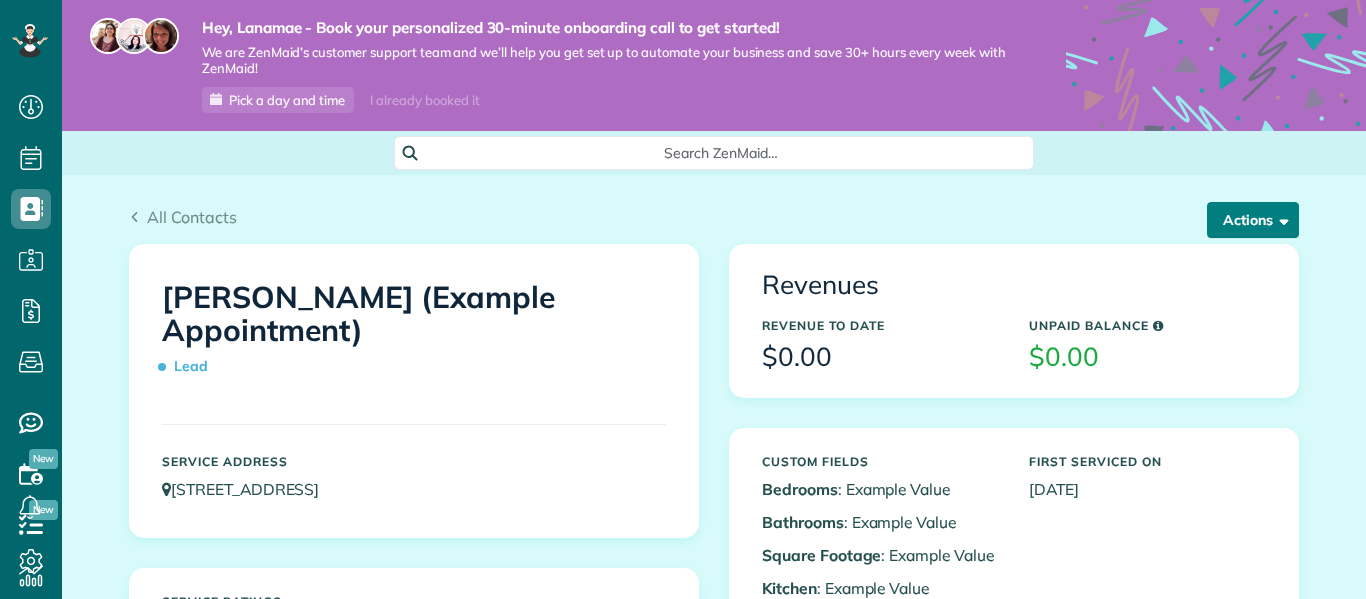 click on "Actions" at bounding box center [1253, 220] 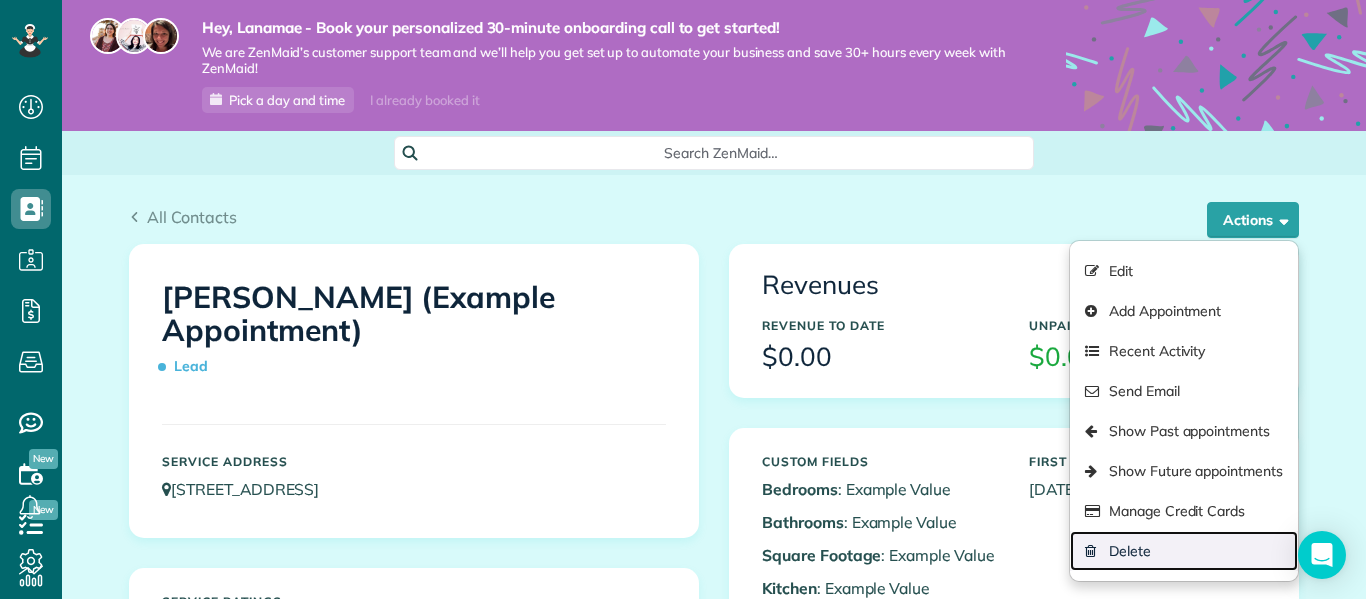 click on "Delete" at bounding box center [1184, 551] 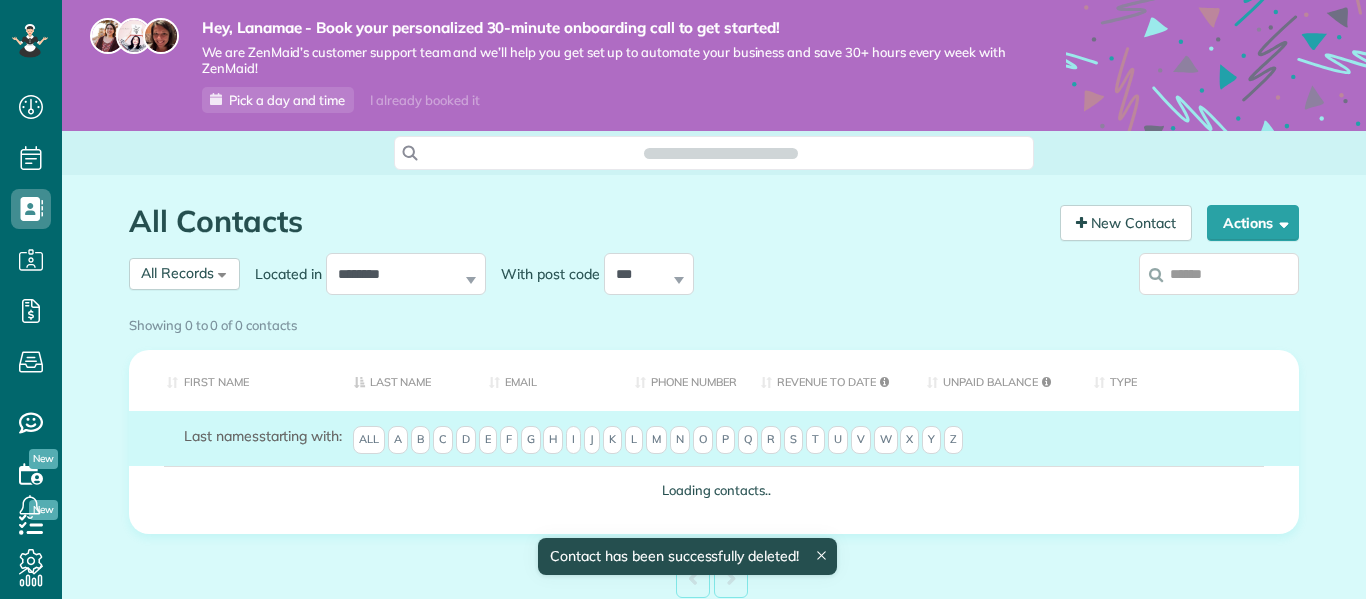 scroll, scrollTop: 0, scrollLeft: 0, axis: both 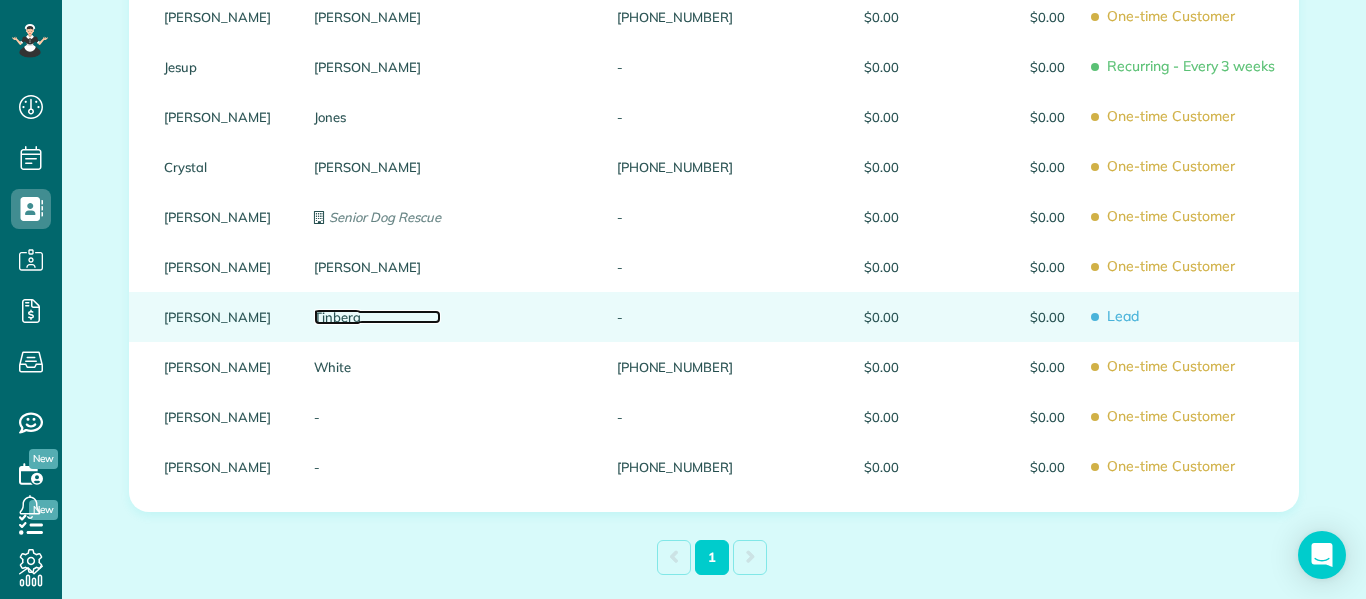 click on "Tinberg" at bounding box center [377, 317] 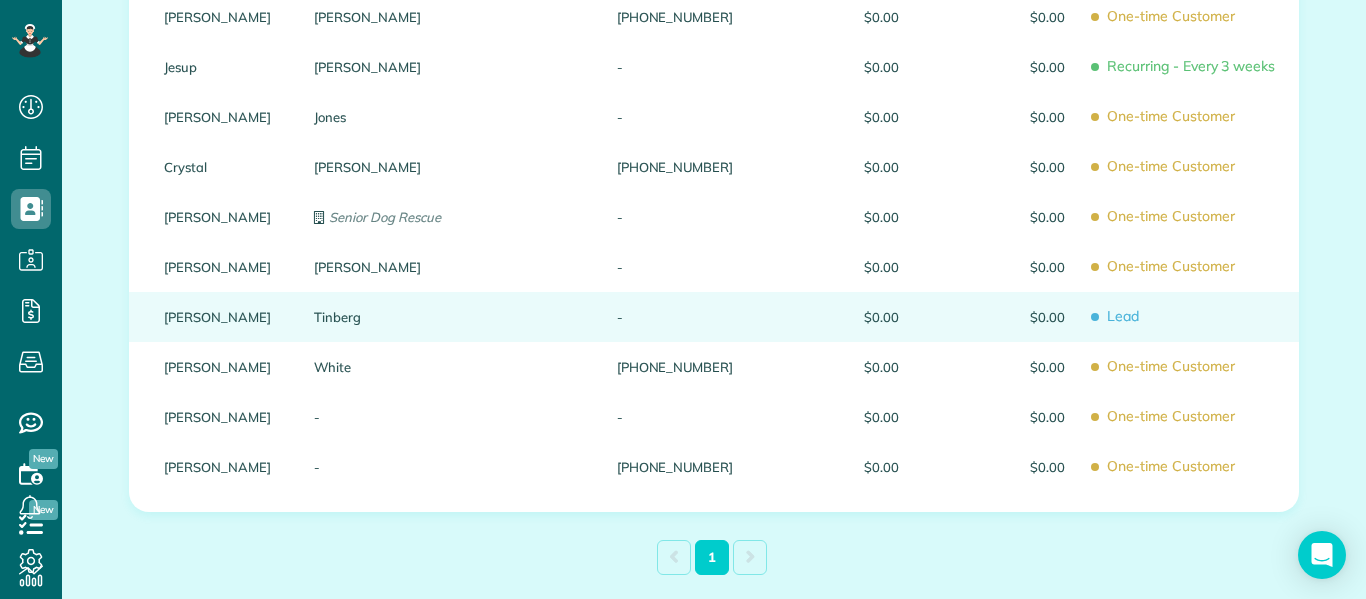 scroll, scrollTop: 174, scrollLeft: 0, axis: vertical 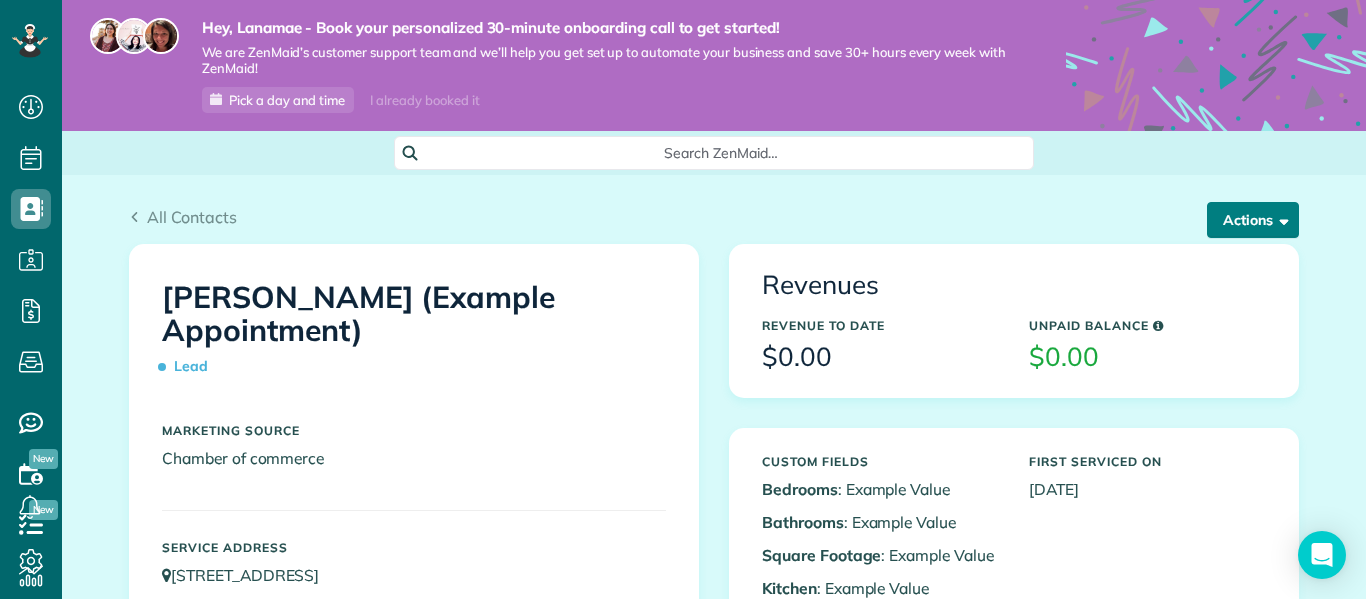 click on "Actions" at bounding box center (1253, 220) 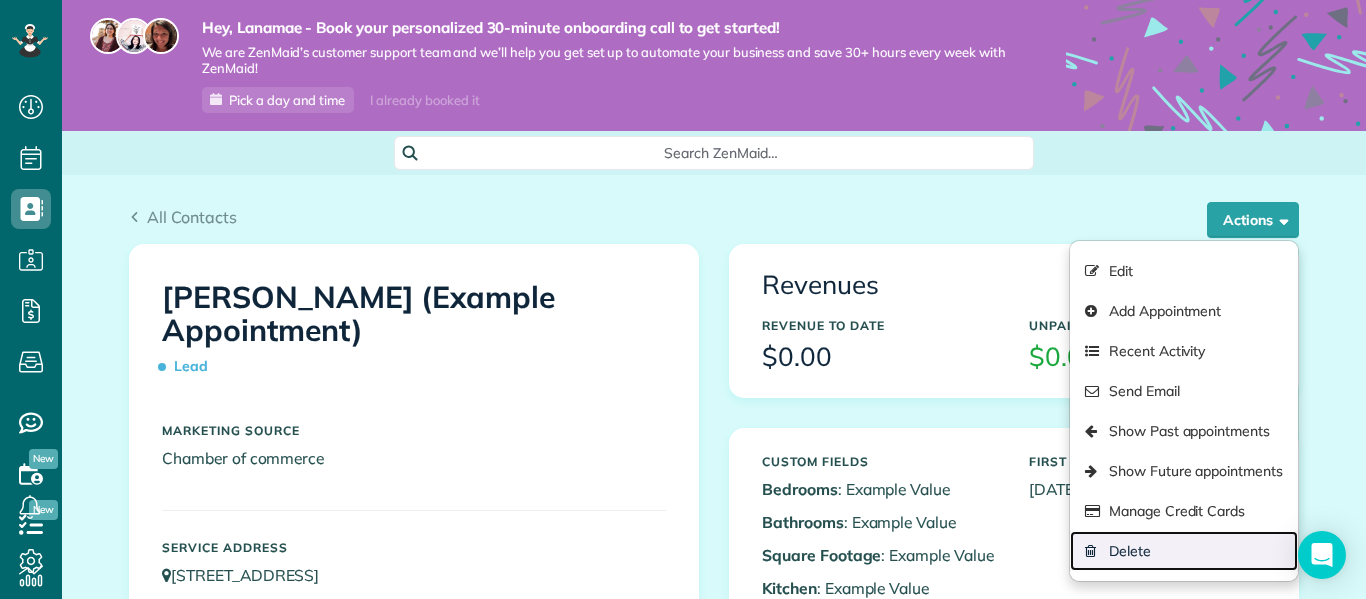 click on "Delete" at bounding box center [1184, 551] 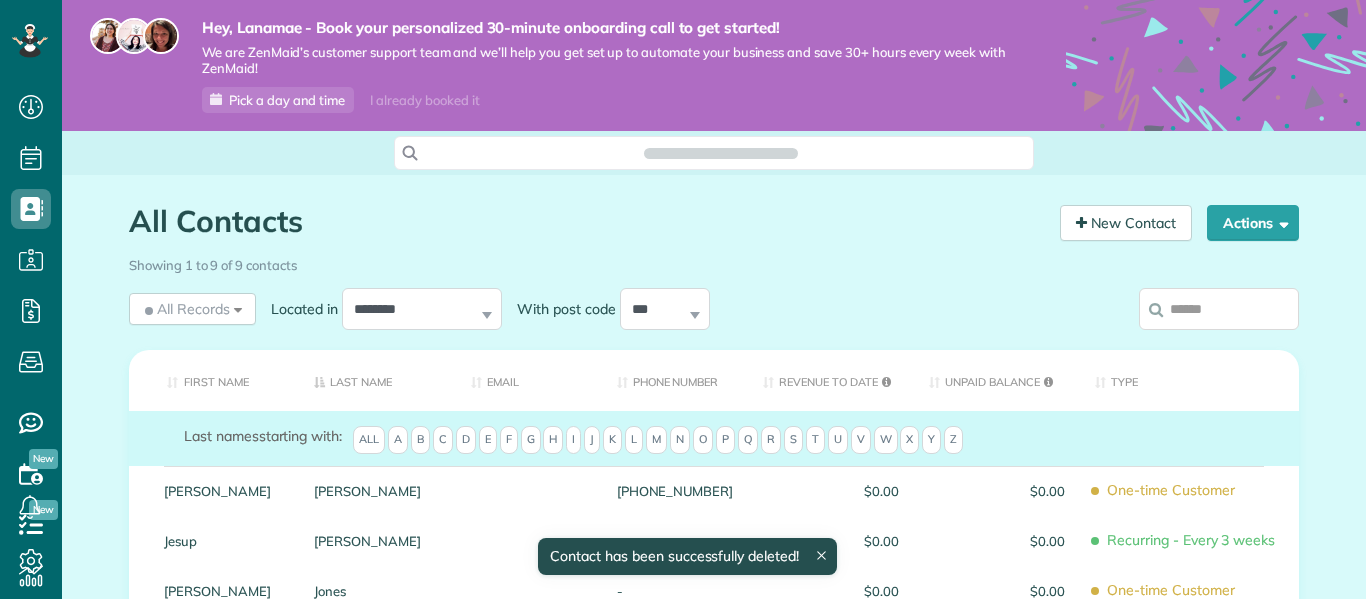 scroll, scrollTop: 0, scrollLeft: 0, axis: both 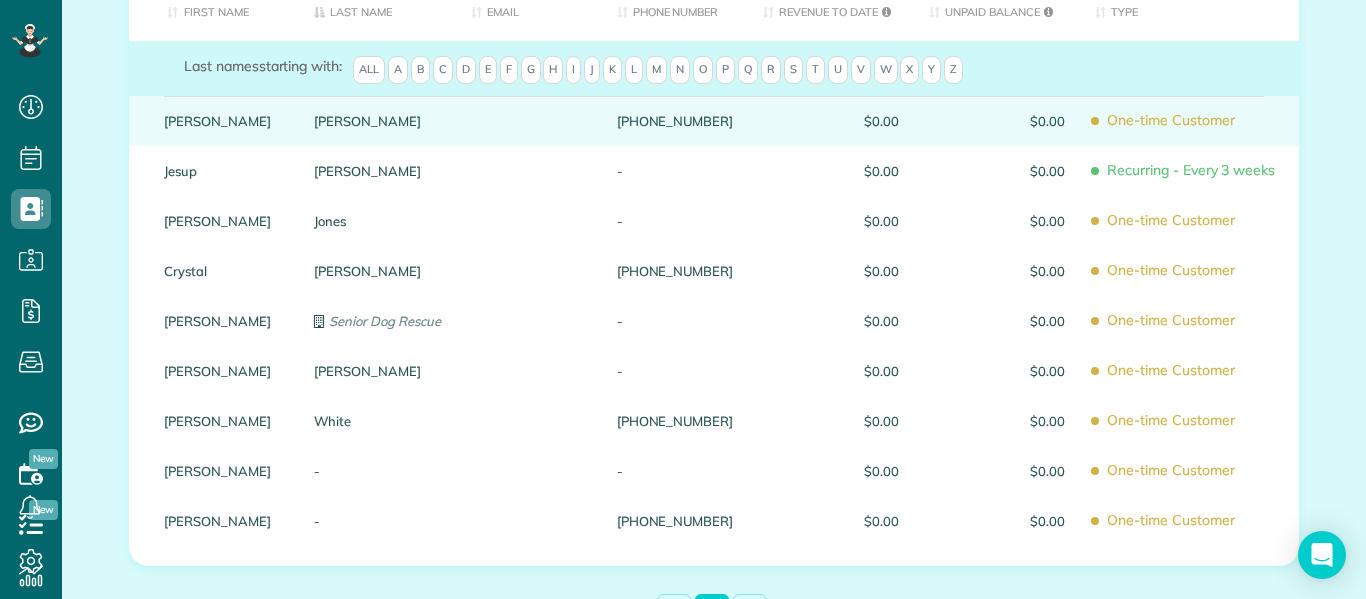 click on "[PERSON_NAME]" at bounding box center (377, 121) 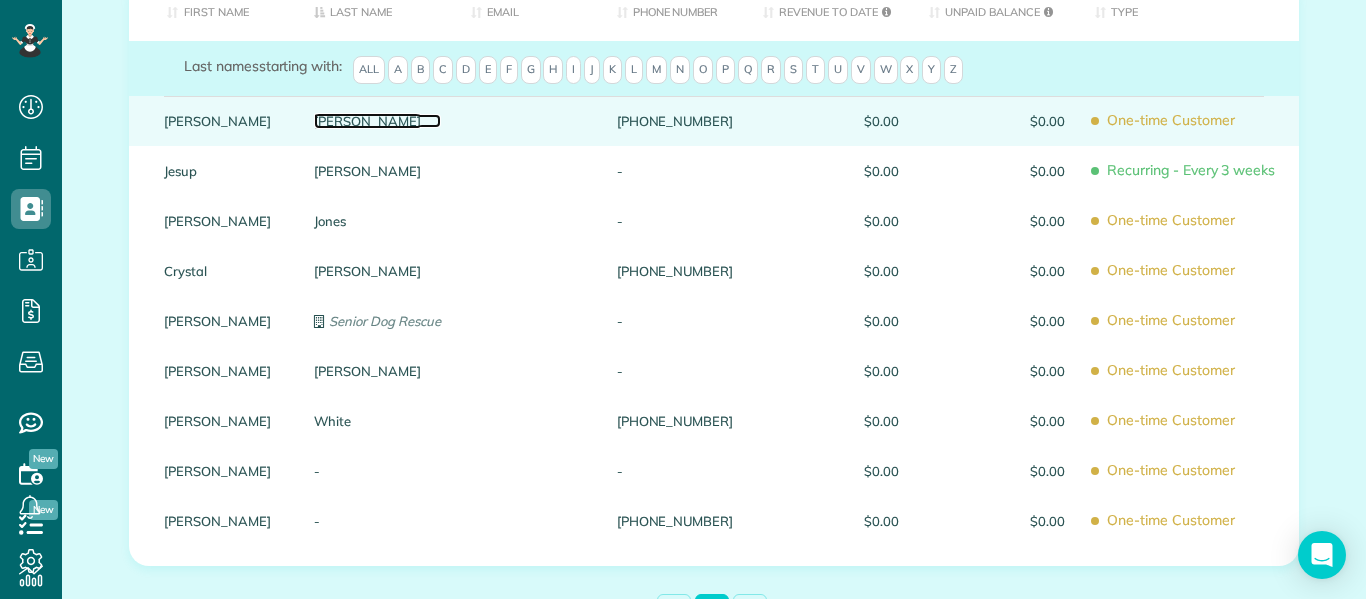 click on "[PERSON_NAME]" at bounding box center (377, 121) 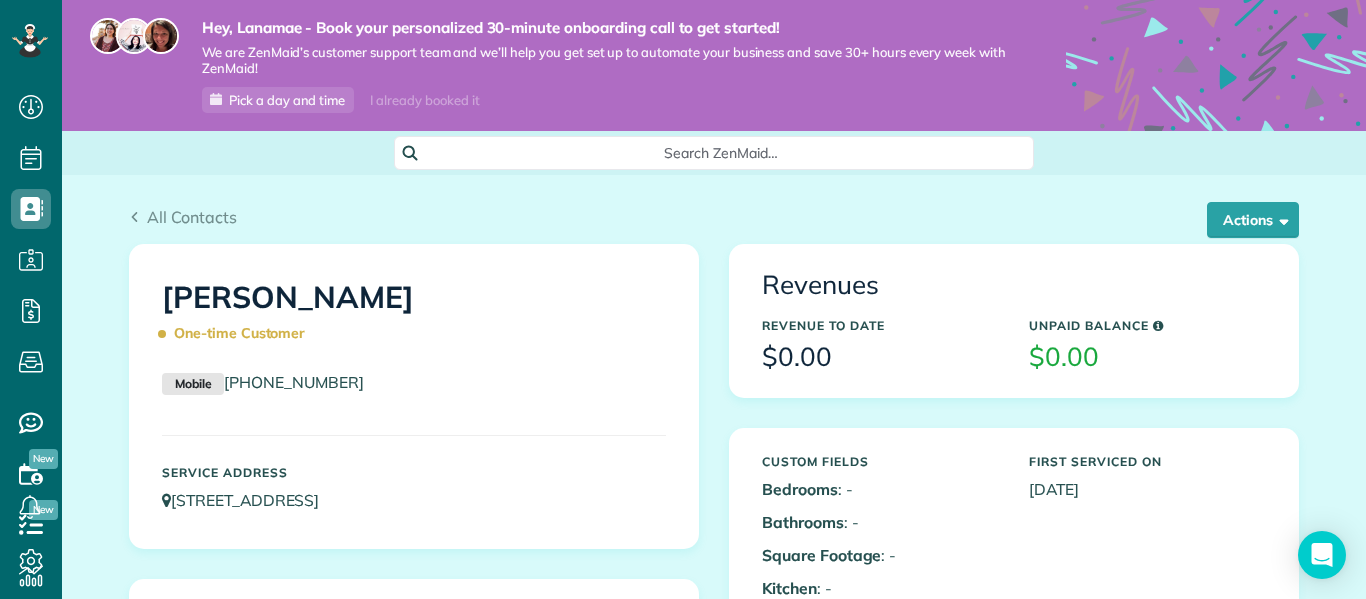 scroll, scrollTop: 0, scrollLeft: 0, axis: both 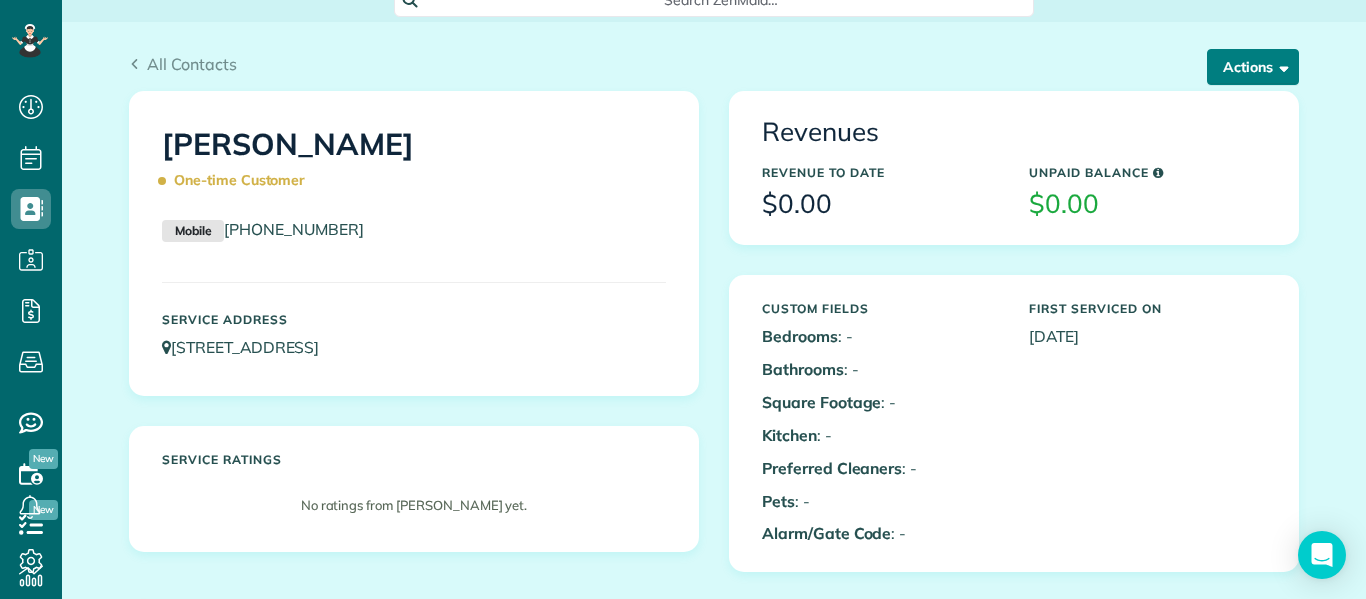 click on "Actions" at bounding box center (1253, 67) 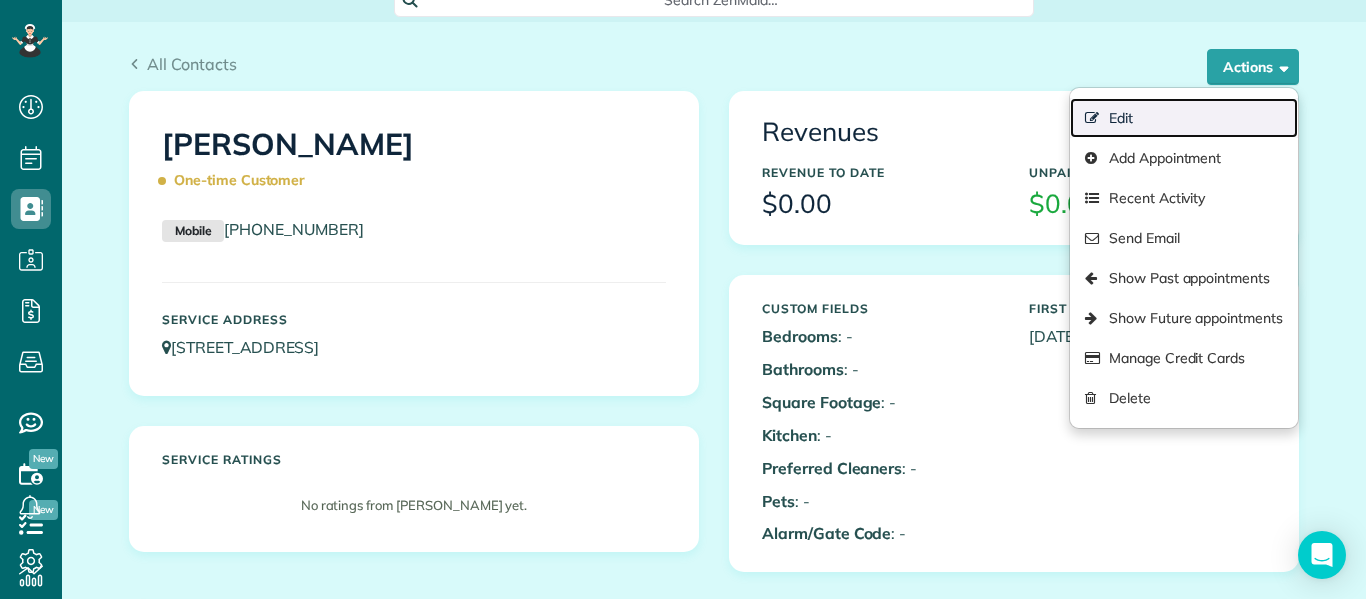click on "Edit" at bounding box center [1184, 118] 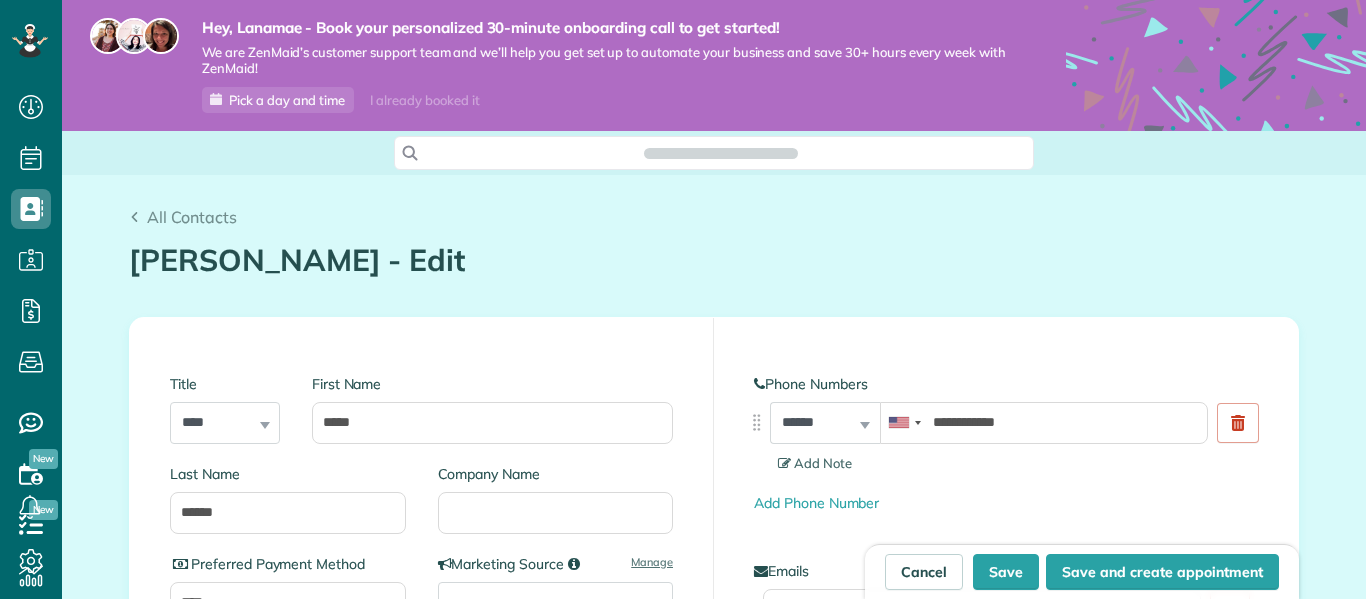 scroll, scrollTop: 0, scrollLeft: 0, axis: both 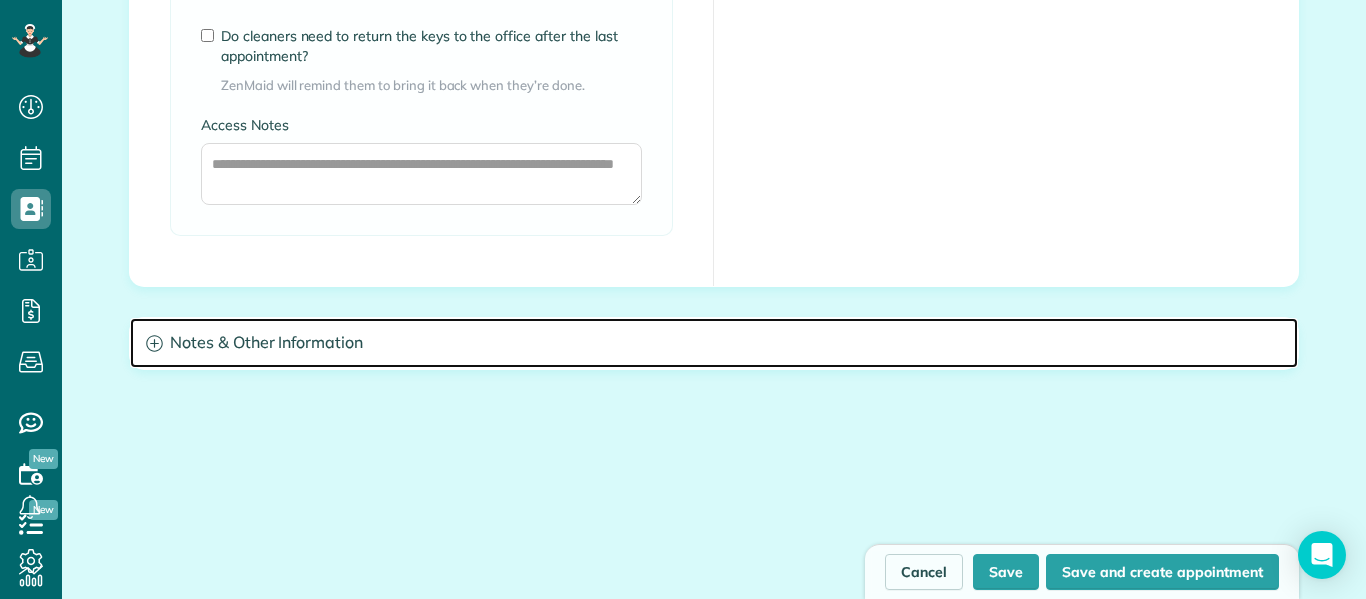 click on "Notes & Other Information" at bounding box center [714, 343] 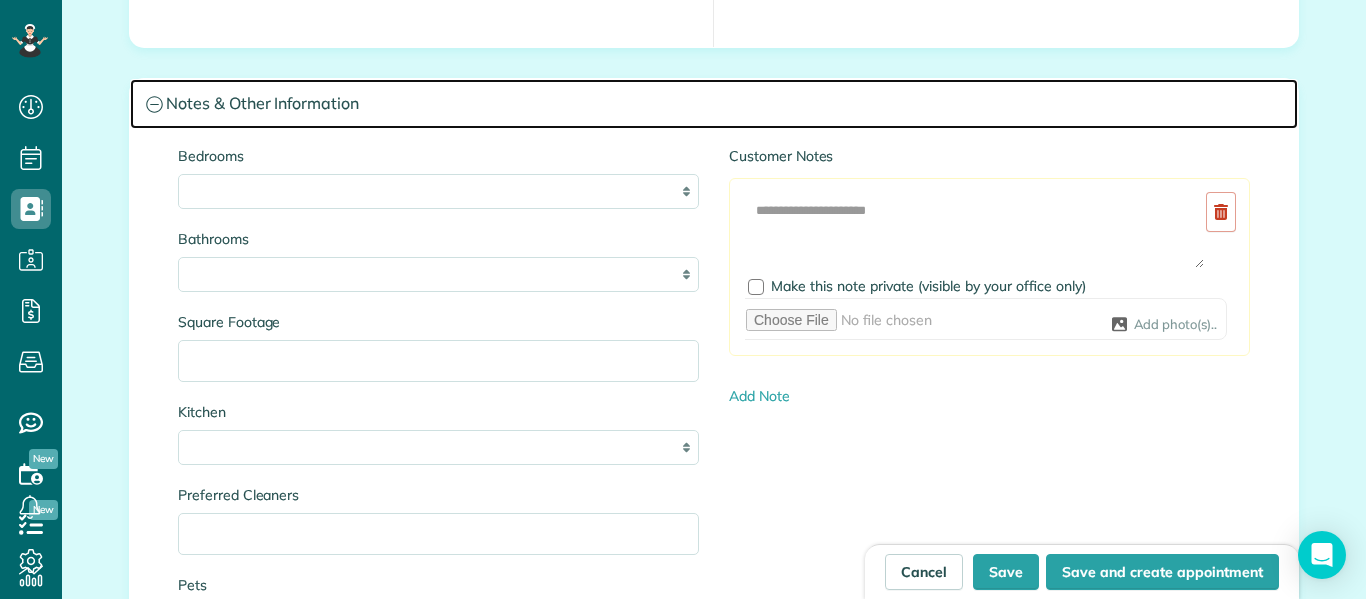 scroll, scrollTop: 2020, scrollLeft: 0, axis: vertical 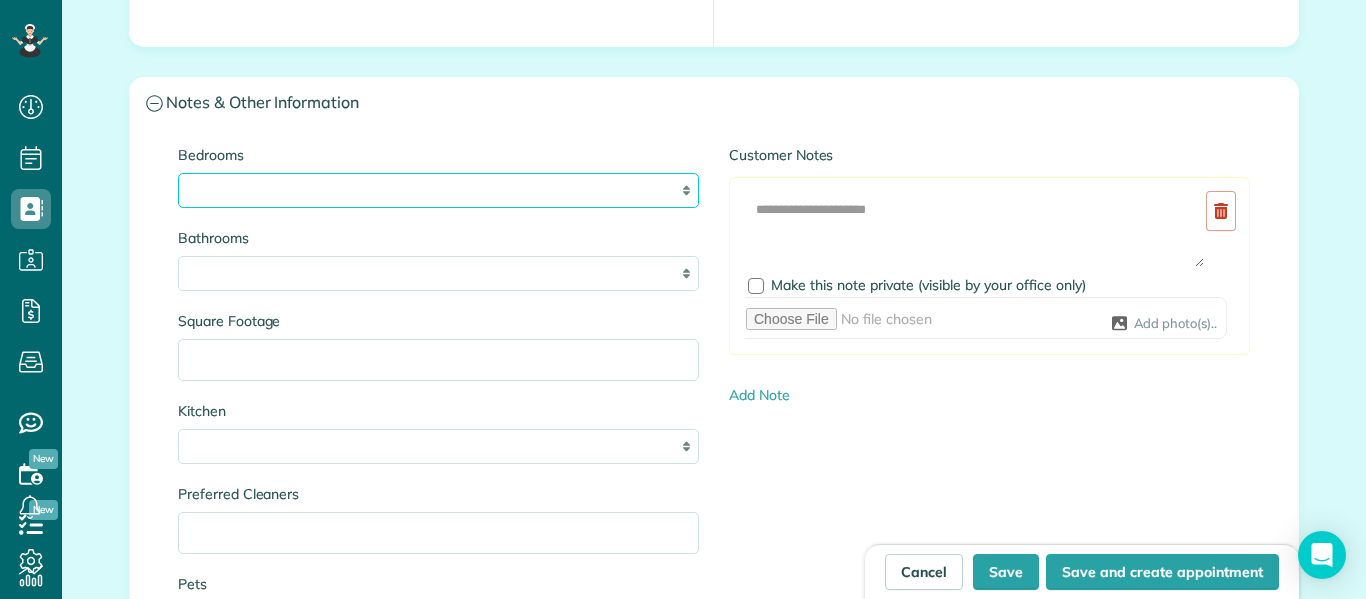 click on "*
*
*
*
**" at bounding box center (438, 190) 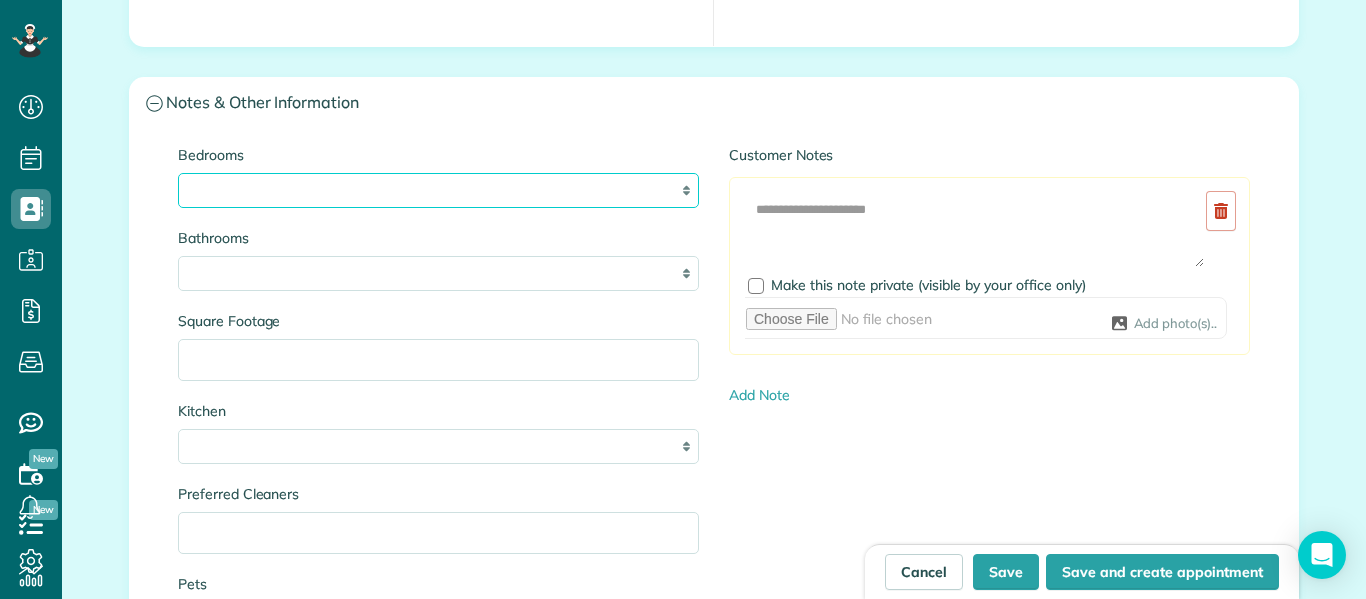 click on "*
*
*
*
**" at bounding box center (438, 190) 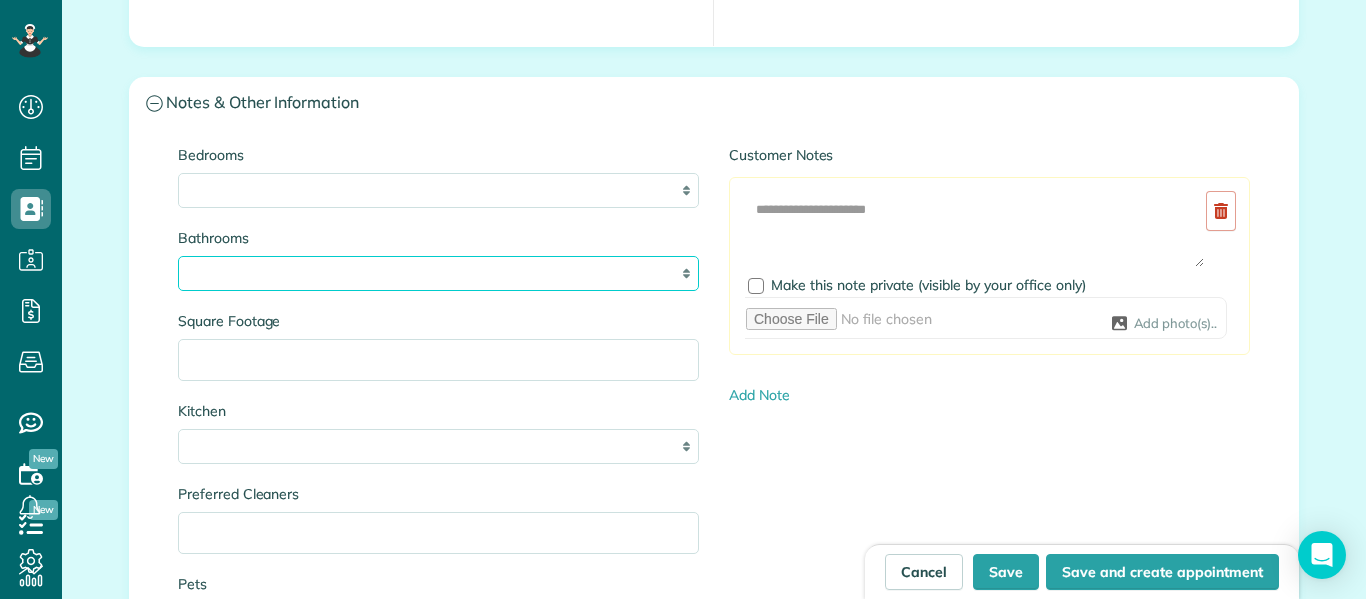 click on "*
***
*
***
*
***
*
***
**" at bounding box center (438, 273) 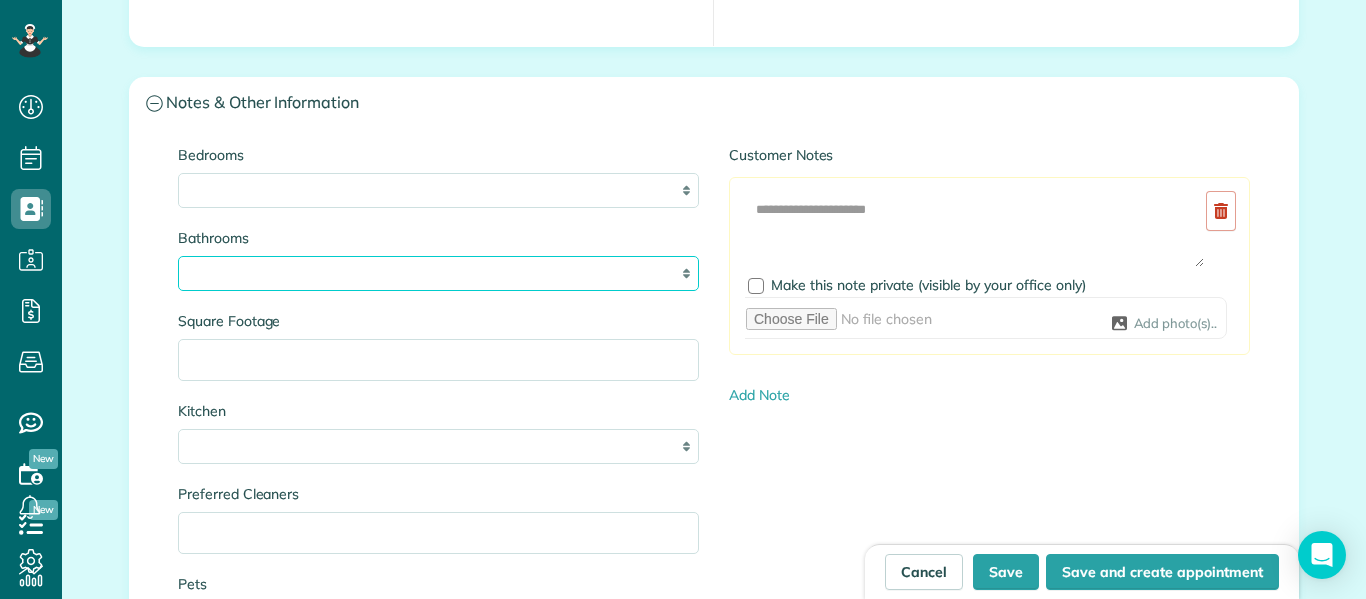 select on "***" 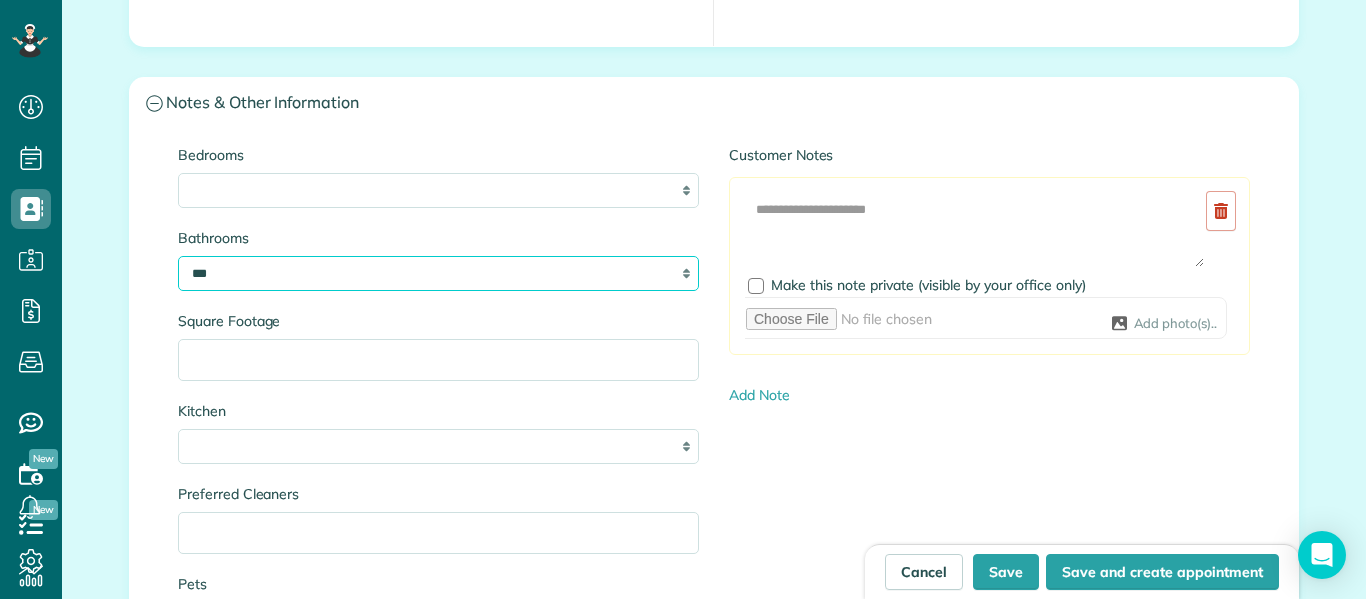 click on "*
***
*
***
*
***
*
***
**" at bounding box center [438, 273] 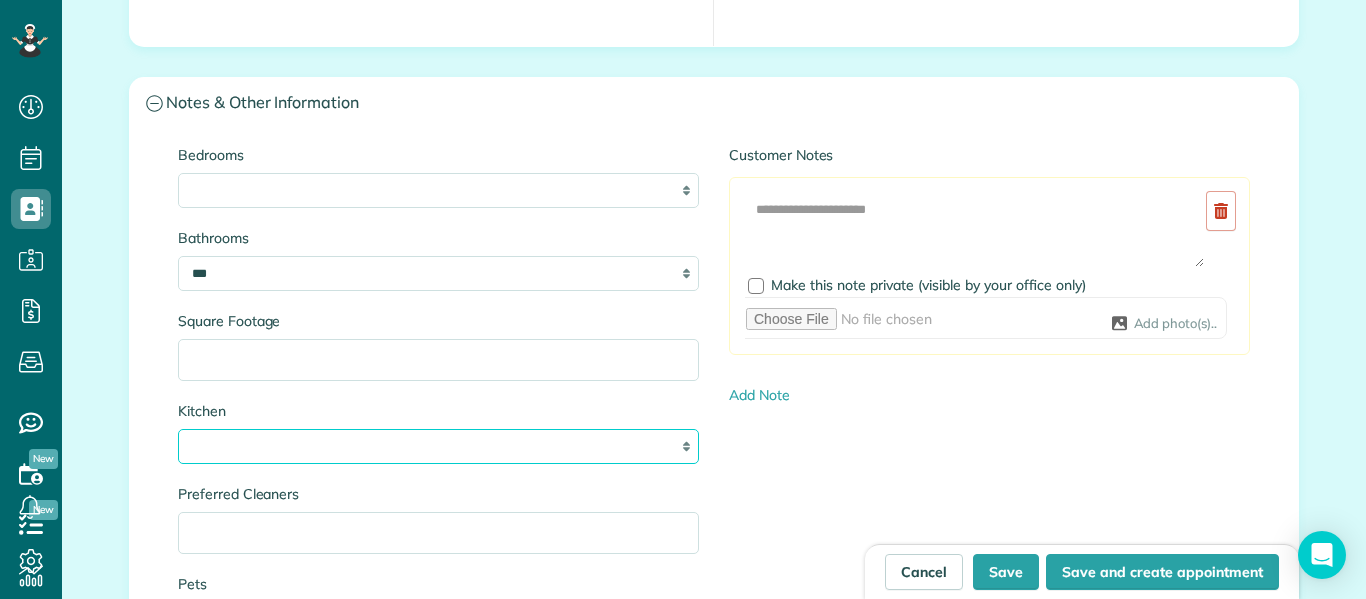 click on "*
*
*
*" at bounding box center (438, 446) 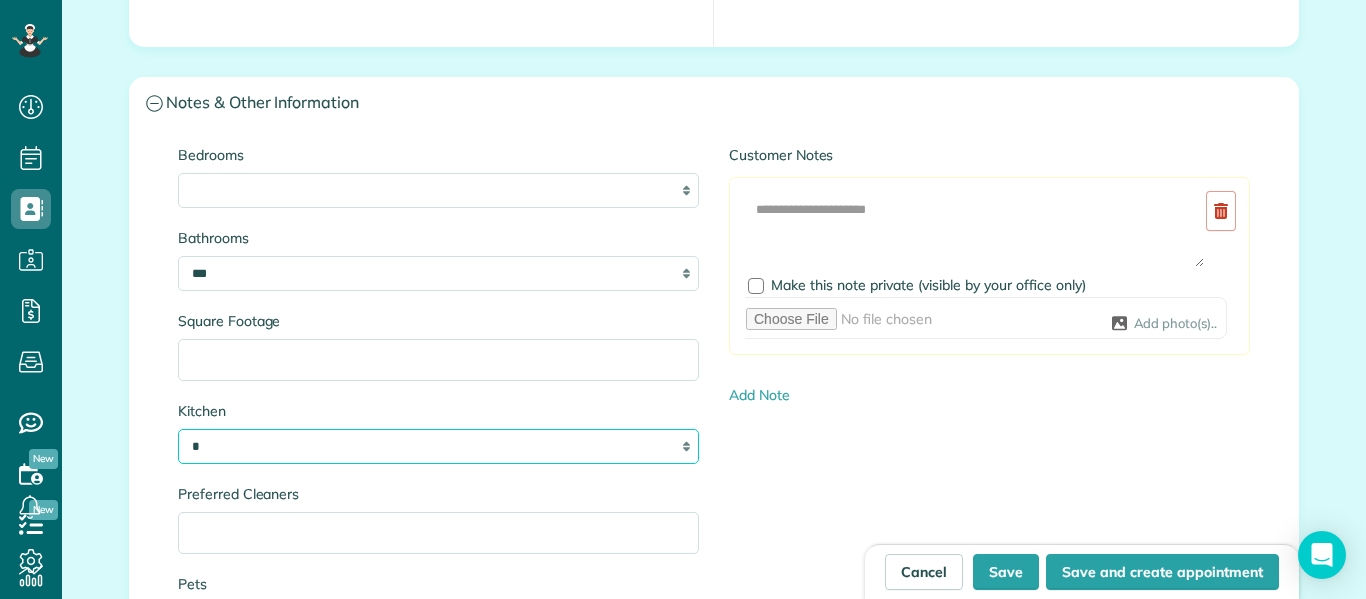 click on "*
*
*
*" at bounding box center (438, 446) 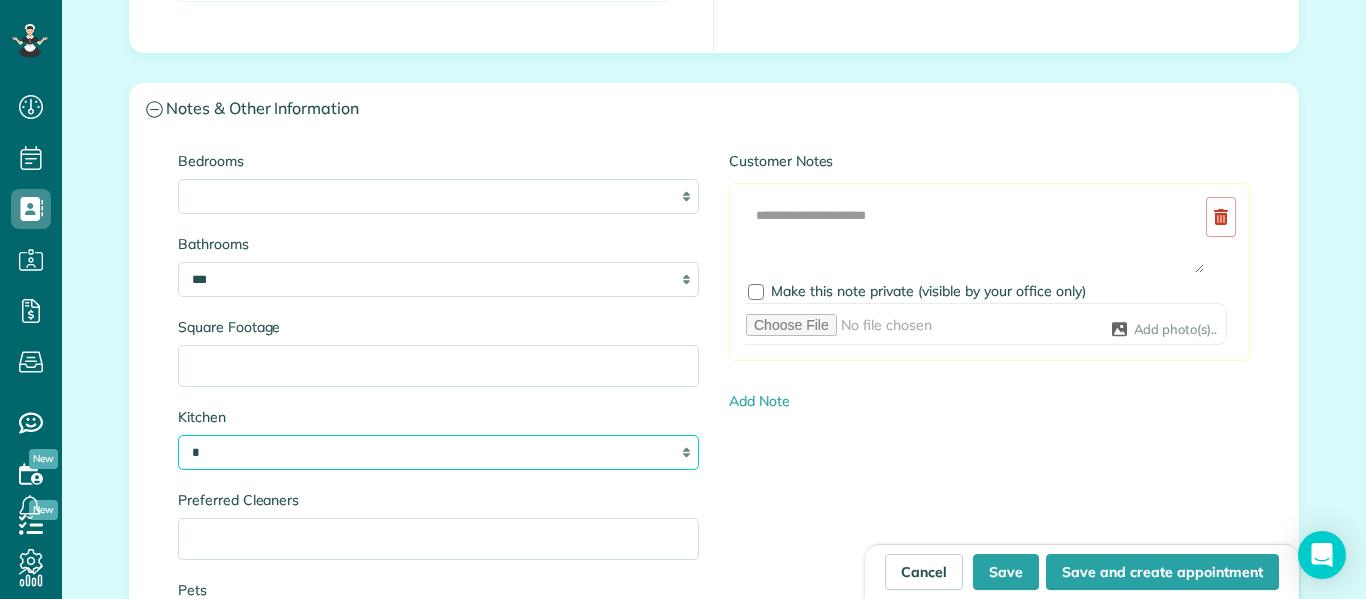 scroll, scrollTop: 2013, scrollLeft: 0, axis: vertical 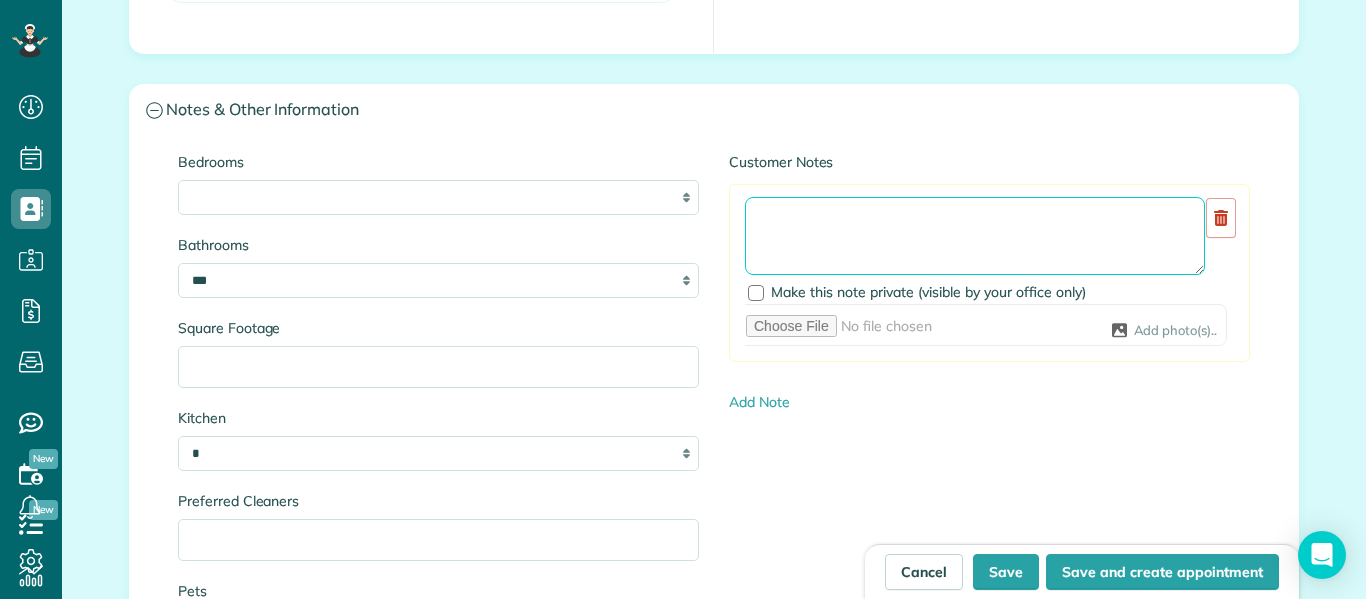 click at bounding box center (975, 236) 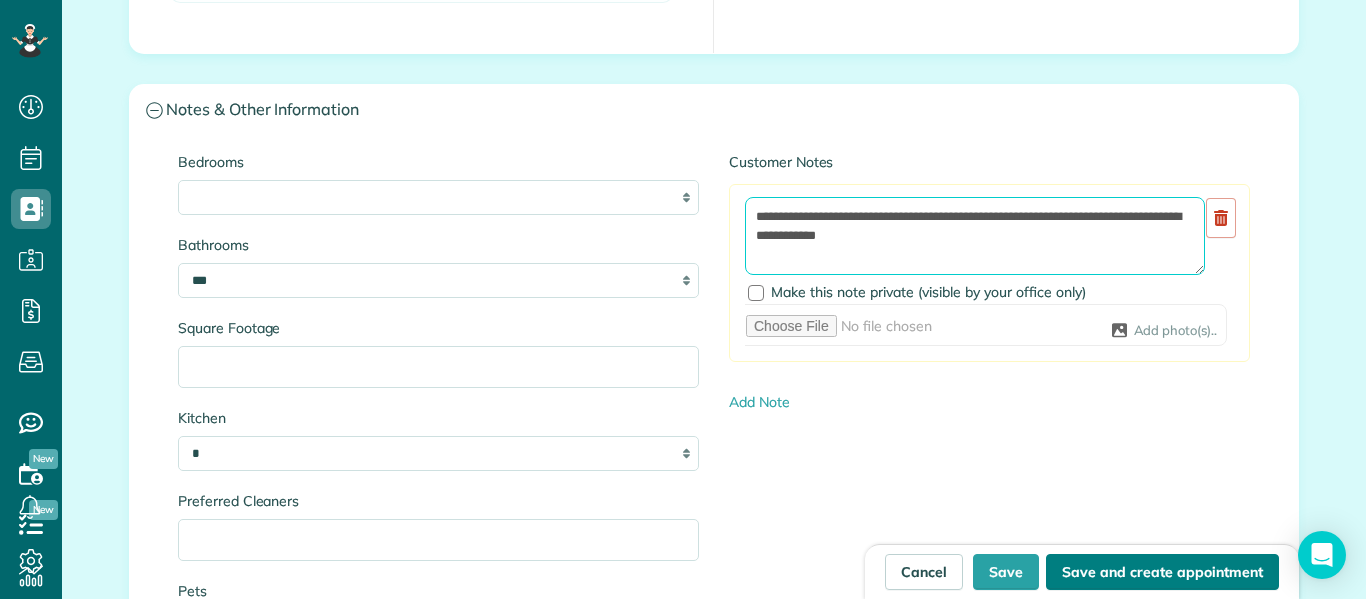 type on "**********" 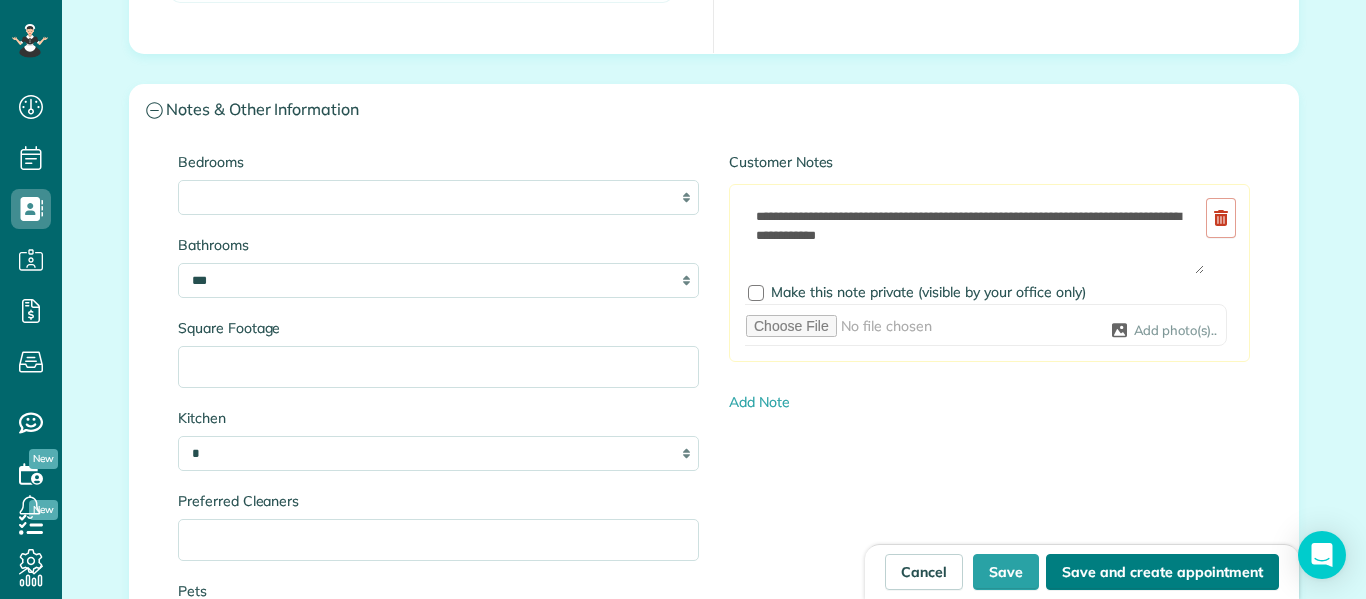 click on "Save and create appointment" at bounding box center (1162, 572) 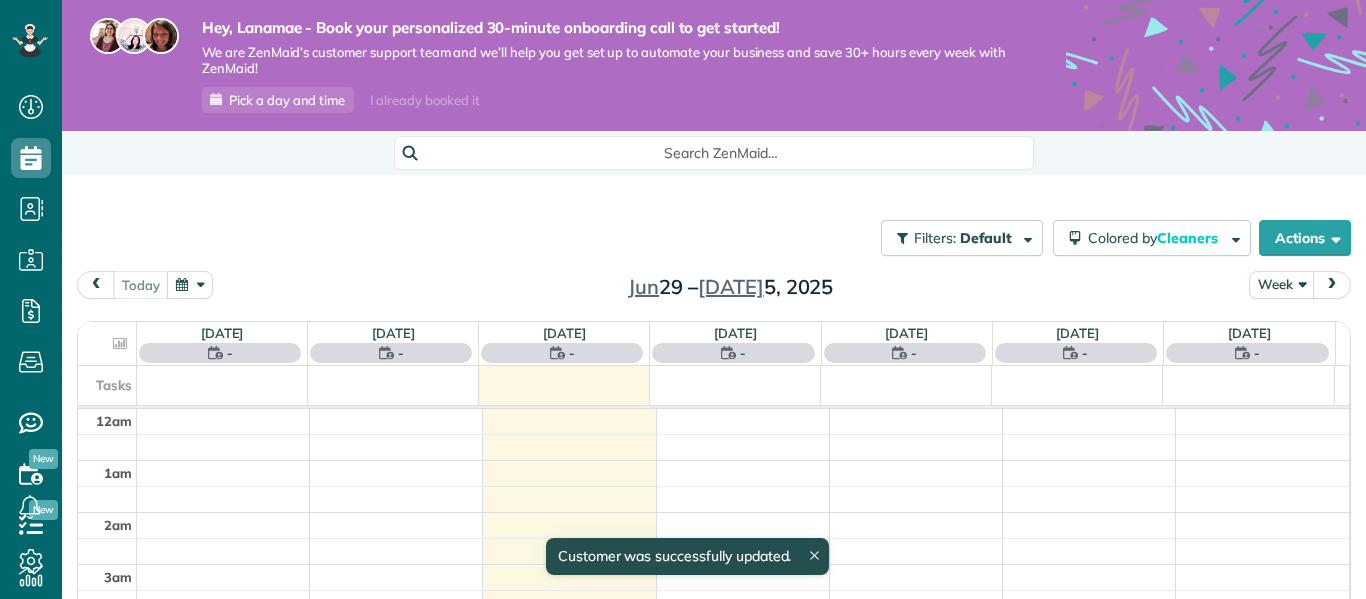 scroll, scrollTop: 0, scrollLeft: 0, axis: both 